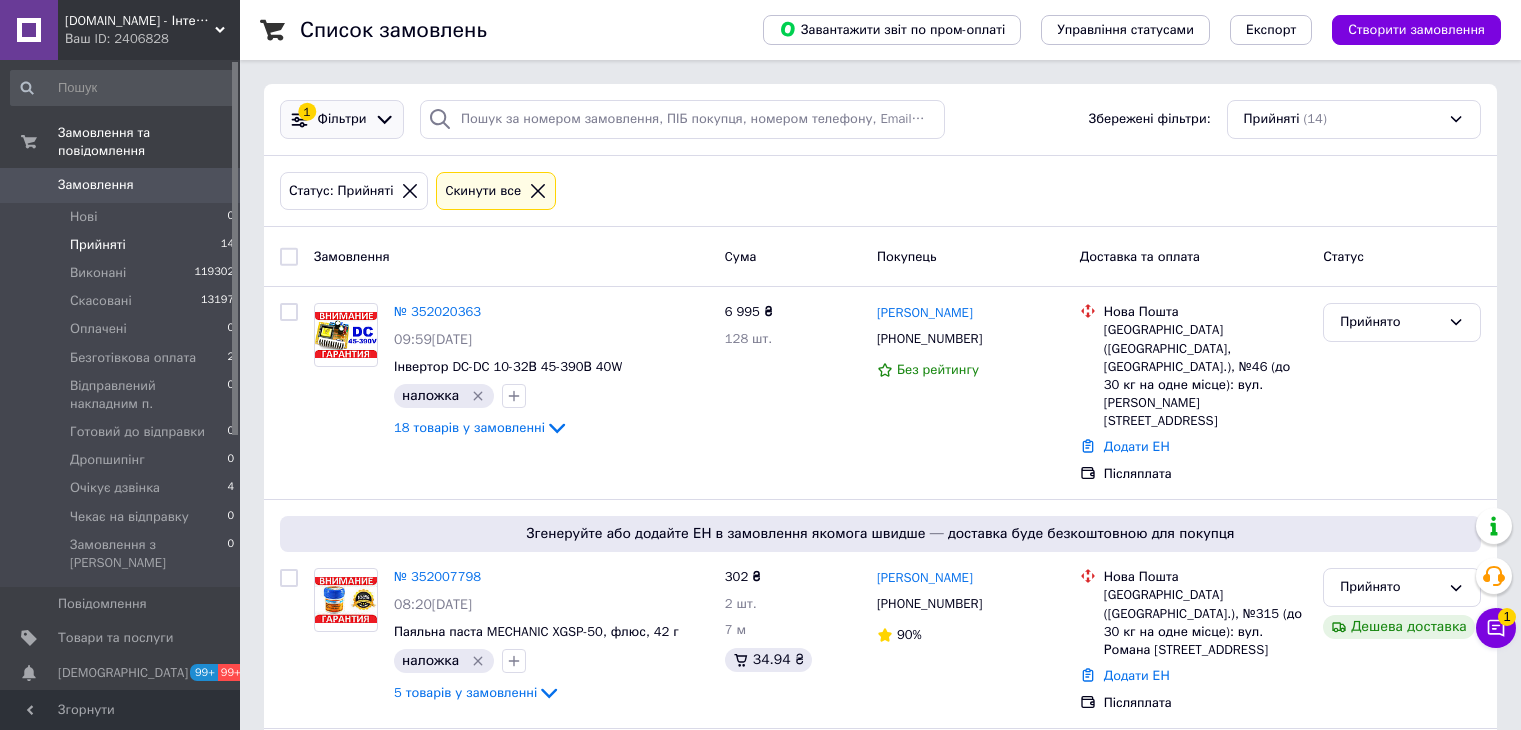 scroll, scrollTop: 0, scrollLeft: 0, axis: both 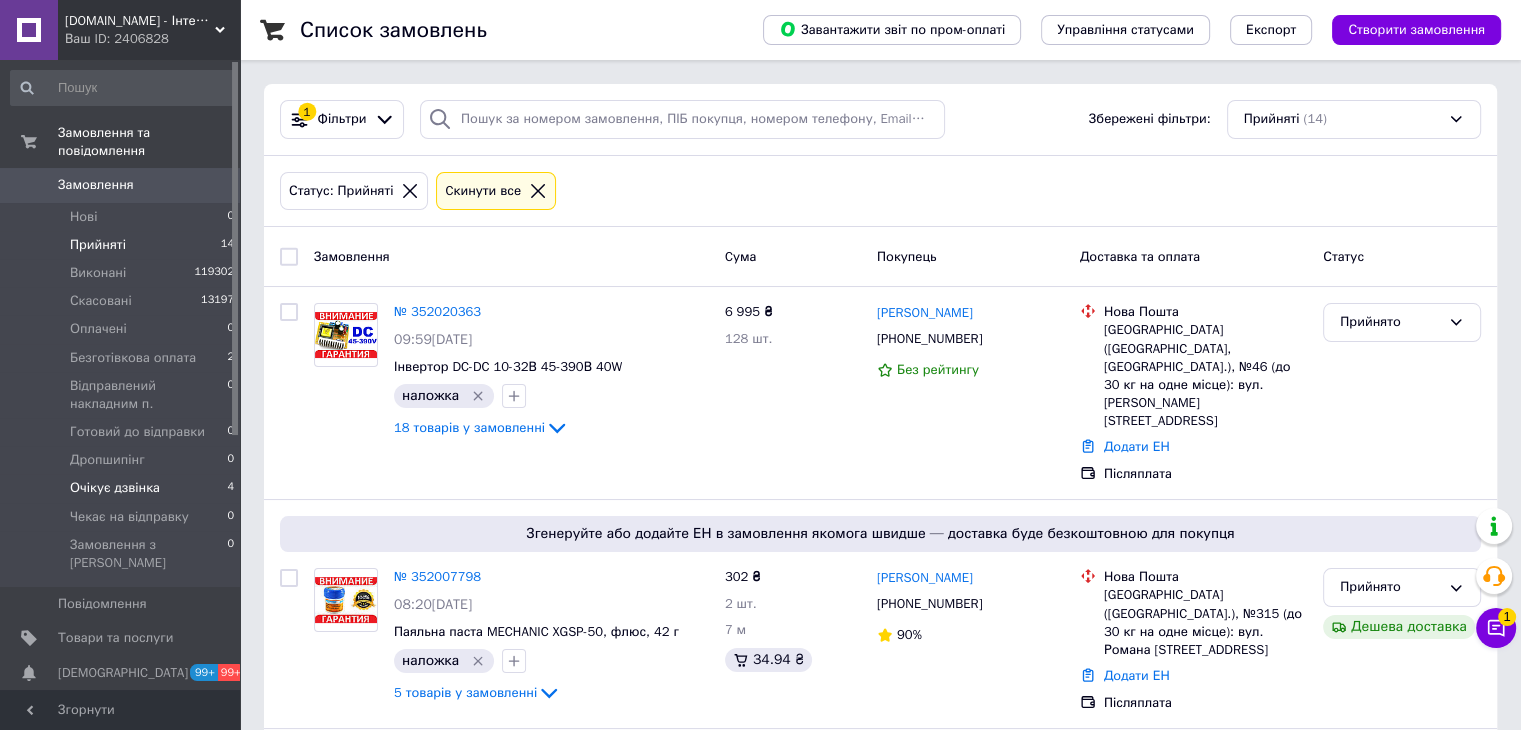 click on "Очікує дзвінка 4" at bounding box center [123, 488] 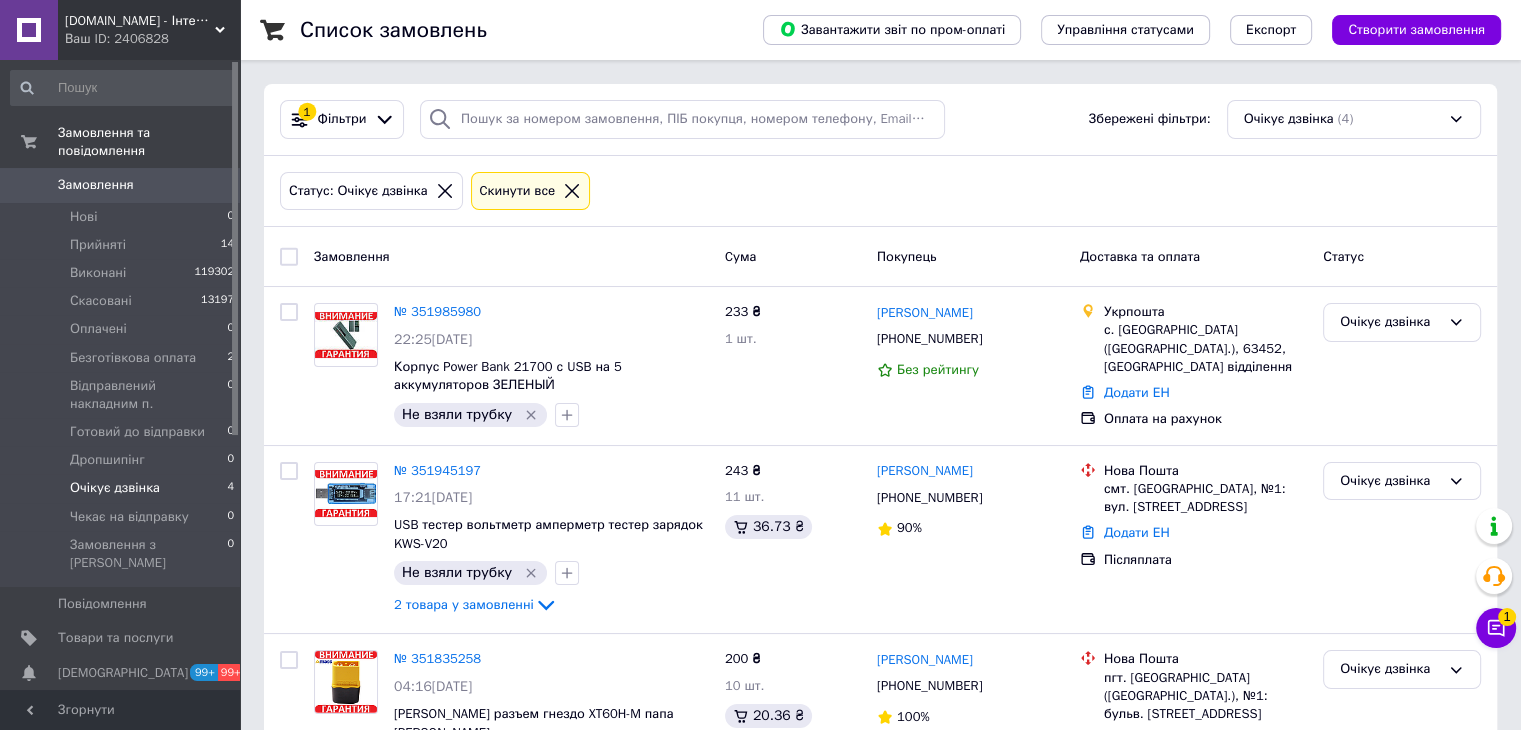 click on "Cкинути все" at bounding box center [531, 191] 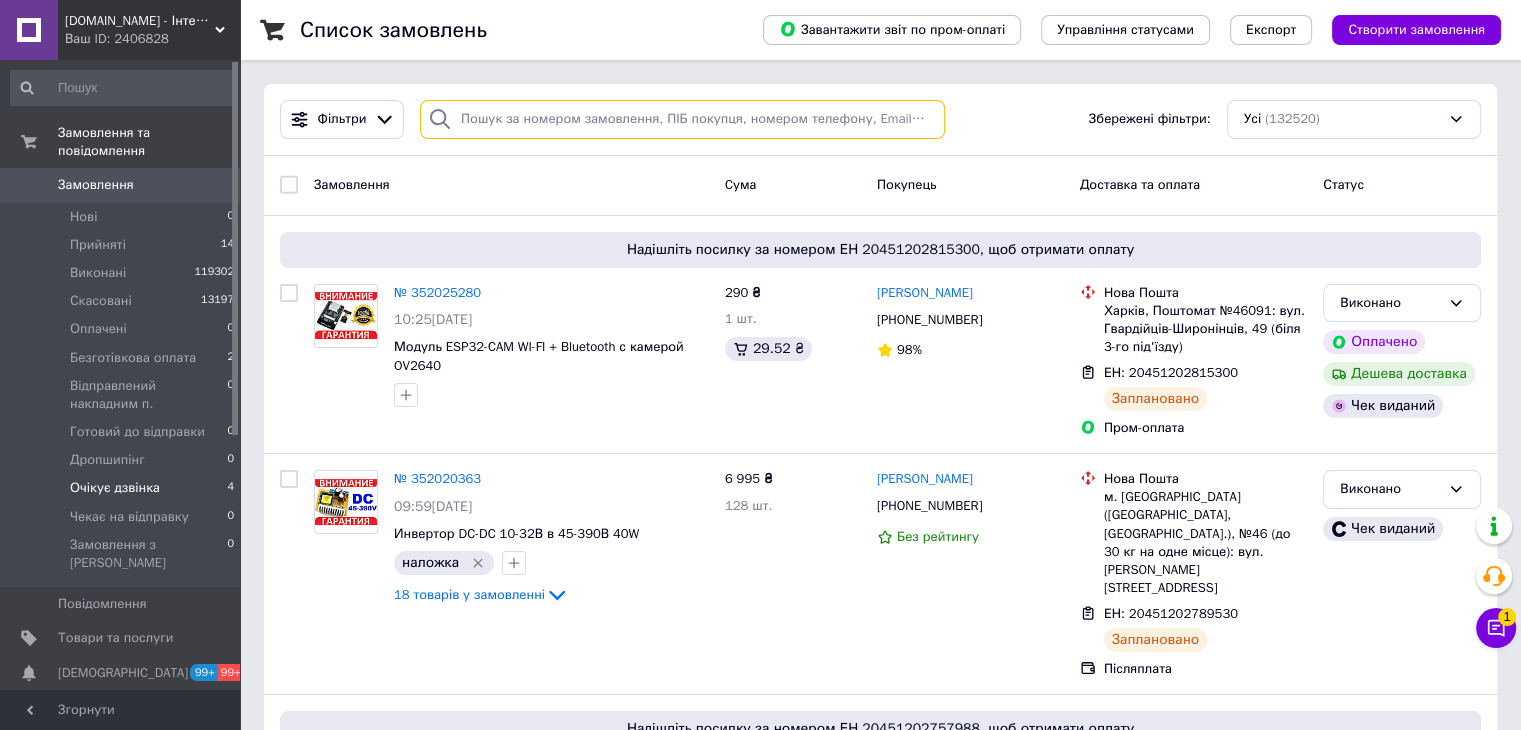 click at bounding box center (682, 119) 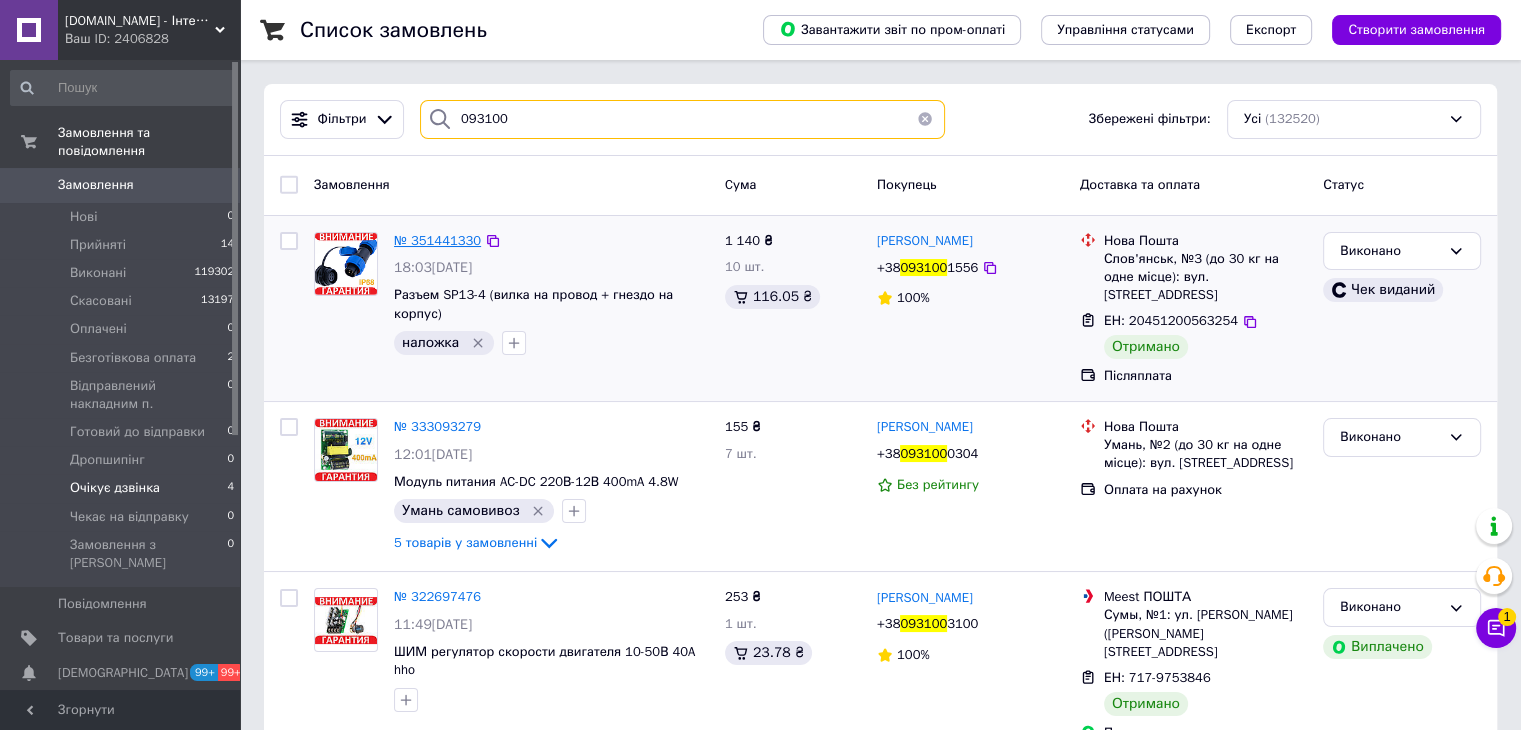 type on "093100" 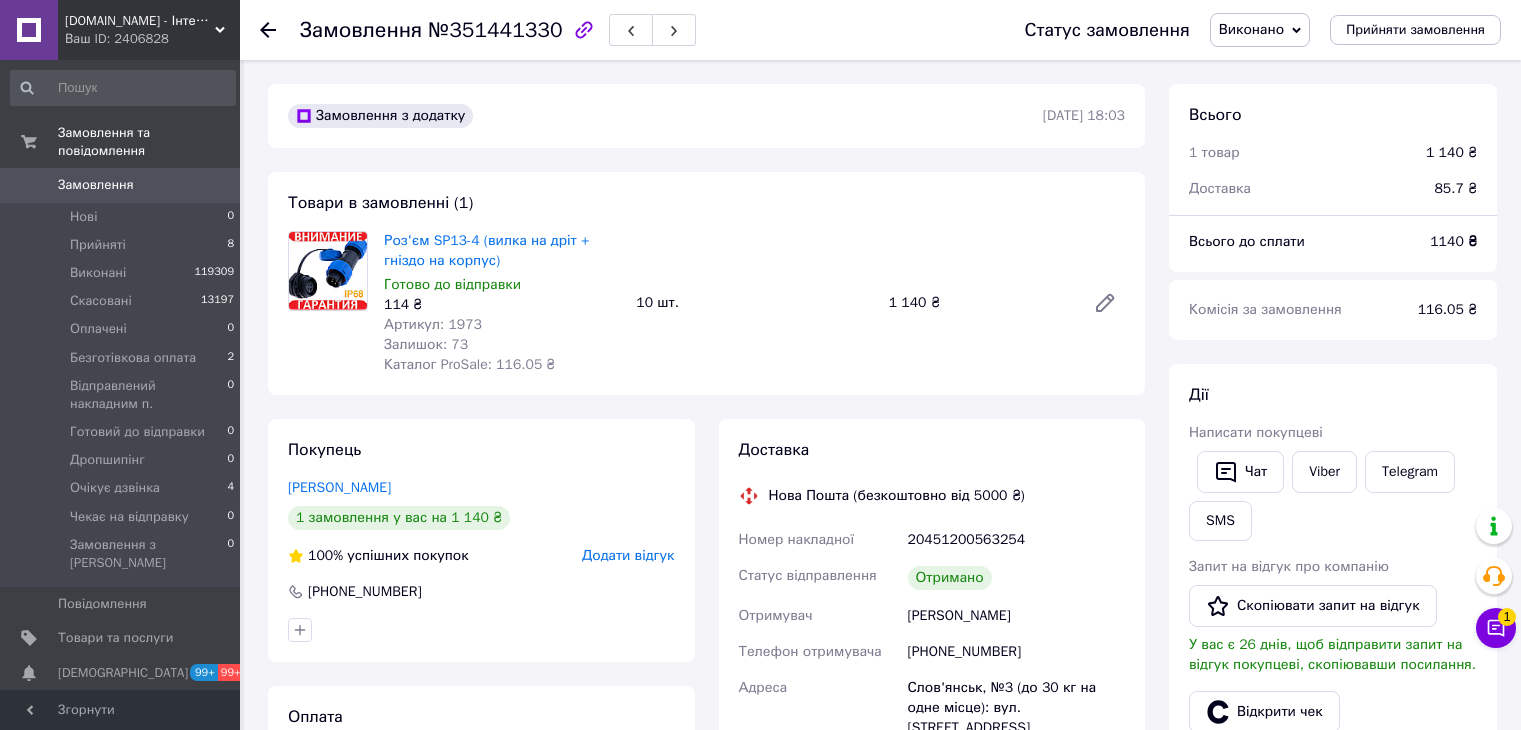 scroll, scrollTop: 0, scrollLeft: 0, axis: both 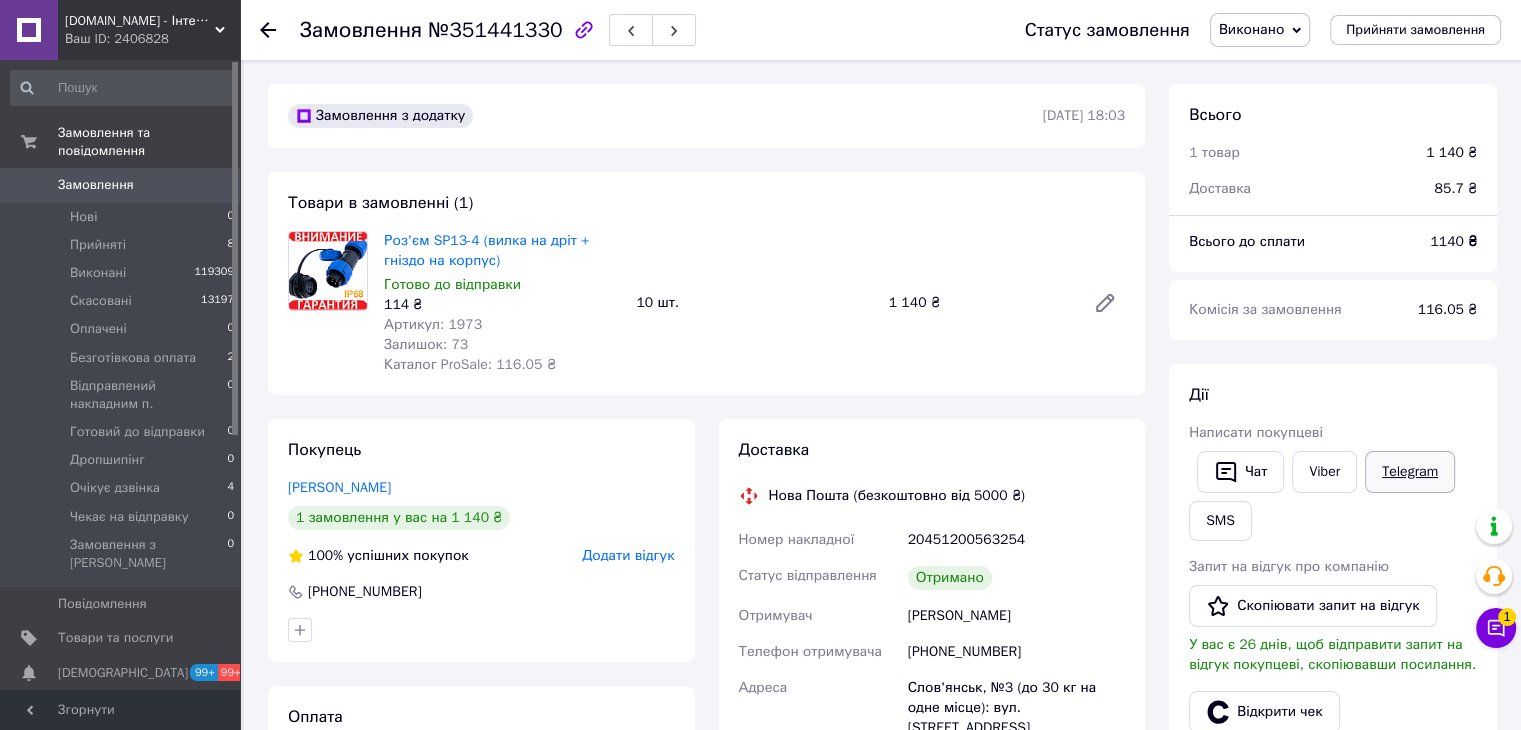 click on "Telegram" at bounding box center (1410, 472) 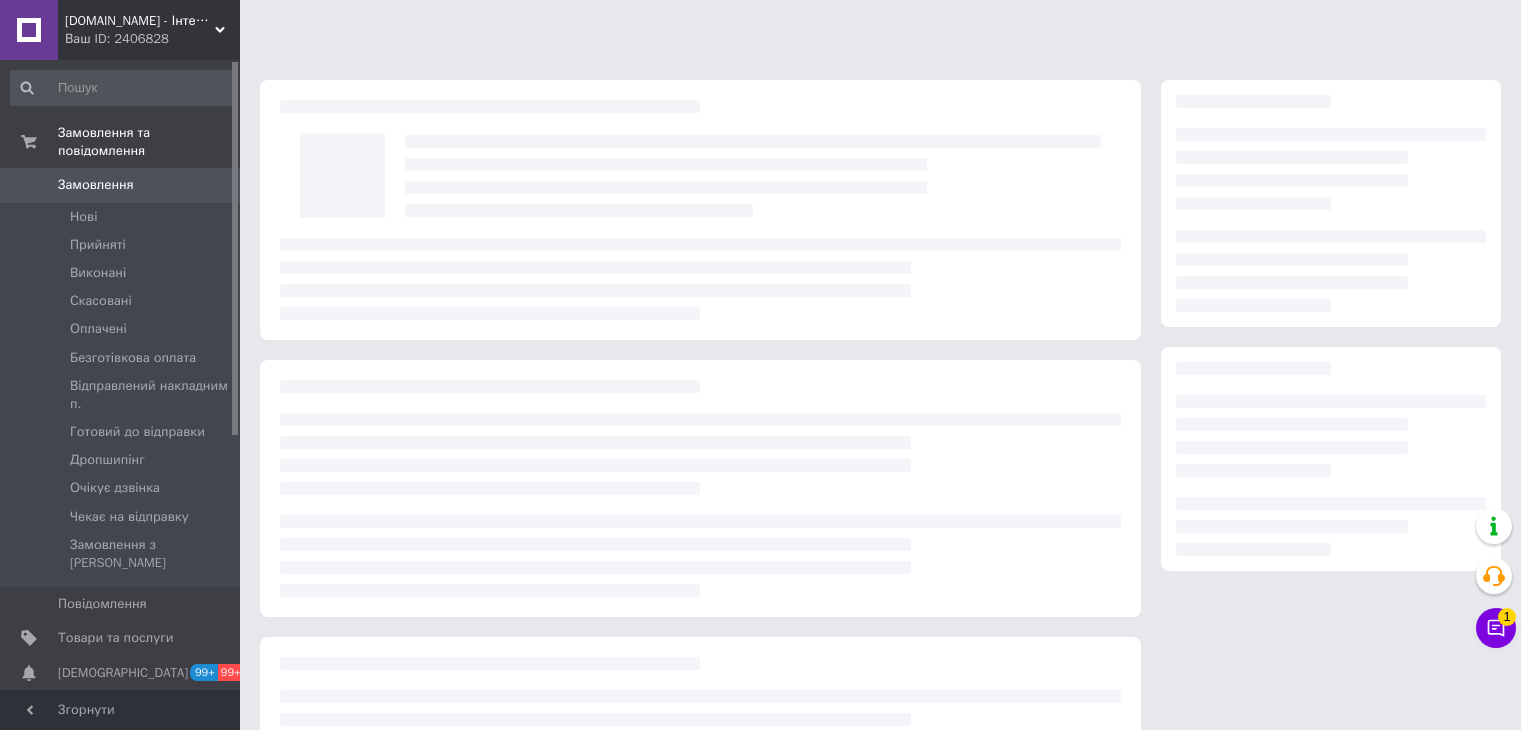 scroll, scrollTop: 0, scrollLeft: 0, axis: both 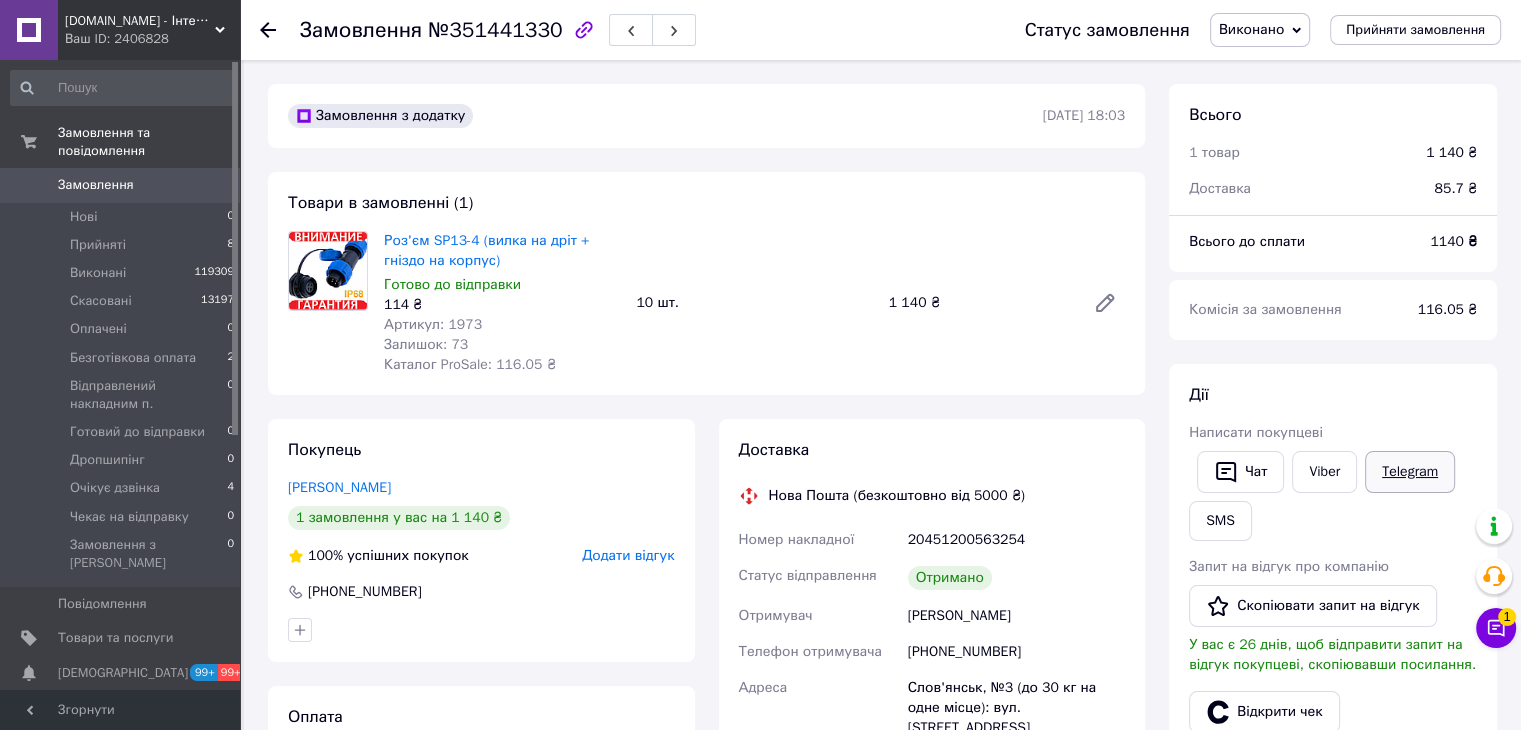 click on "Telegram" at bounding box center (1410, 472) 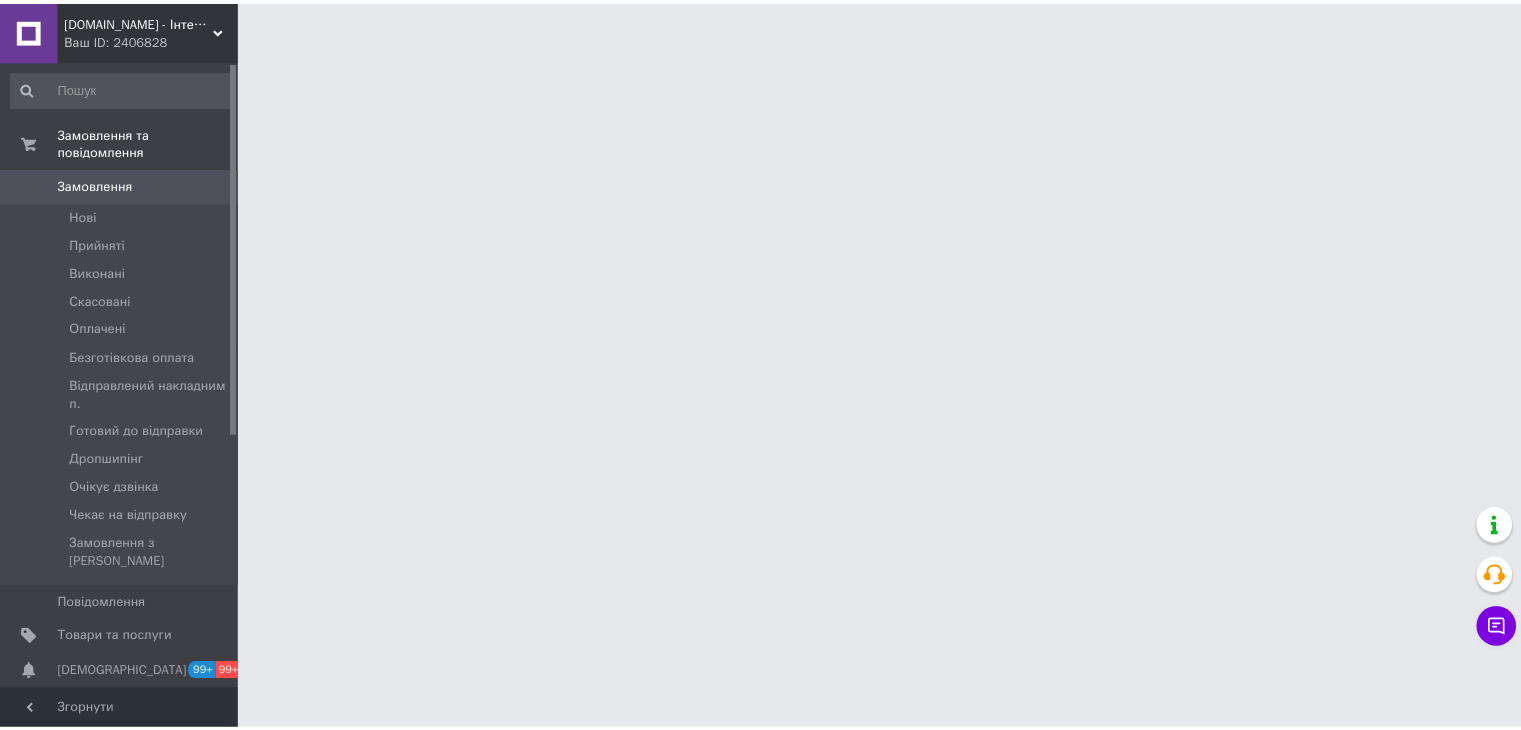 scroll, scrollTop: 0, scrollLeft: 0, axis: both 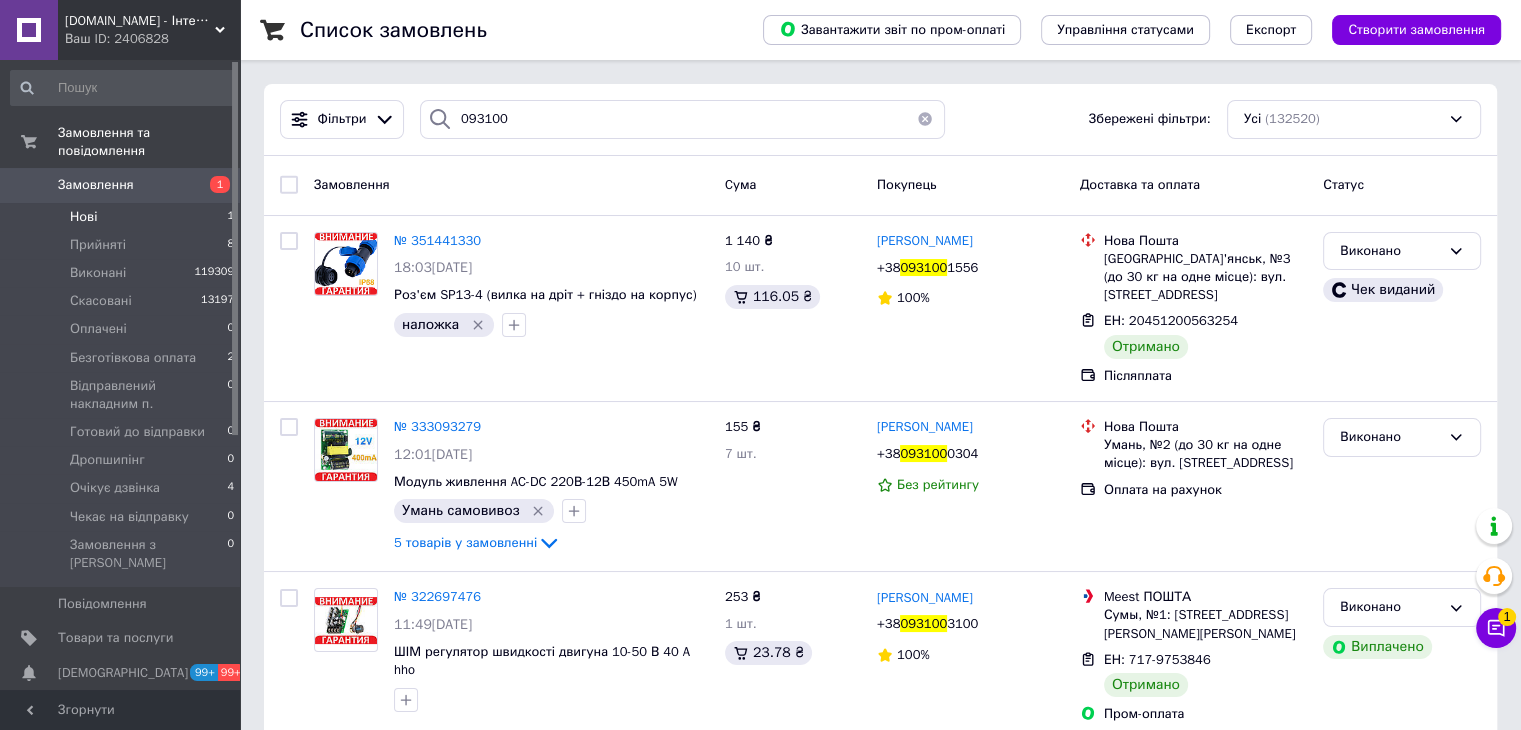 click on "Нові 1" at bounding box center [123, 217] 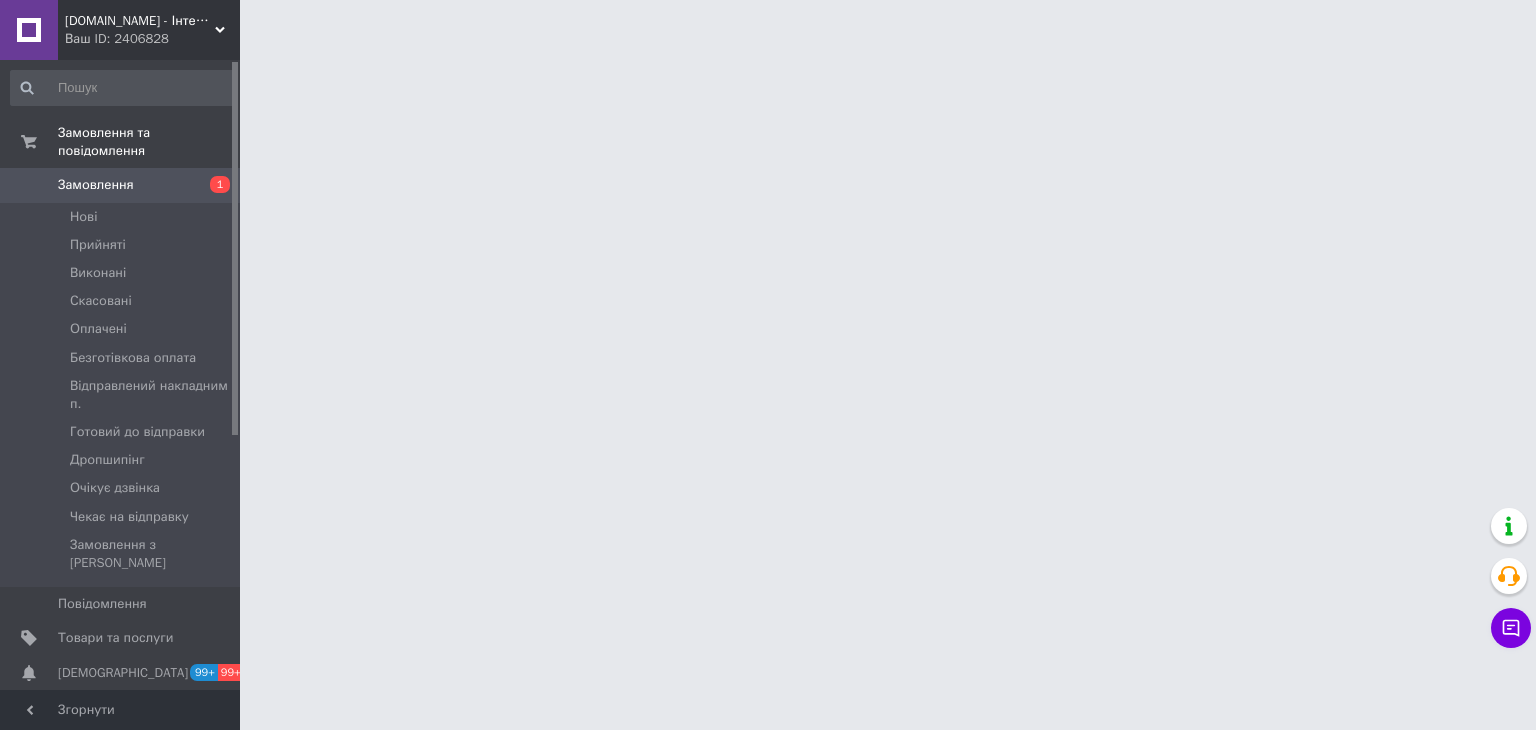 scroll, scrollTop: 0, scrollLeft: 0, axis: both 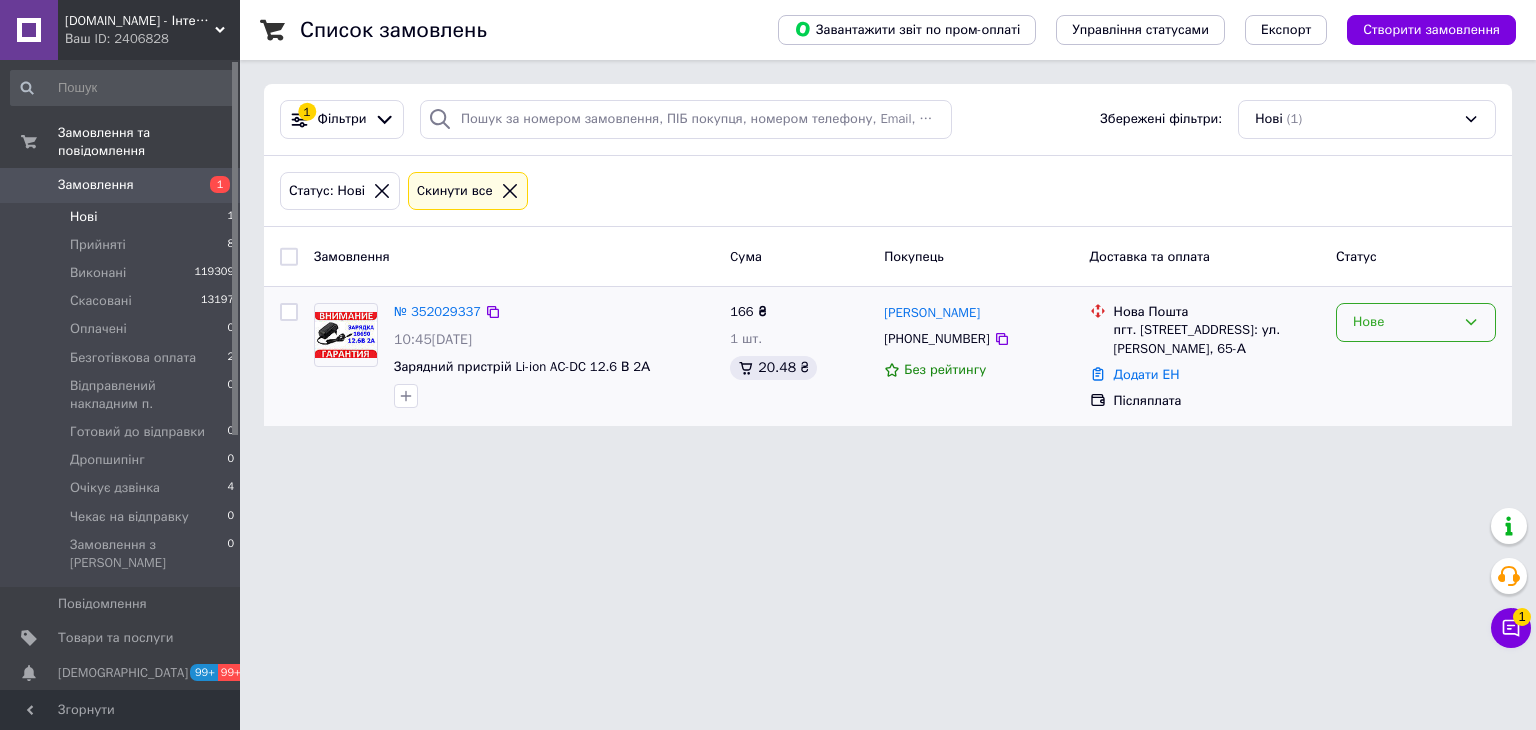 click on "Нове" at bounding box center (1416, 322) 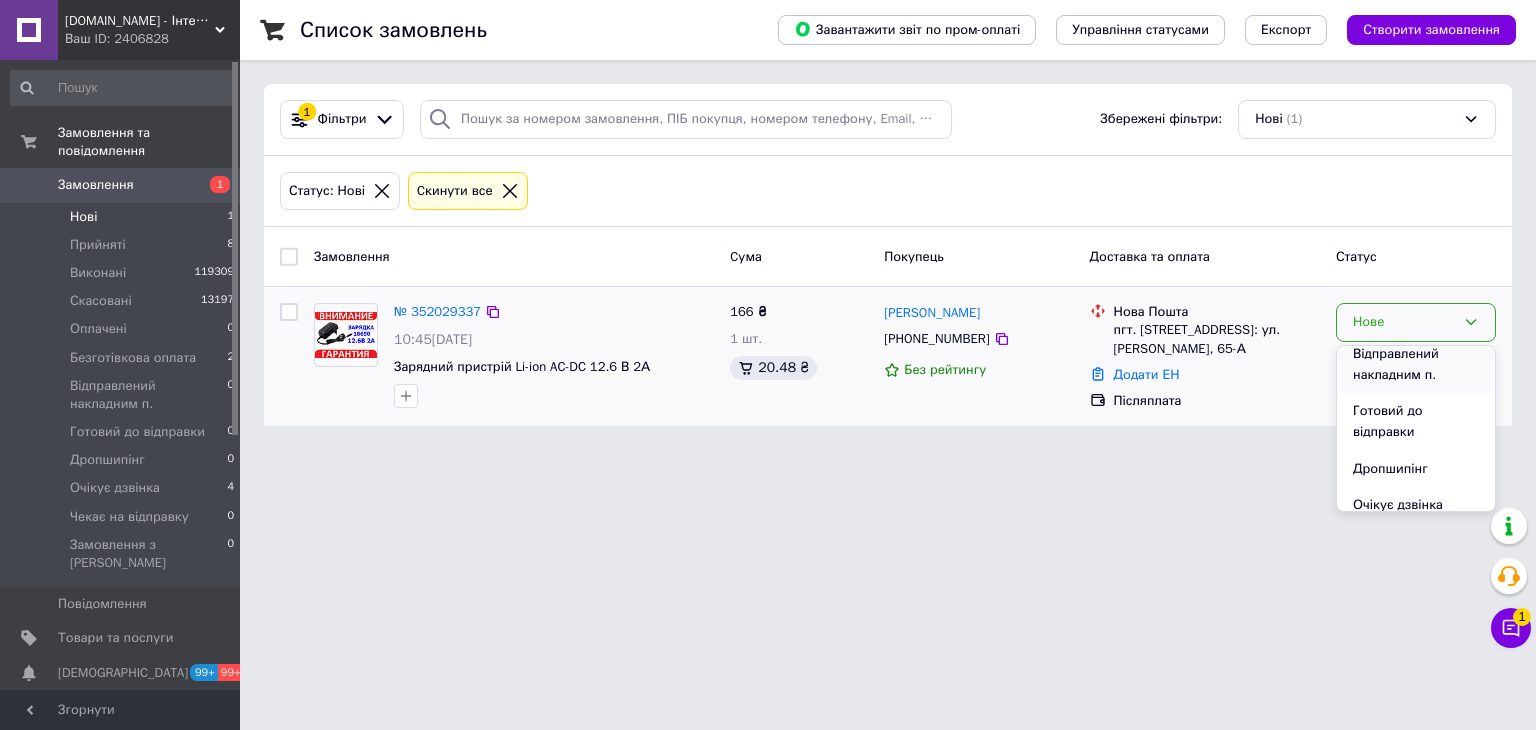 scroll, scrollTop: 241, scrollLeft: 0, axis: vertical 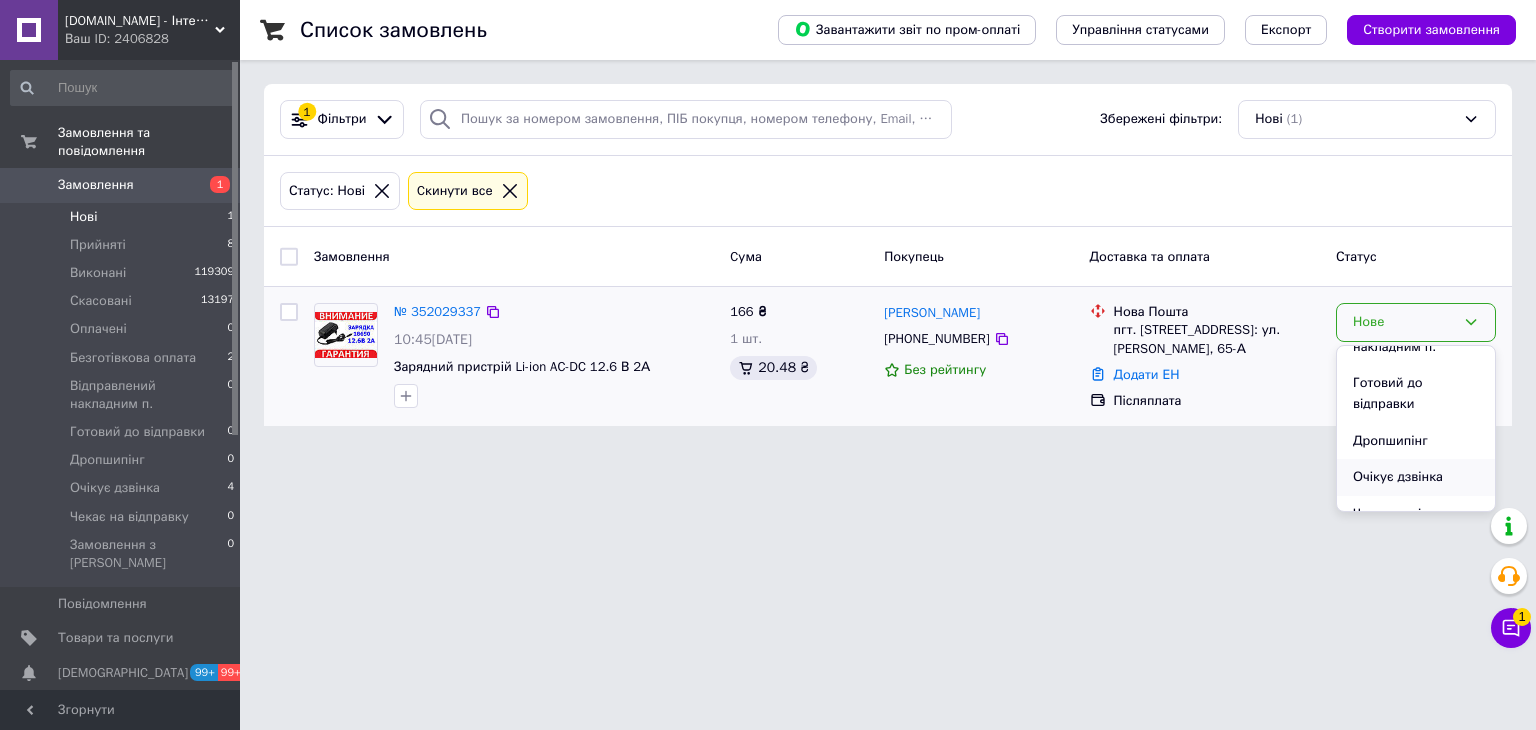 click on "Очікує дзвінка" at bounding box center [1416, 477] 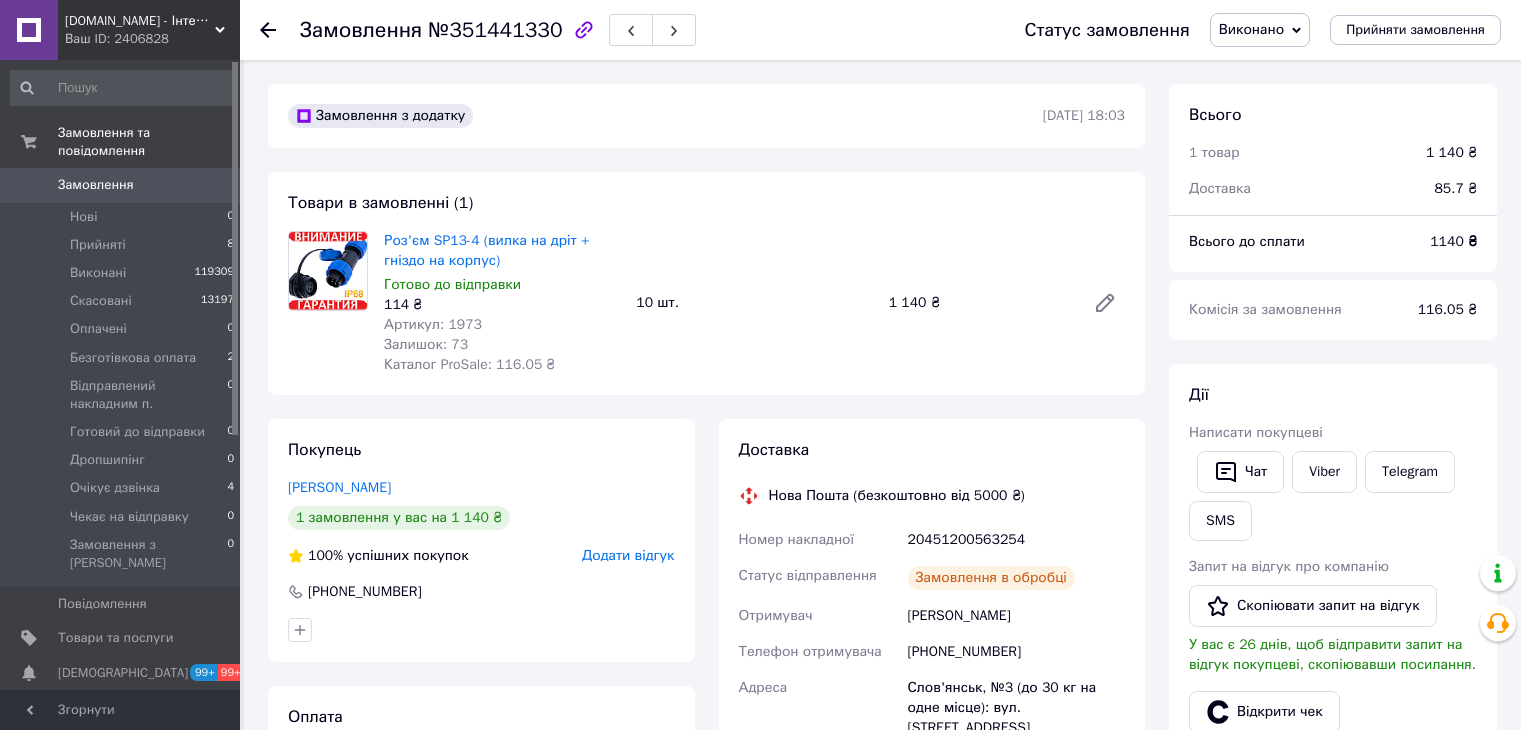 scroll, scrollTop: 0, scrollLeft: 0, axis: both 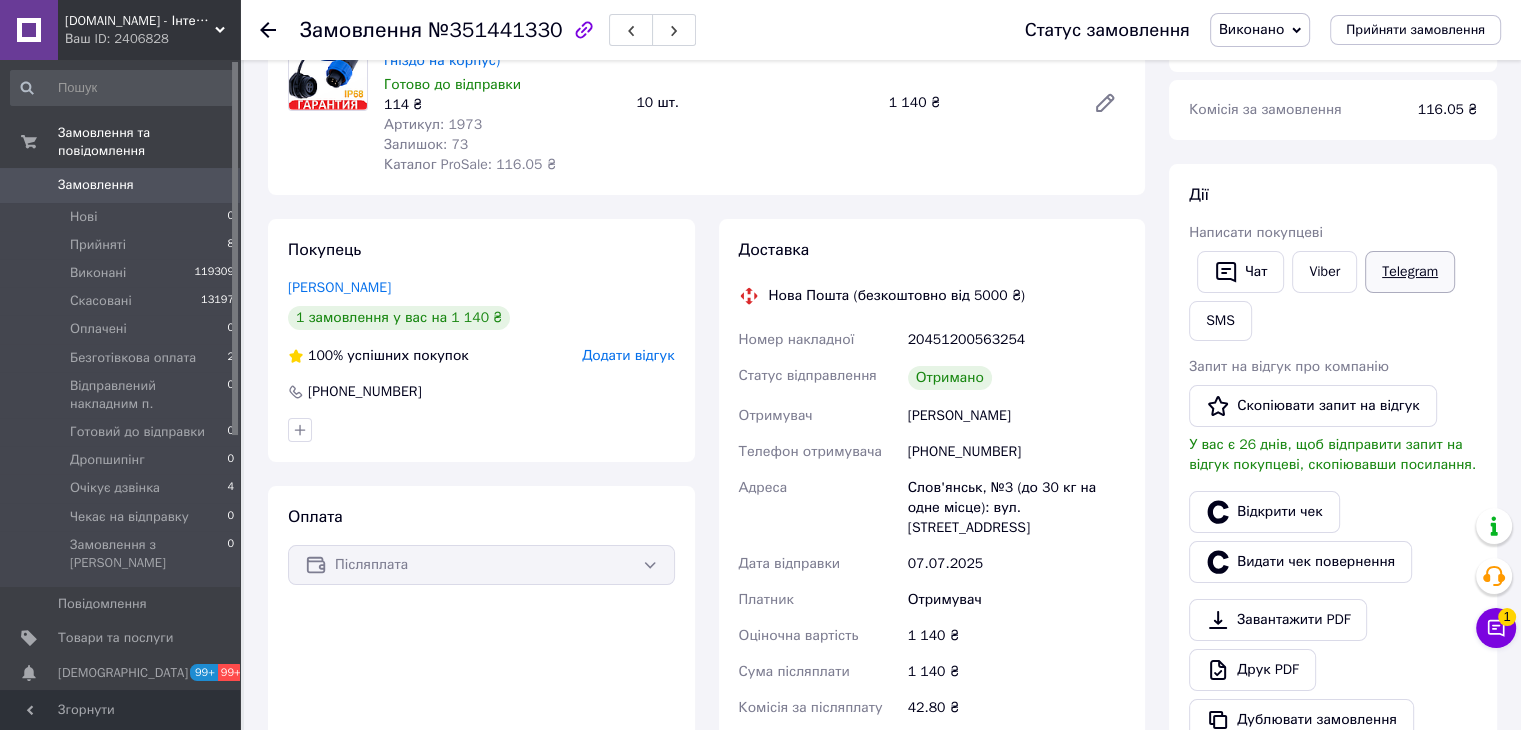 click on "Telegram" at bounding box center [1410, 272] 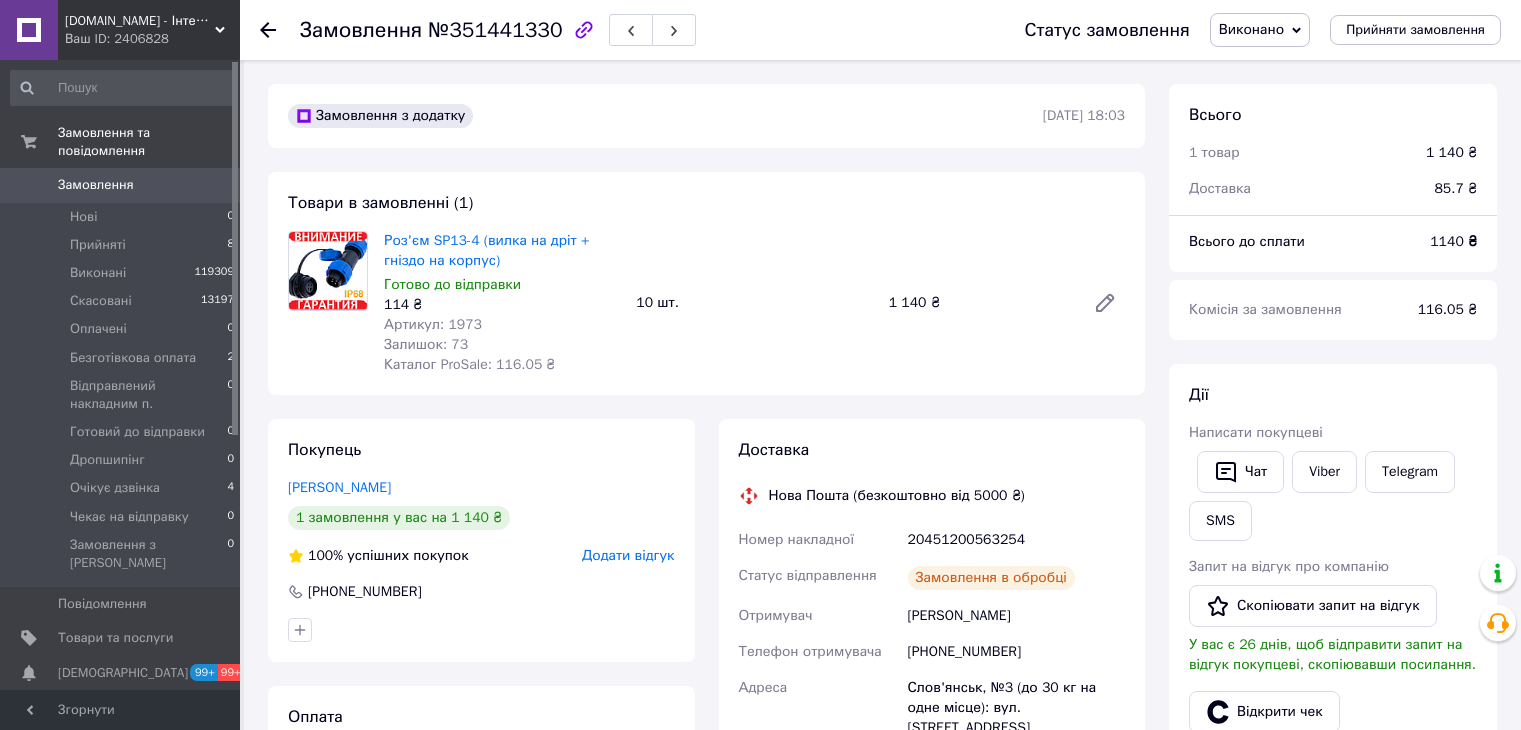 scroll, scrollTop: 200, scrollLeft: 0, axis: vertical 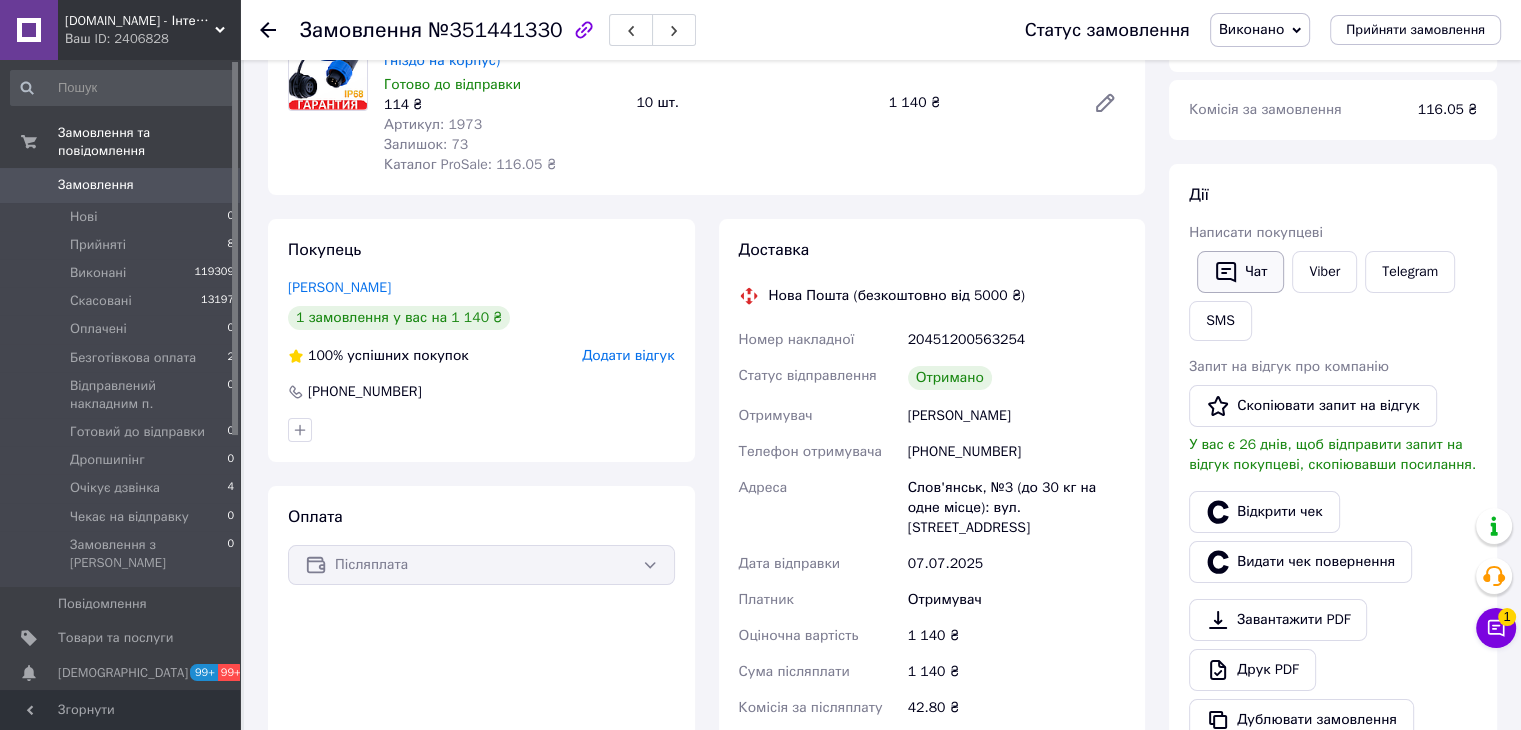 click on "Чат" at bounding box center [1240, 272] 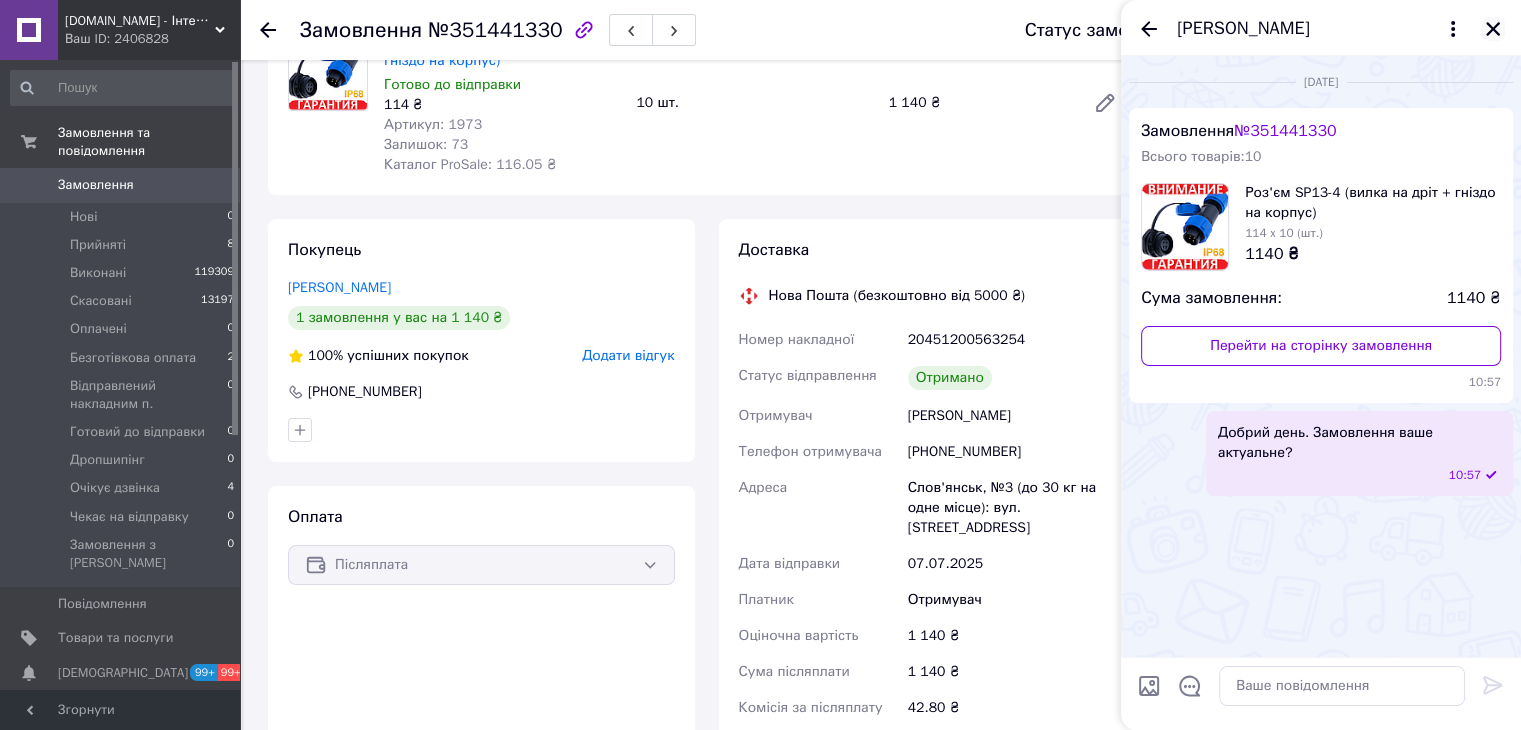 click 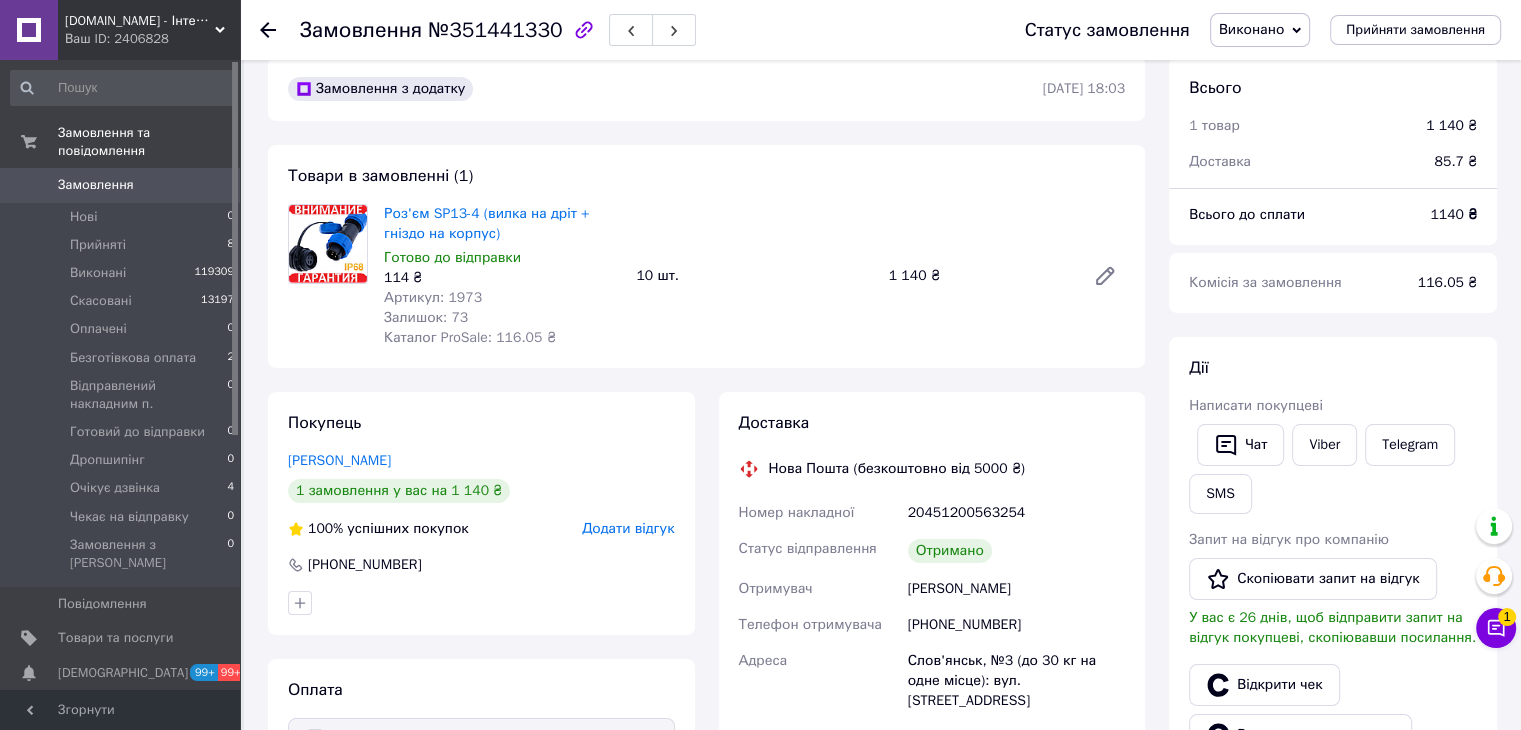 scroll, scrollTop: 0, scrollLeft: 0, axis: both 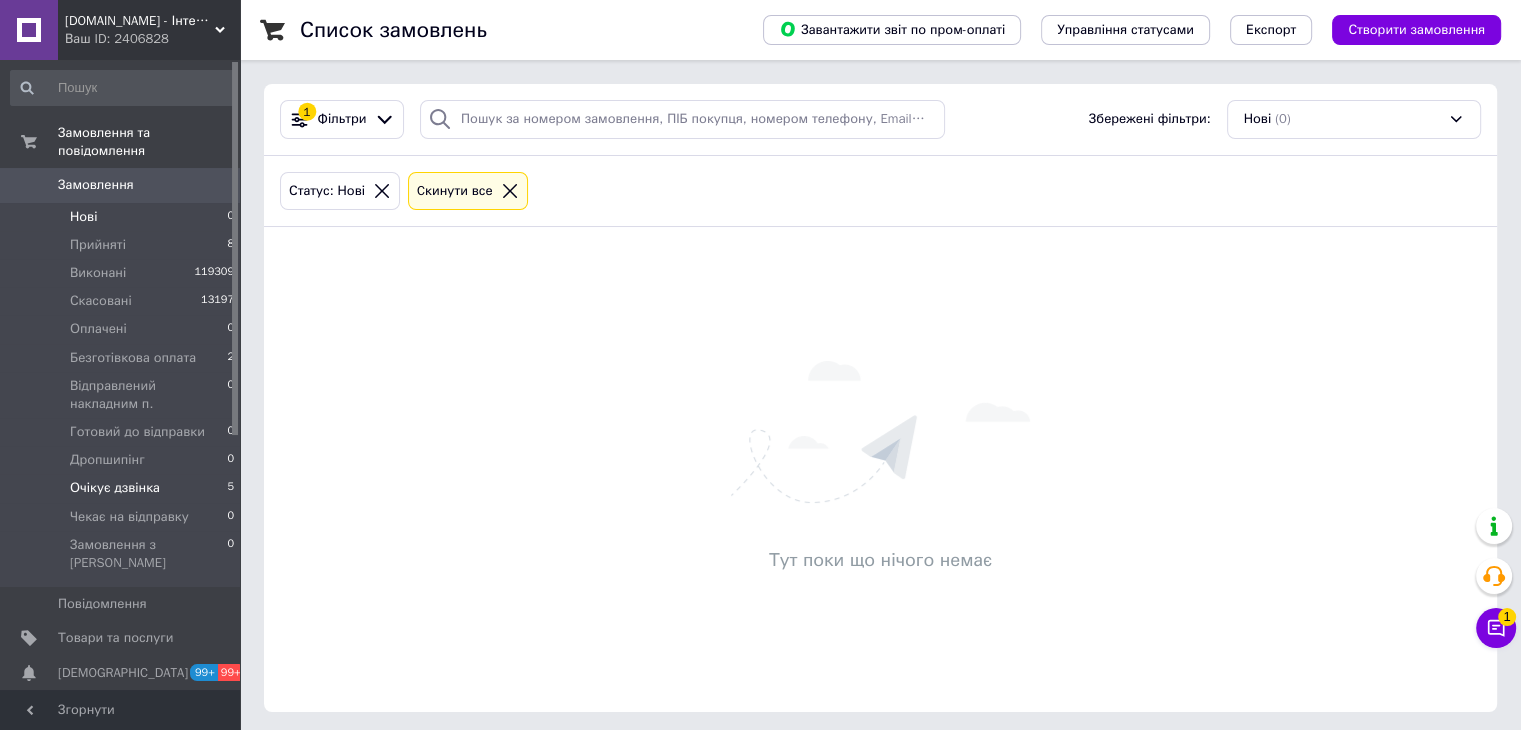 click on "Очікує дзвінка" at bounding box center [115, 488] 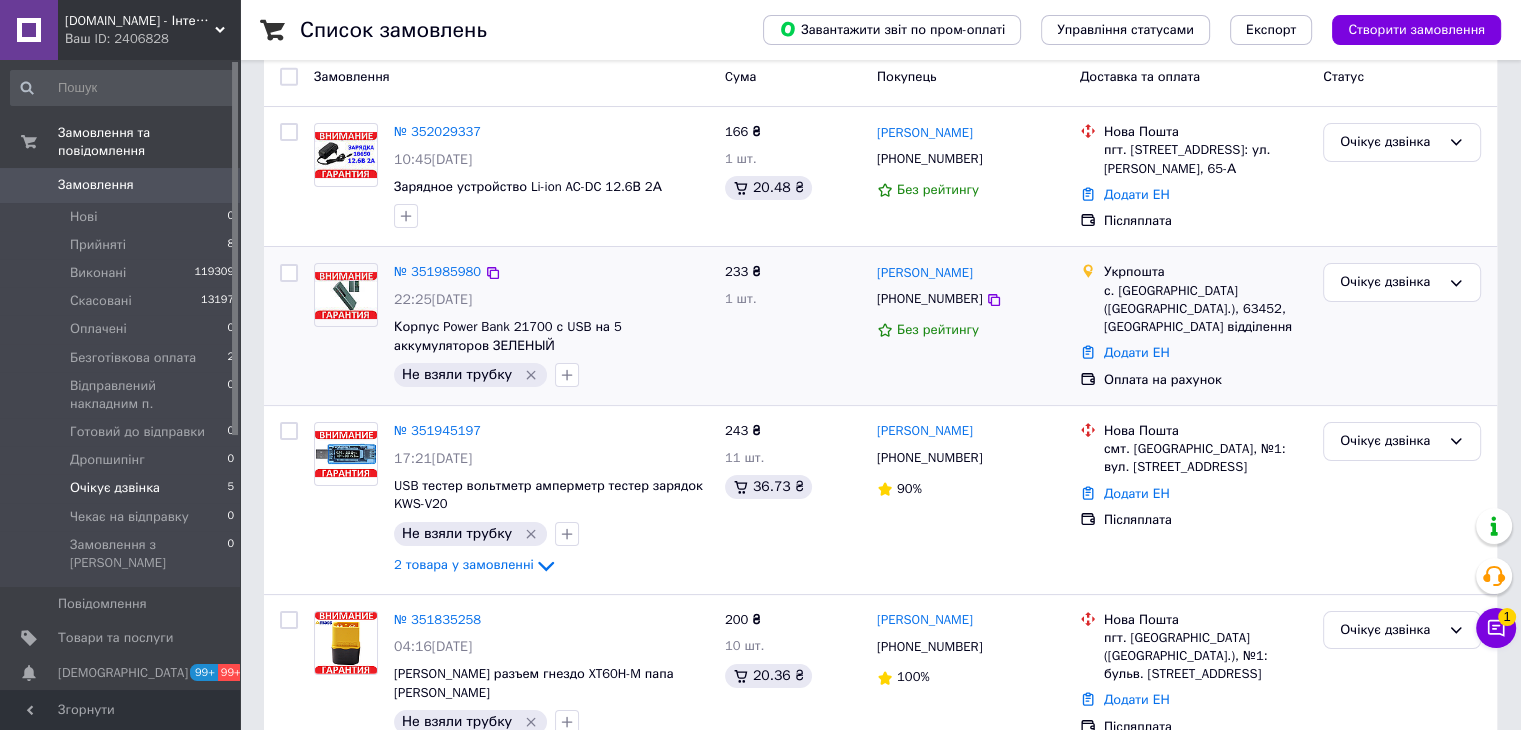 scroll, scrollTop: 200, scrollLeft: 0, axis: vertical 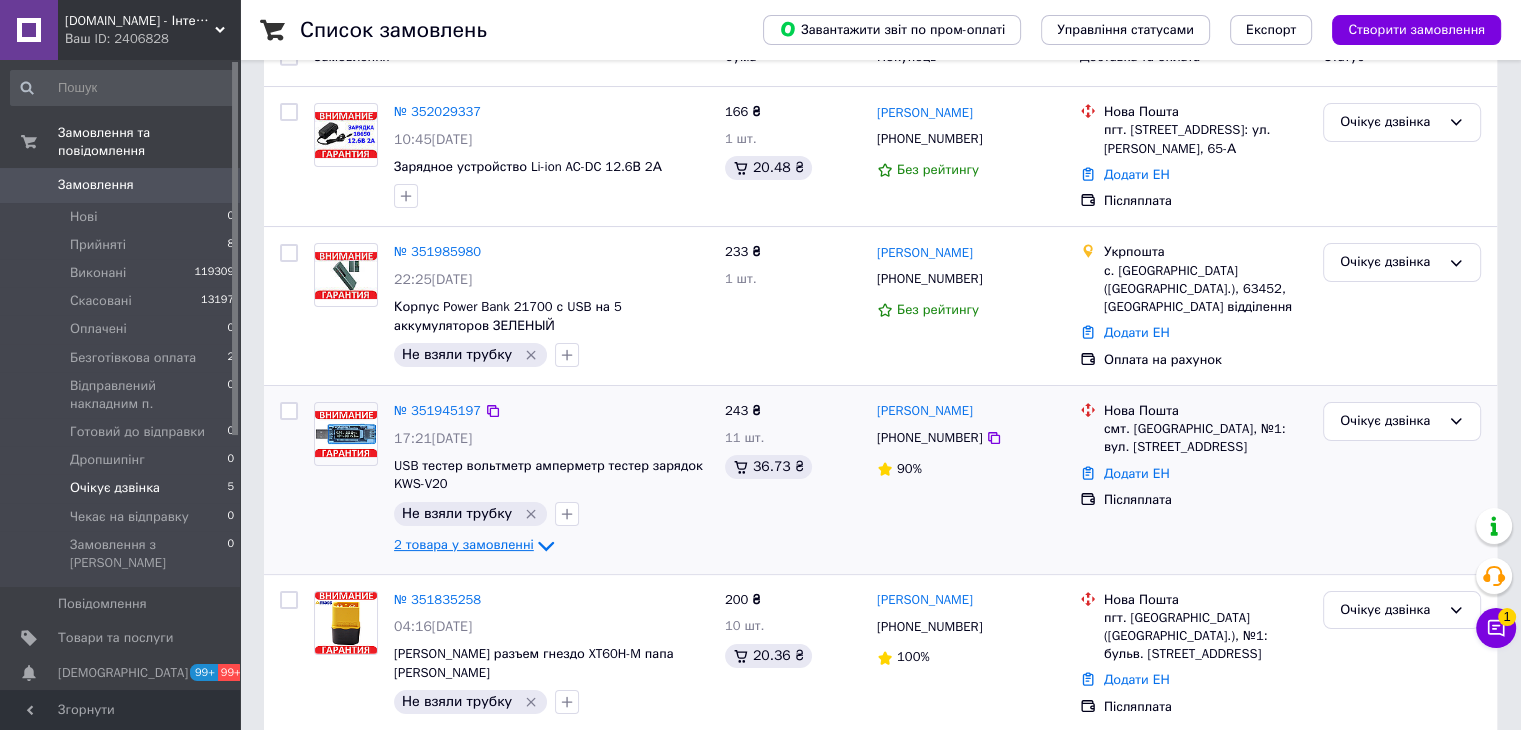 click 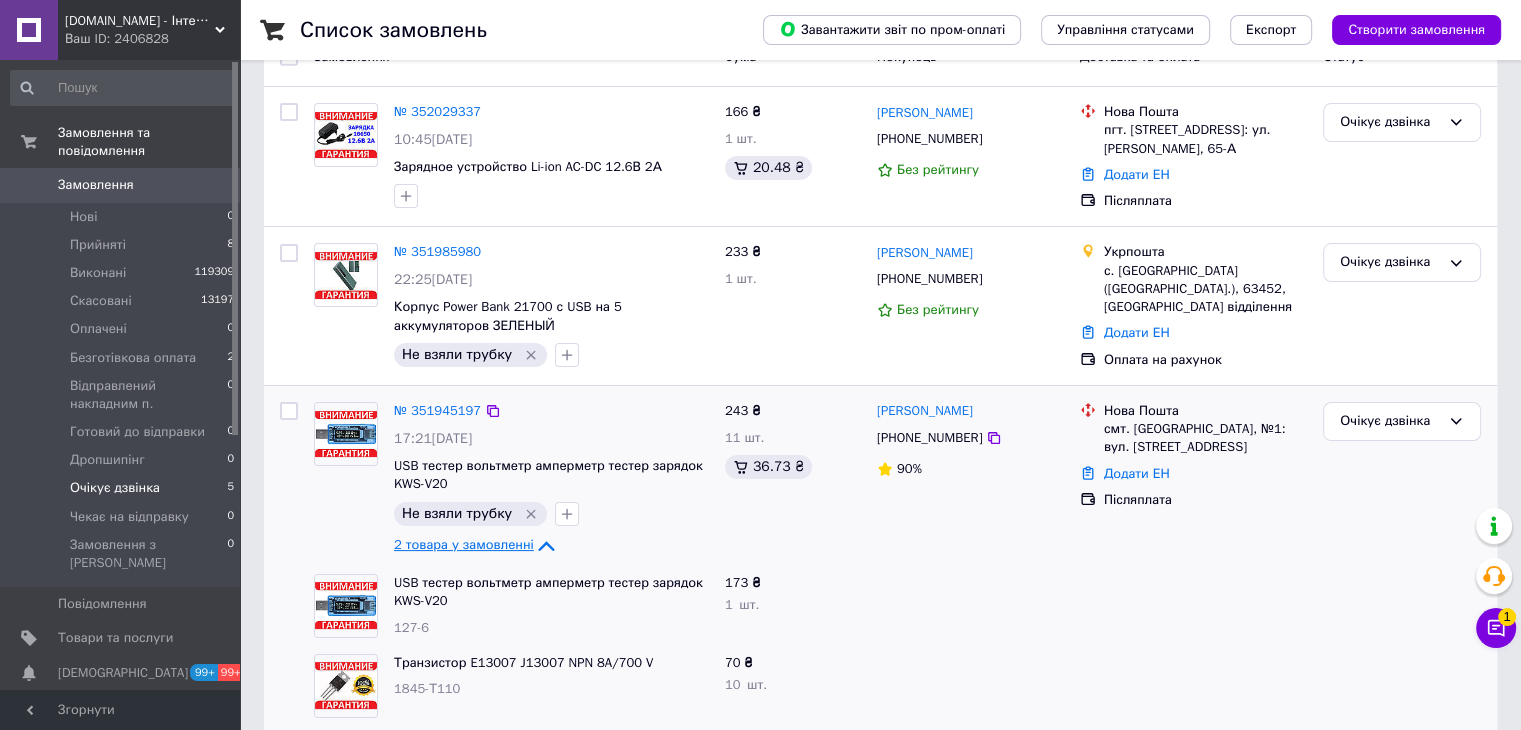 click 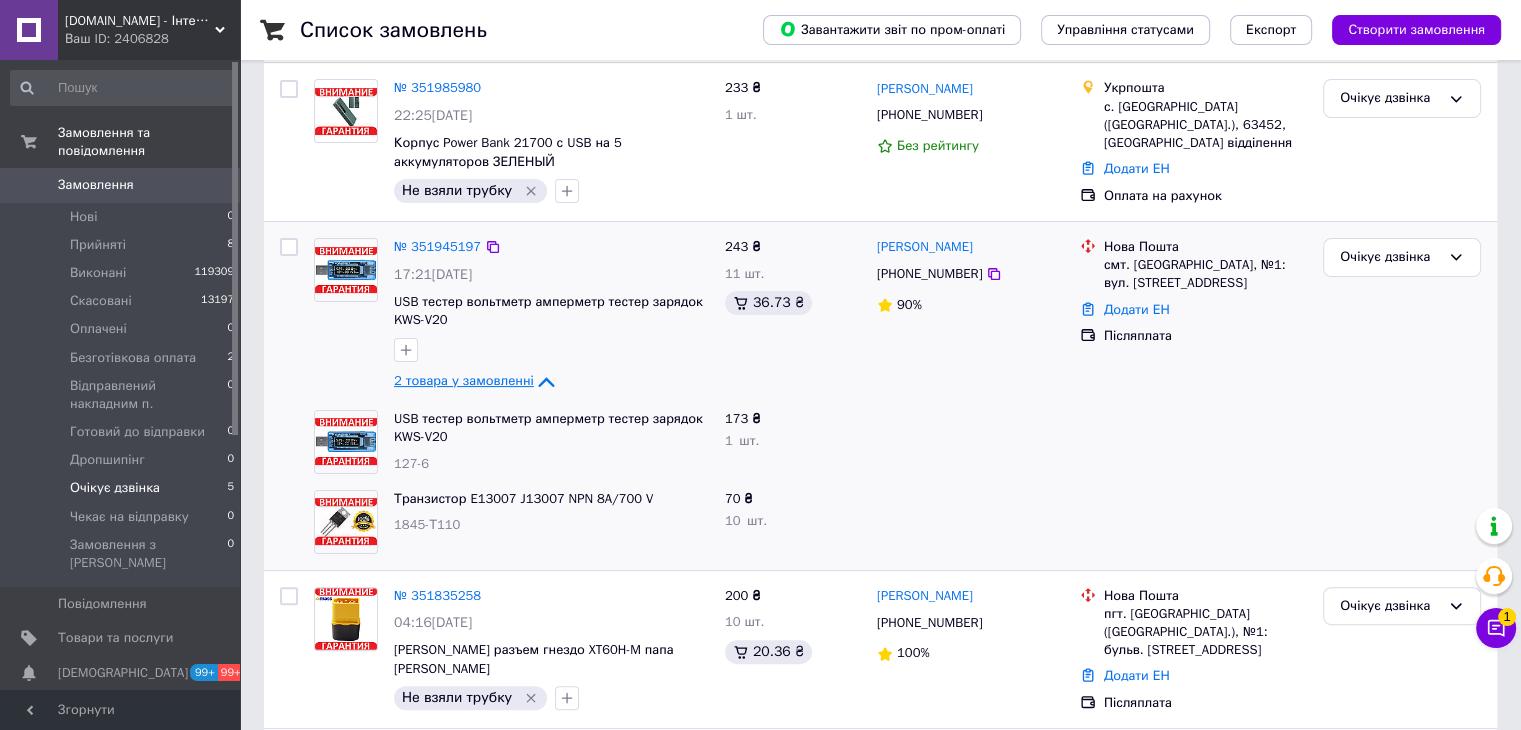 scroll, scrollTop: 400, scrollLeft: 0, axis: vertical 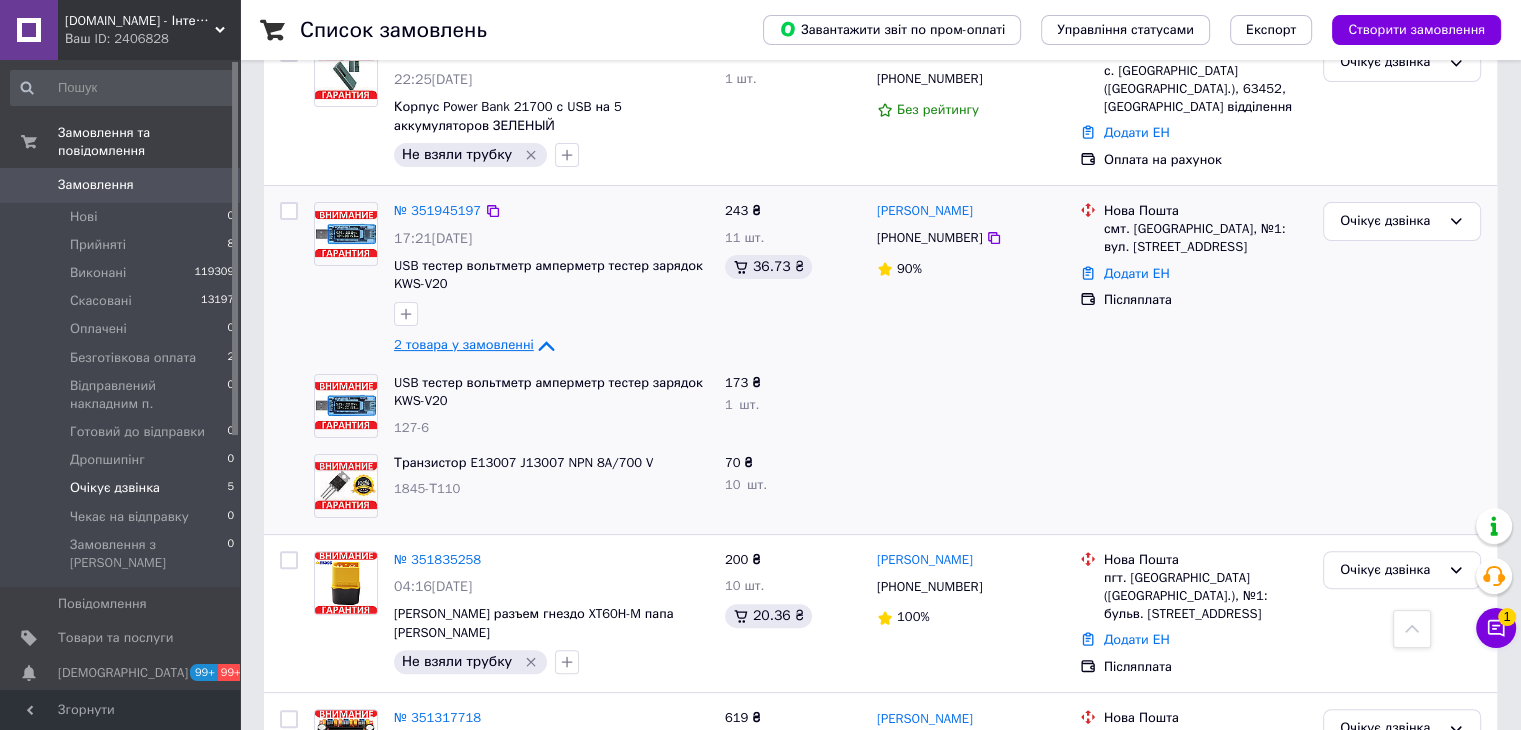 click 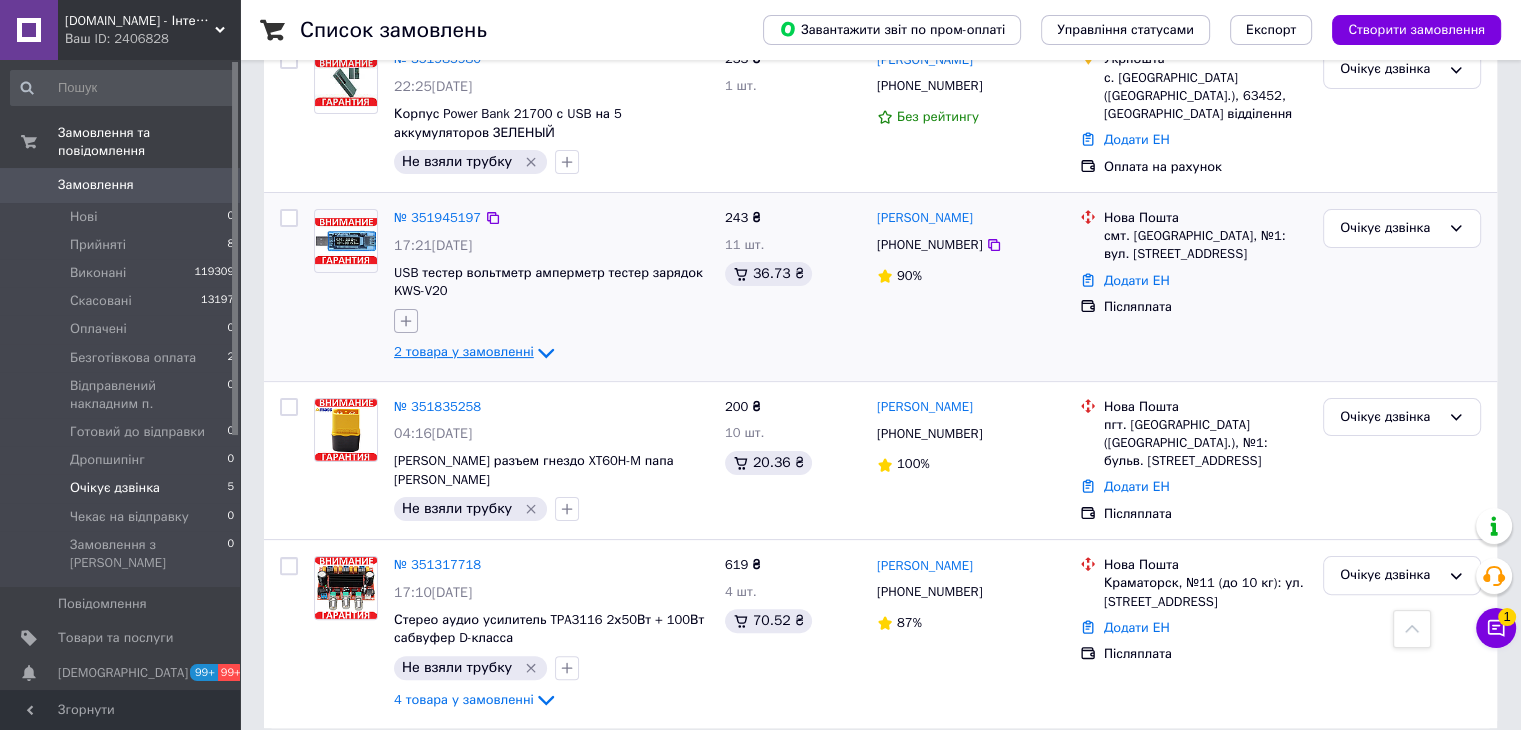 click 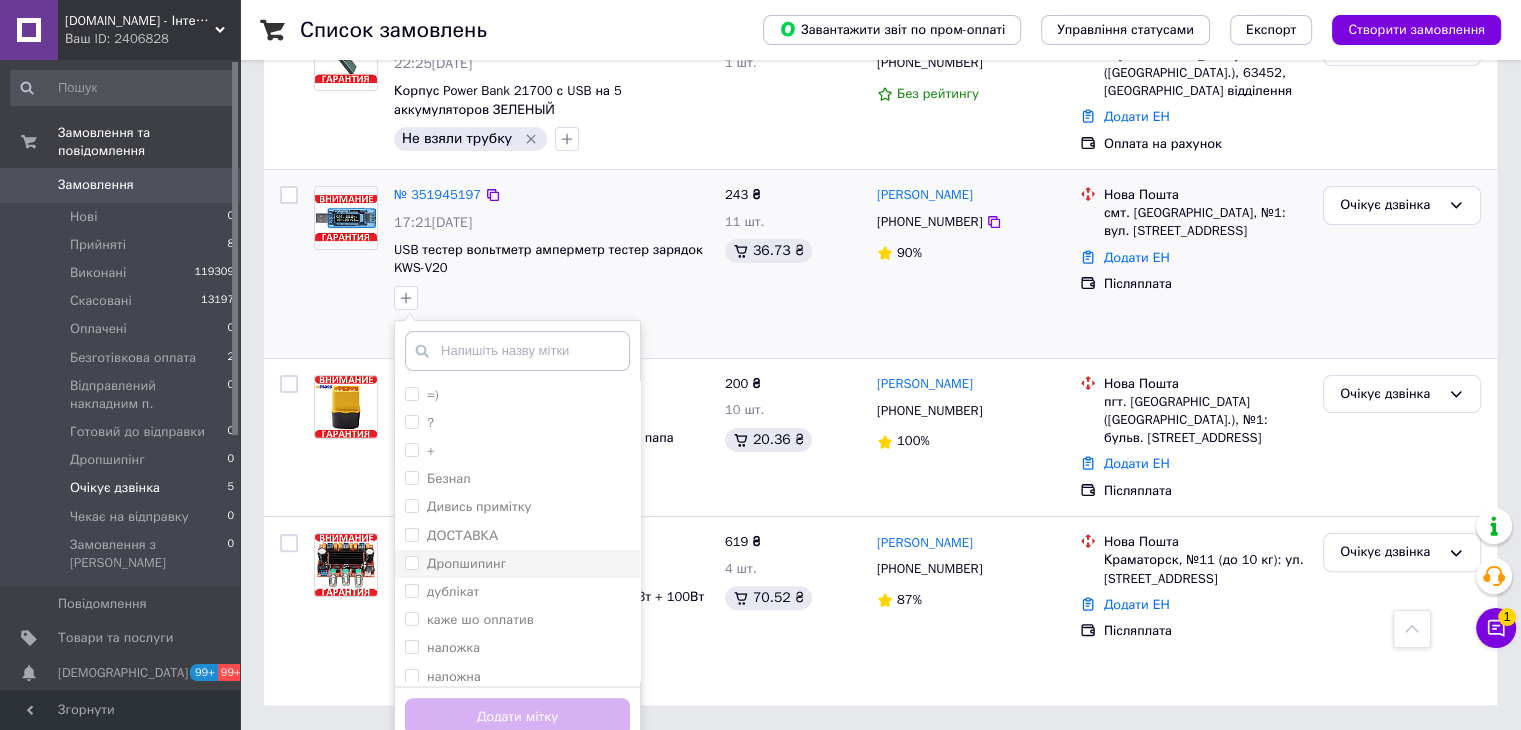 scroll, scrollTop: 428, scrollLeft: 0, axis: vertical 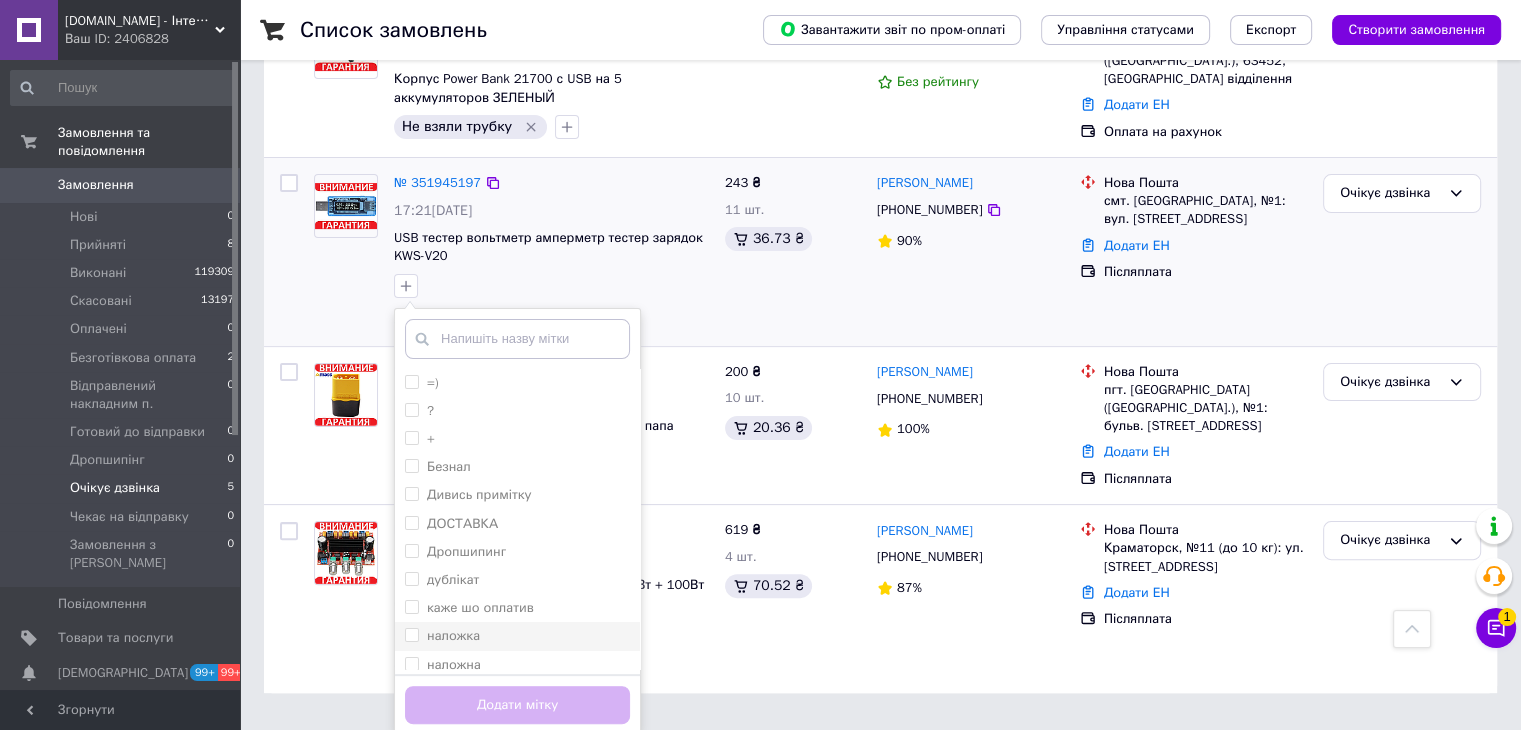 drag, startPoint x: 413, startPoint y: 634, endPoint x: 440, endPoint y: 640, distance: 27.658634 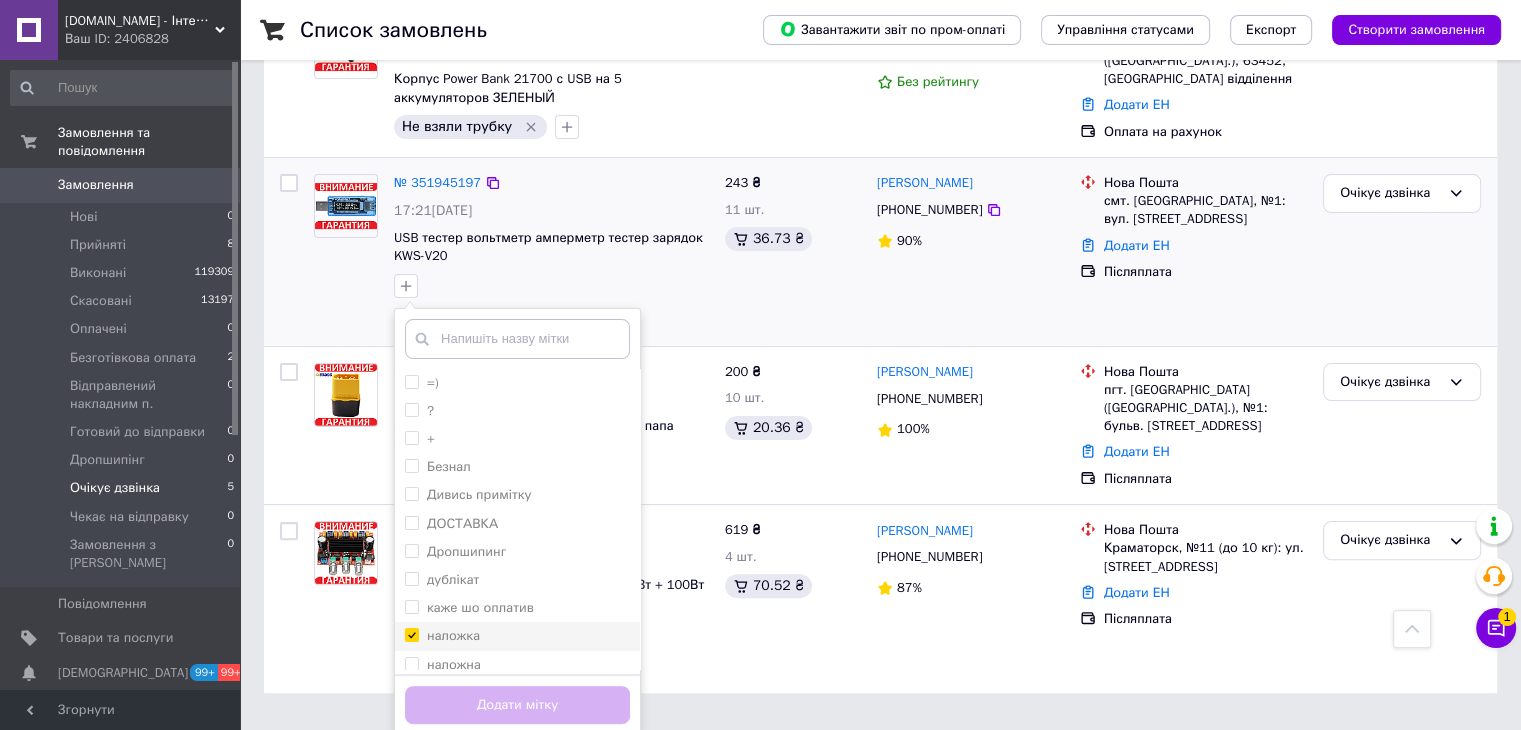 checkbox on "true" 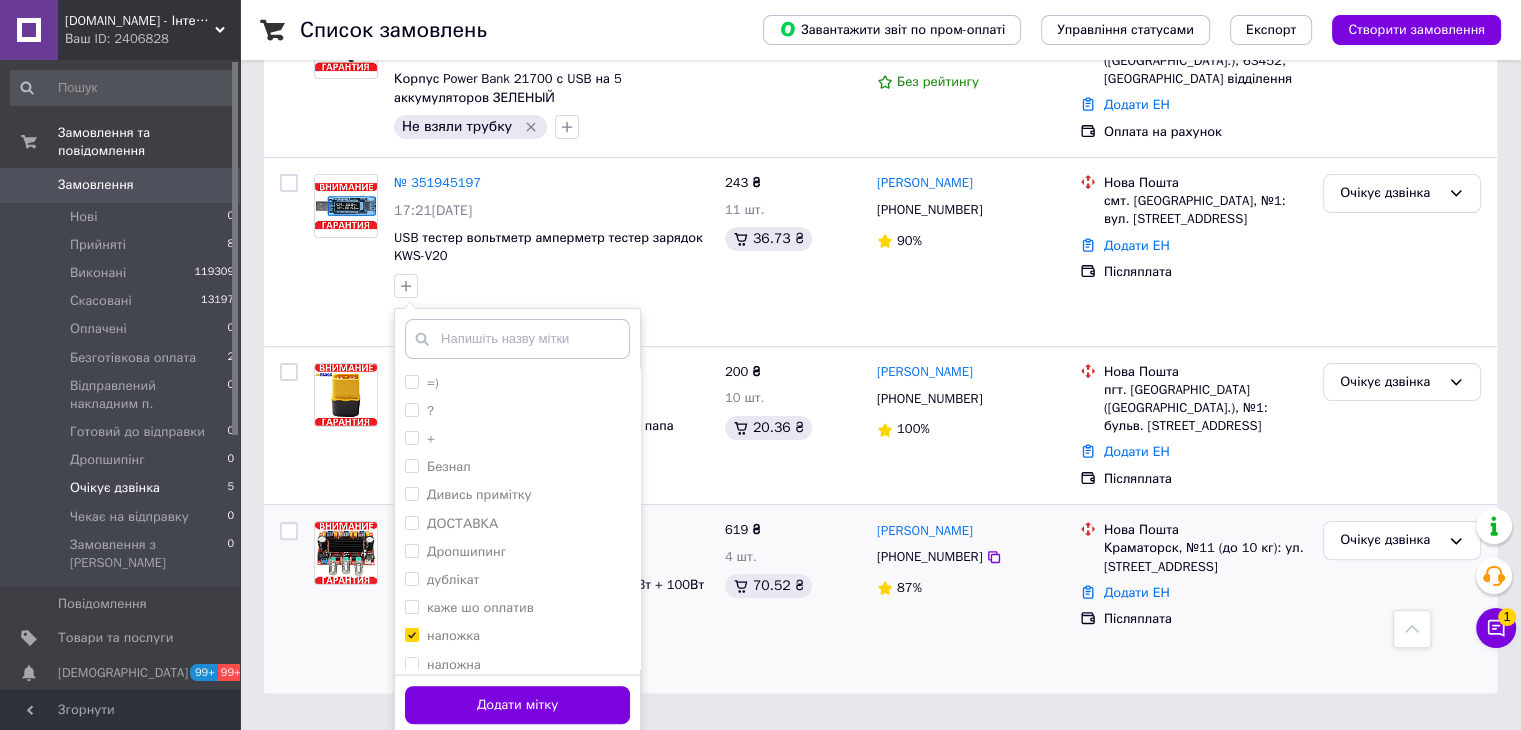 click on "Додати мітку" at bounding box center (517, 705) 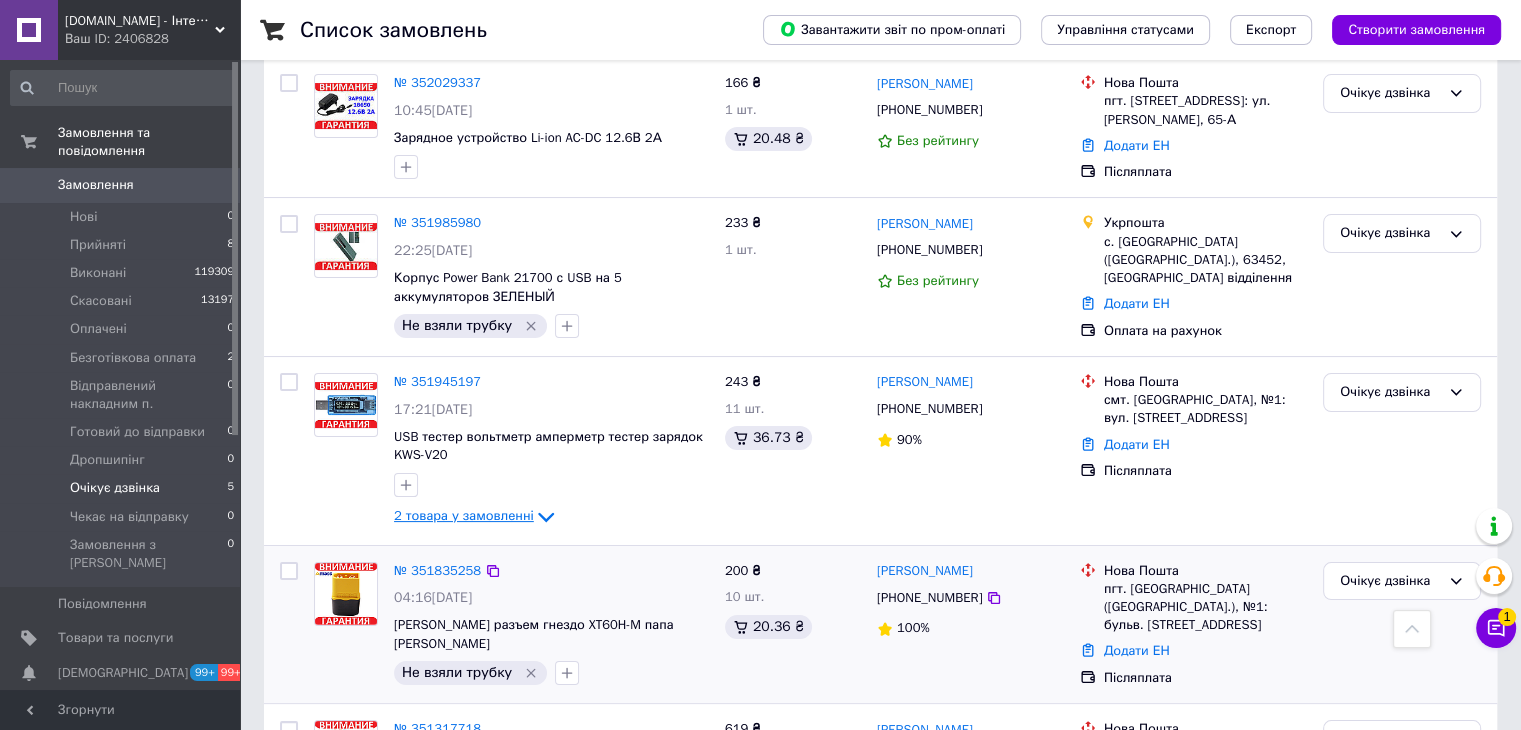 scroll, scrollTop: 193, scrollLeft: 0, axis: vertical 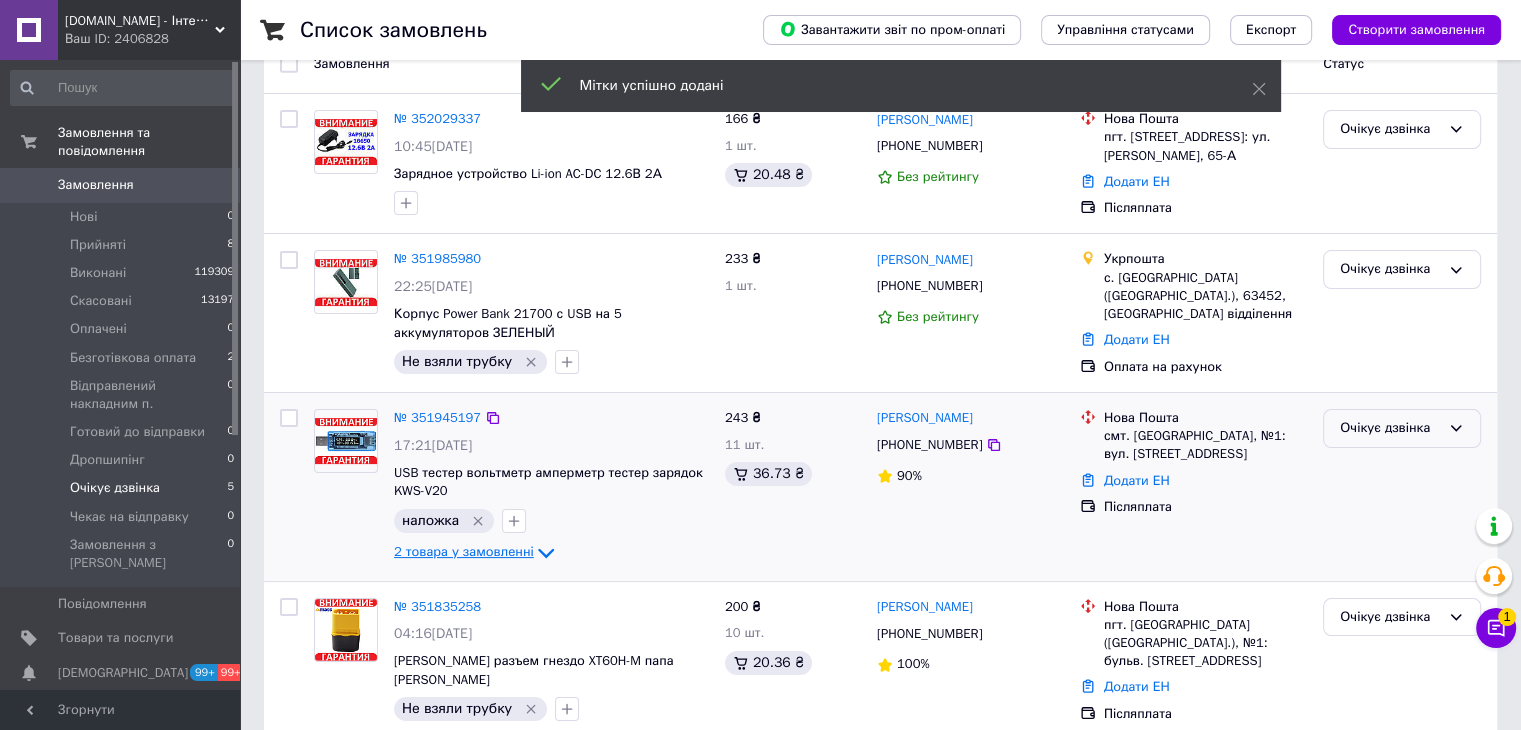 click on "Очікує дзвінка" at bounding box center (1390, 428) 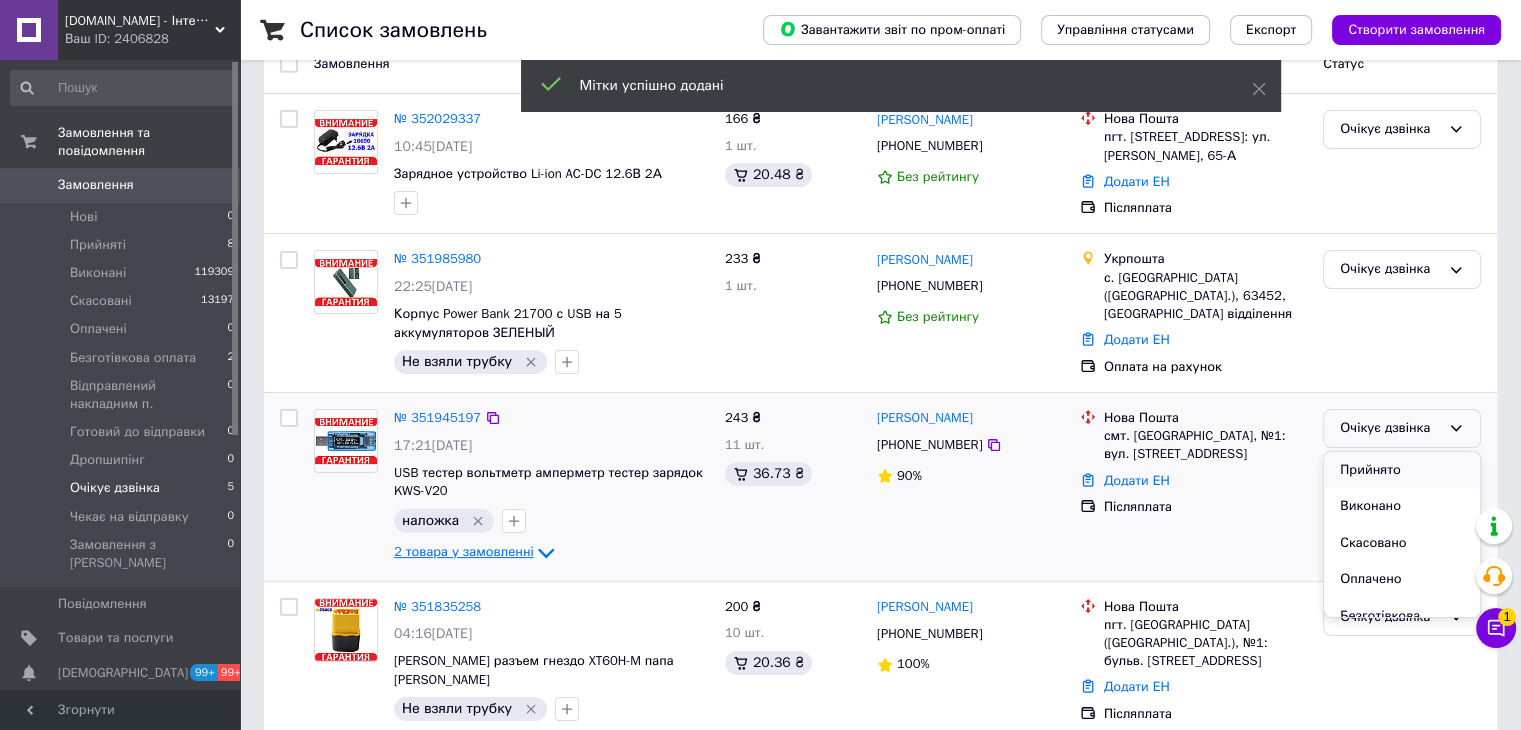 click on "Прийнято" at bounding box center (1402, 470) 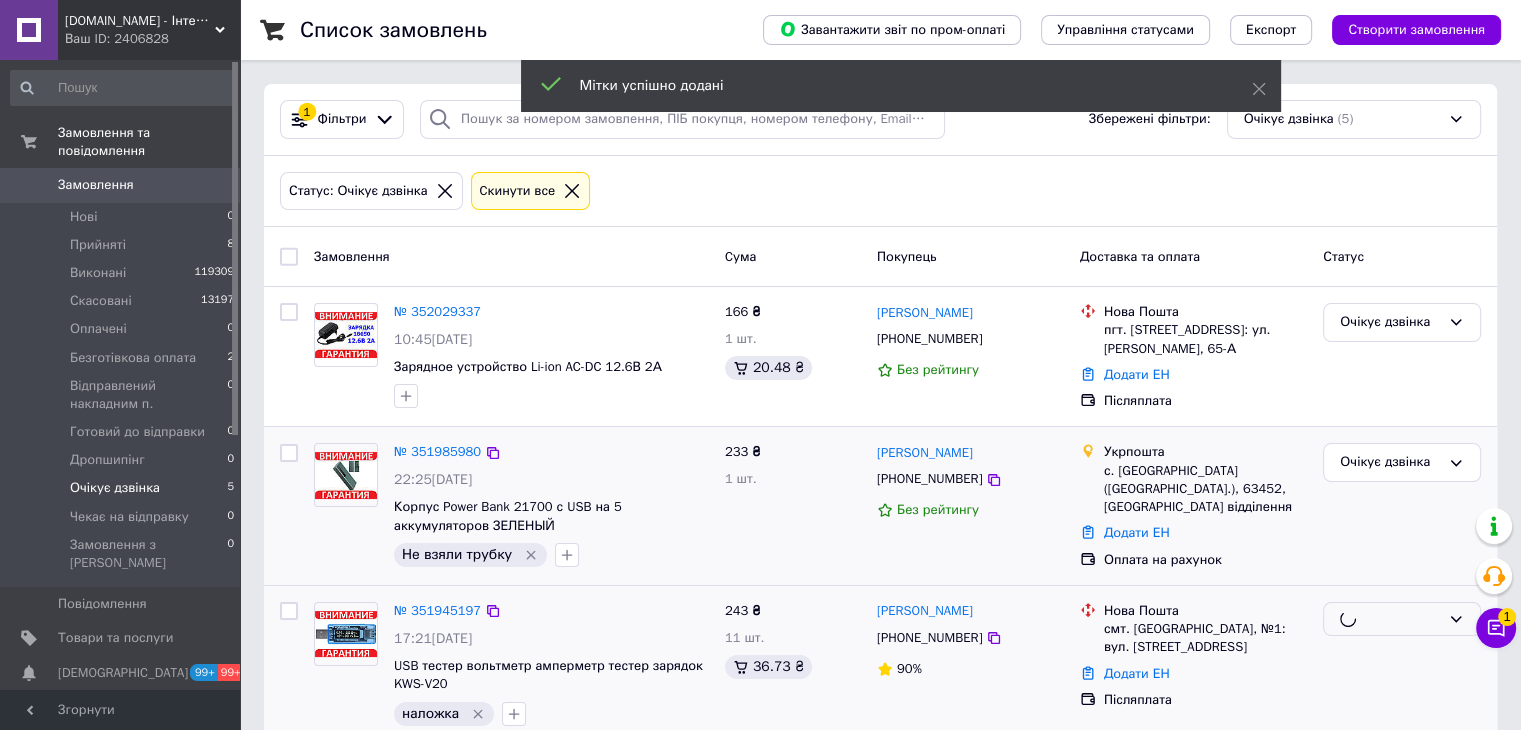scroll, scrollTop: 0, scrollLeft: 0, axis: both 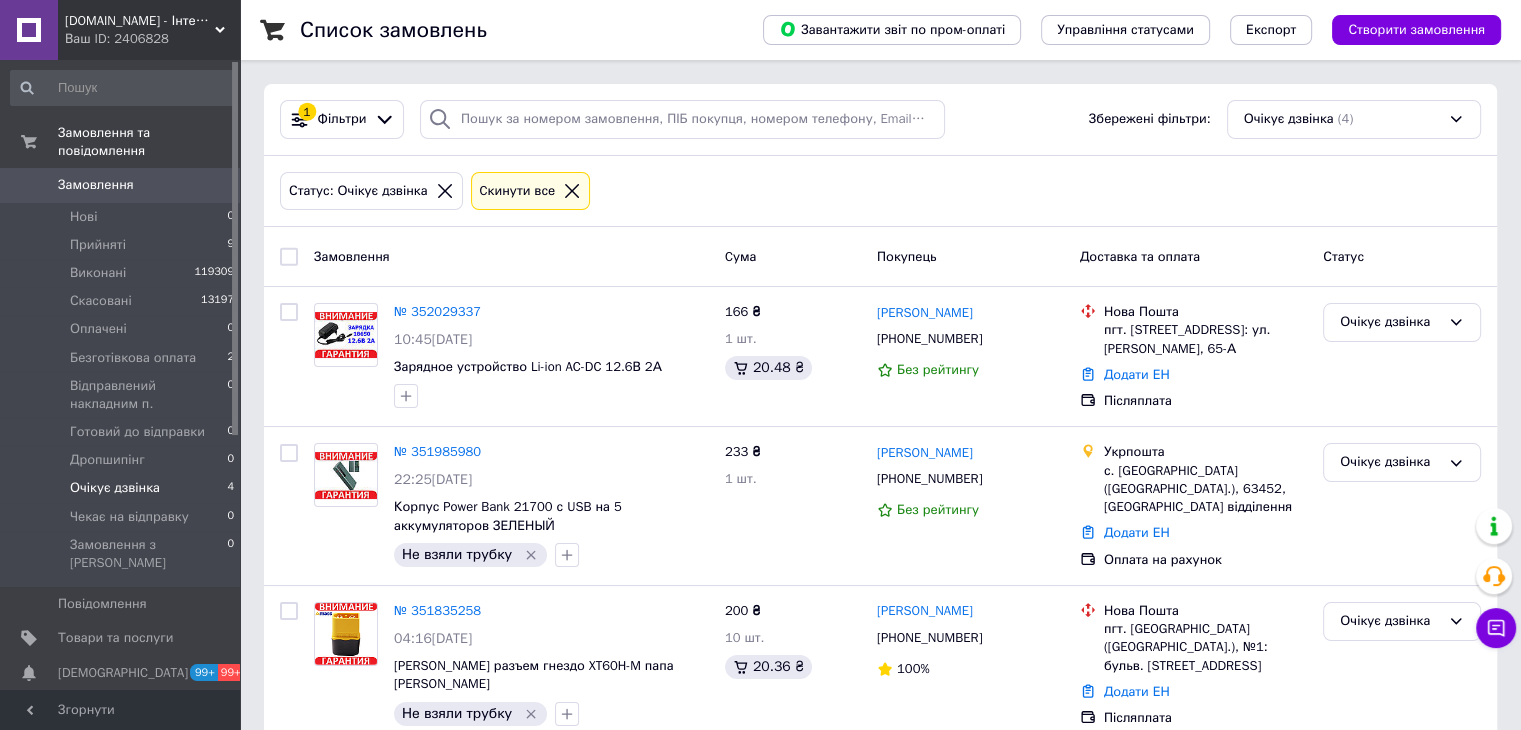 click on "Очікує дзвінка" at bounding box center (115, 488) 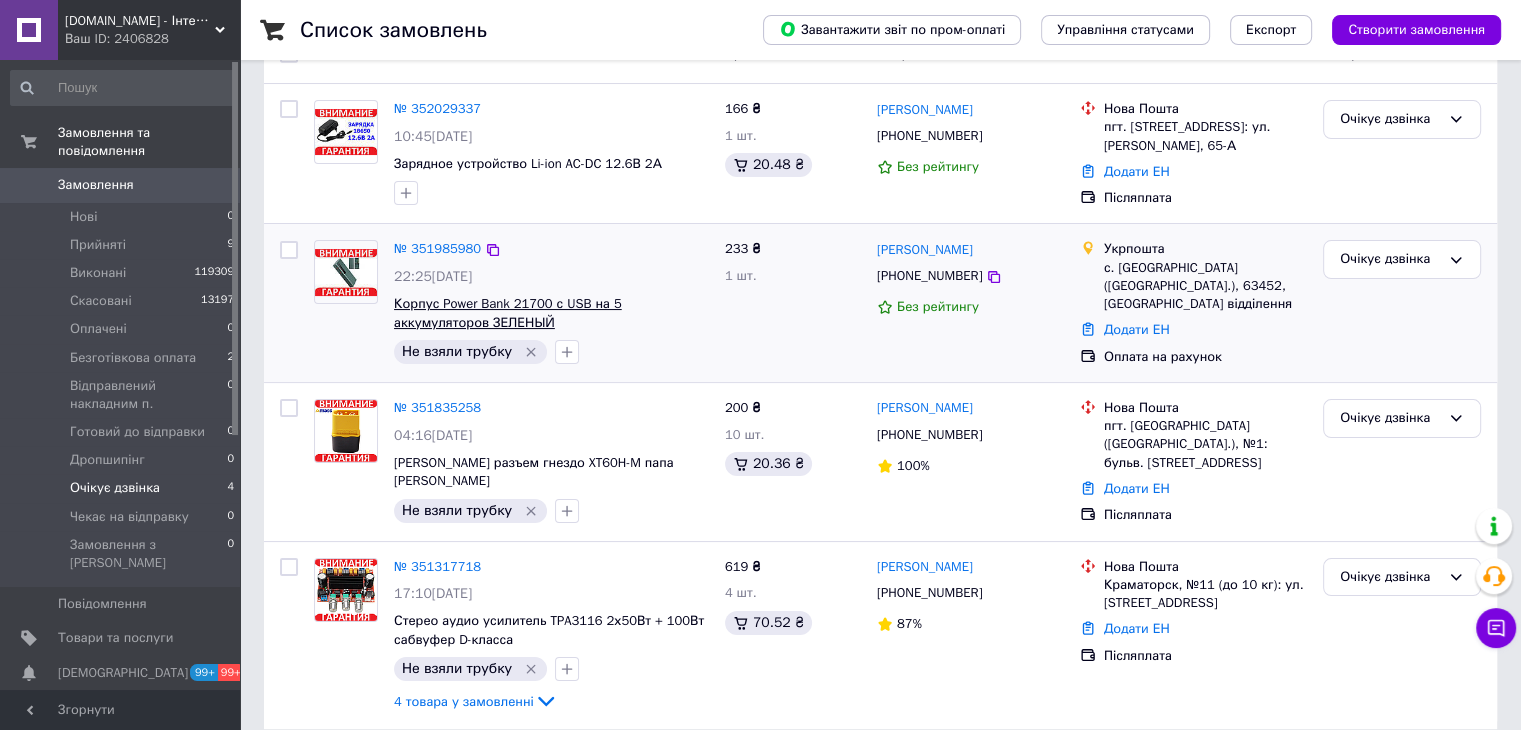 scroll, scrollTop: 204, scrollLeft: 0, axis: vertical 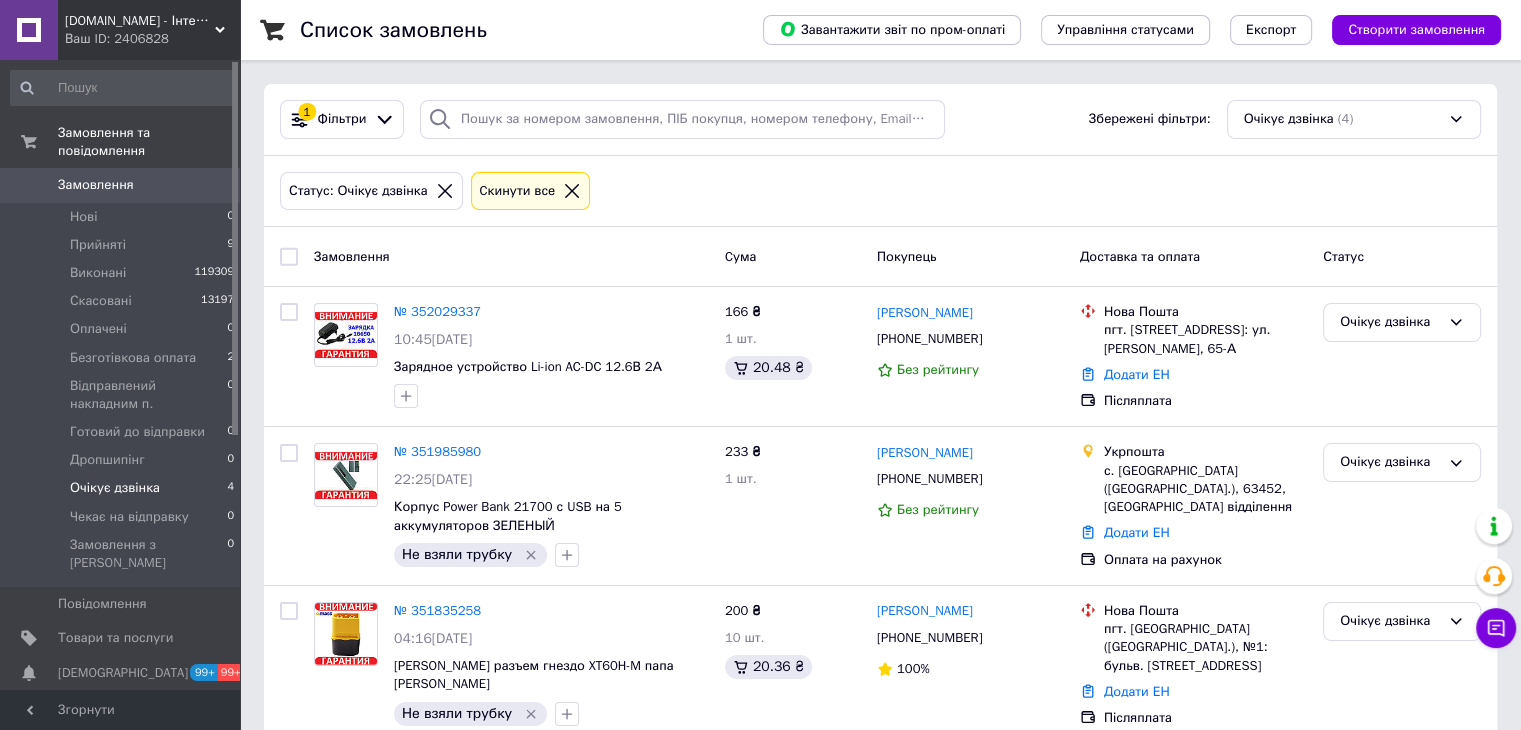 click on "Очікує дзвінка" at bounding box center [115, 488] 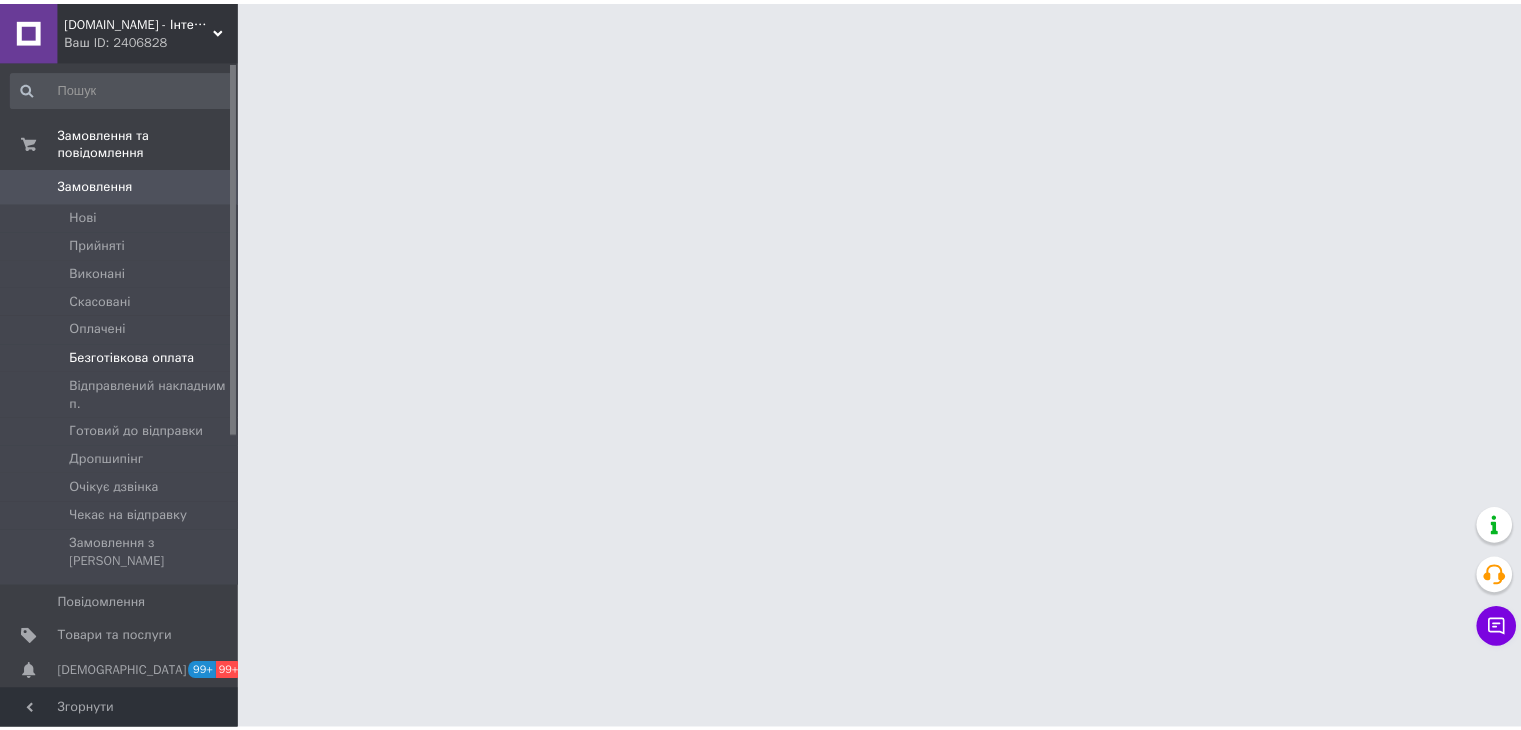 scroll, scrollTop: 0, scrollLeft: 0, axis: both 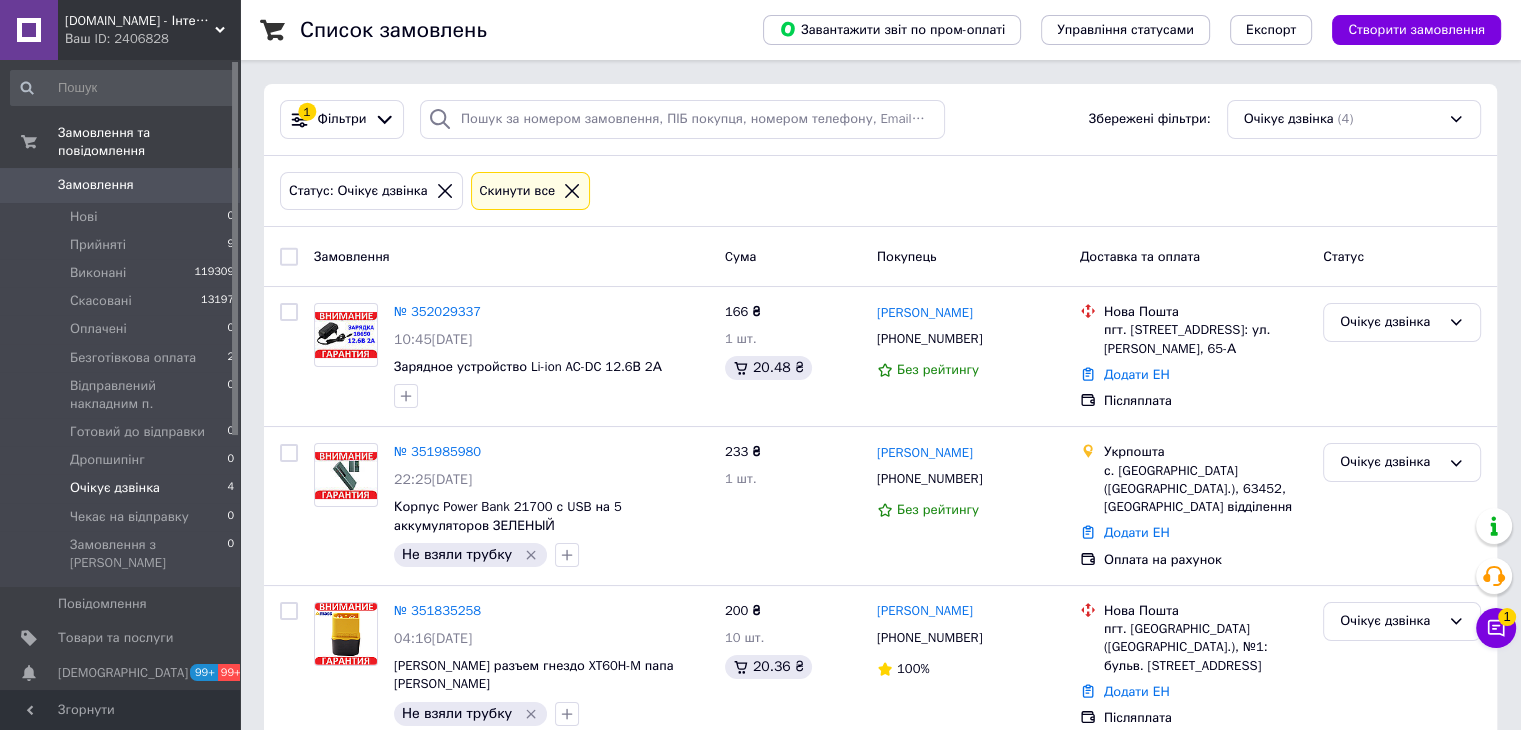 click on "Очікує дзвінка" at bounding box center (115, 488) 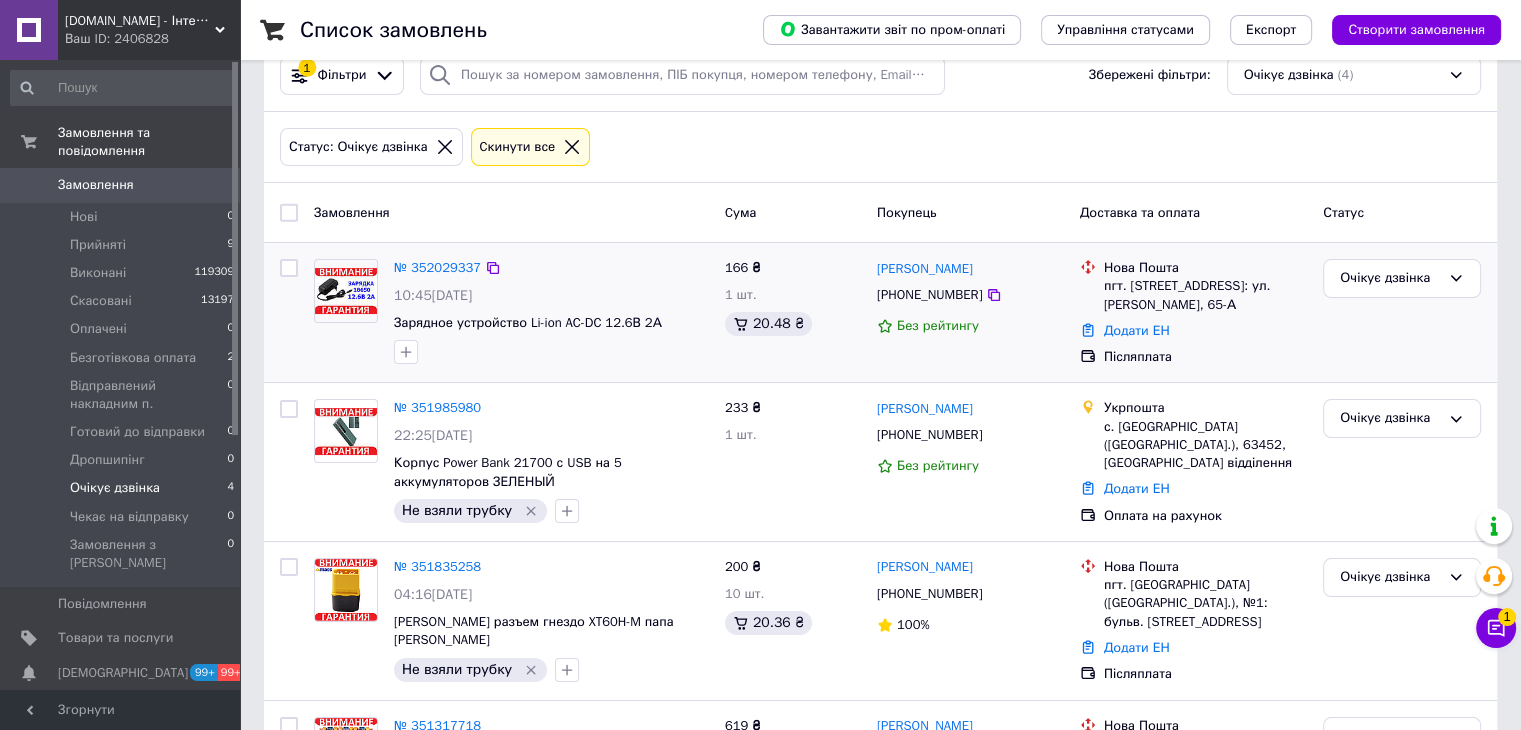 scroll, scrollTop: 4, scrollLeft: 0, axis: vertical 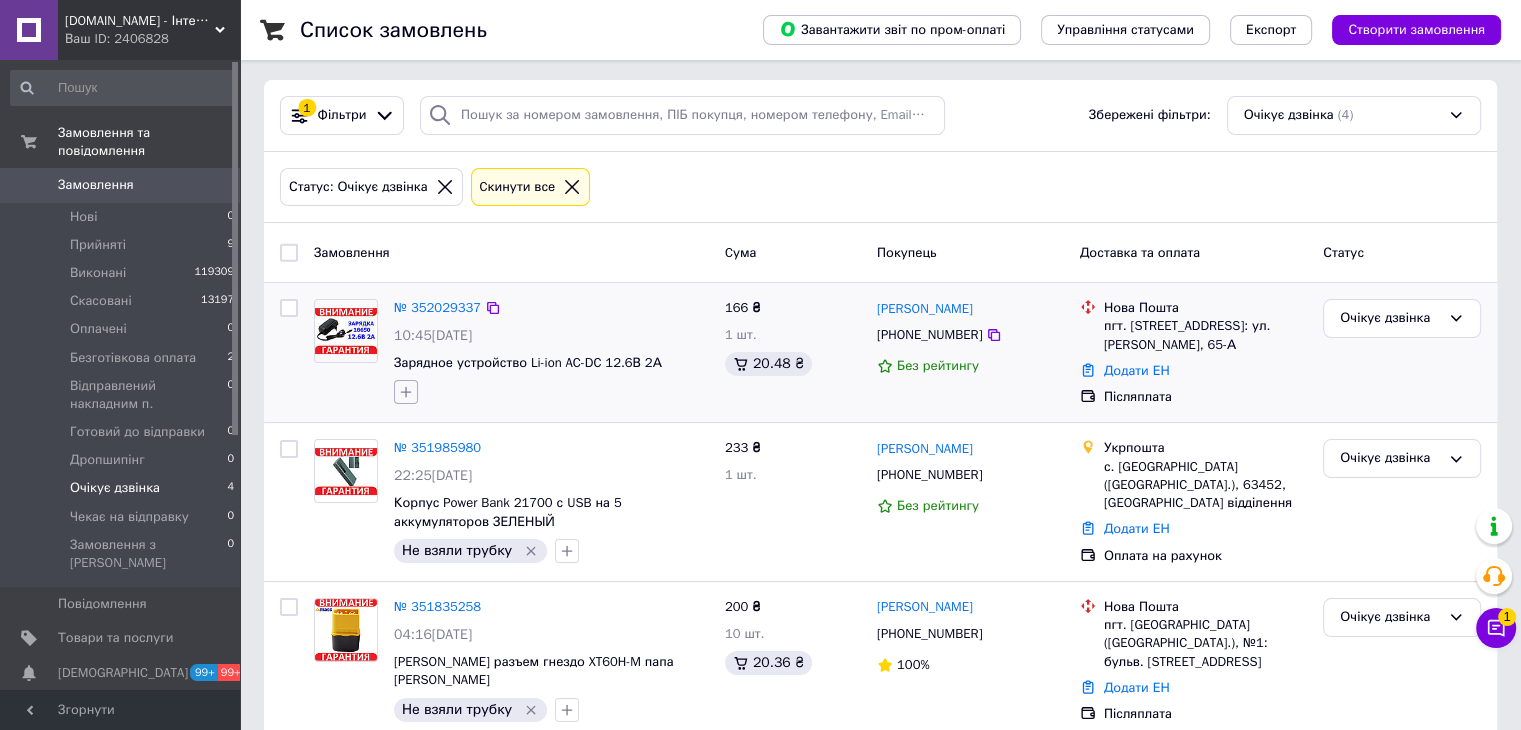 click 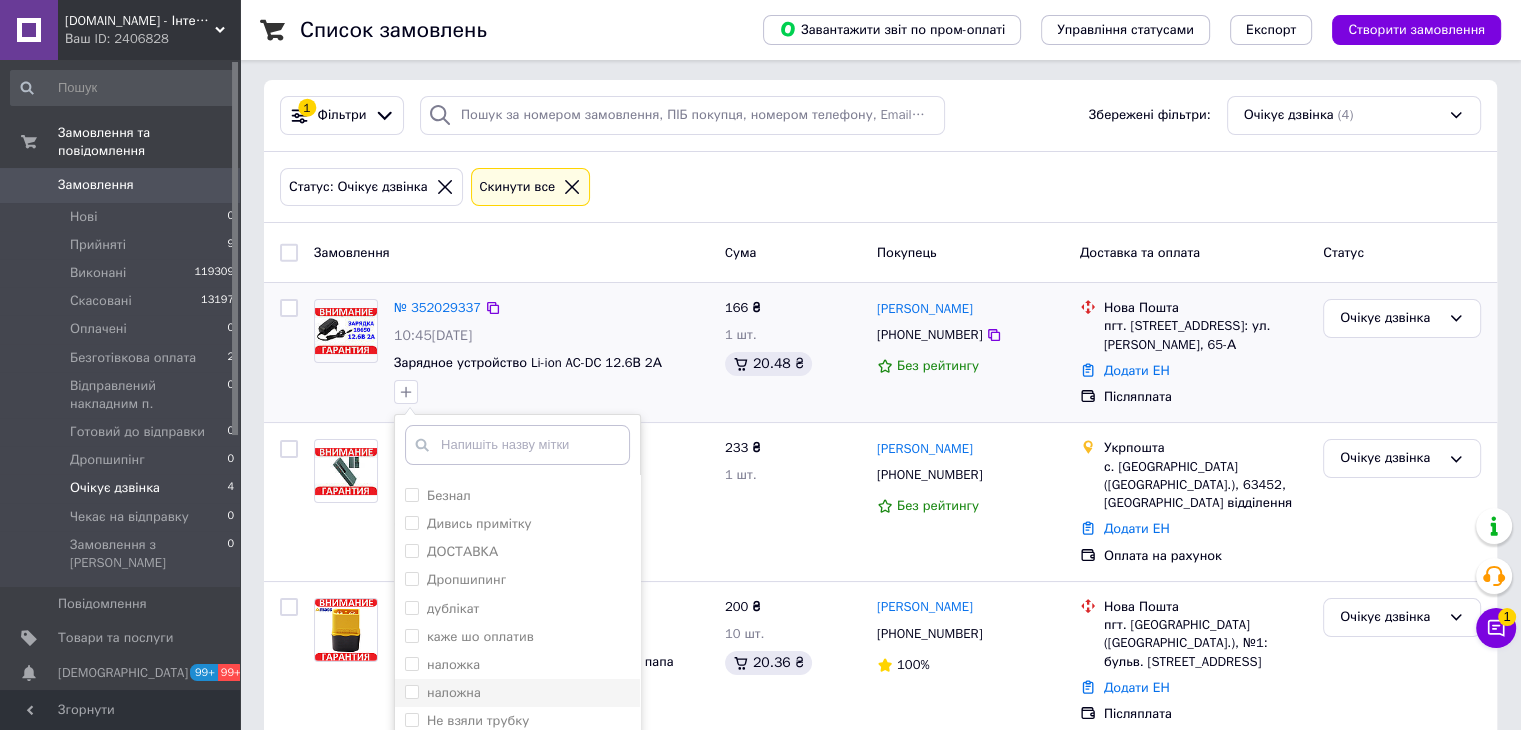 scroll, scrollTop: 300, scrollLeft: 0, axis: vertical 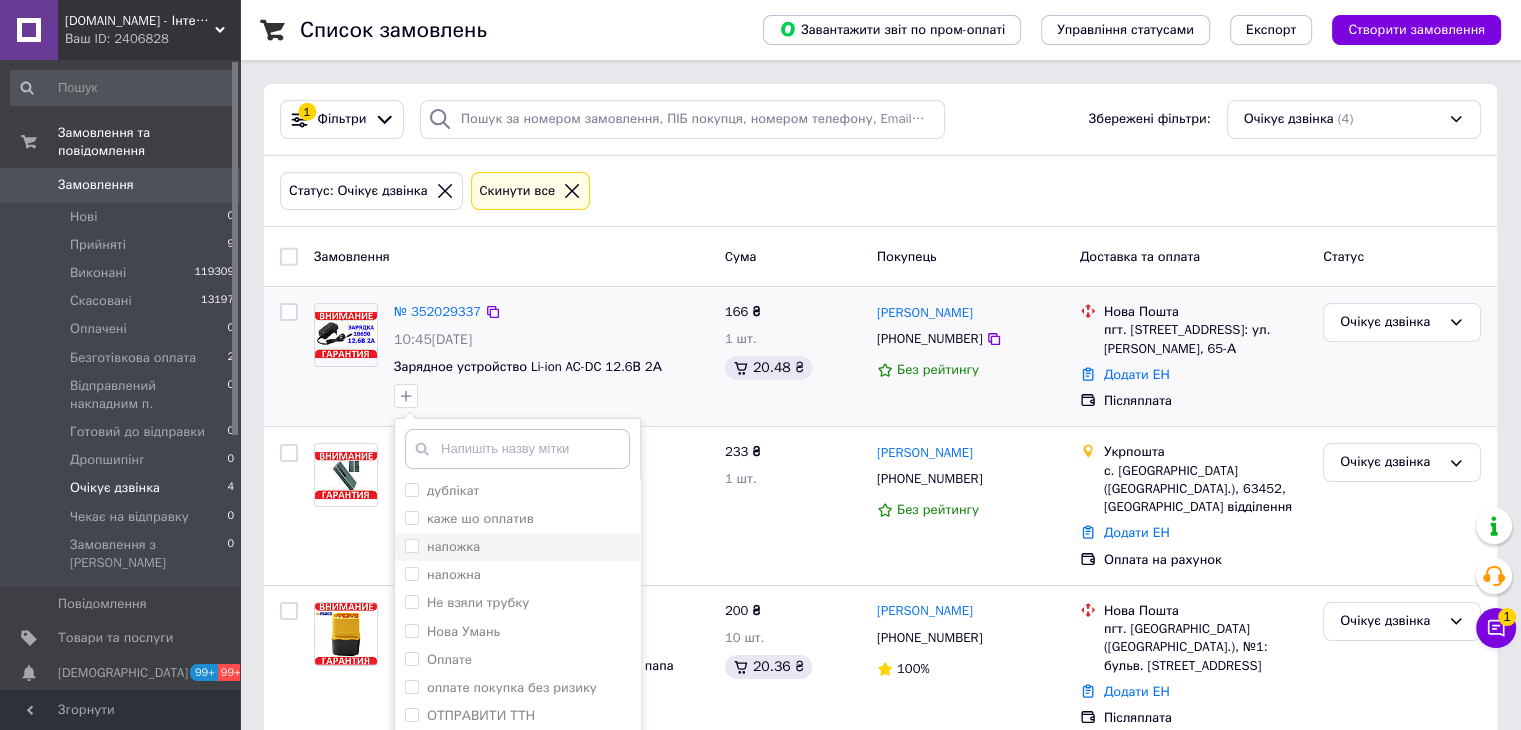 drag, startPoint x: 409, startPoint y: 542, endPoint x: 467, endPoint y: 552, distance: 58.855755 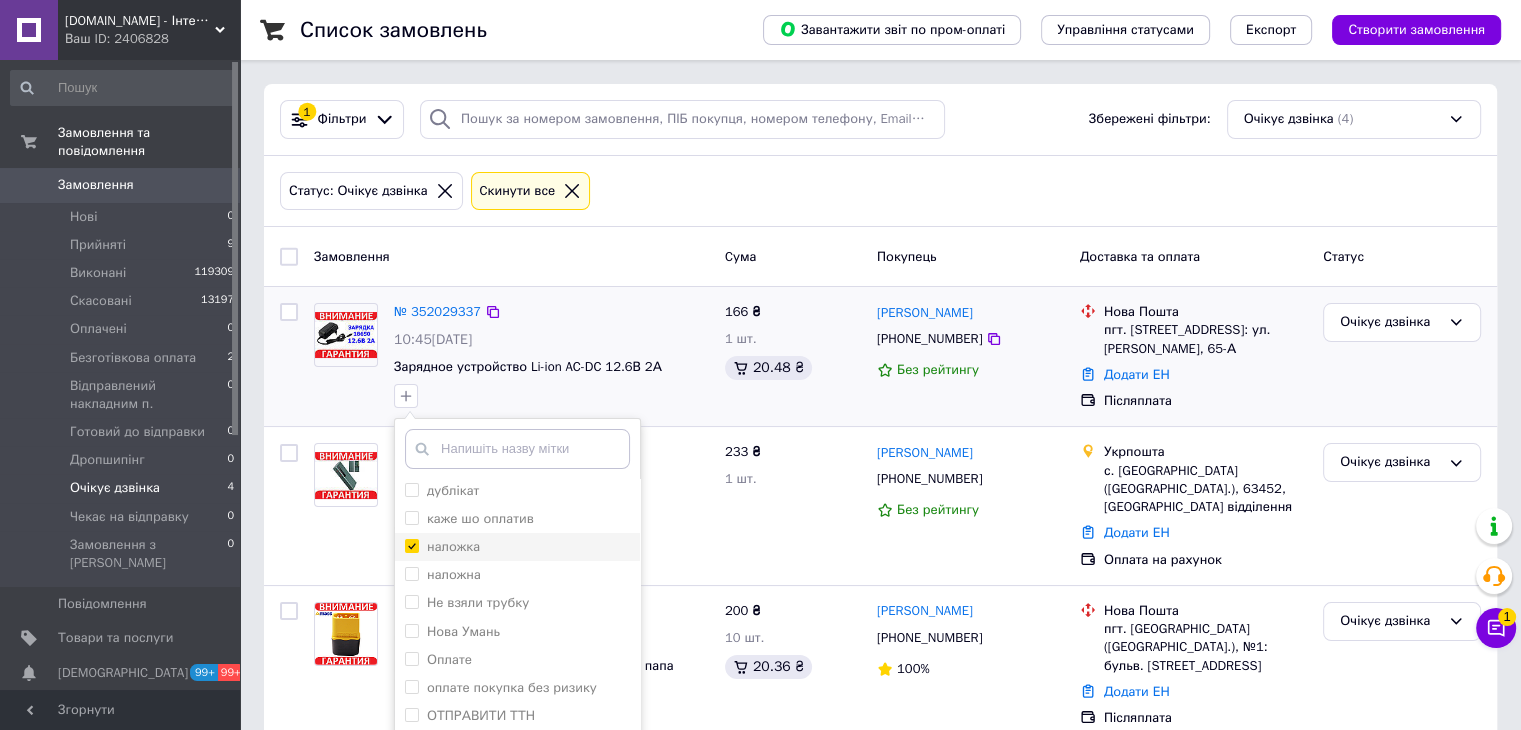 checkbox on "true" 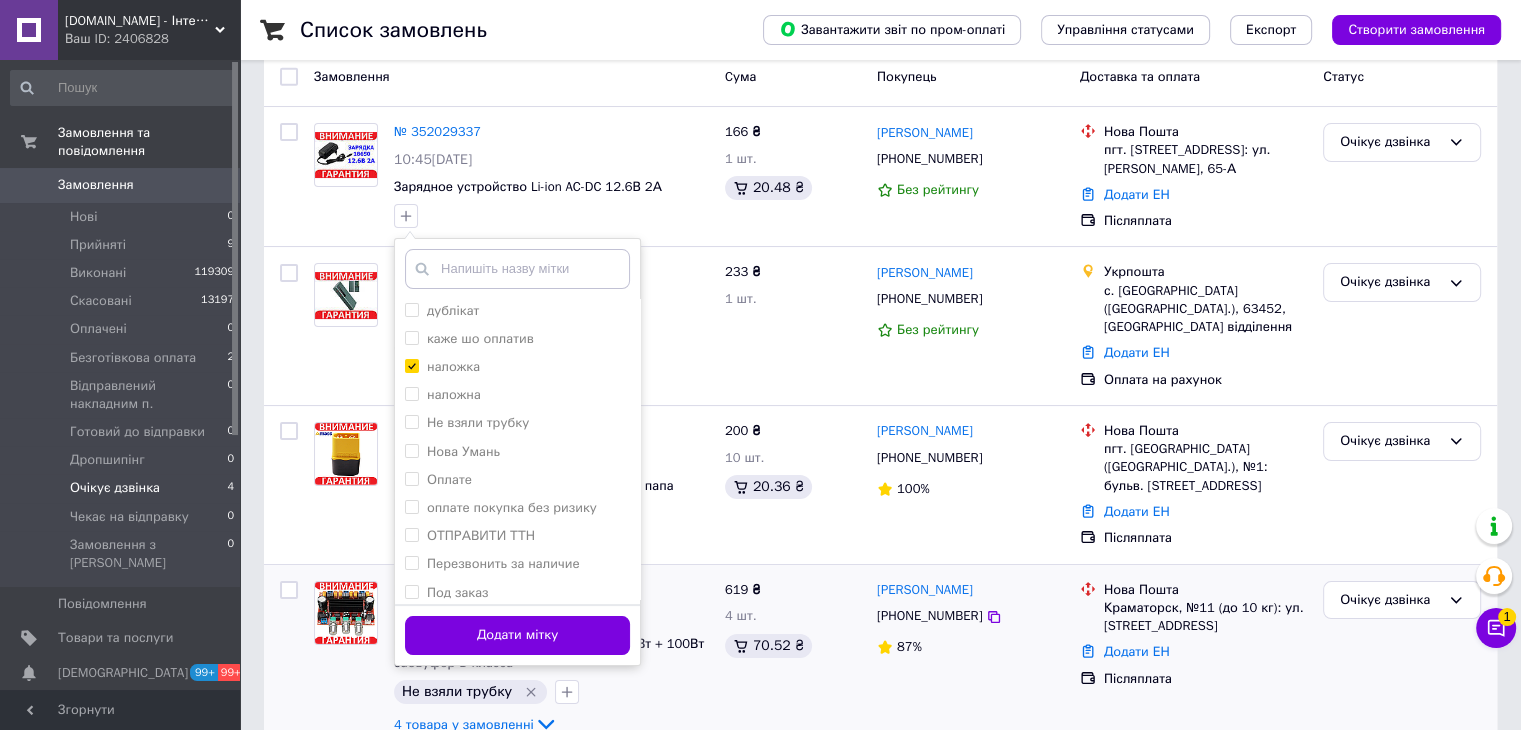 scroll, scrollTop: 204, scrollLeft: 0, axis: vertical 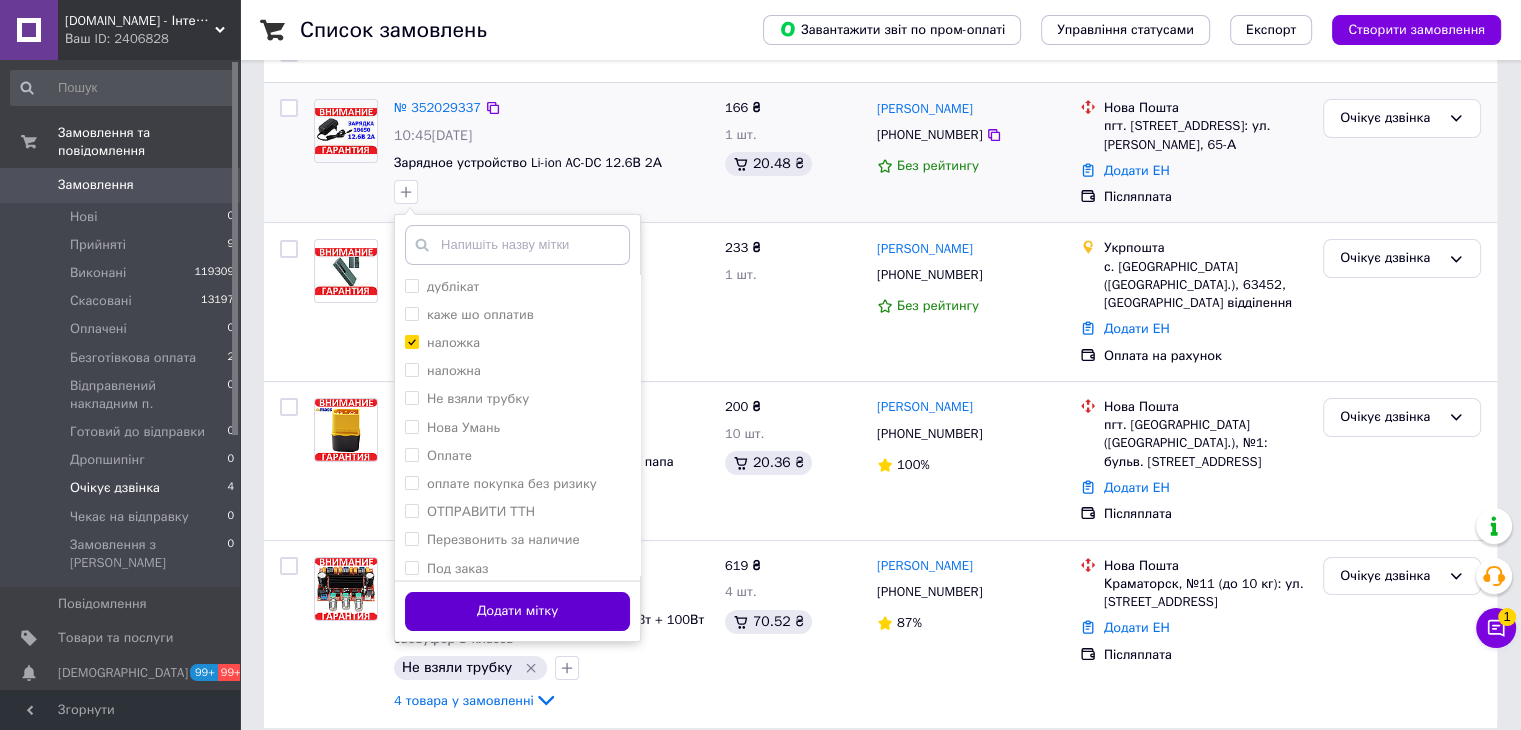 click on "Додати мітку" at bounding box center (517, 611) 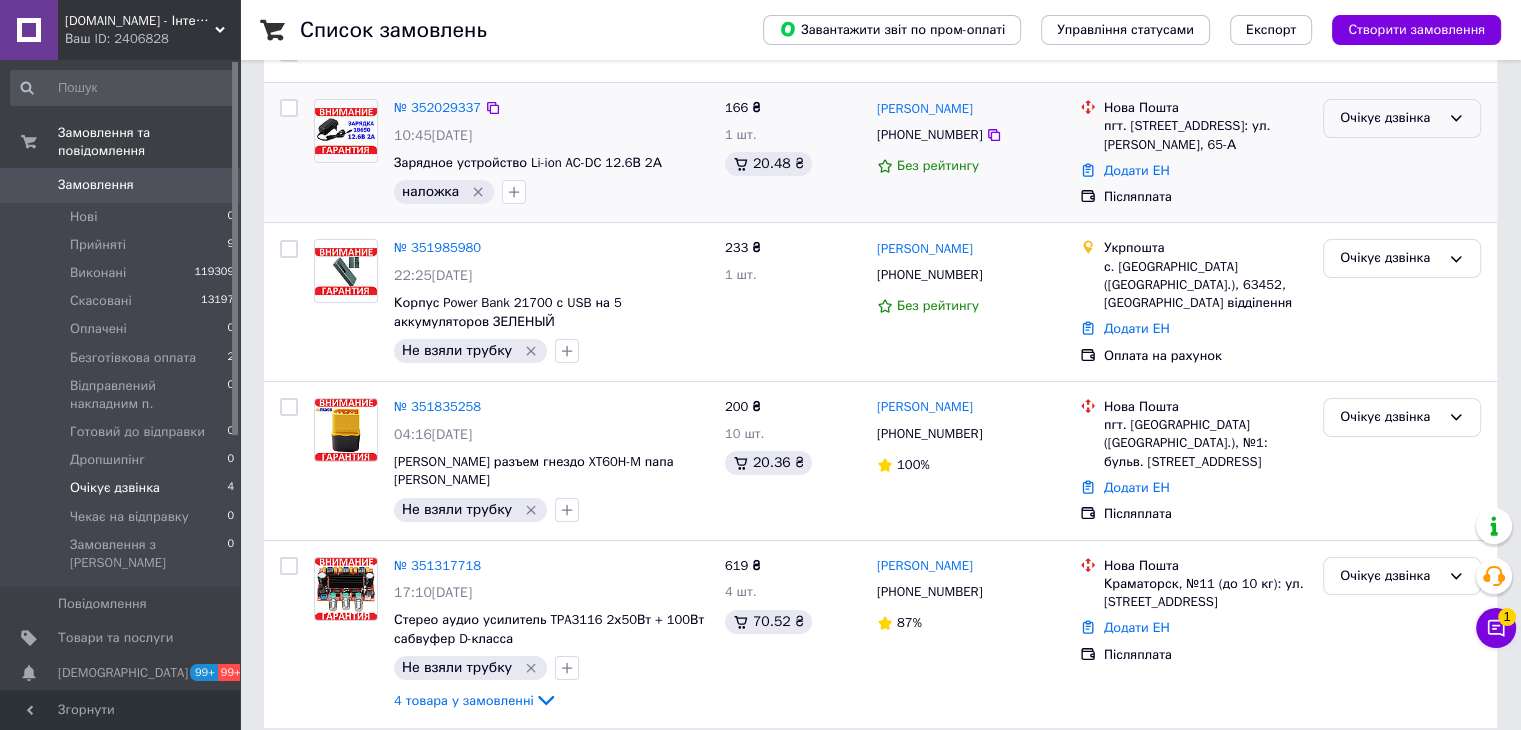 click on "Очікує дзвінка" at bounding box center (1390, 118) 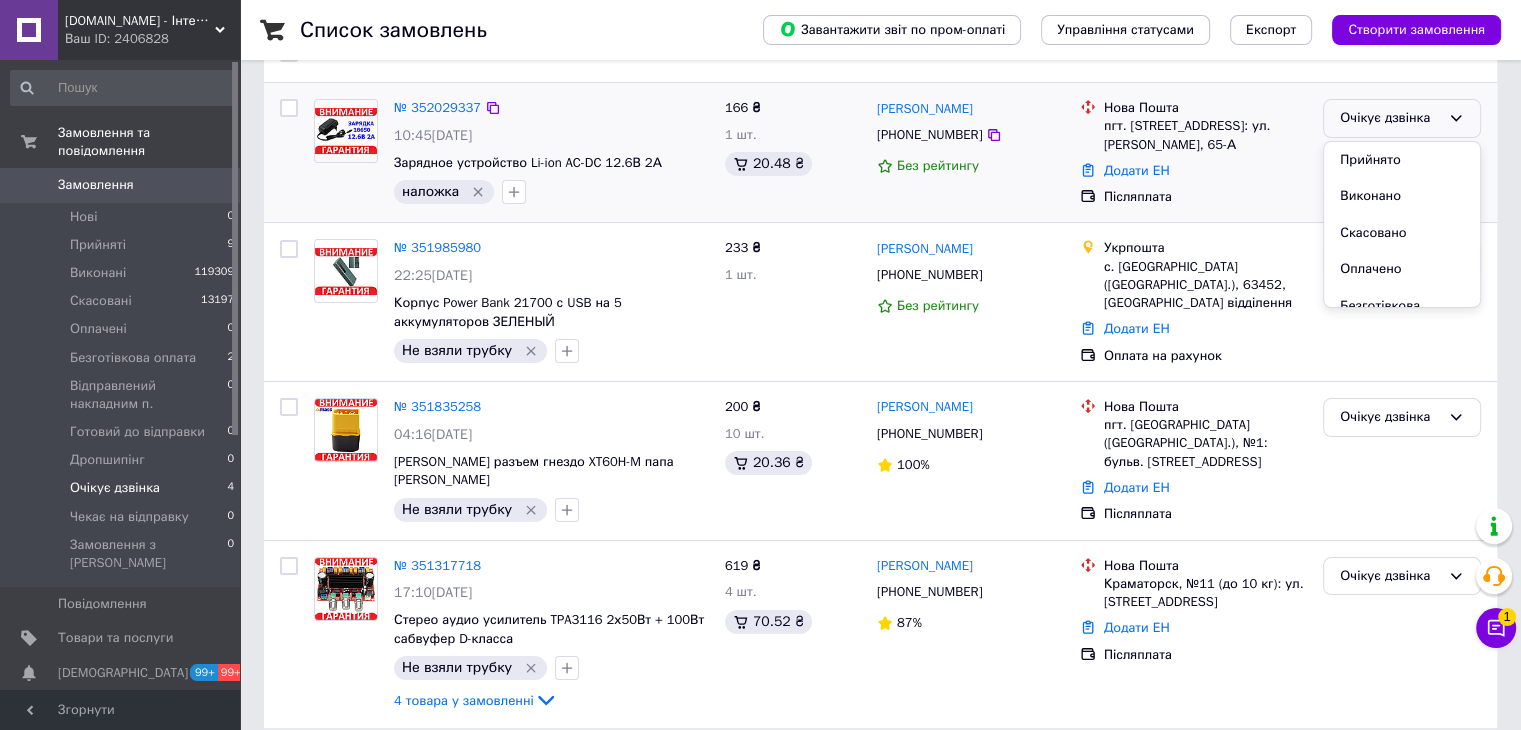 click on "Прийнято" at bounding box center (1402, 160) 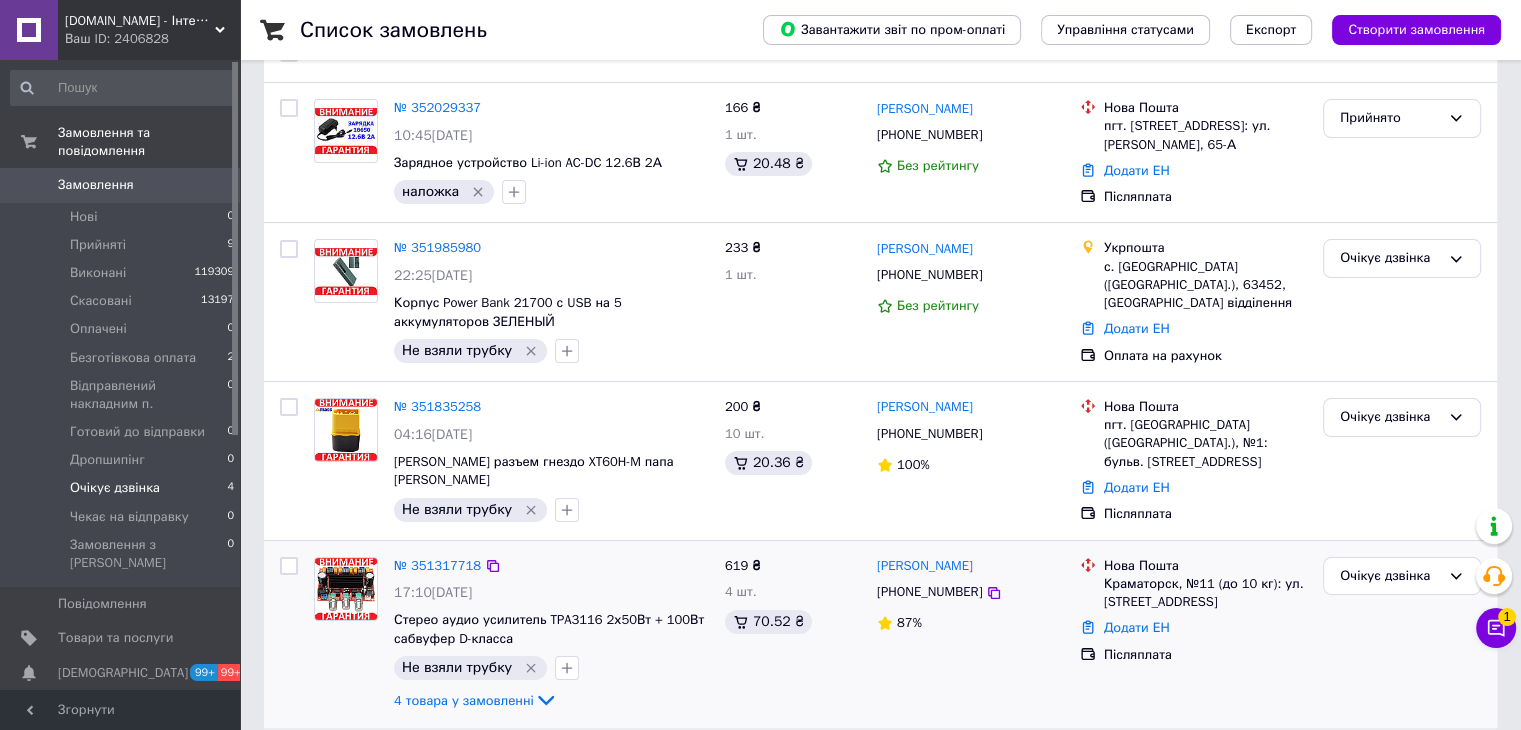 drag, startPoint x: 1399, startPoint y: 551, endPoint x: 1356, endPoint y: 573, distance: 48.30114 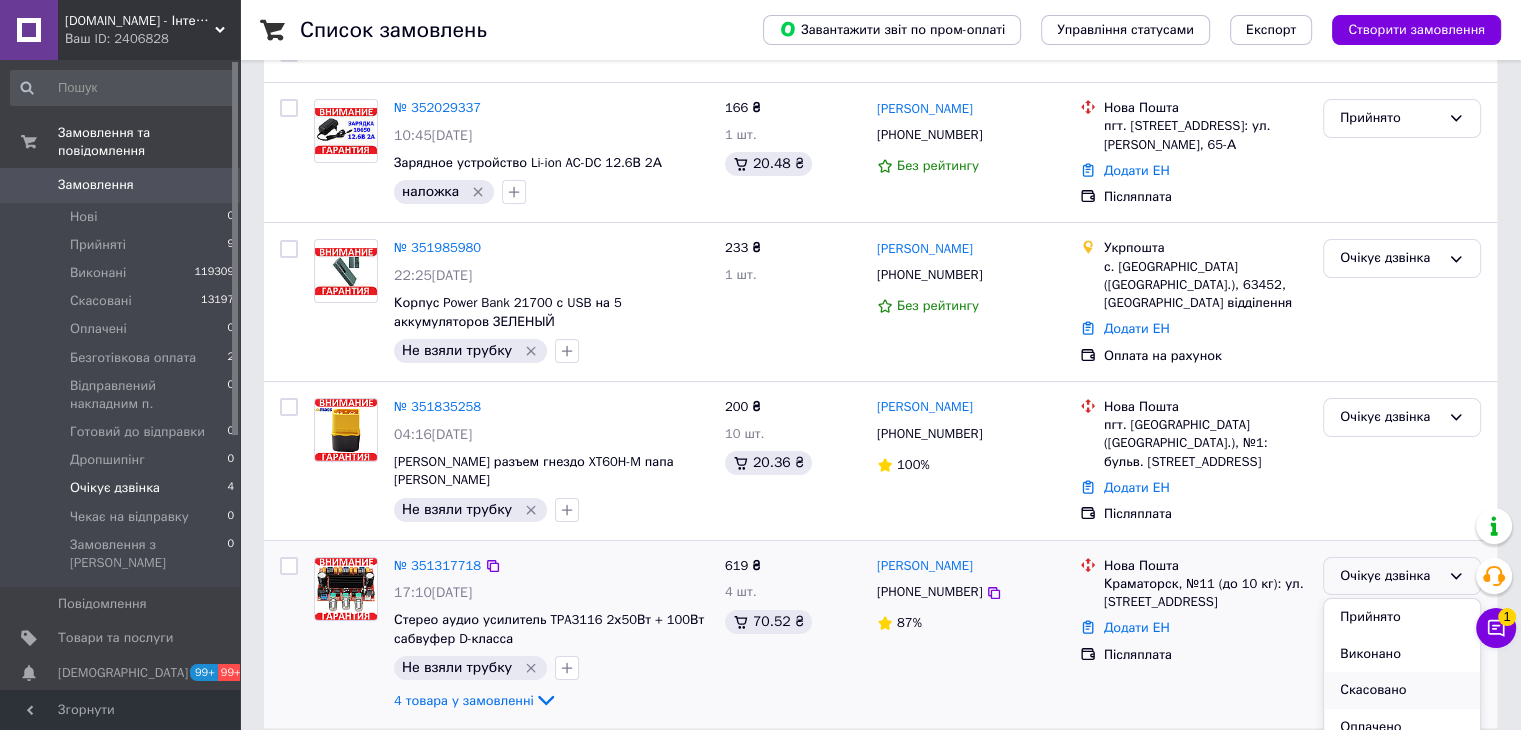 click on "Скасовано" at bounding box center (1402, 690) 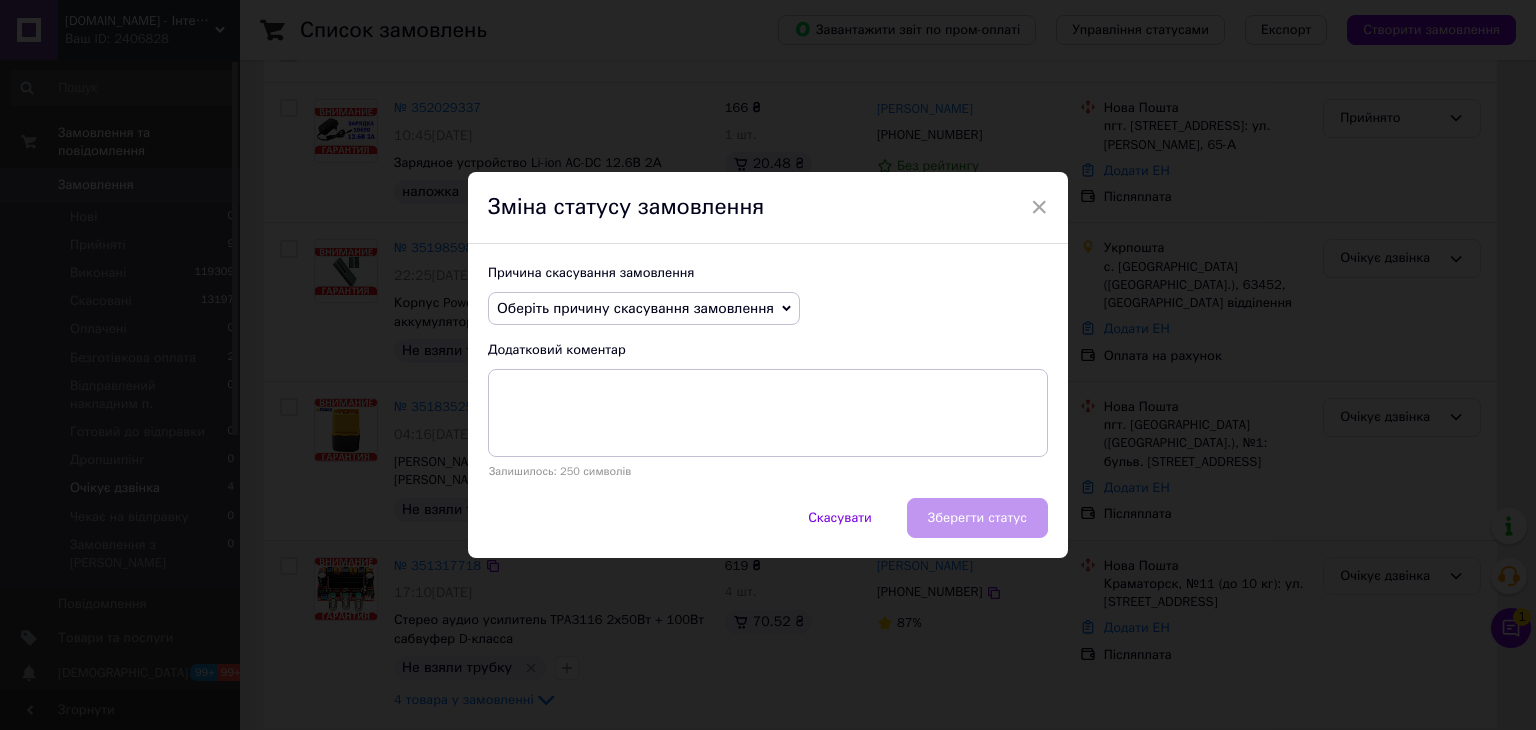 click on "Оберіть причину скасування замовлення" at bounding box center (635, 308) 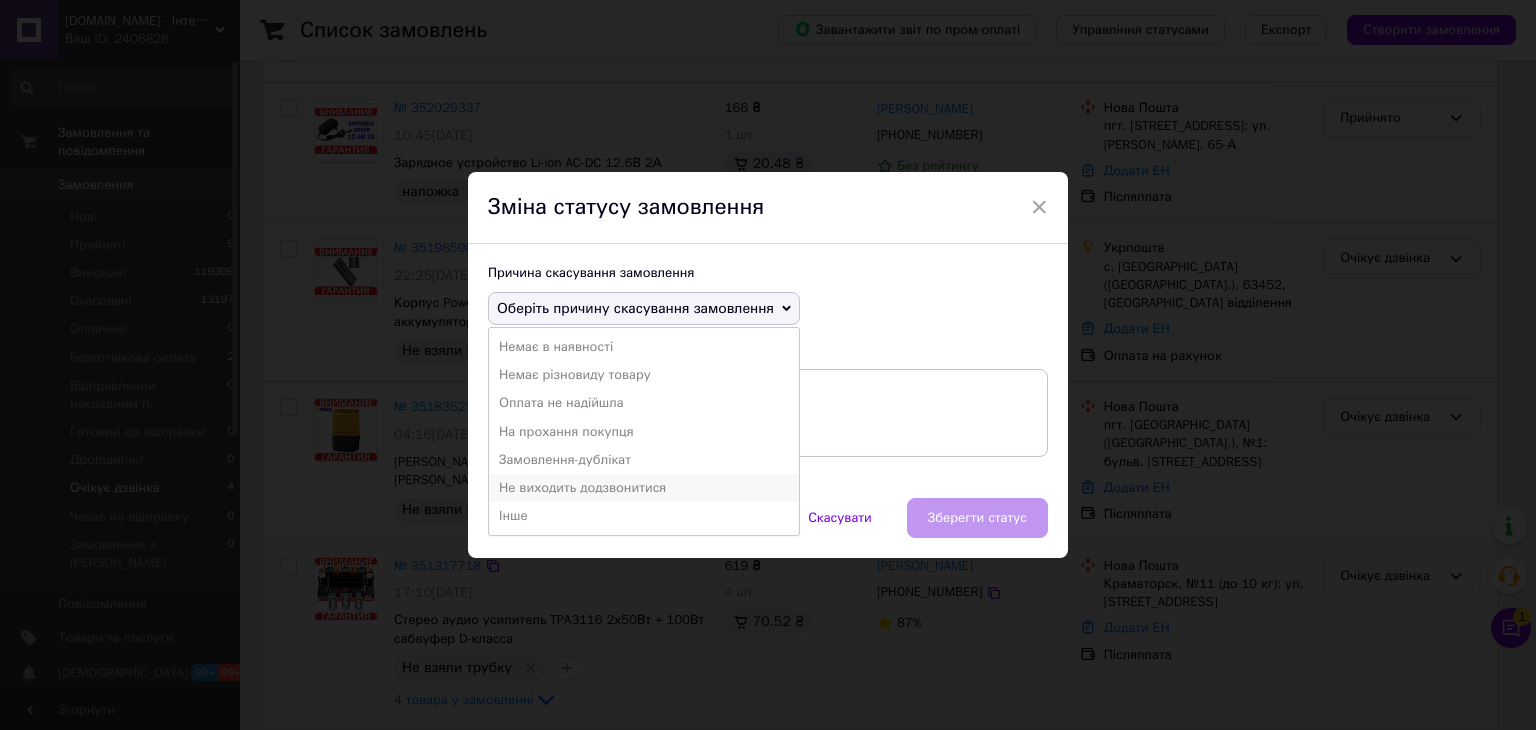 click on "Не виходить додзвонитися" at bounding box center (644, 488) 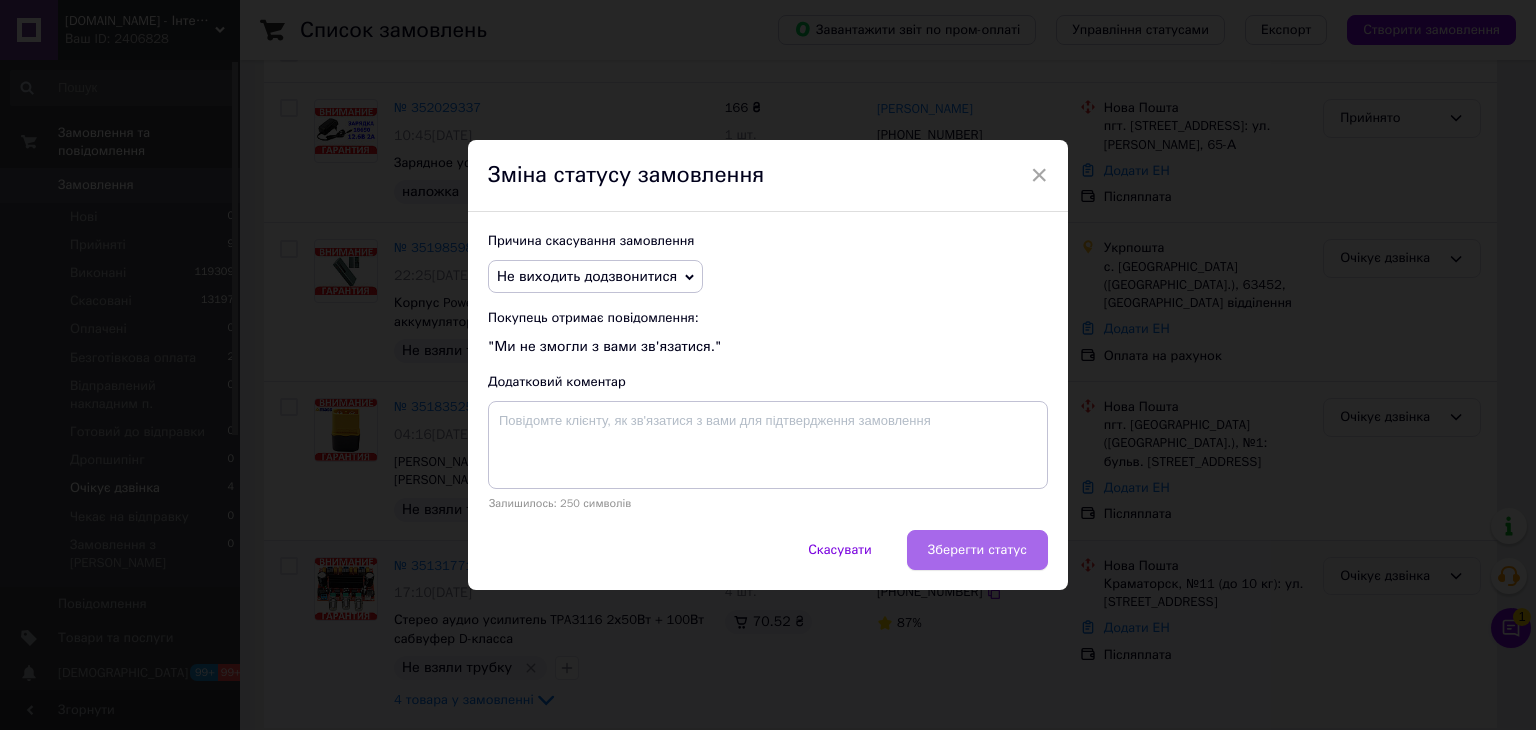 click on "Зберегти статус" at bounding box center [977, 550] 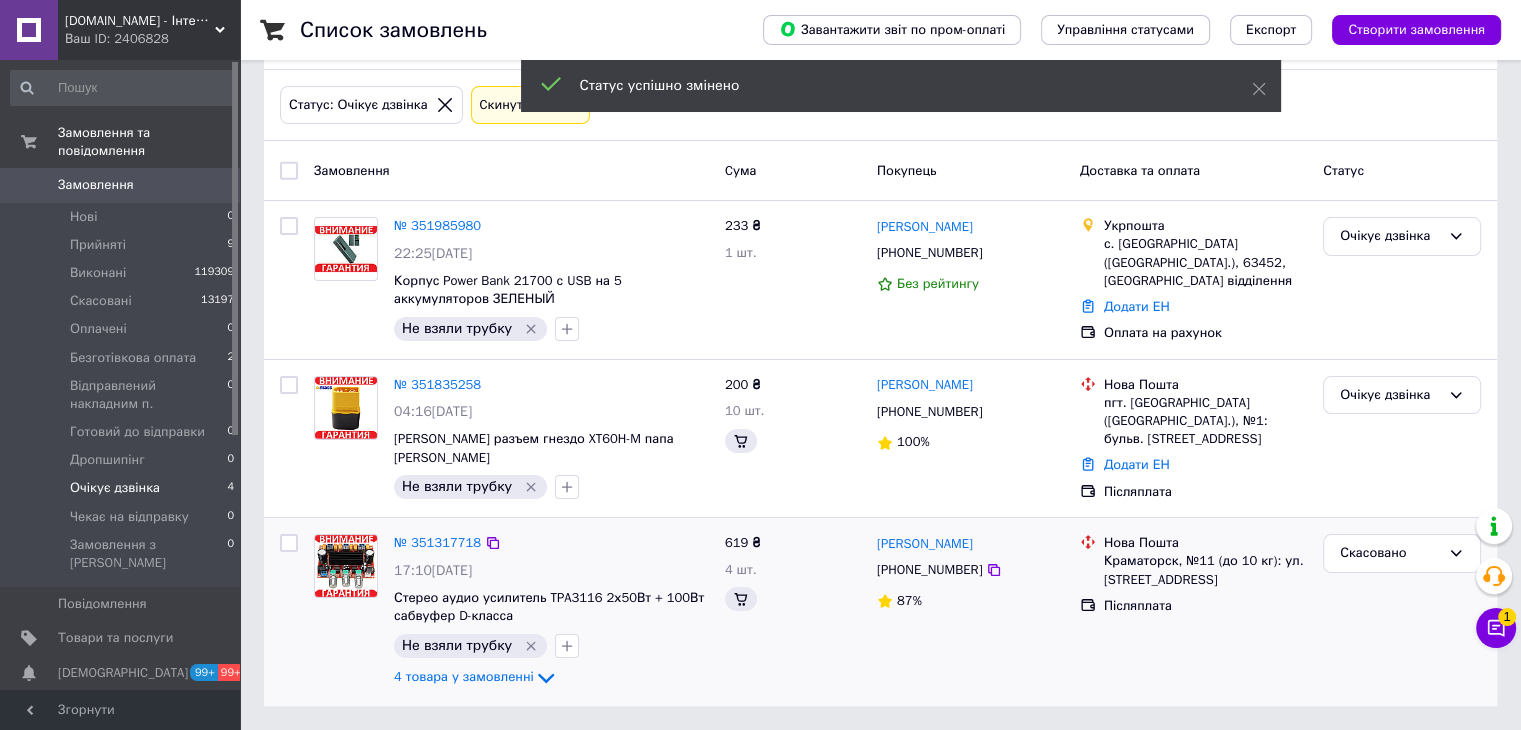 scroll, scrollTop: 64, scrollLeft: 0, axis: vertical 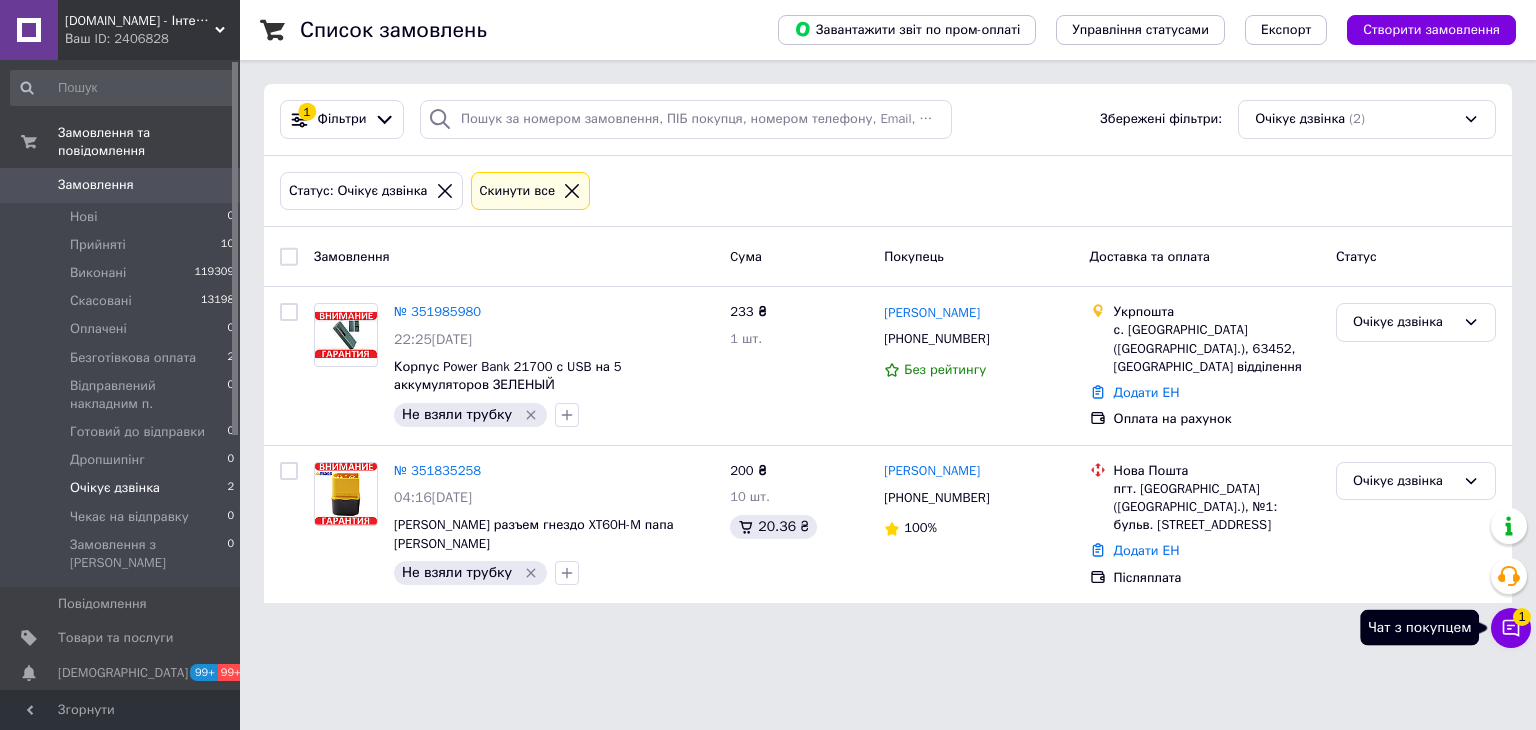 click 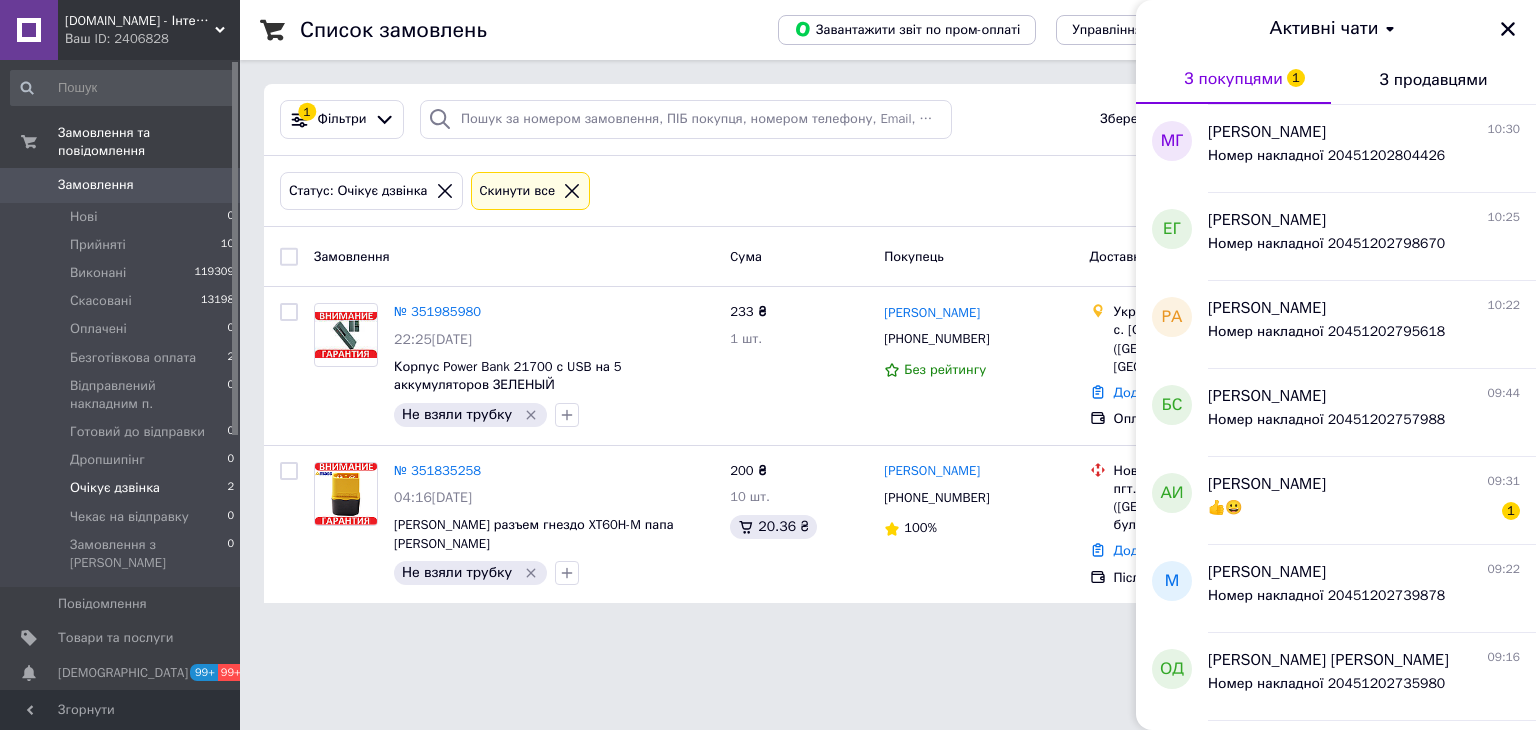 scroll, scrollTop: 0, scrollLeft: 0, axis: both 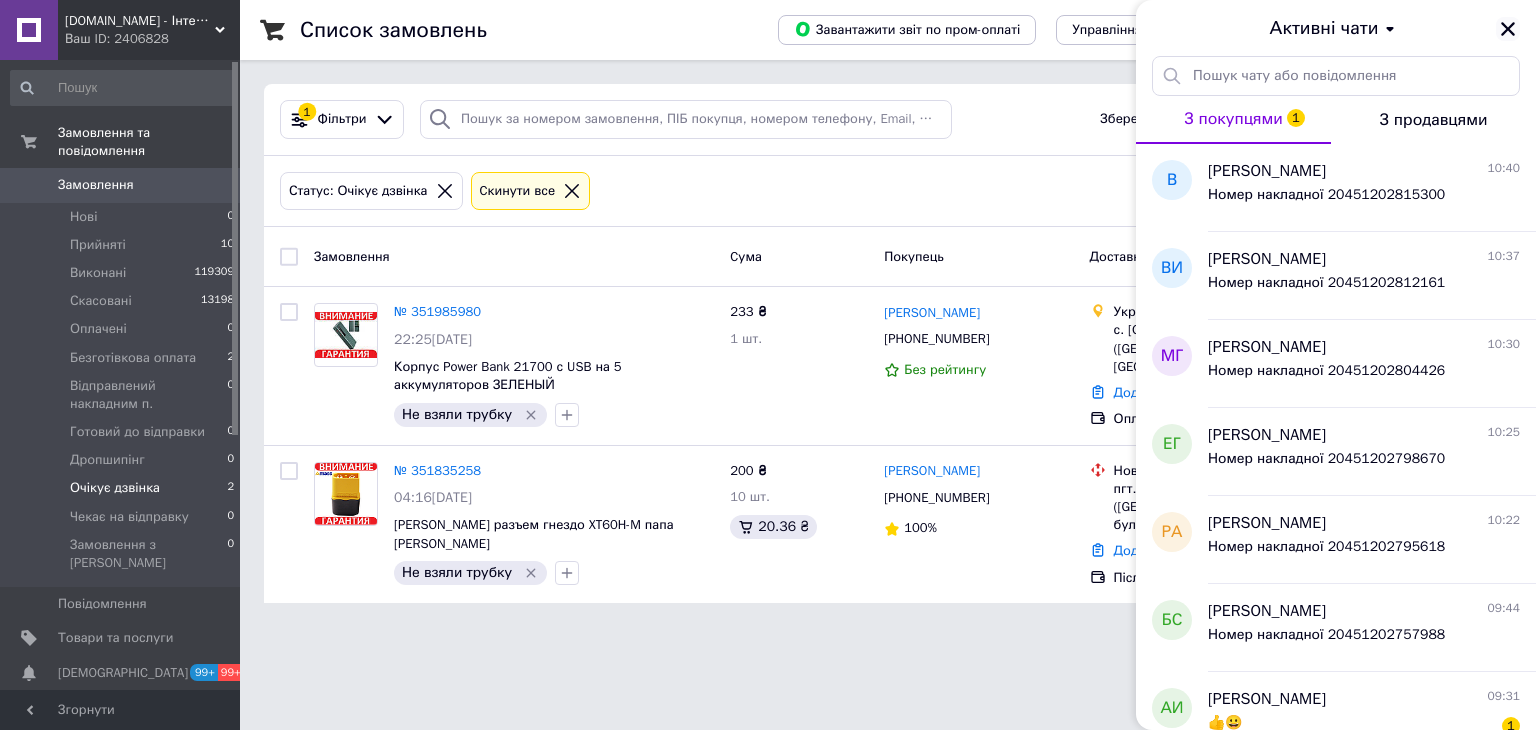 drag, startPoint x: 1508, startPoint y: 24, endPoint x: 1166, endPoint y: 416, distance: 520.2192 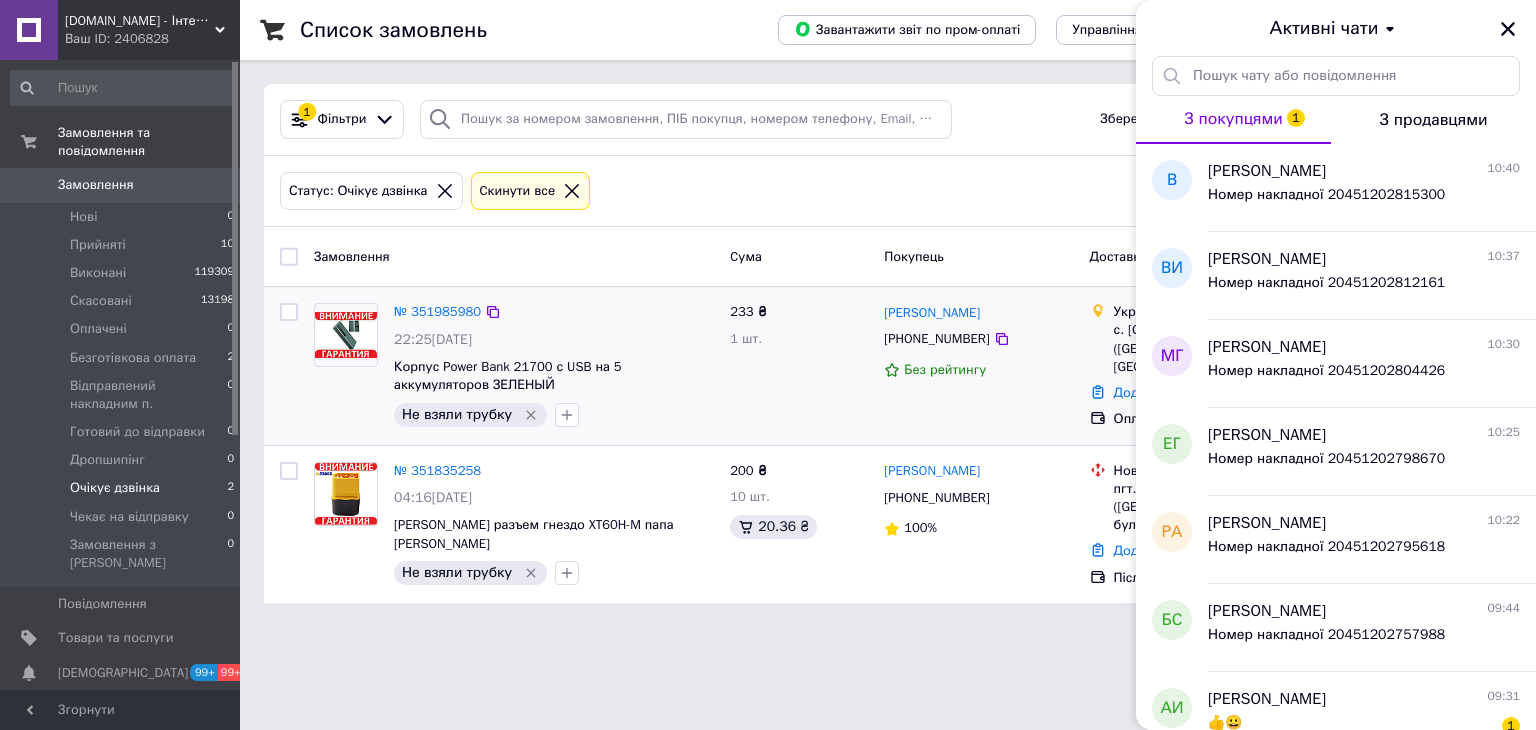 click 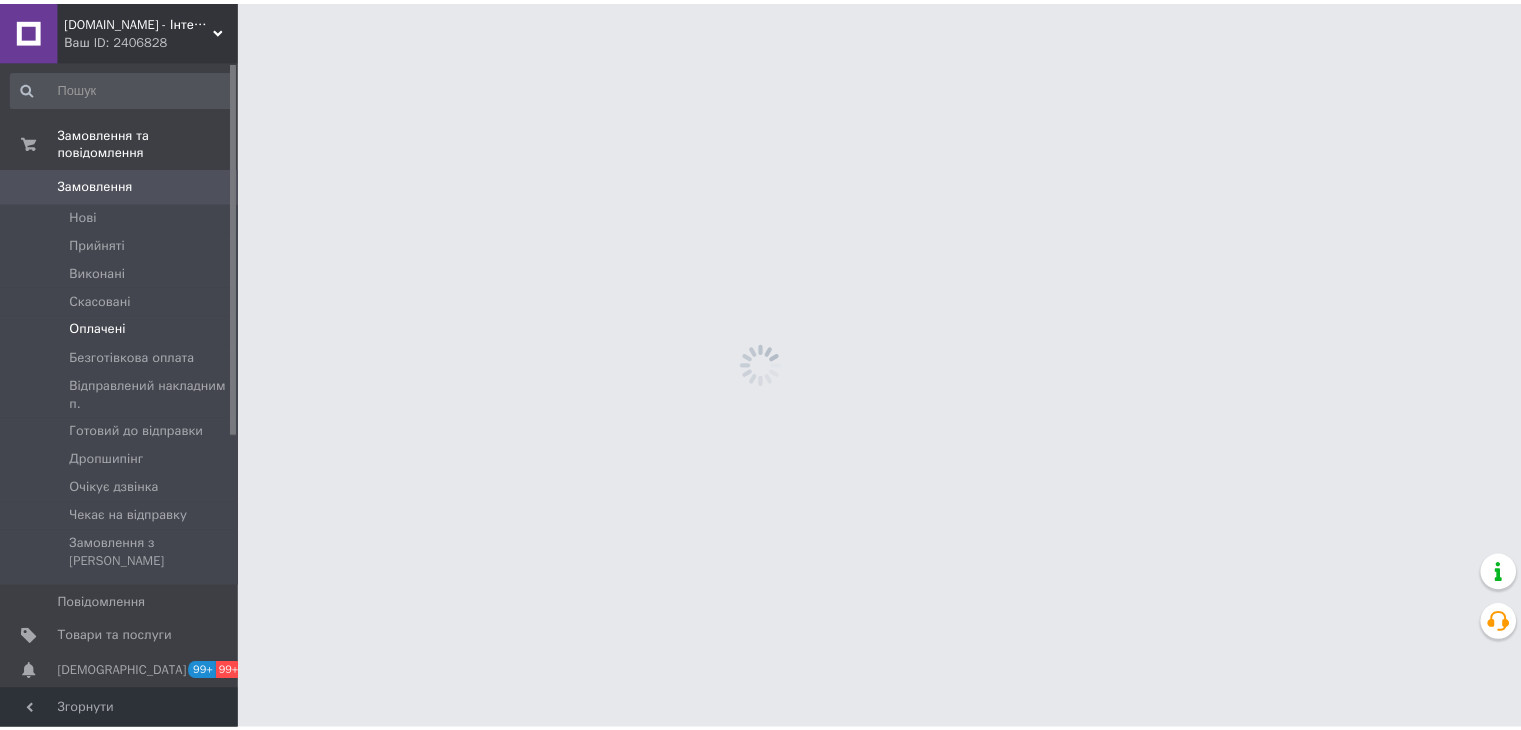 scroll, scrollTop: 0, scrollLeft: 0, axis: both 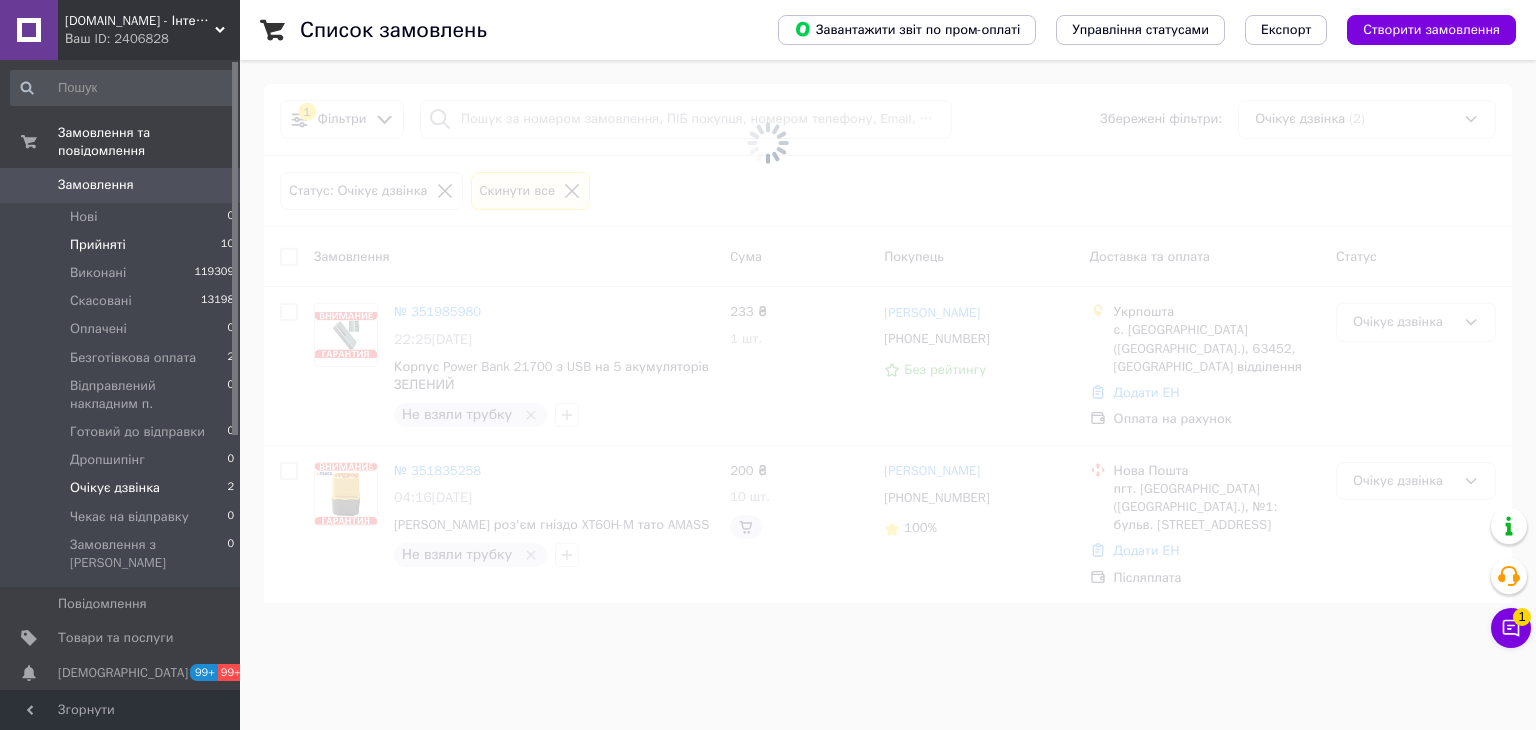 click on "Прийняті" at bounding box center [98, 245] 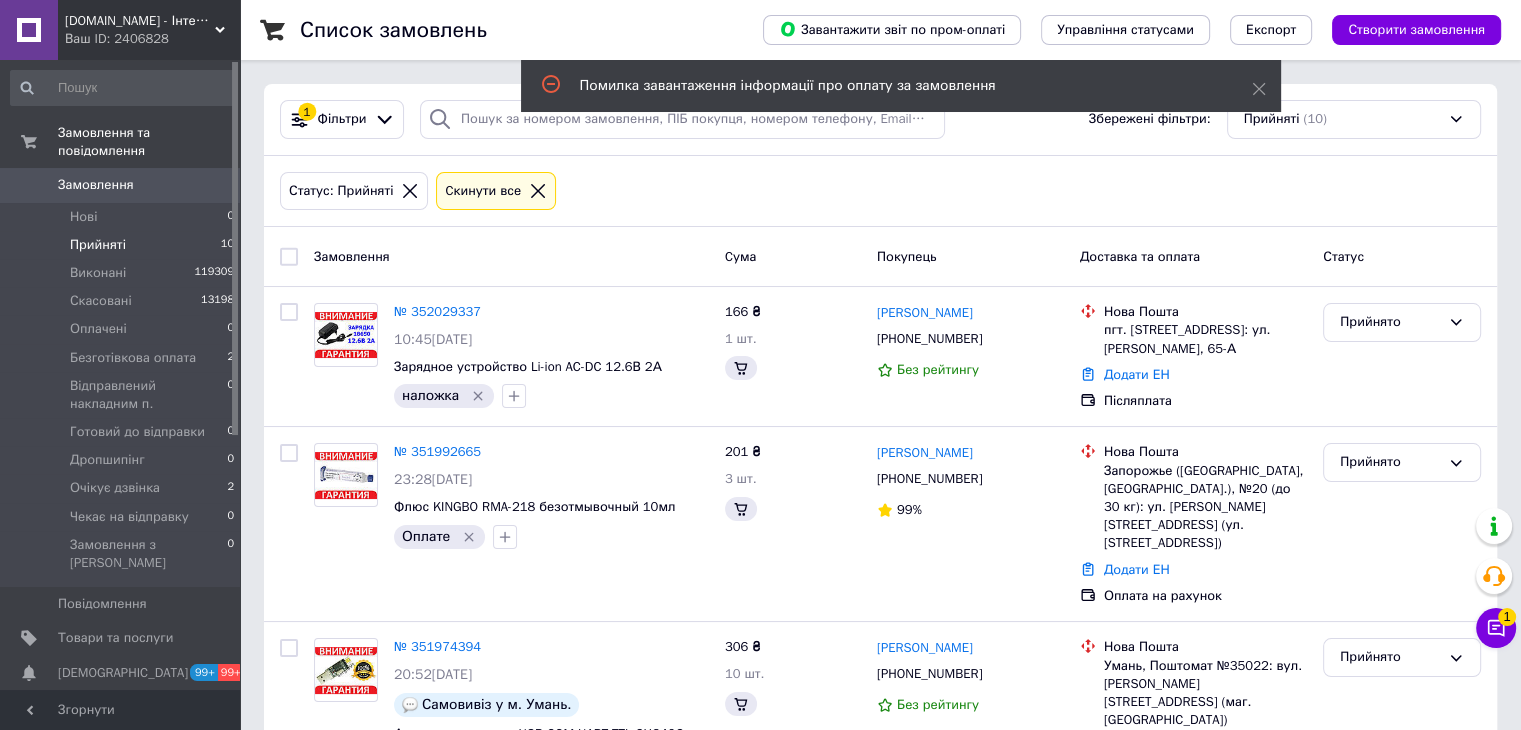 click on "Прийняті" at bounding box center (98, 245) 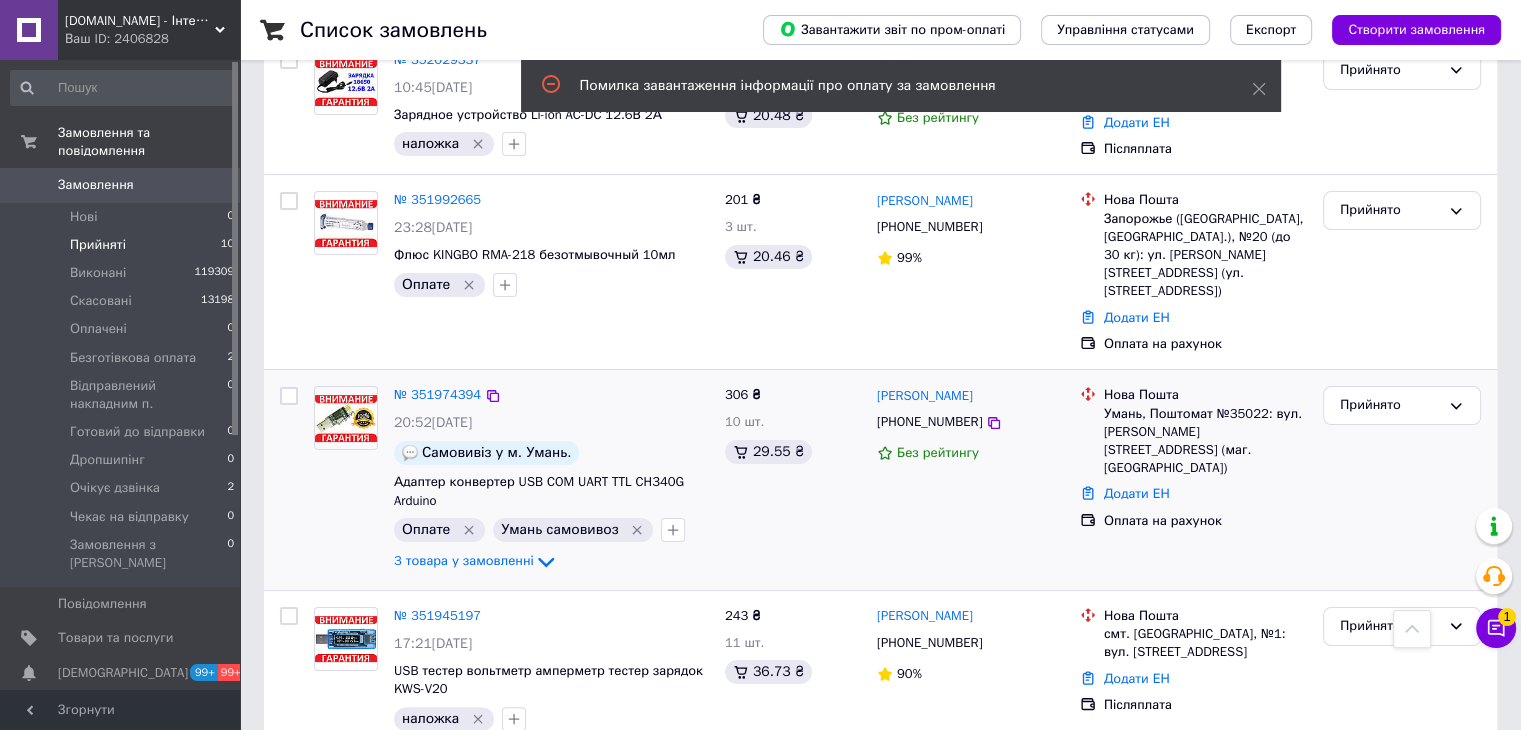 scroll, scrollTop: 0, scrollLeft: 0, axis: both 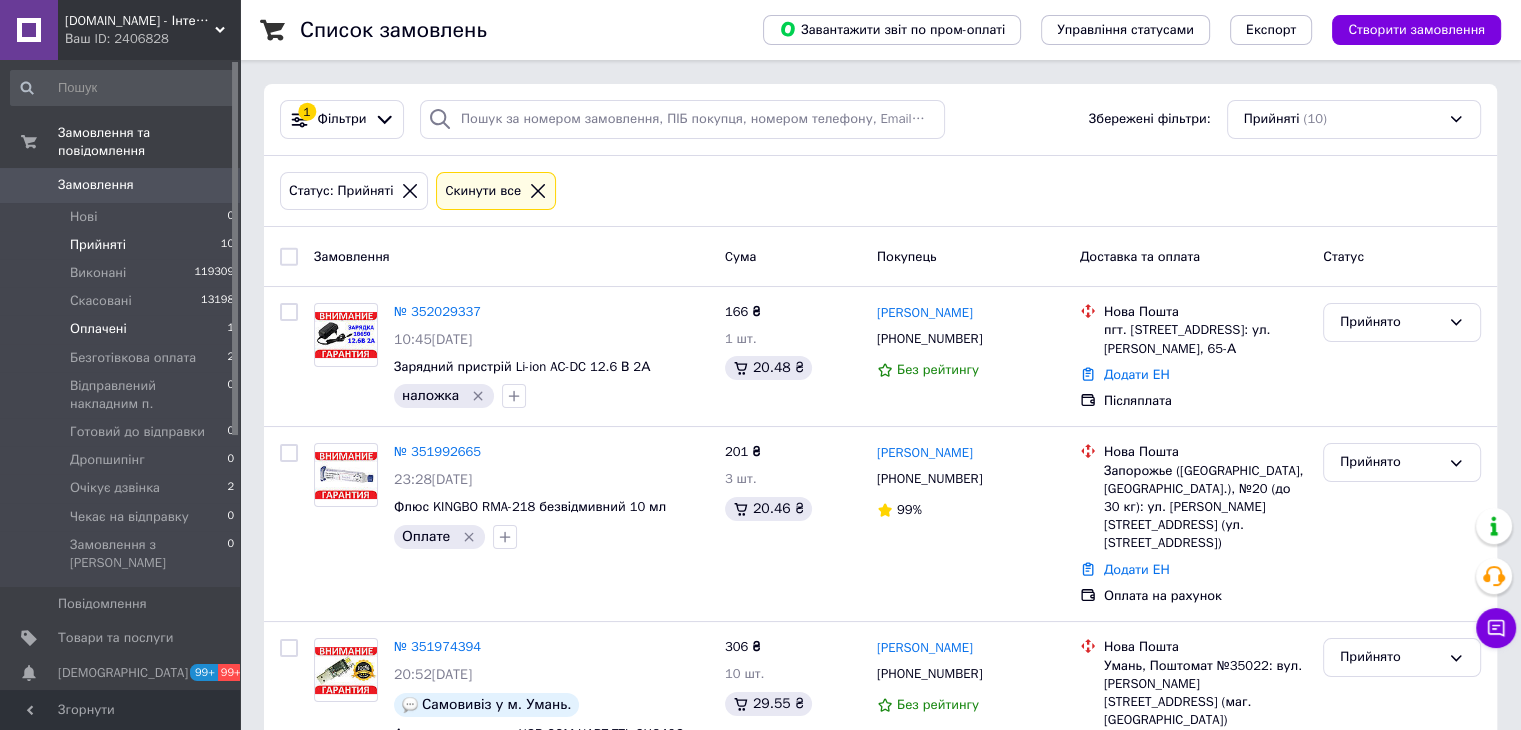 click on "Оплачені" at bounding box center (98, 329) 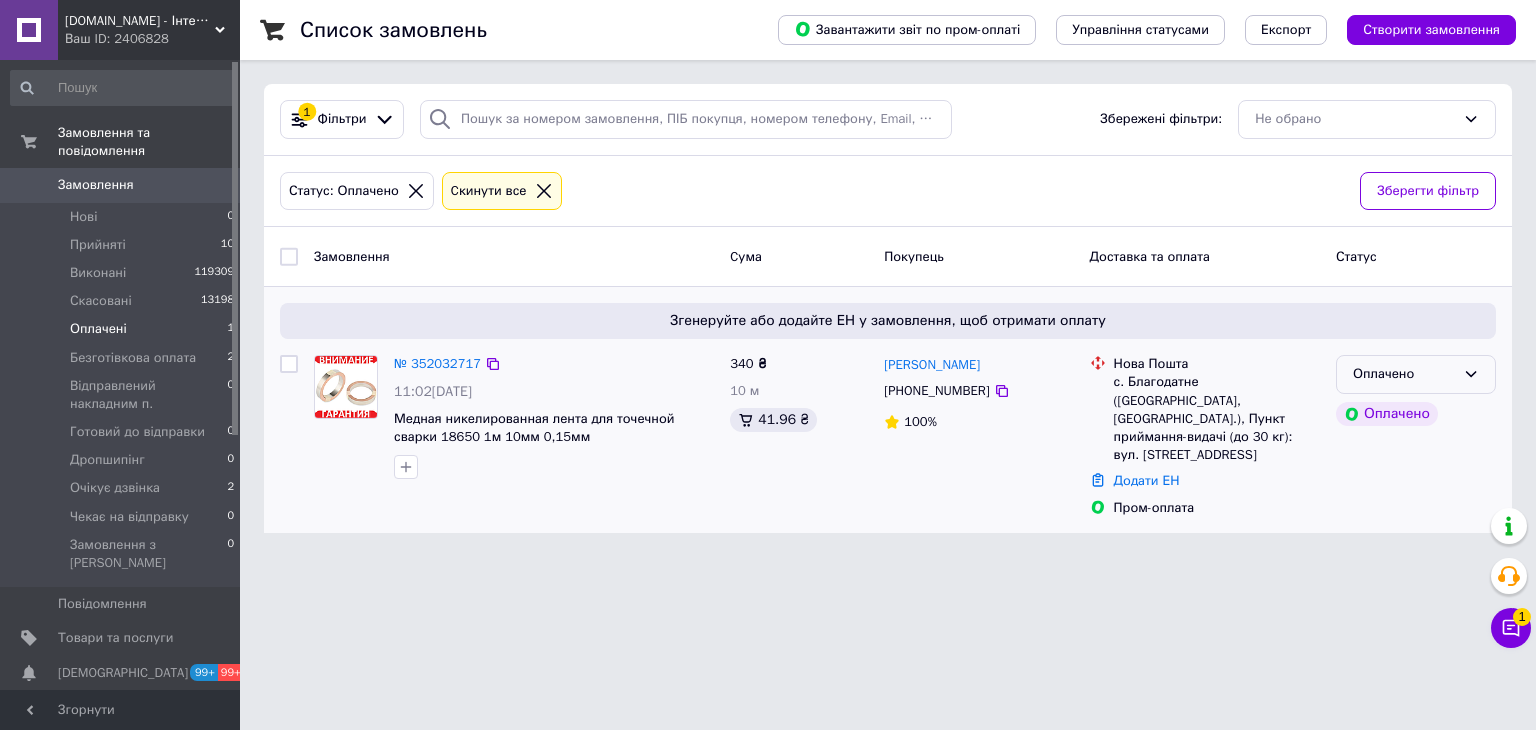 click on "Оплачено" at bounding box center [1416, 374] 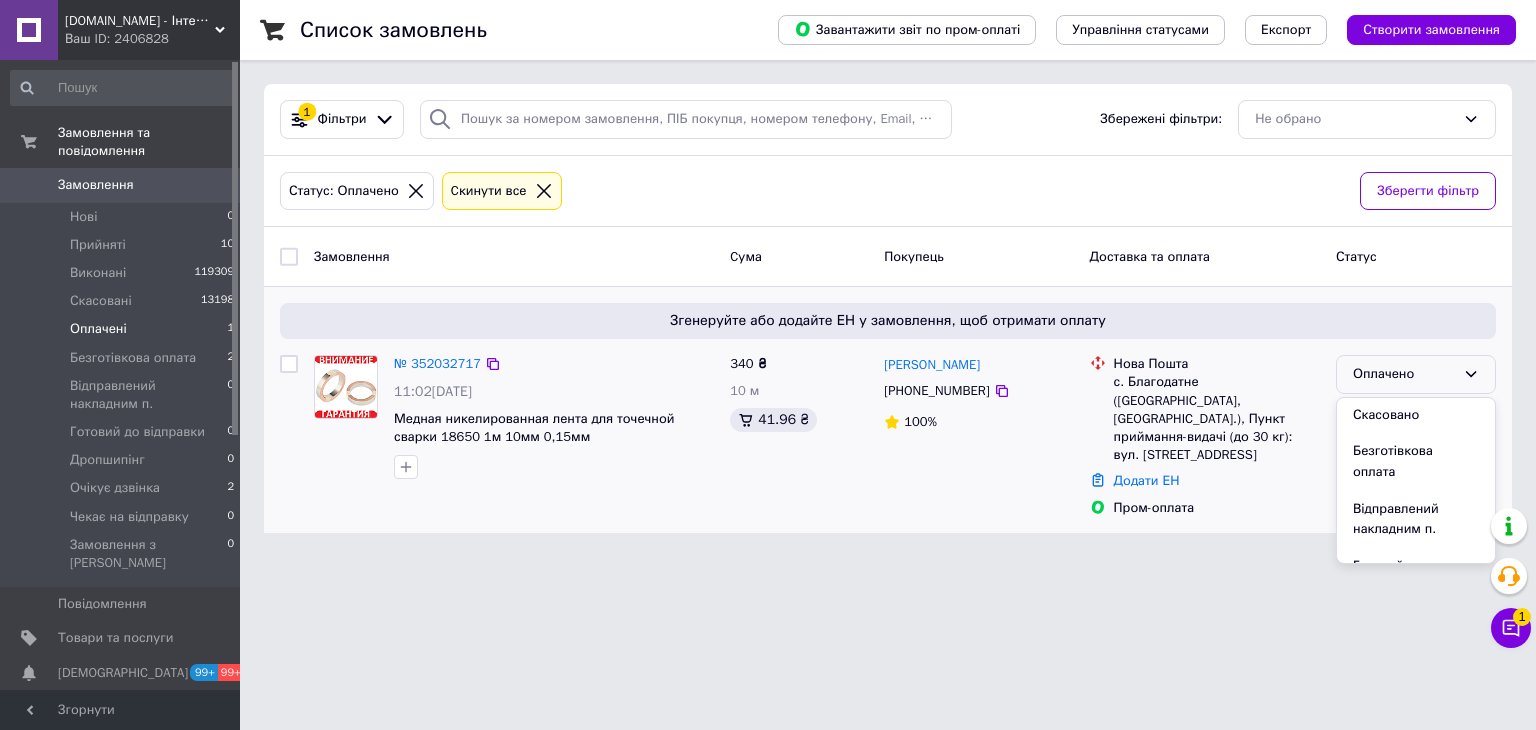 scroll, scrollTop: 204, scrollLeft: 0, axis: vertical 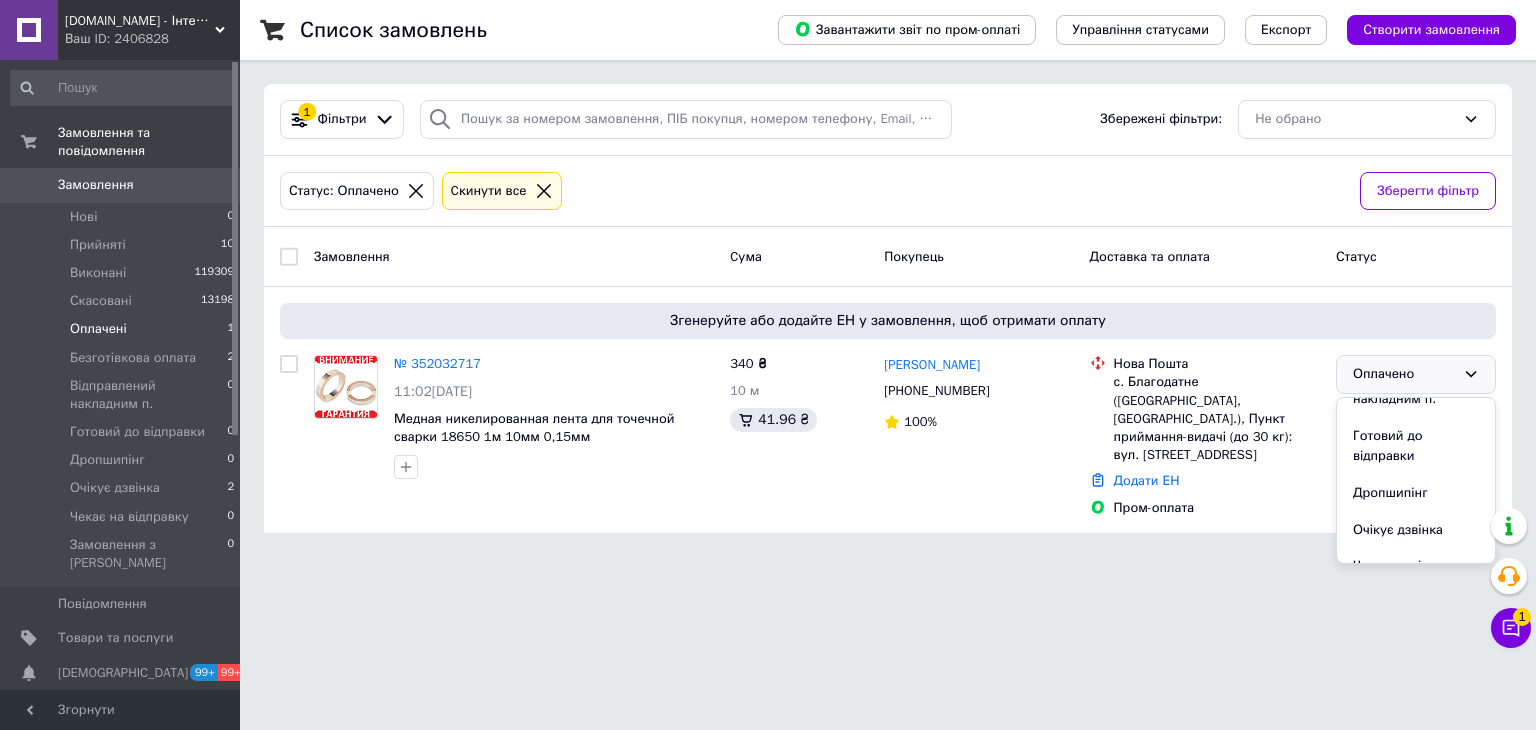 click on "Чекає на відправку" at bounding box center [1416, 566] 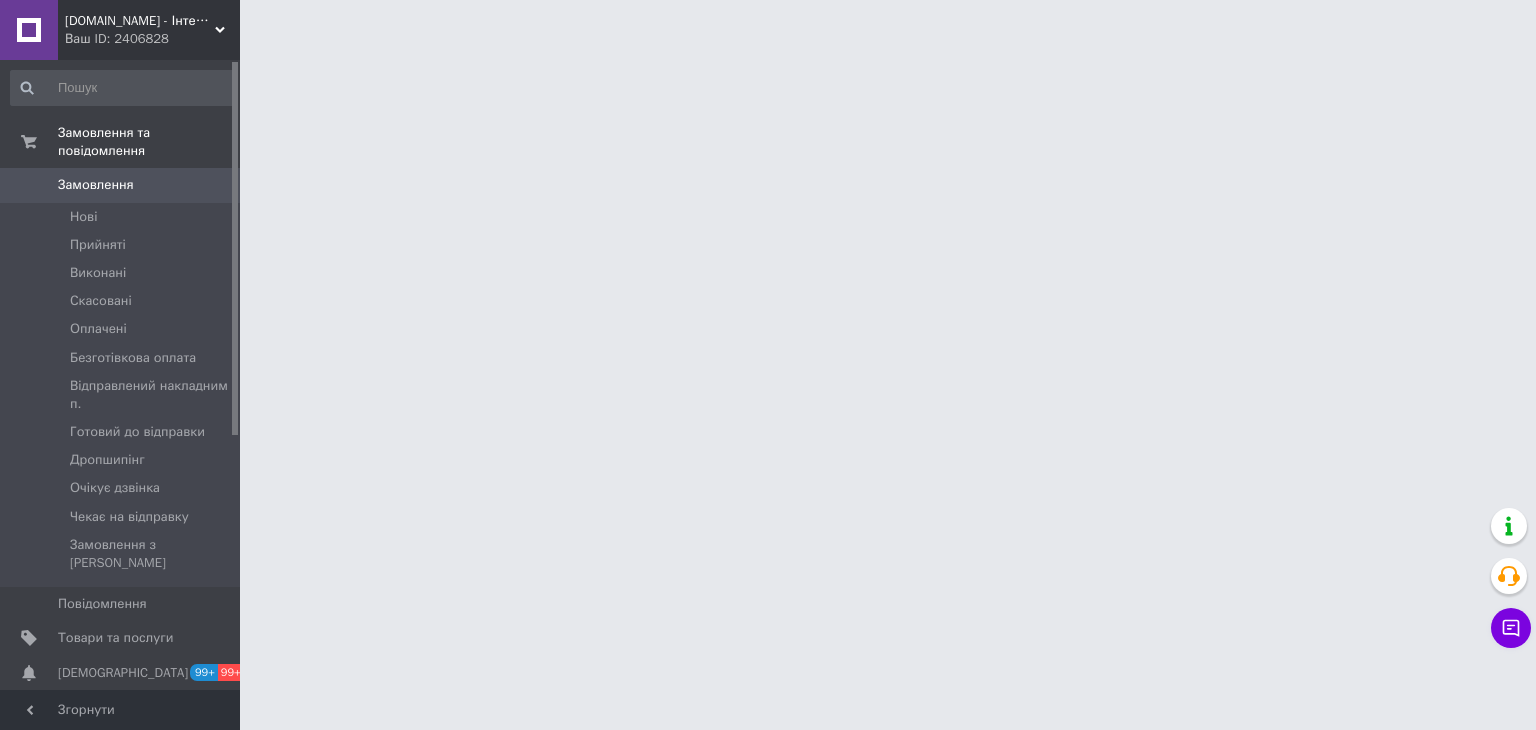 scroll, scrollTop: 0, scrollLeft: 0, axis: both 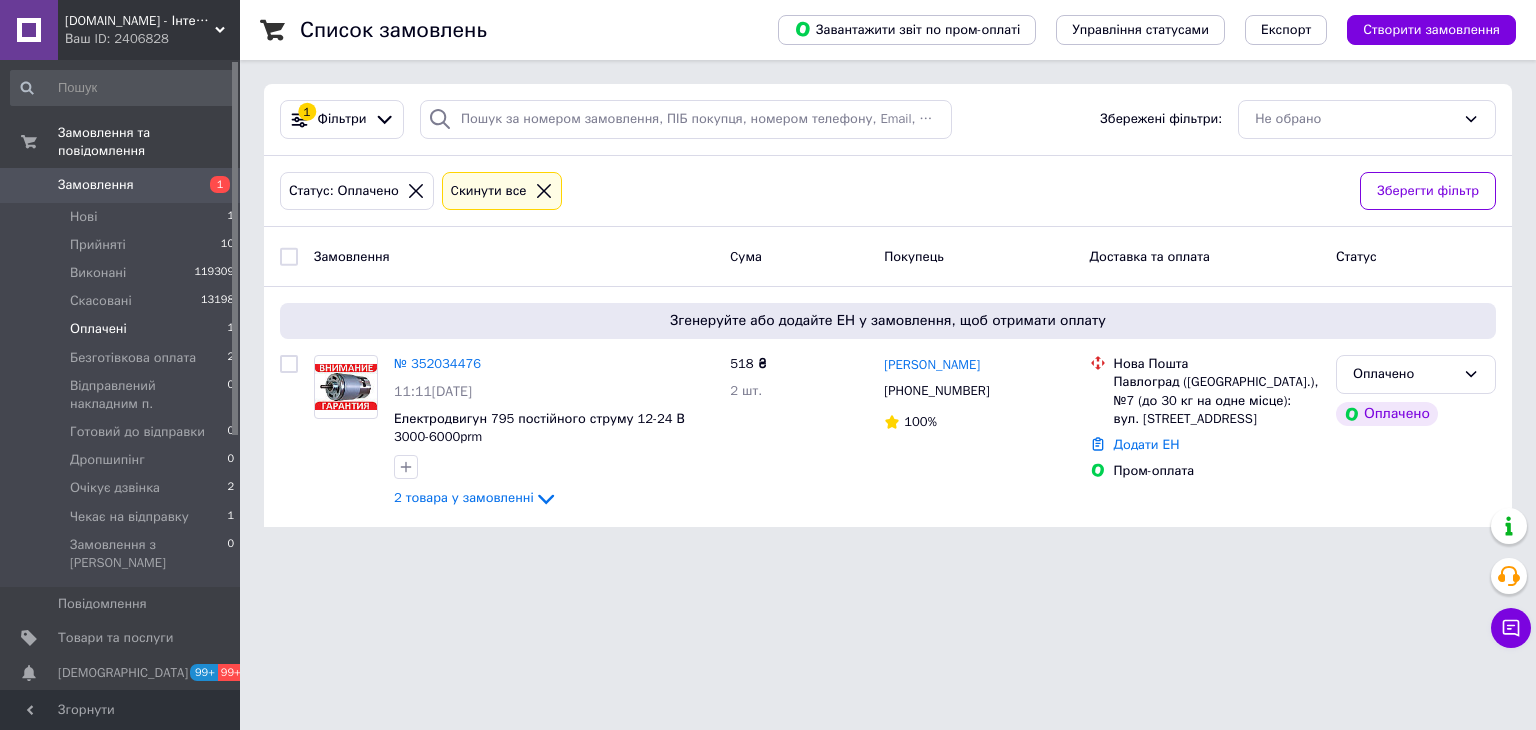 click on "Оплачені" at bounding box center (98, 329) 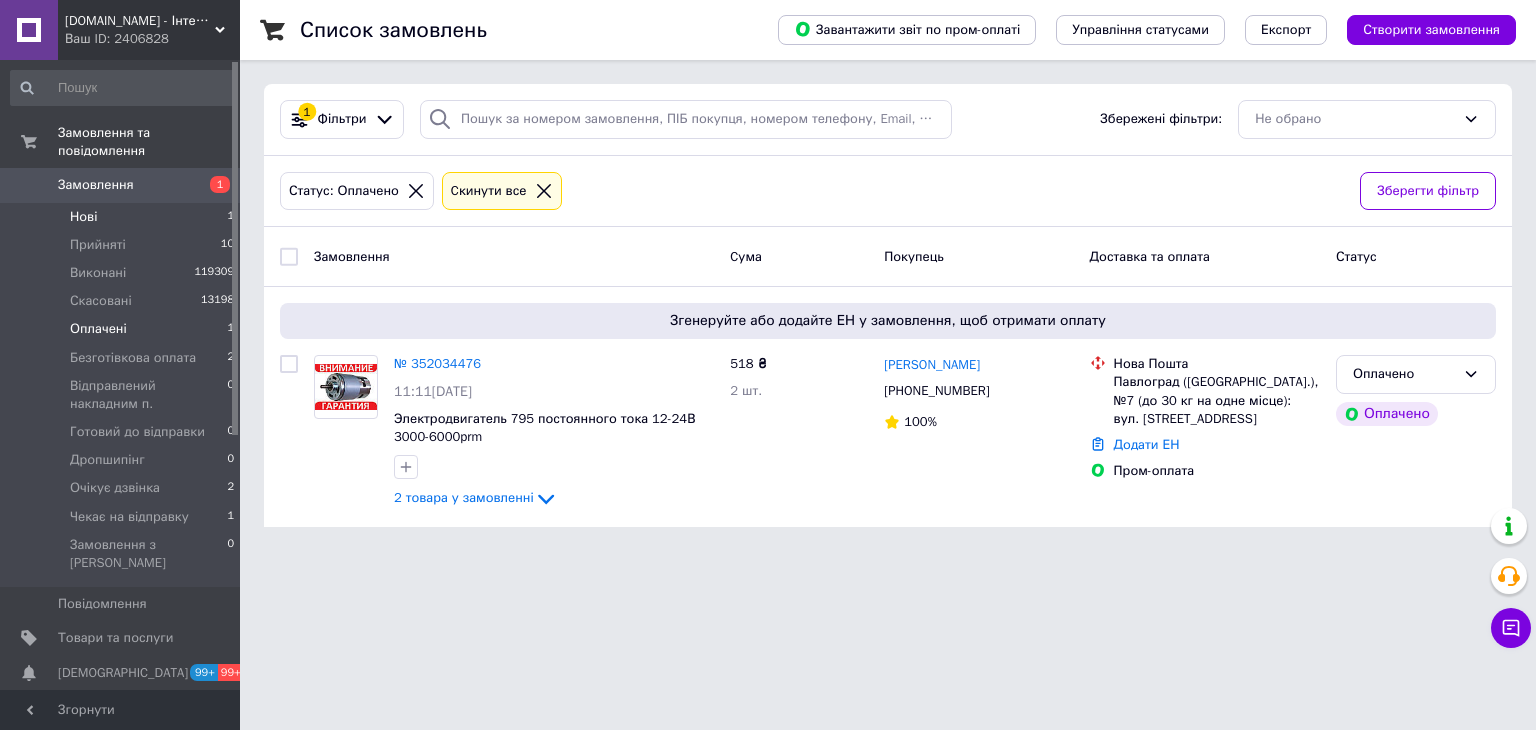 click on "Нові 1" at bounding box center [123, 217] 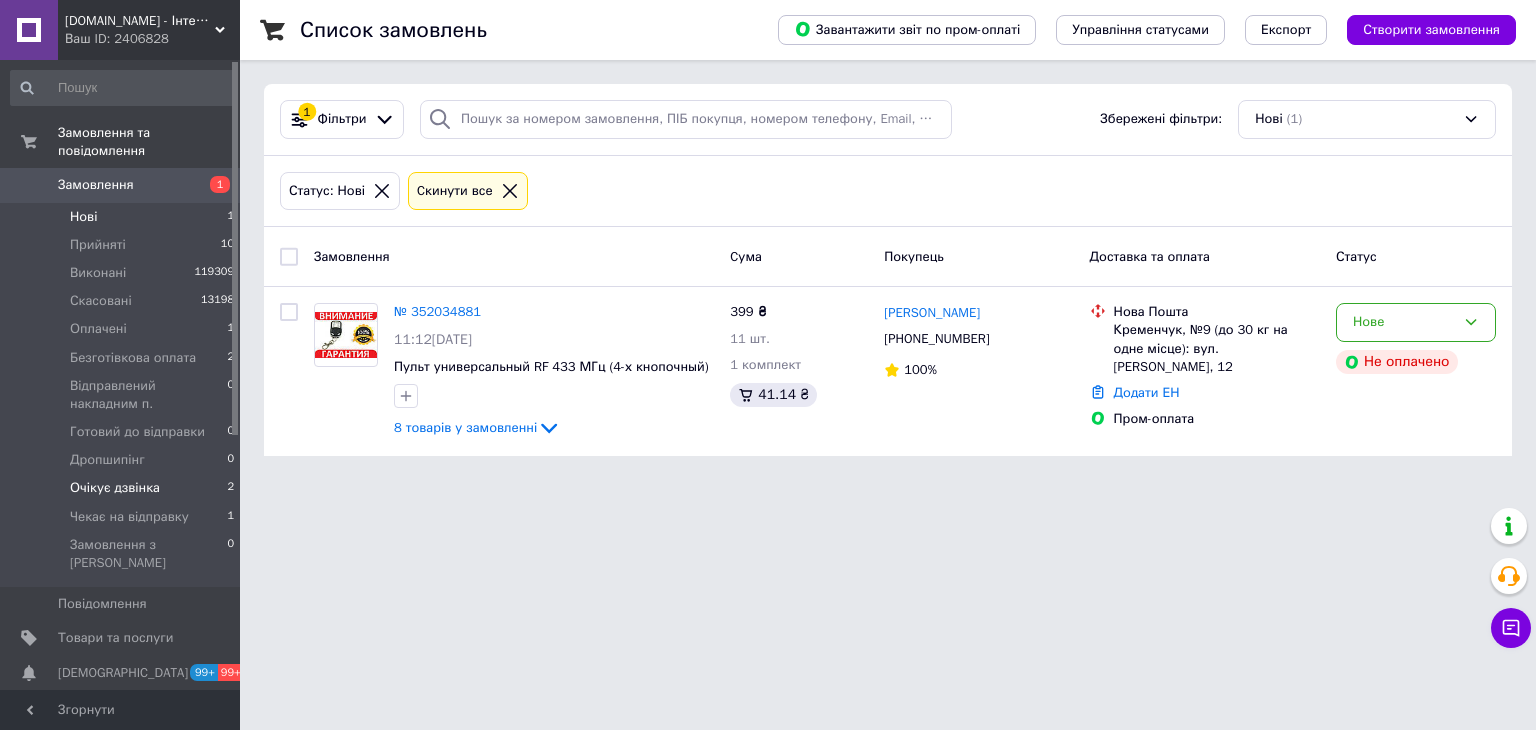 click on "Очікує дзвінка" at bounding box center [115, 488] 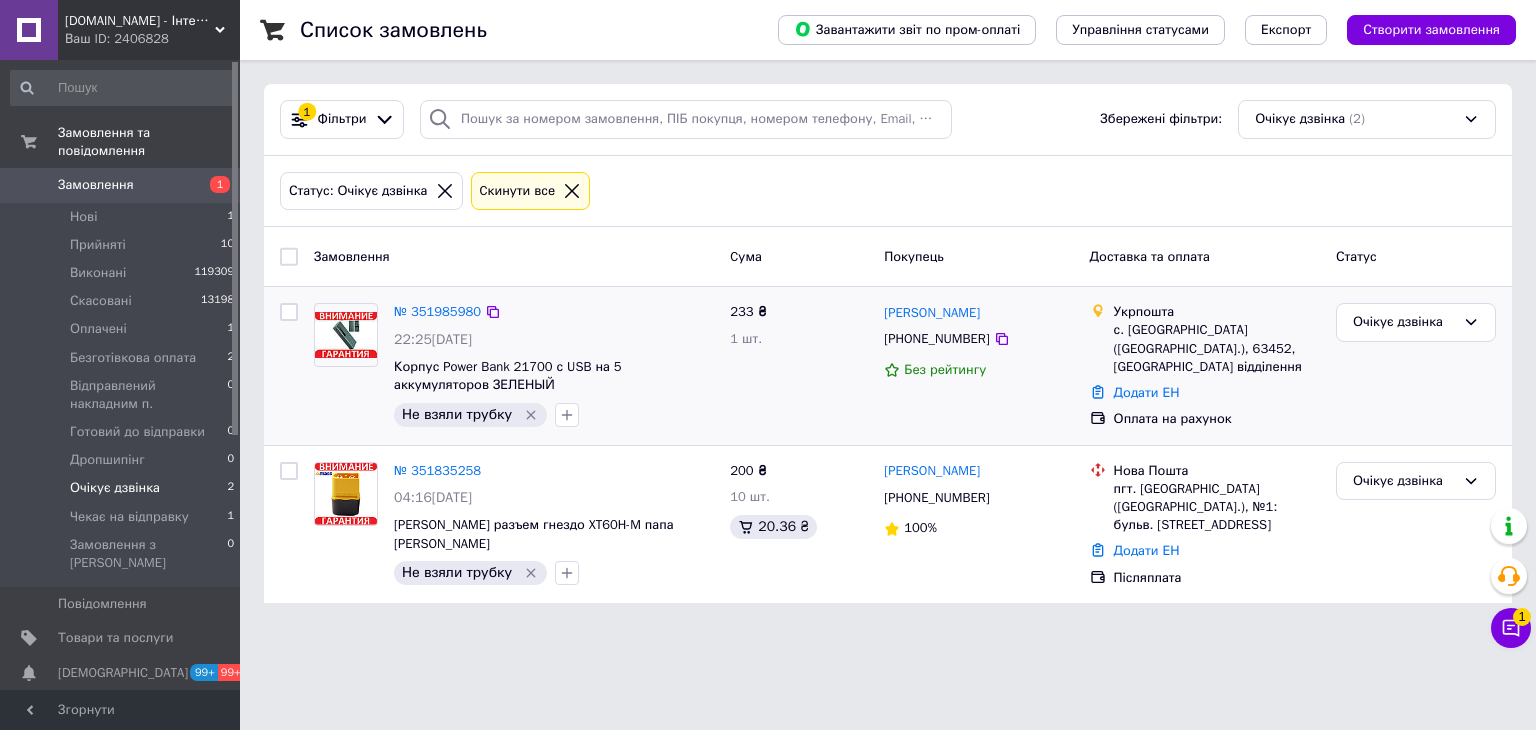 click 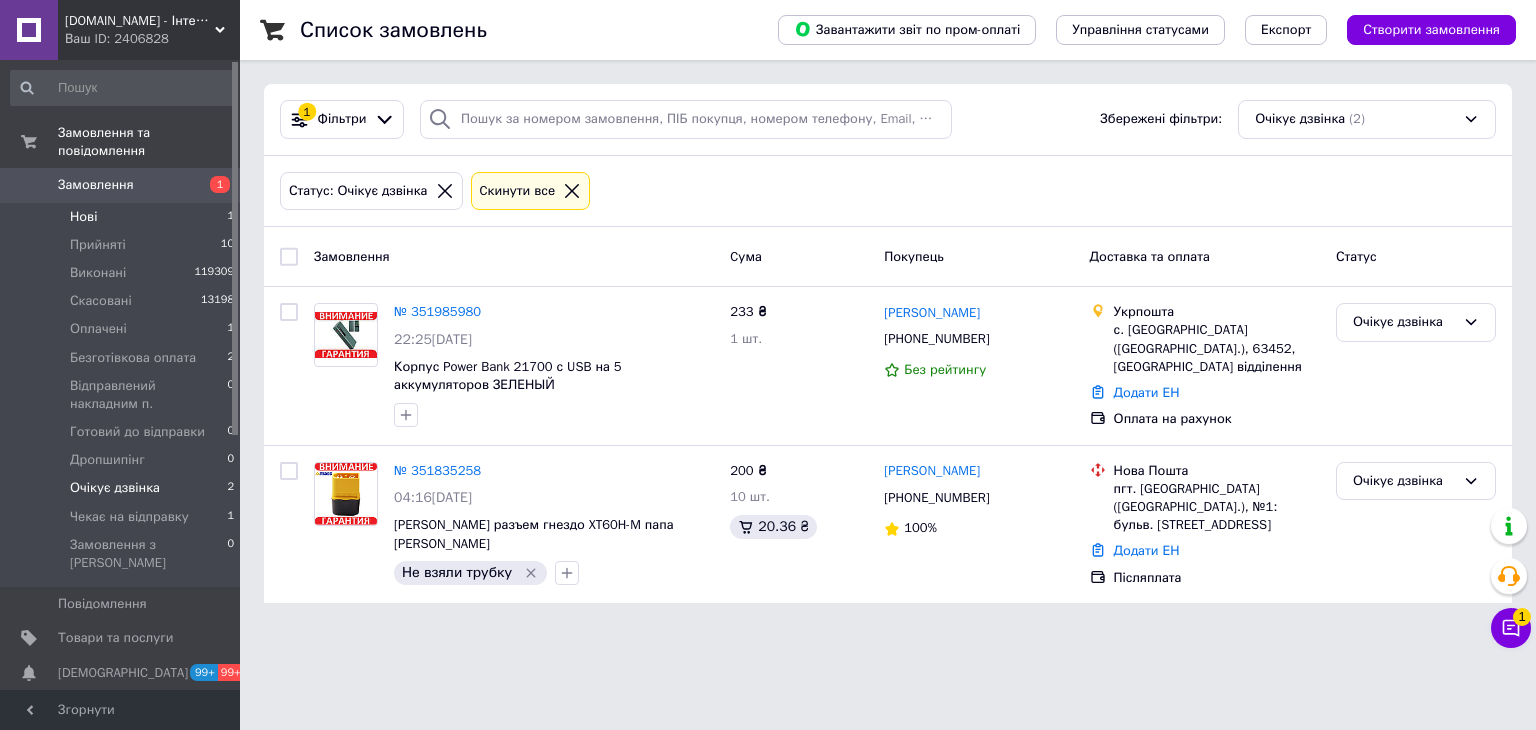click on "Нові" at bounding box center [83, 217] 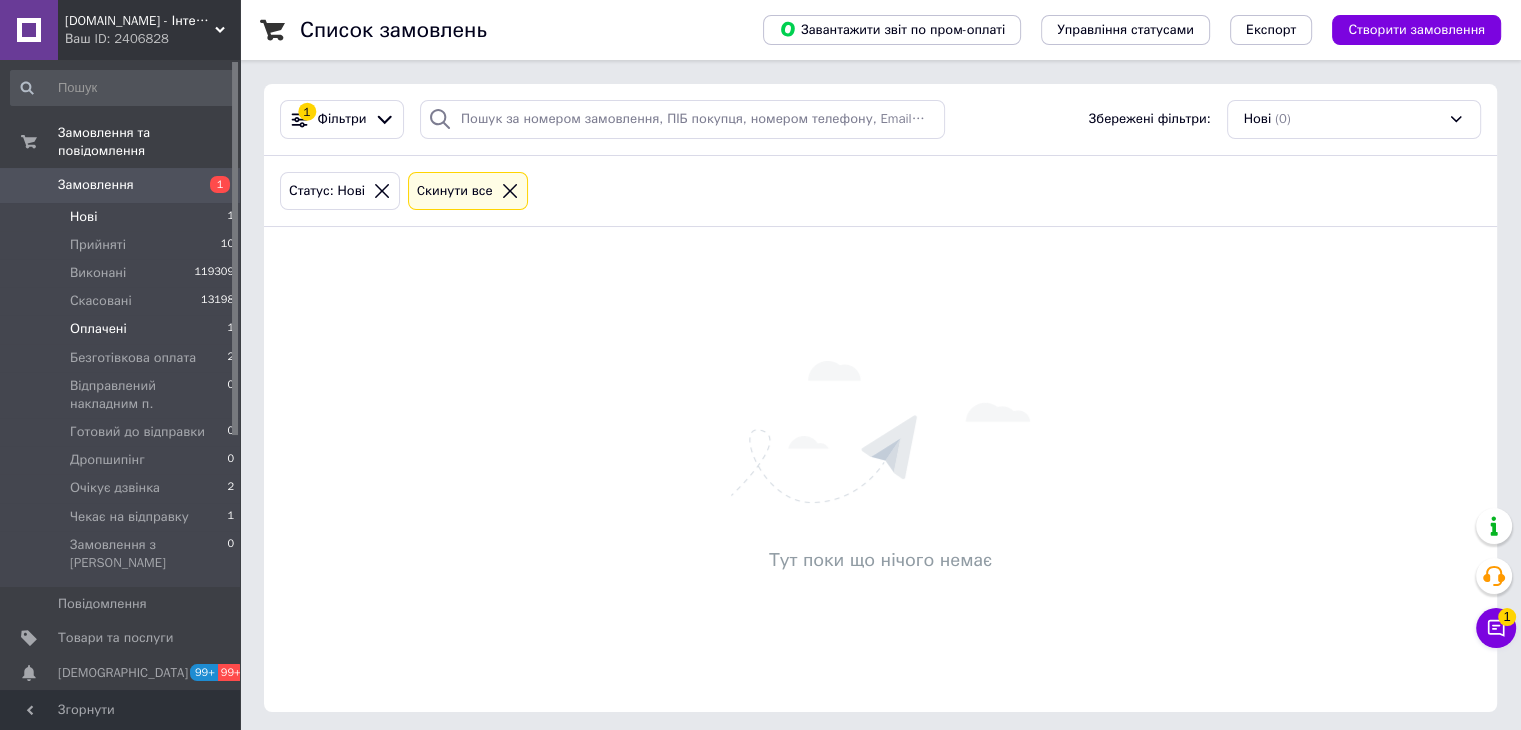 click on "Оплачені" at bounding box center (98, 329) 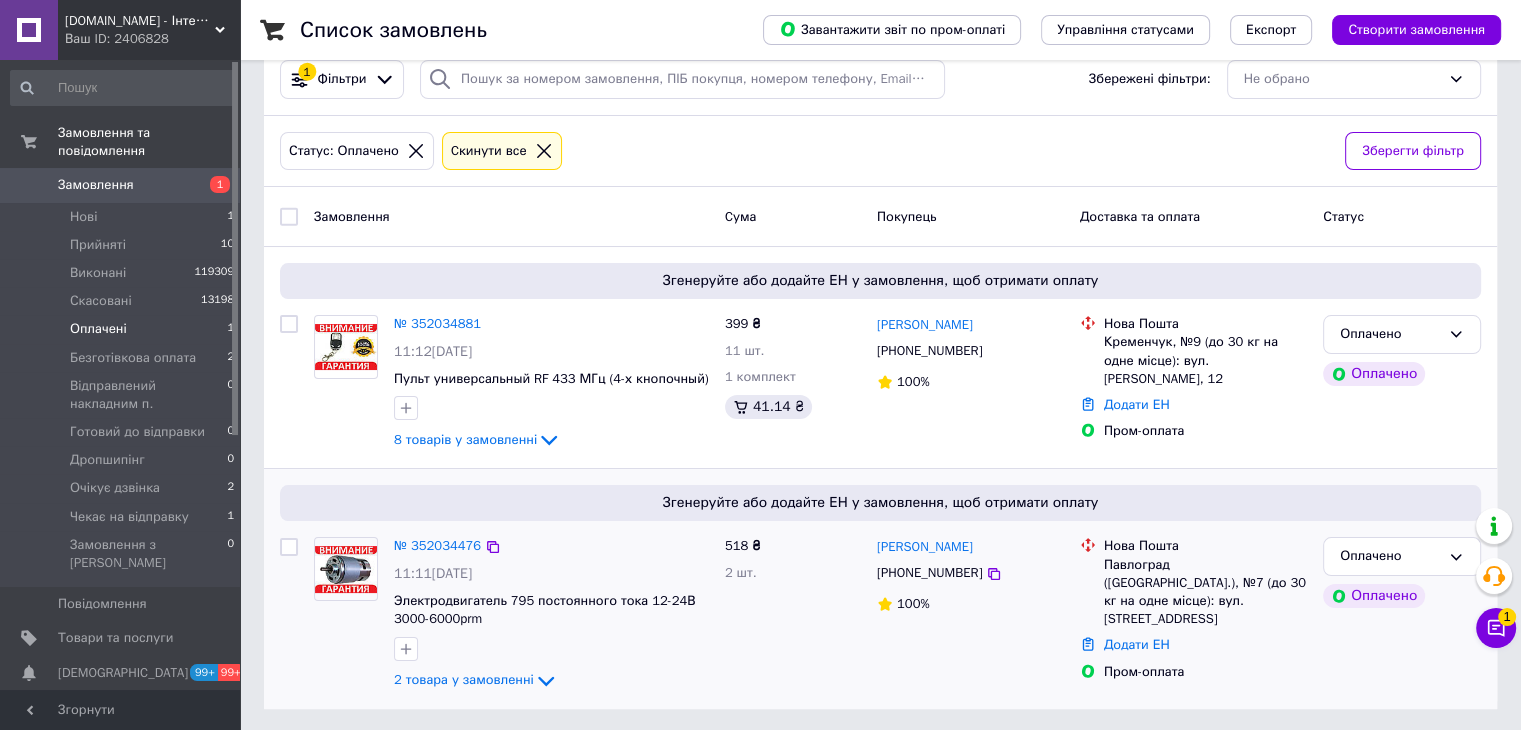 scroll, scrollTop: 42, scrollLeft: 0, axis: vertical 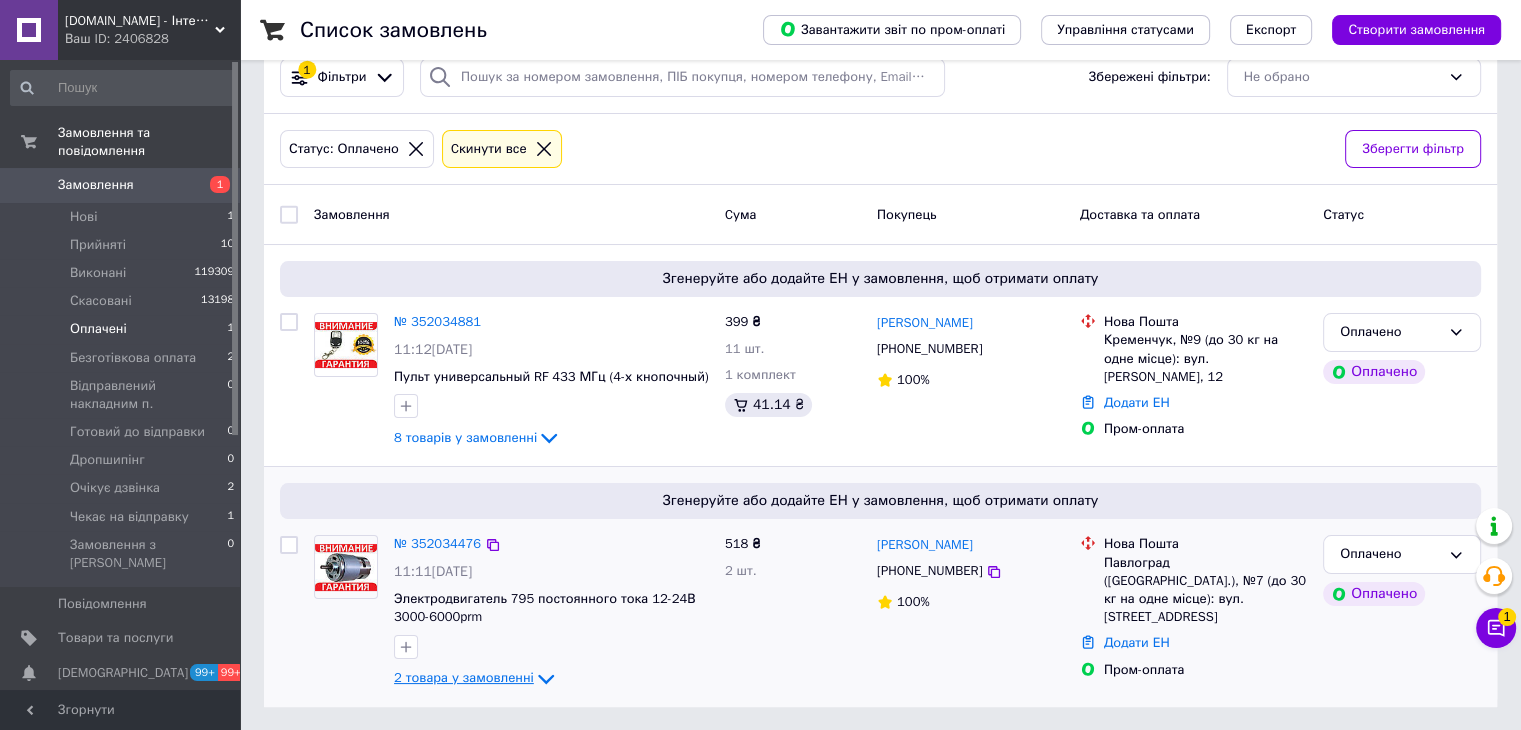 click 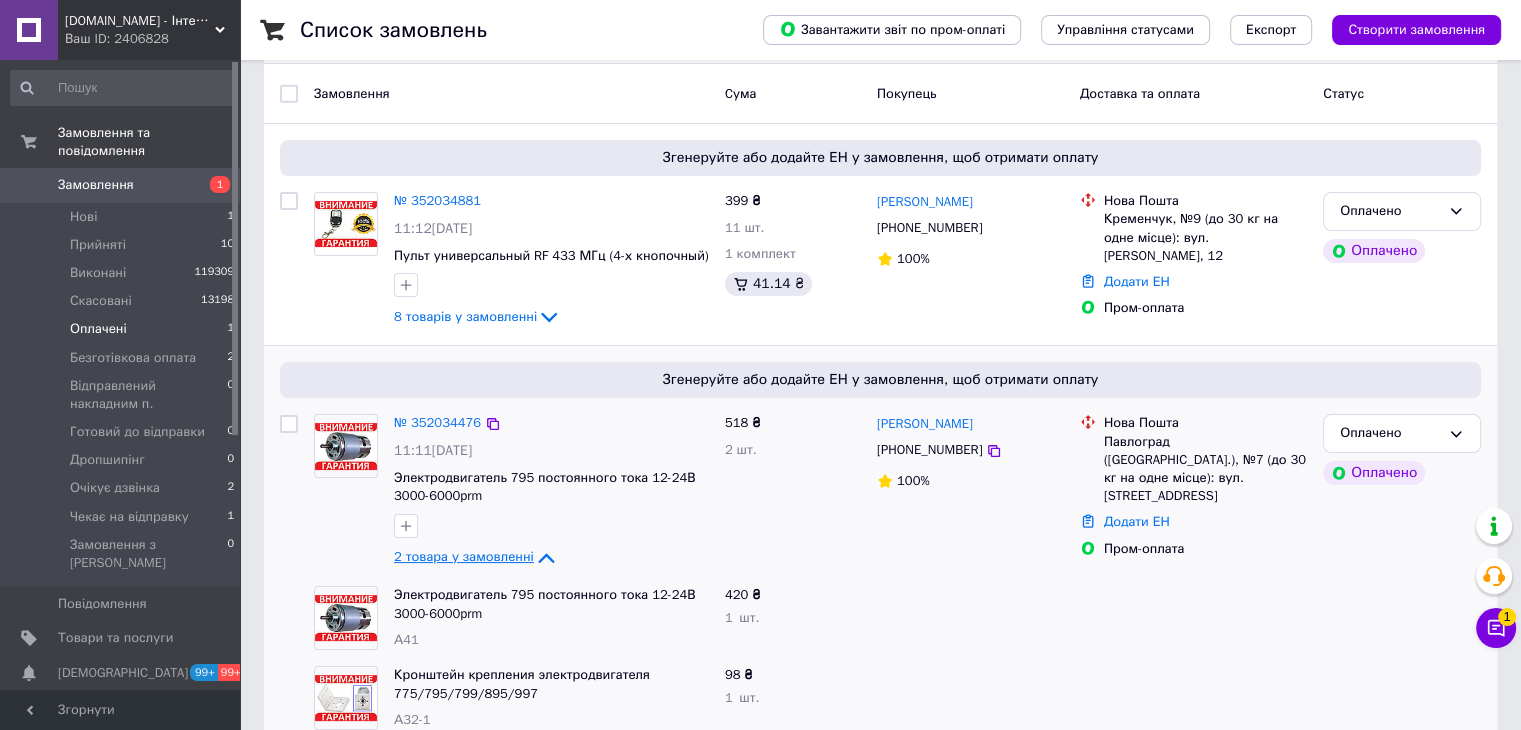 scroll, scrollTop: 203, scrollLeft: 0, axis: vertical 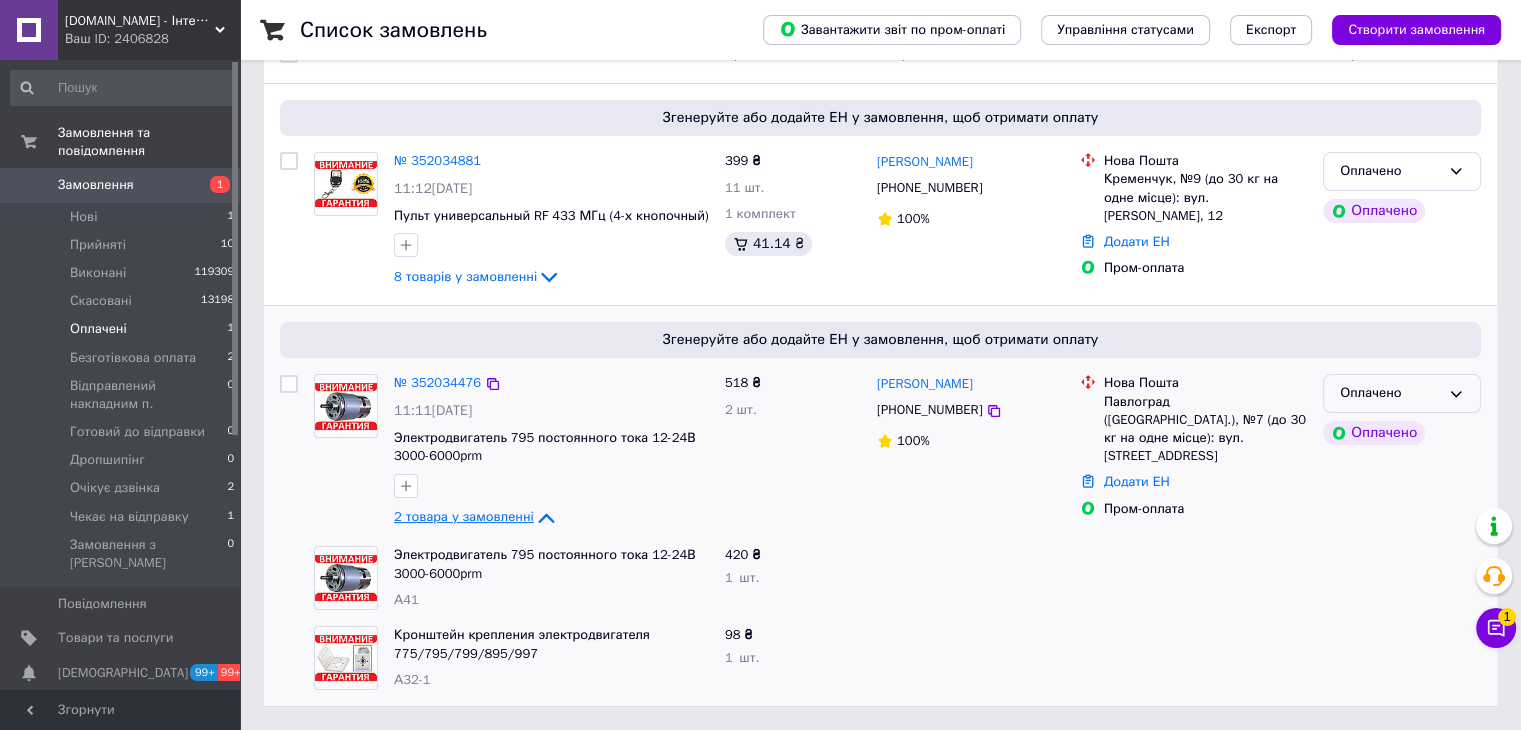 click 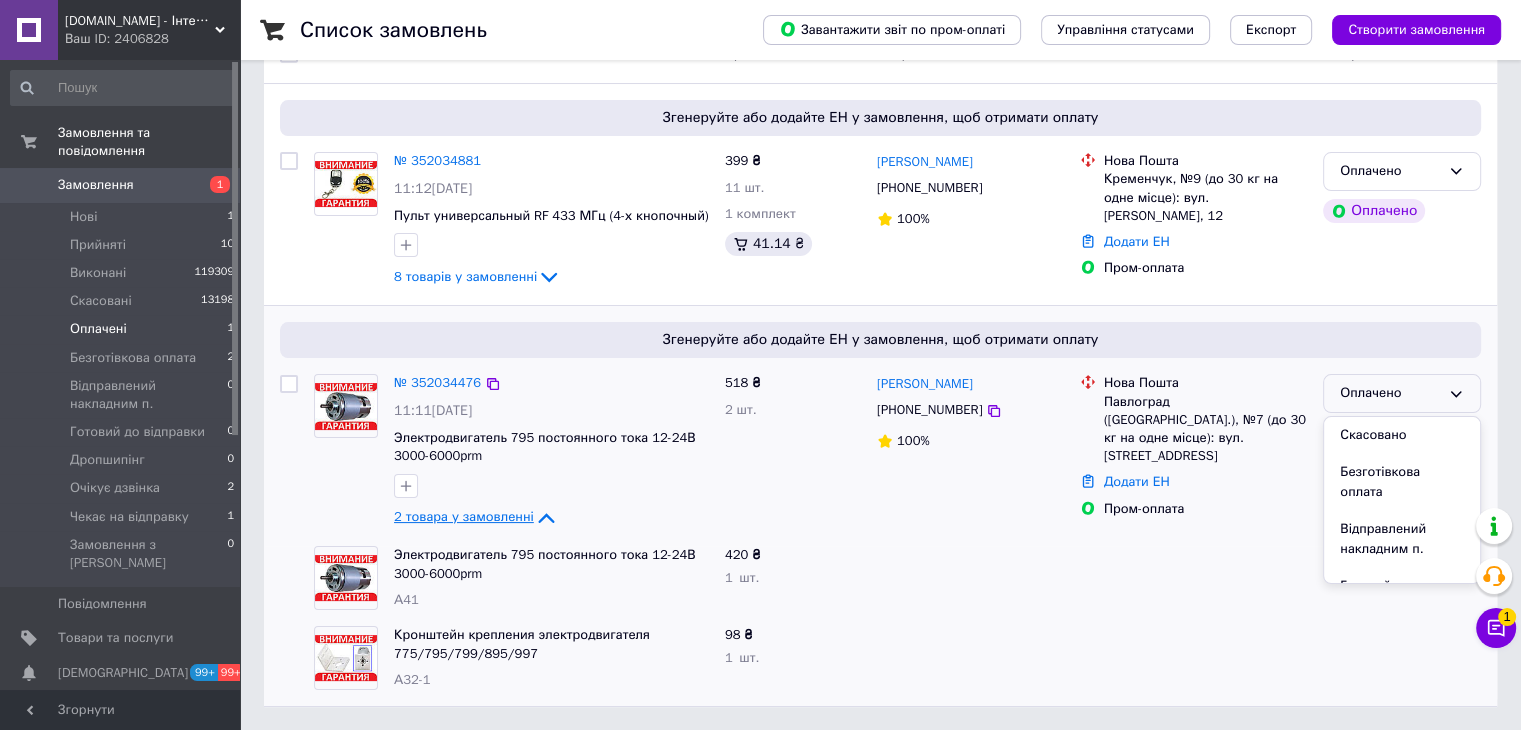 scroll, scrollTop: 224, scrollLeft: 0, axis: vertical 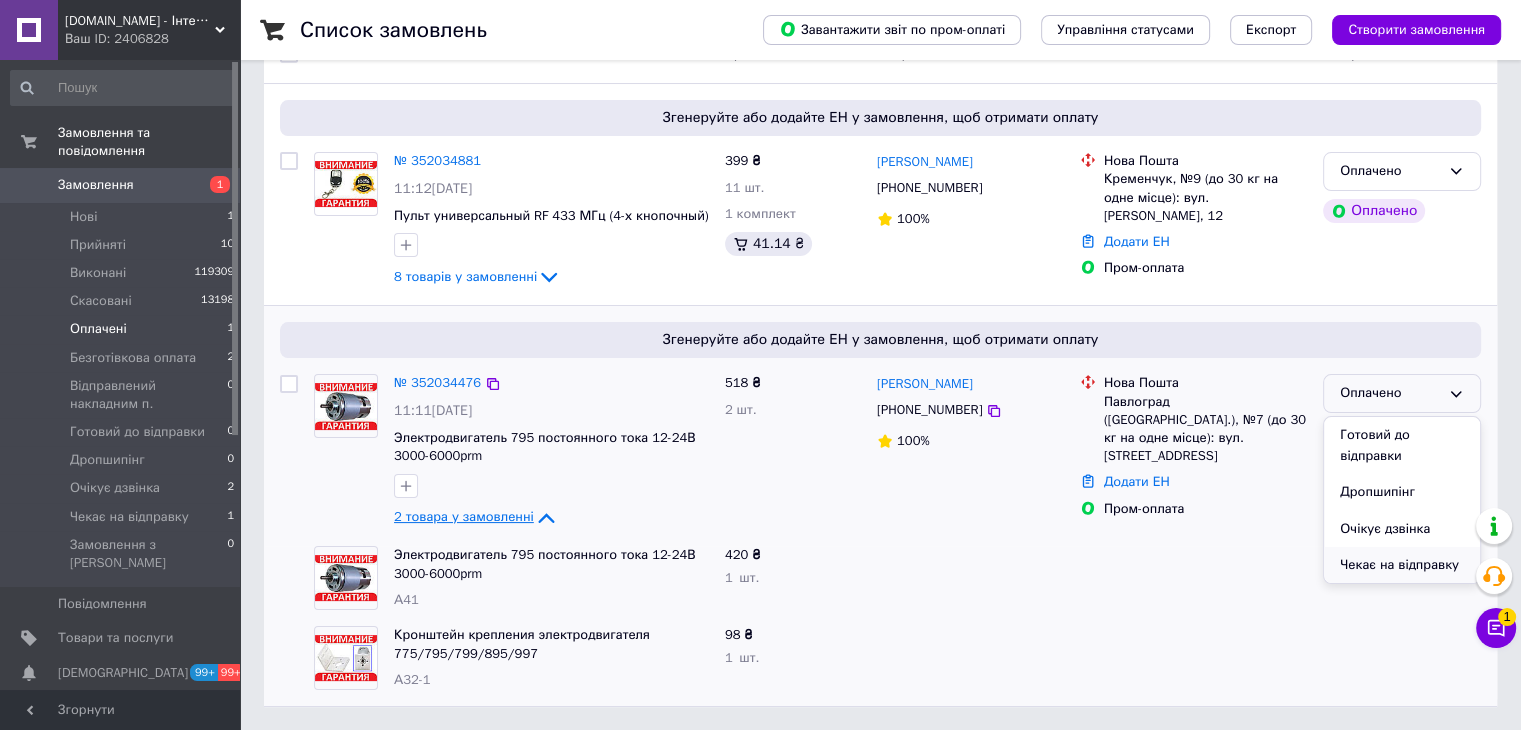 click on "Чекає на відправку" at bounding box center (1402, 565) 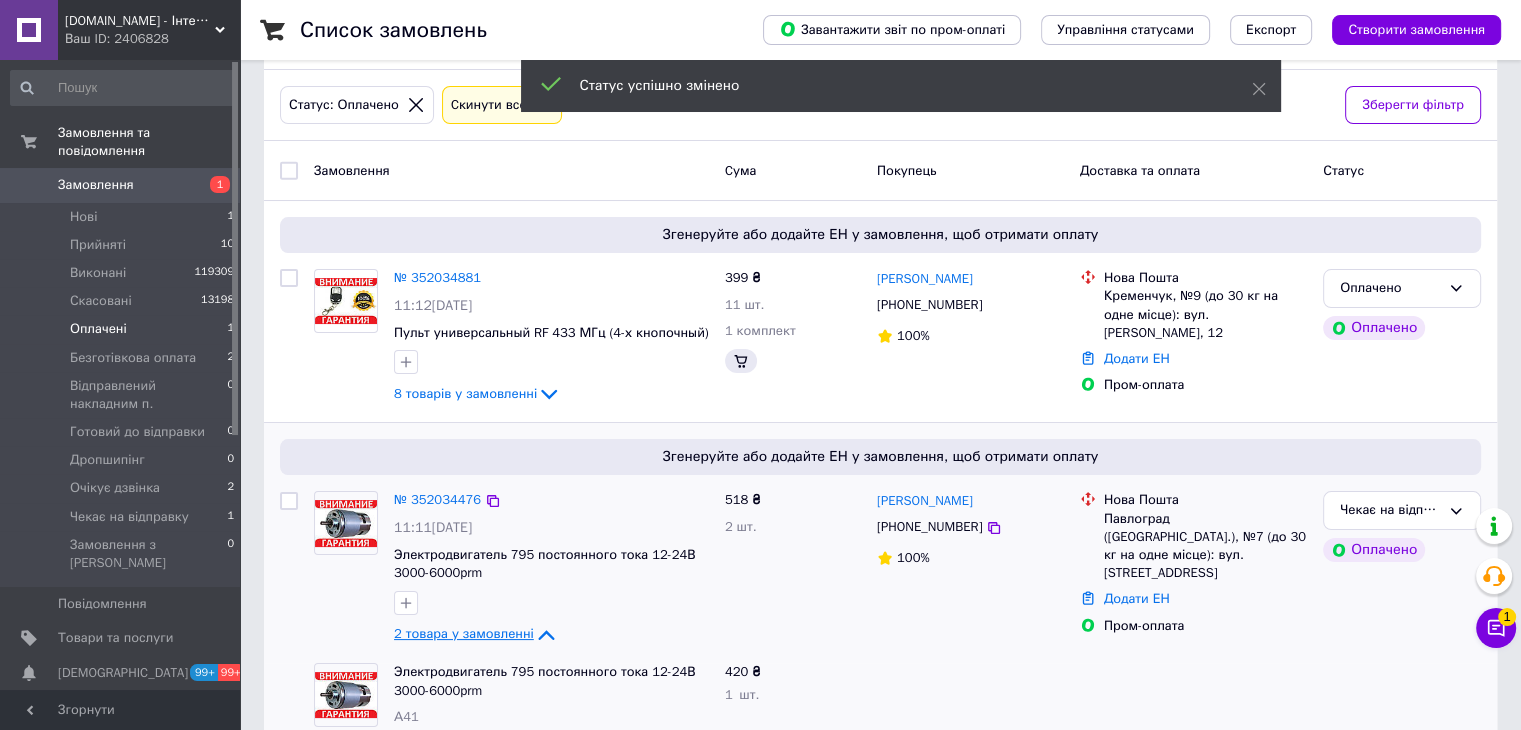 scroll, scrollTop: 3, scrollLeft: 0, axis: vertical 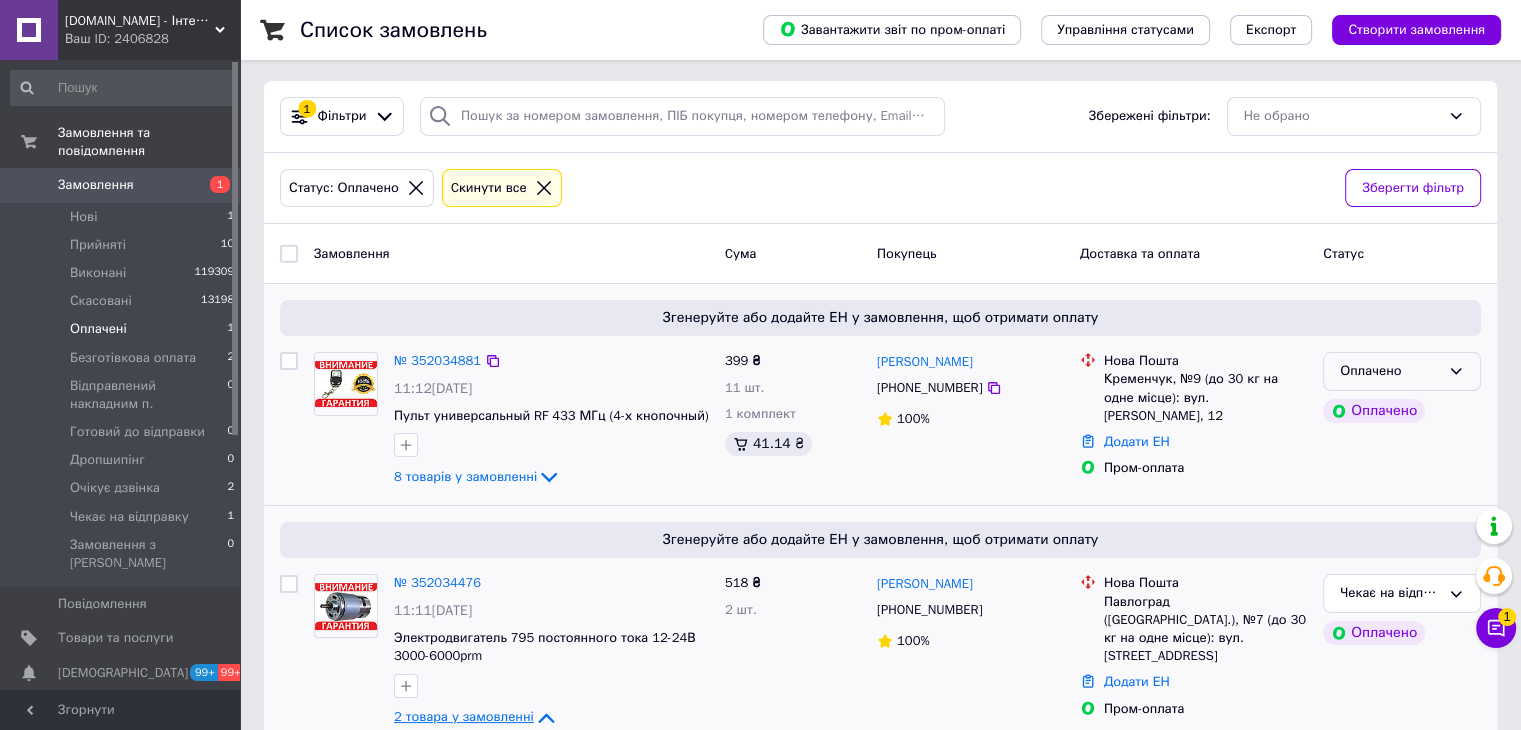 click 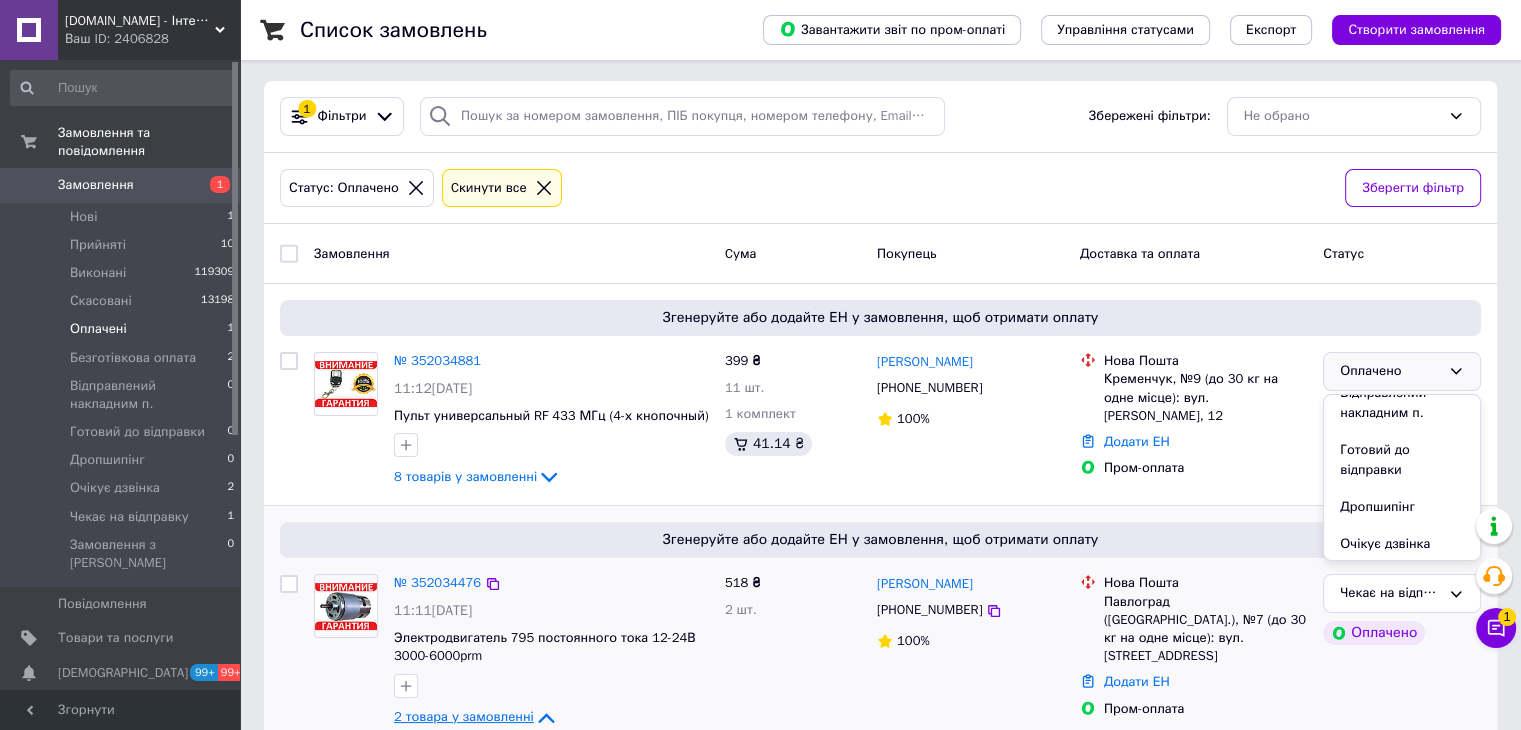scroll, scrollTop: 225, scrollLeft: 0, axis: vertical 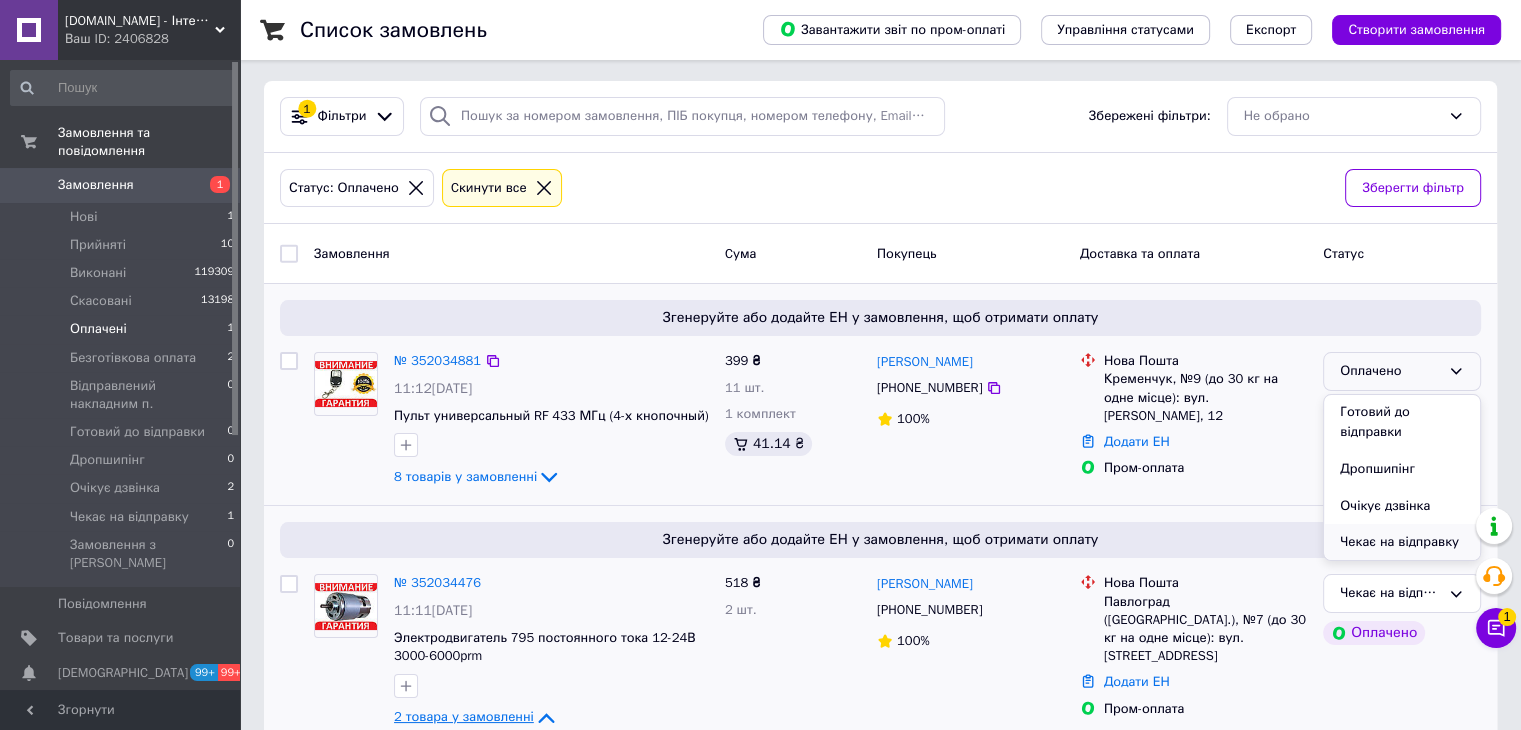 click on "Чекає на відправку" at bounding box center [1402, 542] 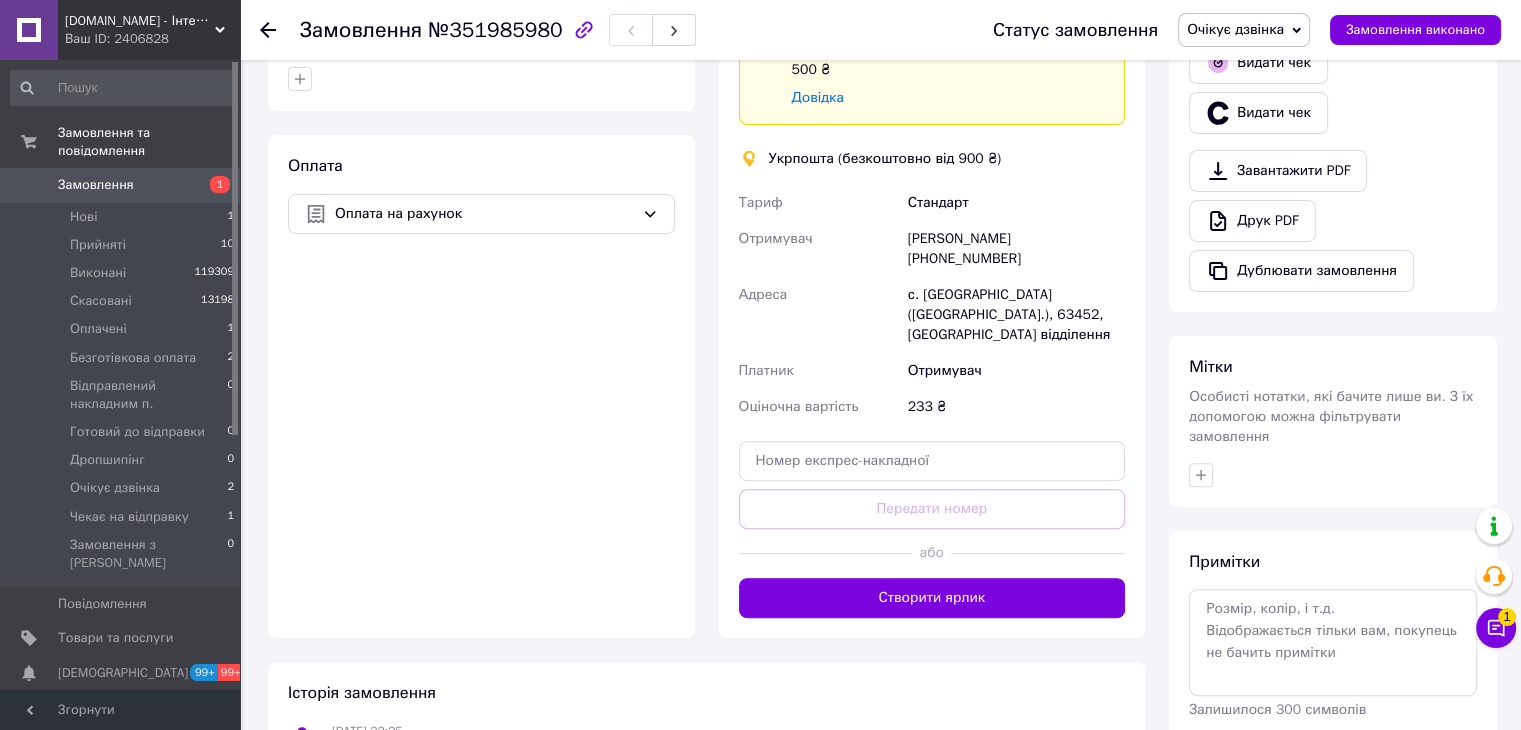 scroll, scrollTop: 600, scrollLeft: 0, axis: vertical 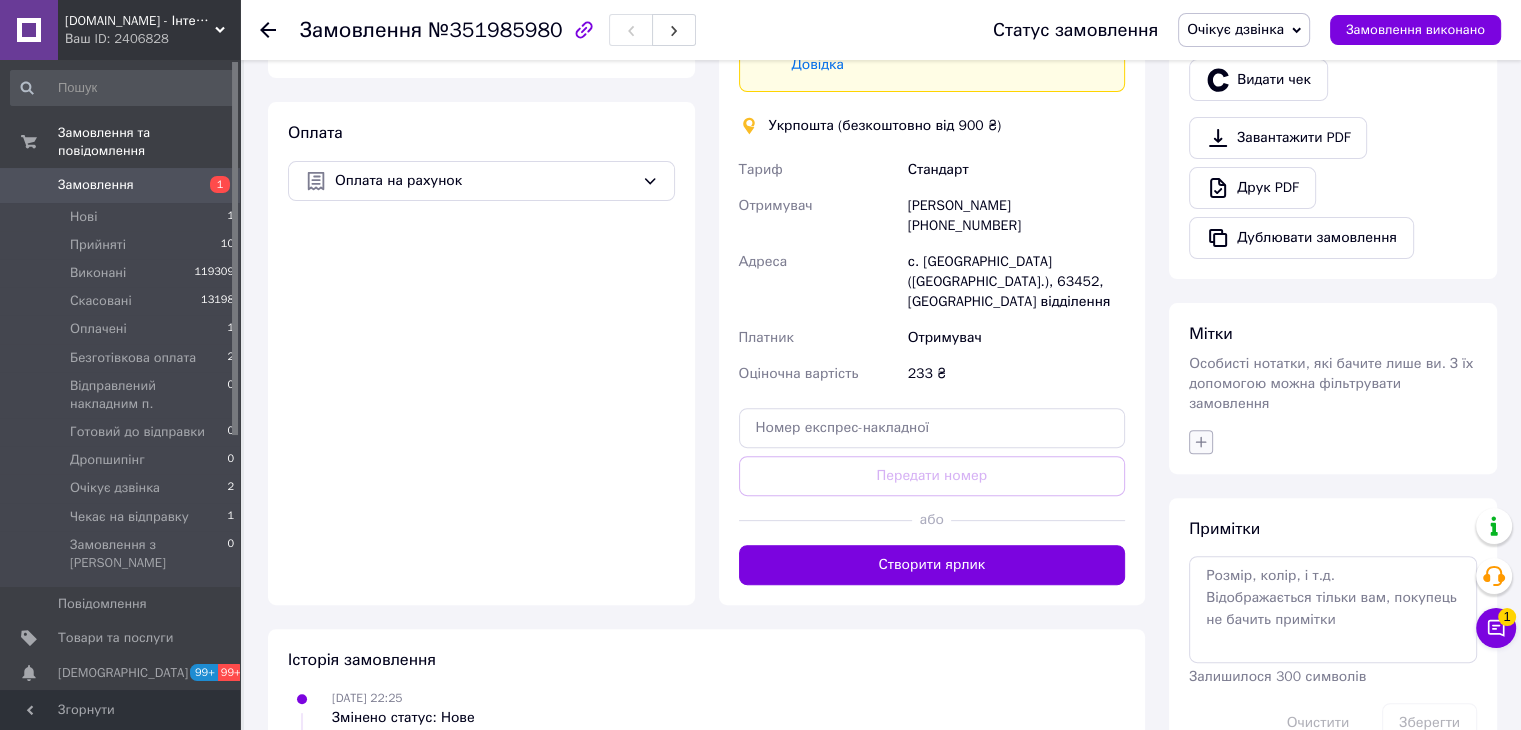 click 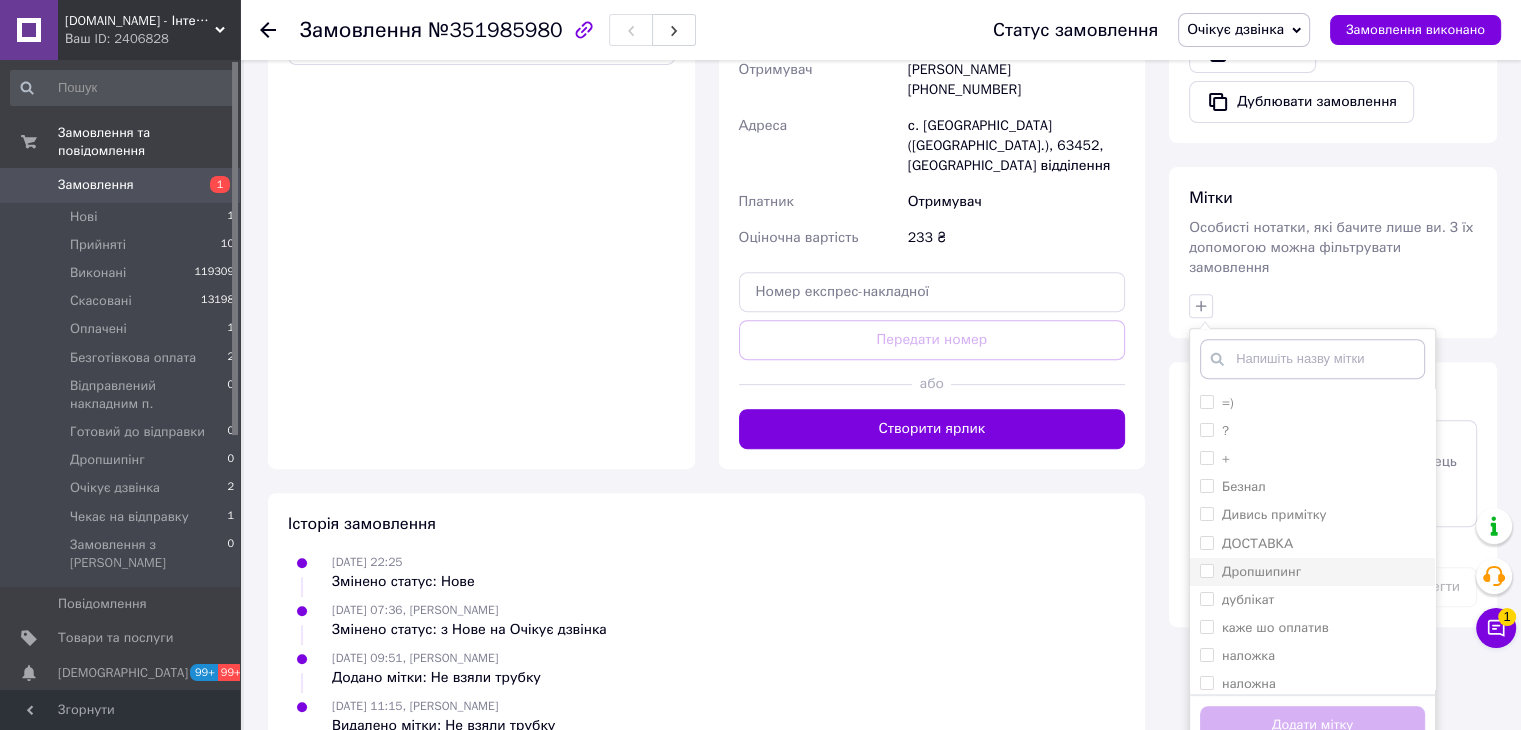 scroll, scrollTop: 746, scrollLeft: 0, axis: vertical 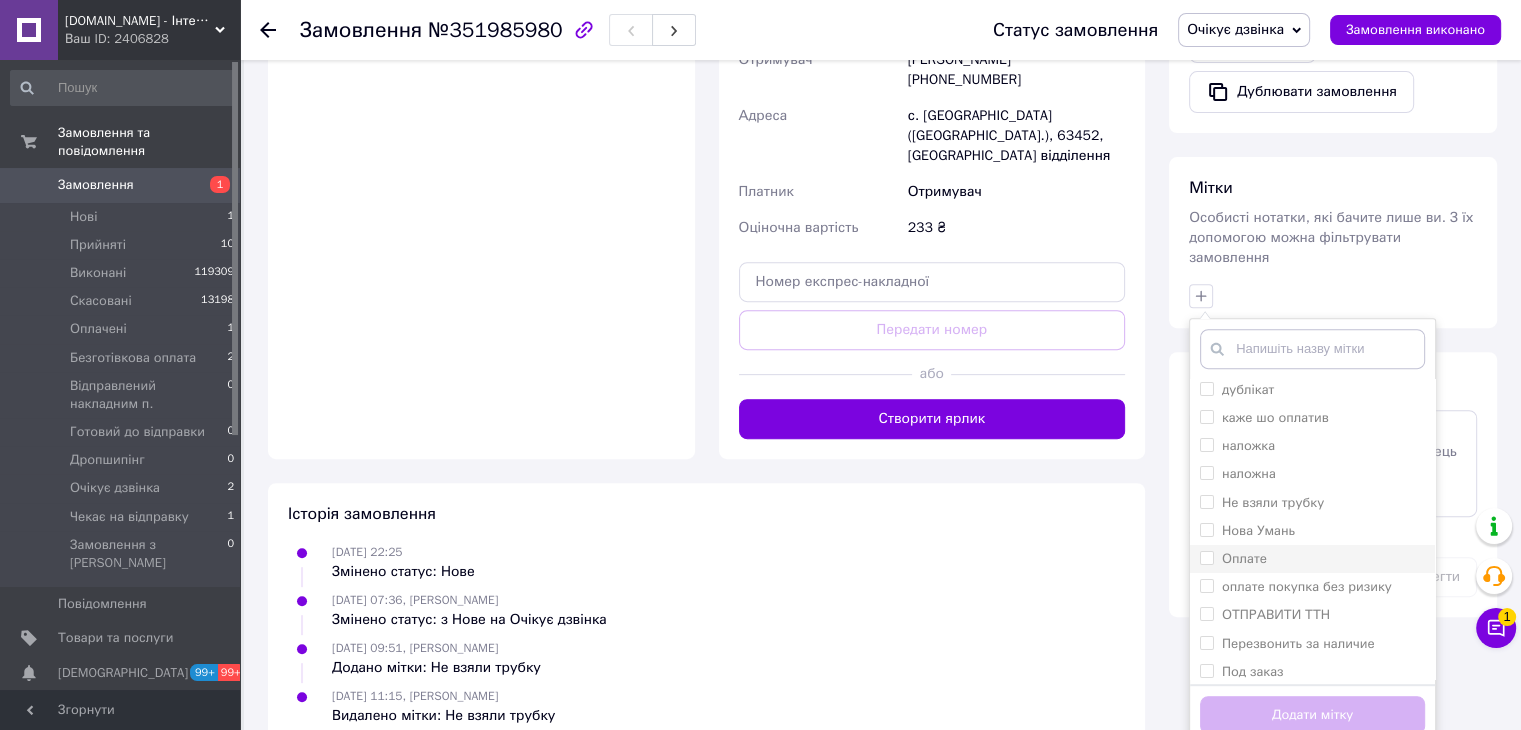 click on "Оплате" at bounding box center [1206, 557] 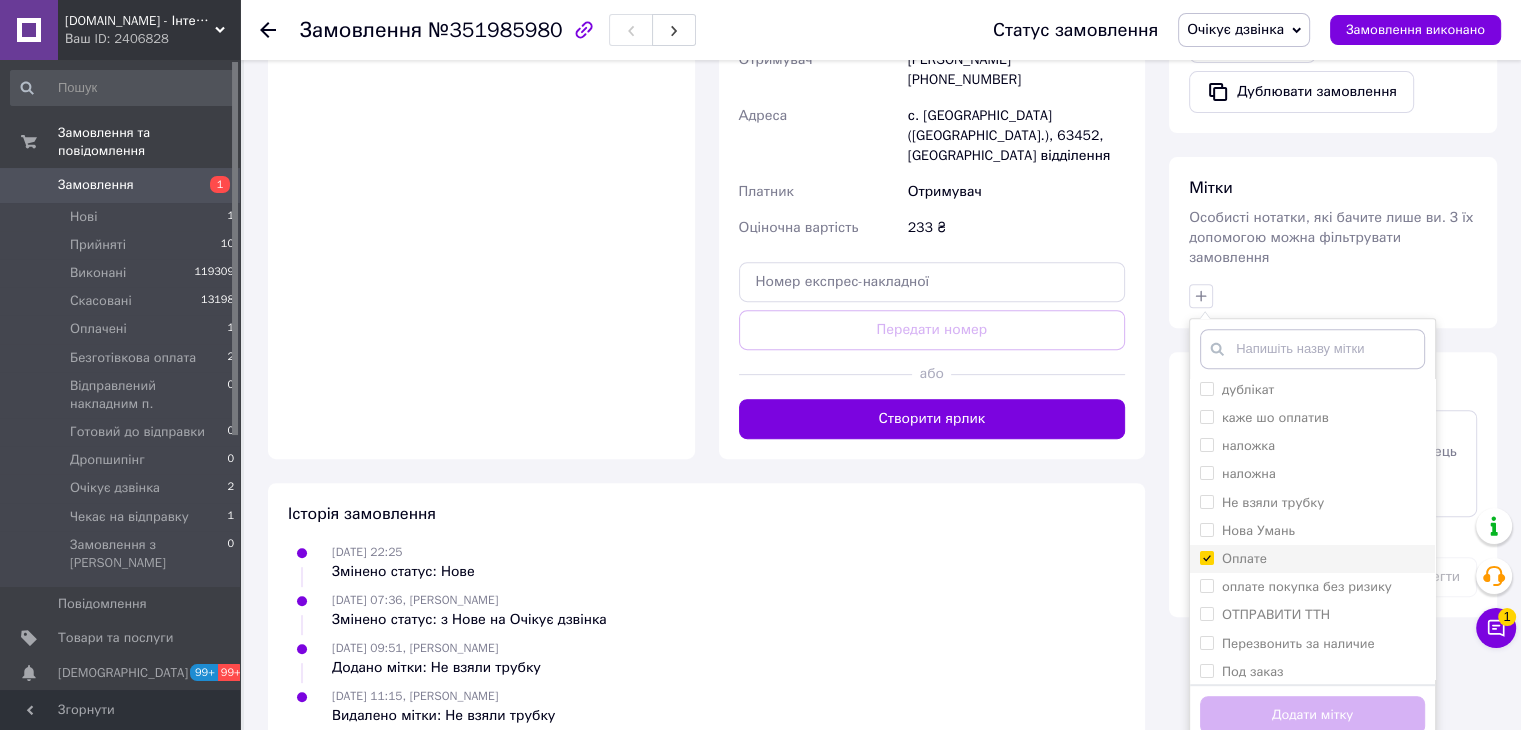 checkbox on "true" 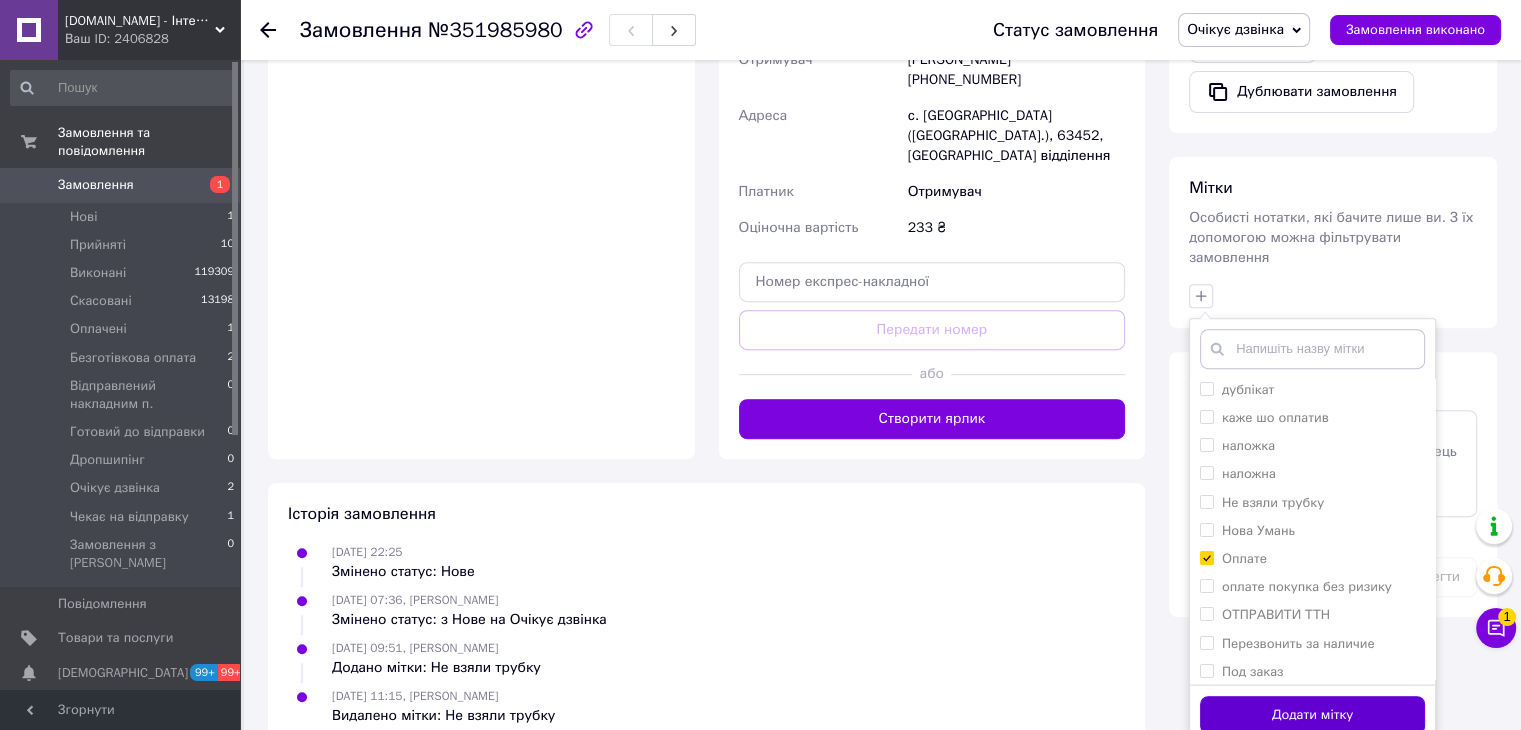 click on "Додати мітку" at bounding box center (1312, 715) 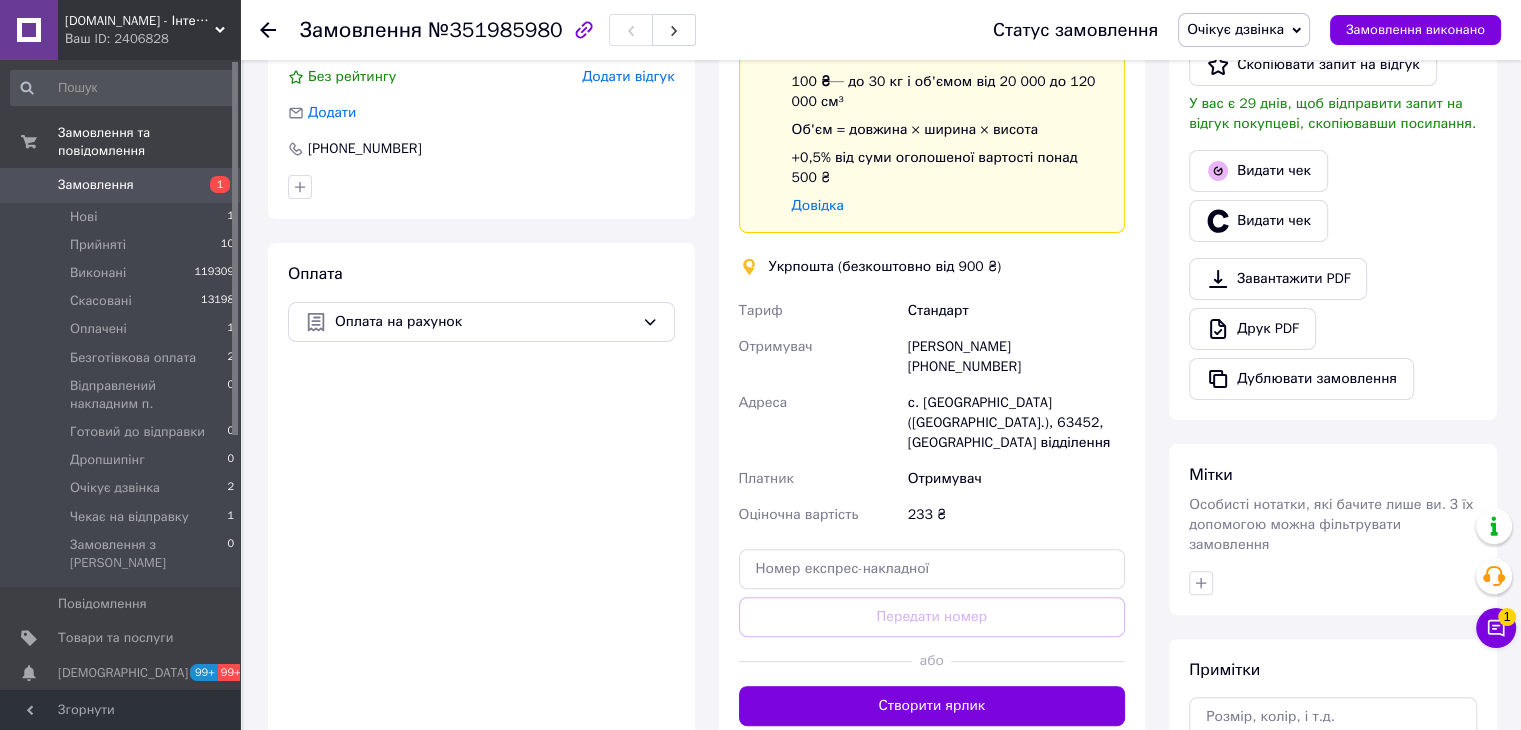 scroll, scrollTop: 446, scrollLeft: 0, axis: vertical 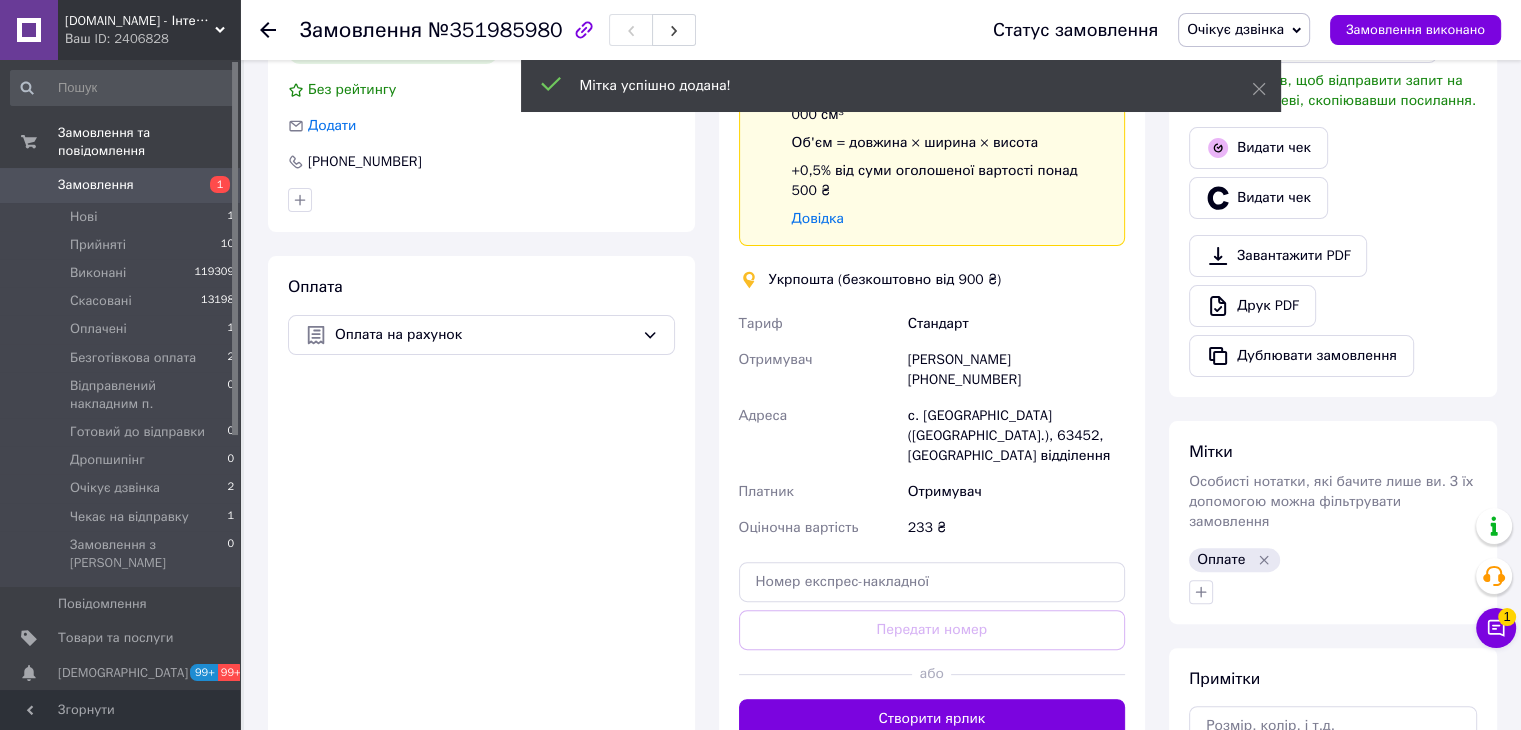 click on "Очікує дзвінка" at bounding box center (1235, 29) 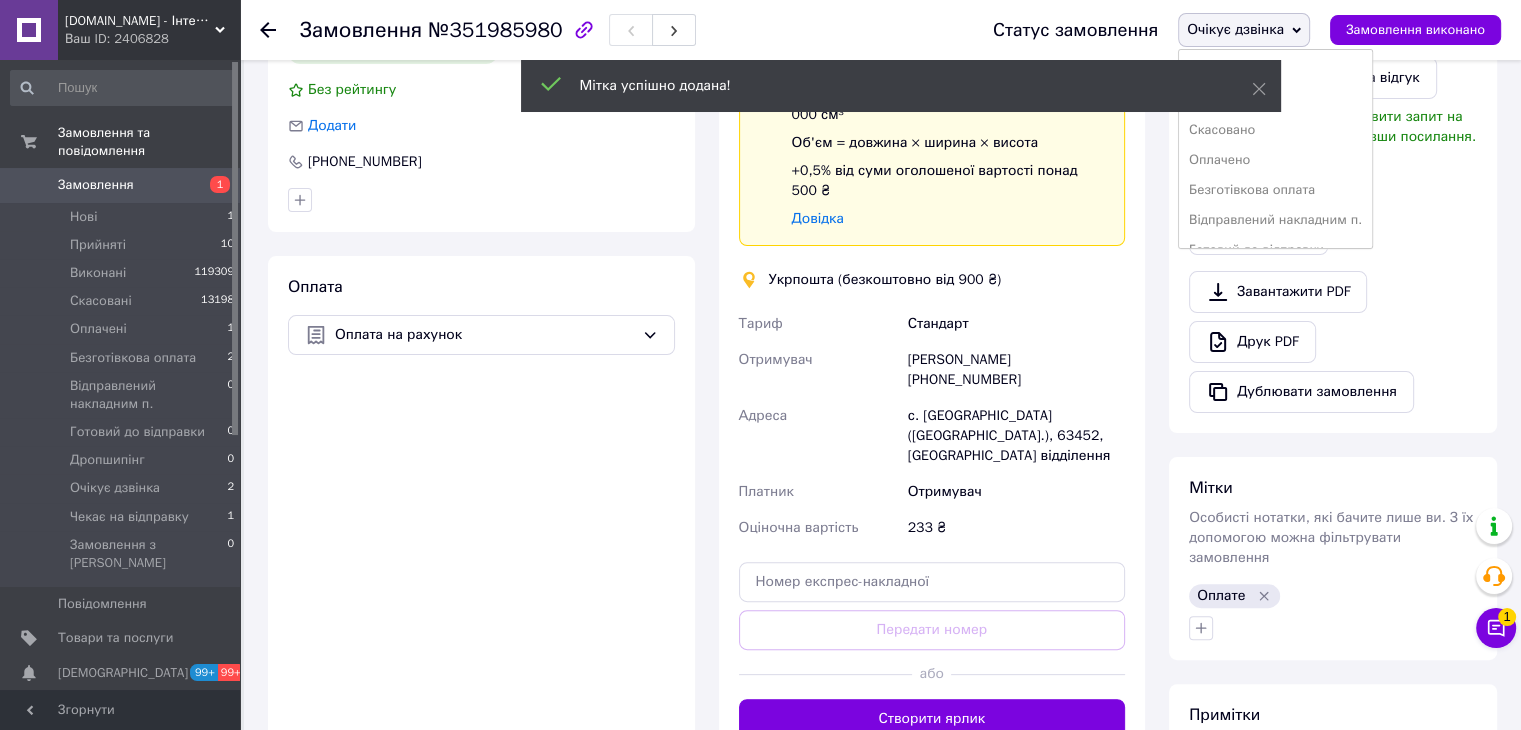 click on "Прийнято Виконано Скасовано Оплачено Безготівкова оплата Відправлений накладним п. Готовий до відправки Дропшипінг Чекає на відправку" at bounding box center [1275, 149] 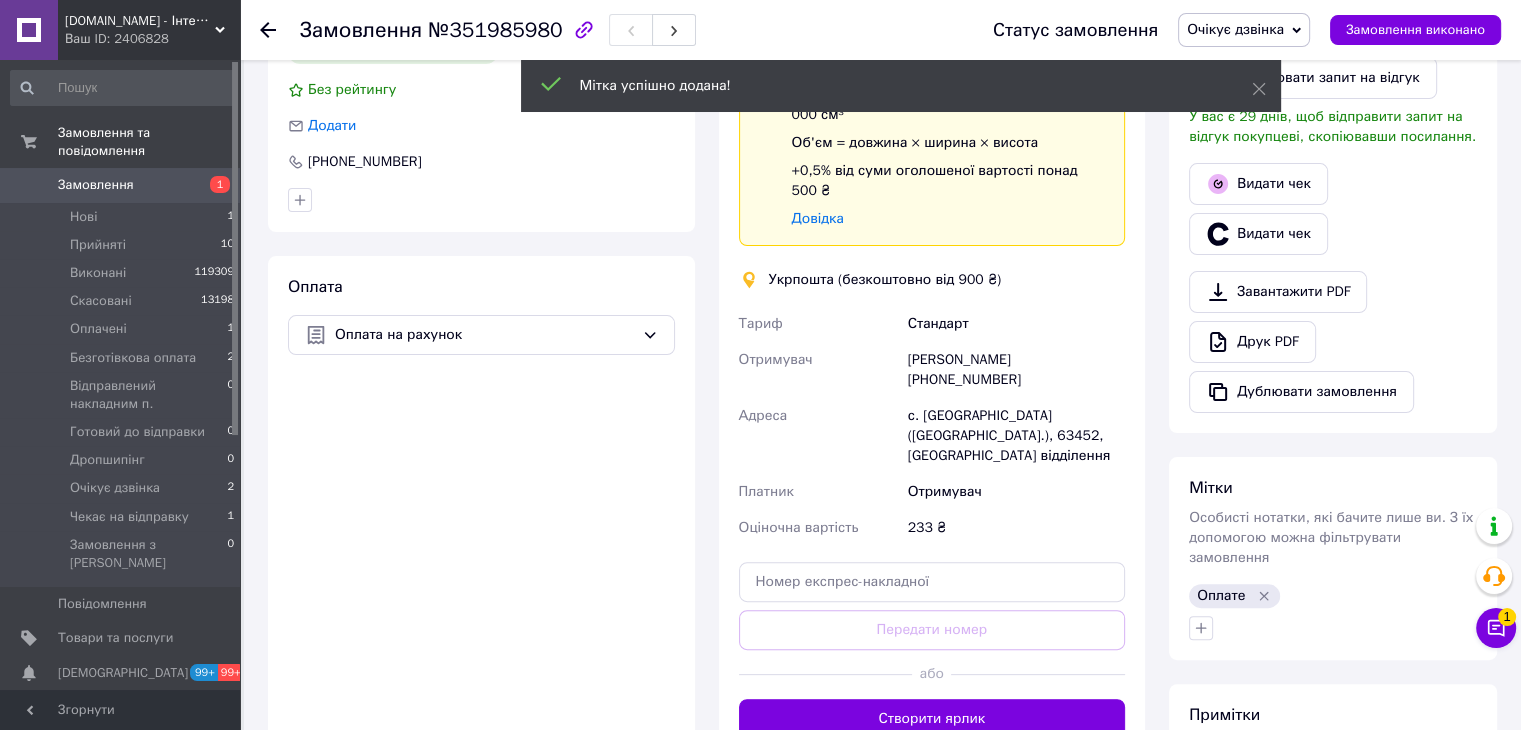 click on "Очікує дзвінка" at bounding box center (1244, 30) 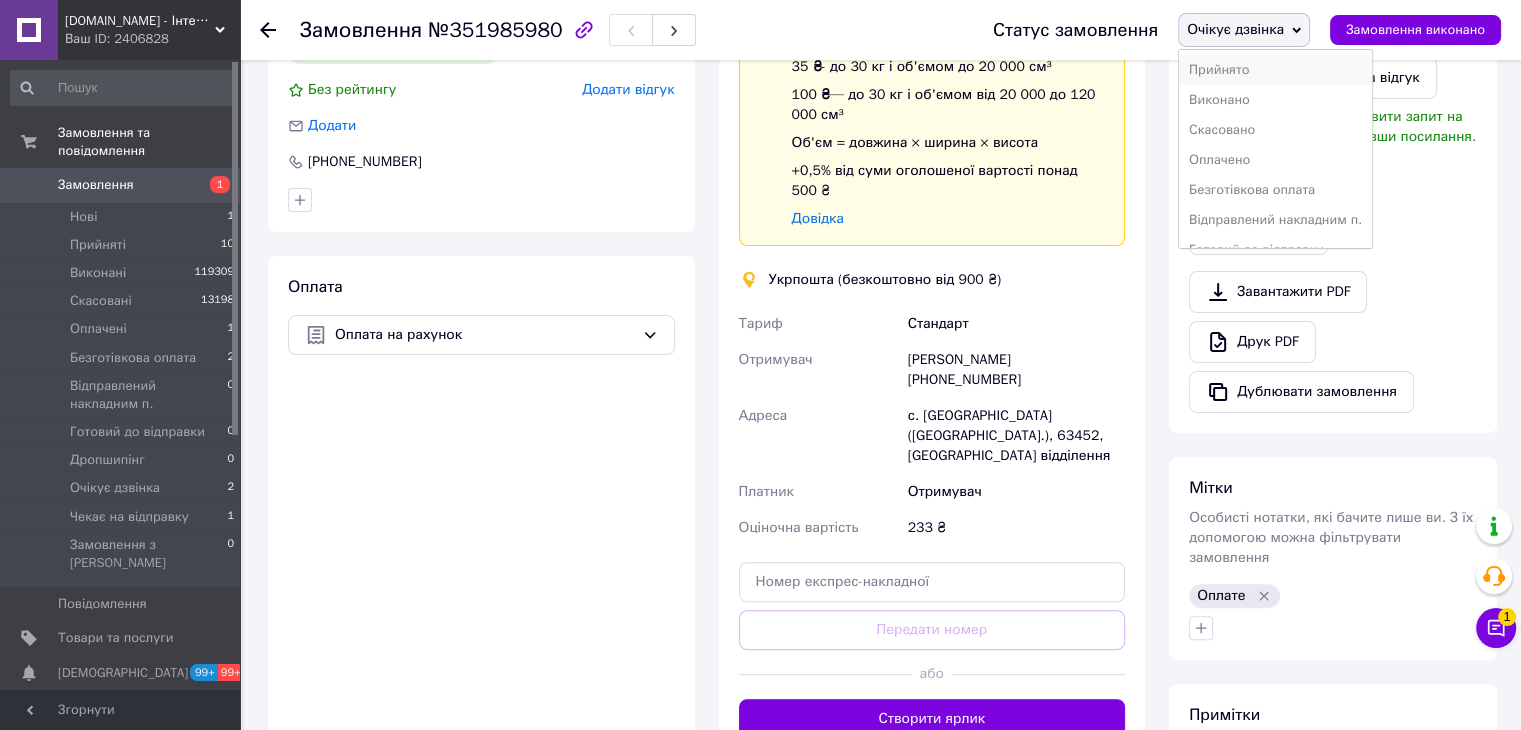 click on "Прийнято" at bounding box center (1275, 70) 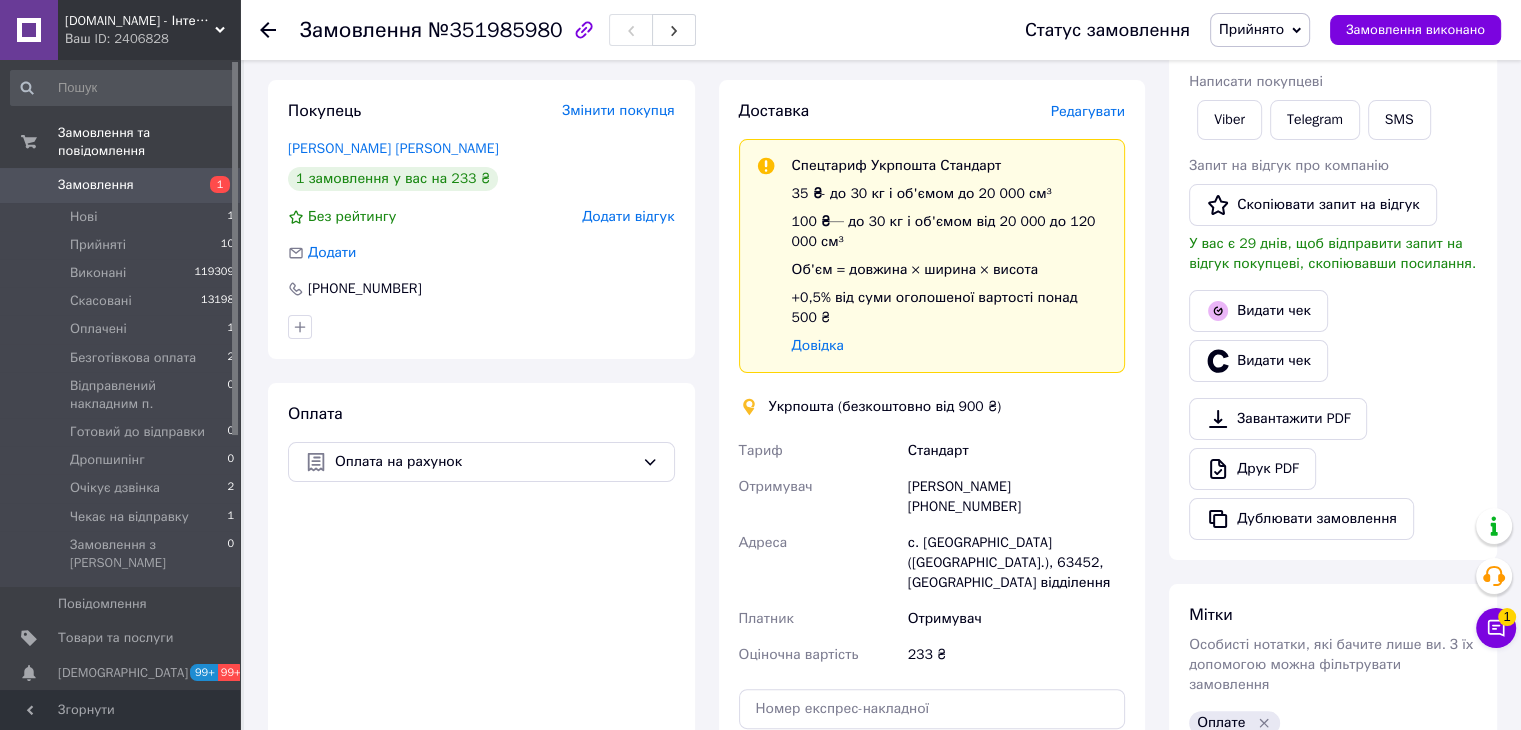 scroll, scrollTop: 0, scrollLeft: 0, axis: both 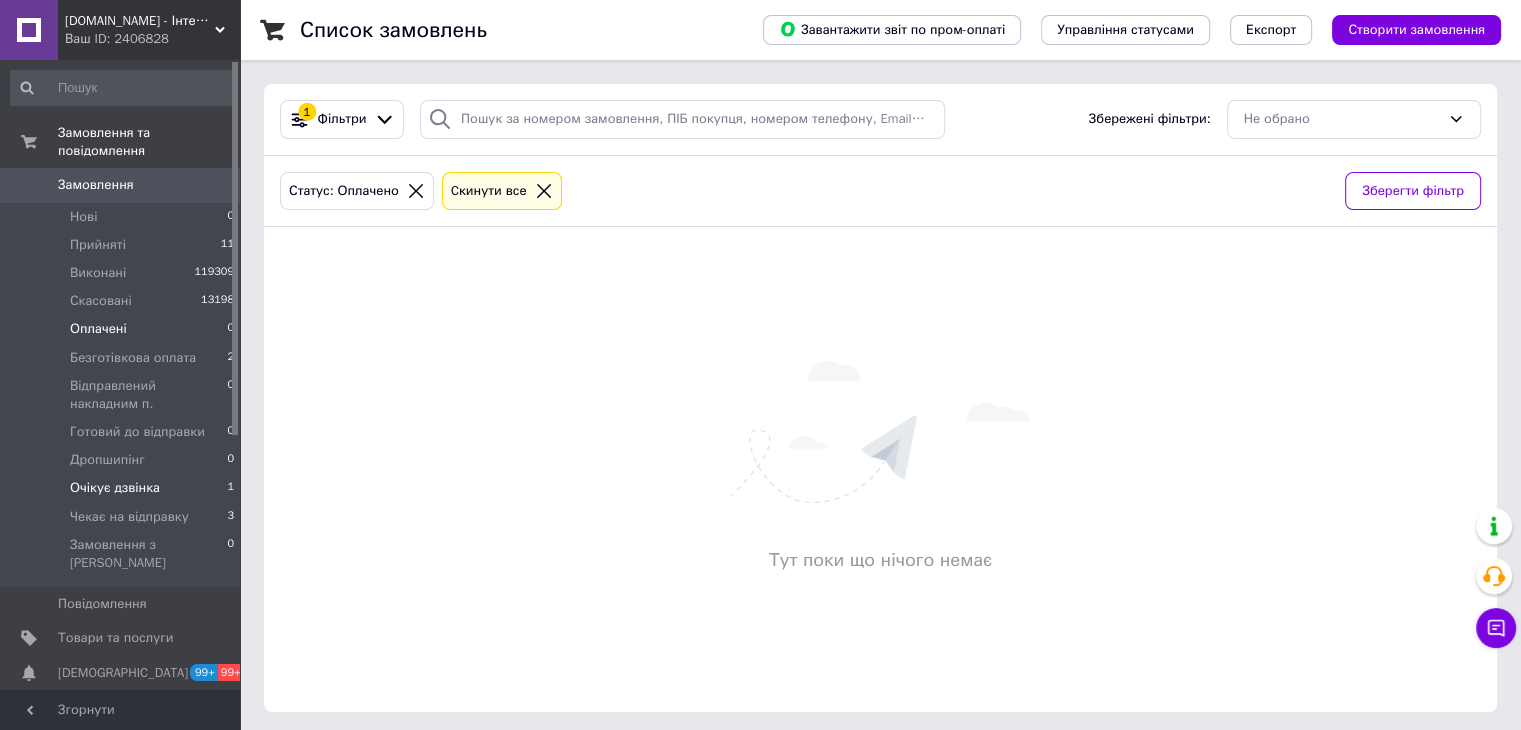 click on "Очікує дзвінка" at bounding box center (115, 488) 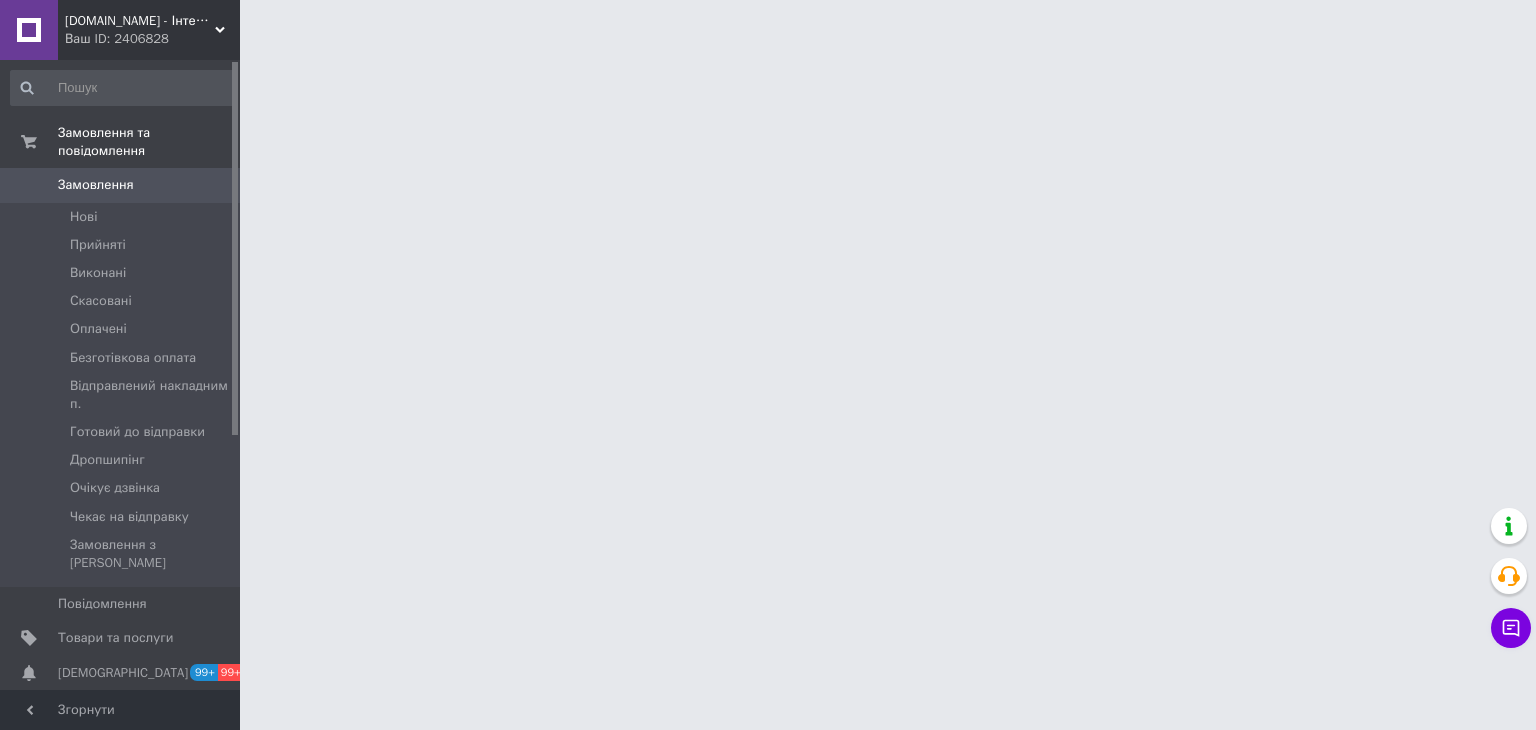 scroll, scrollTop: 0, scrollLeft: 0, axis: both 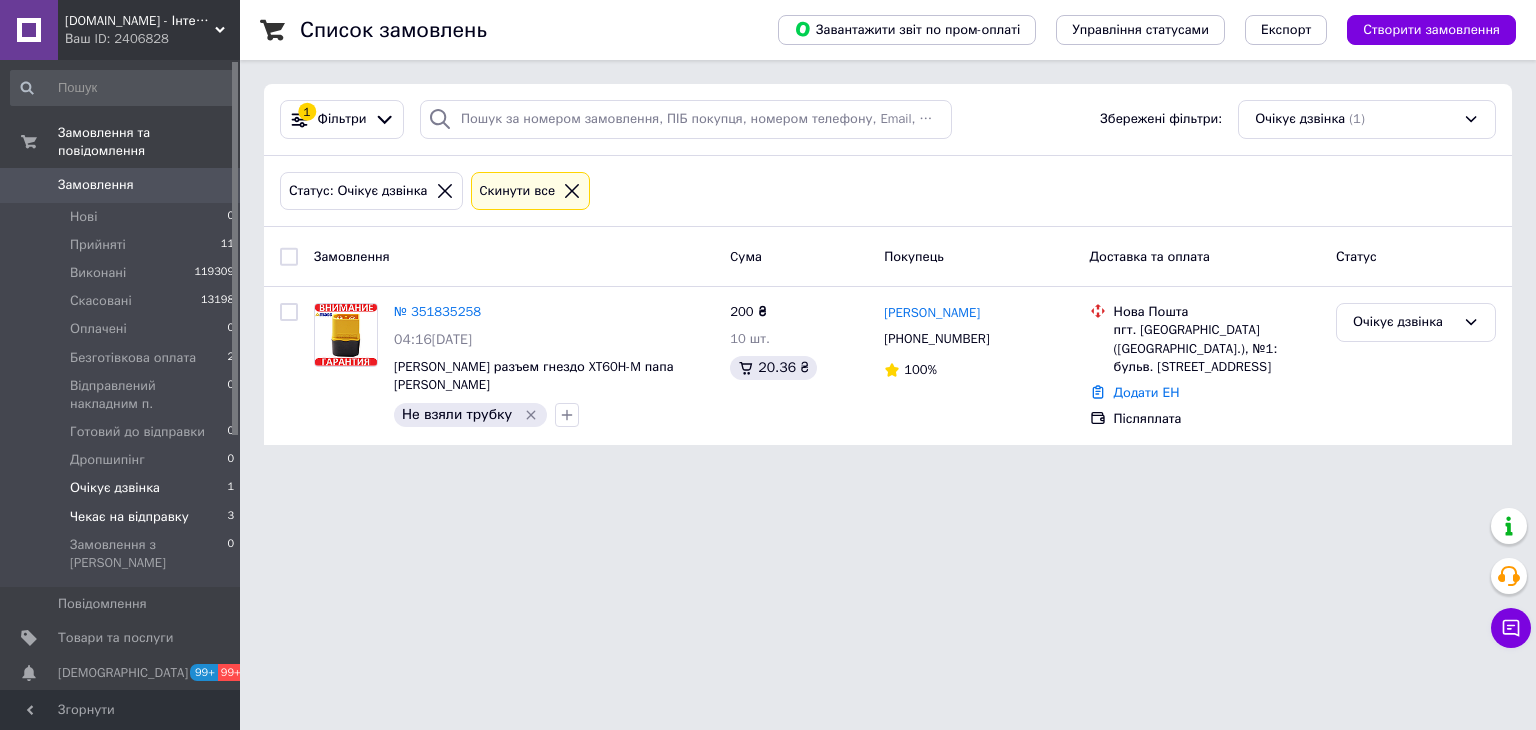 click on "Чекає на відправку" at bounding box center (129, 517) 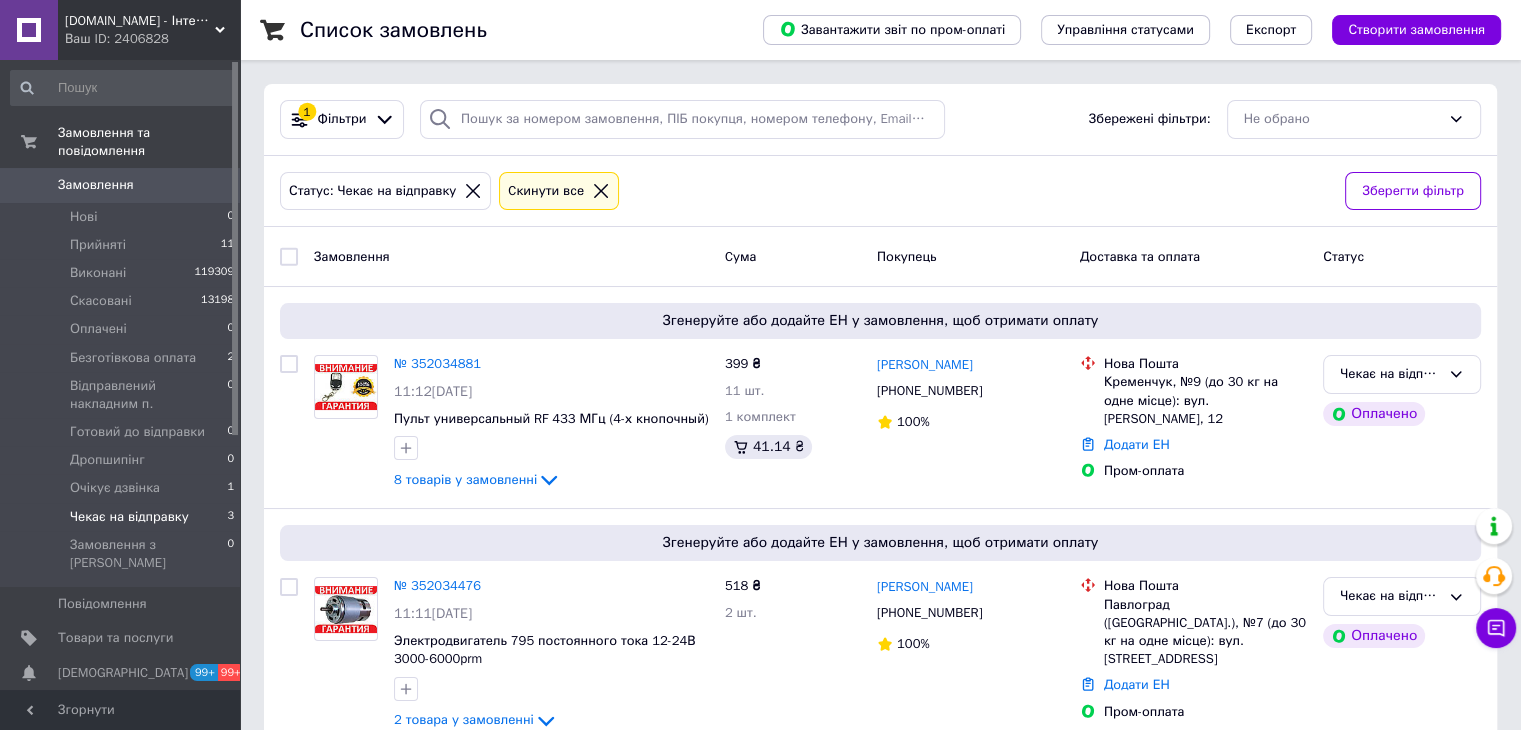 scroll, scrollTop: 0, scrollLeft: 0, axis: both 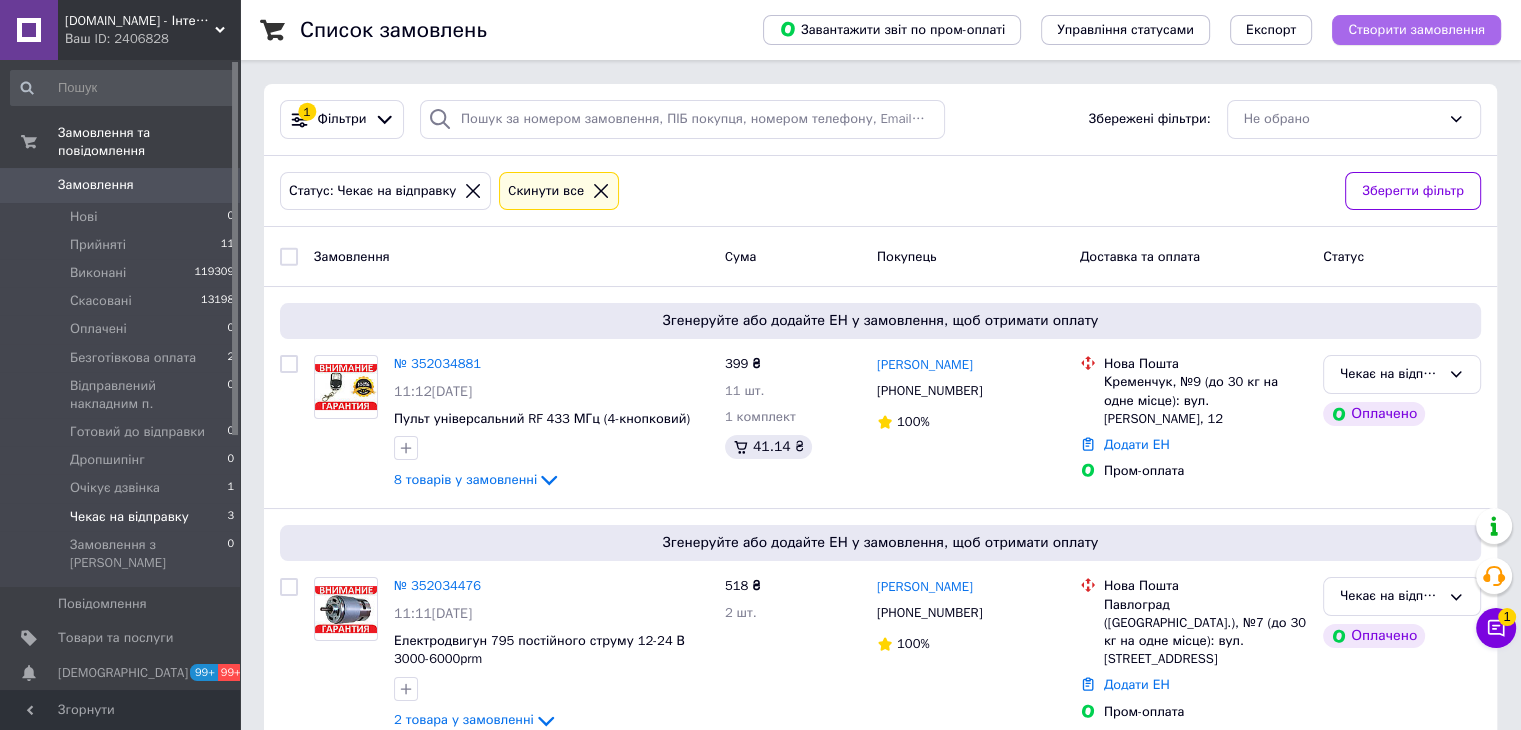 click on "Створити замовлення" at bounding box center (1416, 30) 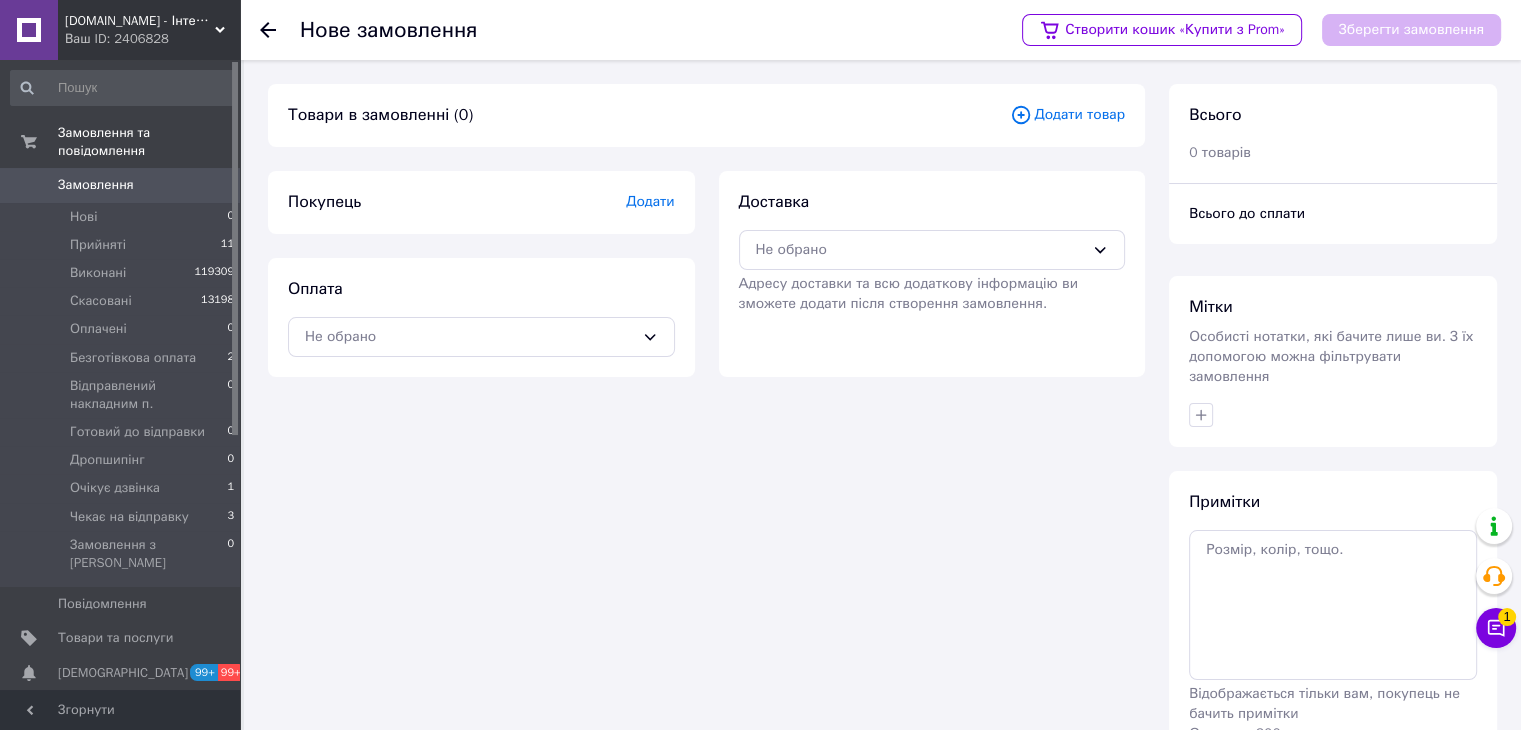 click 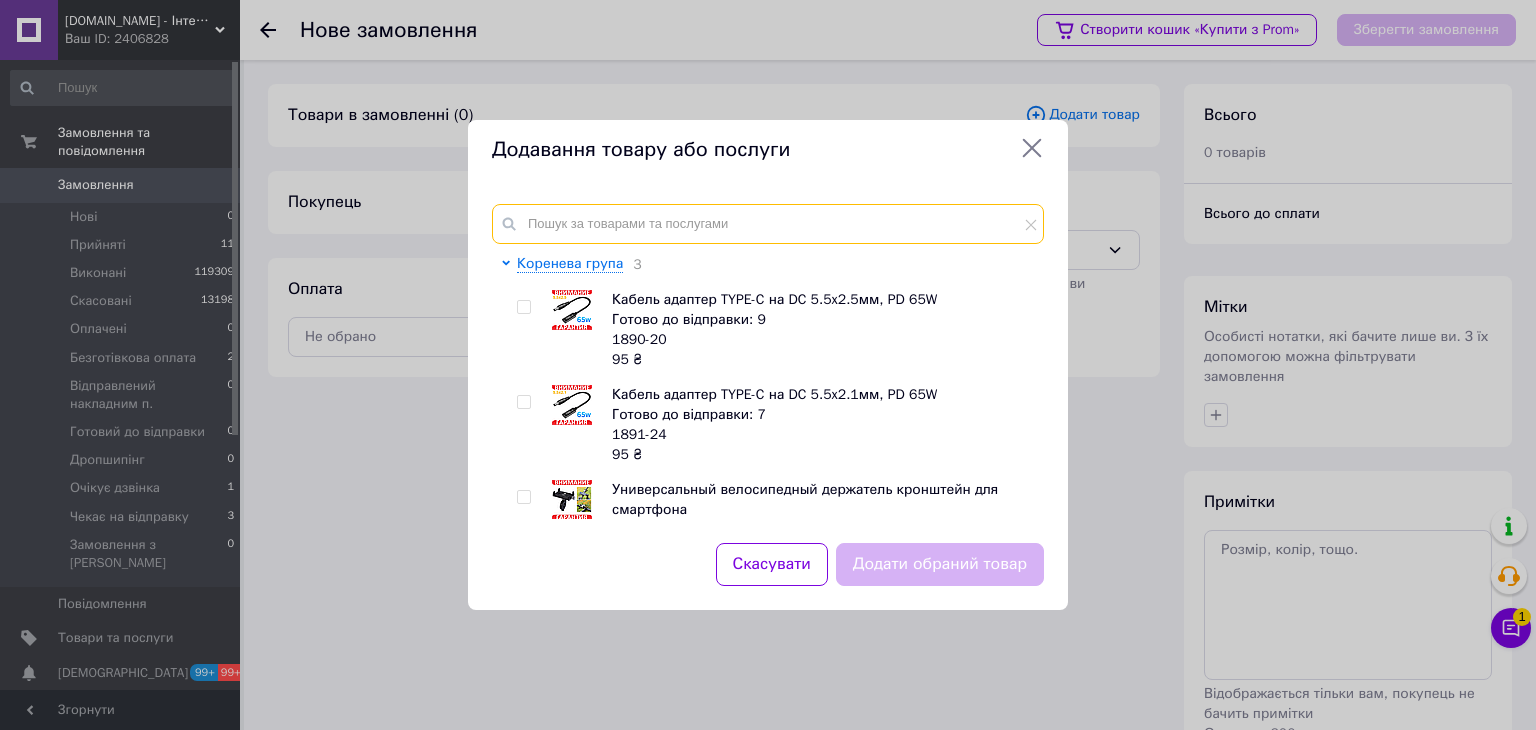 click at bounding box center (768, 224) 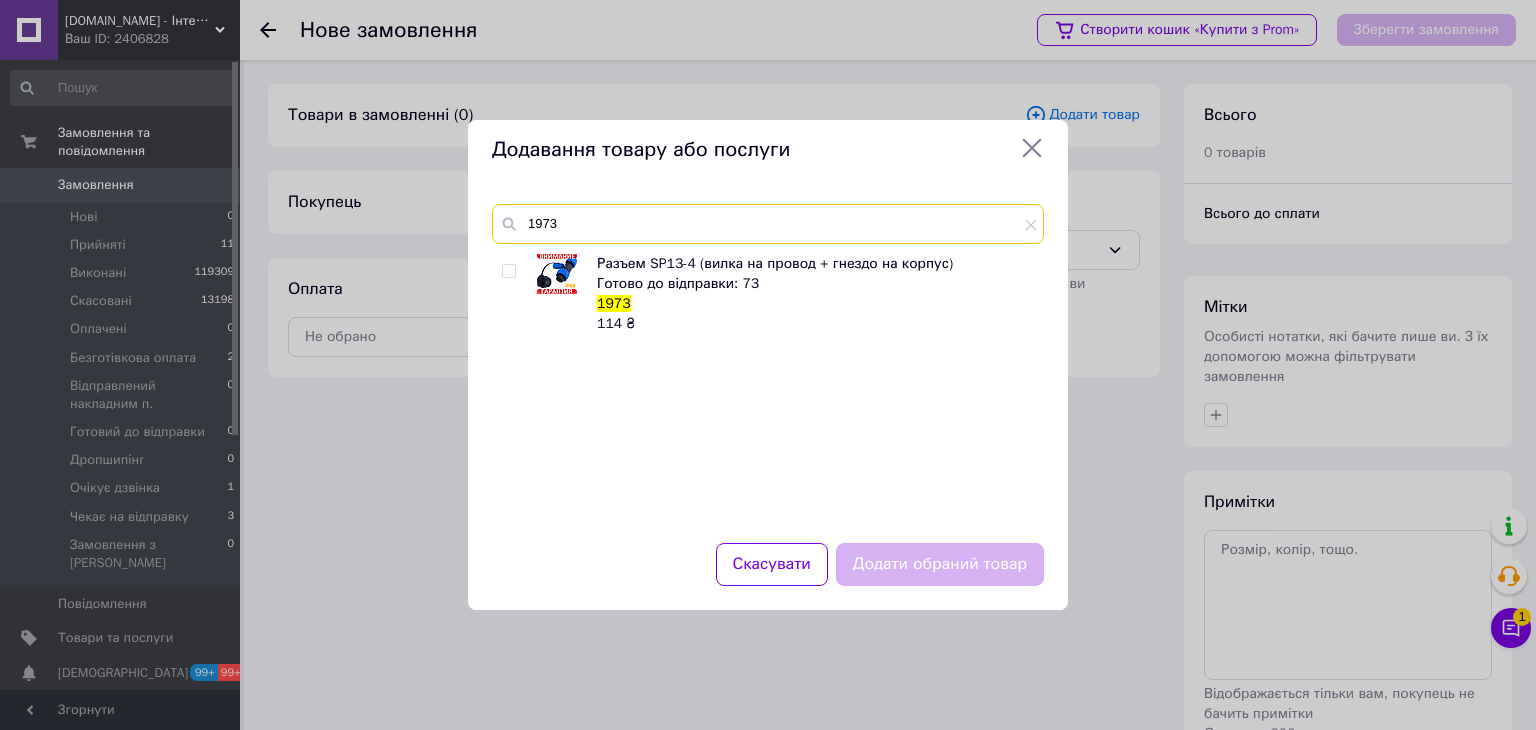 type on "1973" 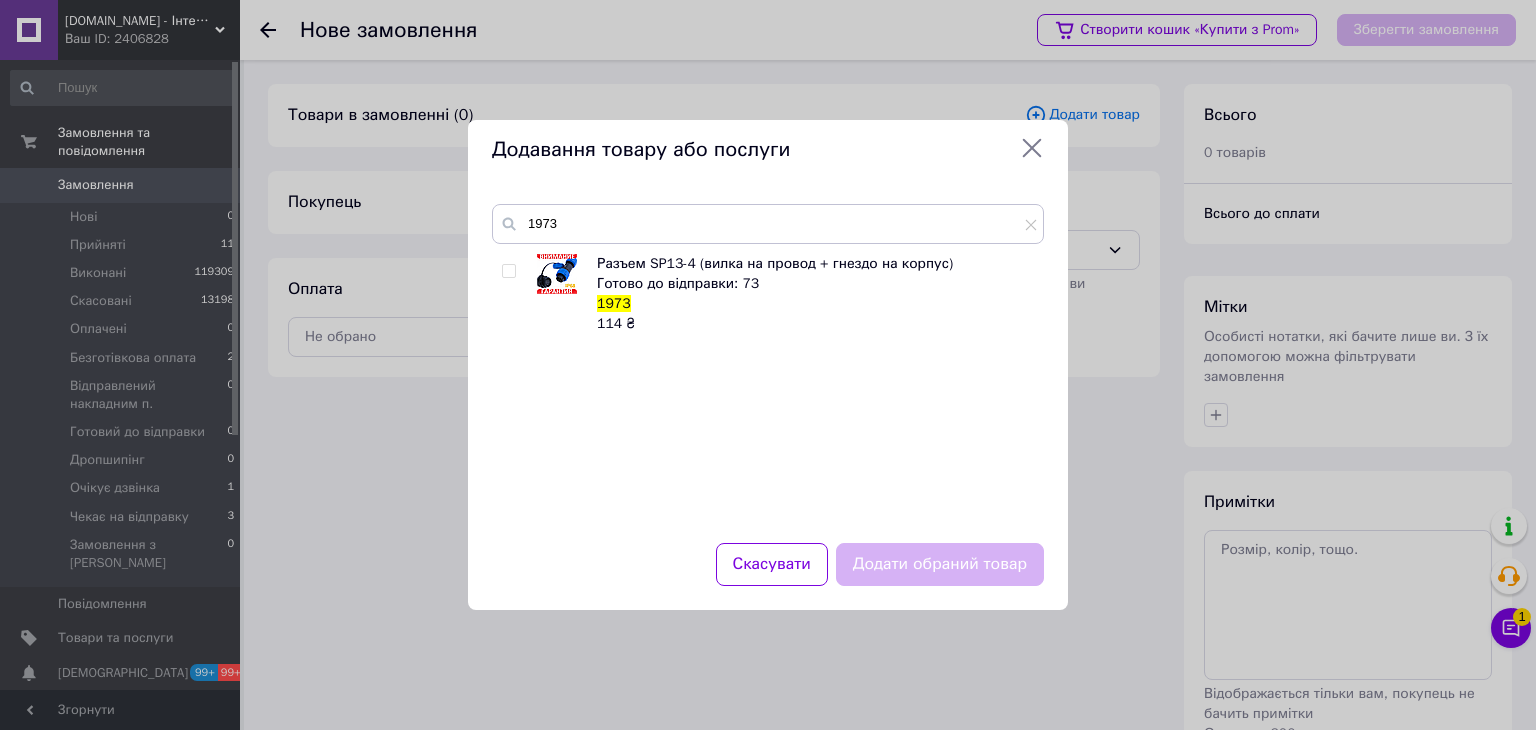 click at bounding box center [512, 294] 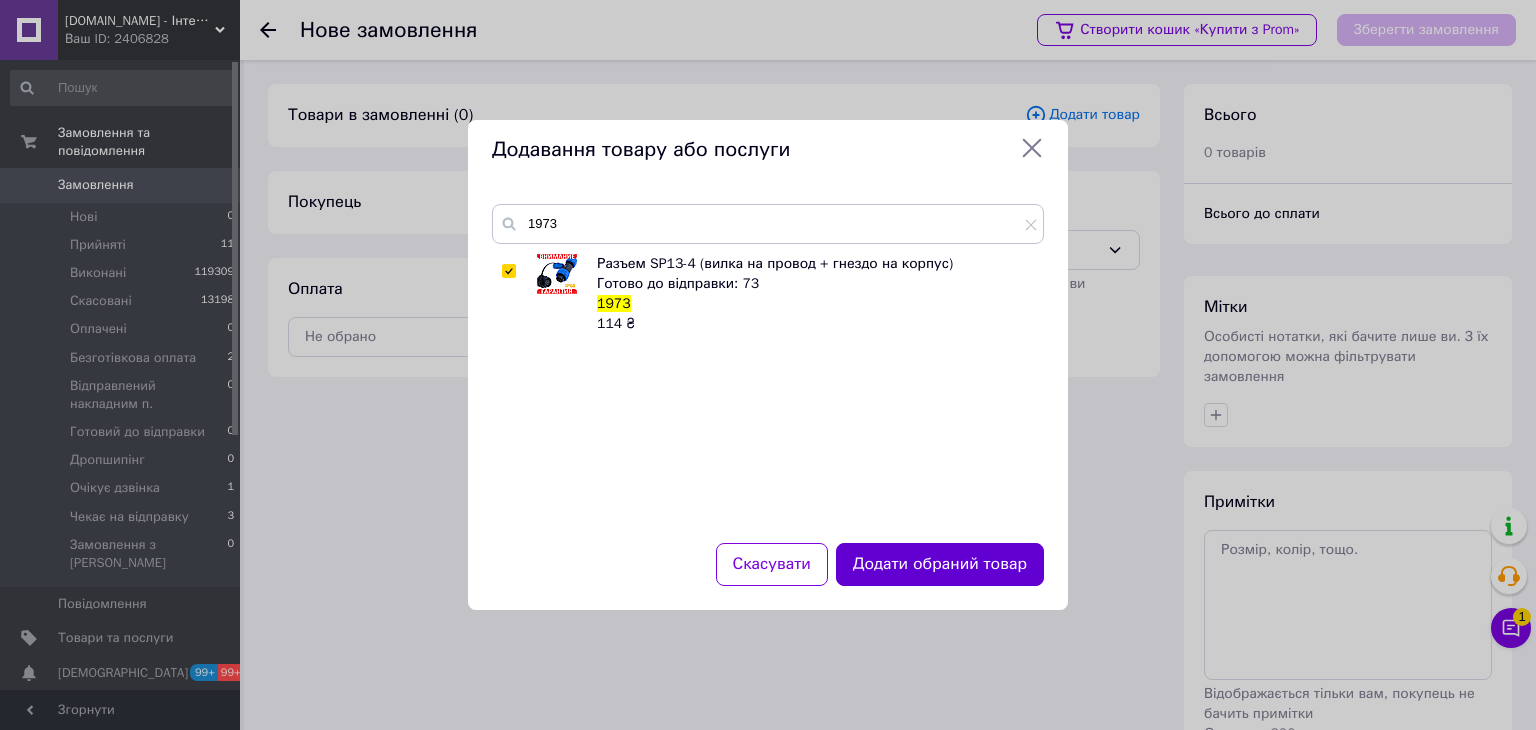 click on "Додати обраний товар" at bounding box center (940, 564) 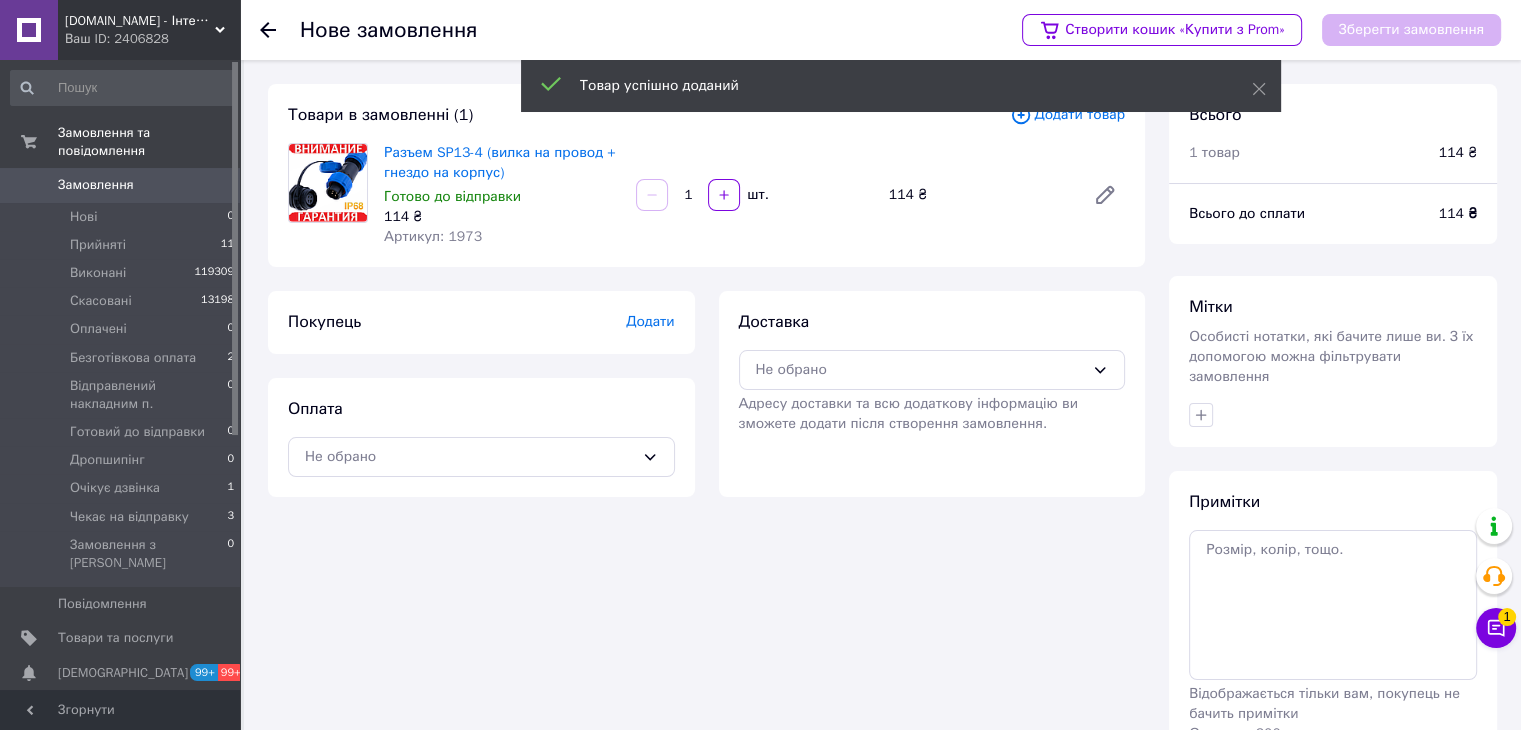 click on "1" at bounding box center [688, 195] 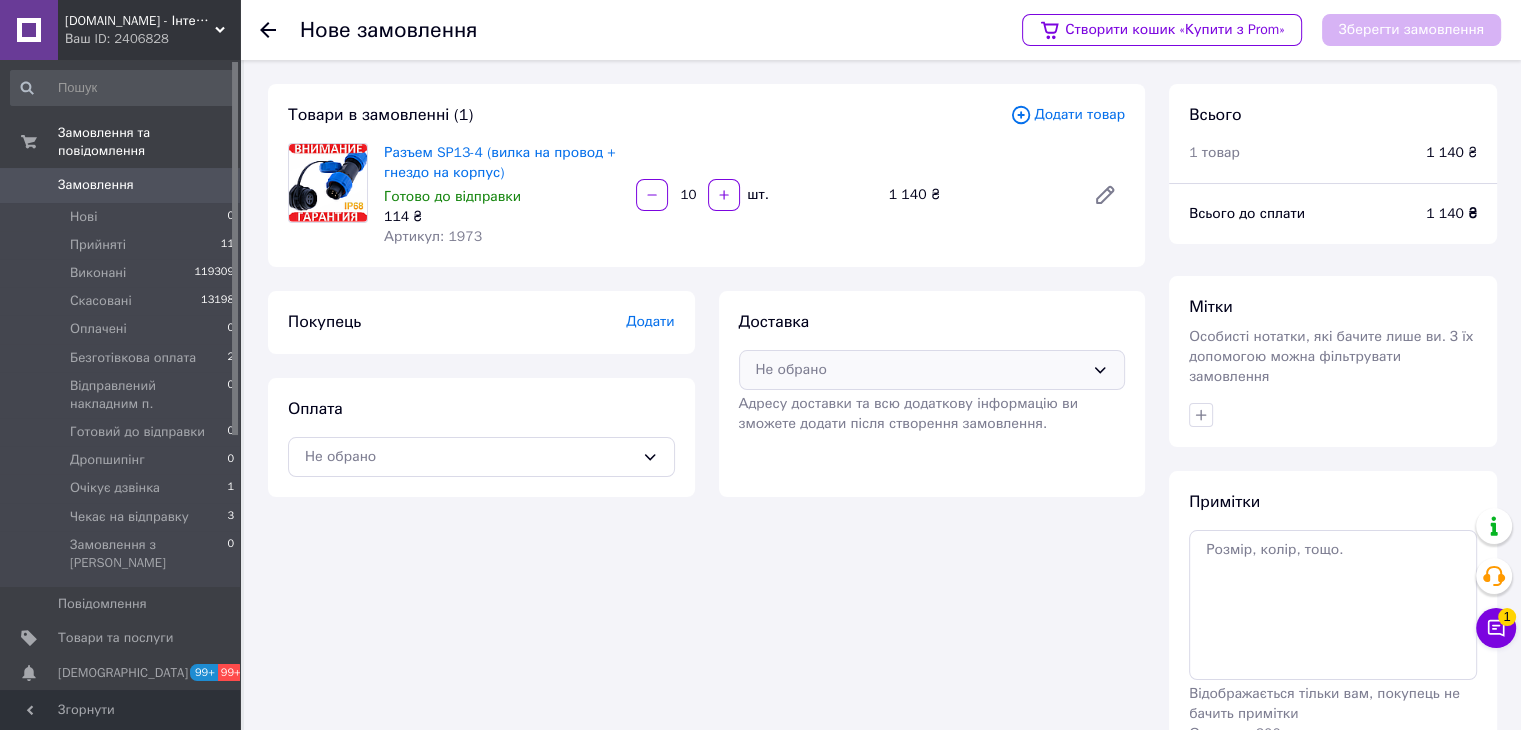 type on "10" 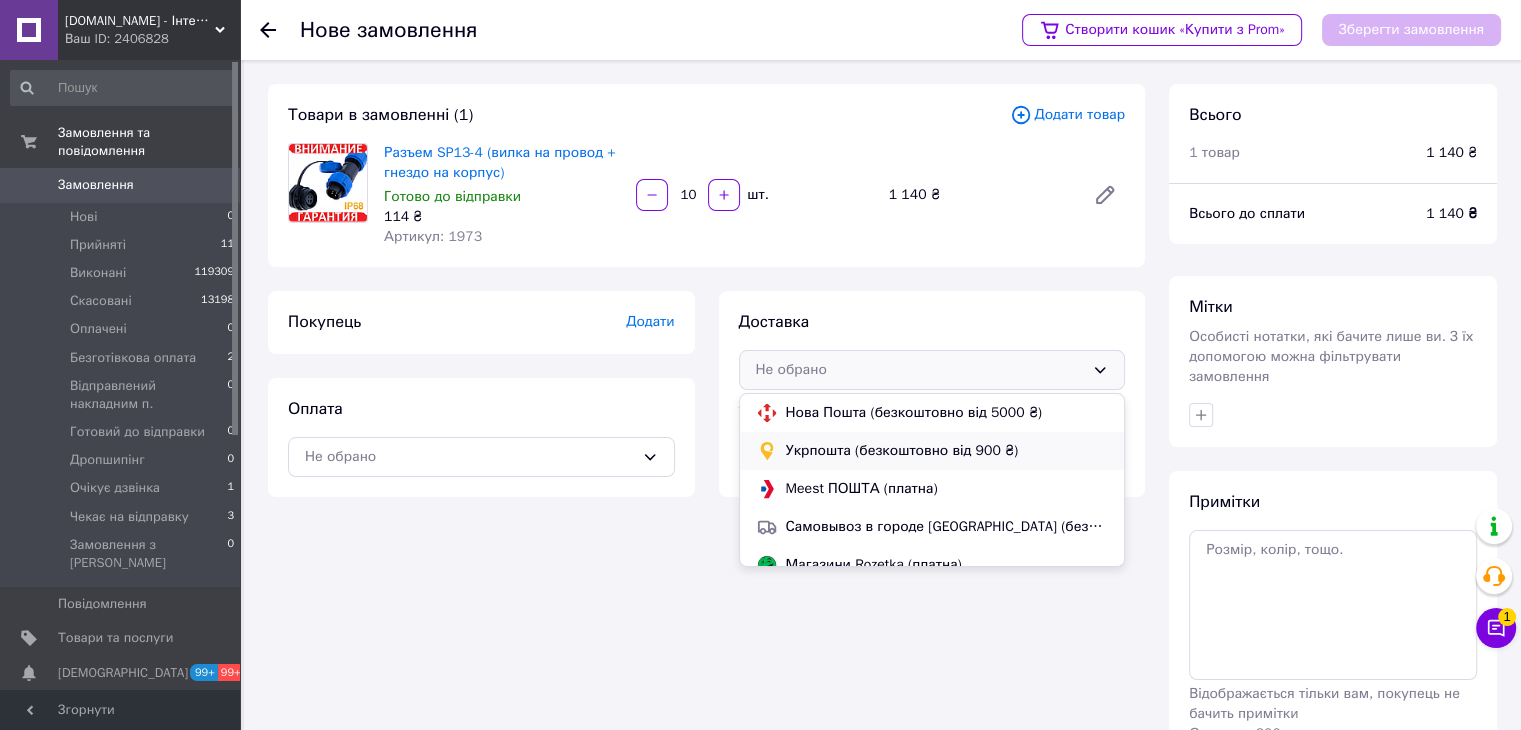 click on "Укрпошта (безкоштовно від 900 ₴)" at bounding box center (947, 451) 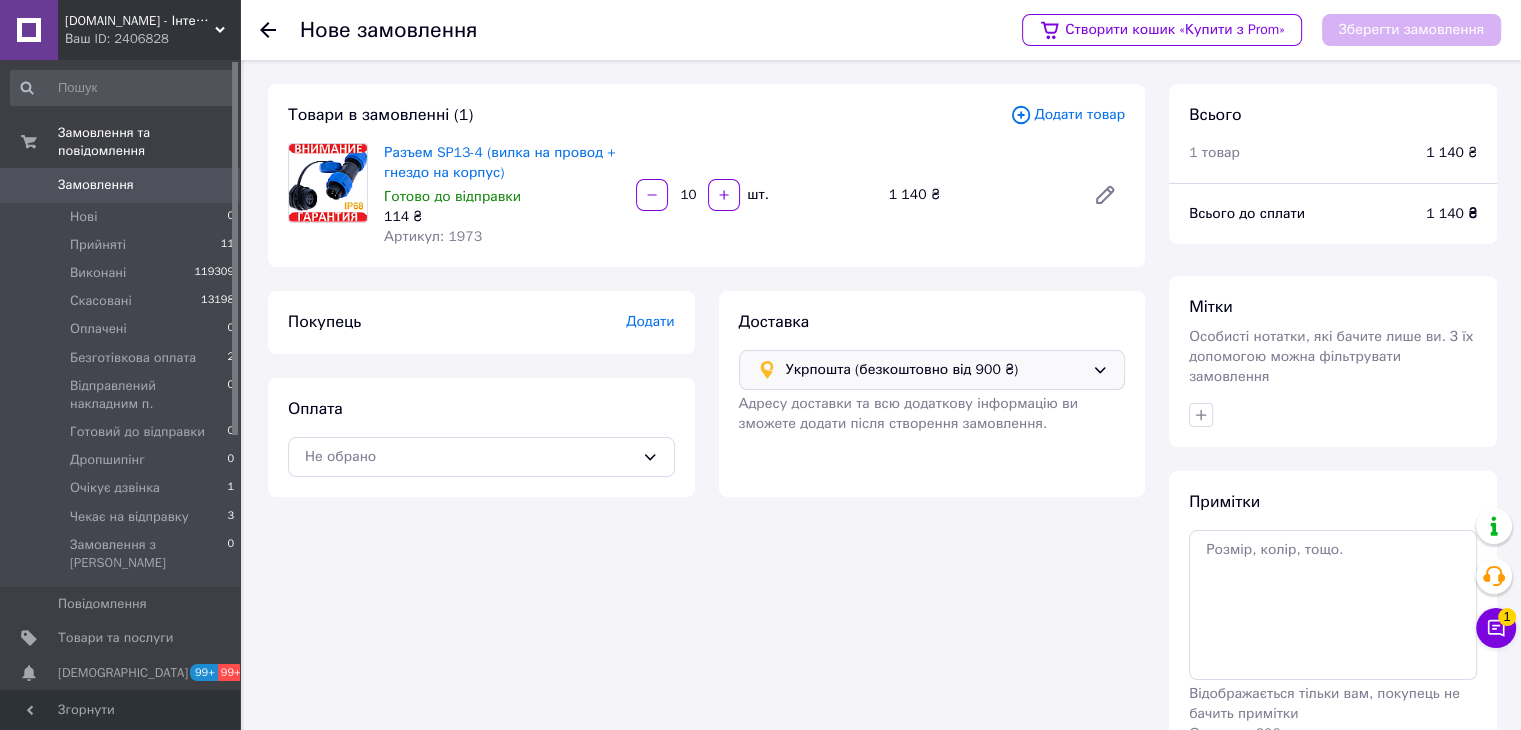 click on "Укрпошта (безкоштовно від 900 ₴)" at bounding box center [935, 370] 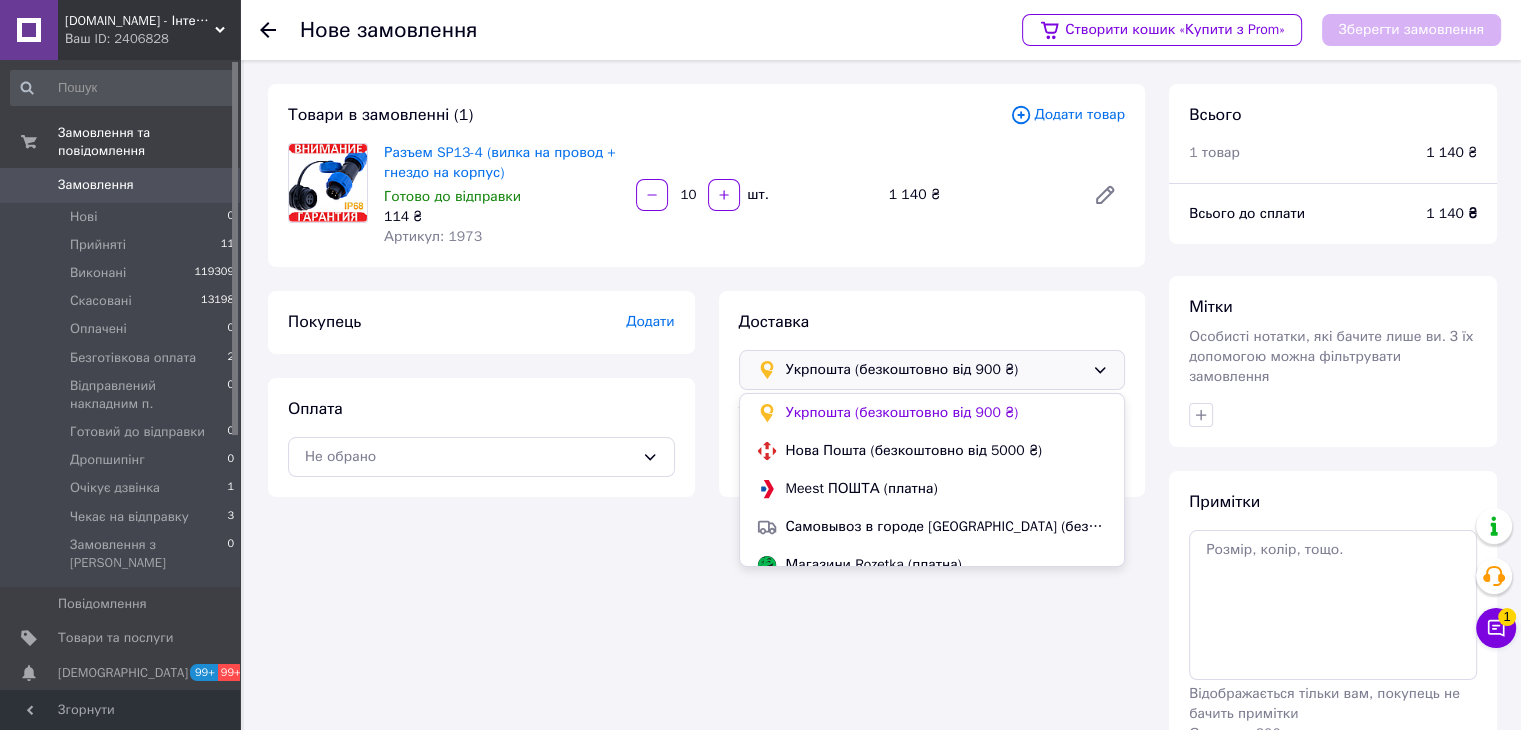 click on "Укрпошта (безкоштовно від 900 ₴)" at bounding box center (947, 413) 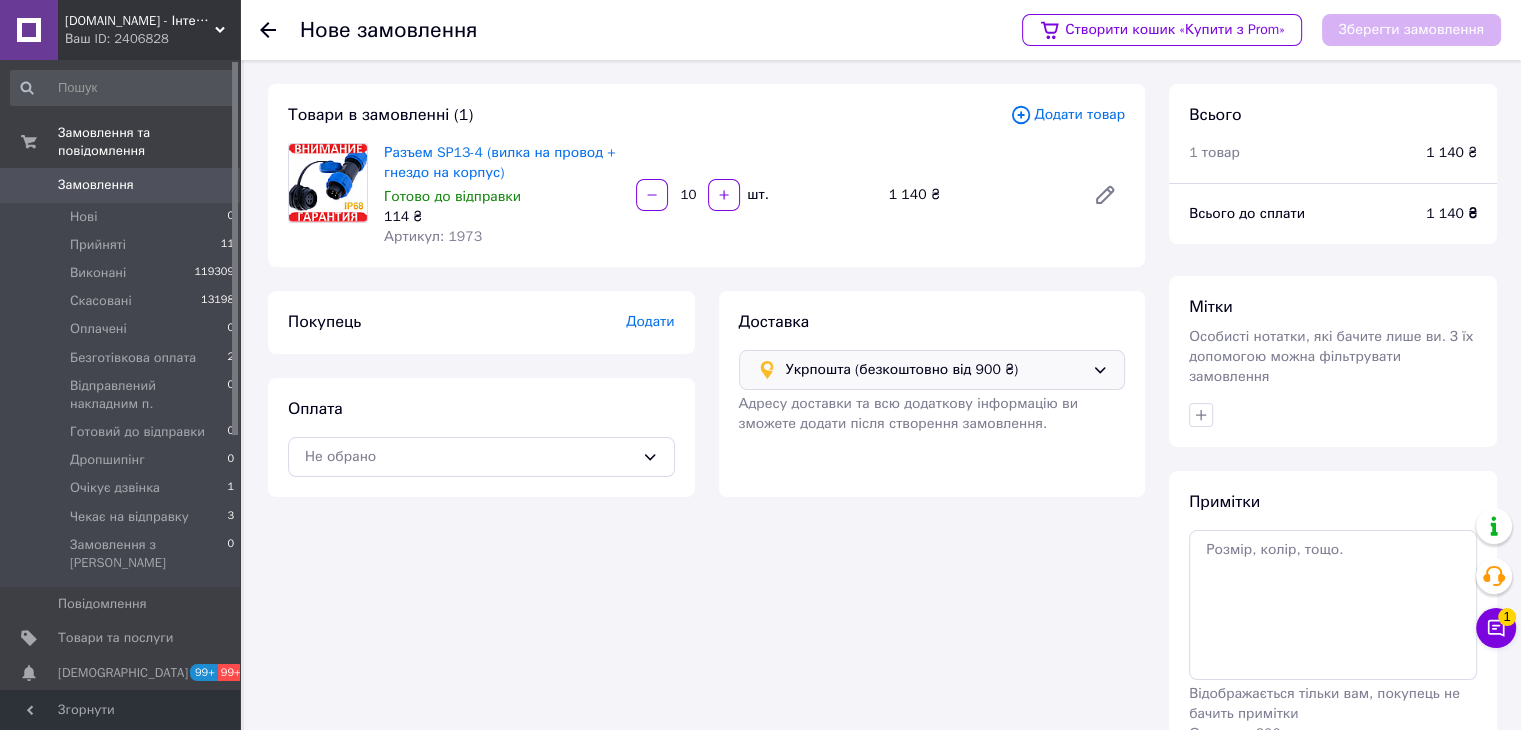 click on "Укрпошта (безкоштовно від 900 ₴)" at bounding box center (935, 370) 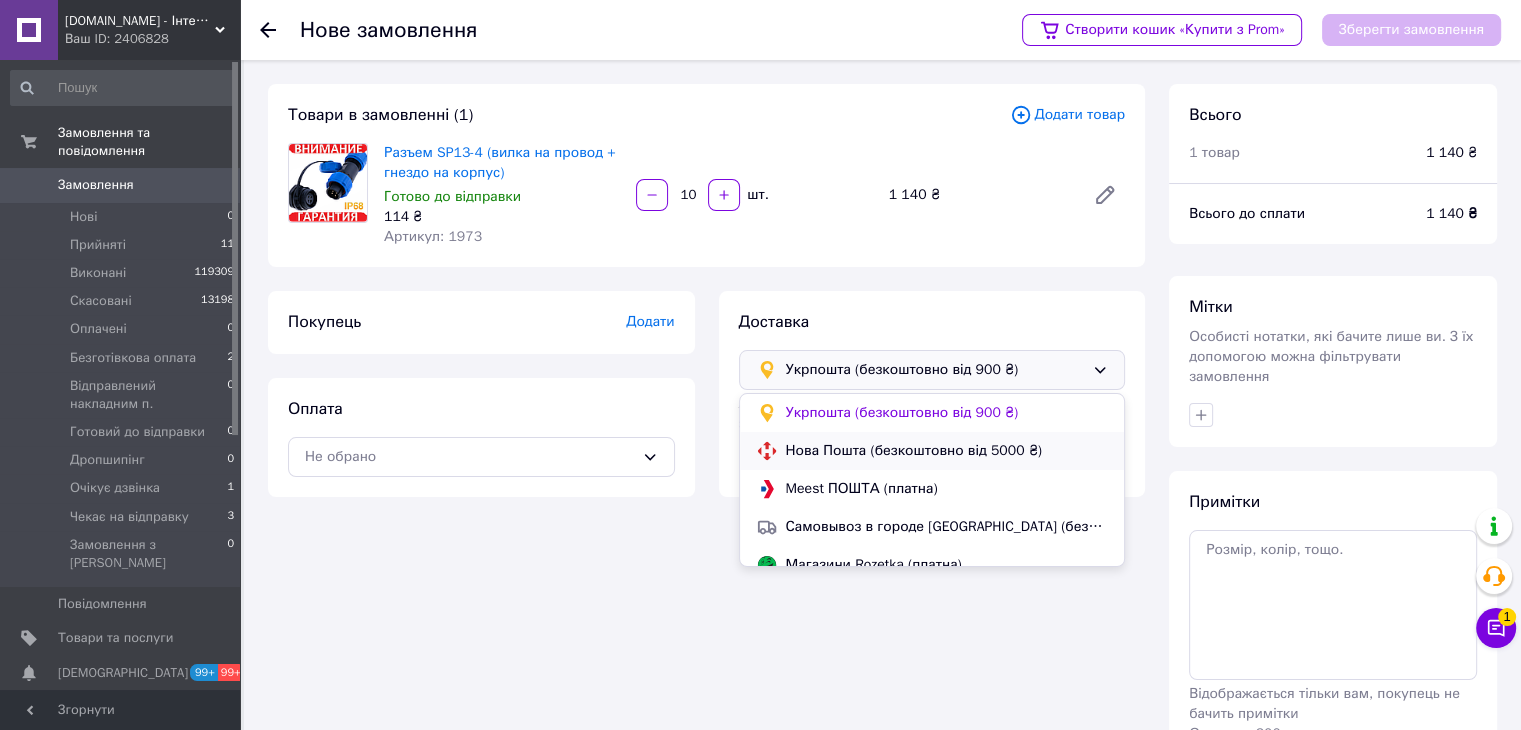 click on "Нова Пошта (безкоштовно від 5000 ₴)" at bounding box center (947, 451) 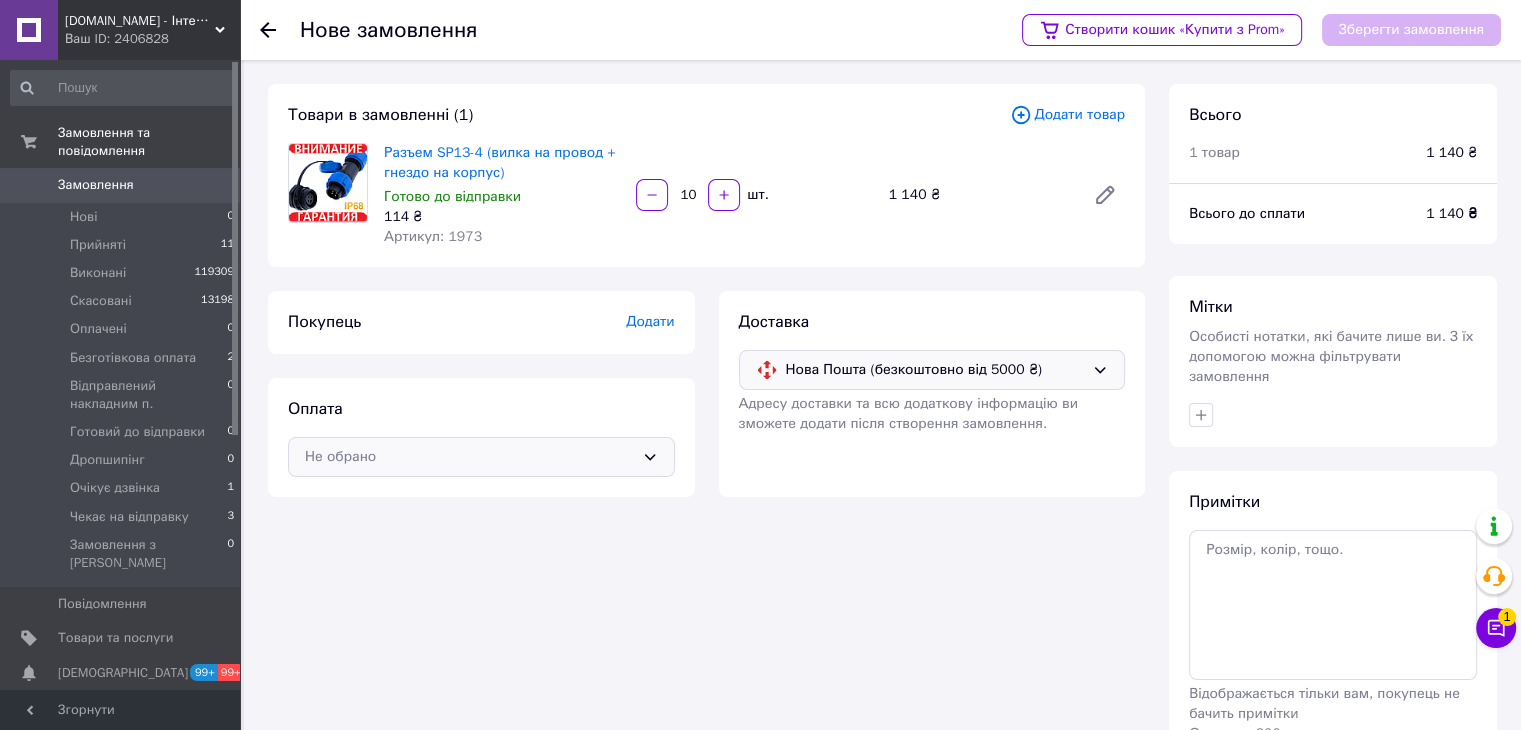 click on "Не обрано" at bounding box center (481, 457) 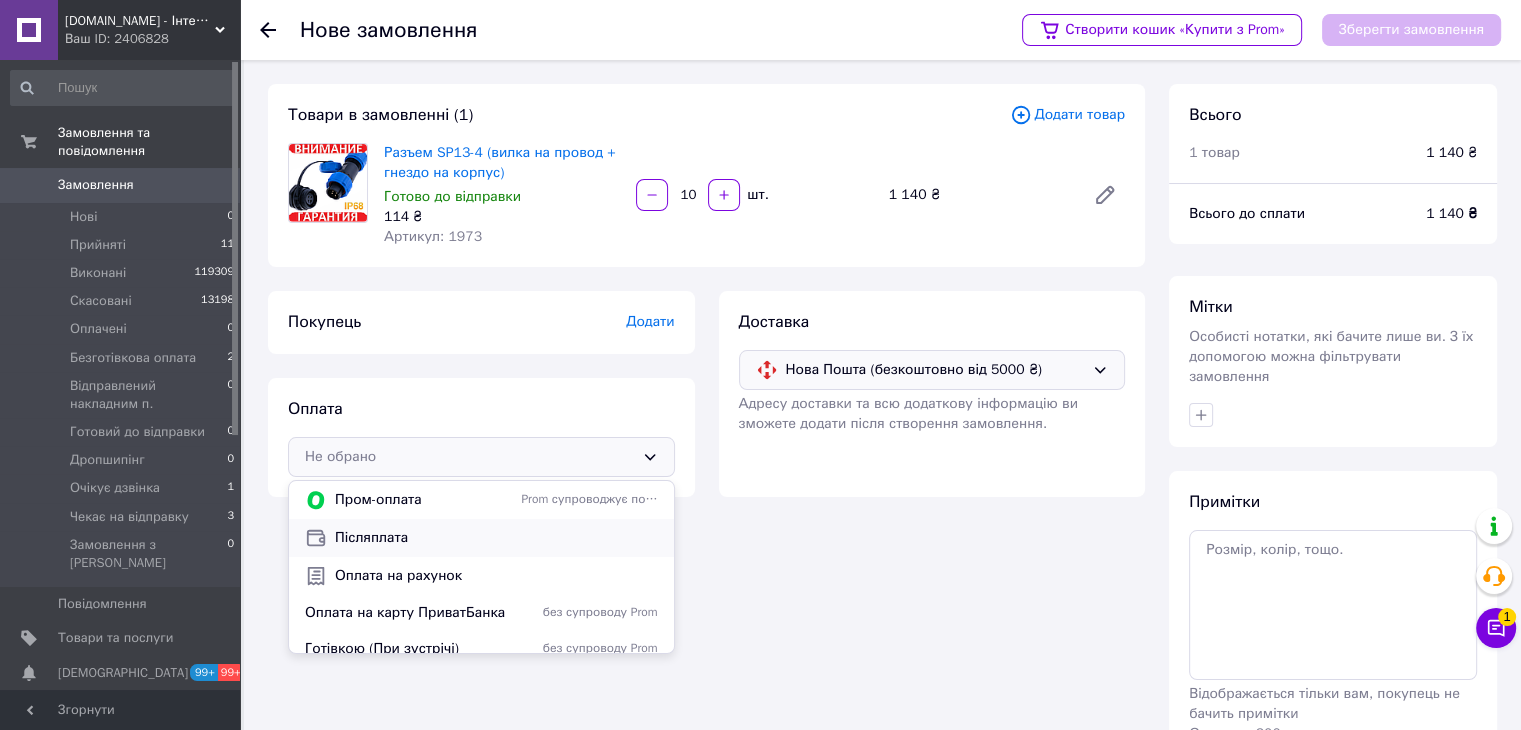 click on "Післяплата" at bounding box center [496, 538] 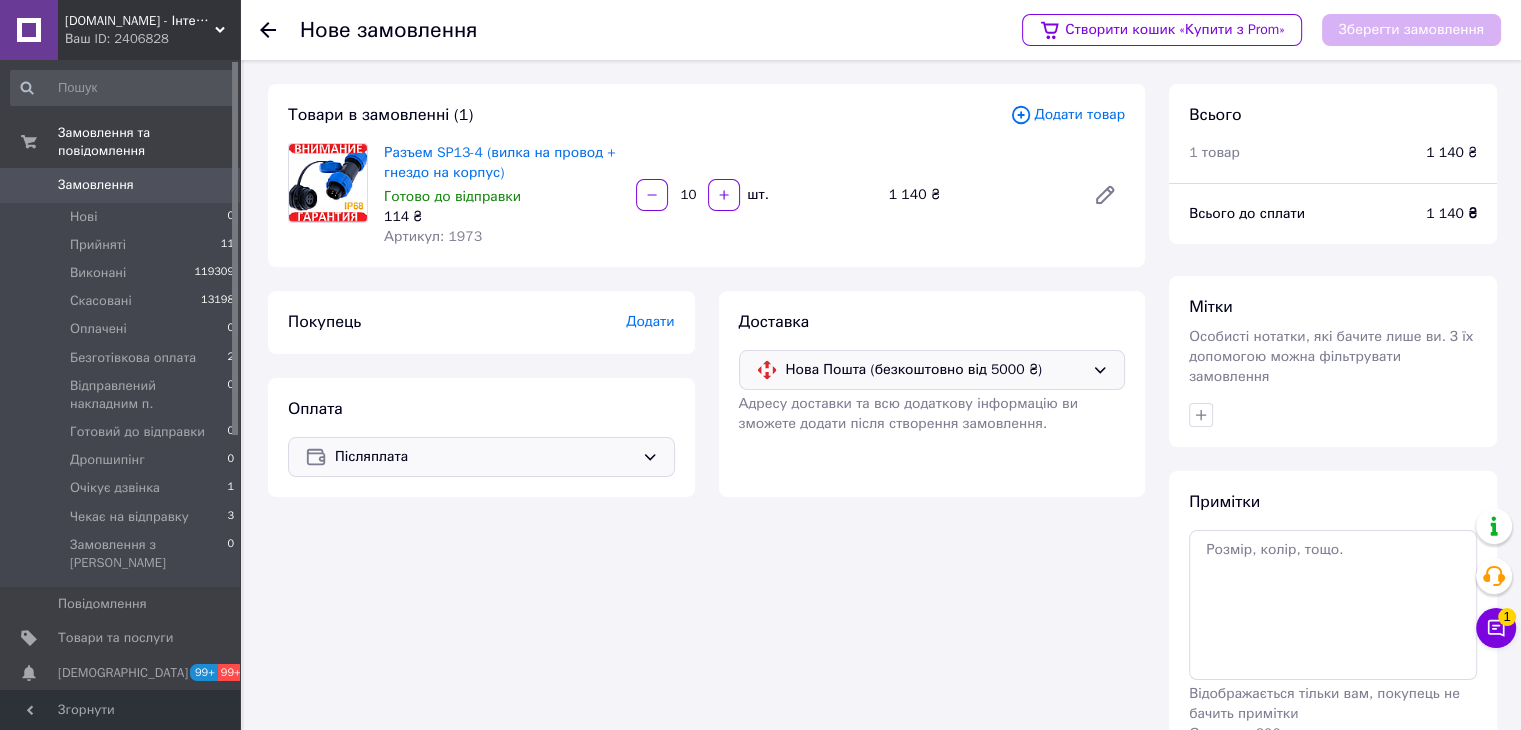 click on "Додати" at bounding box center (650, 321) 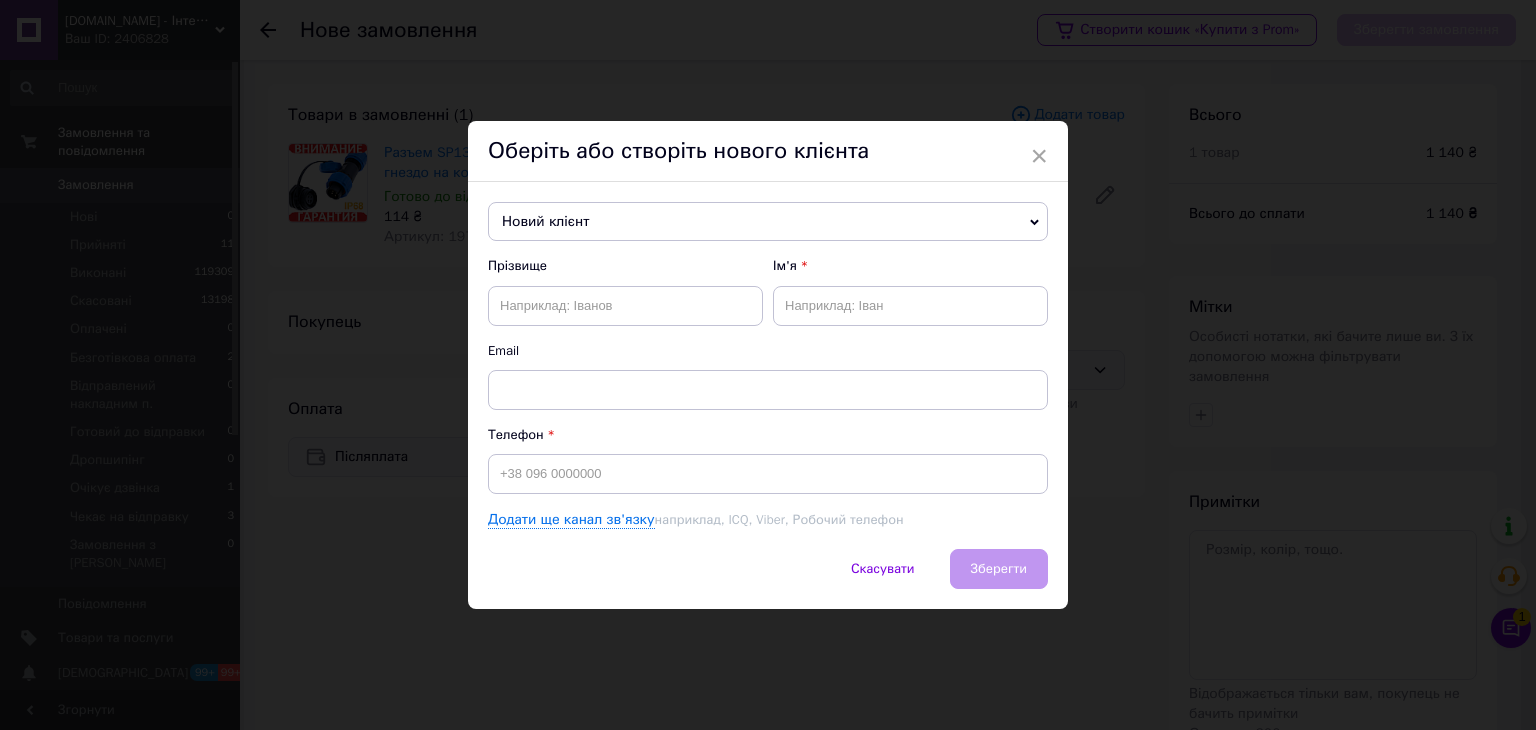 click on "Новий клієнт" at bounding box center [768, 222] 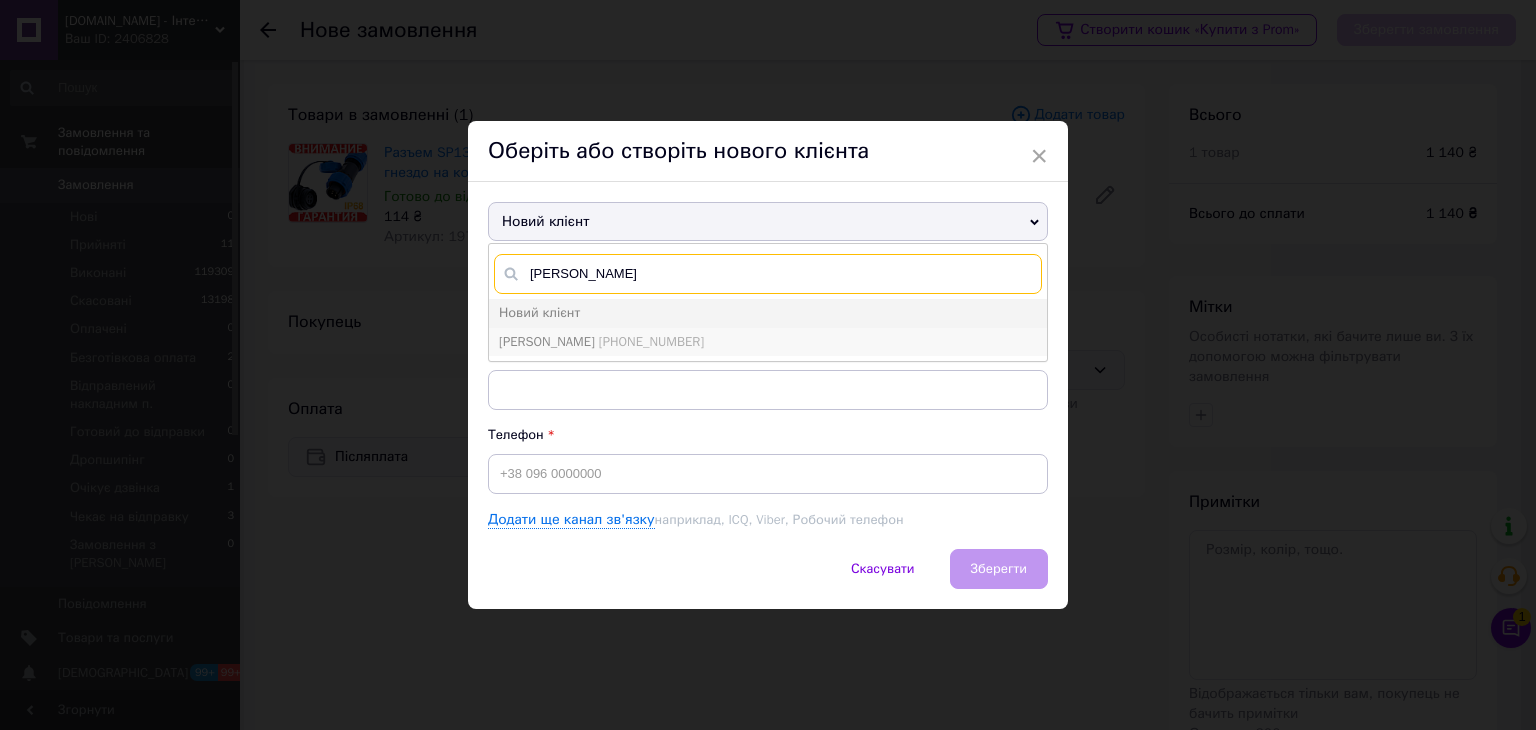 type on "чипіга" 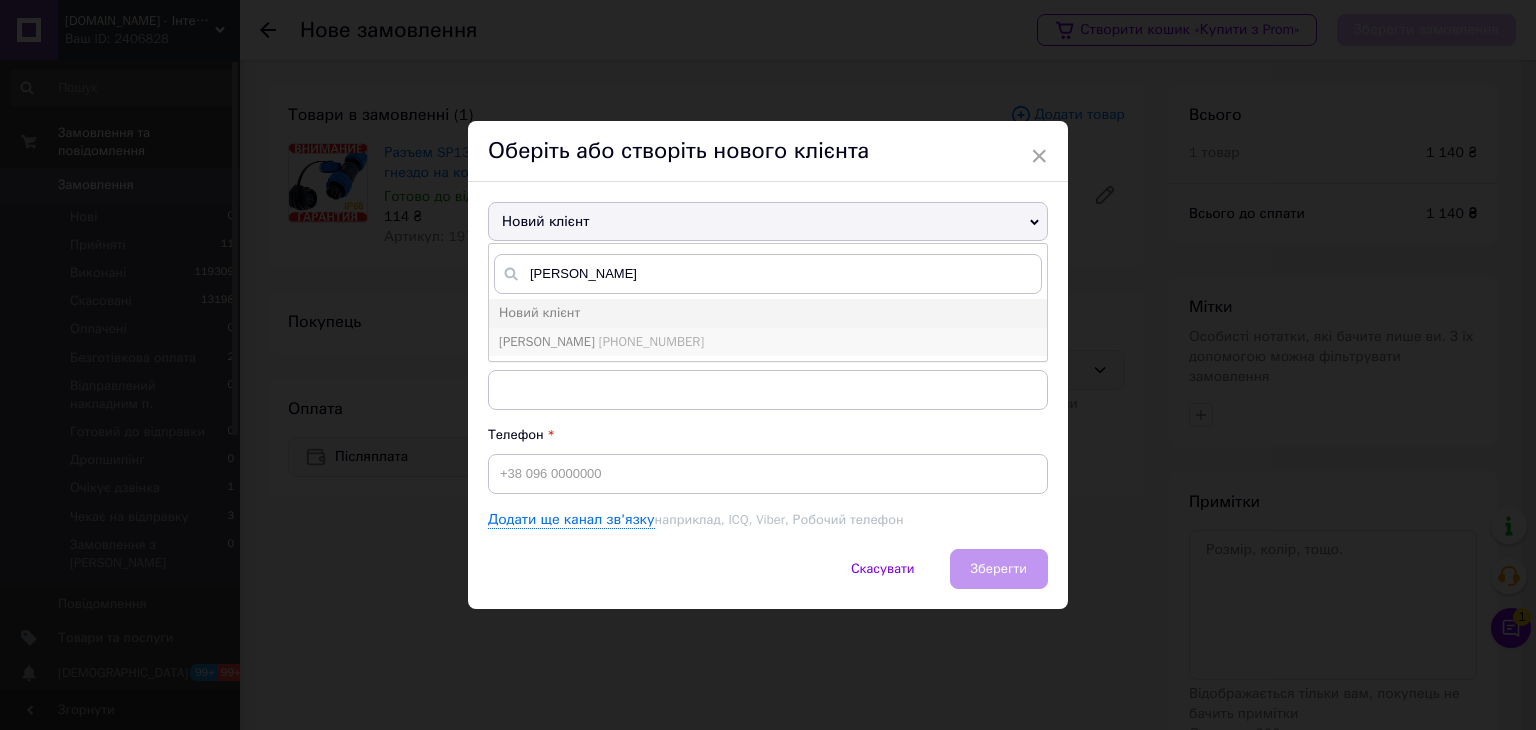click on "[PHONE_NUMBER]" at bounding box center (651, 341) 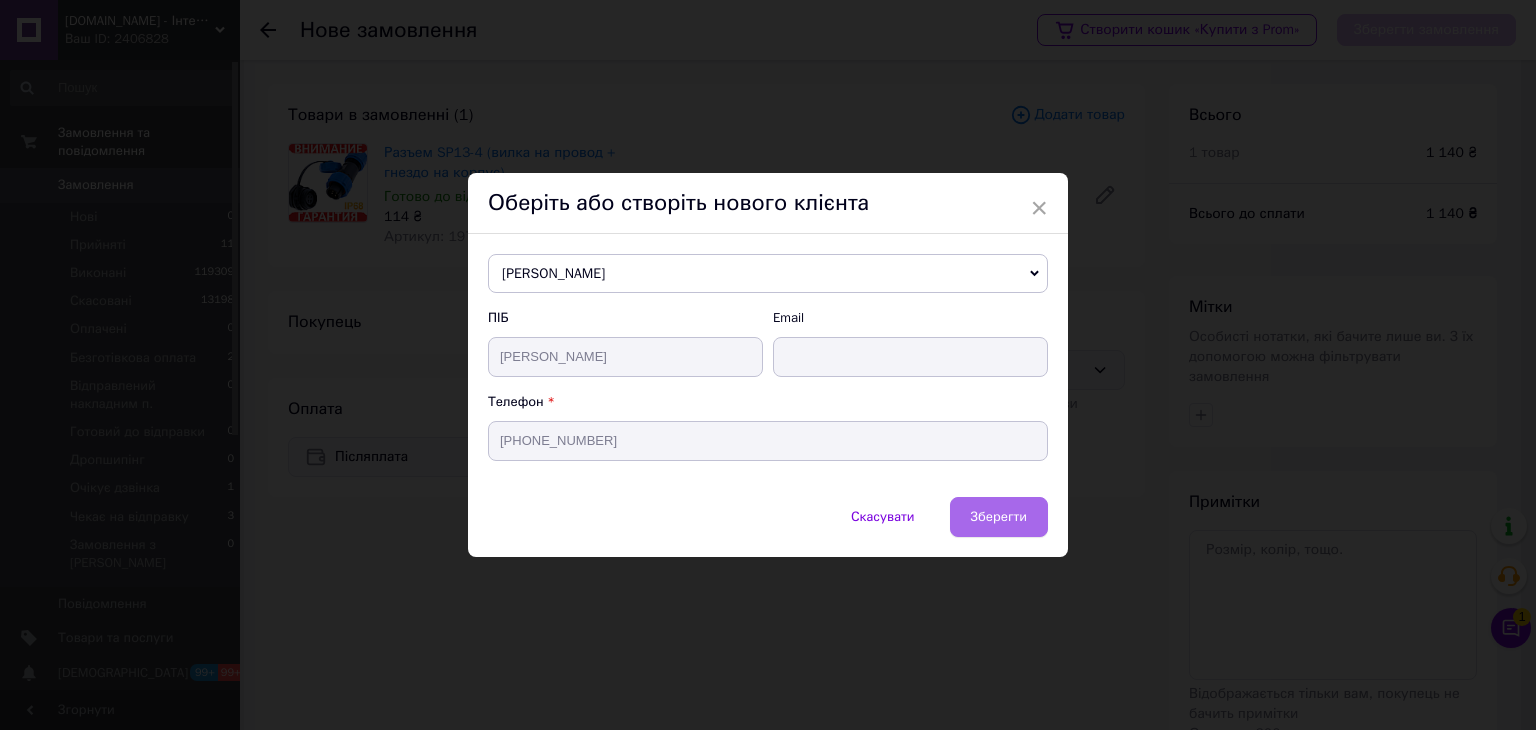 click on "Зберегти" at bounding box center [999, 517] 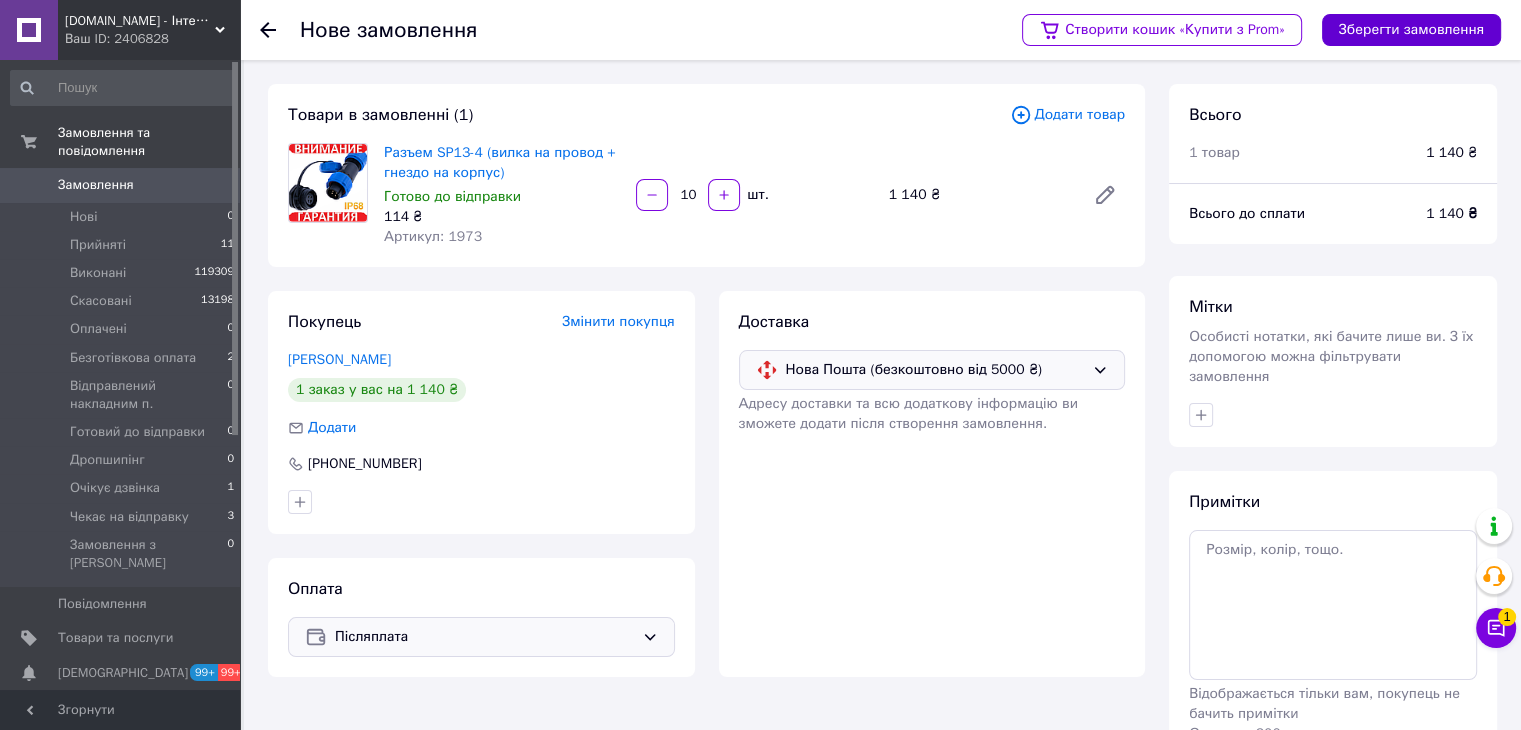 click on "Зберегти замовлення" at bounding box center (1411, 30) 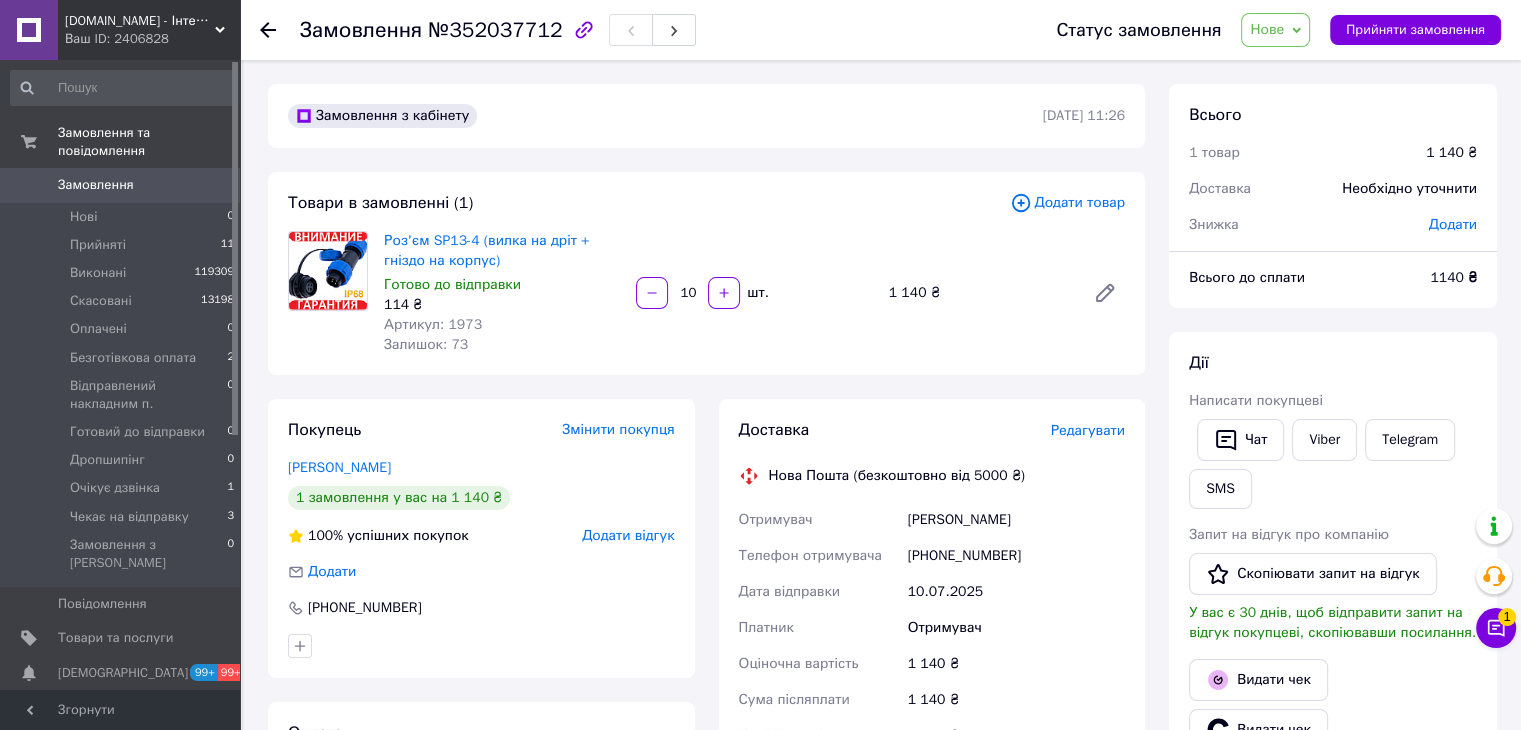 click on "Редагувати" at bounding box center (1088, 430) 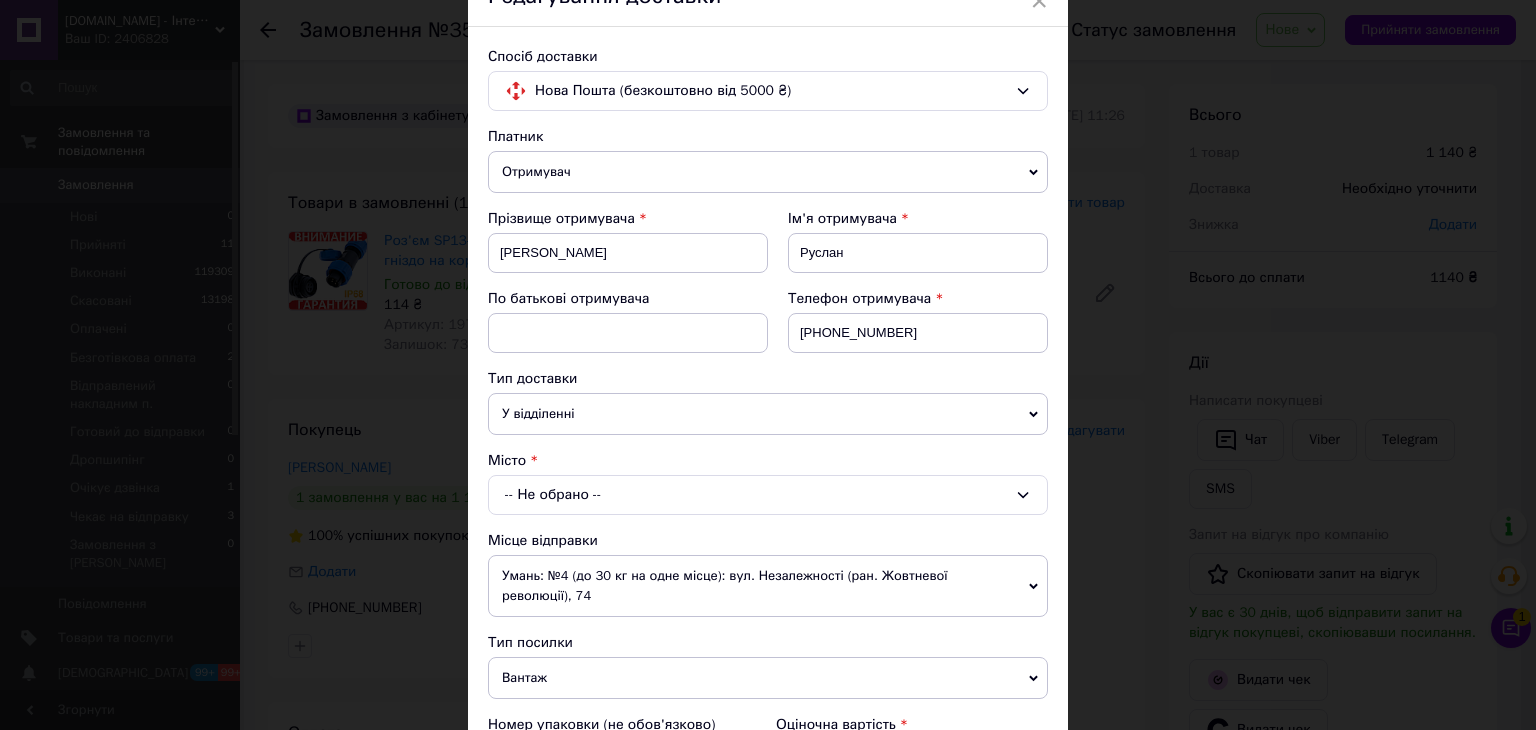 scroll, scrollTop: 300, scrollLeft: 0, axis: vertical 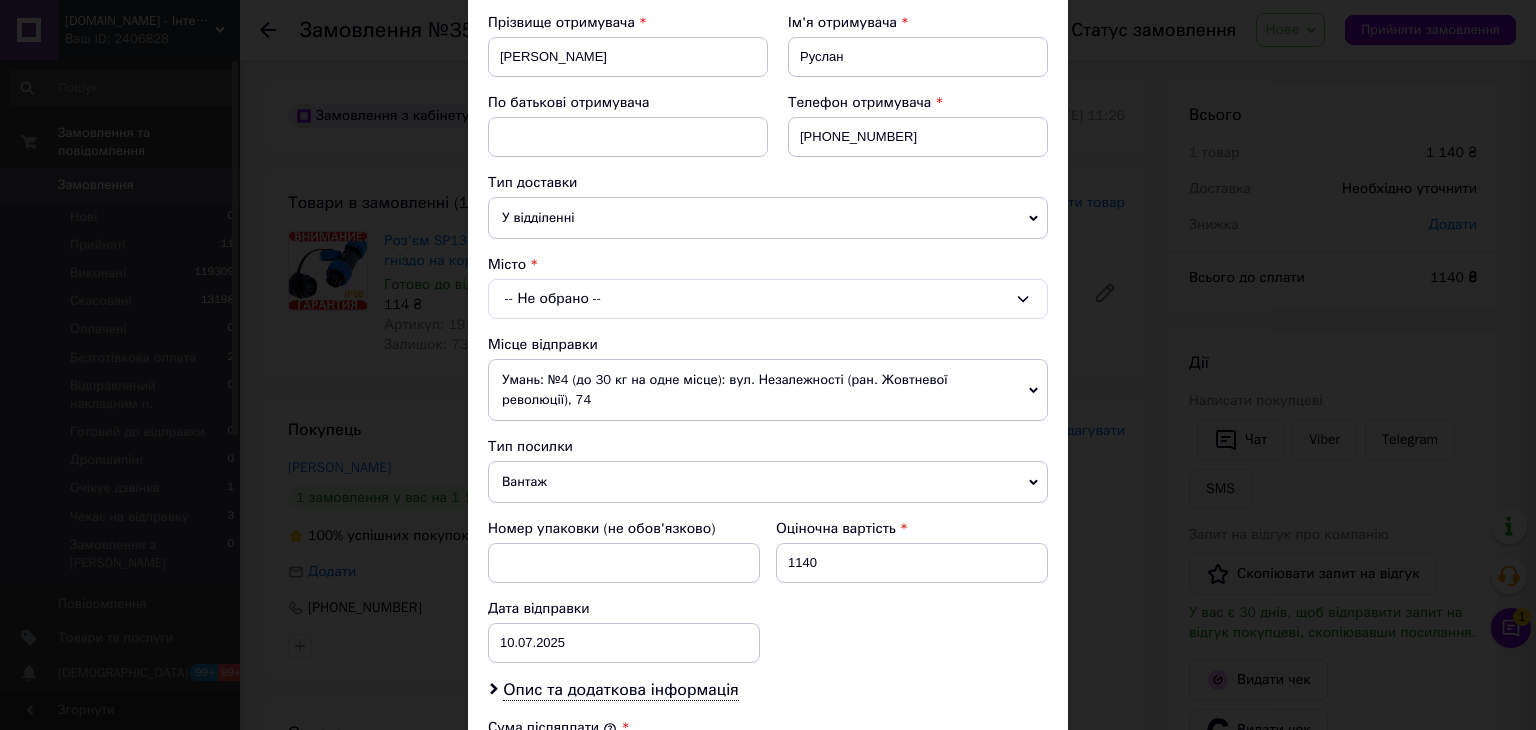 click on "-- Не обрано --" at bounding box center (768, 299) 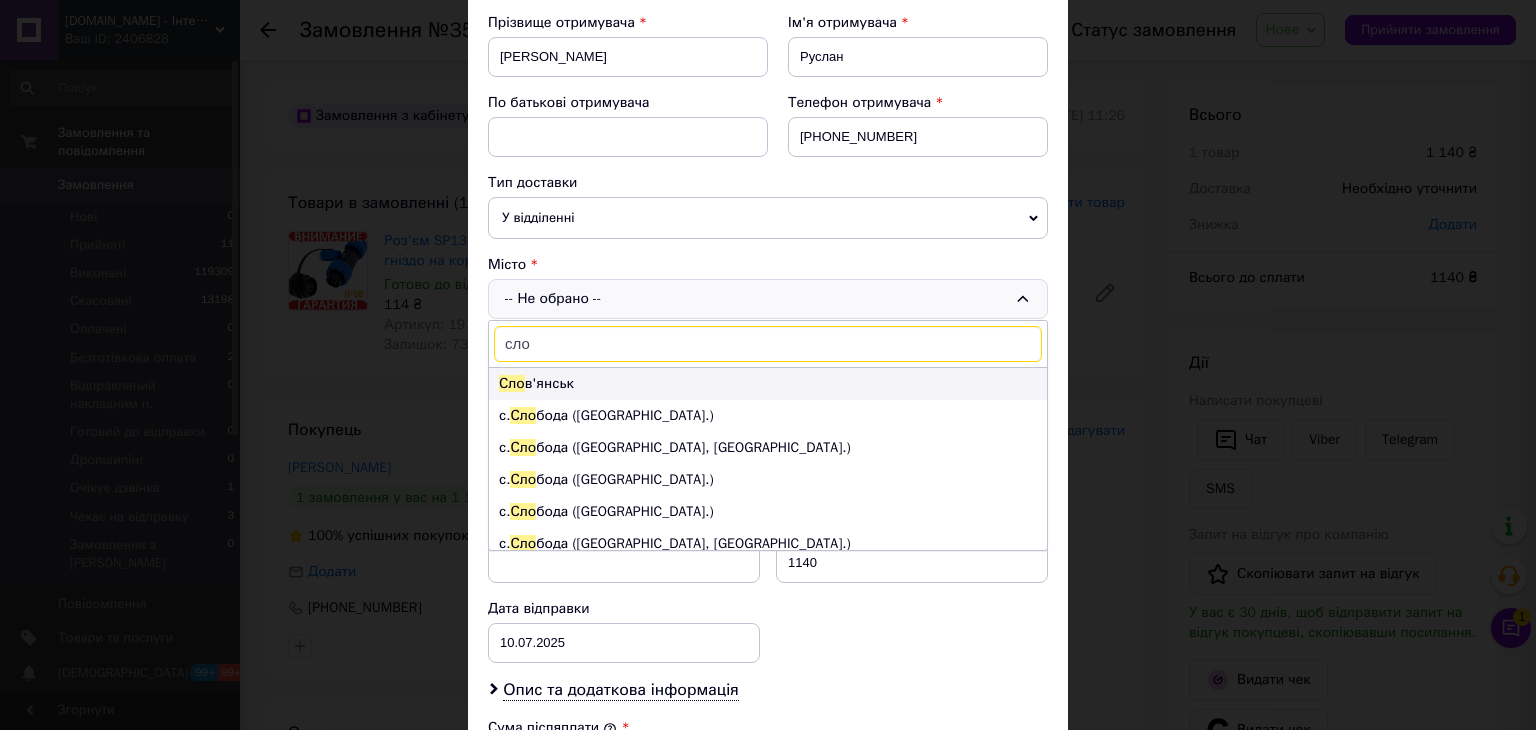 type on "сло" 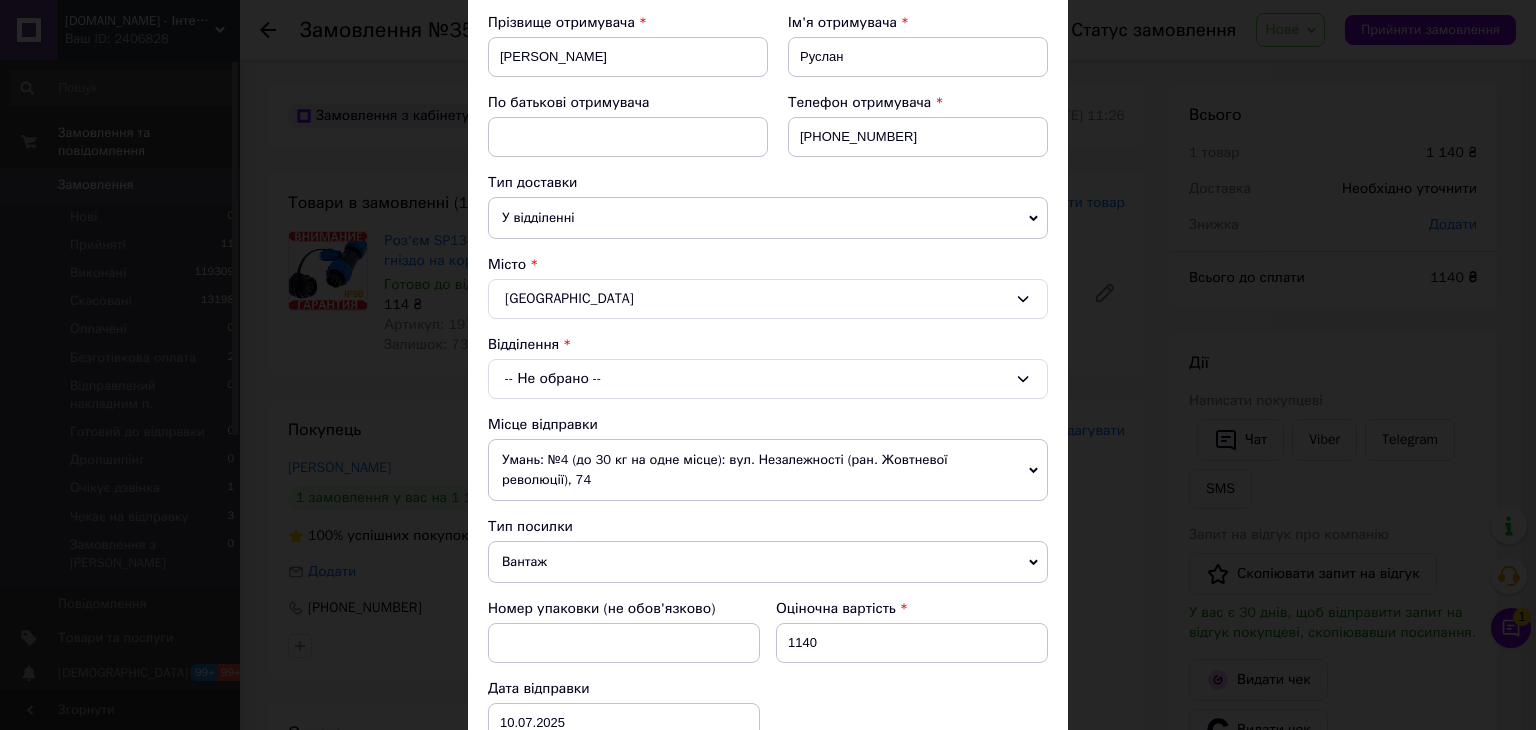 click on "-- Не обрано --" at bounding box center (768, 379) 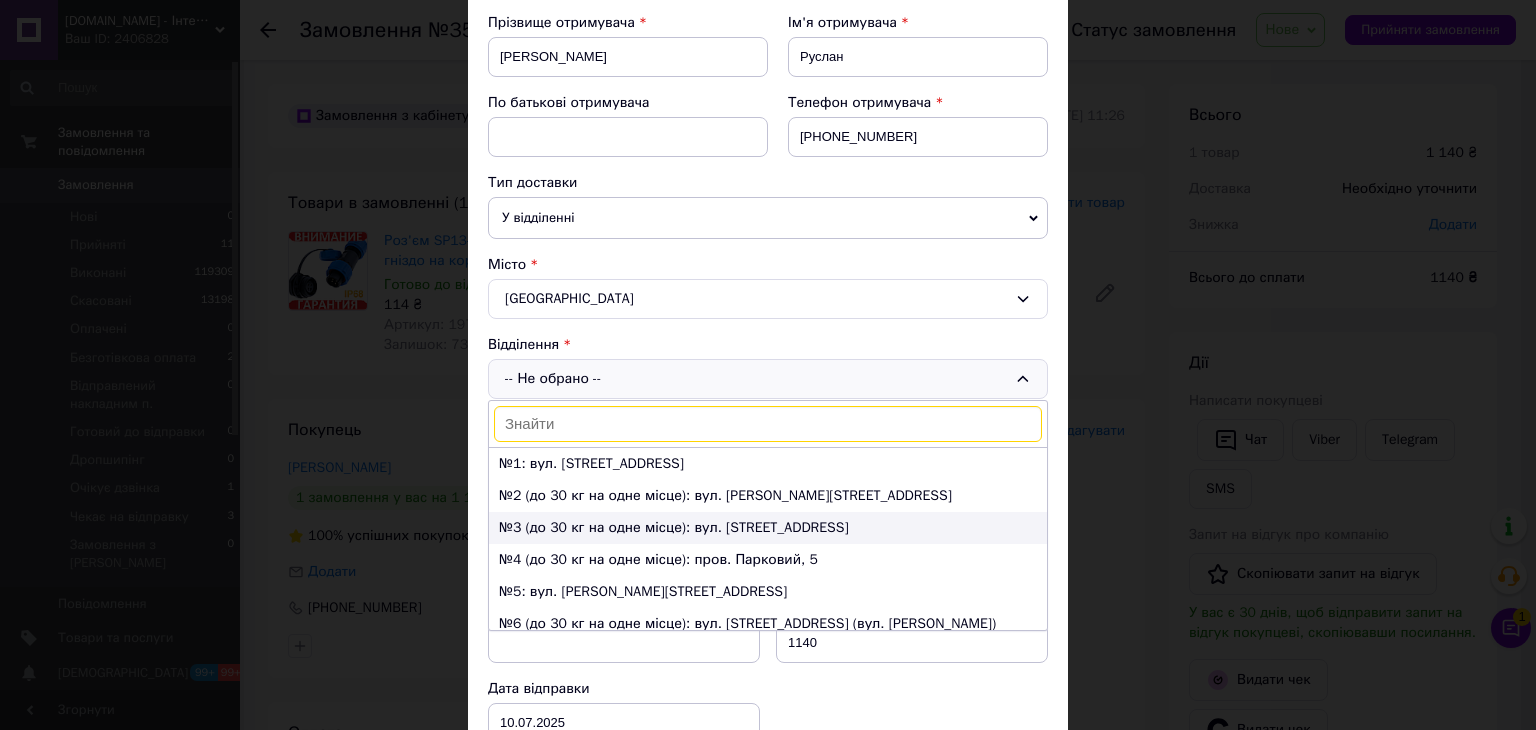 click on "№3 (до 30 кг на одне місце): вул. Центральна, 11" at bounding box center (768, 528) 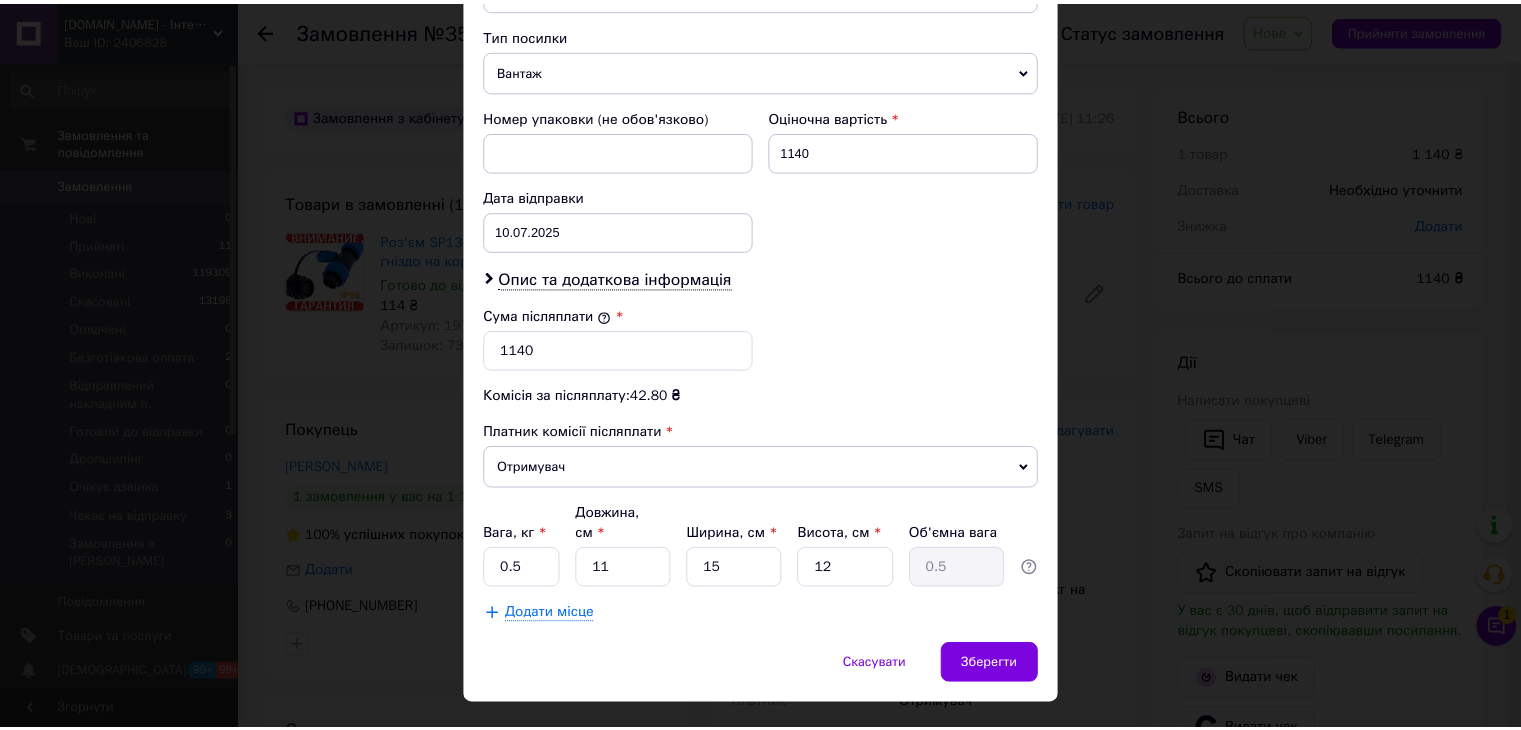 scroll, scrollTop: 810, scrollLeft: 0, axis: vertical 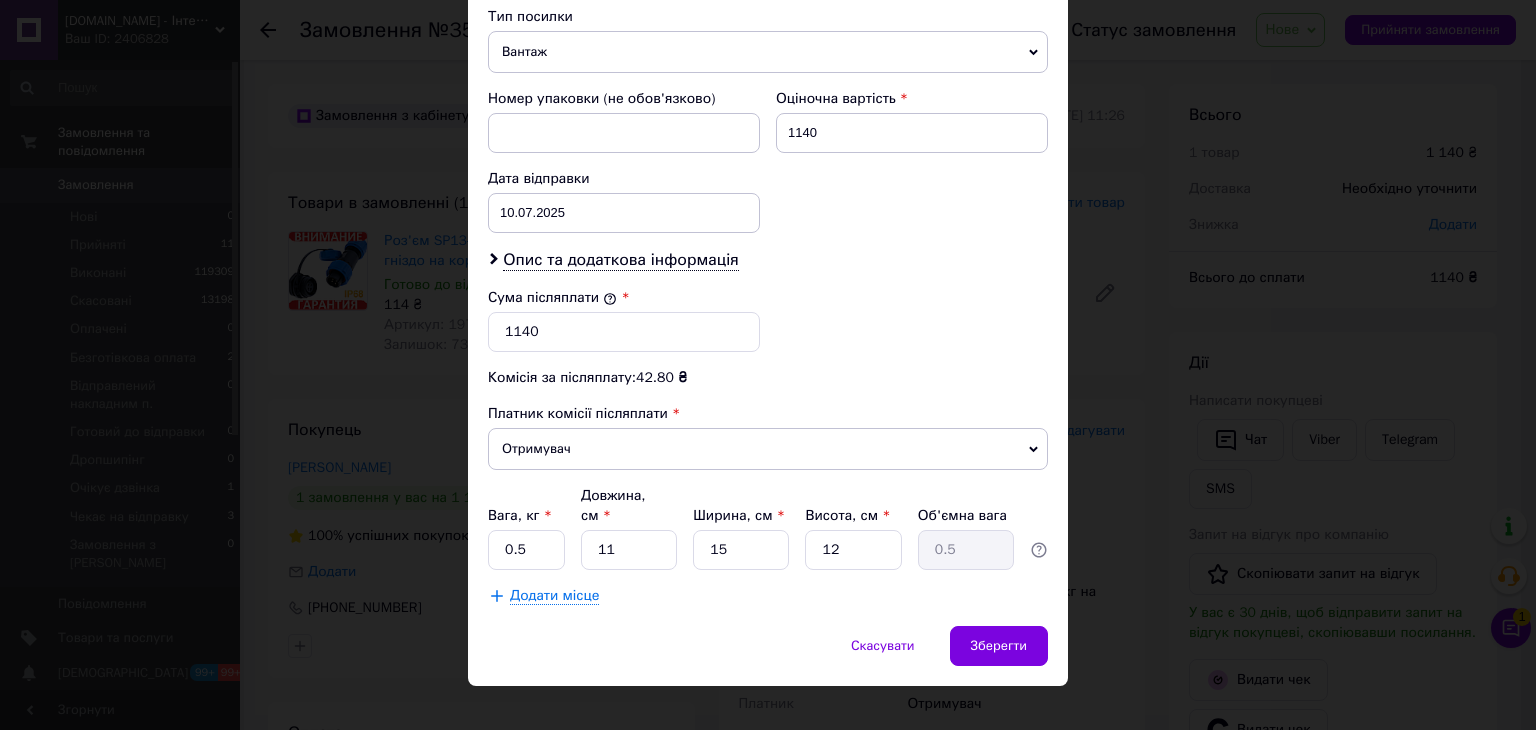 drag, startPoint x: 1001, startPoint y: 635, endPoint x: 1060, endPoint y: 620, distance: 60.876926 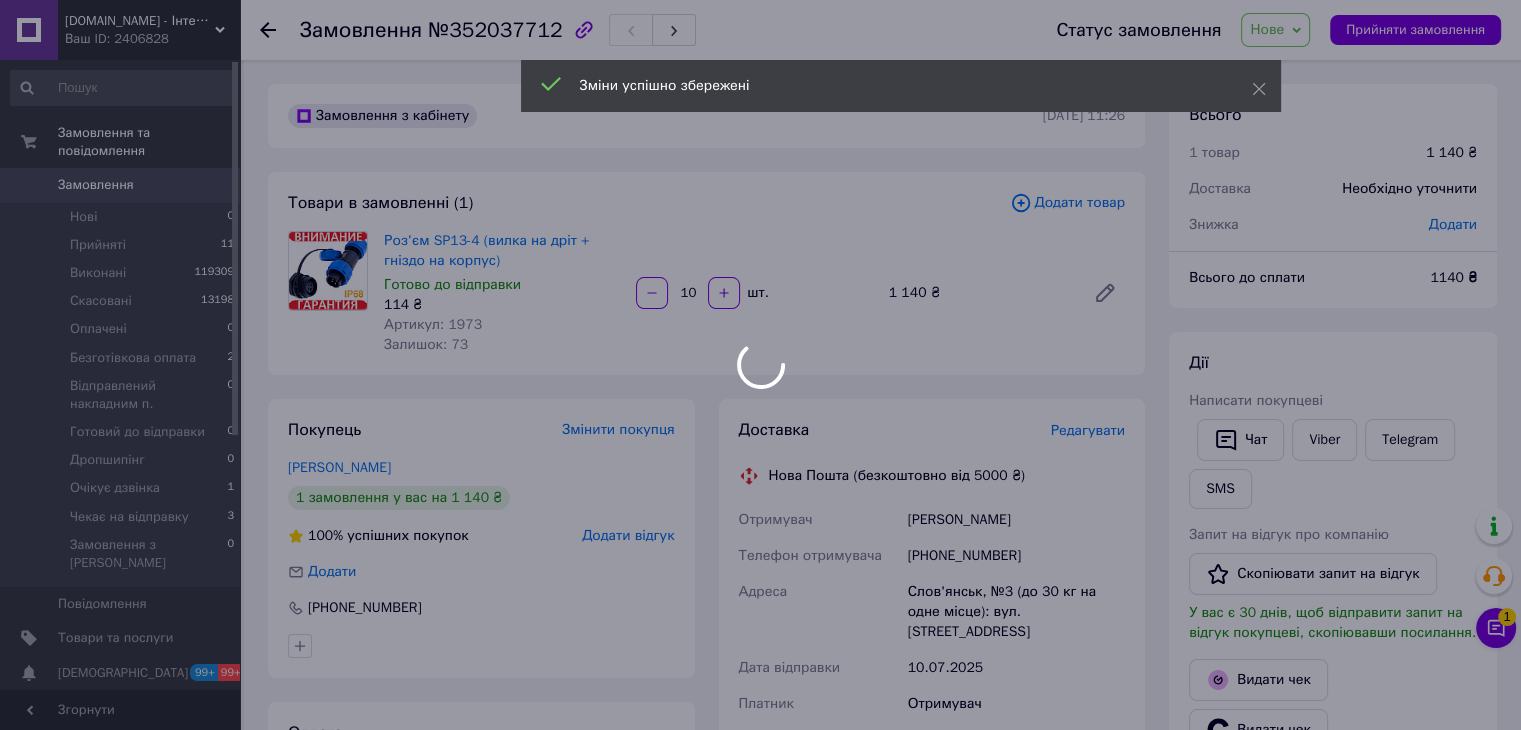 click at bounding box center (760, 365) 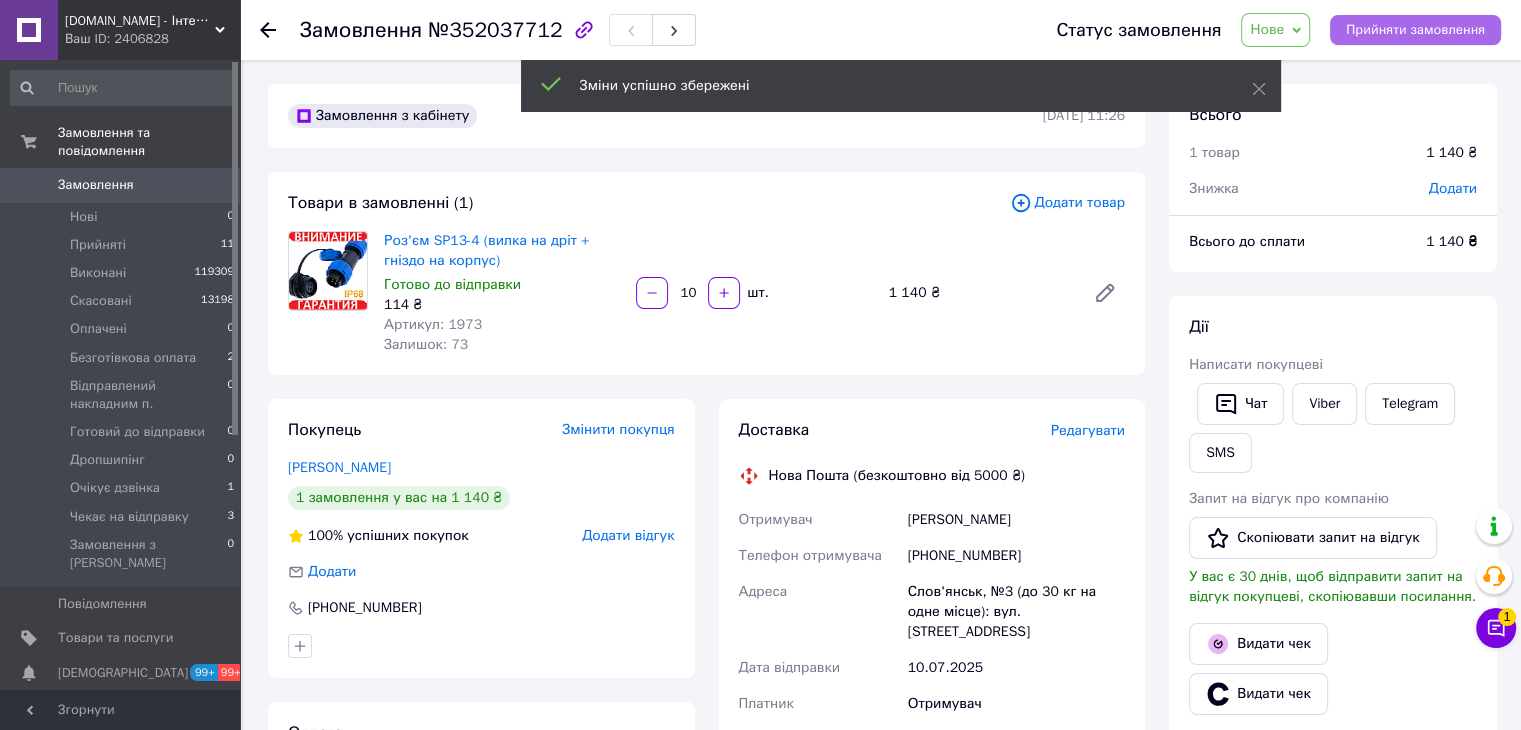 click on "Прийняти замовлення" at bounding box center [1415, 30] 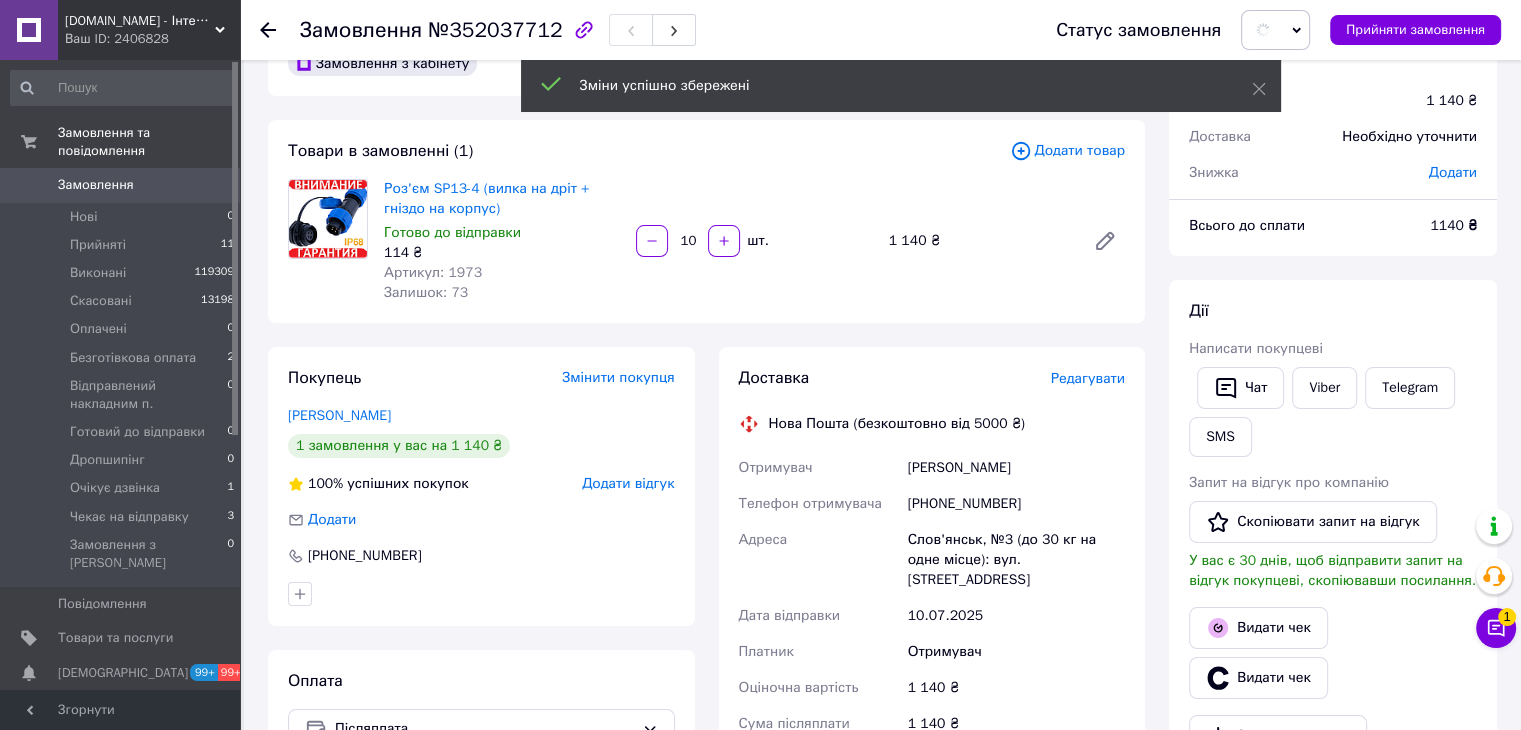 scroll, scrollTop: 300, scrollLeft: 0, axis: vertical 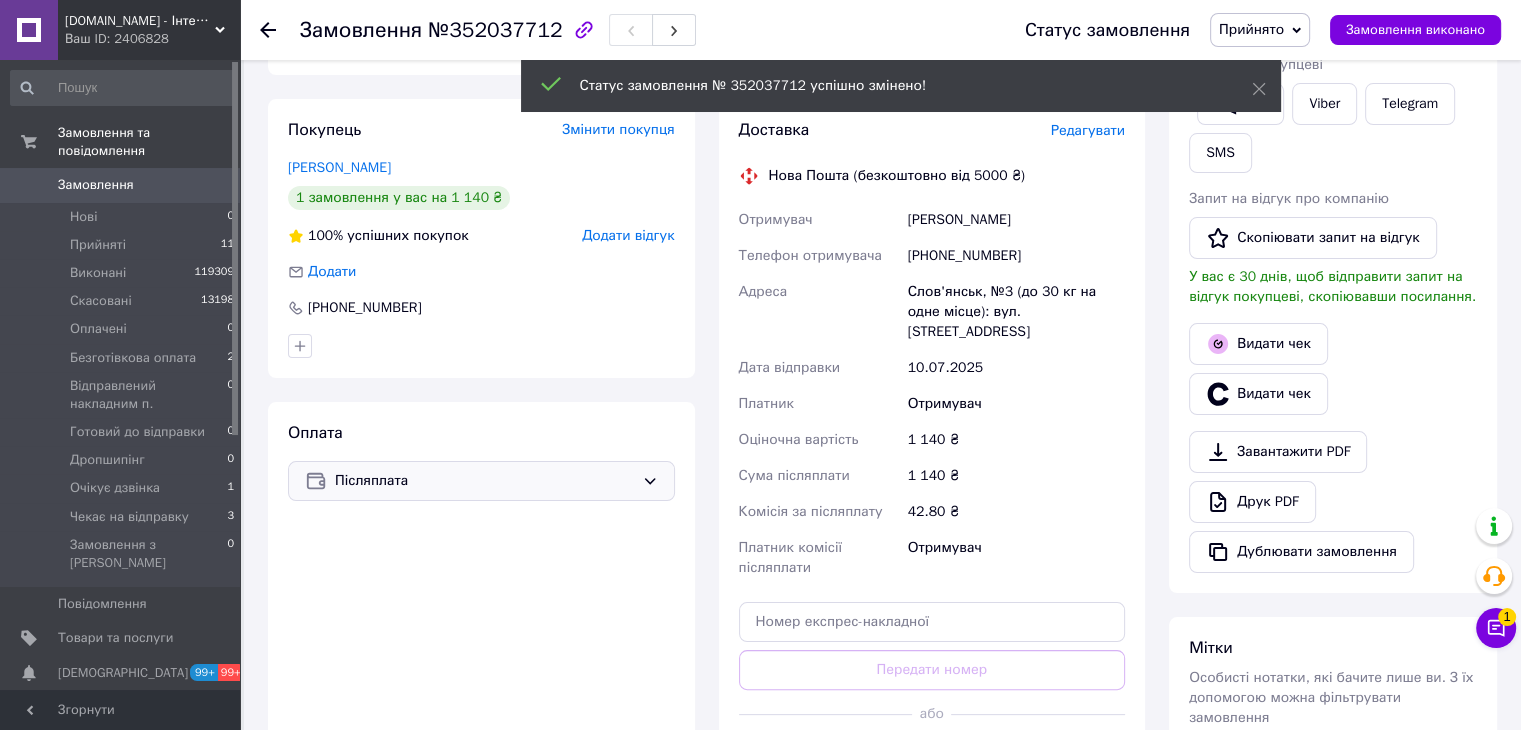 click 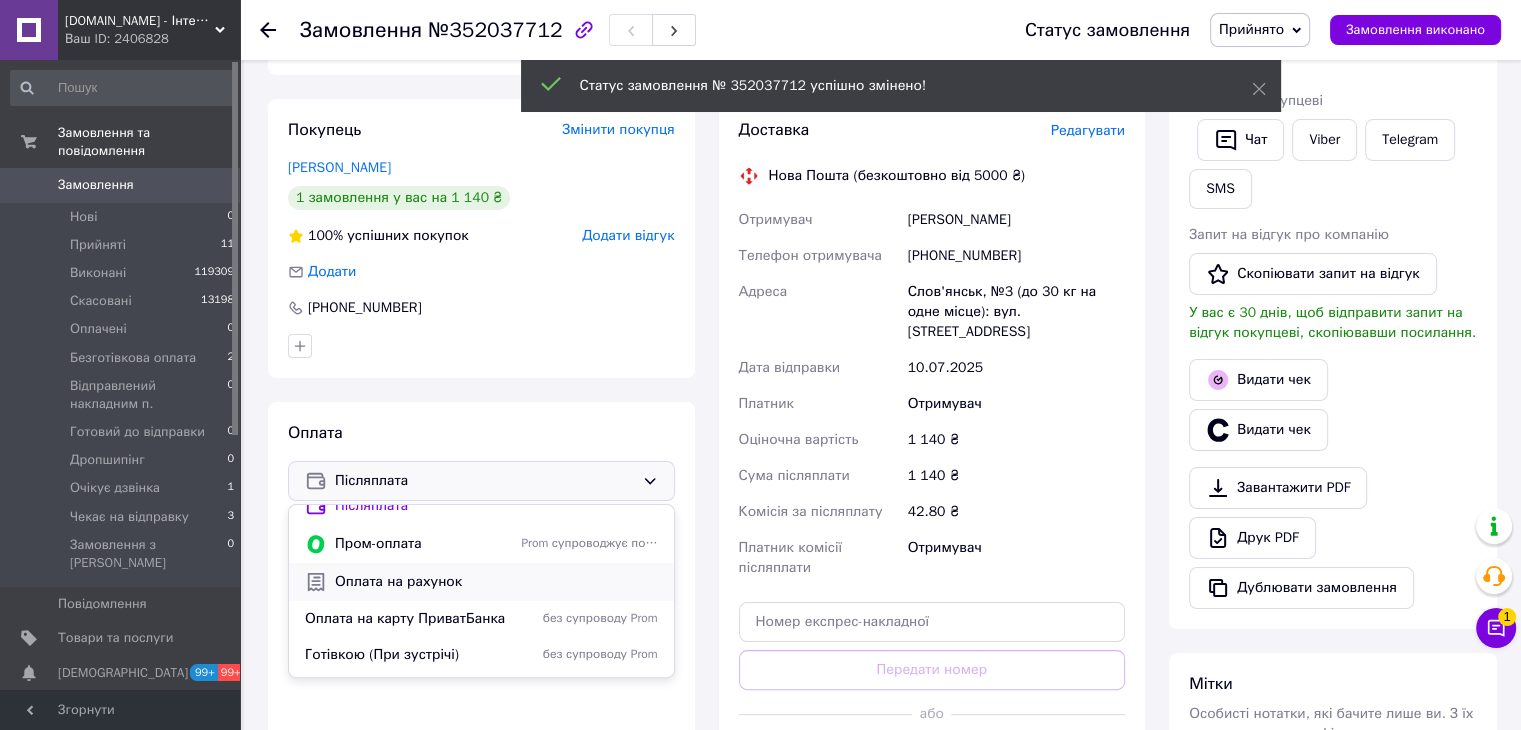 scroll, scrollTop: 50, scrollLeft: 0, axis: vertical 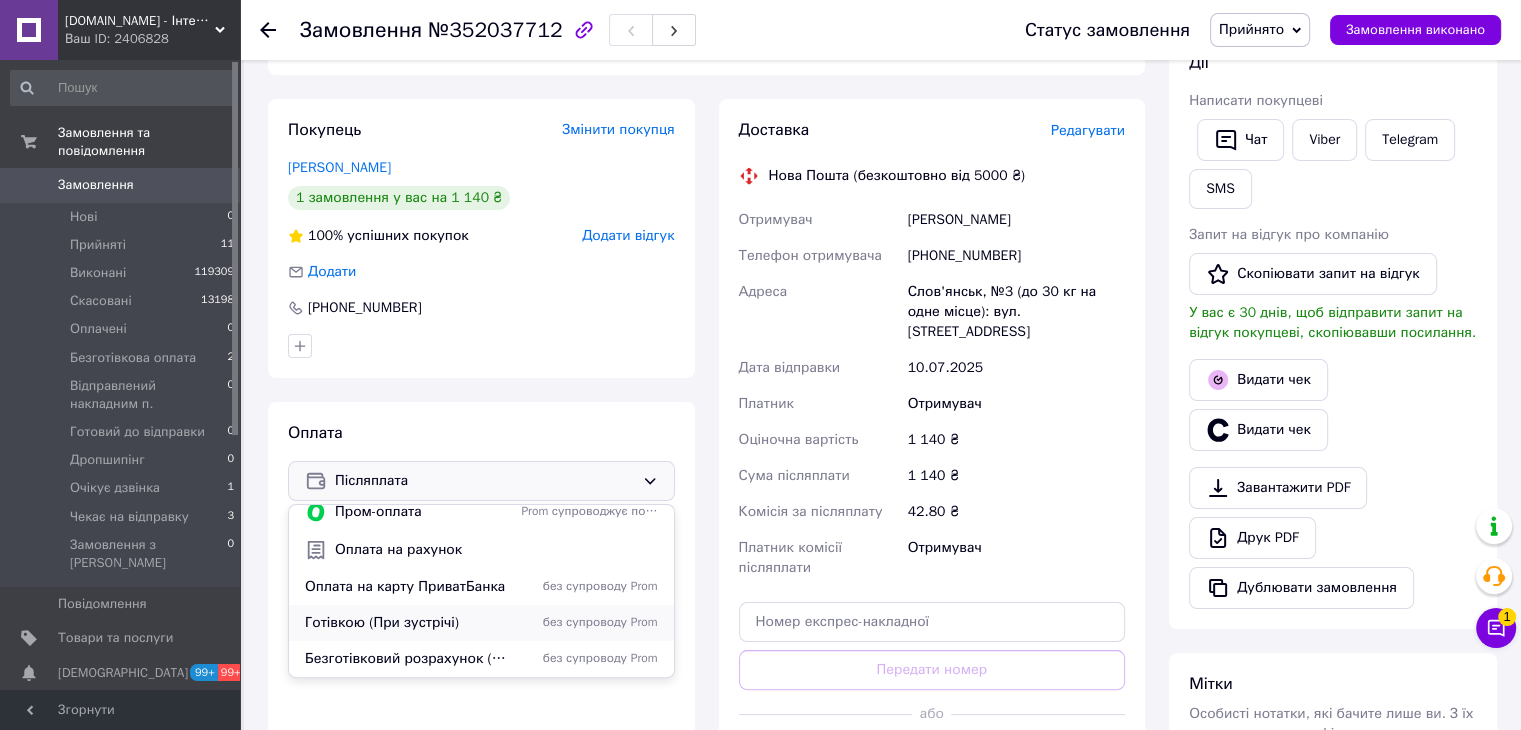 click on "Готівкою (При зустрічі)" at bounding box center [409, 623] 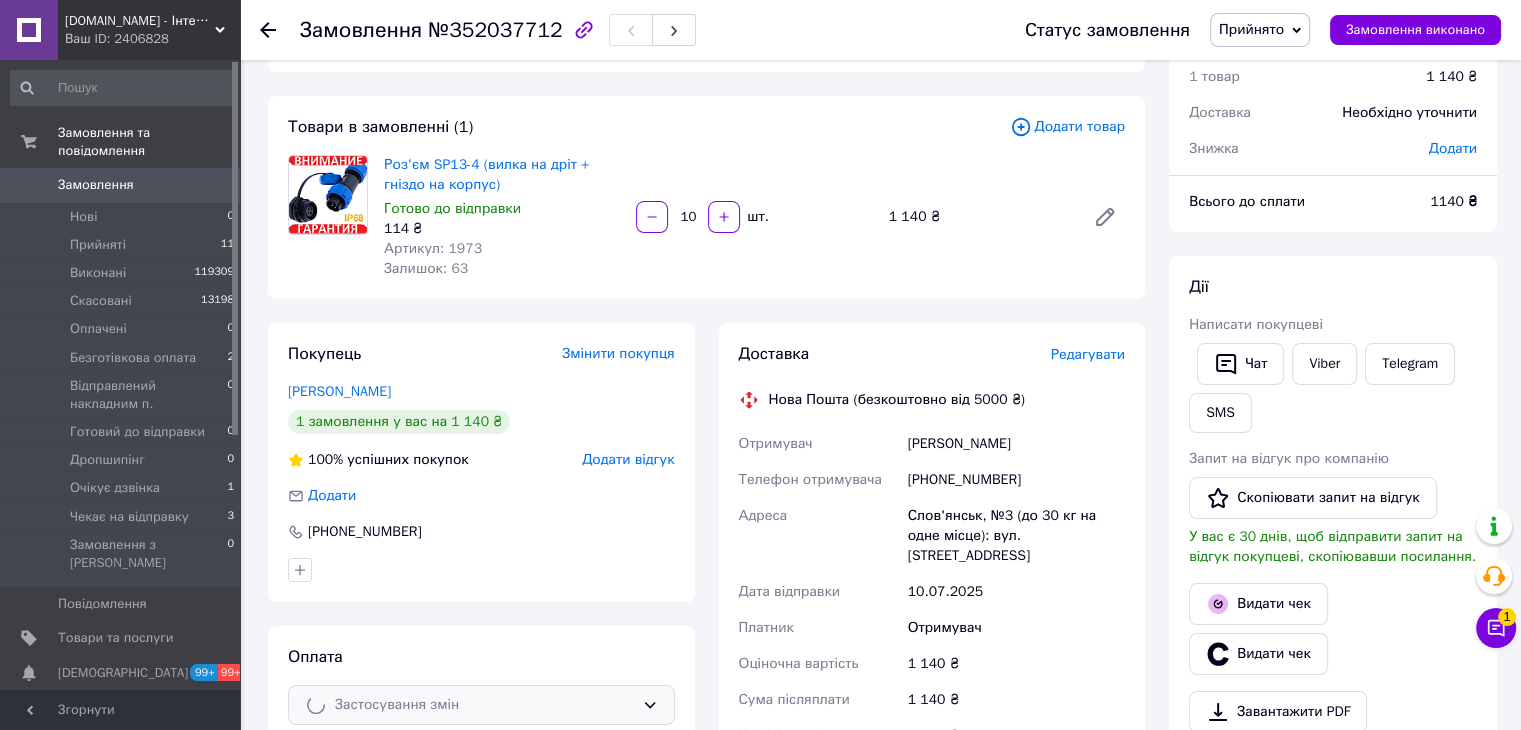 scroll, scrollTop: 0, scrollLeft: 0, axis: both 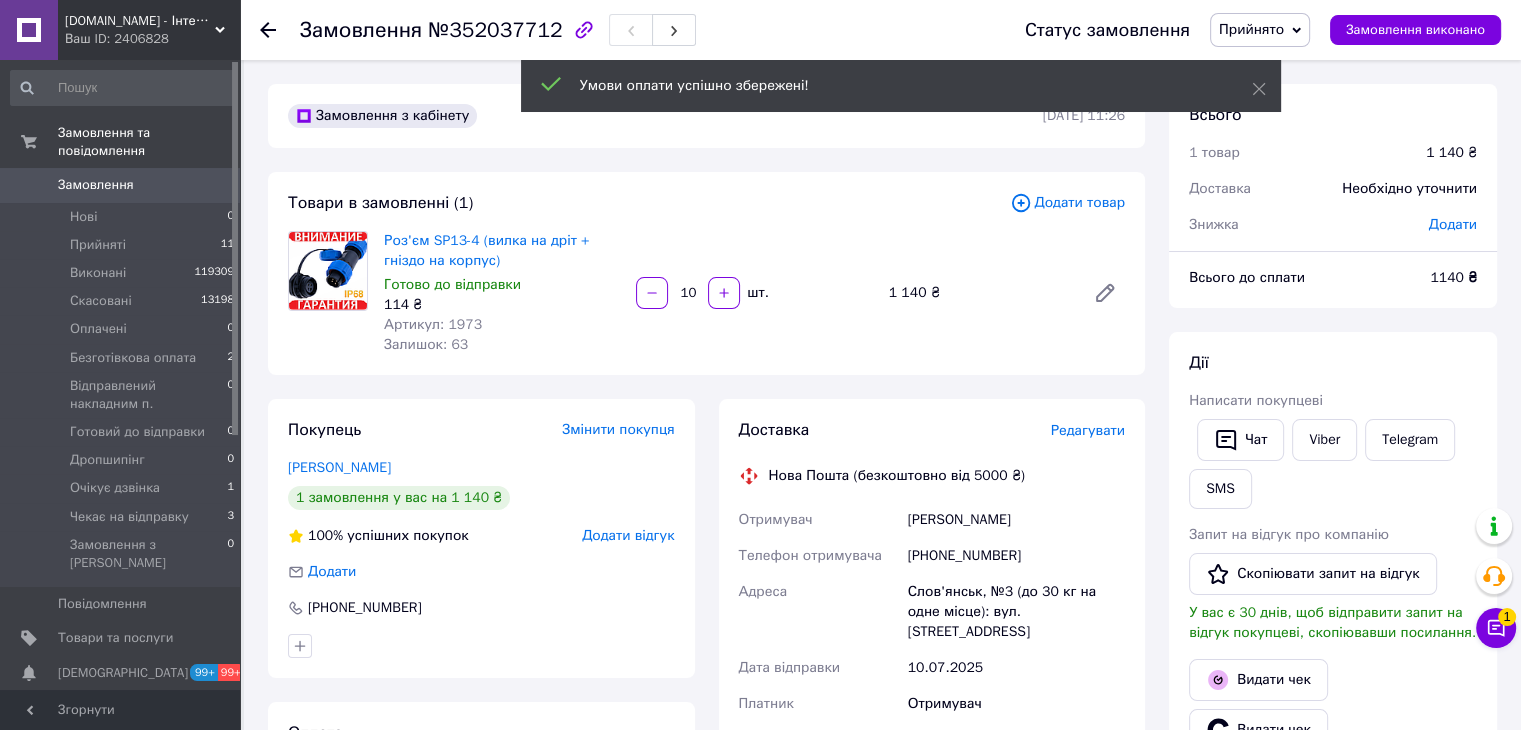 click 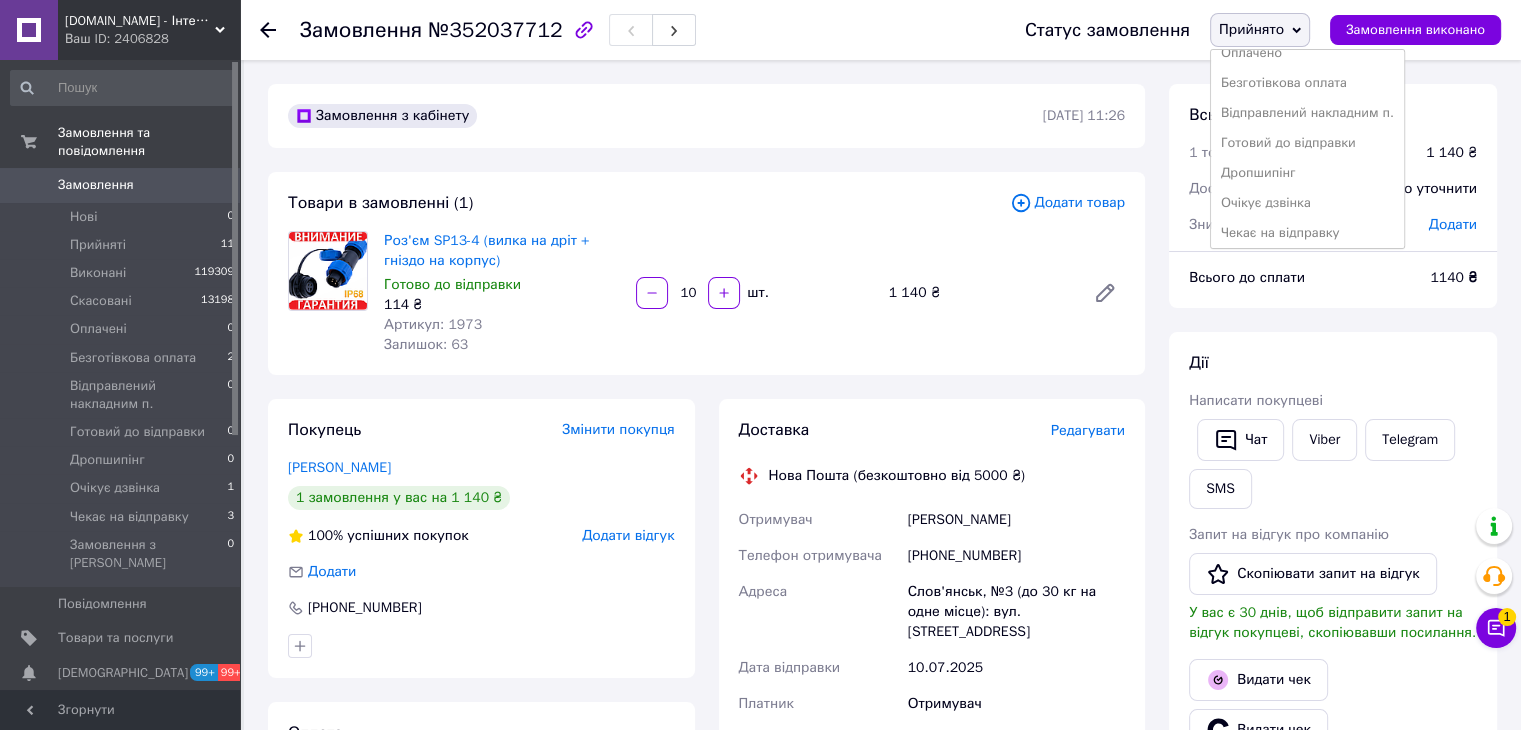 scroll, scrollTop: 81, scrollLeft: 0, axis: vertical 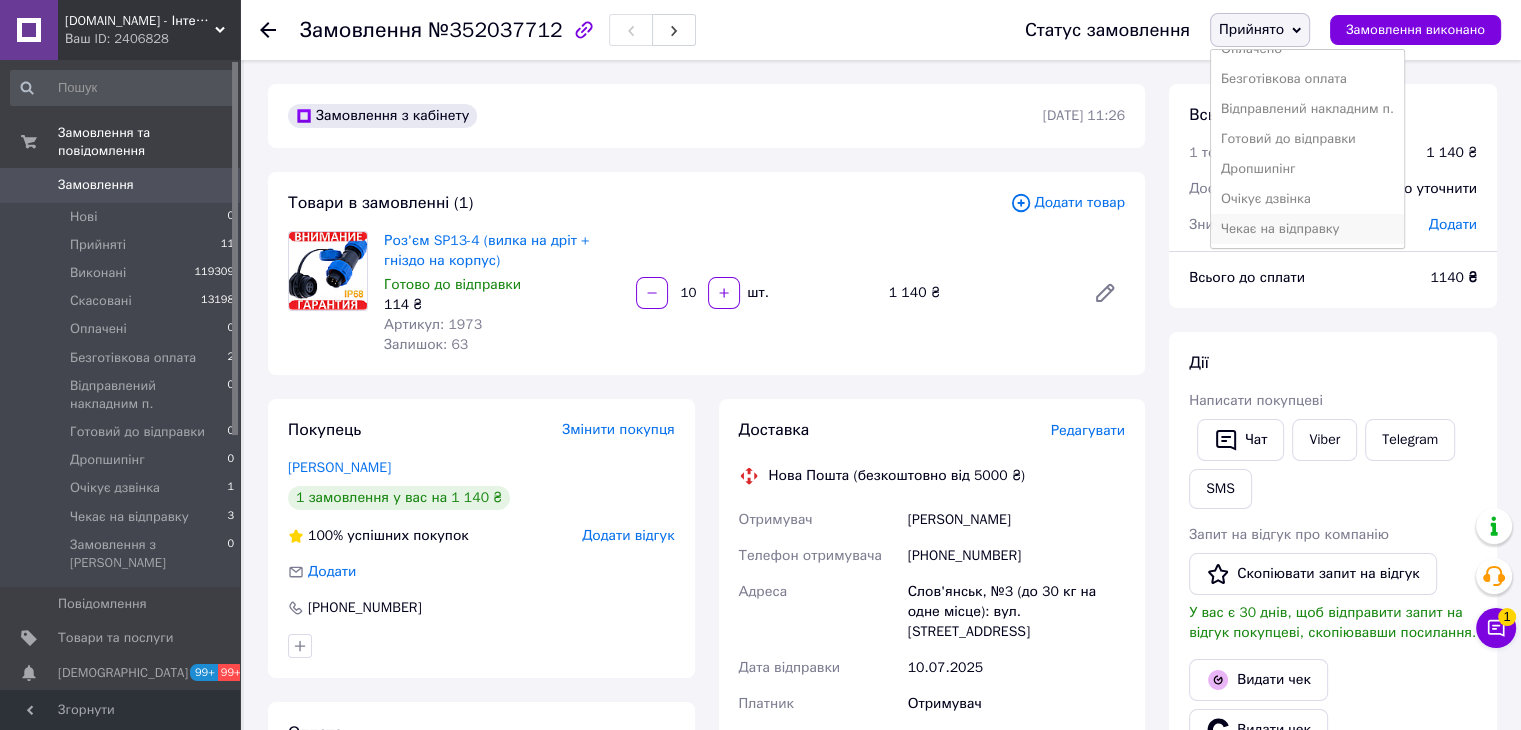 click on "Чекає на відправку" at bounding box center [1307, 229] 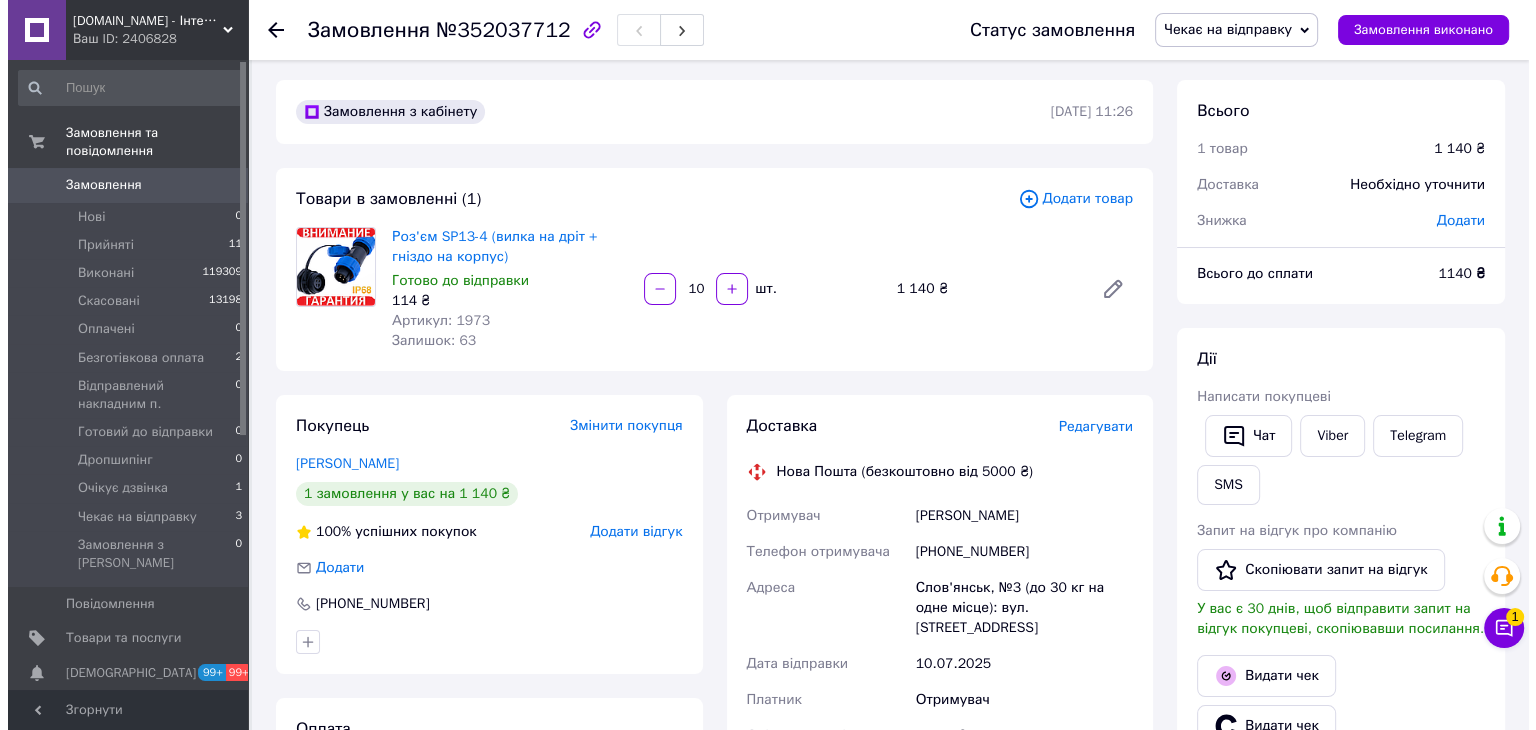 scroll, scrollTop: 0, scrollLeft: 0, axis: both 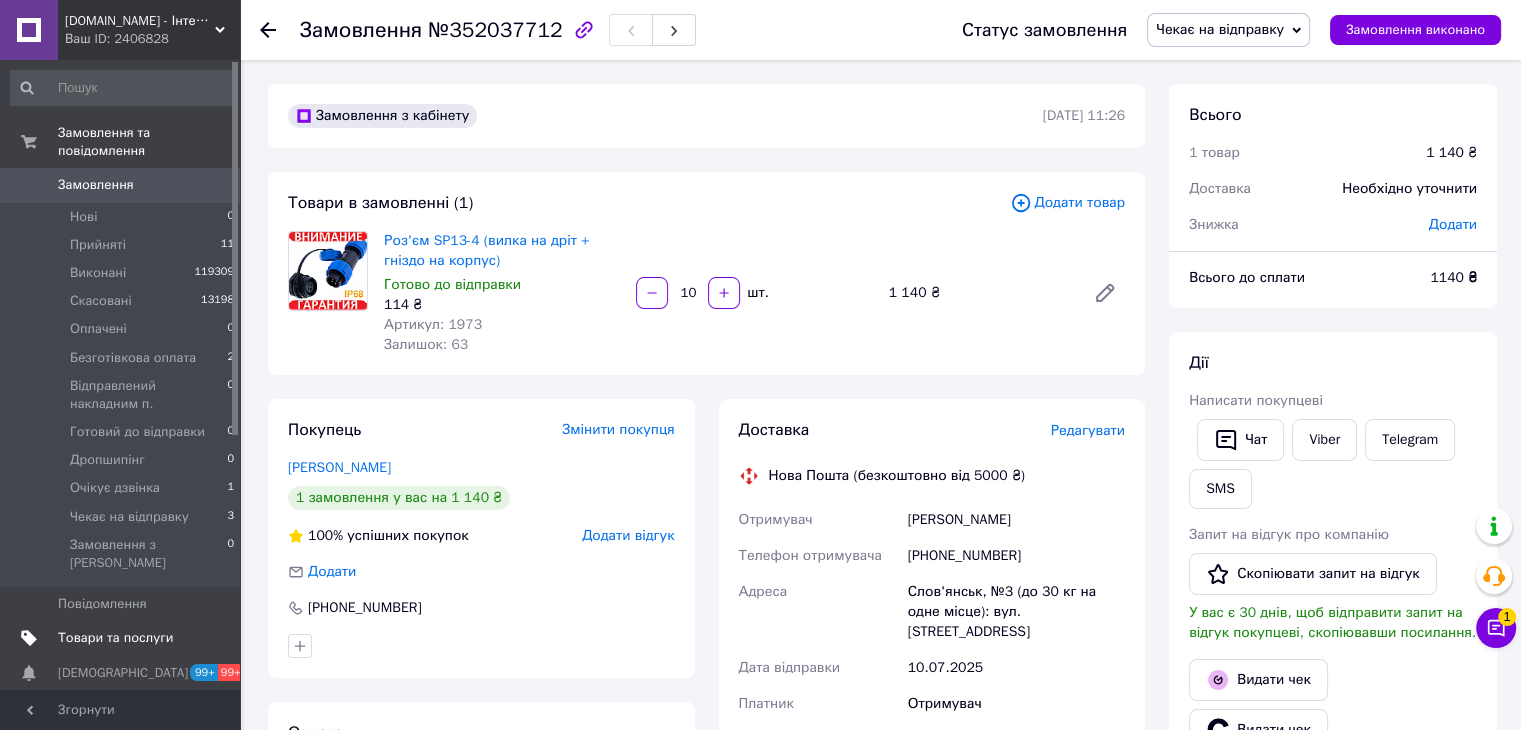 click on "Товари та послуги" at bounding box center [115, 638] 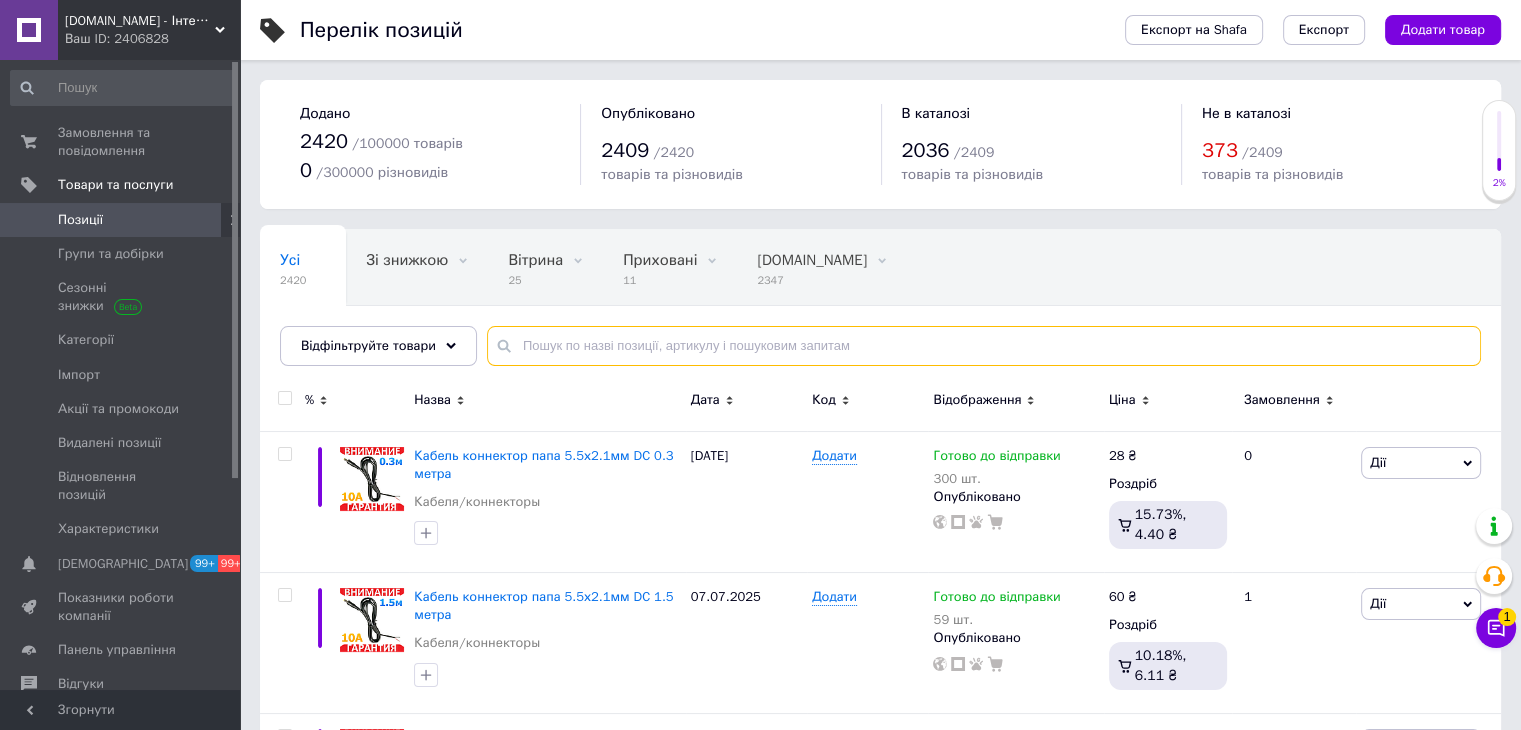 click at bounding box center [984, 346] 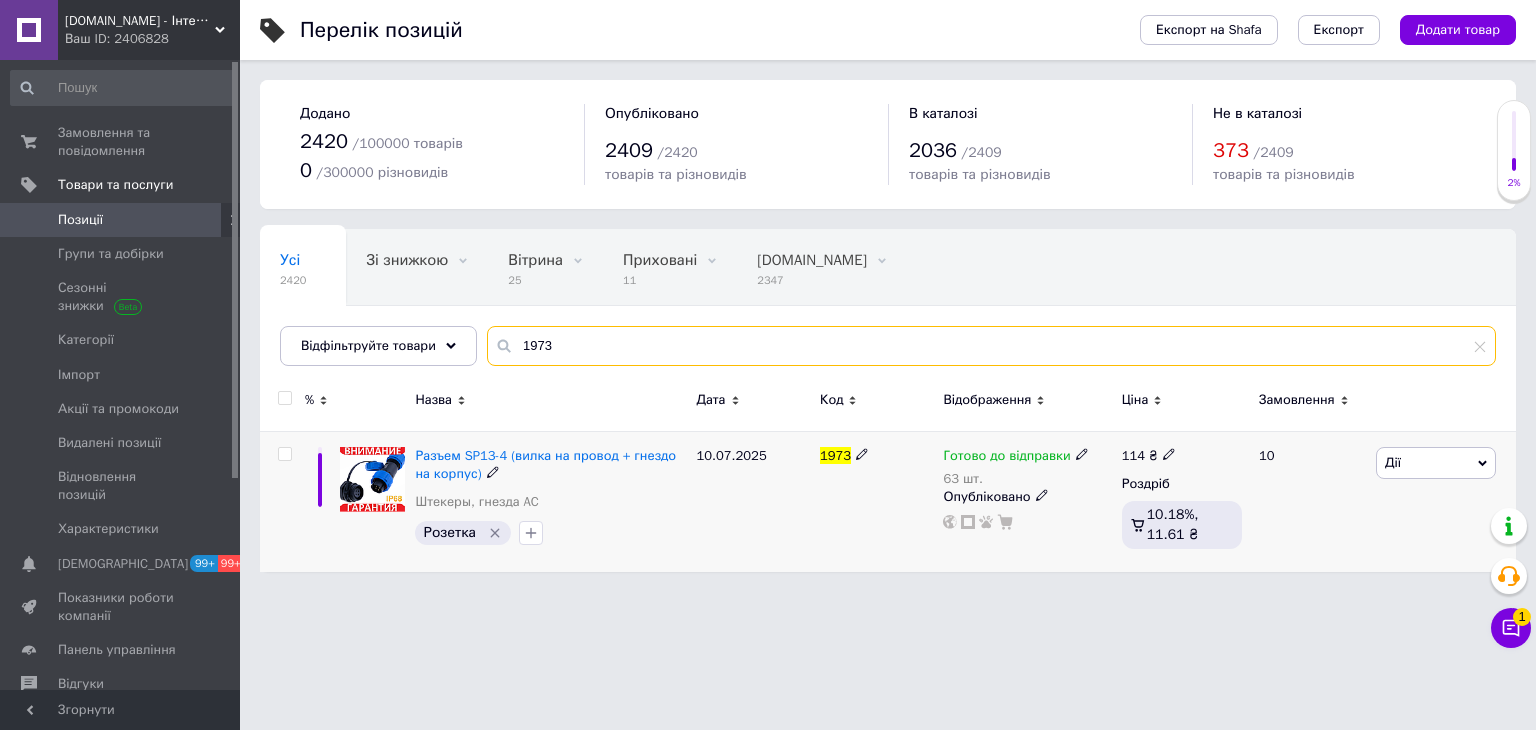 type on "1973" 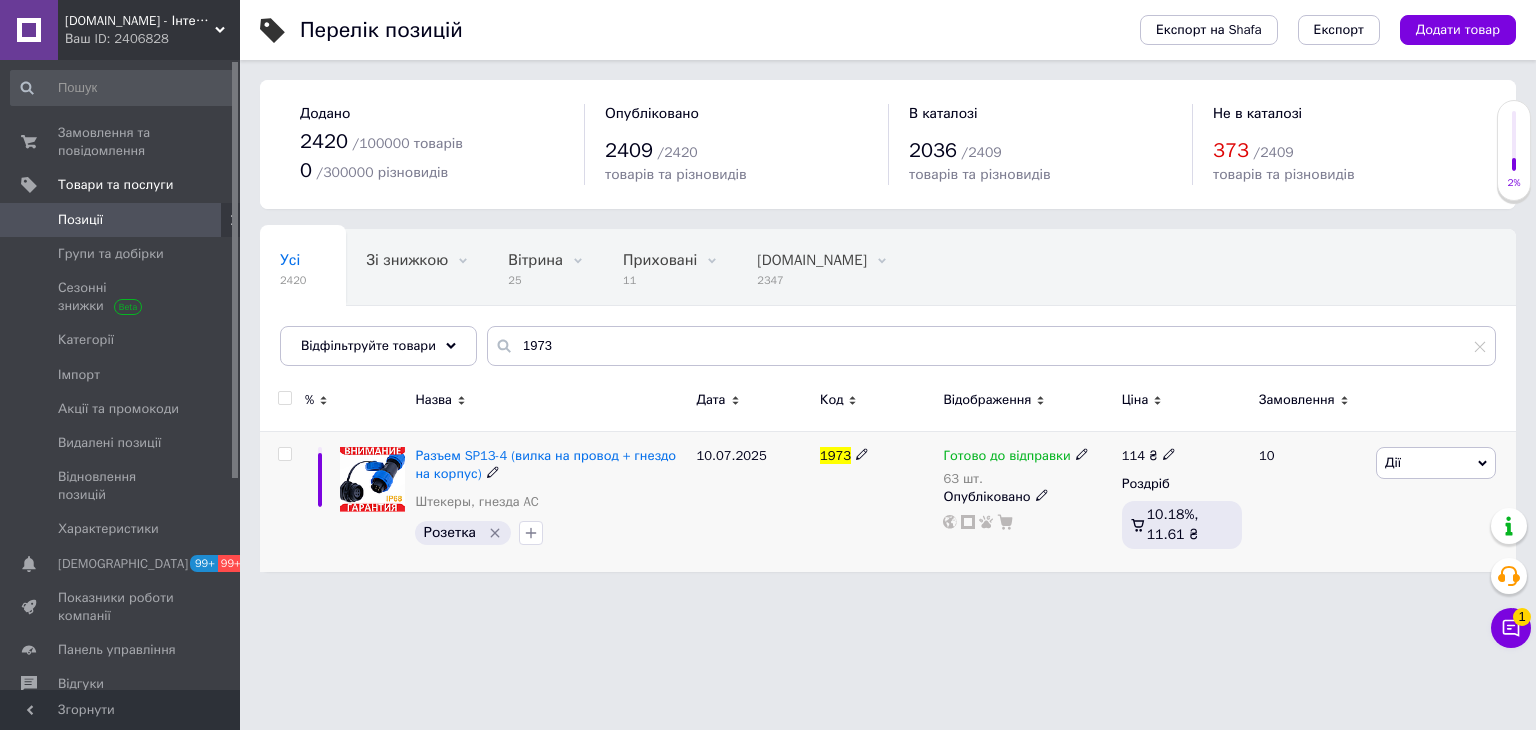 click 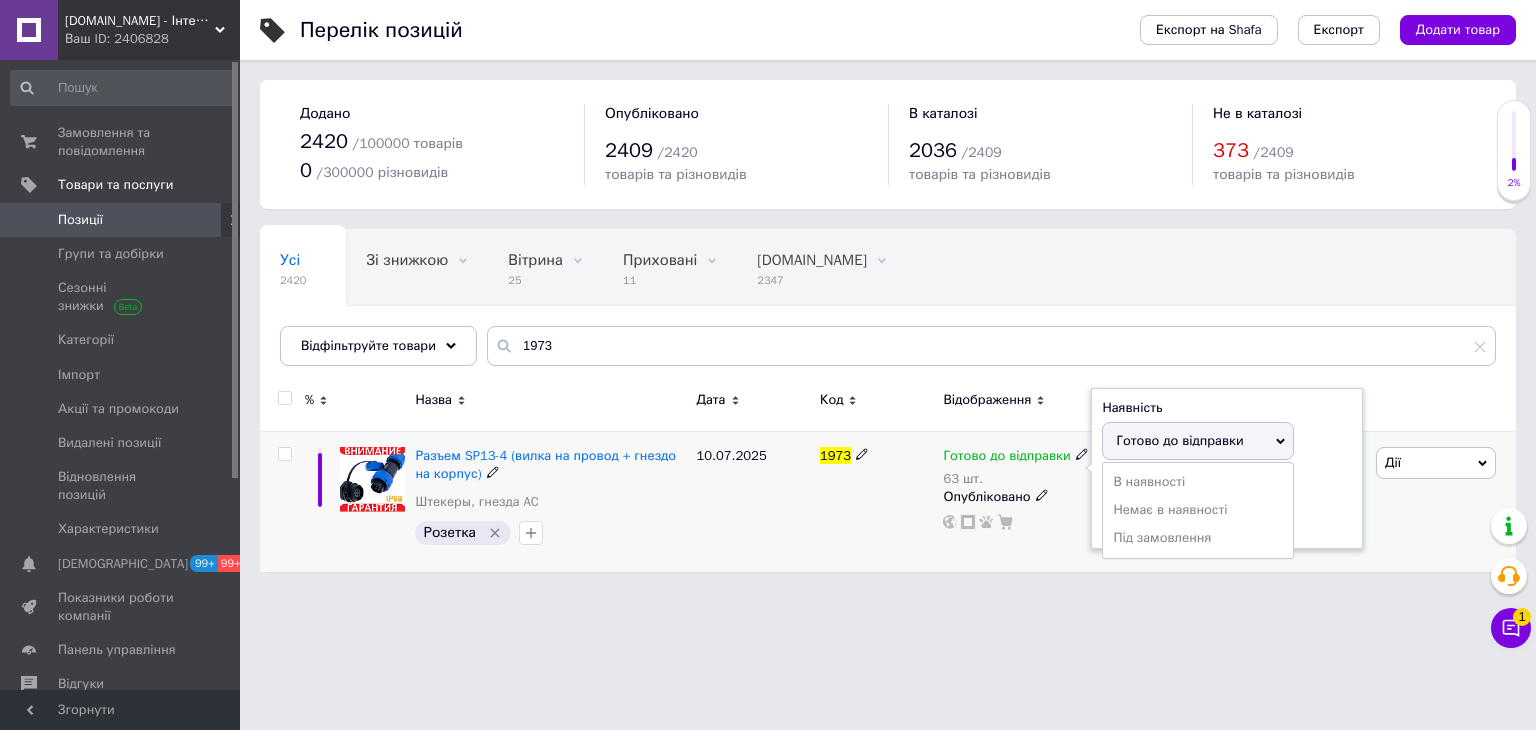 click on "Готово до відправки" at bounding box center (1179, 440) 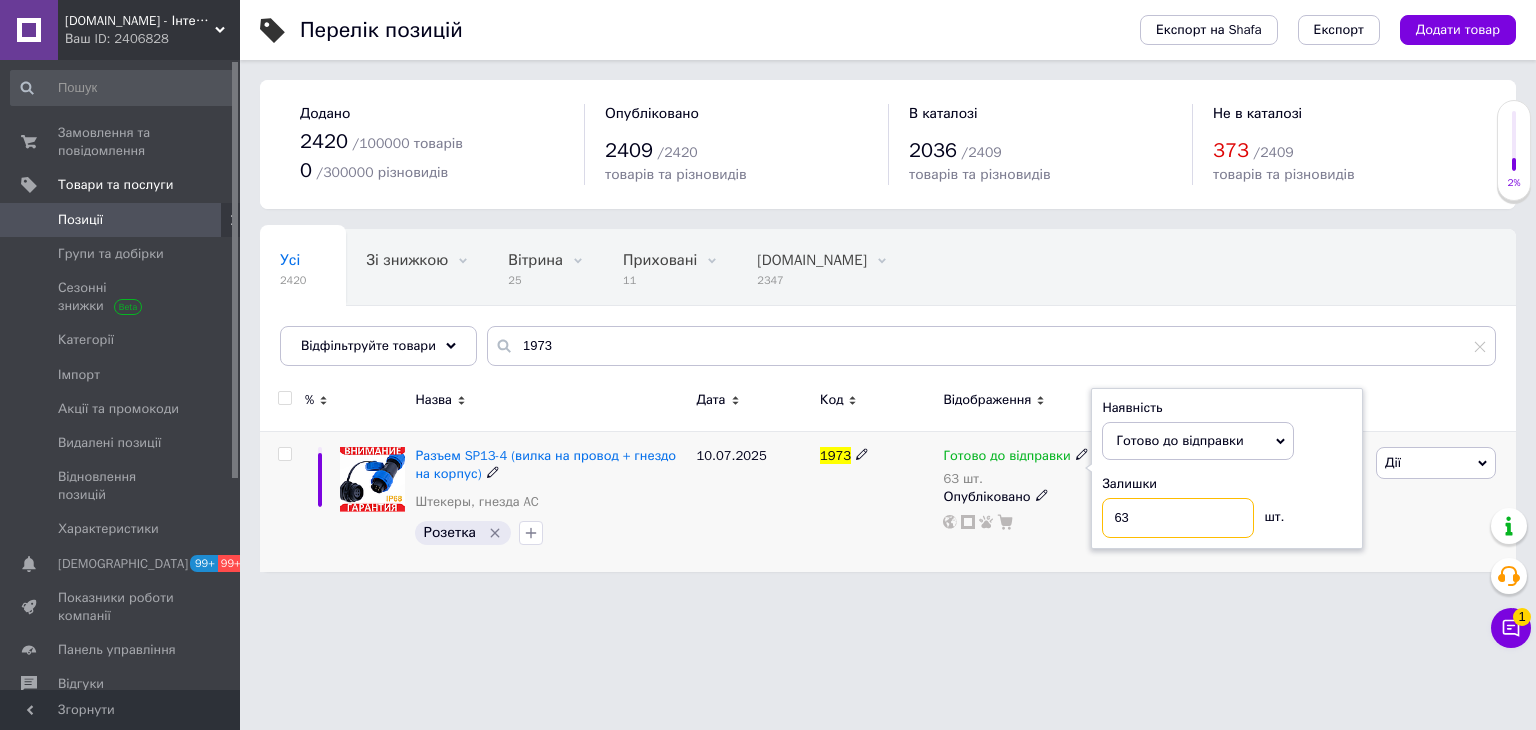 click on "63" at bounding box center (1178, 518) 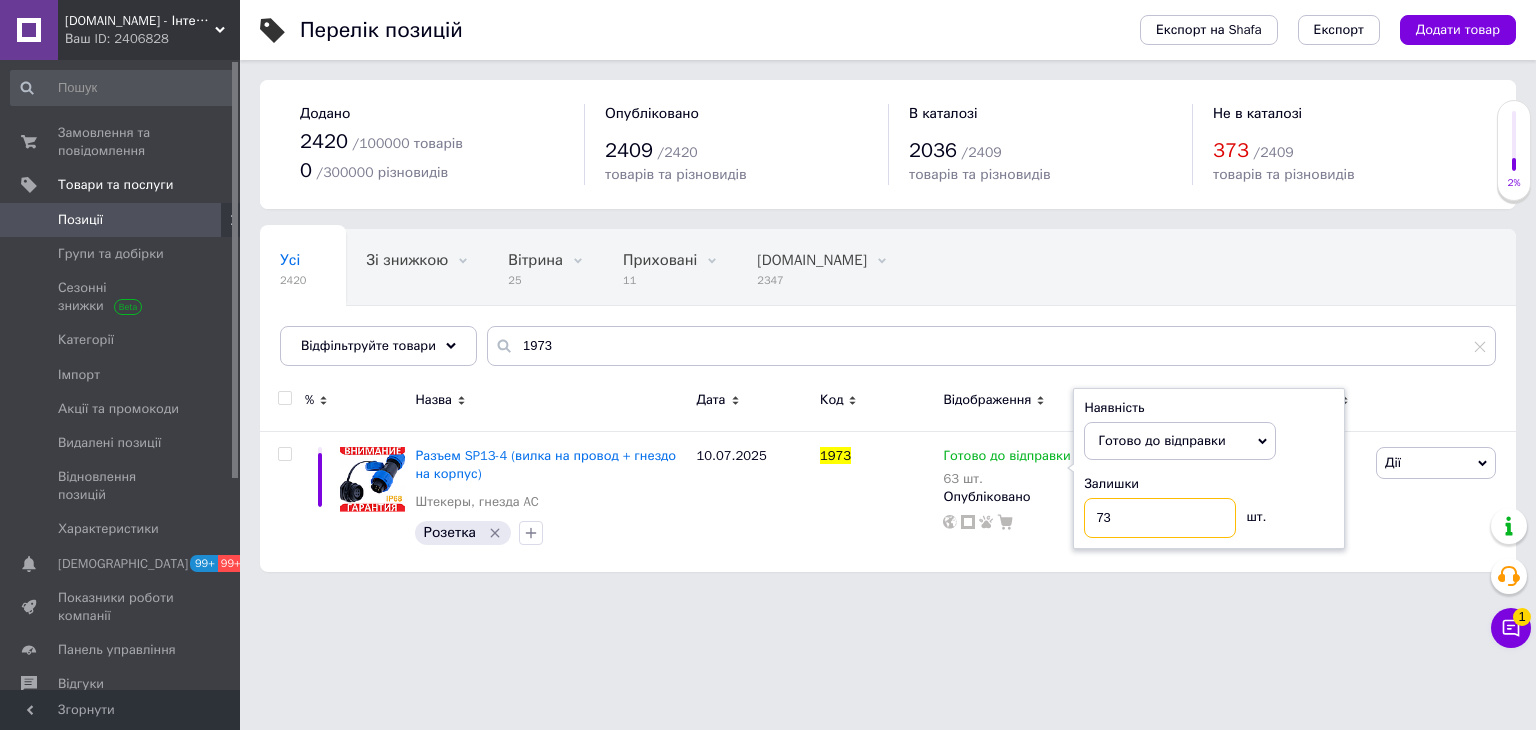 type on "73" 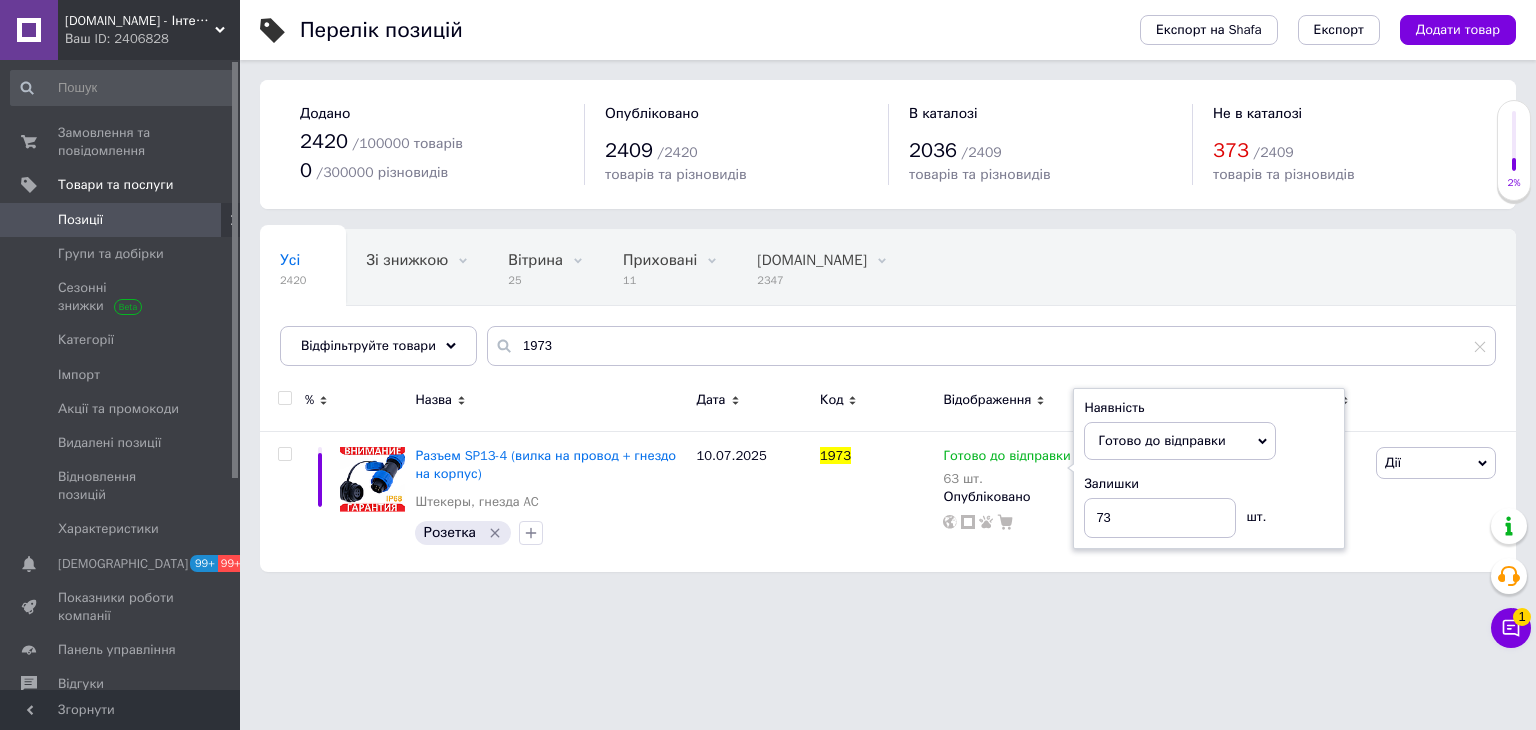 click on "FreeBuy.in.ua - Інтернет-магазин Ваш ID: 2406828 Сайт FreeBuy.in.ua - Інтернет-магазин Кабінет покупця Перевірити стан системи Сторінка на порталі Довідка Вийти Замовлення та повідомлення 0 0 Товари та послуги Позиції Групи та добірки Сезонні знижки Категорії Імпорт Акції та промокоди Видалені позиції Відновлення позицій Характеристики Сповіщення 99+ 99+ Показники роботи компанії Панель управління Відгуки Клієнти Каталог ProSale Аналітика Інструменти веб-майстра та SEO Управління сайтом Гаманець компанії Маркет Prom топ 2420   /" at bounding box center [768, 296] 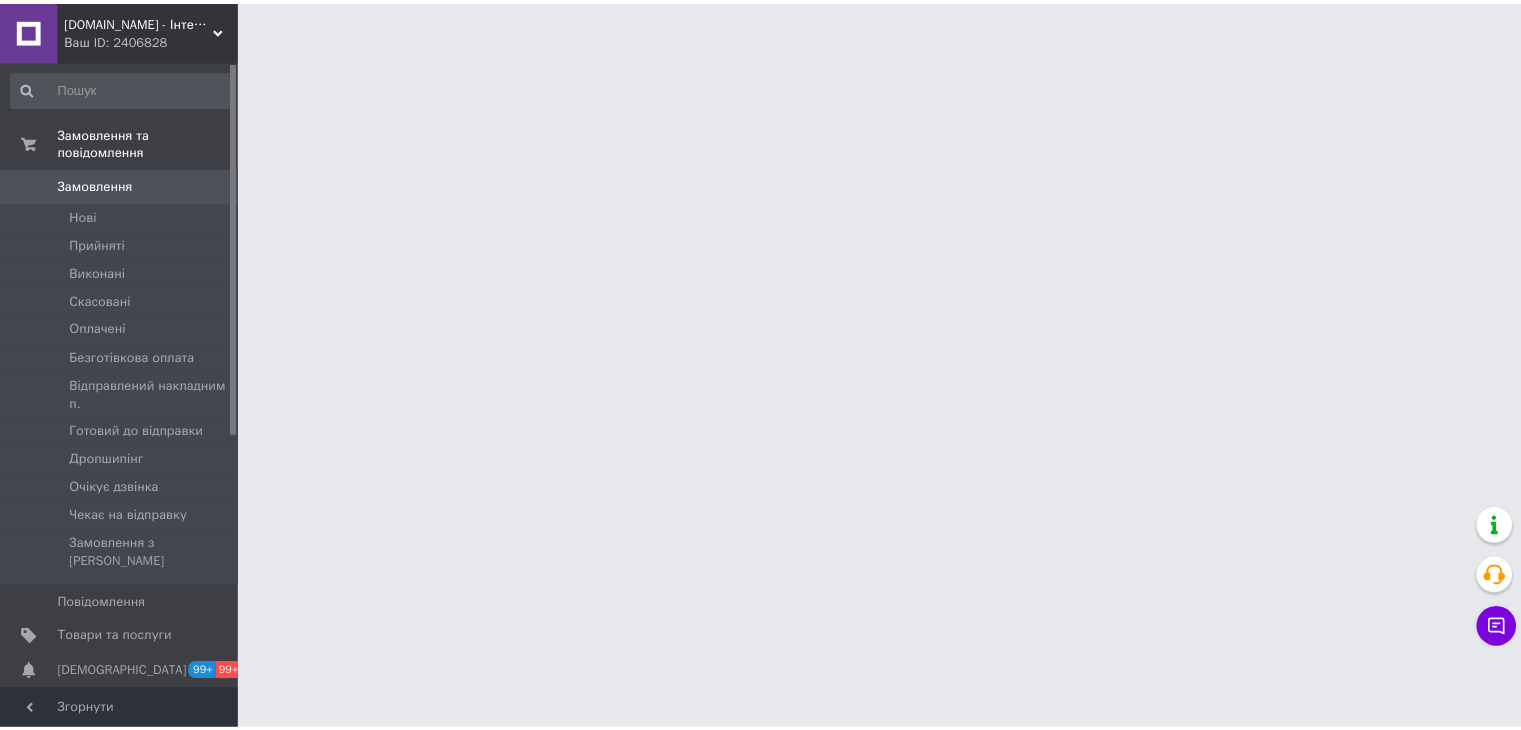 scroll, scrollTop: 0, scrollLeft: 0, axis: both 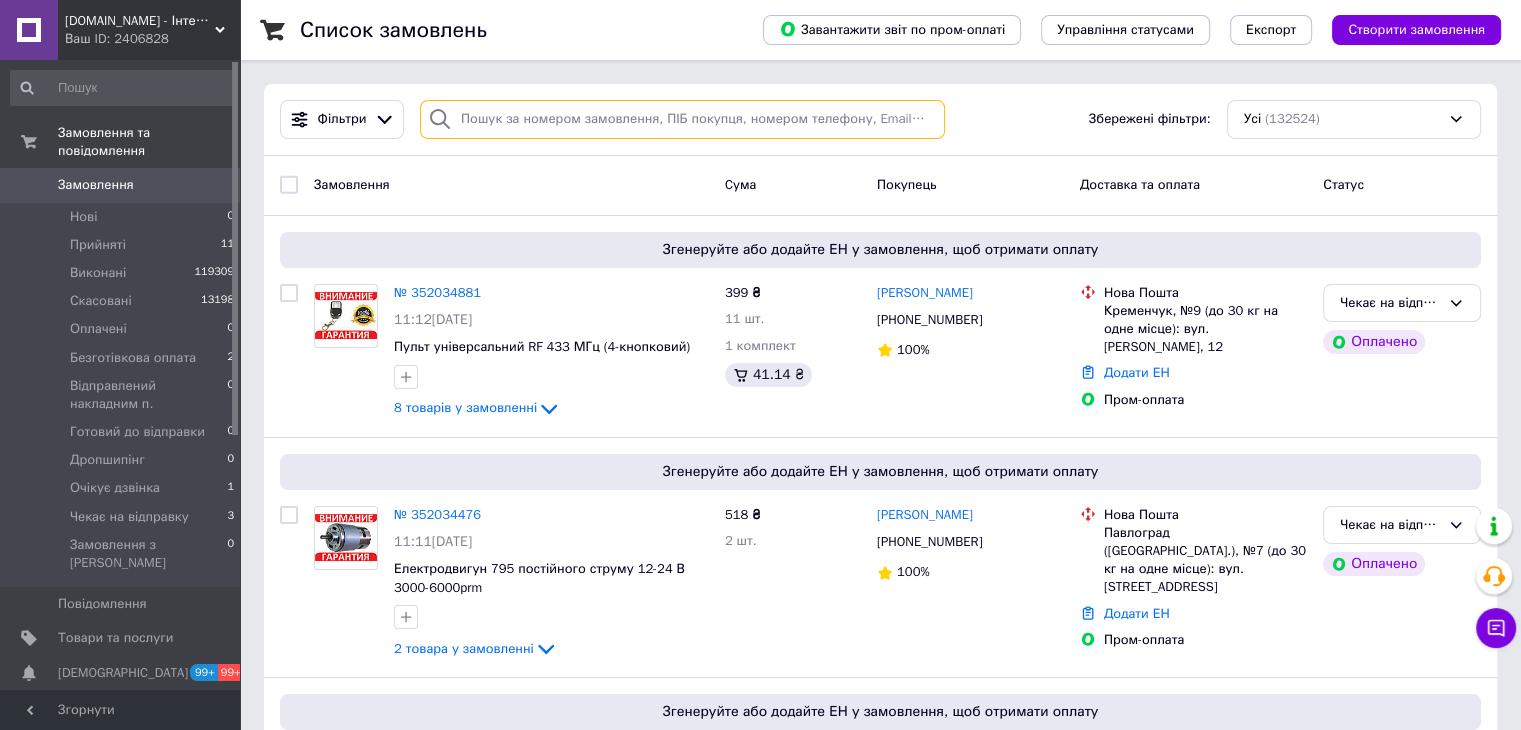 click at bounding box center [682, 119] 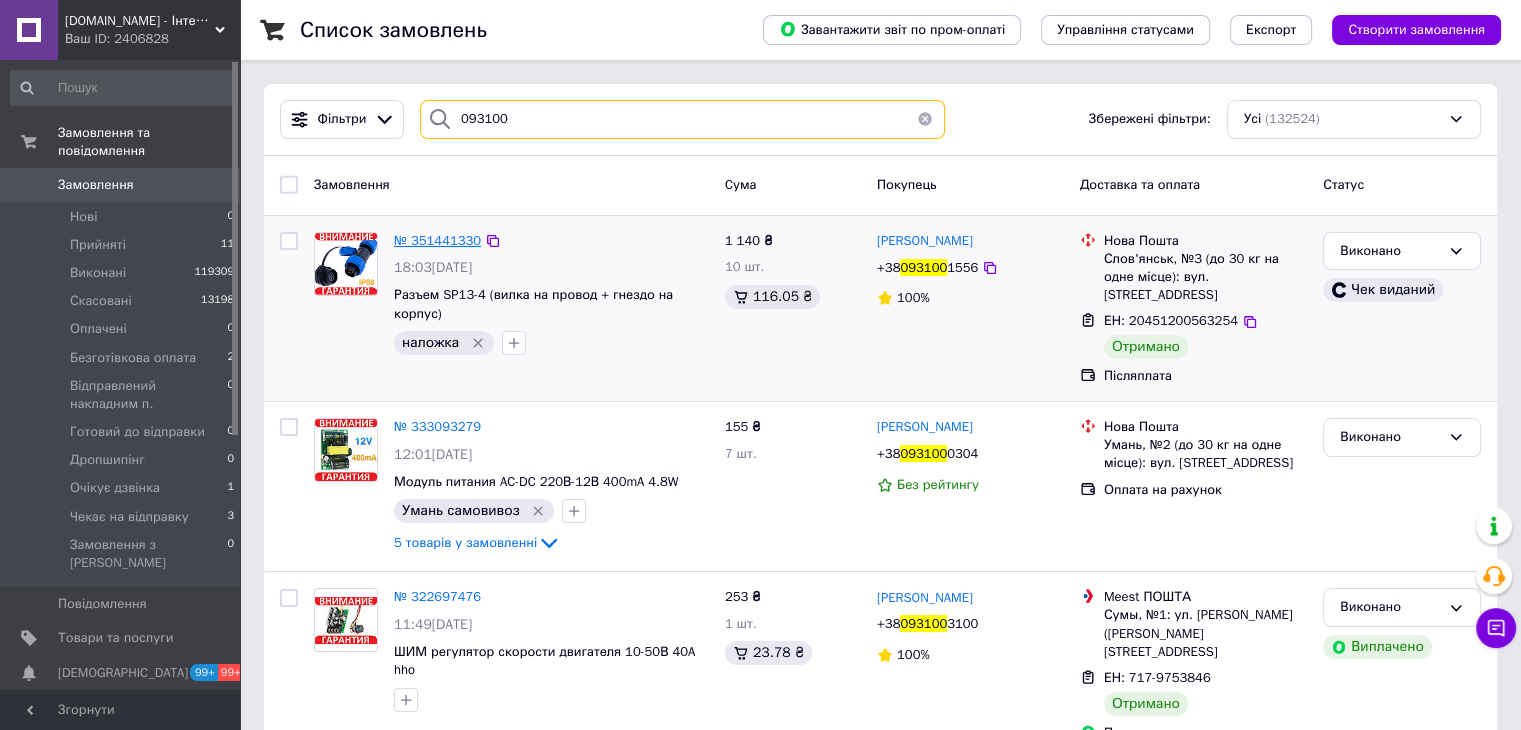 type on "093100" 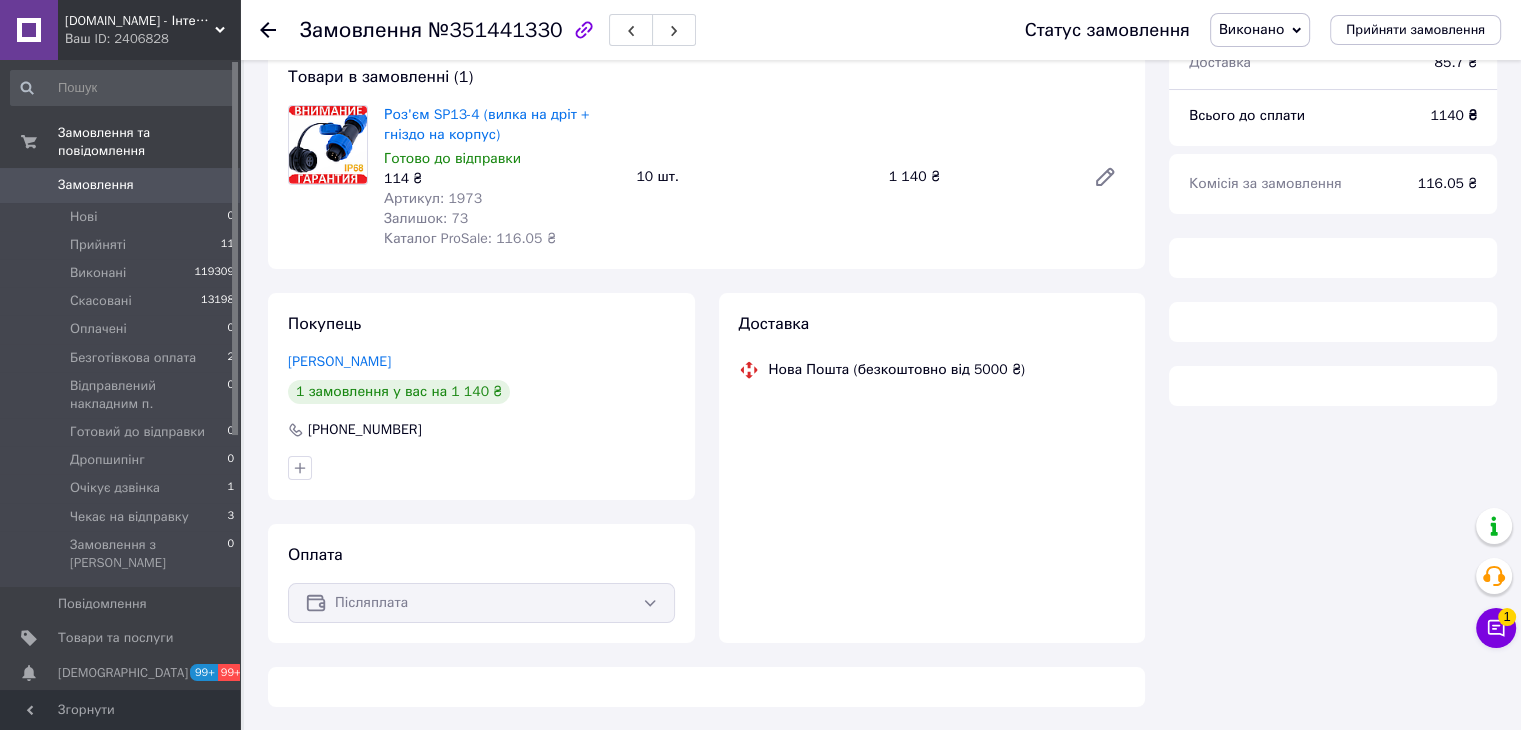 scroll, scrollTop: 128, scrollLeft: 0, axis: vertical 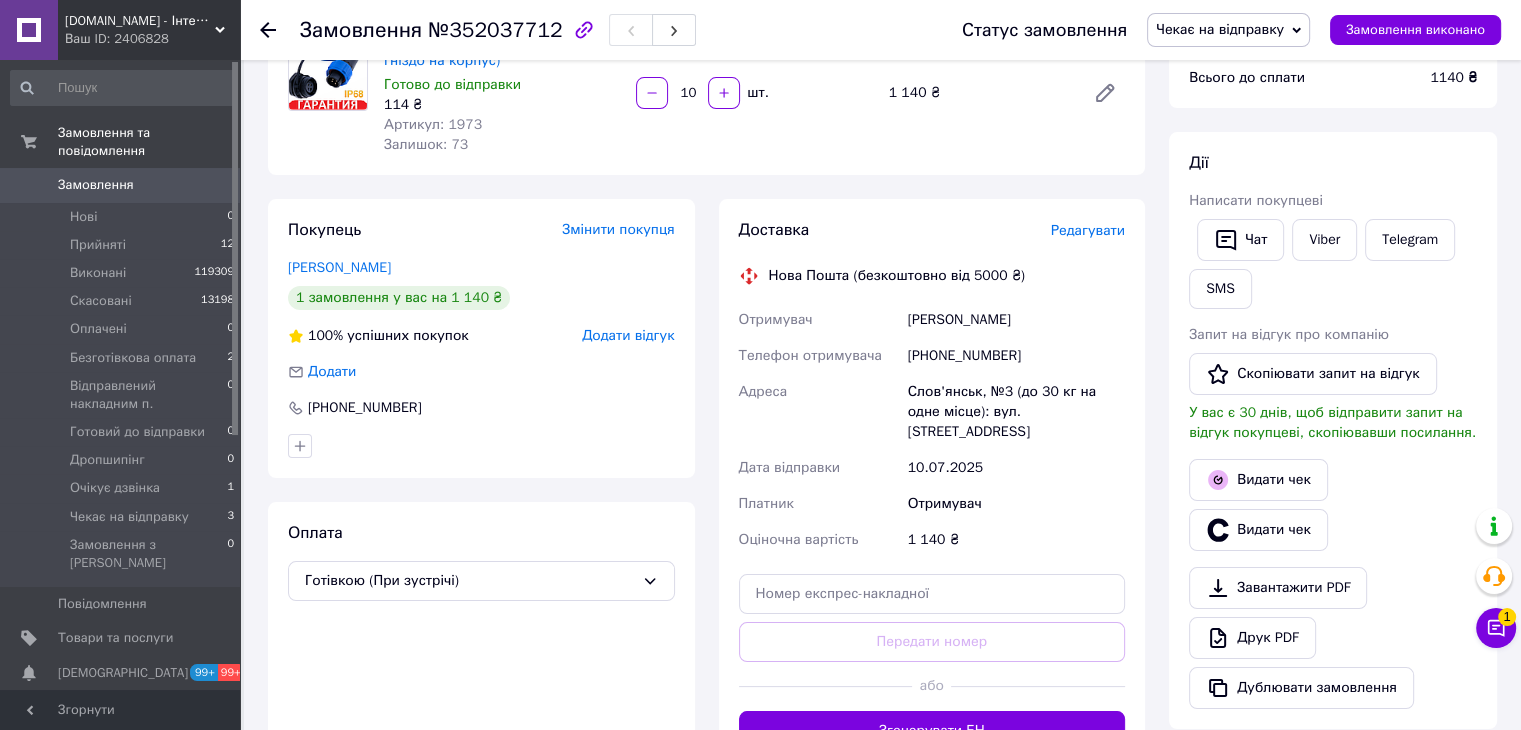 click on "Редагувати" at bounding box center (1088, 230) 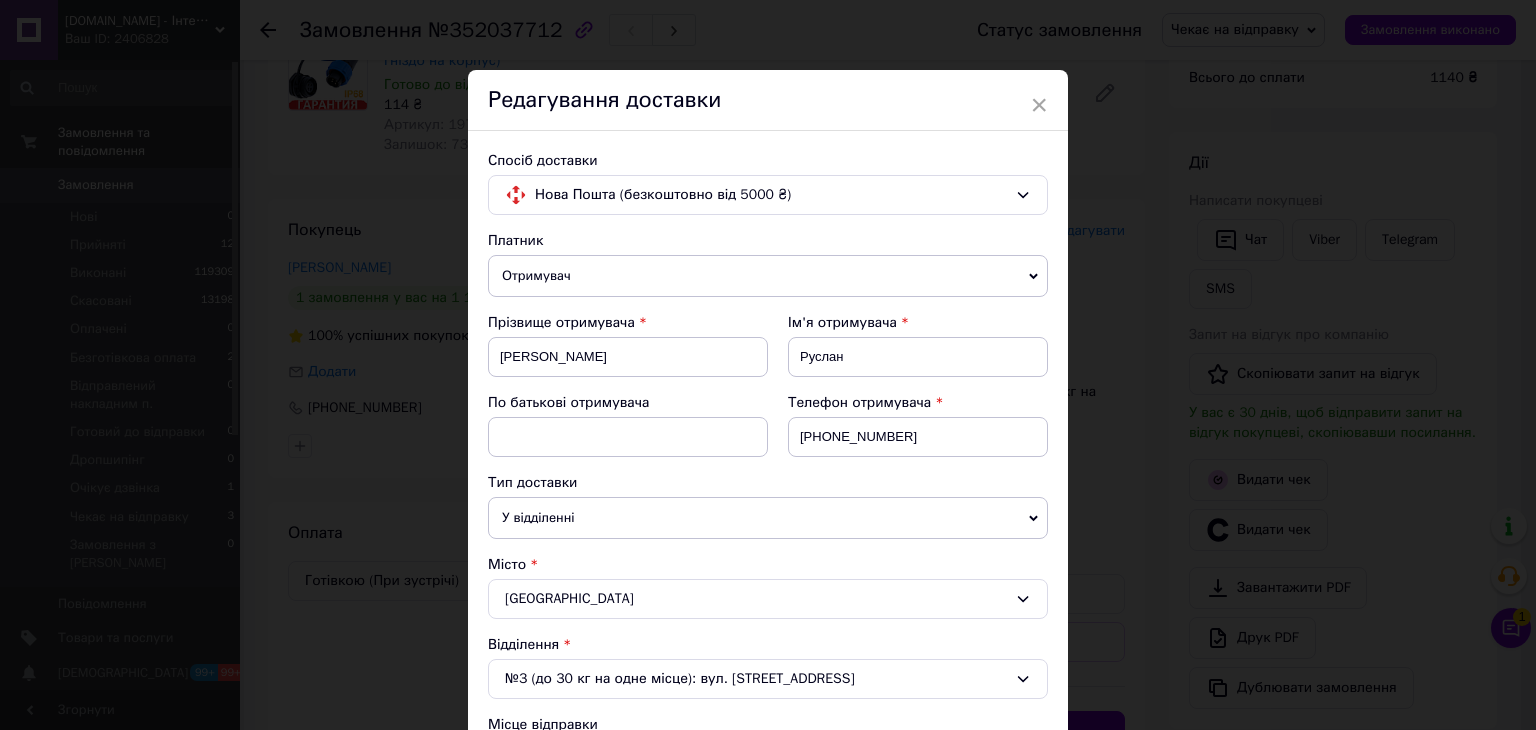 click on "Отримувач" at bounding box center (768, 276) 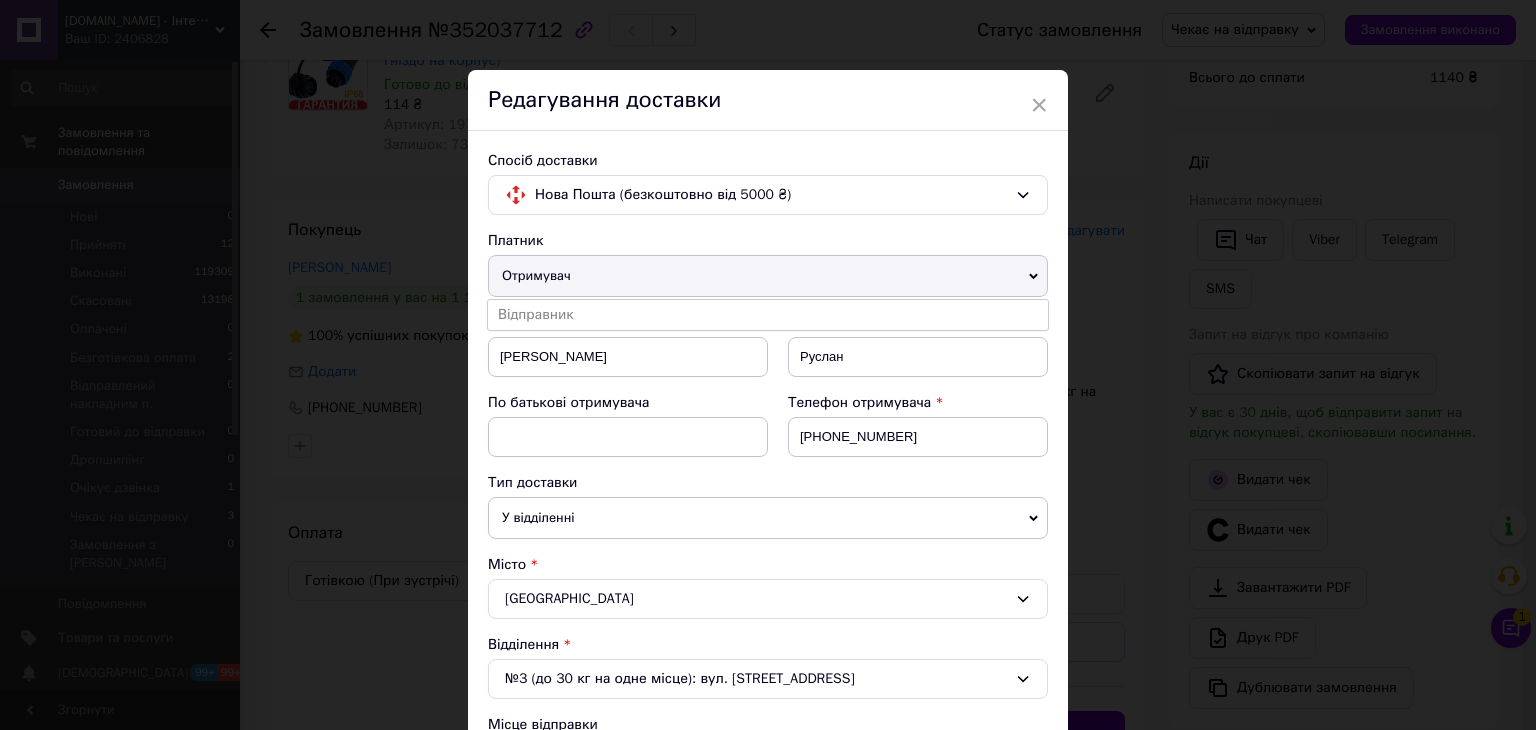 click on "Відправник" at bounding box center [768, 315] 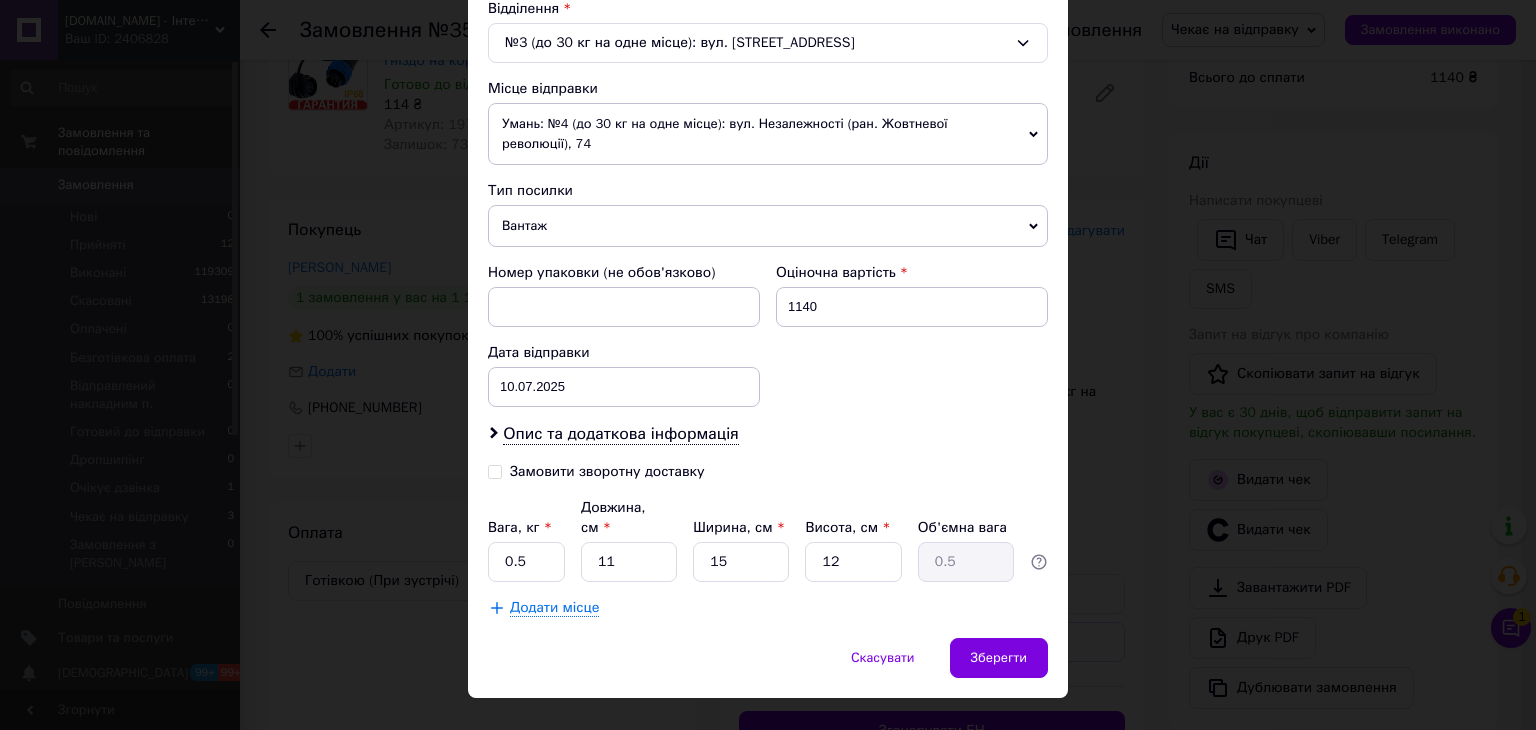 scroll, scrollTop: 648, scrollLeft: 0, axis: vertical 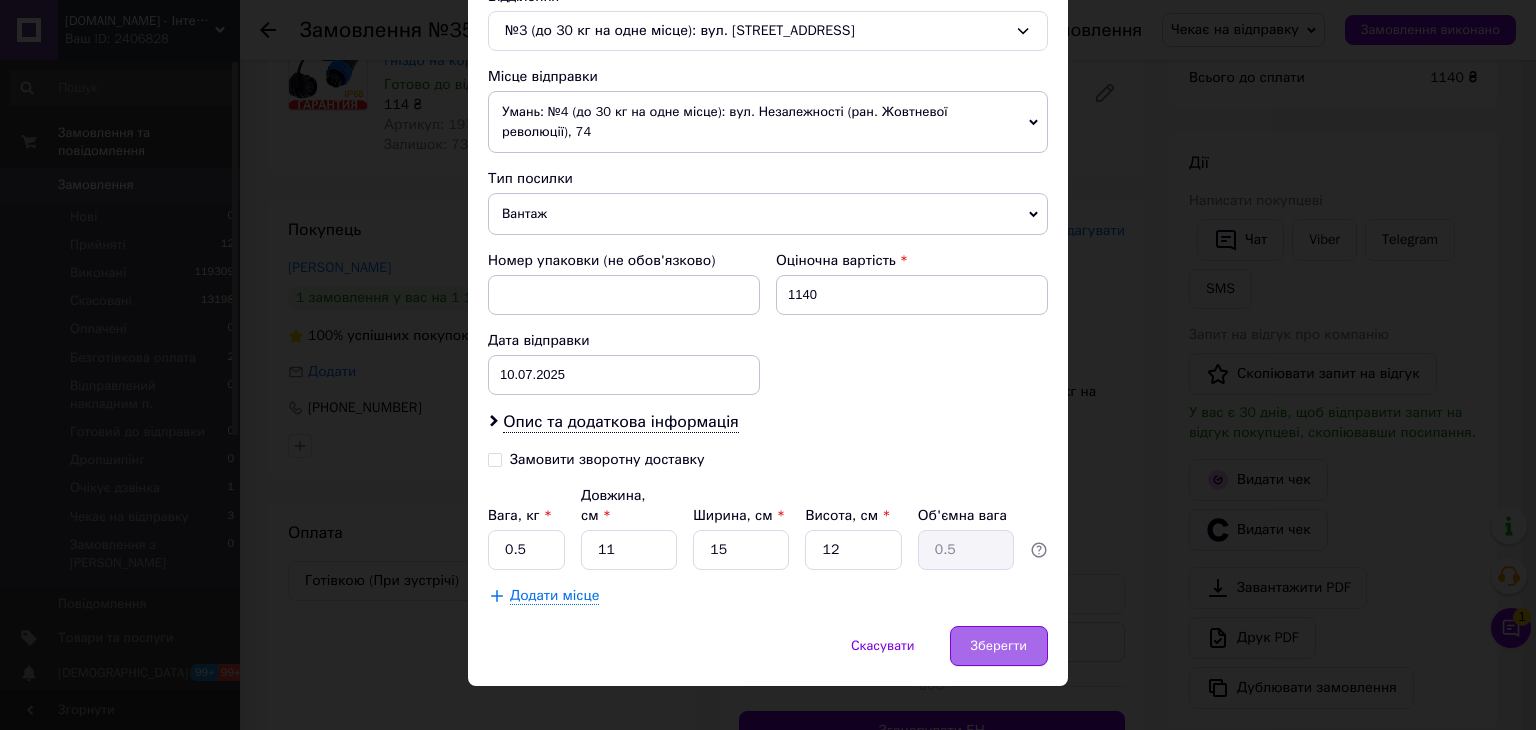 click on "Зберегти" at bounding box center [999, 646] 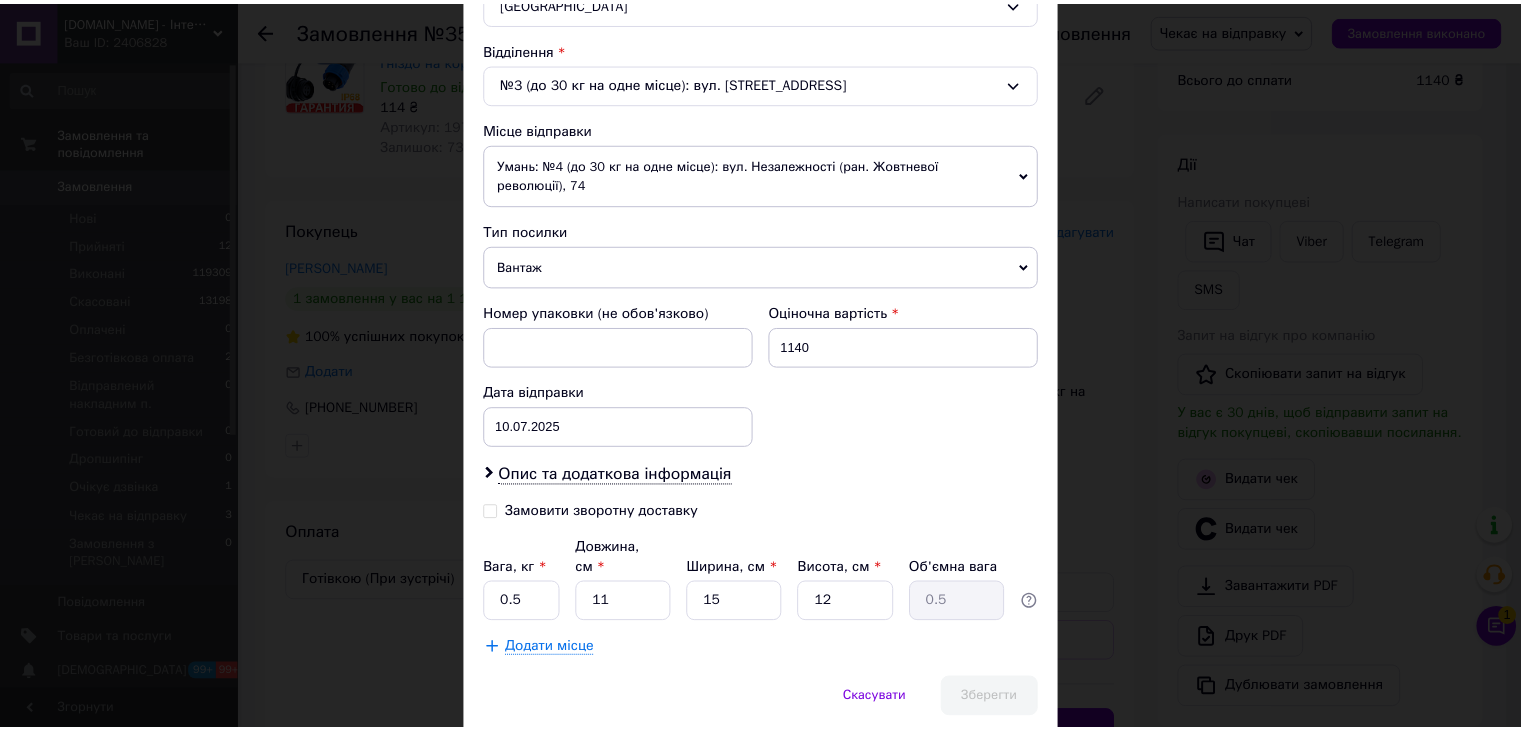 scroll, scrollTop: 348, scrollLeft: 0, axis: vertical 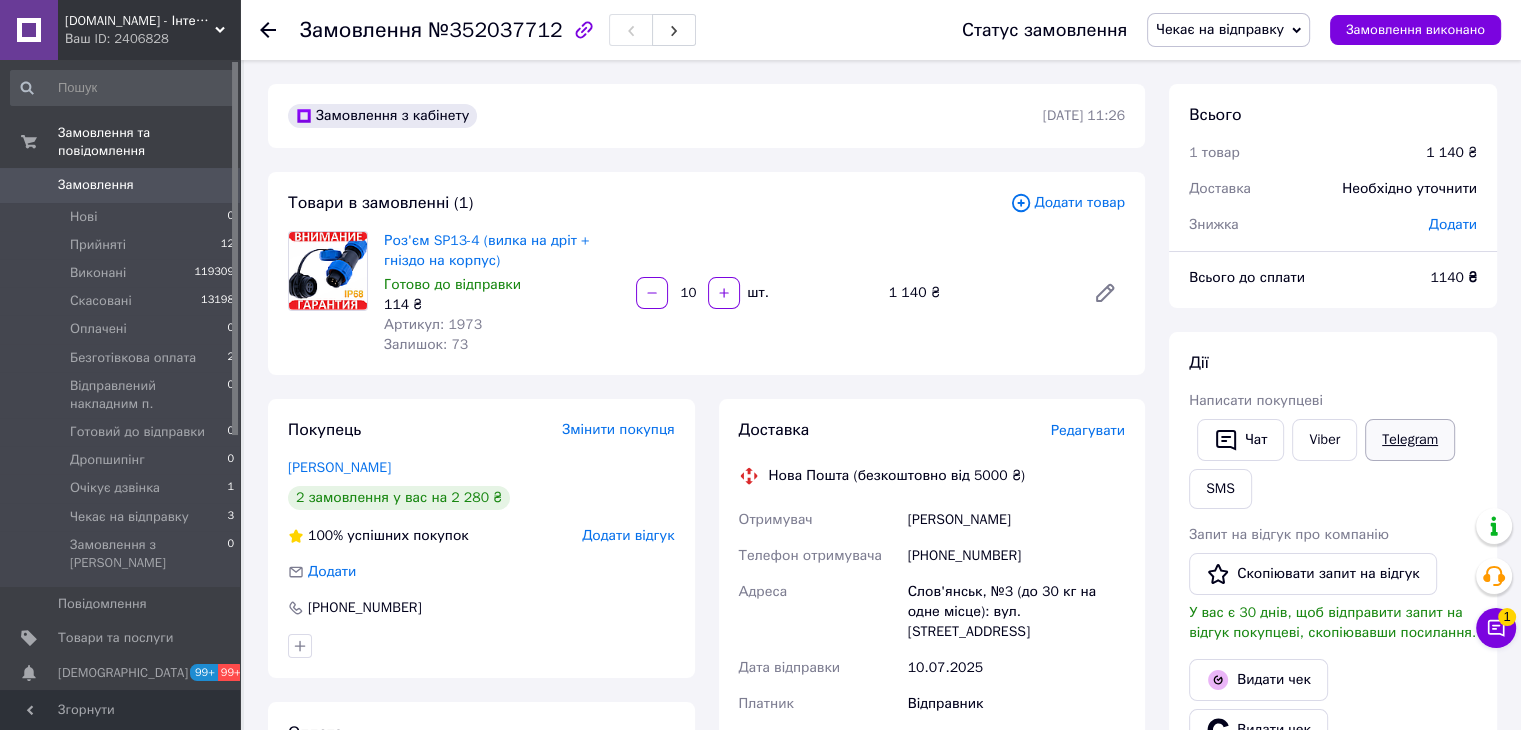 click on "Telegram" at bounding box center (1410, 440) 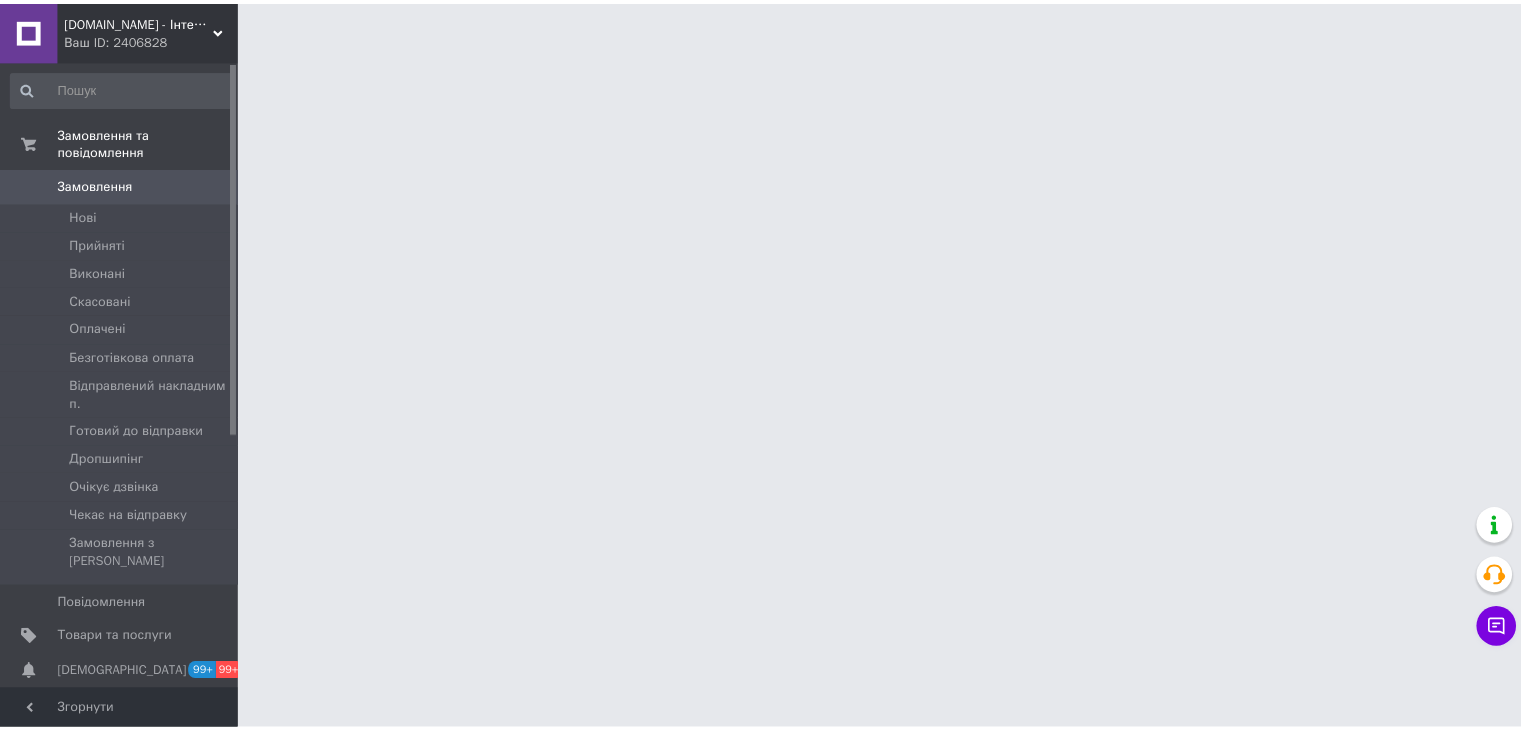 scroll, scrollTop: 0, scrollLeft: 0, axis: both 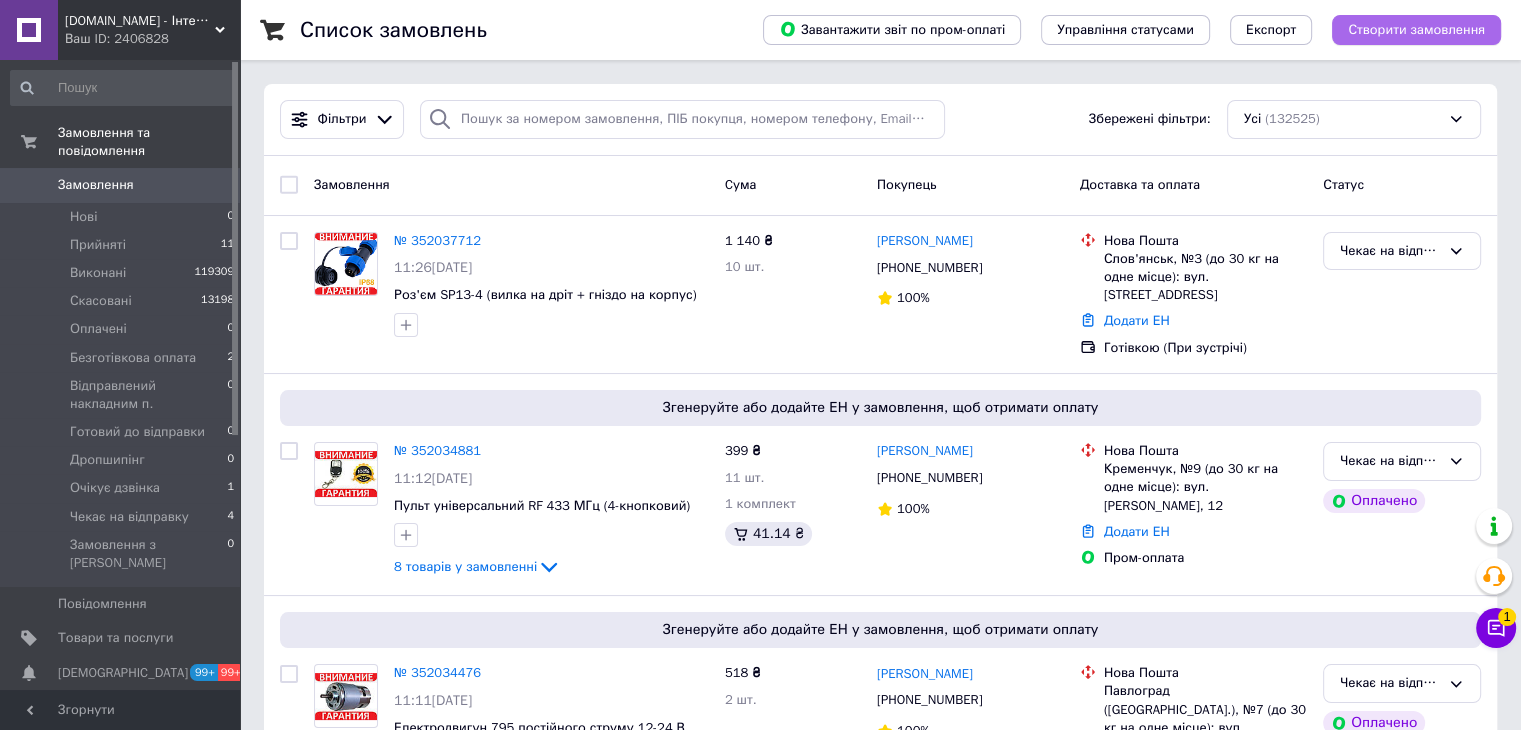 click on "Створити замовлення" at bounding box center [1416, 30] 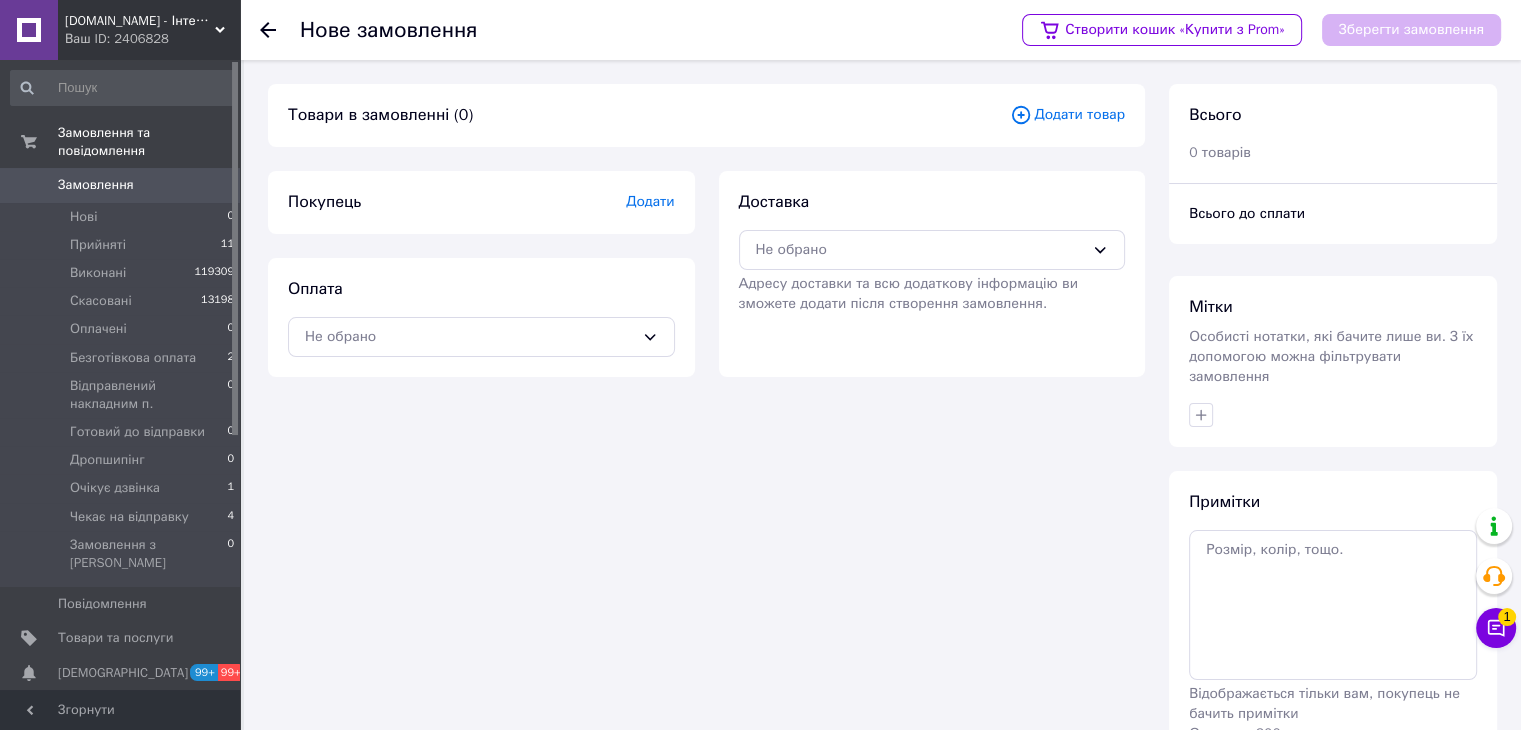 click 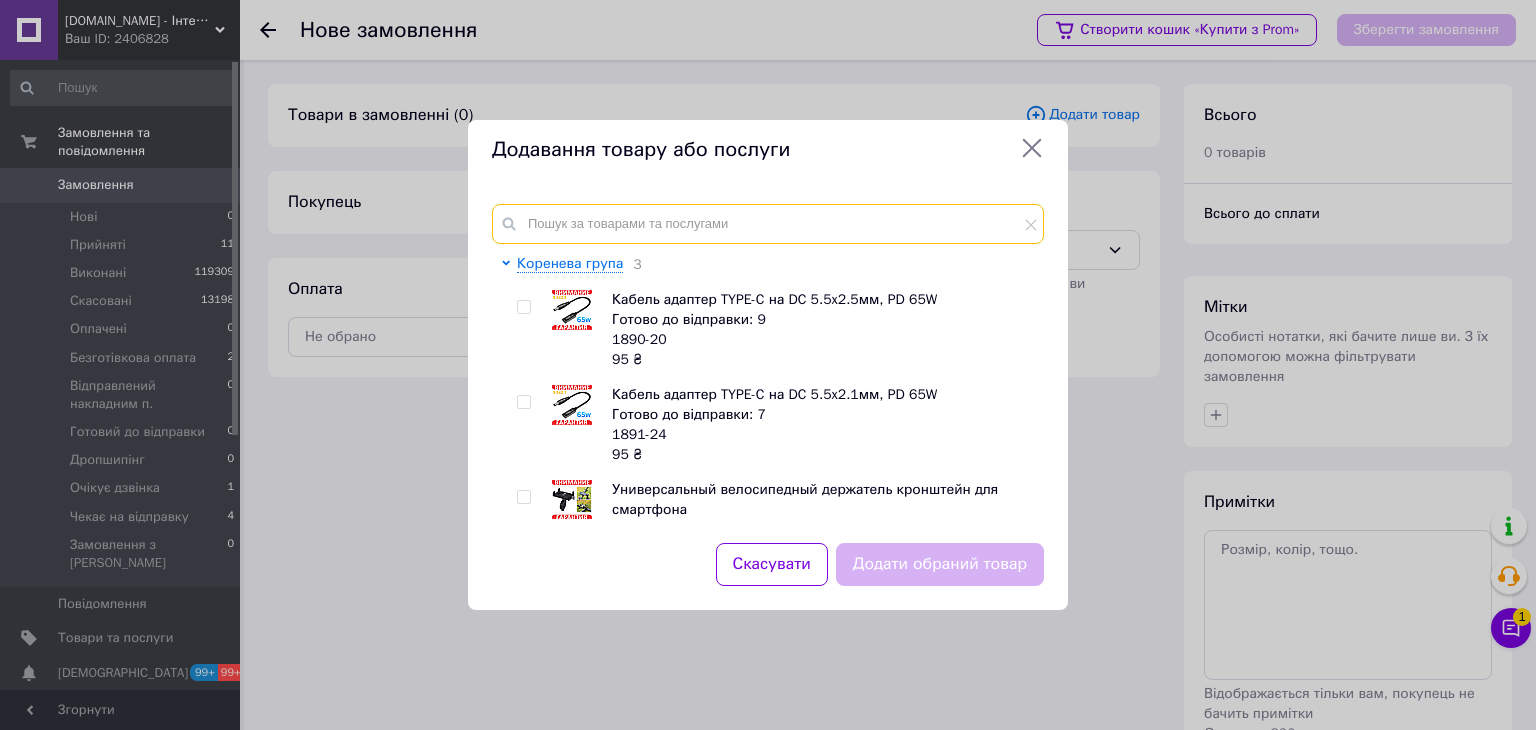 click at bounding box center [768, 224] 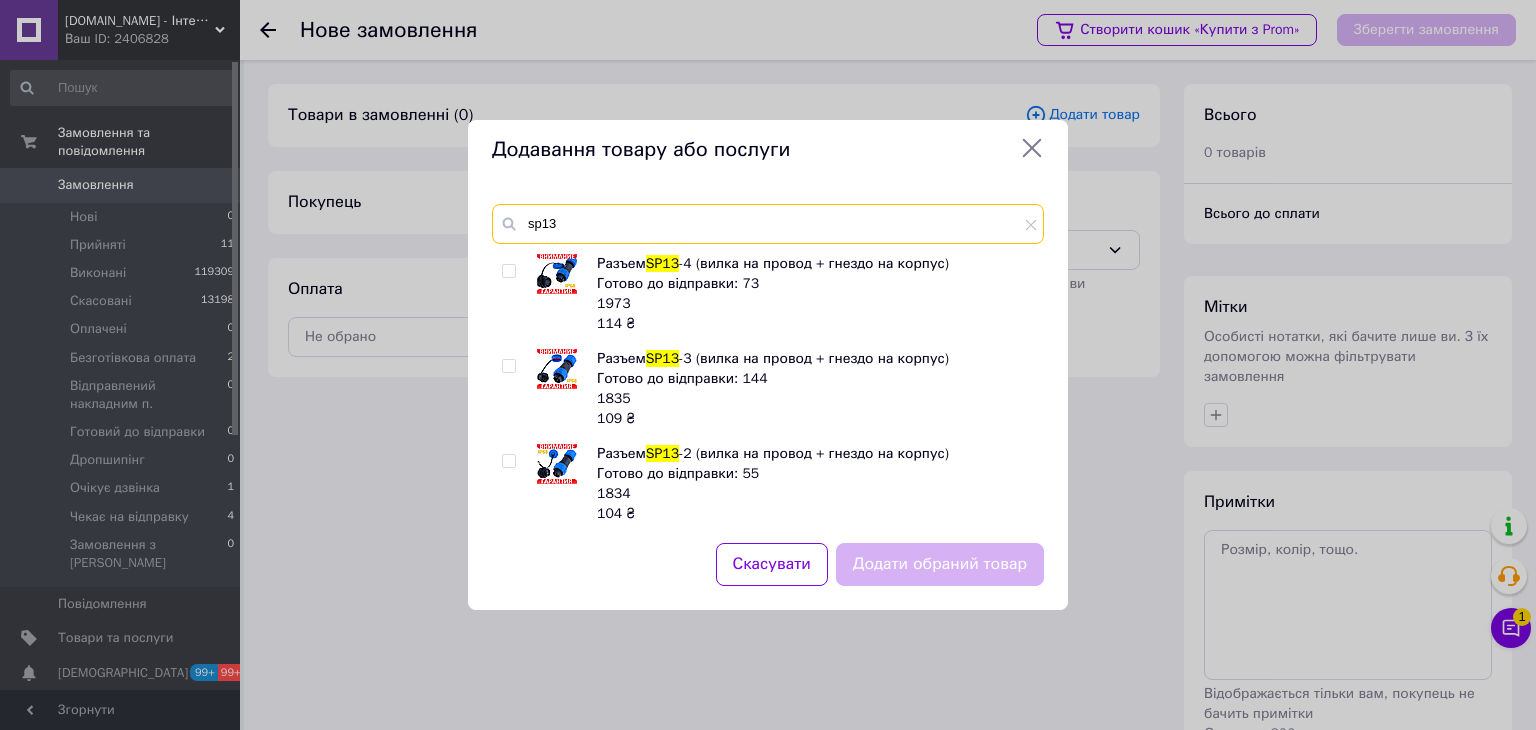 type on "sp13" 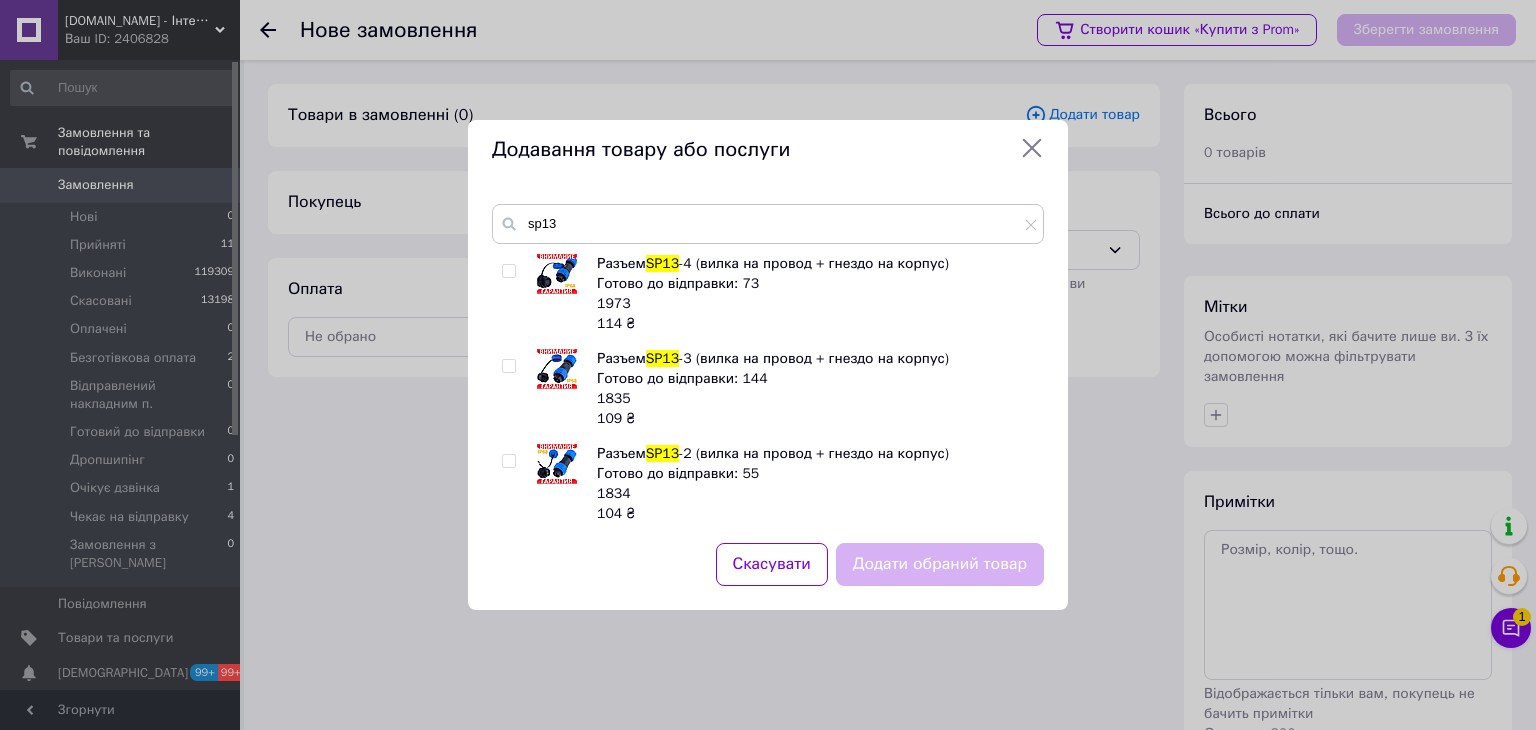 click 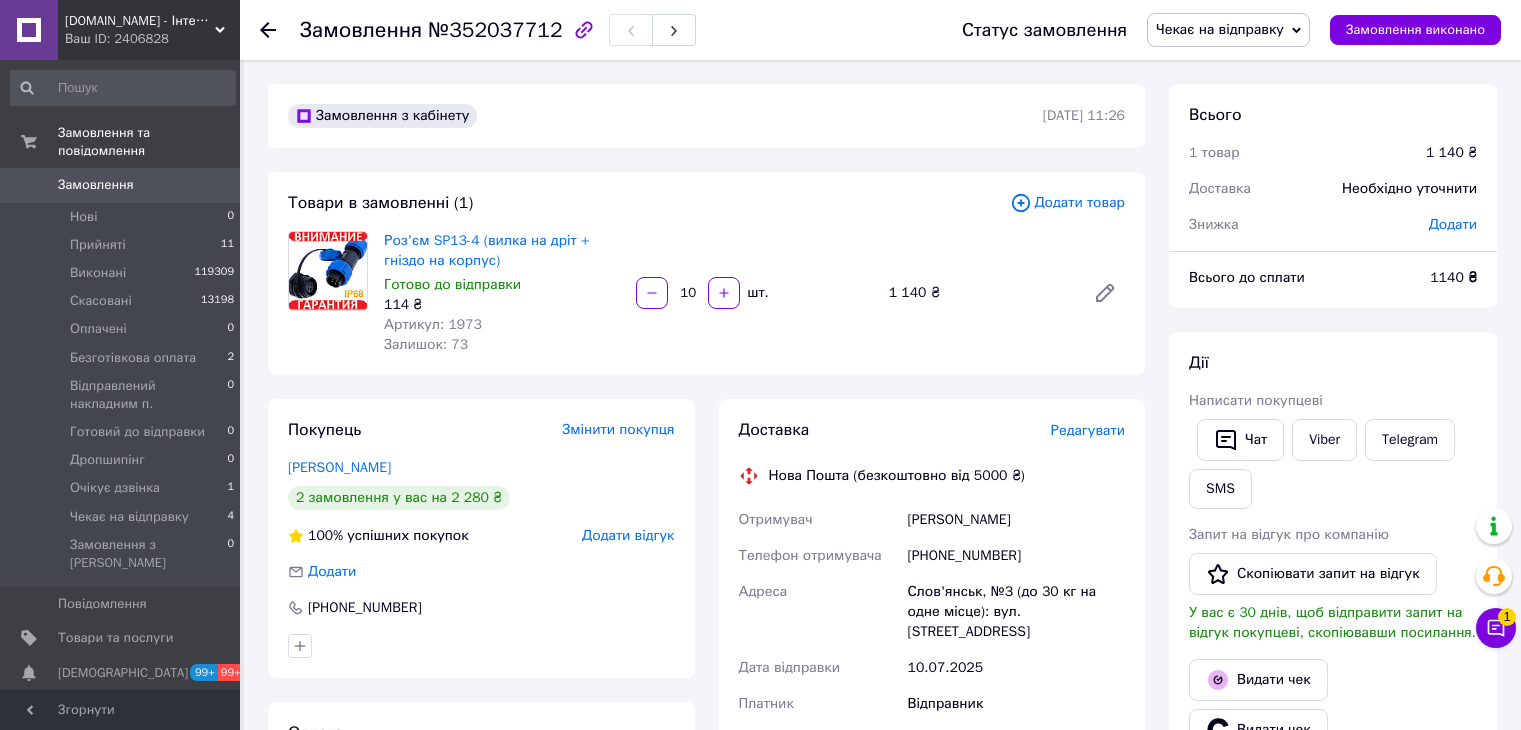 scroll, scrollTop: 0, scrollLeft: 0, axis: both 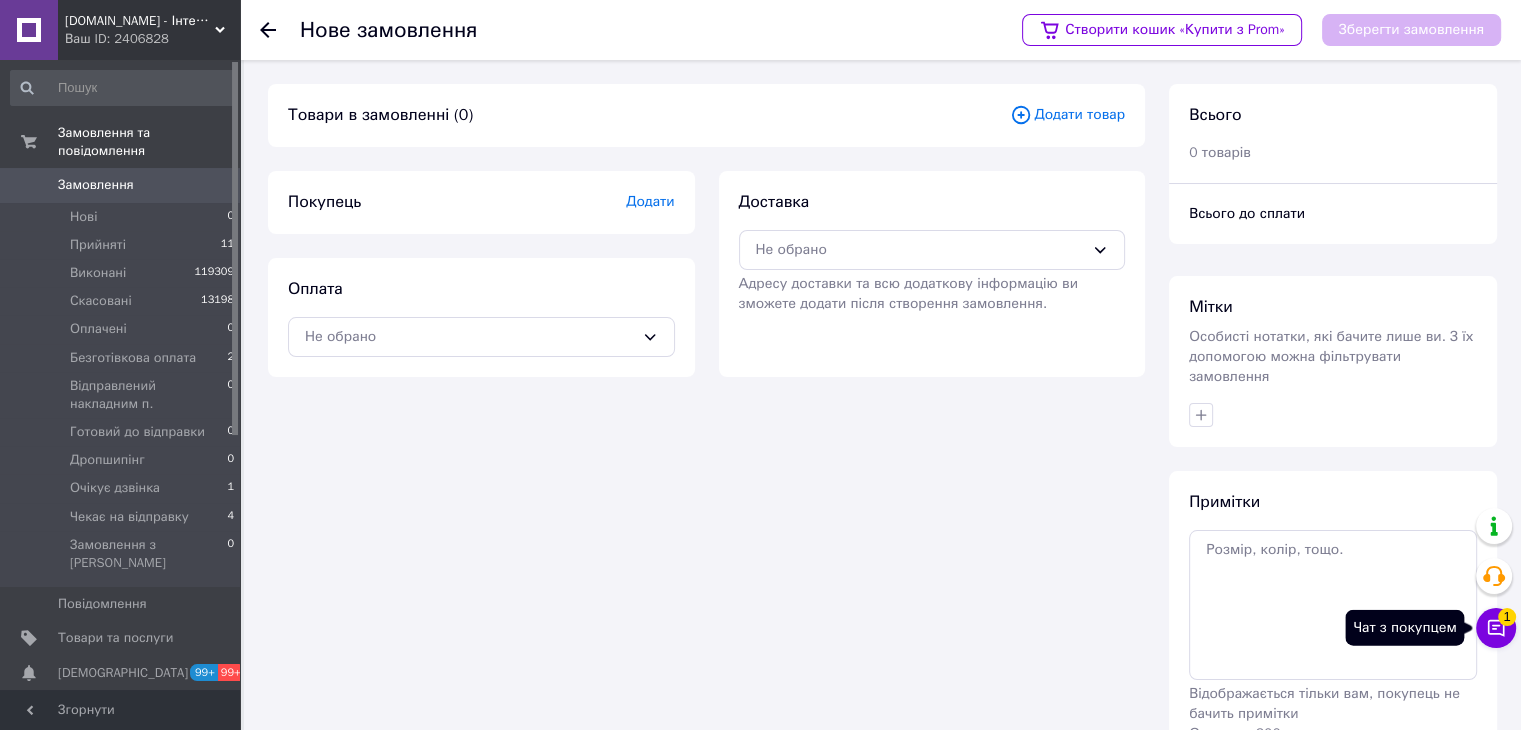 click 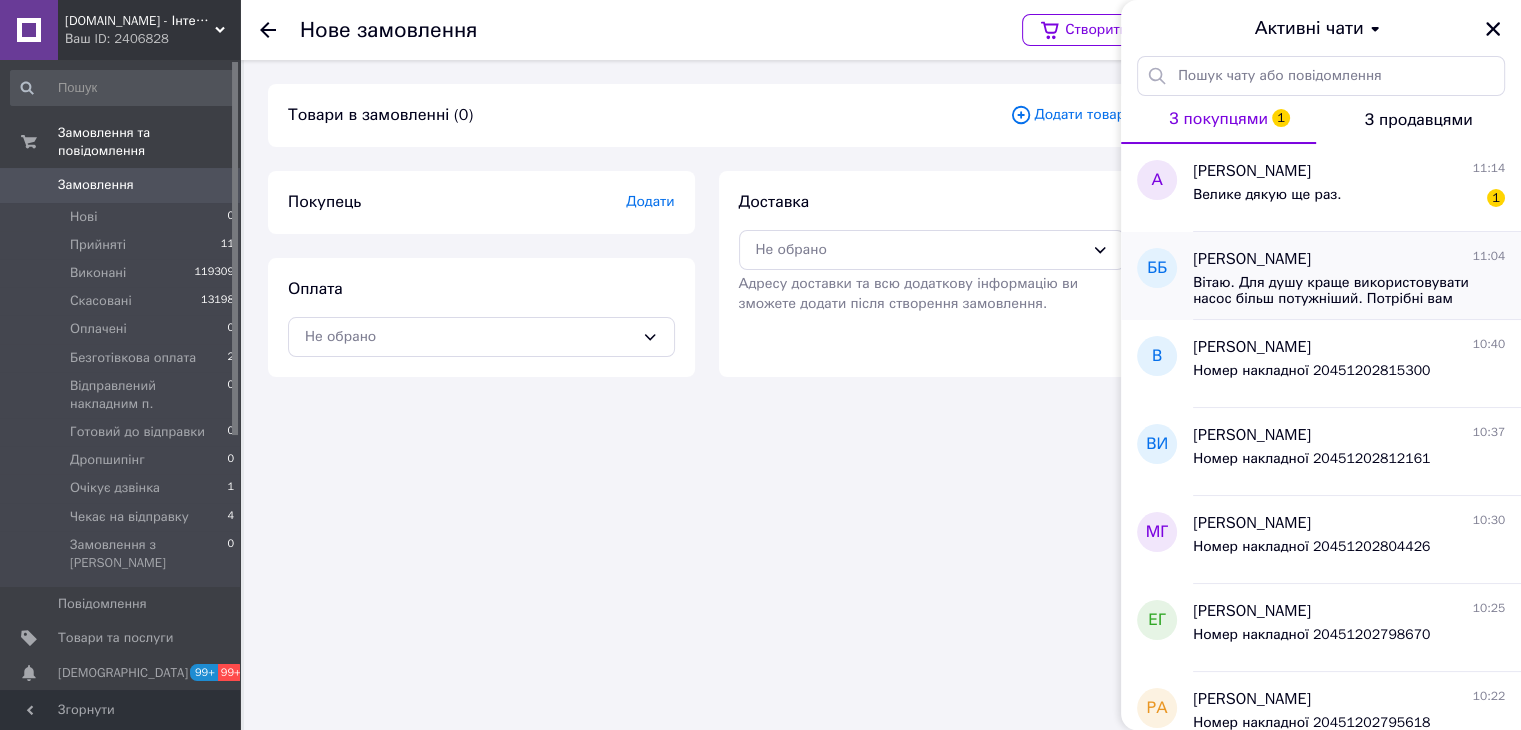 click on "Вітаю. Для душу краще використовувати насос більш потужніший. Потрібні вам насоси у нас будутьчерез 1.5-2 місяці, замовили на прошлому тижні" at bounding box center (1335, 291) 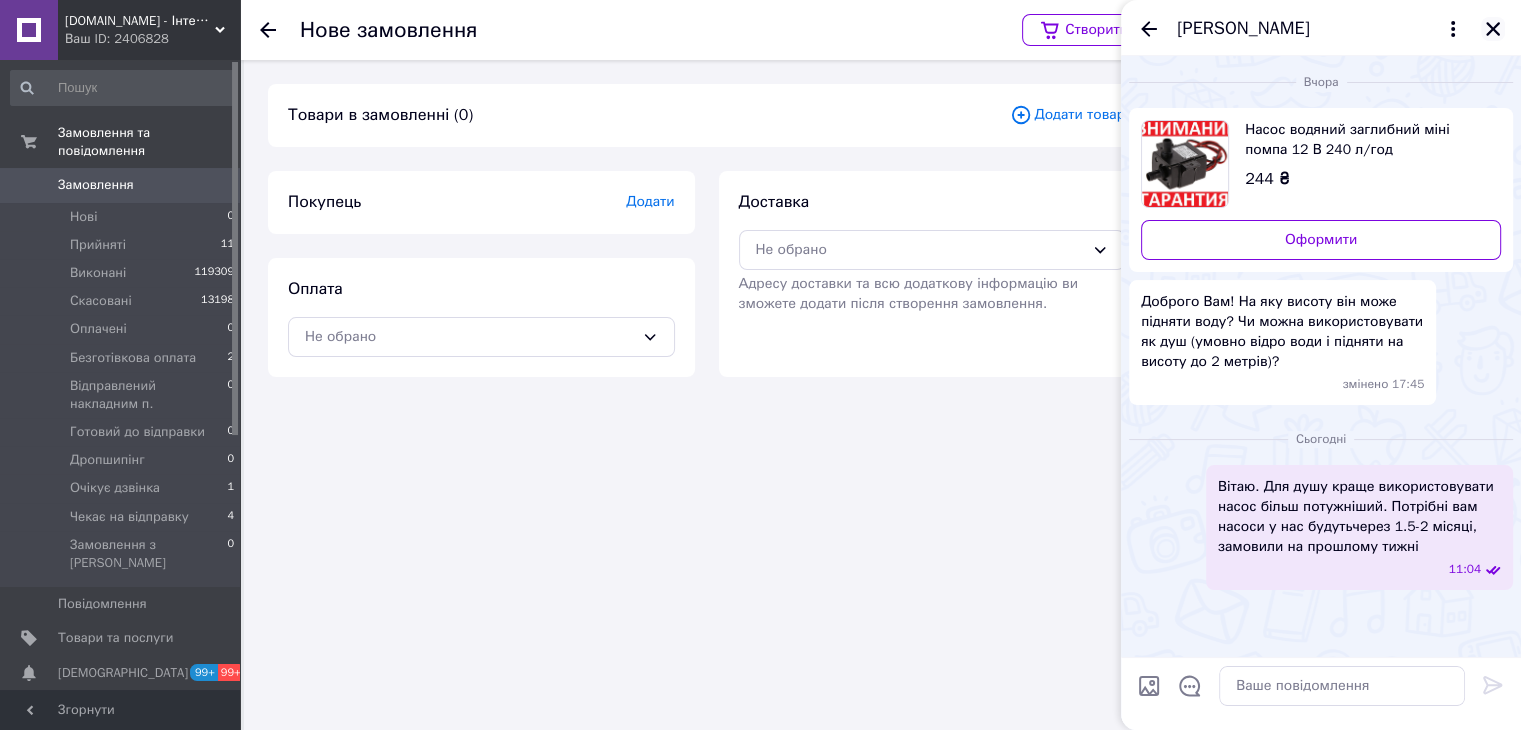 click 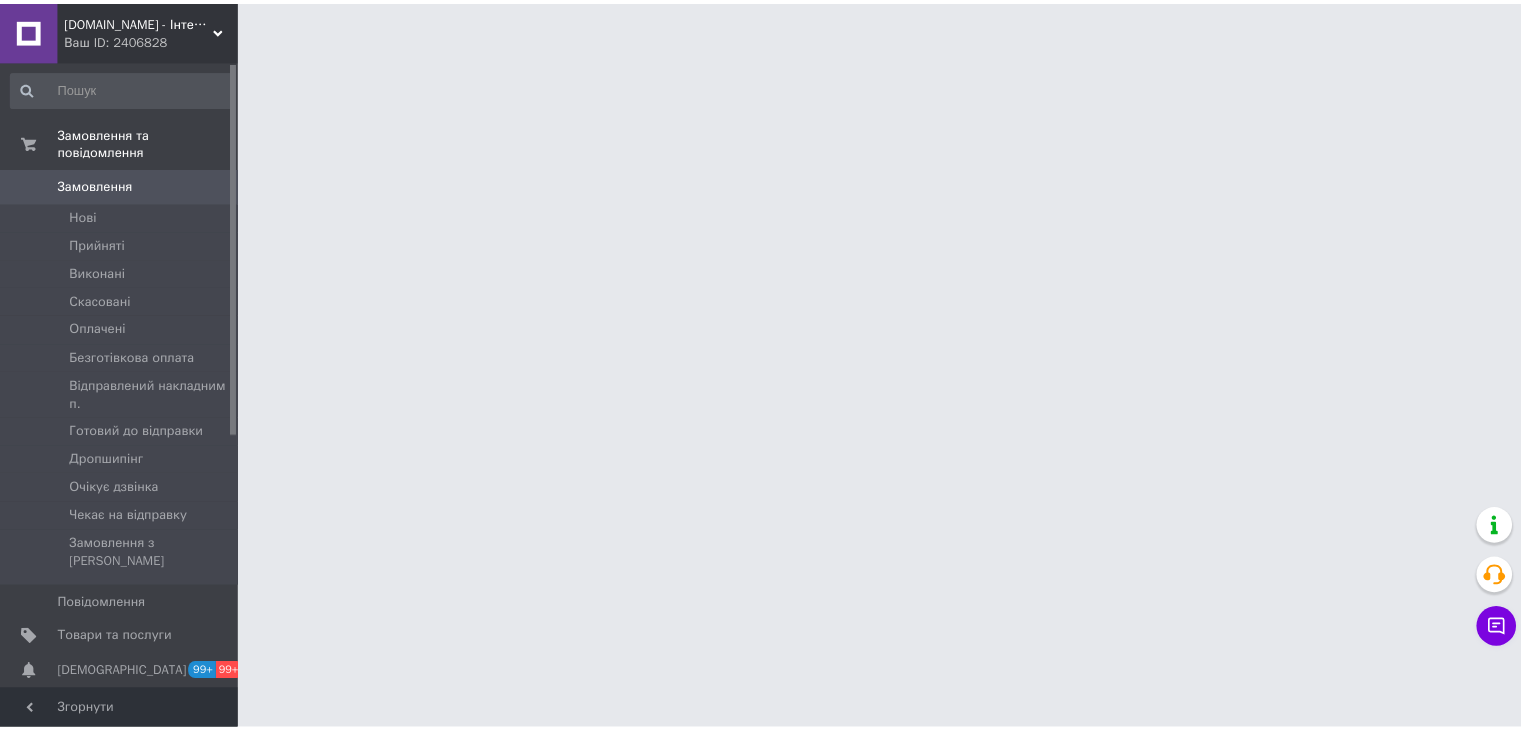 scroll, scrollTop: 0, scrollLeft: 0, axis: both 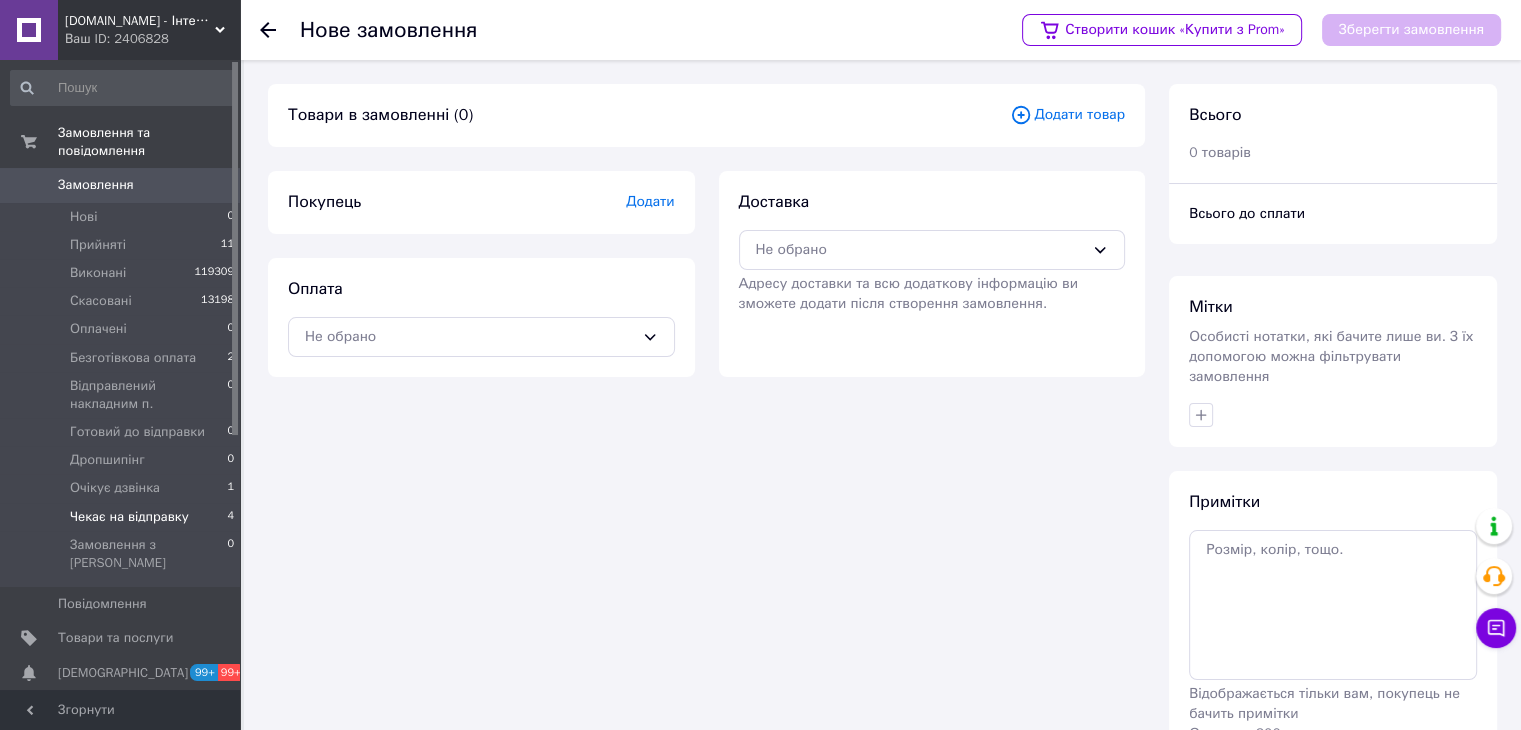 click on "Чекає на відправку" at bounding box center (129, 517) 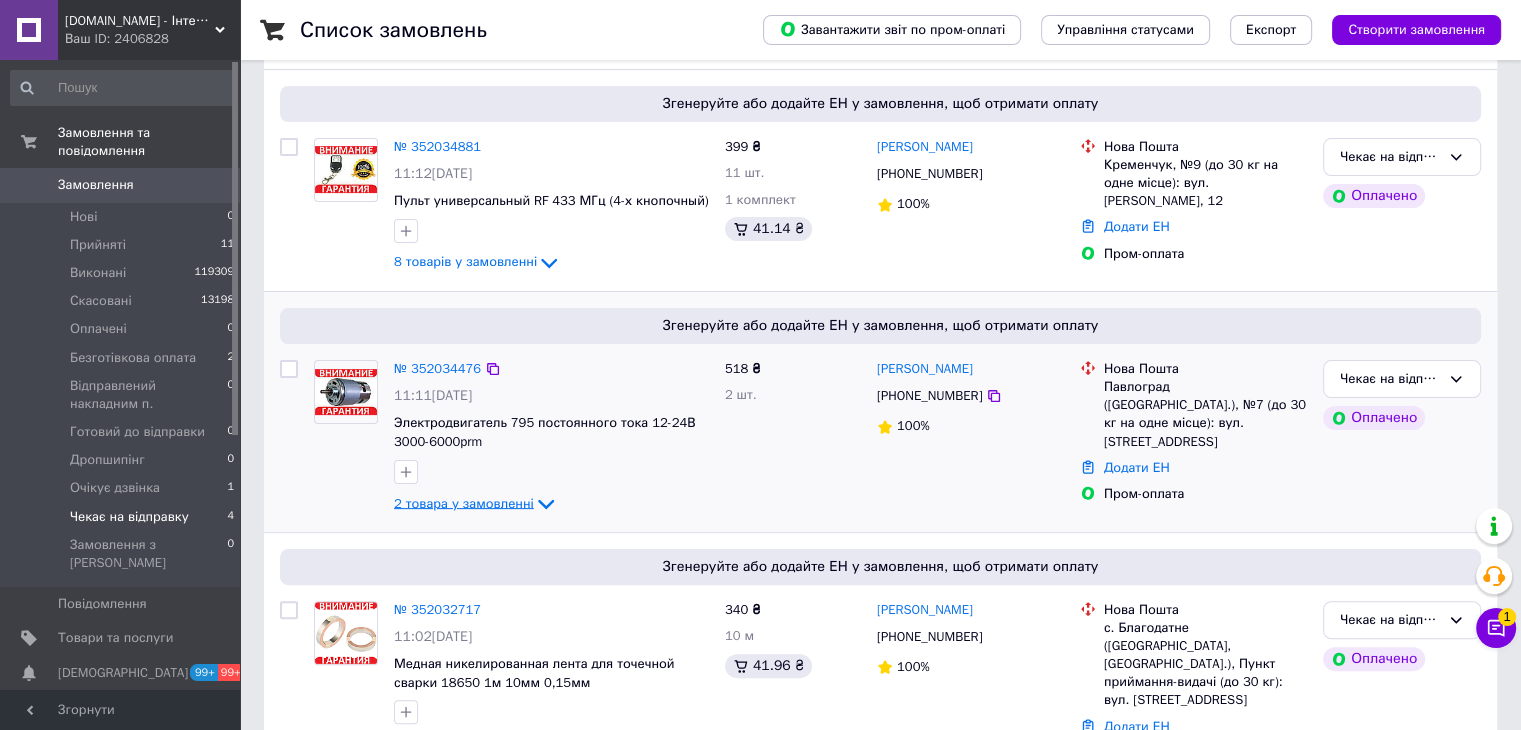 scroll, scrollTop: 427, scrollLeft: 0, axis: vertical 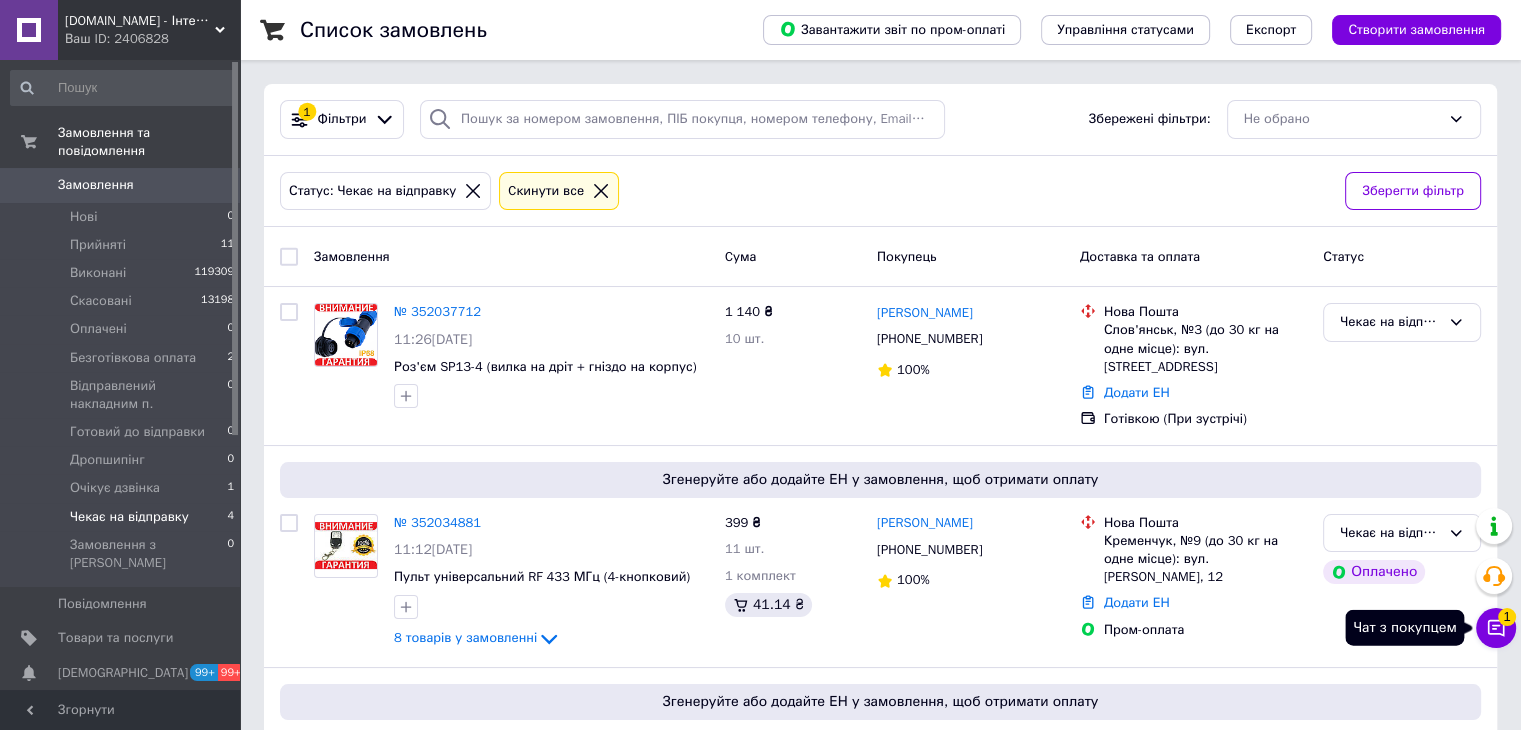 click 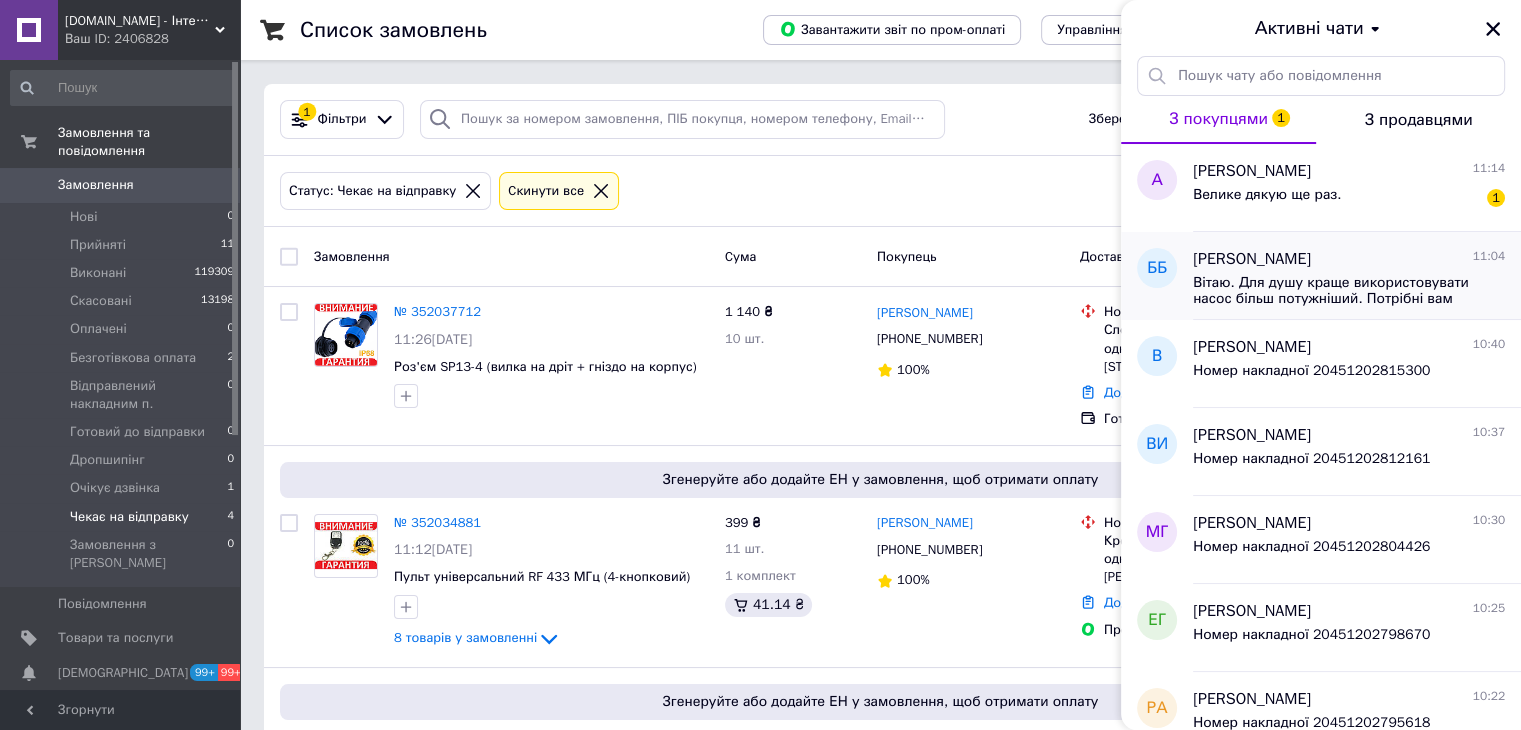 click on "Вітаю. Для душу краще використовувати насос більш потужніший. Потрібні вам насоси у нас будутьчерез 1.5-2 місяці, замовили на прошлому тижні" at bounding box center (1335, 291) 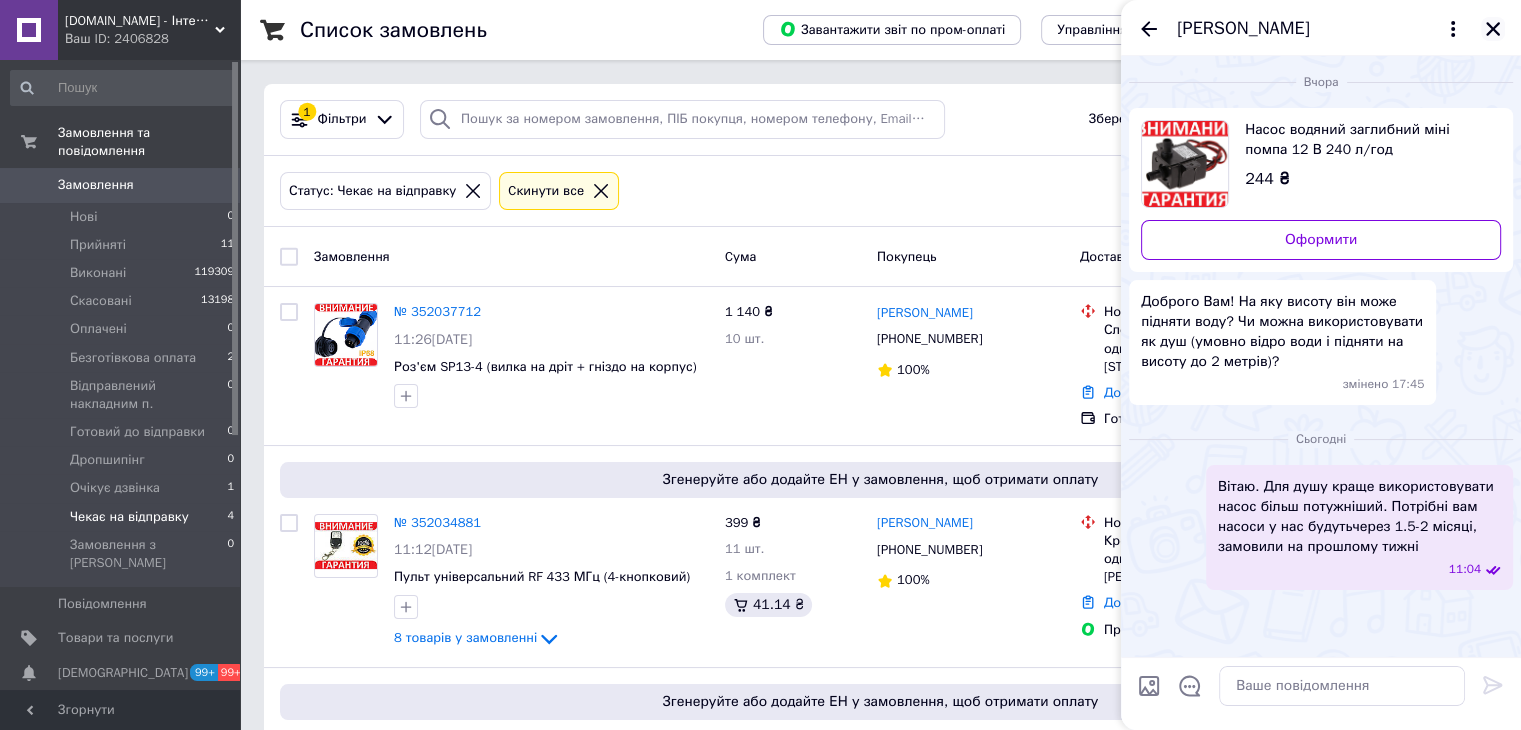 click 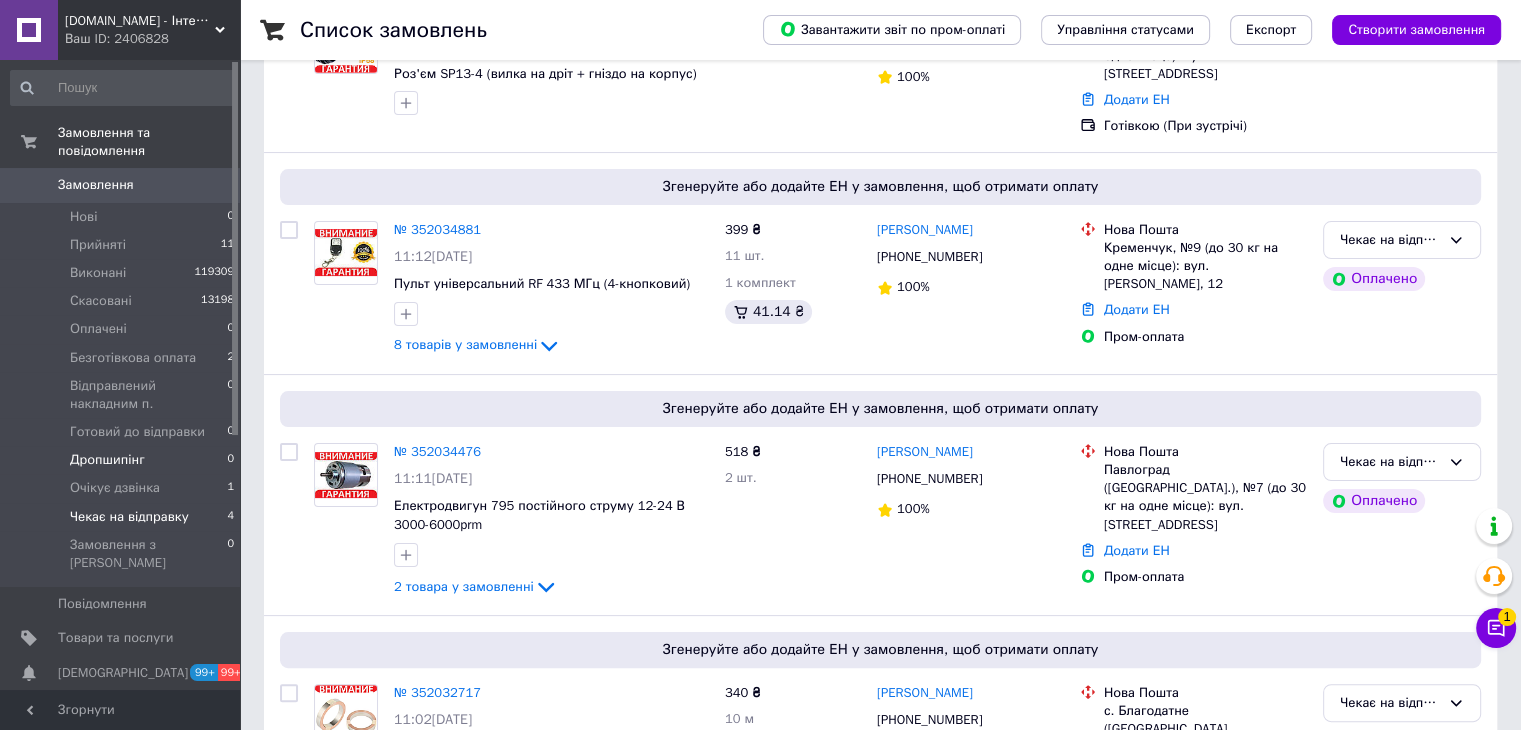 scroll, scrollTop: 300, scrollLeft: 0, axis: vertical 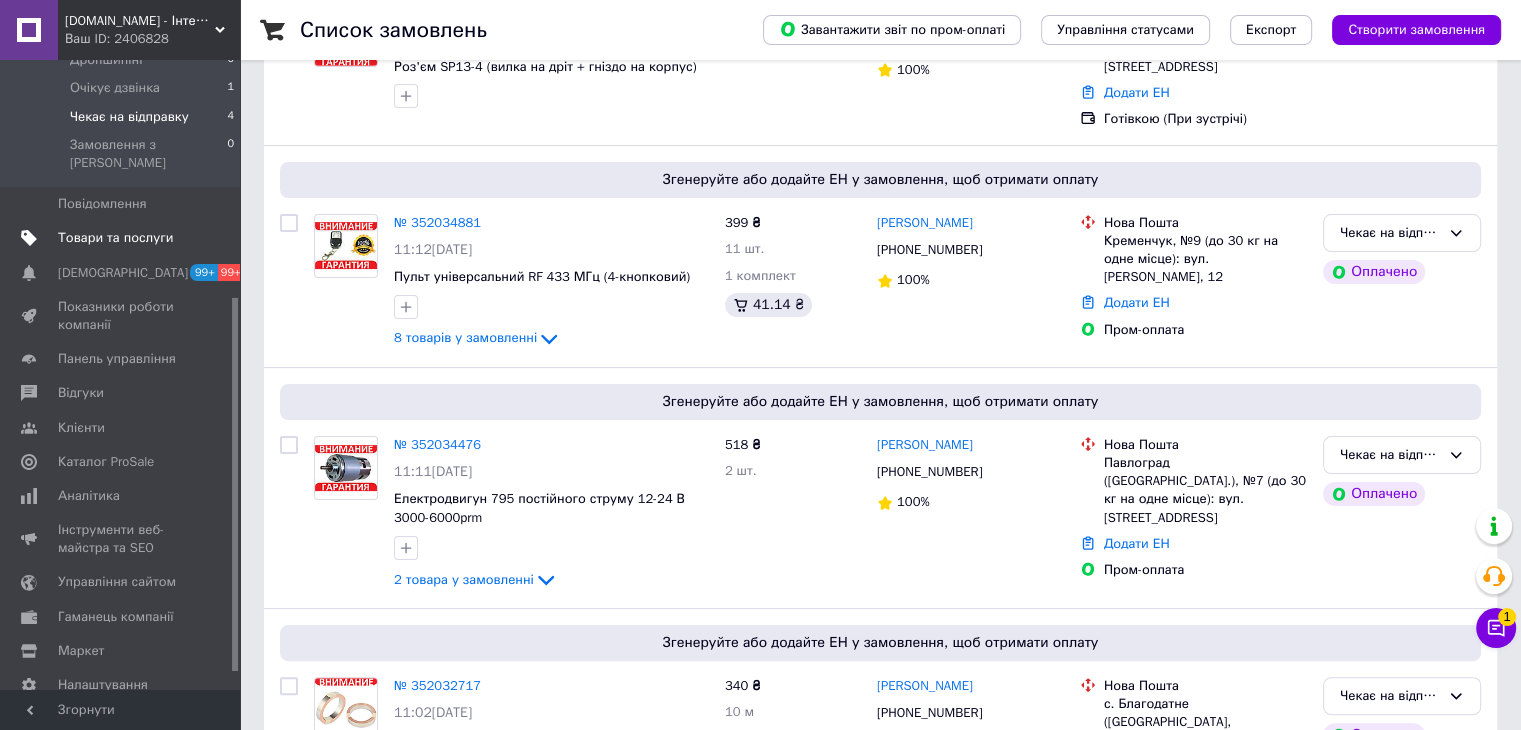 click on "Товари та послуги" at bounding box center (115, 238) 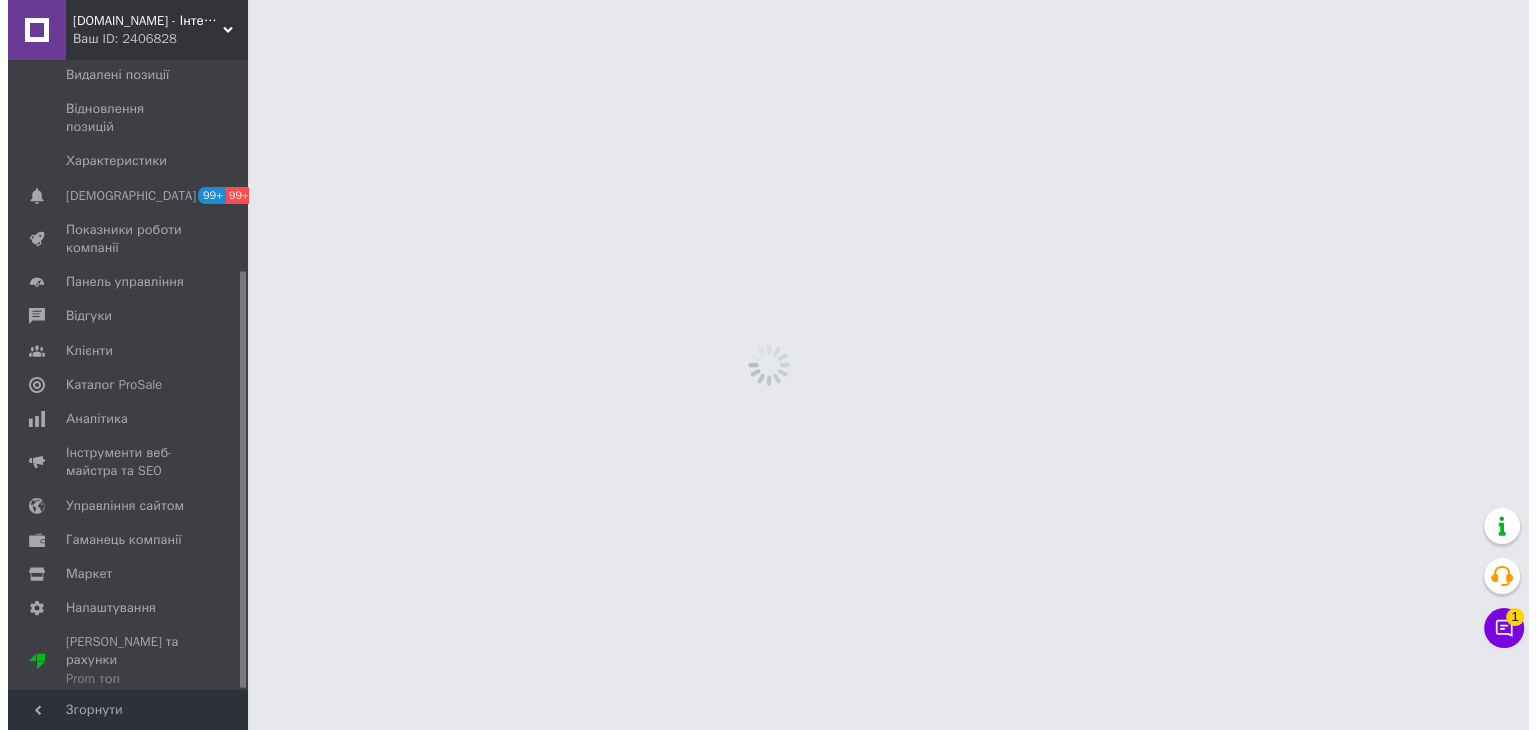scroll, scrollTop: 0, scrollLeft: 0, axis: both 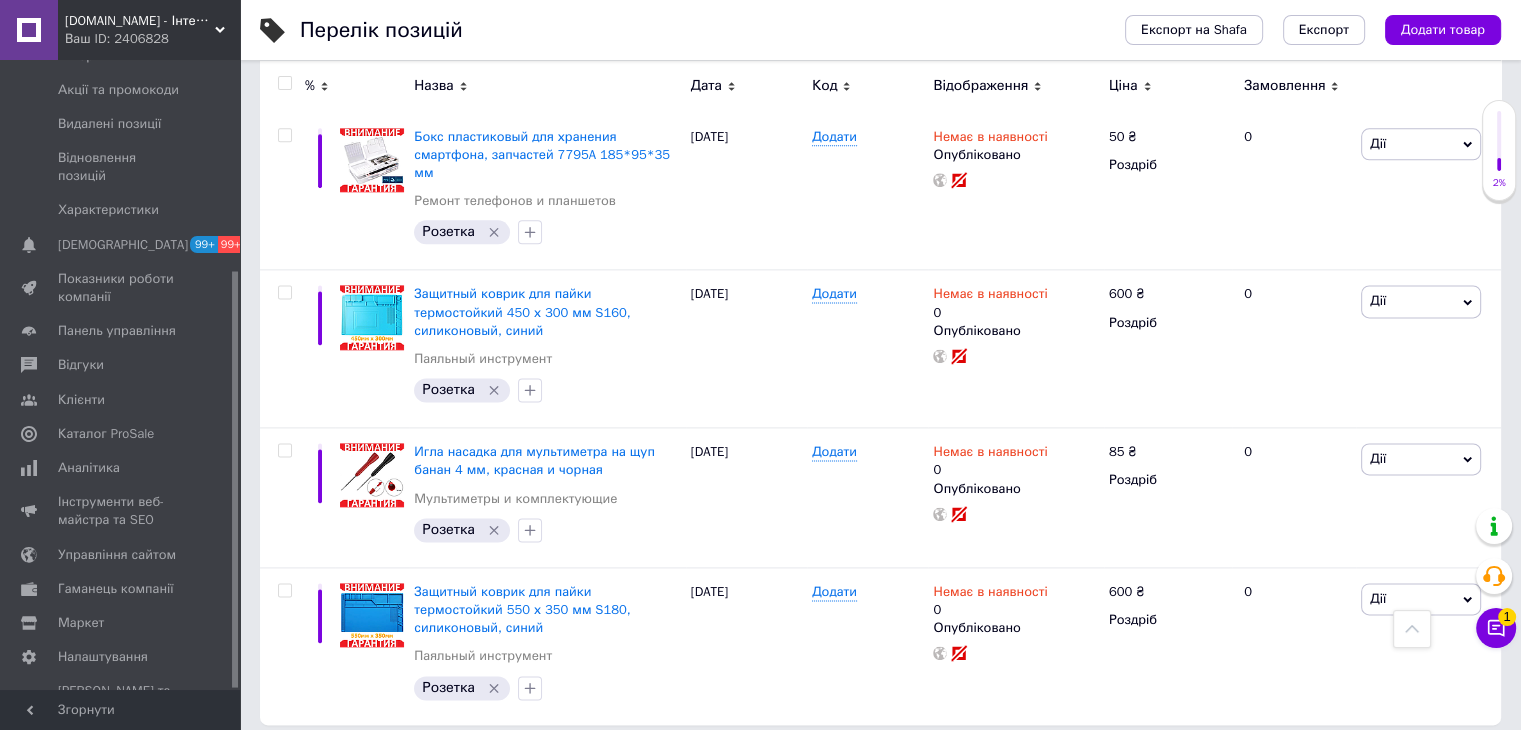 click on "2" at bounding box center (327, 766) 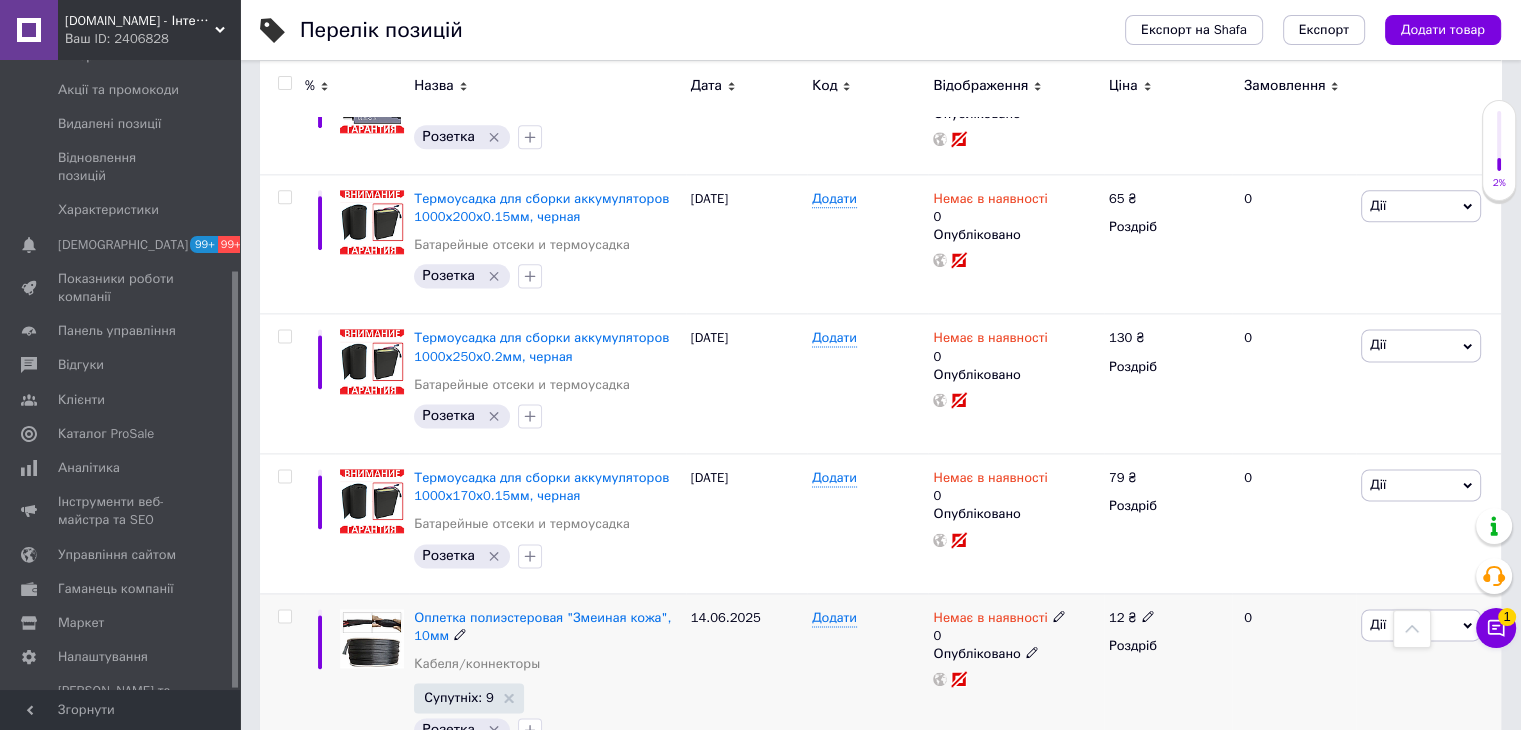 scroll, scrollTop: 2573, scrollLeft: 0, axis: vertical 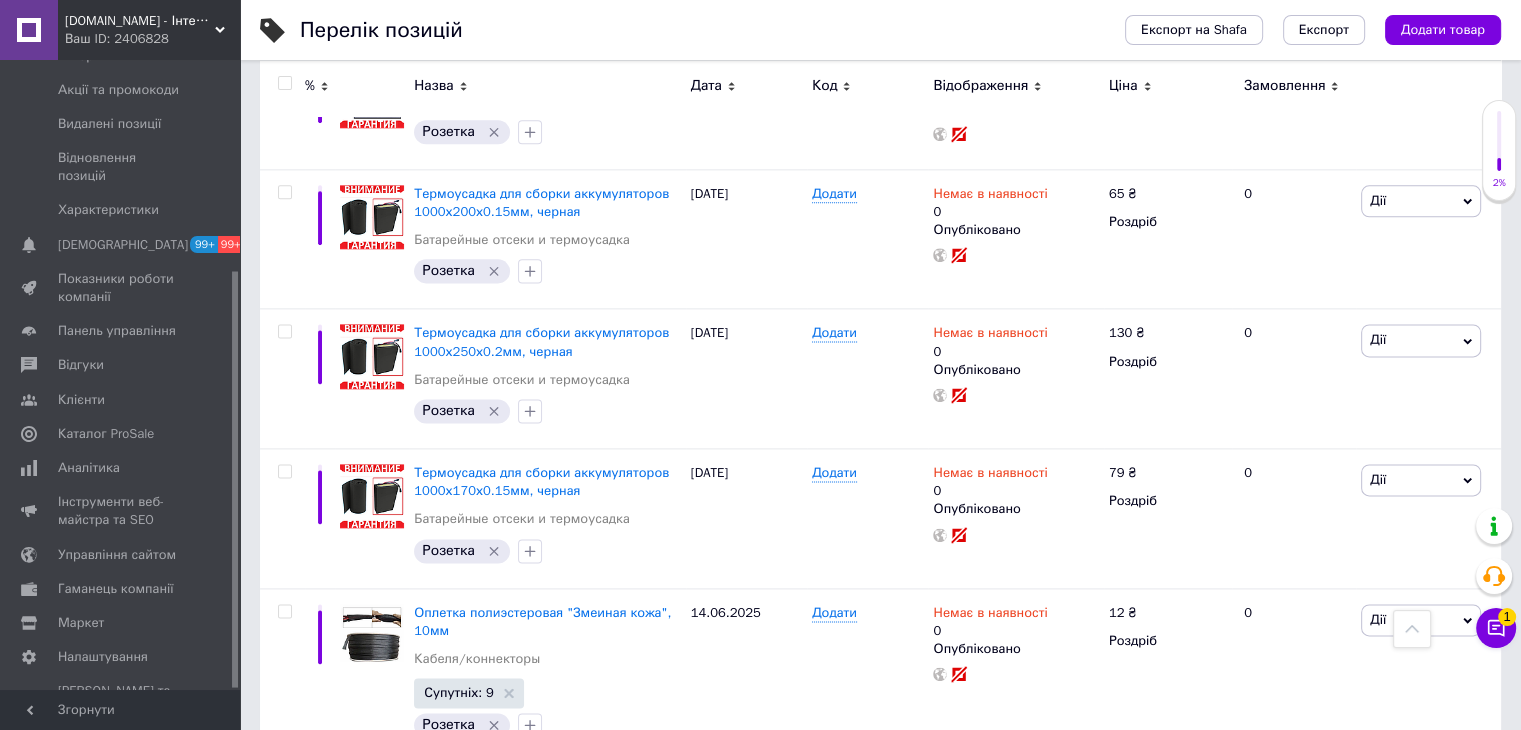 click on "3" at bounding box center (494, 803) 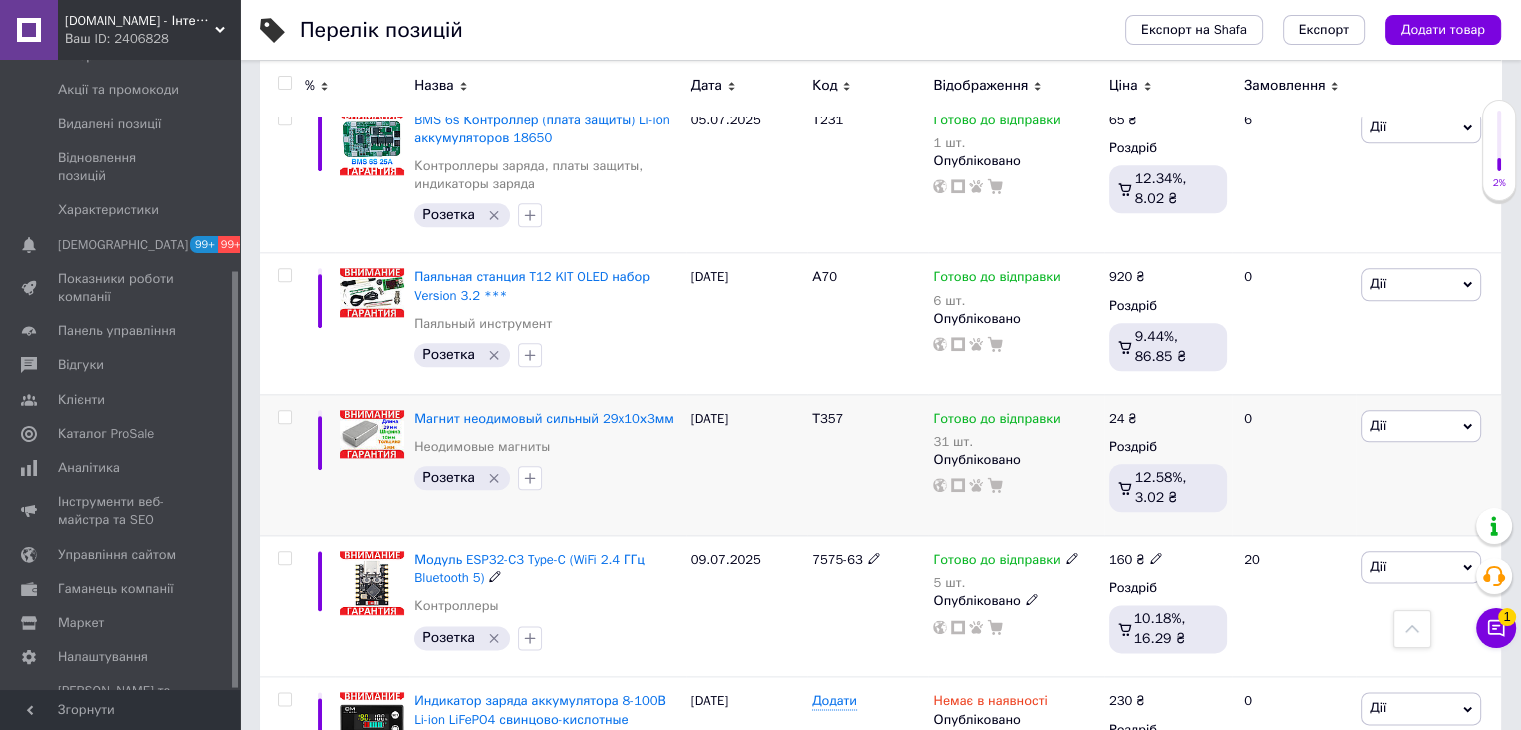 scroll, scrollTop: 2735, scrollLeft: 0, axis: vertical 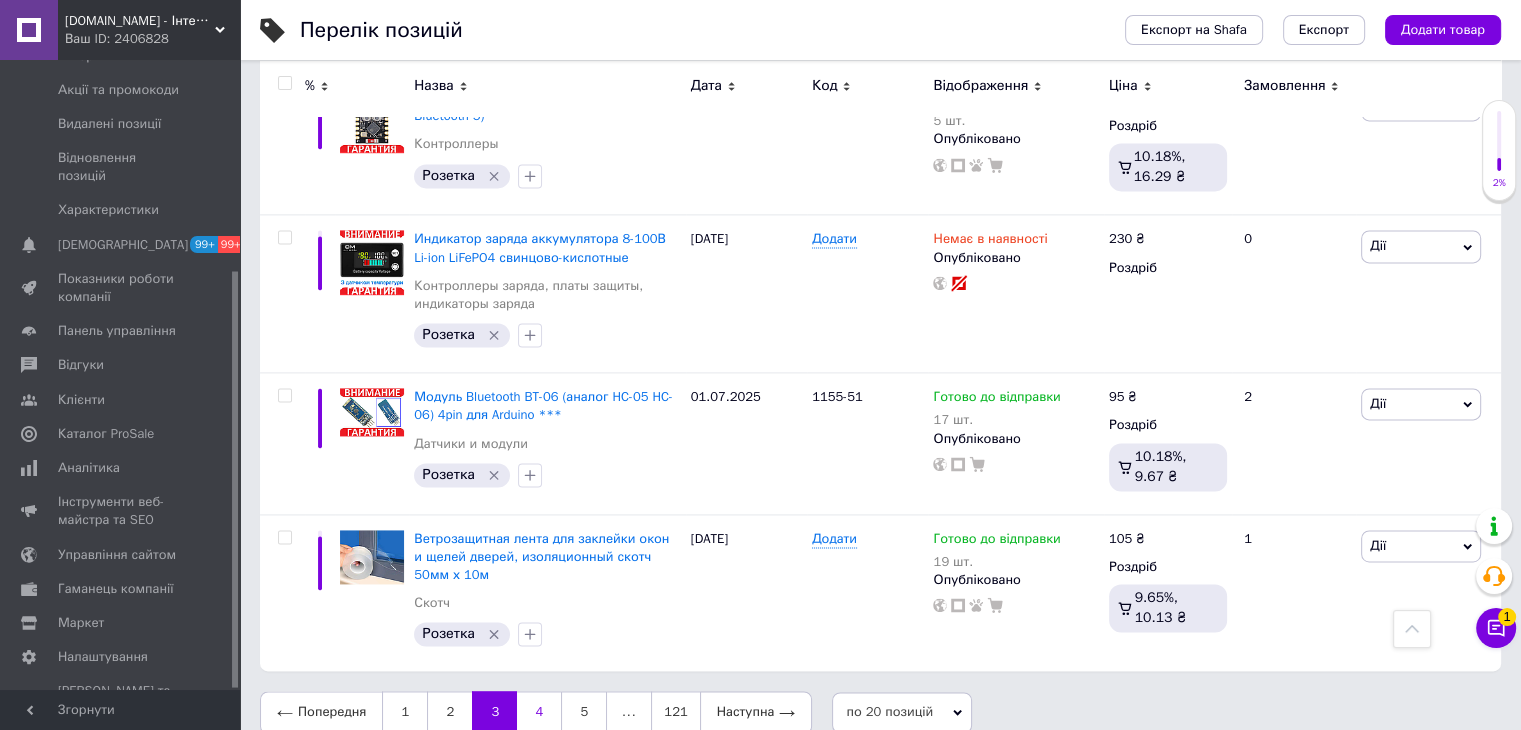 click on "4" at bounding box center (539, 712) 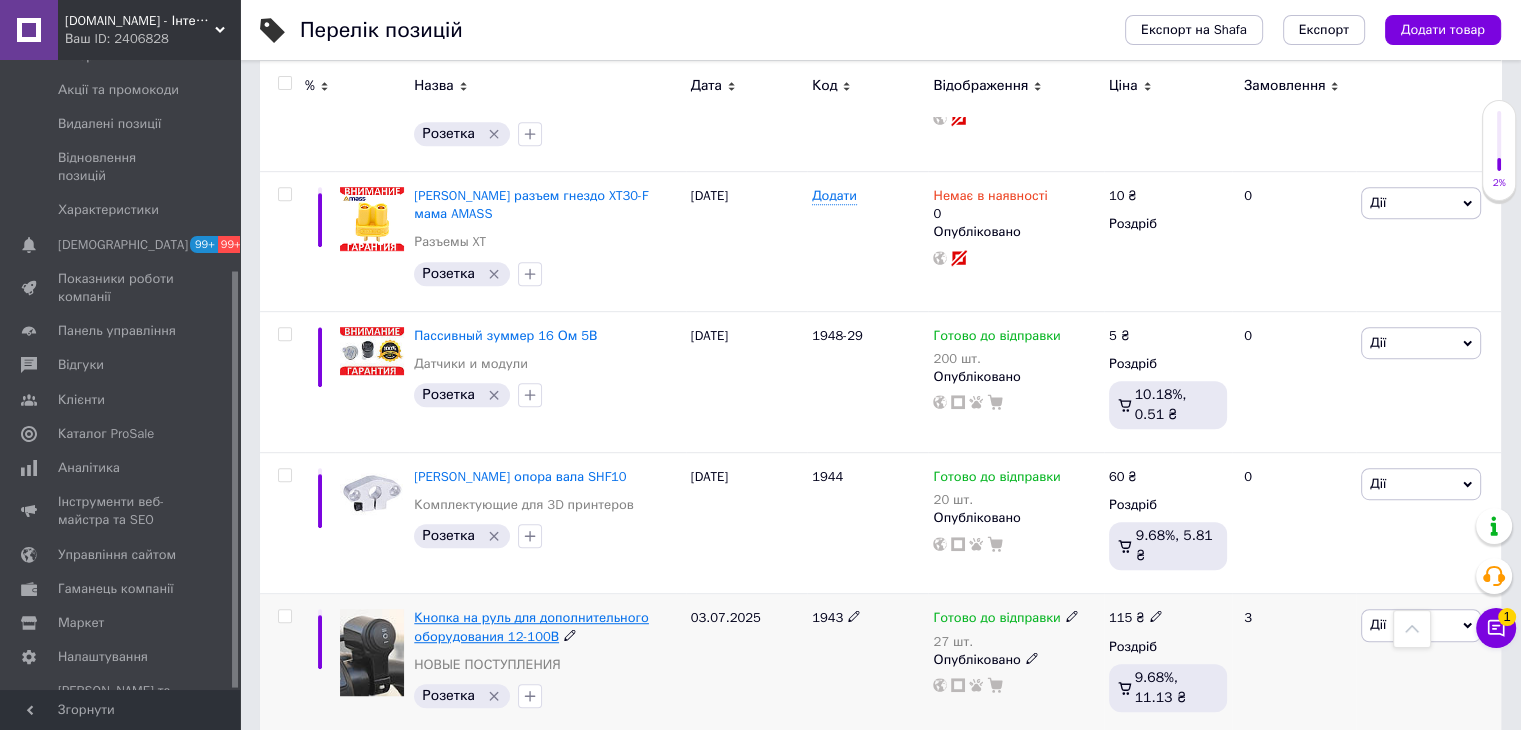scroll, scrollTop: 1092, scrollLeft: 0, axis: vertical 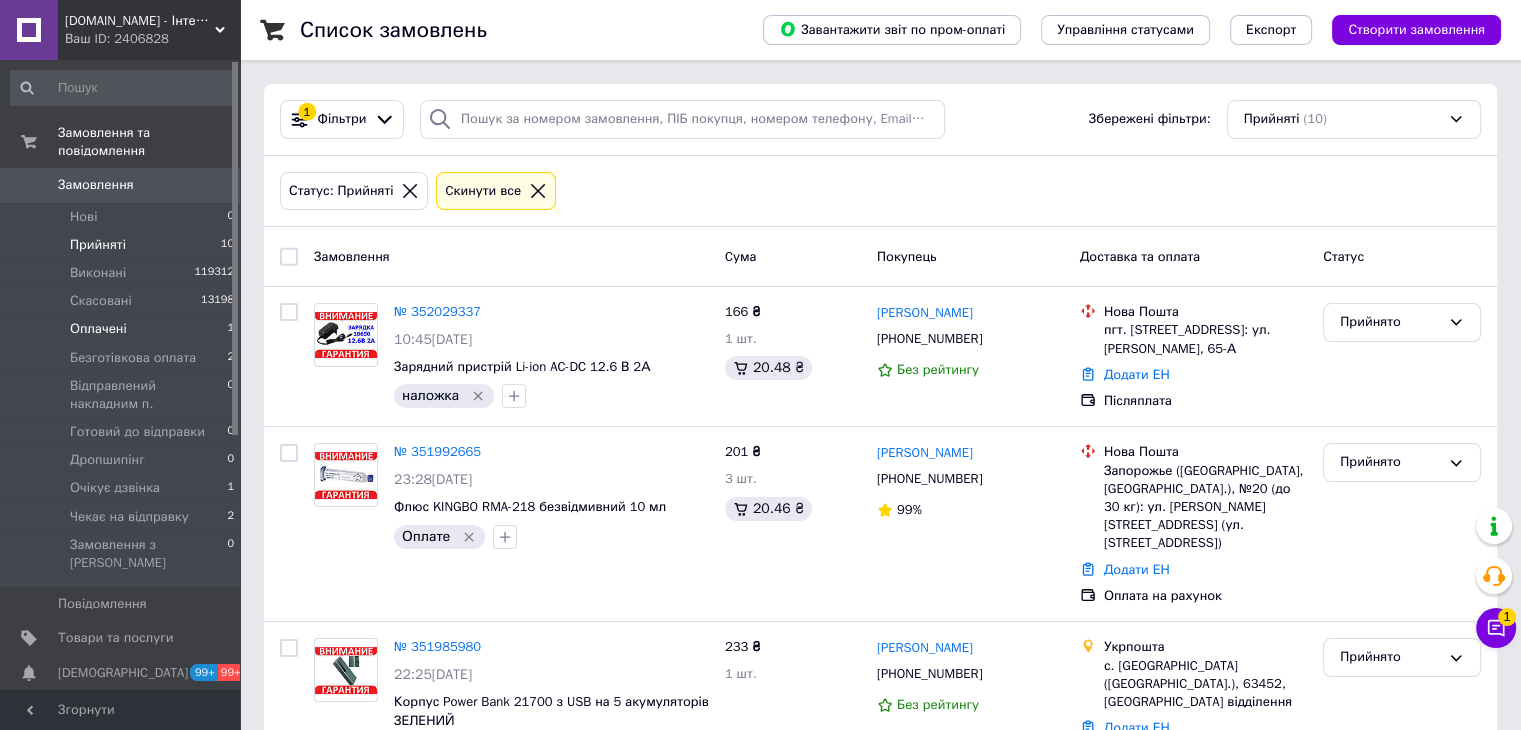 click on "Оплачені" at bounding box center (98, 329) 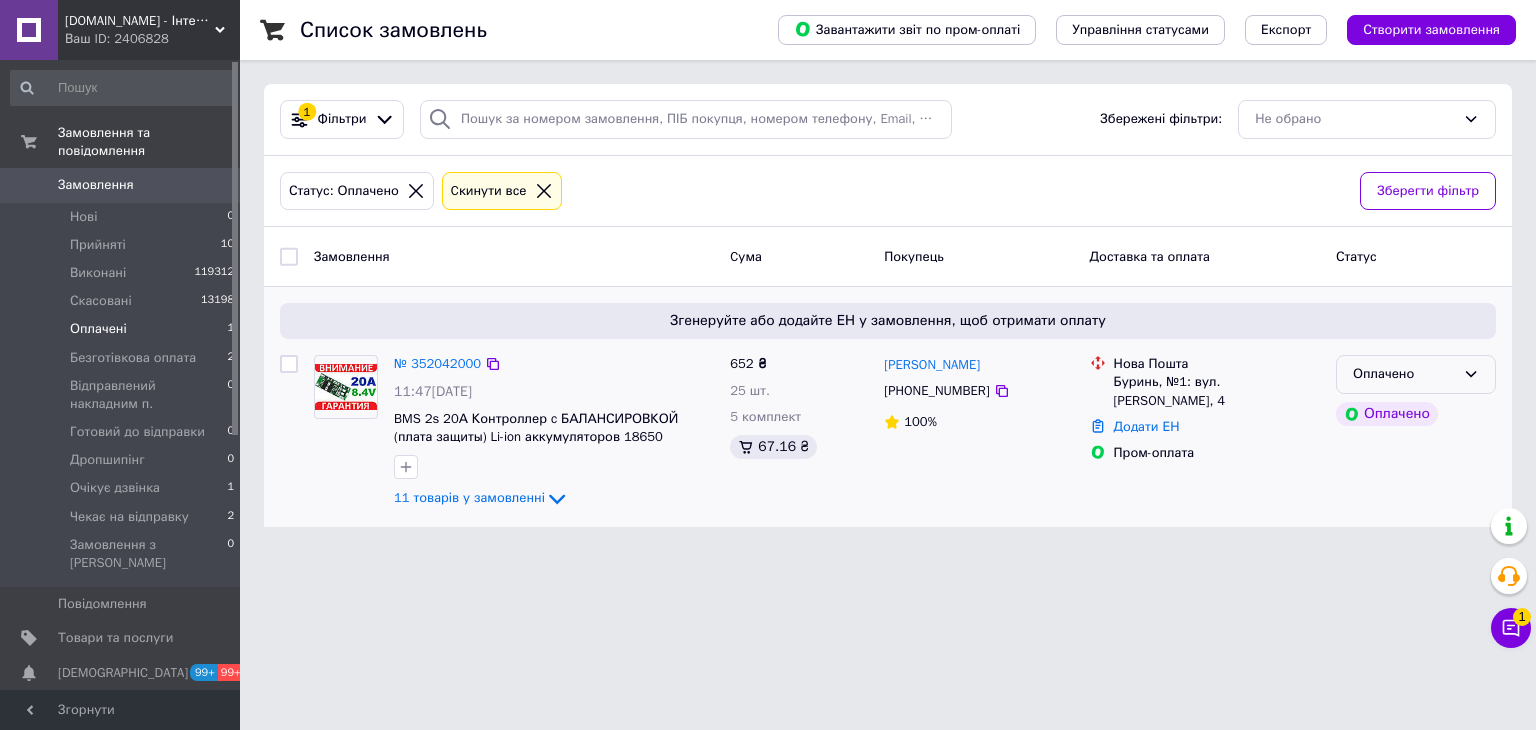click on "Оплачено" at bounding box center [1416, 374] 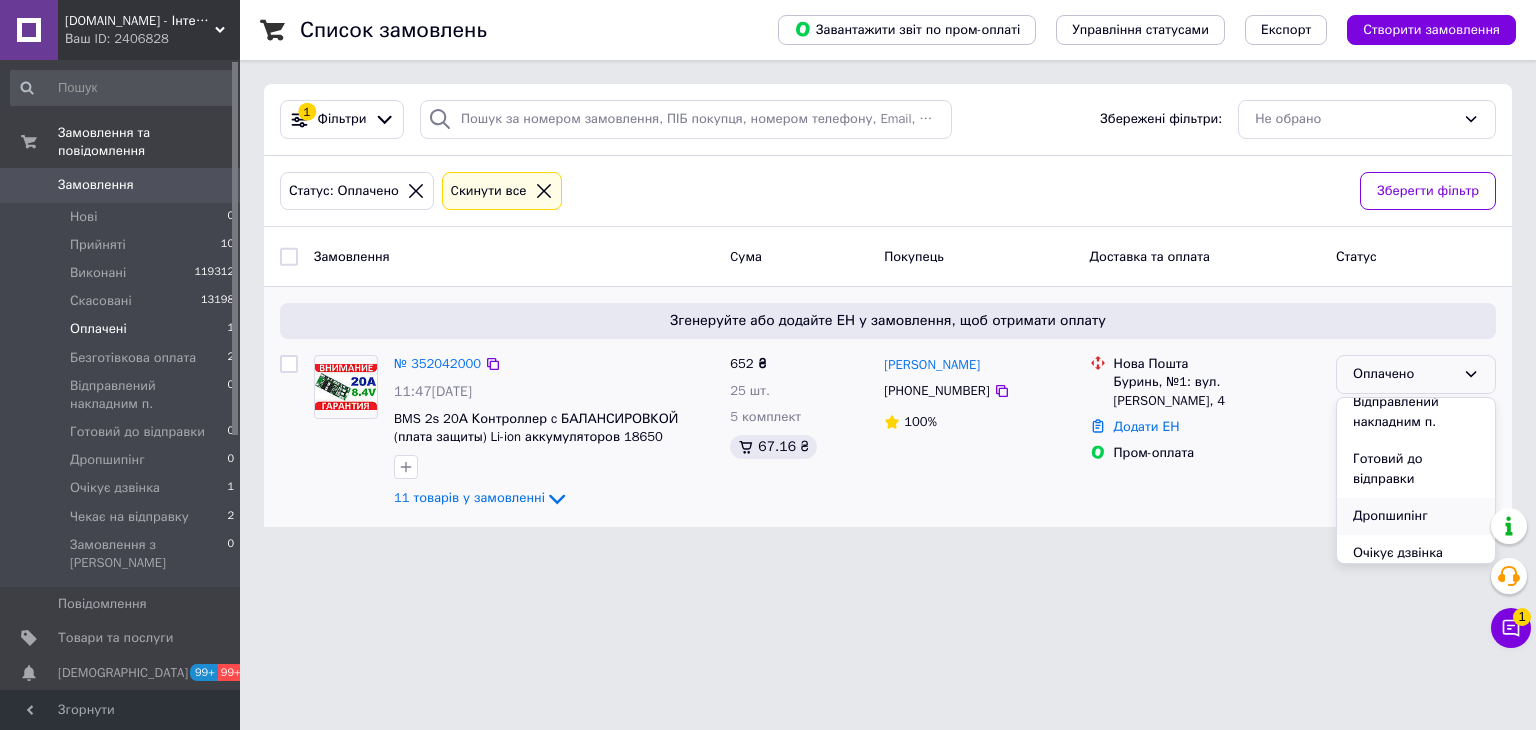 scroll, scrollTop: 204, scrollLeft: 0, axis: vertical 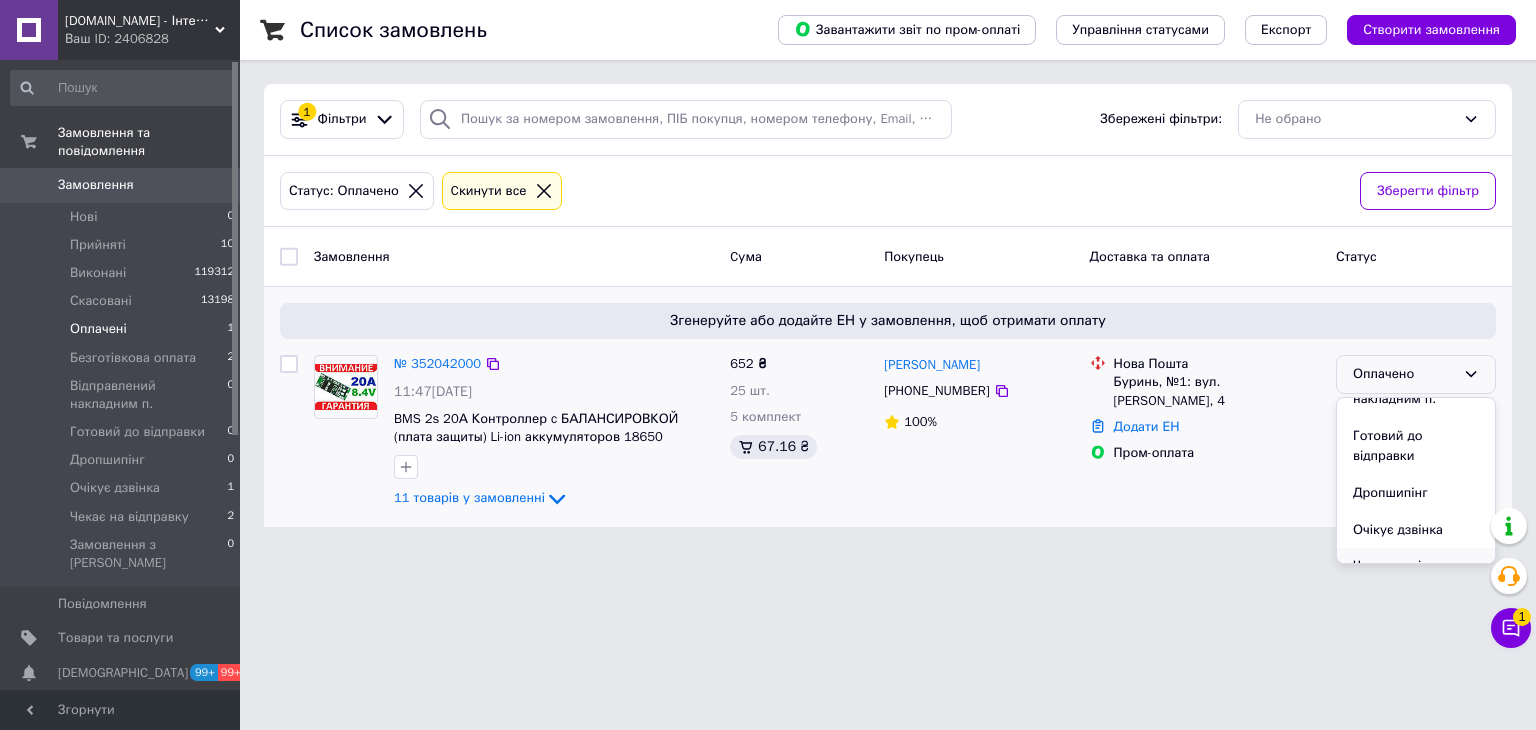 click on "Чекає на відправку" at bounding box center [1416, 566] 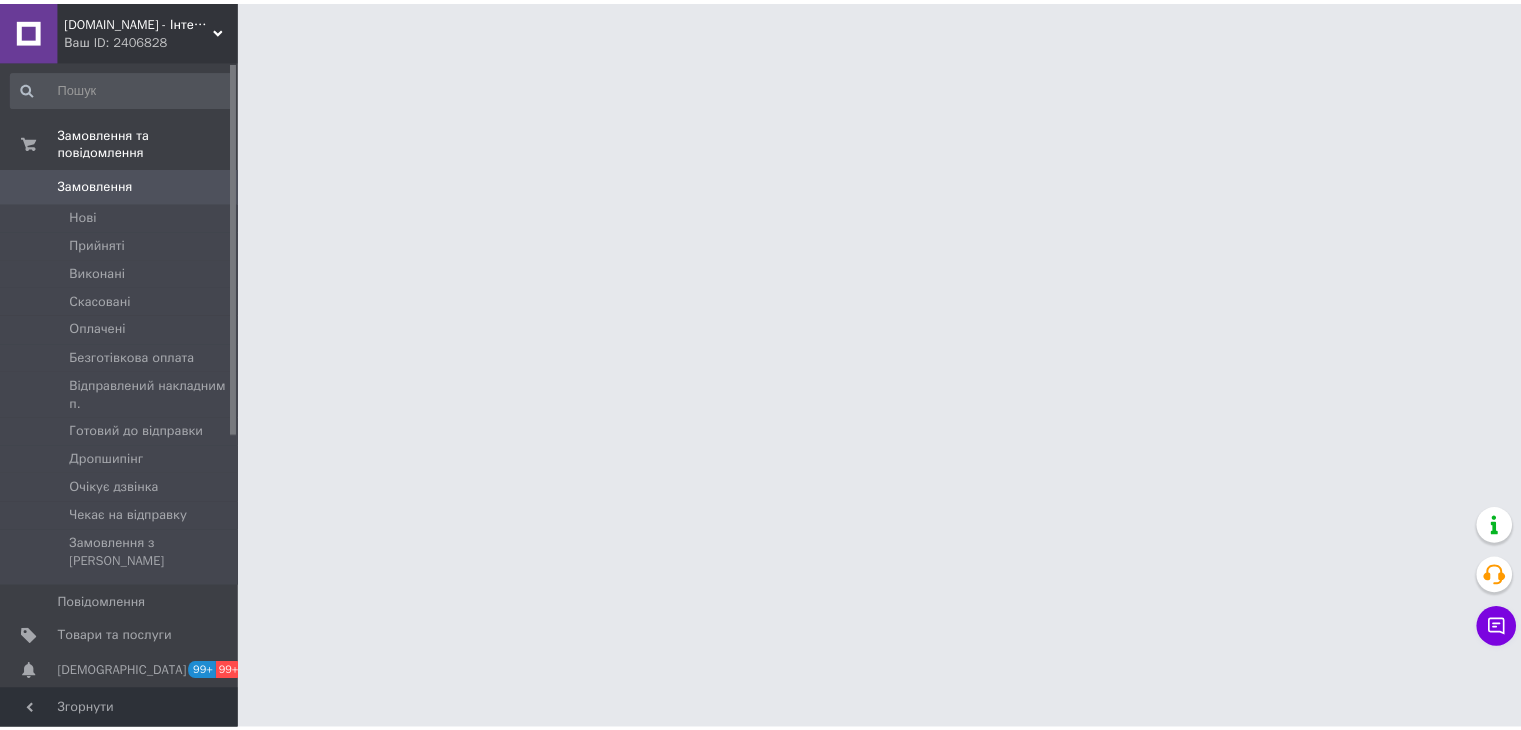scroll, scrollTop: 0, scrollLeft: 0, axis: both 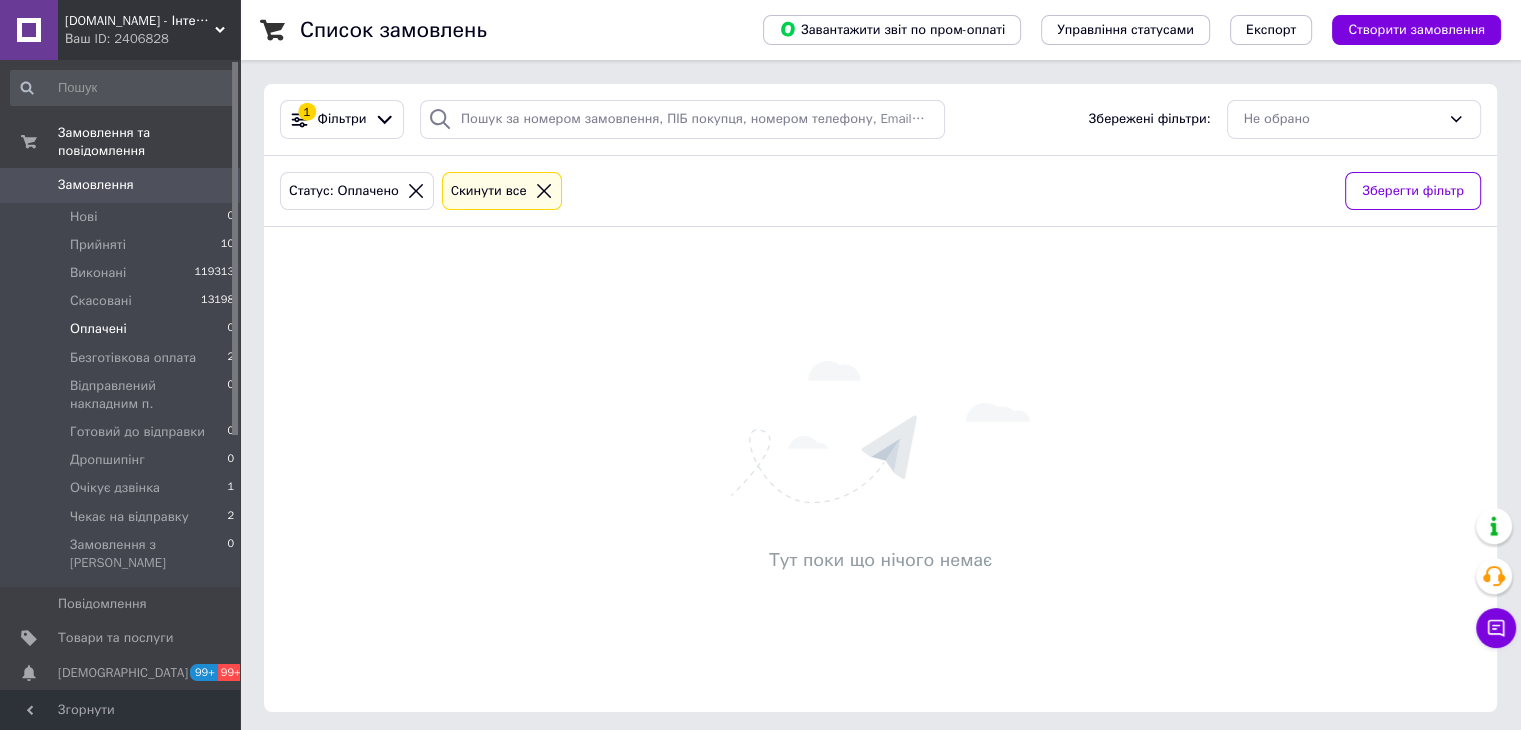 click on "Створити замовлення" at bounding box center [1416, 30] 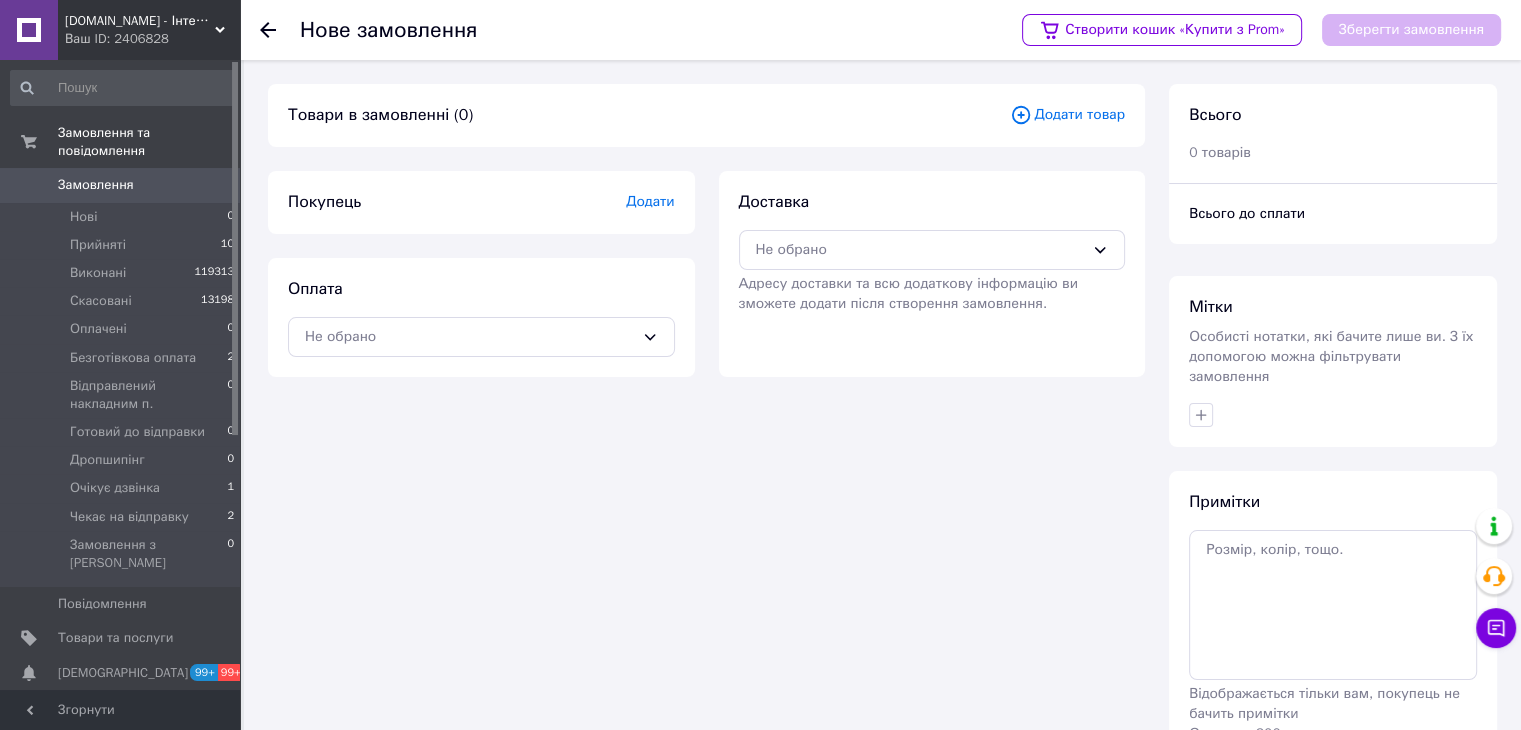 click on "Додати товар" at bounding box center [1067, 115] 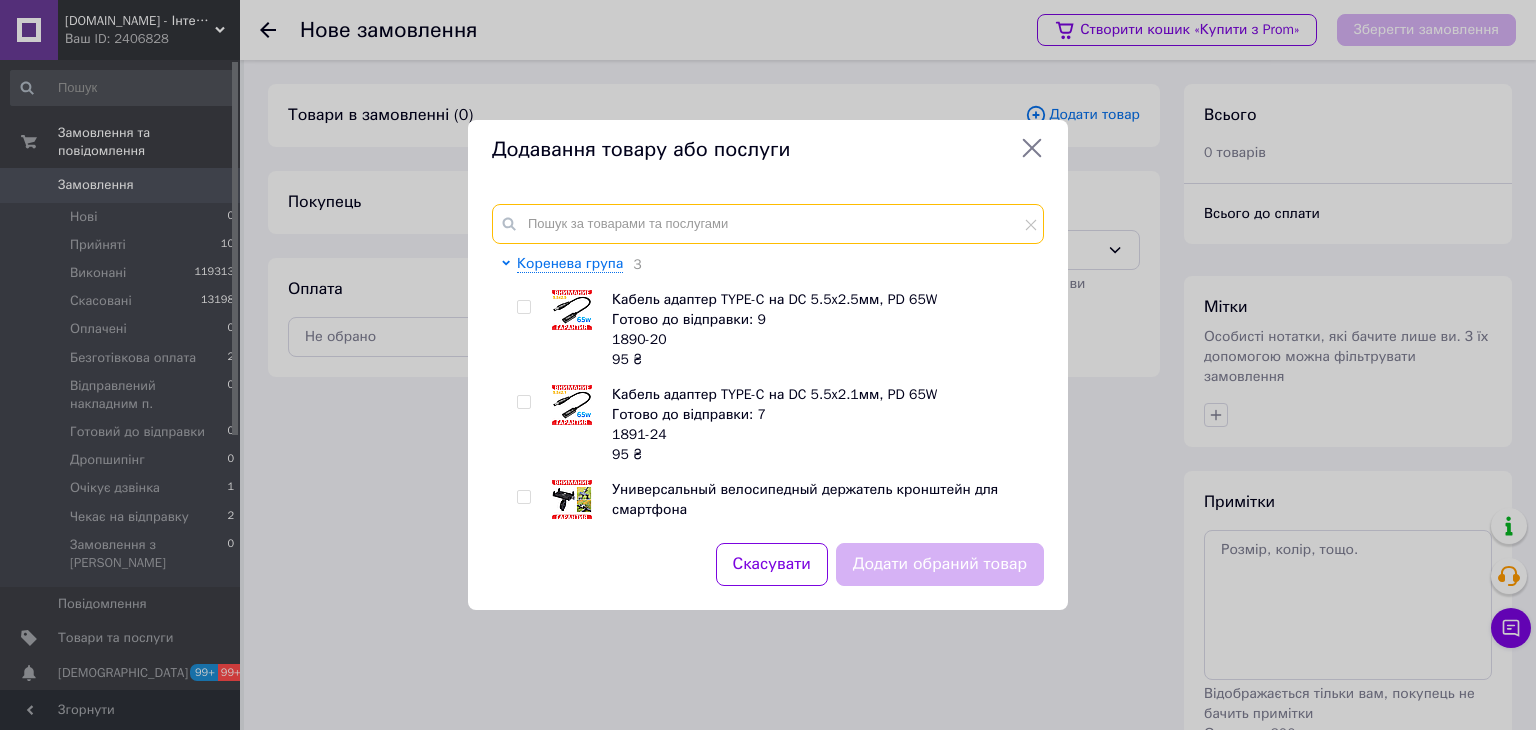 click at bounding box center [768, 224] 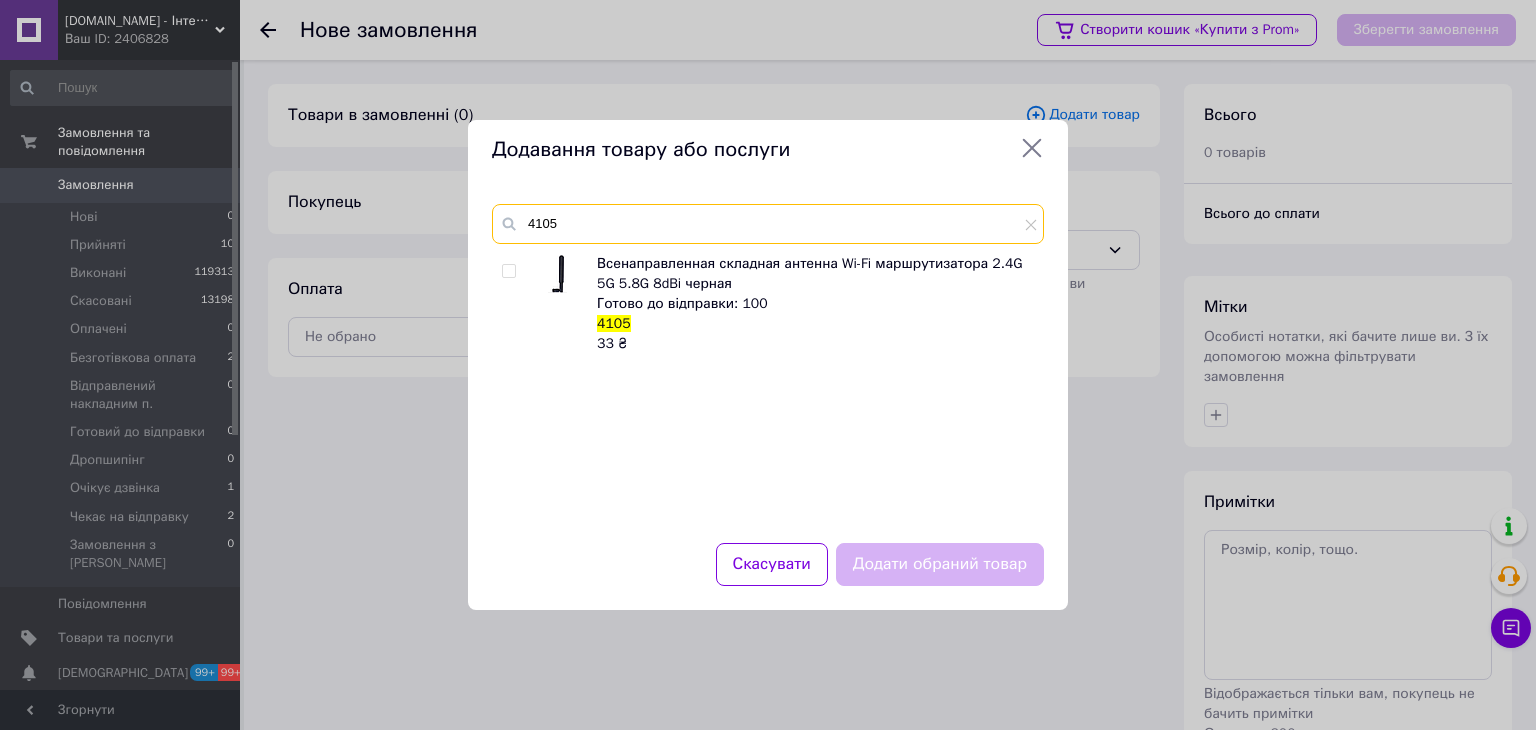type on "4105" 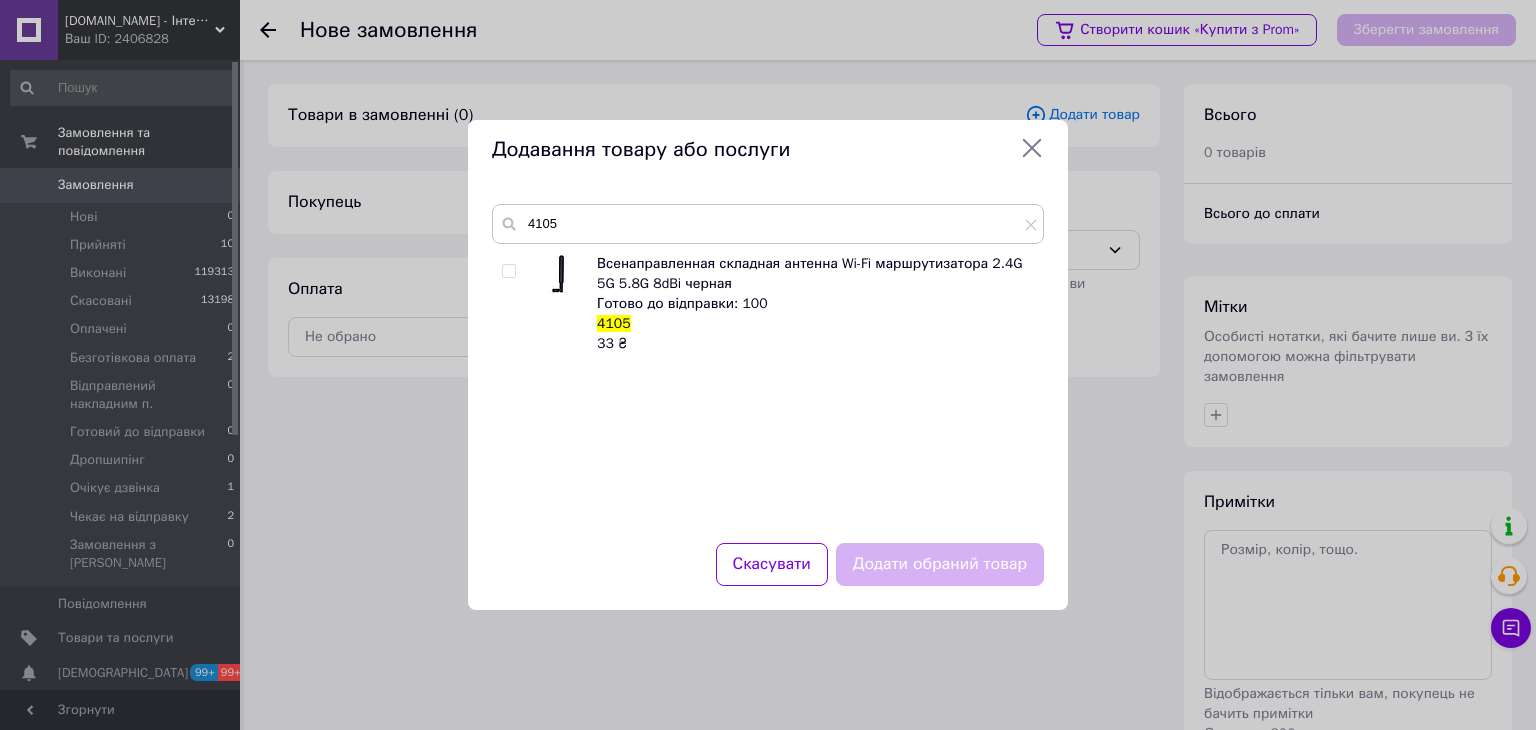 click at bounding box center [508, 271] 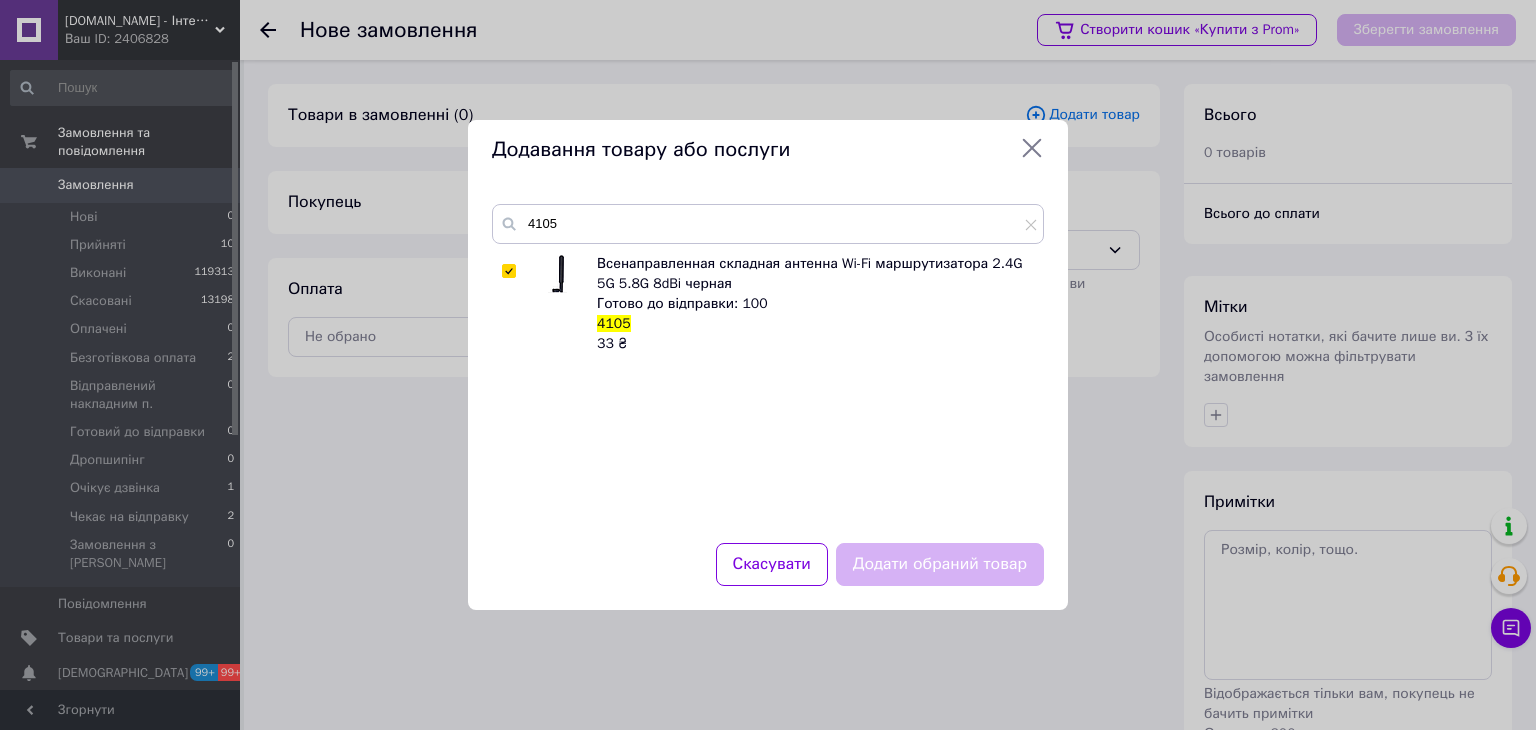 checkbox on "true" 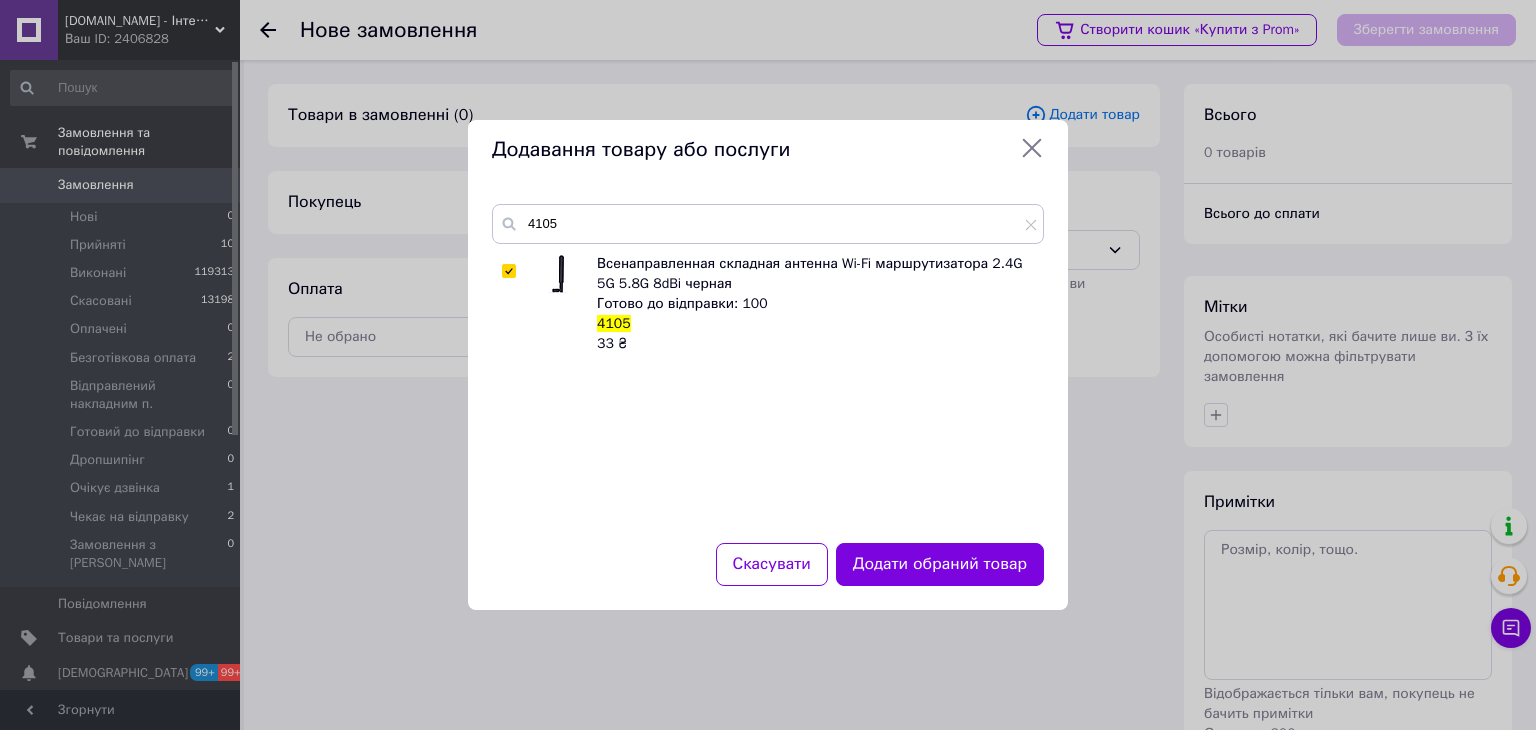 click on "Додати обраний товар" at bounding box center (940, 564) 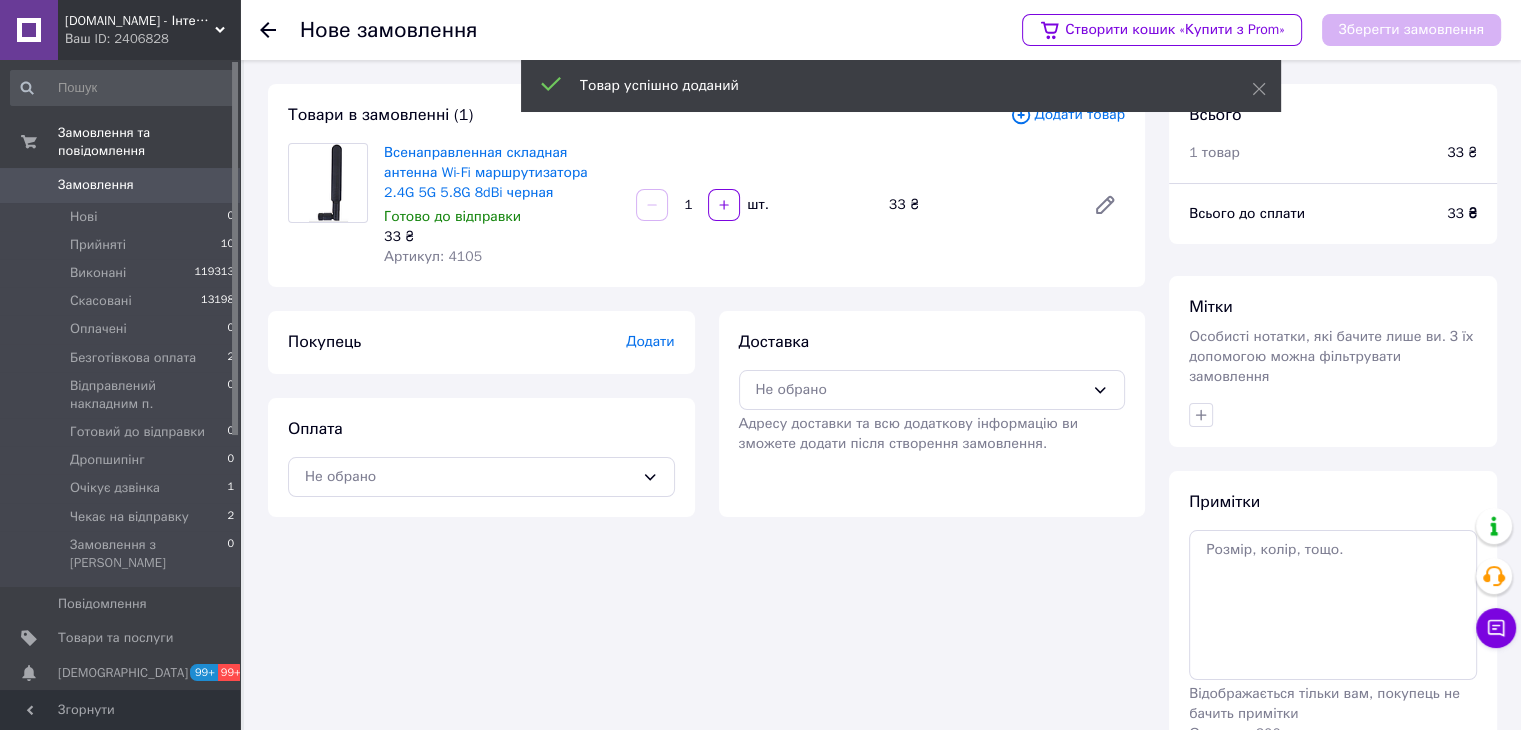 click on "Додати товар" at bounding box center (1067, 115) 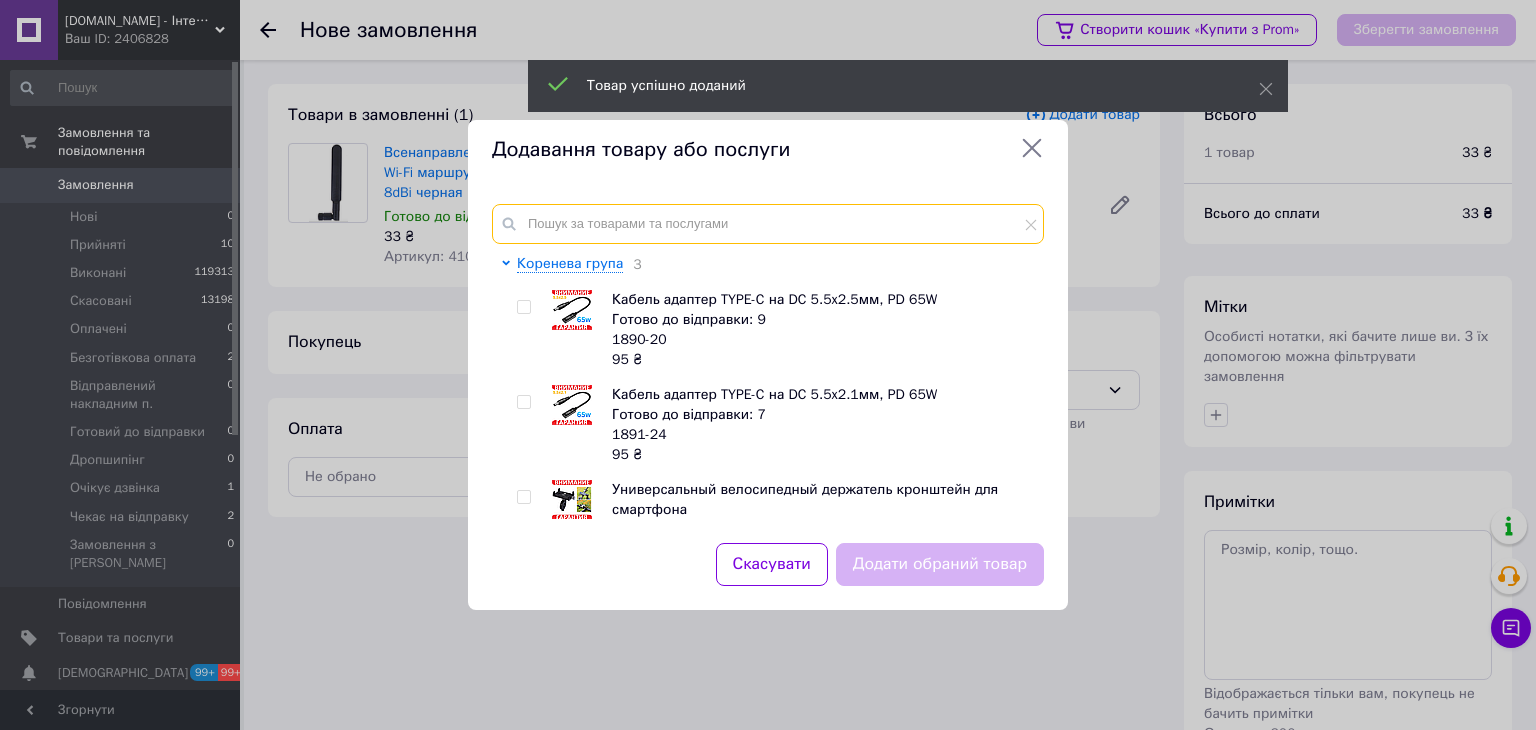click at bounding box center [768, 224] 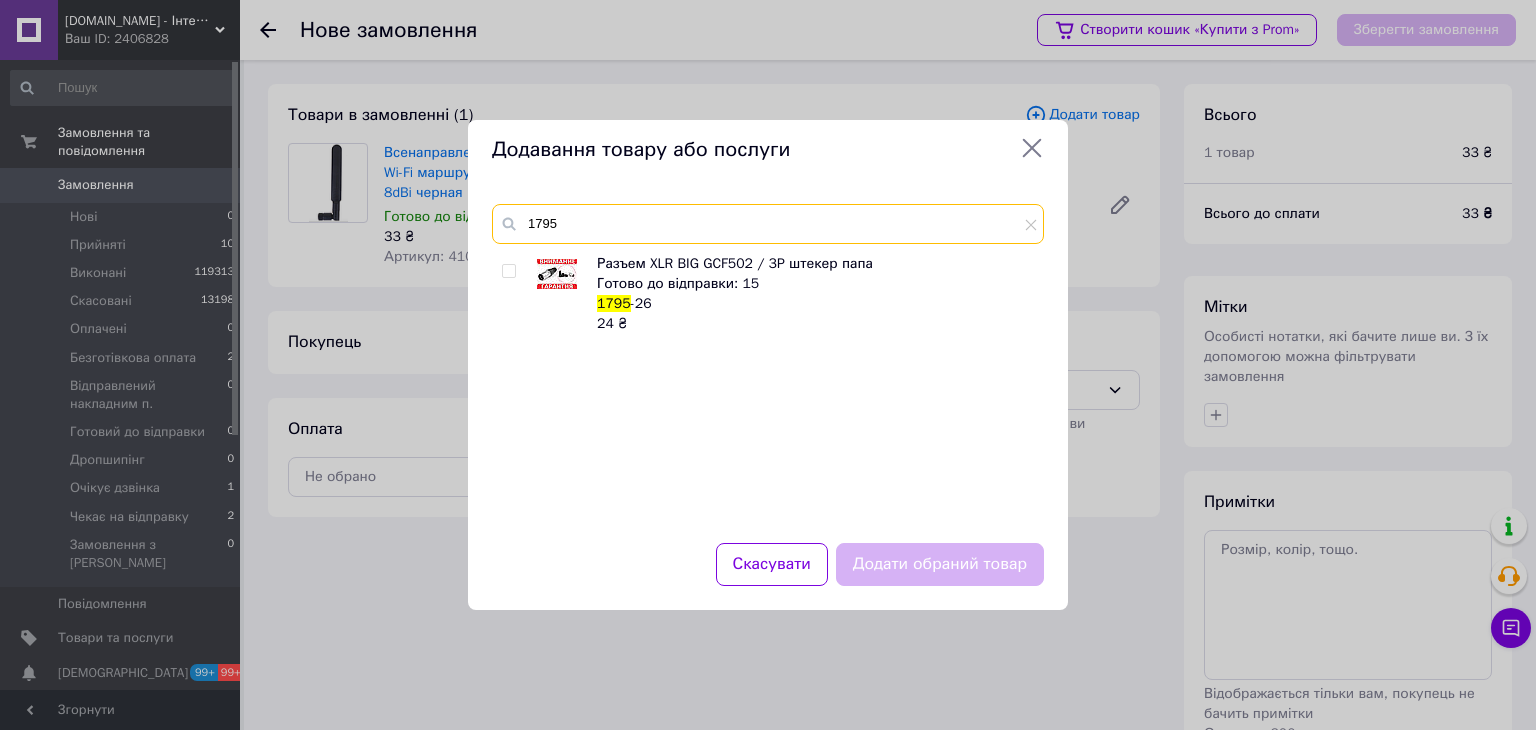 type on "1795" 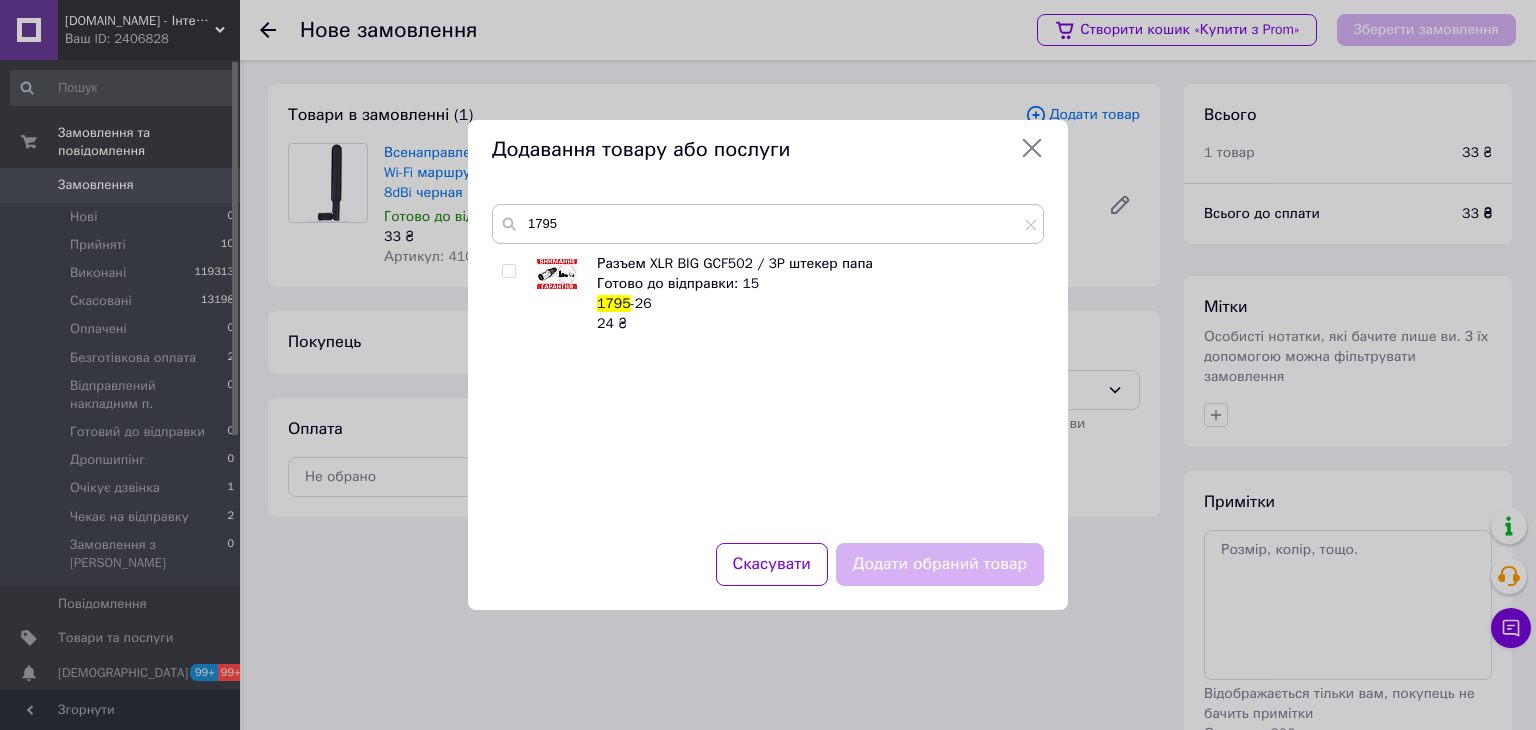 click at bounding box center (508, 271) 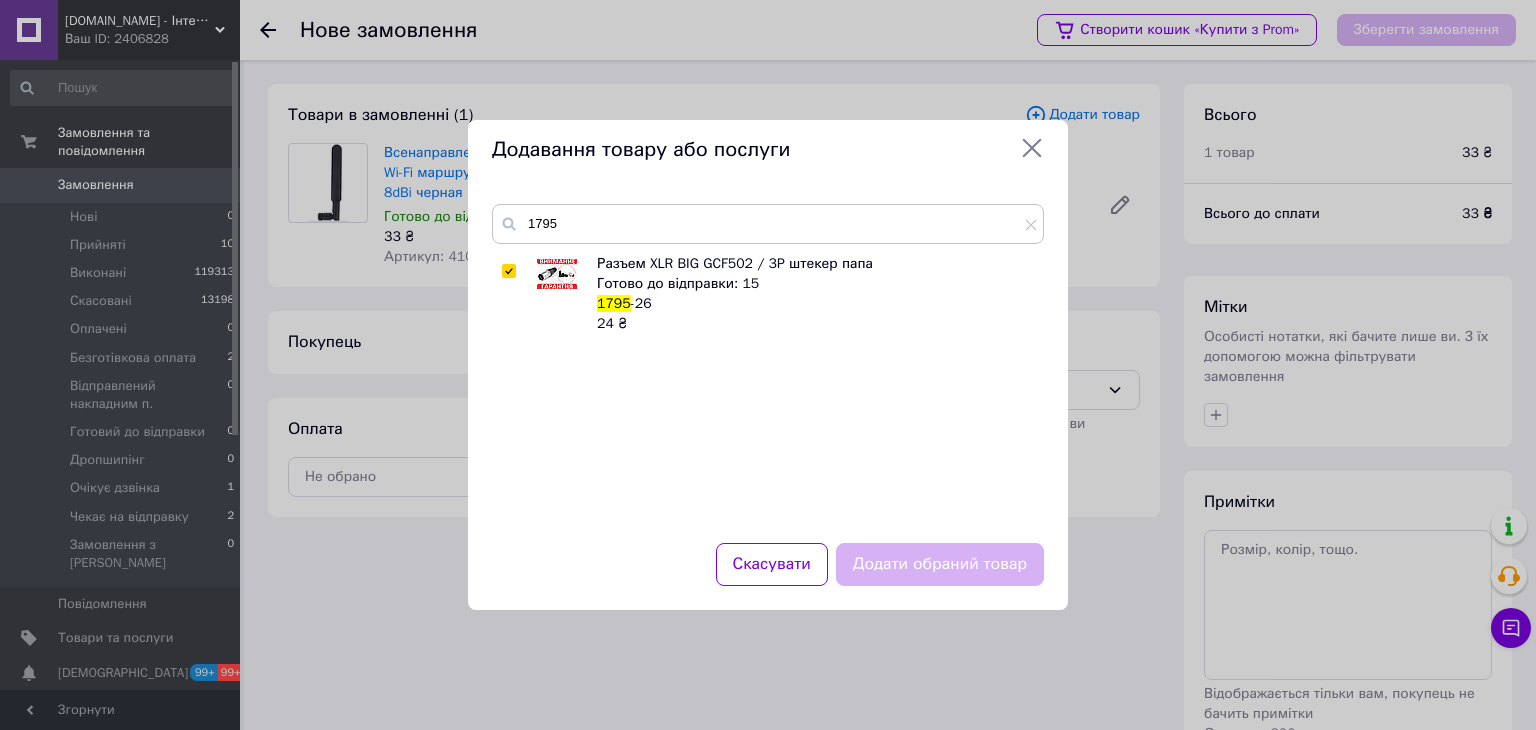 checkbox on "true" 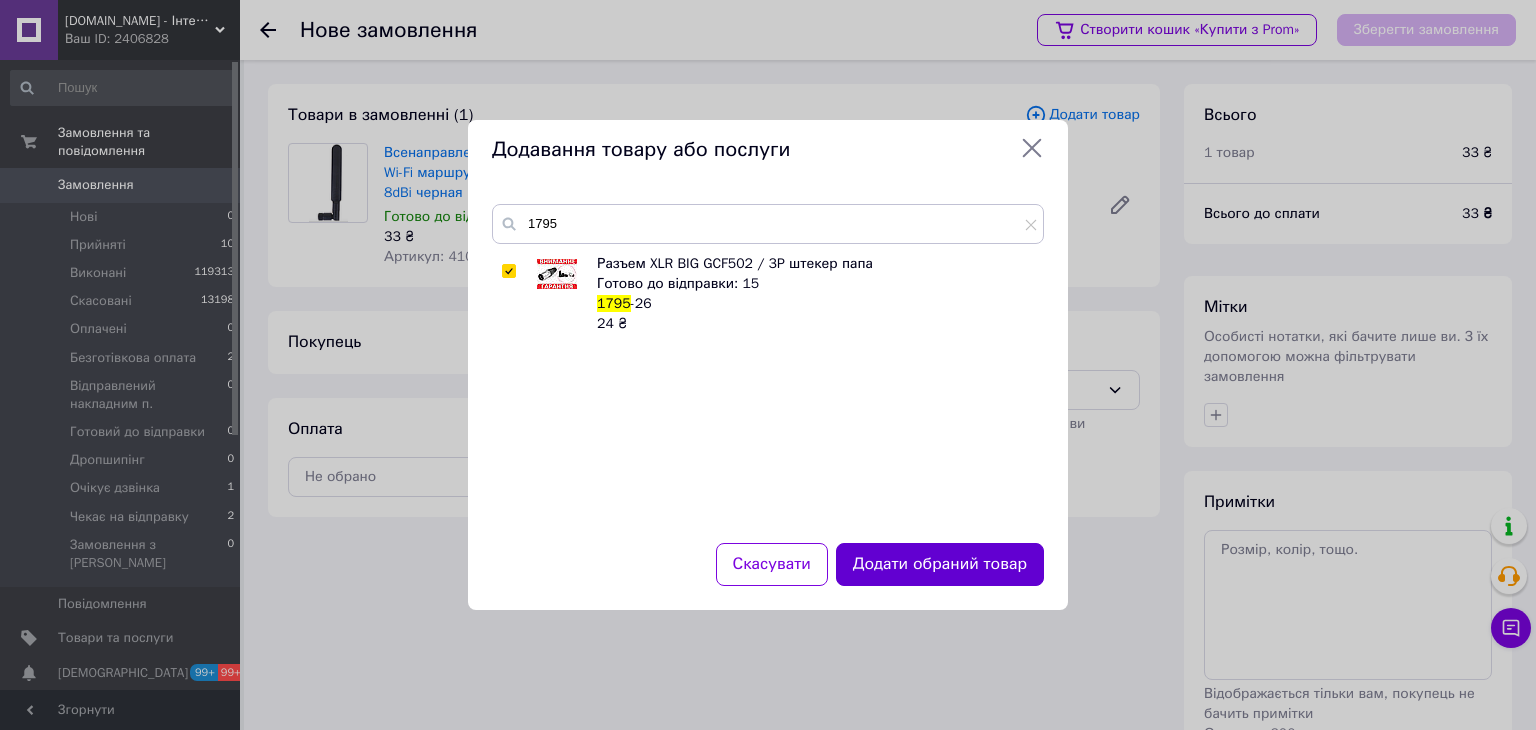 click on "Додати обраний товар" at bounding box center (940, 564) 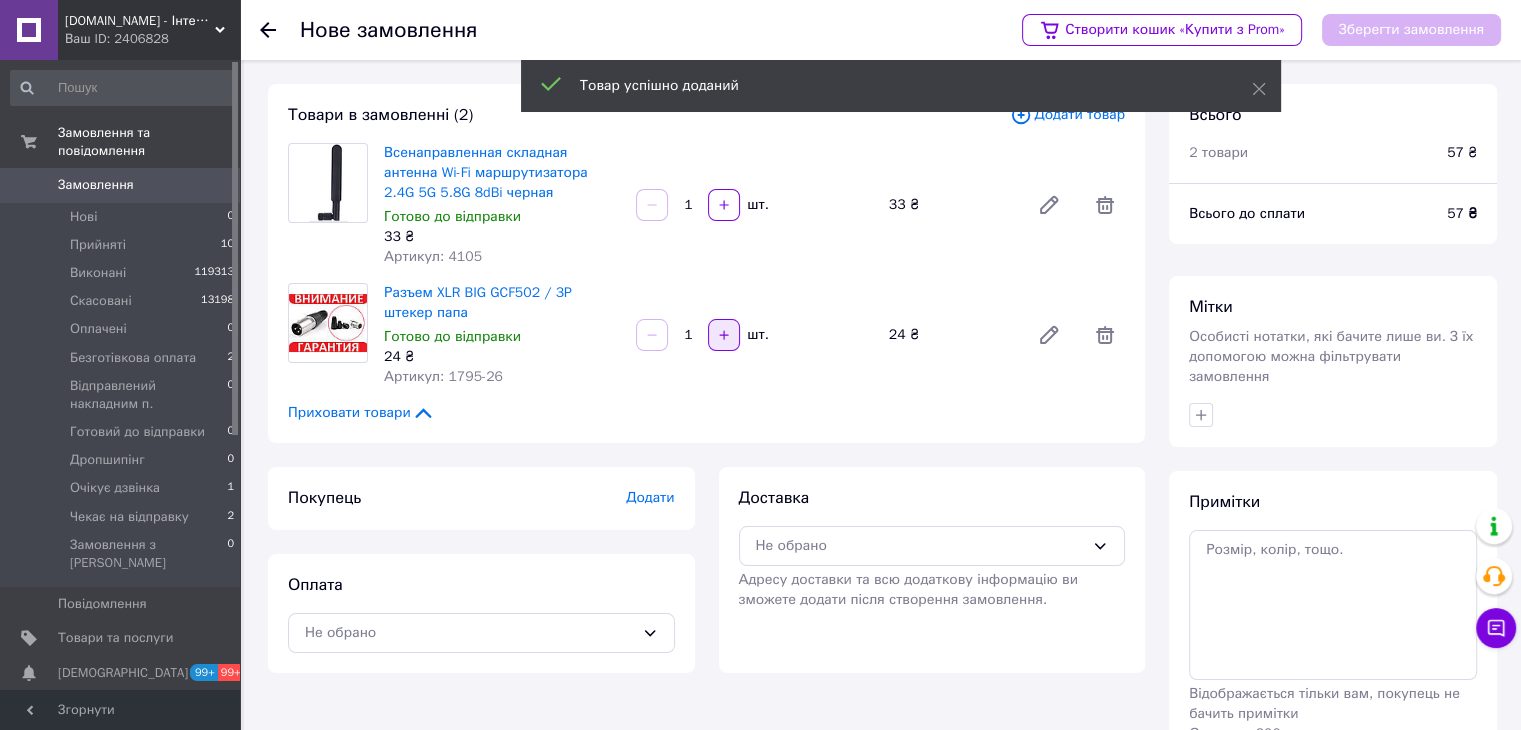 click at bounding box center (724, 335) 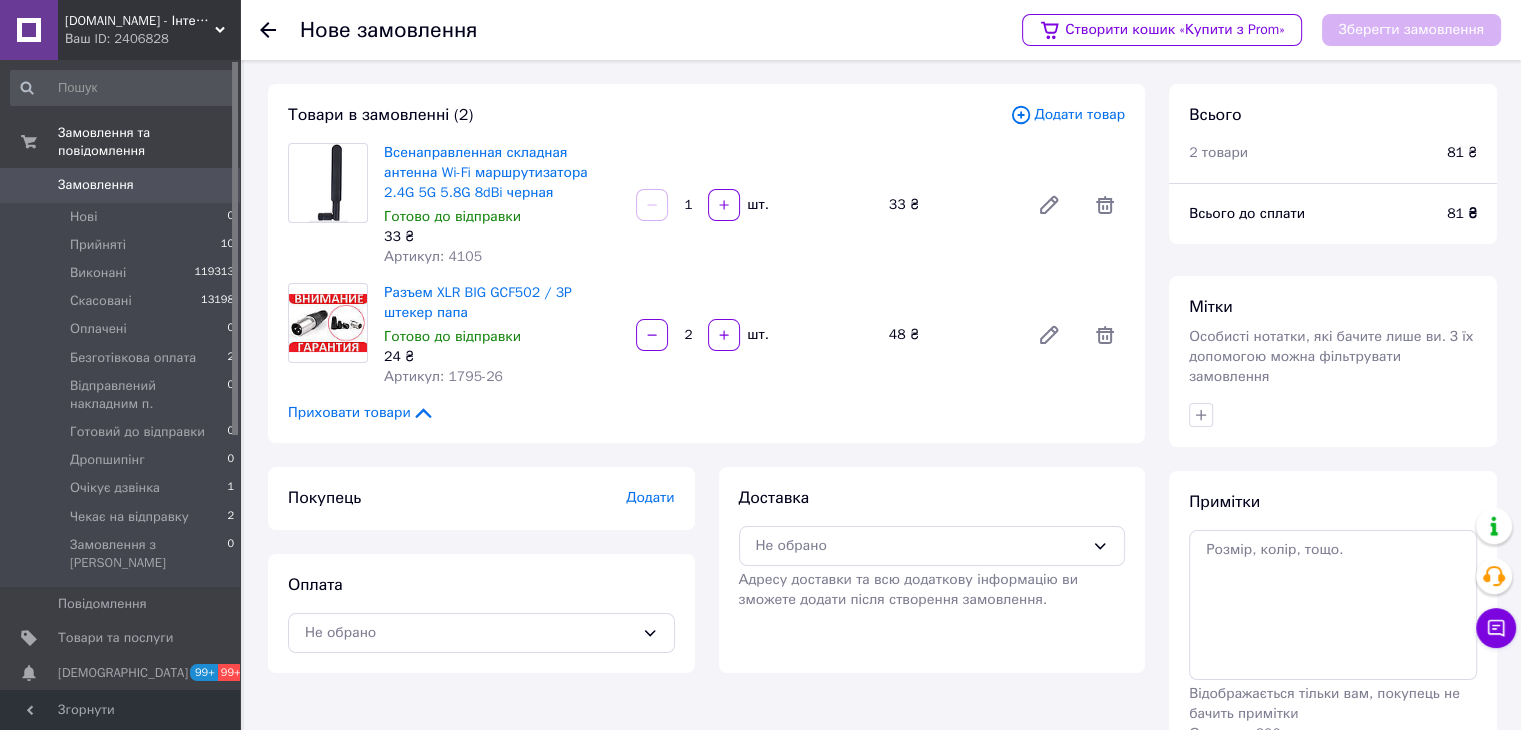 click on "Додати товар" at bounding box center (1067, 115) 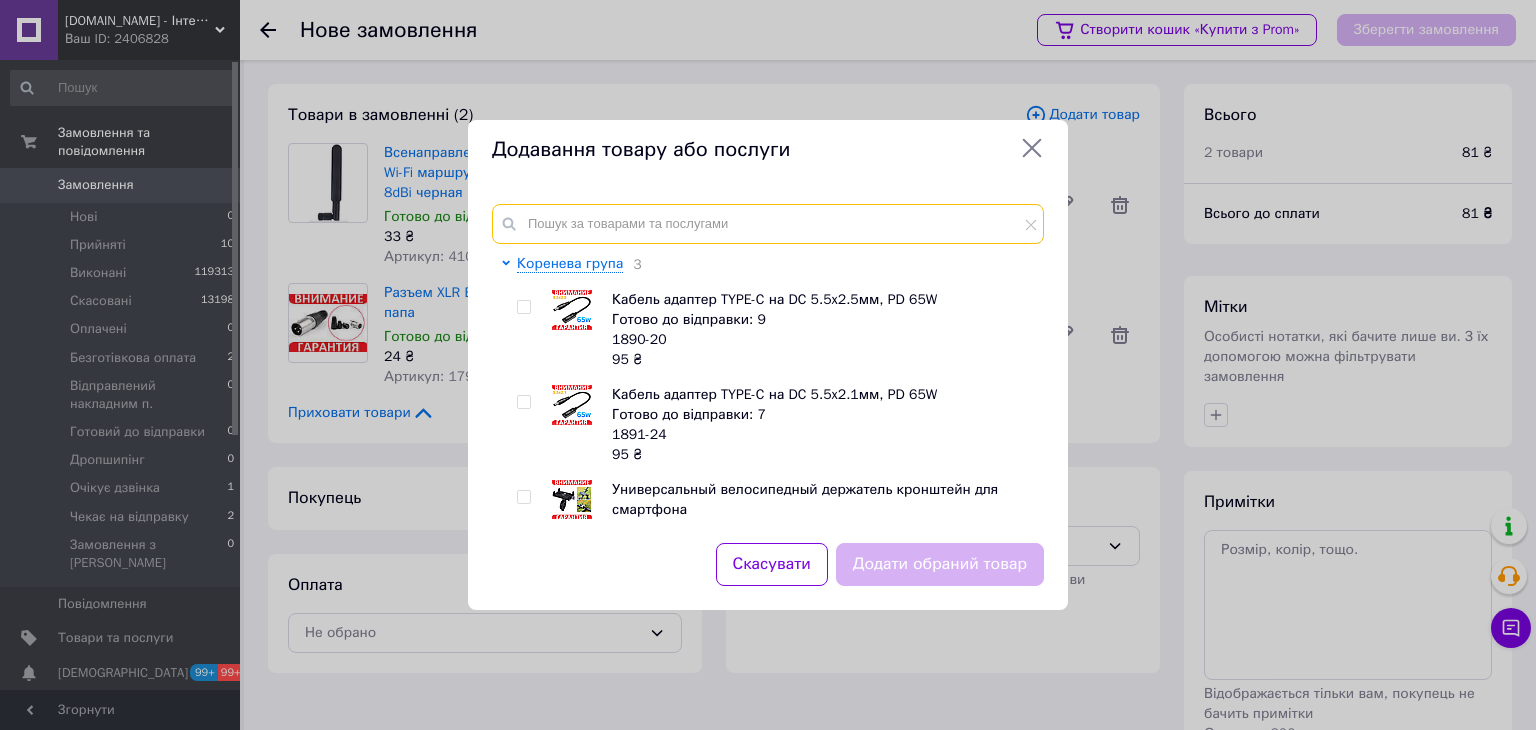 click at bounding box center [768, 224] 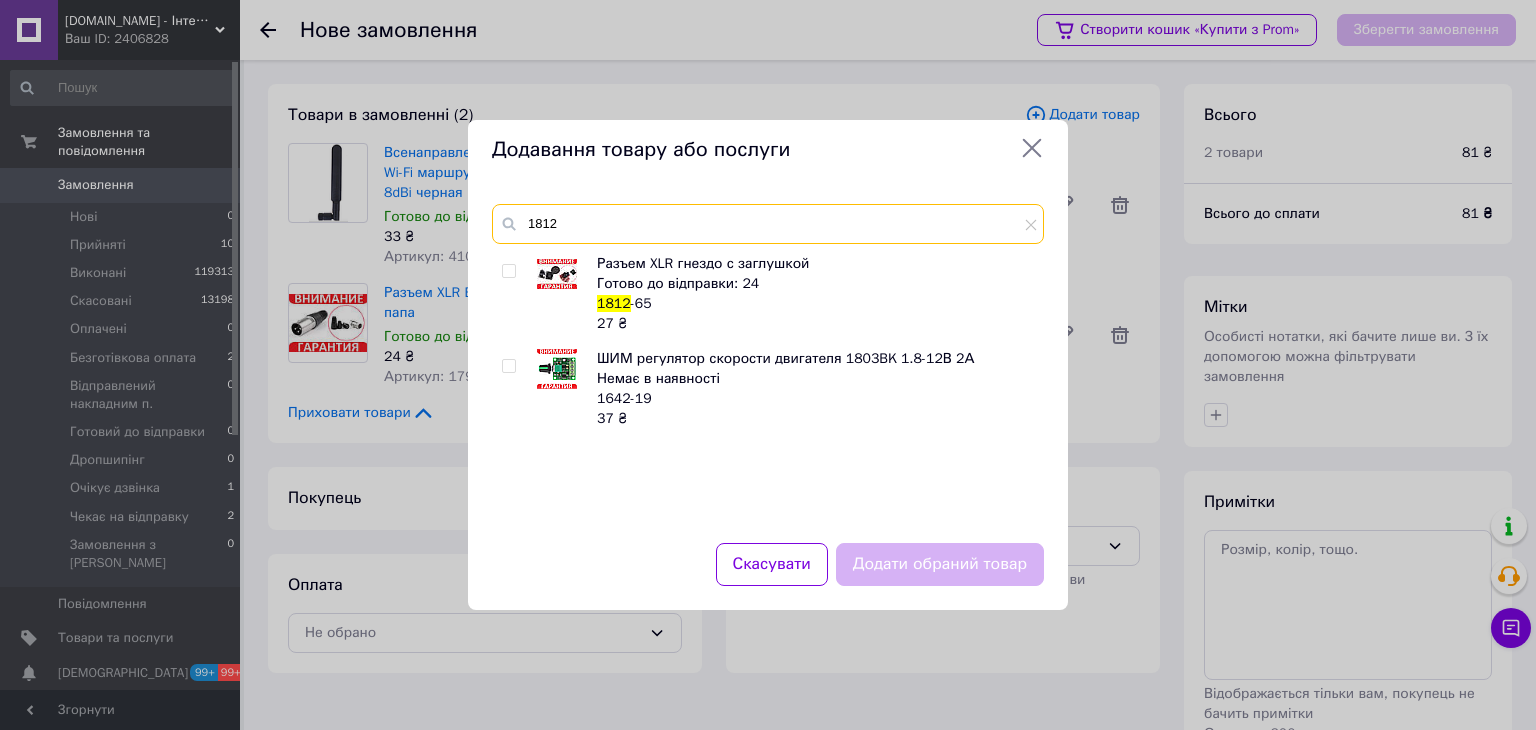 type on "1812" 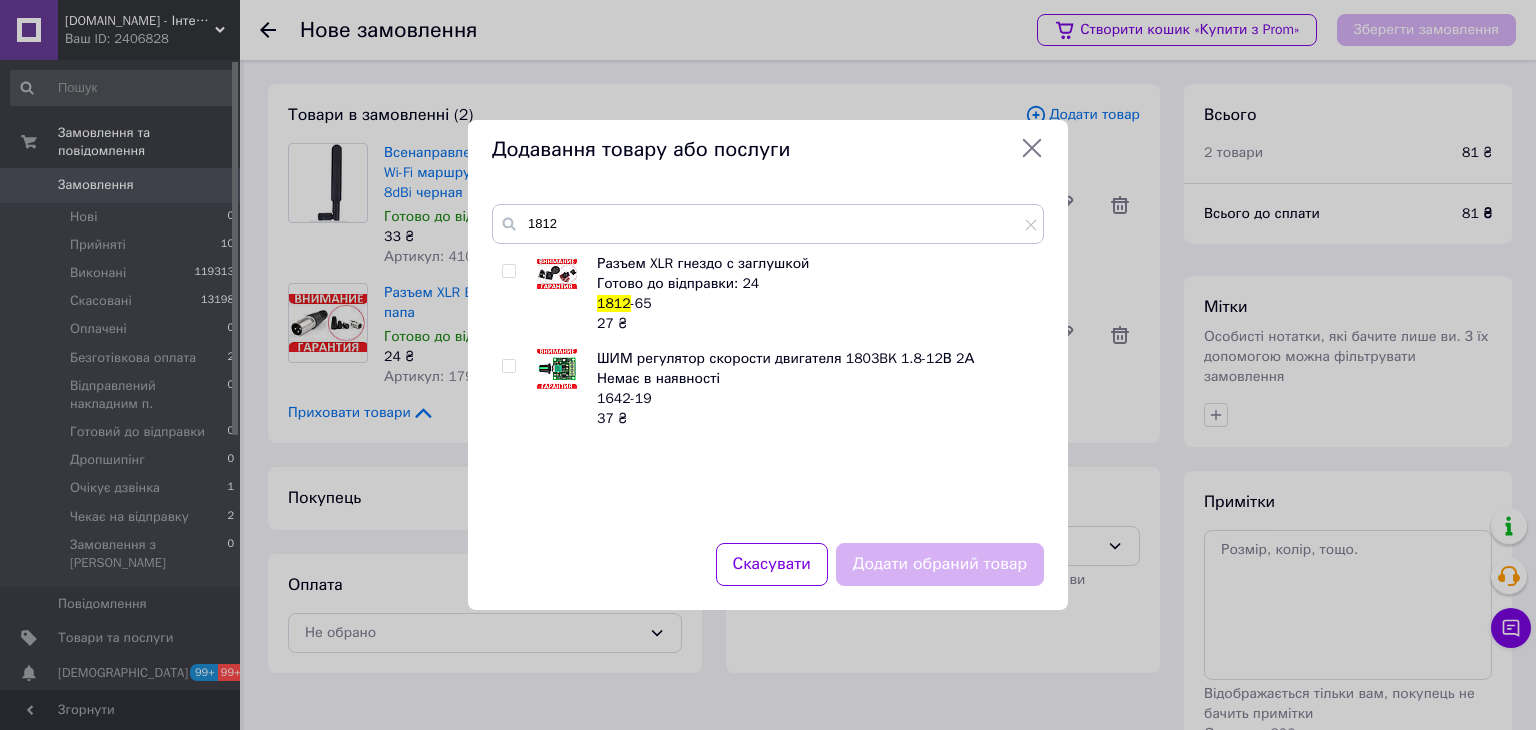 click at bounding box center [508, 271] 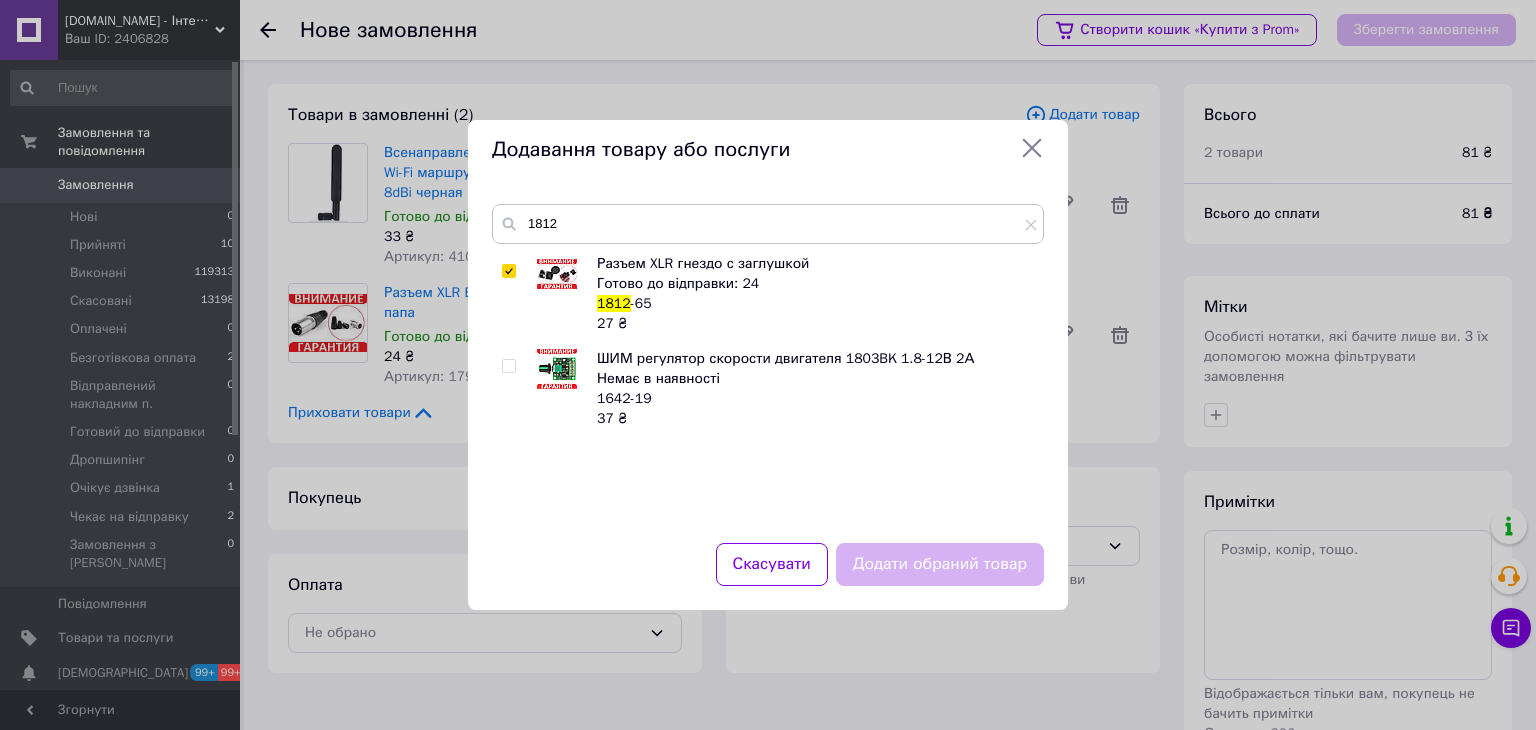 checkbox on "true" 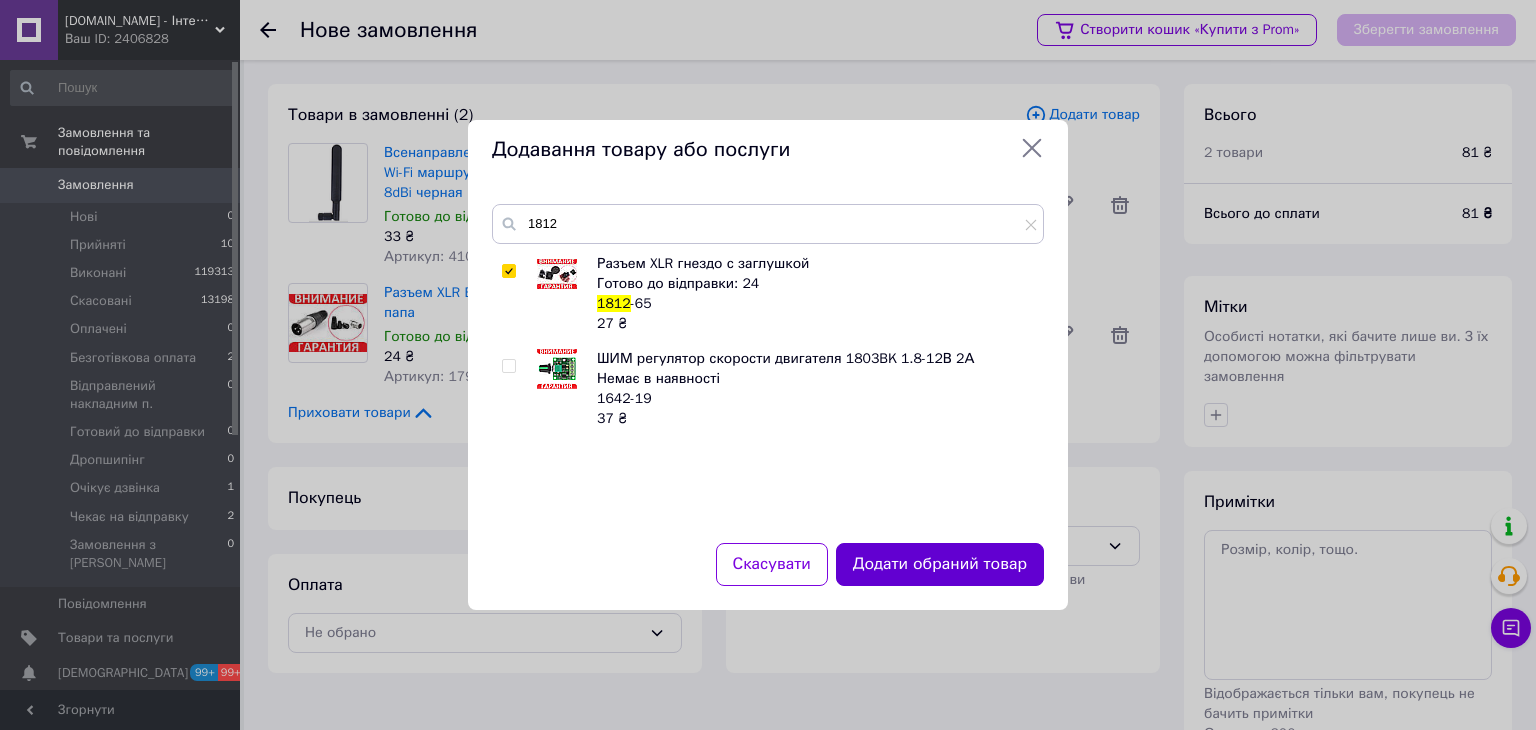 click on "Додати обраний товар" at bounding box center (940, 564) 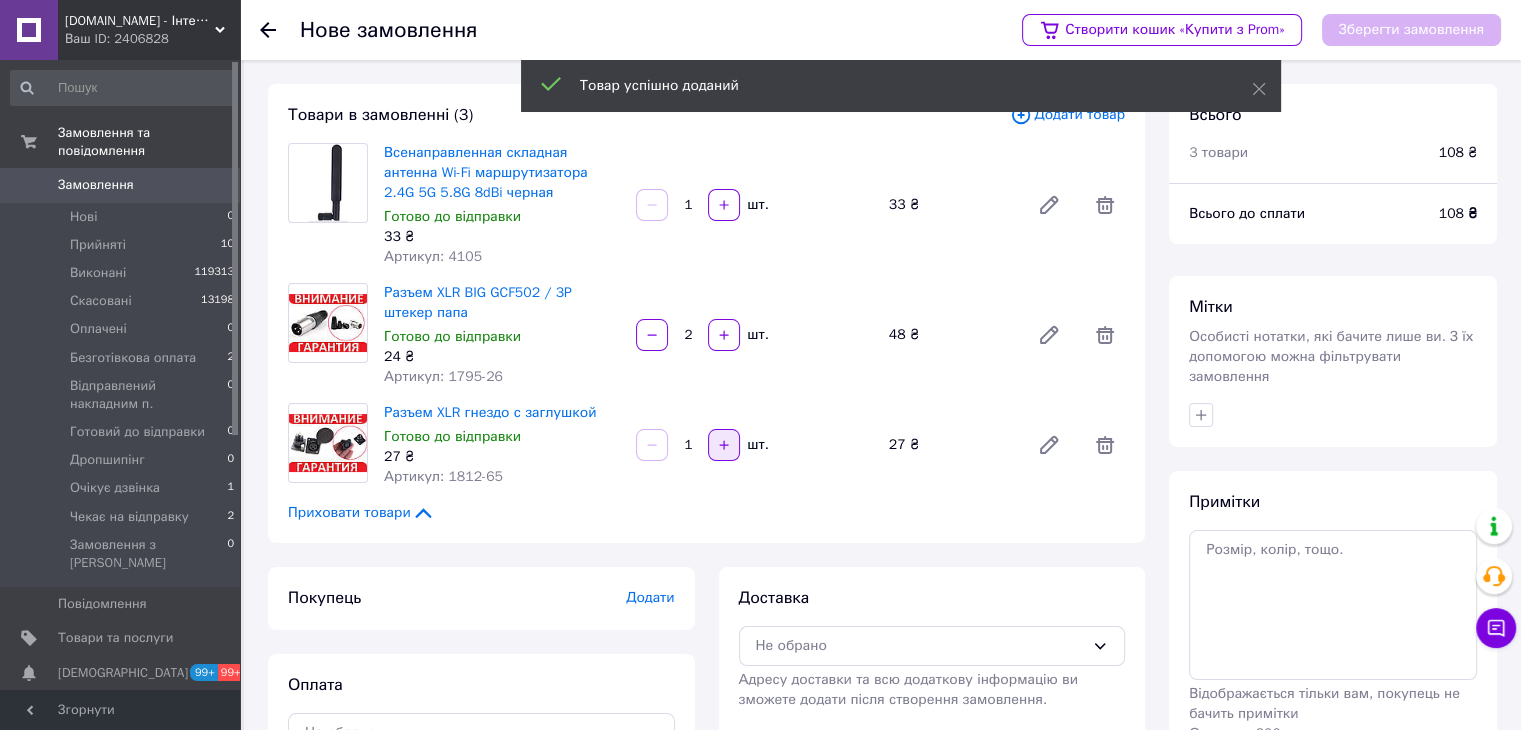 click 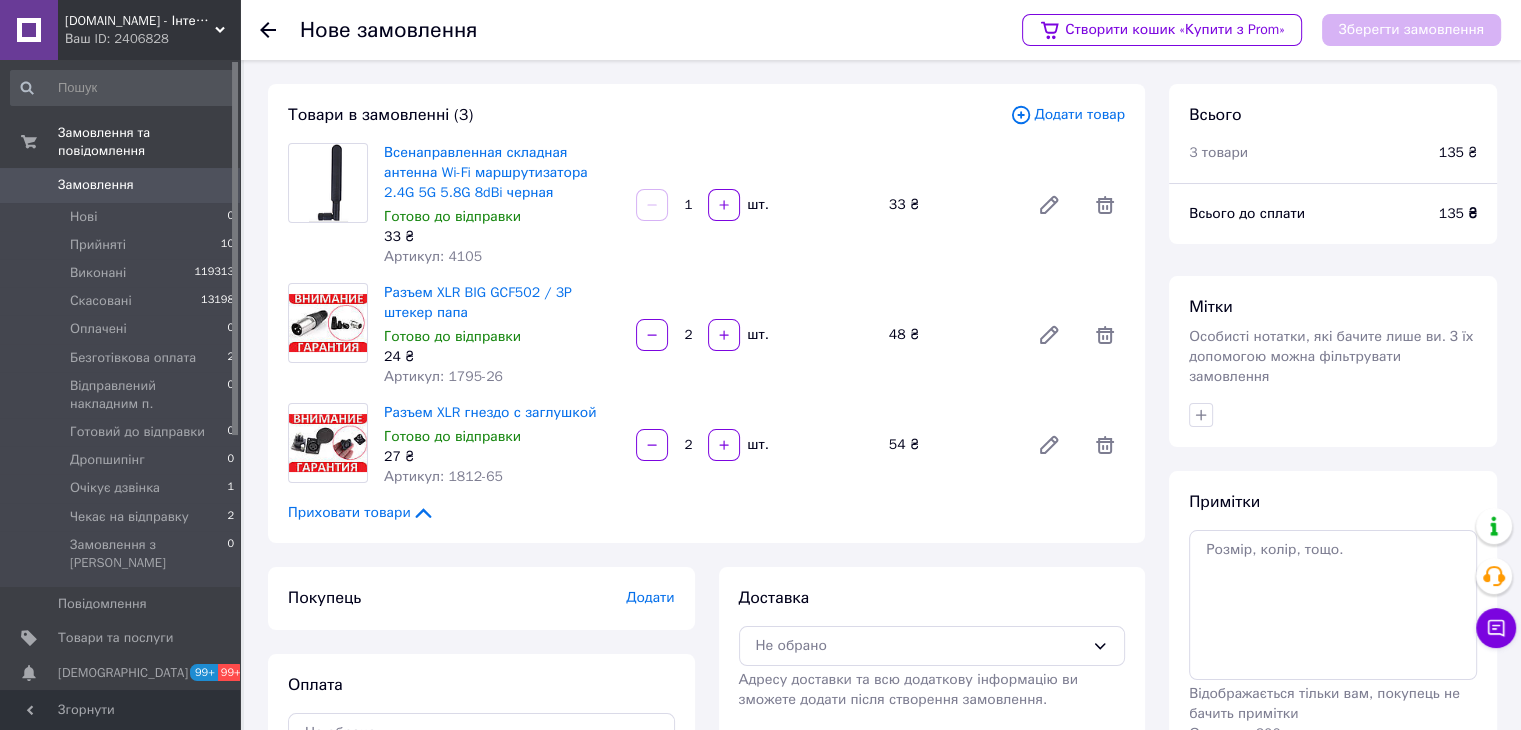 click 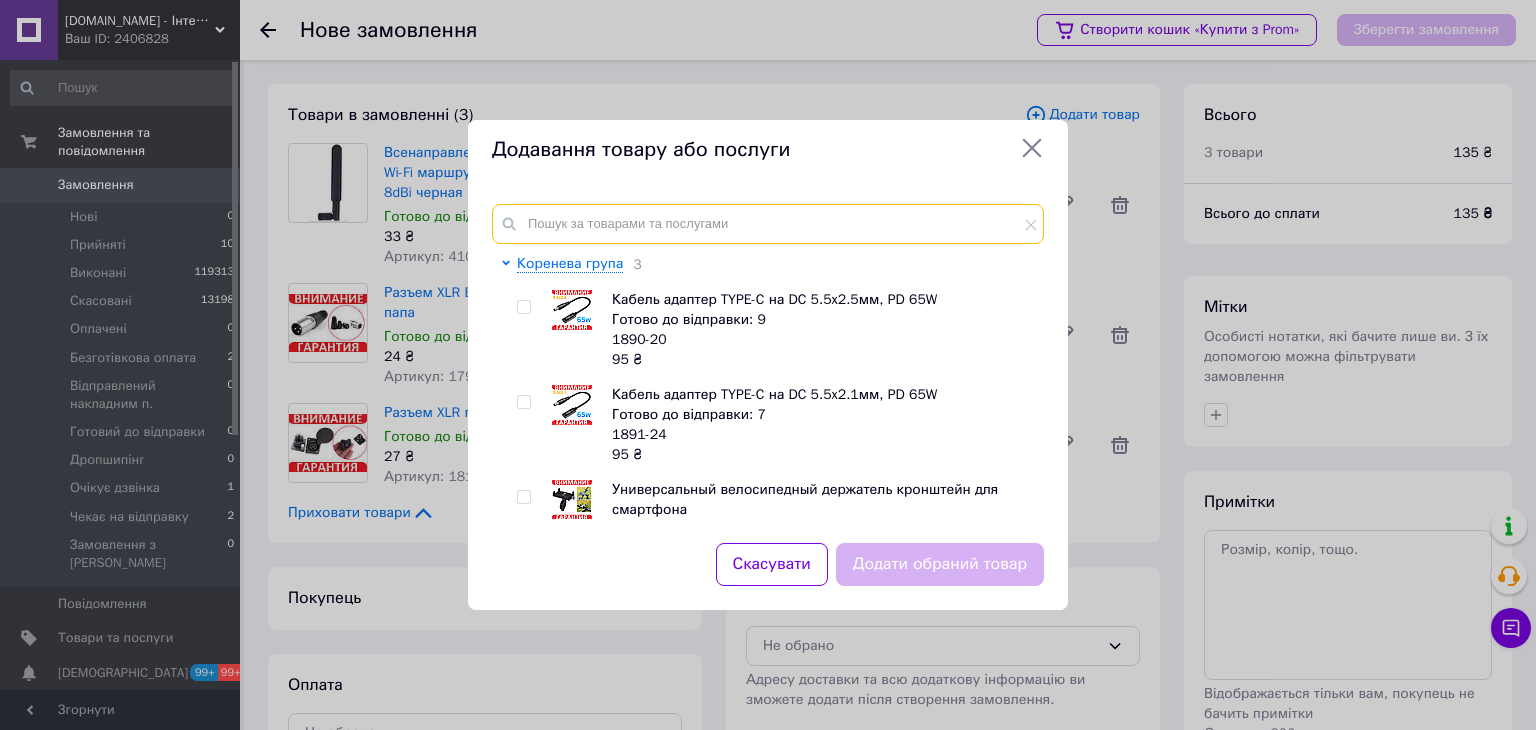 click at bounding box center [768, 224] 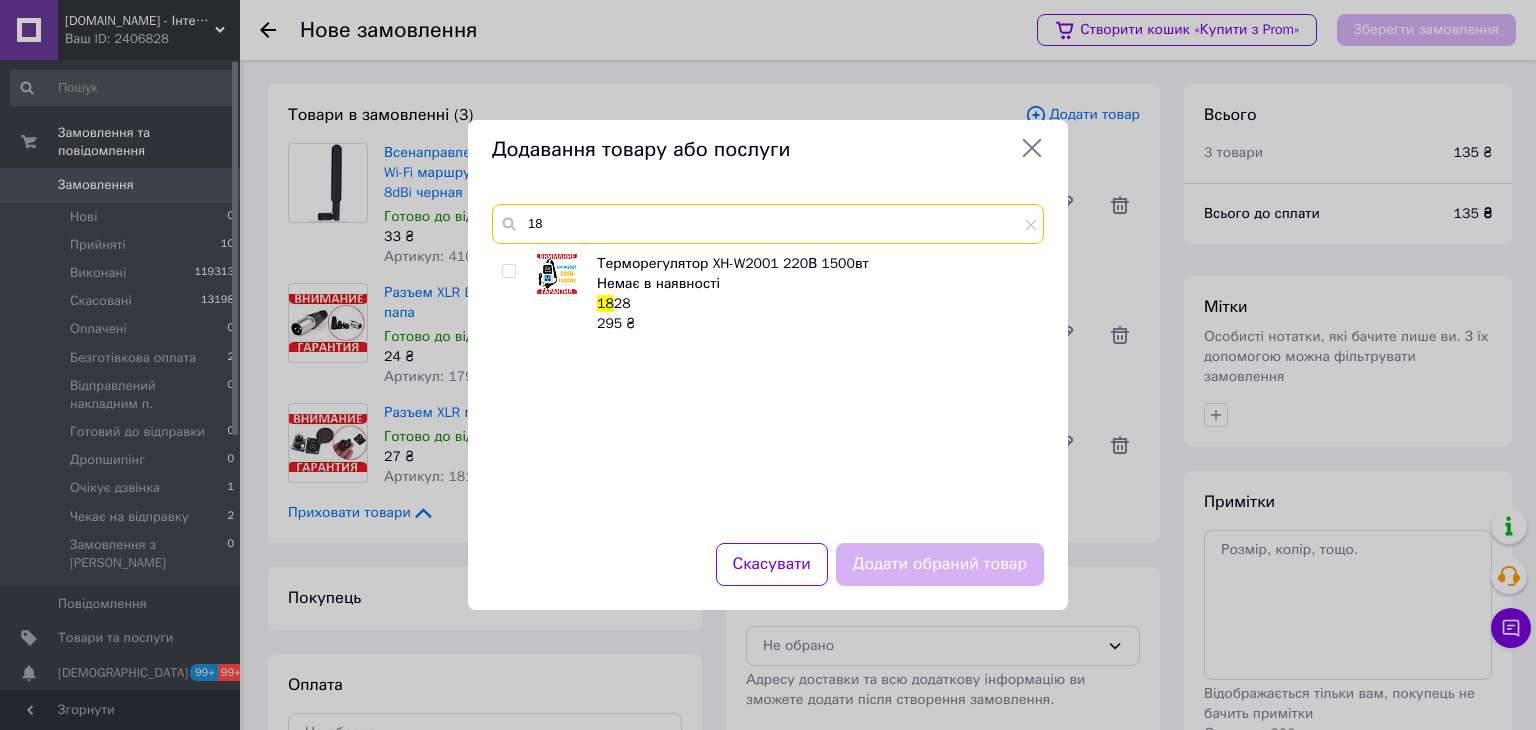 type on "1" 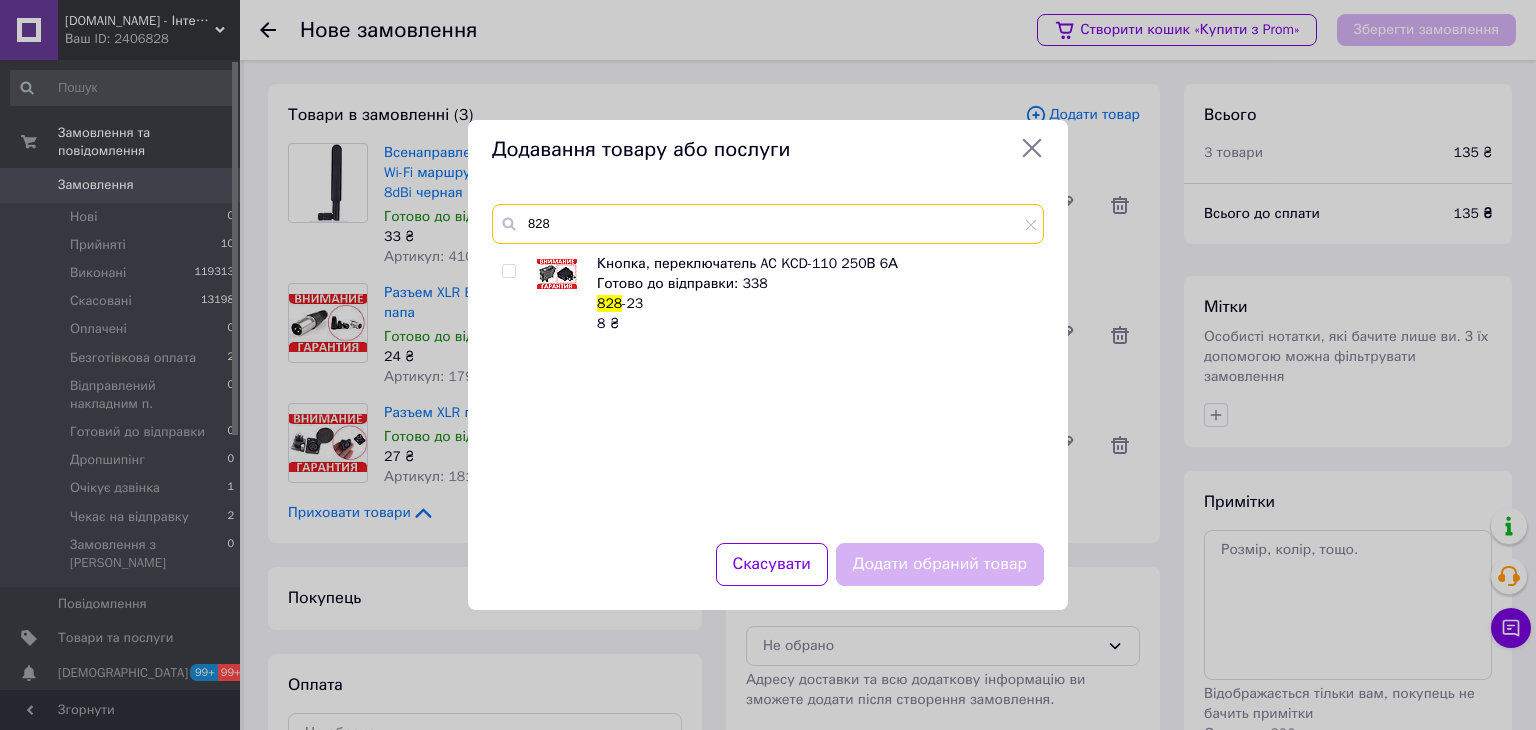 type on "828" 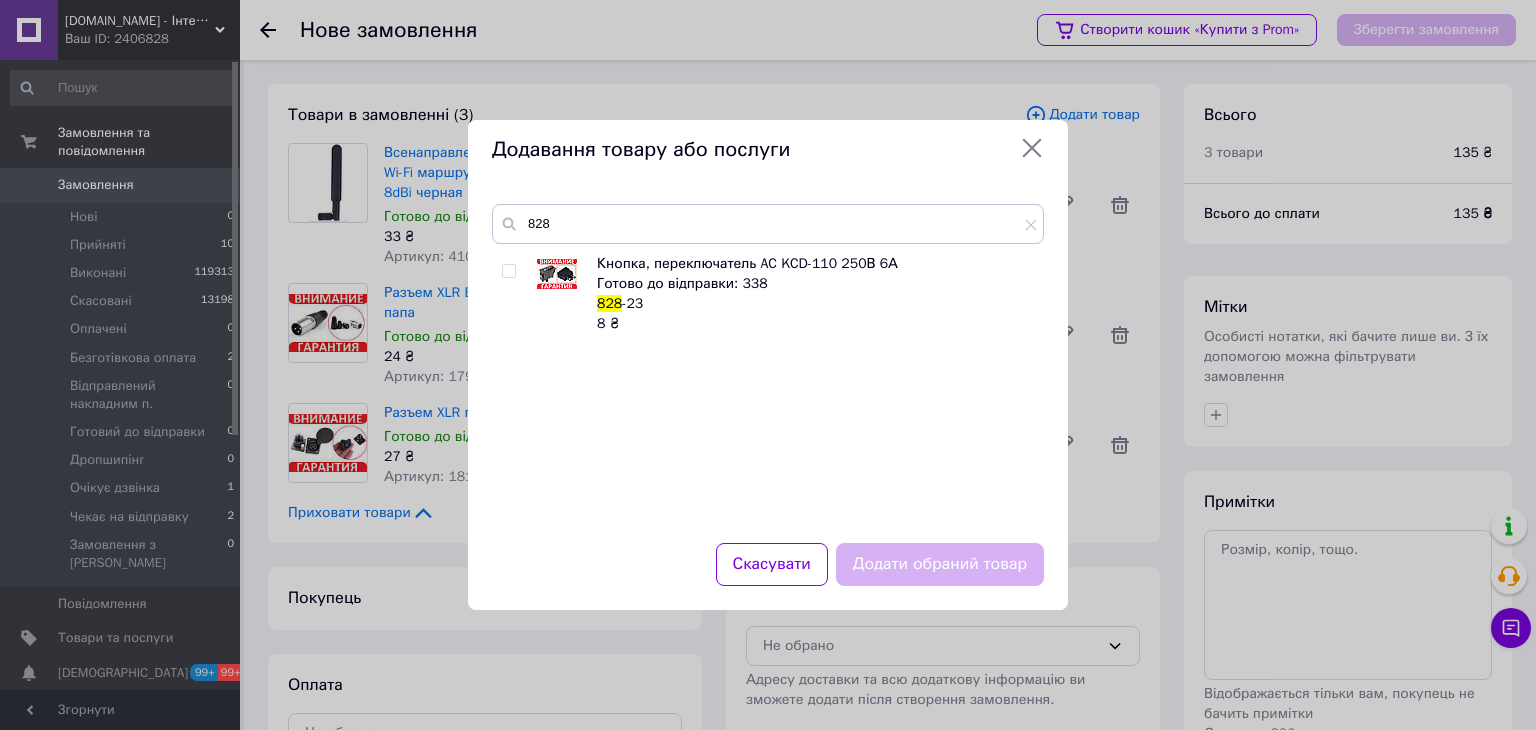 click at bounding box center [512, 294] 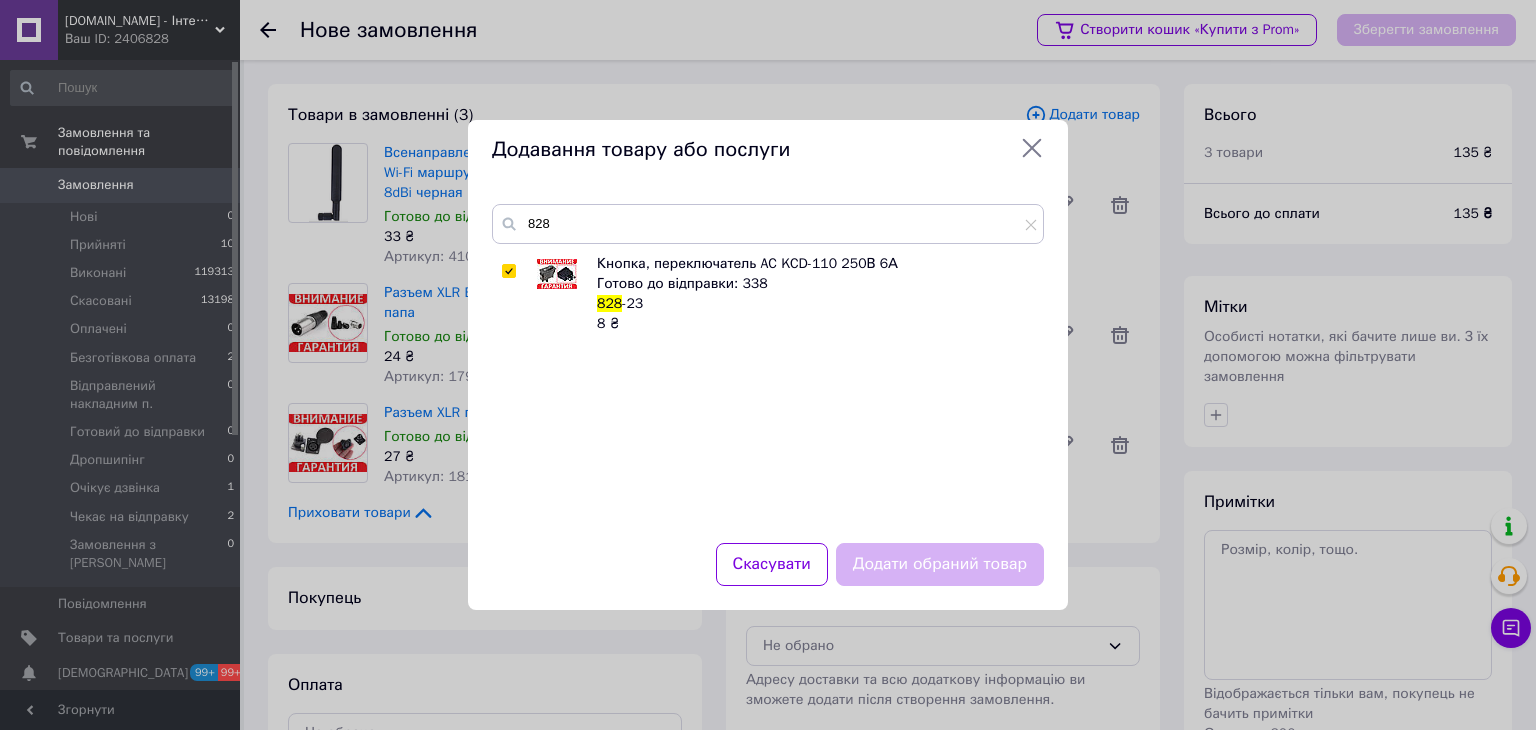 checkbox on "true" 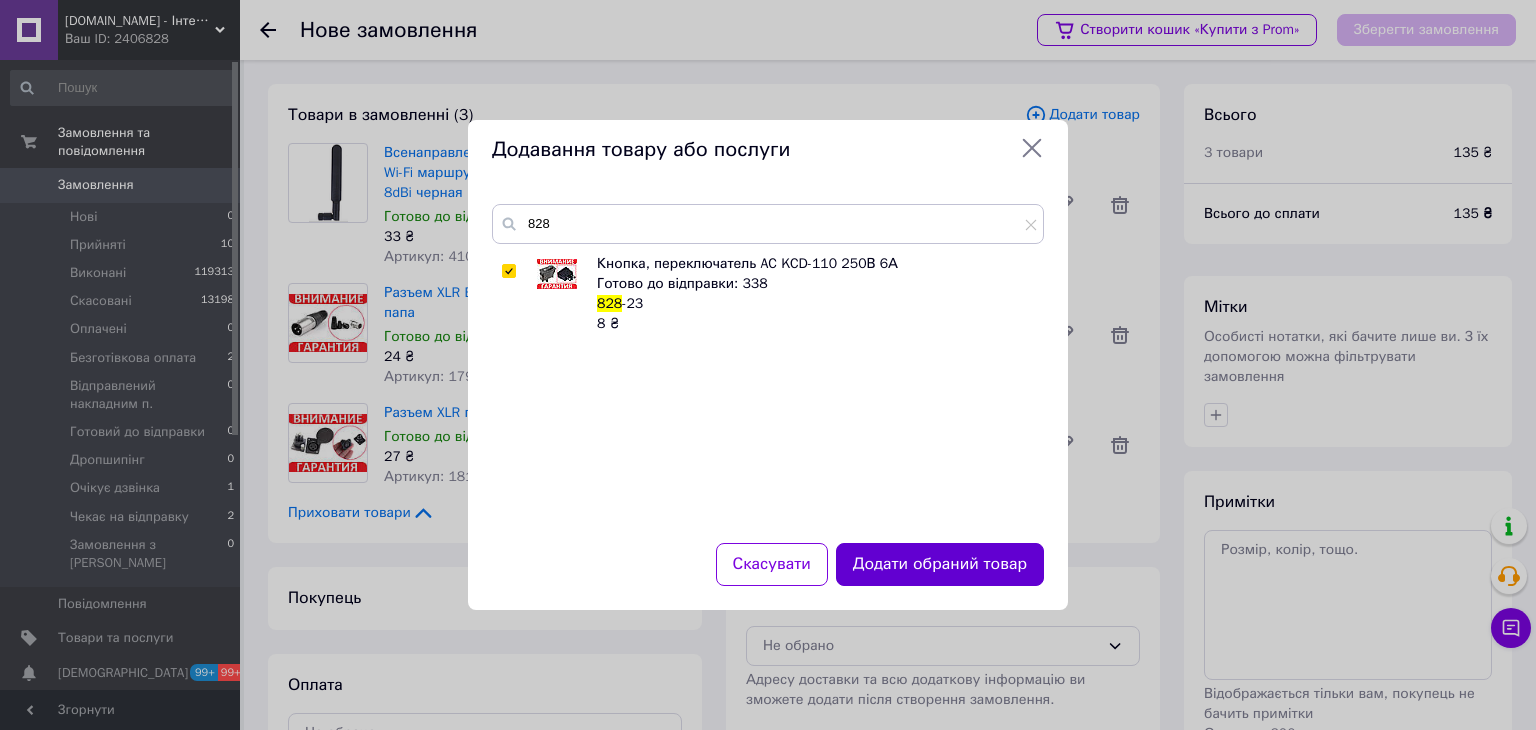 click on "Додати обраний товар" at bounding box center (940, 564) 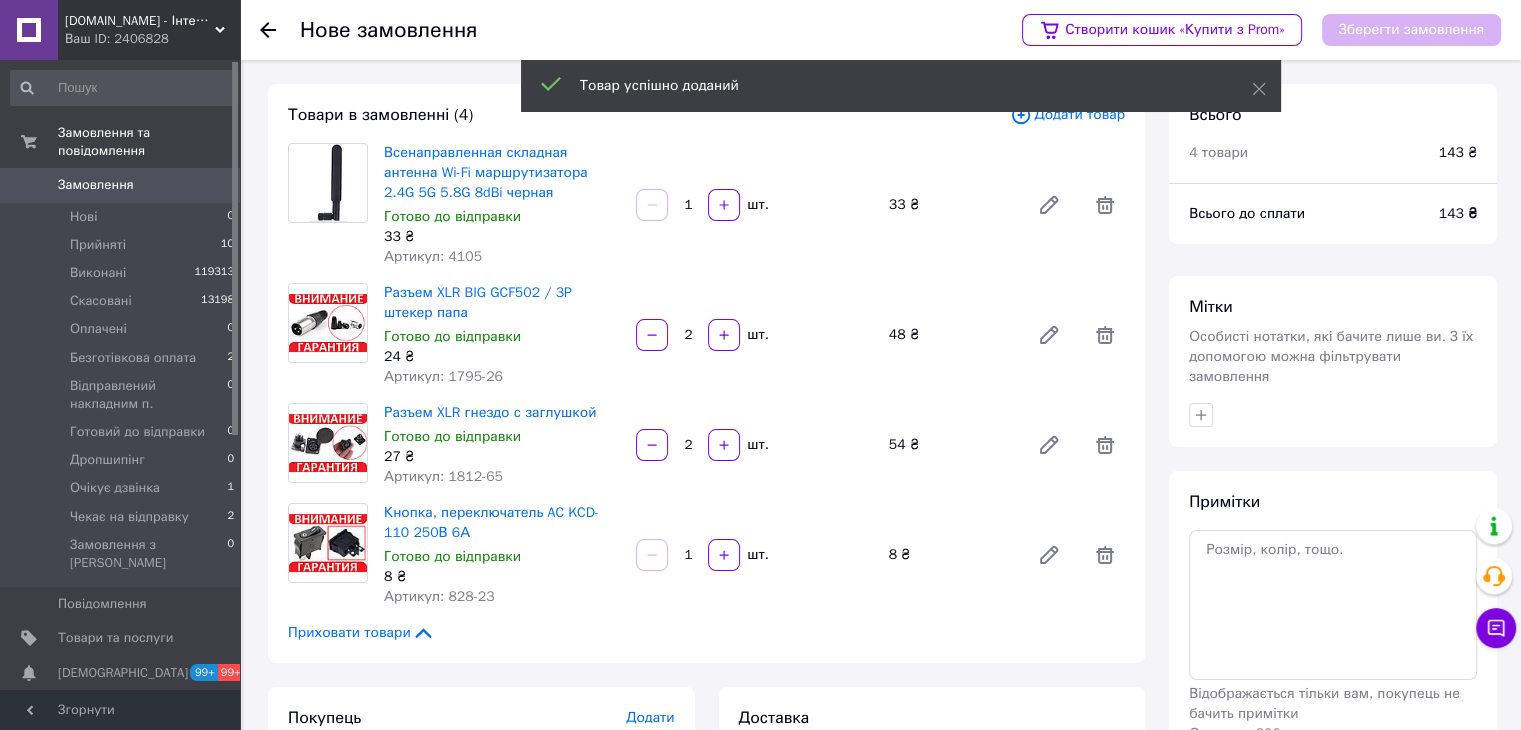 click on "Додати товар" at bounding box center [1067, 115] 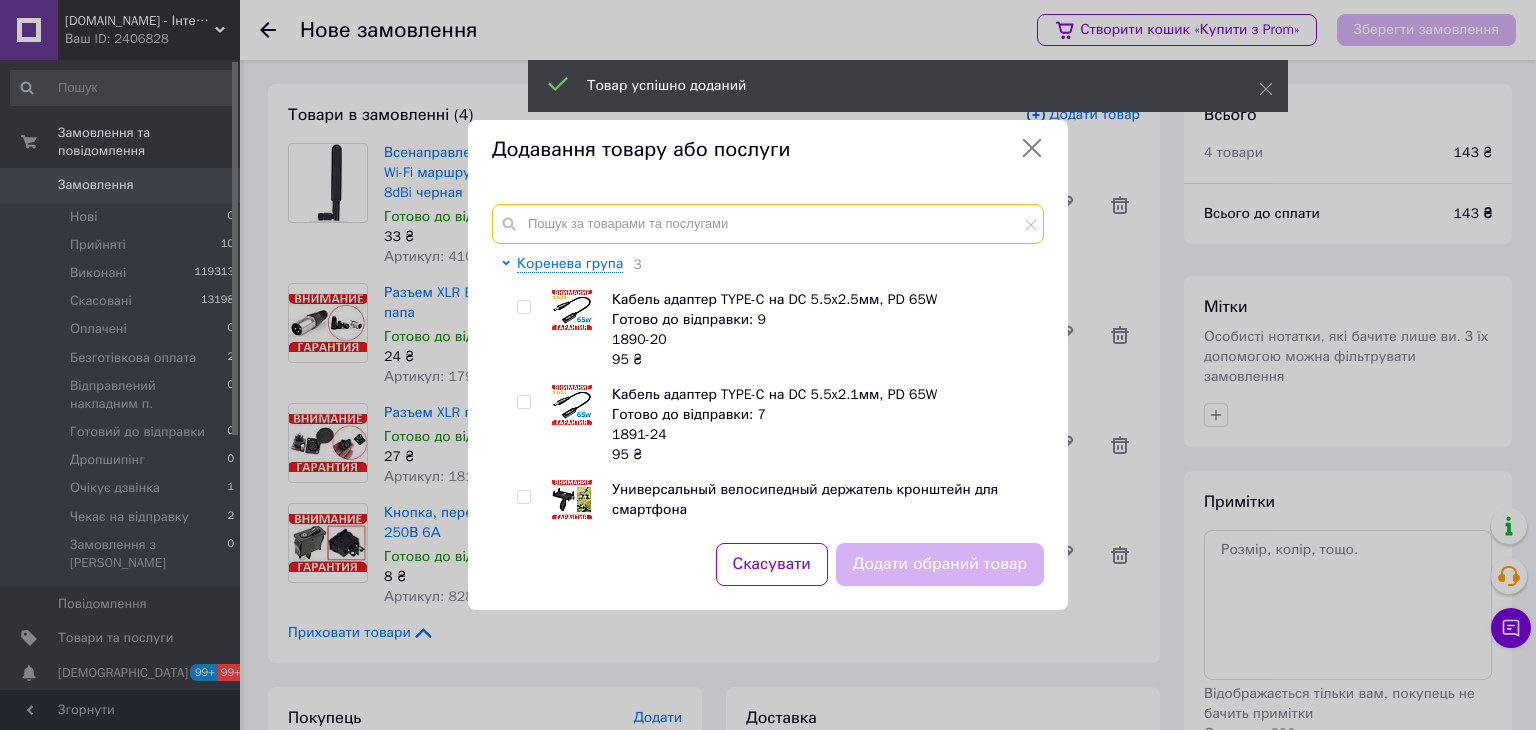 click at bounding box center (768, 224) 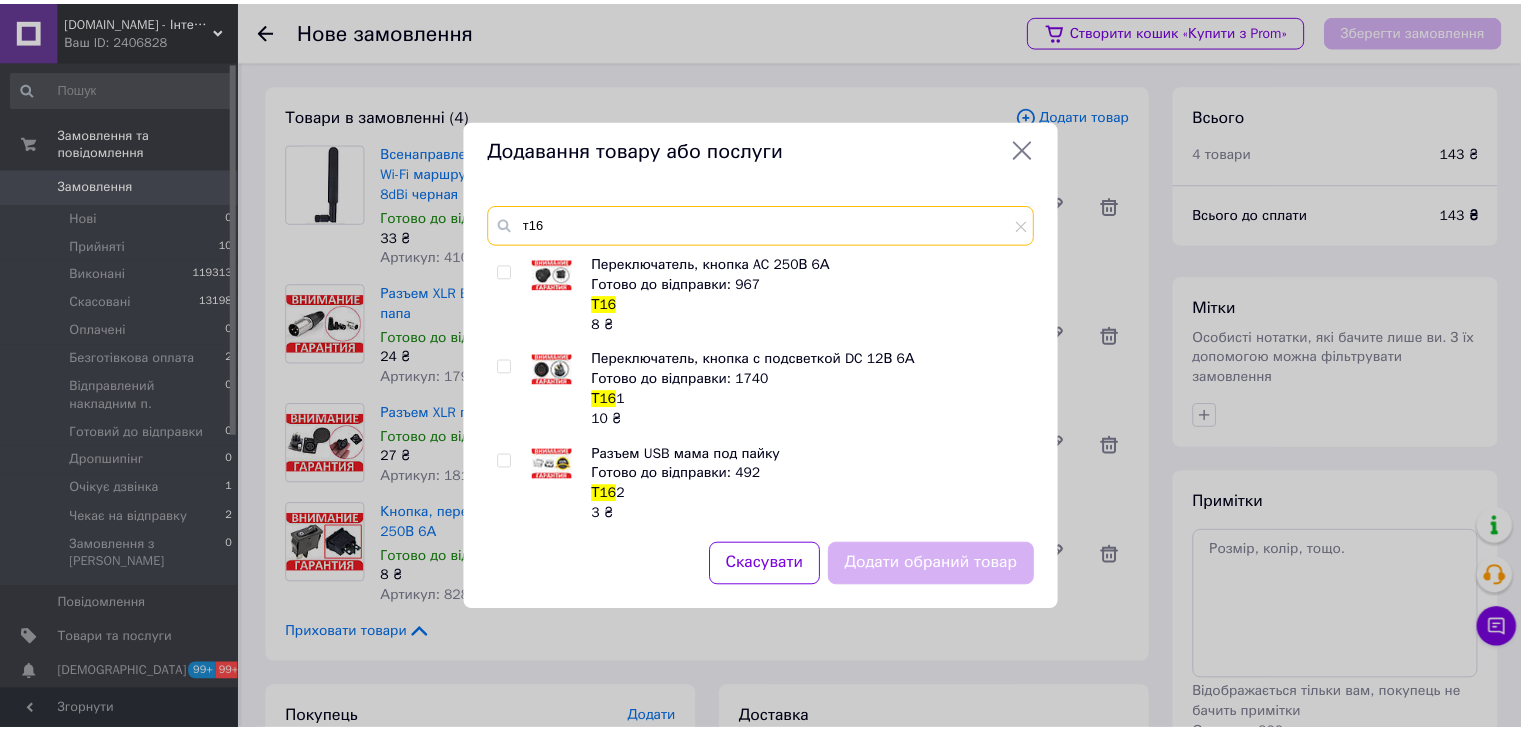 scroll, scrollTop: 0, scrollLeft: 0, axis: both 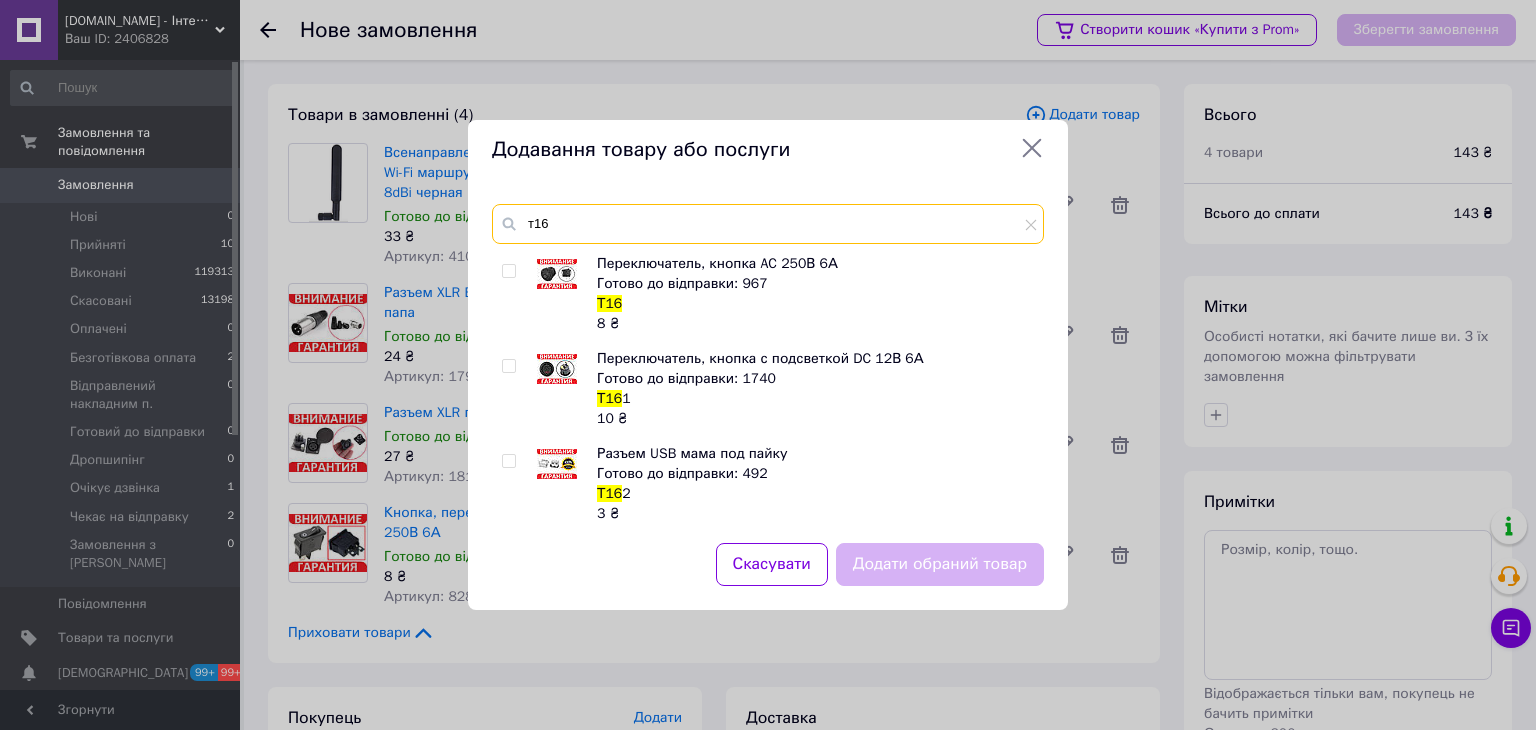 type on "т16" 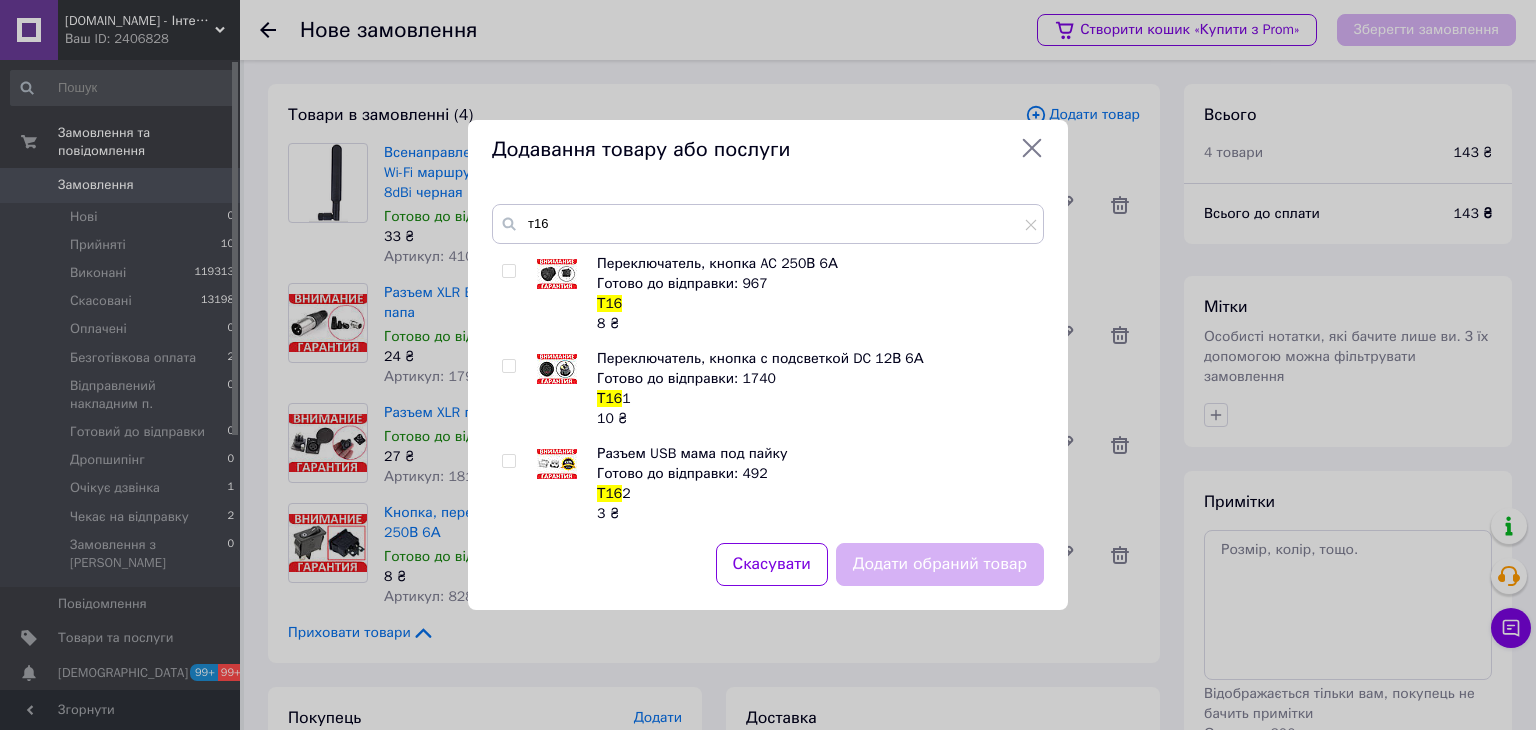 drag, startPoint x: 508, startPoint y: 275, endPoint x: 684, endPoint y: 393, distance: 211.8962 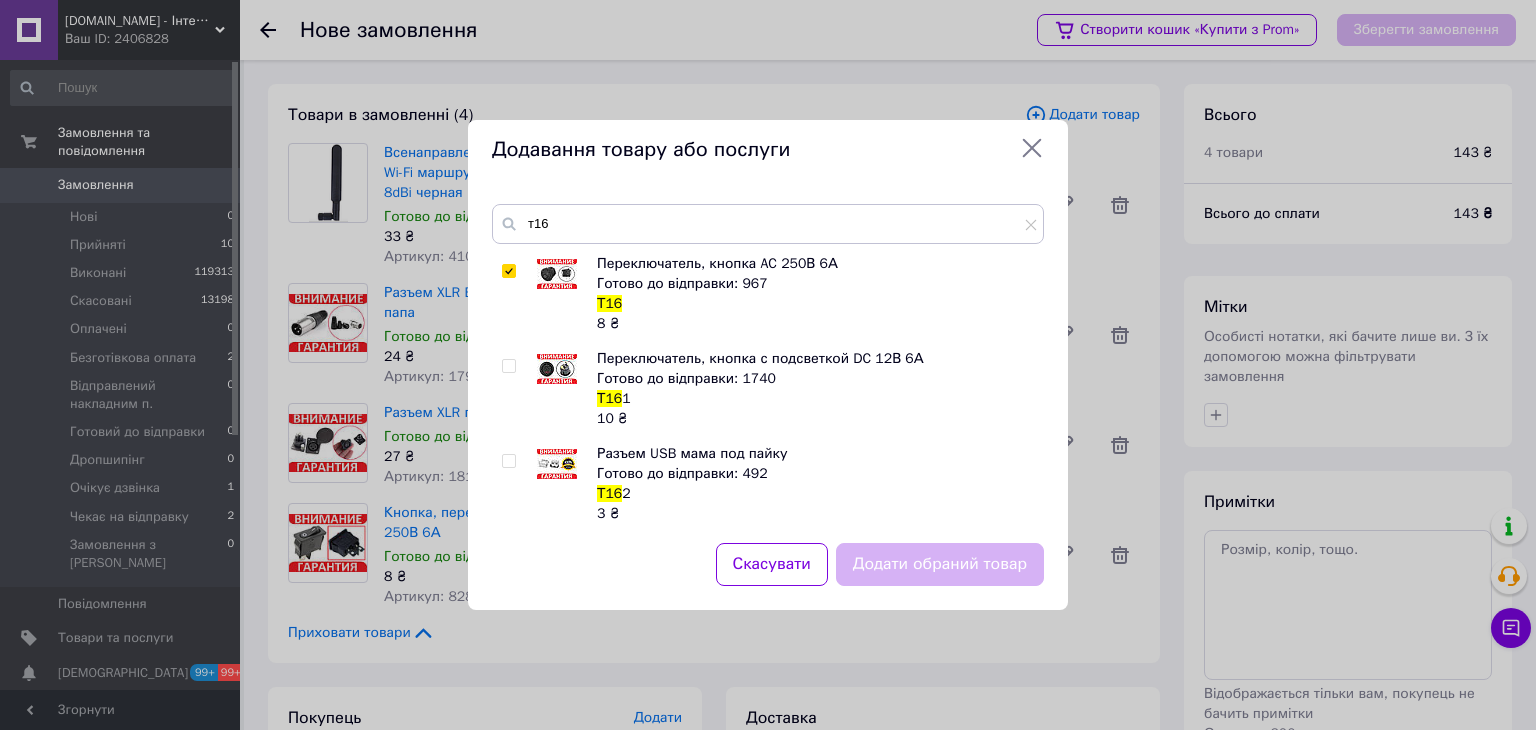 checkbox on "true" 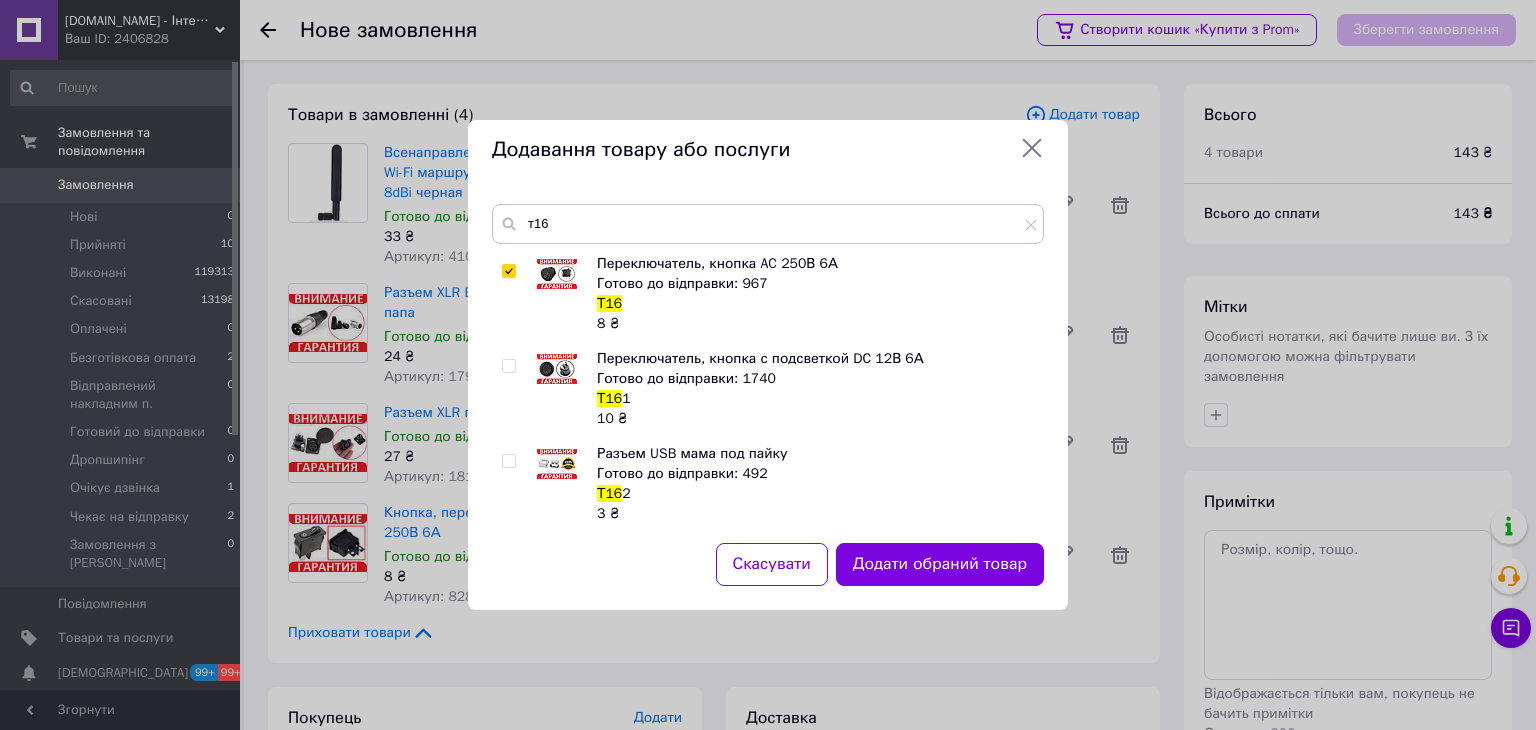 drag, startPoint x: 940, startPoint y: 569, endPoint x: 709, endPoint y: 583, distance: 231.42386 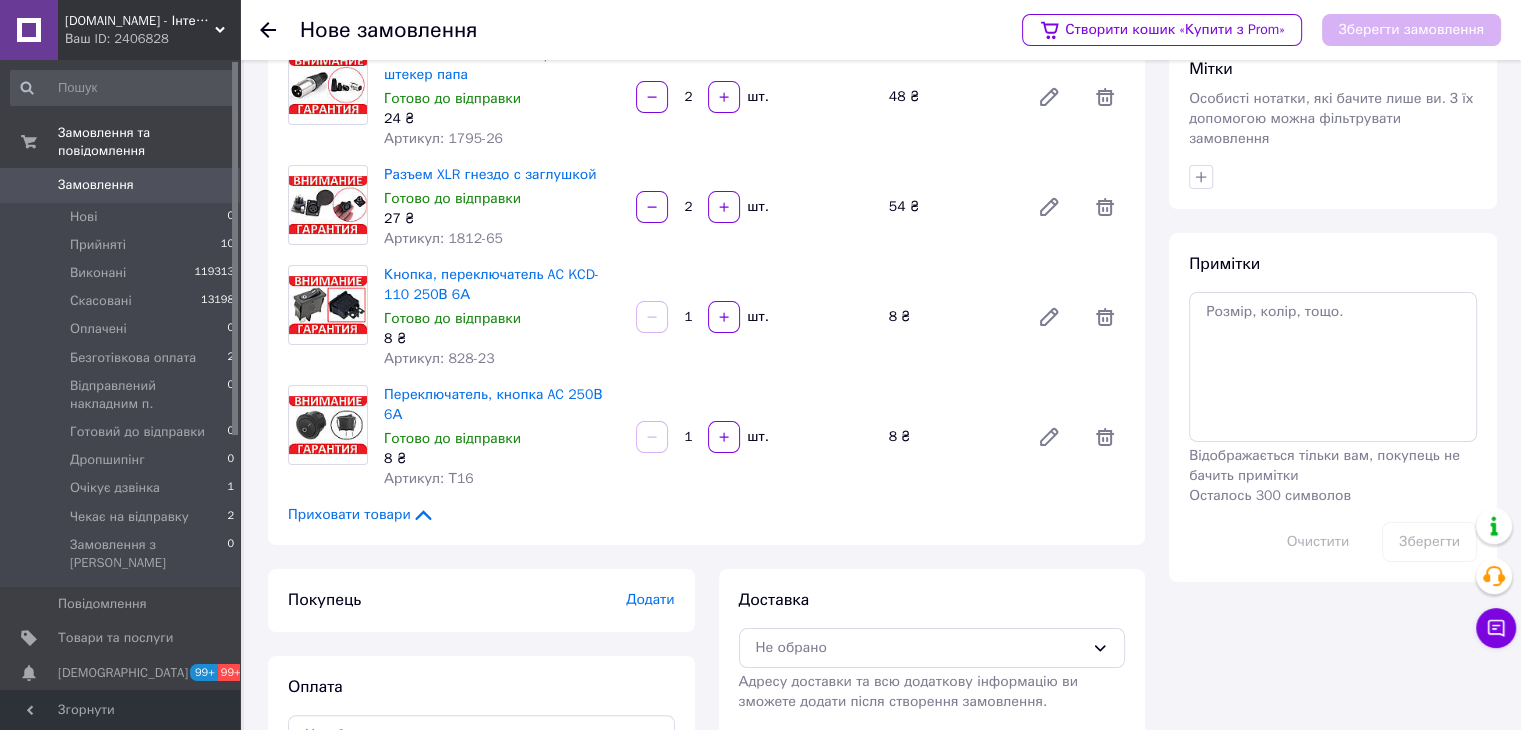scroll, scrollTop: 286, scrollLeft: 0, axis: vertical 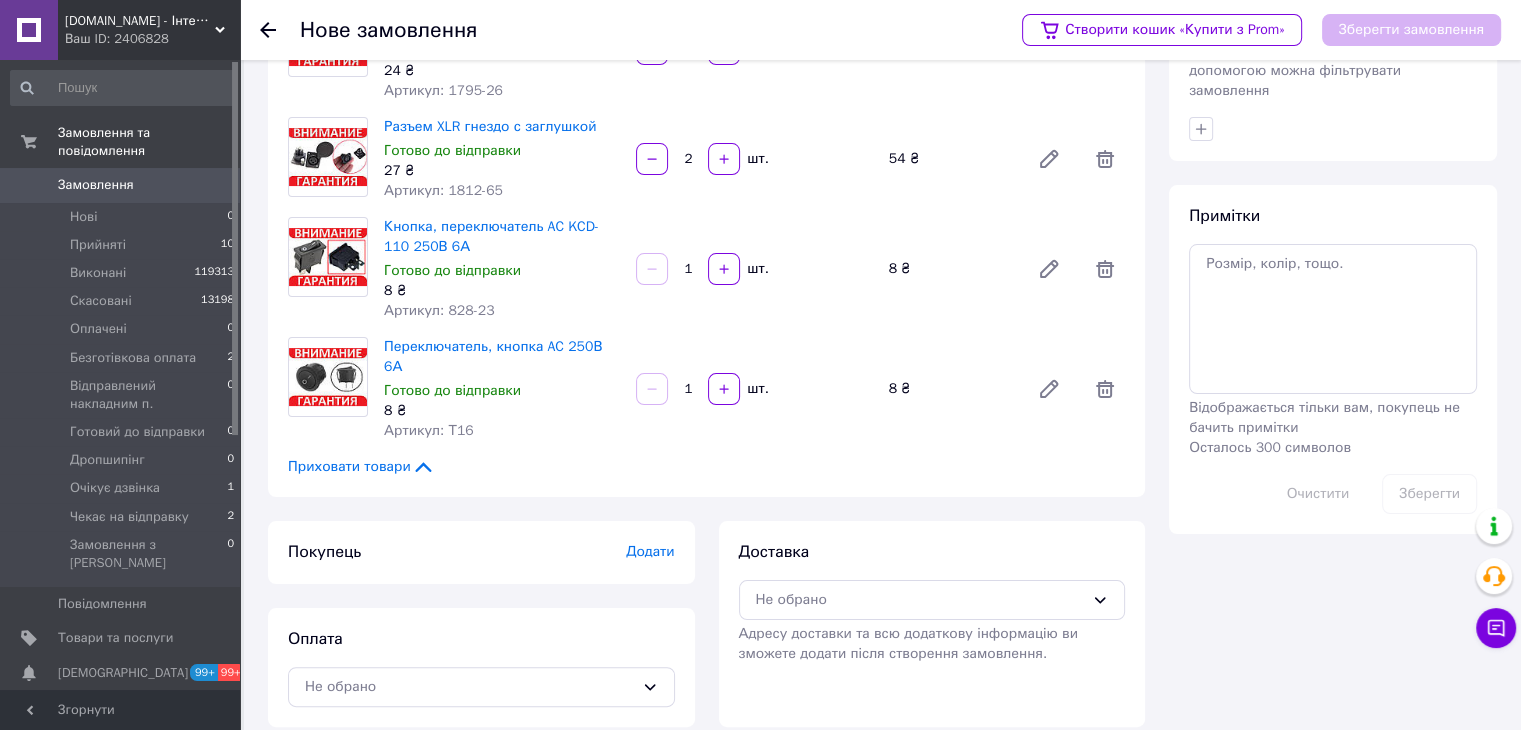 click on "Доставка Не обрано Адресу доставки та всю додаткову інформацію
ви зможете додати після створення замовлення." at bounding box center [932, 602] 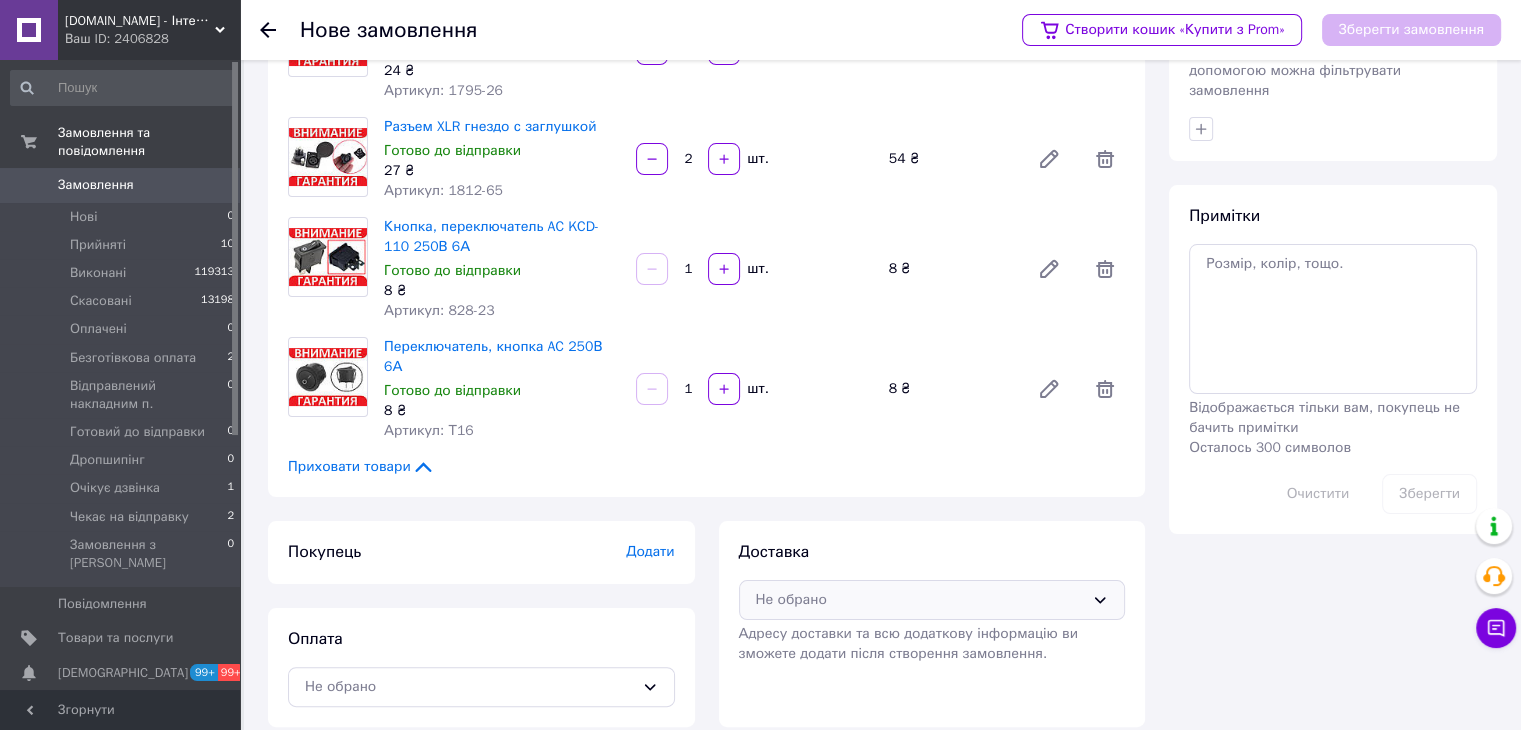 click on "Не обрано" at bounding box center (920, 600) 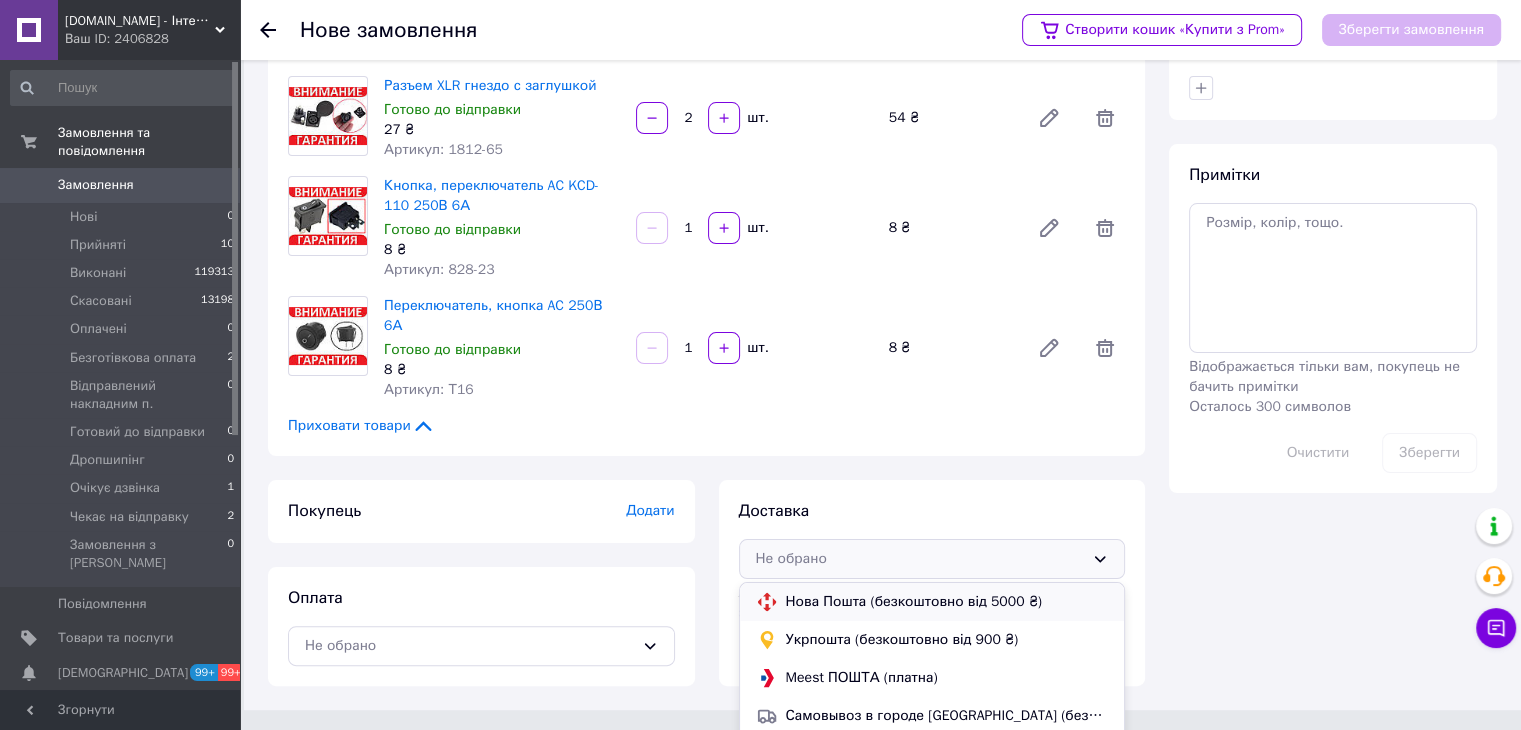 scroll, scrollTop: 332, scrollLeft: 0, axis: vertical 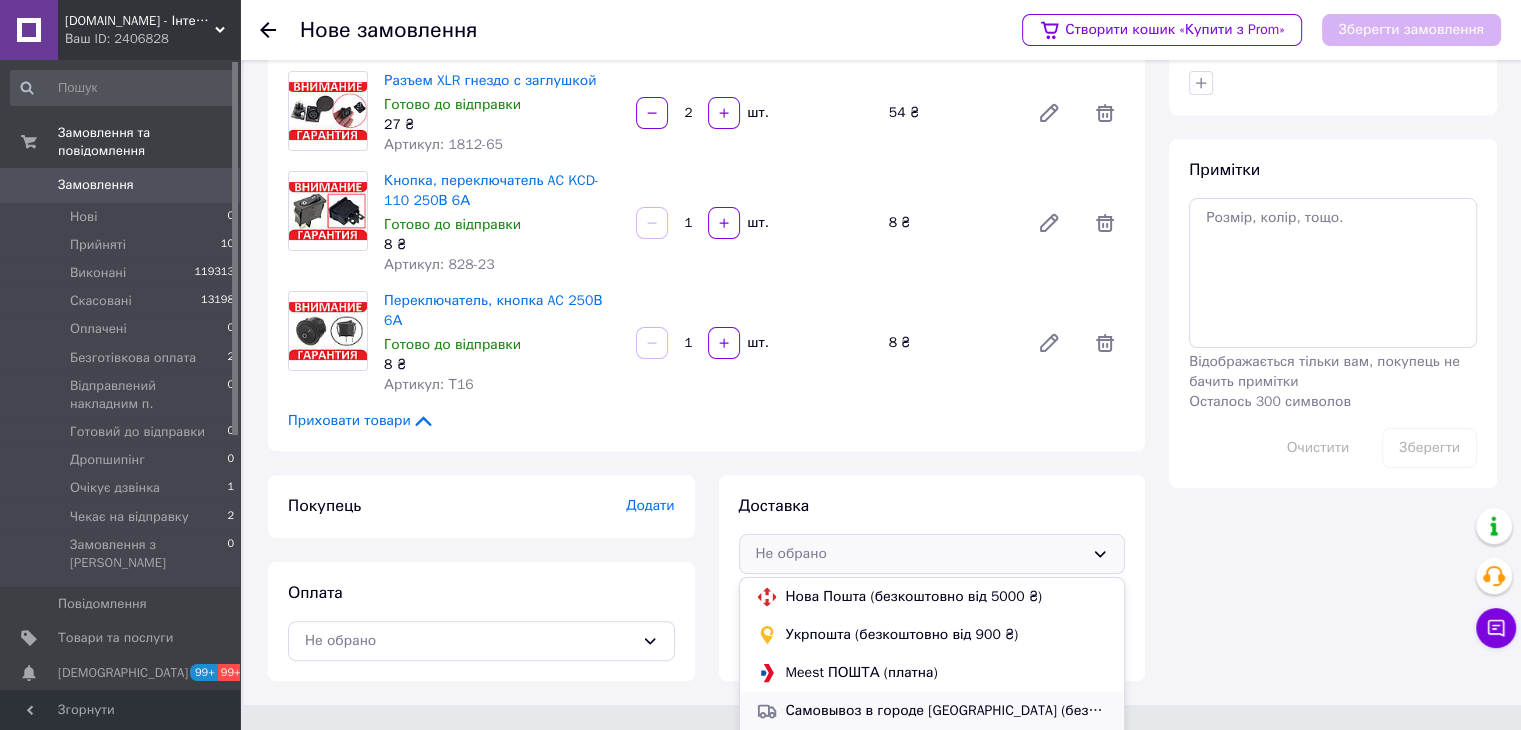 click on "Самовывоз в городе УМАНЬ (безкоштовно)" at bounding box center [947, 711] 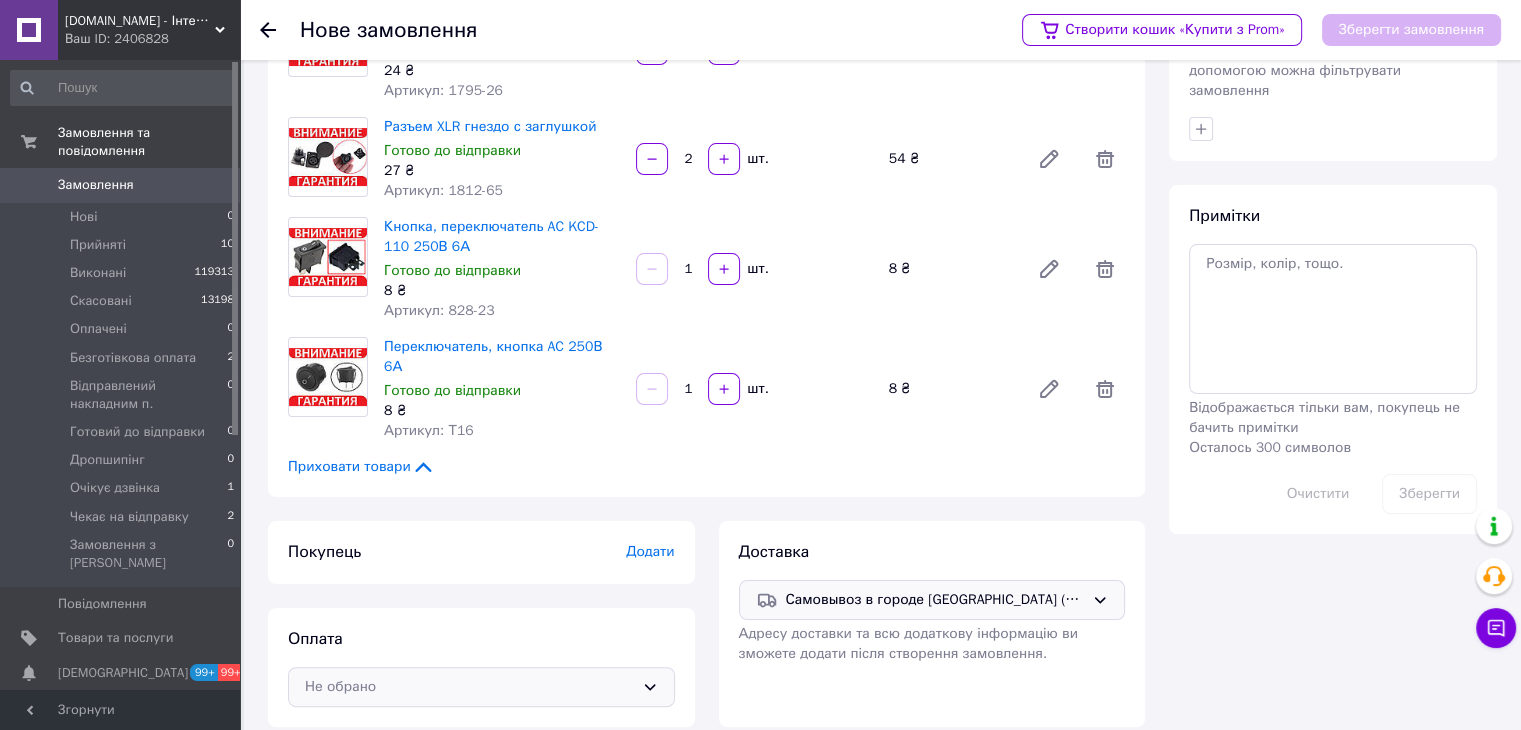click on "Не обрано" at bounding box center [481, 687] 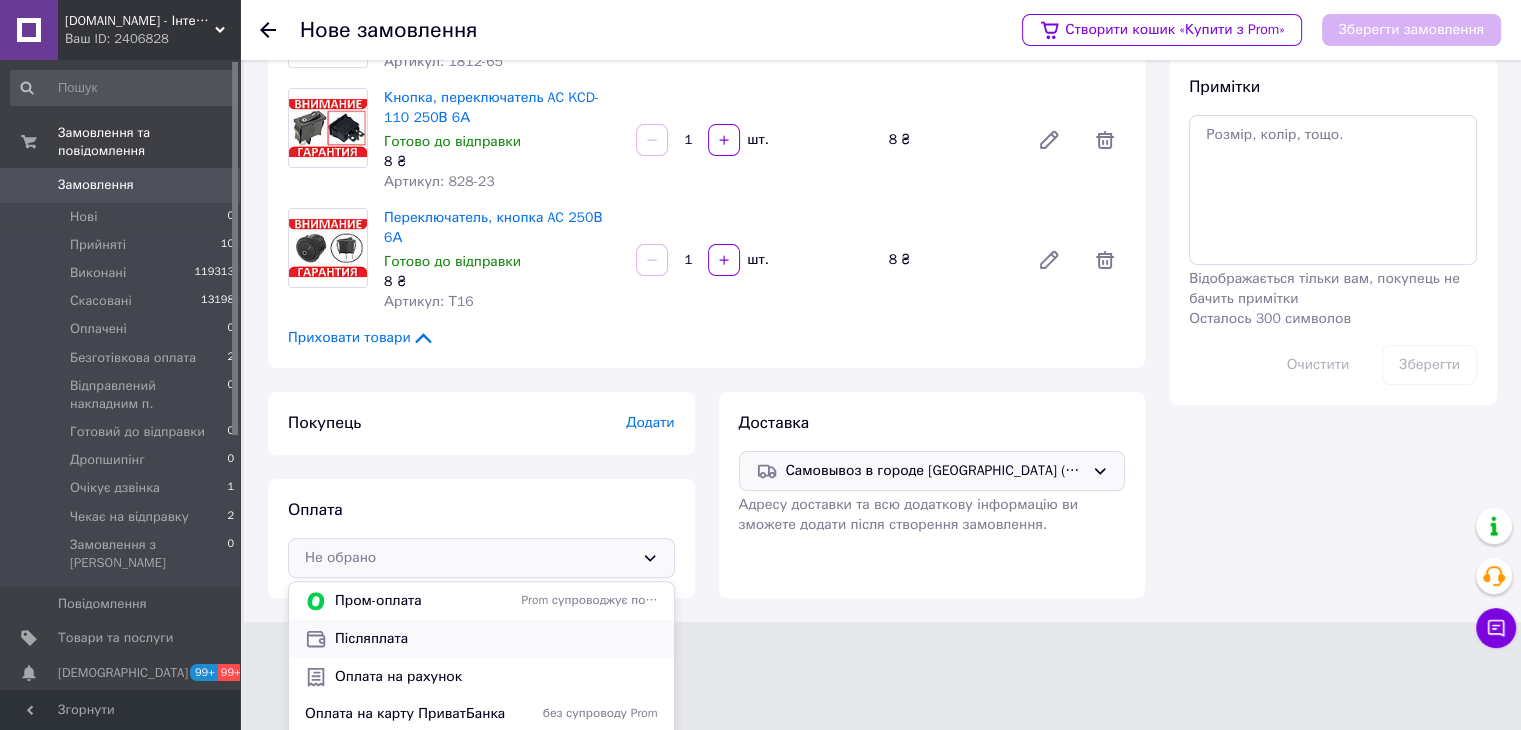 scroll, scrollTop: 419, scrollLeft: 0, axis: vertical 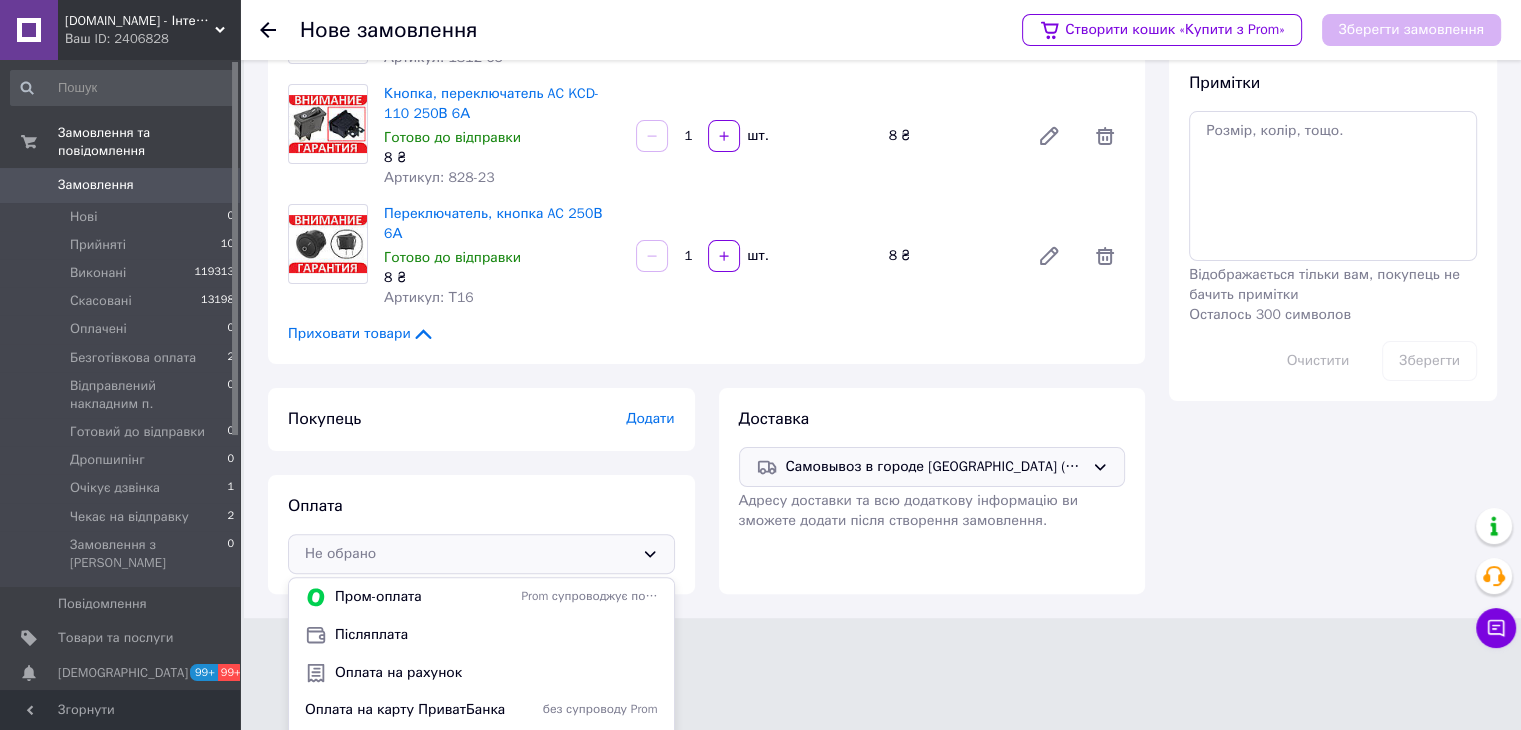 drag, startPoint x: 401, startPoint y: 721, endPoint x: 730, endPoint y: 684, distance: 331.074 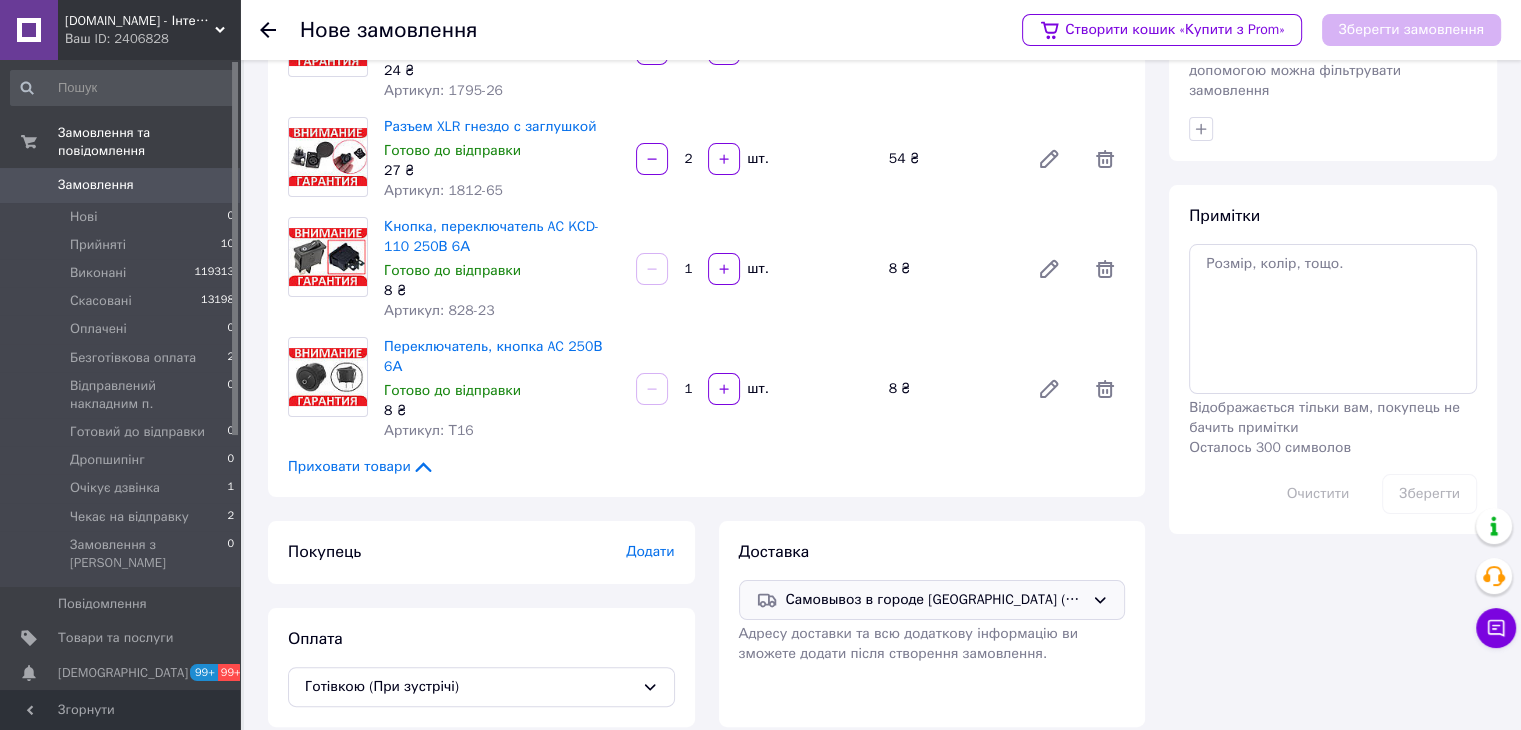 click on "Додати" at bounding box center [650, 551] 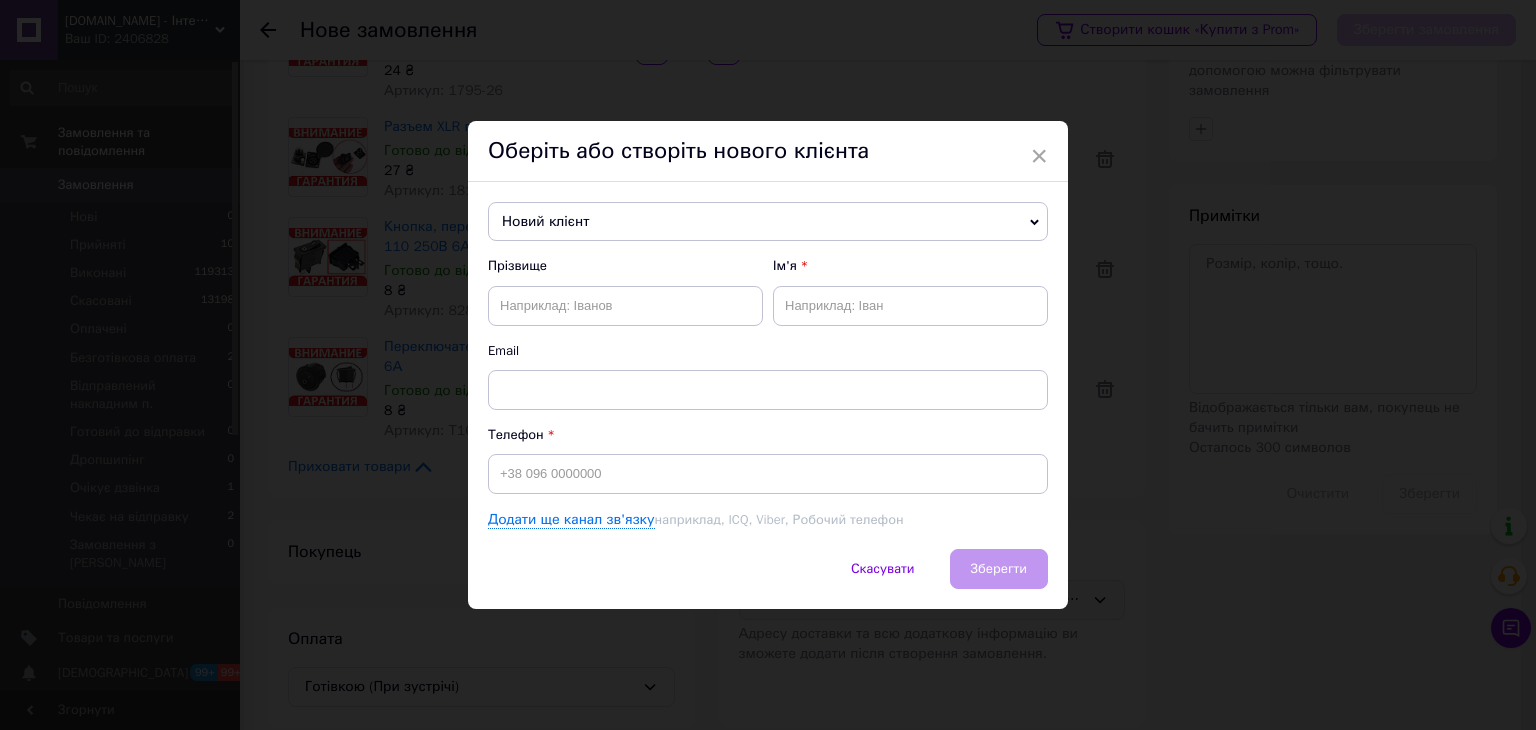 click on "Новий клієнт" at bounding box center [768, 222] 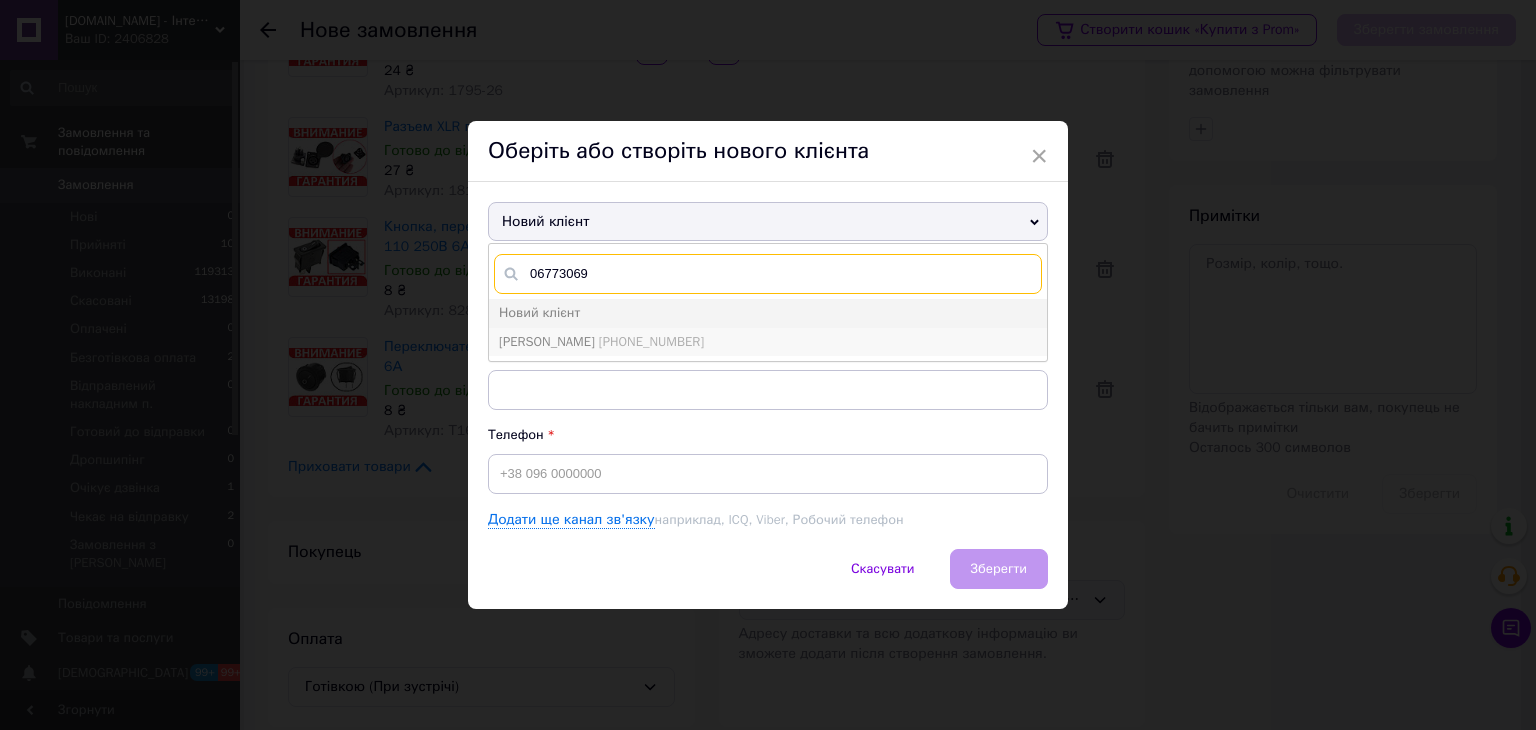 type on "06773069" 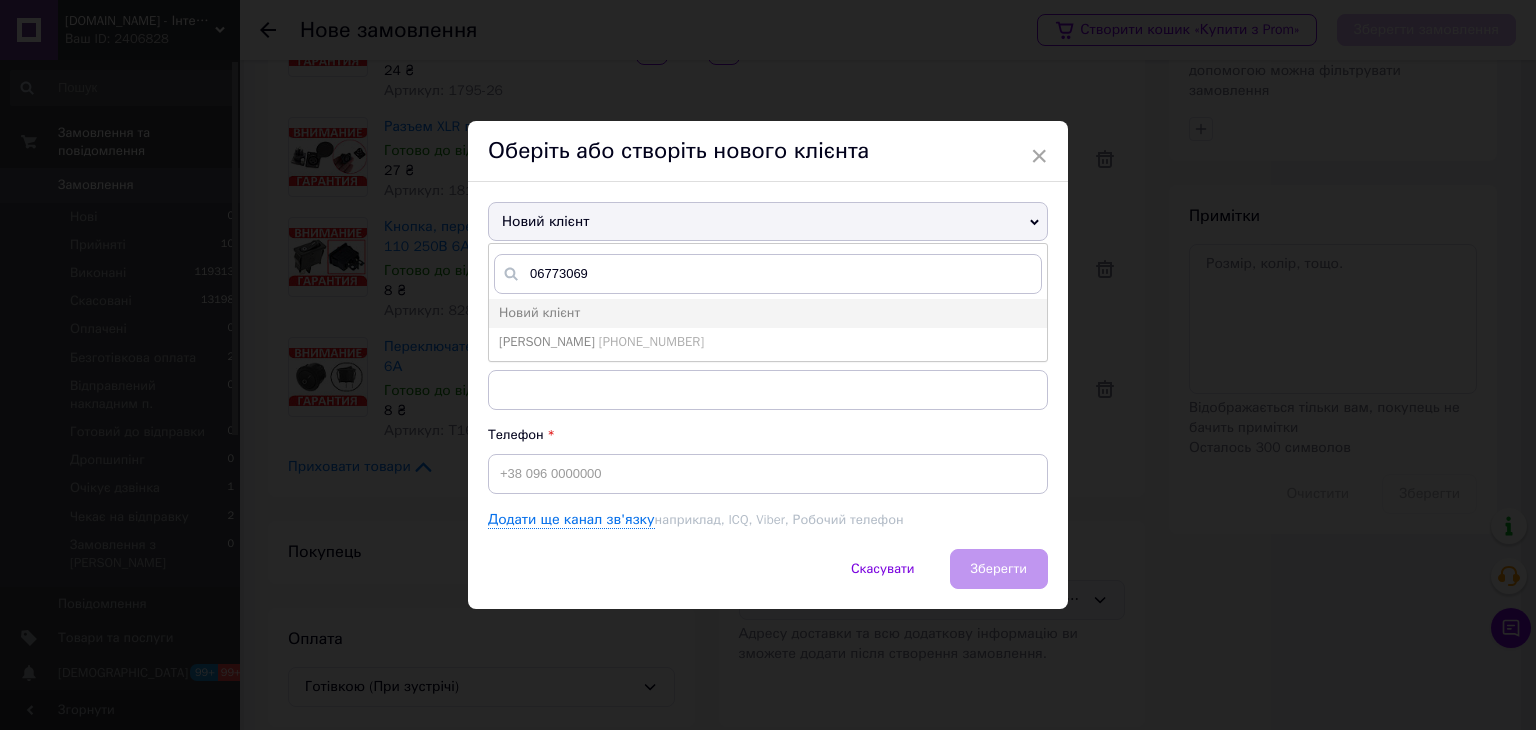 click on "+380677306986" at bounding box center [651, 341] 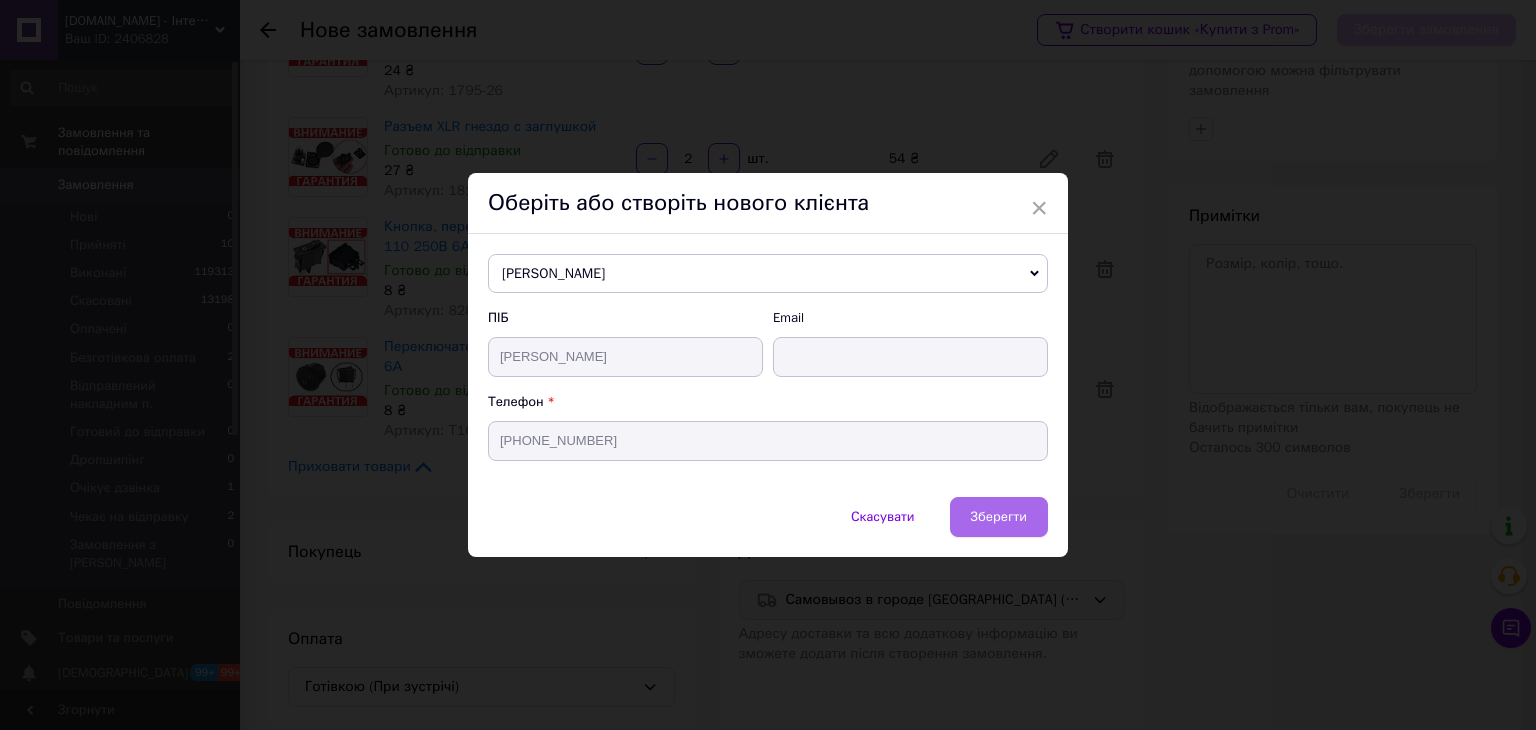 click on "Зберегти" at bounding box center (999, 516) 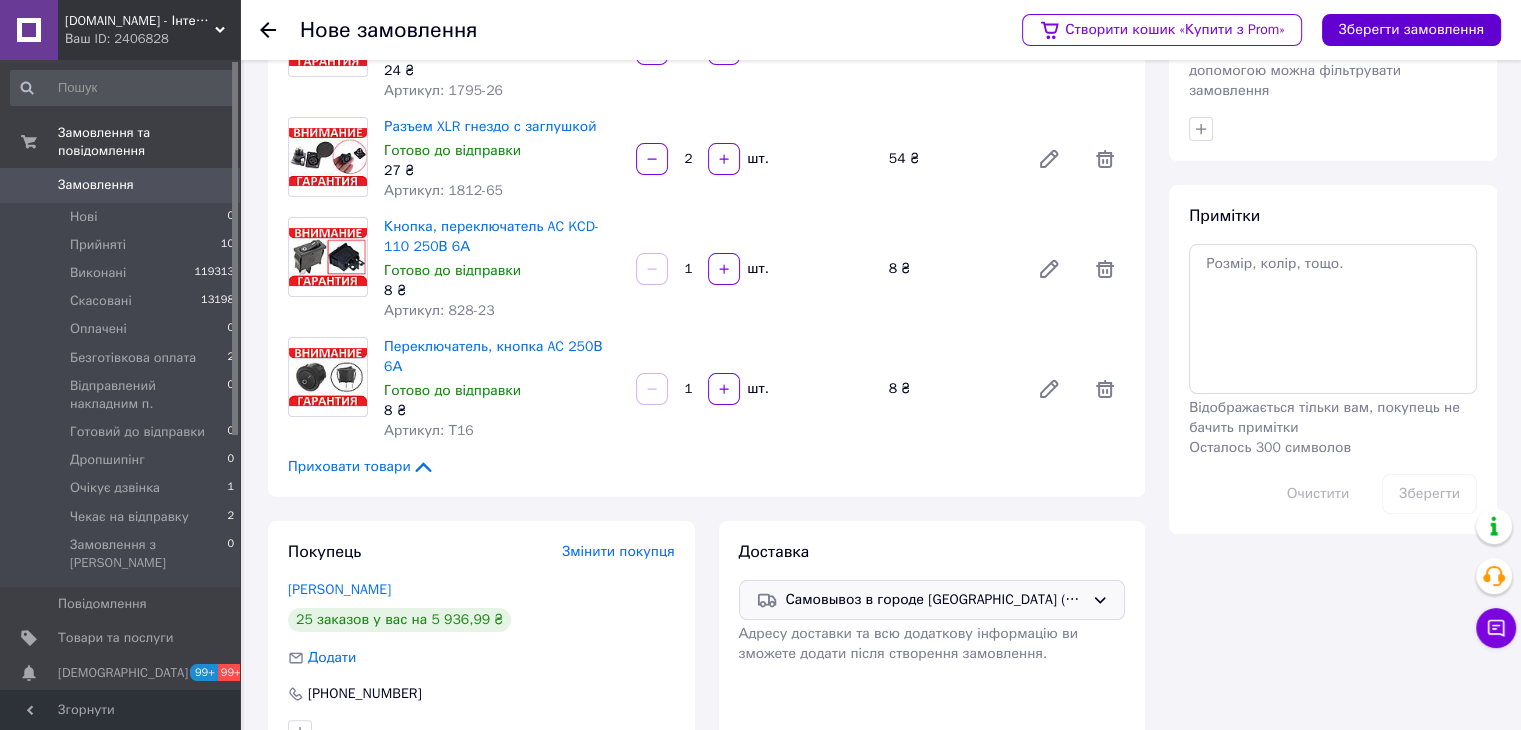 click on "Зберегти замовлення" at bounding box center (1411, 30) 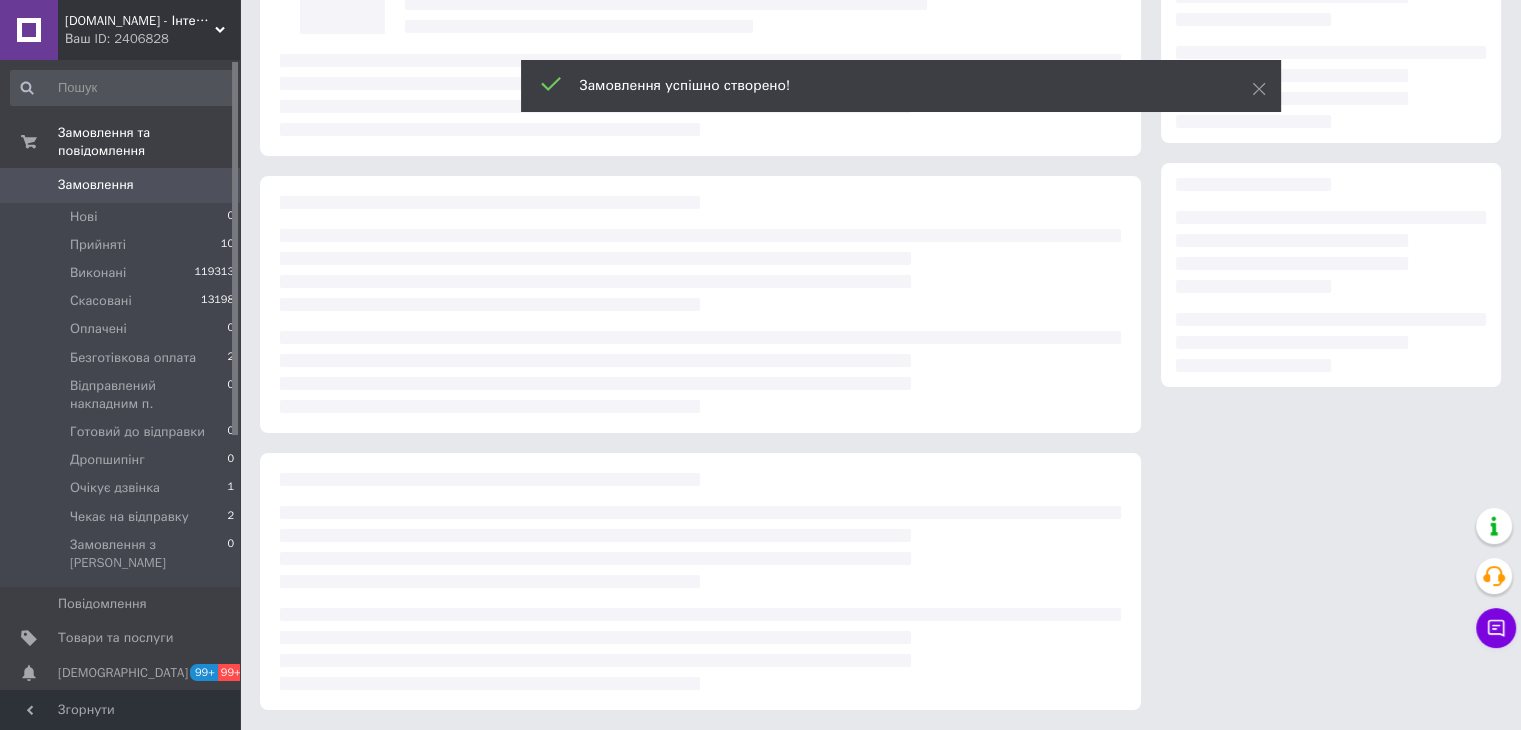 scroll, scrollTop: 286, scrollLeft: 0, axis: vertical 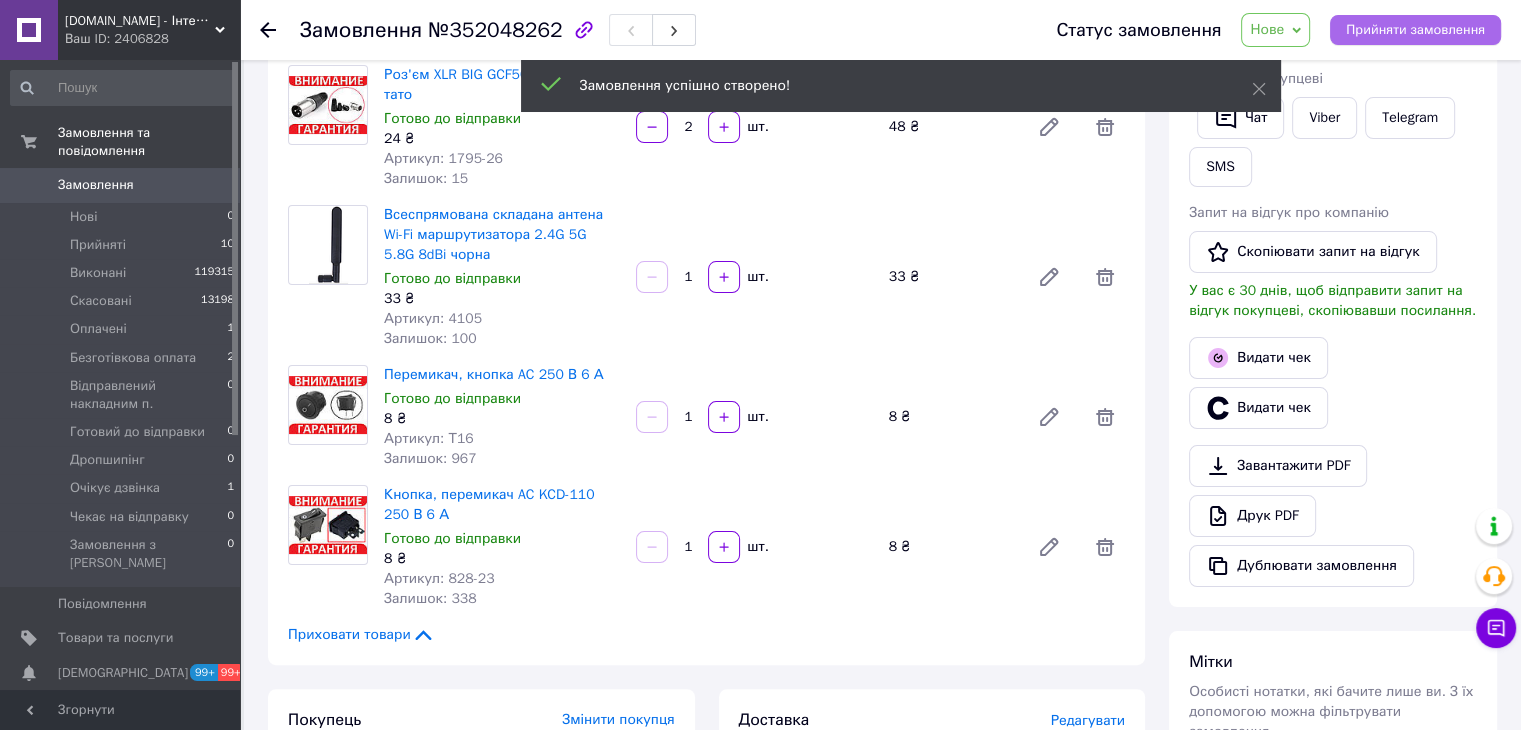 drag, startPoint x: 1387, startPoint y: 21, endPoint x: 1387, endPoint y: 37, distance: 16 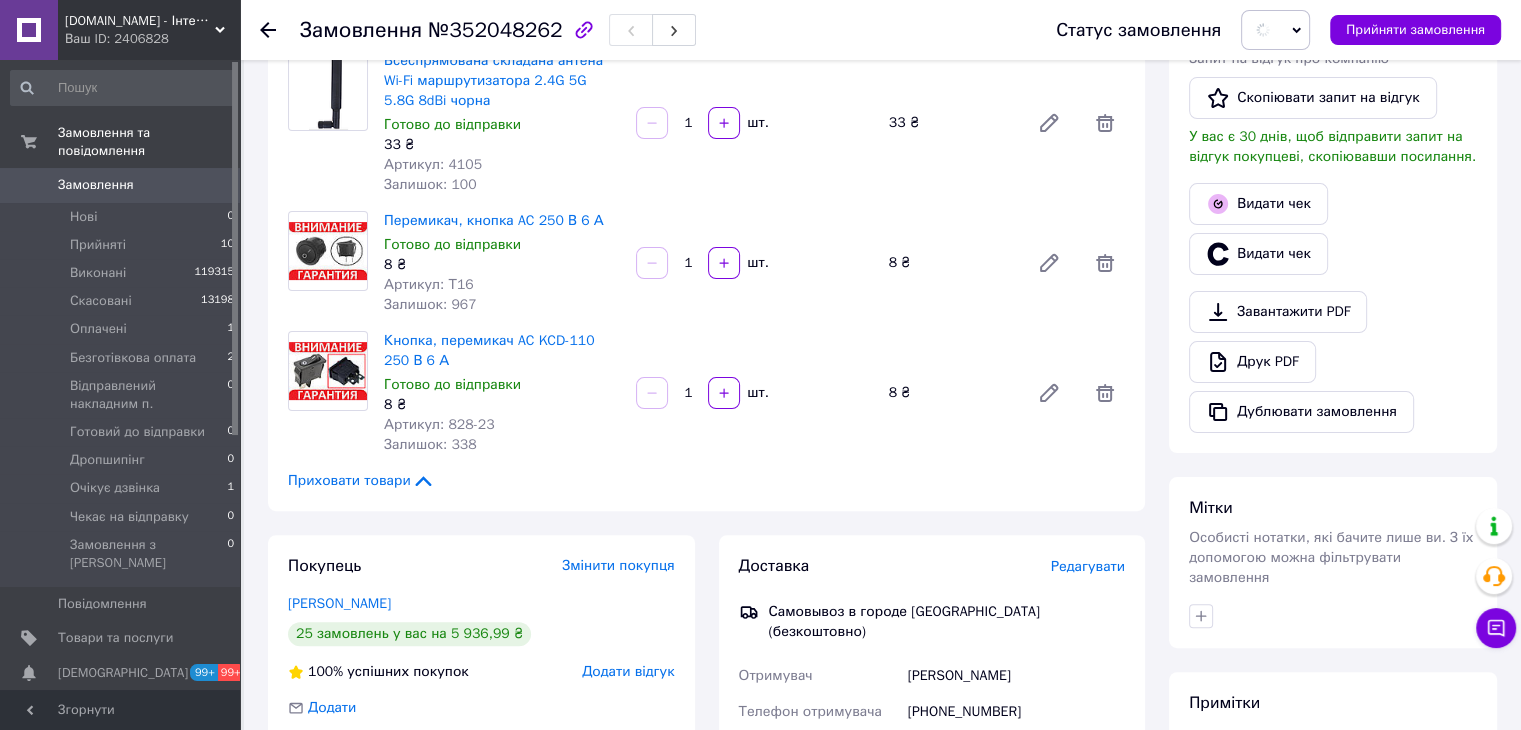 scroll, scrollTop: 686, scrollLeft: 0, axis: vertical 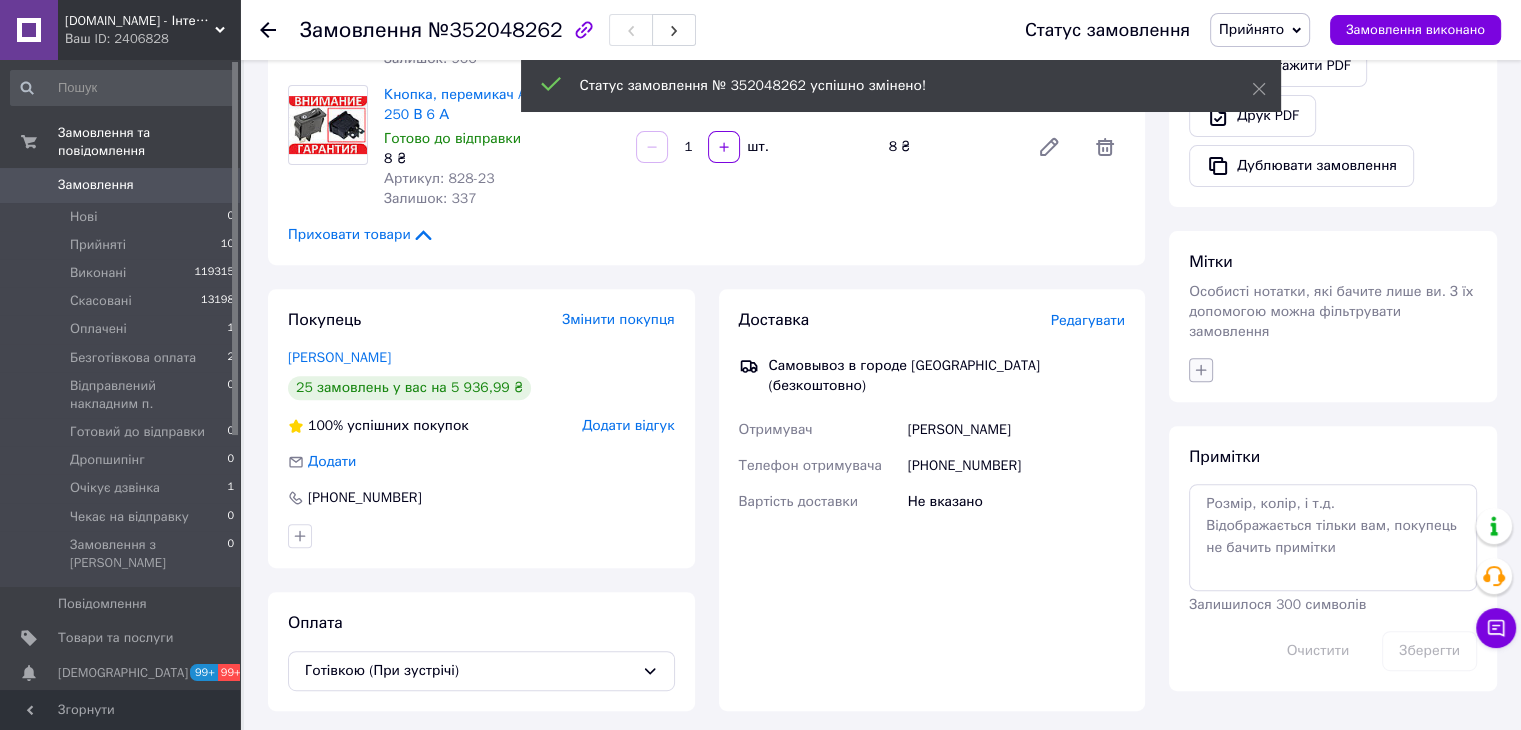 click 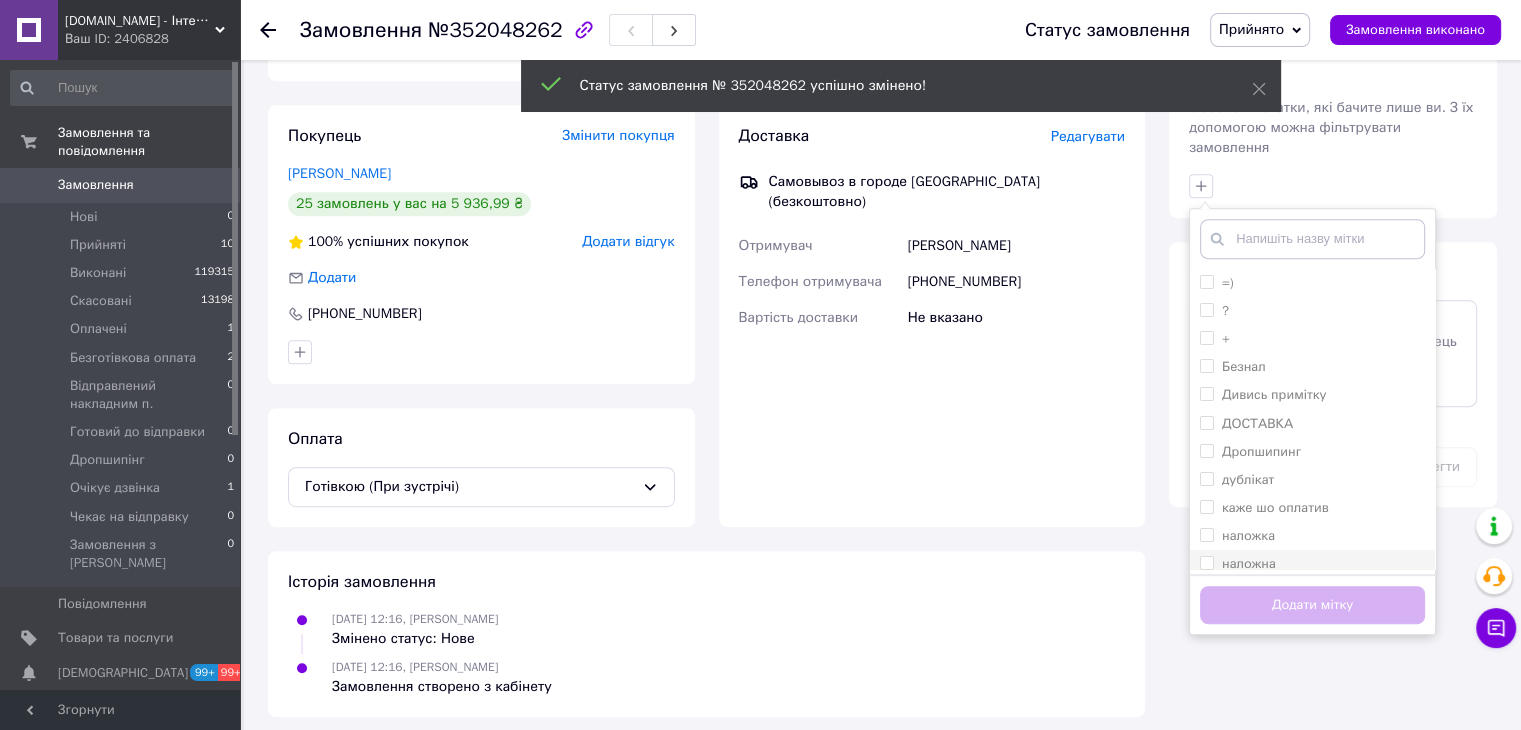 scroll, scrollTop: 884, scrollLeft: 0, axis: vertical 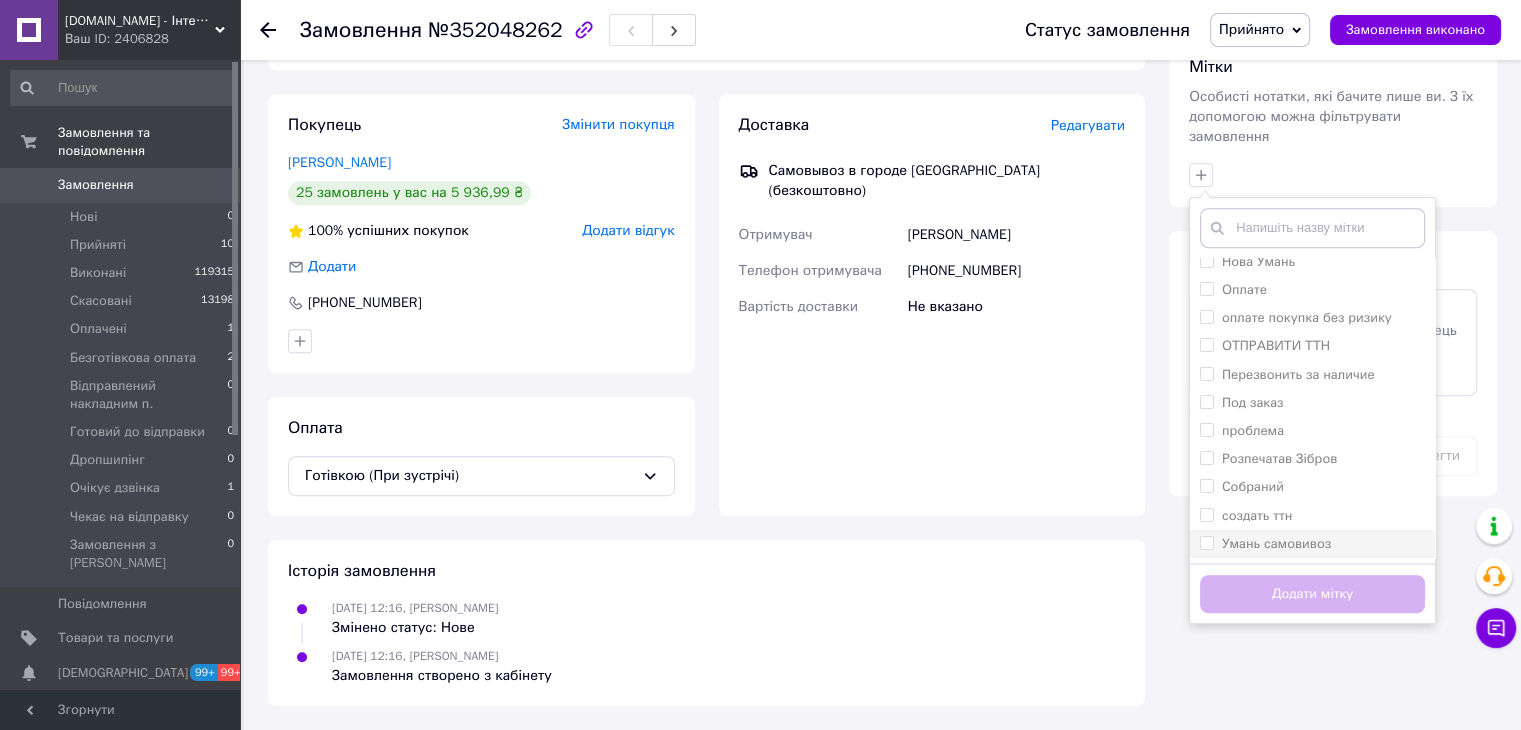 click on "Умань самовивоз" at bounding box center [1206, 542] 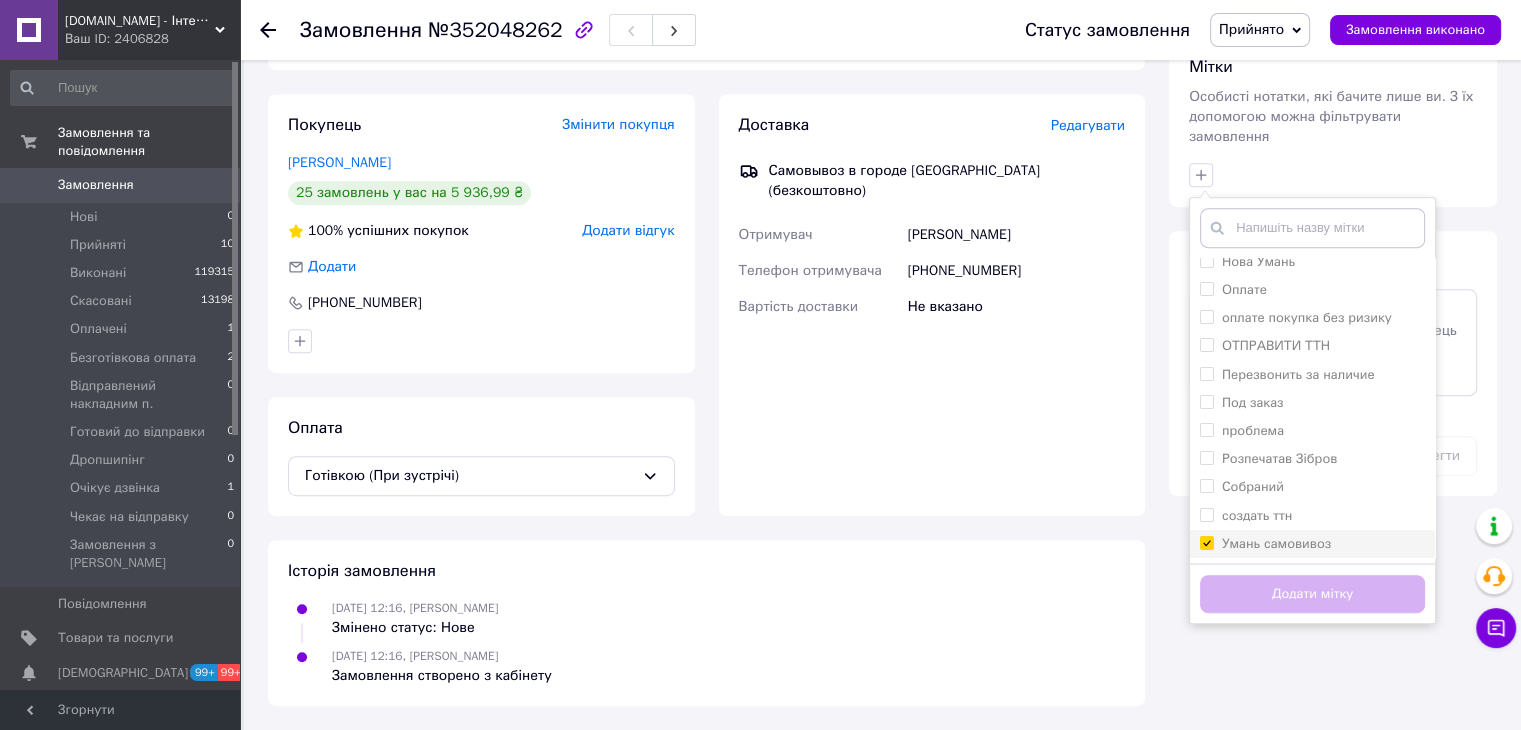 checkbox on "true" 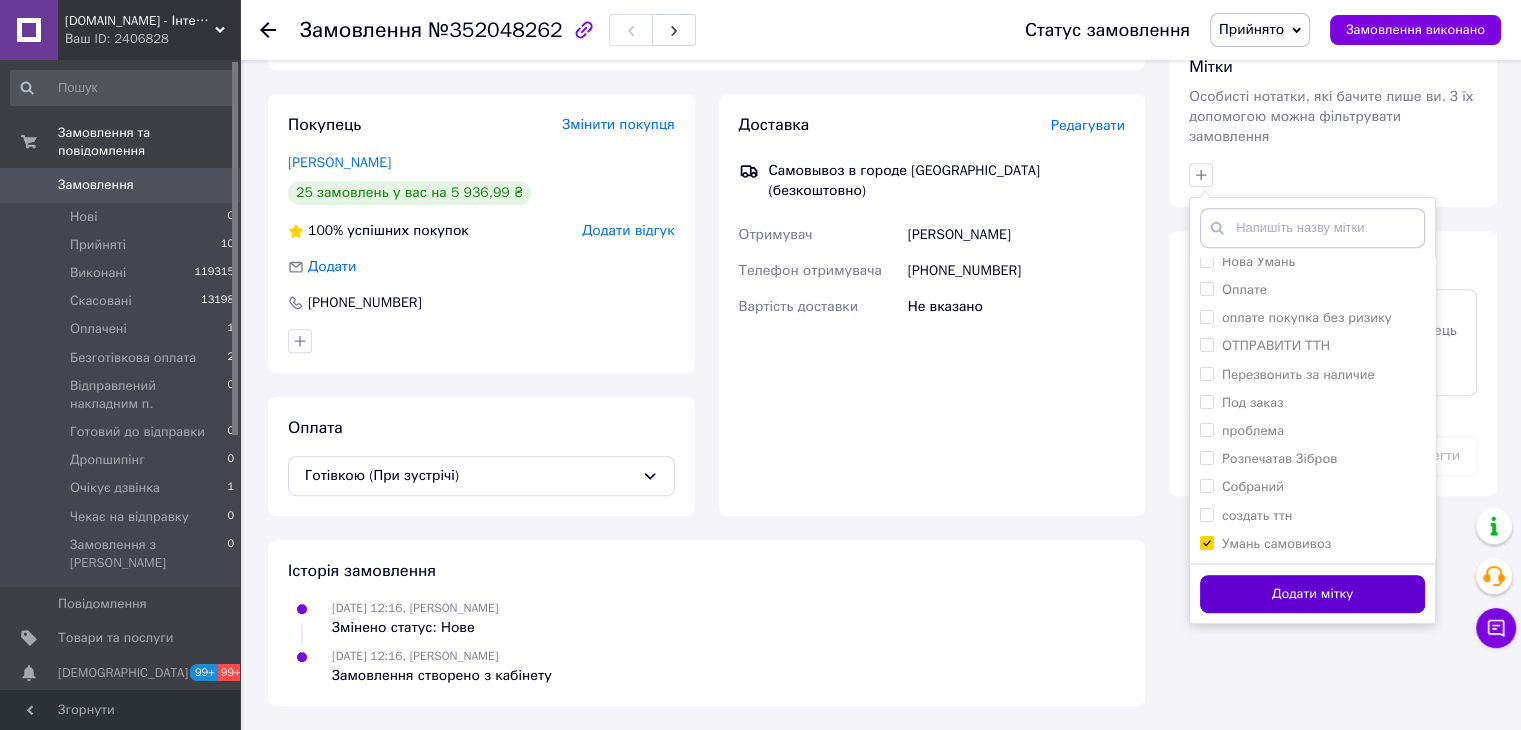 click on "Додати мітку" at bounding box center [1312, 594] 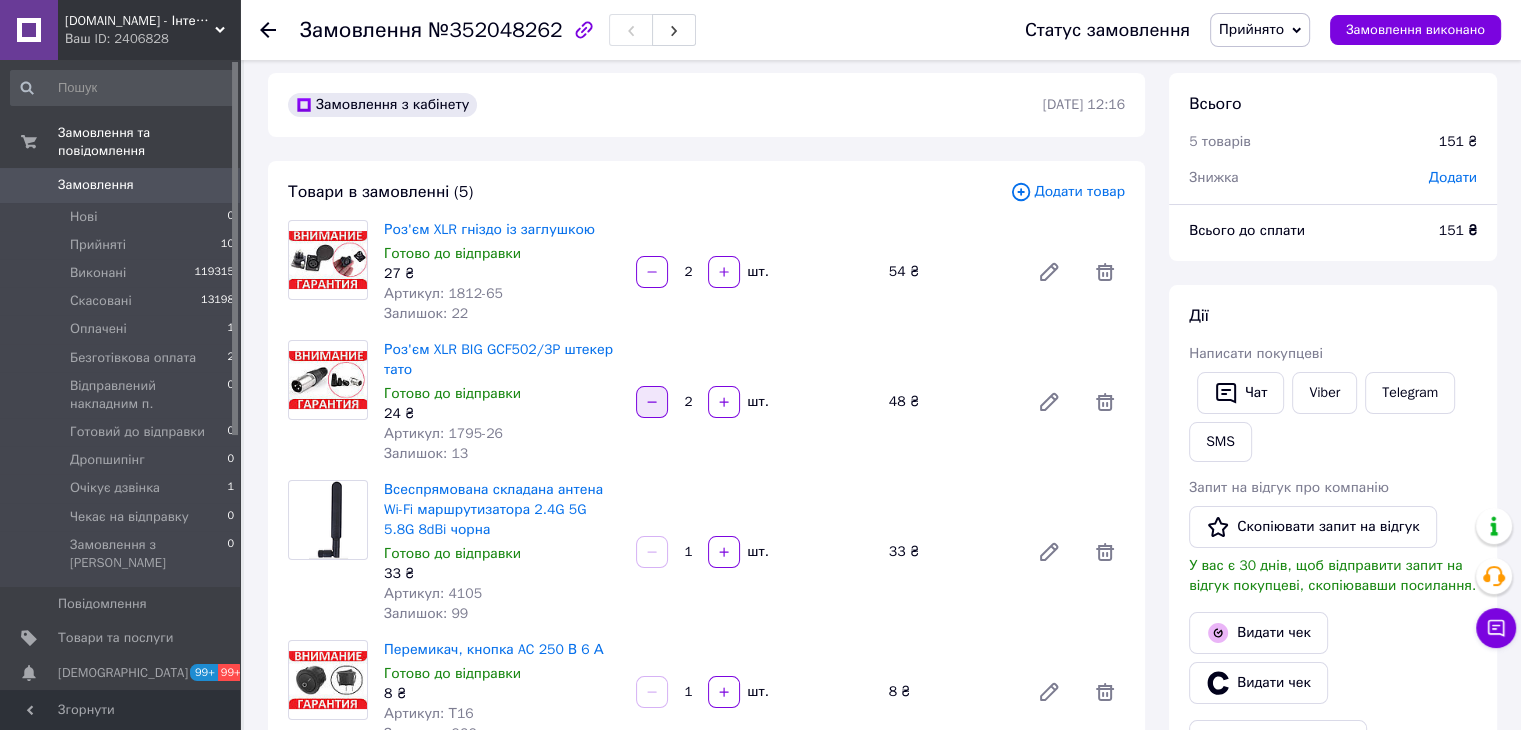 scroll, scrollTop: 0, scrollLeft: 0, axis: both 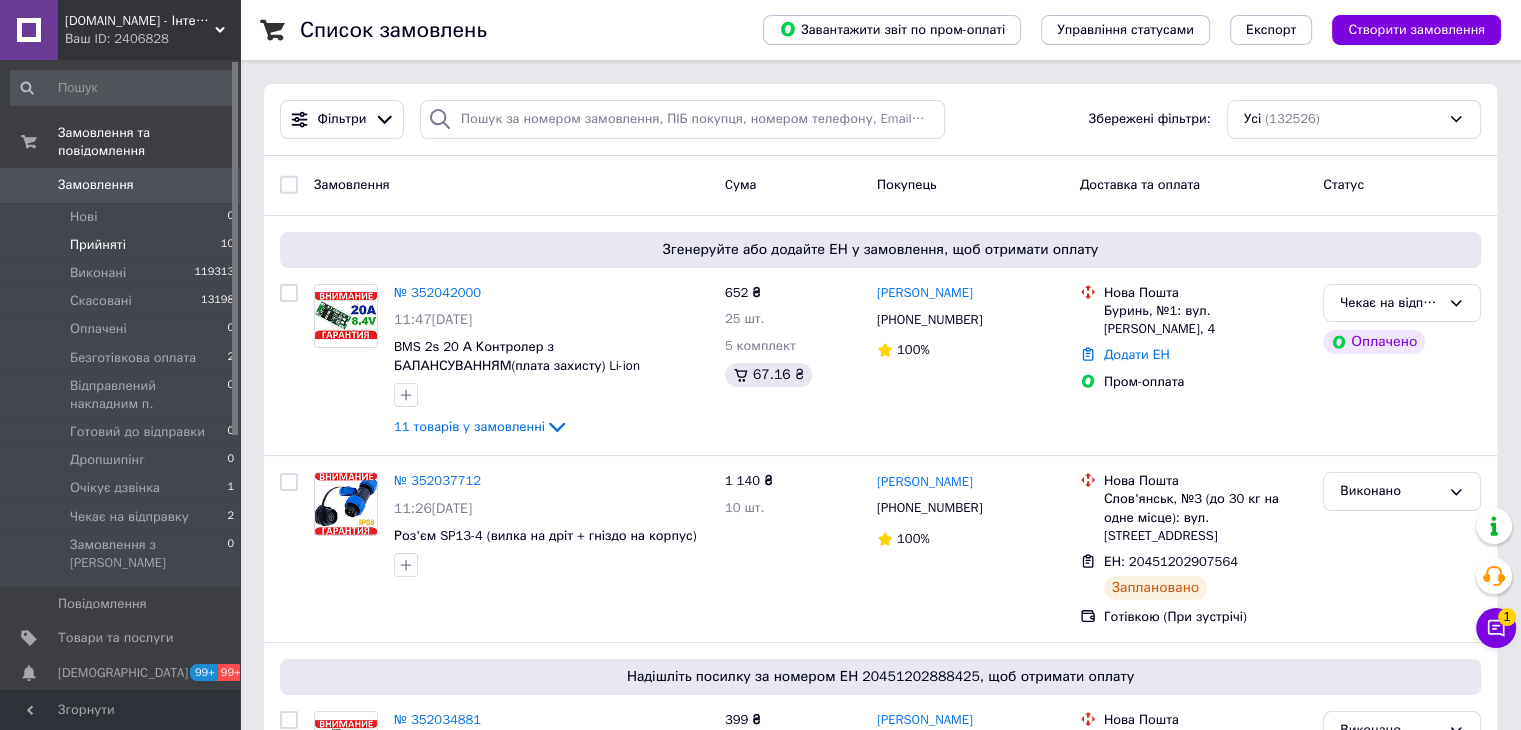 click on "Прийняті" at bounding box center [98, 245] 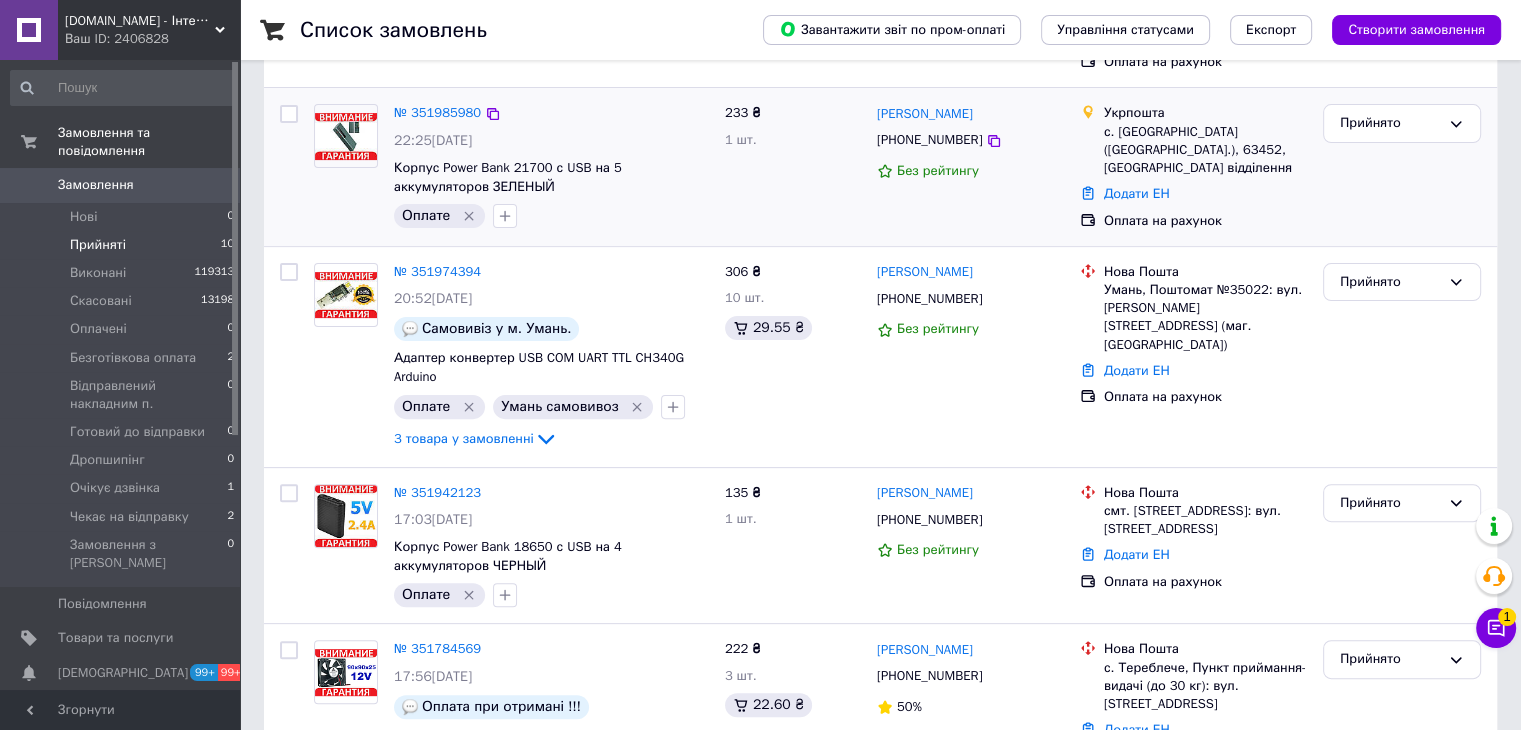 scroll, scrollTop: 600, scrollLeft: 0, axis: vertical 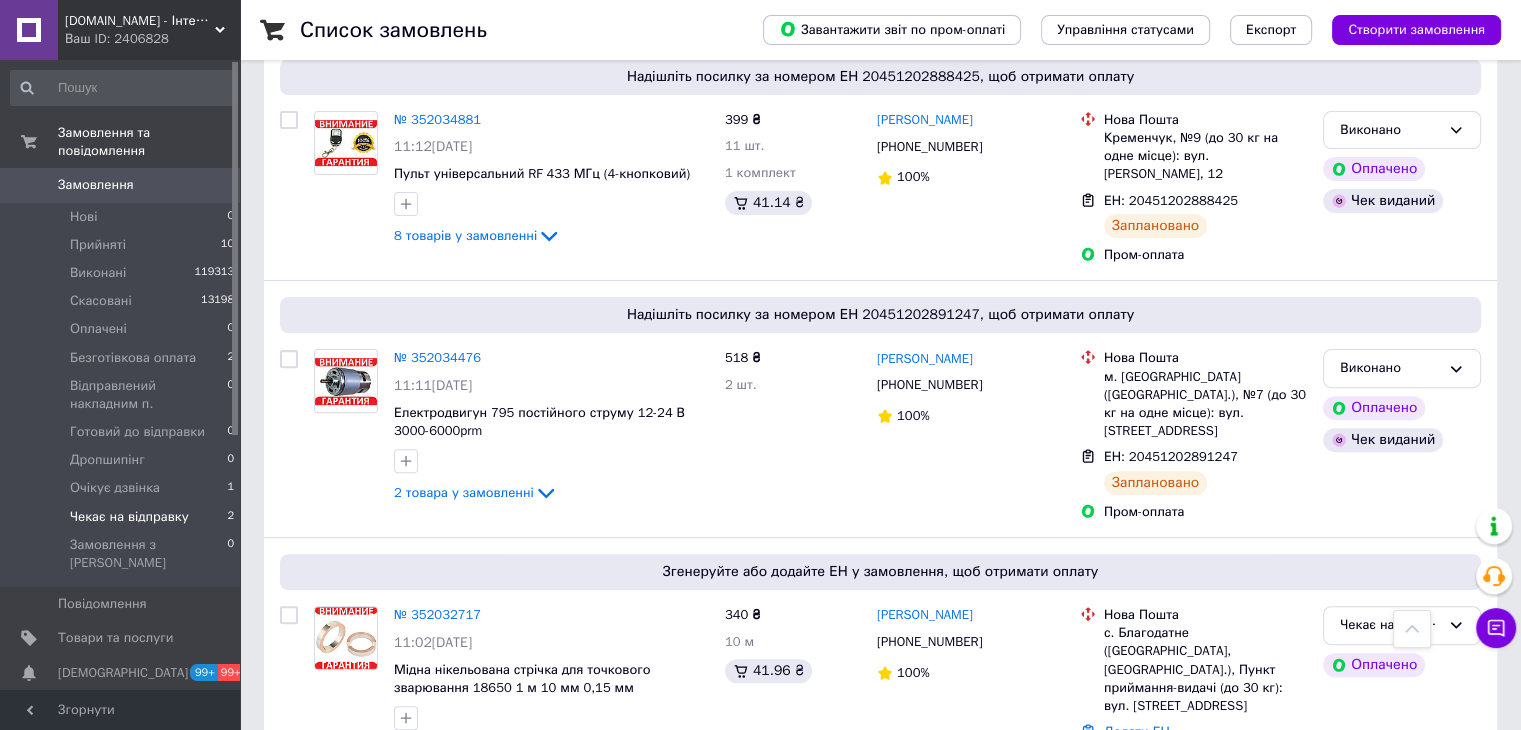 click on "Чекає на відправку" at bounding box center (129, 517) 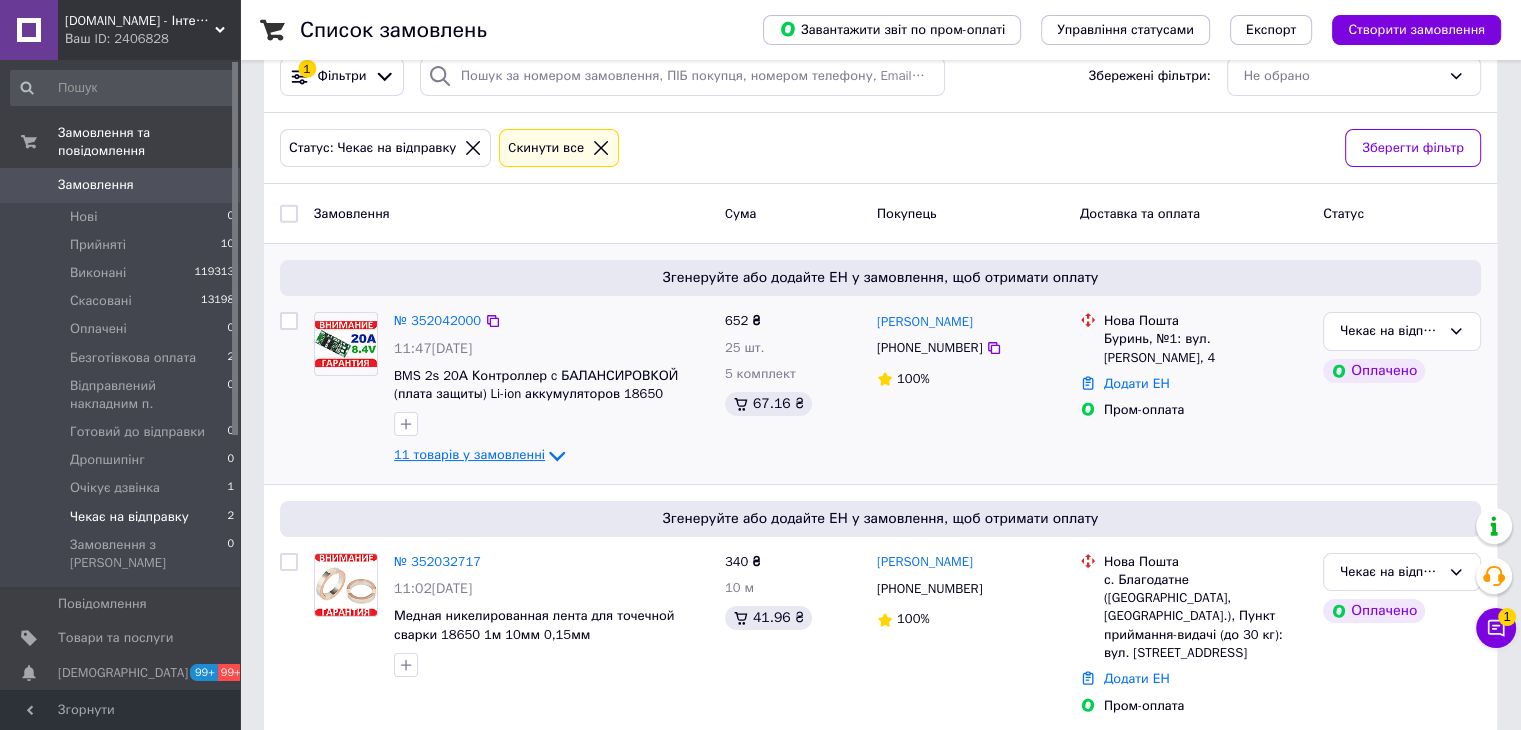 scroll, scrollTop: 48, scrollLeft: 0, axis: vertical 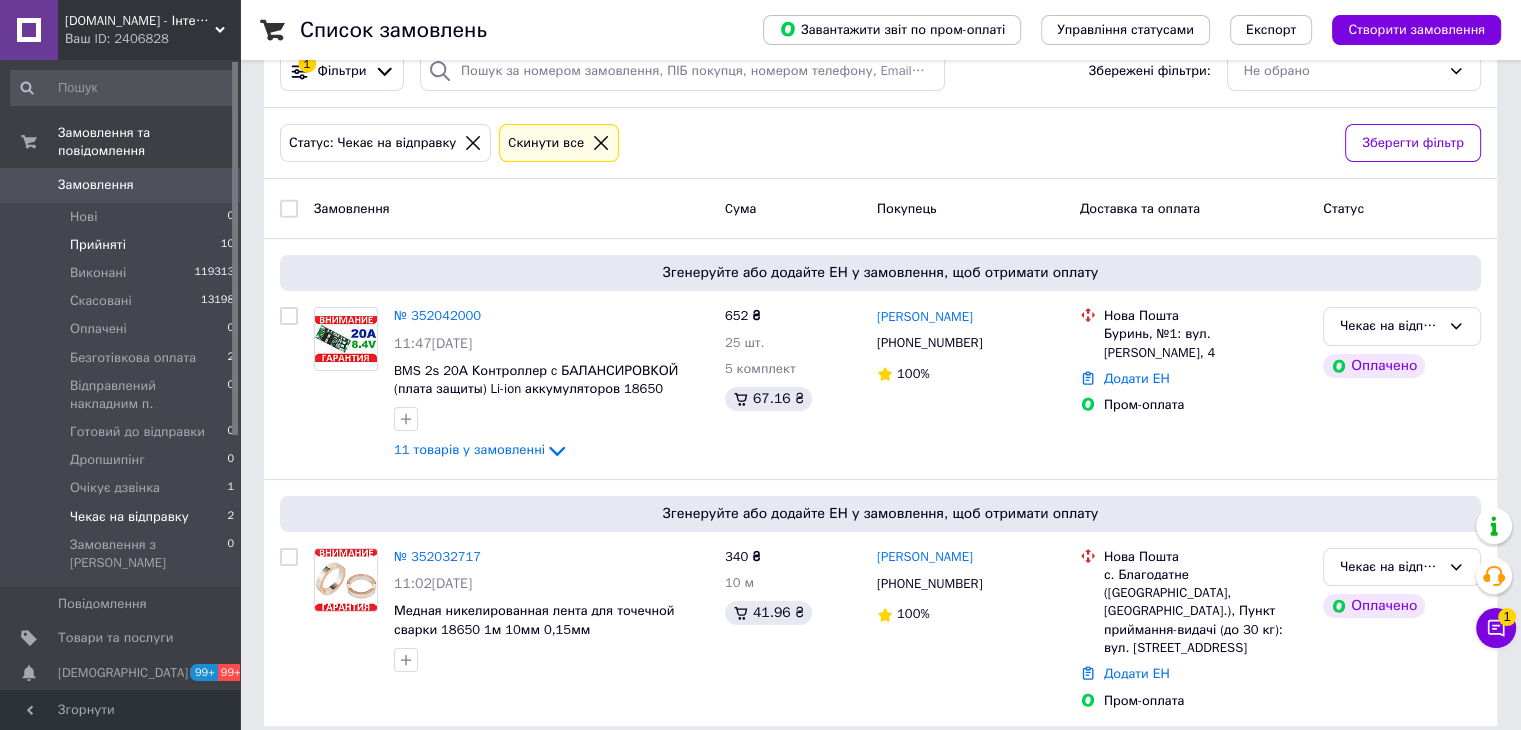 click on "Прийняті" at bounding box center [98, 245] 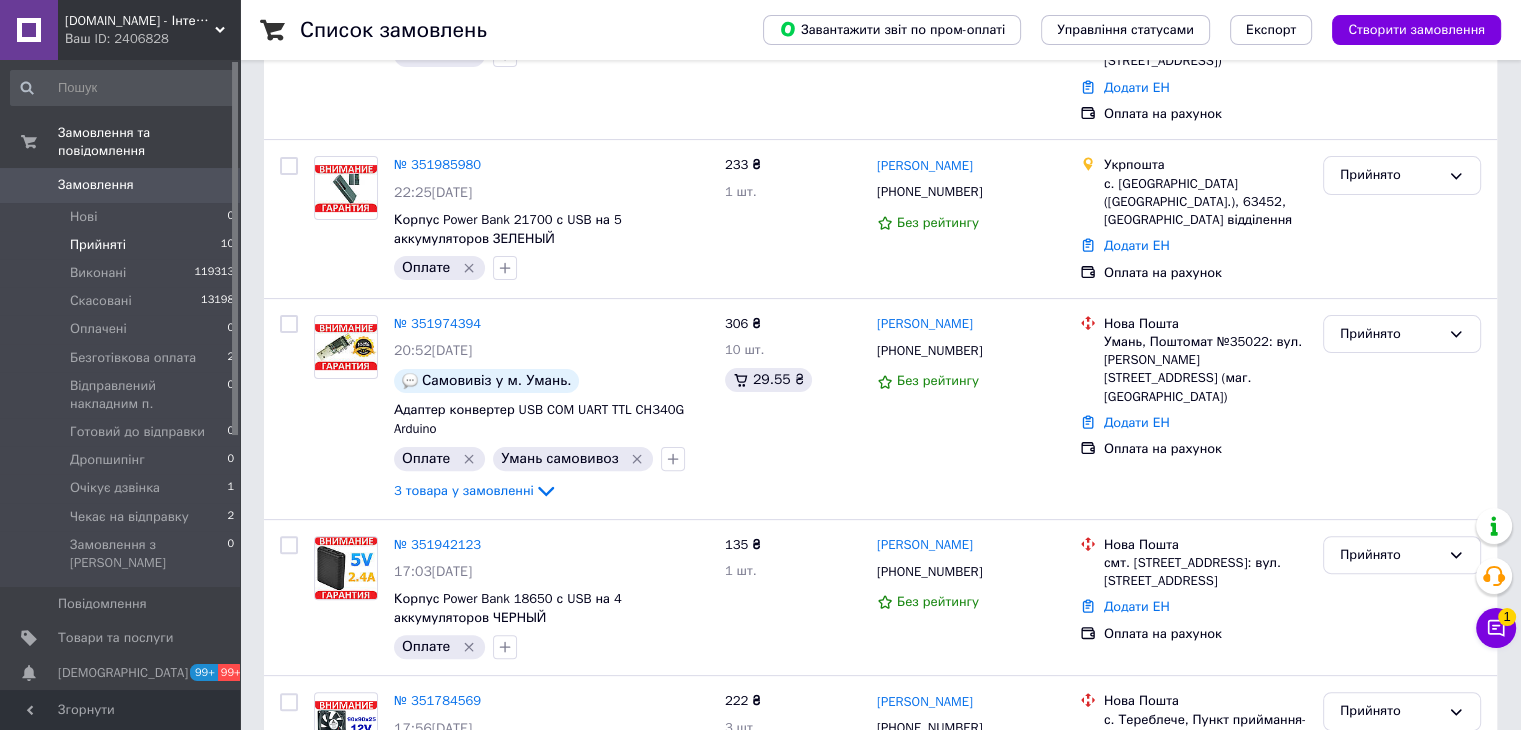 scroll, scrollTop: 500, scrollLeft: 0, axis: vertical 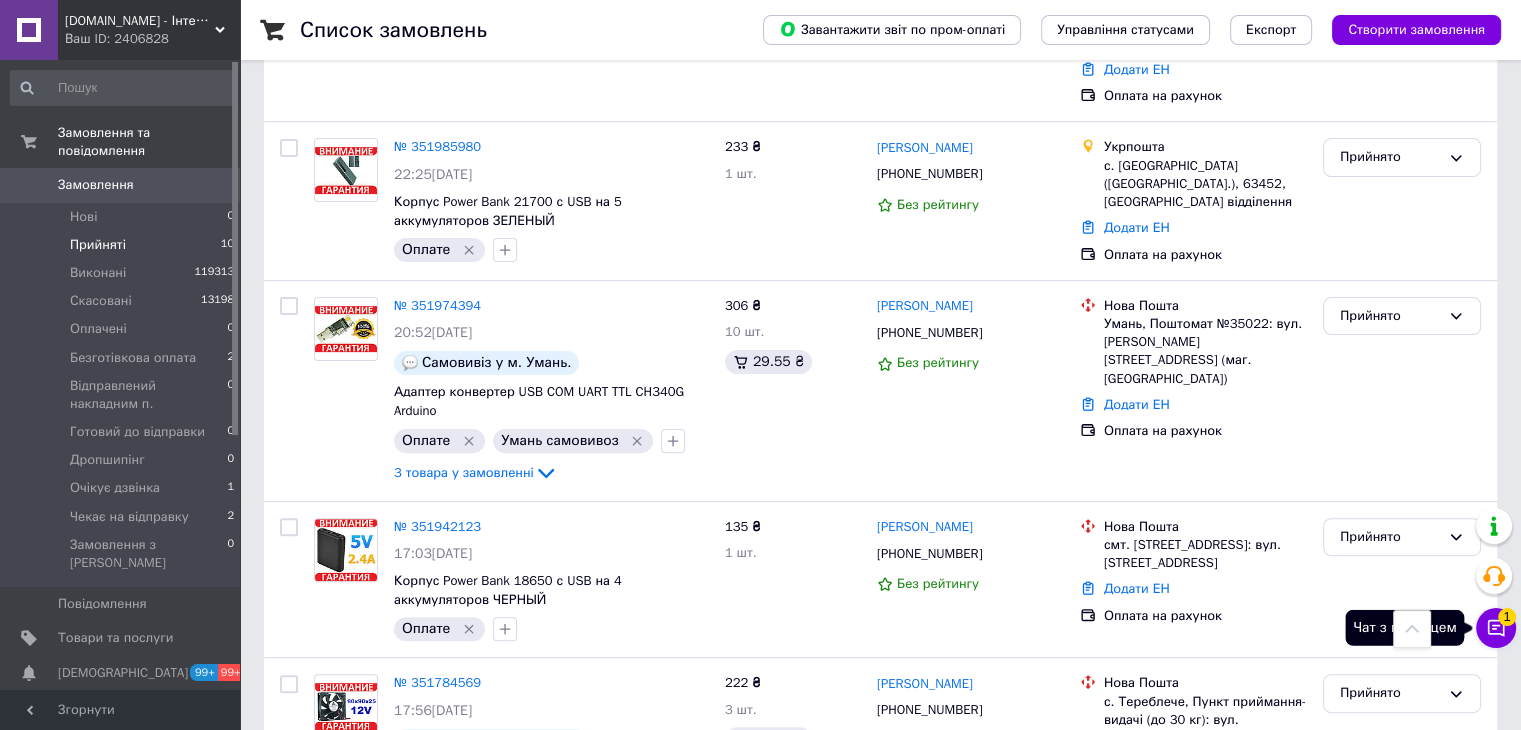 click on "Чат з покупцем 1" at bounding box center [1496, 628] 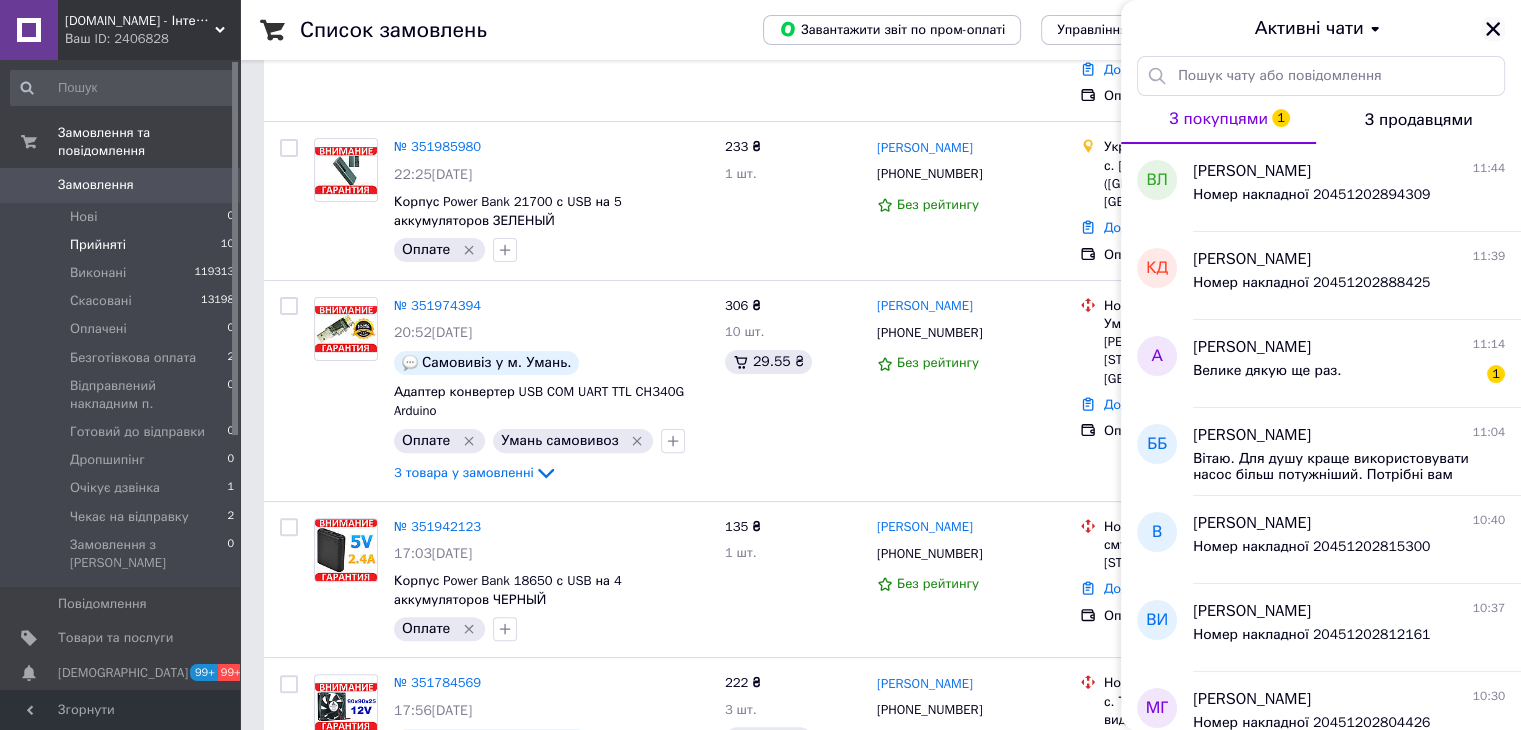 click 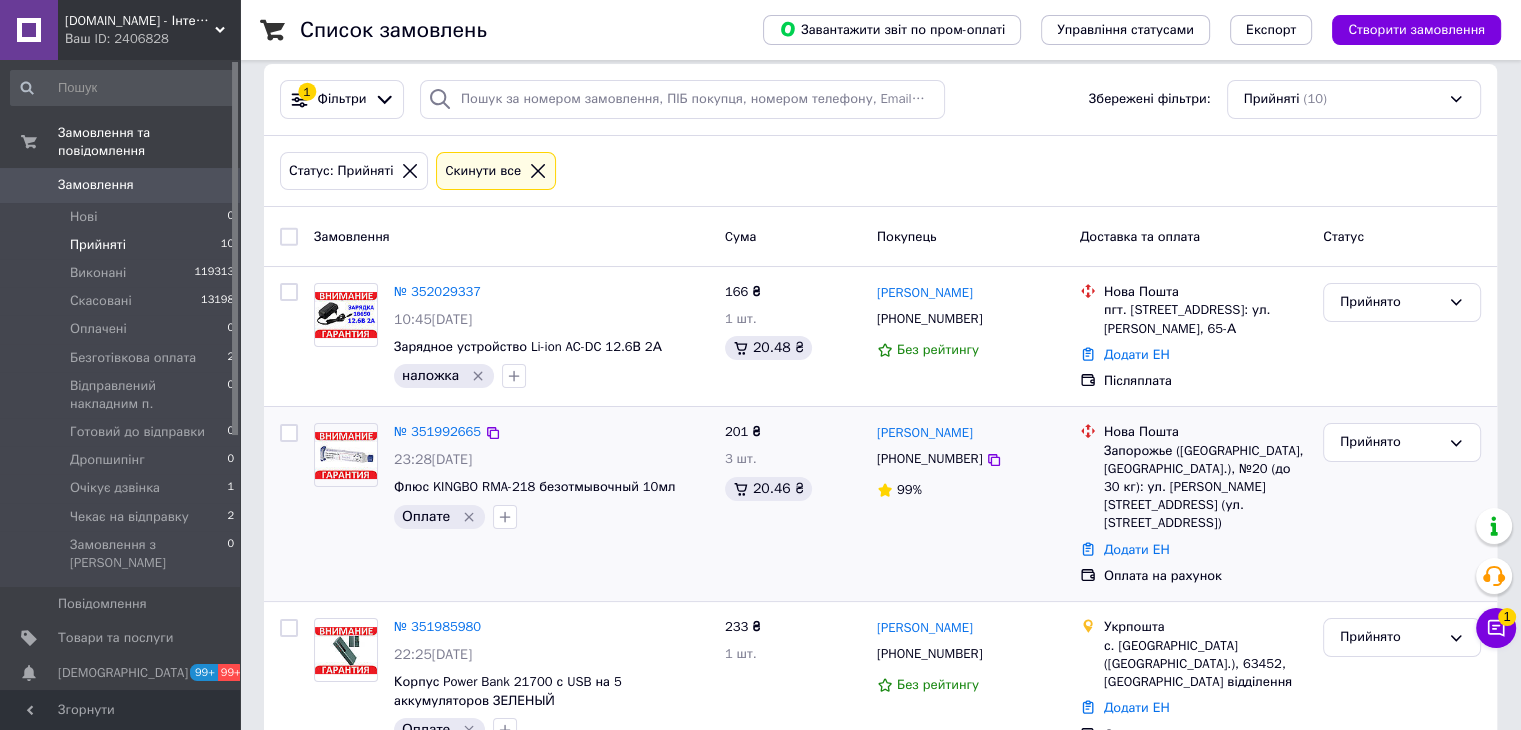 scroll, scrollTop: 0, scrollLeft: 0, axis: both 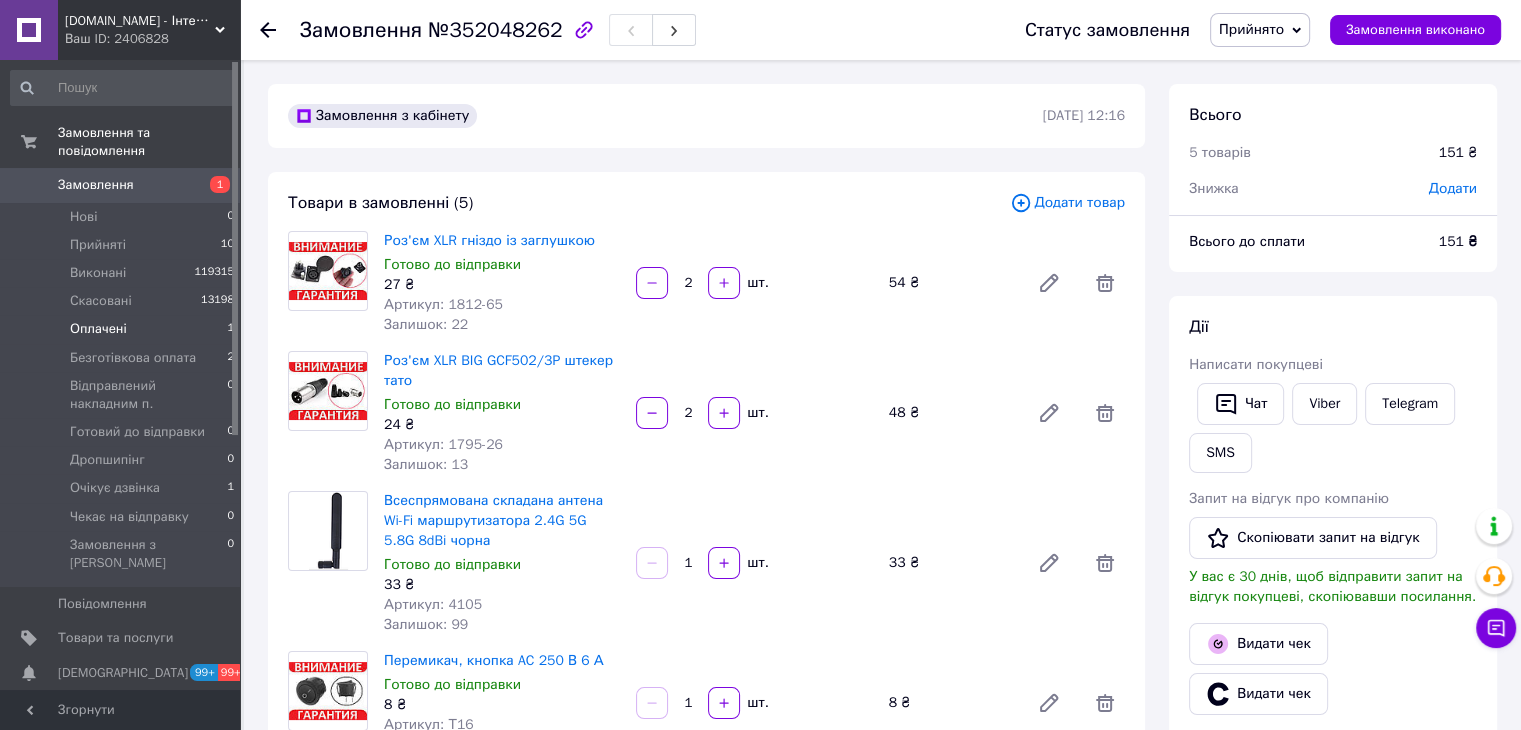 click on "Оплачені" at bounding box center [98, 329] 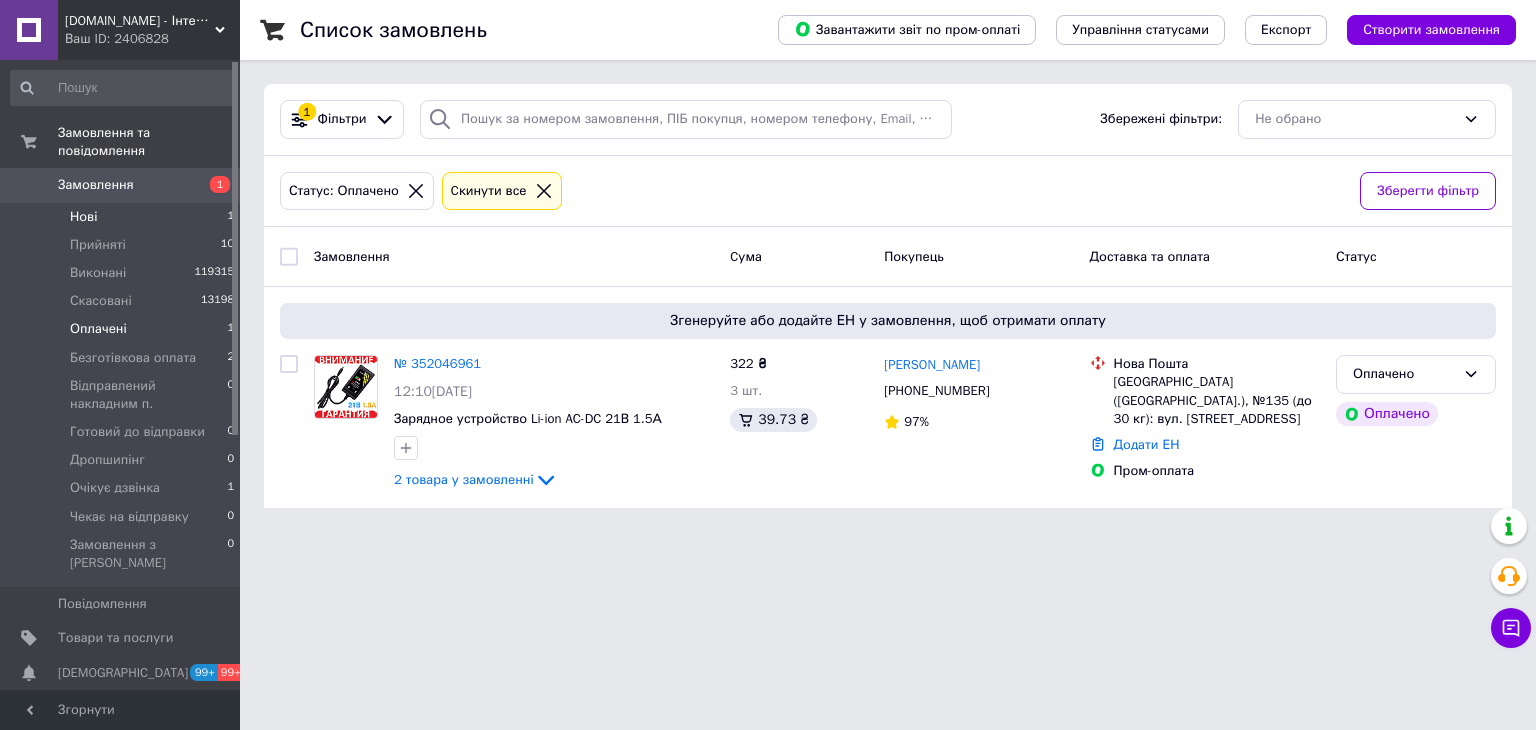 click on "Нові" at bounding box center [83, 217] 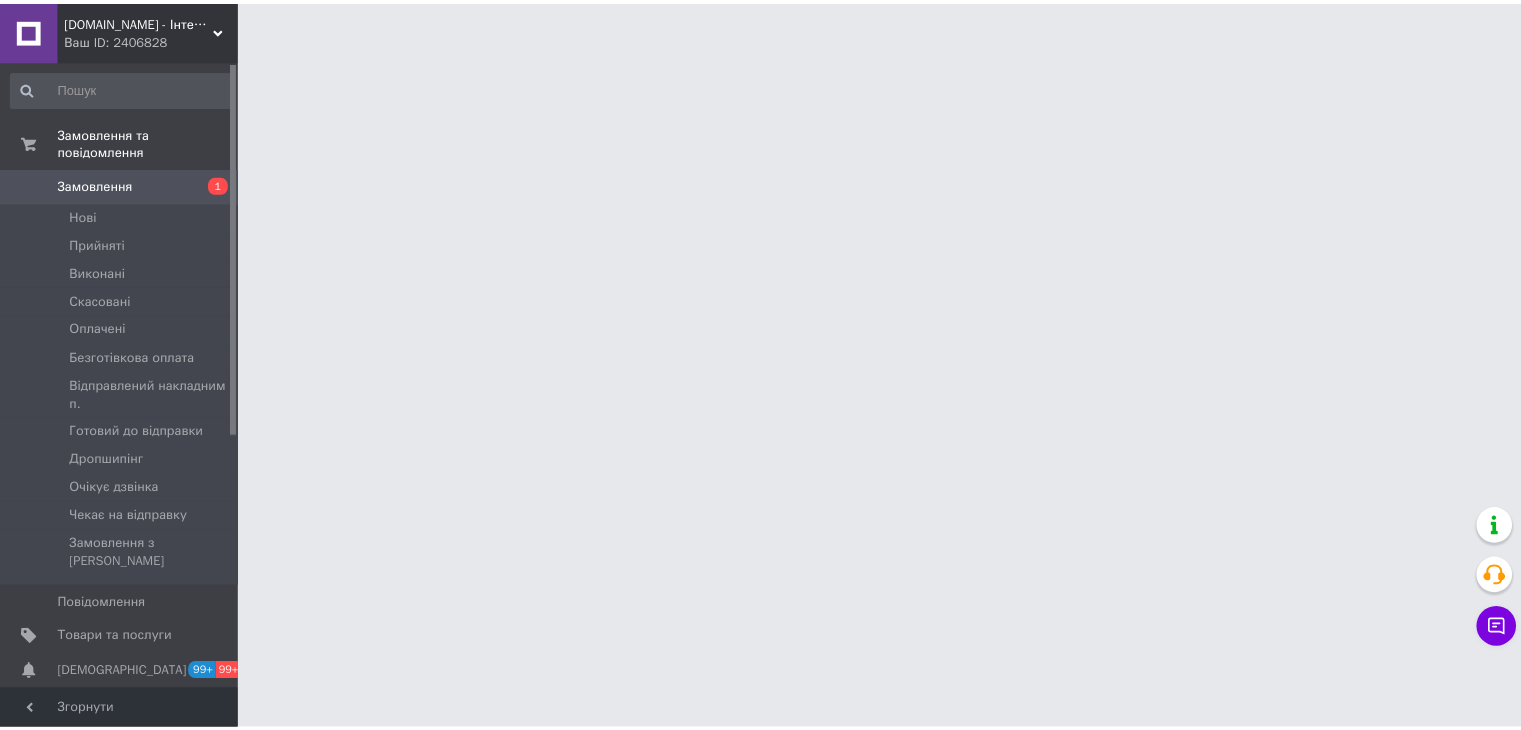 scroll, scrollTop: 0, scrollLeft: 0, axis: both 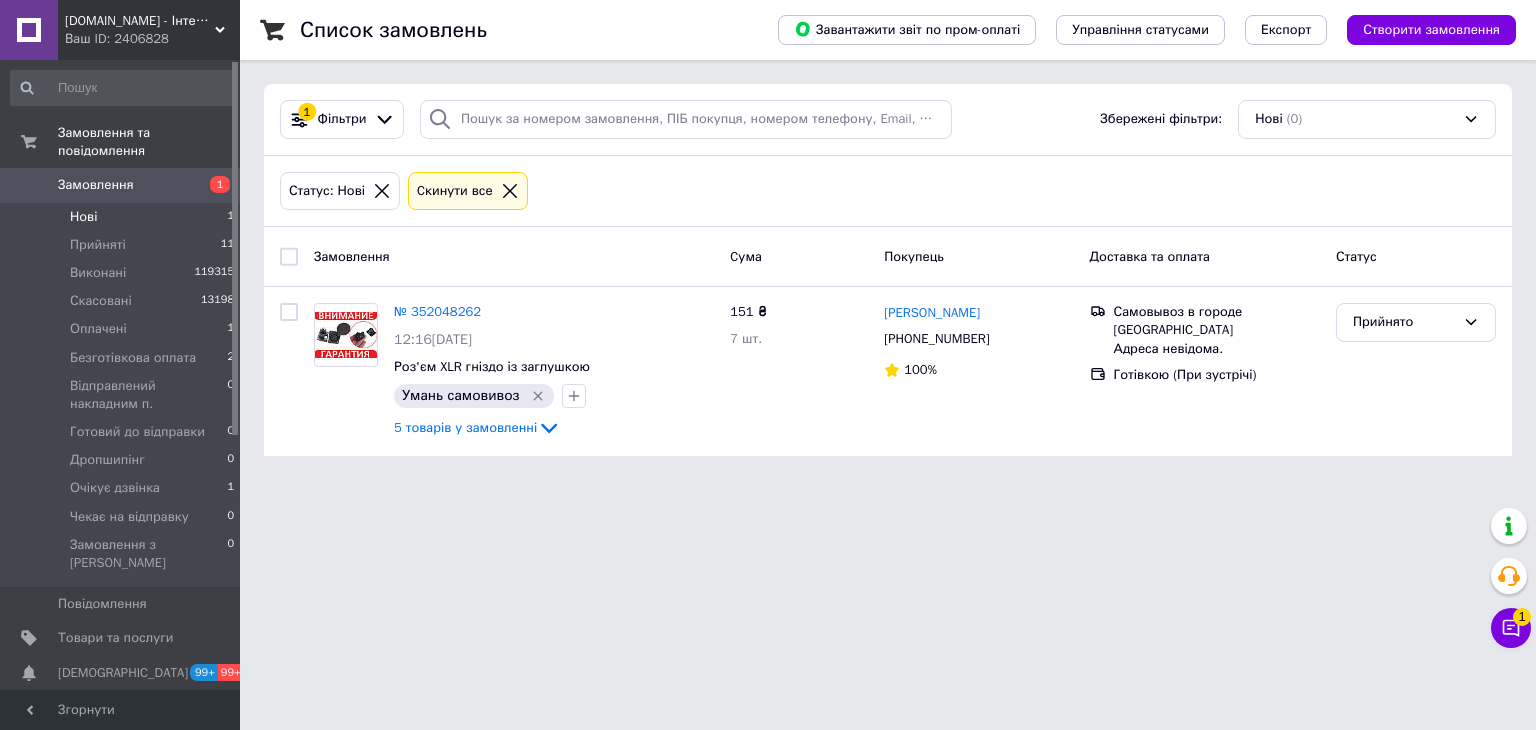 click on "Нові" at bounding box center (83, 217) 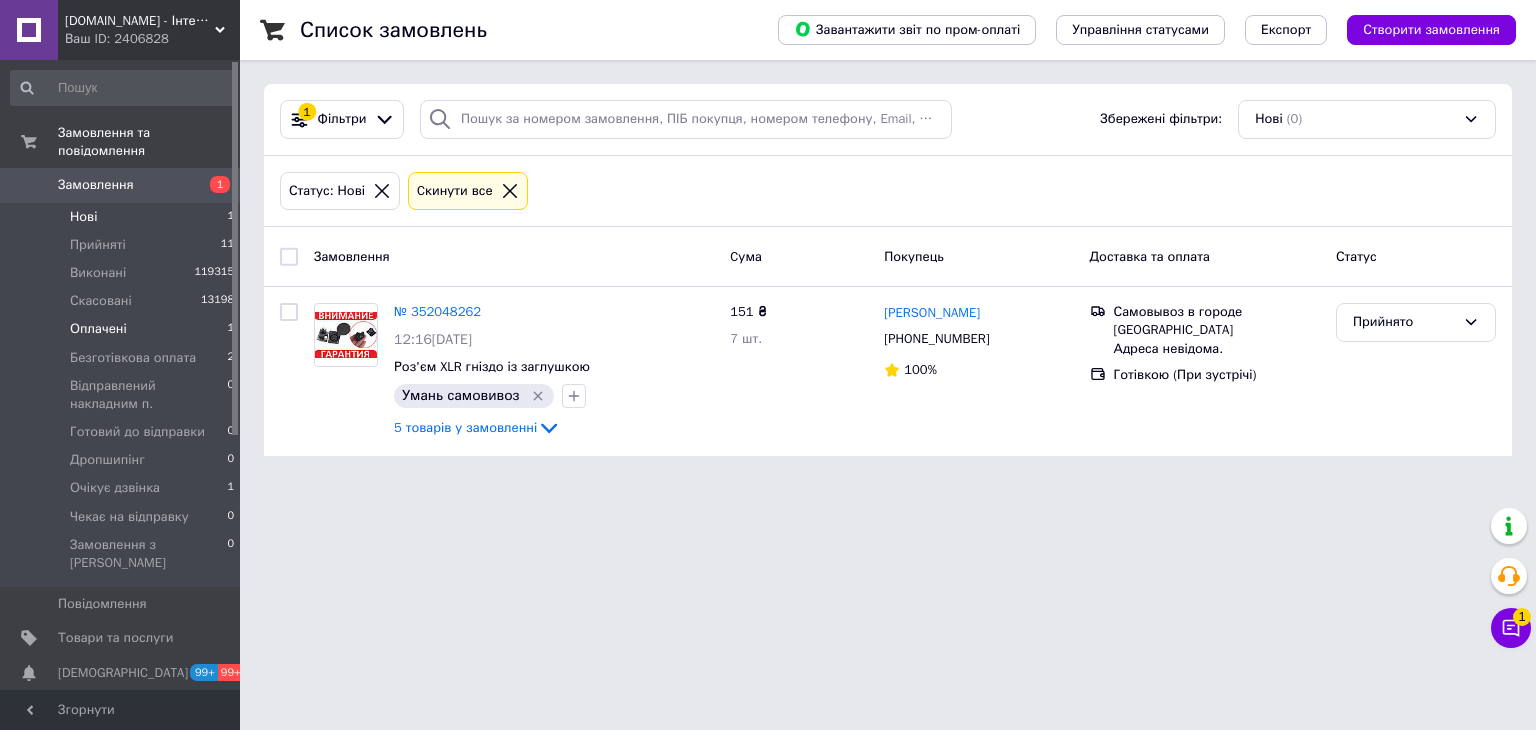 click on "Оплачені" at bounding box center (98, 329) 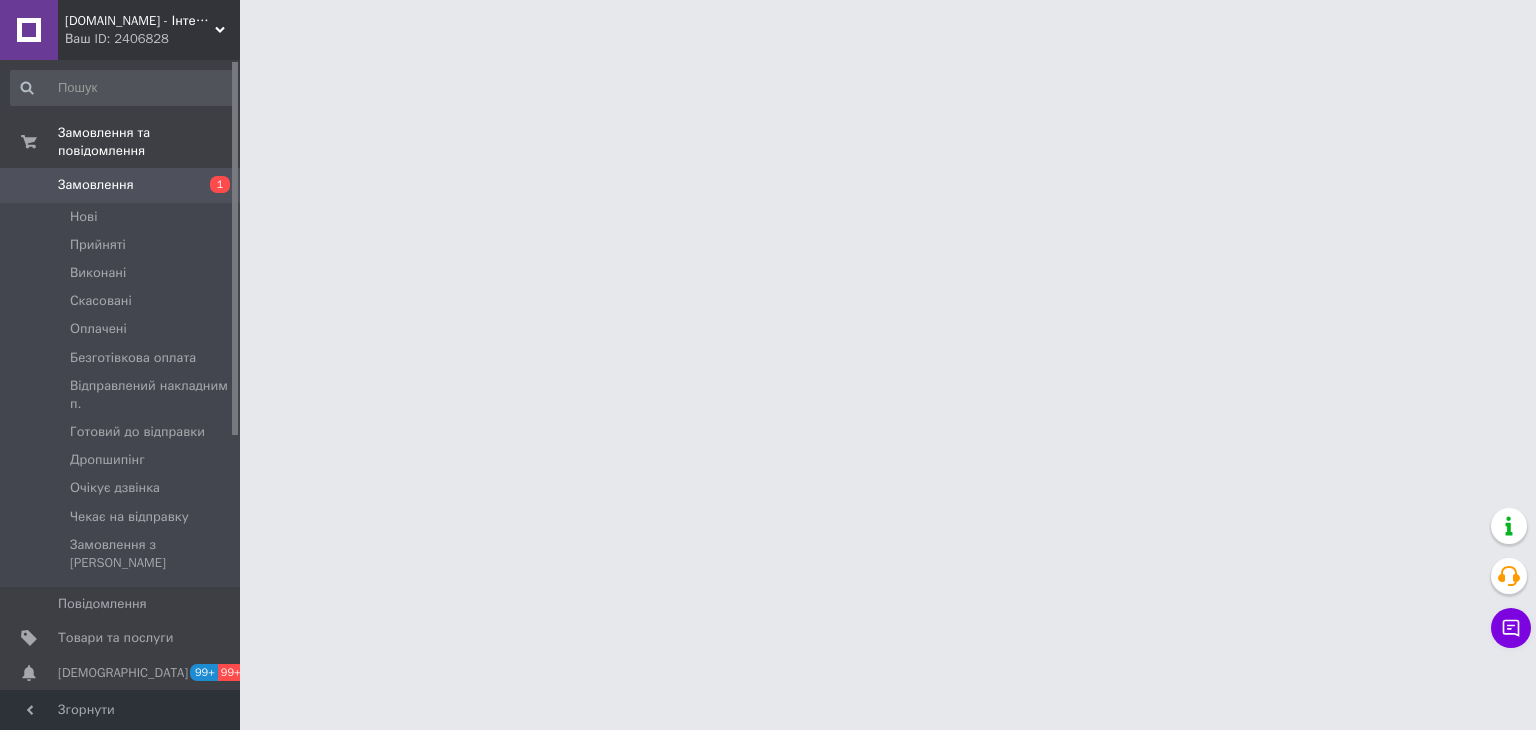 scroll, scrollTop: 0, scrollLeft: 0, axis: both 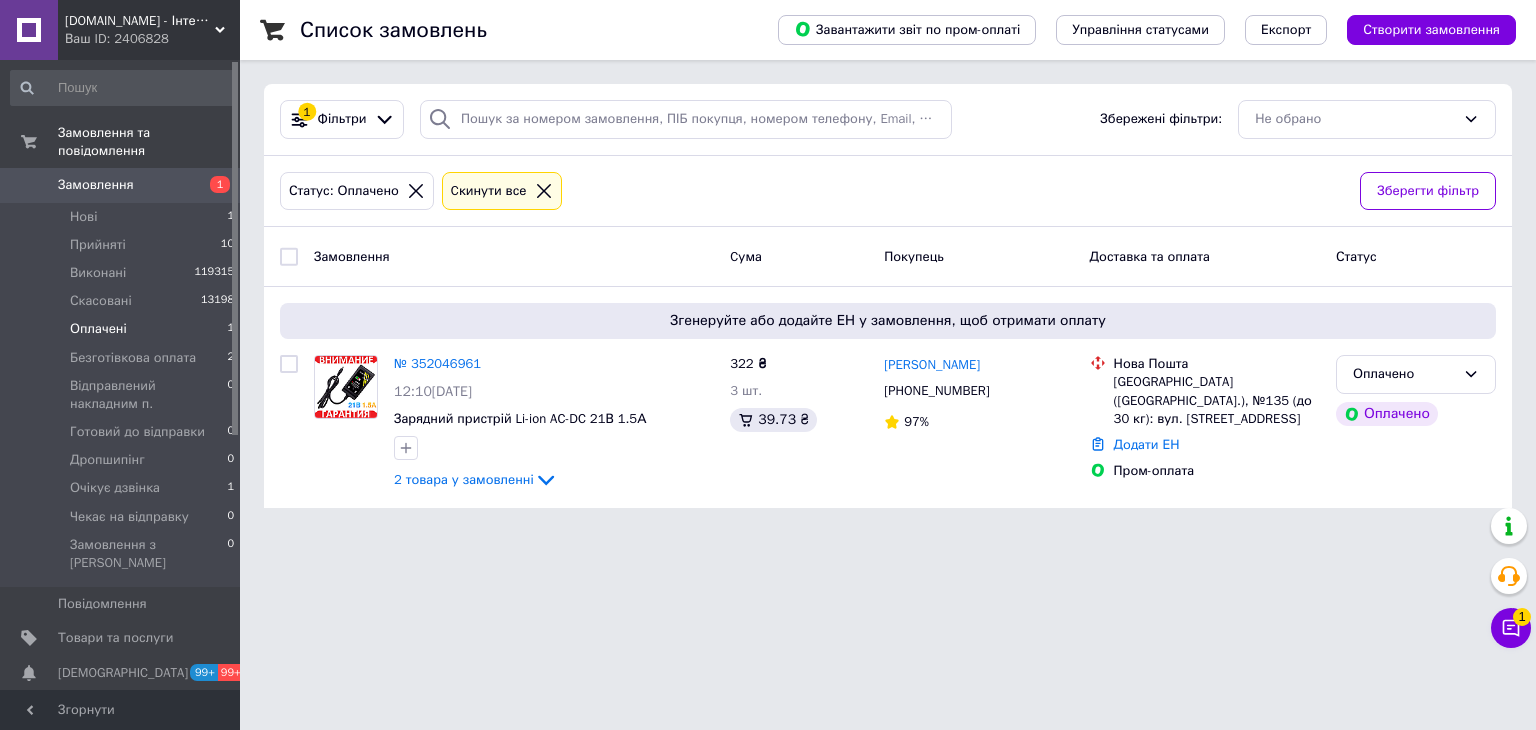 click on "Оплачені 1" at bounding box center (123, 329) 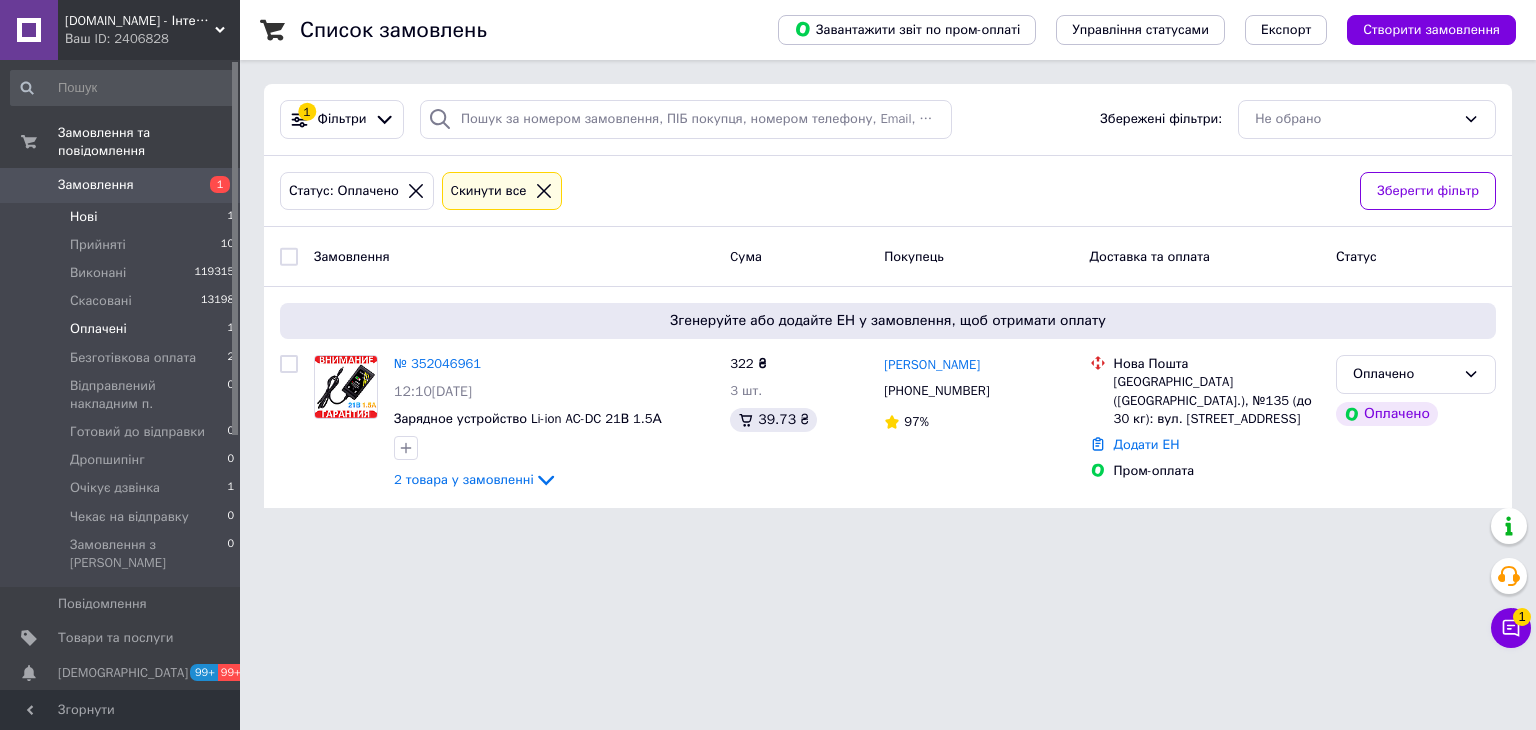 click on "Нові" at bounding box center [83, 217] 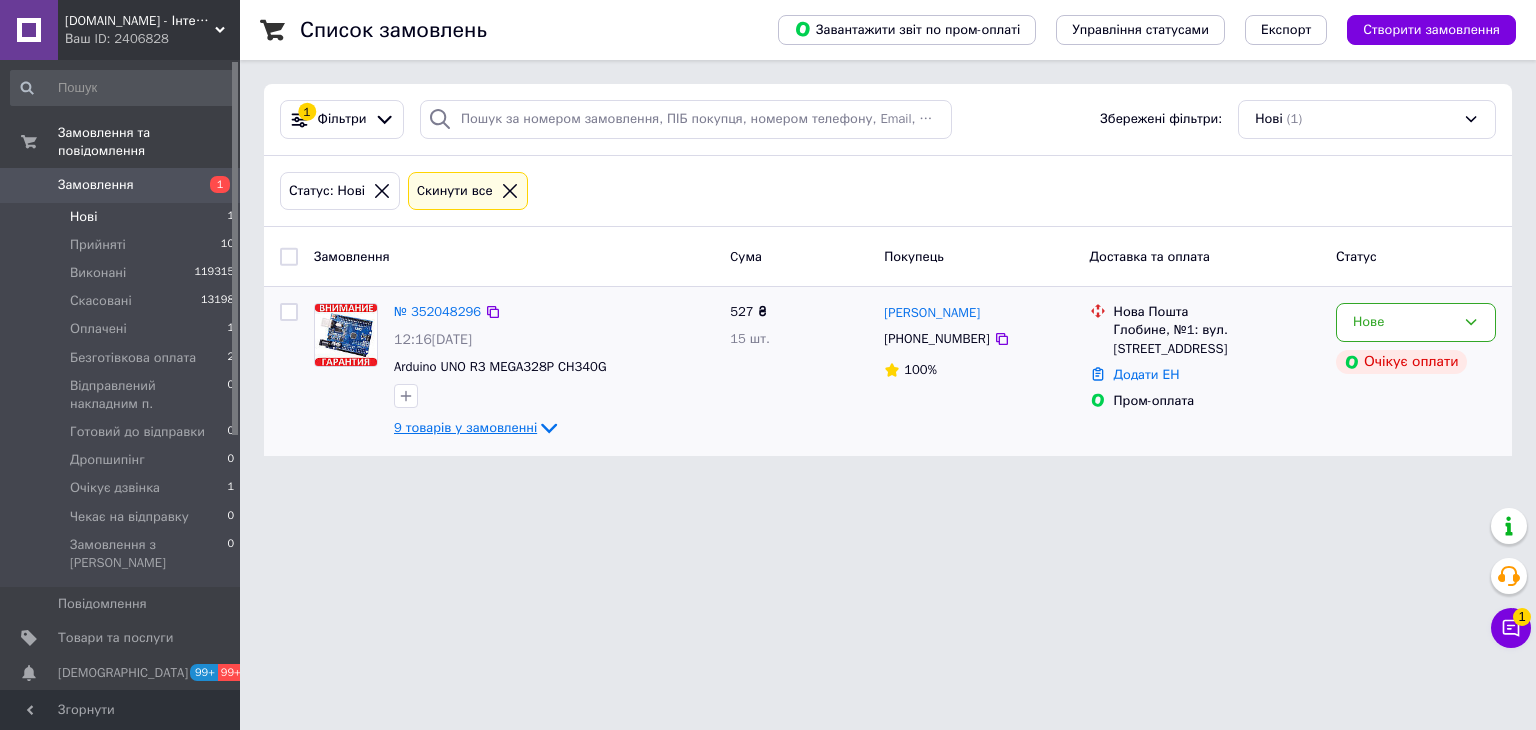 click 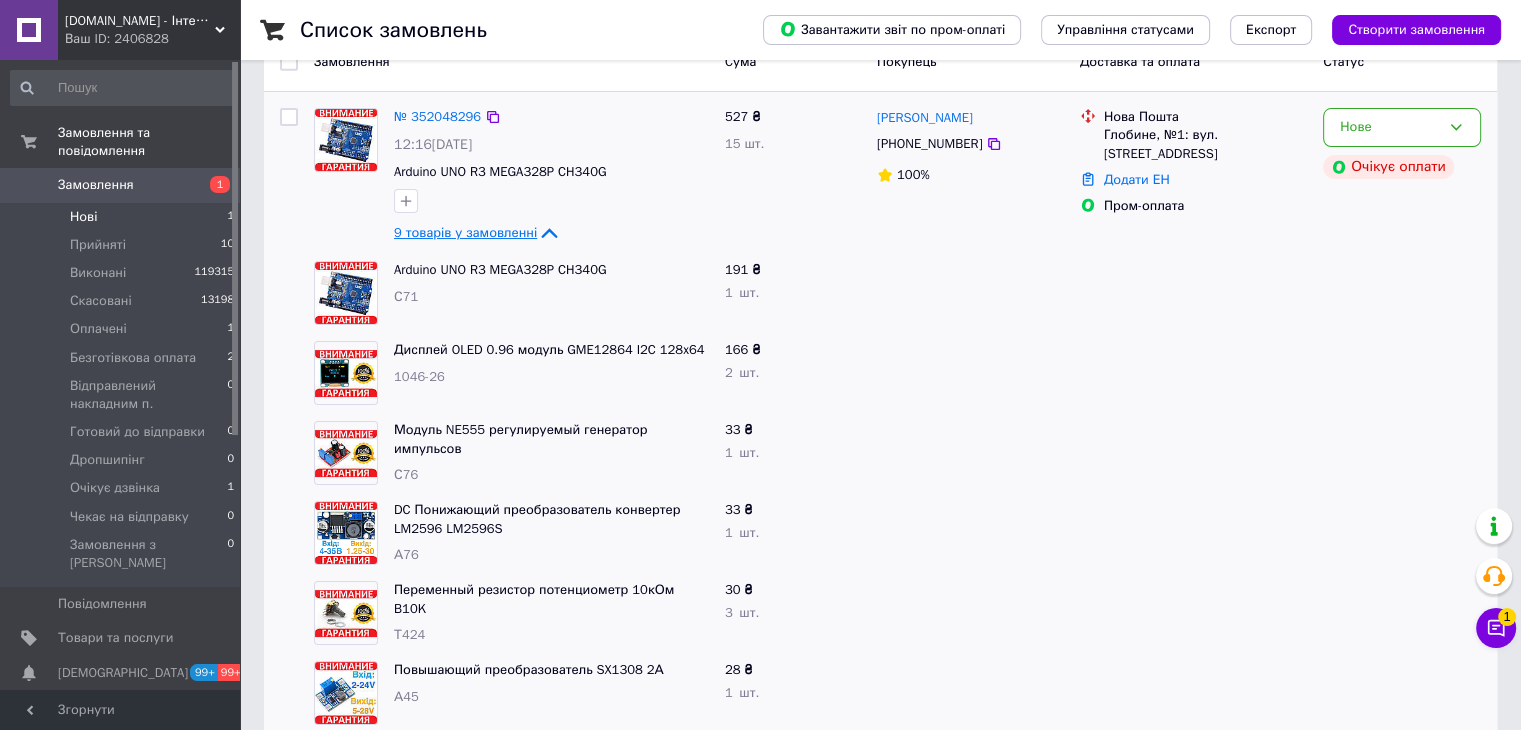 scroll, scrollTop: 200, scrollLeft: 0, axis: vertical 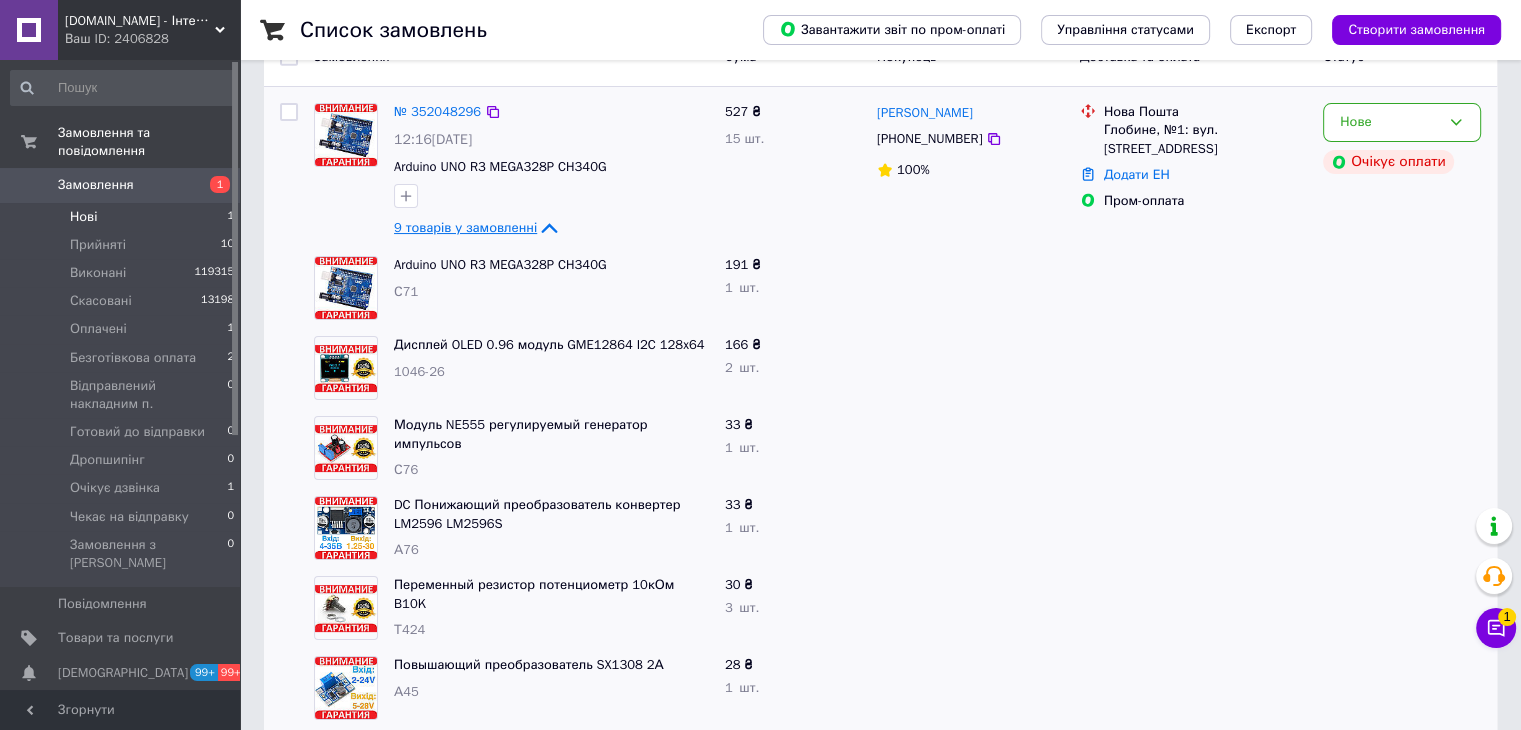 click 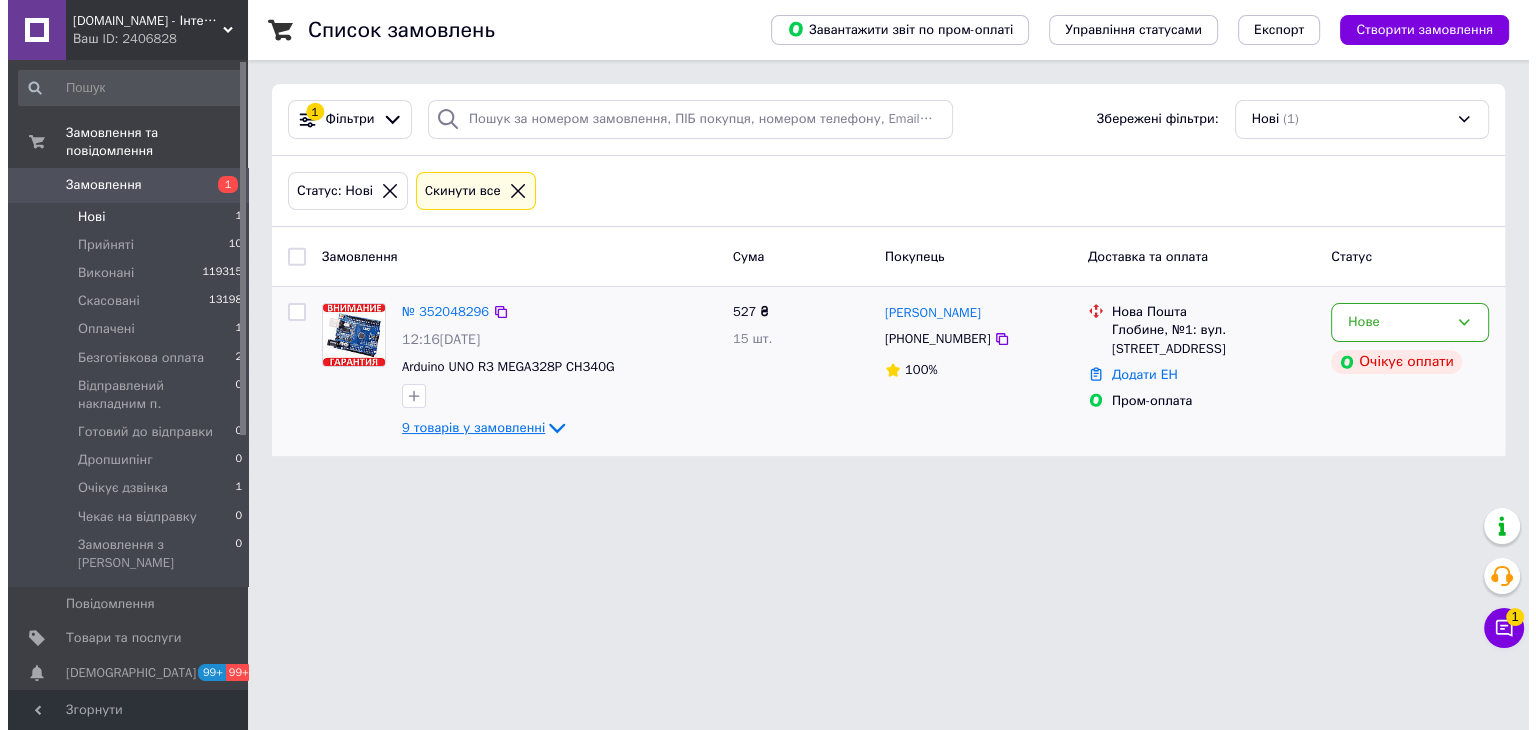 scroll, scrollTop: 0, scrollLeft: 0, axis: both 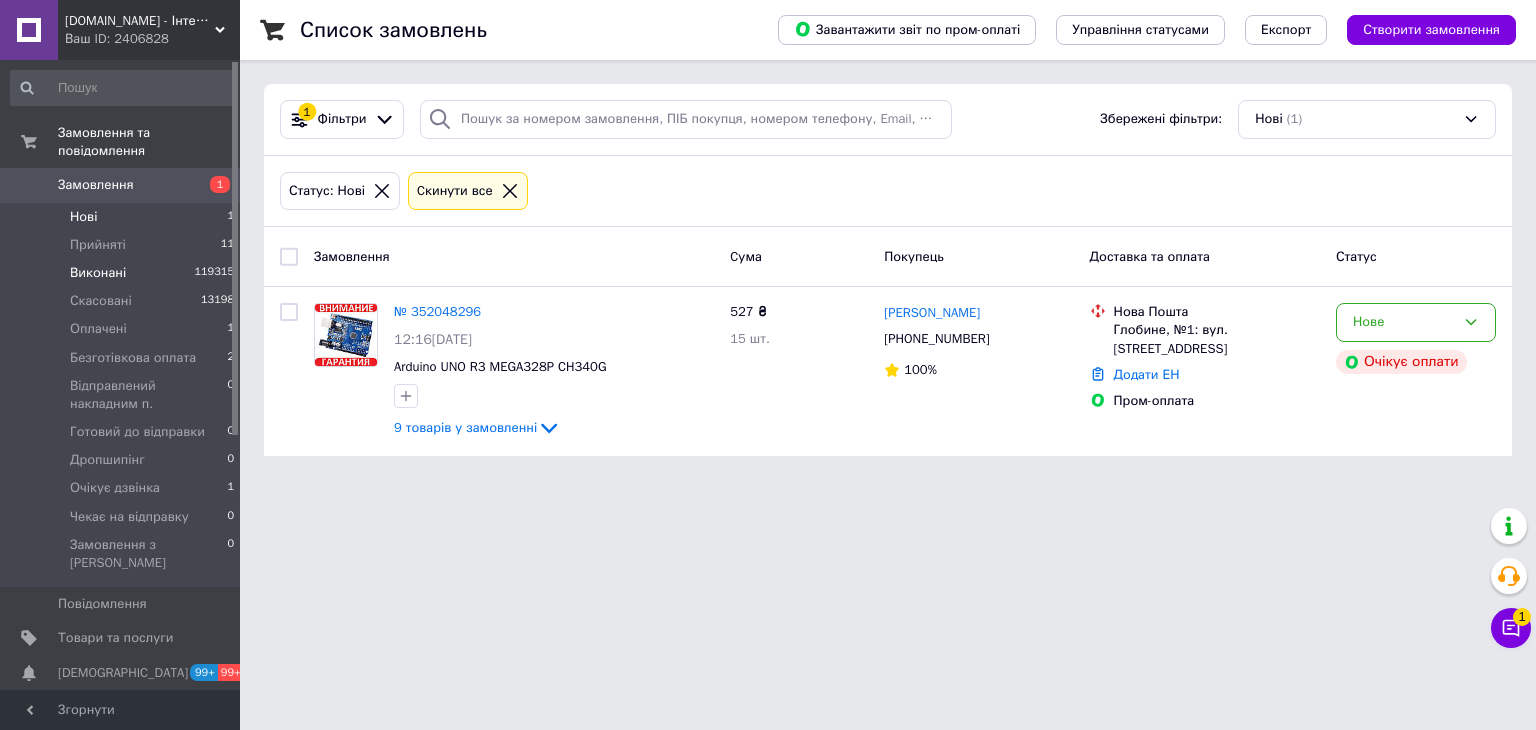 click on "Виконані 119315" at bounding box center [123, 273] 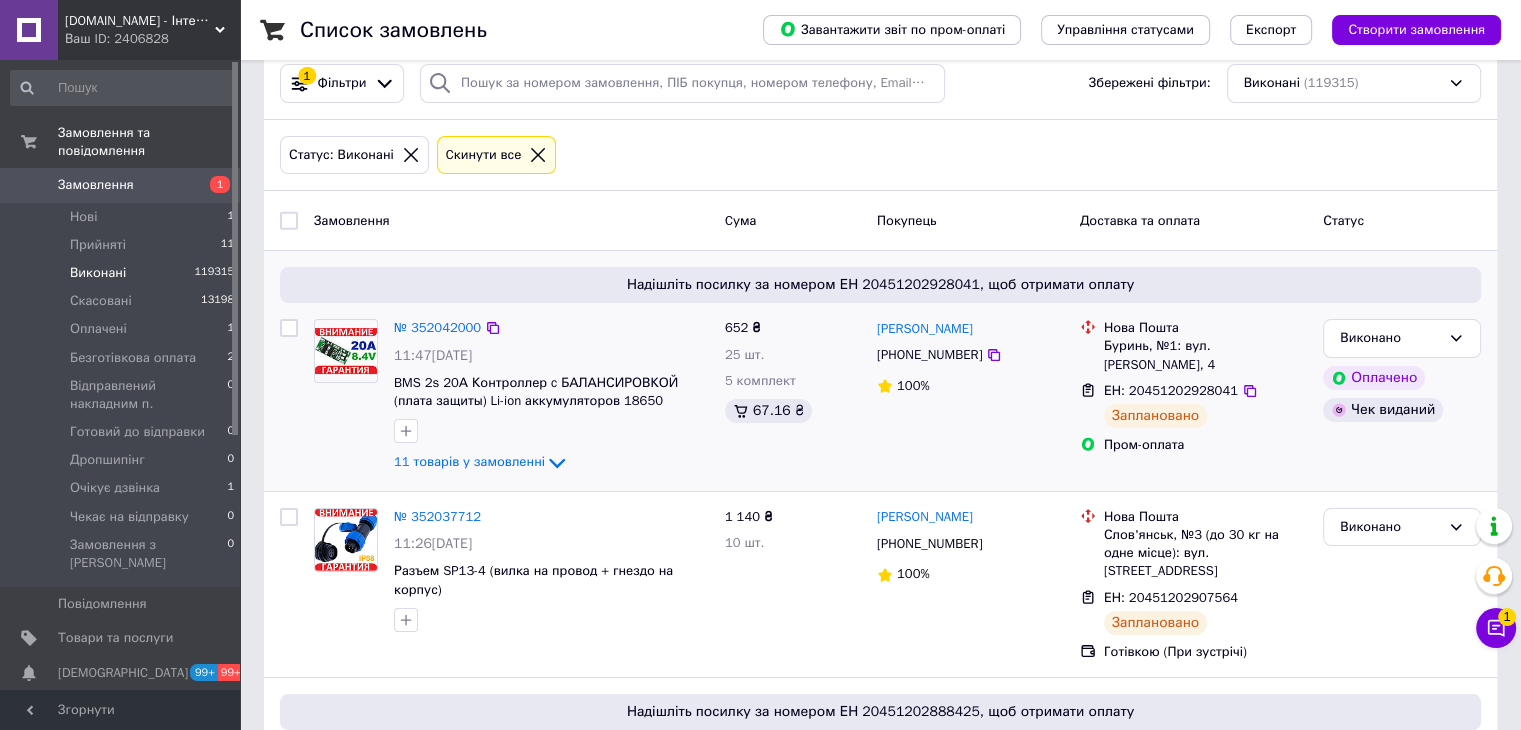 scroll, scrollTop: 100, scrollLeft: 0, axis: vertical 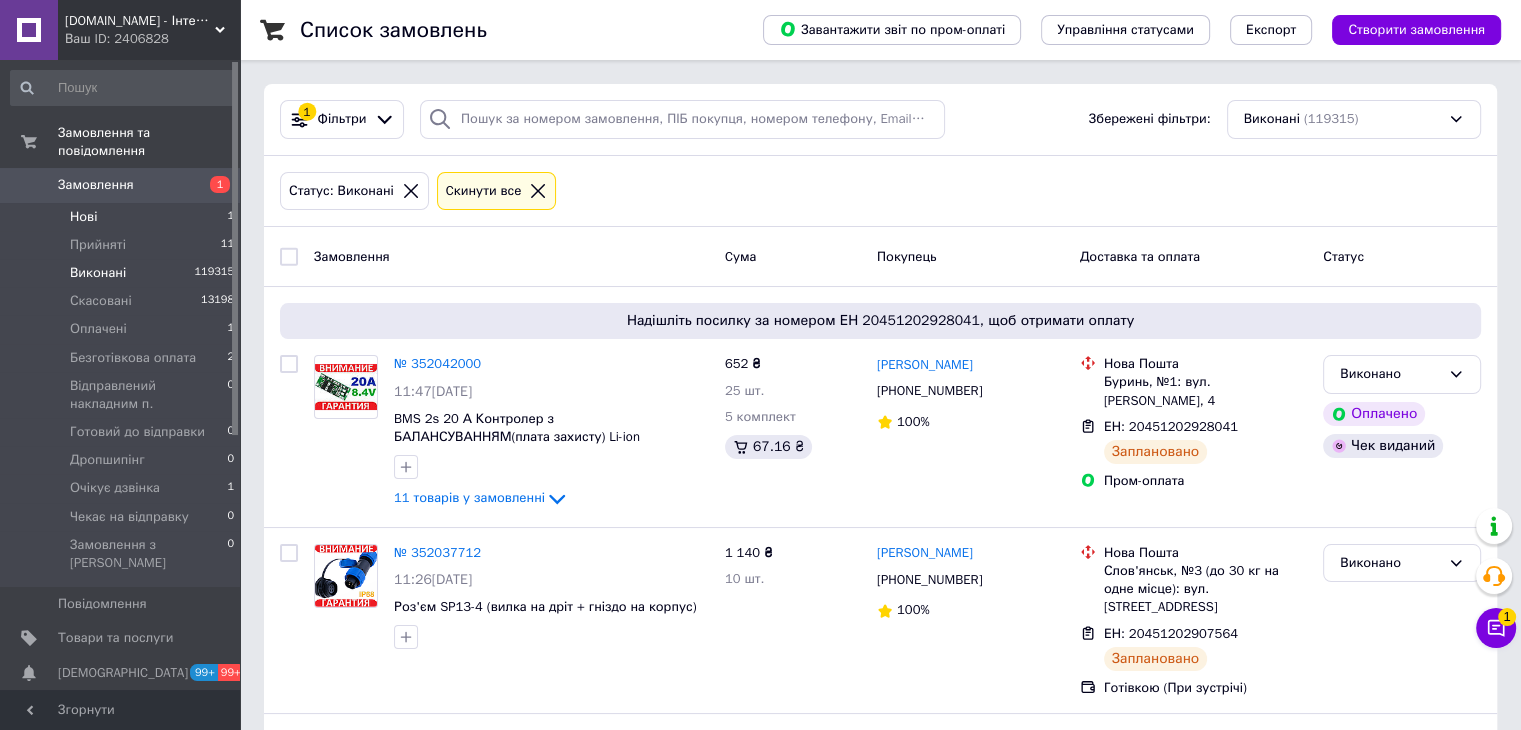 click on "Нові" at bounding box center (83, 217) 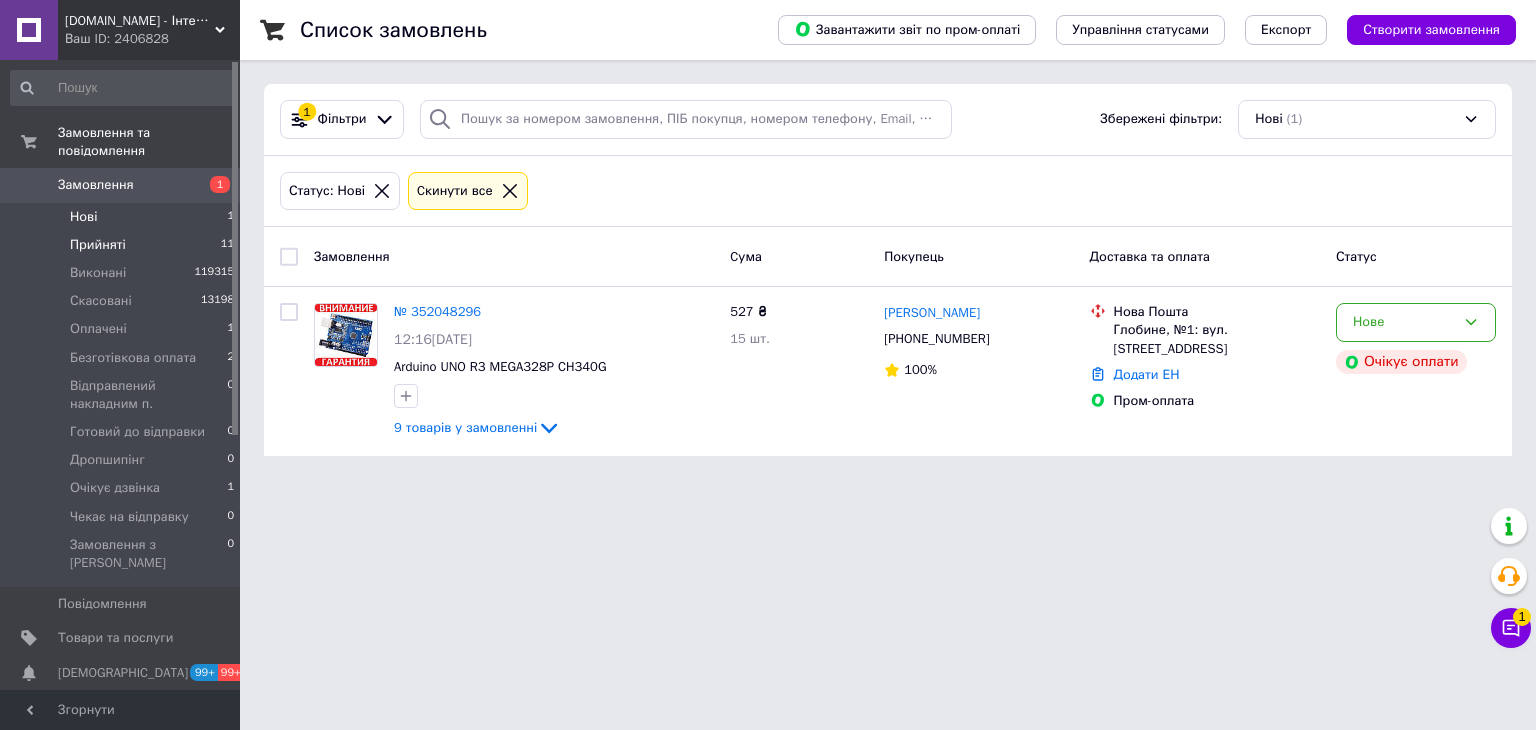 click on "Прийняті 11" at bounding box center (123, 245) 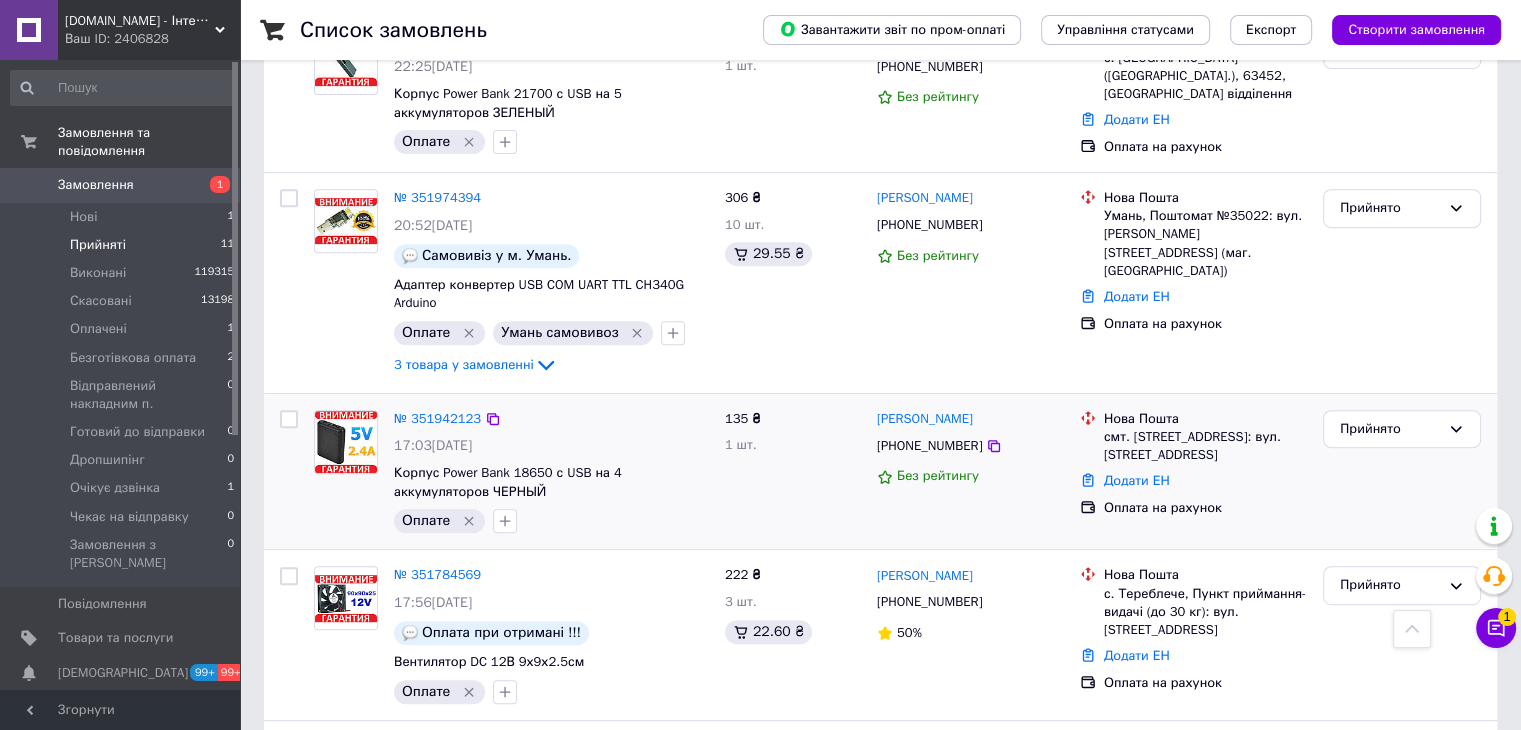 scroll, scrollTop: 800, scrollLeft: 0, axis: vertical 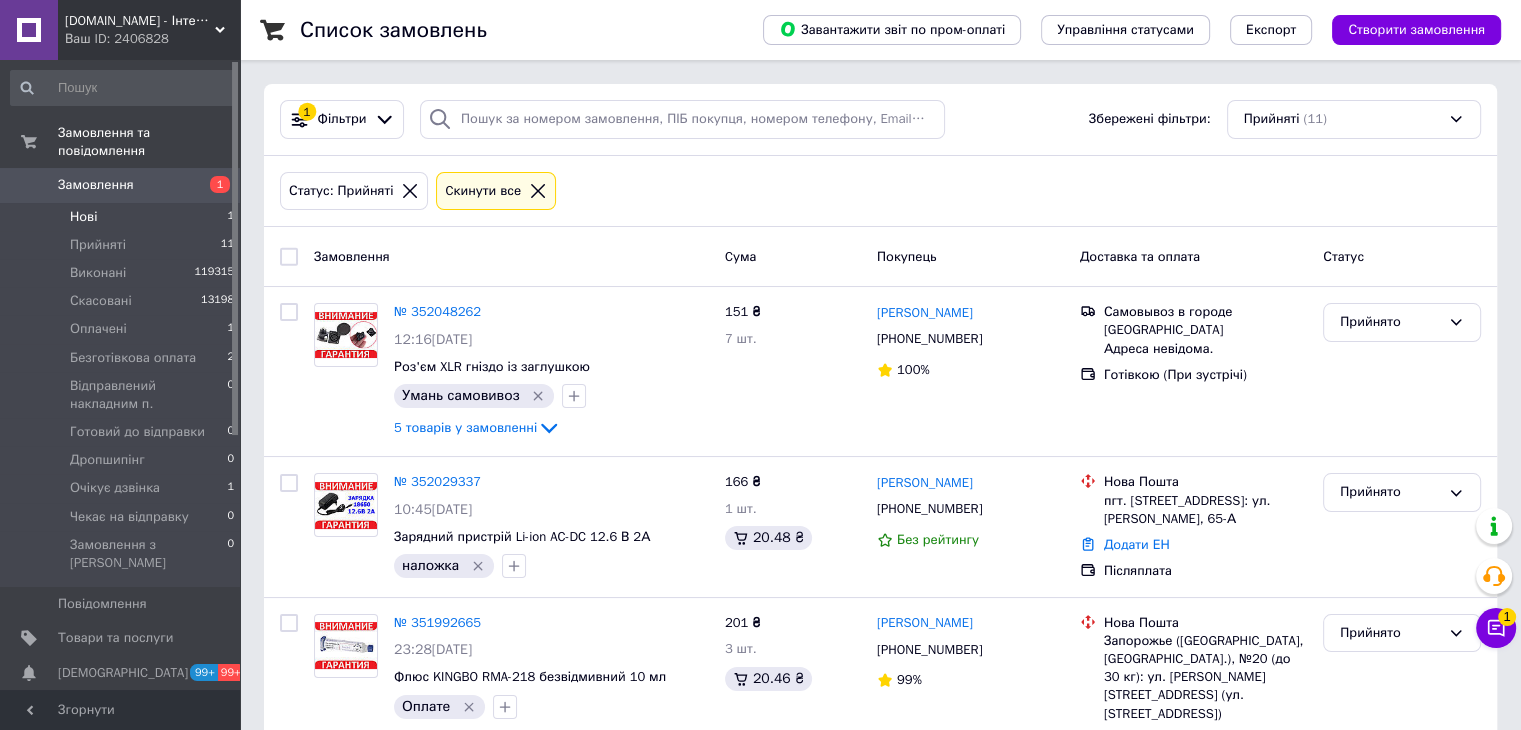 click on "Нові" at bounding box center [83, 217] 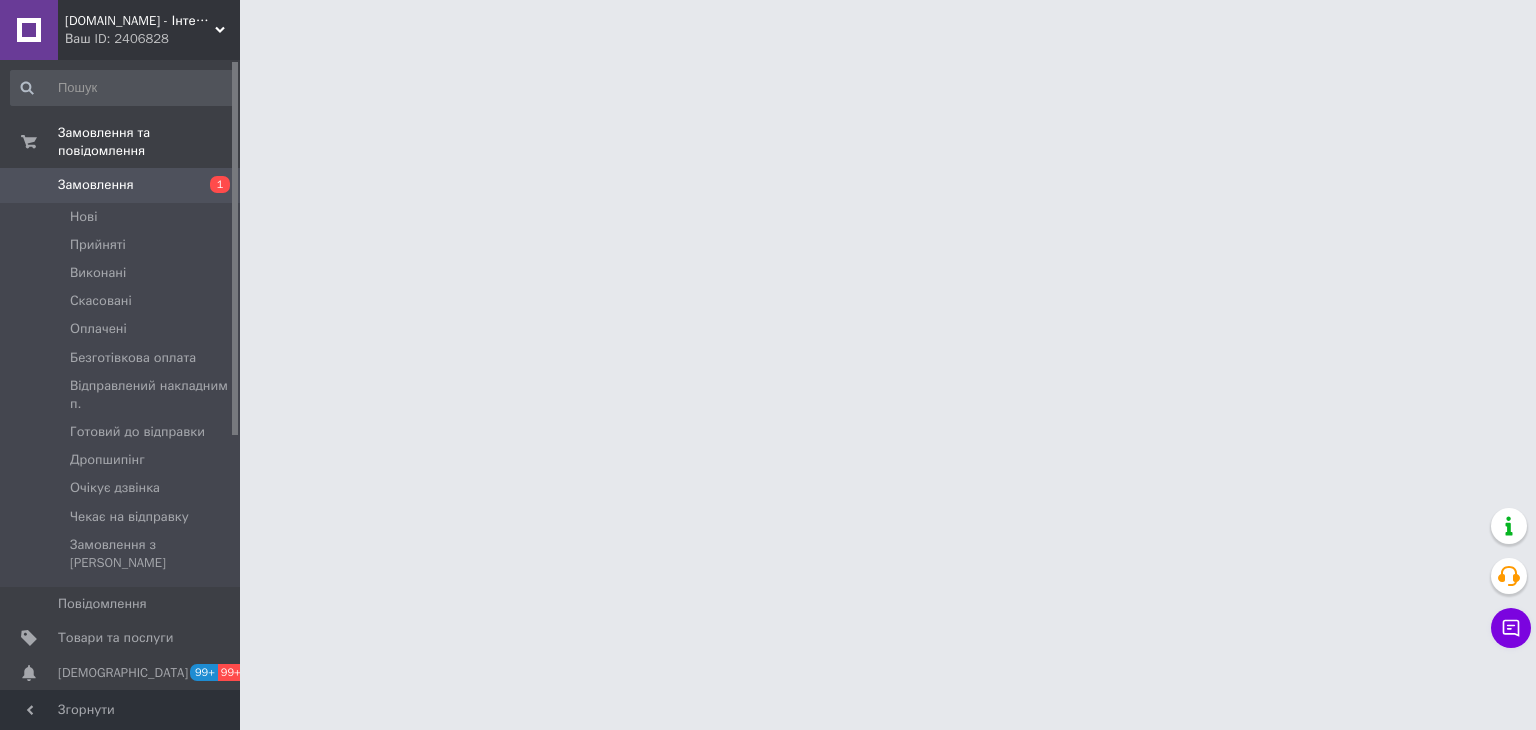 scroll, scrollTop: 0, scrollLeft: 0, axis: both 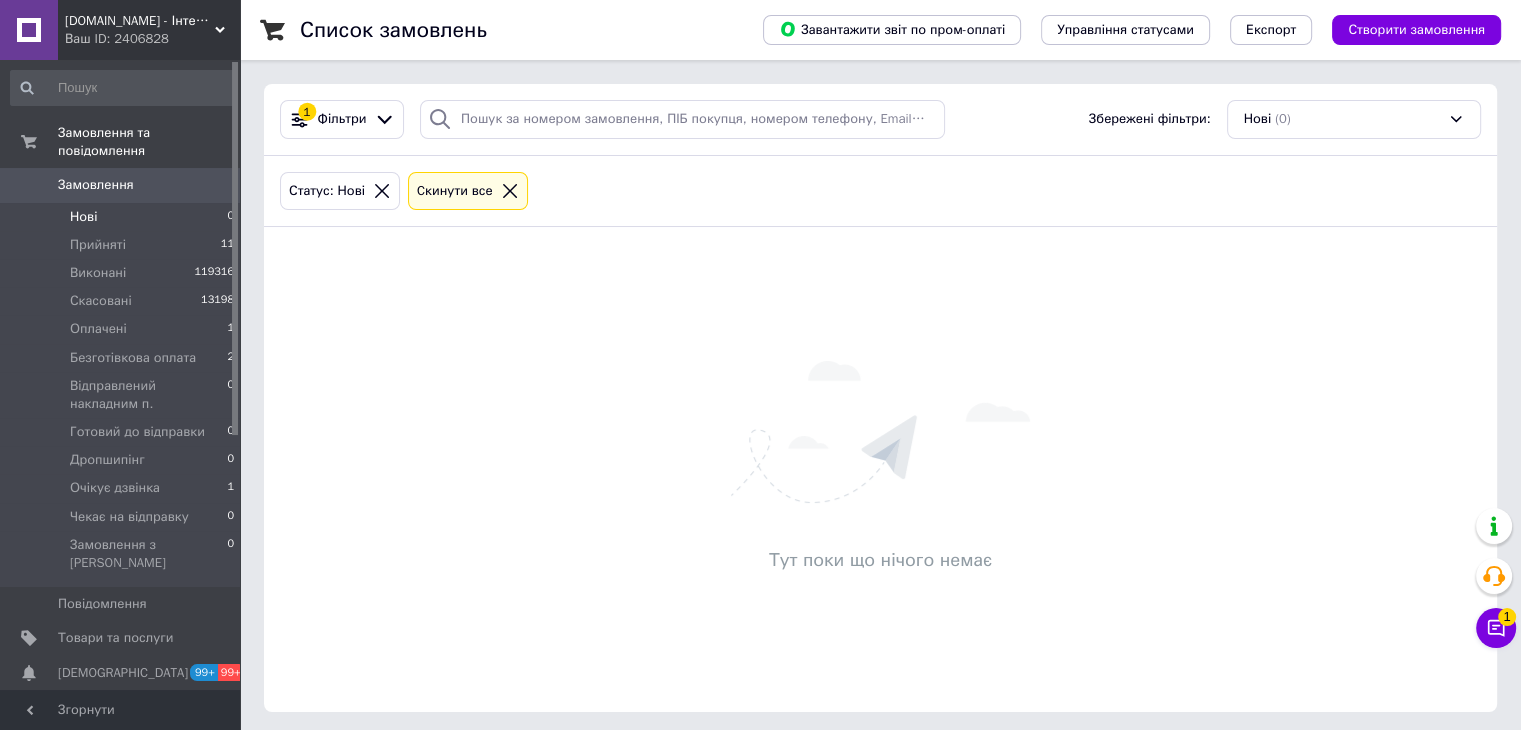 click 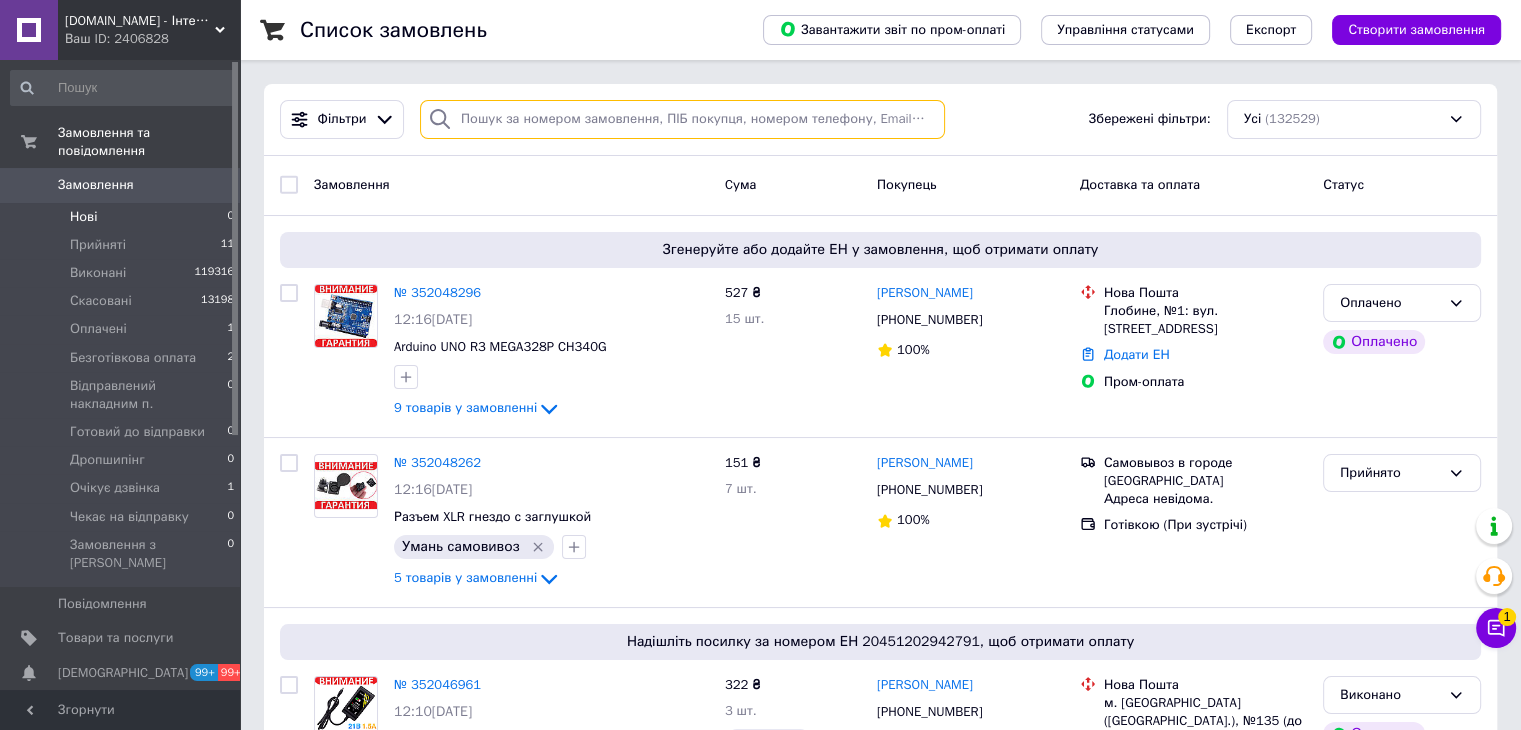 click at bounding box center (682, 119) 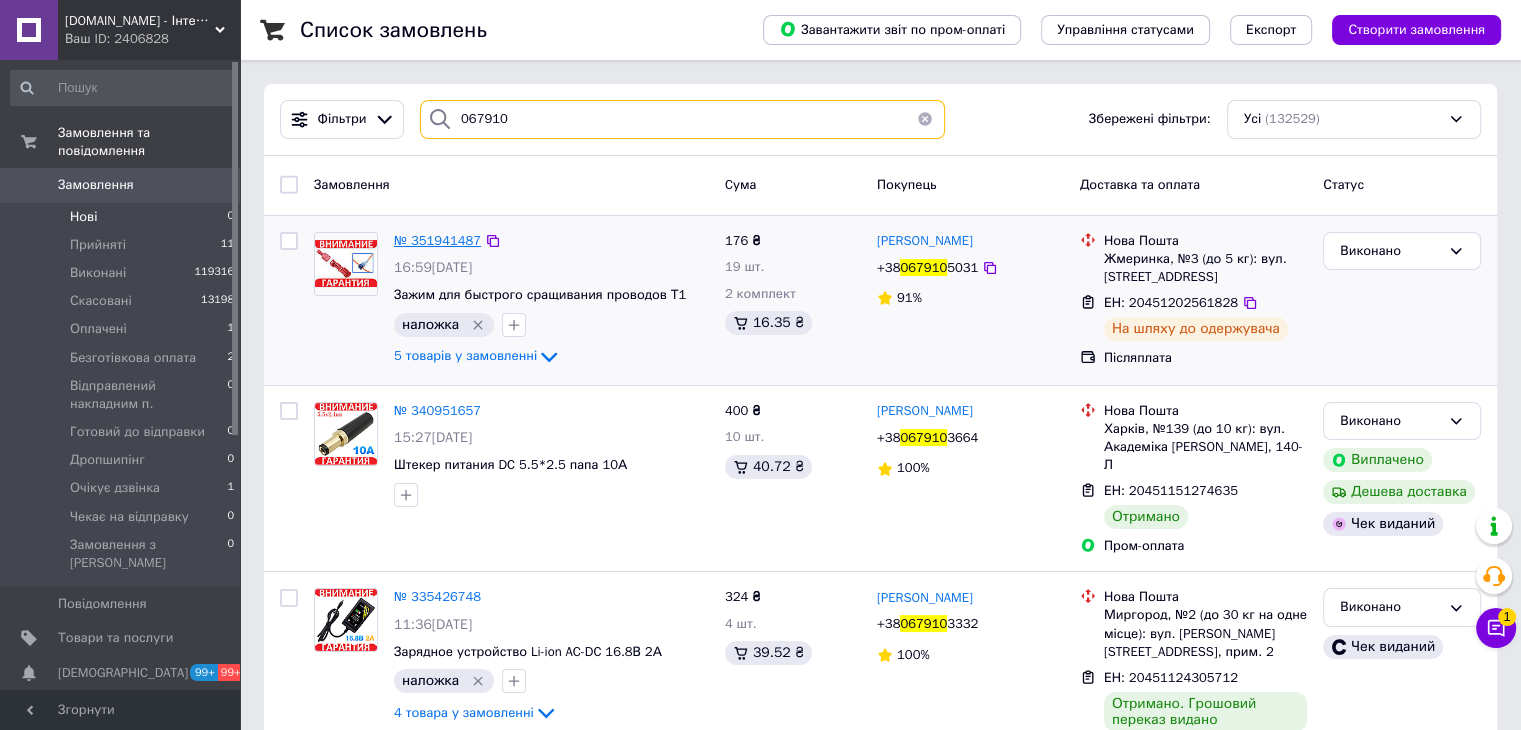 type on "067910" 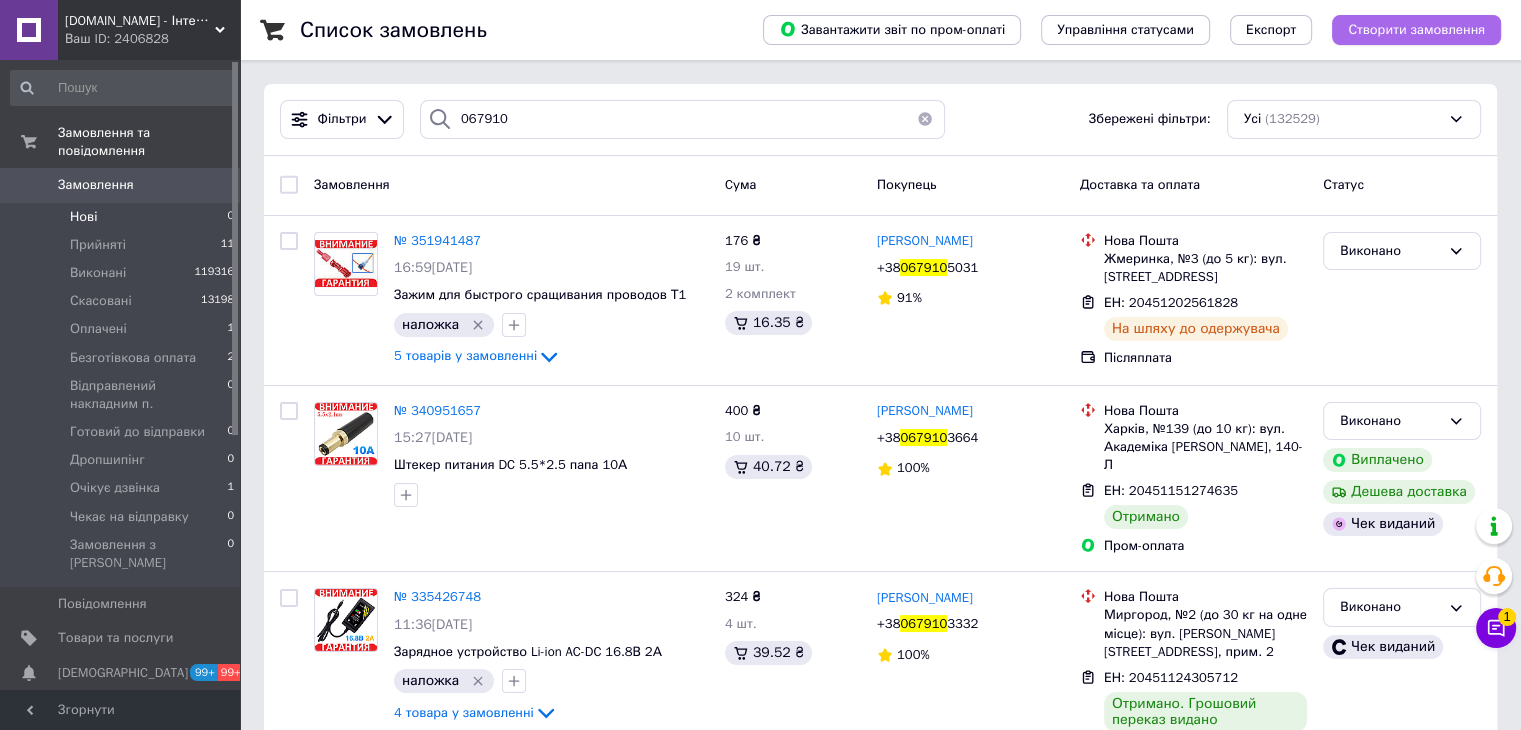 click on "Створити замовлення" at bounding box center (1416, 30) 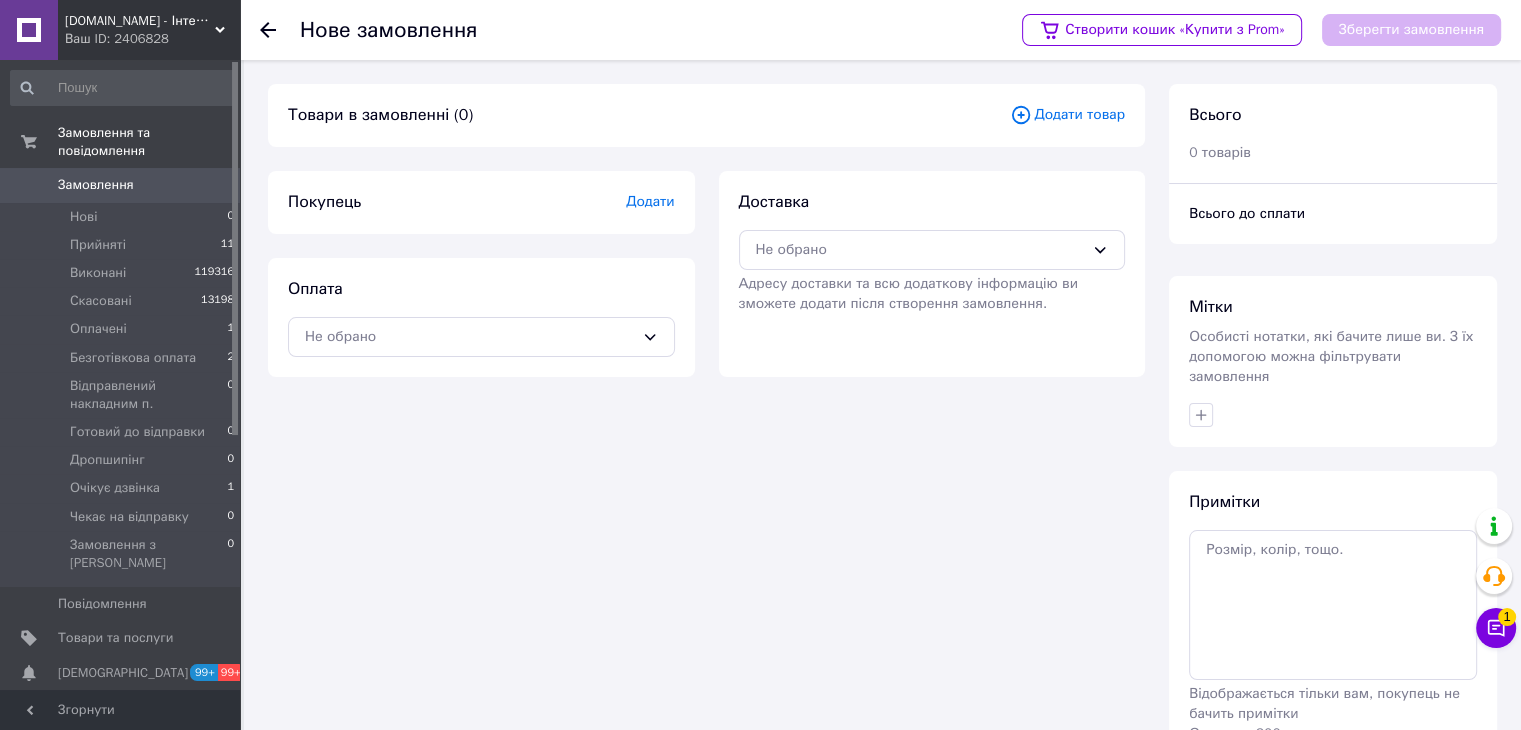 click on "Додати товар" at bounding box center (1067, 115) 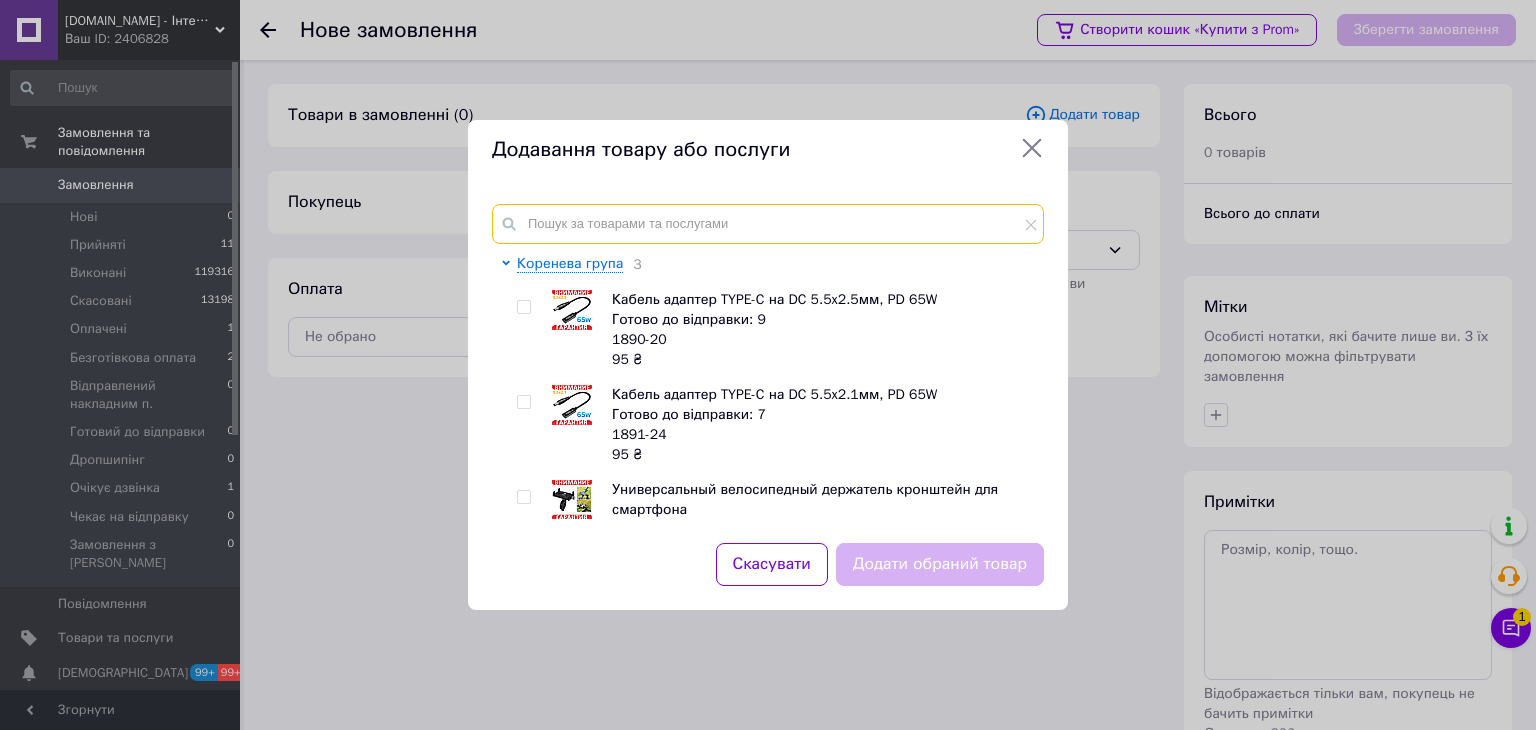click at bounding box center (768, 224) 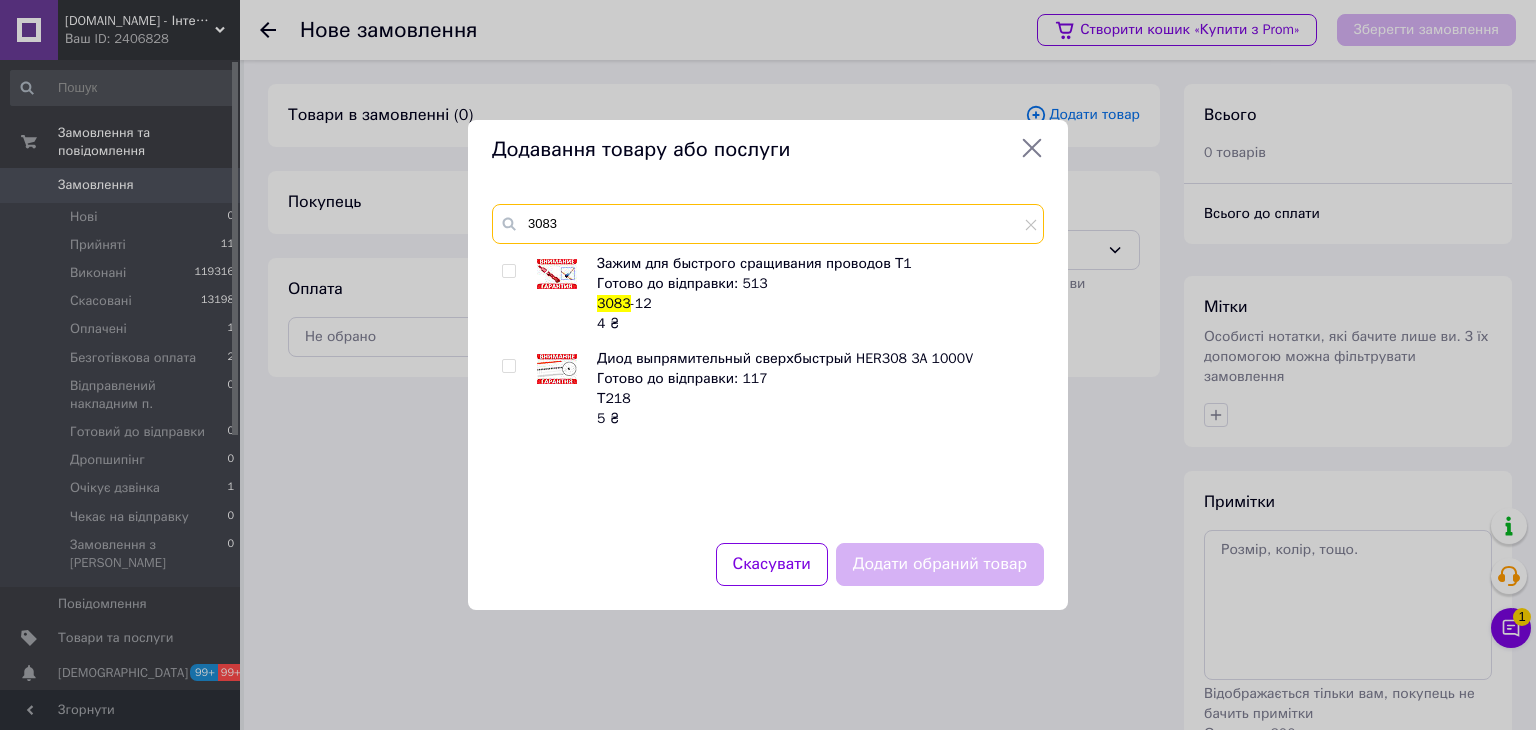 type on "3083" 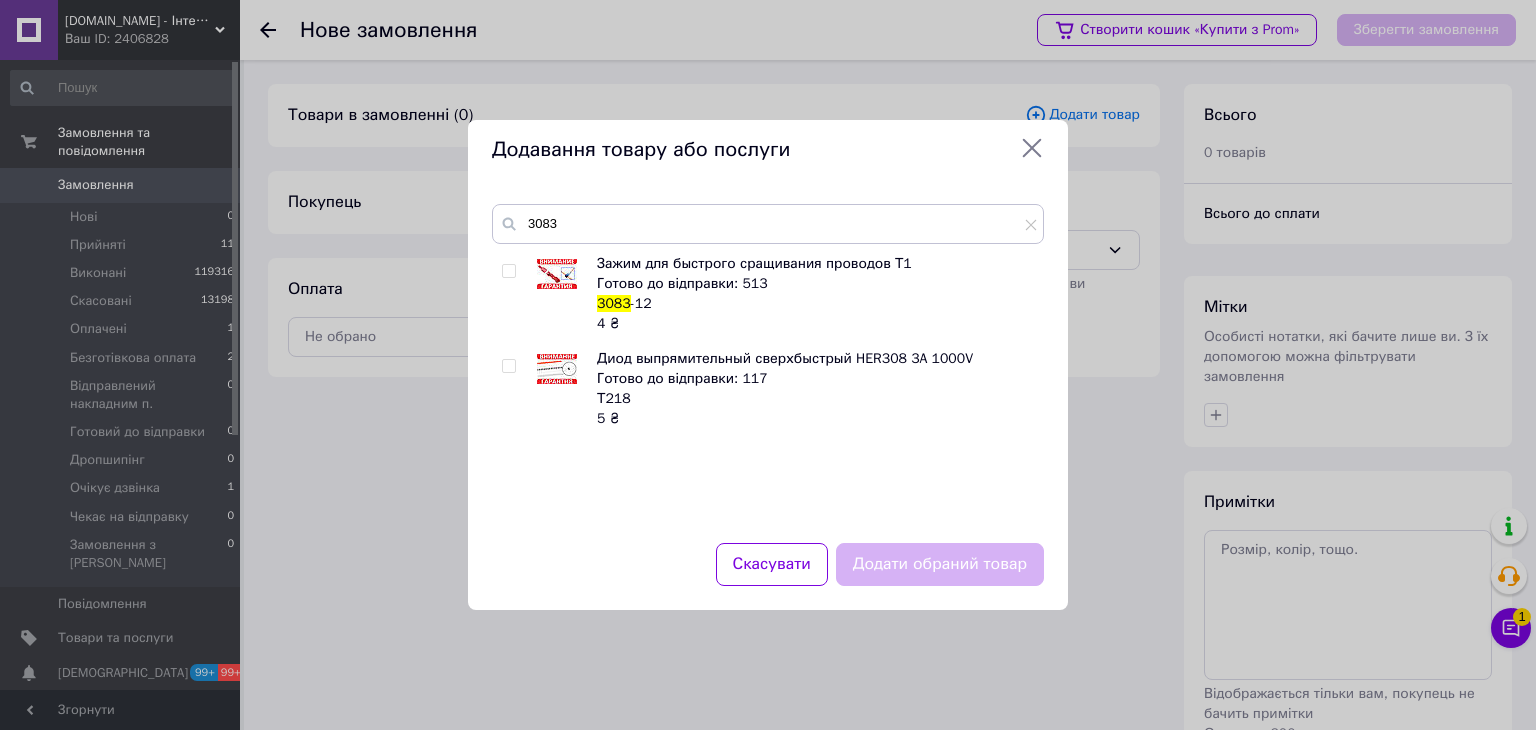click at bounding box center [508, 271] 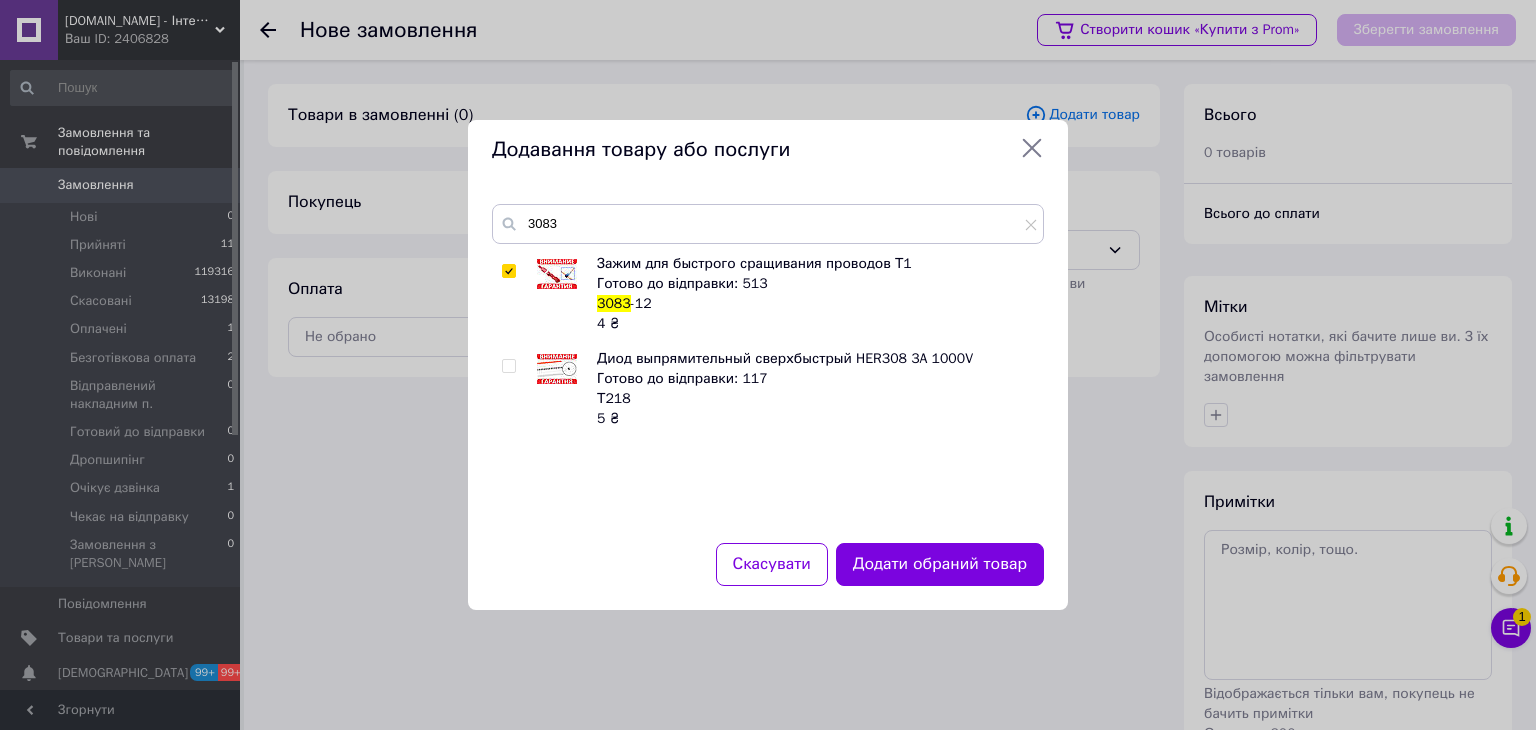 click on "Додати обраний товар" at bounding box center (940, 564) 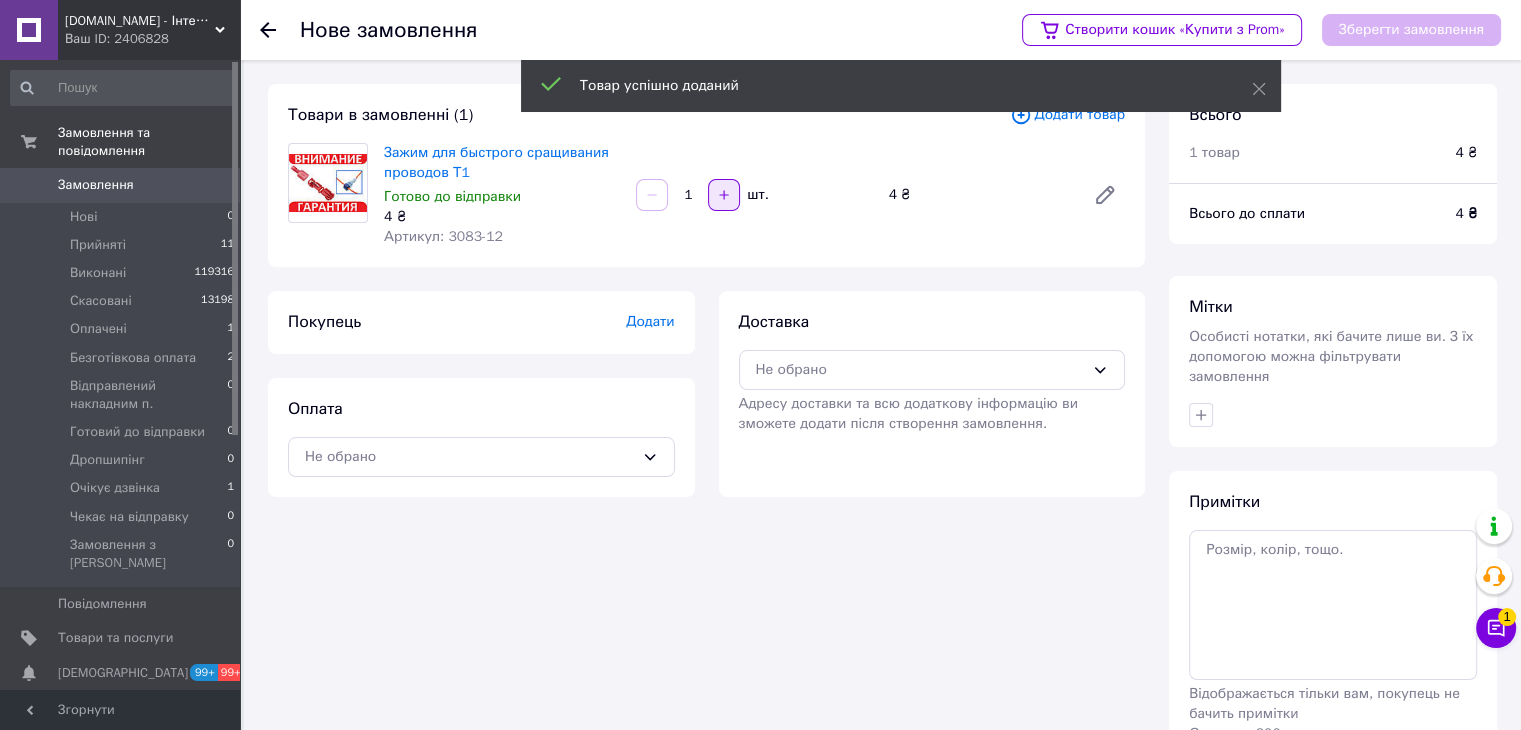 click 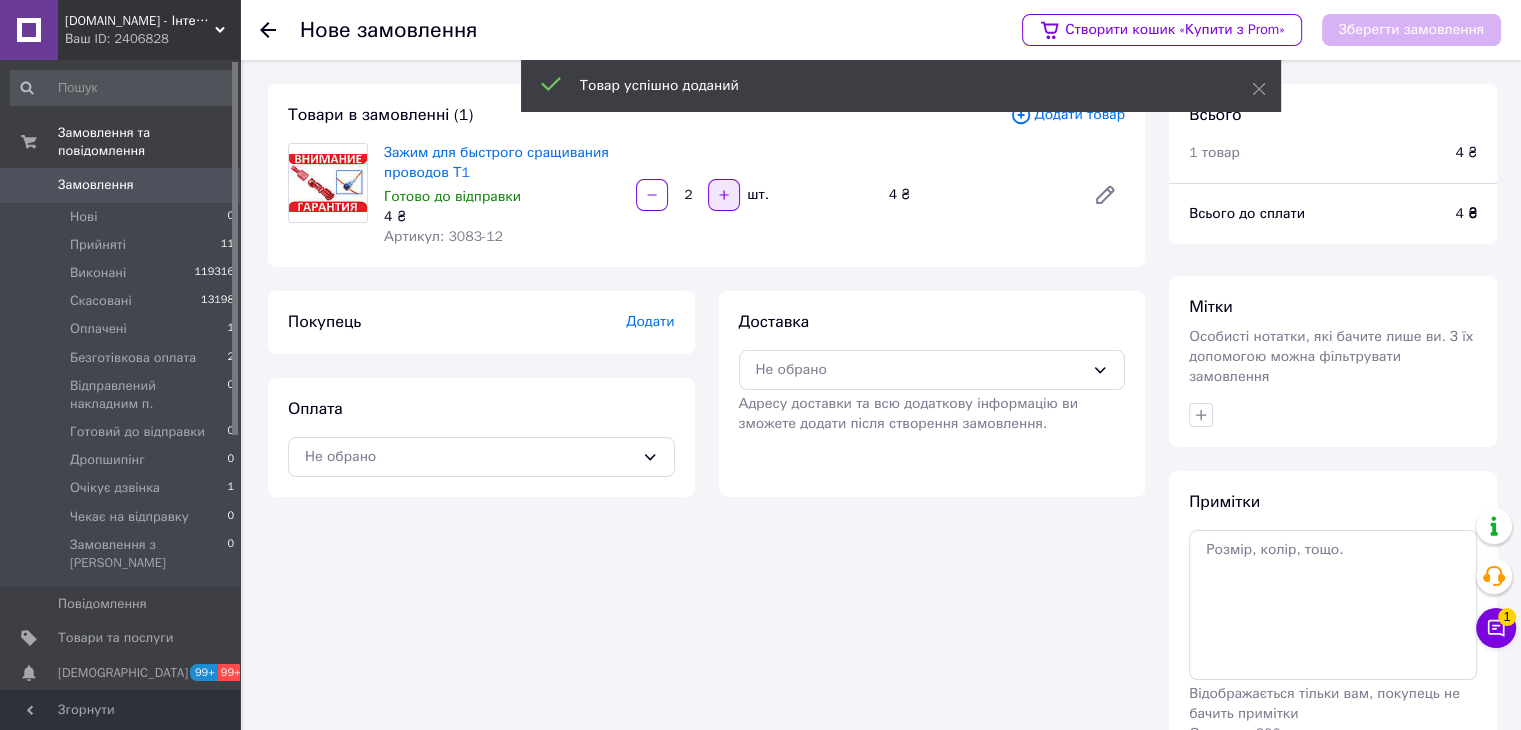 click 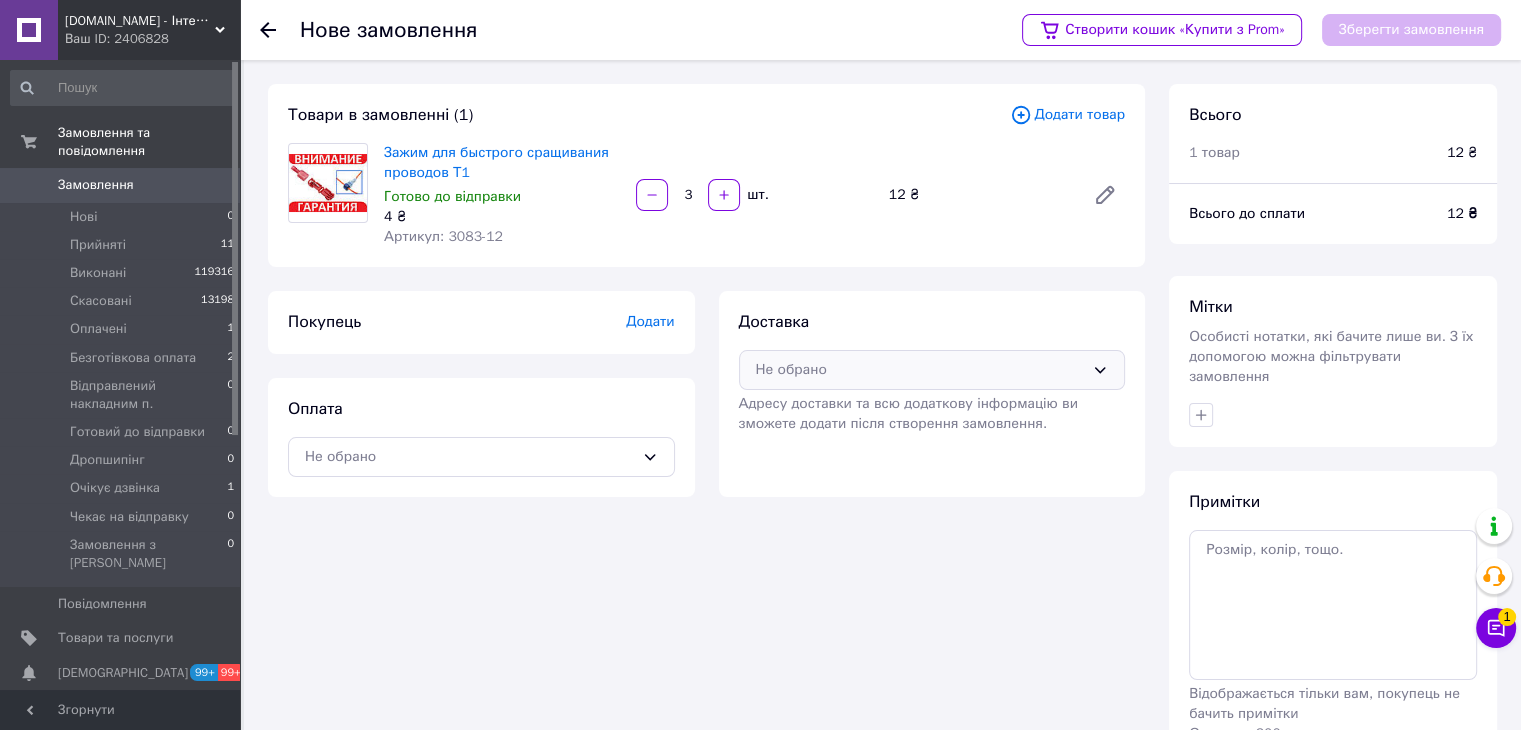 click on "Не обрано" at bounding box center [932, 370] 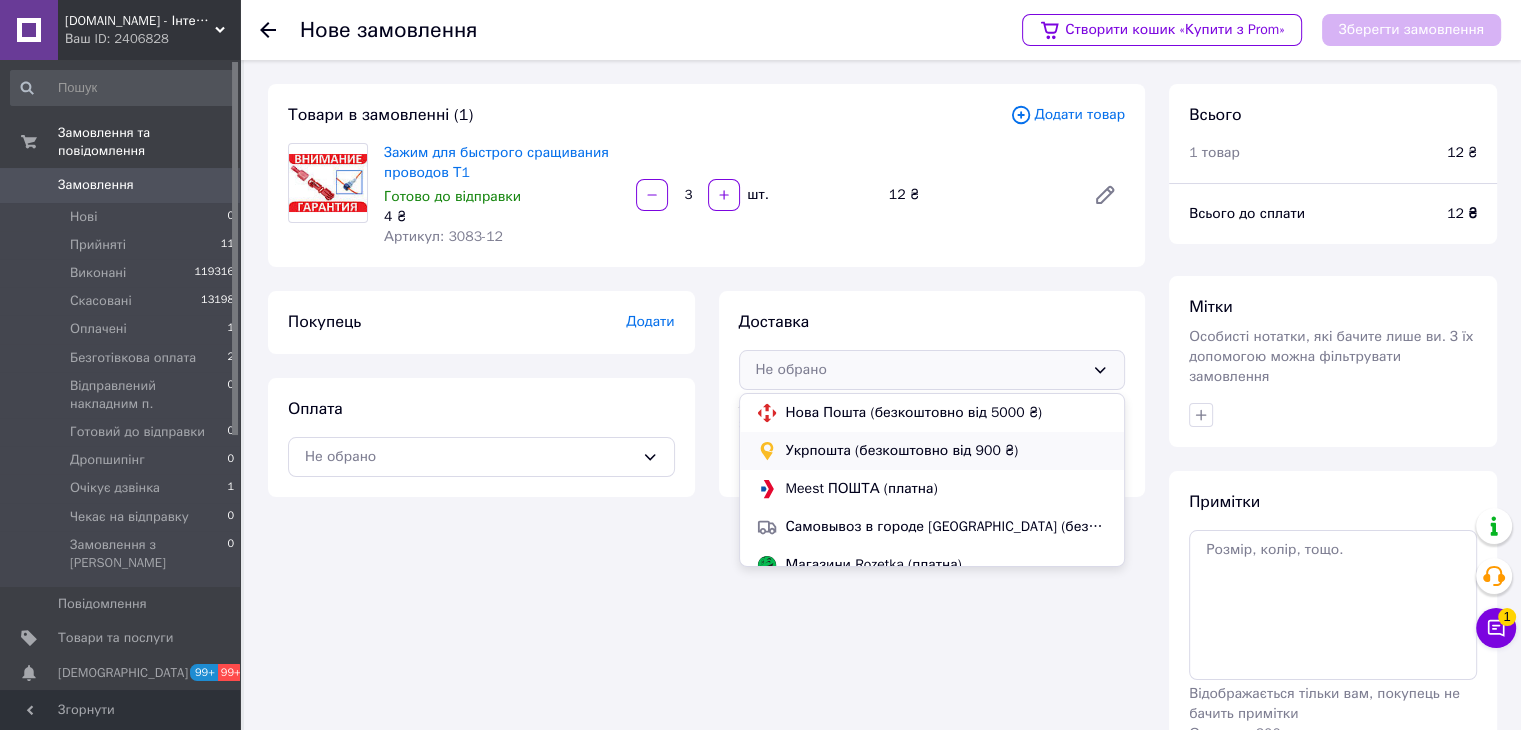 drag, startPoint x: 912, startPoint y: 450, endPoint x: 584, endPoint y: 468, distance: 328.49353 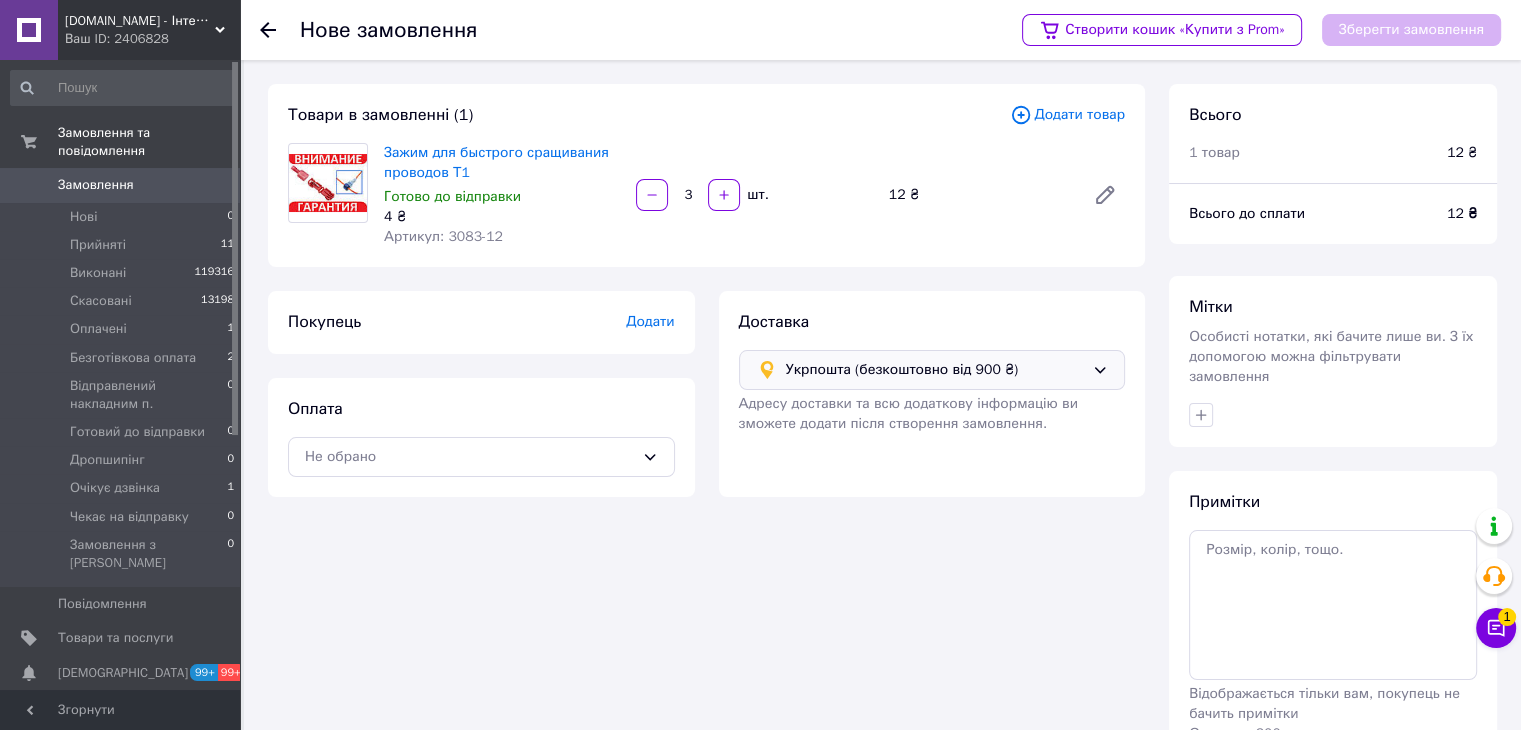 click on "Оплата Не обрано" at bounding box center [481, 437] 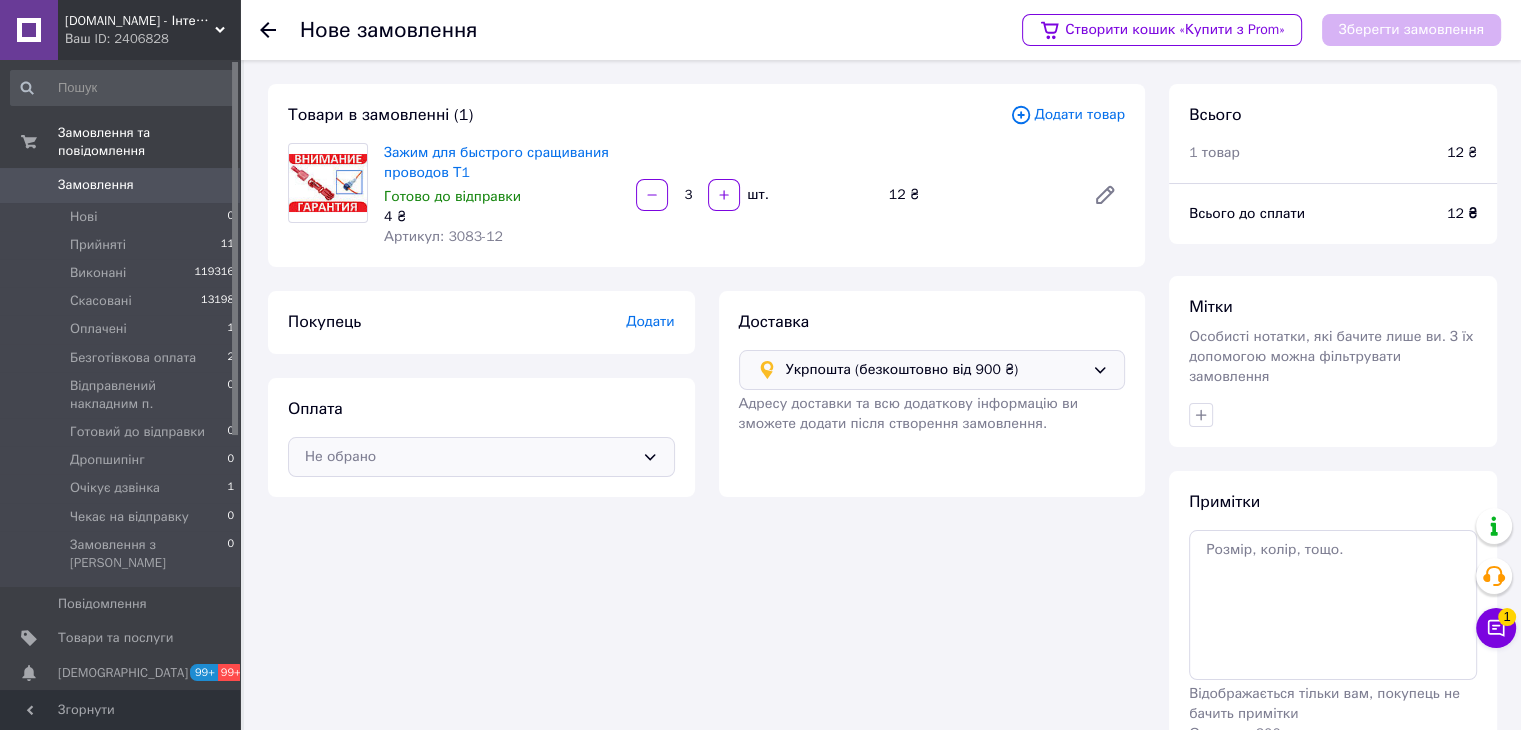 click on "Не обрано" at bounding box center [469, 457] 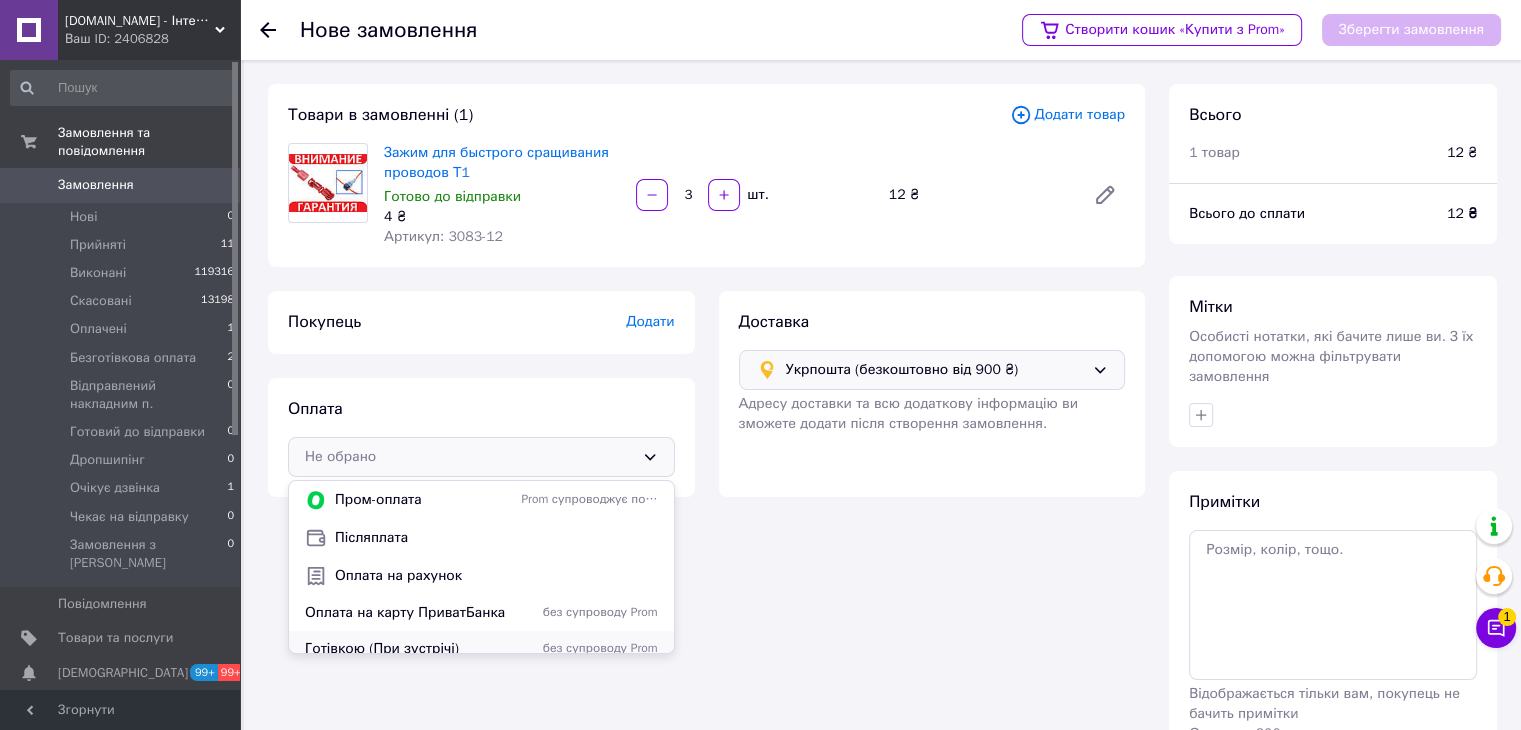 click on "Готівкою (При зустрічі)" at bounding box center (409, 649) 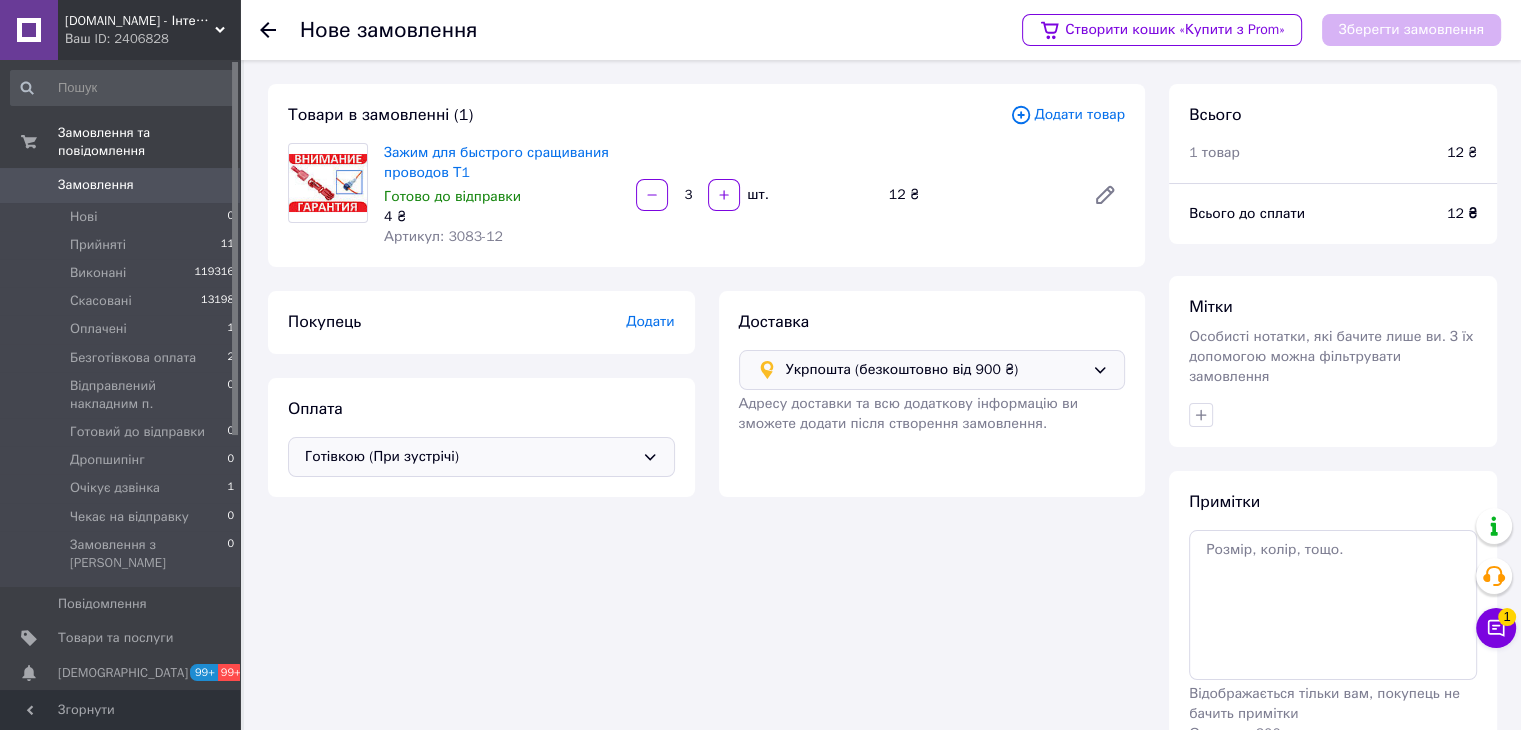 click on "Додати" at bounding box center (650, 321) 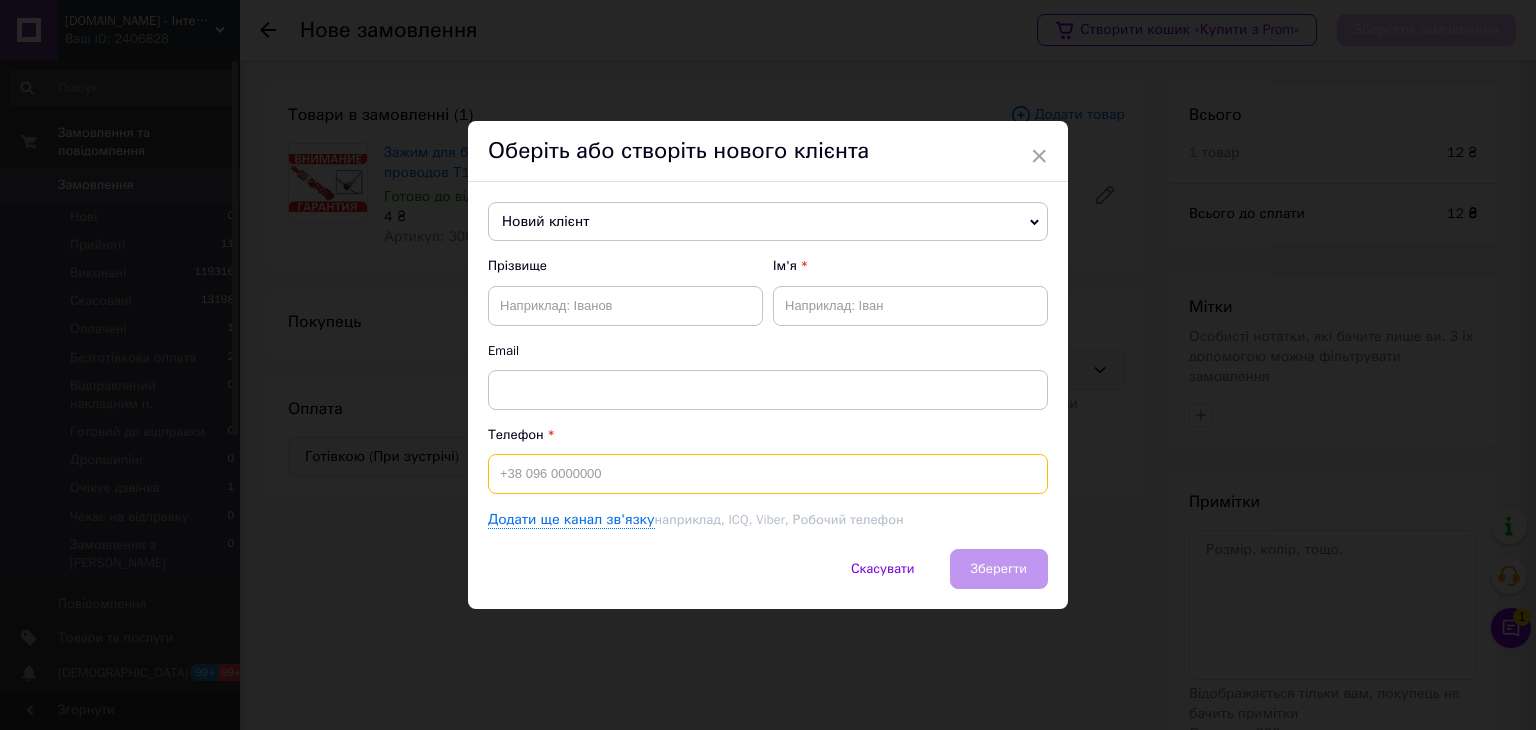 click at bounding box center (768, 474) 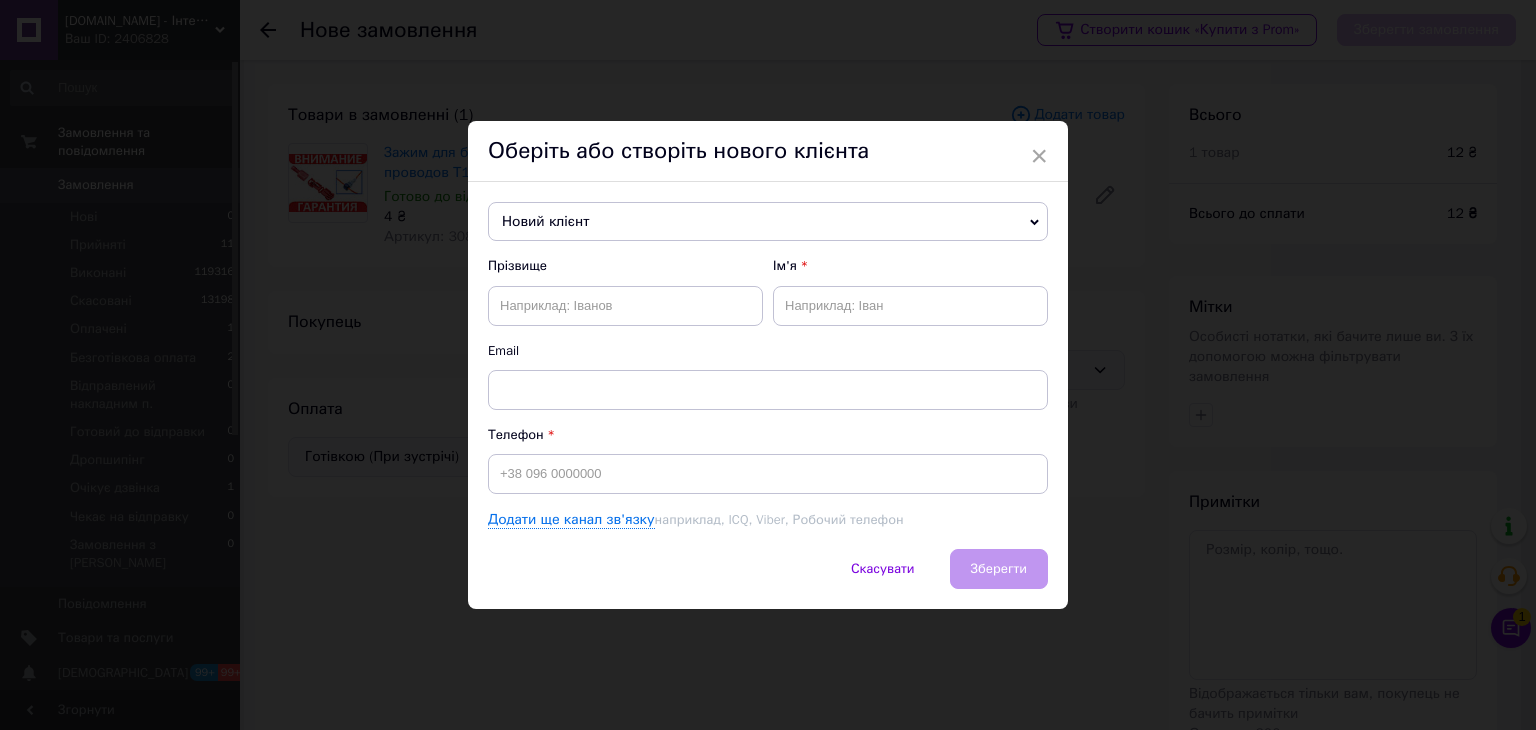 click on "Новий клієнт" at bounding box center (768, 222) 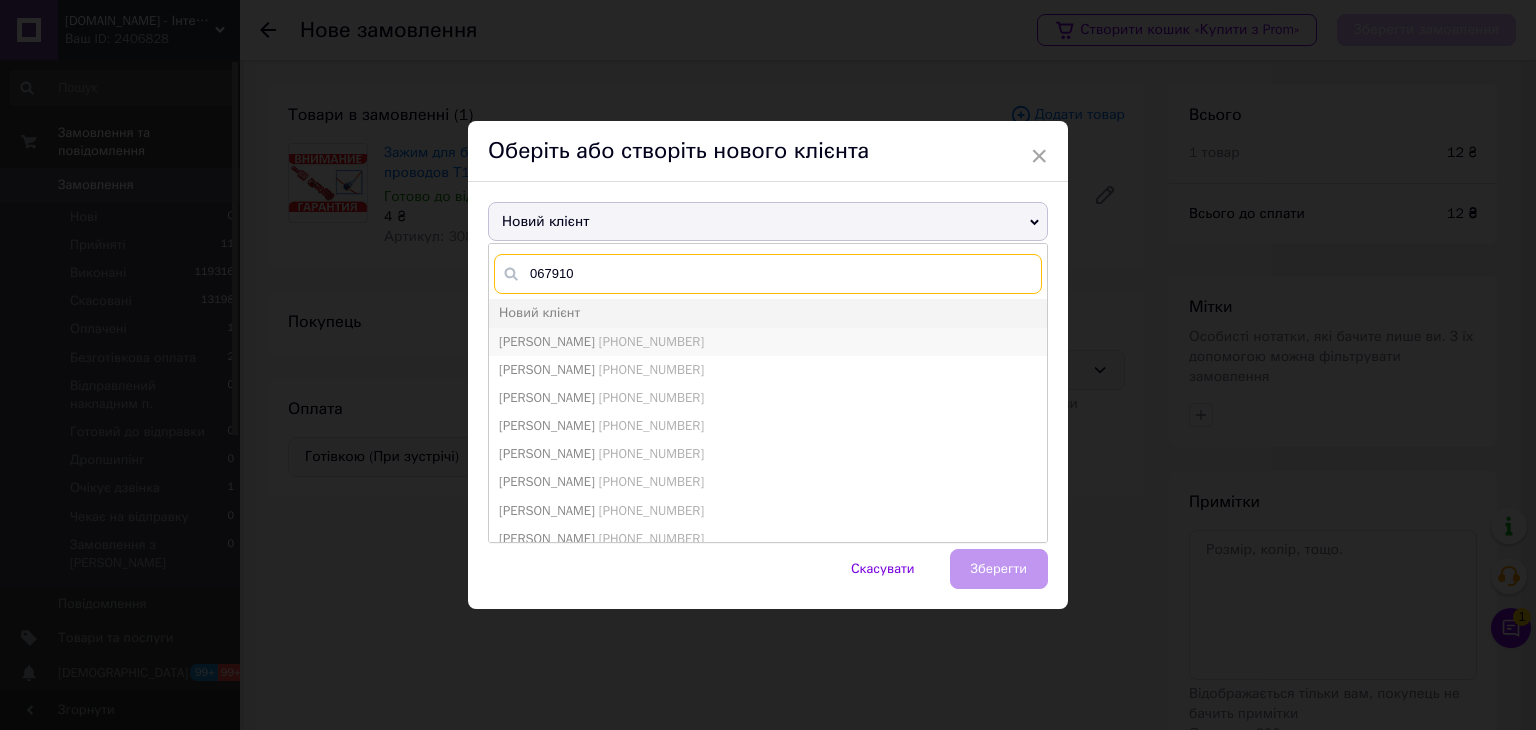 type on "067910" 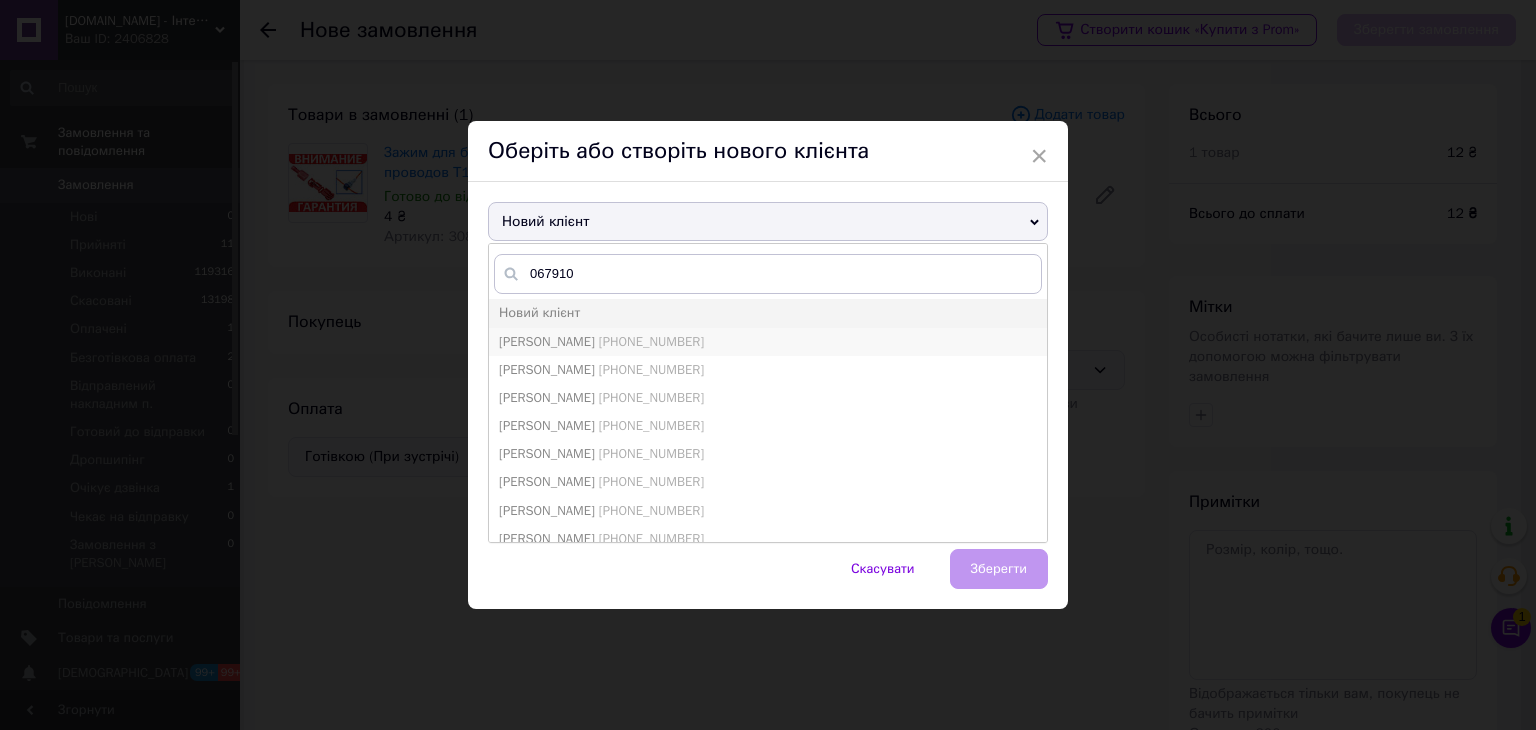 click on "+380679105031" at bounding box center [651, 341] 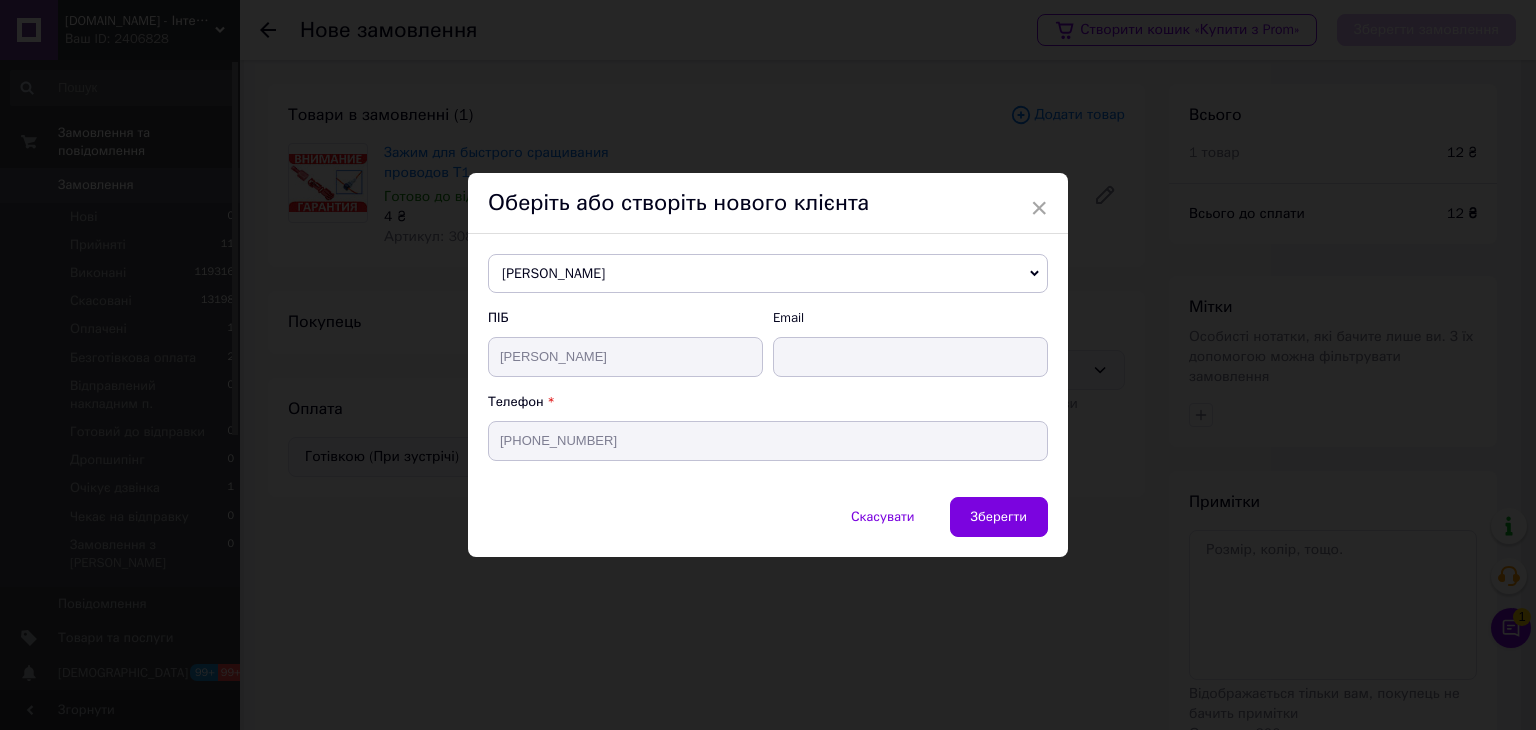 type on "бондарчук олександр" 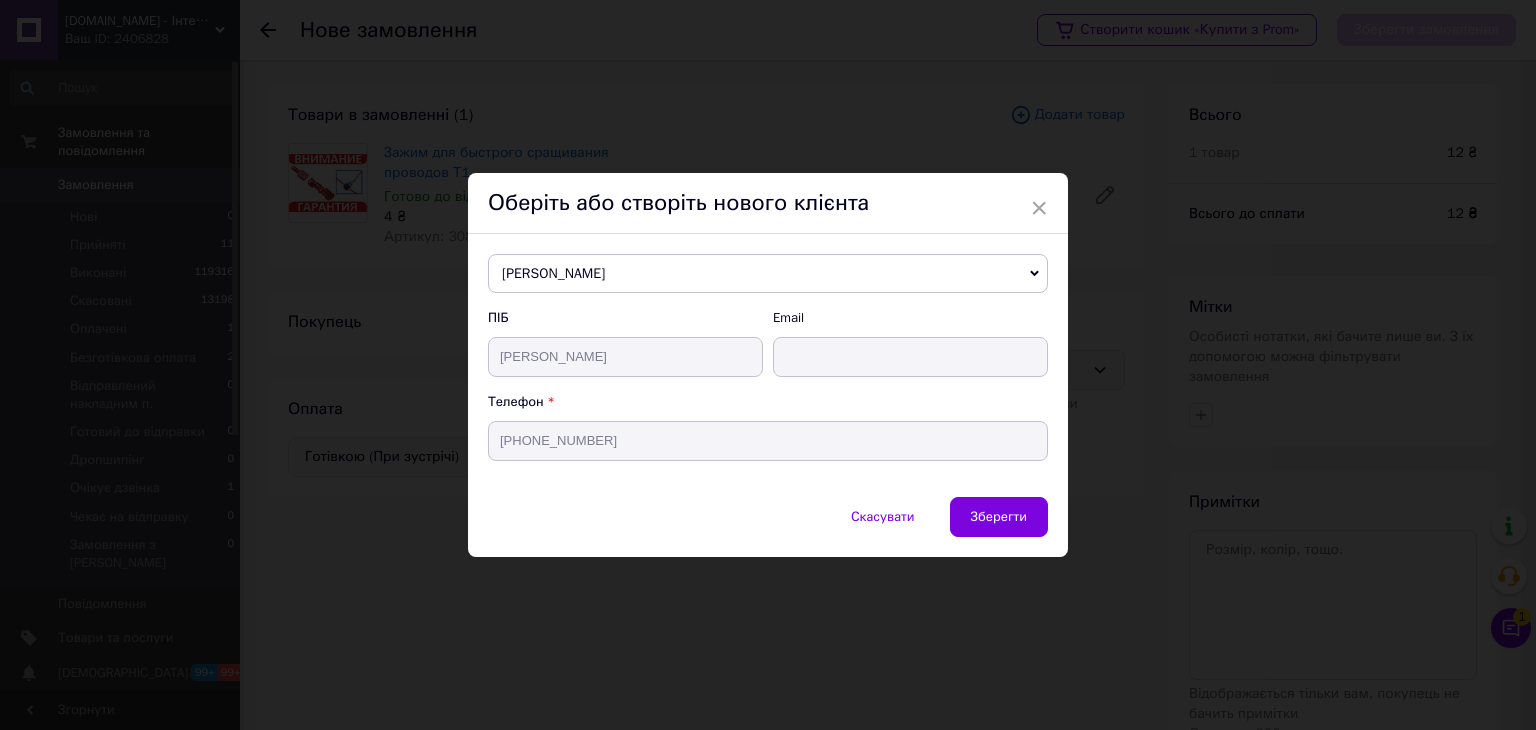 drag, startPoint x: 1006, startPoint y: 503, endPoint x: 1023, endPoint y: 475, distance: 32.75668 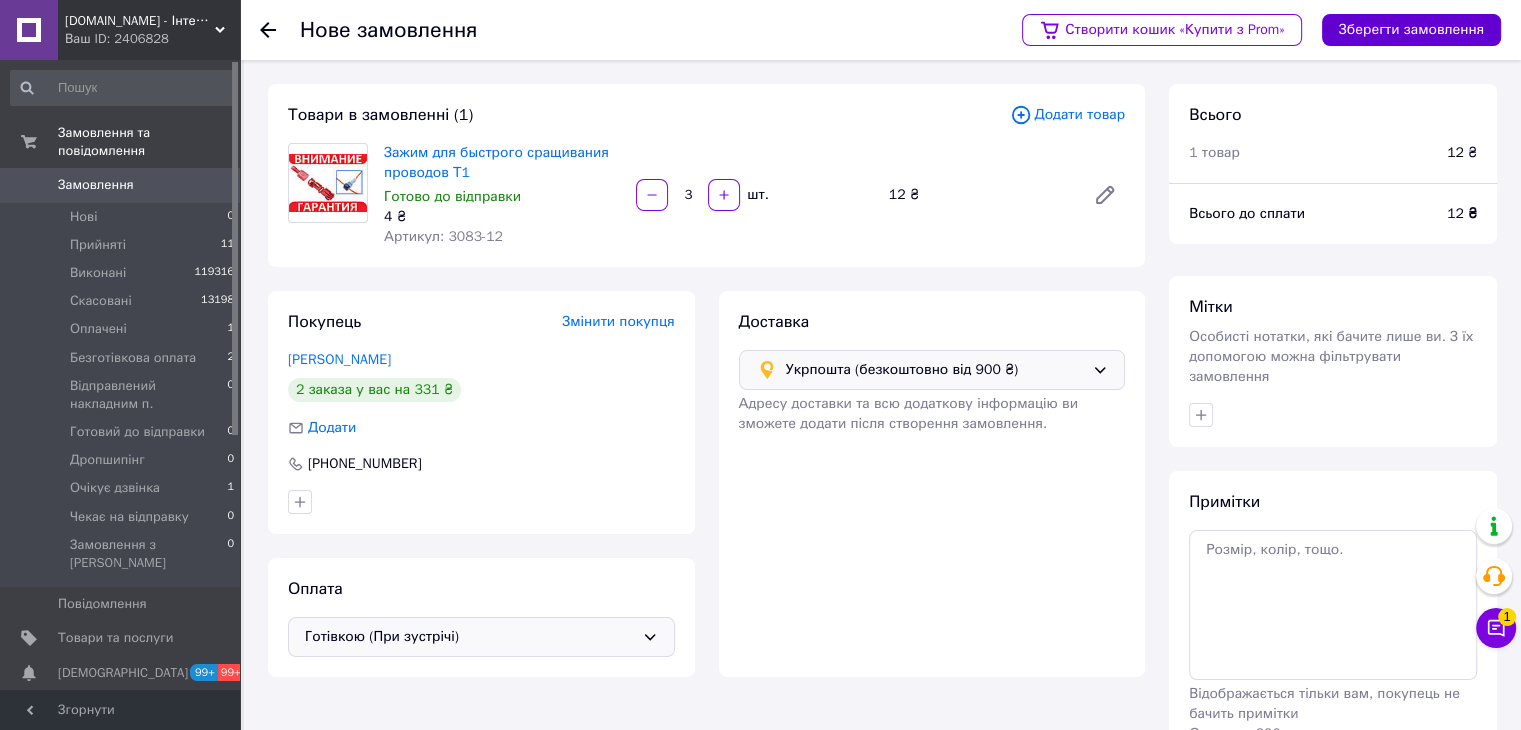 click on "Зберегти замовлення" at bounding box center (1411, 30) 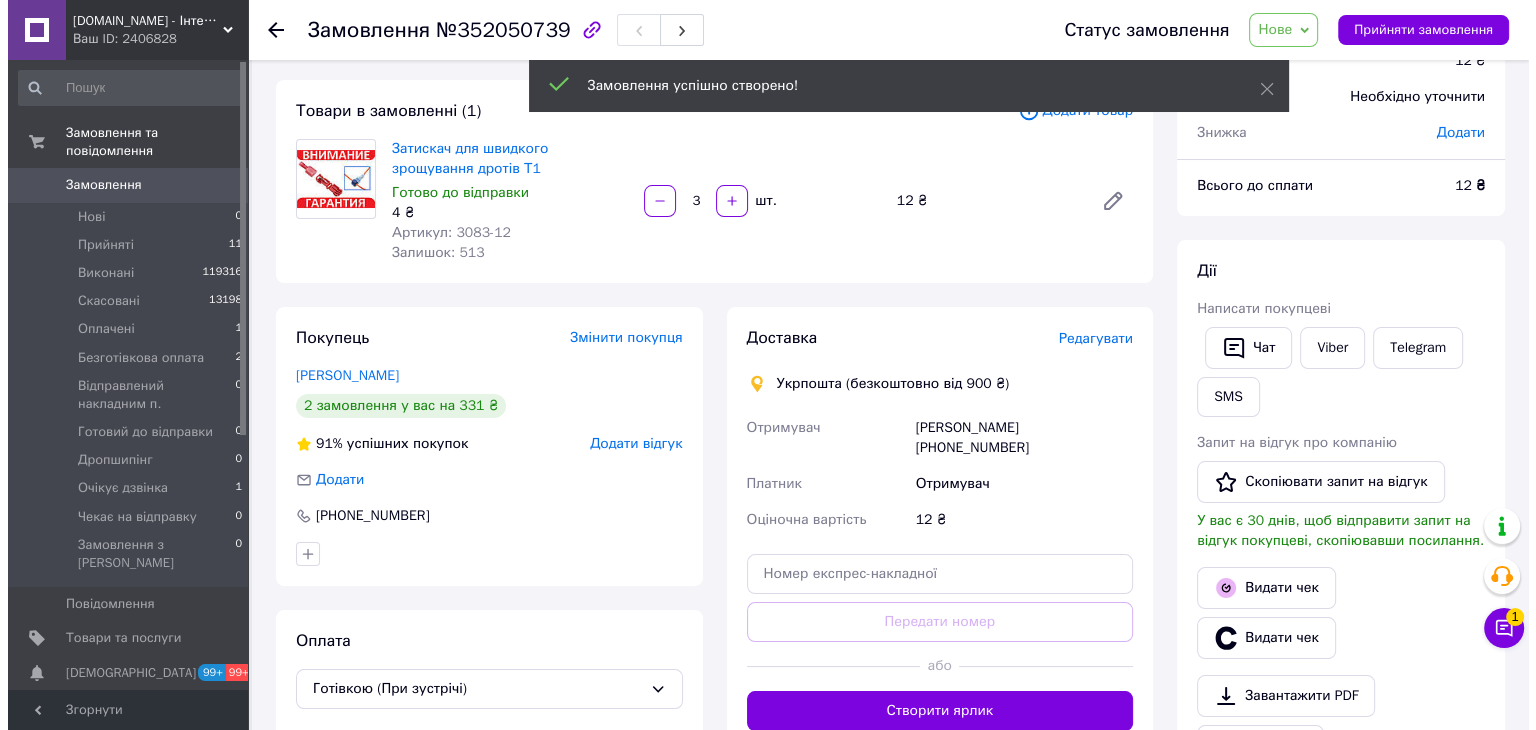 scroll, scrollTop: 100, scrollLeft: 0, axis: vertical 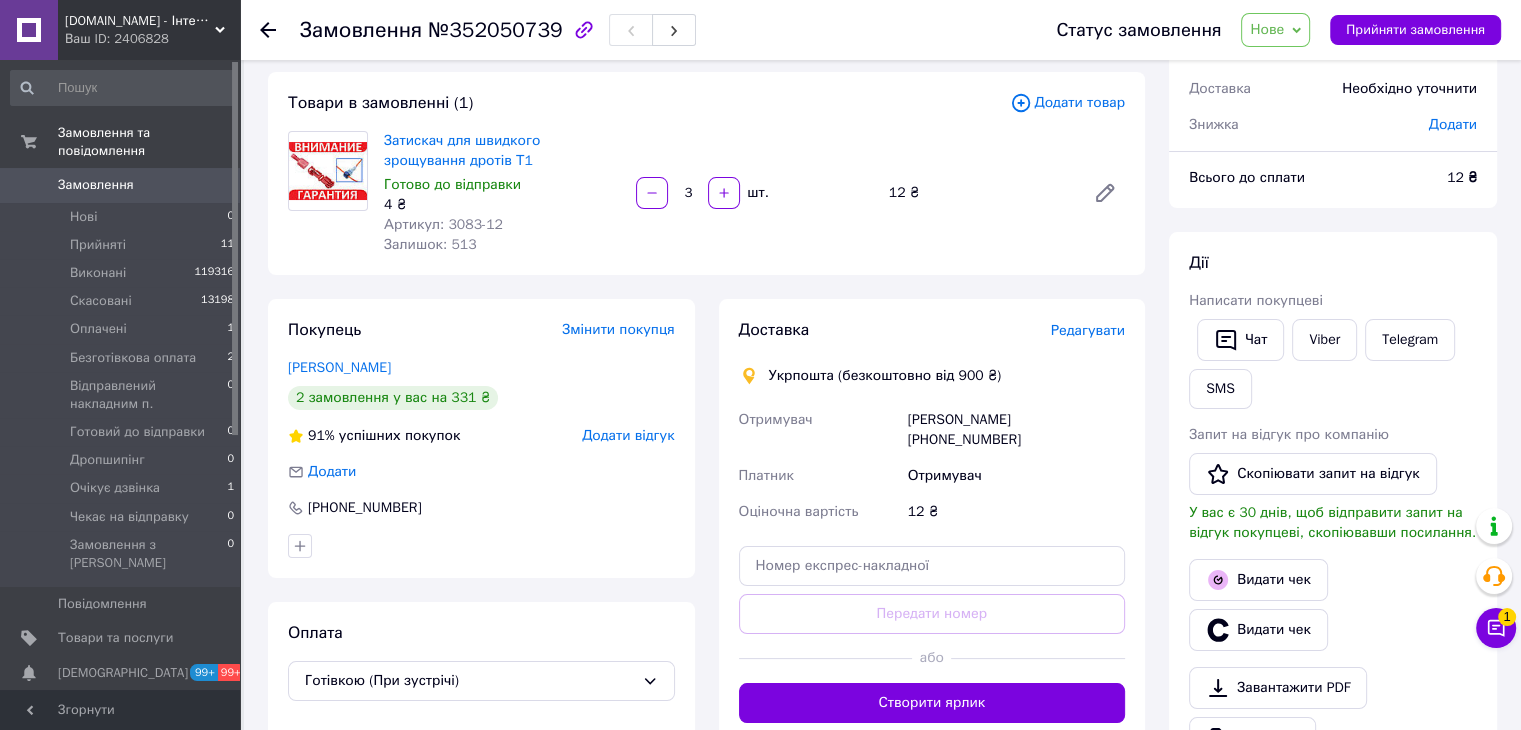 click on "Редагувати" at bounding box center [1088, 330] 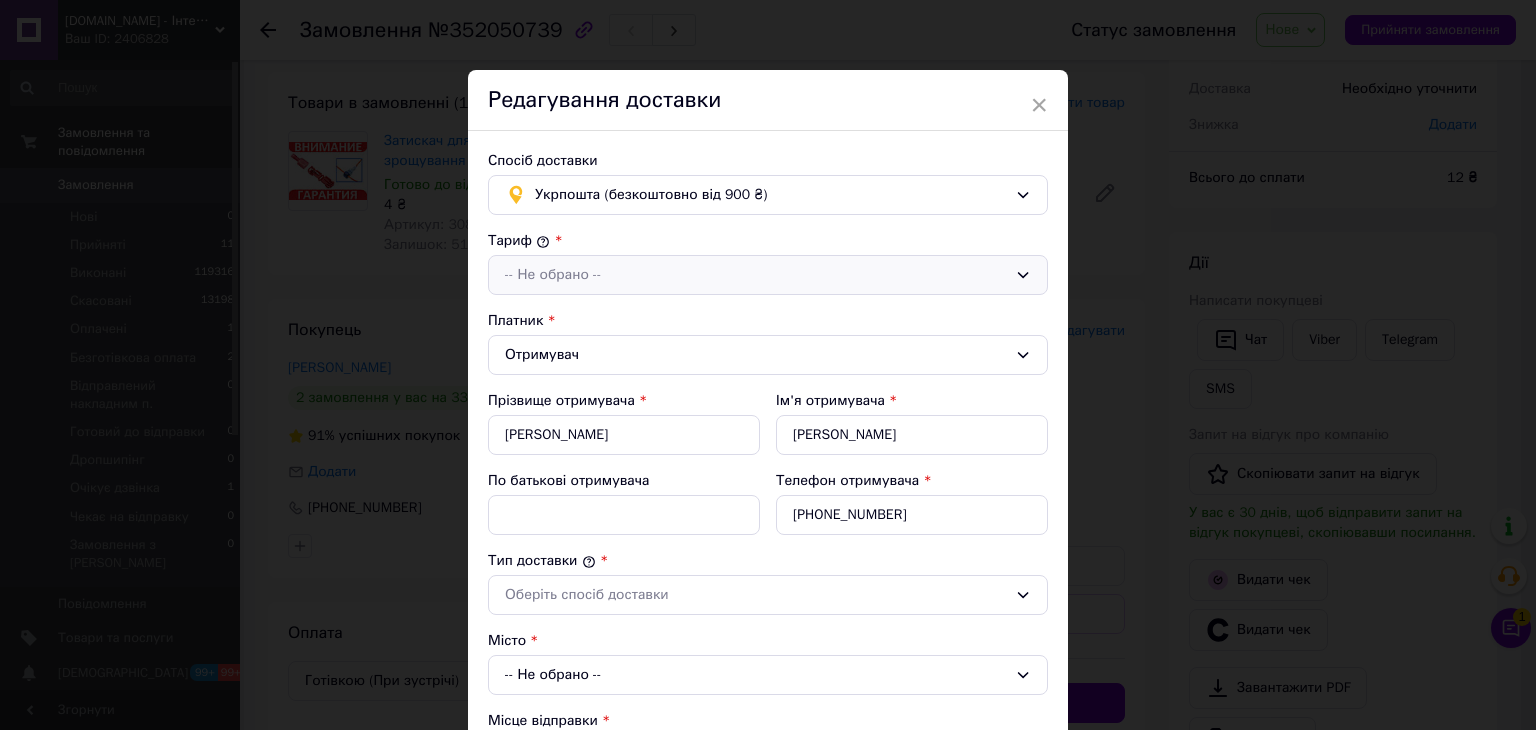 click on "-- Не обрано --" at bounding box center (756, 275) 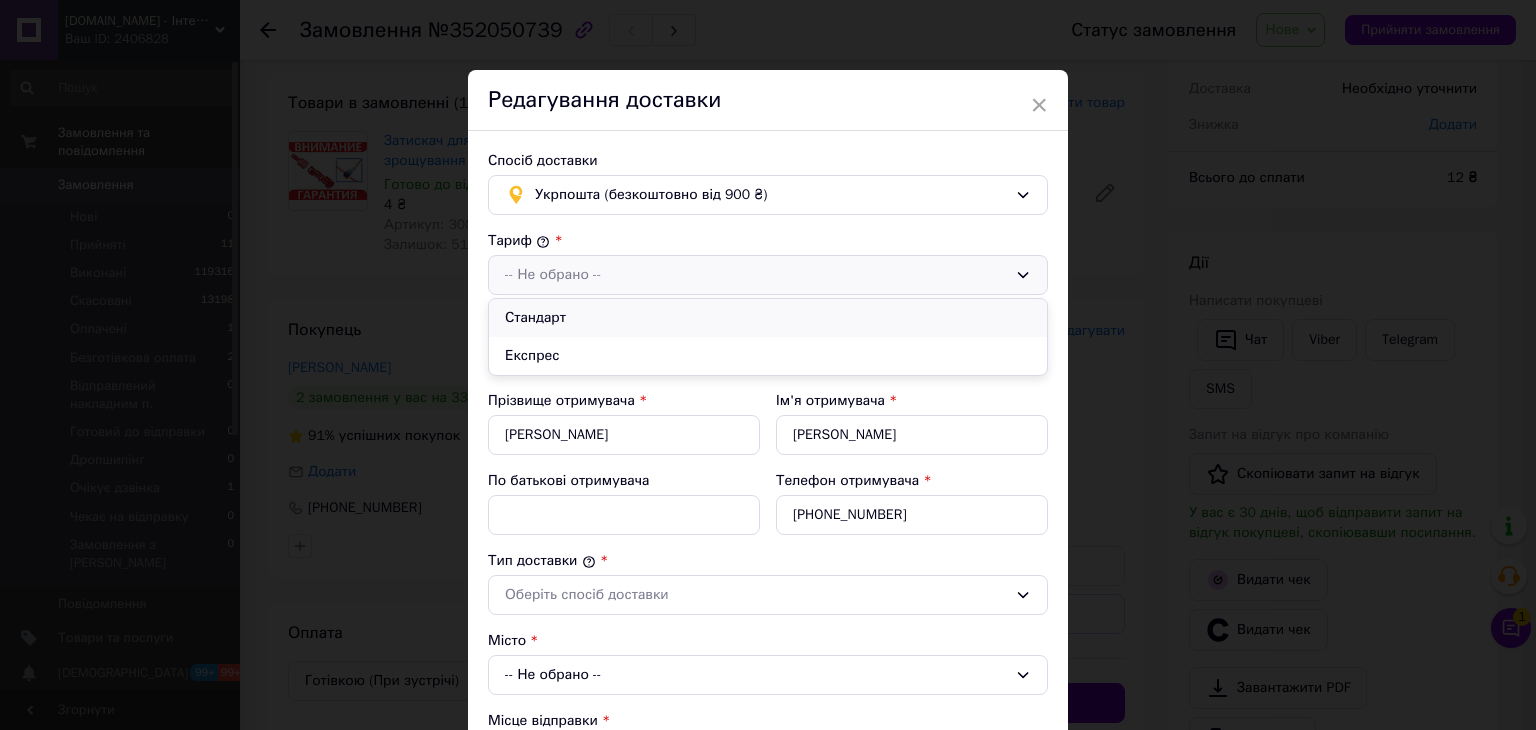 click on "Стандарт" at bounding box center (768, 318) 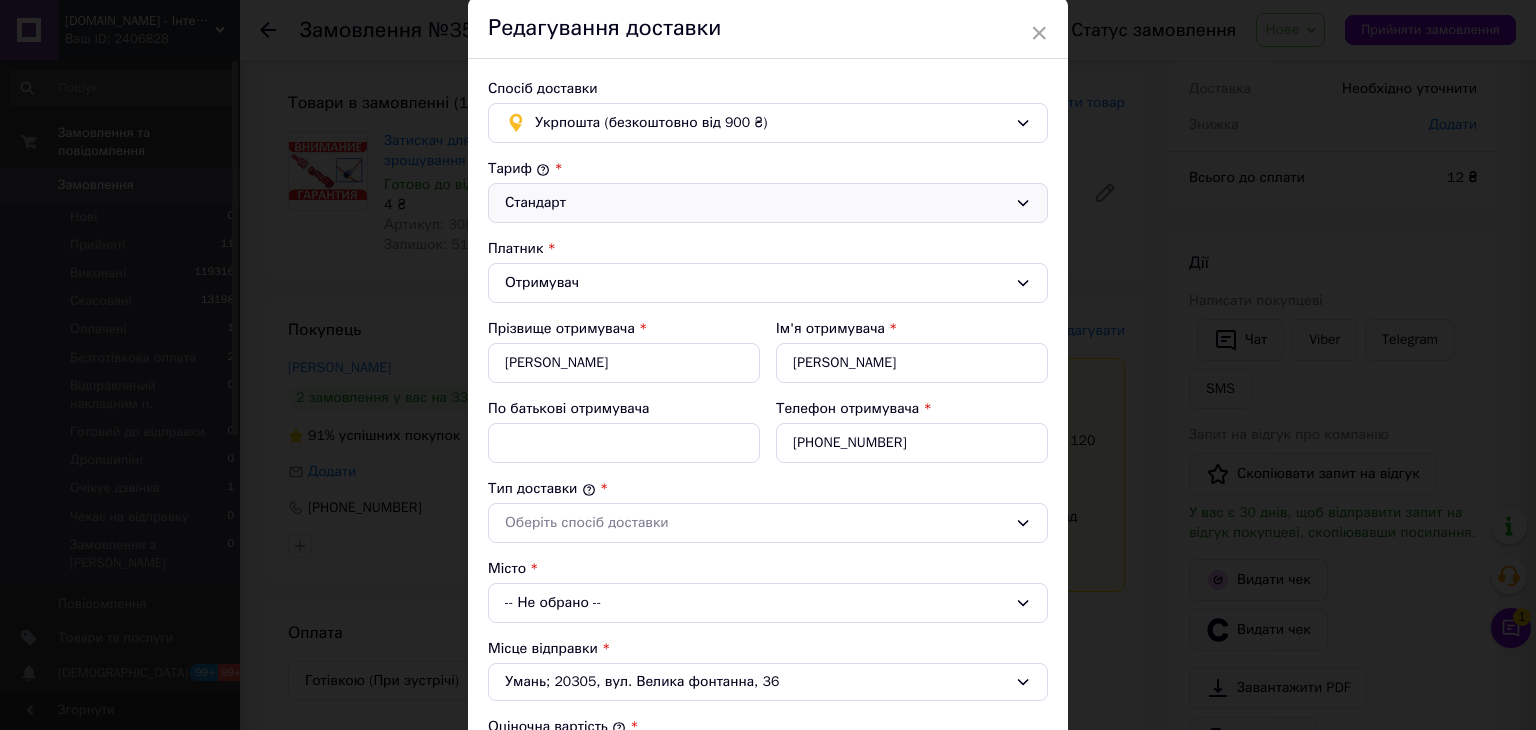 scroll, scrollTop: 200, scrollLeft: 0, axis: vertical 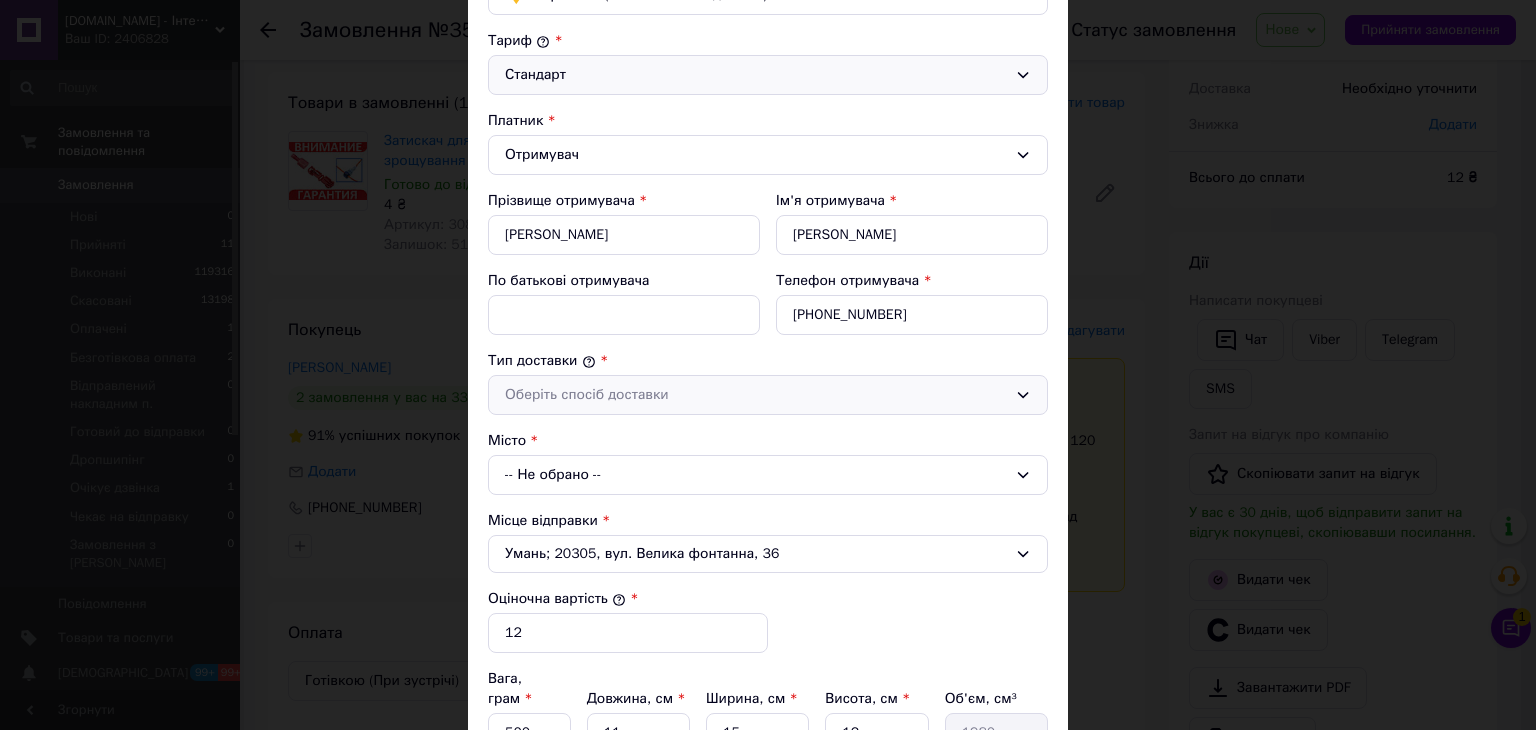 click on "Оберіть спосіб доставки" at bounding box center (756, 395) 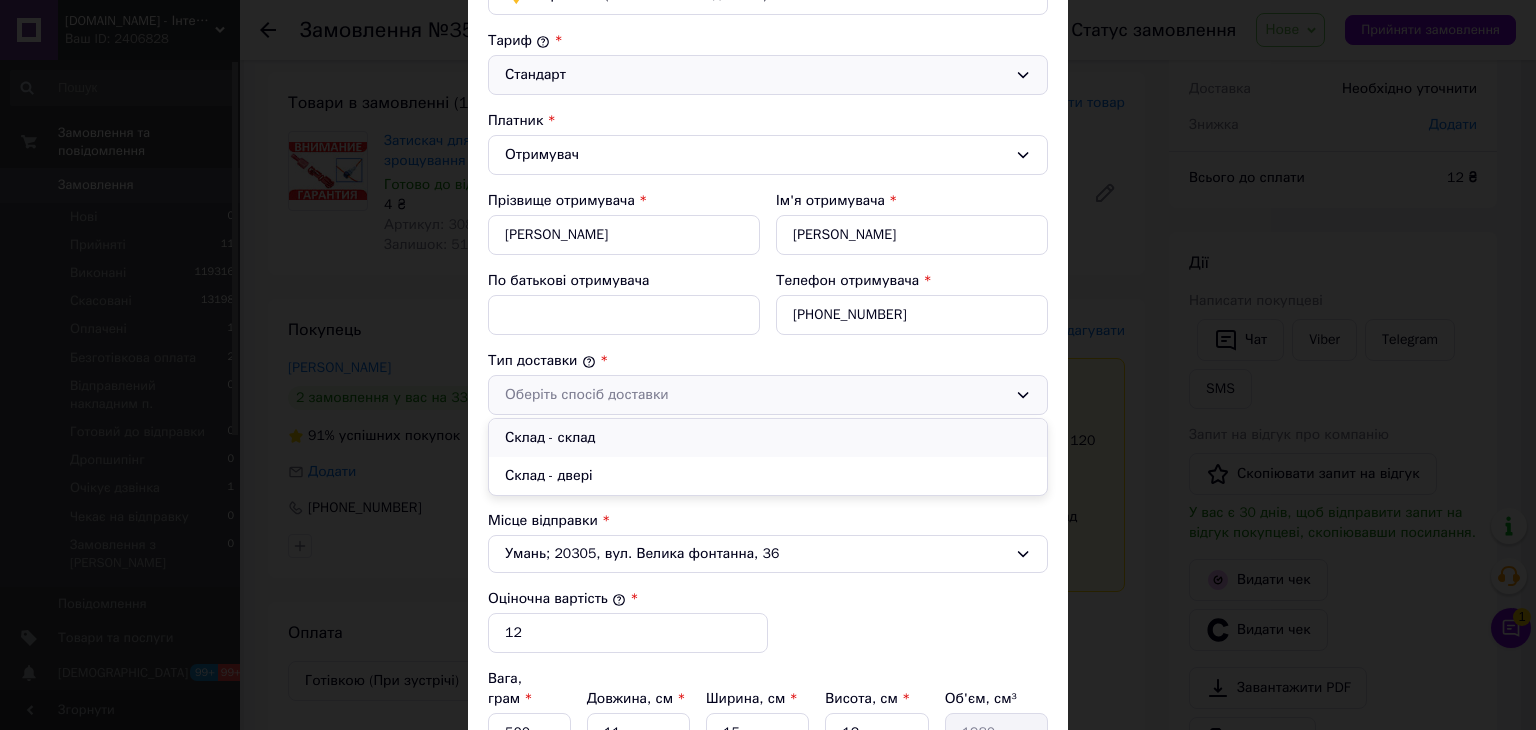 click on "Склад - склад" at bounding box center [768, 438] 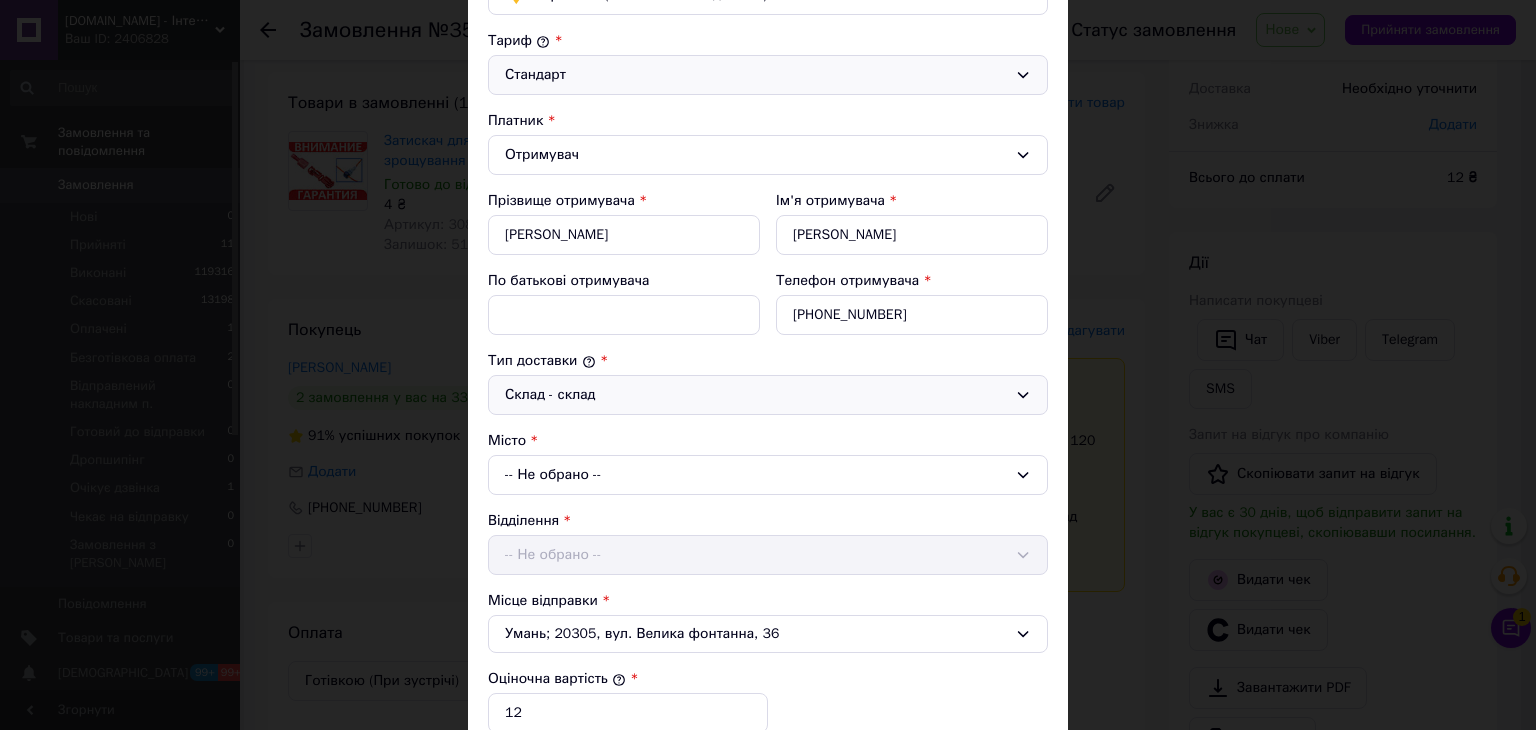 click on "Тариф     * Стандарт Платник   * Отримувач Прізвище отримувача   * бондарчук Ім'я отримувача   * олександр По батькові отримувача Телефон отримувача   * +380679105031 Тип доставки     * Склад - склад Місто -- Не обрано -- Відділення -- Не обрано -- Місце відправки   * Умань; 20305, вул. Велика фонтанна, 36 Оціночна вартість     * 12 Вага, грам   * 500 Довжина, см   * 11 Ширина, см   * 15 Висота, см   * 12 Об'єм, см³ 1980 Додати місце SMS повідомлення відправнику (3 ₴)   Огляд покупцем при отриманні   Замовити зворотну доставку" at bounding box center [768, 512] 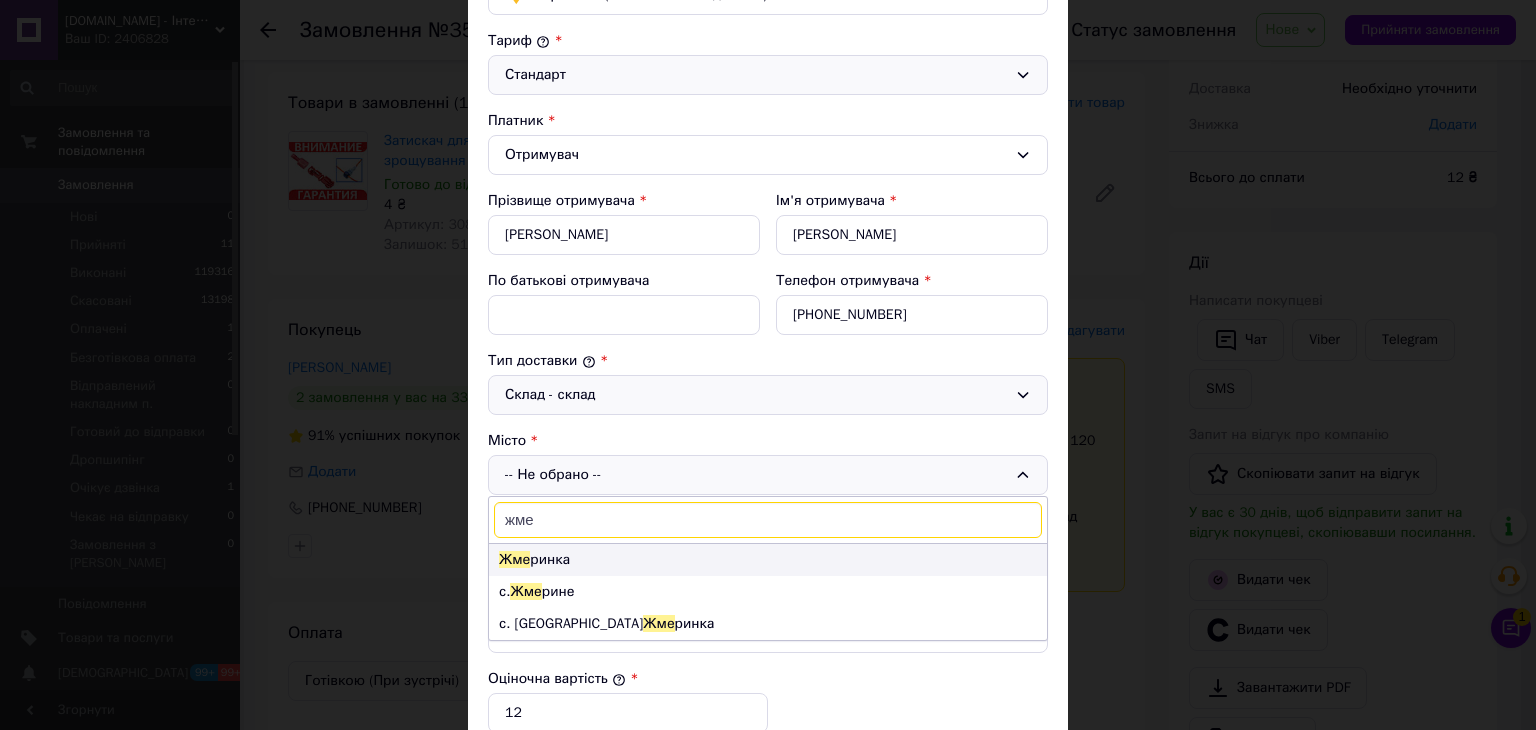 type on "жме" 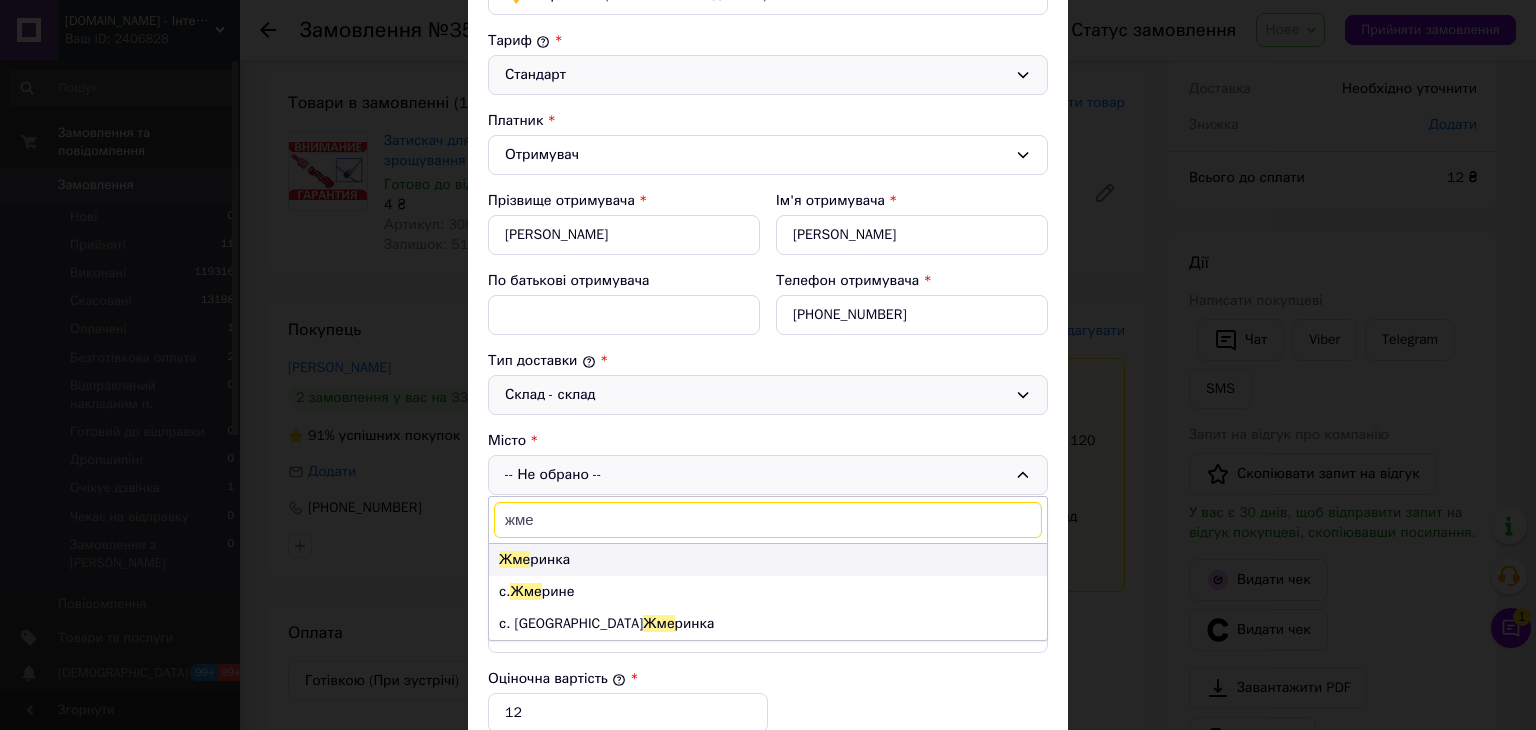 click on "Жме ринка" at bounding box center [768, 560] 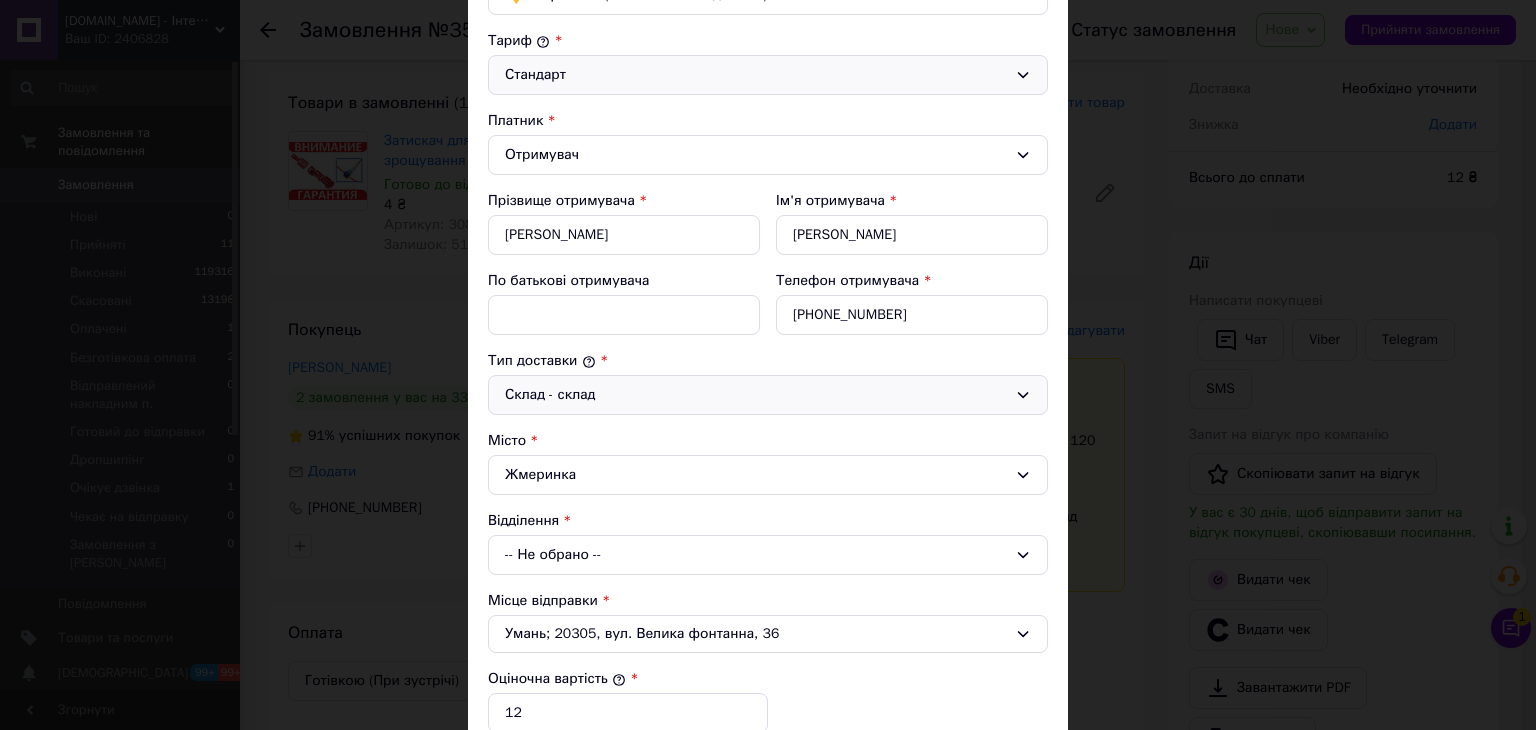 click on "-- Не обрано --" at bounding box center [768, 555] 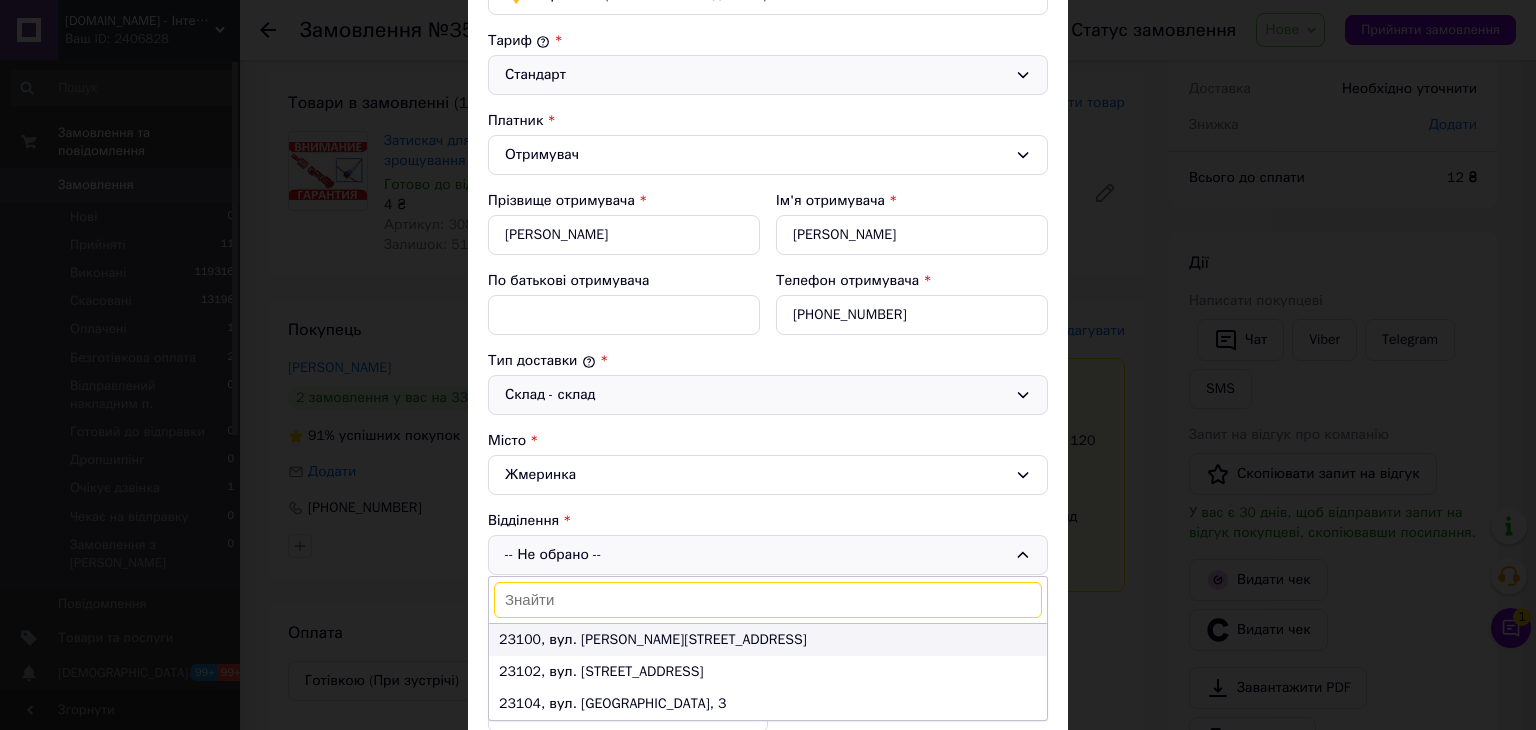 click on "23100, вул. Богдана Хмельницького, 19" at bounding box center [768, 640] 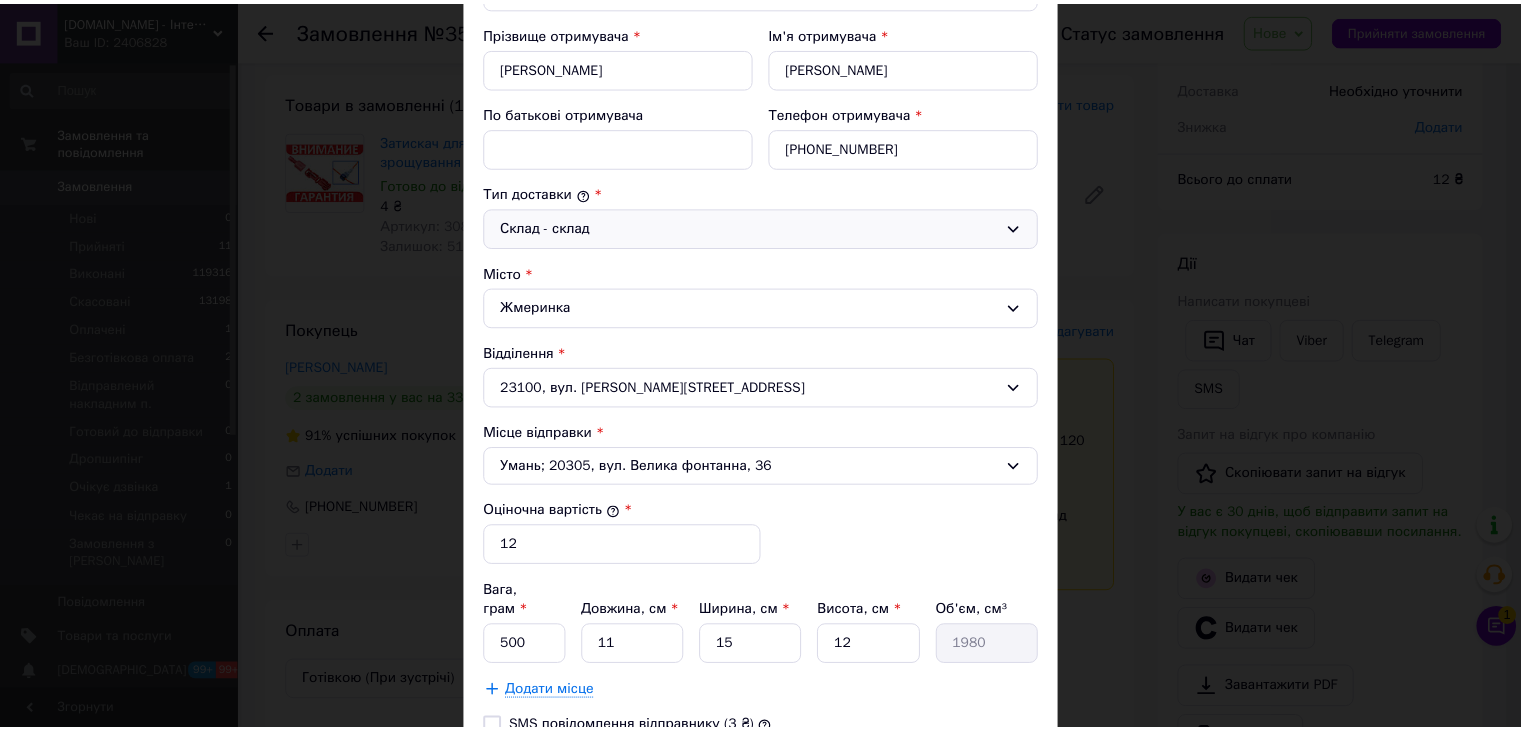 scroll, scrollTop: 588, scrollLeft: 0, axis: vertical 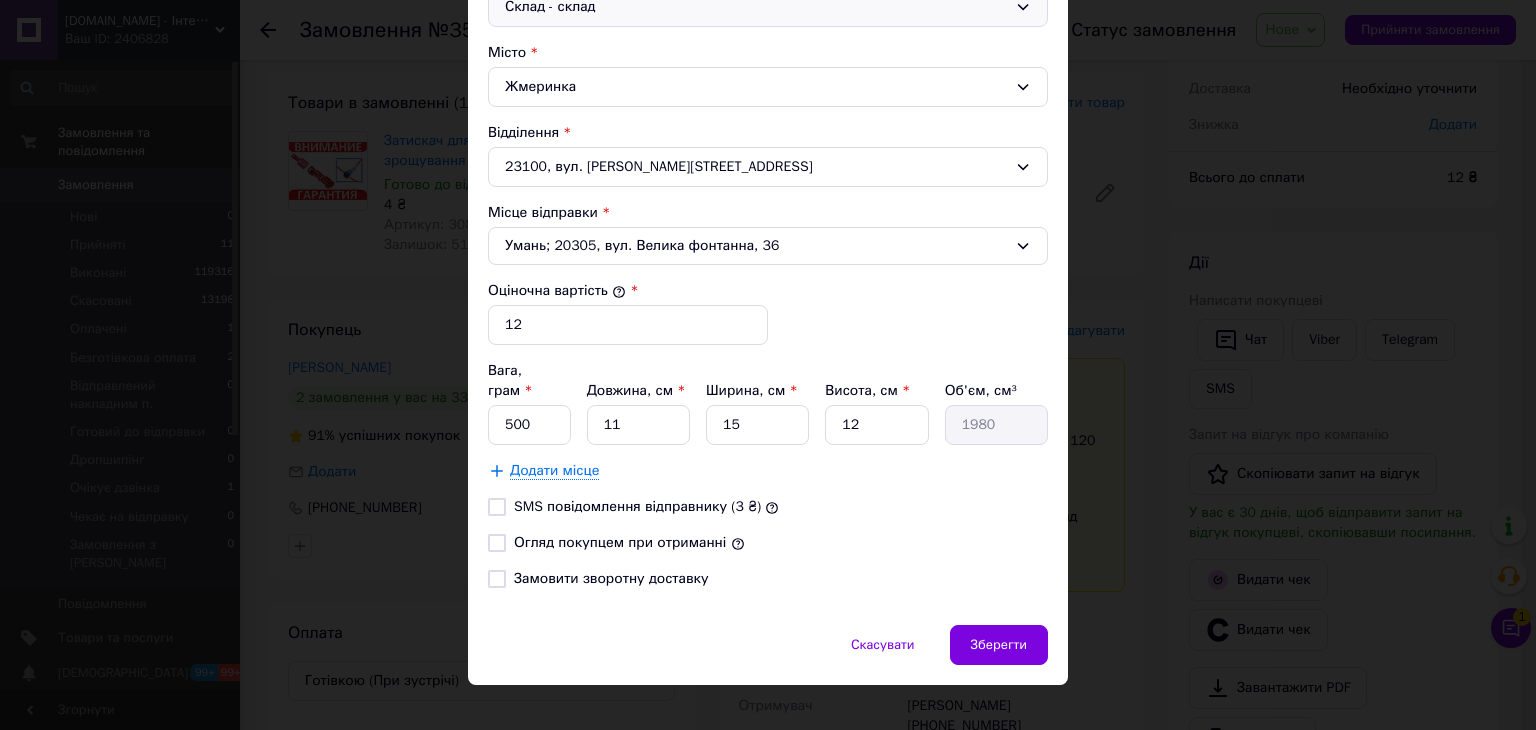 click on "Огляд покупцем при отриманні" at bounding box center [497, 543] 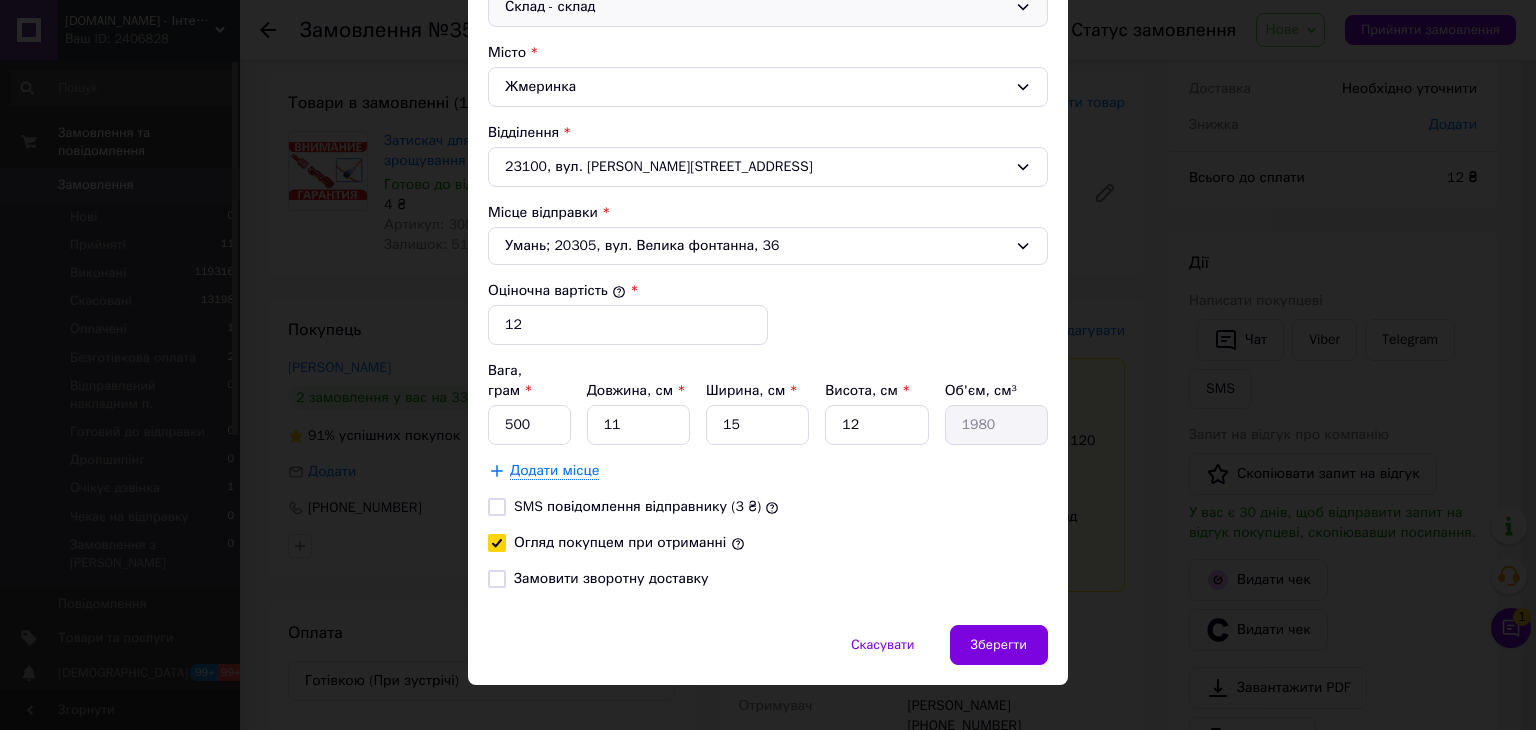 checkbox on "true" 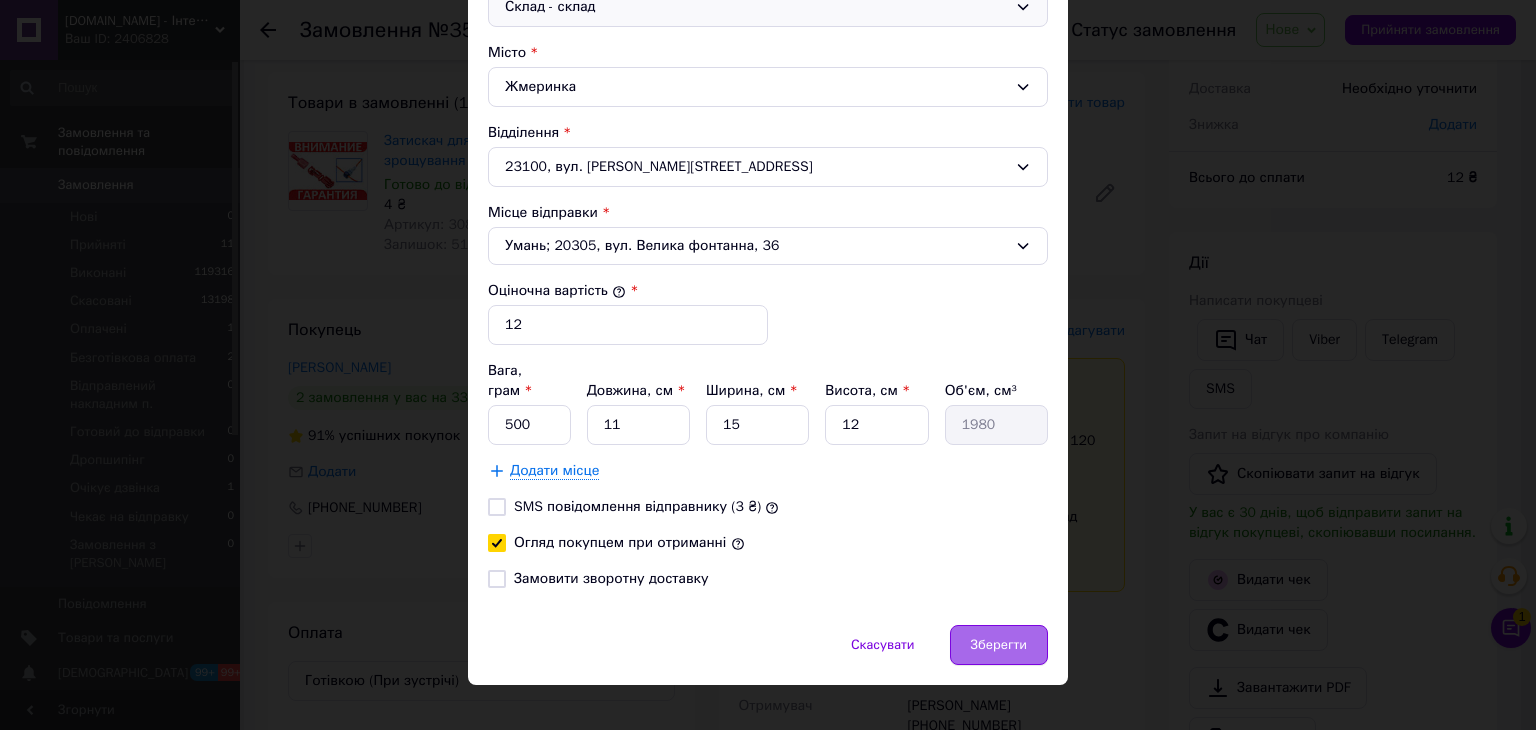 click on "Зберегти" at bounding box center (999, 645) 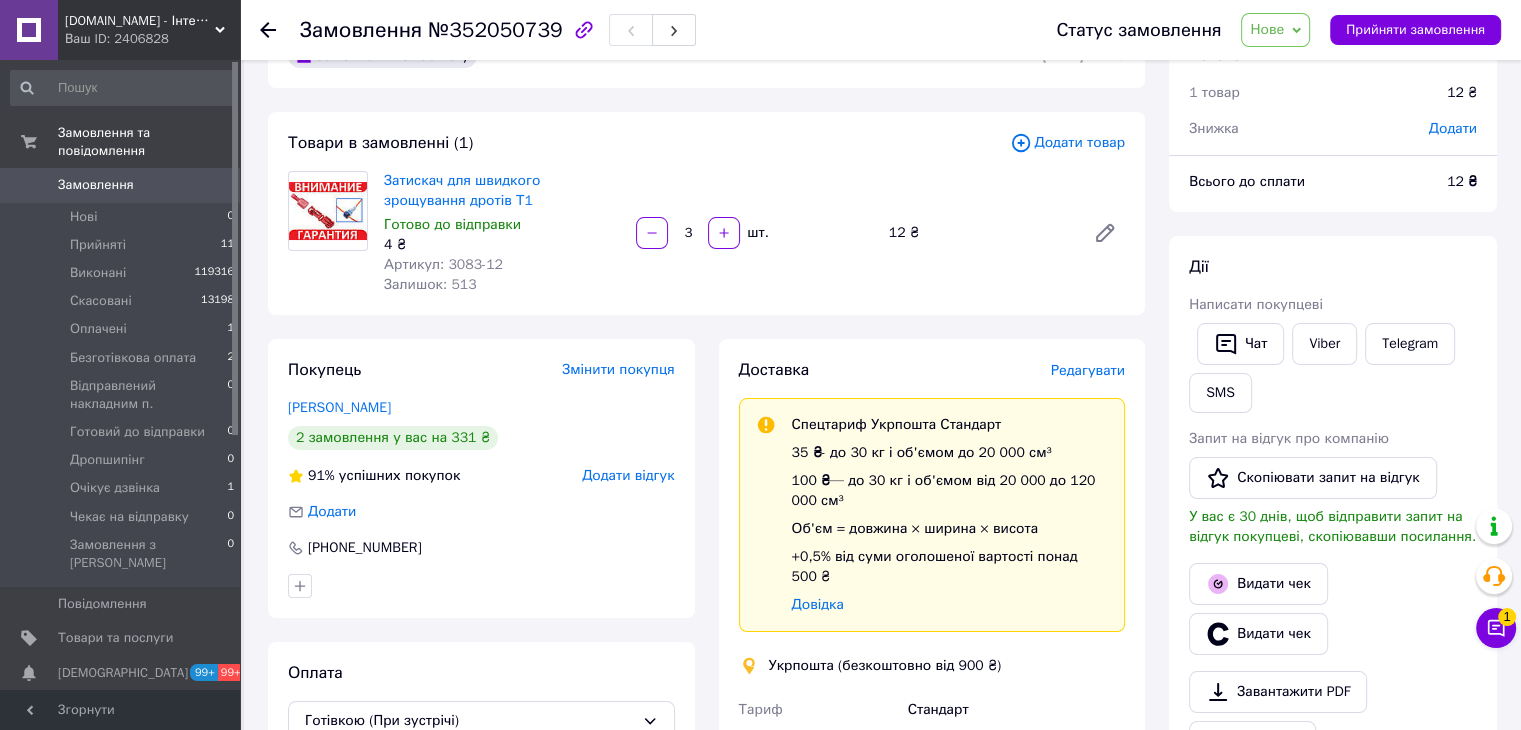scroll, scrollTop: 200, scrollLeft: 0, axis: vertical 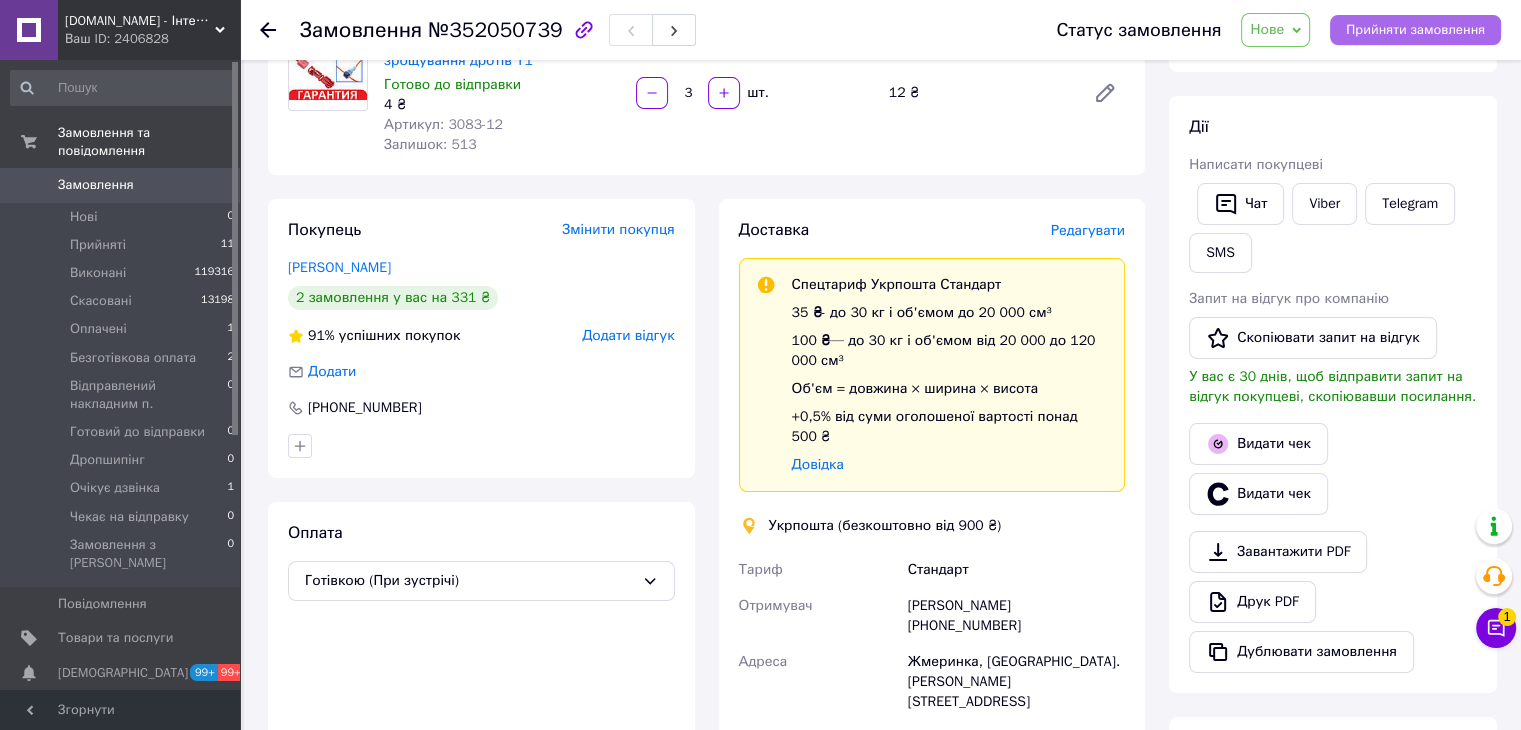 click on "Прийняти замовлення" at bounding box center [1415, 30] 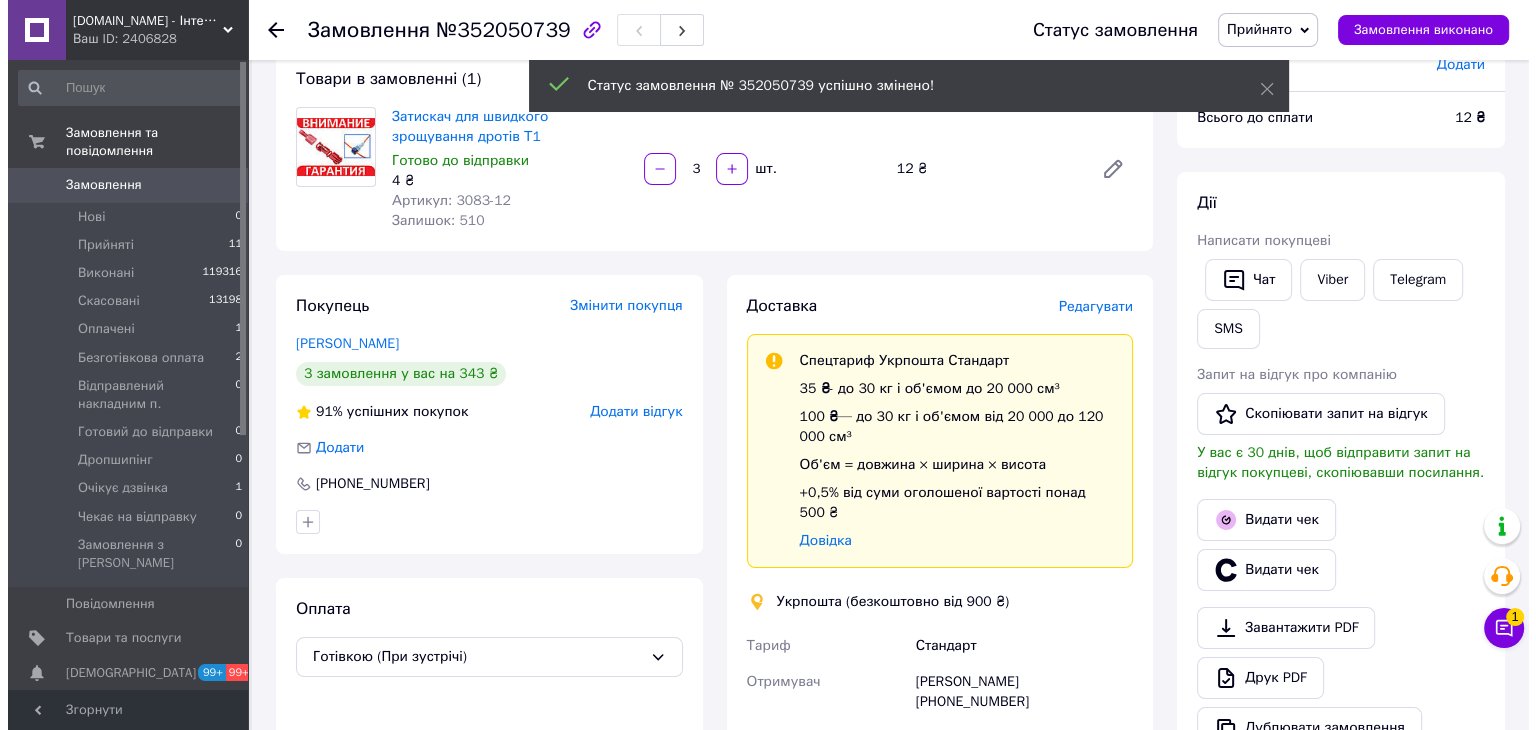 scroll, scrollTop: 100, scrollLeft: 0, axis: vertical 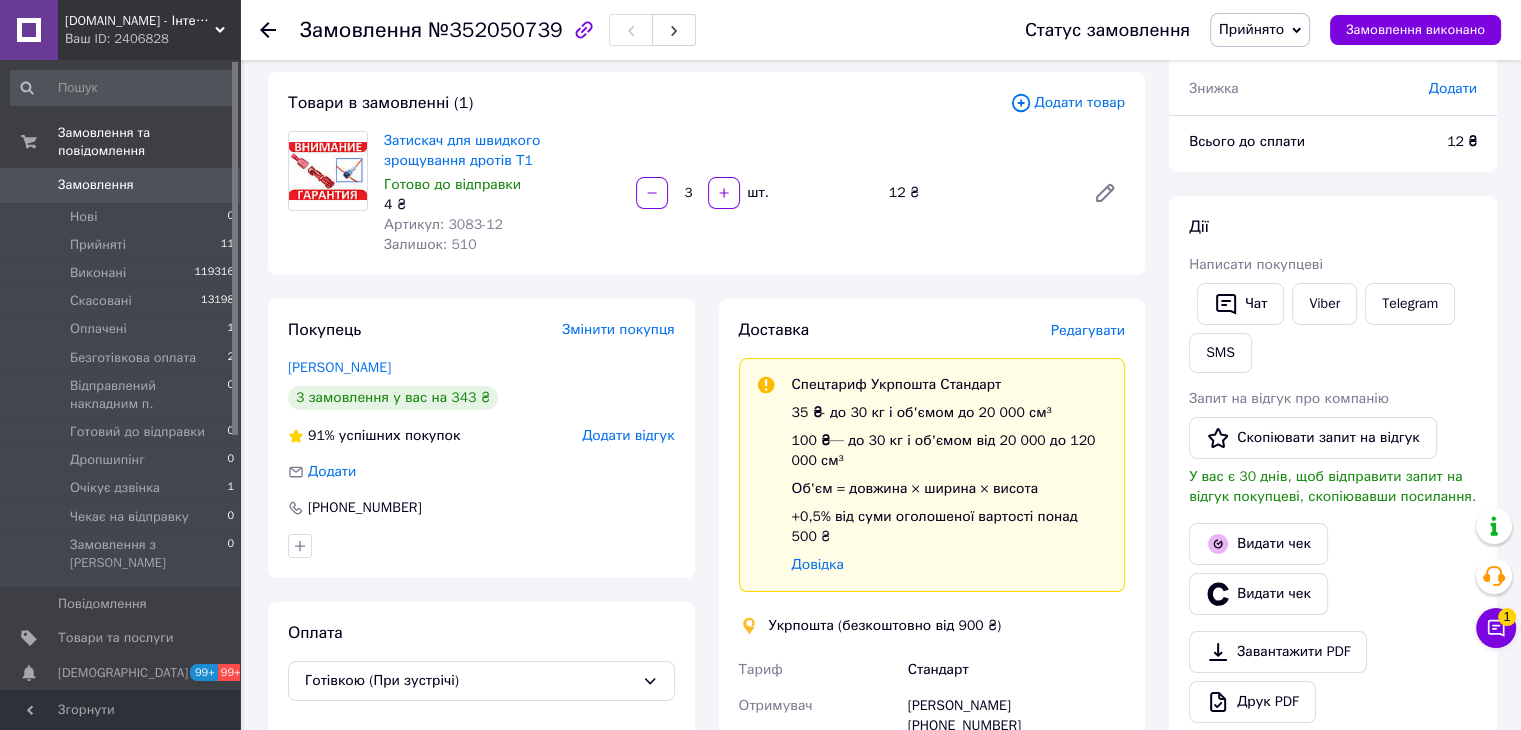 click on "Редагувати" at bounding box center [1088, 330] 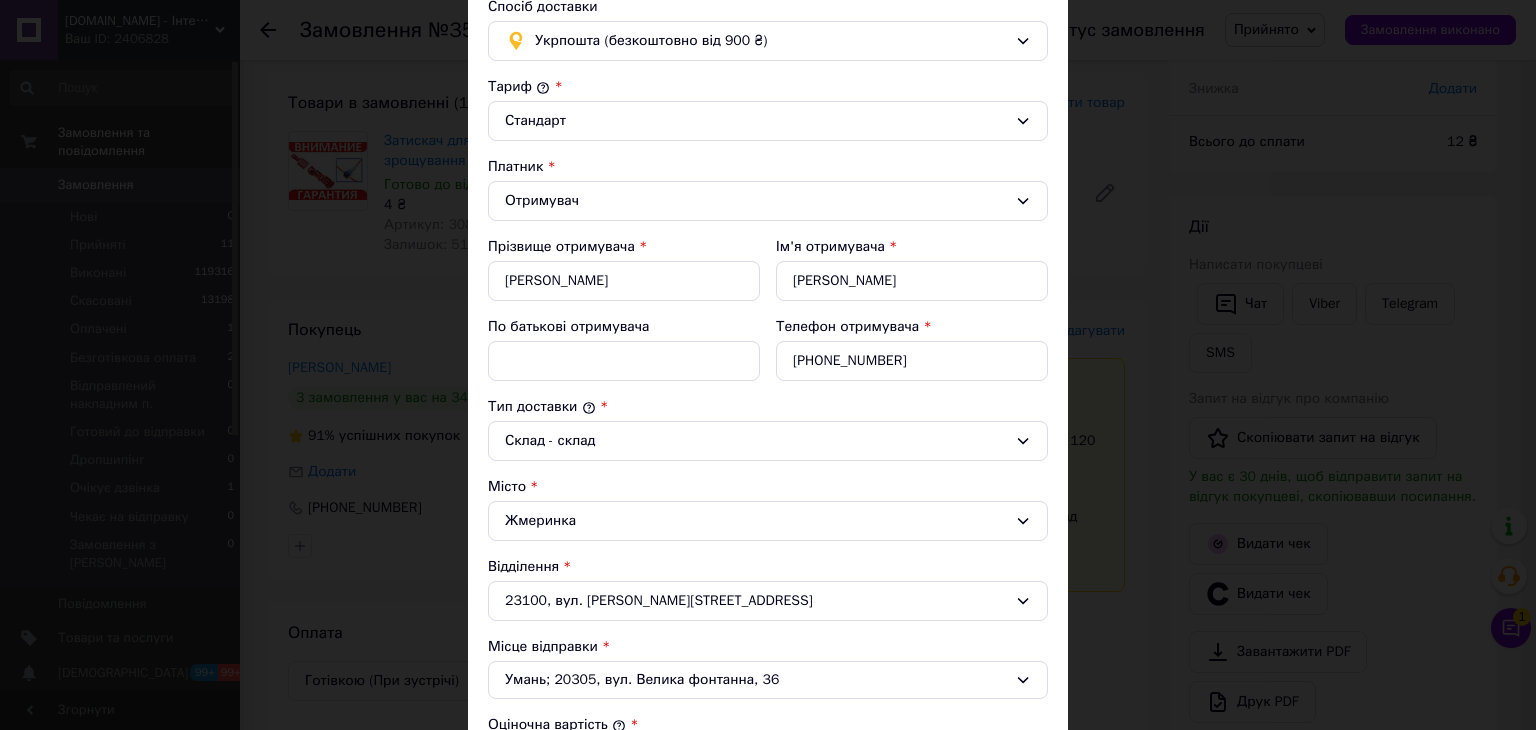 scroll, scrollTop: 0, scrollLeft: 0, axis: both 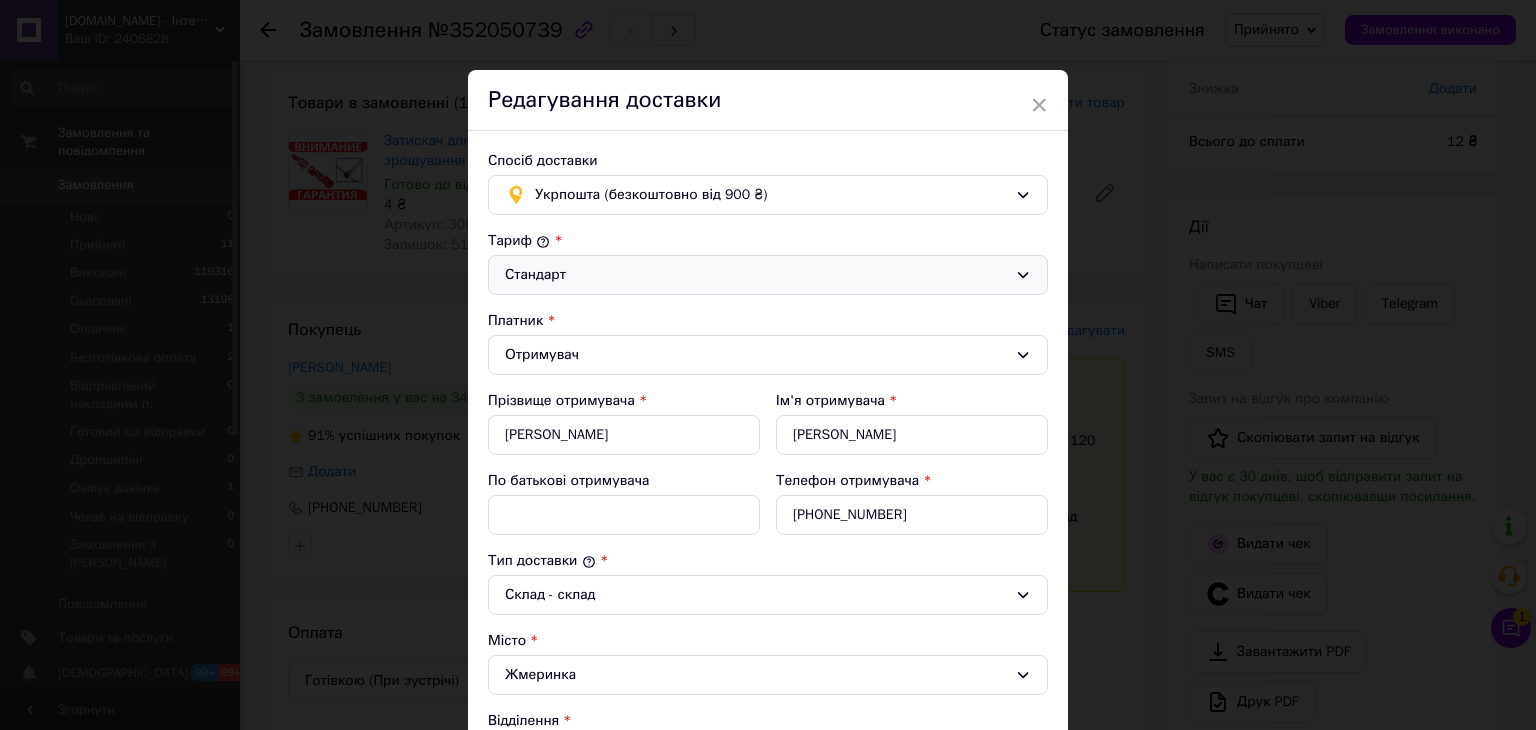click on "Стандарт" at bounding box center [756, 275] 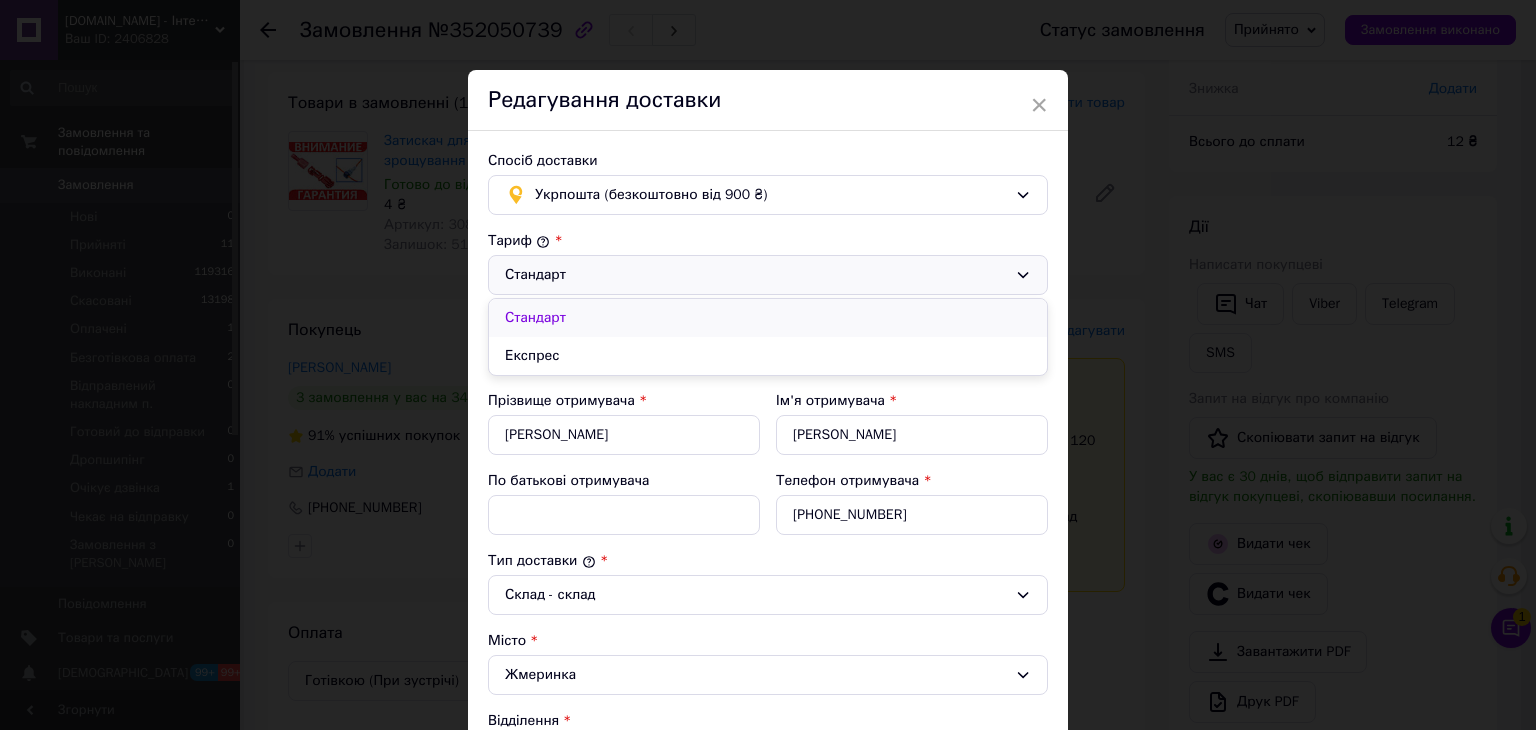 click on "Стандарт" at bounding box center [768, 318] 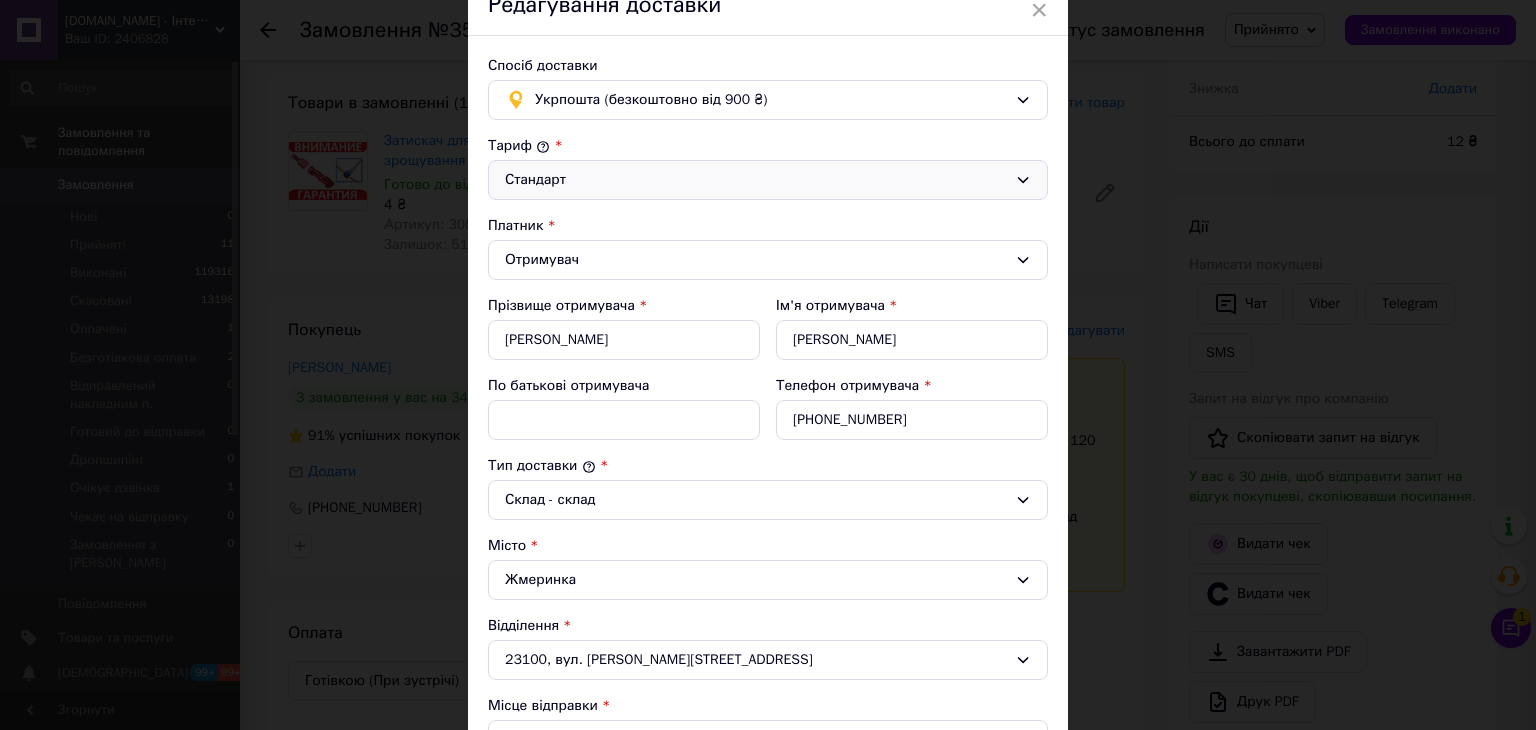 scroll, scrollTop: 100, scrollLeft: 0, axis: vertical 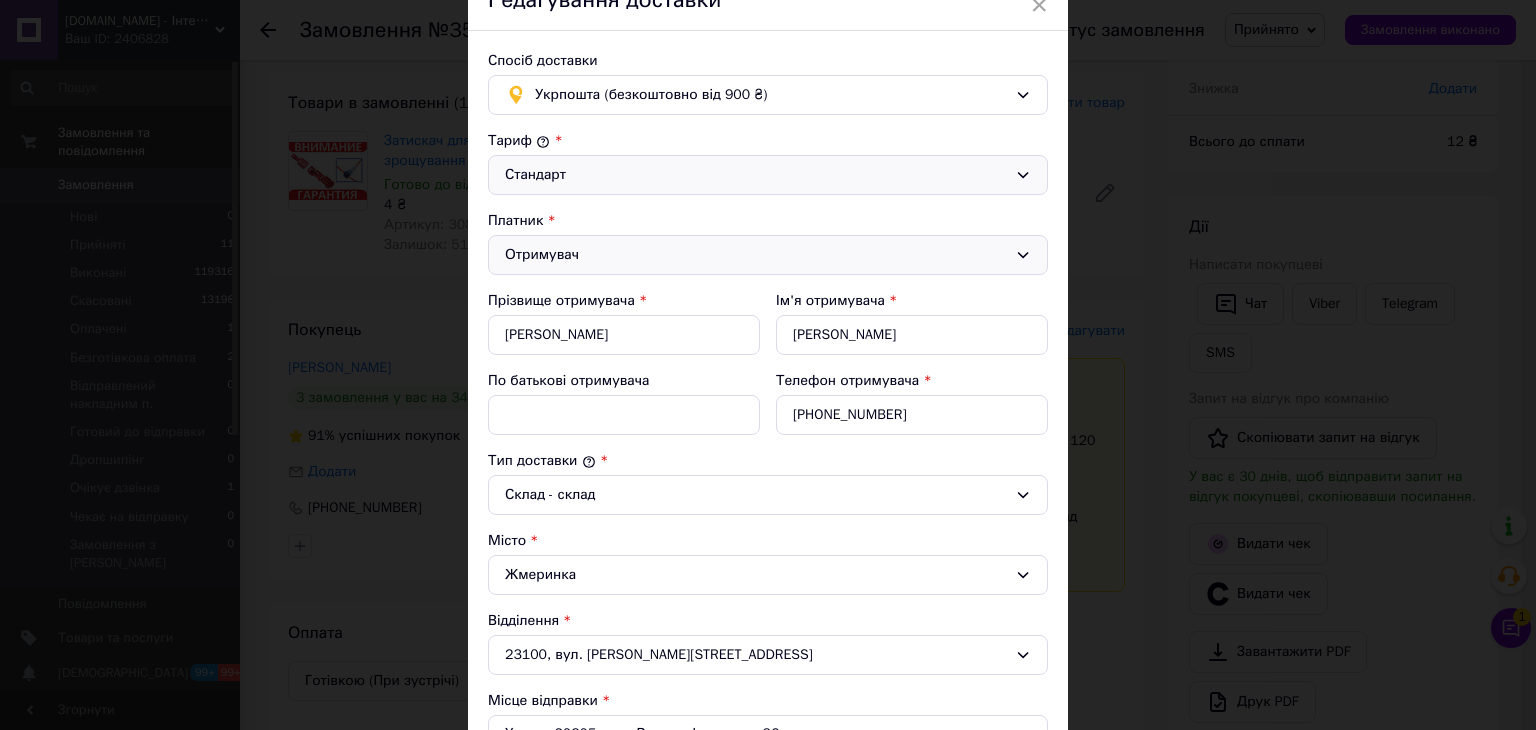 click on "Отримувач" at bounding box center (756, 255) 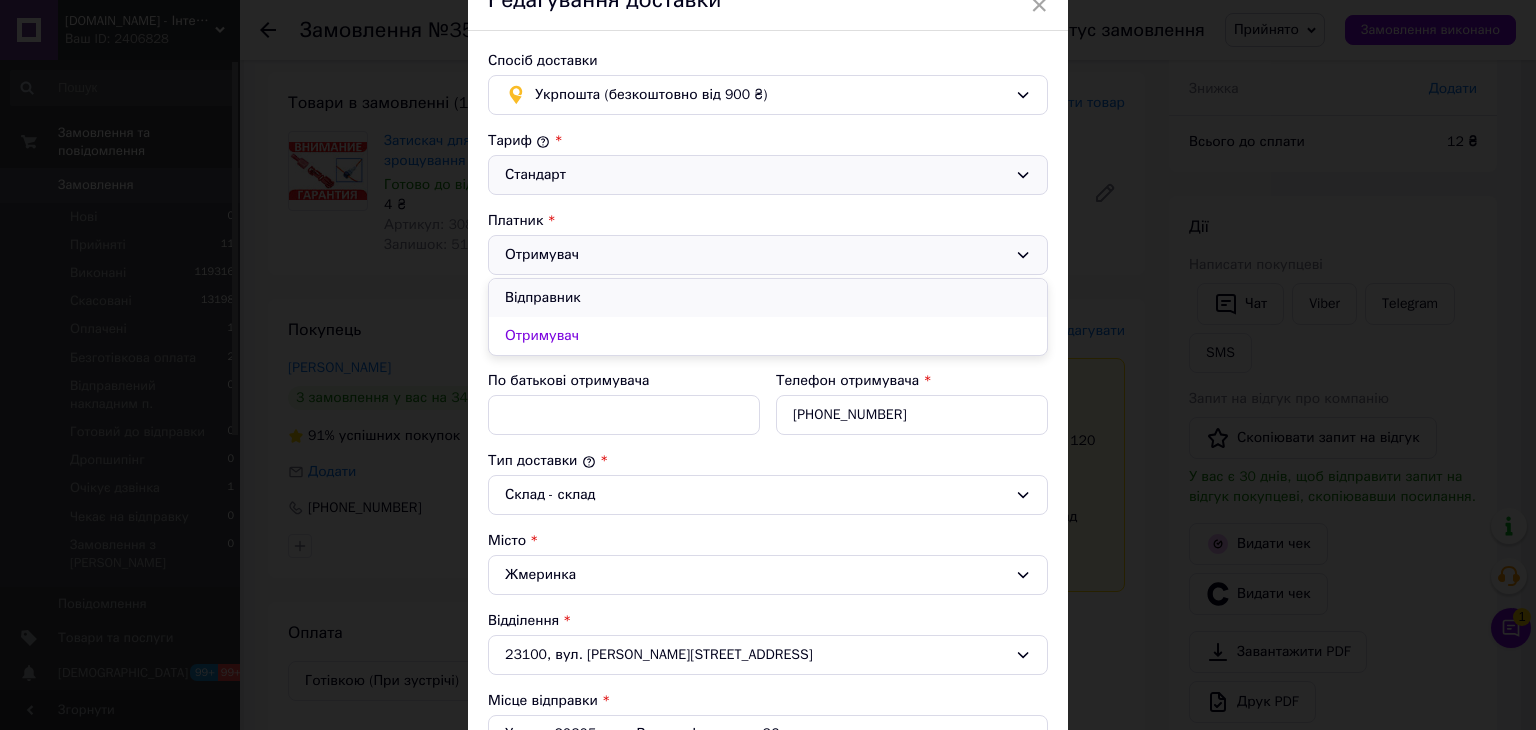 click on "Відправник" at bounding box center (768, 298) 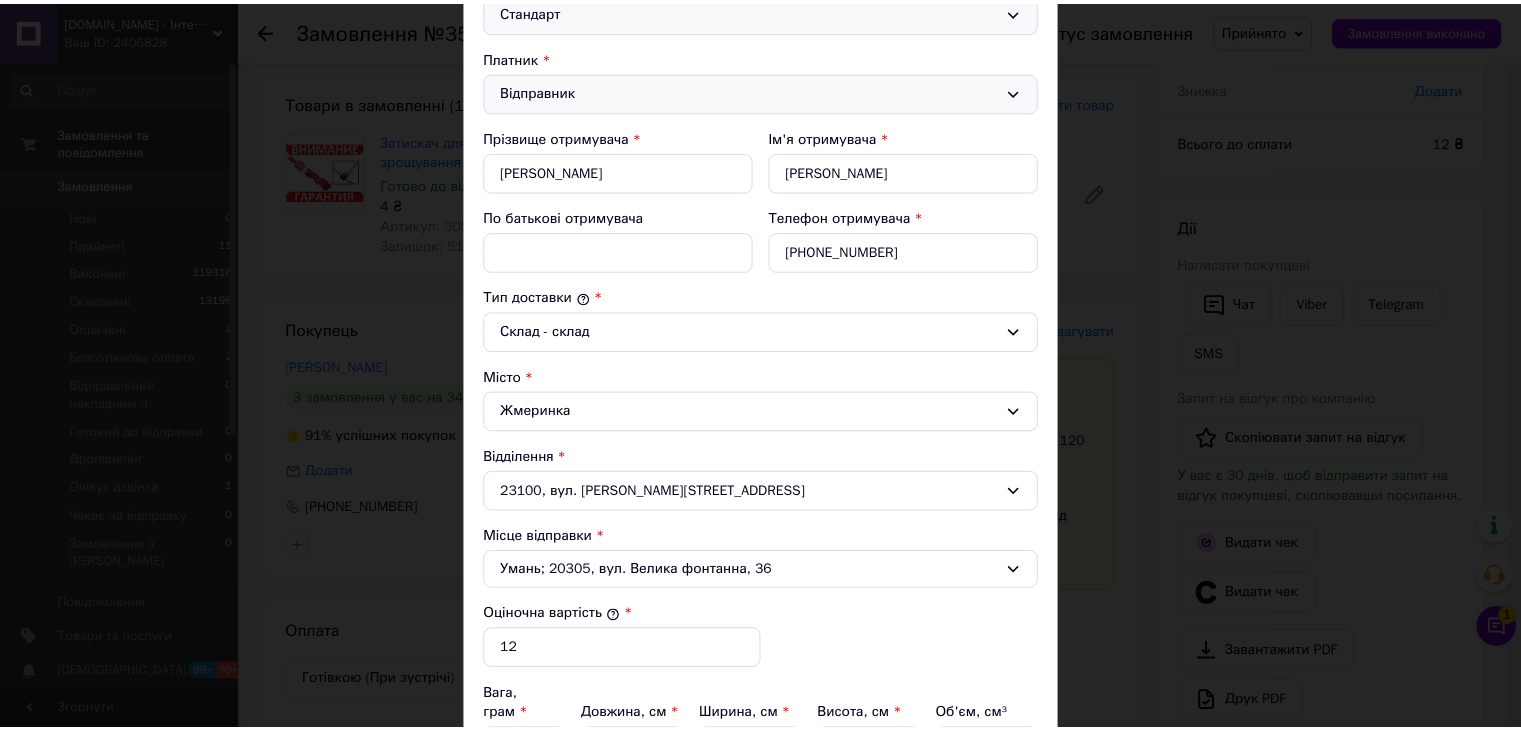 scroll, scrollTop: 500, scrollLeft: 0, axis: vertical 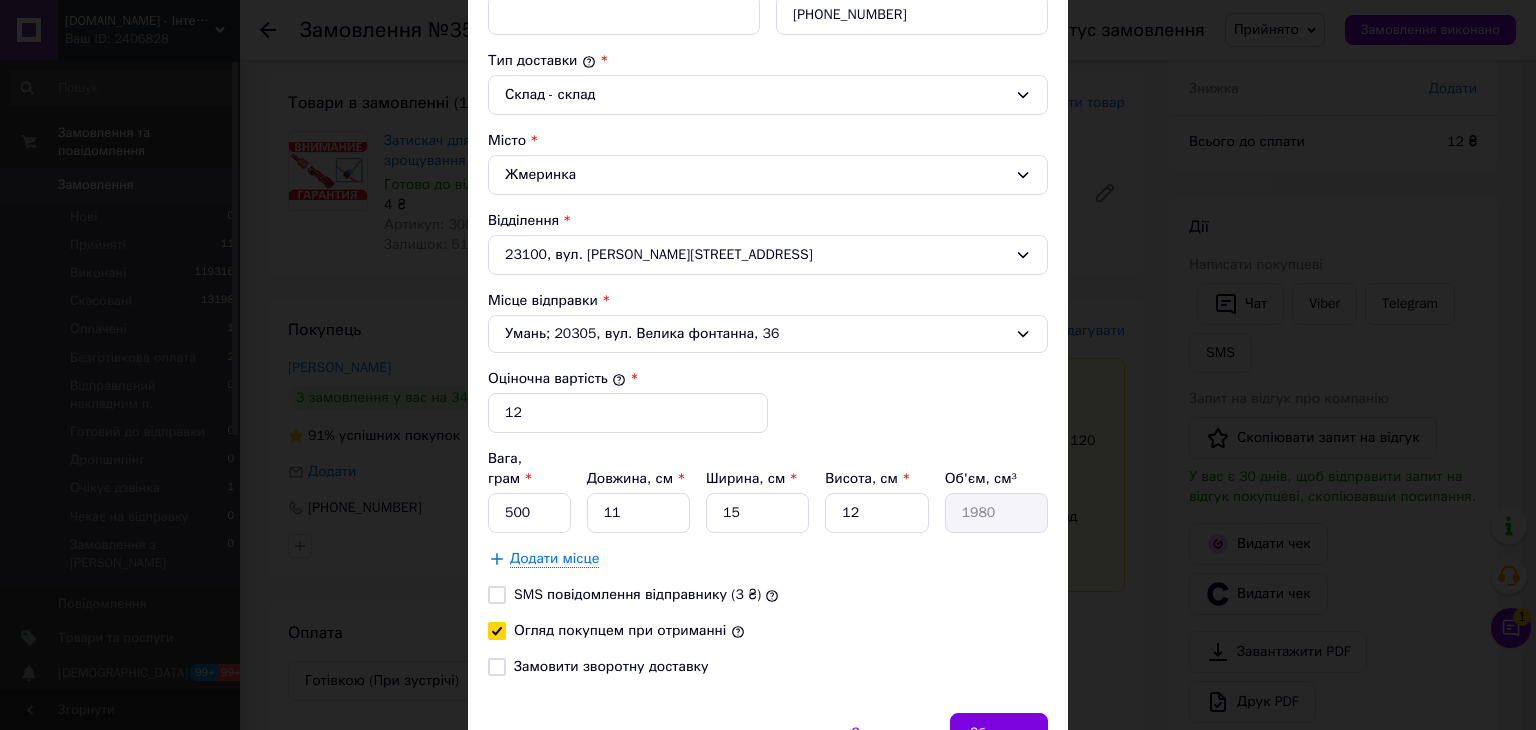 drag, startPoint x: 1030, startPoint y: 702, endPoint x: 1038, endPoint y: 667, distance: 35.902645 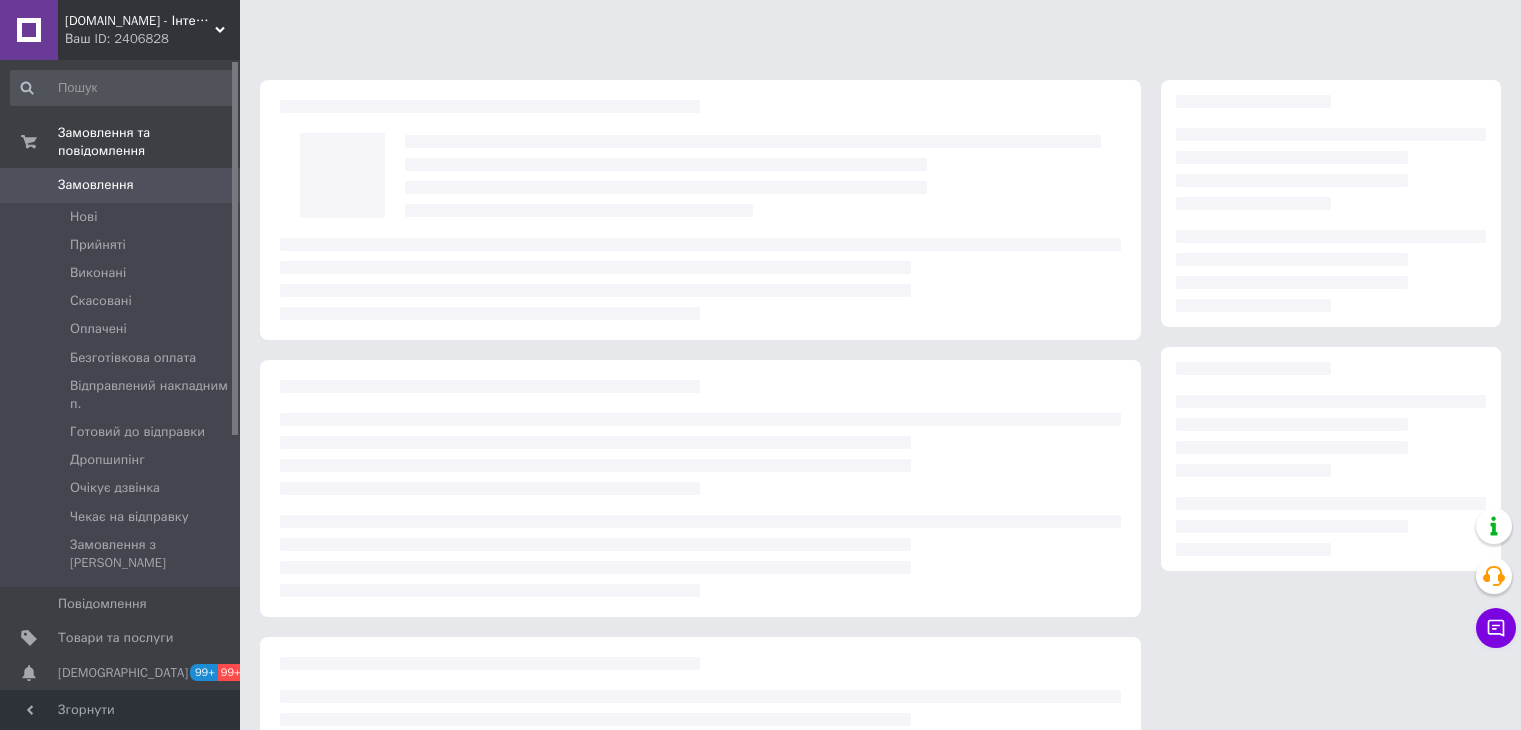 scroll, scrollTop: 0, scrollLeft: 0, axis: both 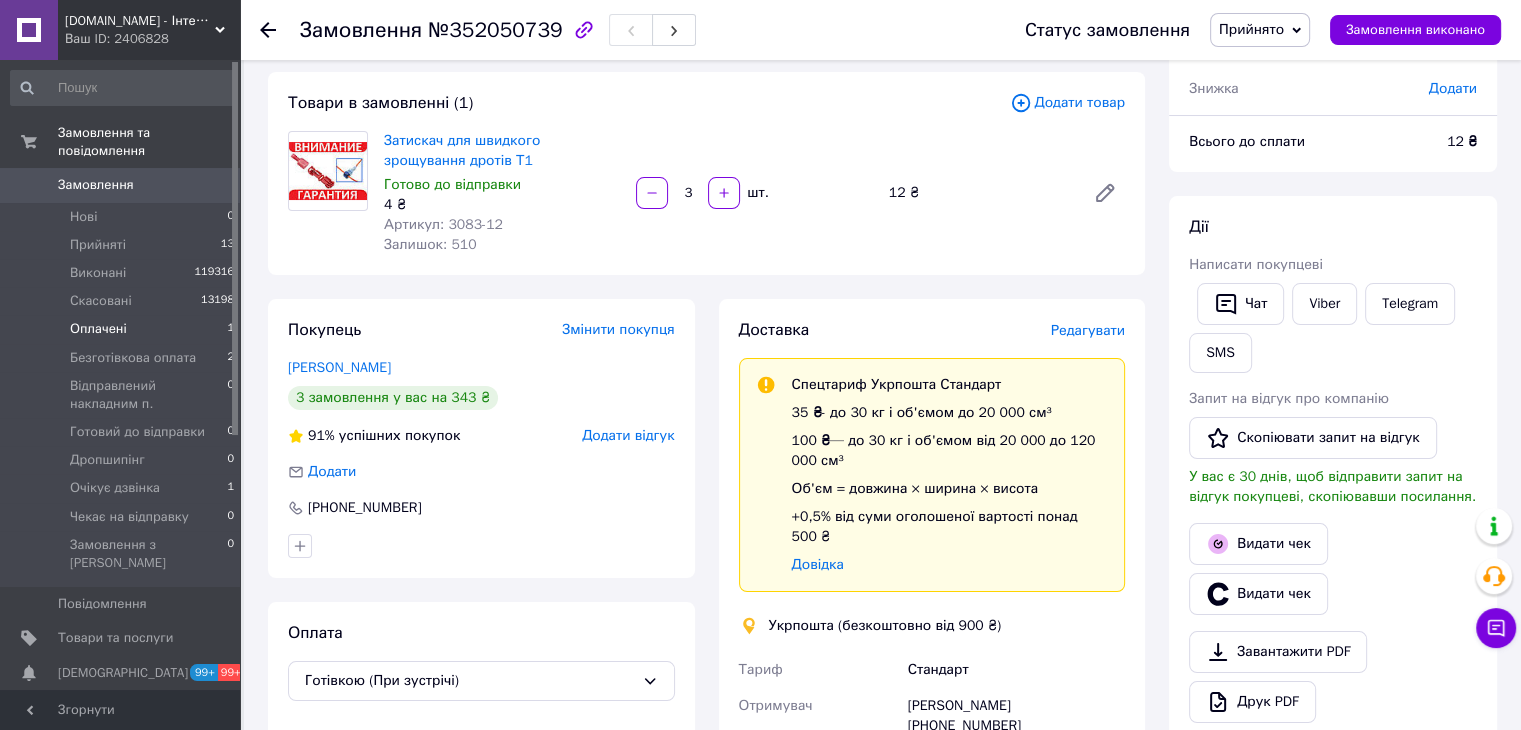 click on "Оплачені 1" at bounding box center [123, 329] 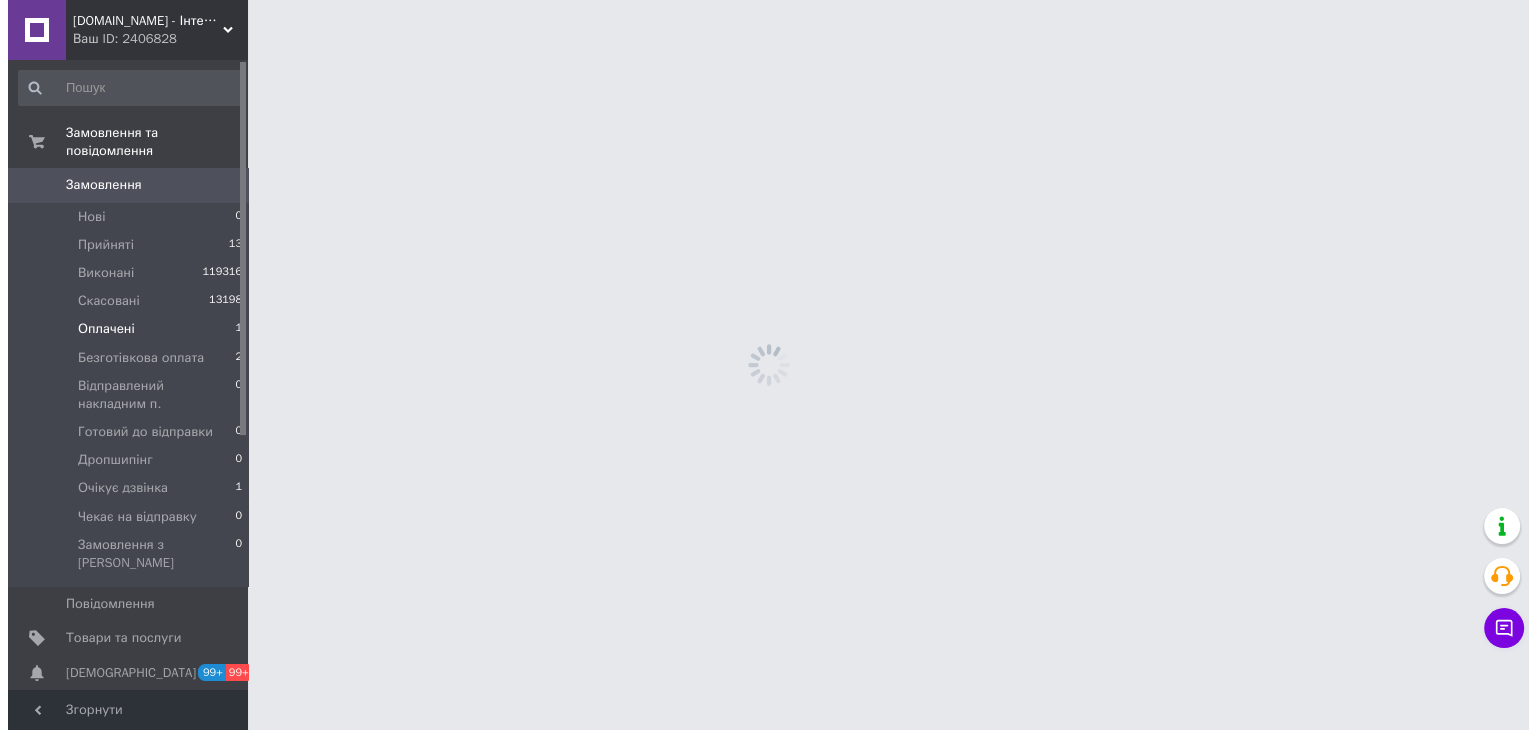 scroll, scrollTop: 0, scrollLeft: 0, axis: both 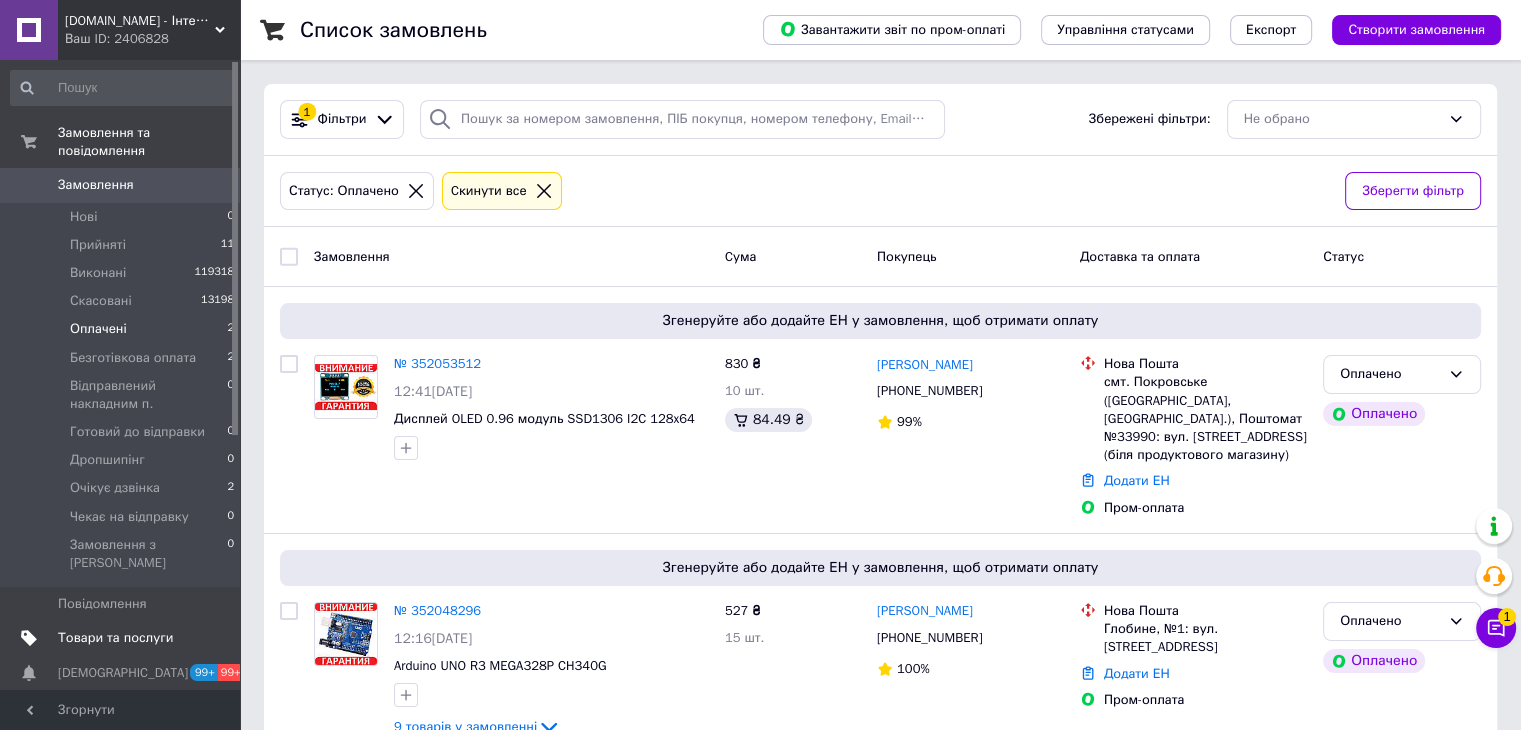 click on "Товари та послуги" at bounding box center (115, 638) 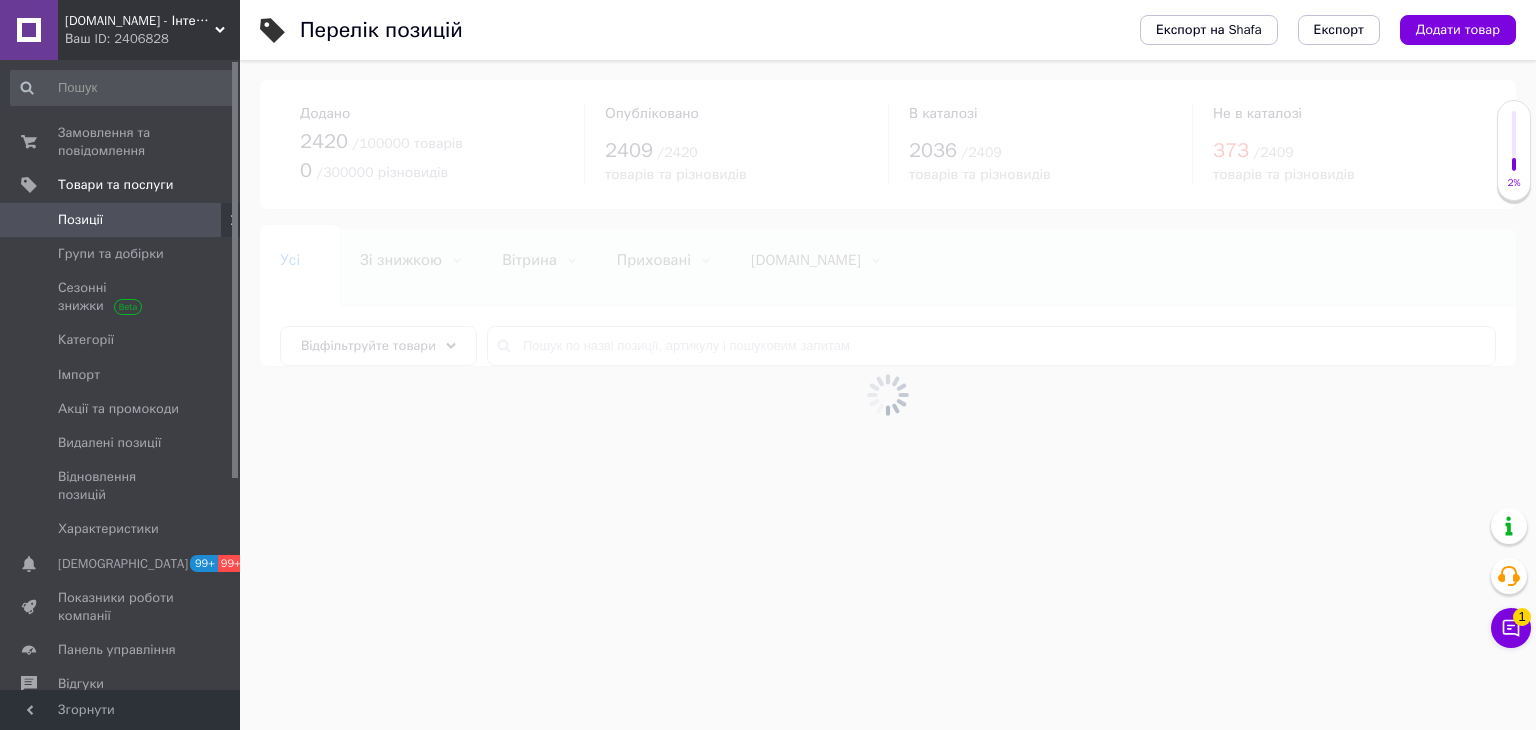 click at bounding box center (888, 395) 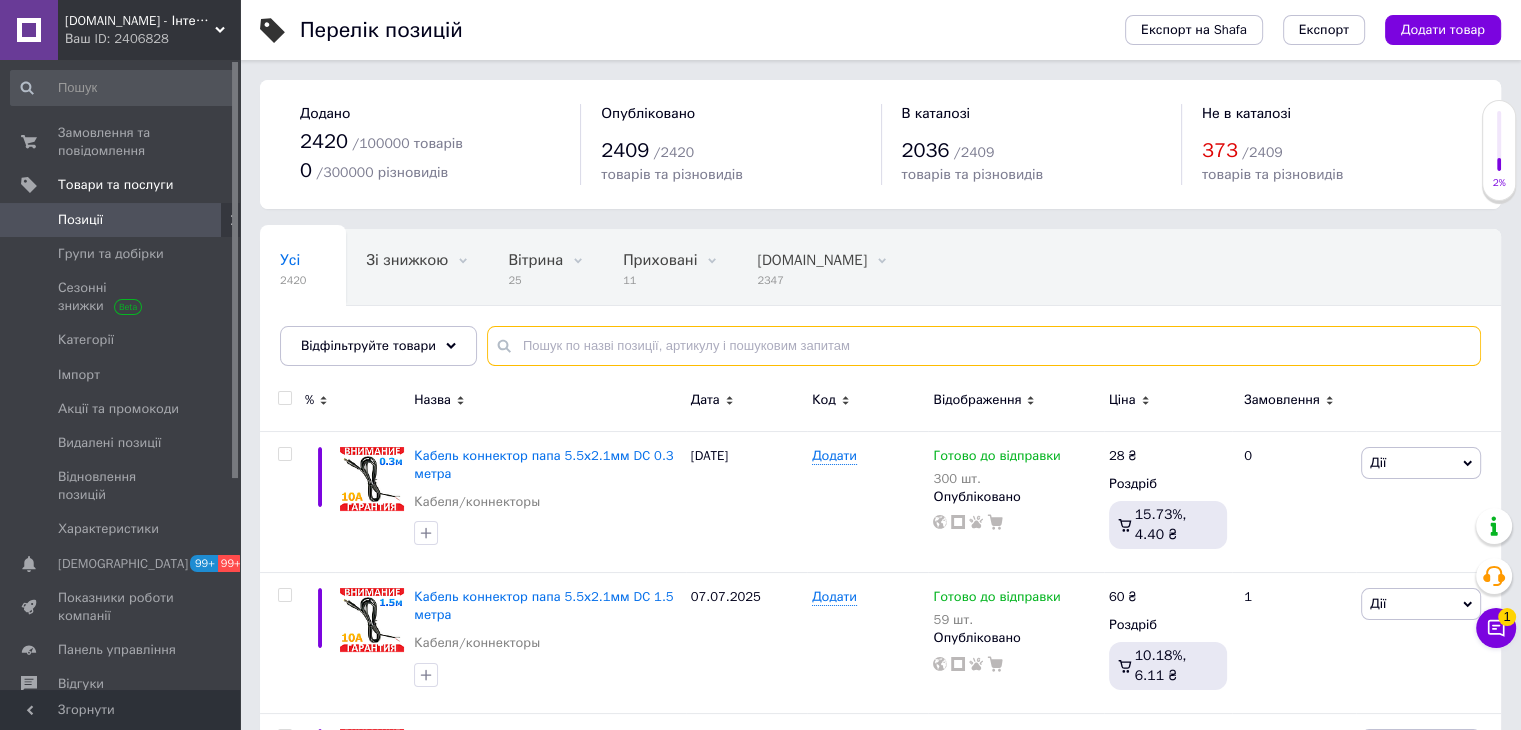 click at bounding box center (984, 346) 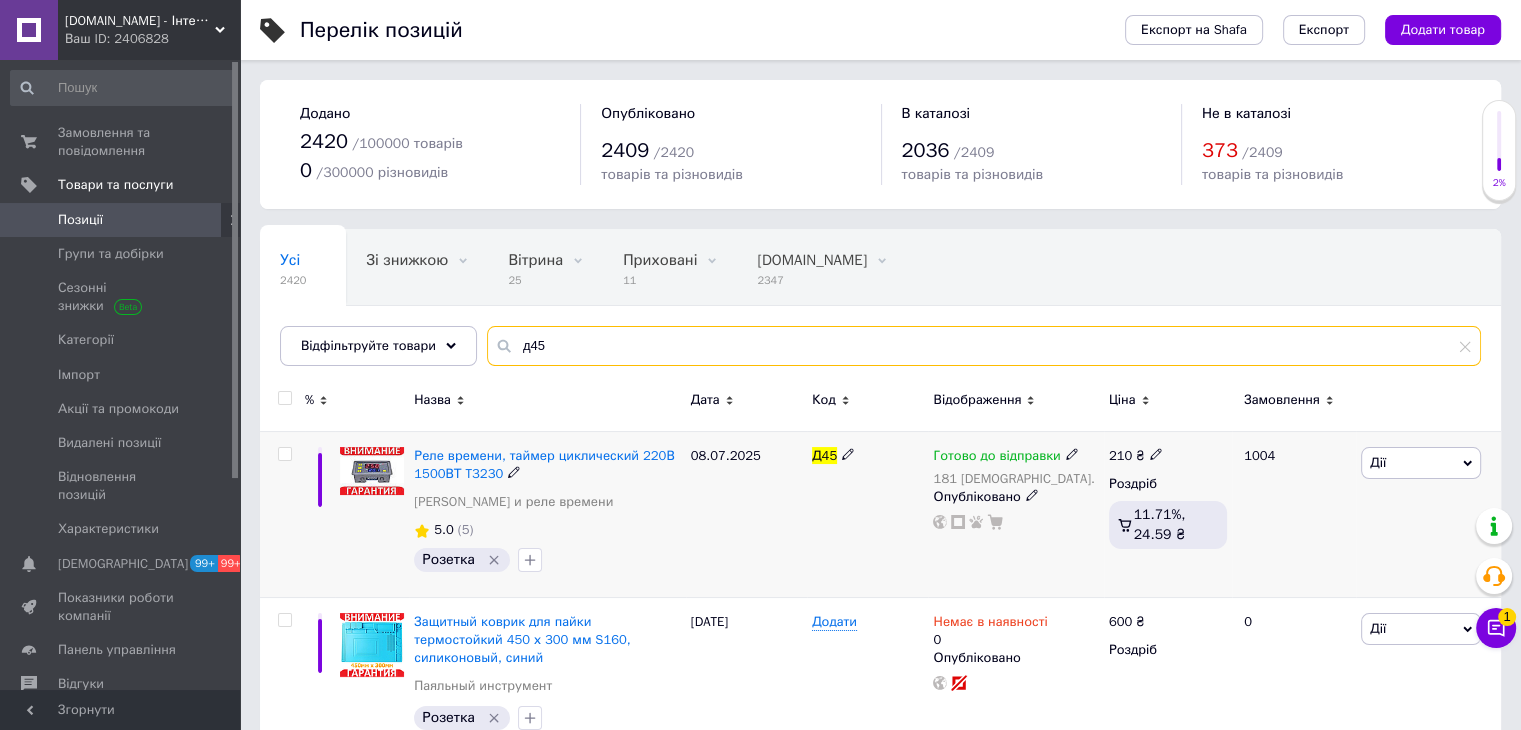 type on "д45" 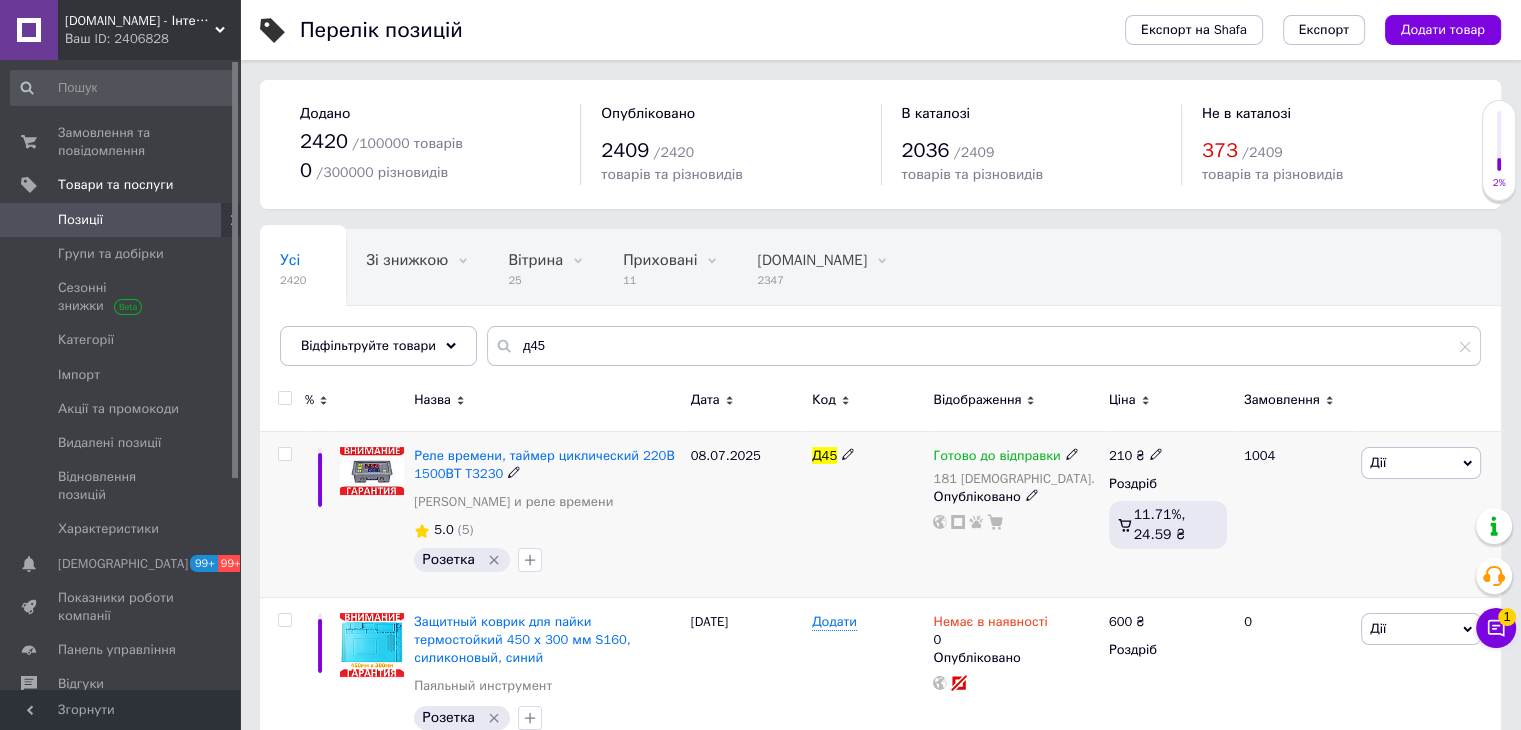 click 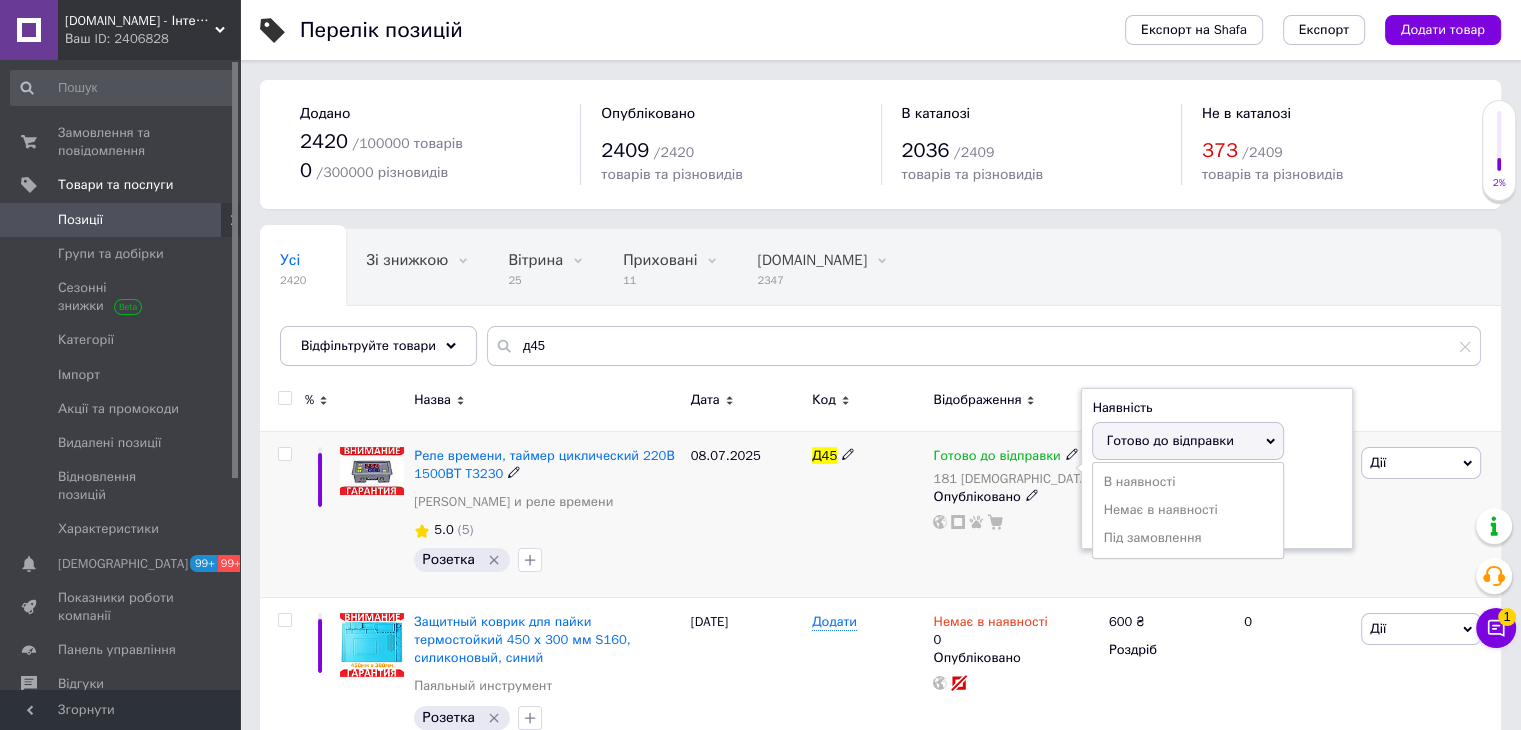 click on "Готово до відправки" at bounding box center (1169, 440) 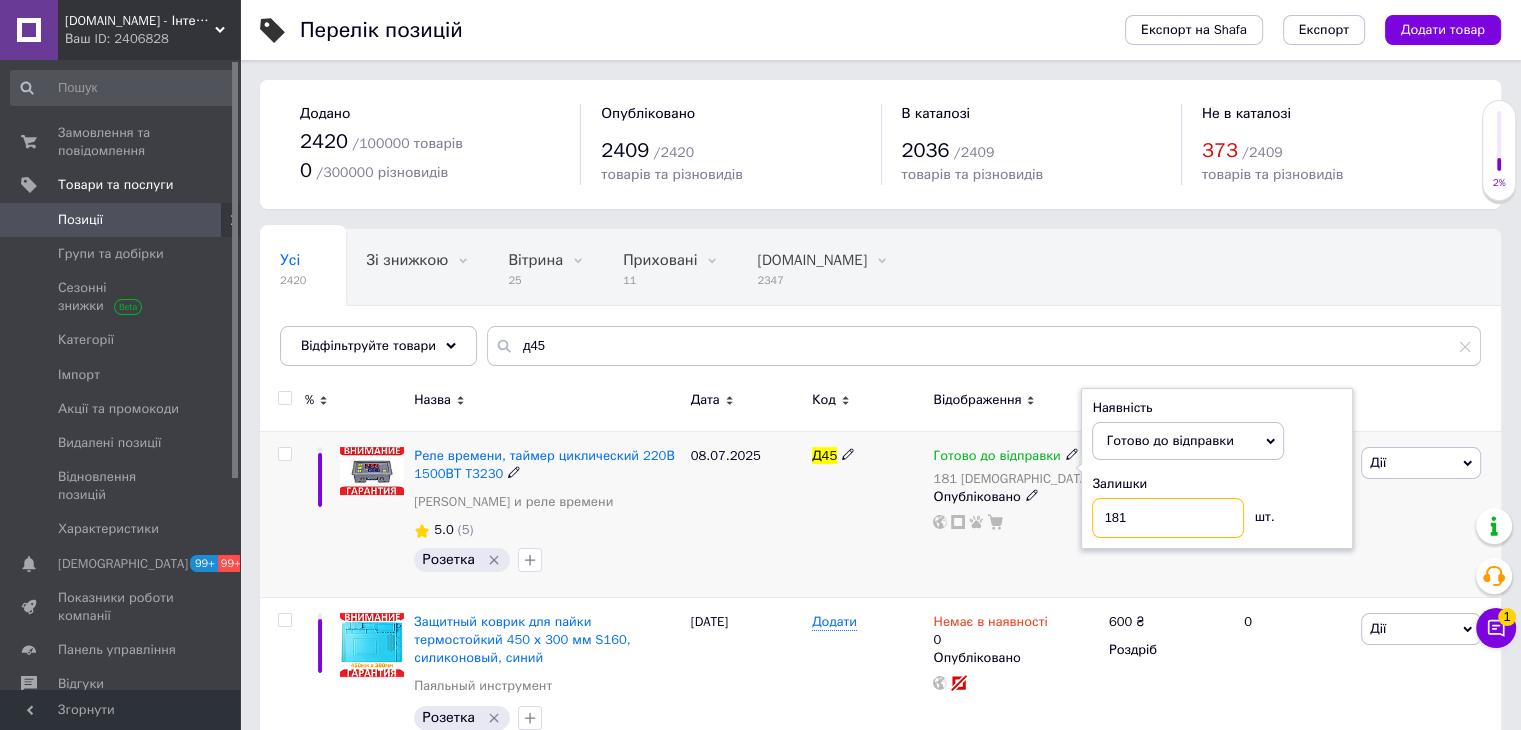 click on "181" at bounding box center (1168, 518) 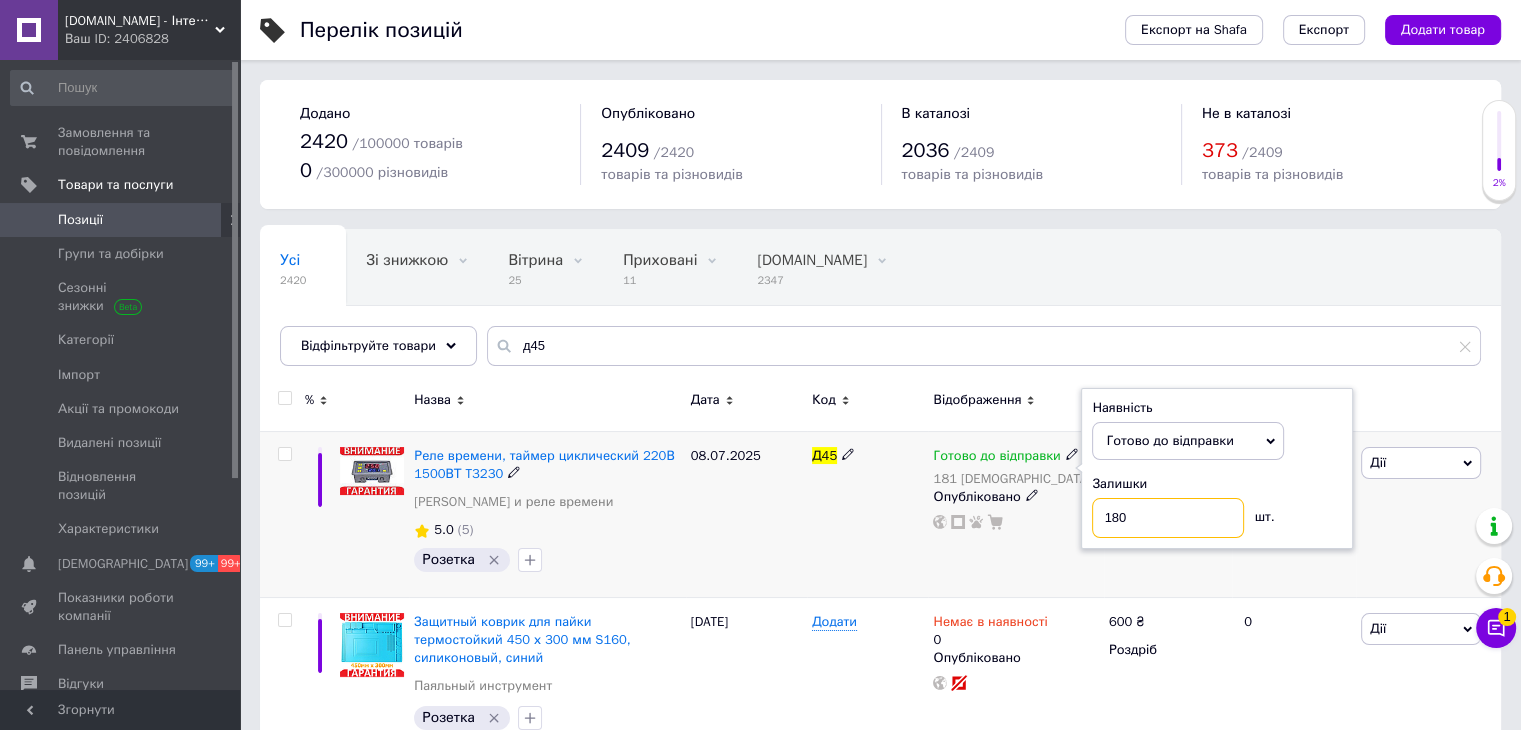 type on "180" 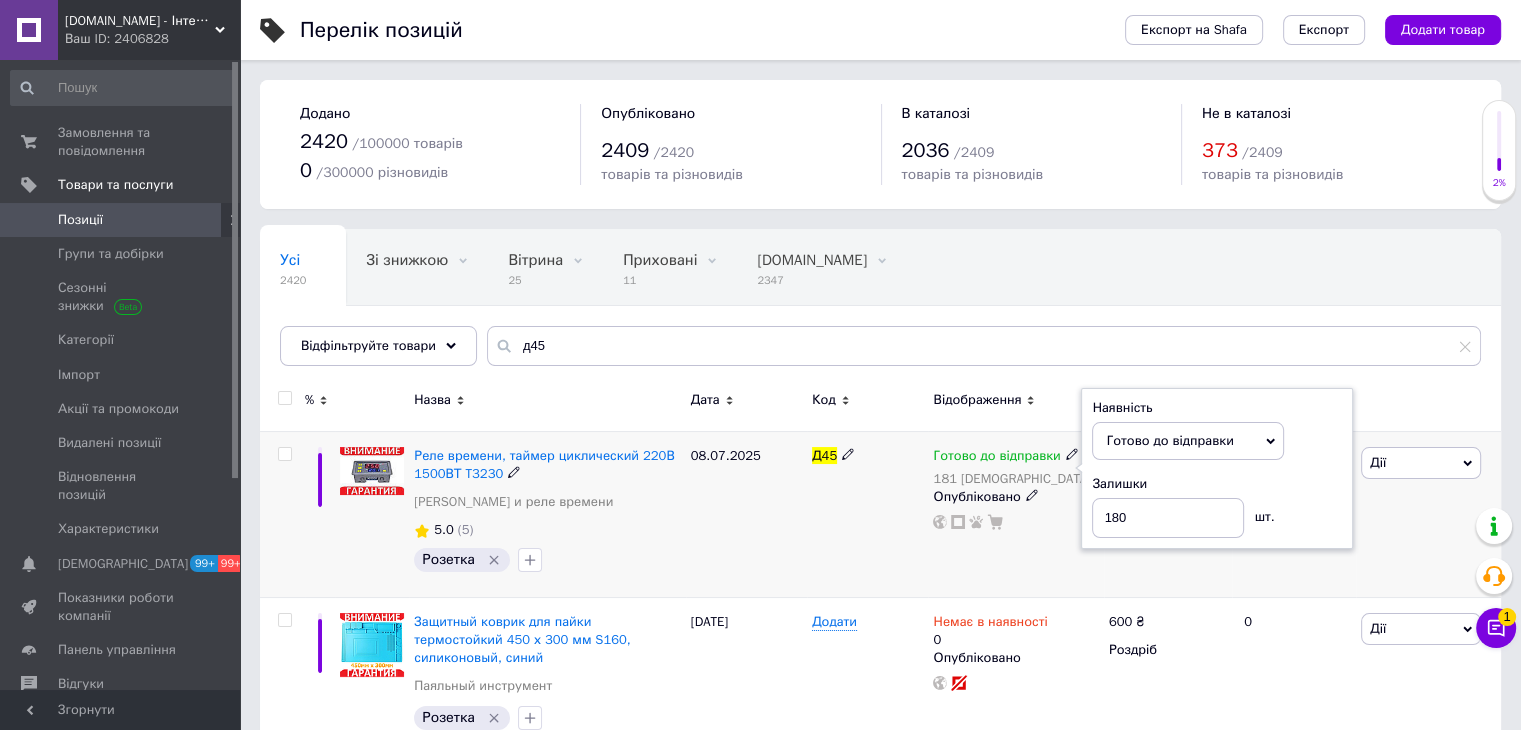 click on "Д45" at bounding box center (867, 514) 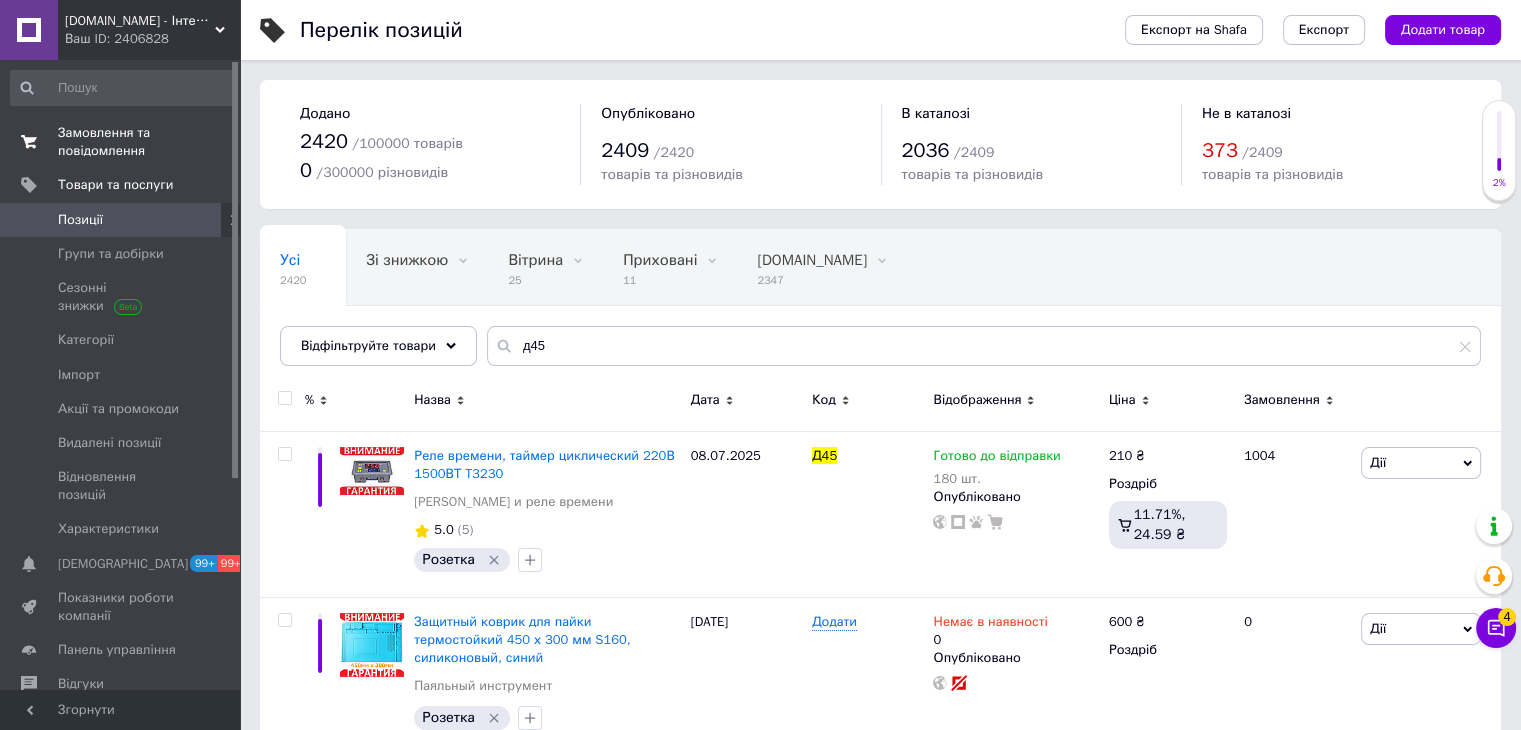 click on "Замовлення та повідомлення" at bounding box center [121, 142] 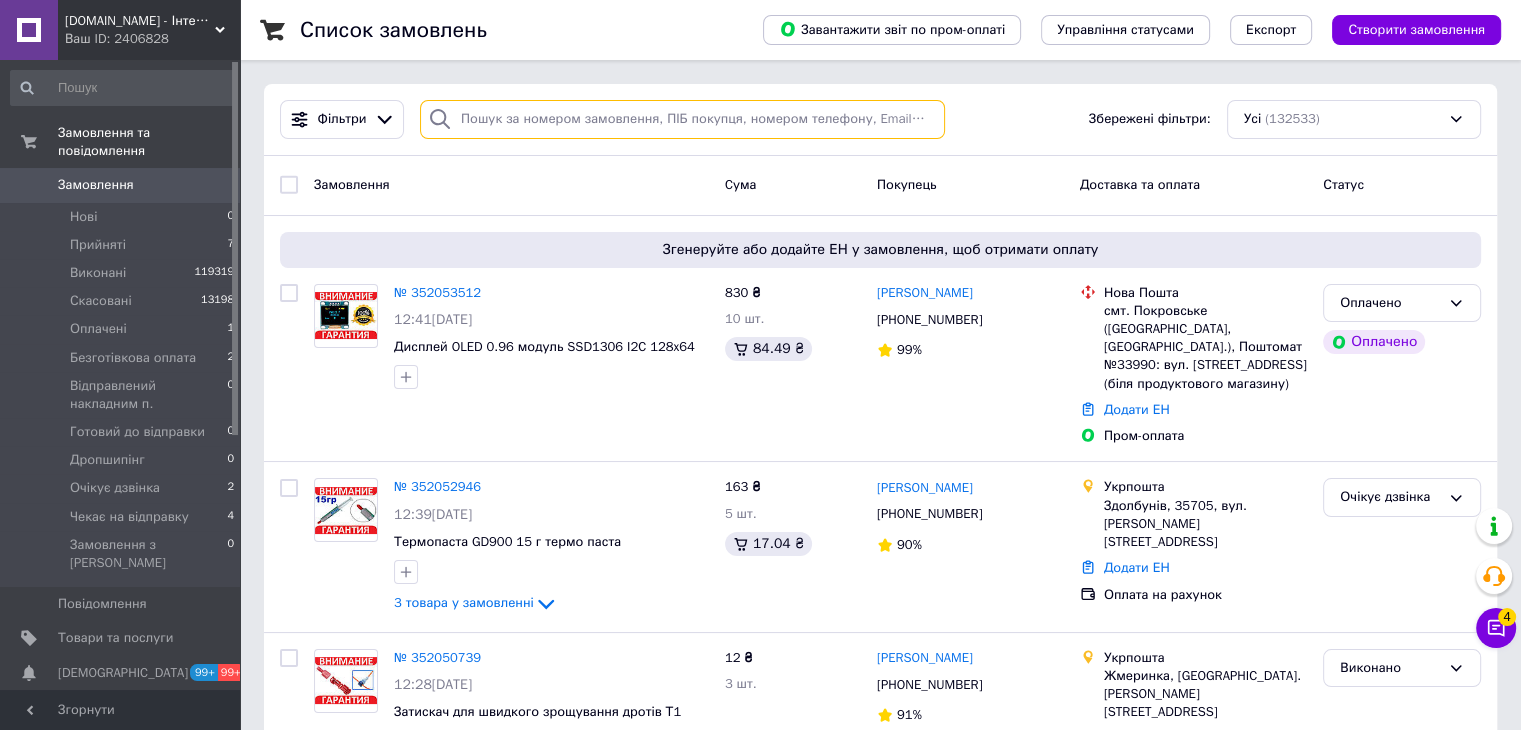 click at bounding box center [682, 119] 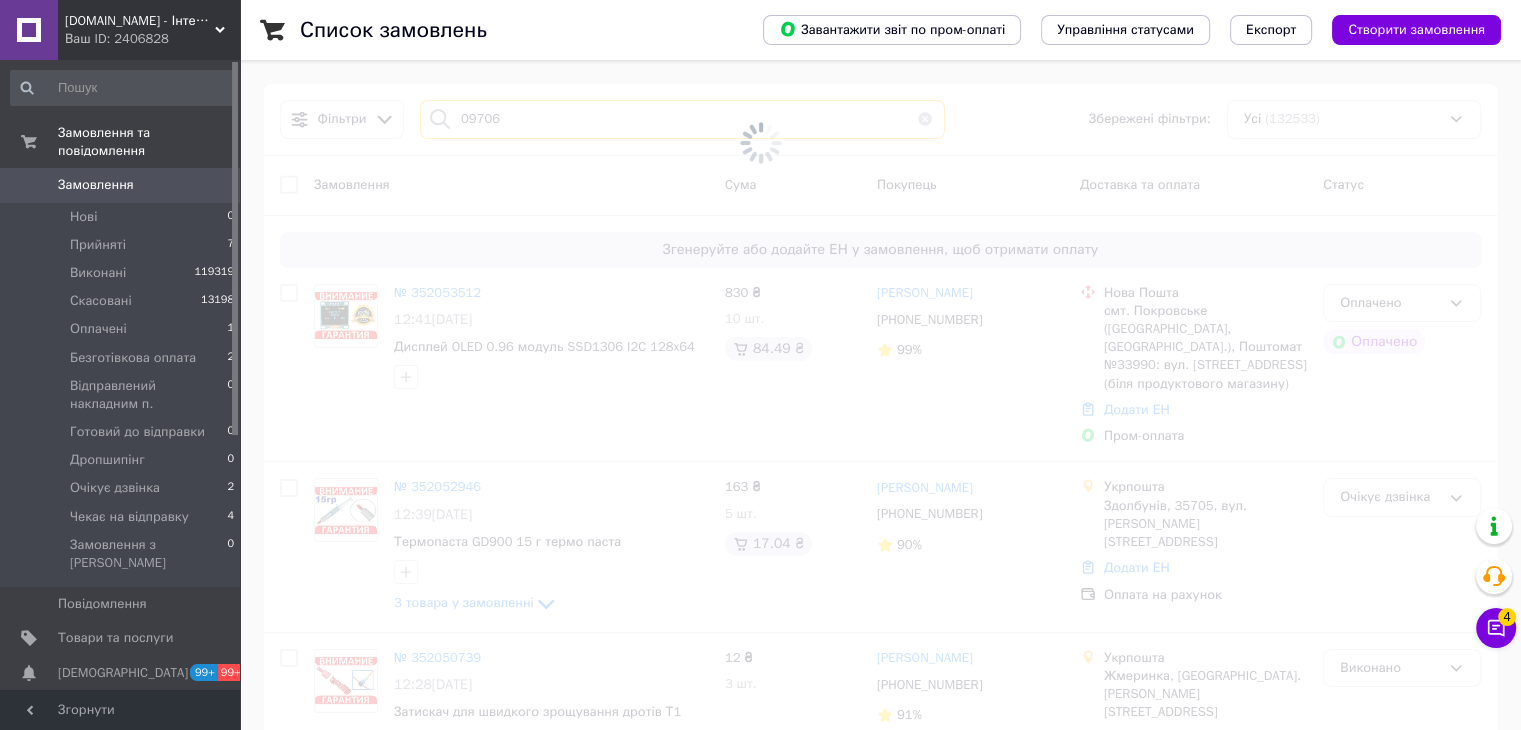 type on "097067" 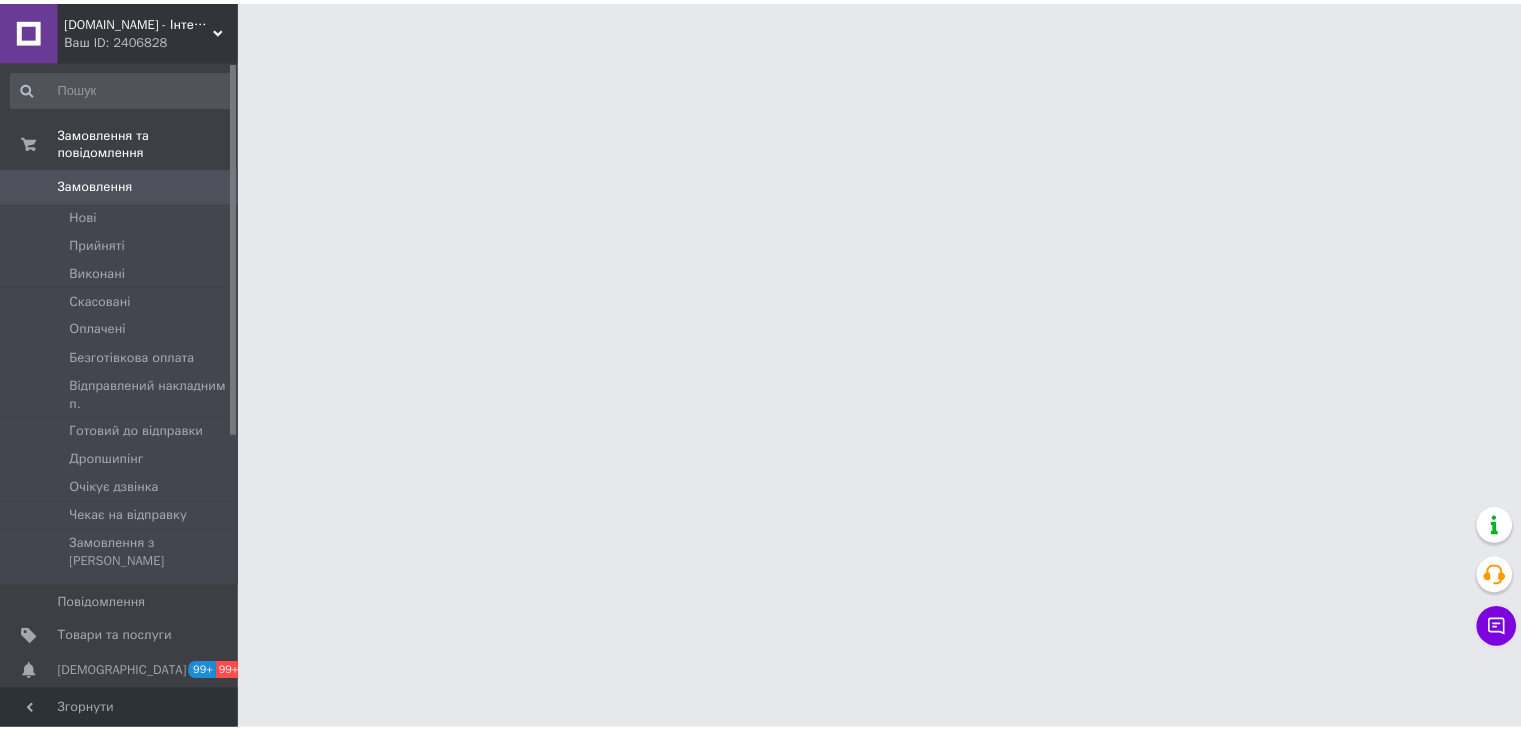 scroll, scrollTop: 0, scrollLeft: 0, axis: both 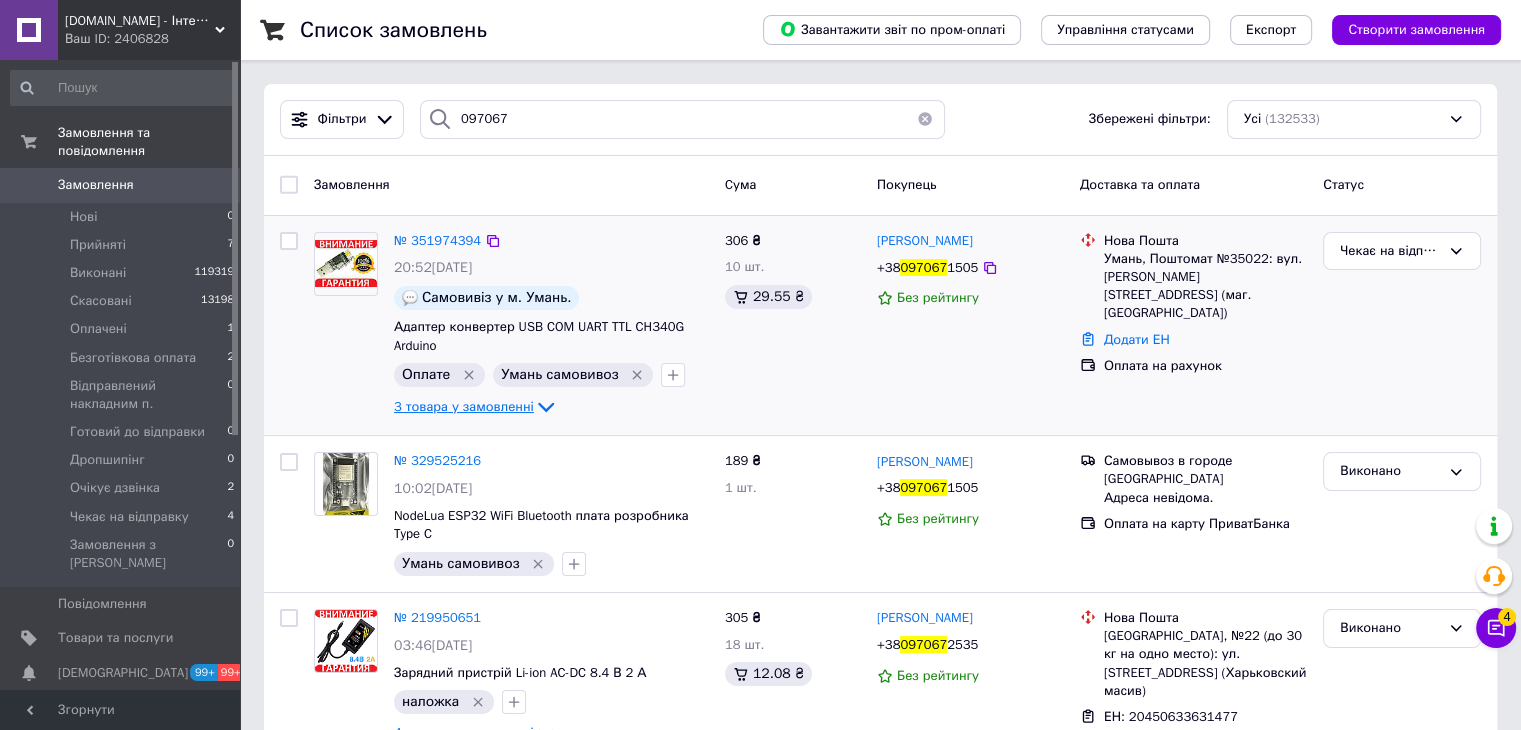 click 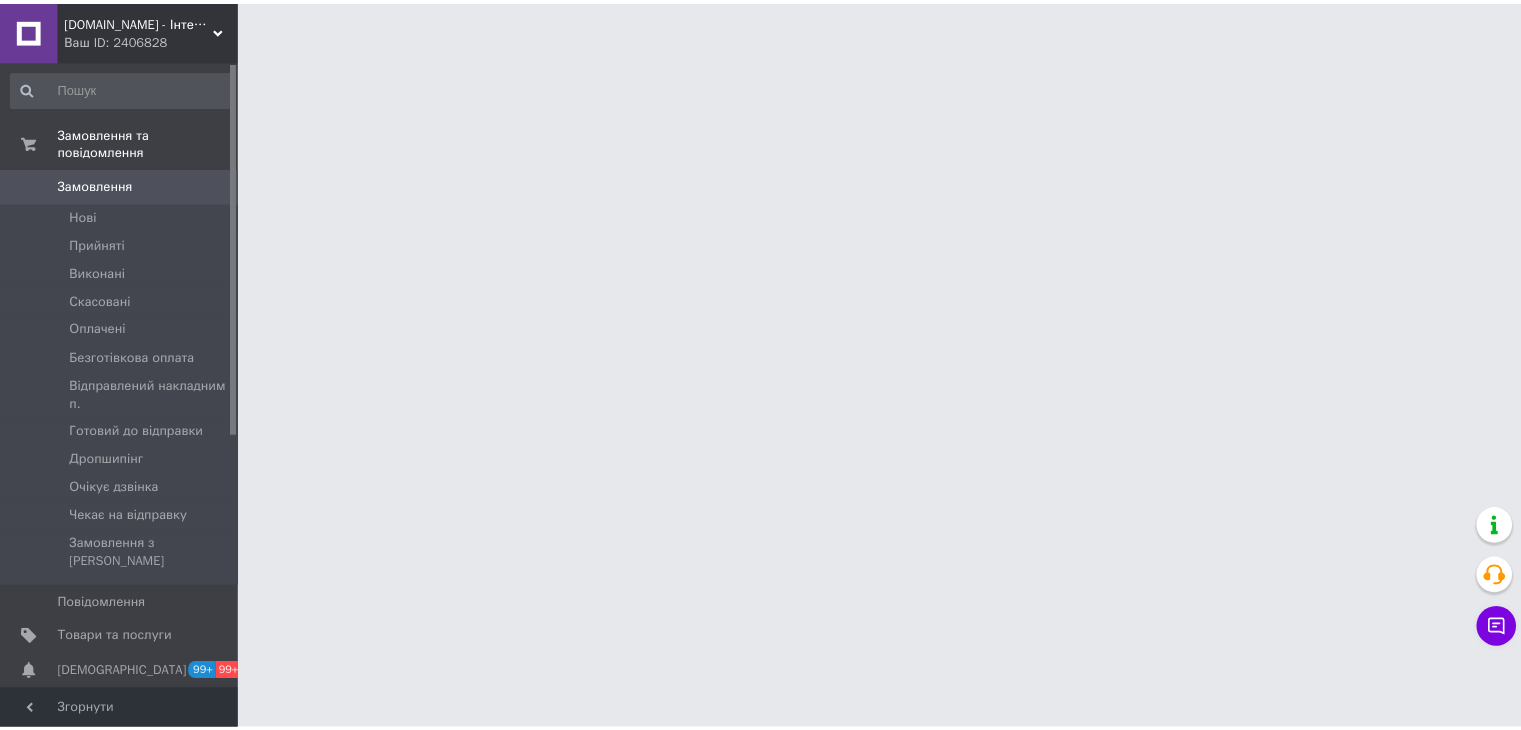scroll, scrollTop: 0, scrollLeft: 0, axis: both 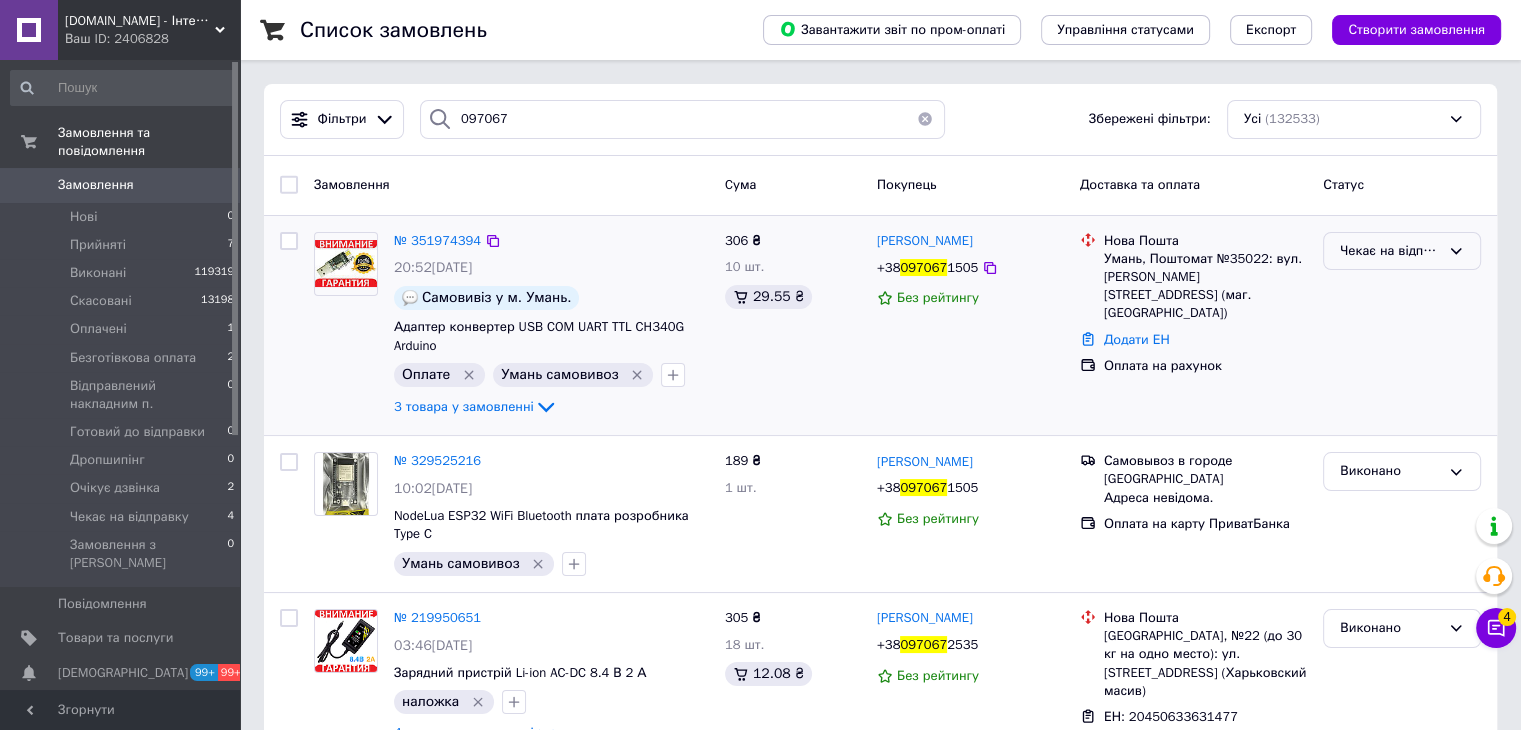 click on "Чекає на відправку" at bounding box center [1390, 251] 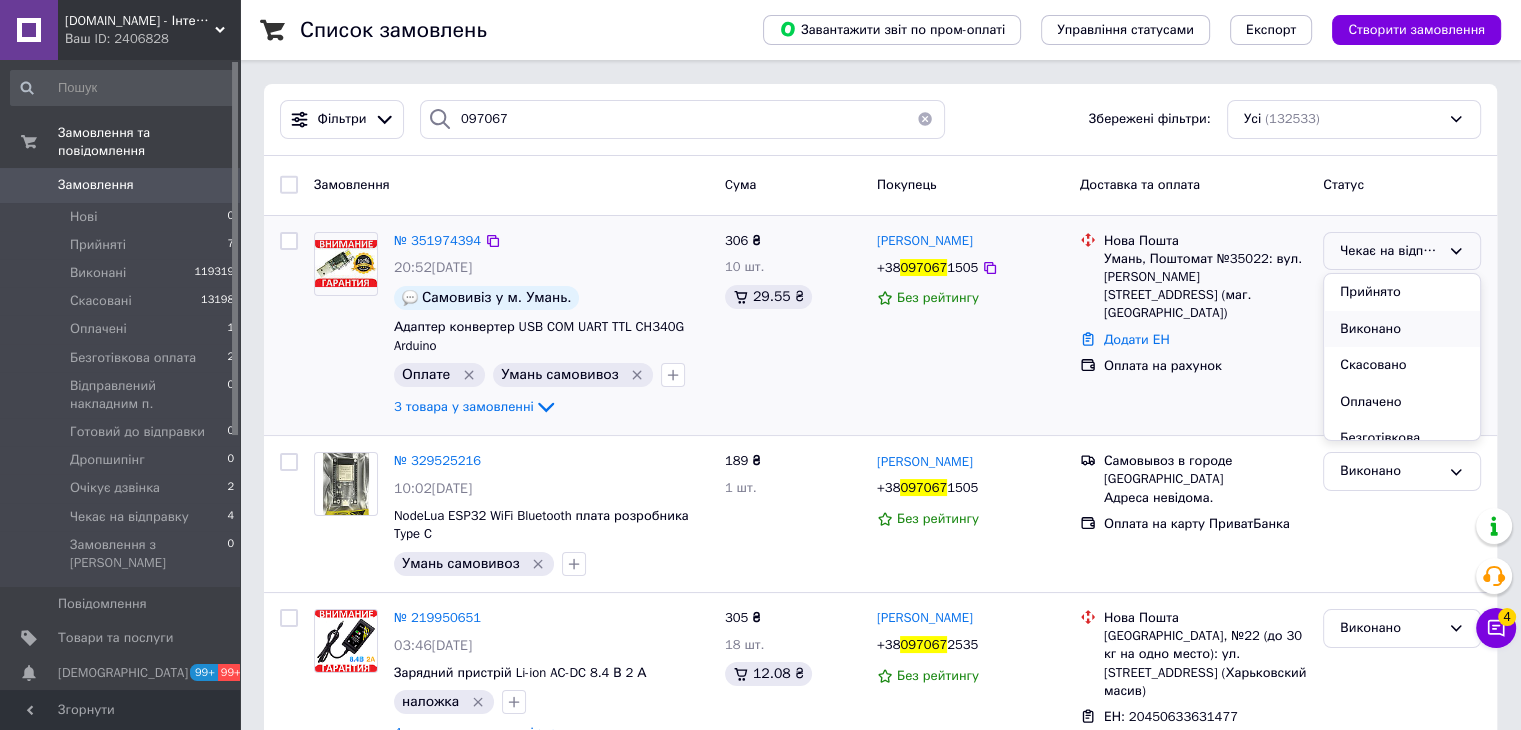 click on "Виконано" at bounding box center (1402, 329) 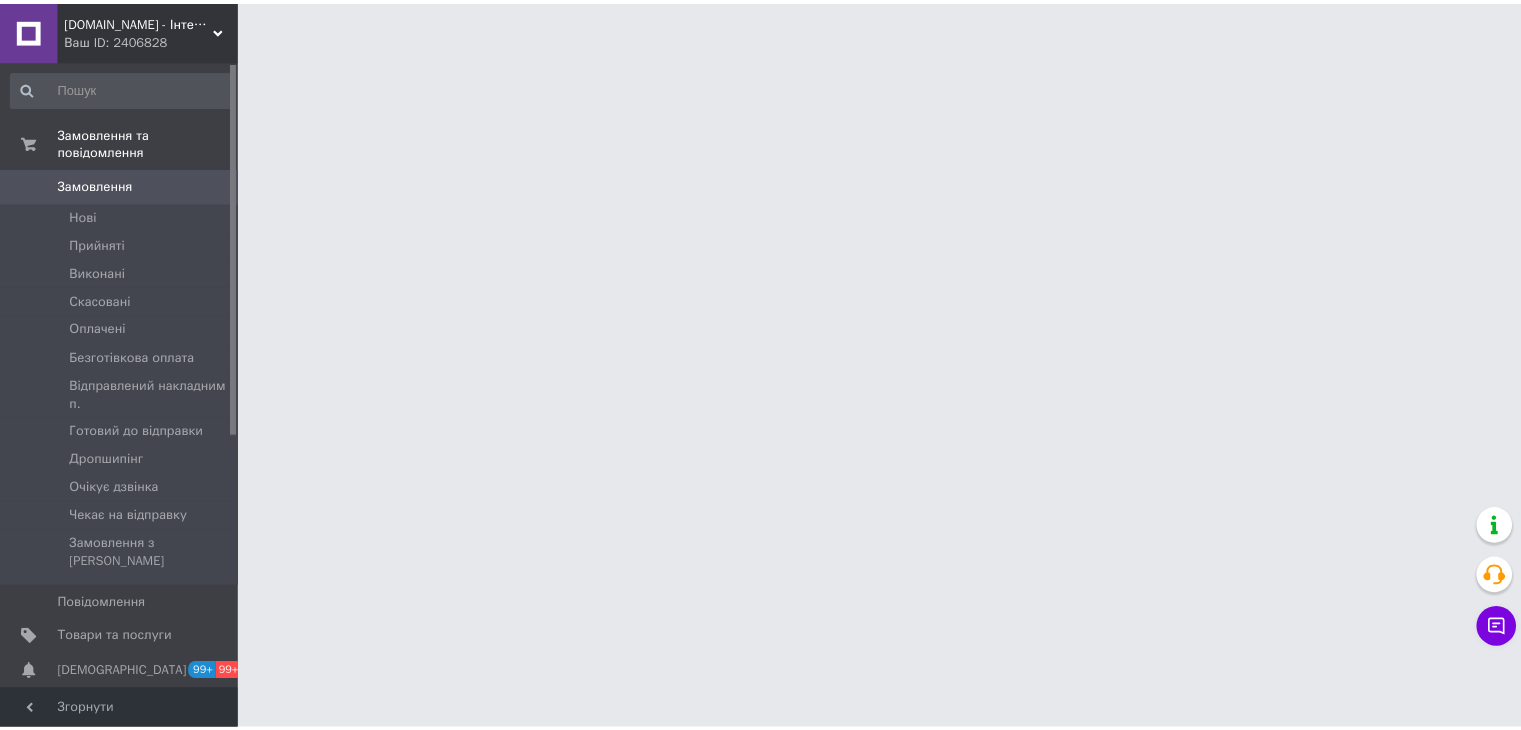 scroll, scrollTop: 0, scrollLeft: 0, axis: both 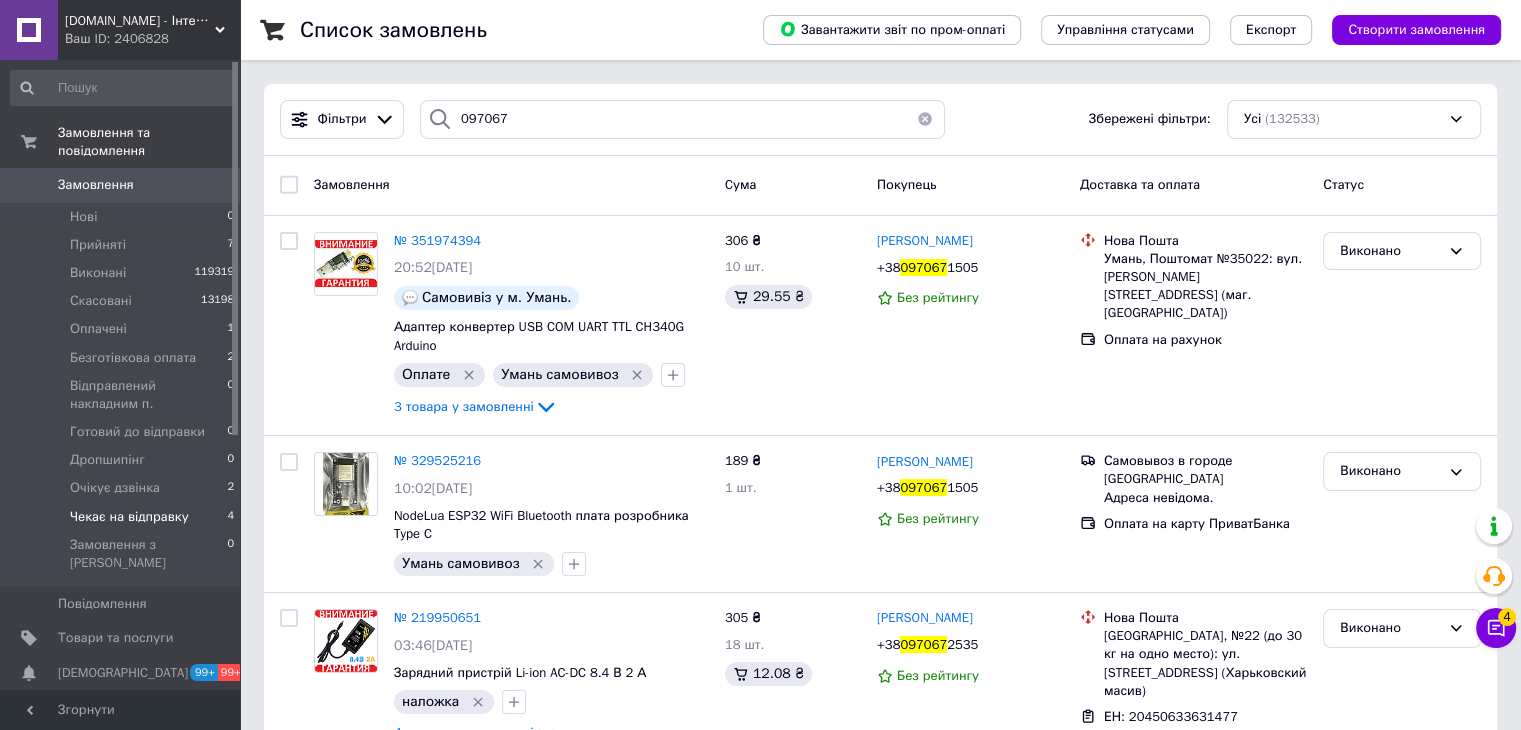 click on "Чекає на відправку" at bounding box center [129, 517] 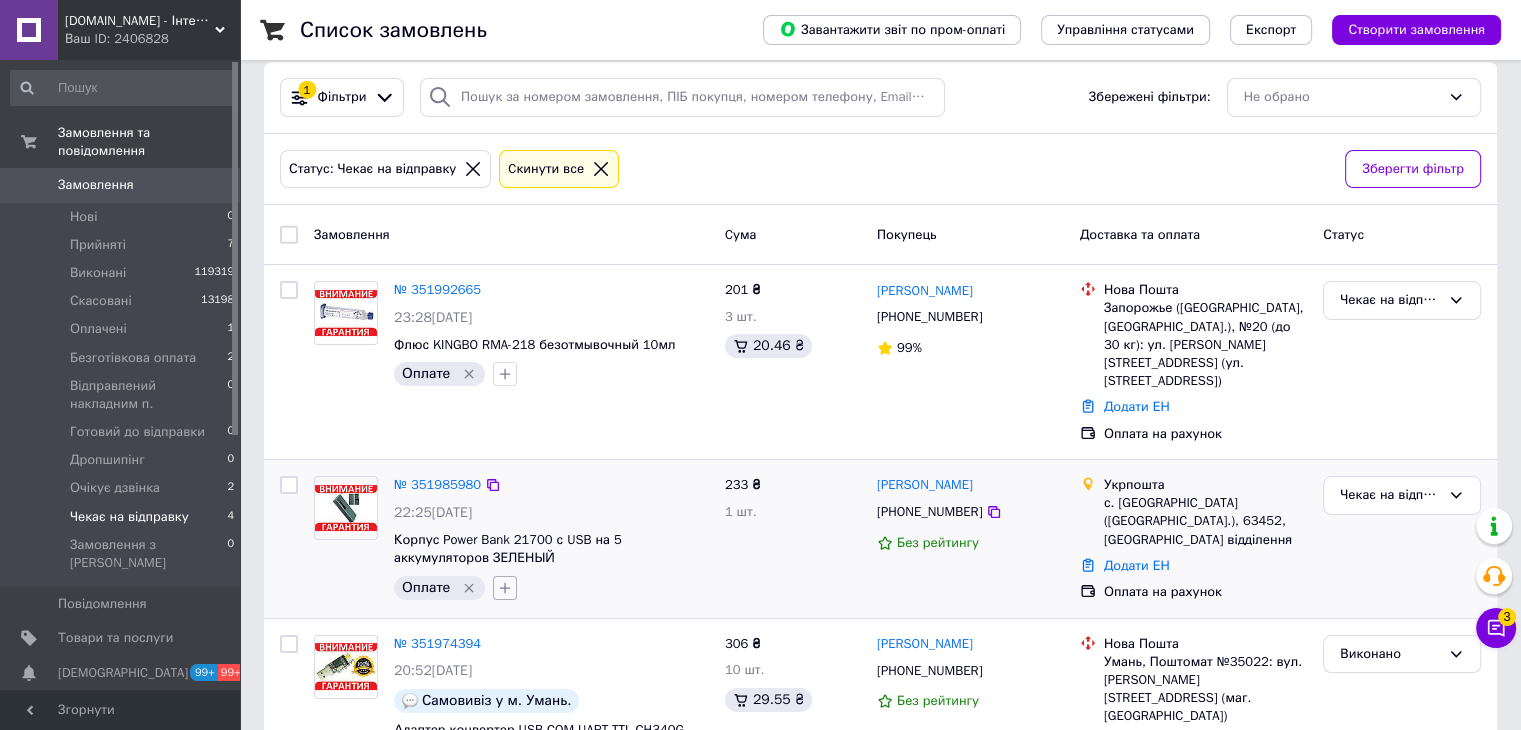 scroll, scrollTop: 0, scrollLeft: 0, axis: both 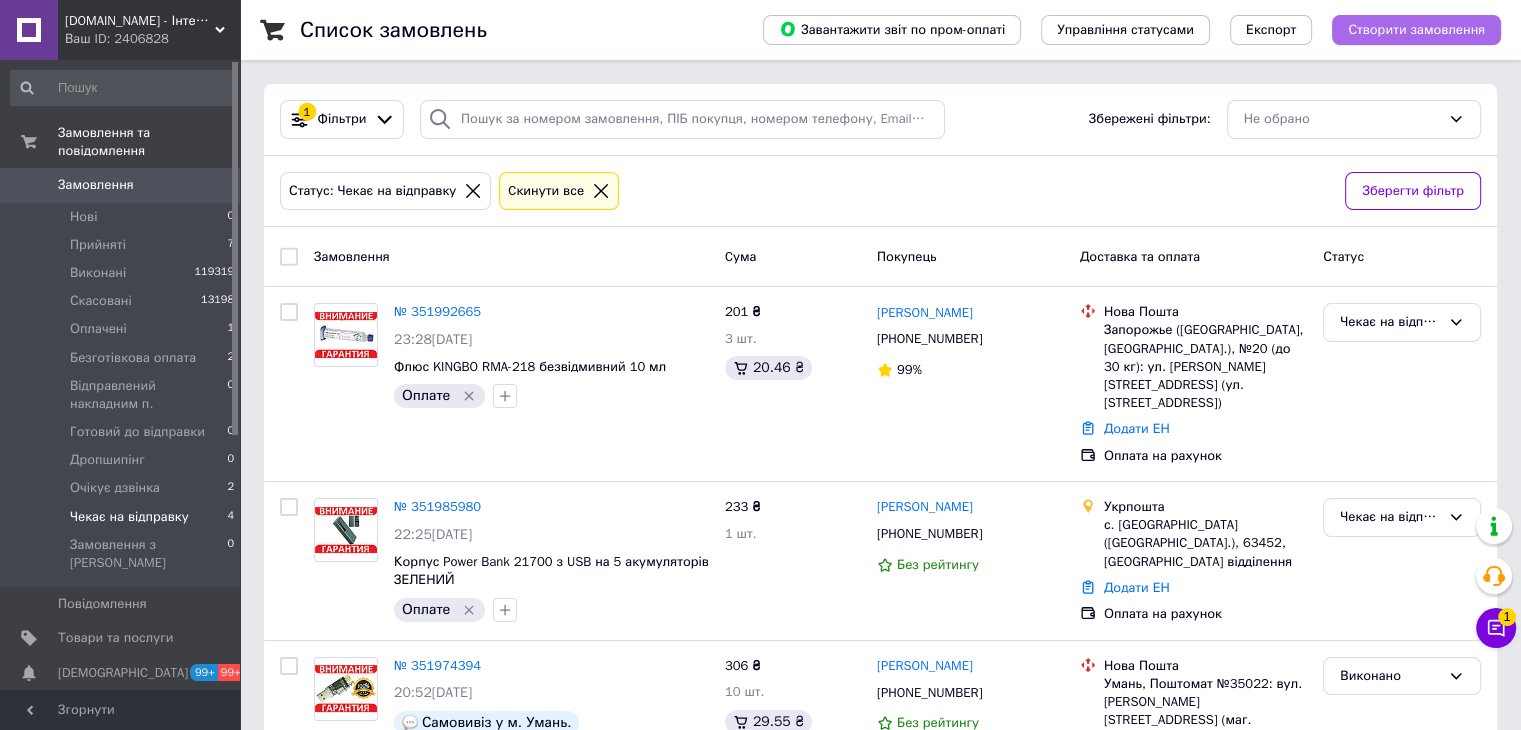 click on "Створити замовлення" at bounding box center (1416, 30) 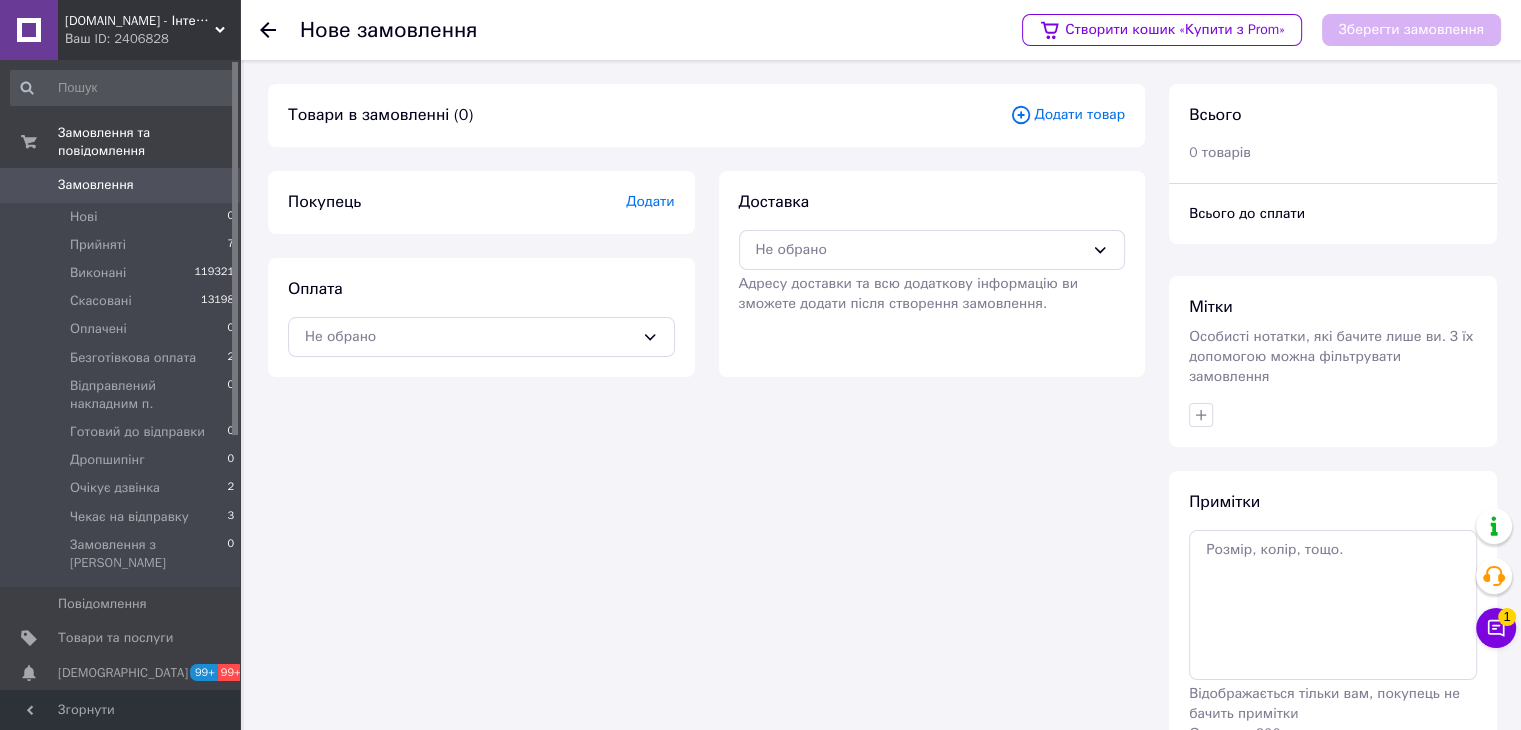 click on "Додати товар" at bounding box center [1067, 115] 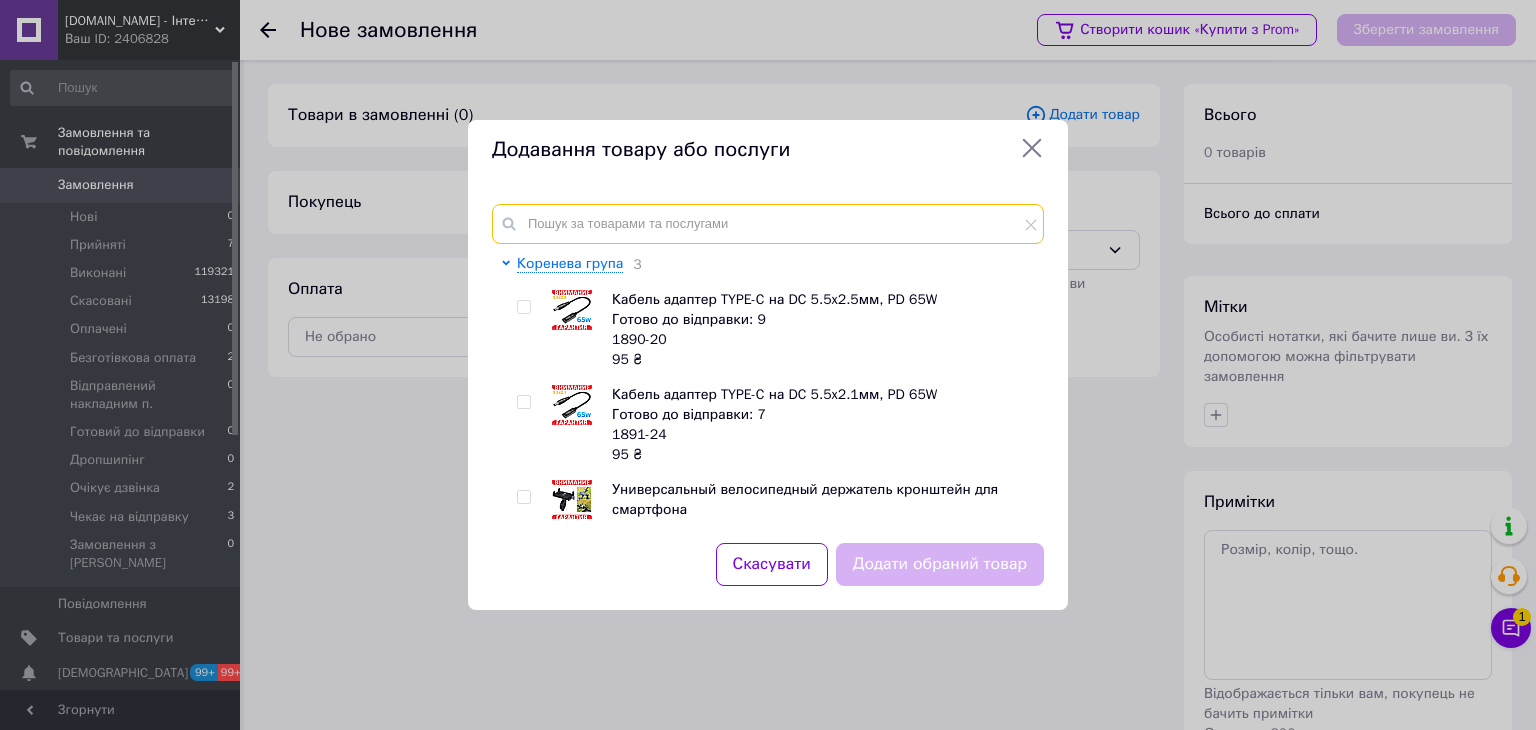 click at bounding box center [768, 224] 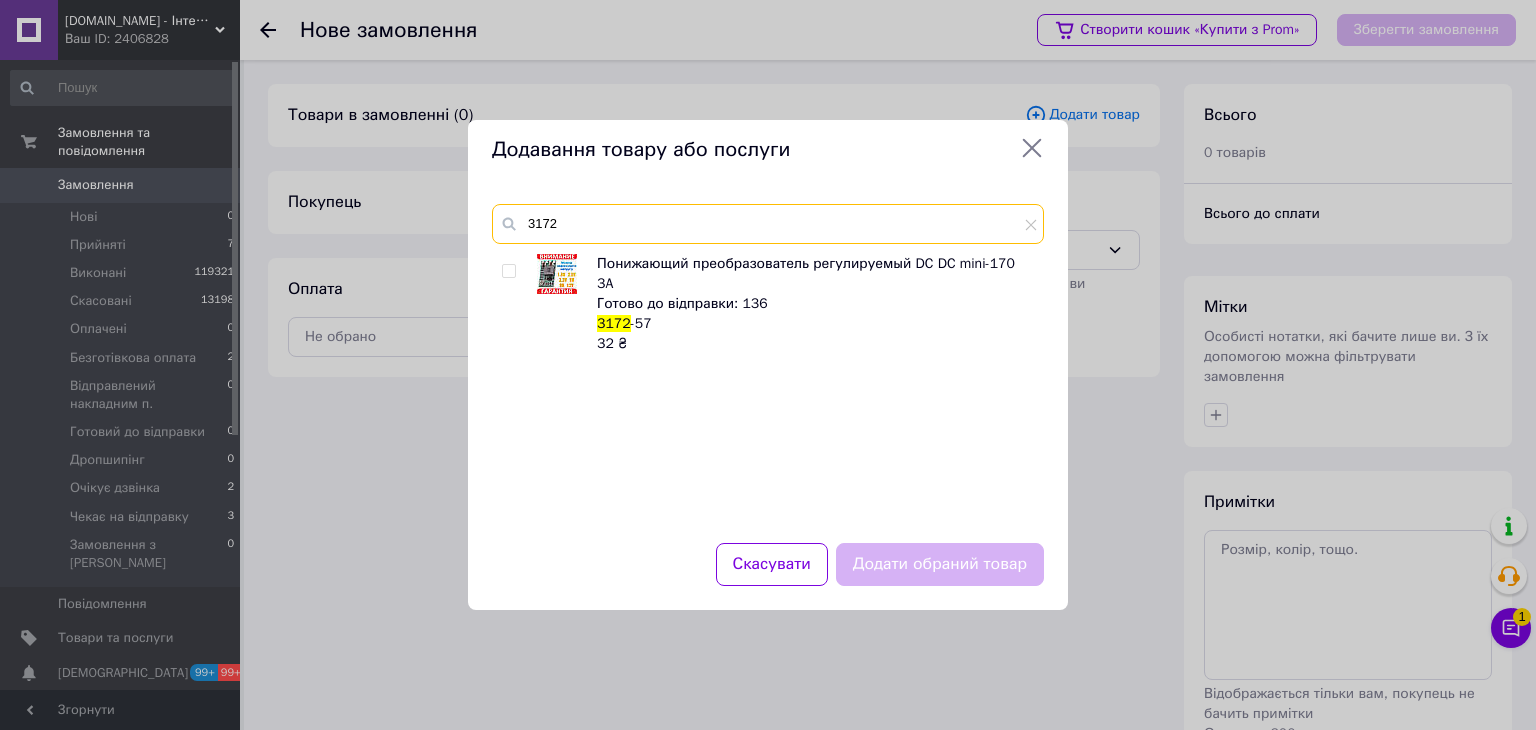 type on "3172" 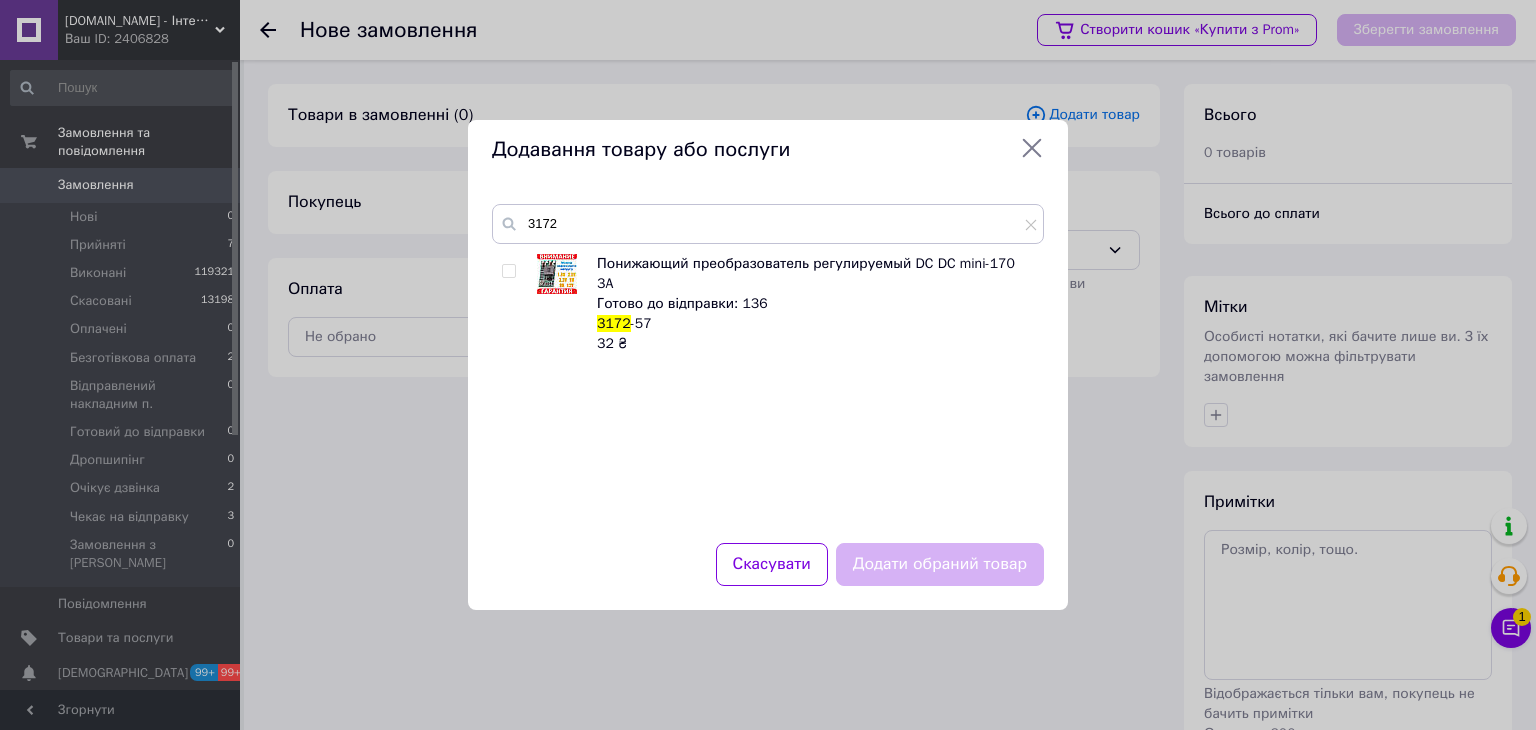 click at bounding box center (508, 271) 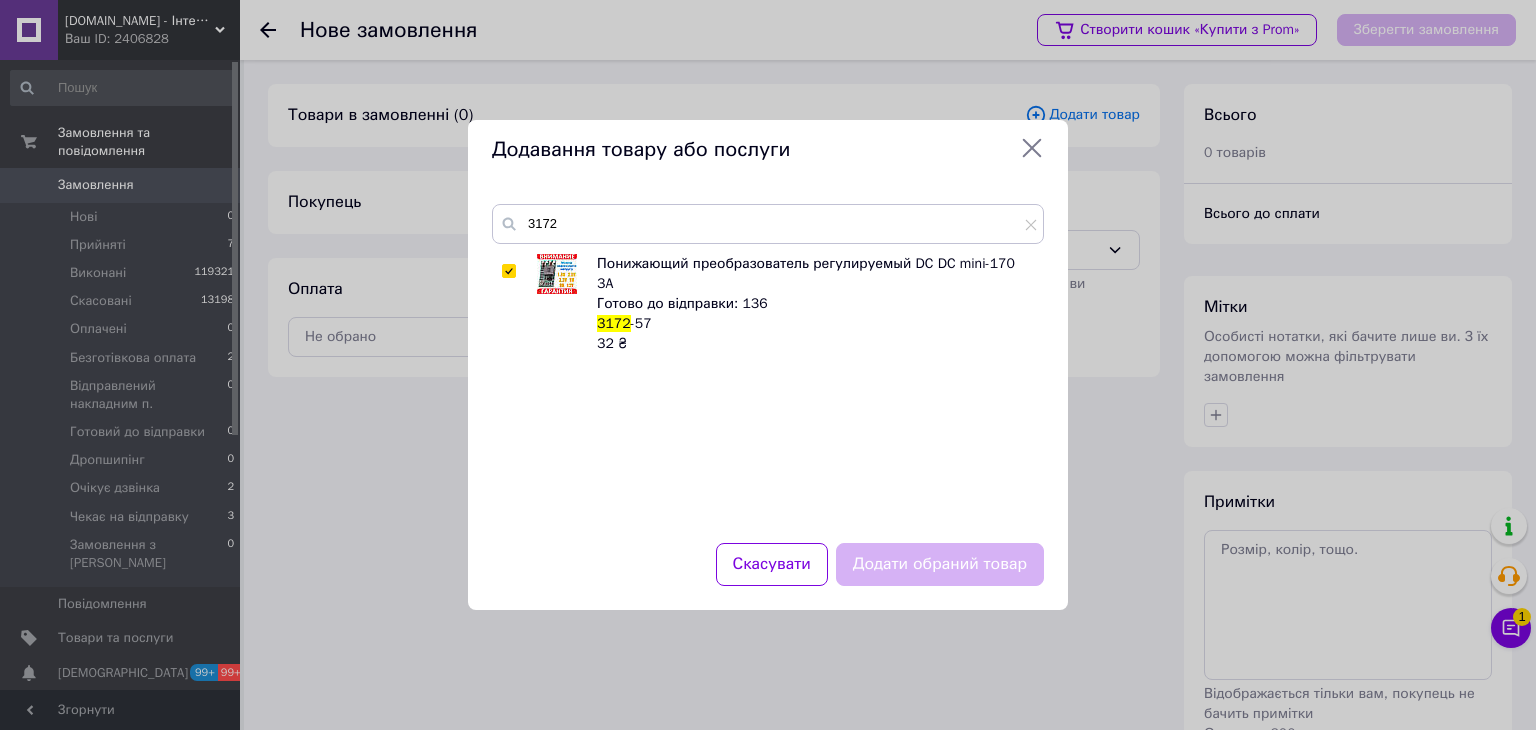 checkbox on "true" 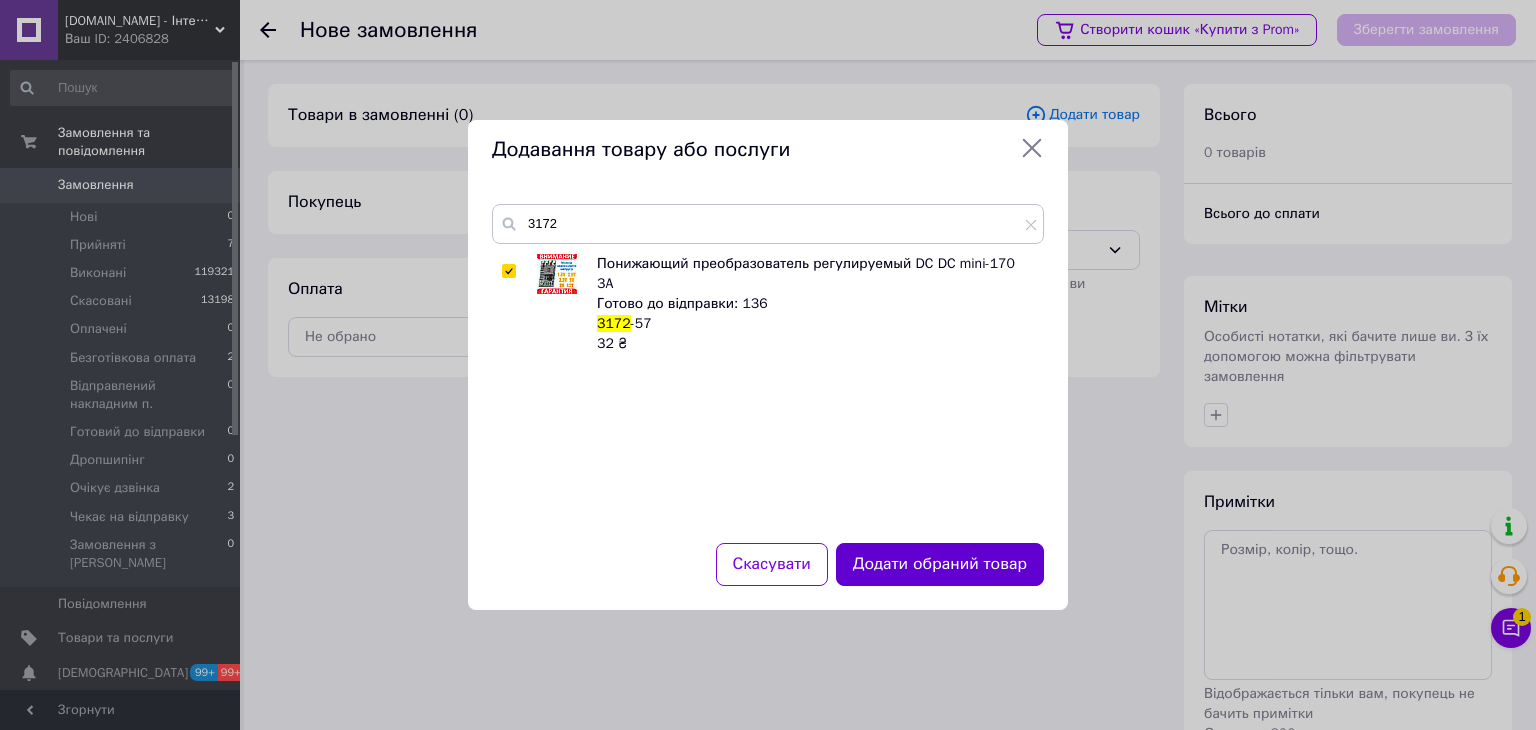 click on "Додати обраний товар" at bounding box center [940, 564] 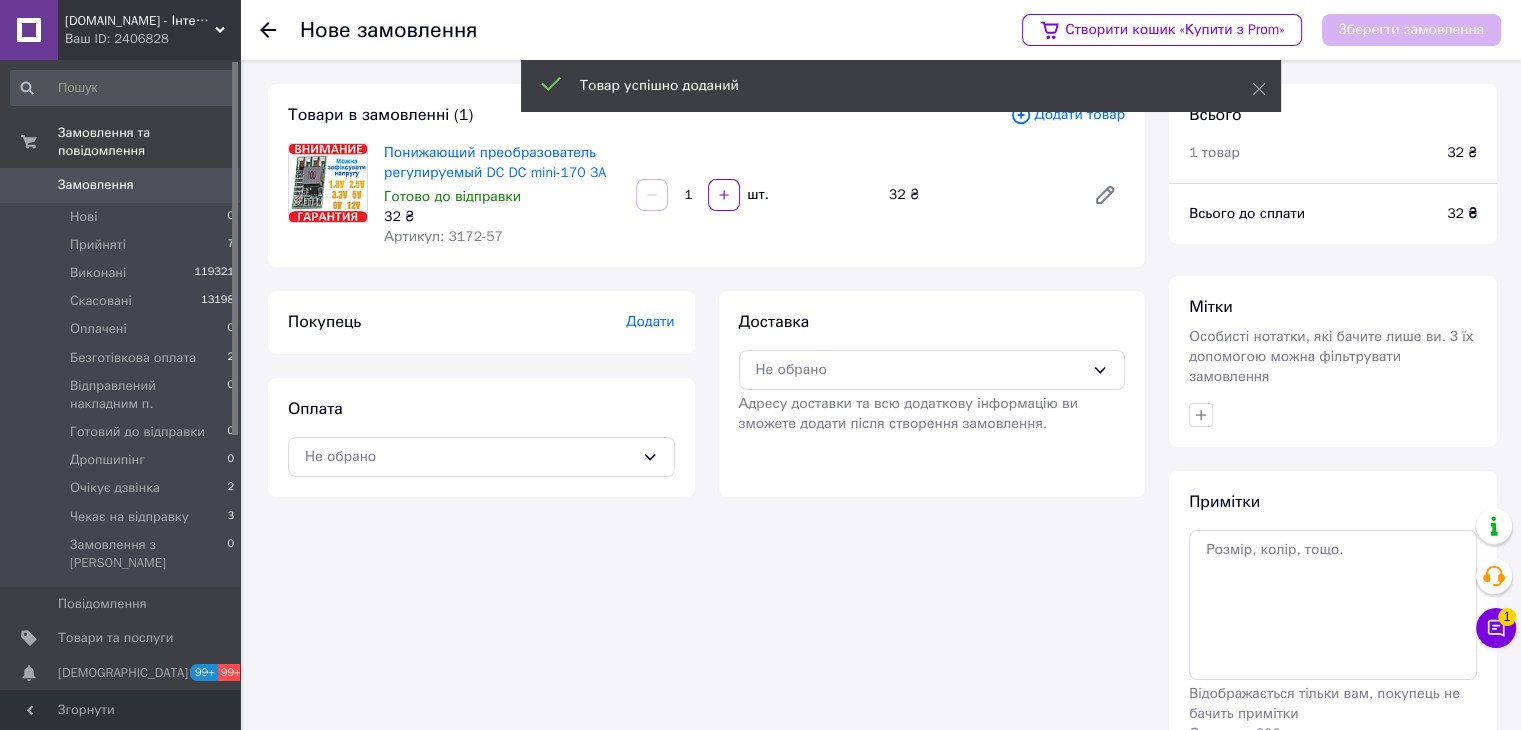 click on "1" at bounding box center (688, 195) 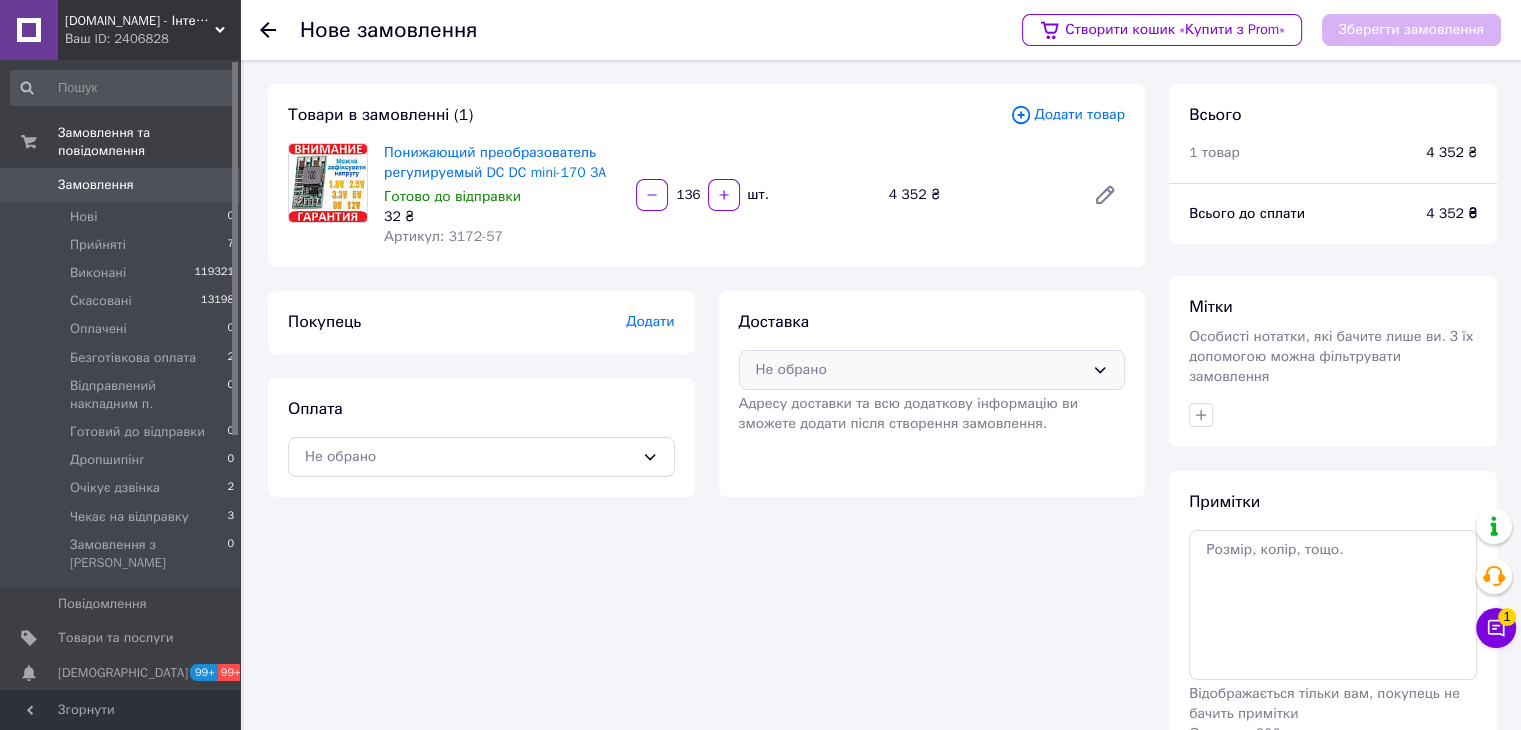 type on "136" 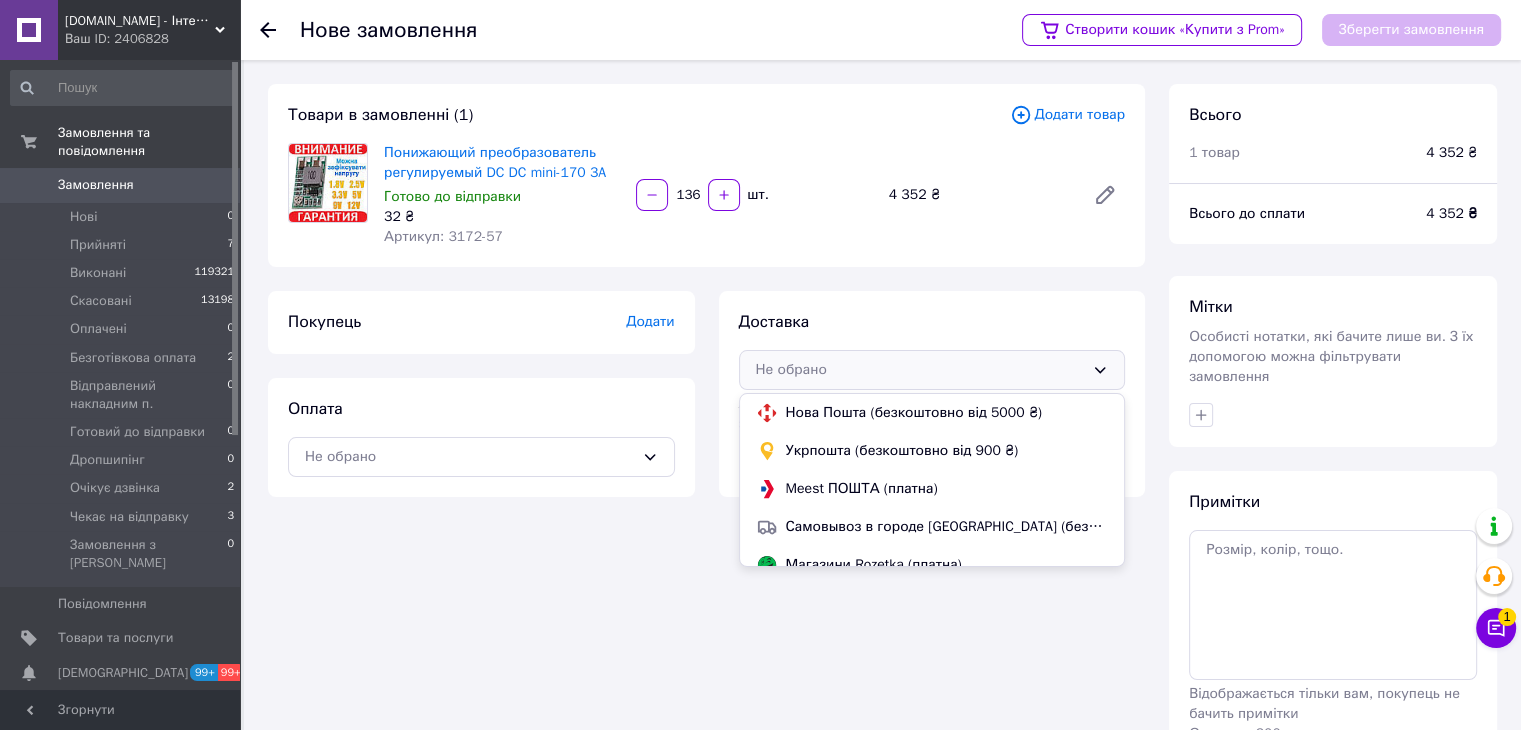 click on "Нова Пошта (безкоштовно від 5000 ₴)" at bounding box center [947, 413] 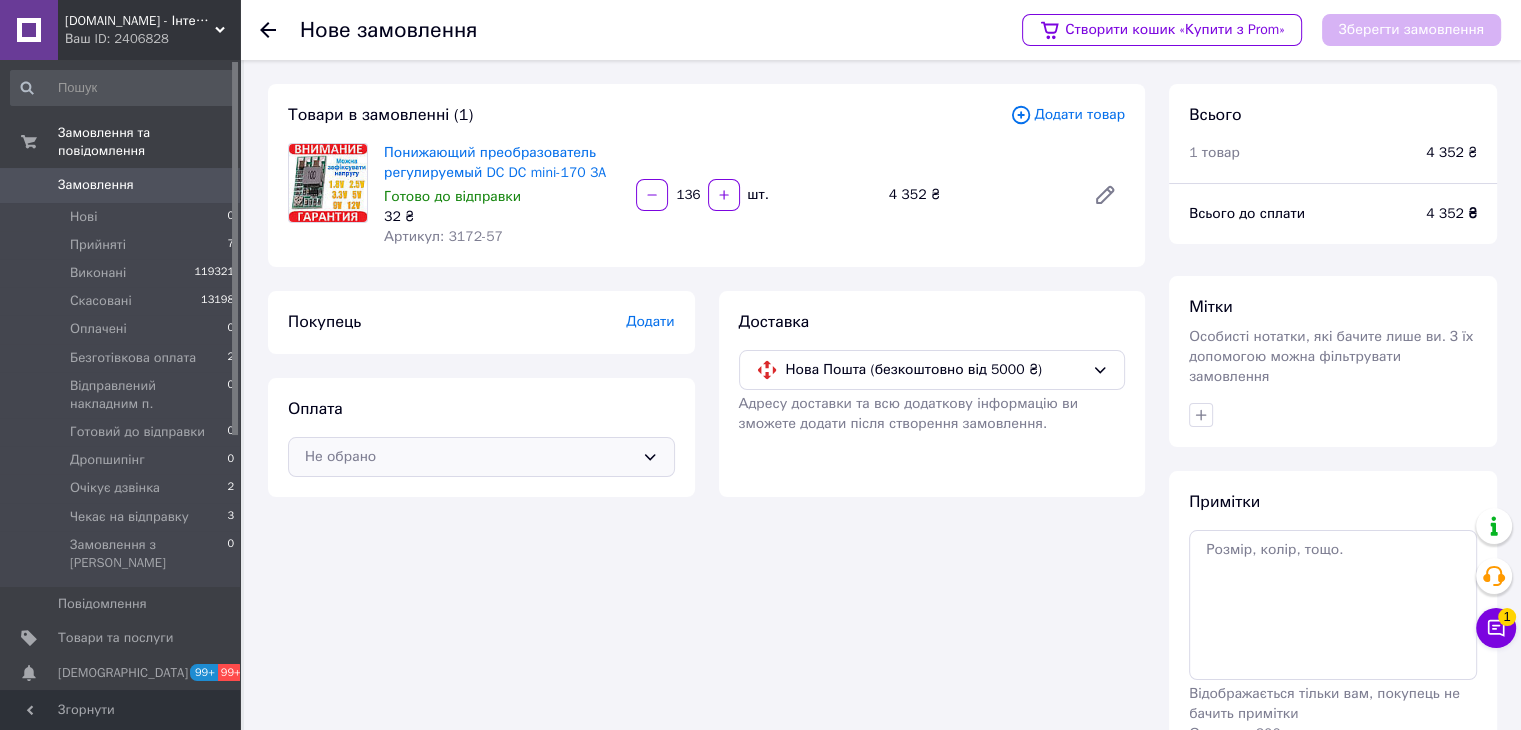 click on "Не обрано" at bounding box center (481, 457) 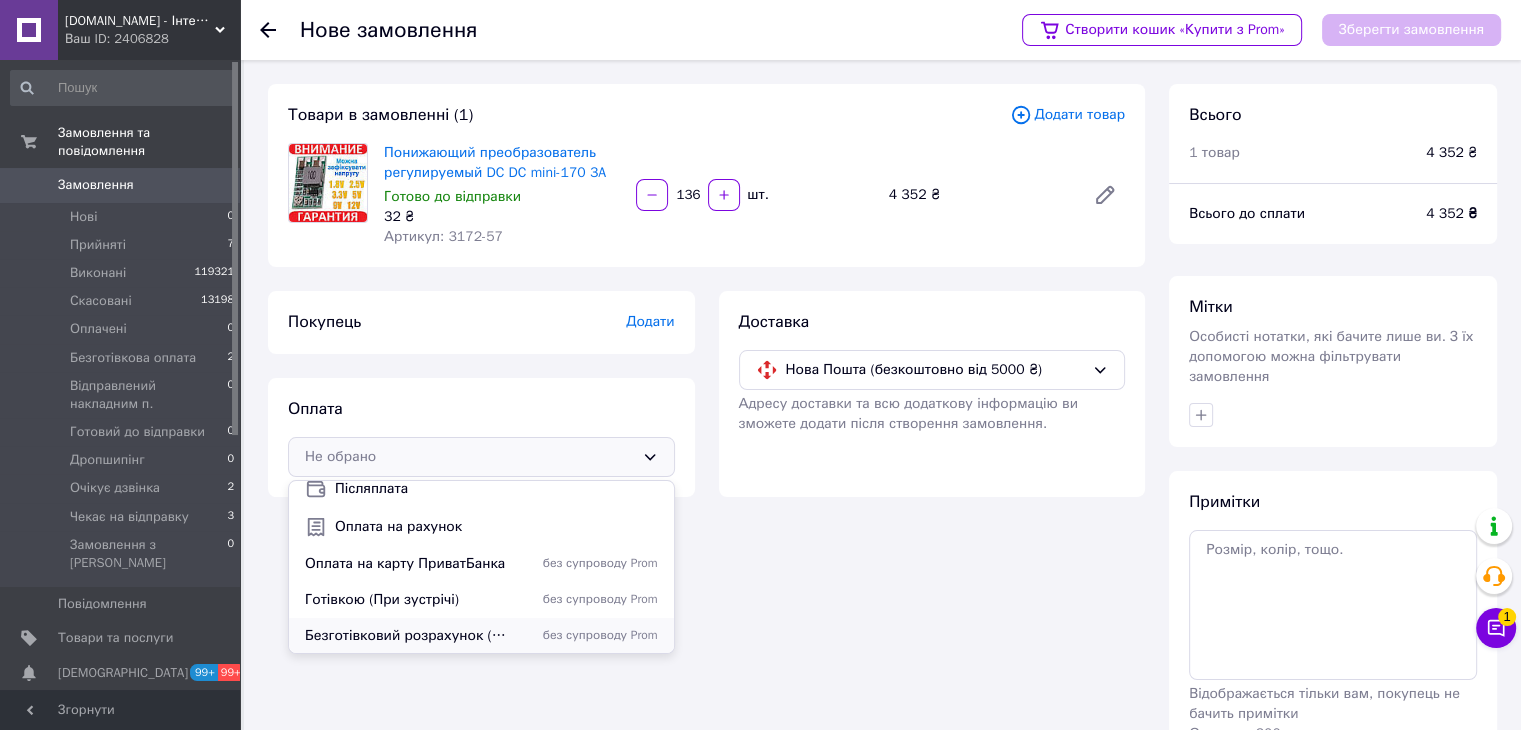 scroll, scrollTop: 50, scrollLeft: 0, axis: vertical 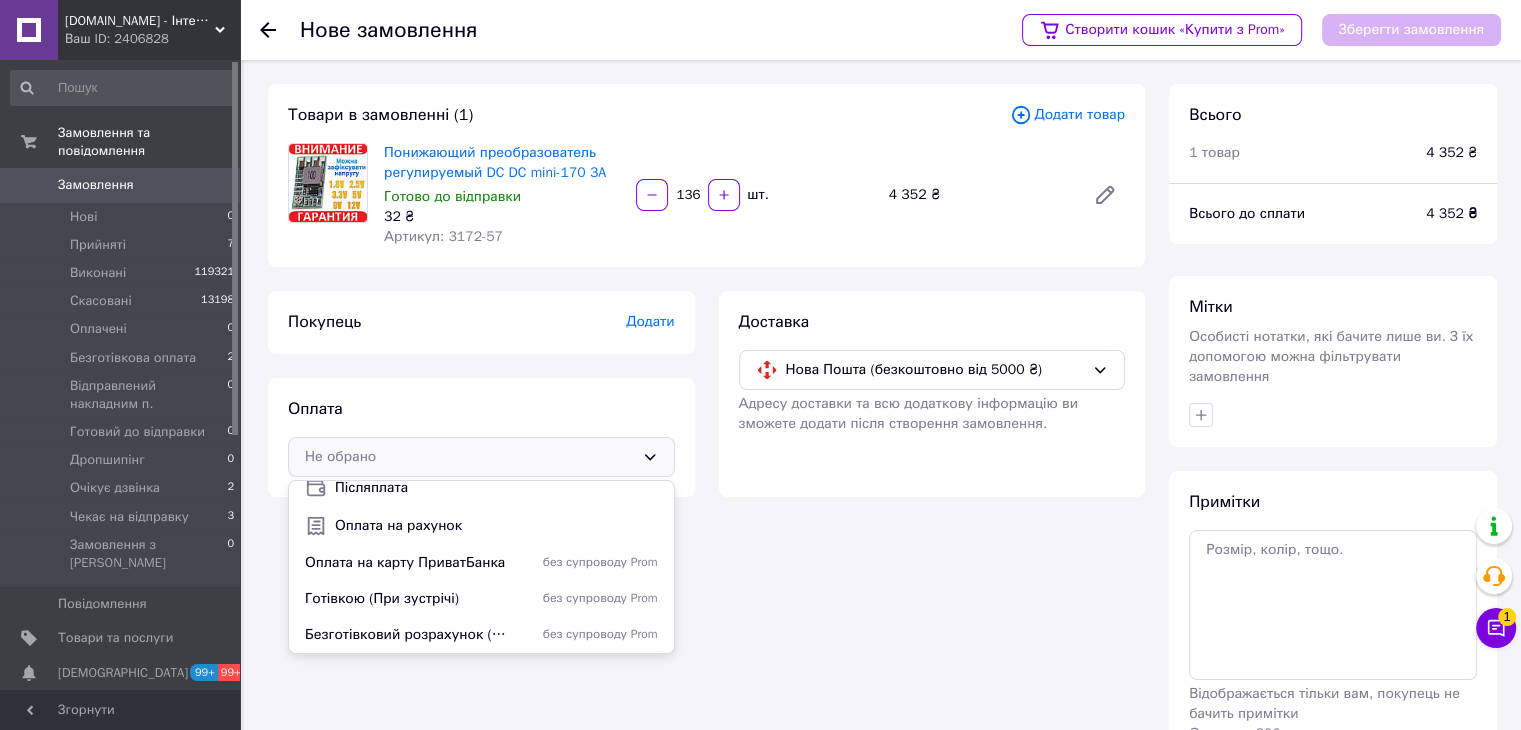 click on "Безготівковий розрахунок (ФОП та ТОВ)" at bounding box center [409, 635] 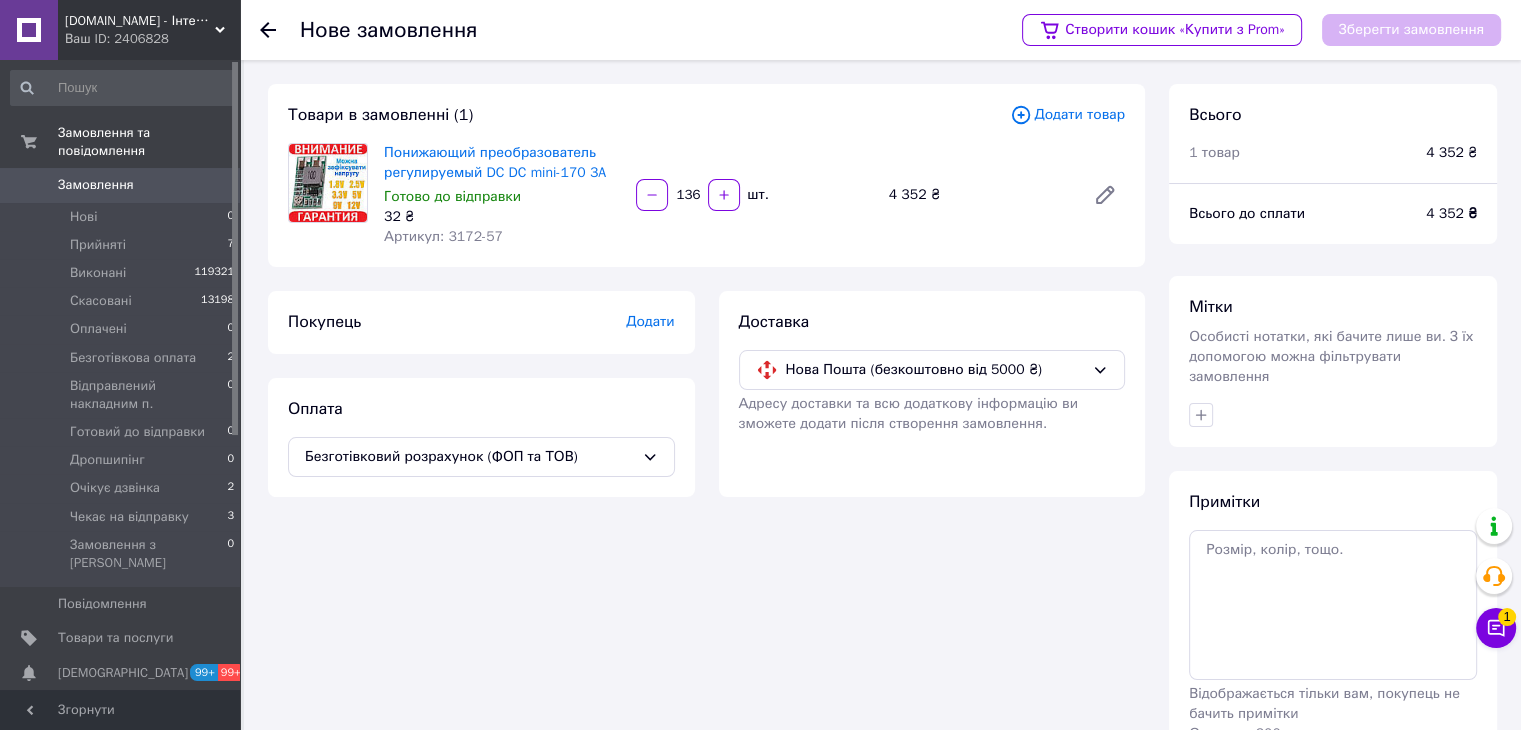 click on "Додати" at bounding box center [650, 321] 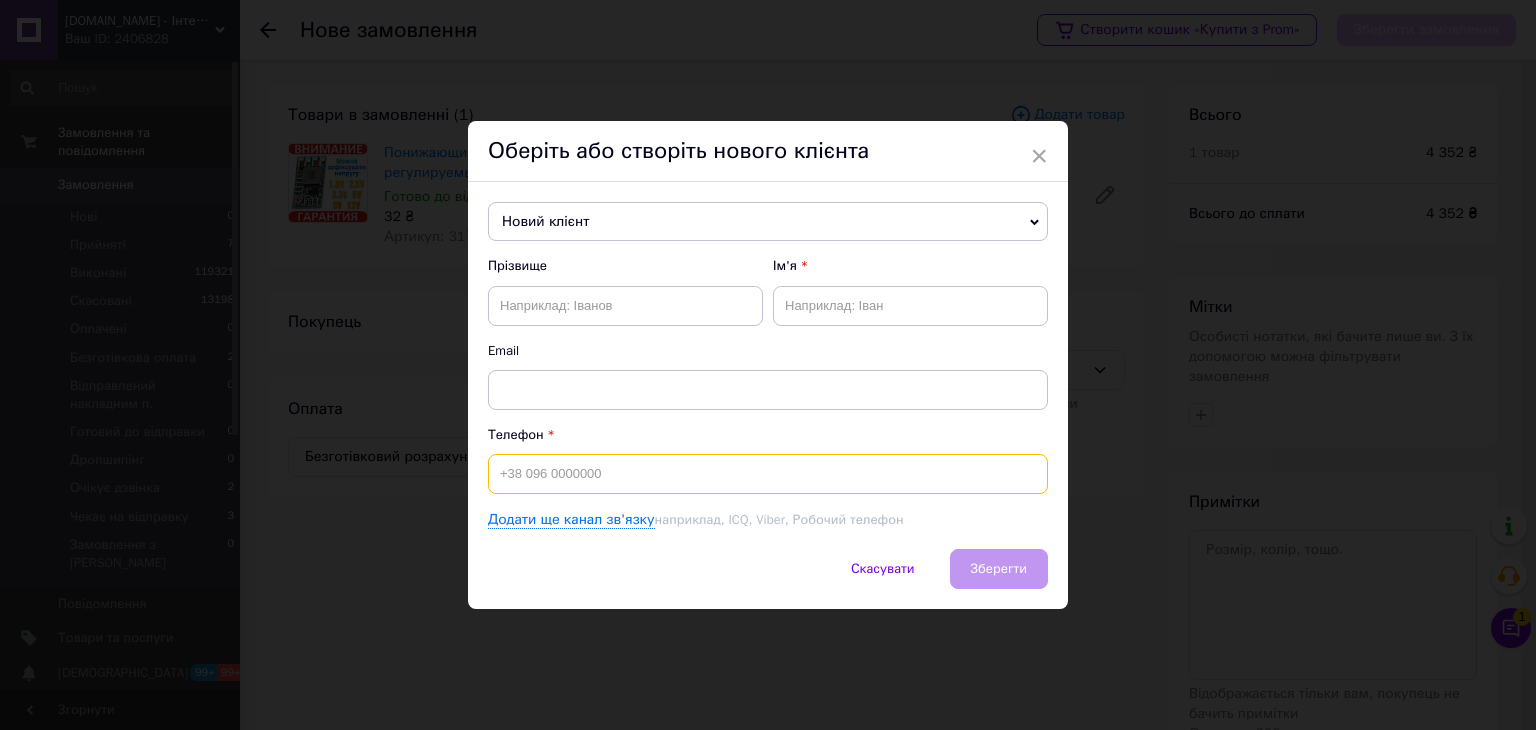 click at bounding box center [768, 474] 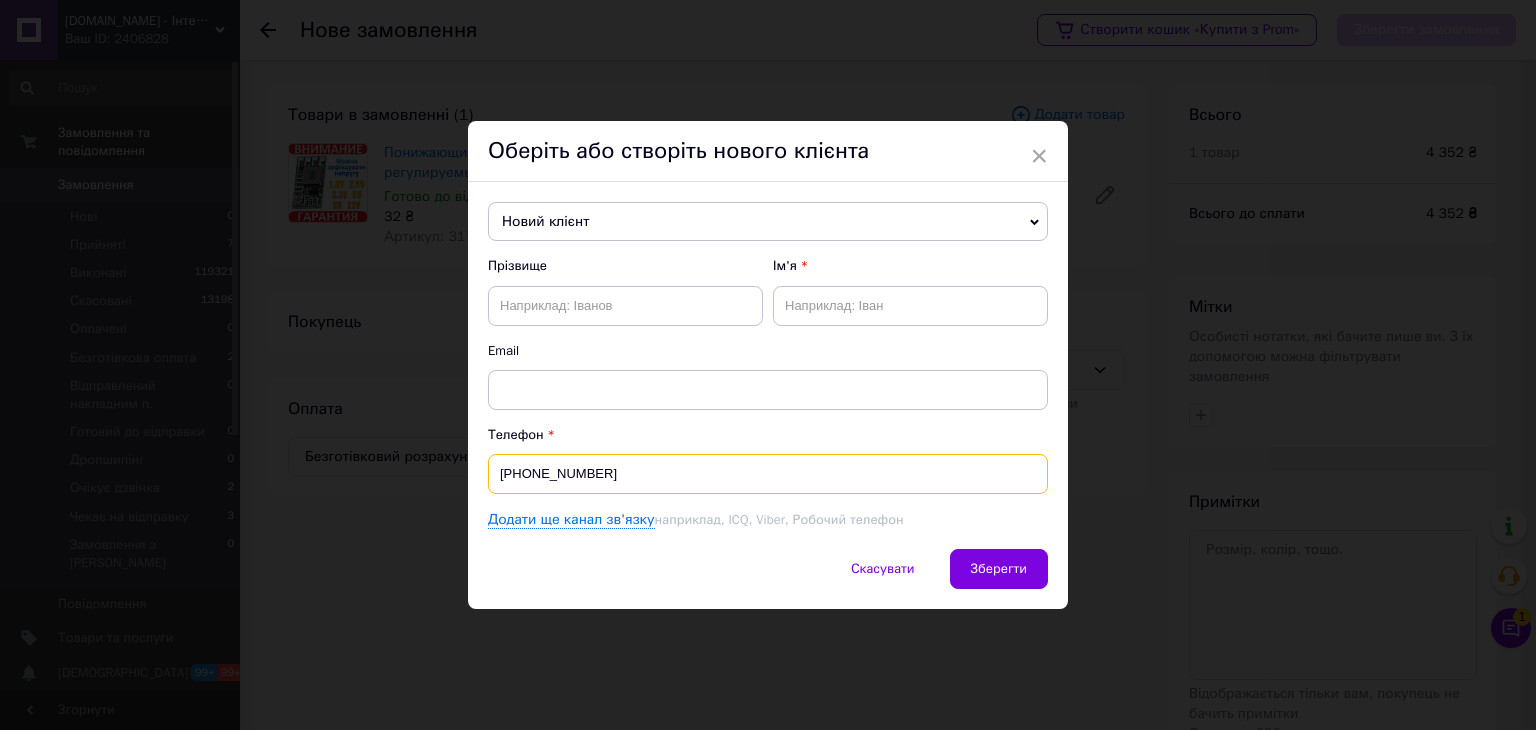 type on "[PHONE_NUMBER]" 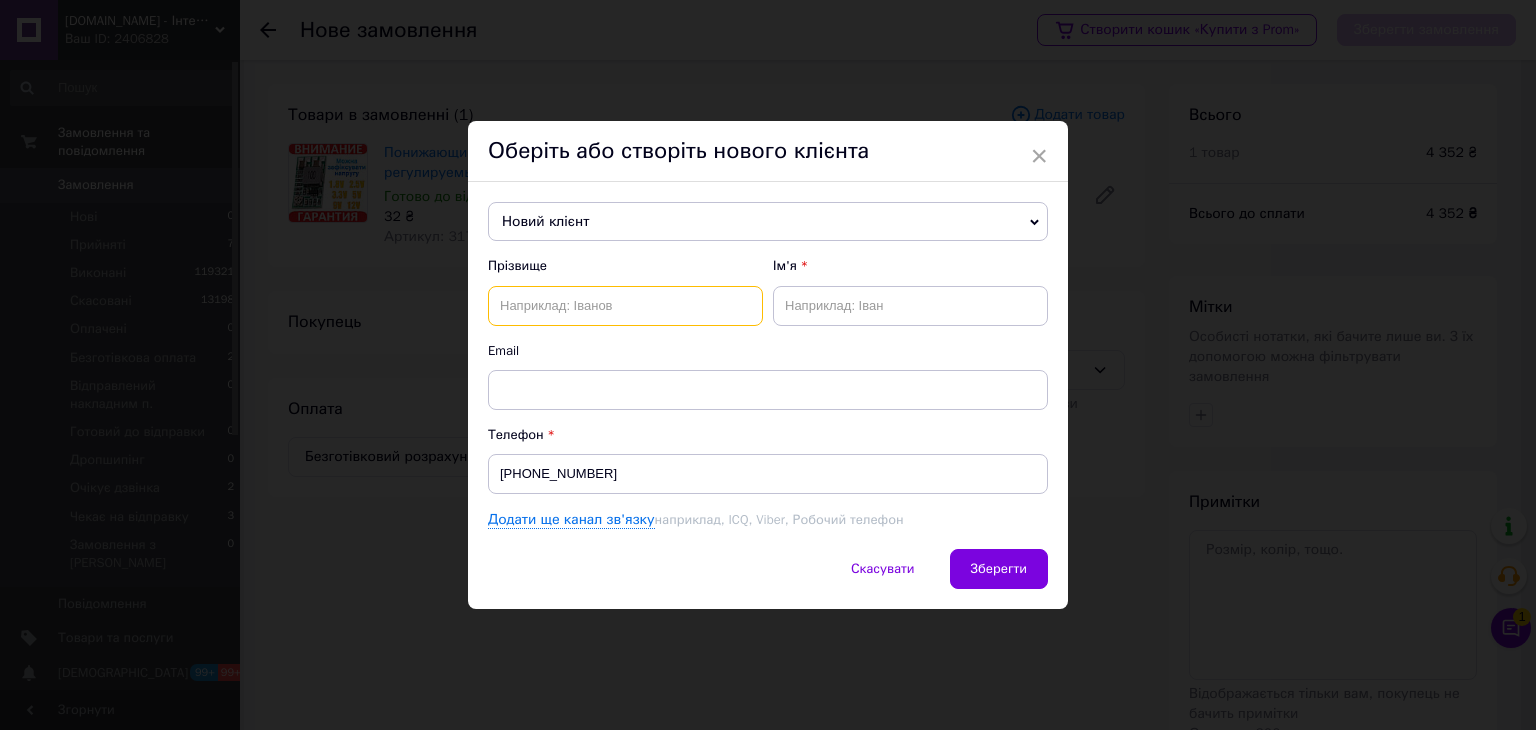 click at bounding box center [625, 306] 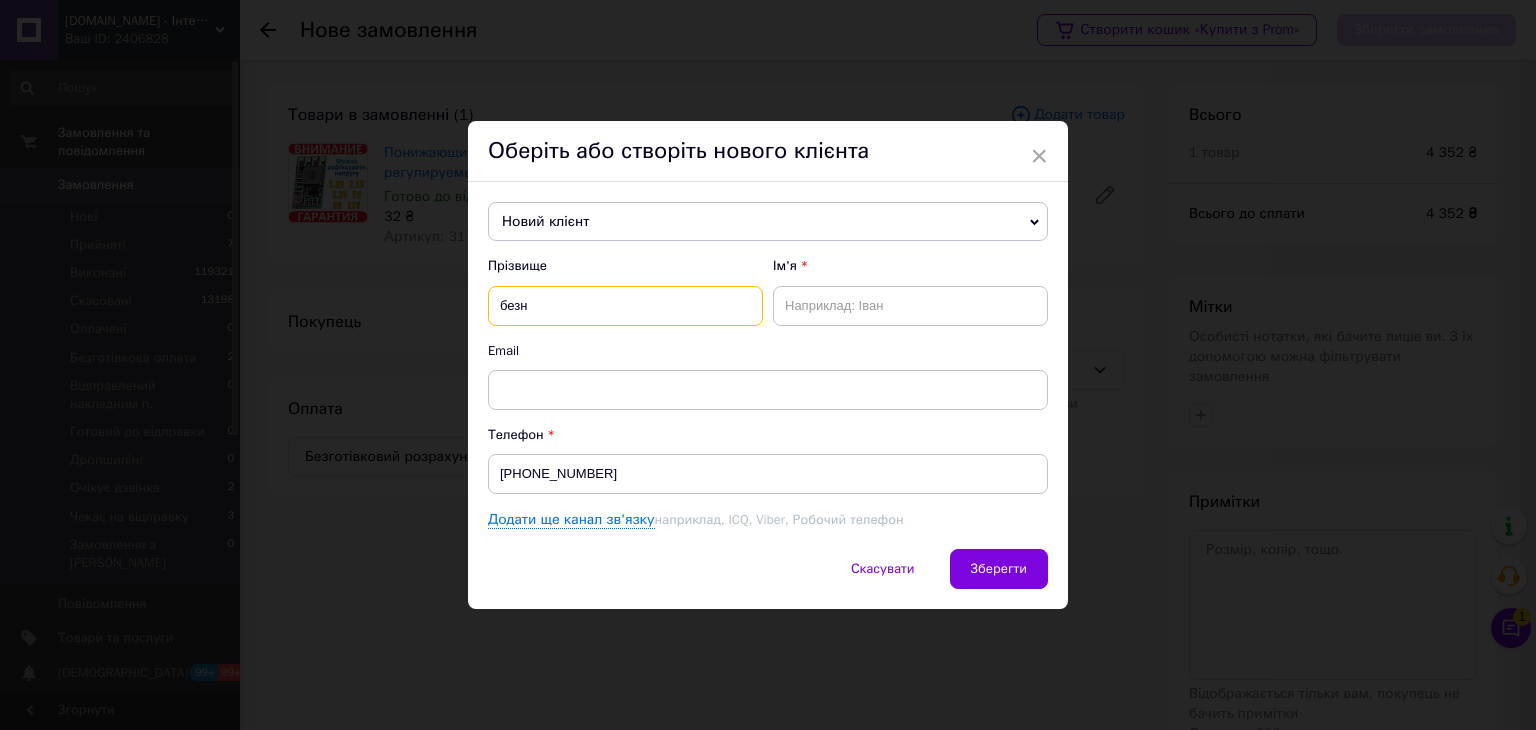 type on "безн" 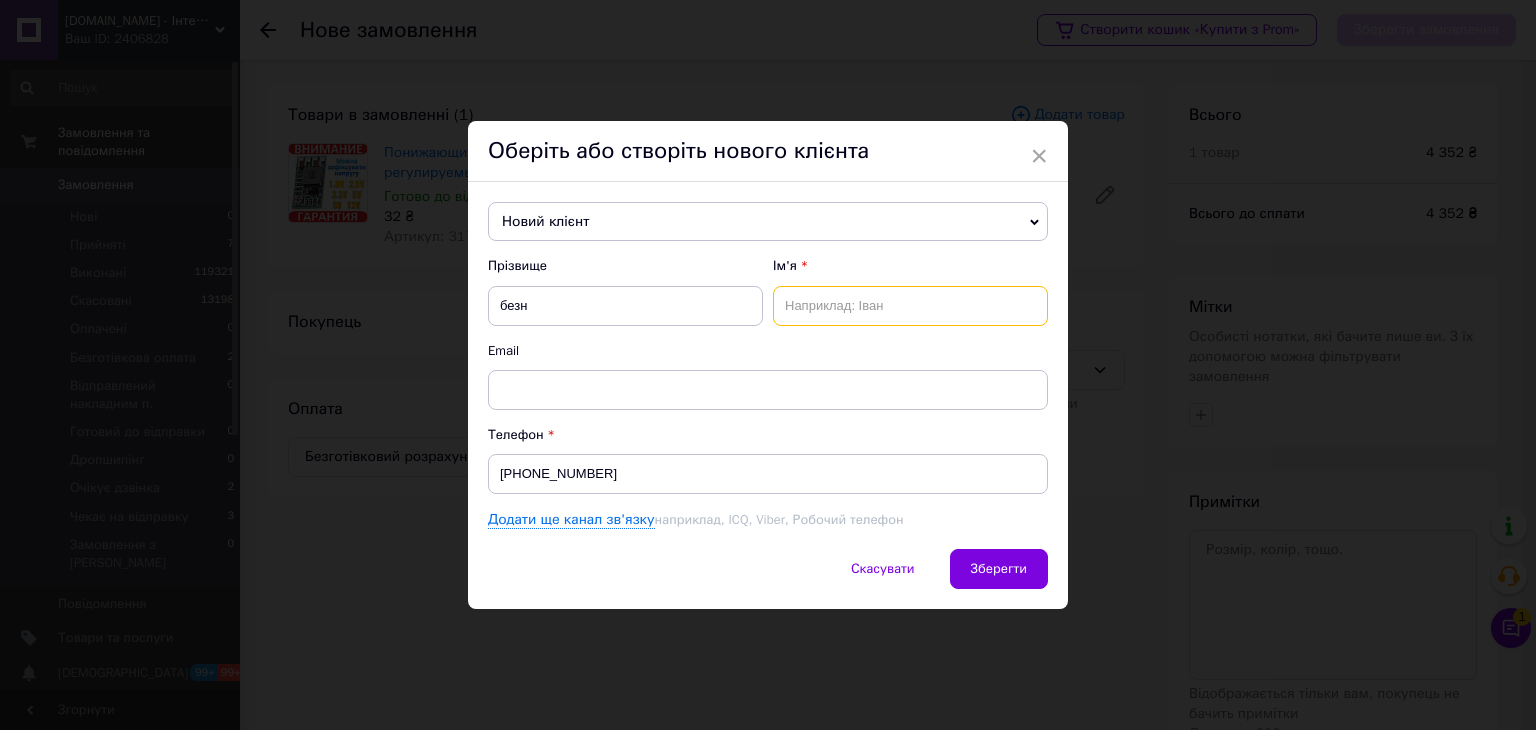 click at bounding box center (910, 306) 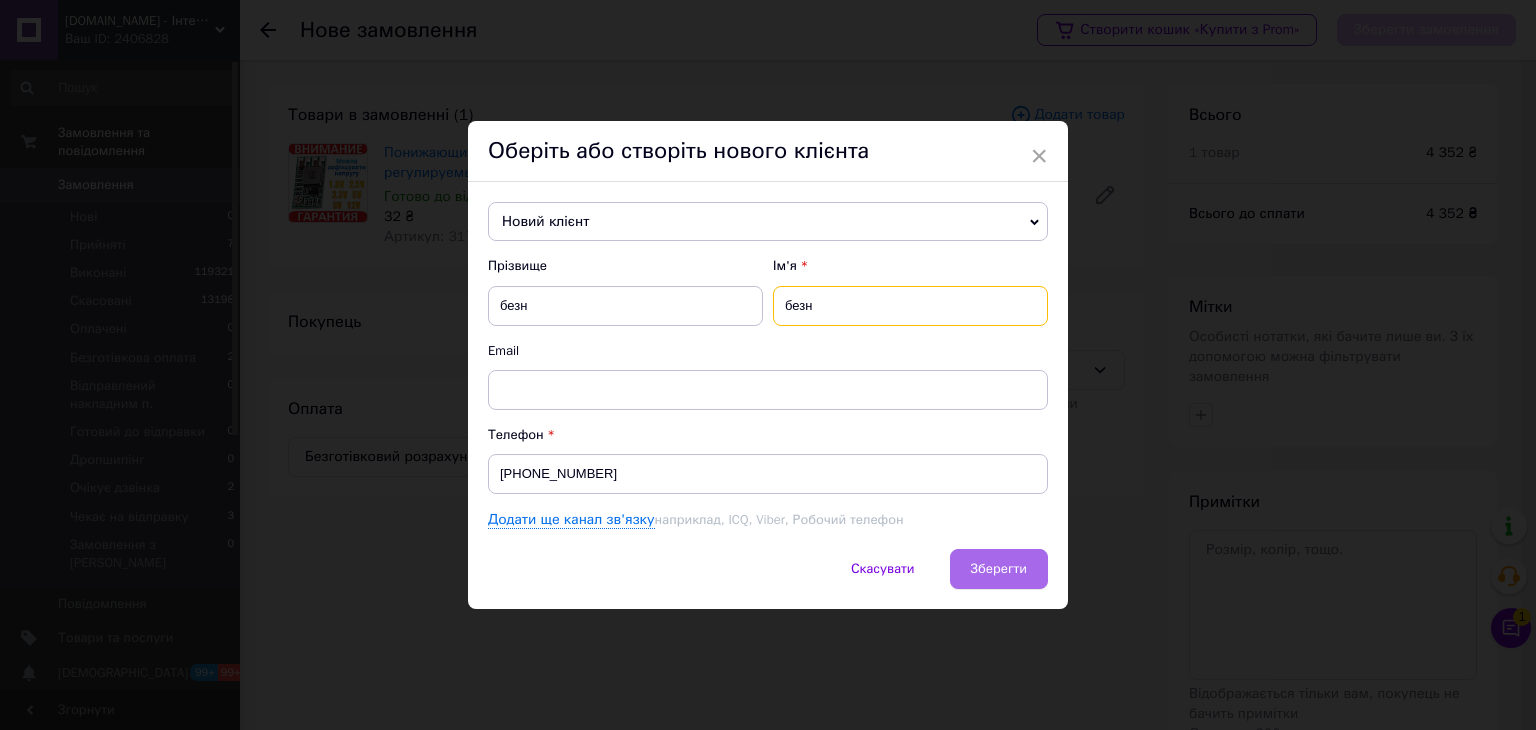 type on "безн" 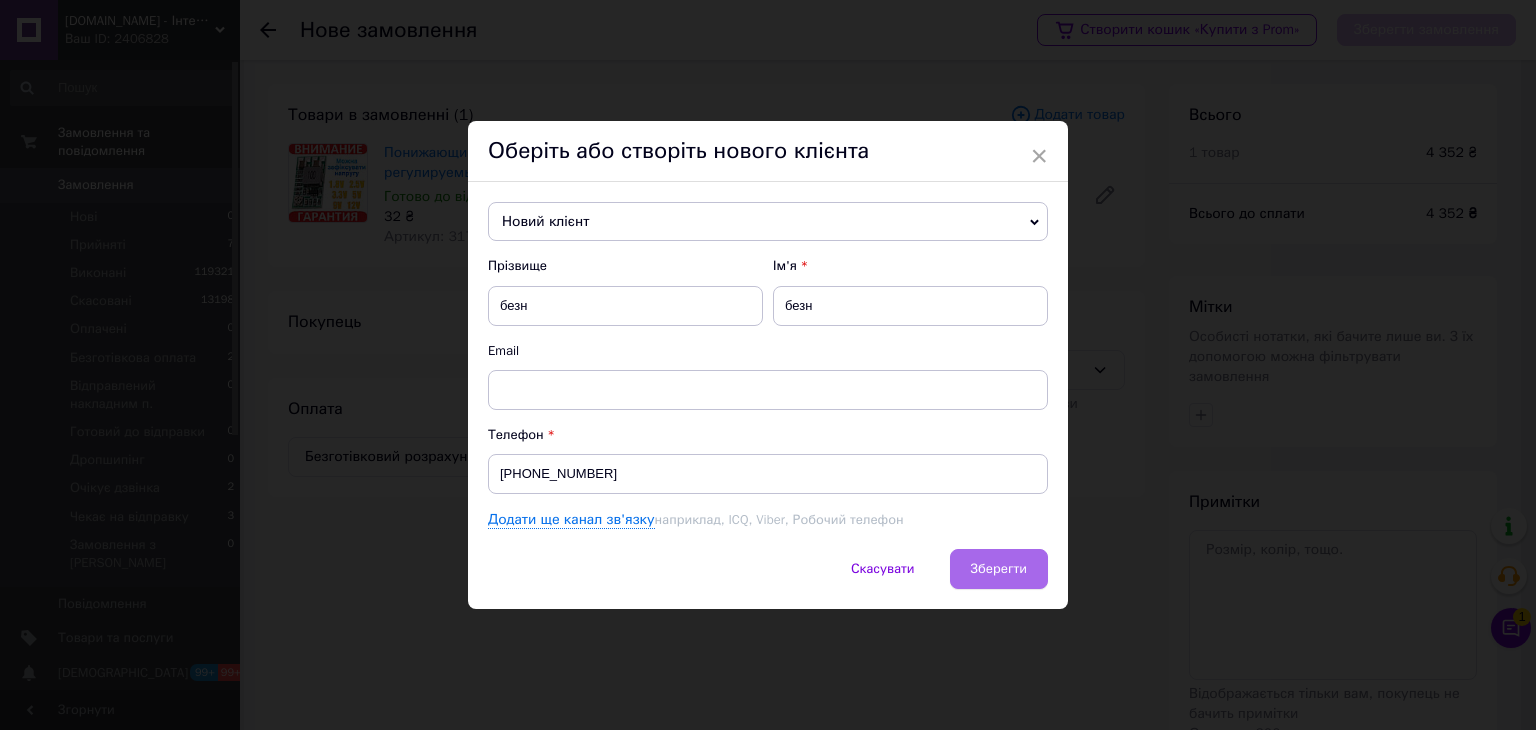 click on "Зберегти" at bounding box center (999, 569) 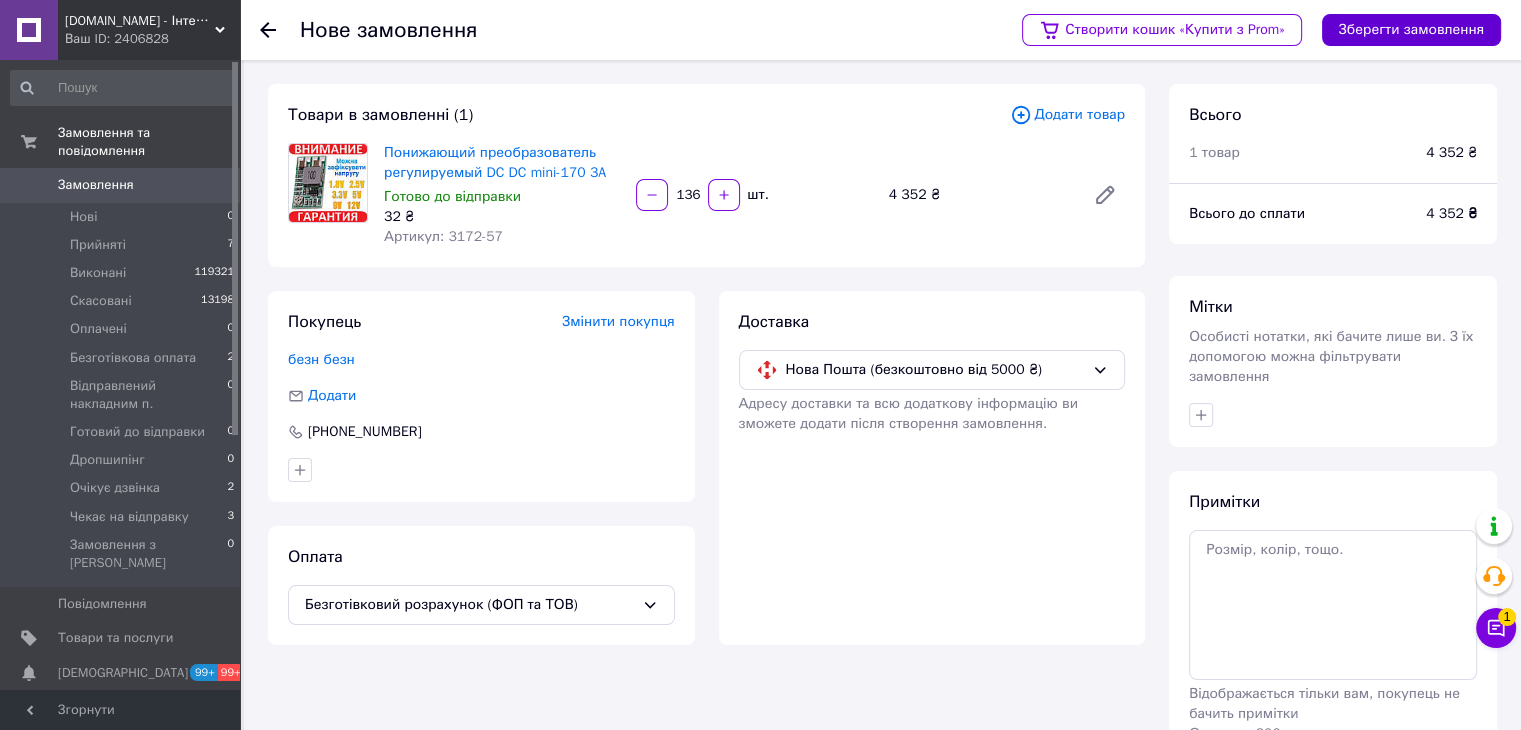 click on "Зберегти замовлення" at bounding box center (1411, 30) 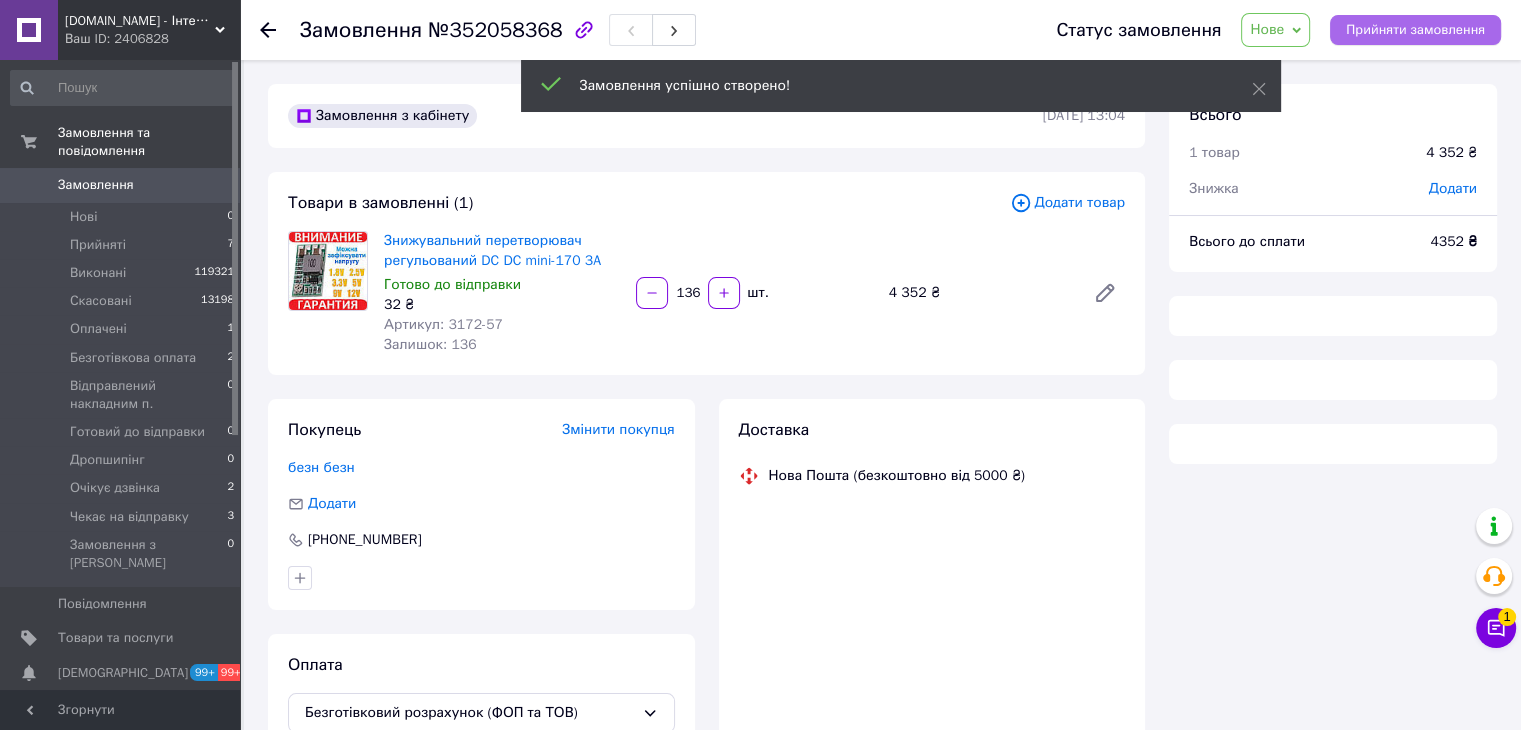 click on "Прийняти замовлення" at bounding box center (1415, 30) 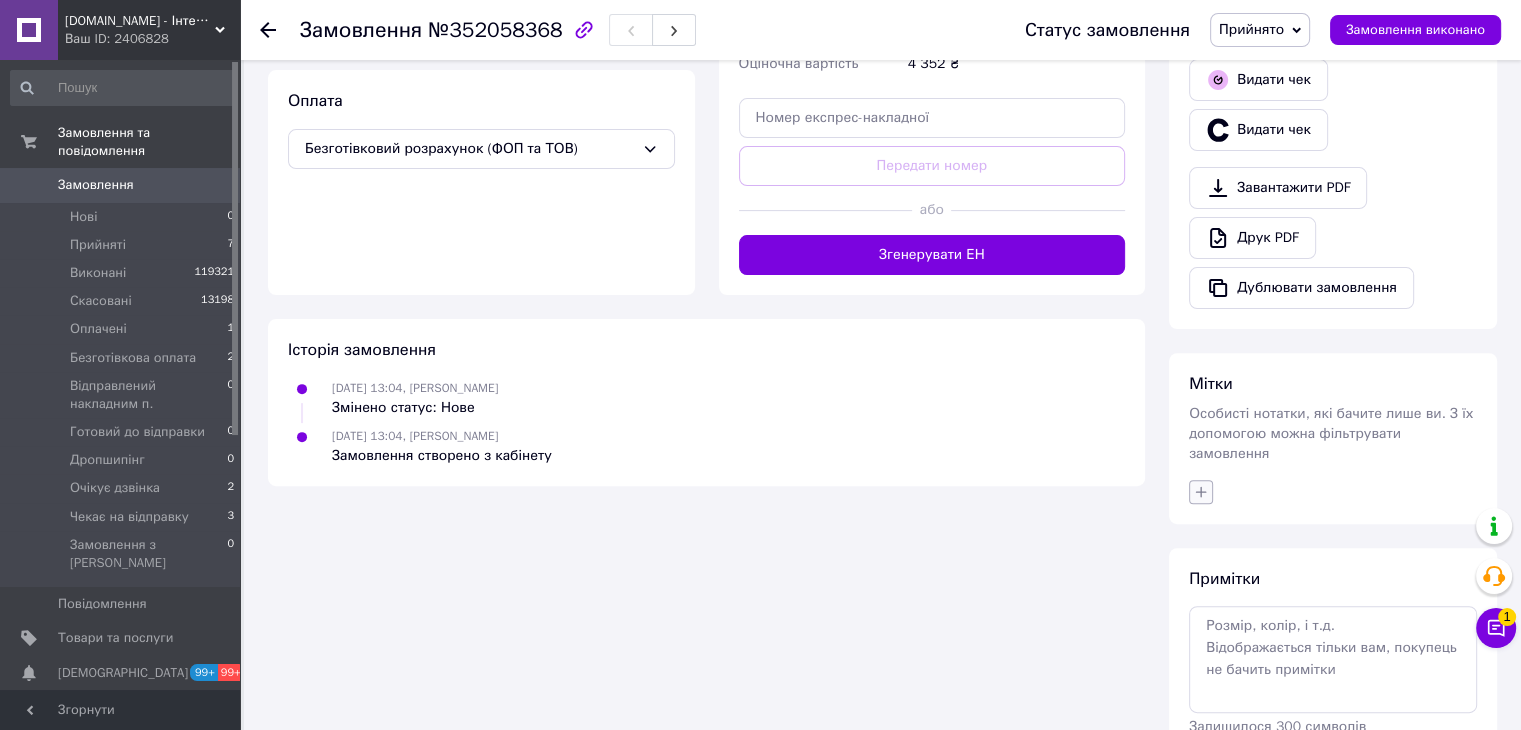 click 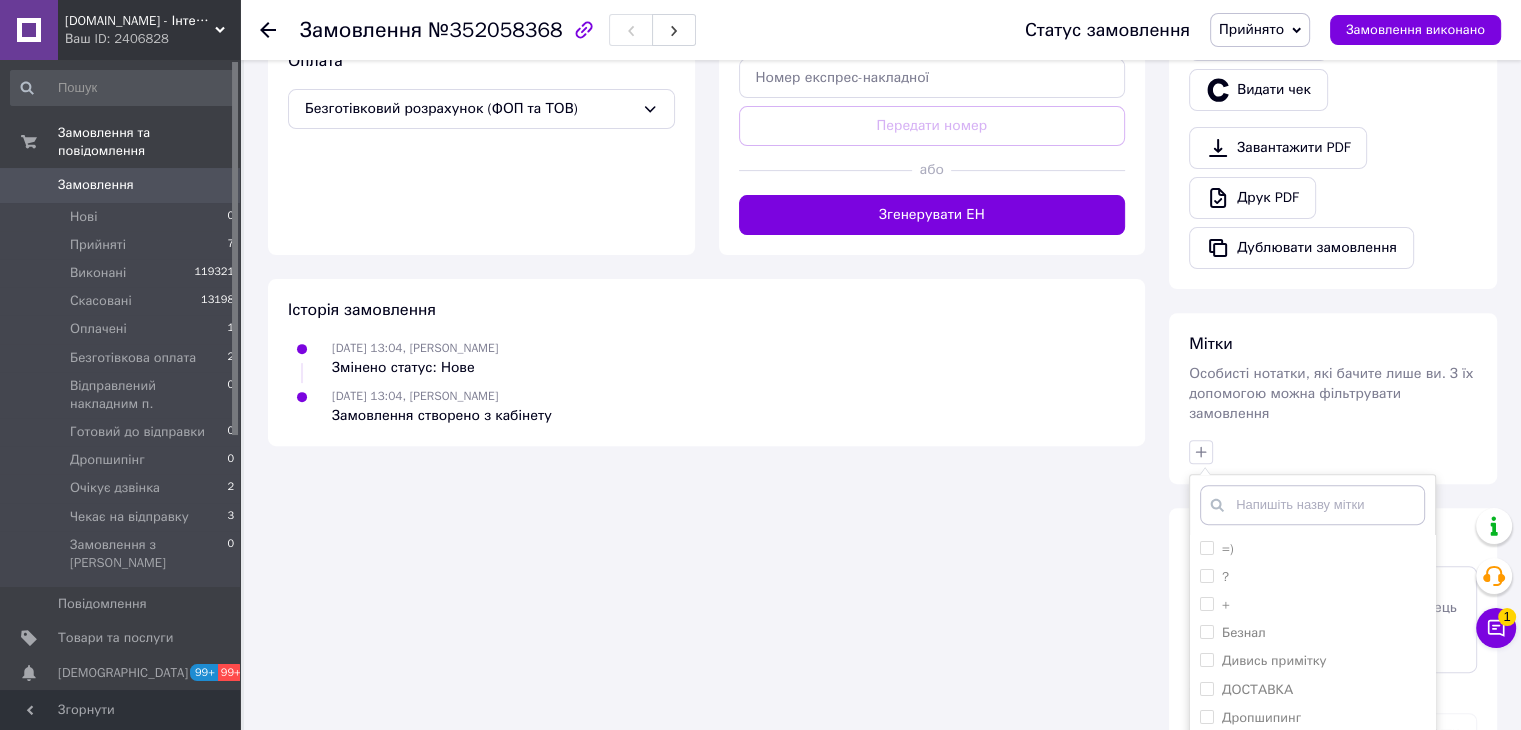 scroll, scrollTop: 787, scrollLeft: 0, axis: vertical 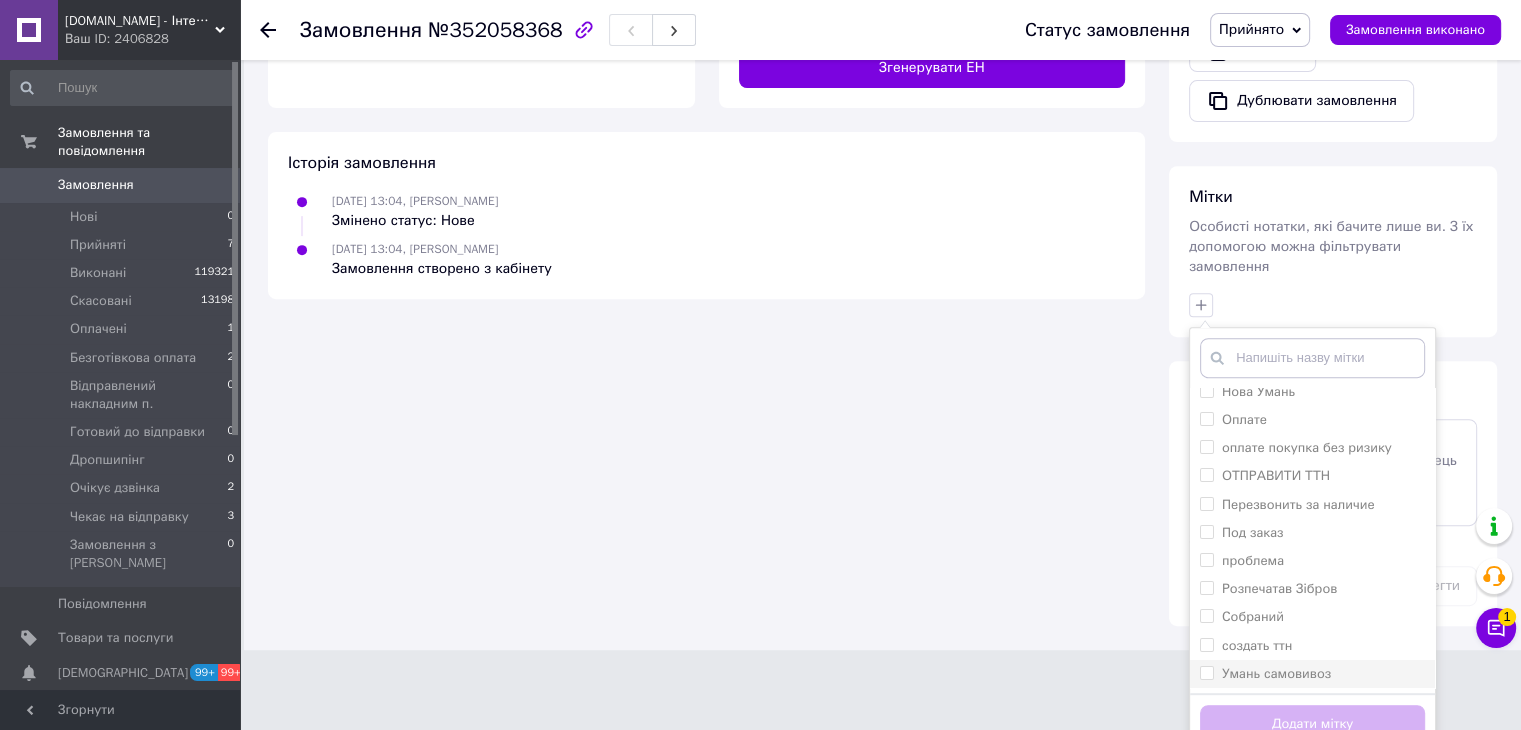 click on "Умань самовивоз" at bounding box center (1206, 672) 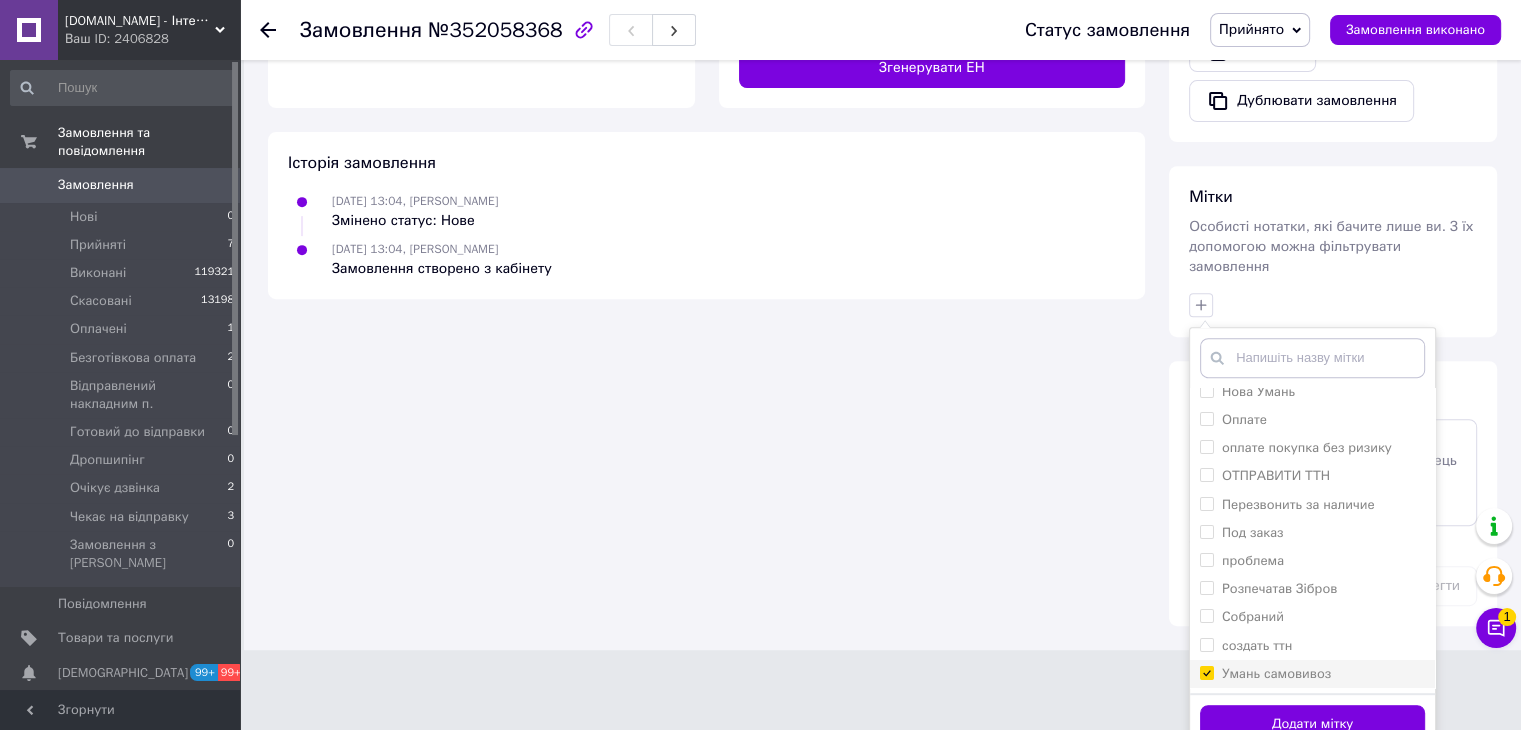 click on "Умань самовивоз" at bounding box center [1206, 672] 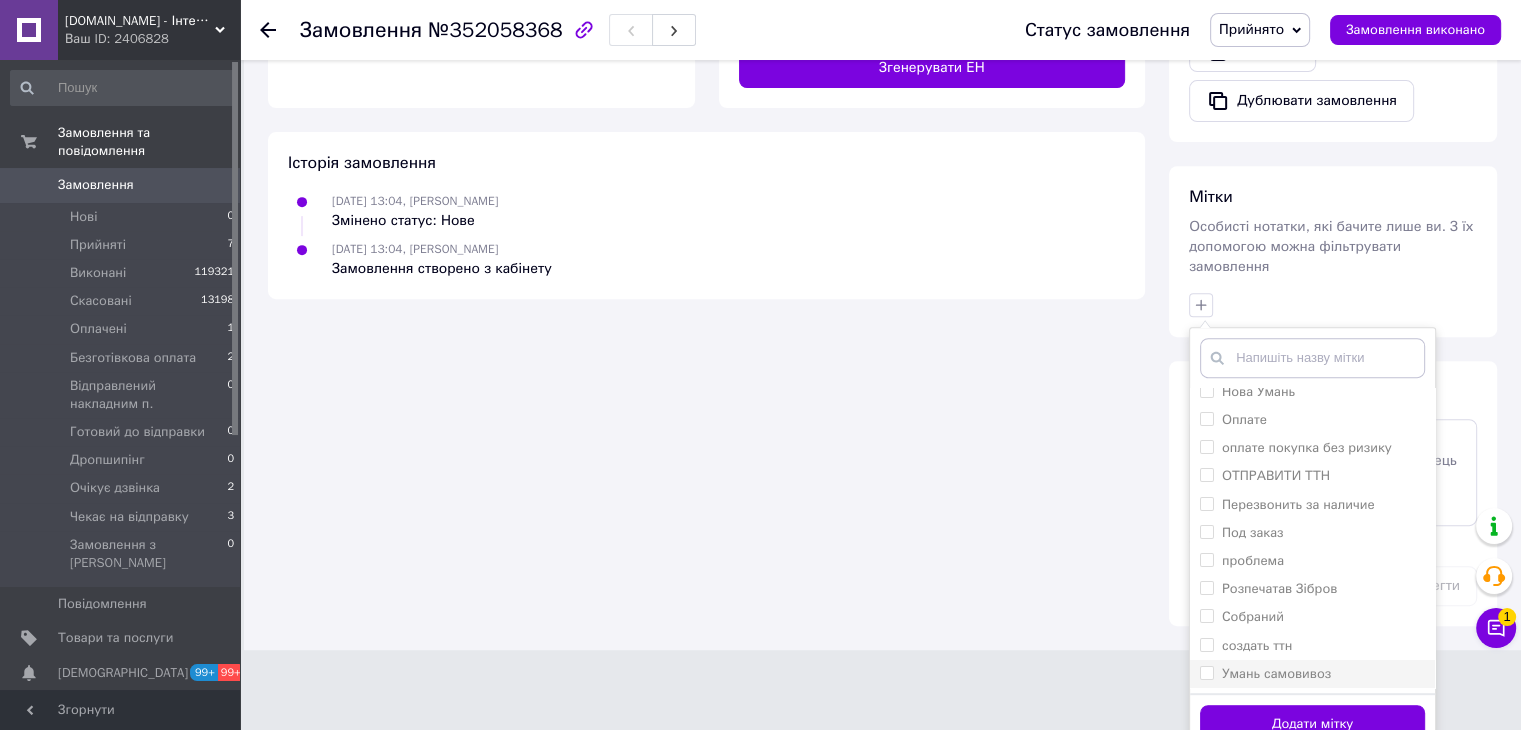 checkbox on "false" 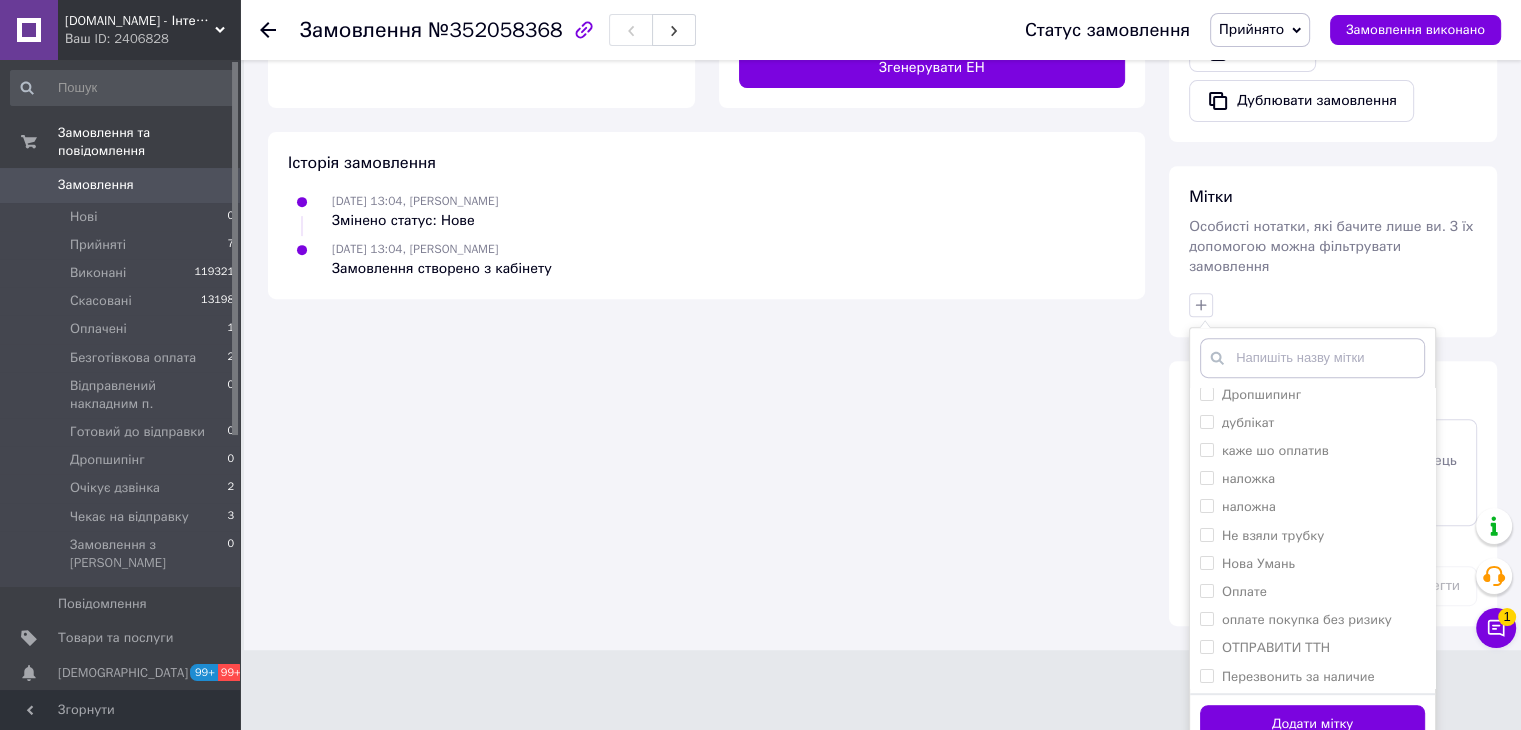 scroll, scrollTop: 48, scrollLeft: 0, axis: vertical 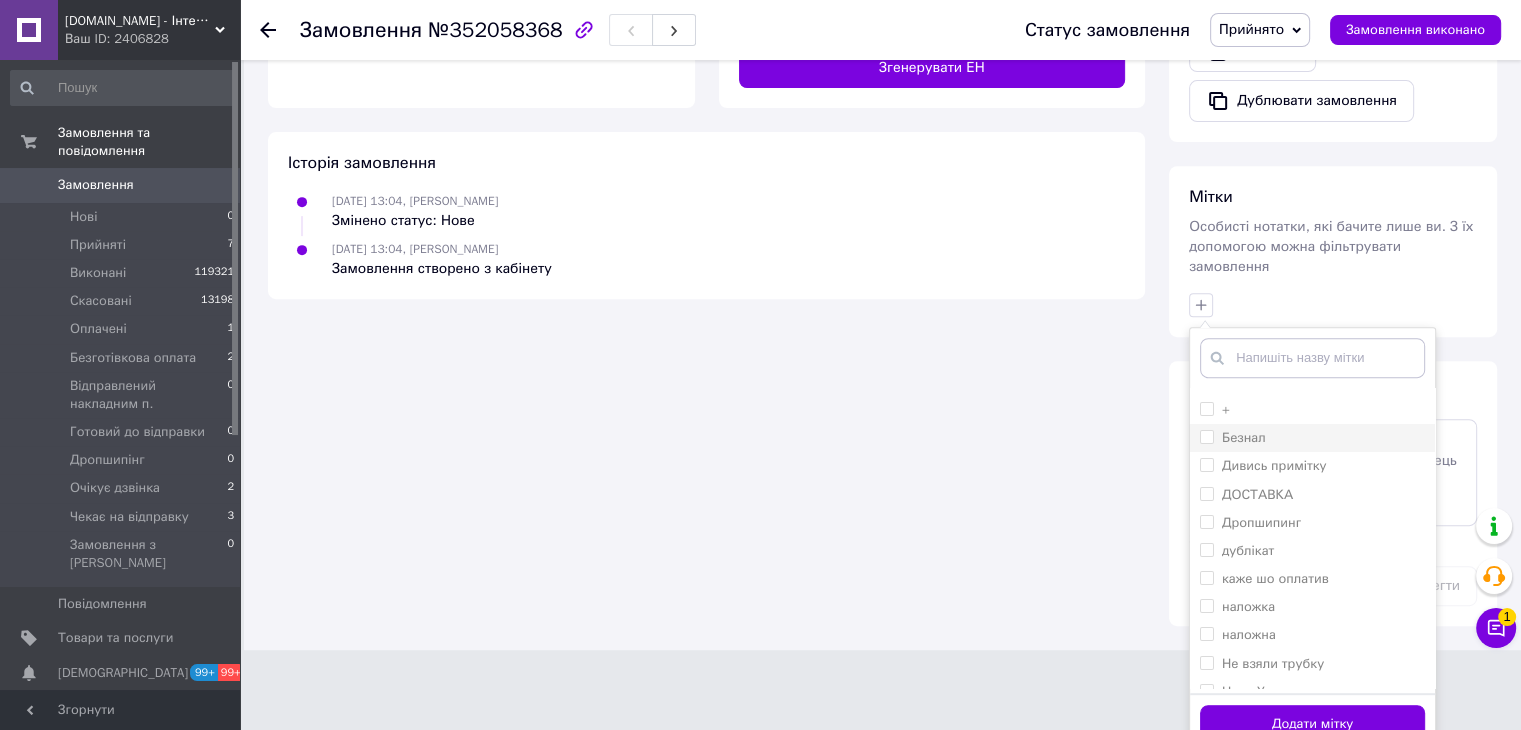 click at bounding box center [1207, 437] 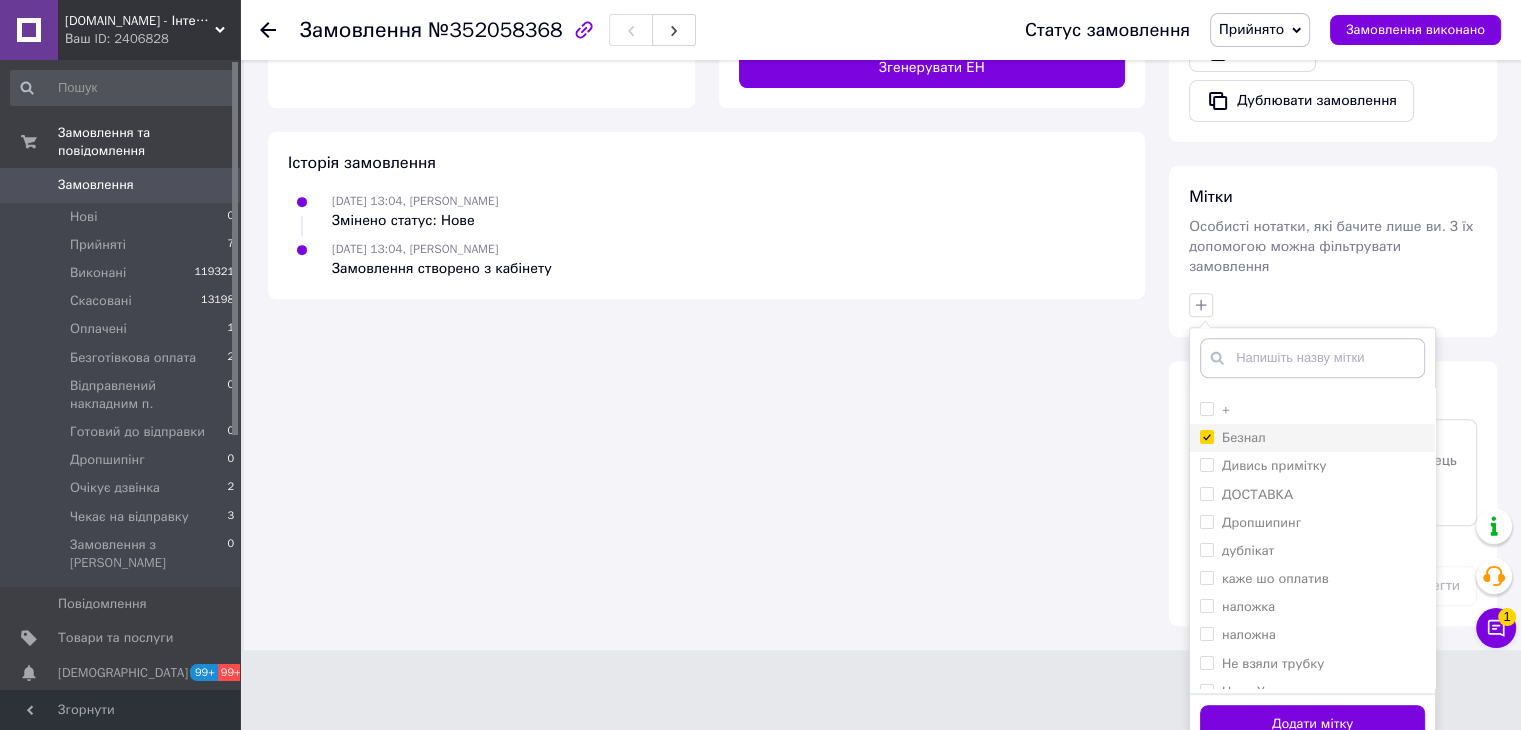 click on "Безнал" at bounding box center (1206, 436) 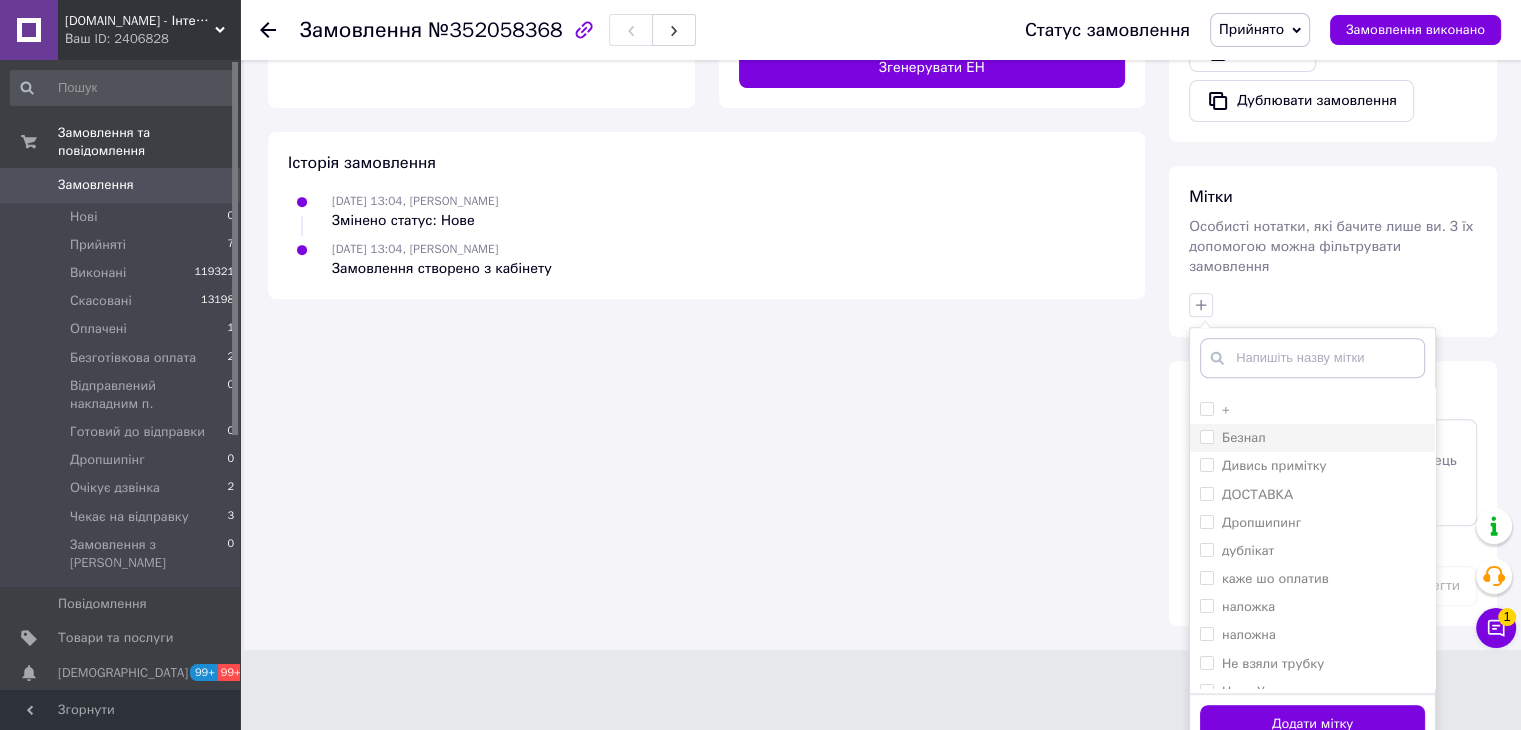 click on "Безнал" at bounding box center [1206, 436] 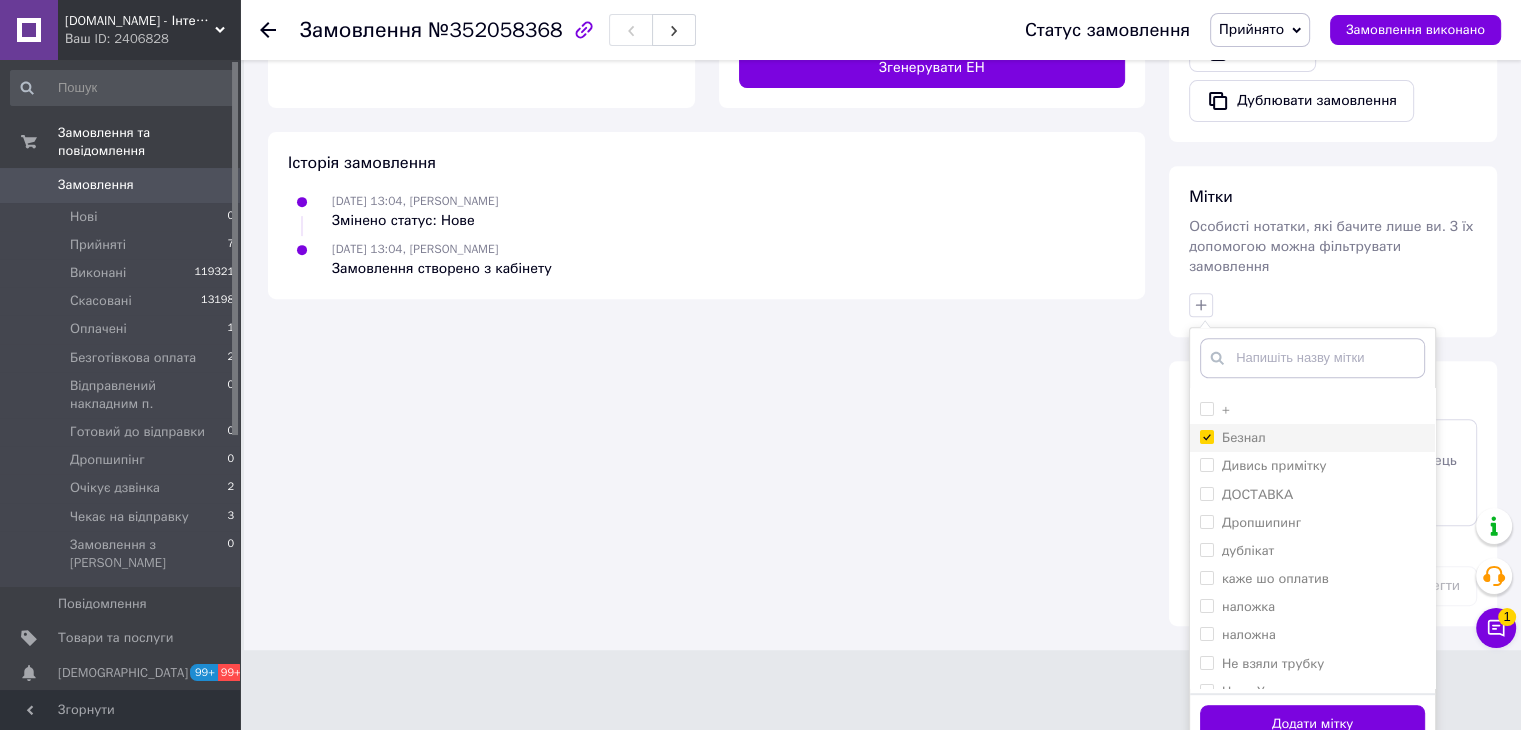 checkbox on "true" 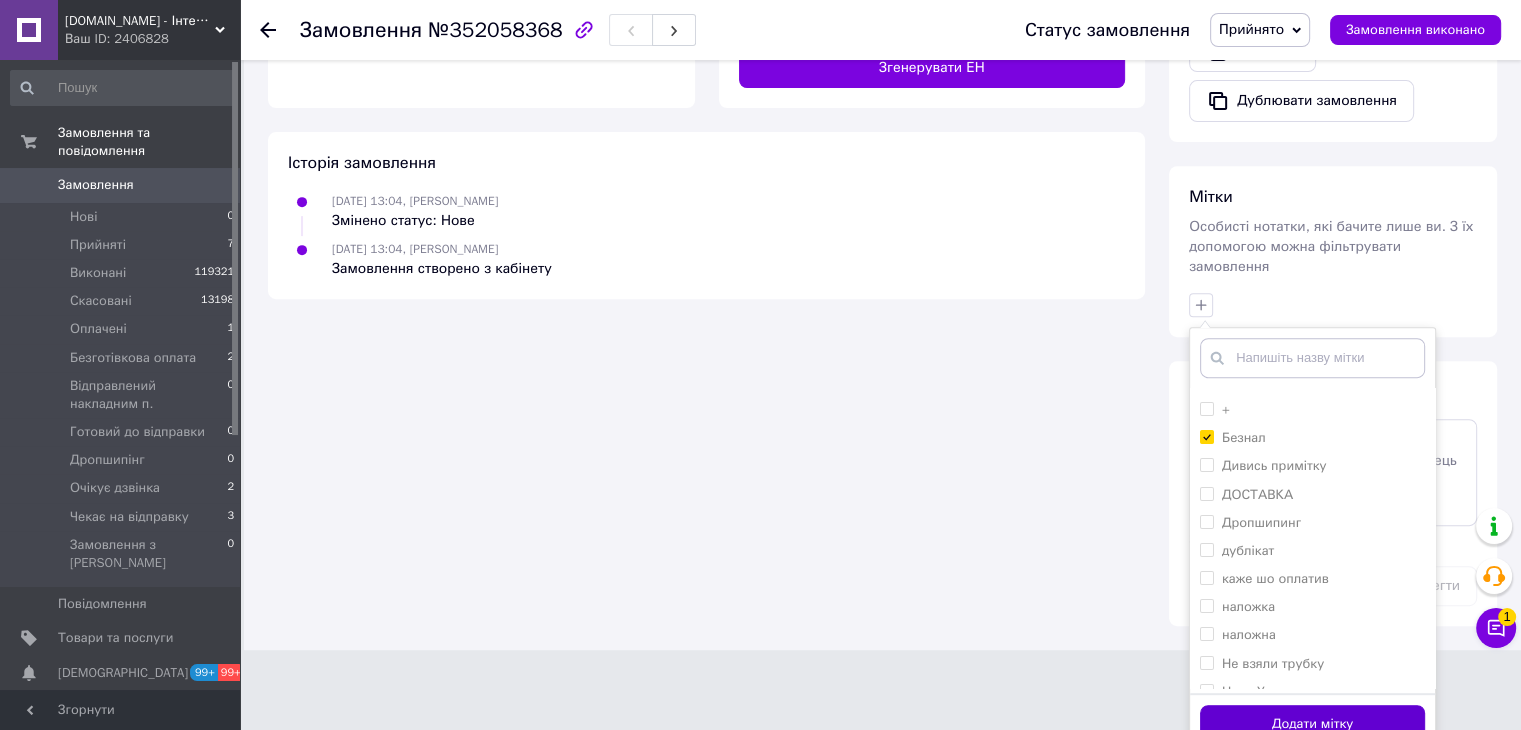 click on "Додати мітку" at bounding box center [1312, 724] 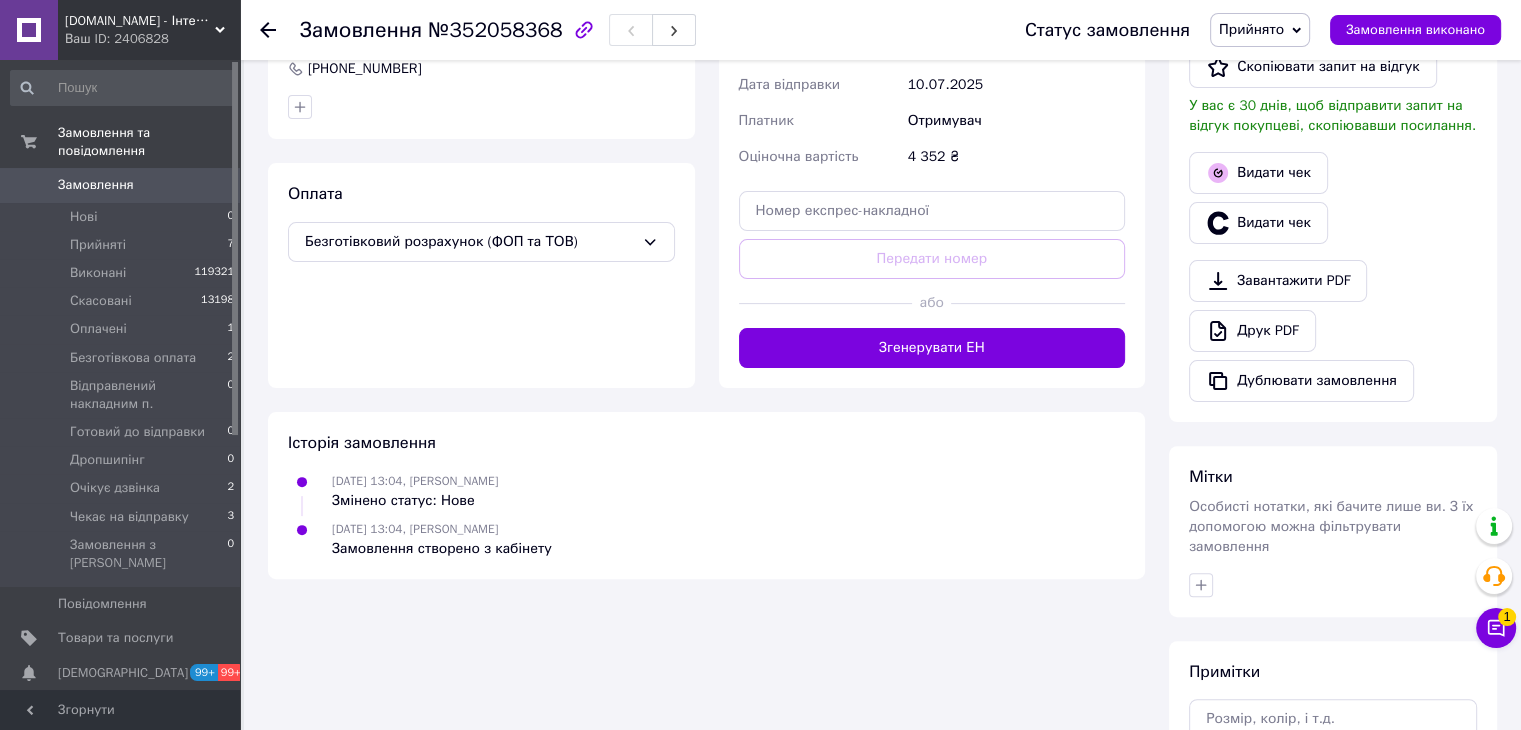 scroll, scrollTop: 484, scrollLeft: 0, axis: vertical 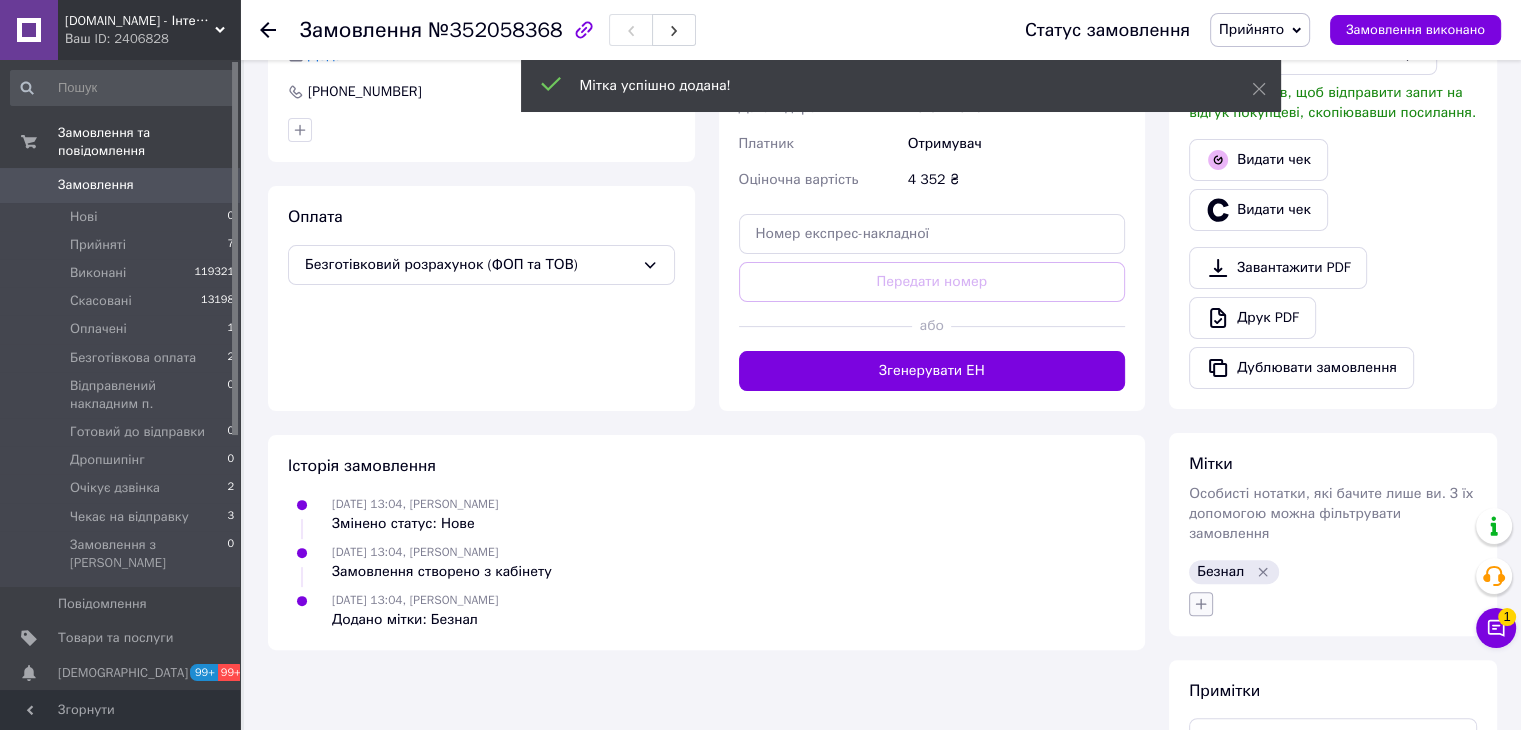 click 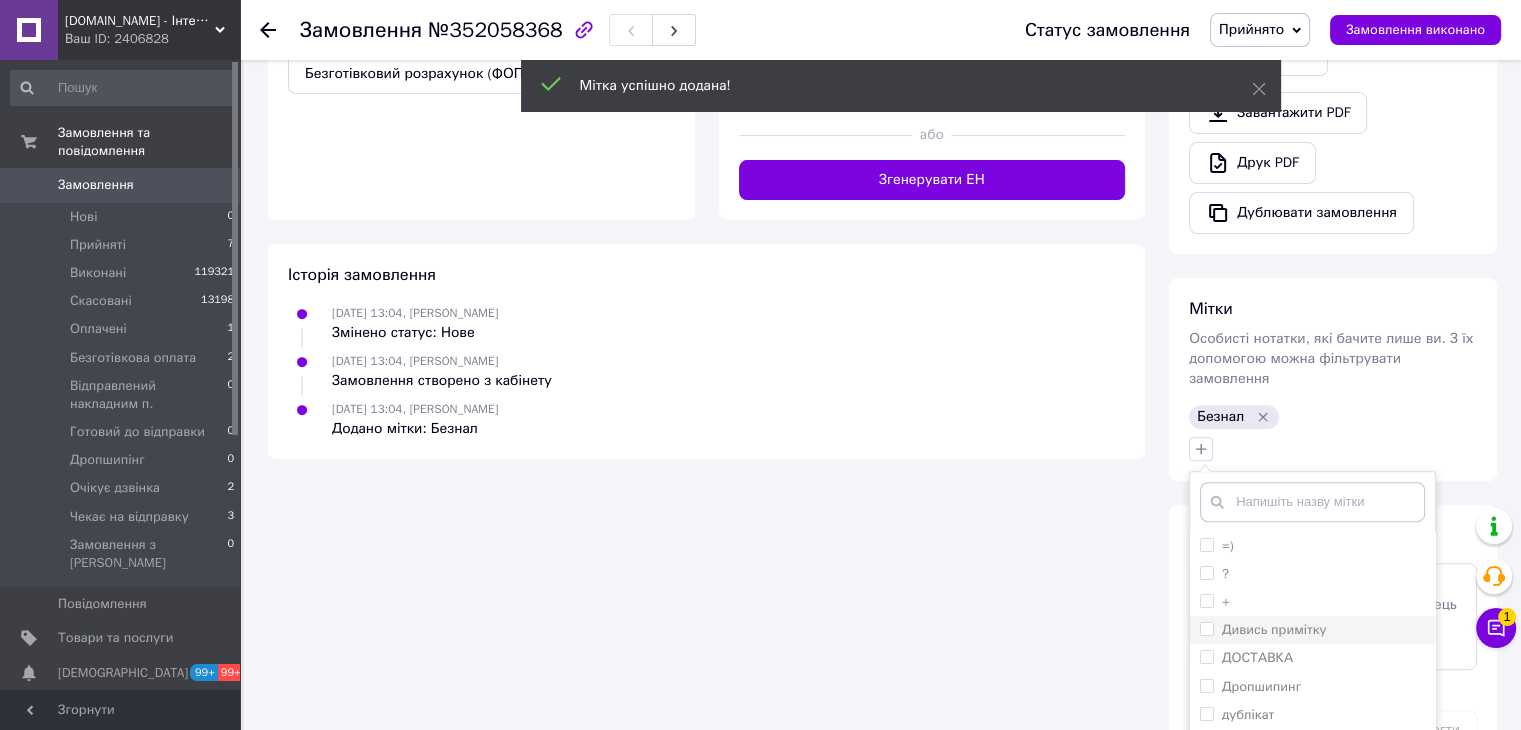 scroll, scrollTop: 684, scrollLeft: 0, axis: vertical 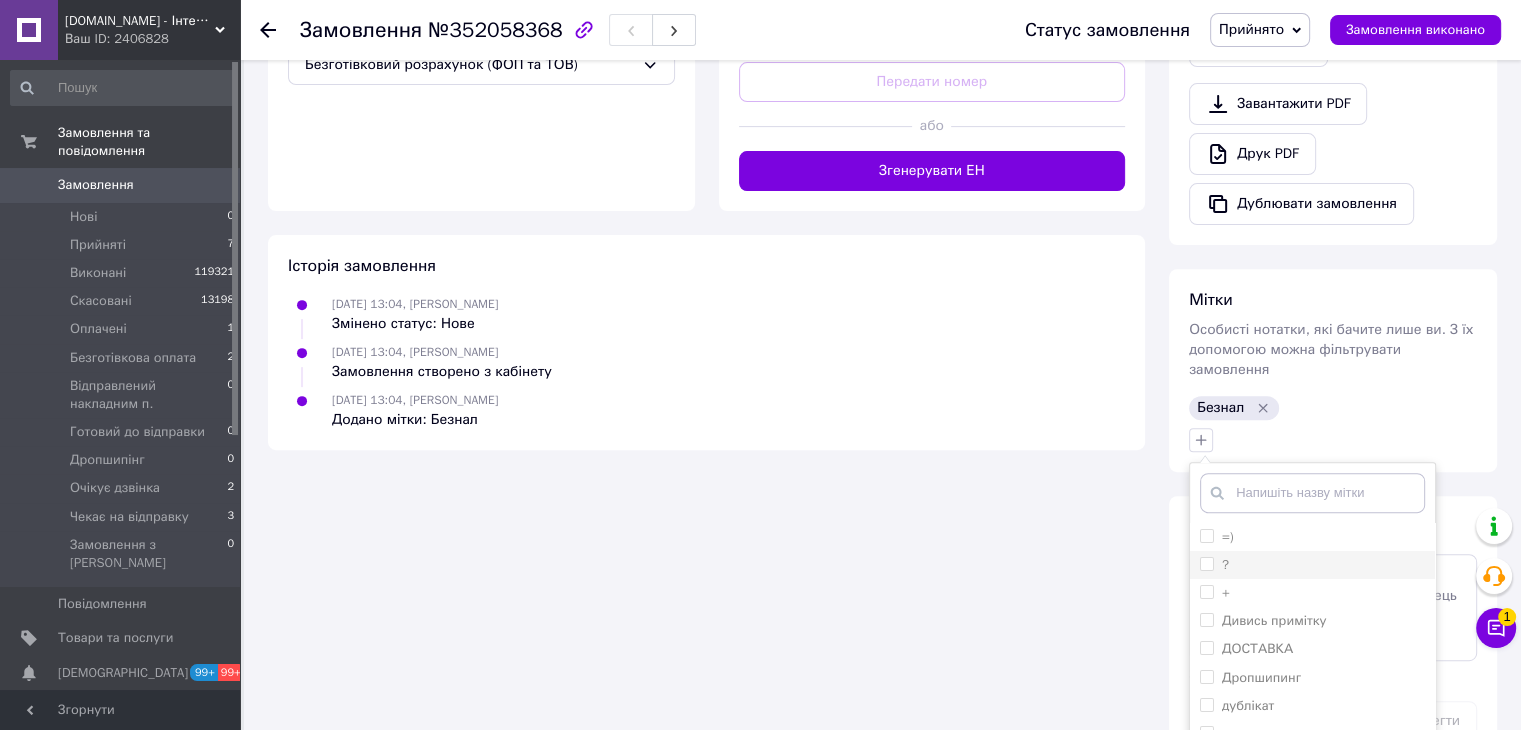 drag, startPoint x: 1203, startPoint y: 537, endPoint x: 1302, endPoint y: 540, distance: 99.04544 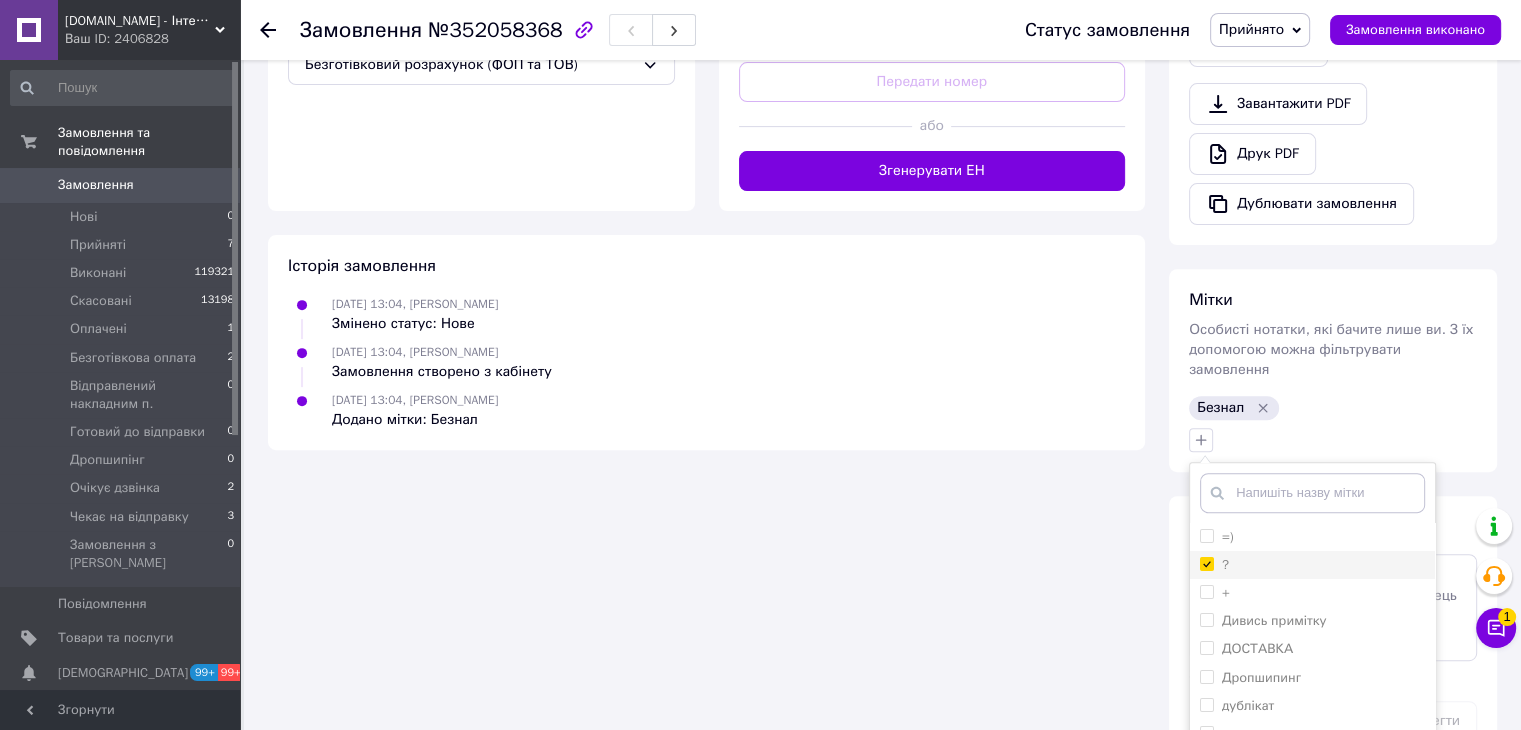 checkbox on "true" 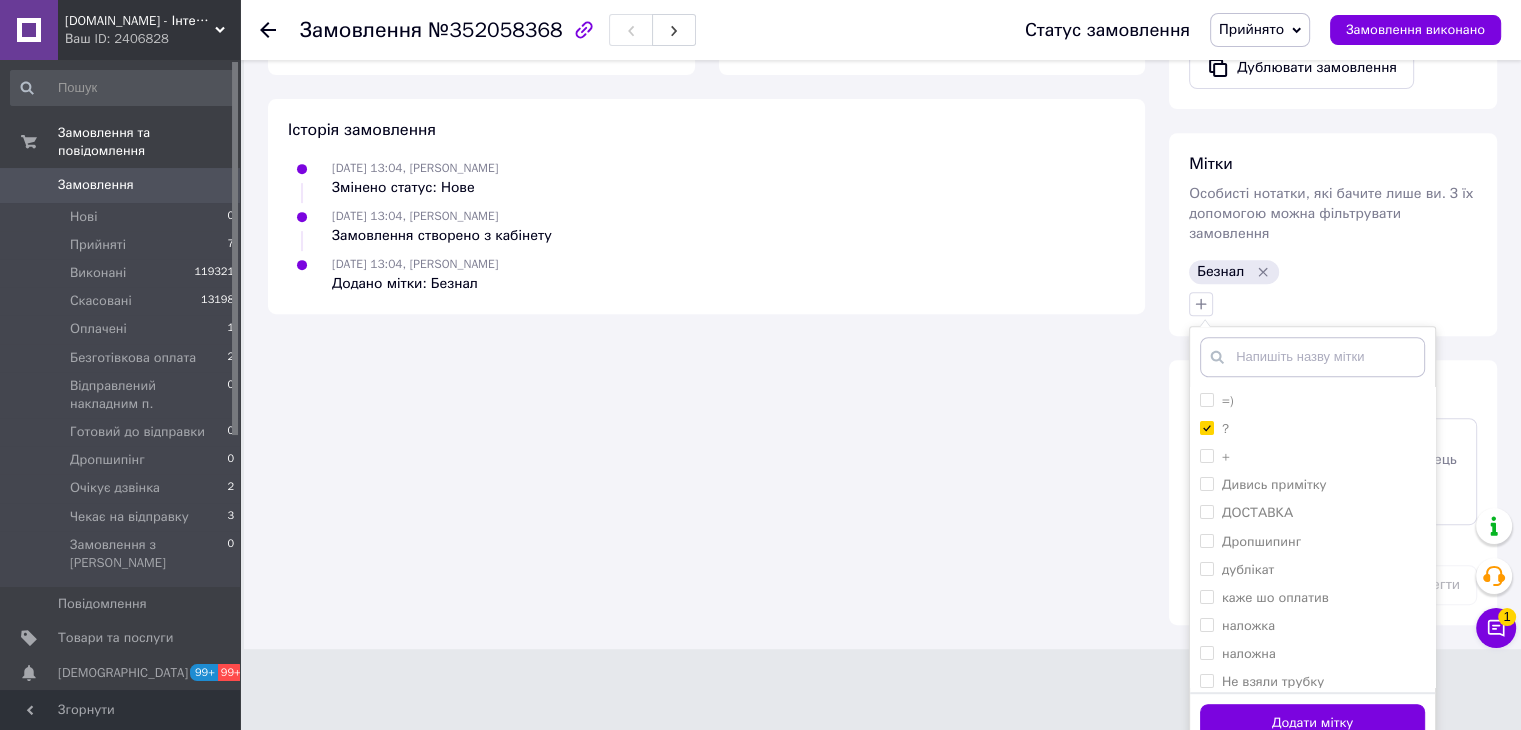 drag, startPoint x: 1348, startPoint y: 691, endPoint x: 1136, endPoint y: 555, distance: 251.87299 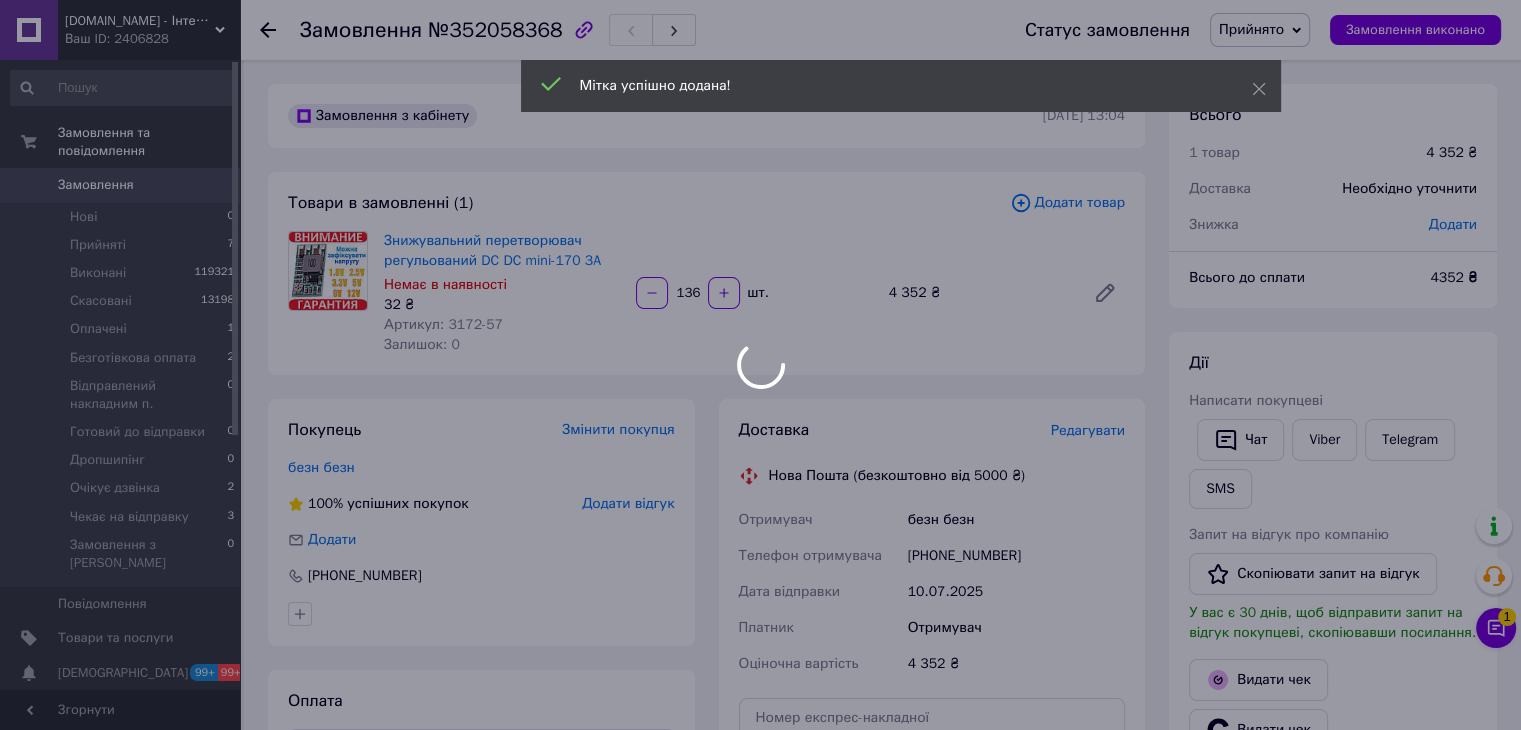 scroll, scrollTop: 0, scrollLeft: 0, axis: both 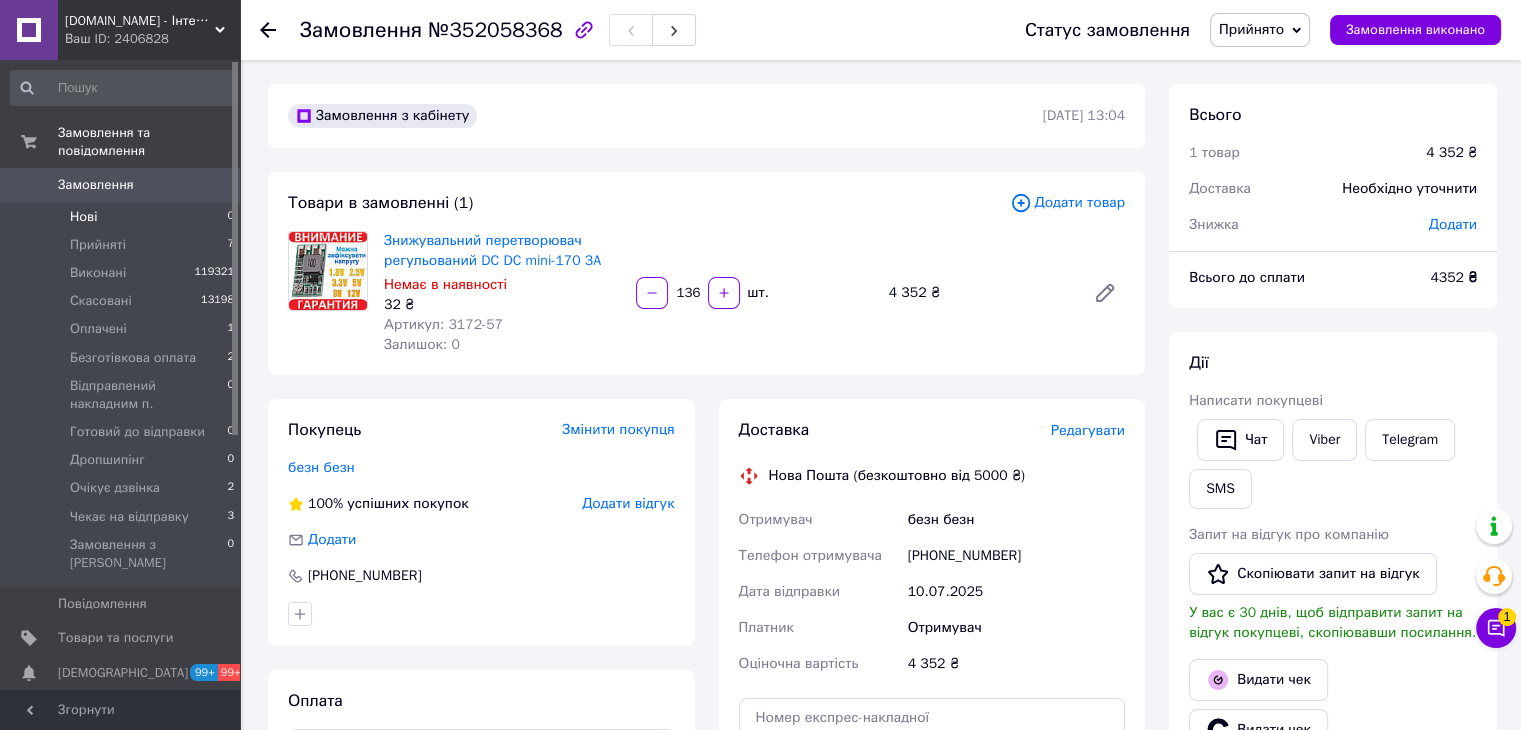 click on "Нові" at bounding box center [83, 217] 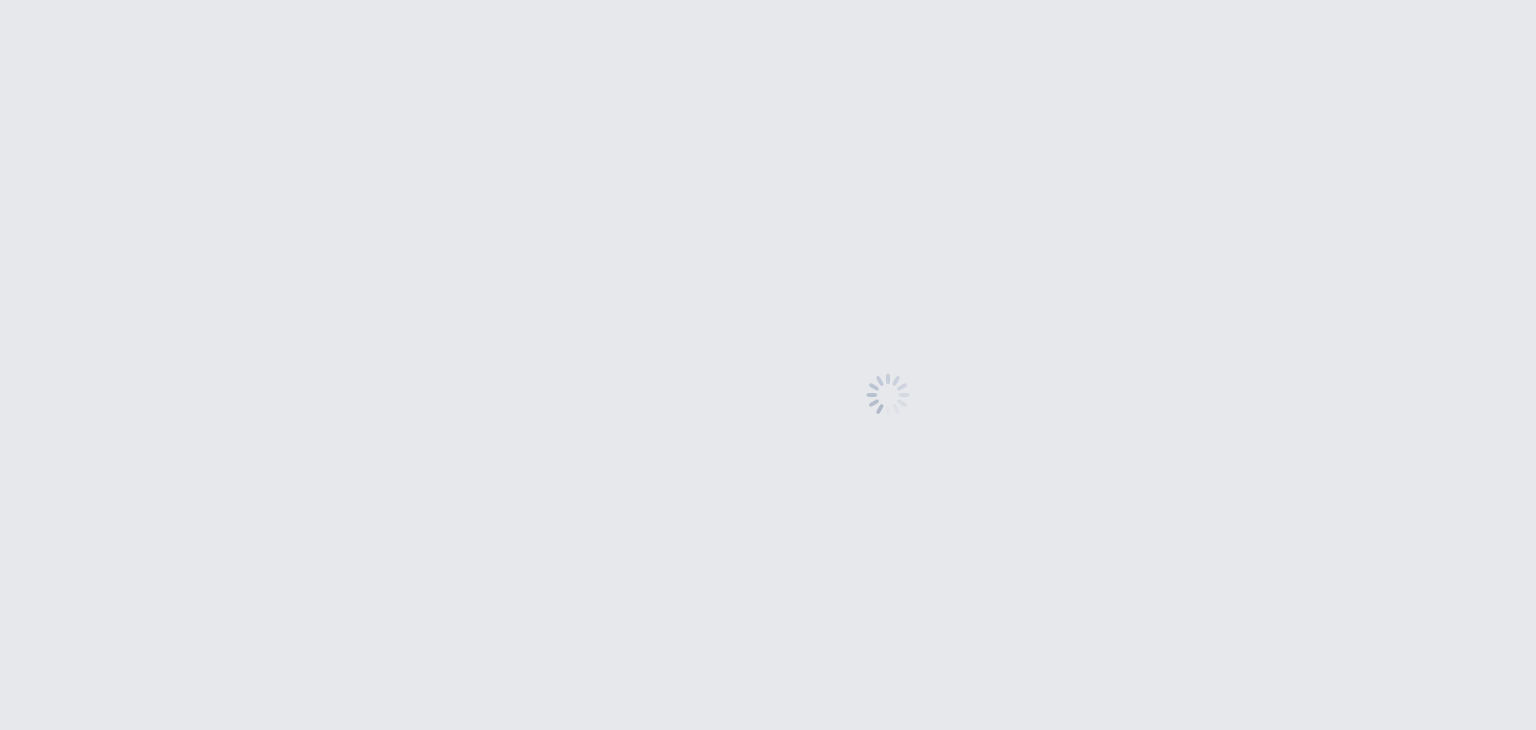 scroll, scrollTop: 0, scrollLeft: 0, axis: both 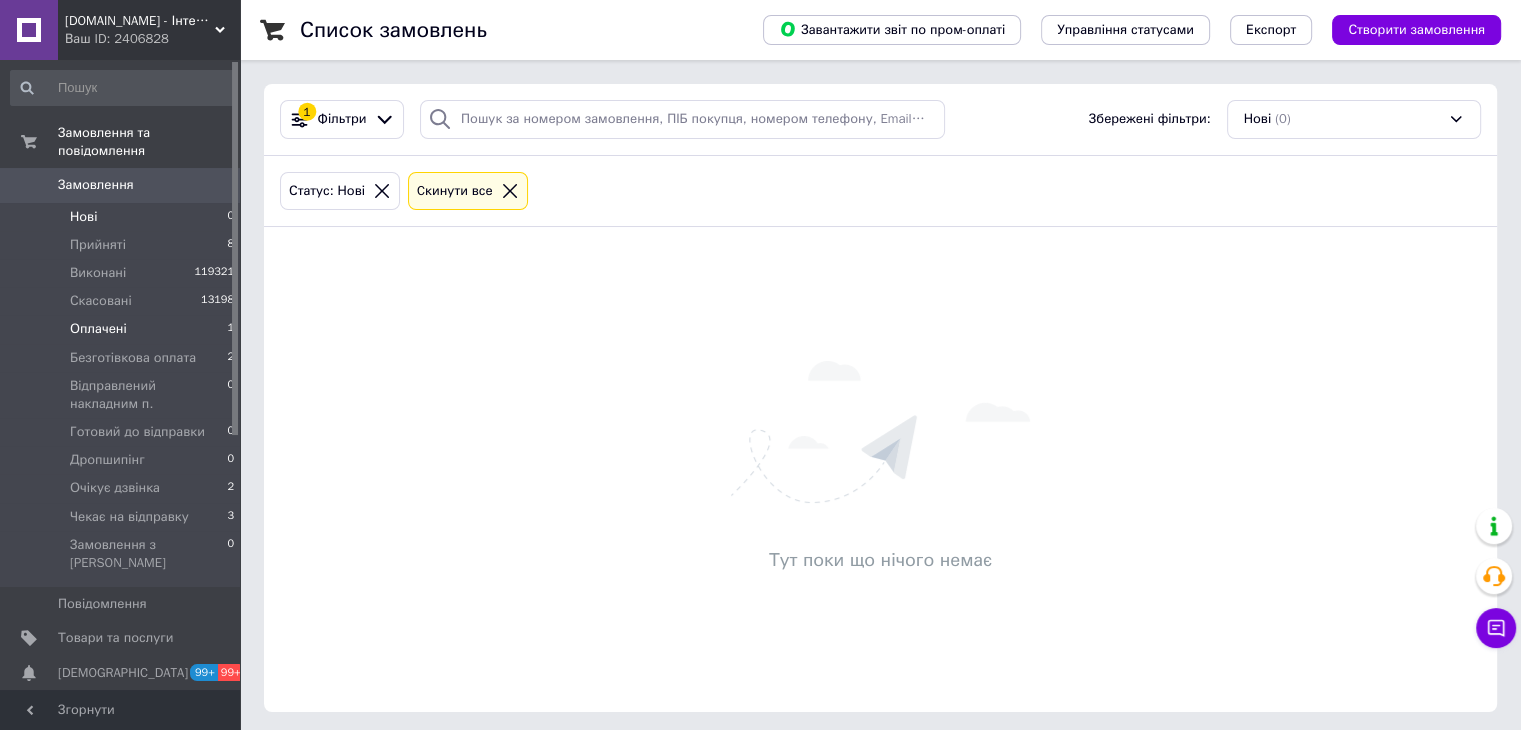 click on "Оплачені" at bounding box center (98, 329) 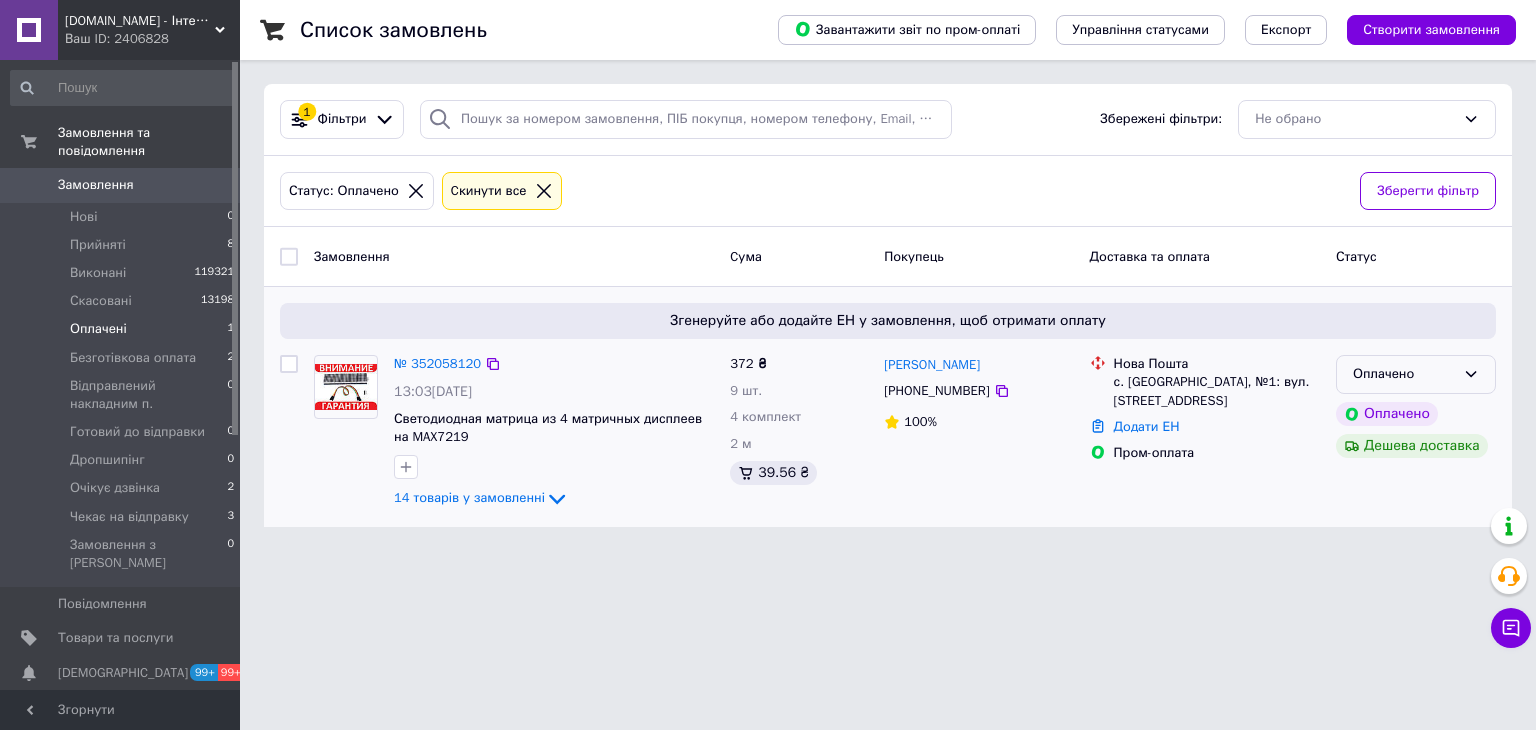 click on "Оплачено" at bounding box center (1416, 374) 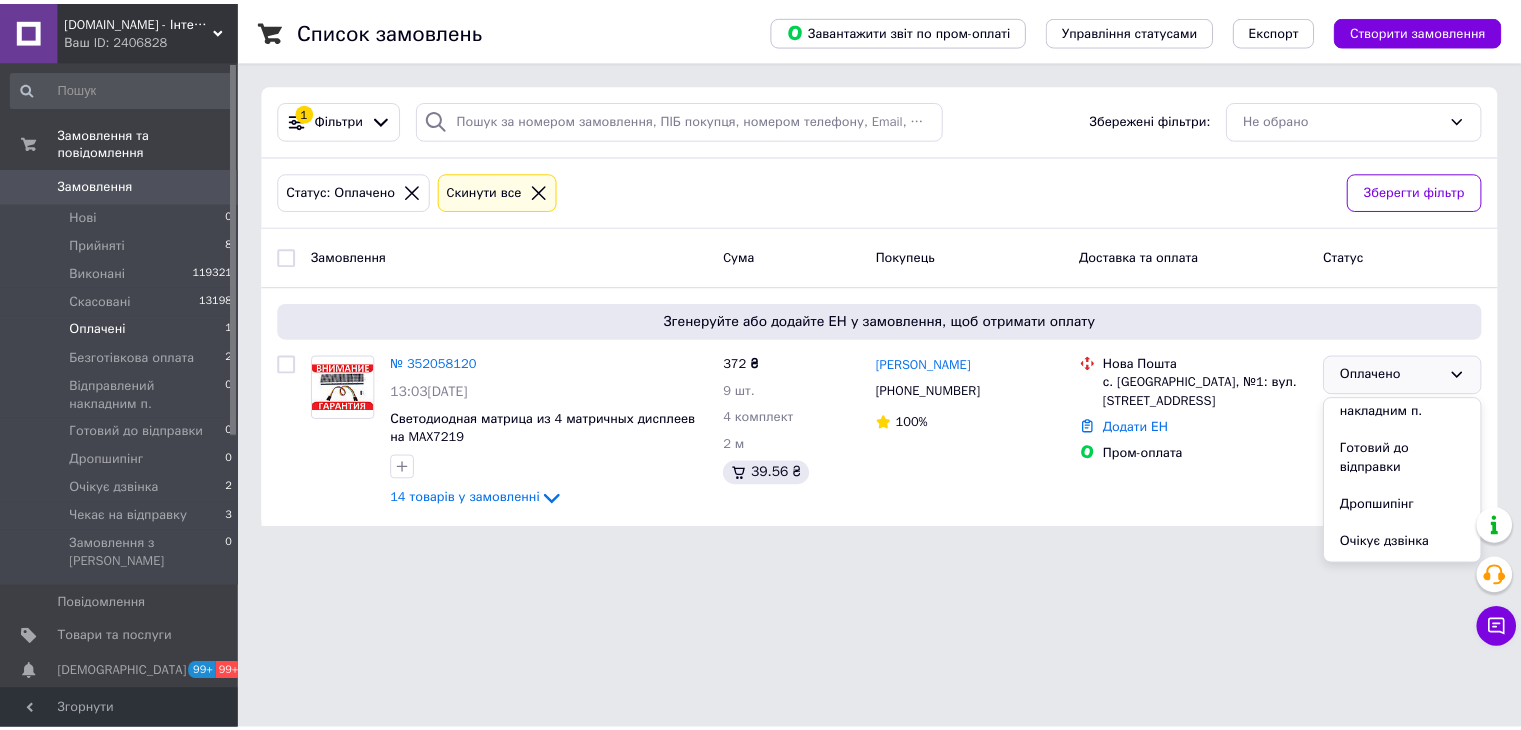 scroll, scrollTop: 204, scrollLeft: 0, axis: vertical 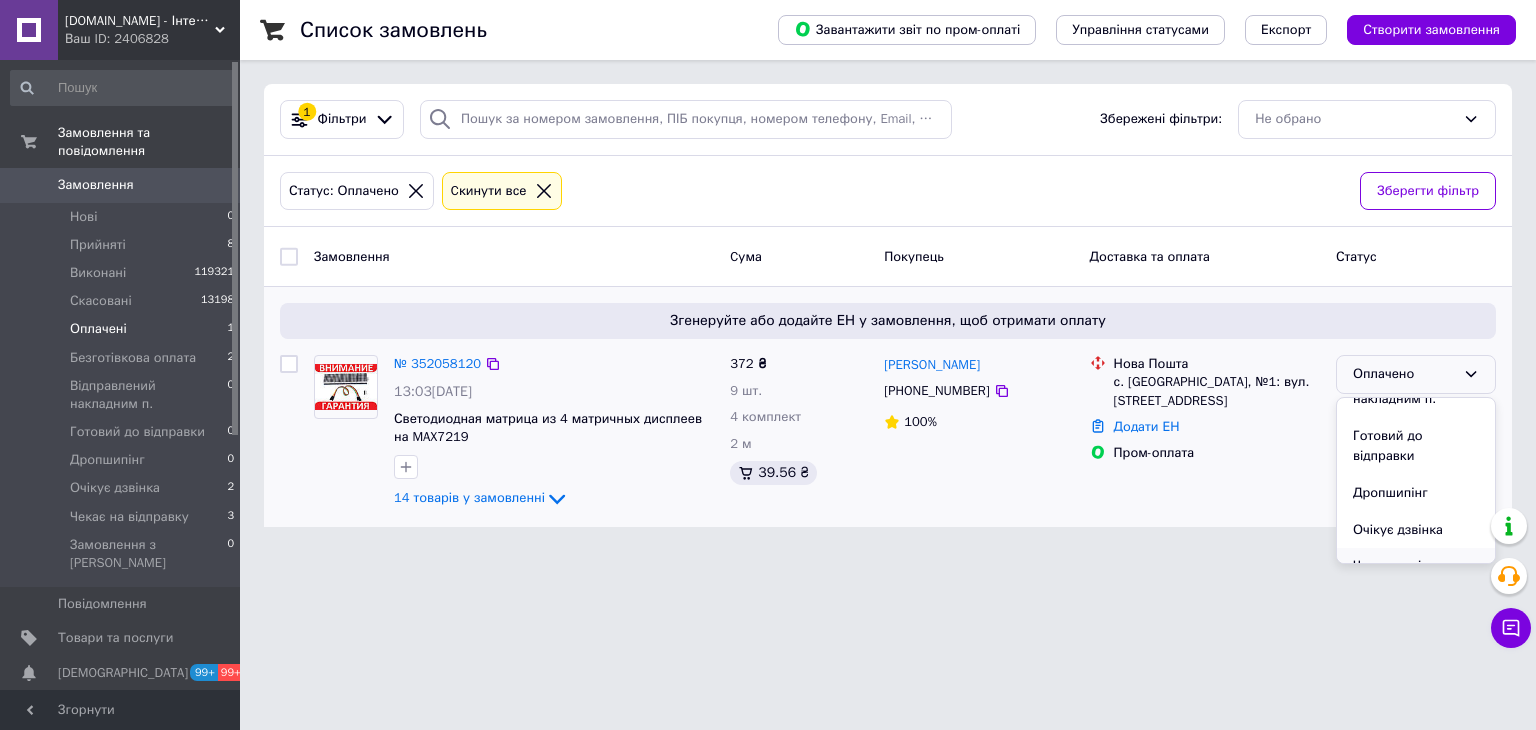 click on "Чекає на відправку" at bounding box center [1416, 566] 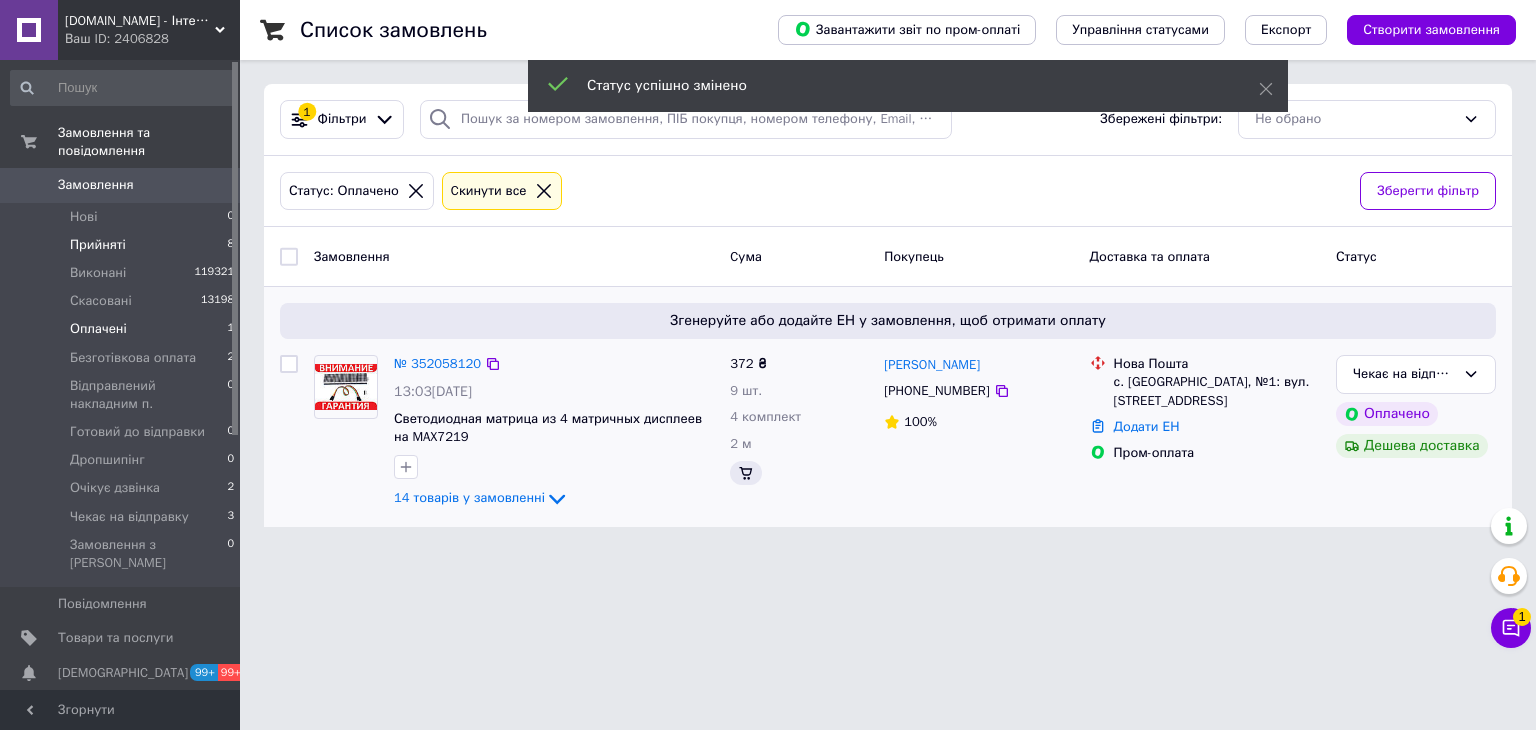 click on "Прийняті" at bounding box center (98, 245) 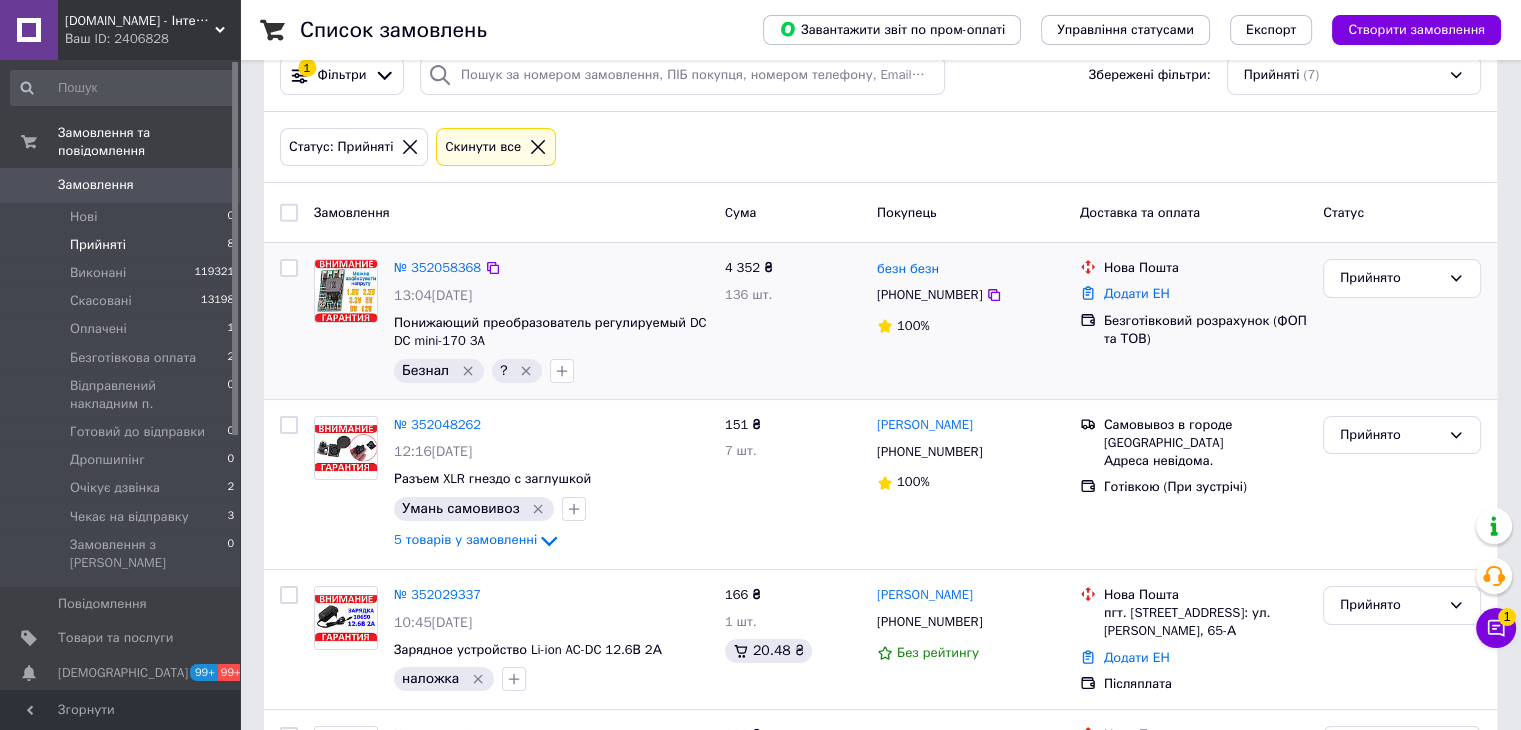 scroll, scrollTop: 200, scrollLeft: 0, axis: vertical 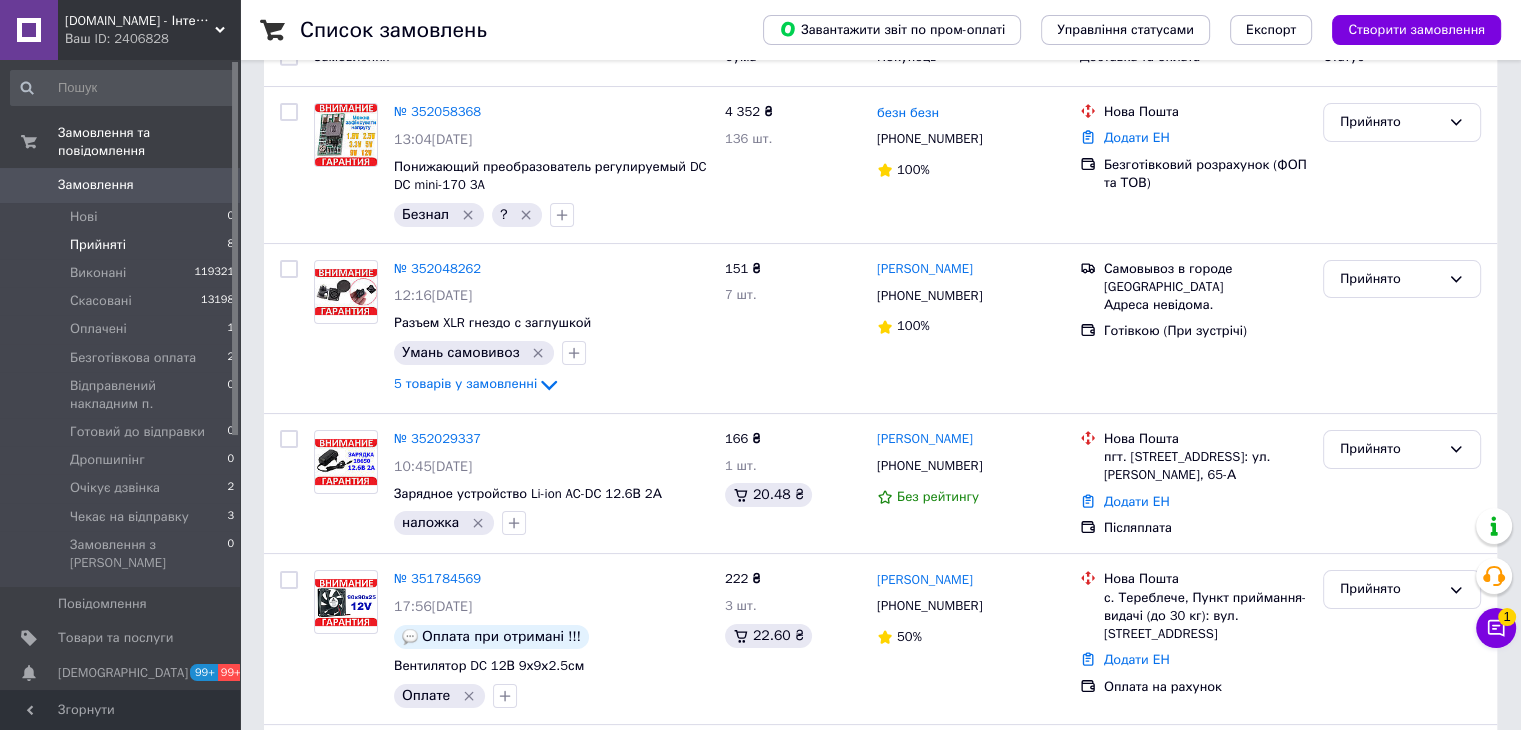 click on "Замовлення" at bounding box center [96, 185] 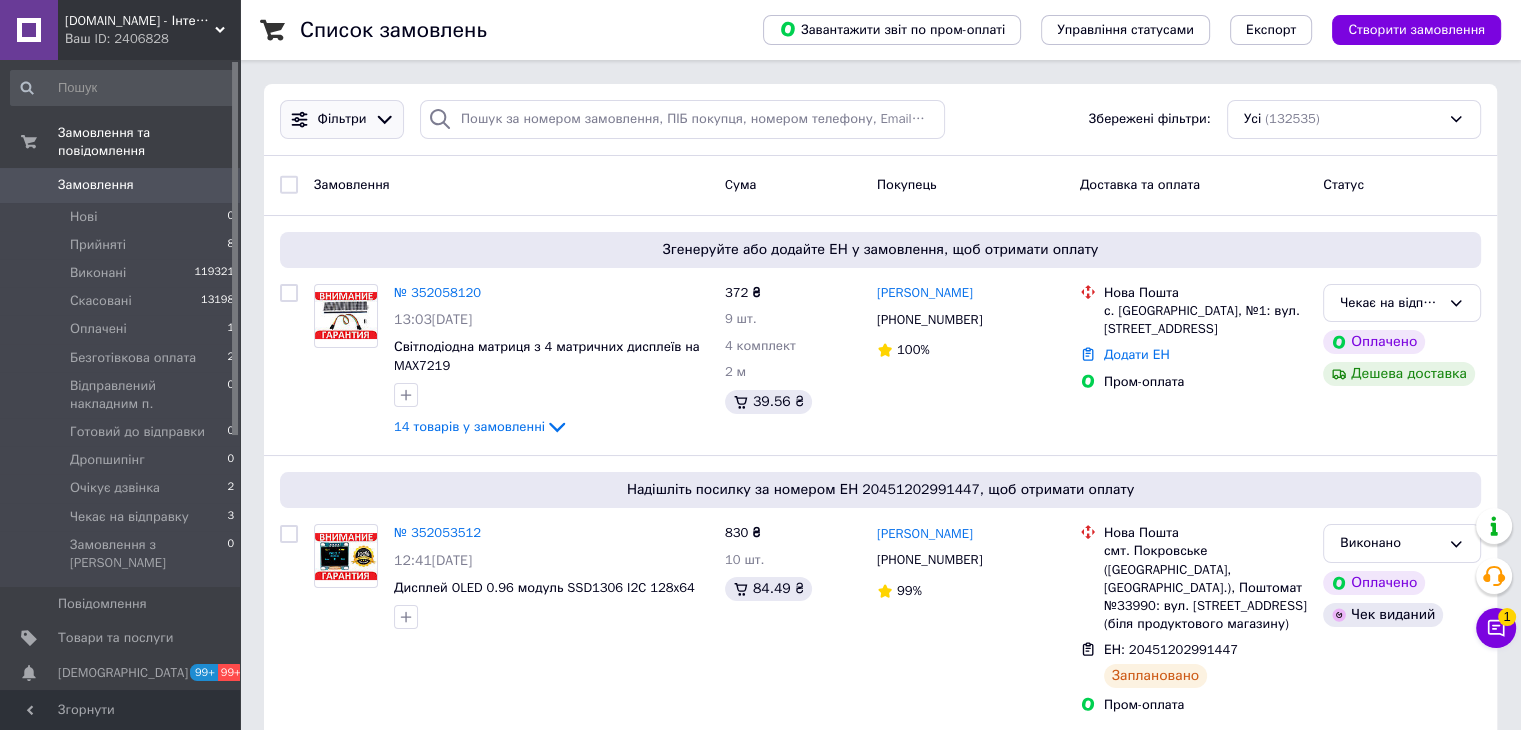 click on "Фільтри" at bounding box center (342, 119) 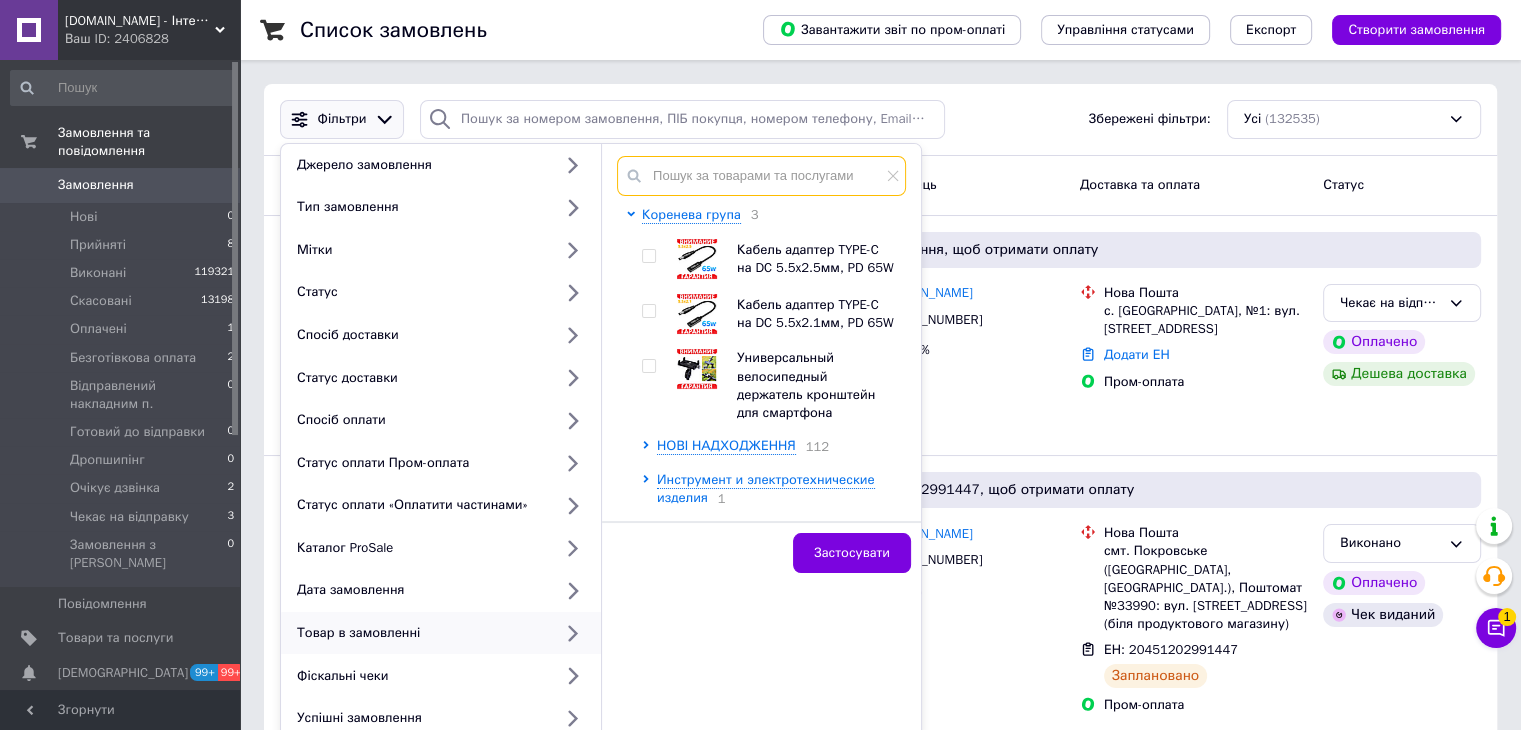 click at bounding box center (761, 176) 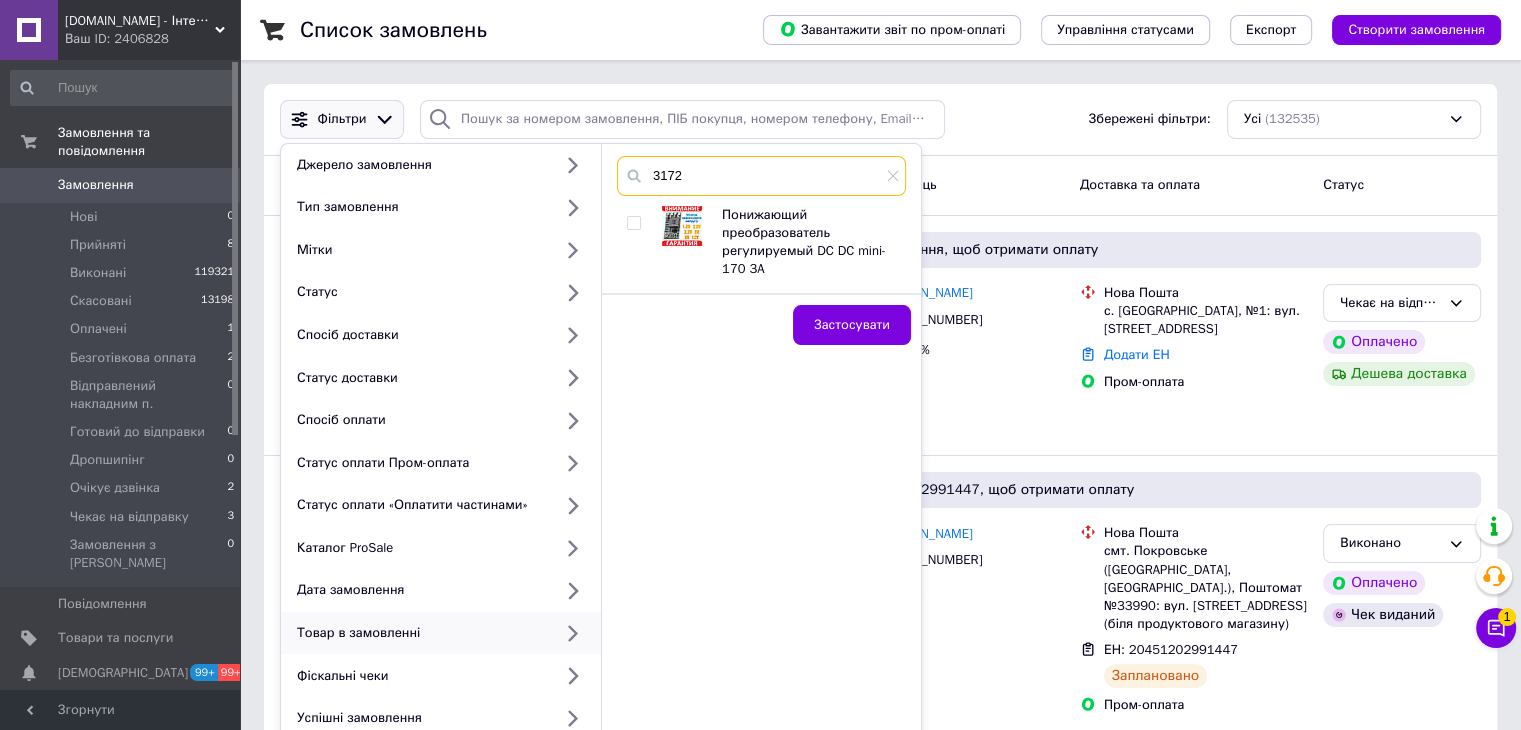 type on "3172" 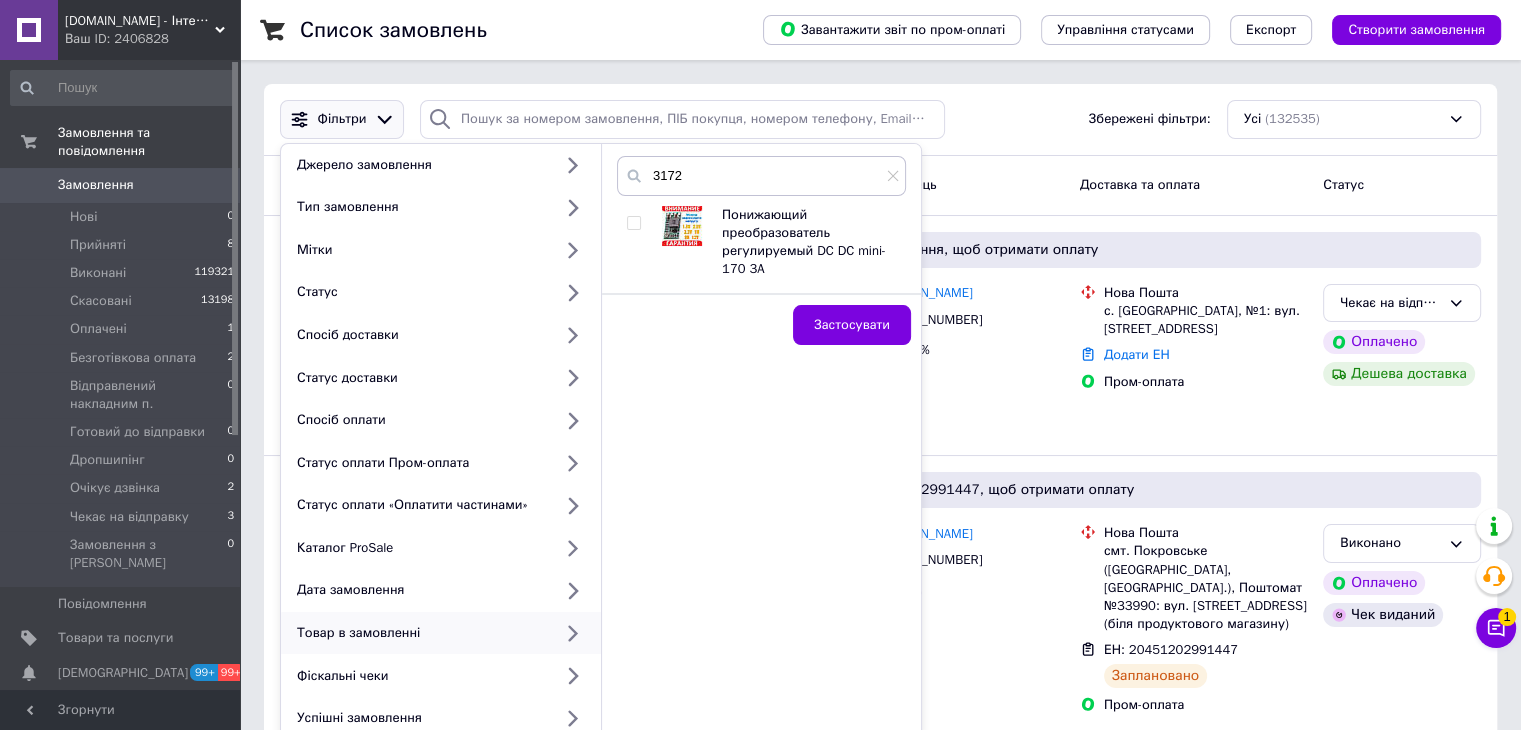 click at bounding box center (633, 223) 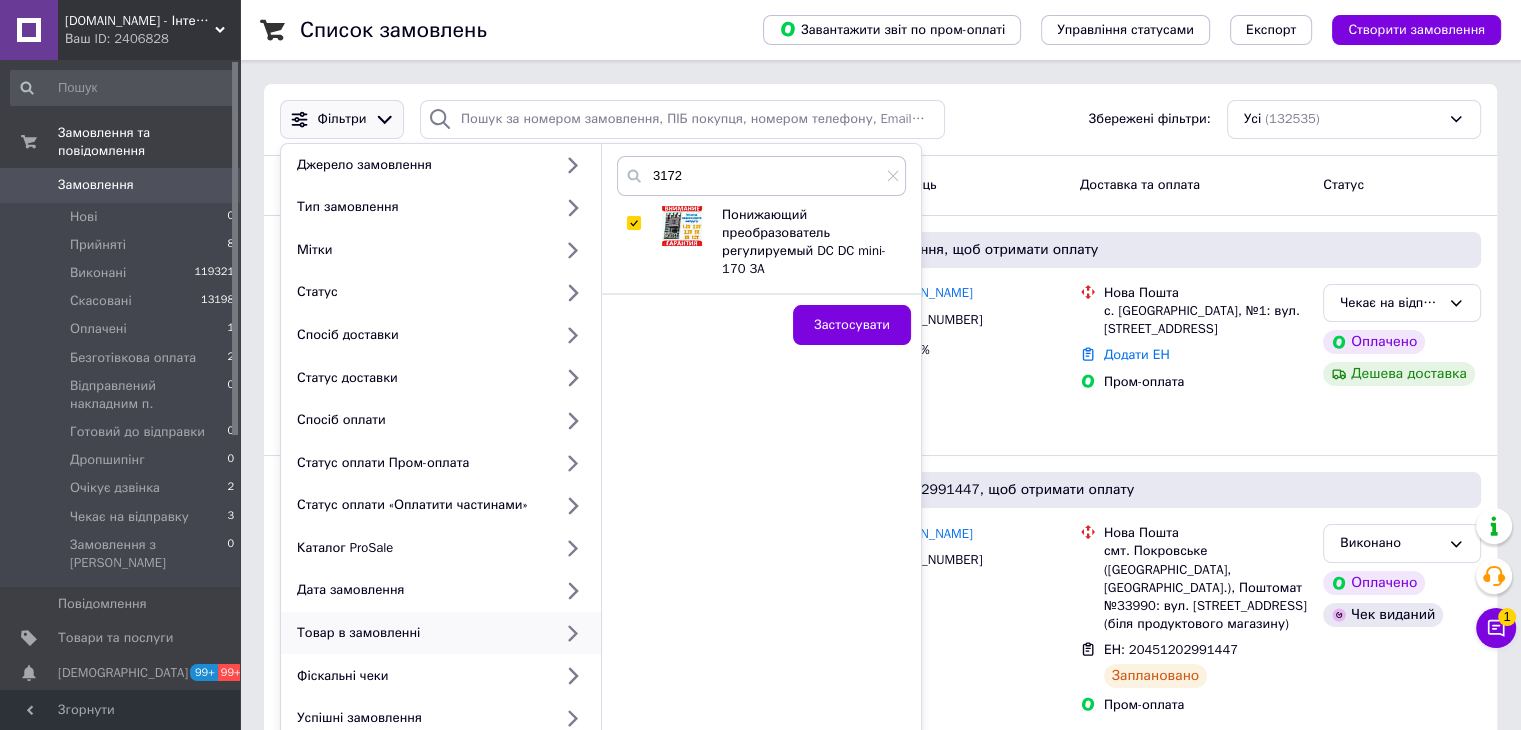 checkbox on "true" 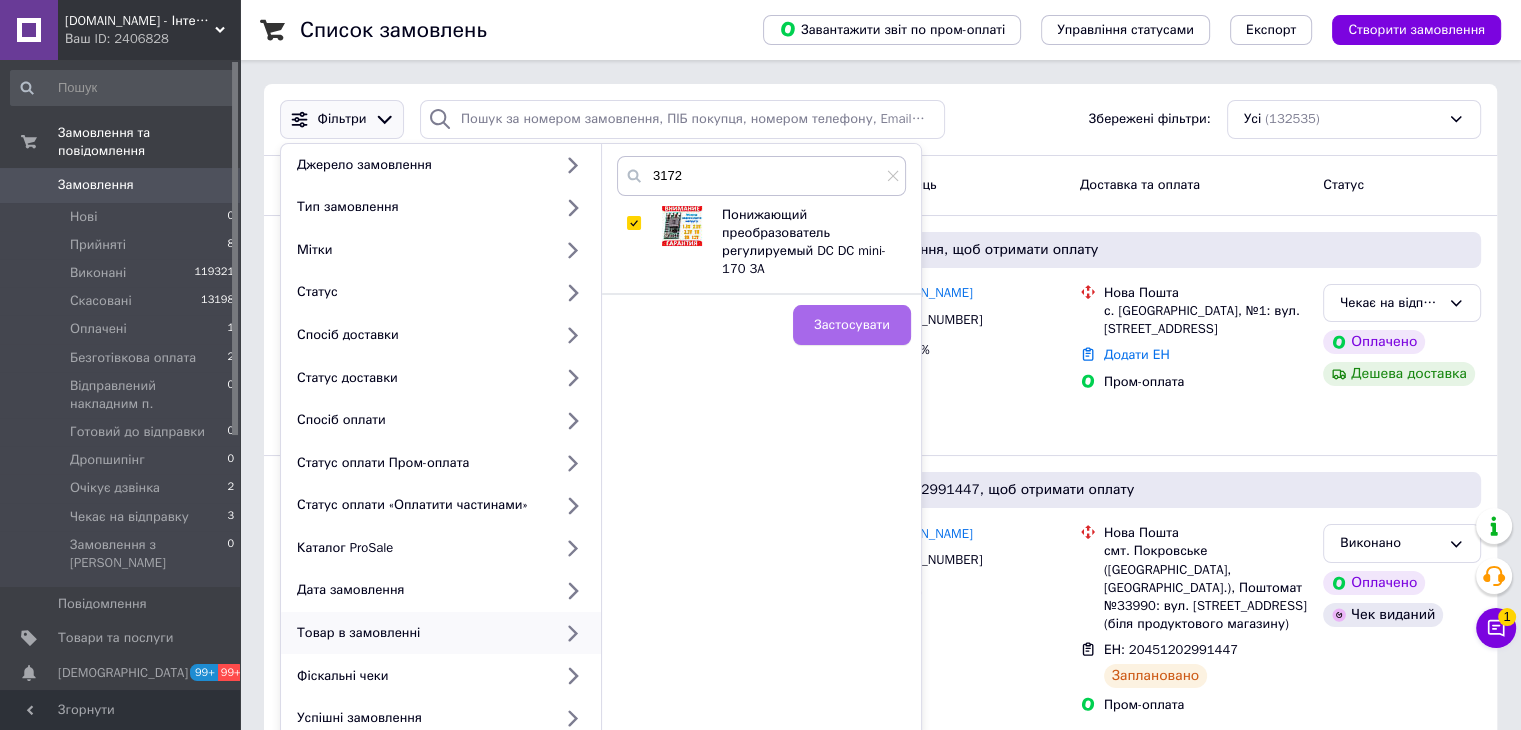 click on "Застосувати" at bounding box center [852, 325] 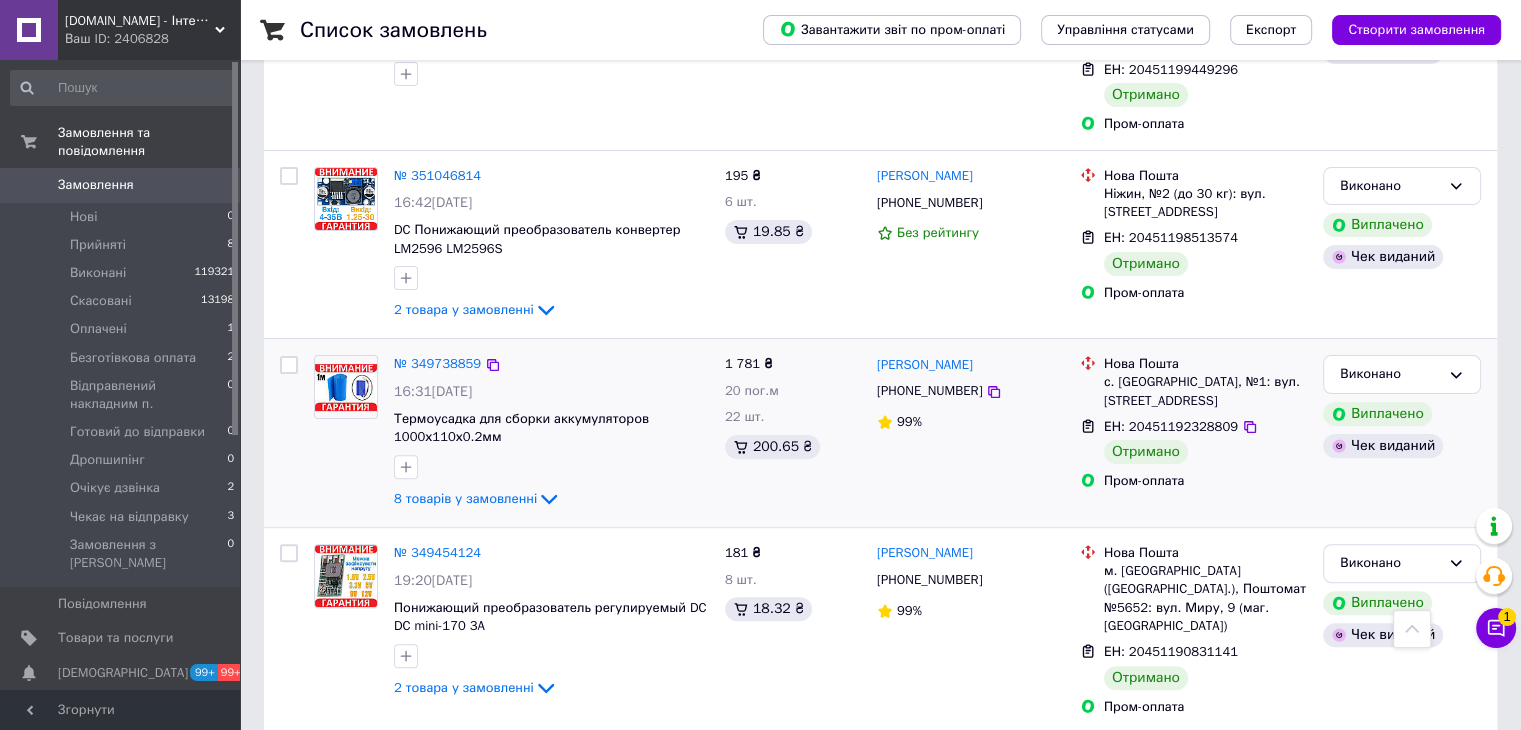 scroll, scrollTop: 500, scrollLeft: 0, axis: vertical 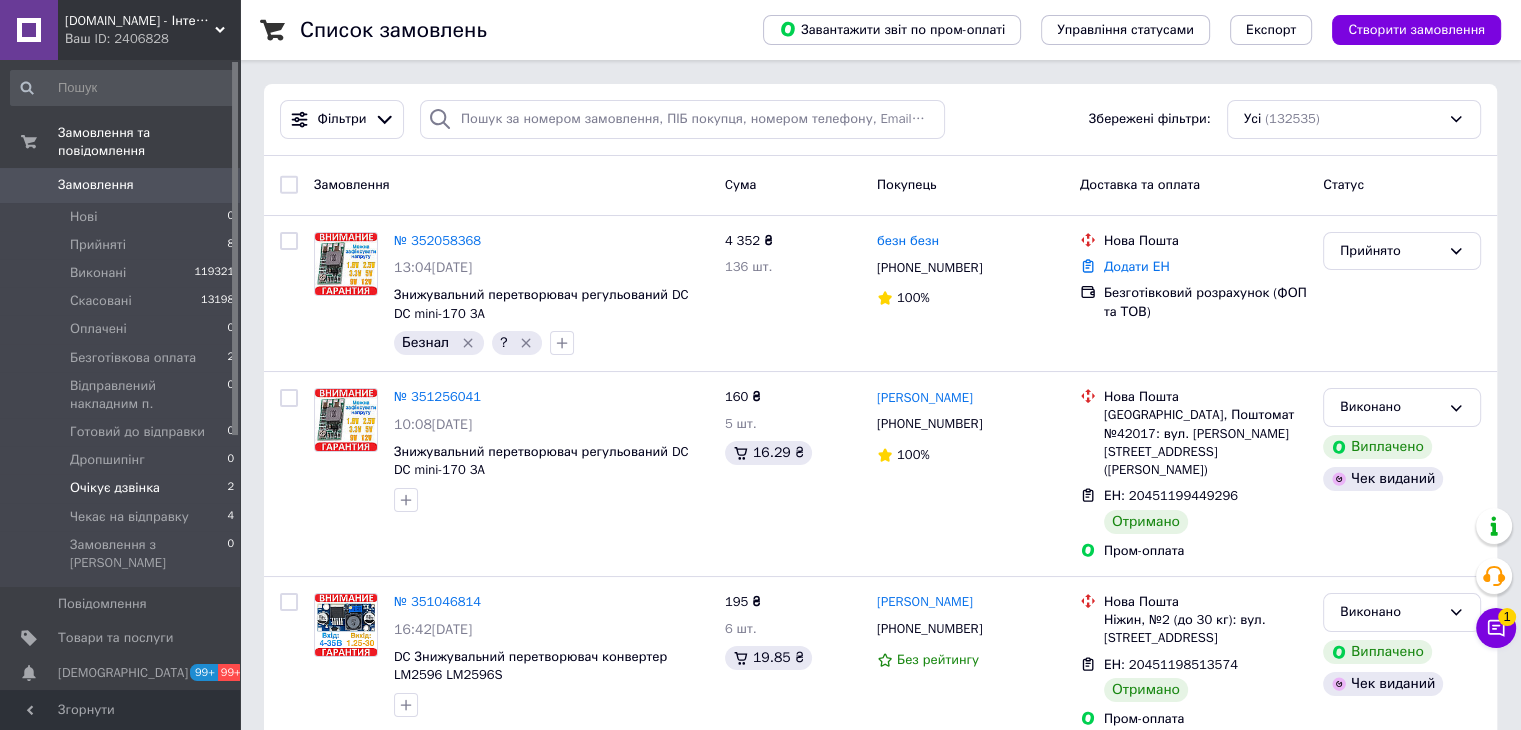 click on "Очікує дзвінка" at bounding box center (115, 488) 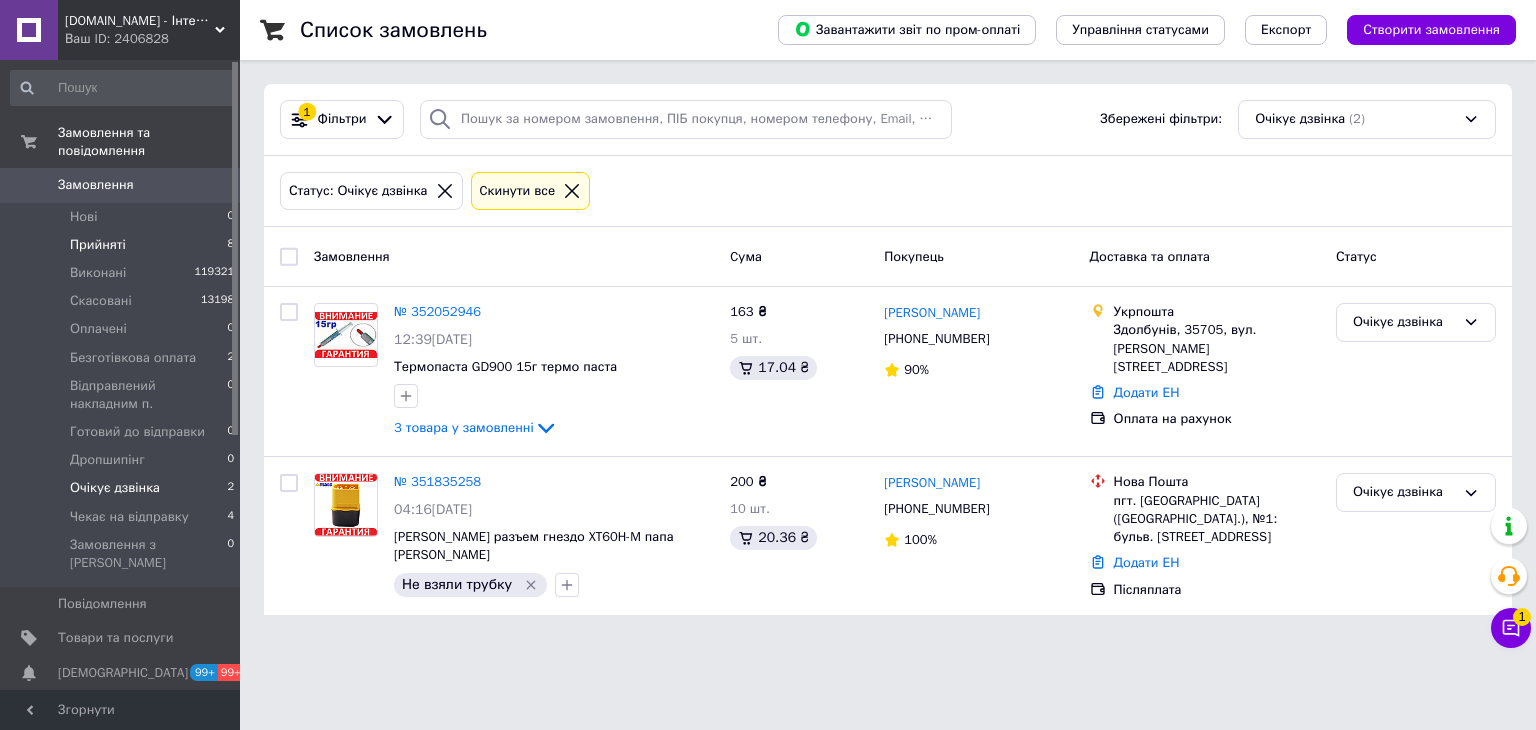 click on "Прийняті 8" at bounding box center (123, 245) 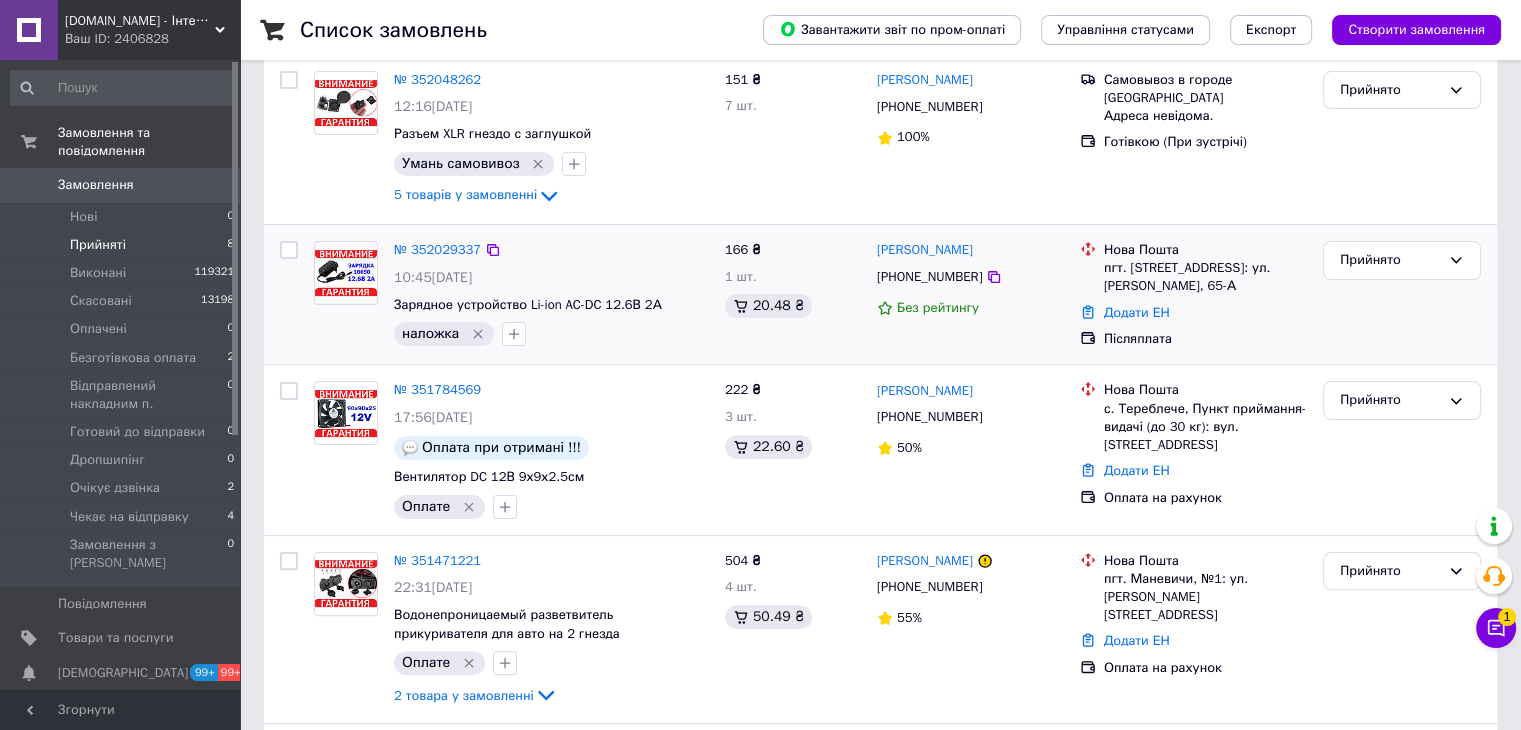 scroll, scrollTop: 400, scrollLeft: 0, axis: vertical 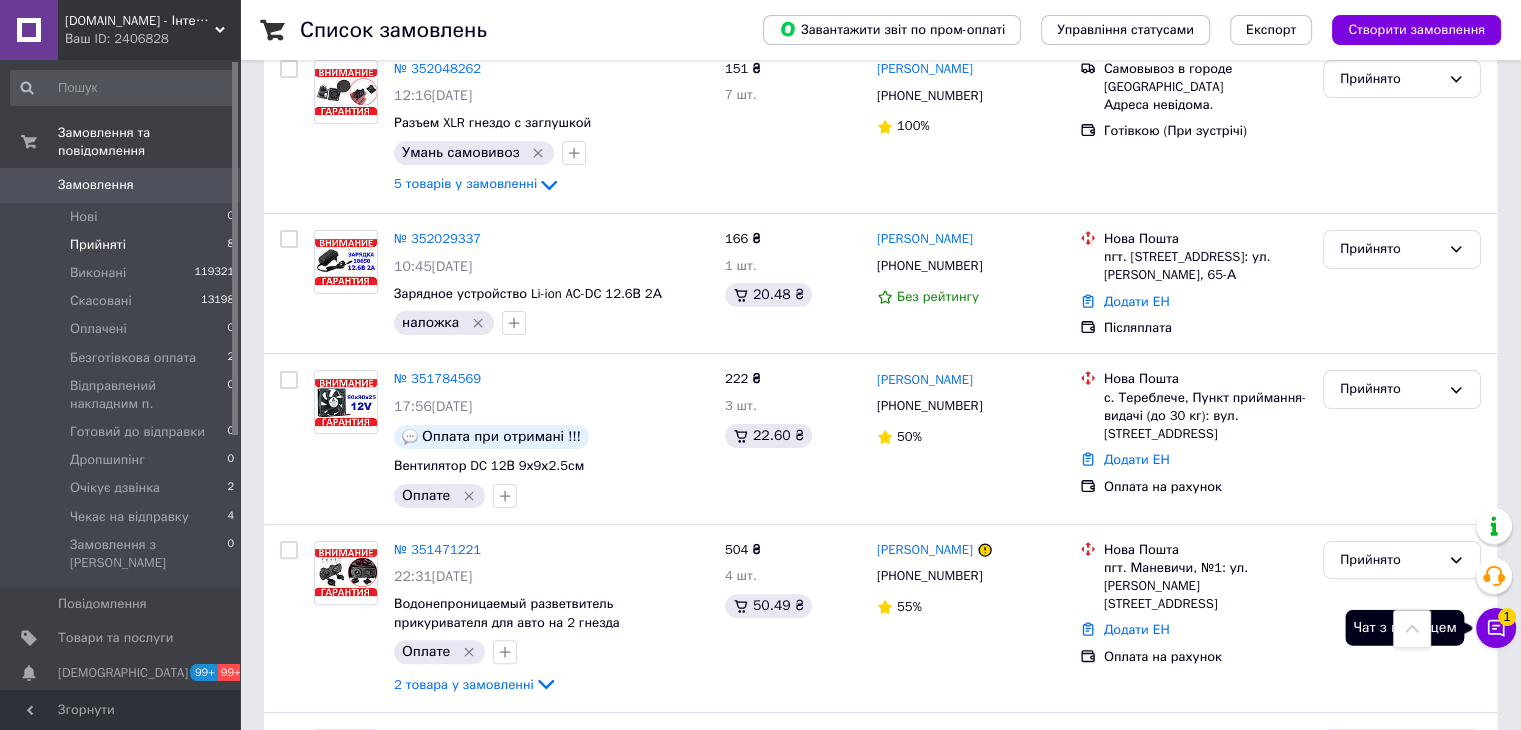 click 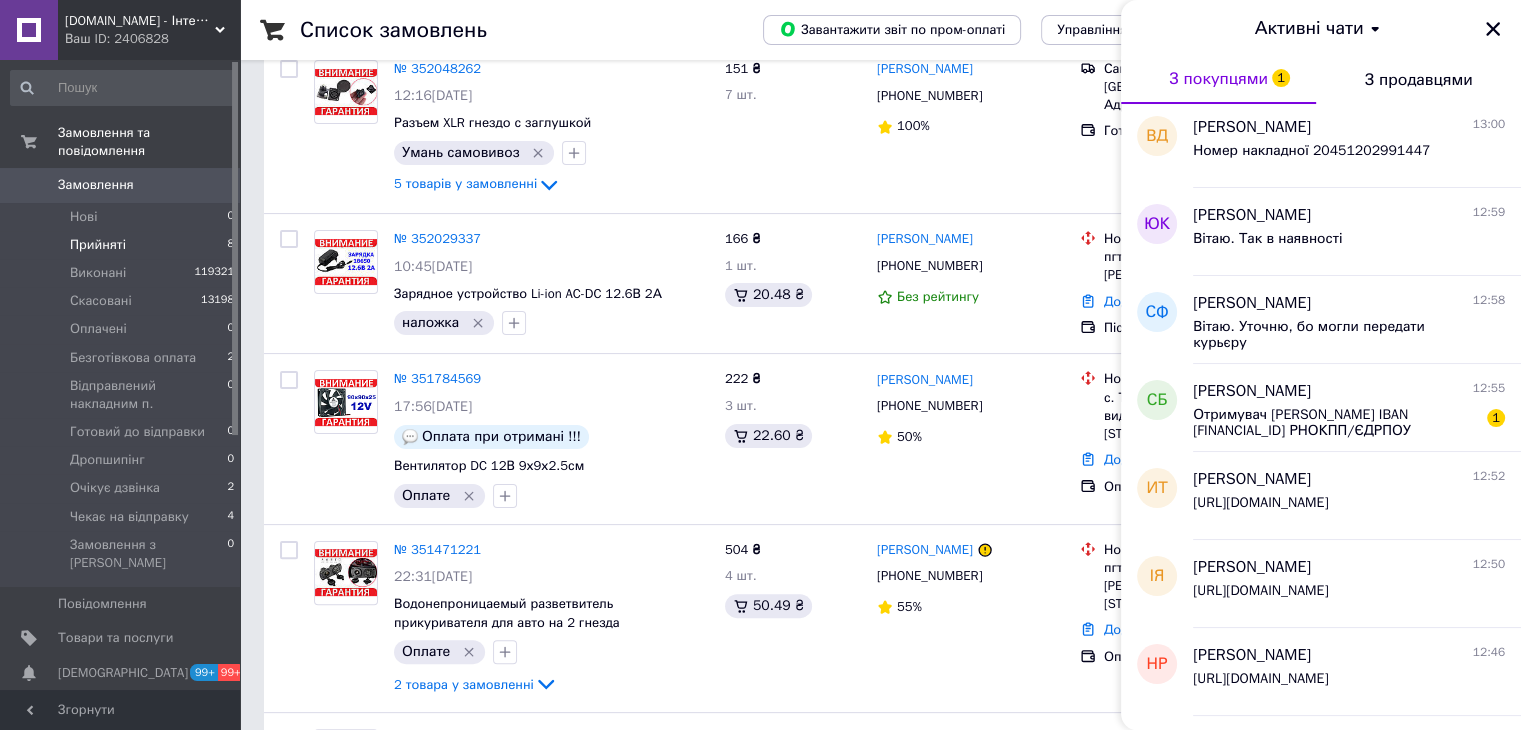 scroll, scrollTop: 0, scrollLeft: 0, axis: both 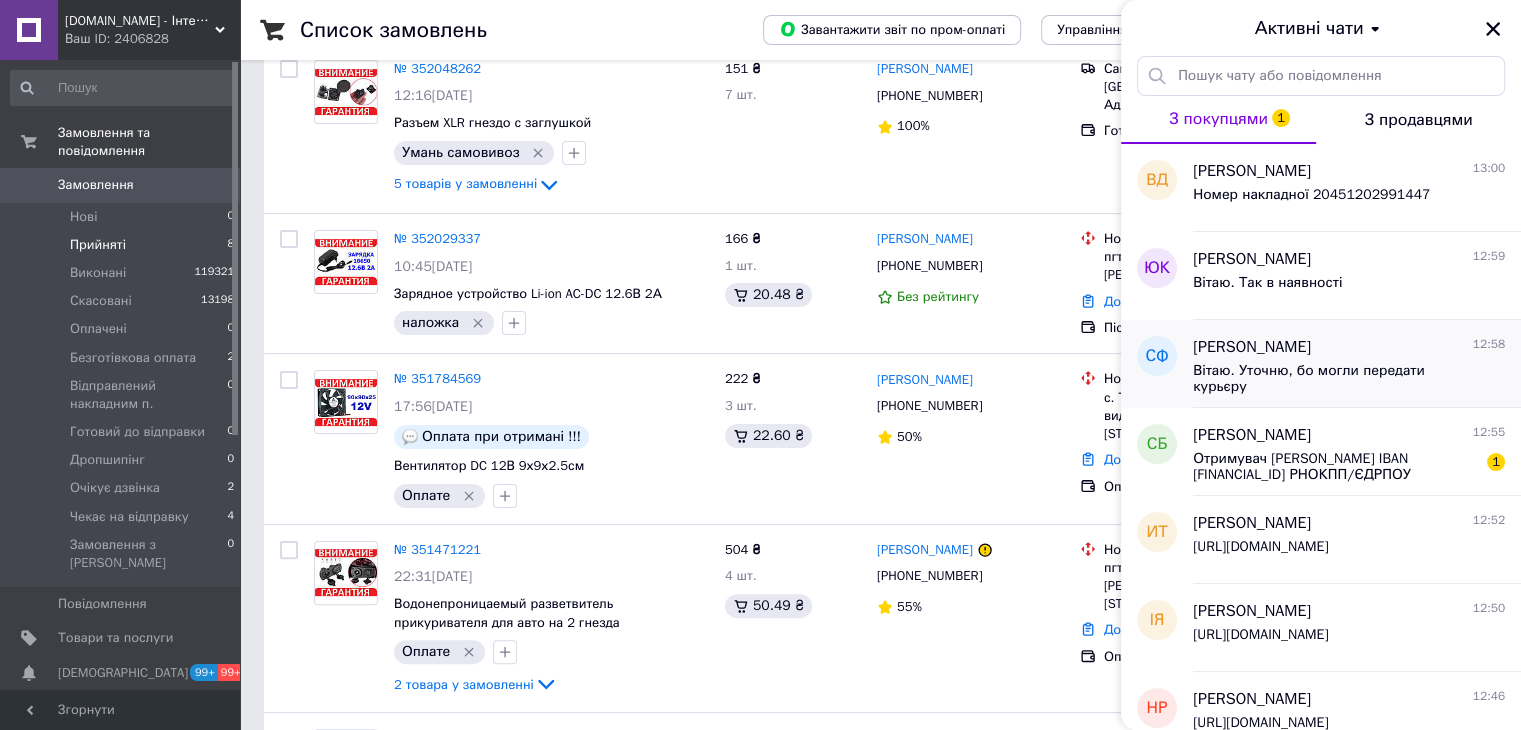 click on "Вітаю. Уточню, бо могли передати курьєру" at bounding box center (1335, 379) 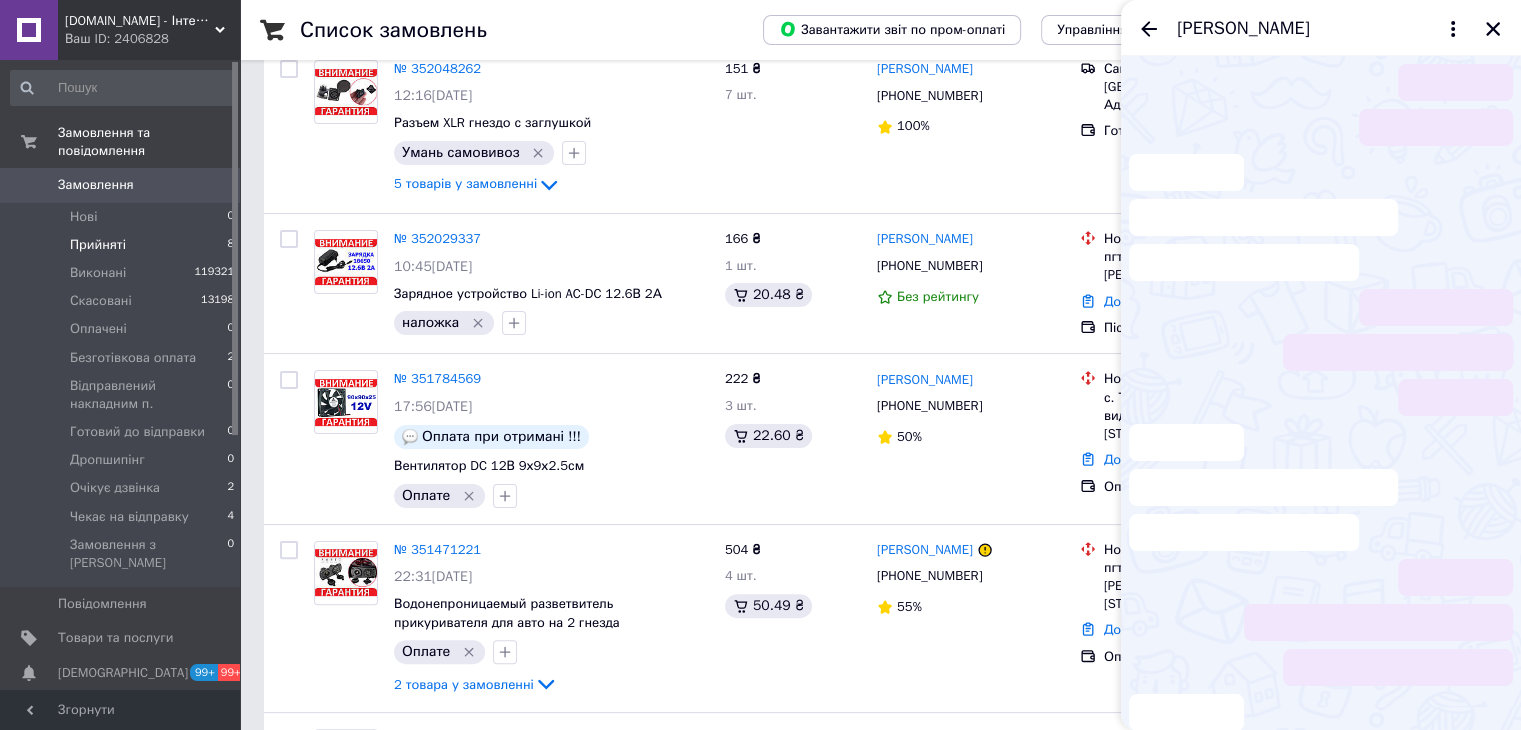 scroll, scrollTop: 3564, scrollLeft: 0, axis: vertical 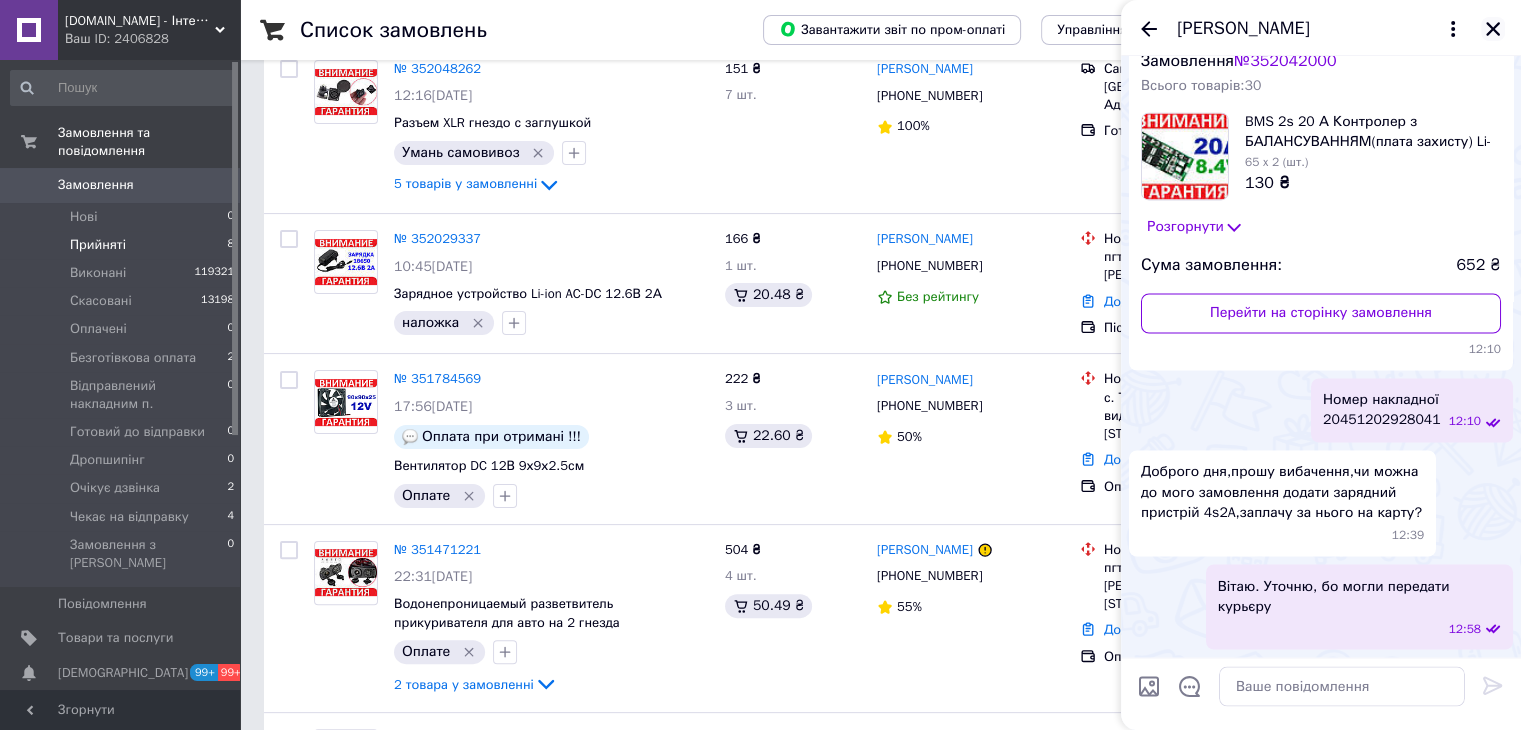 click 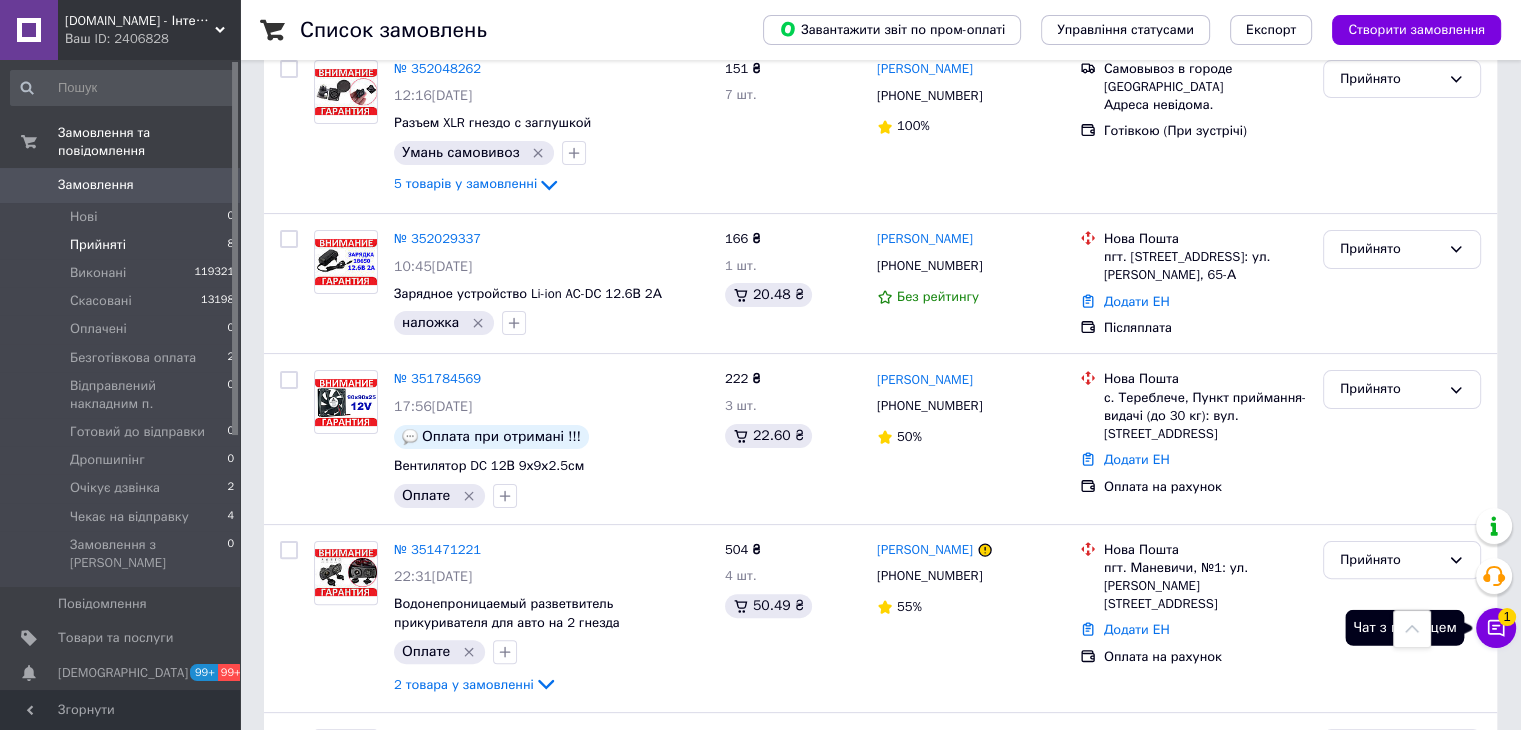 click on "Чат з покупцем 1" at bounding box center (1496, 628) 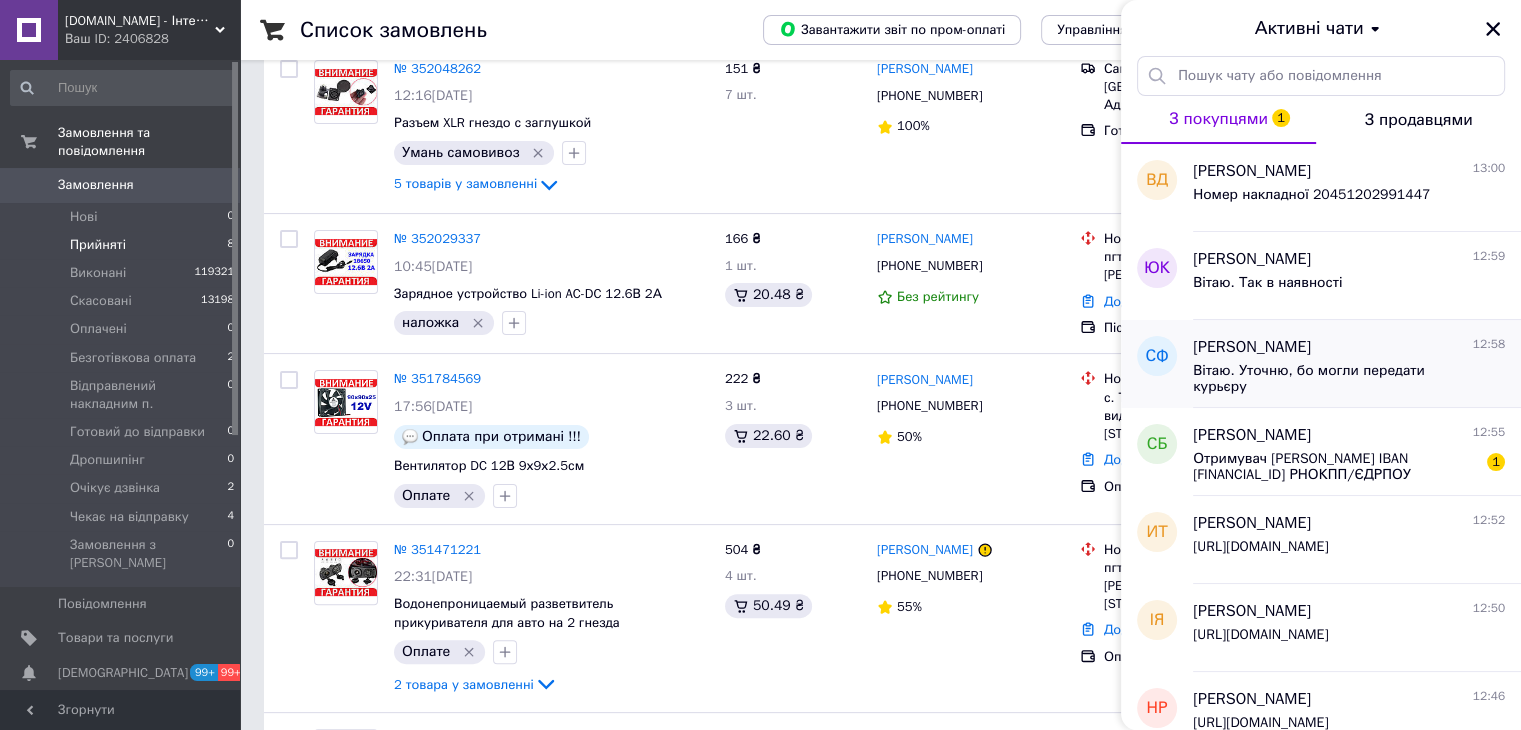 click on "Вітаю. Уточню, бо могли передати курьєру" at bounding box center (1349, 377) 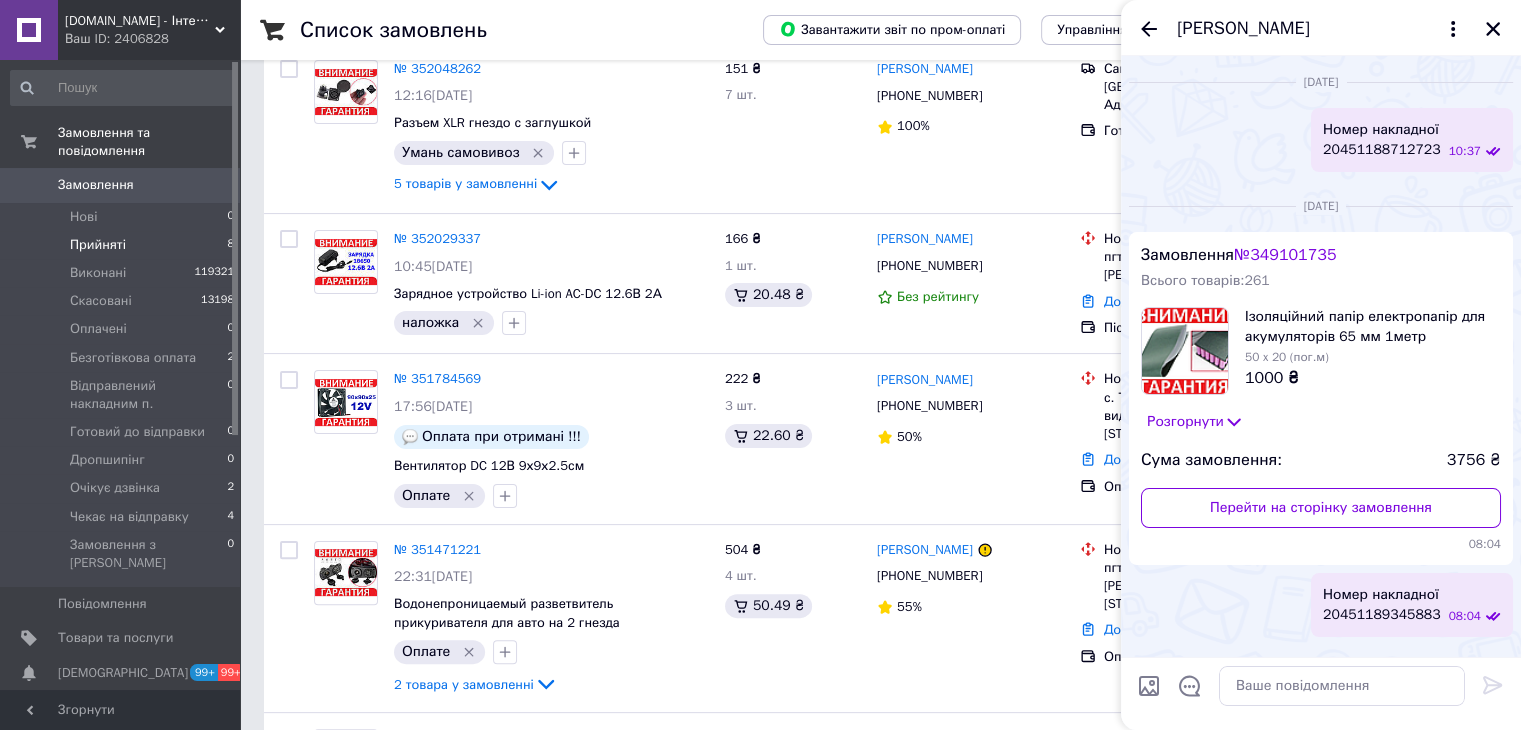 scroll, scrollTop: 3564, scrollLeft: 0, axis: vertical 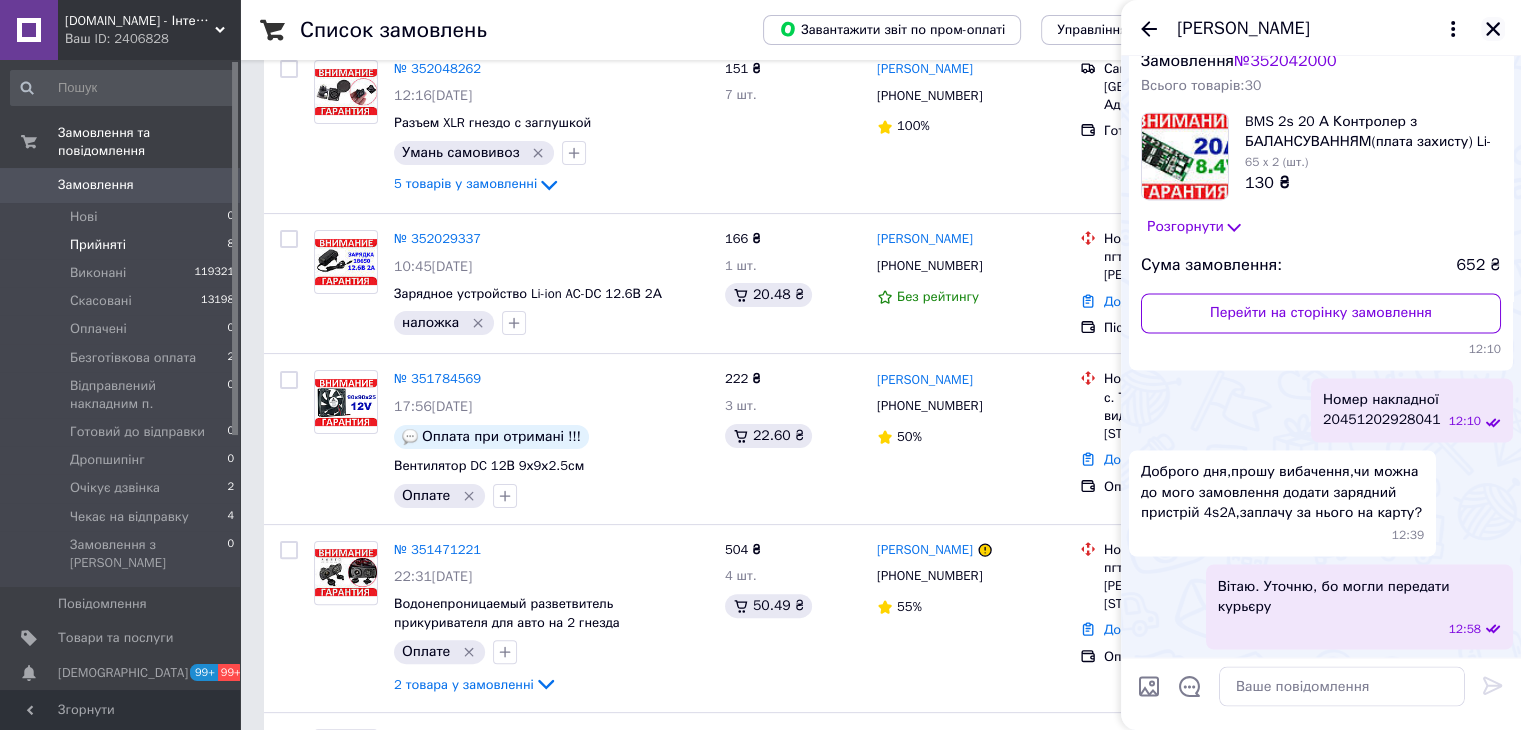 click 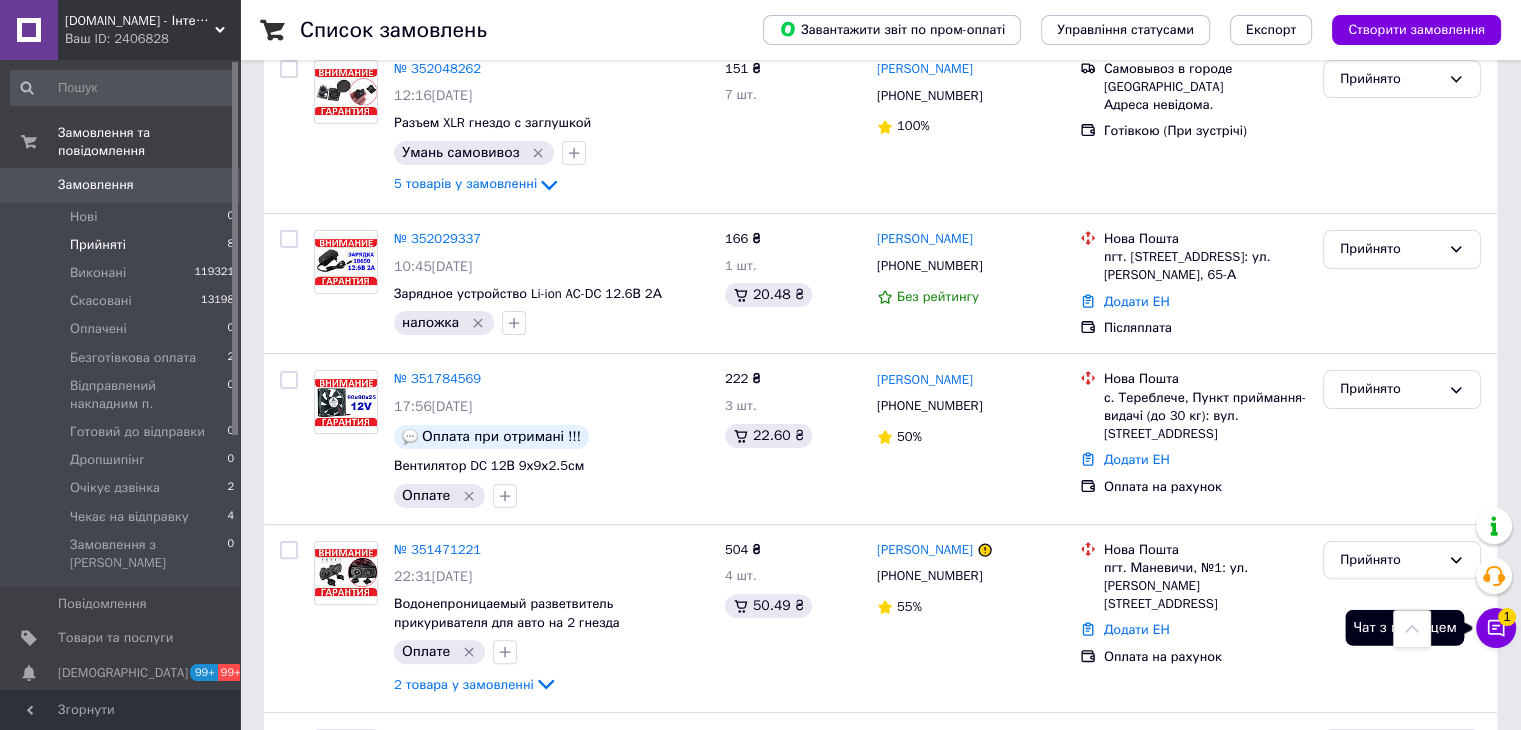 click on "Чат з покупцем 1" at bounding box center [1496, 628] 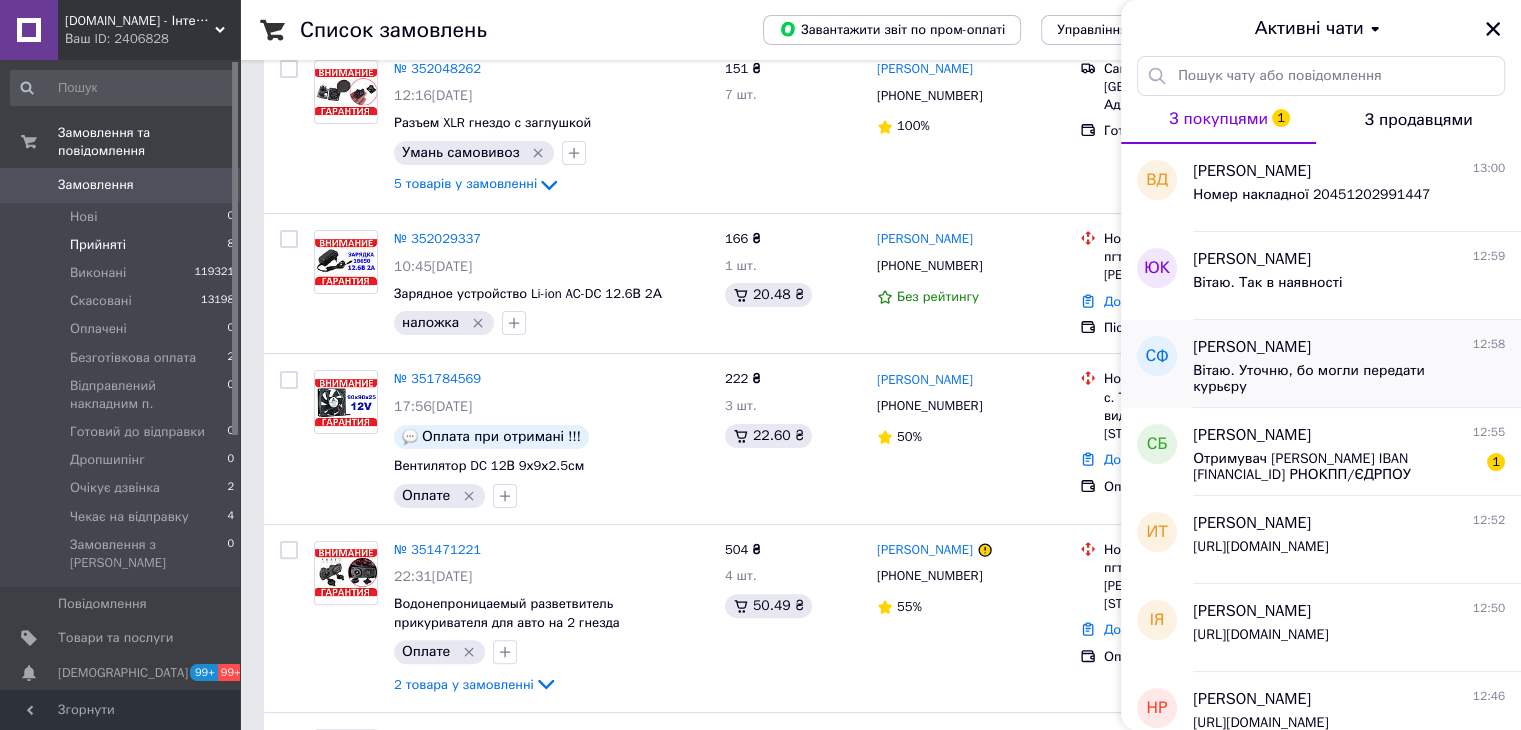 click on "Сергій Філонцев" at bounding box center [1252, 347] 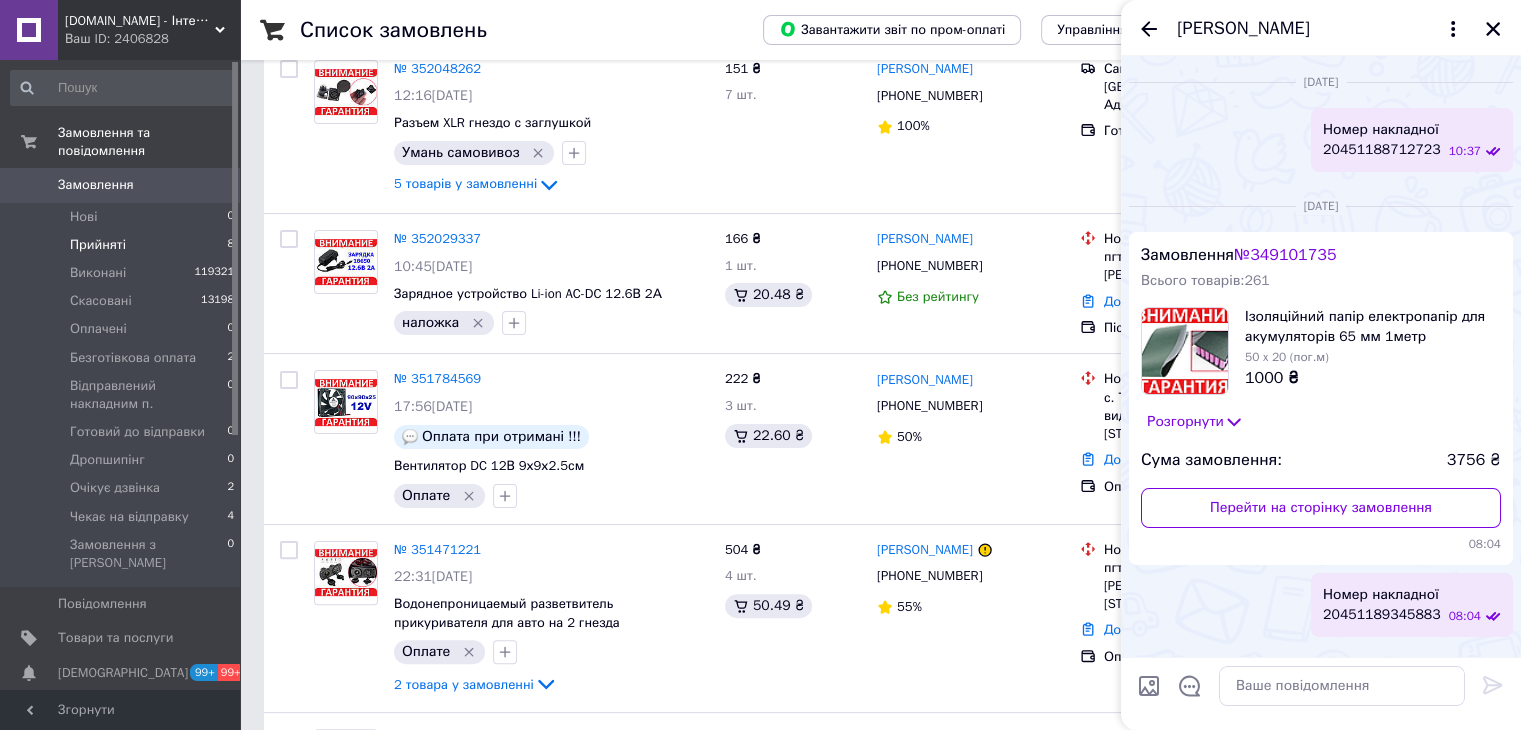 scroll, scrollTop: 3564, scrollLeft: 0, axis: vertical 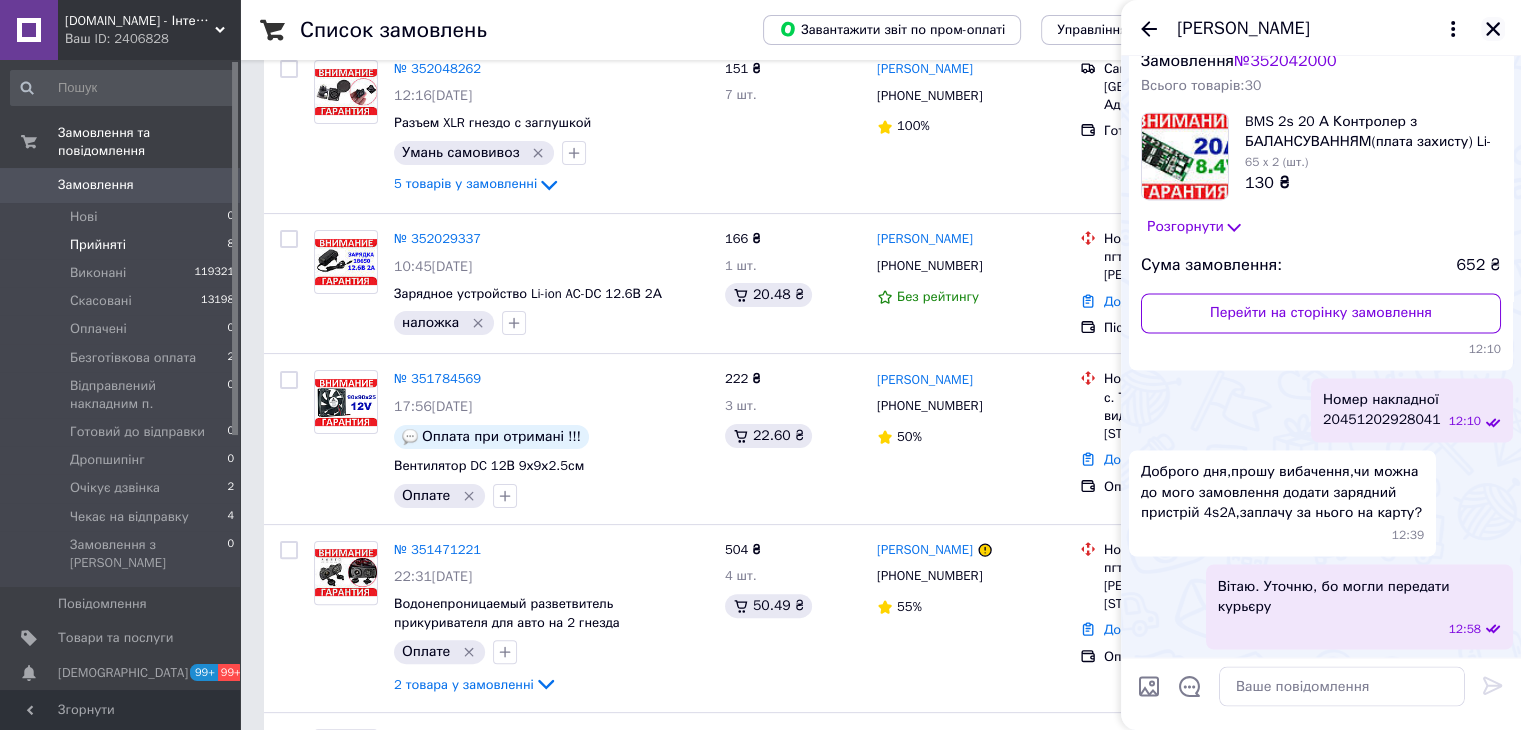 click 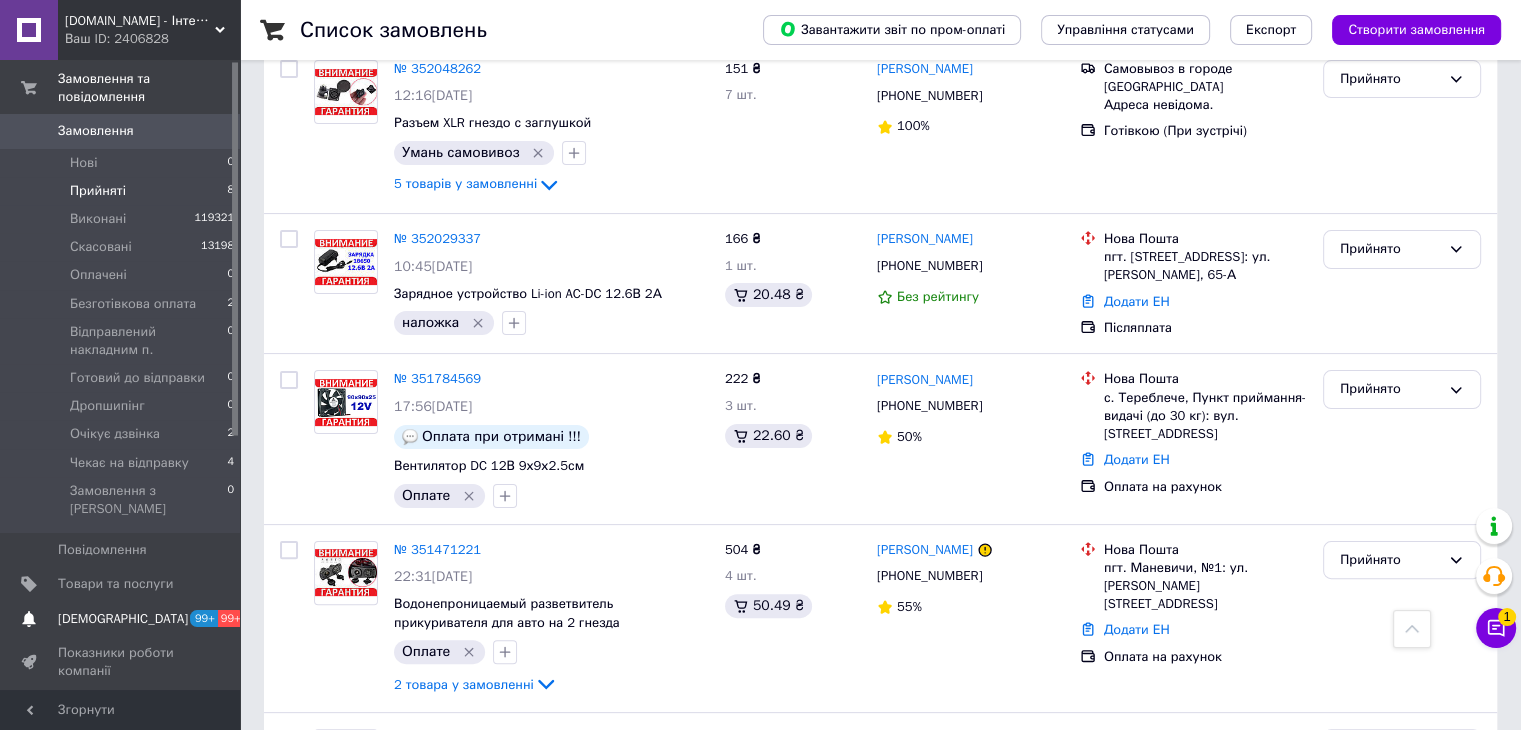 scroll, scrollTop: 200, scrollLeft: 0, axis: vertical 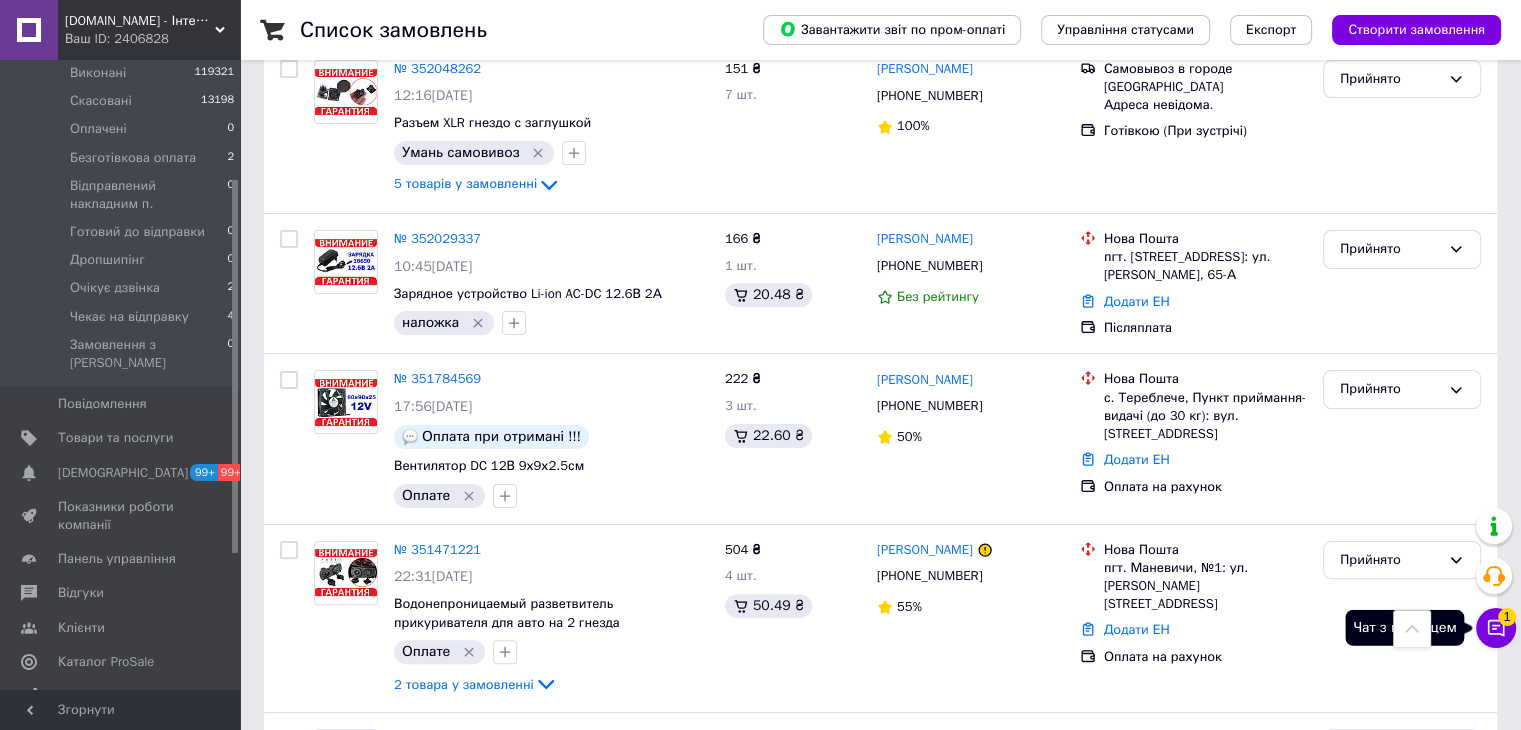click on "Чат з покупцем 1" at bounding box center (1496, 628) 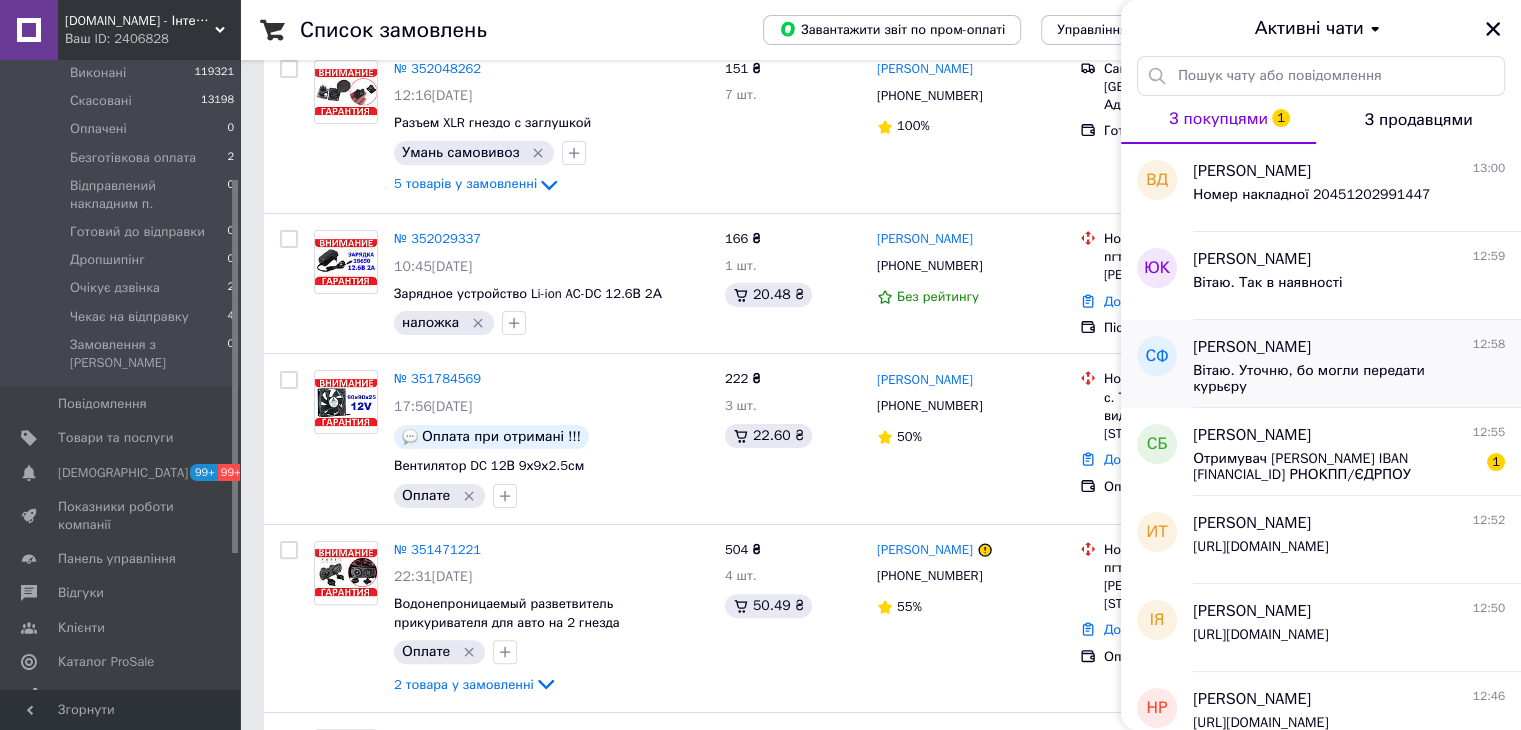 click on "Вітаю. Уточню, бо могли передати курьєру" at bounding box center (1335, 379) 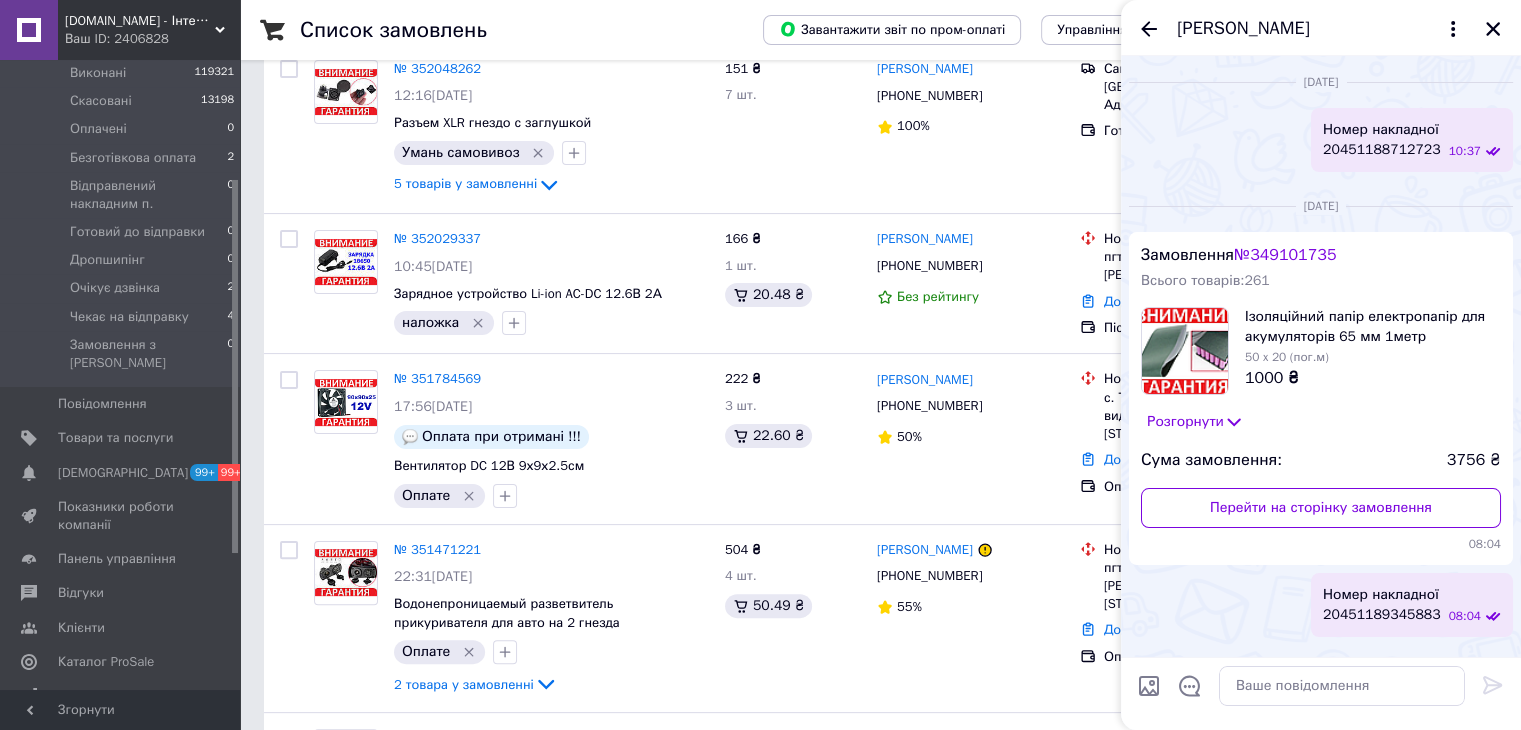 scroll, scrollTop: 3564, scrollLeft: 0, axis: vertical 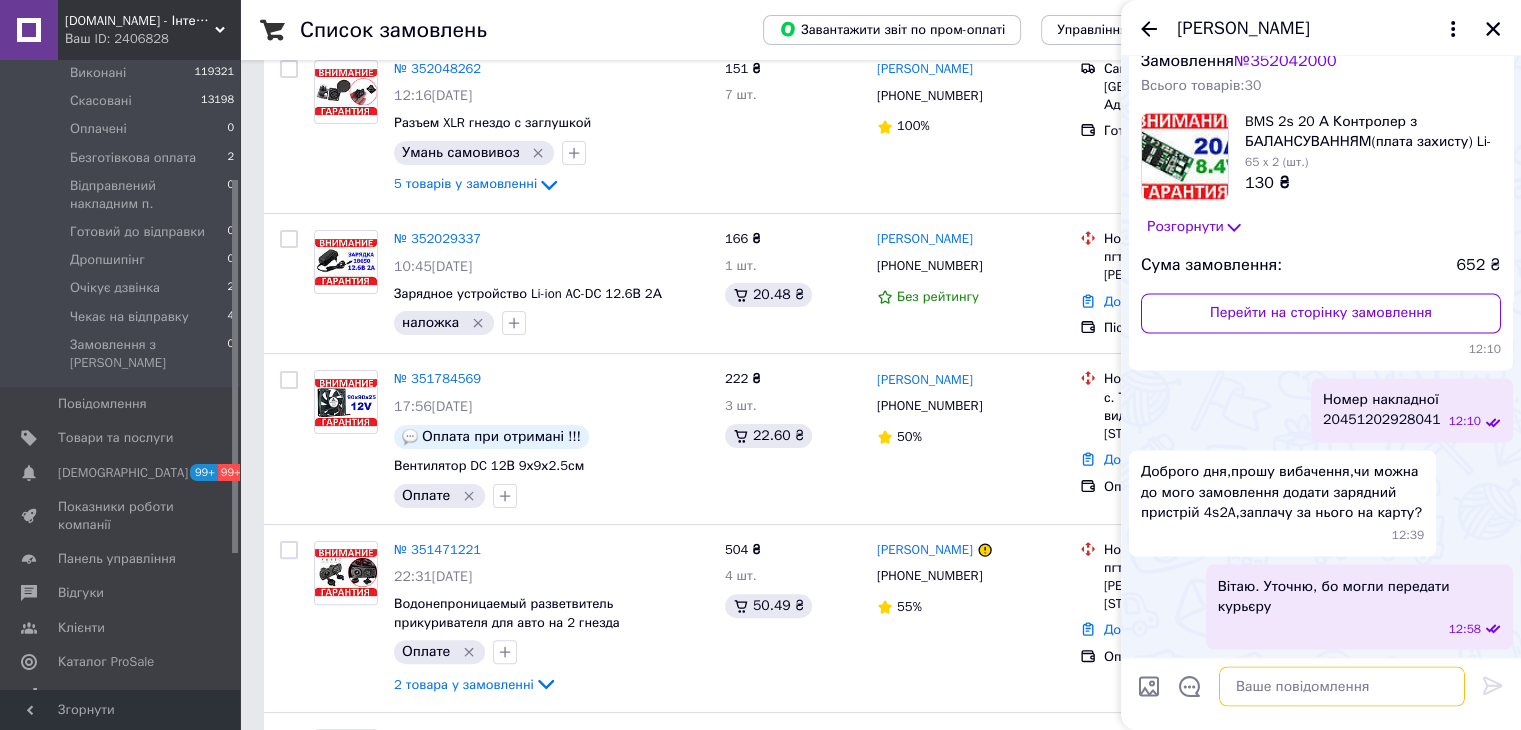 paste on "ФОП Войцеховський Андрій Анатолійович
UA543220010000026003340141740
ЄДРПОУ 2481015176 Призначення: Оплата за товар" 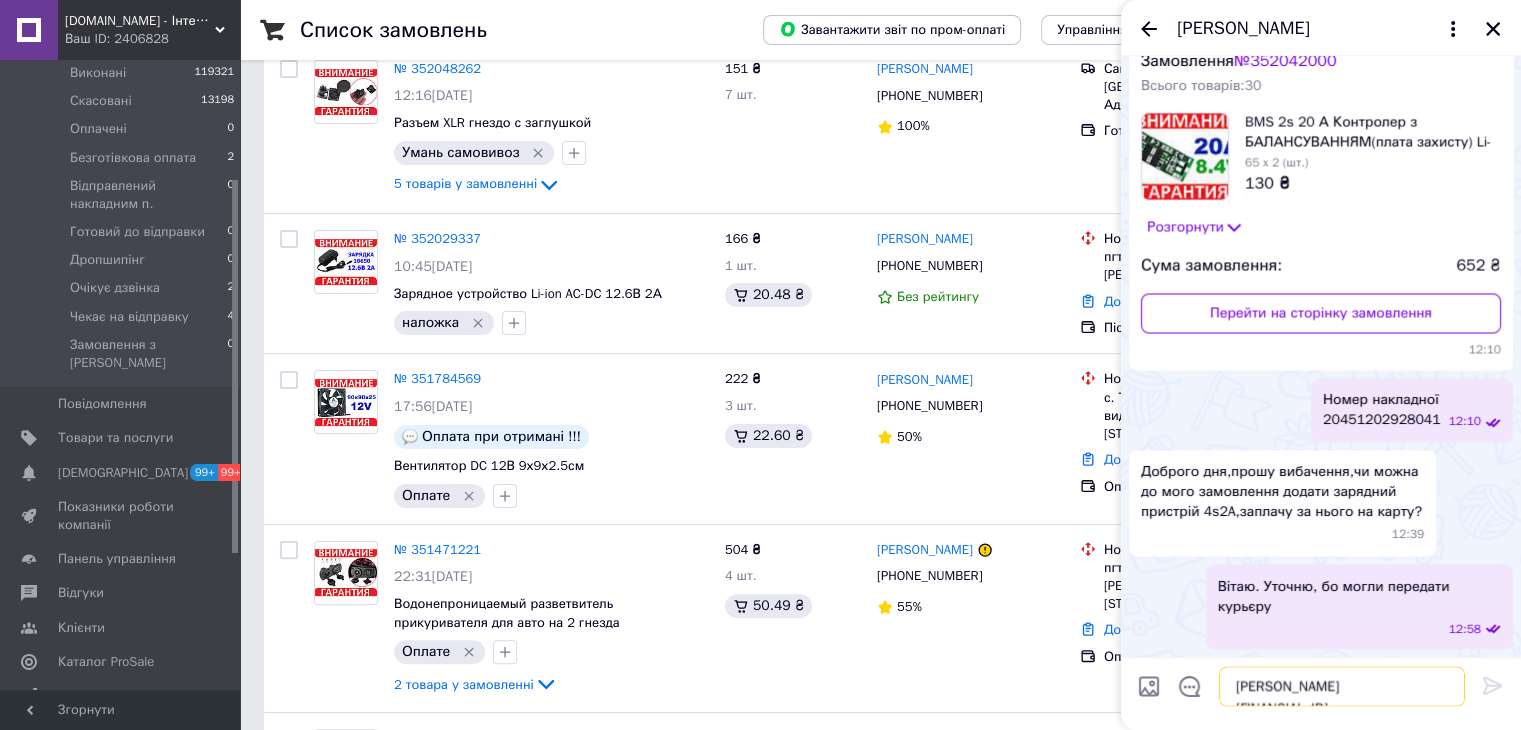 scroll, scrollTop: 1, scrollLeft: 0, axis: vertical 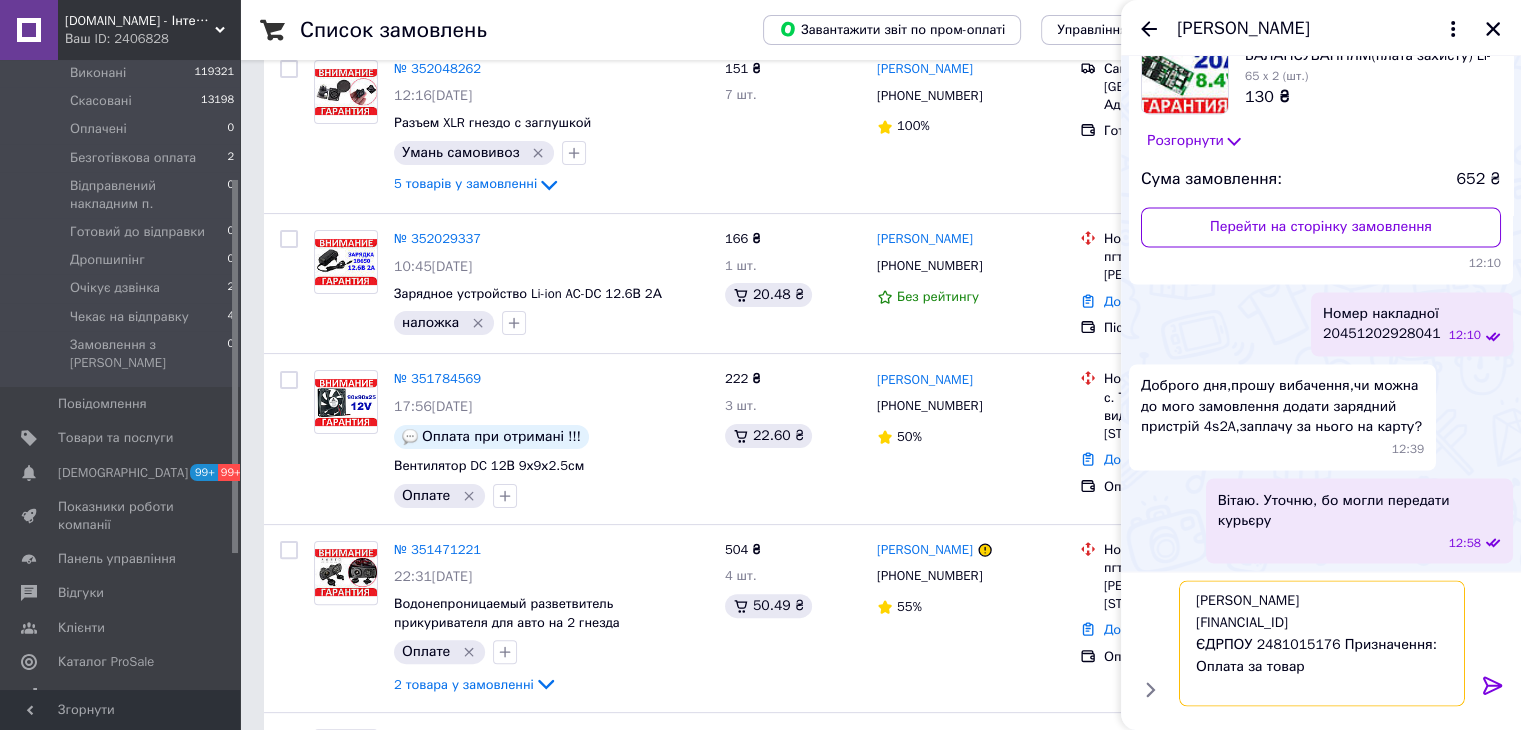type on "ФОП Войцеховський Андрій Анатолійович
UA543220010000026003340141740
ЄДРПОУ 2481015176 Призначення: Оплата за товар" 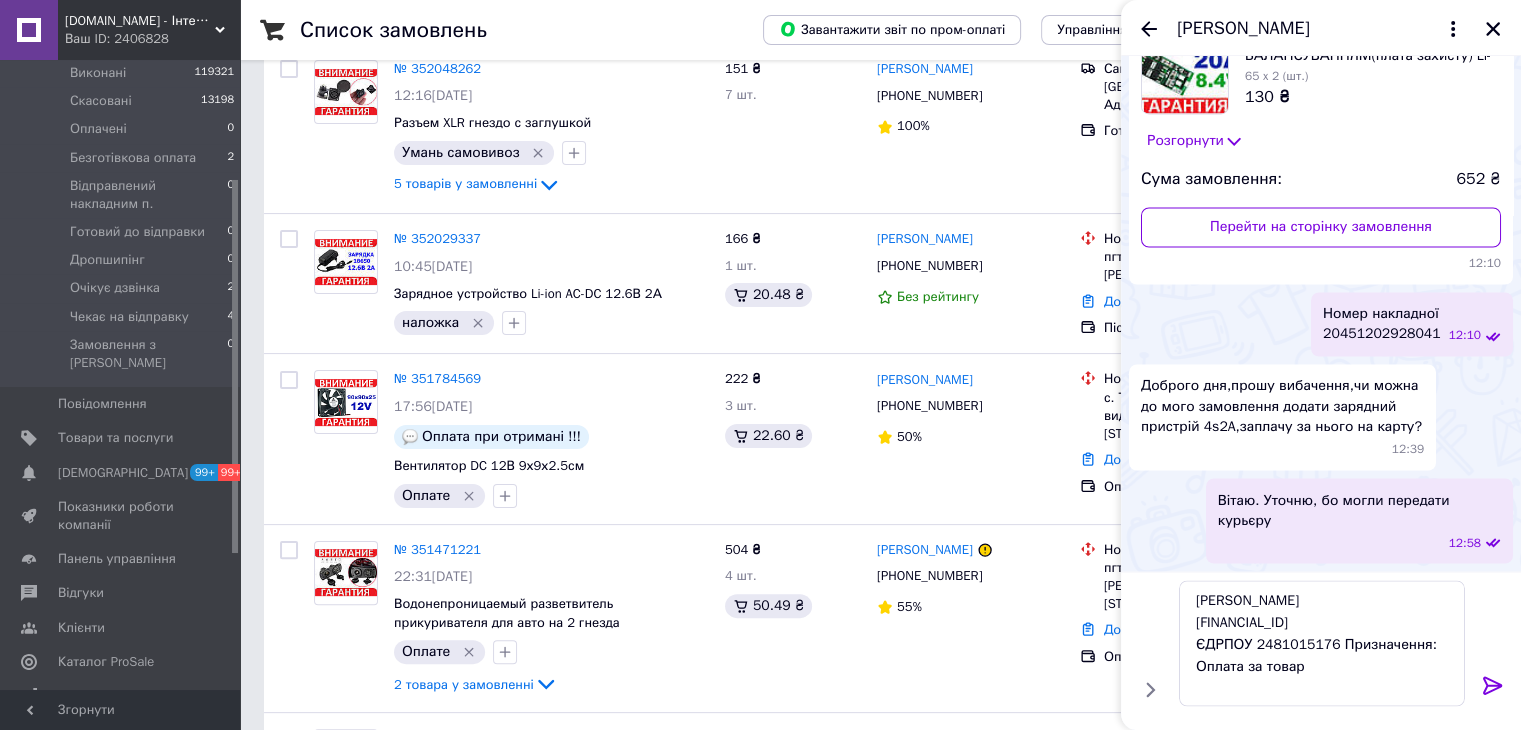 click 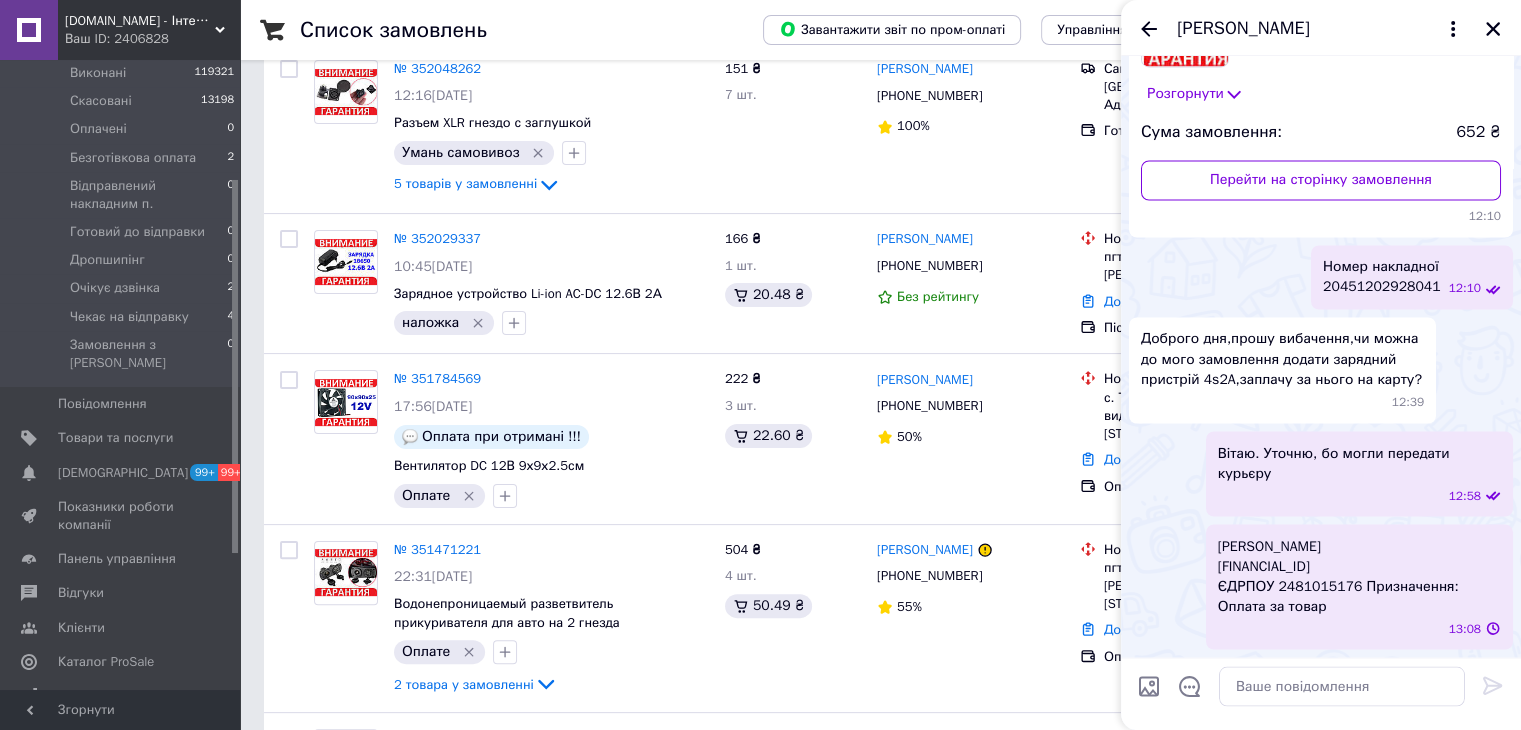 scroll, scrollTop: 0, scrollLeft: 0, axis: both 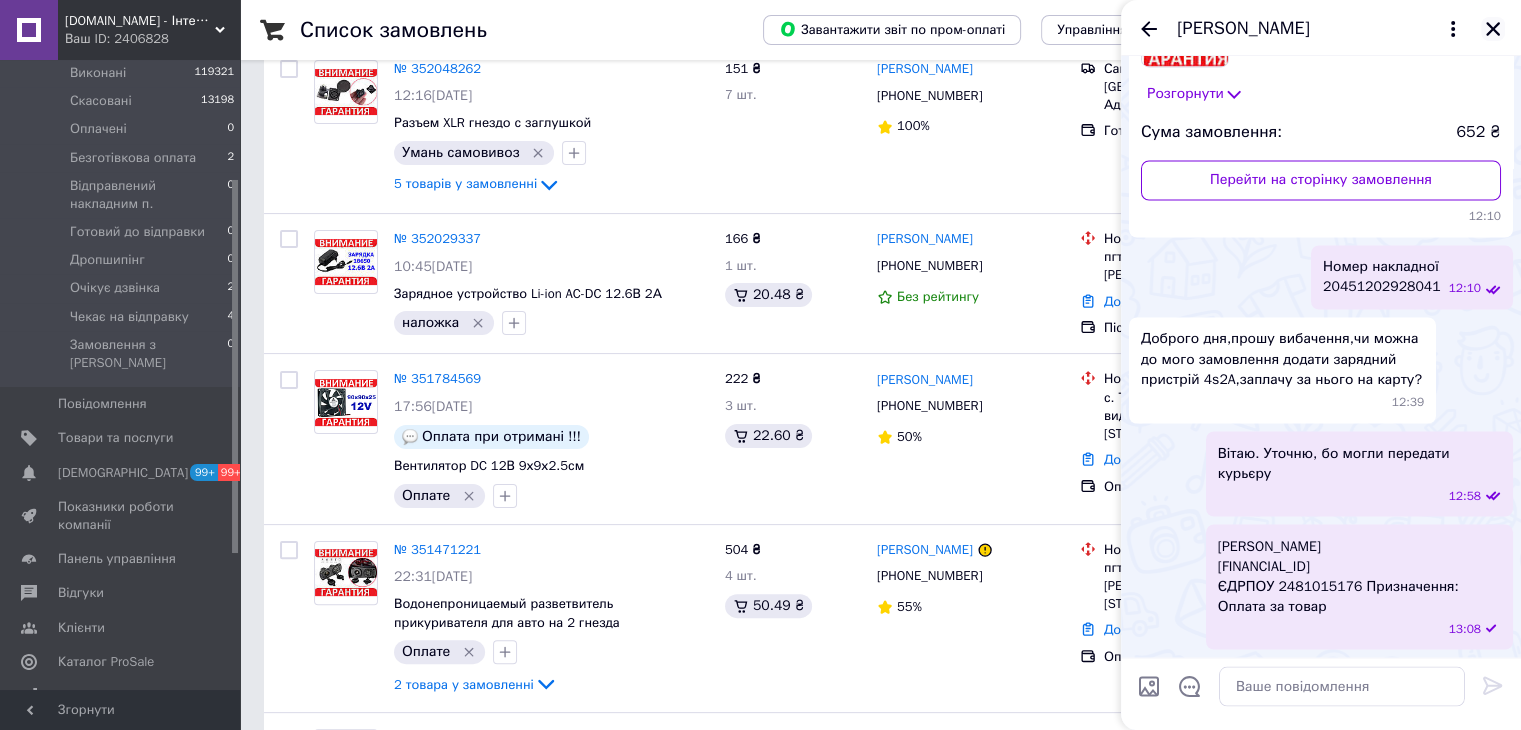 click 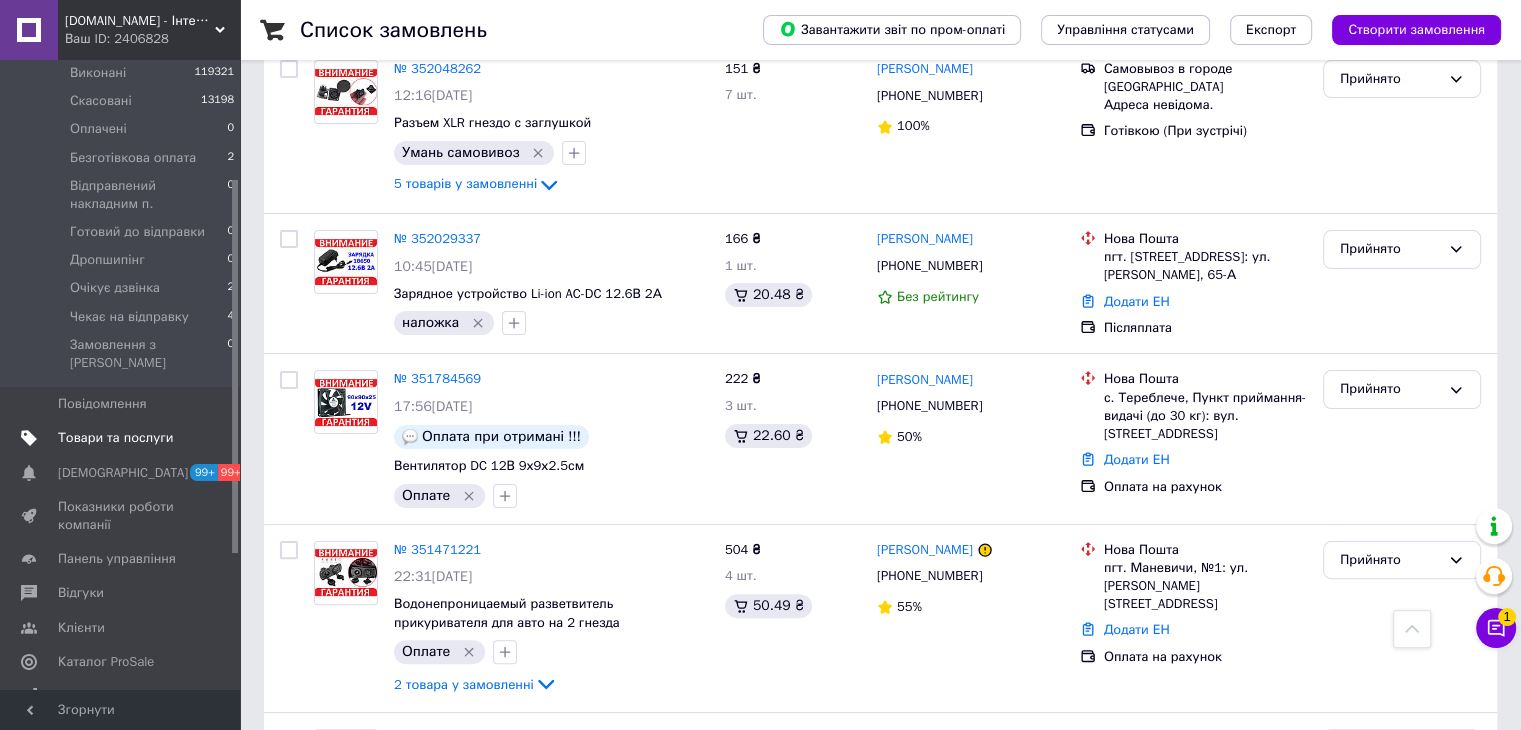 click on "Товари та послуги" at bounding box center [115, 438] 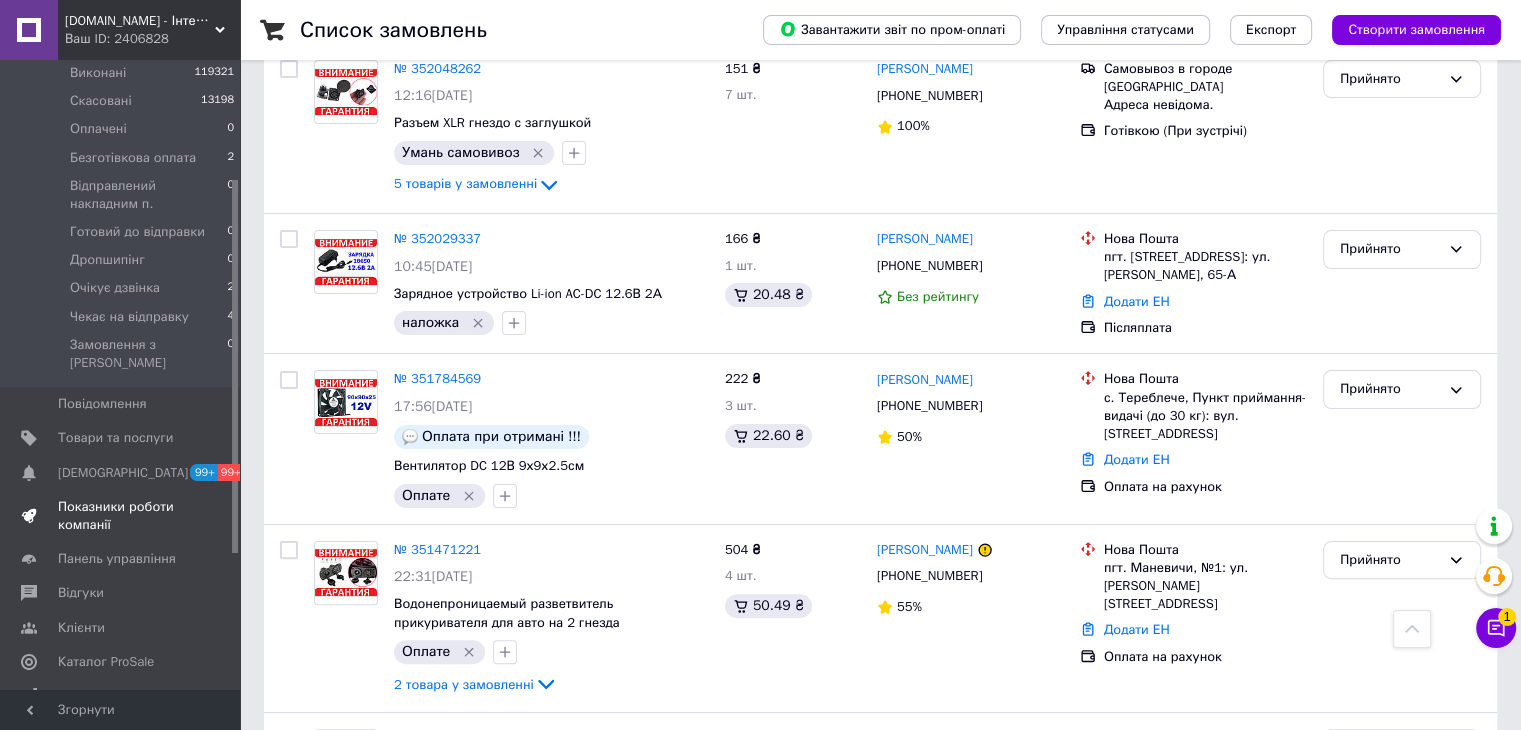 scroll, scrollTop: 0, scrollLeft: 0, axis: both 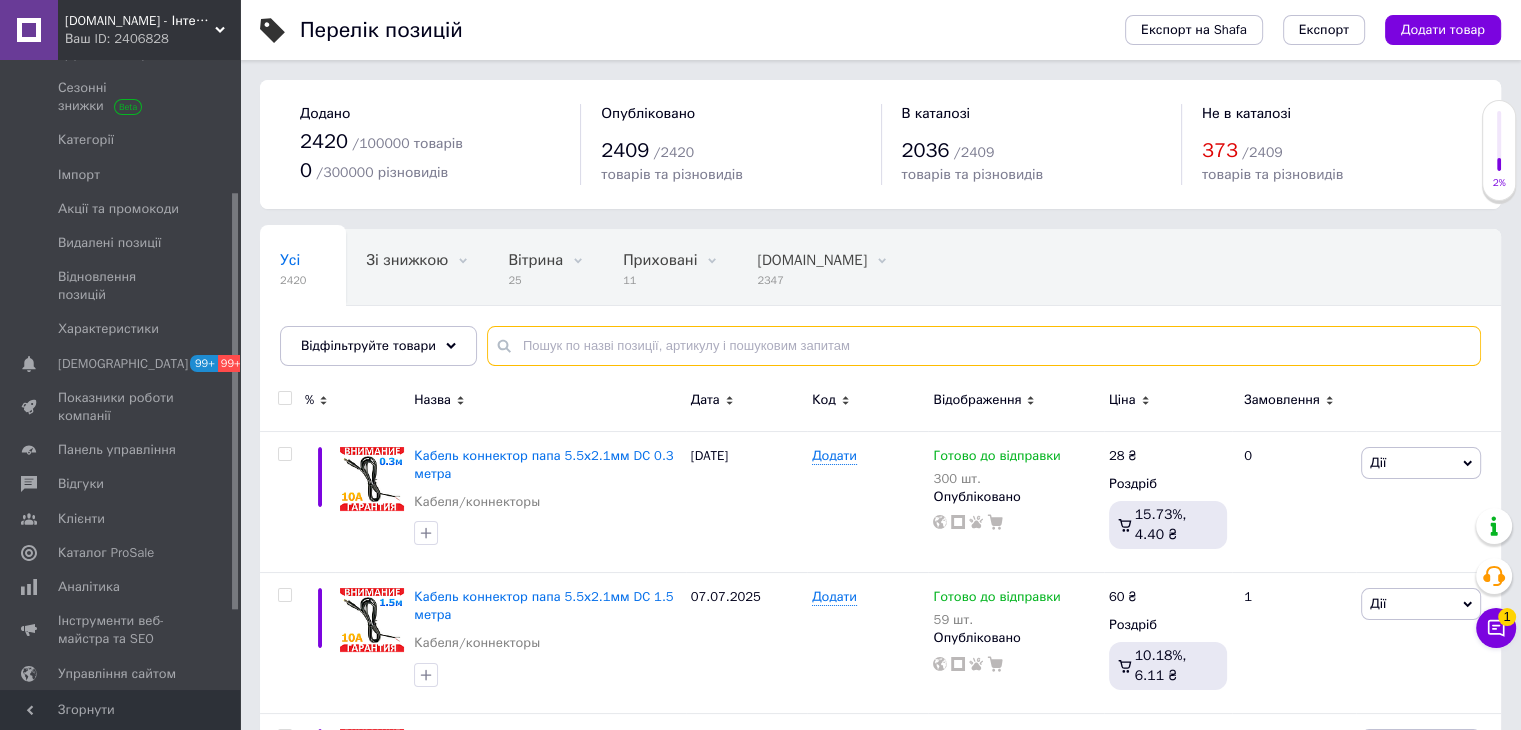 click at bounding box center [984, 346] 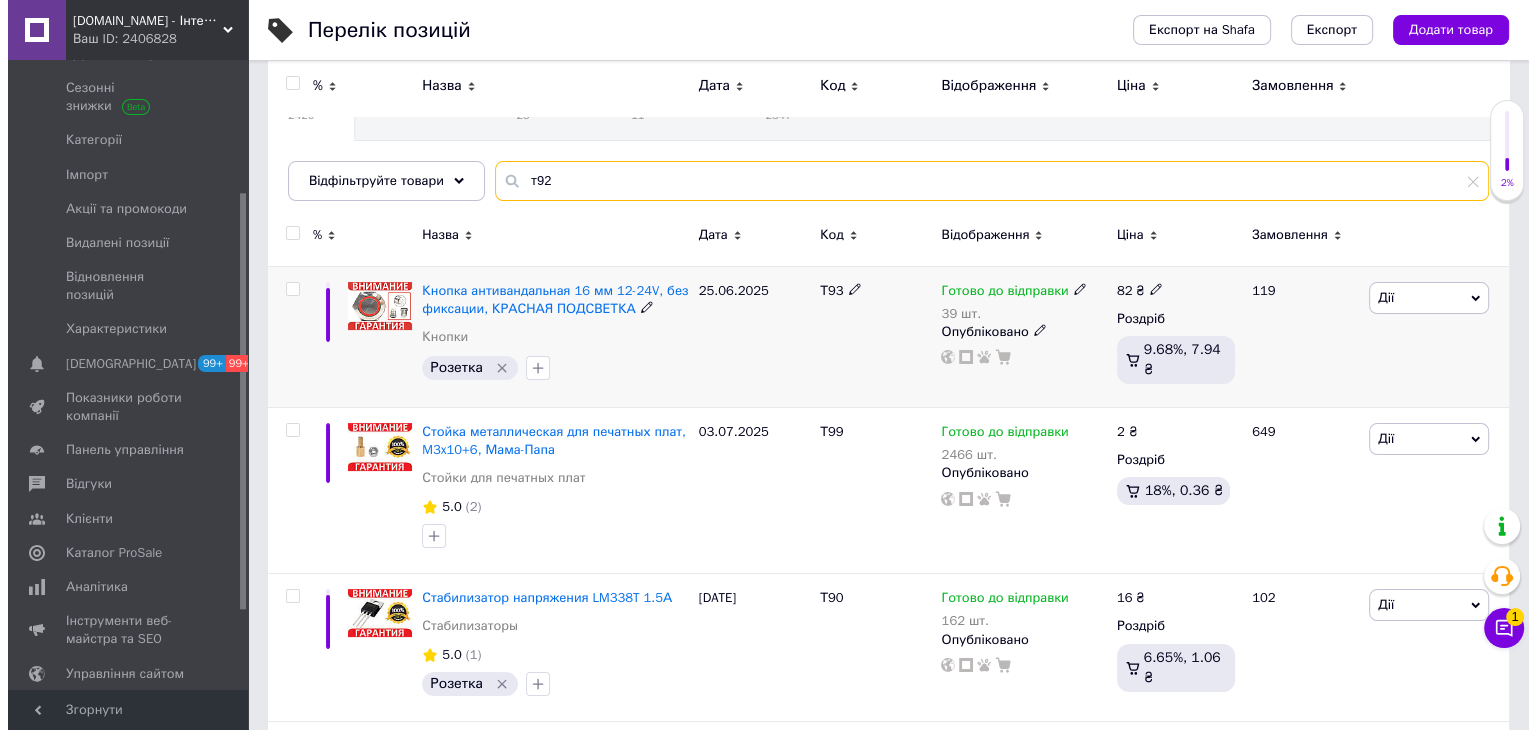scroll, scrollTop: 0, scrollLeft: 0, axis: both 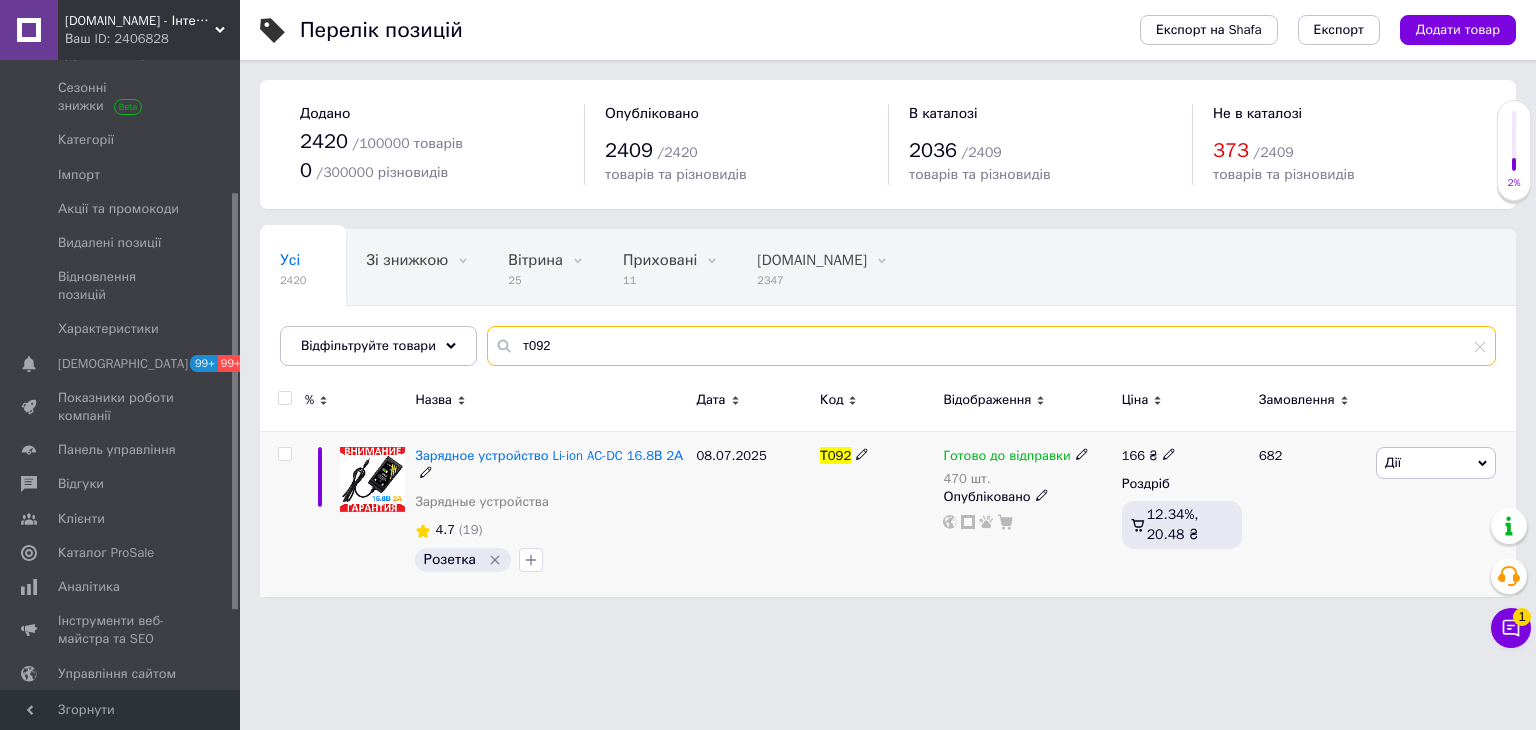 type on "т092" 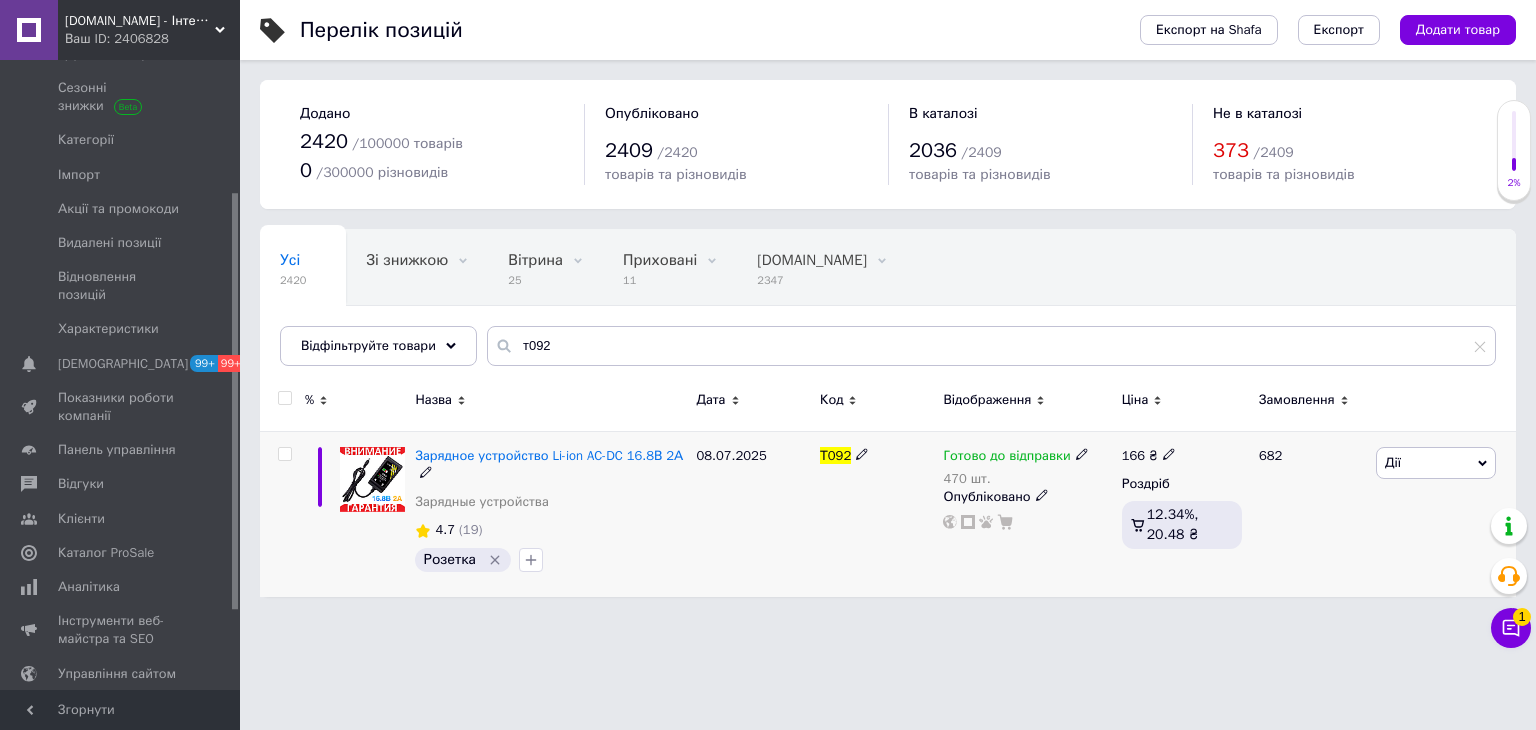 click 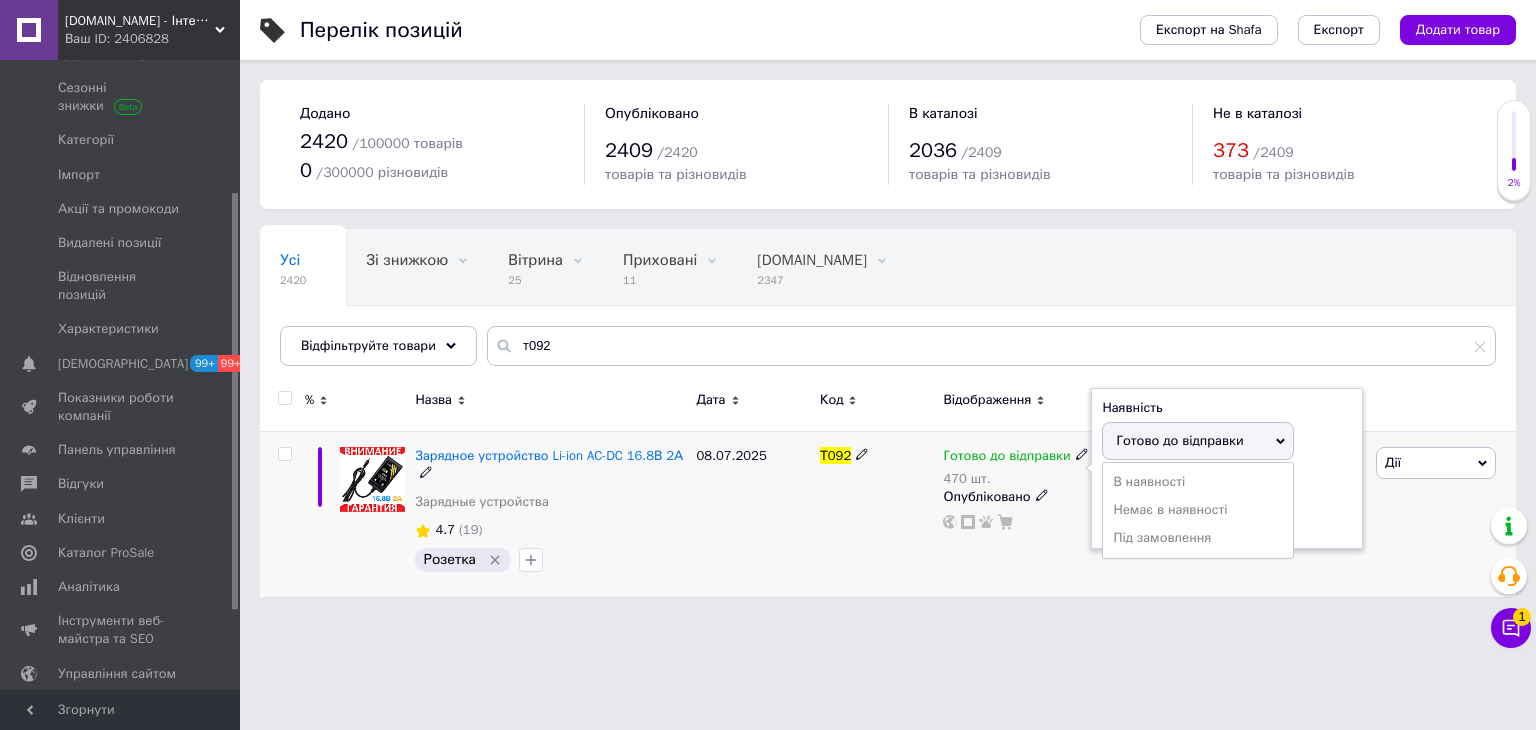 click on "Готово до відправки" at bounding box center (1179, 440) 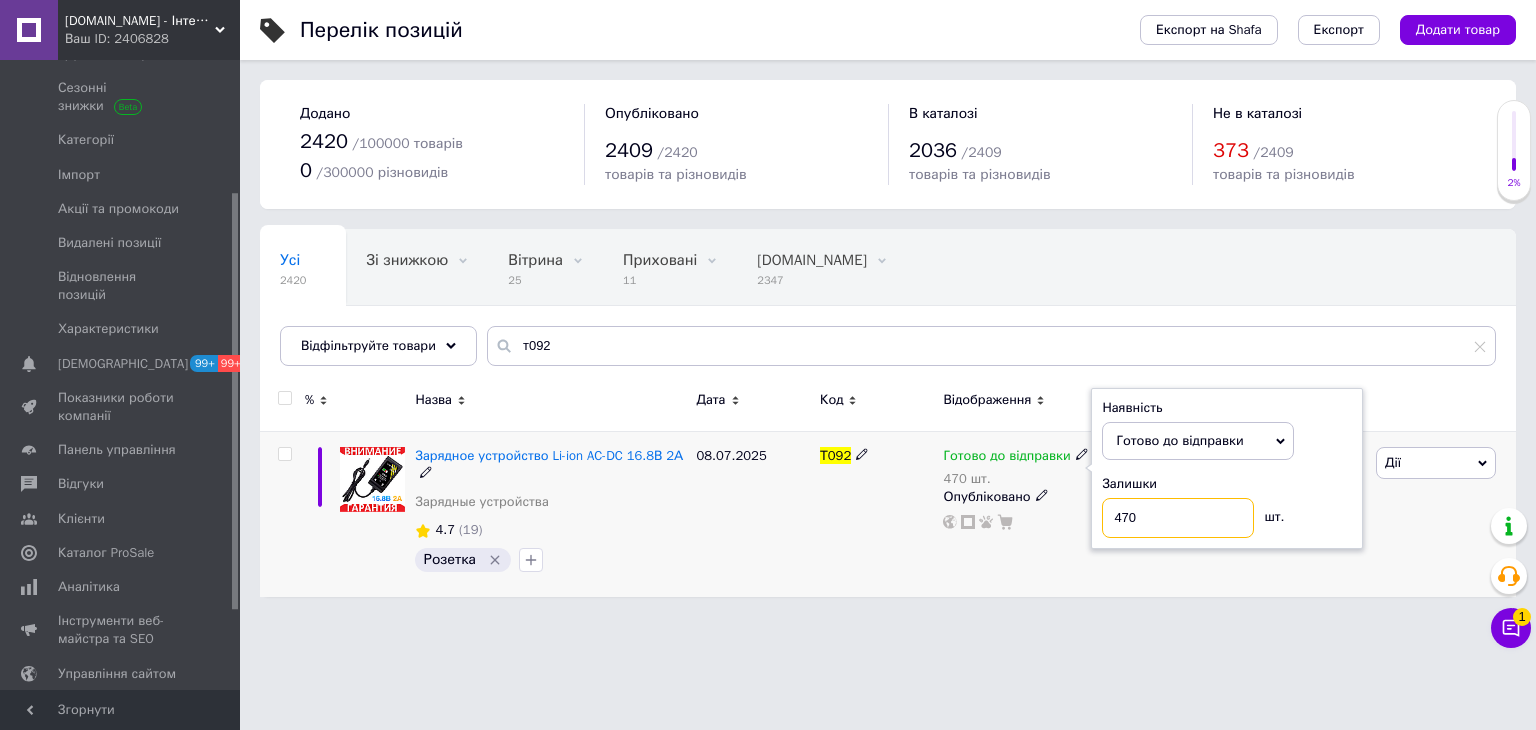 click on "470" at bounding box center [1178, 518] 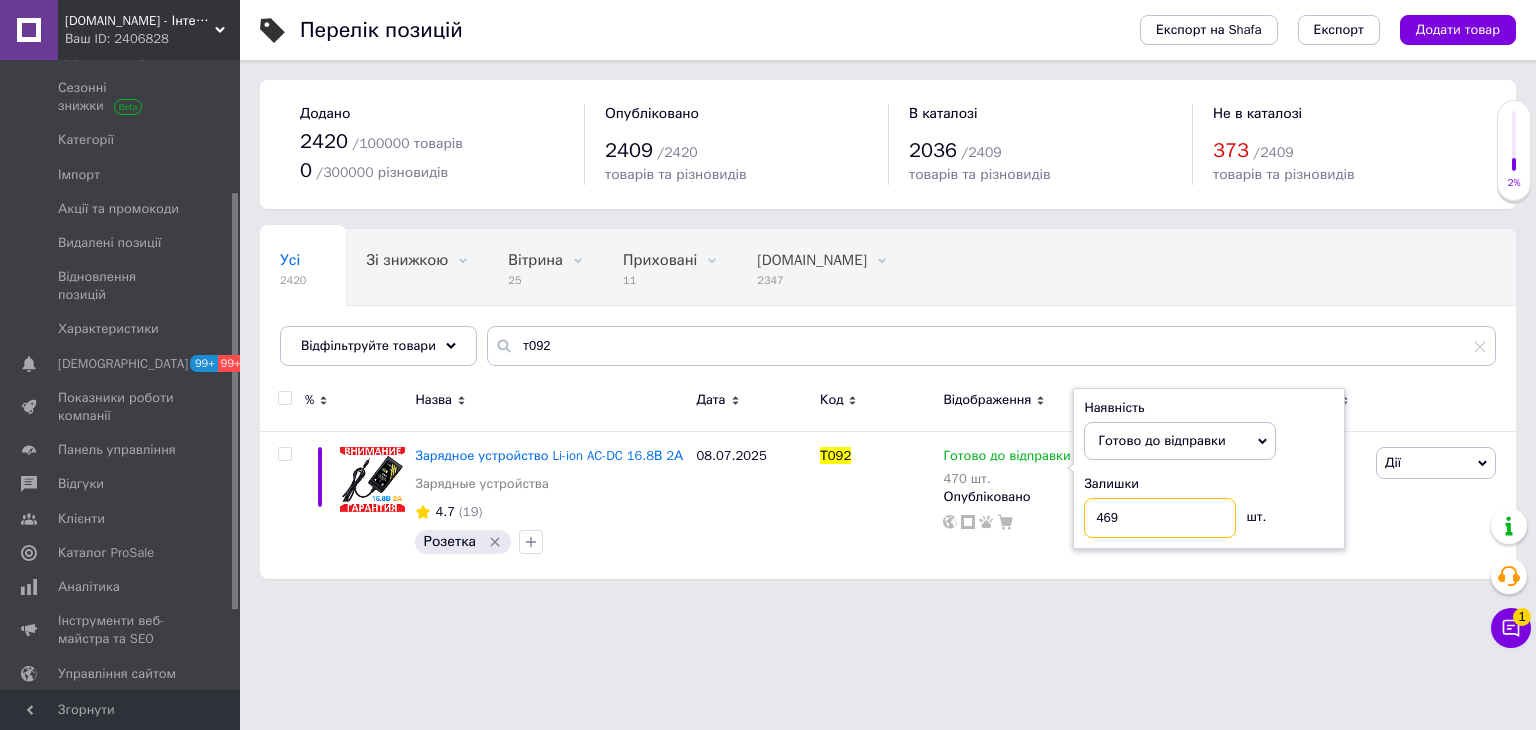 type on "469" 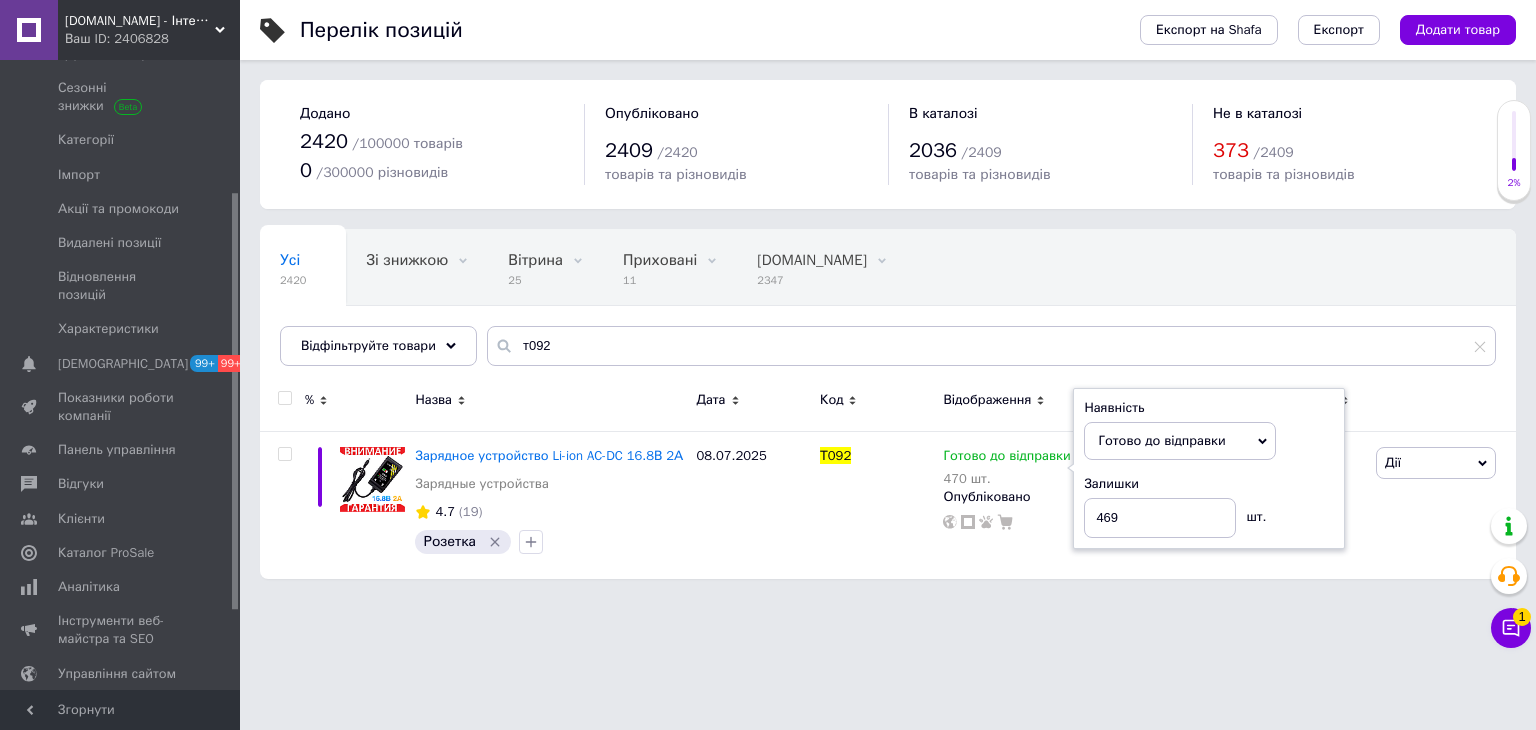 click on "FreeBuy.in.ua - Інтернет-магазин Ваш ID: 2406828 Сайт FreeBuy.in.ua - Інтернет-магазин Кабінет покупця Перевірити стан системи Сторінка на порталі Довідка Вийти Замовлення та повідомлення 0 0 Товари та послуги Позиції Групи та добірки Сезонні знижки Категорії Імпорт Акції та промокоди Видалені позиції Відновлення позицій Характеристики Сповіщення 99+ 99+ Показники роботи компанії Панель управління Відгуки Клієнти Каталог ProSale Аналітика Інструменти веб-майстра та SEO Управління сайтом Гаманець компанії Маркет Prom топ 2420   /" at bounding box center [768, 299] 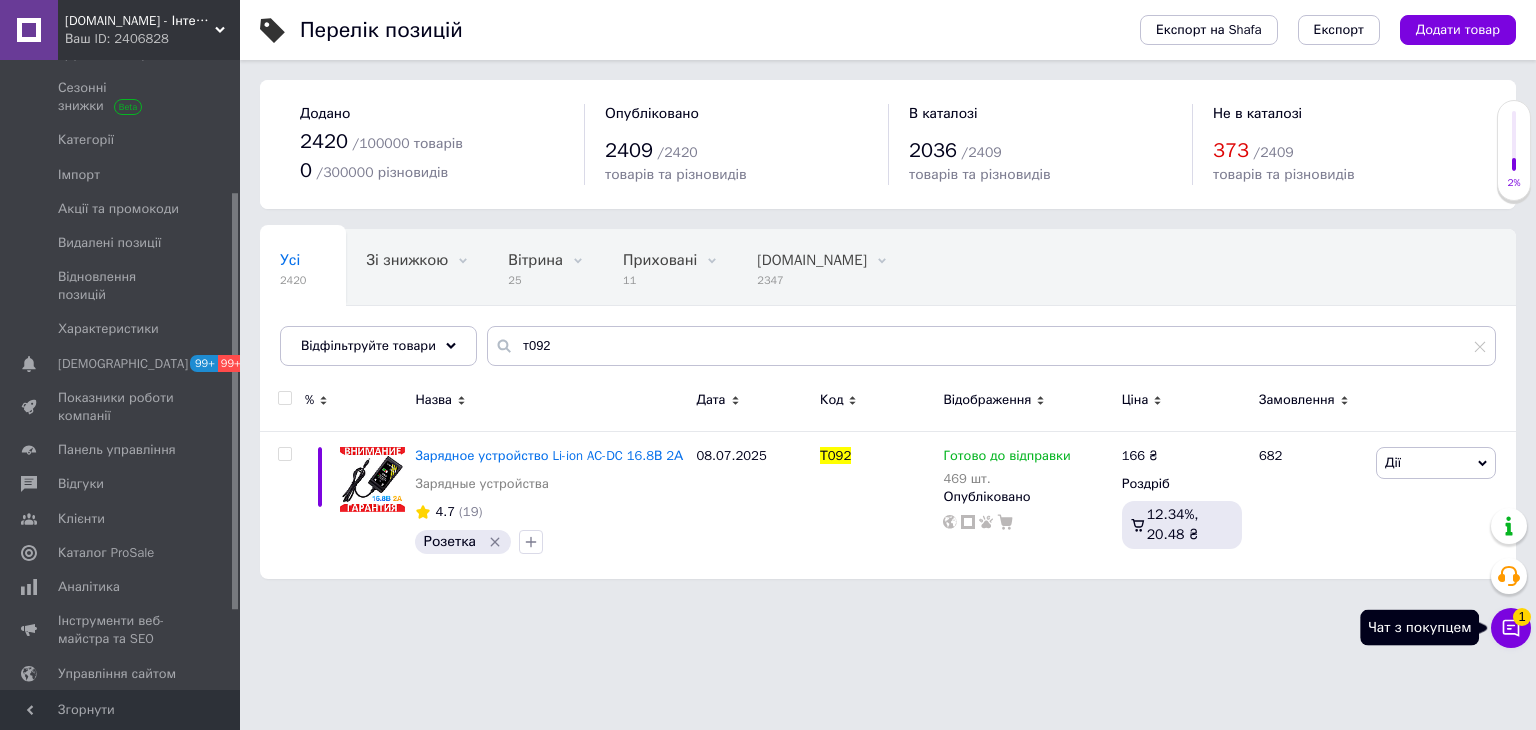 click 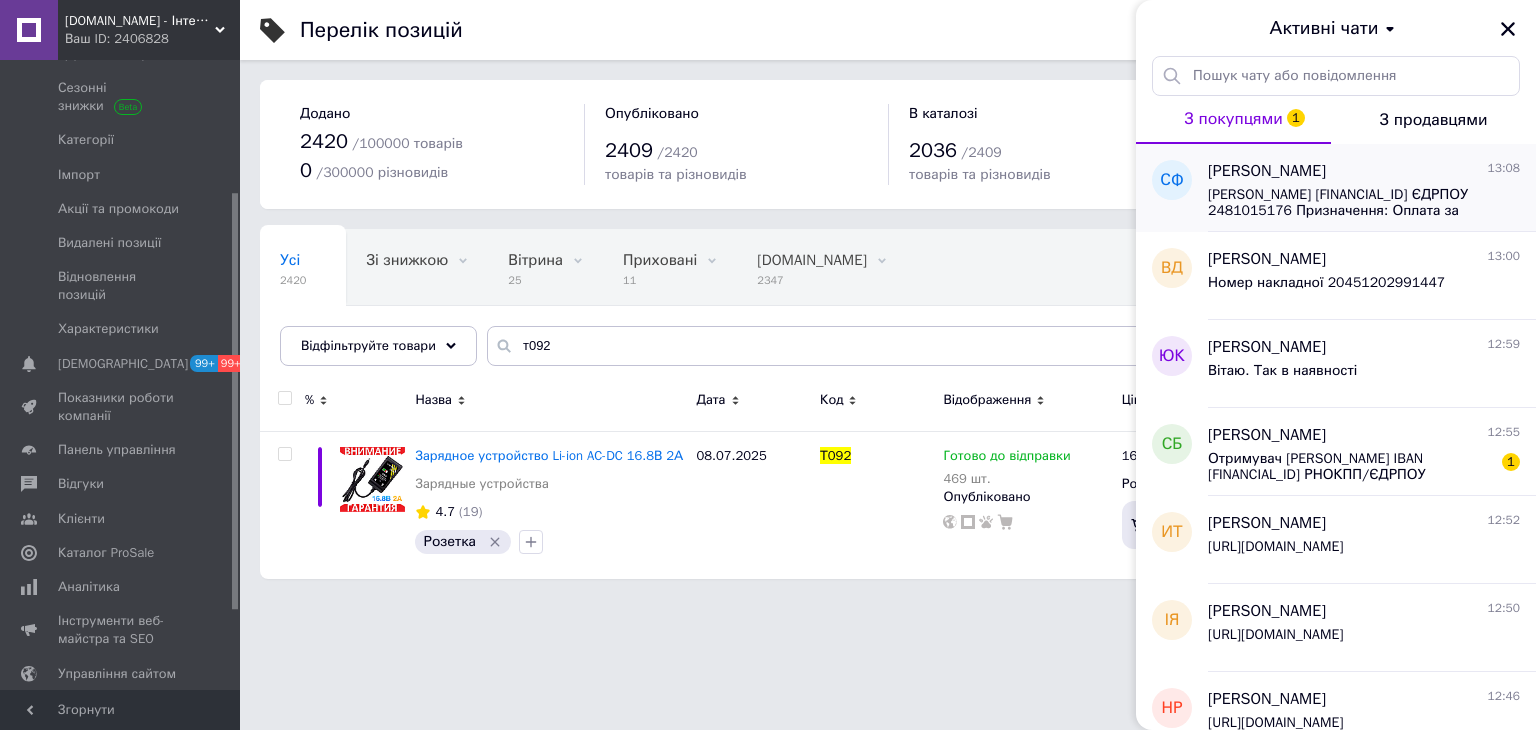 click on "ФОП Войцеховський Андрій Анатолійович
UA543220010000026003340141740
ЄДРПОУ 2481015176 Призначення: Оплата за товар" at bounding box center [1350, 203] 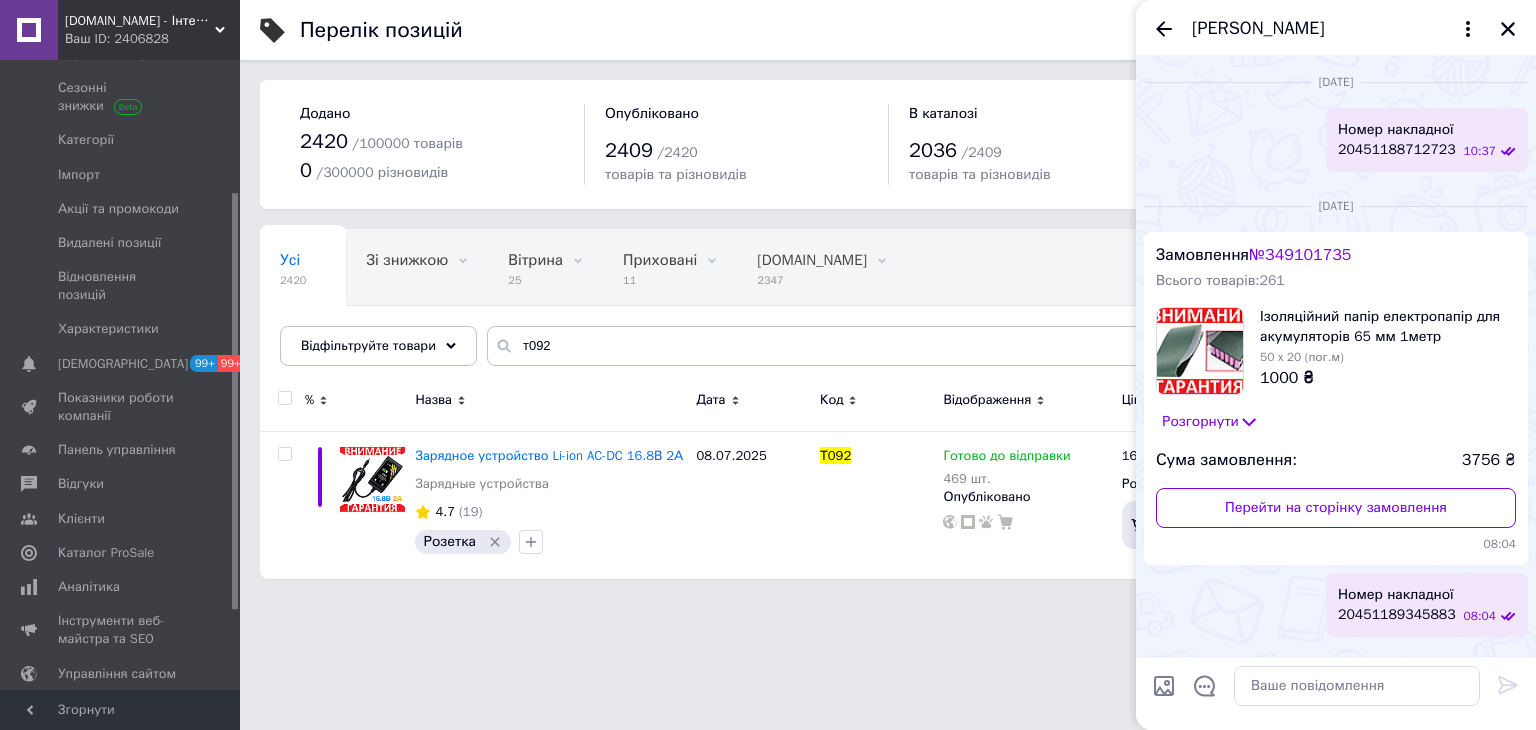 scroll, scrollTop: 3697, scrollLeft: 0, axis: vertical 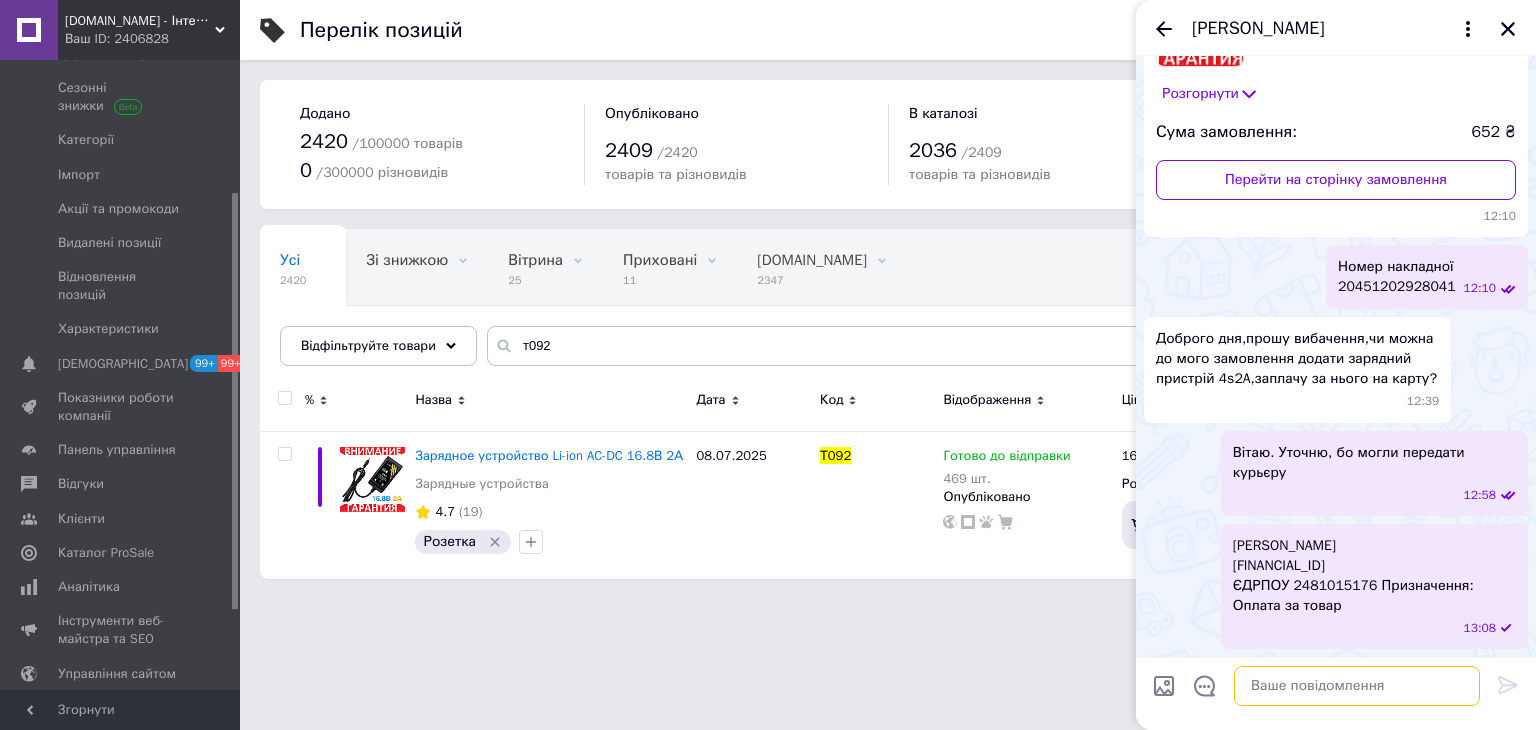 drag, startPoint x: 1268, startPoint y: 685, endPoint x: 1319, endPoint y: 680, distance: 51.24451 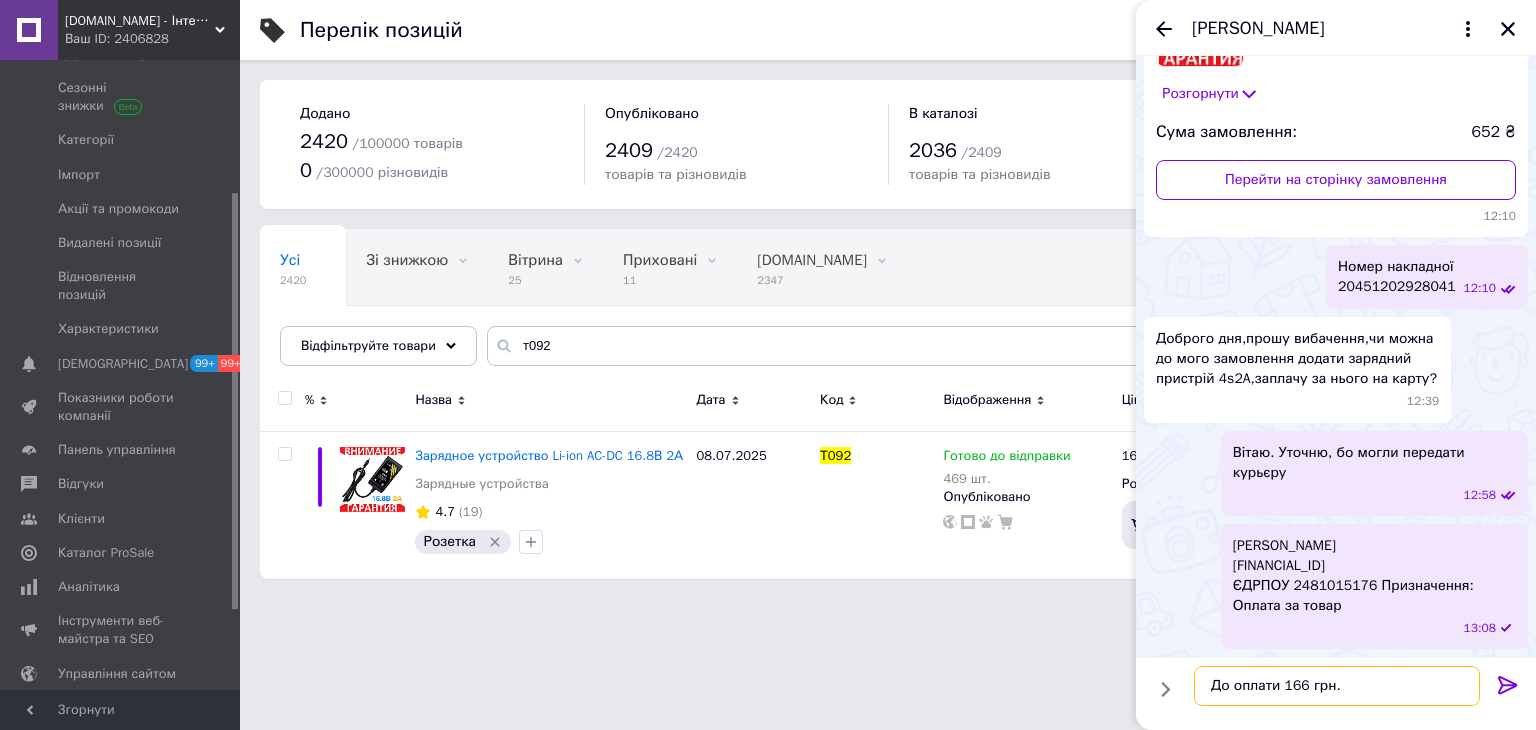 type on "До оплати 166 грн." 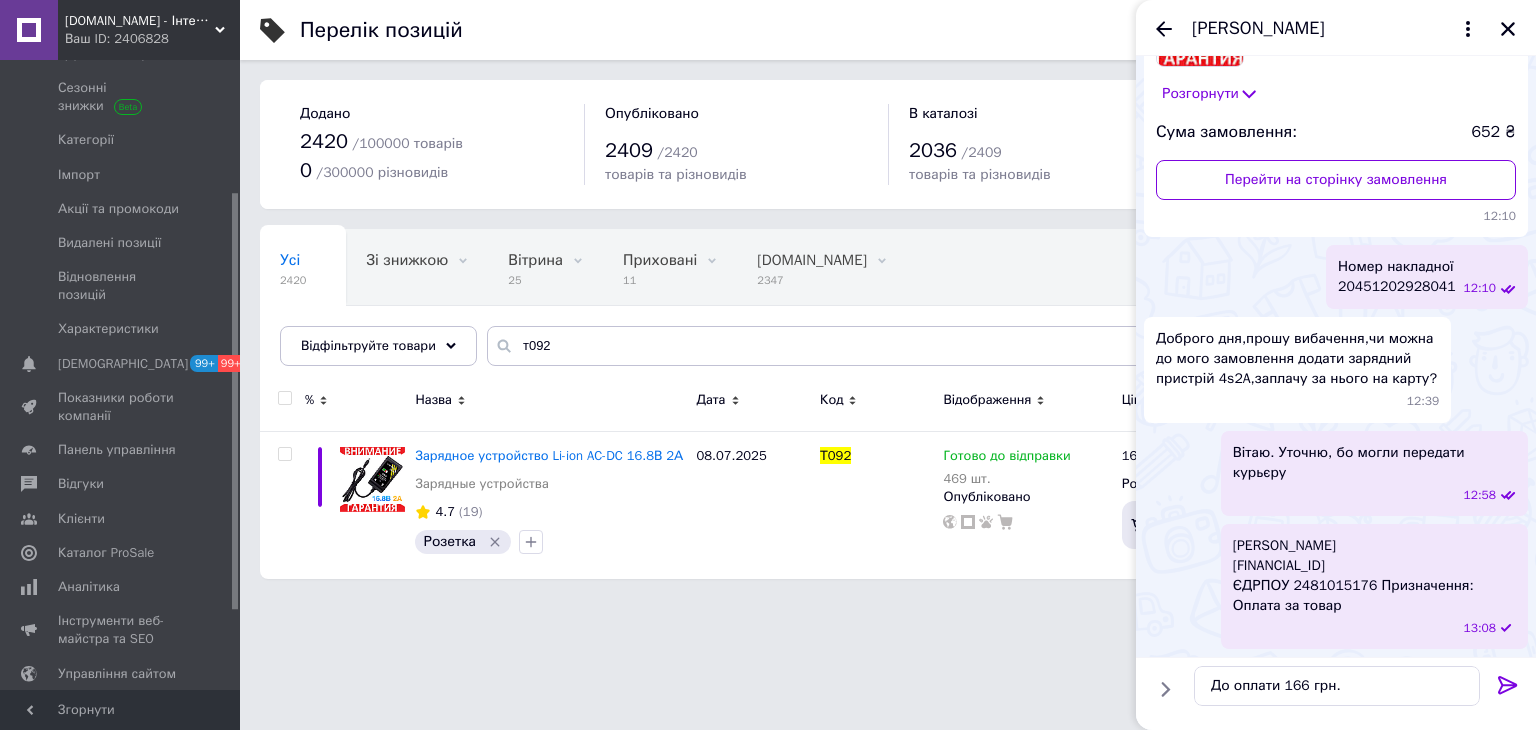 click 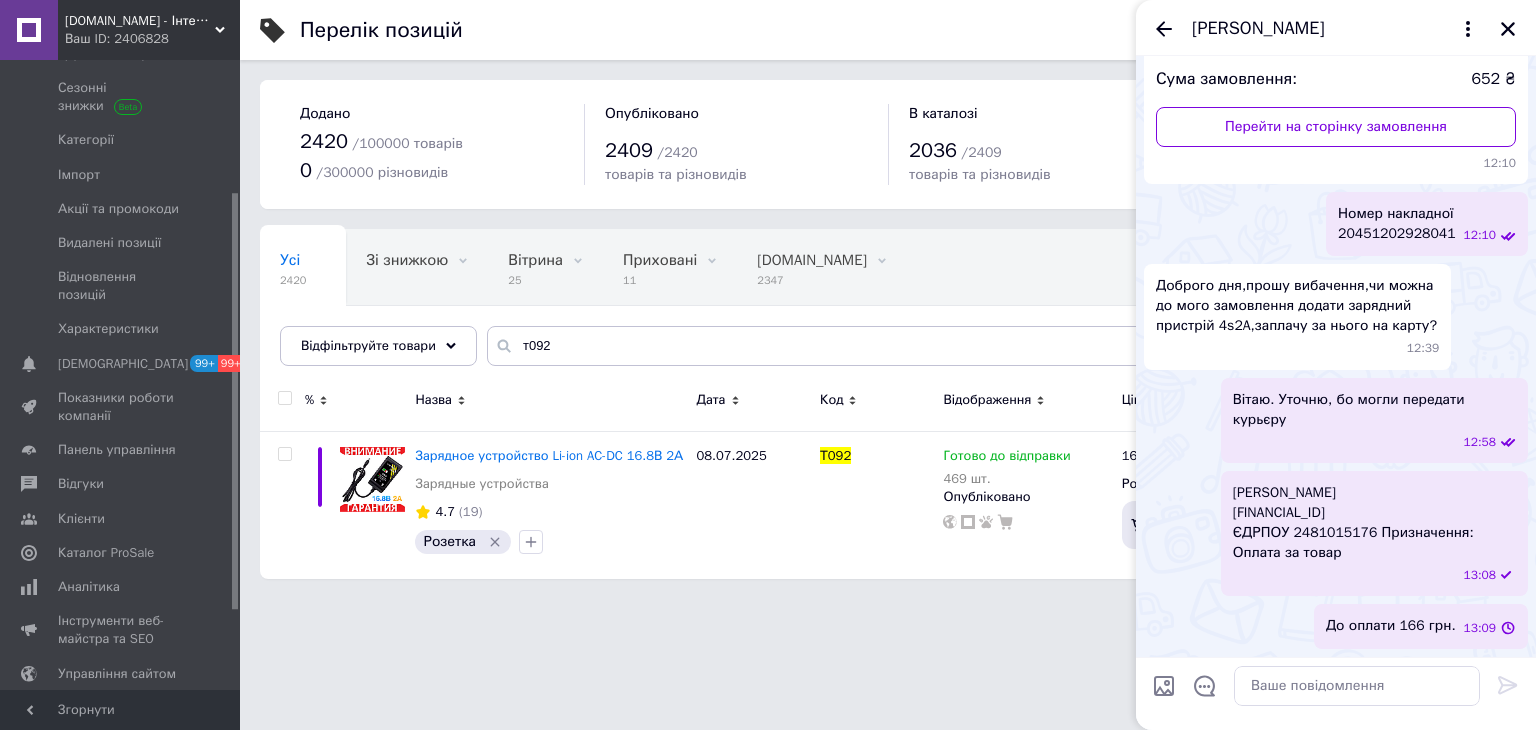 scroll, scrollTop: 3751, scrollLeft: 0, axis: vertical 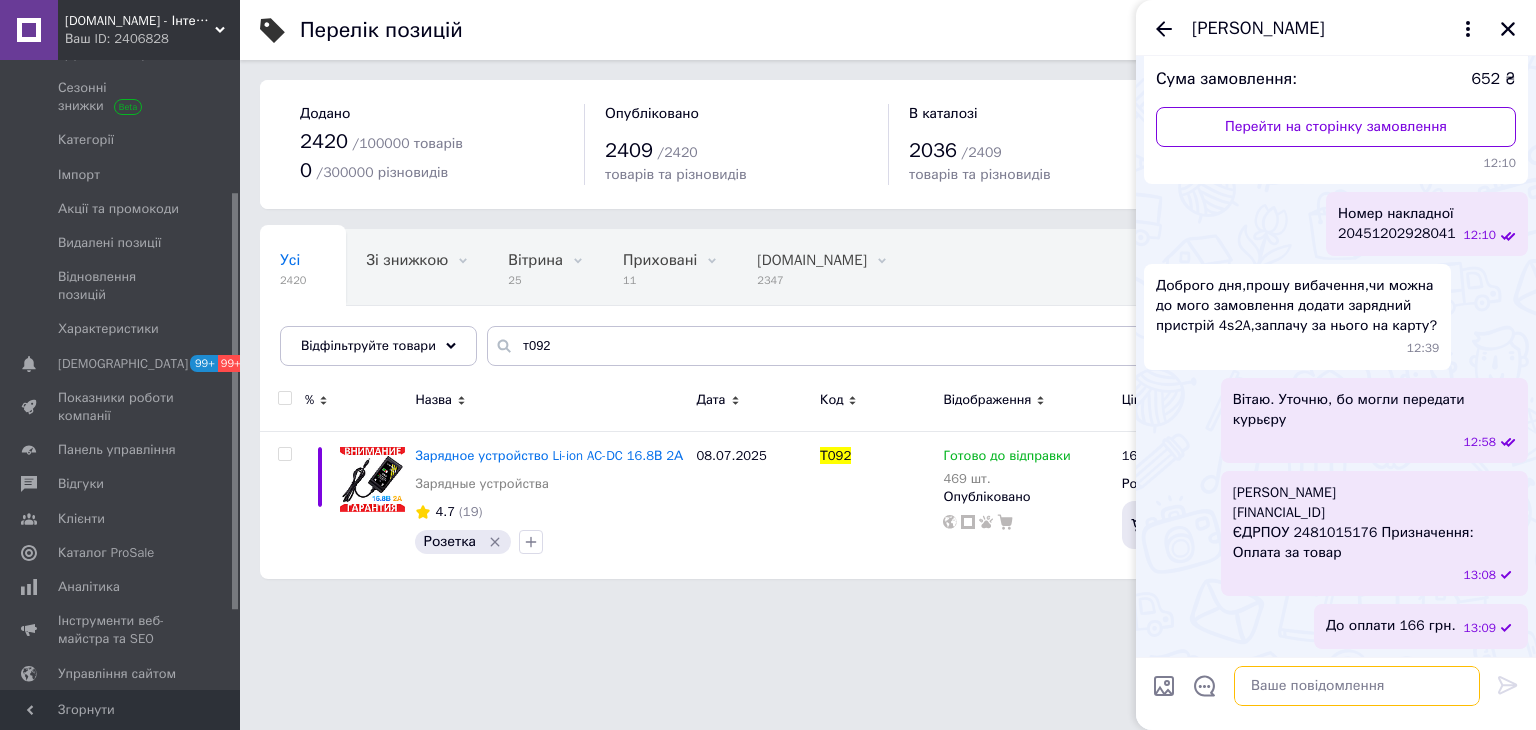 click at bounding box center [1357, 686] 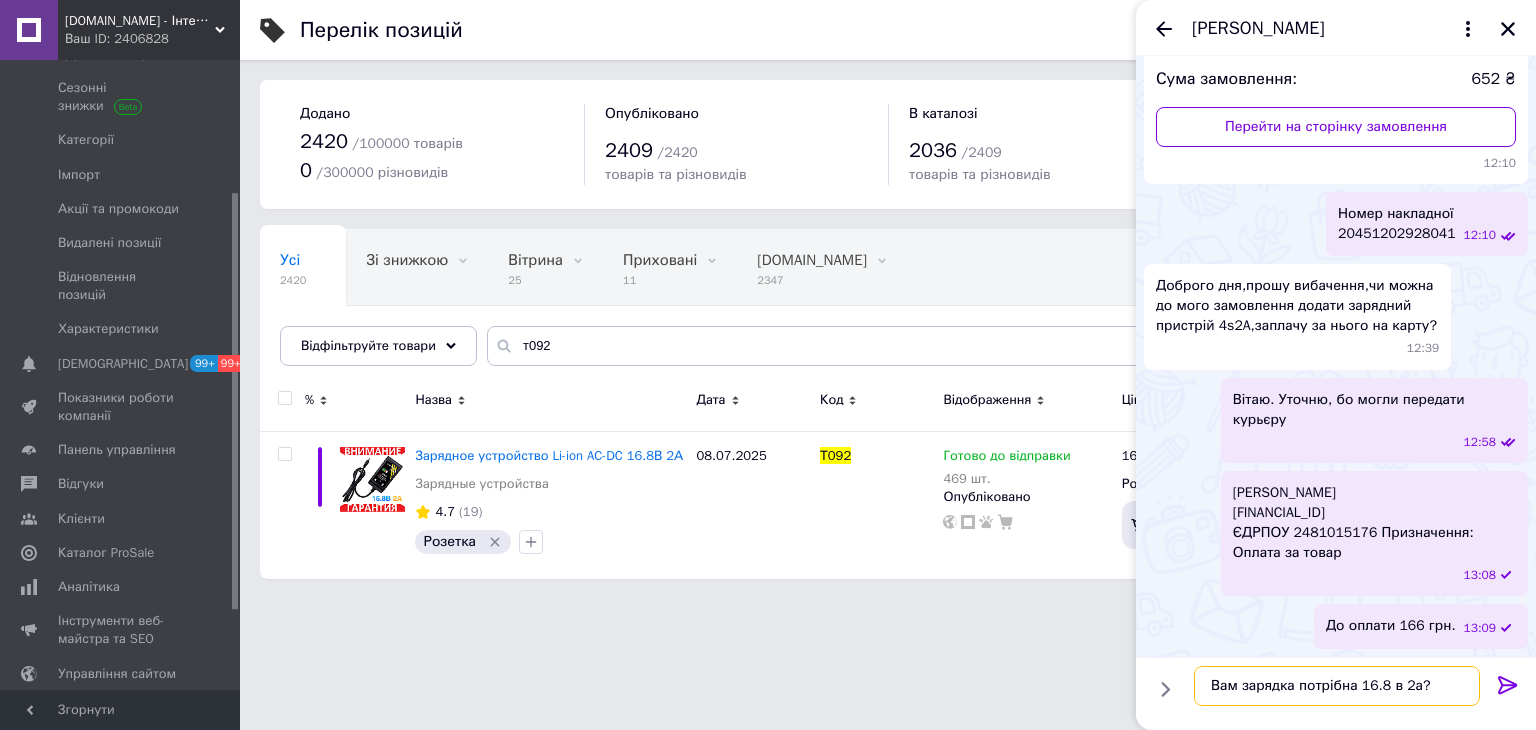type on "Вам зарядка потрібна 16.8 в 2а?" 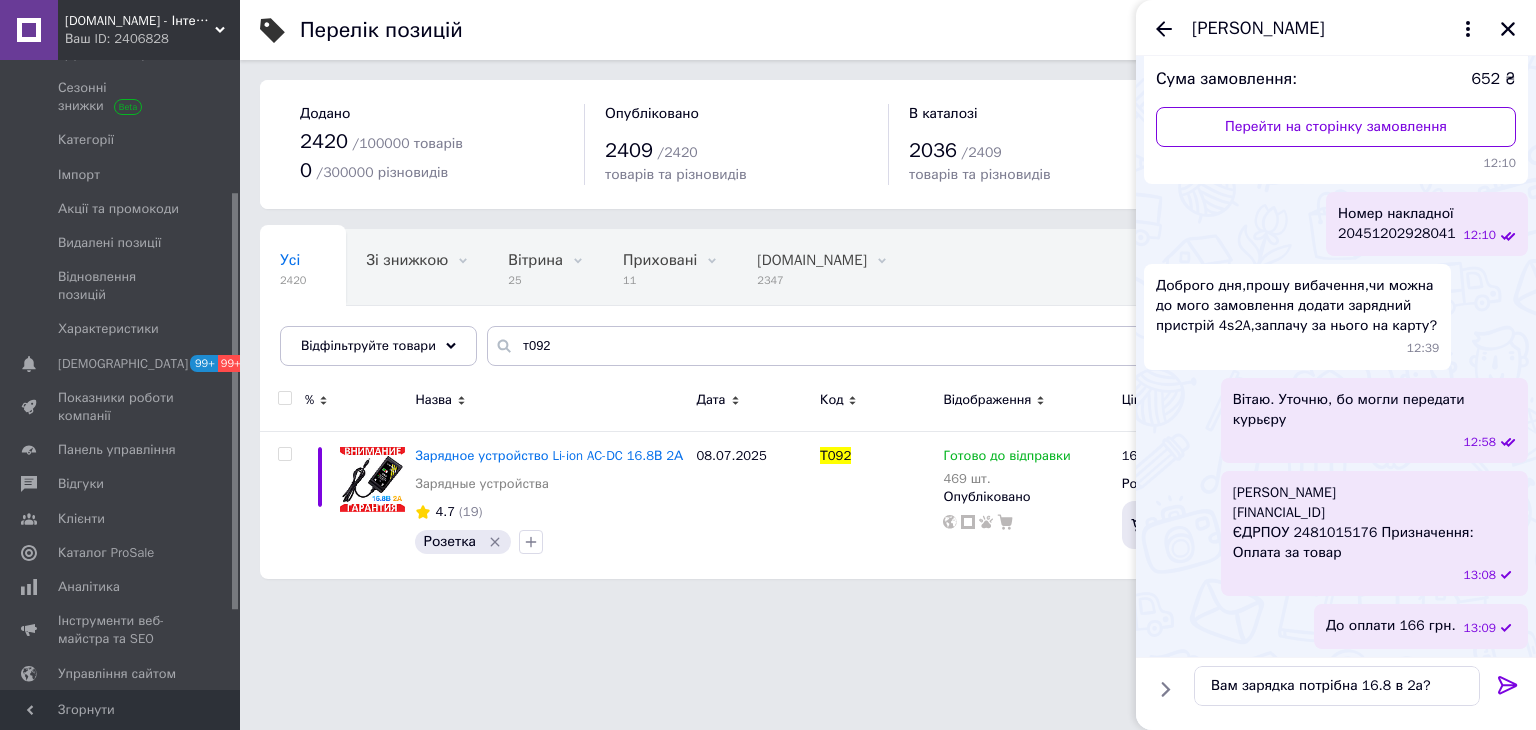 click at bounding box center (1508, 689) 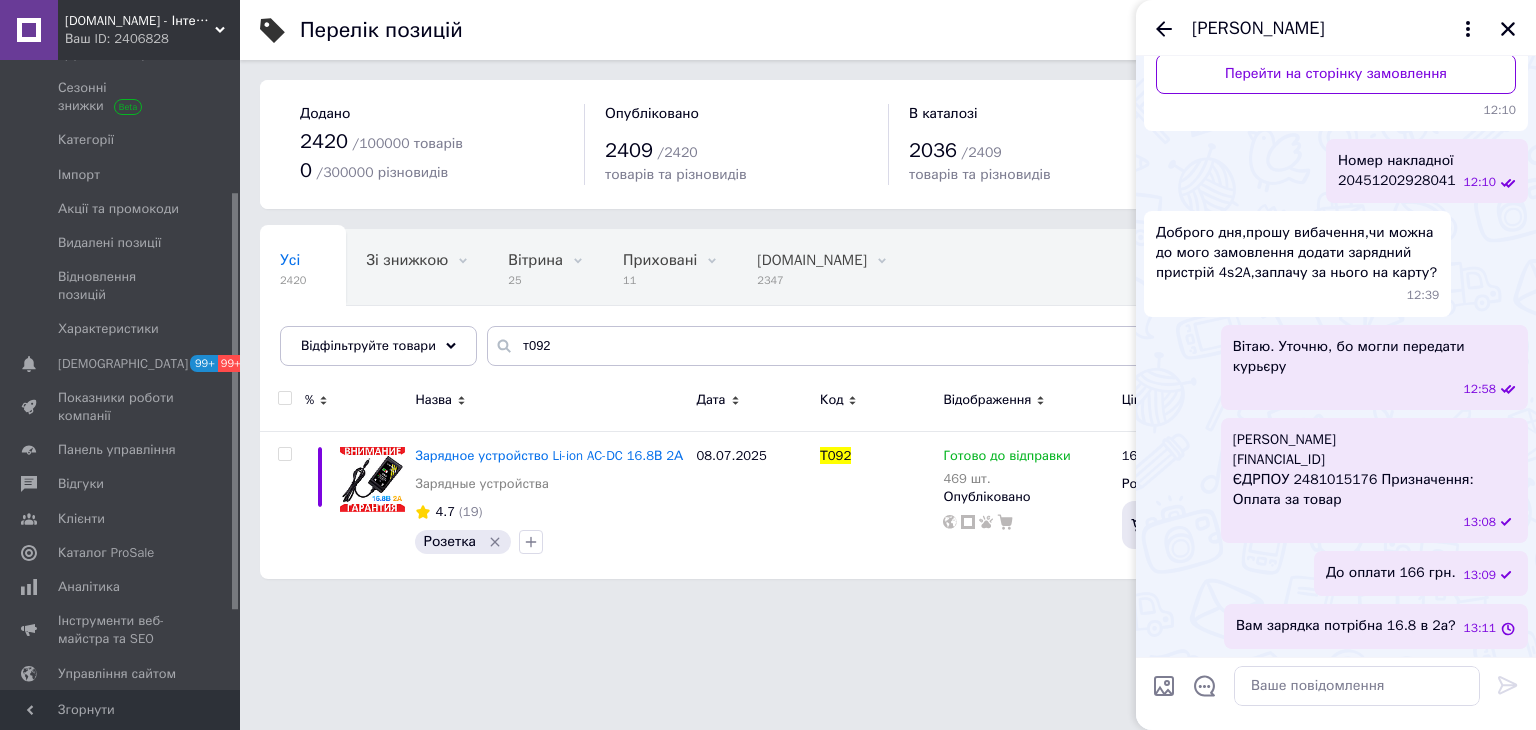 scroll, scrollTop: 3804, scrollLeft: 0, axis: vertical 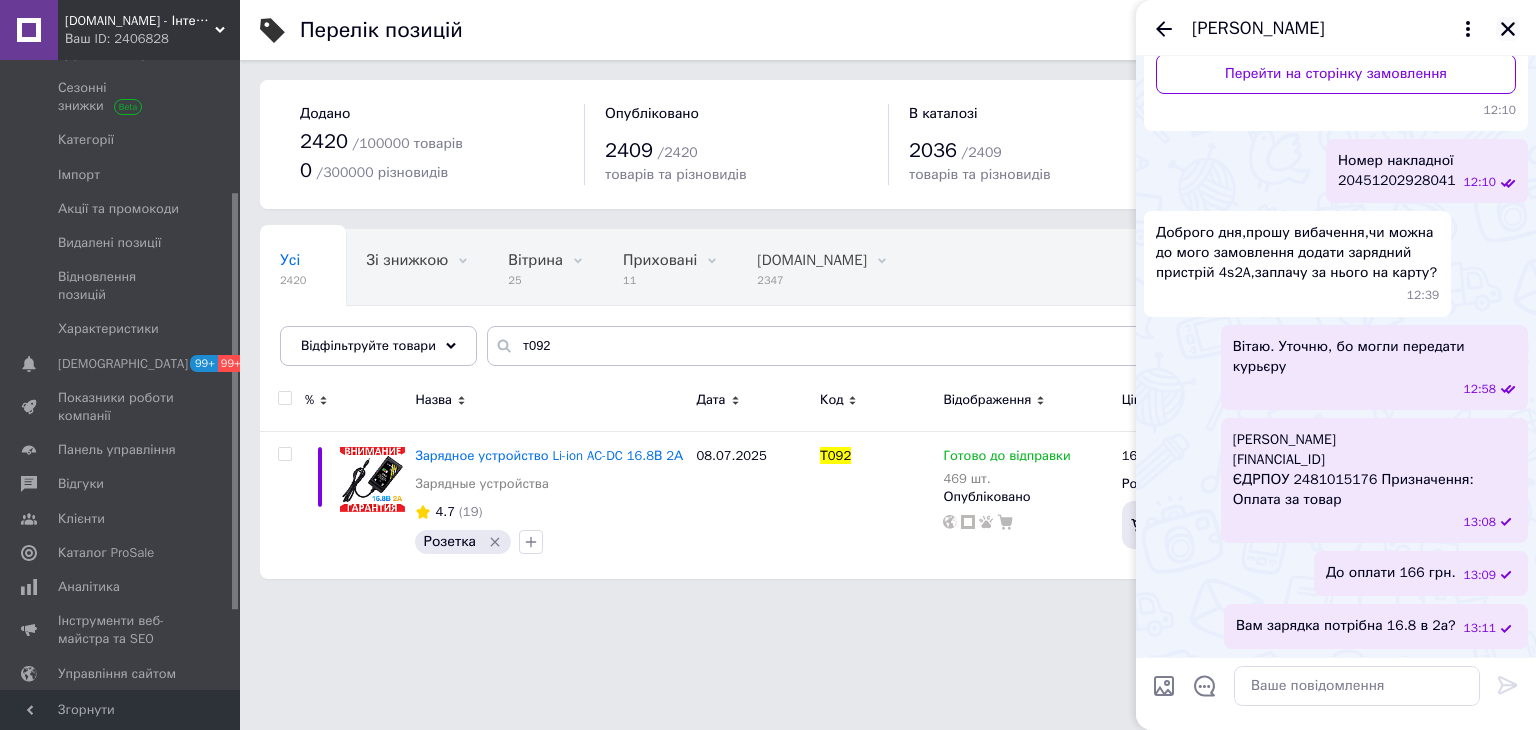click 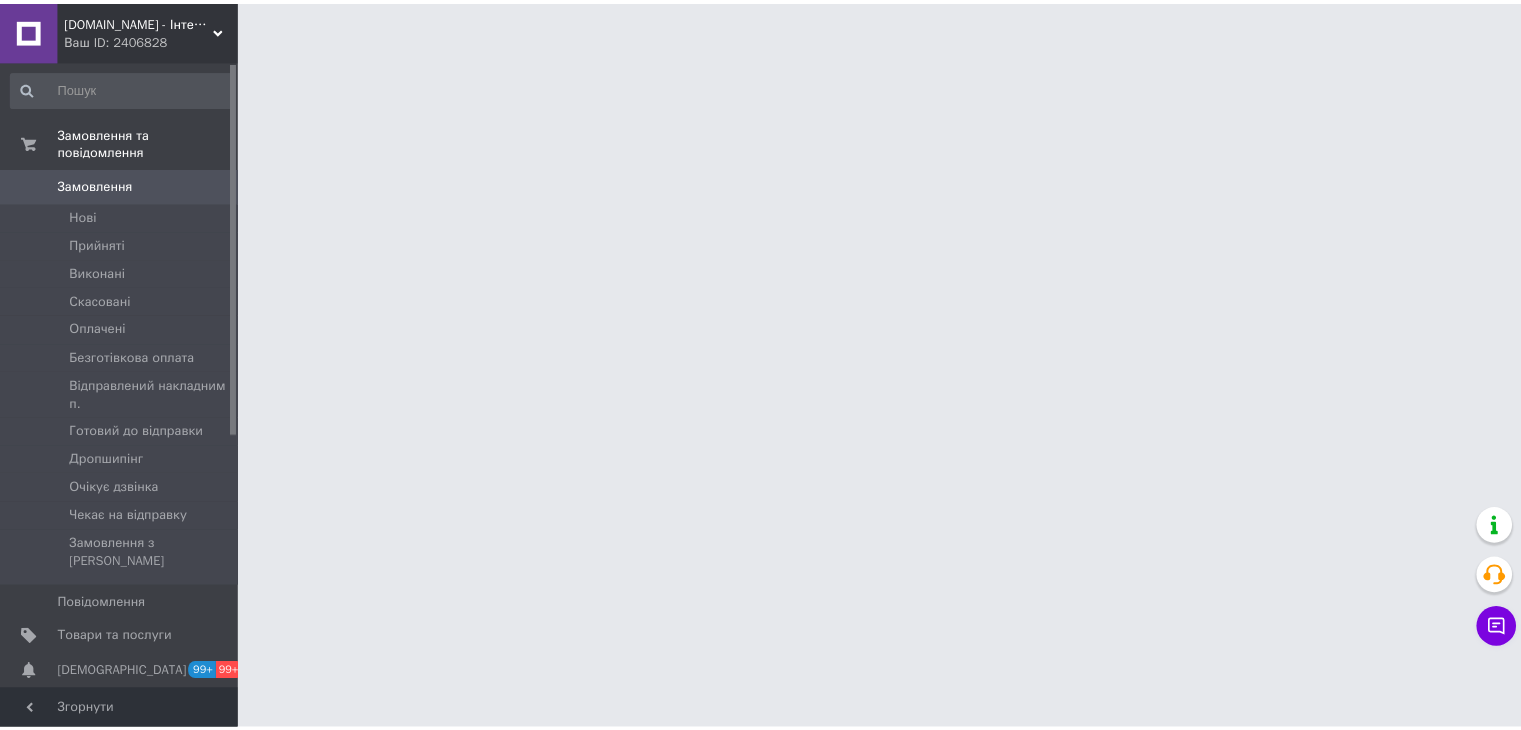 scroll, scrollTop: 0, scrollLeft: 0, axis: both 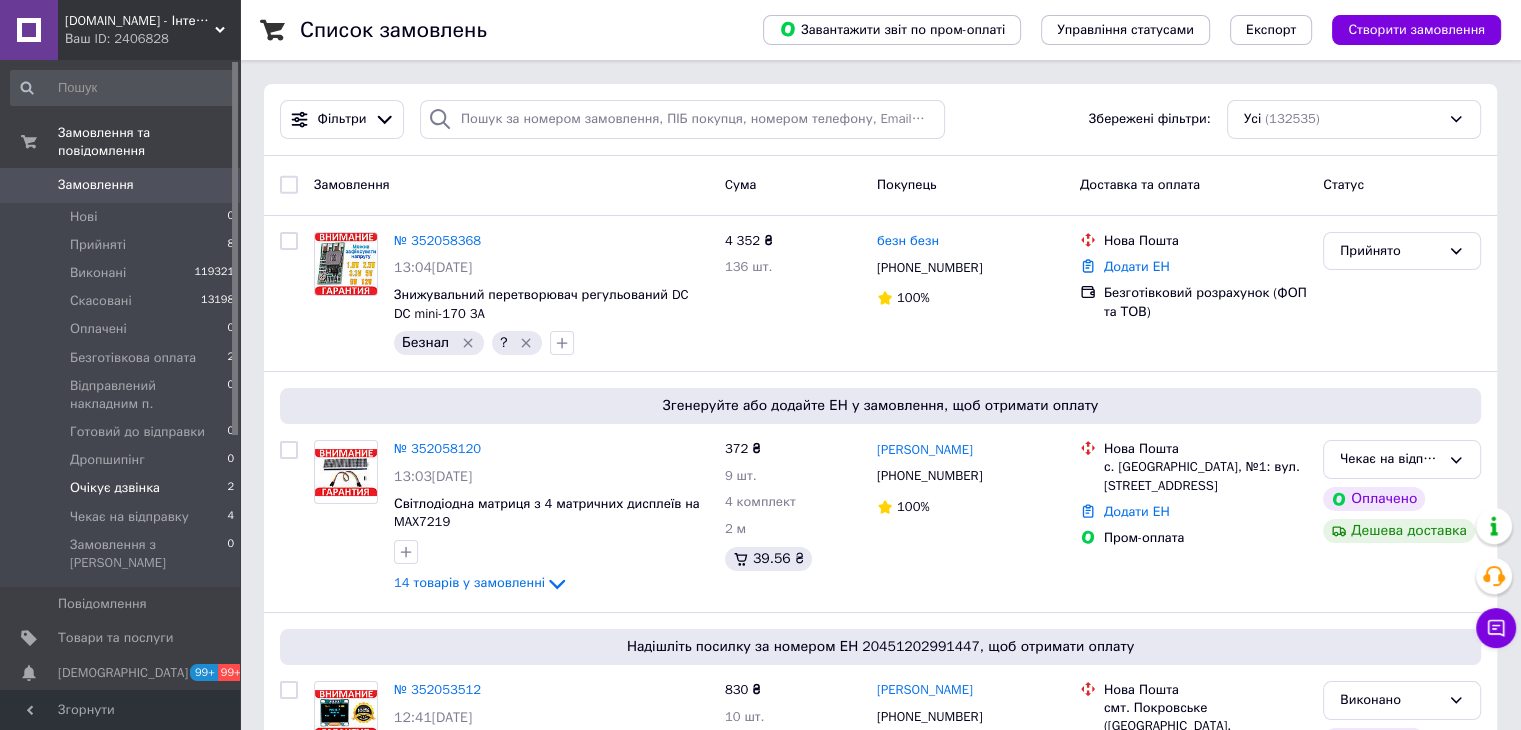 click on "Очікує дзвінка" at bounding box center [115, 488] 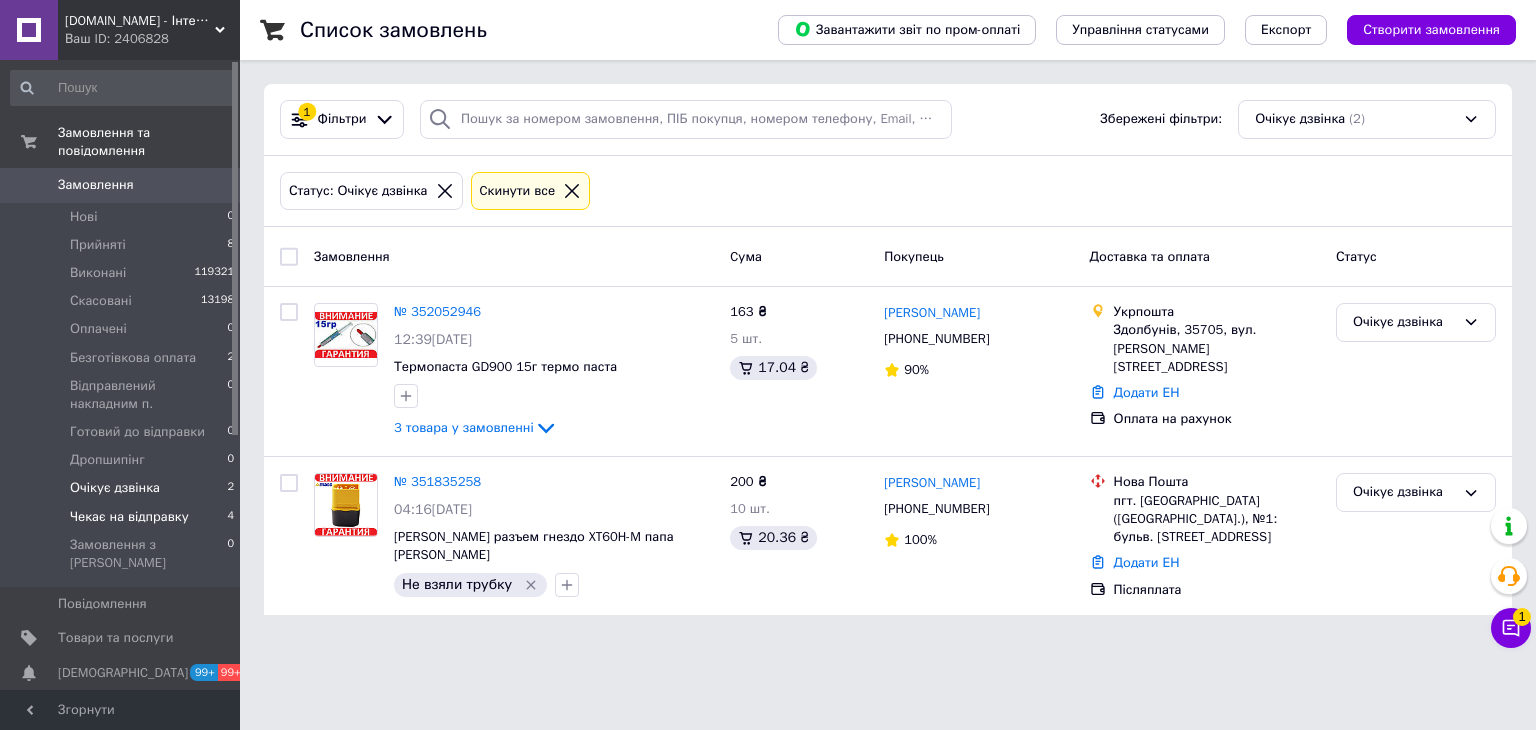 click on "Чекає на відправку" at bounding box center (129, 517) 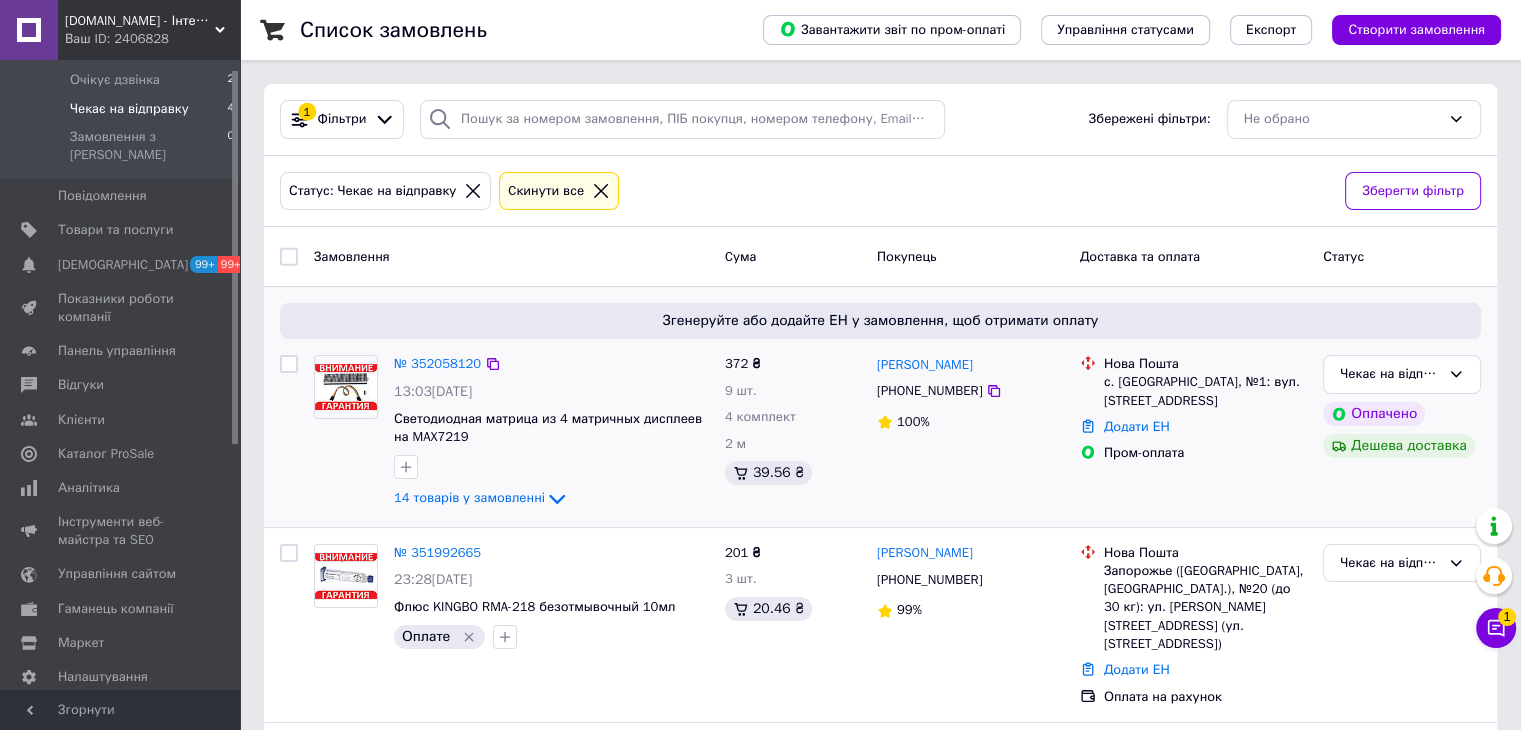 scroll, scrollTop: 428, scrollLeft: 0, axis: vertical 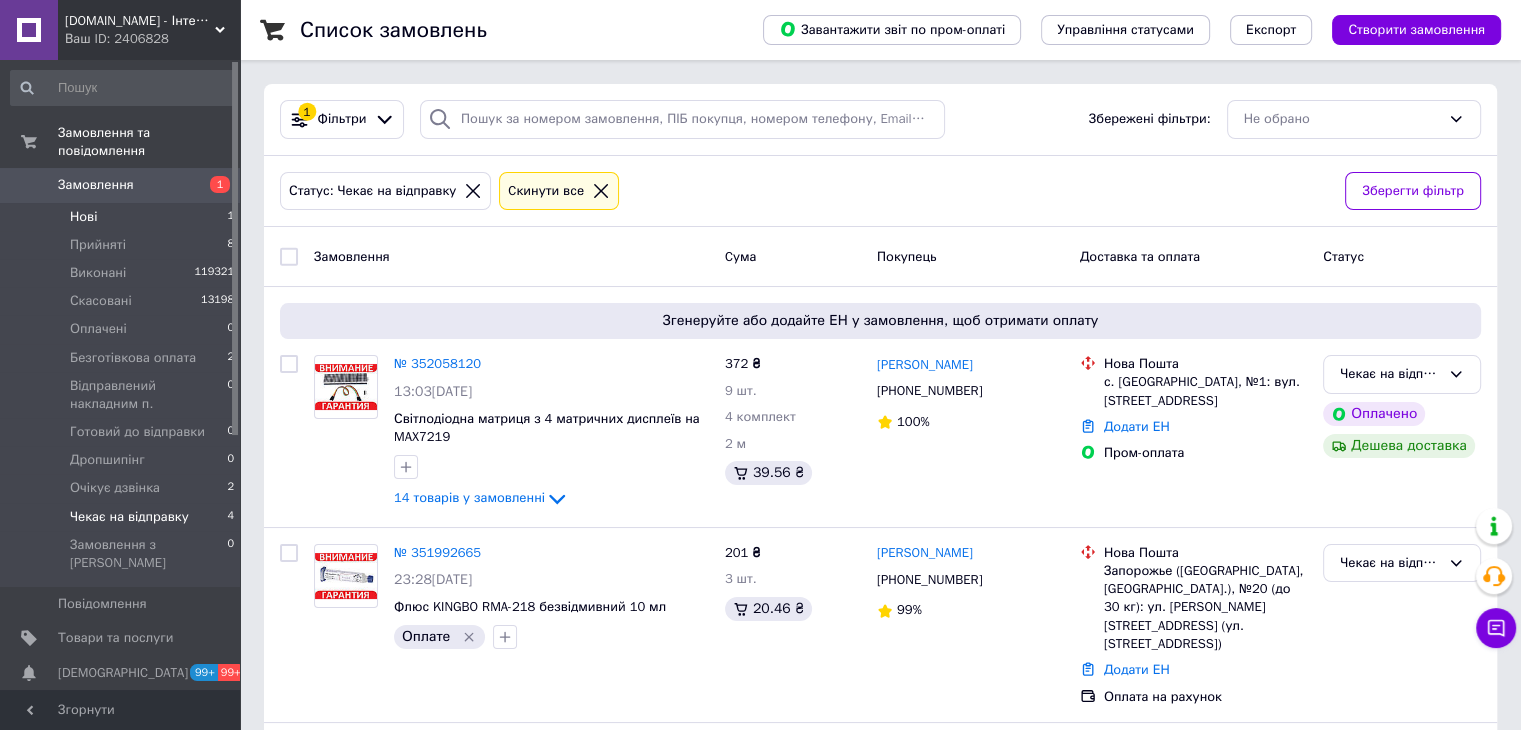 click on "Нові" at bounding box center (83, 217) 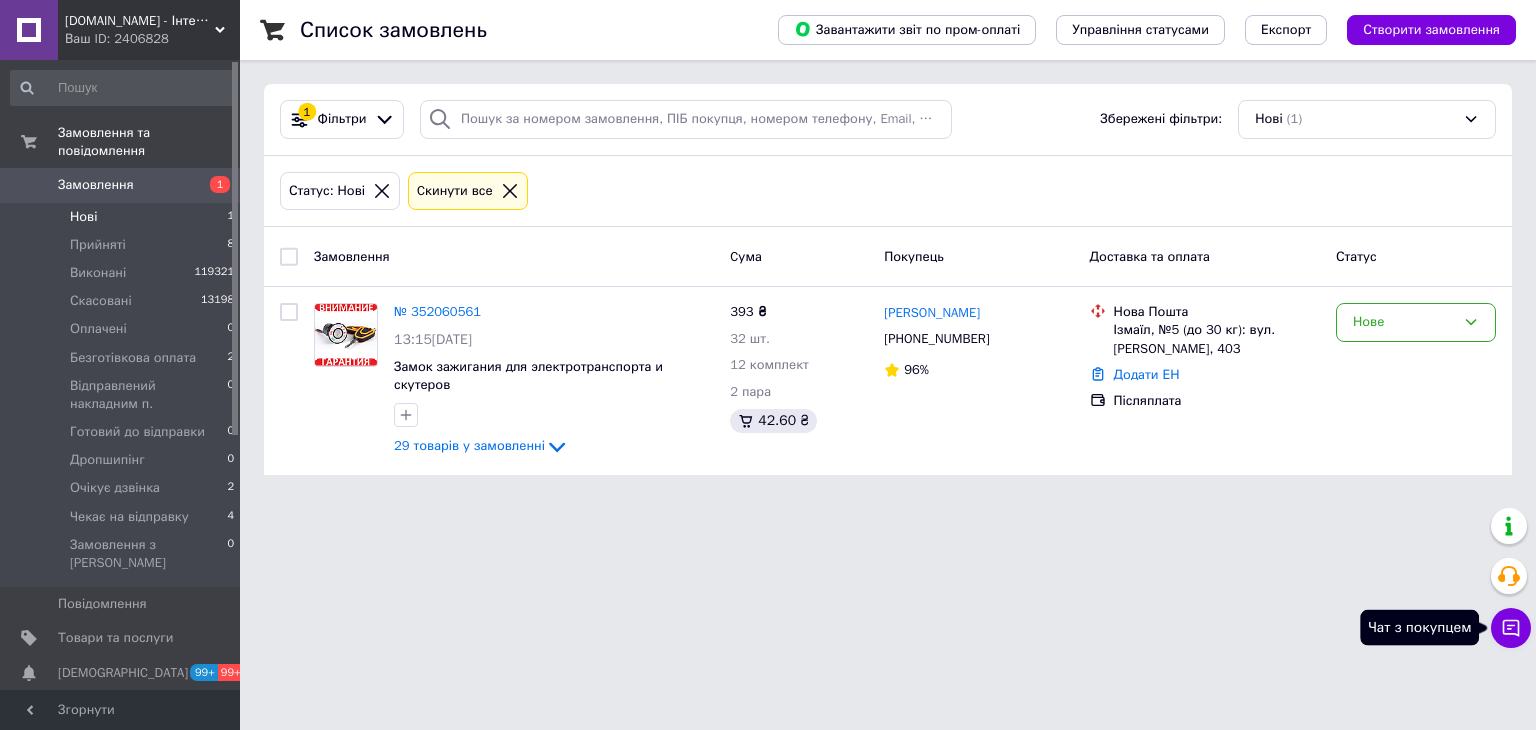 click on "Чат з покупцем" at bounding box center (1511, 628) 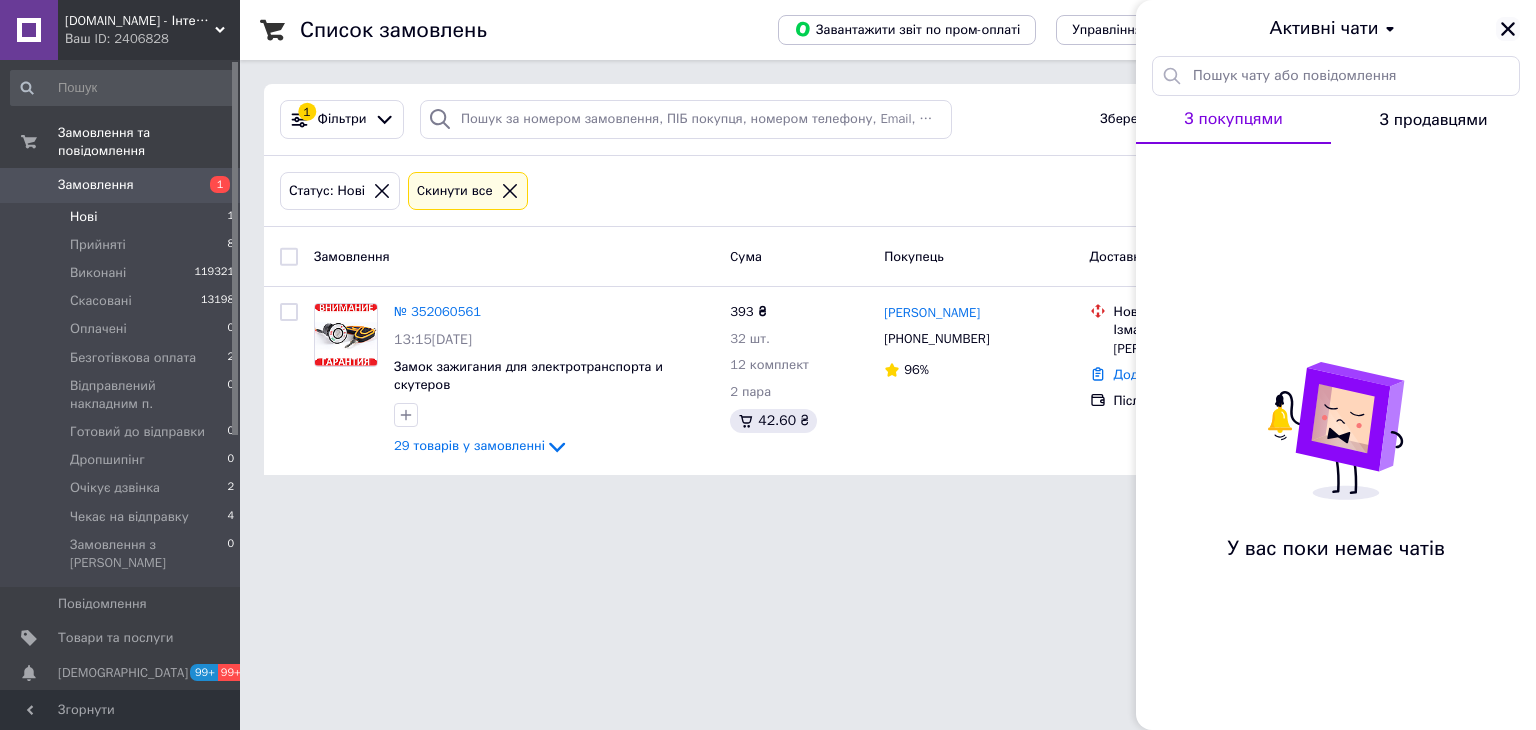click 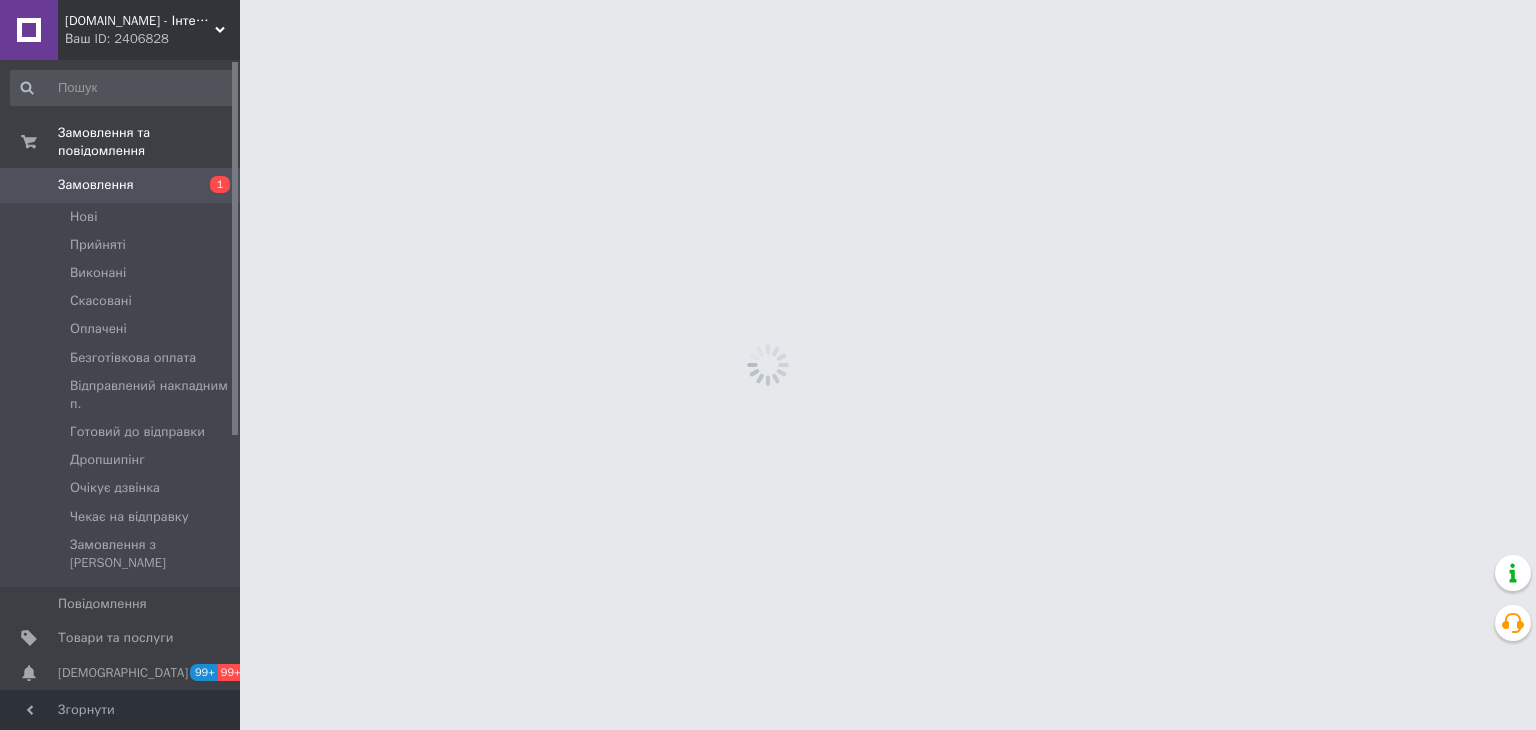 scroll, scrollTop: 0, scrollLeft: 0, axis: both 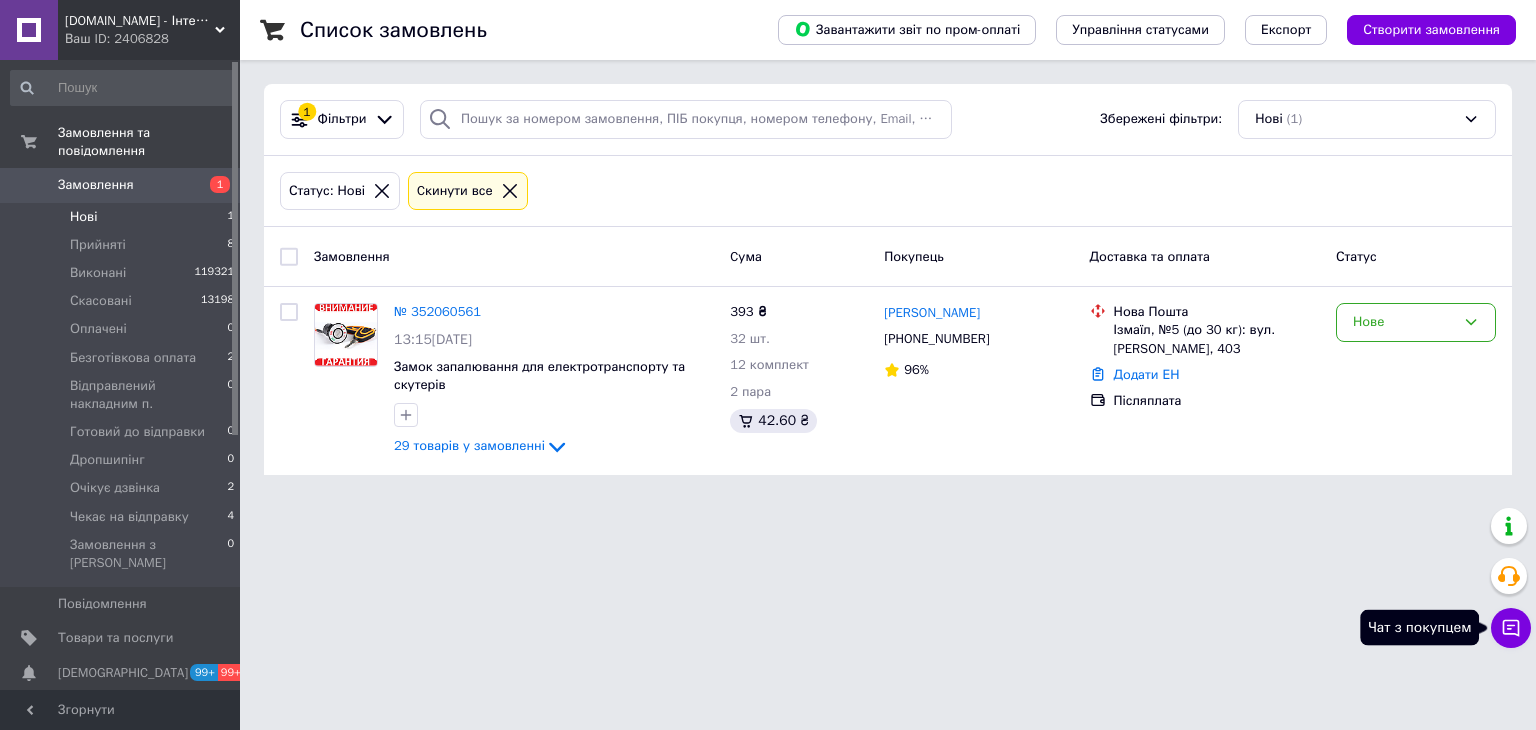 click 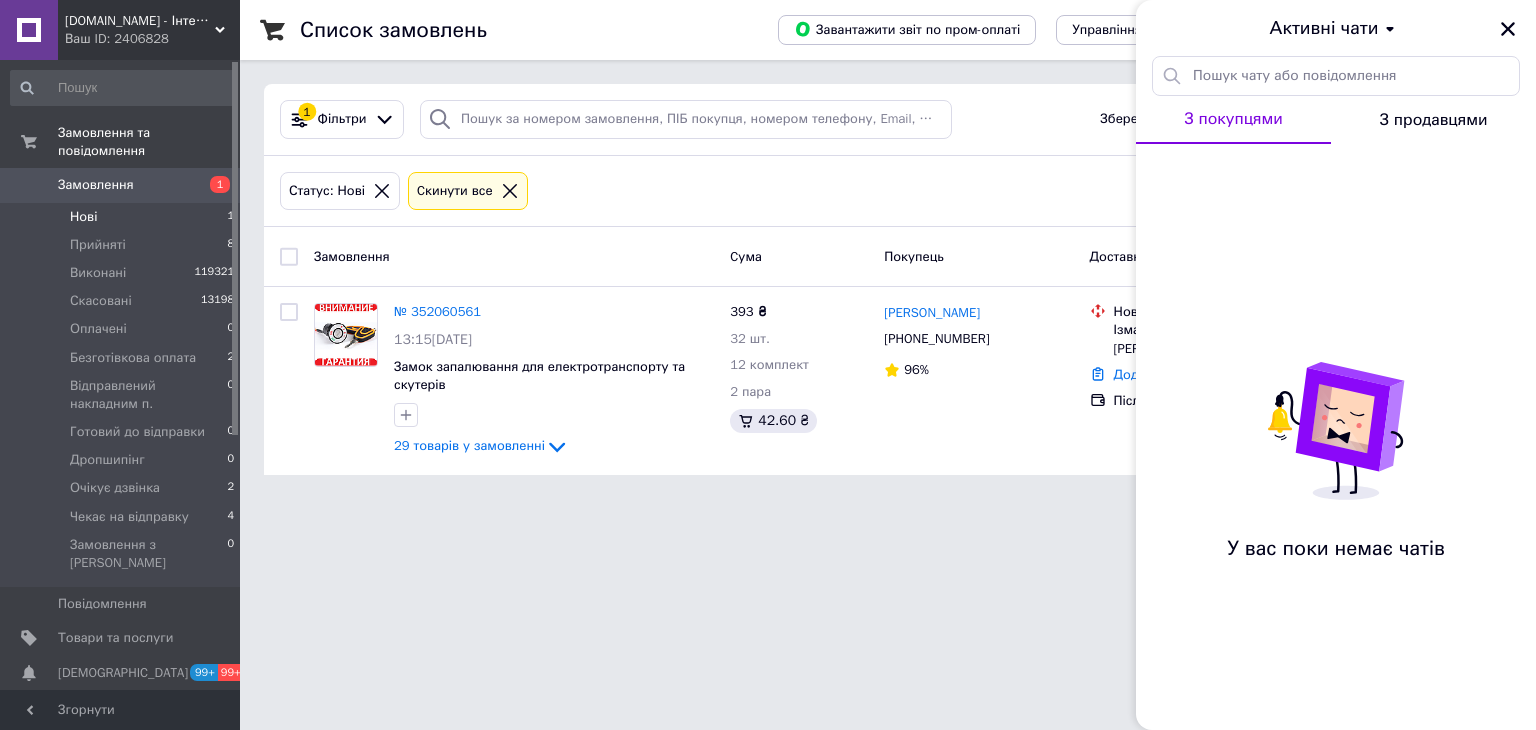 click on "Активні чати" at bounding box center [1336, 28] 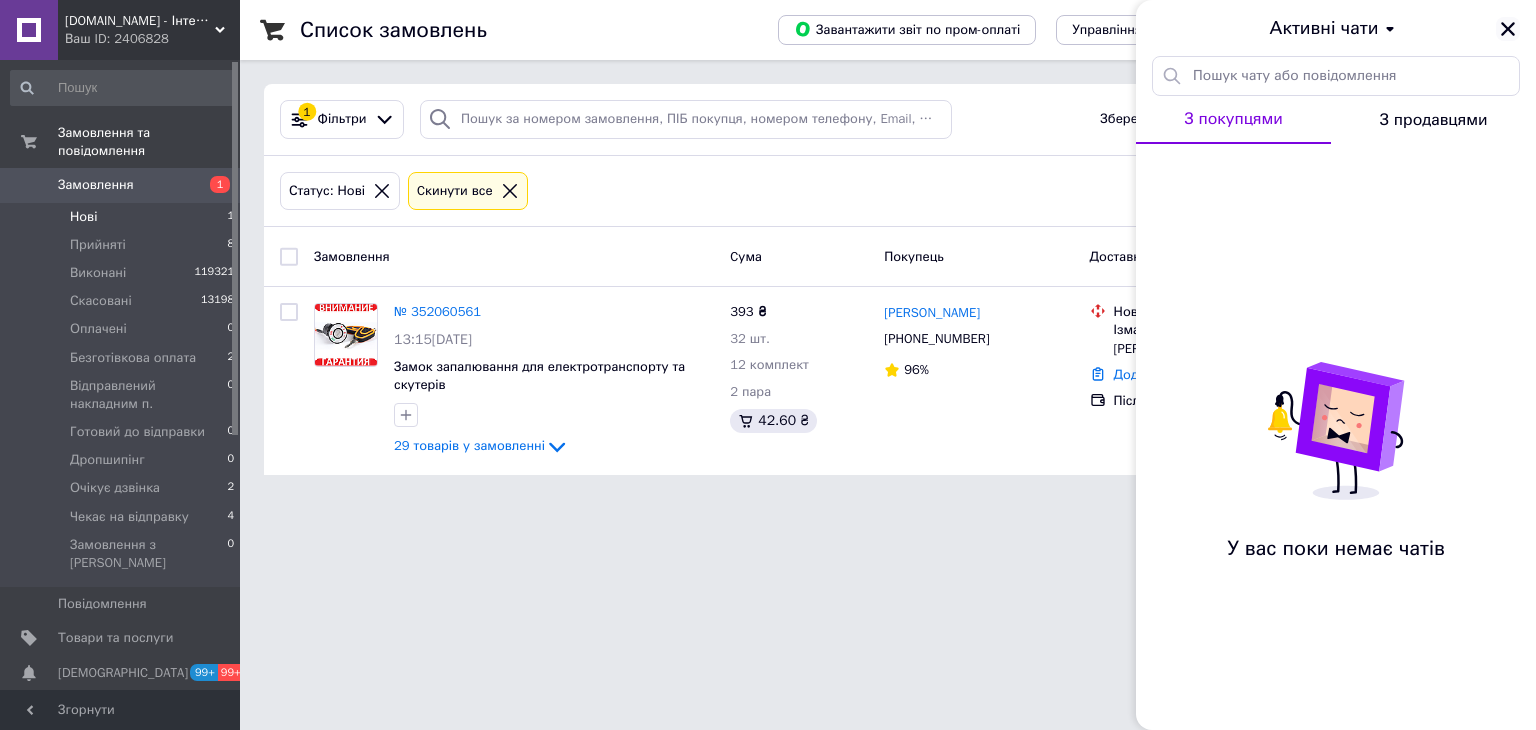 click 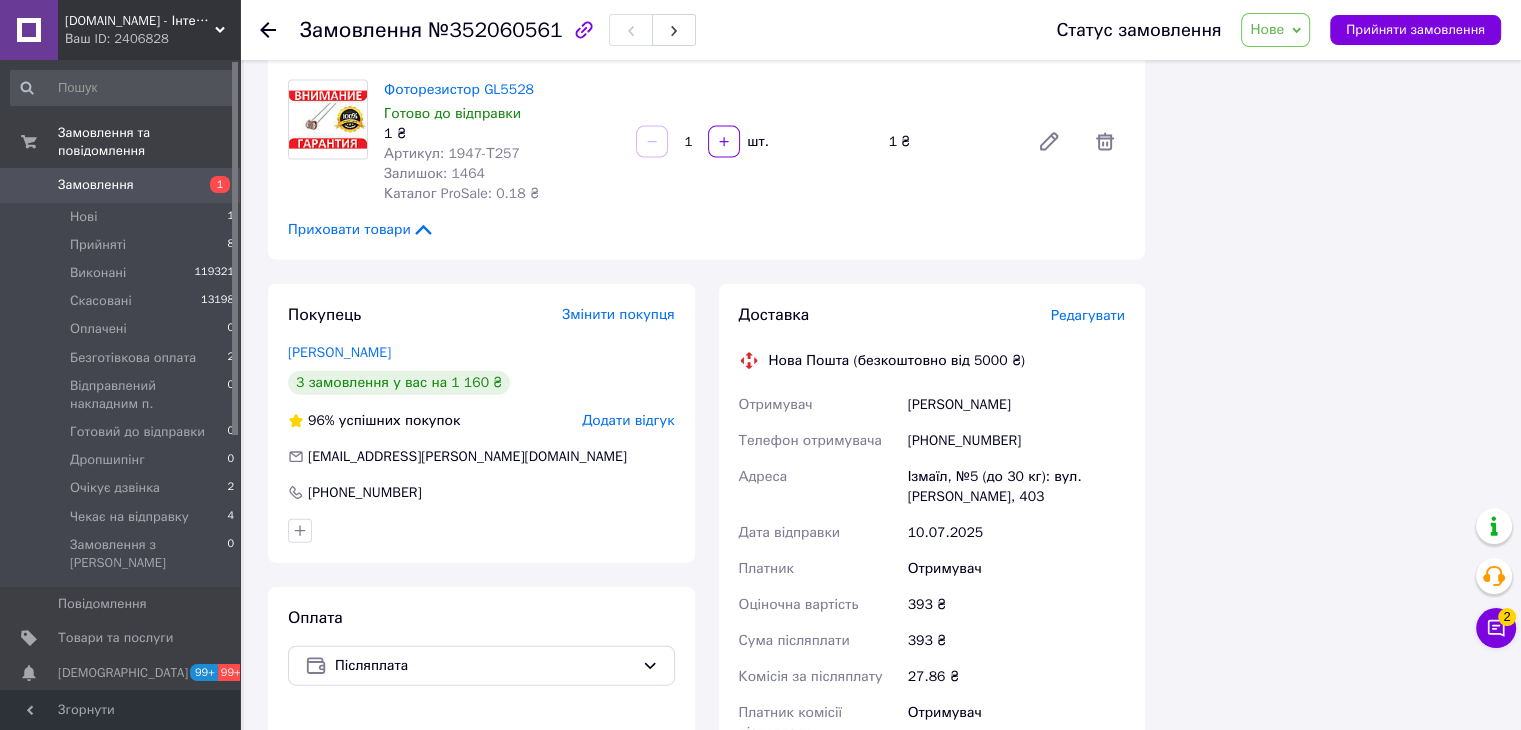 scroll, scrollTop: 4500, scrollLeft: 0, axis: vertical 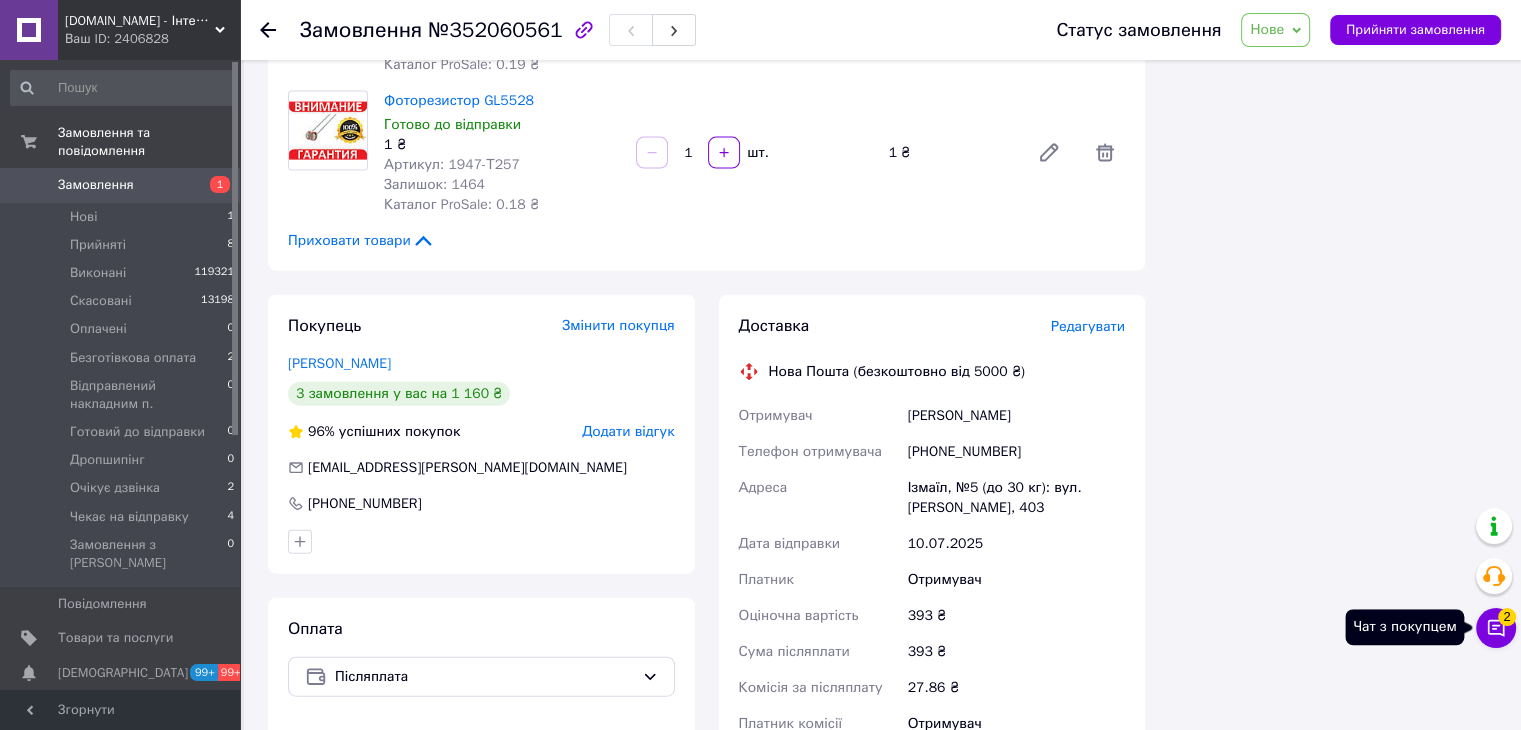 click 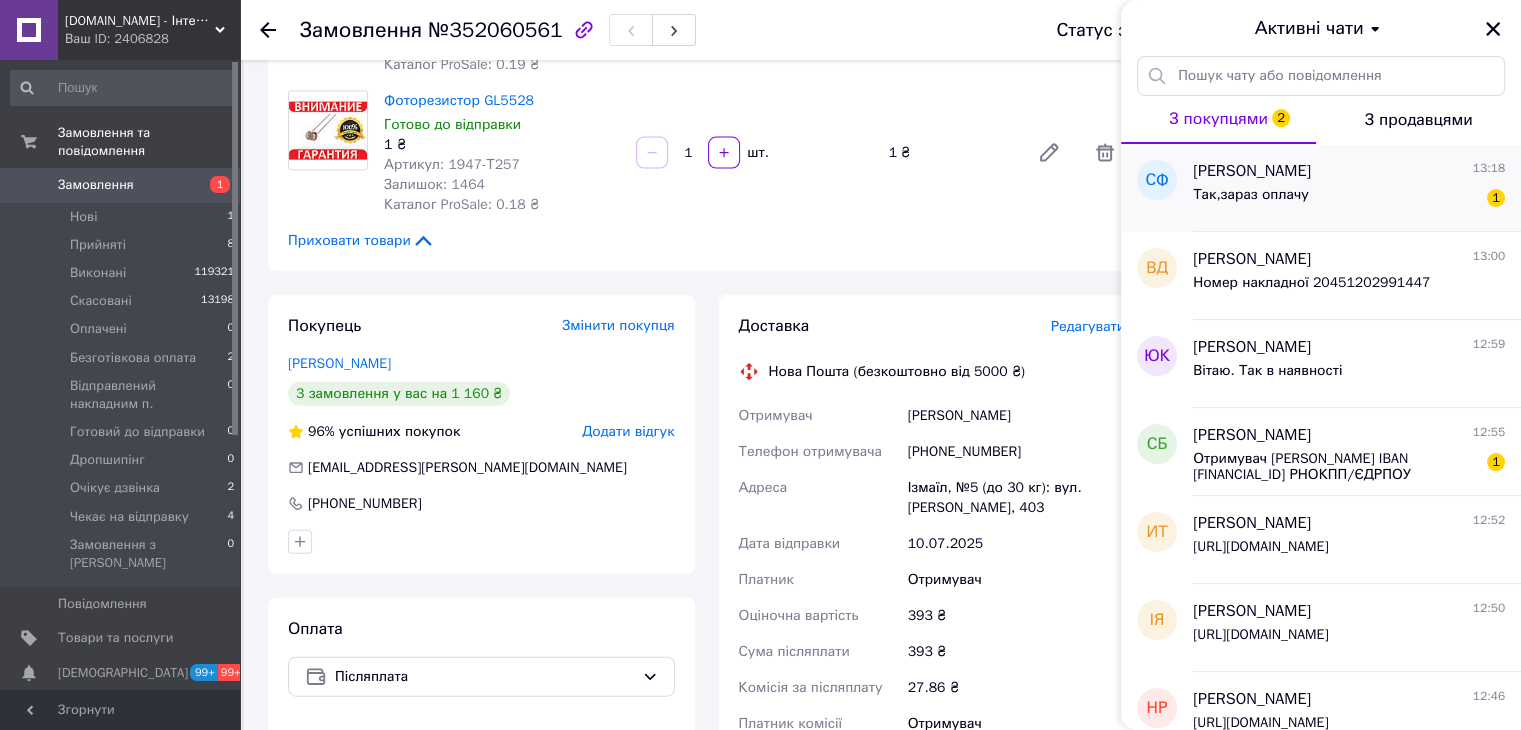 click on "Так,зараз оплачу" at bounding box center (1251, 195) 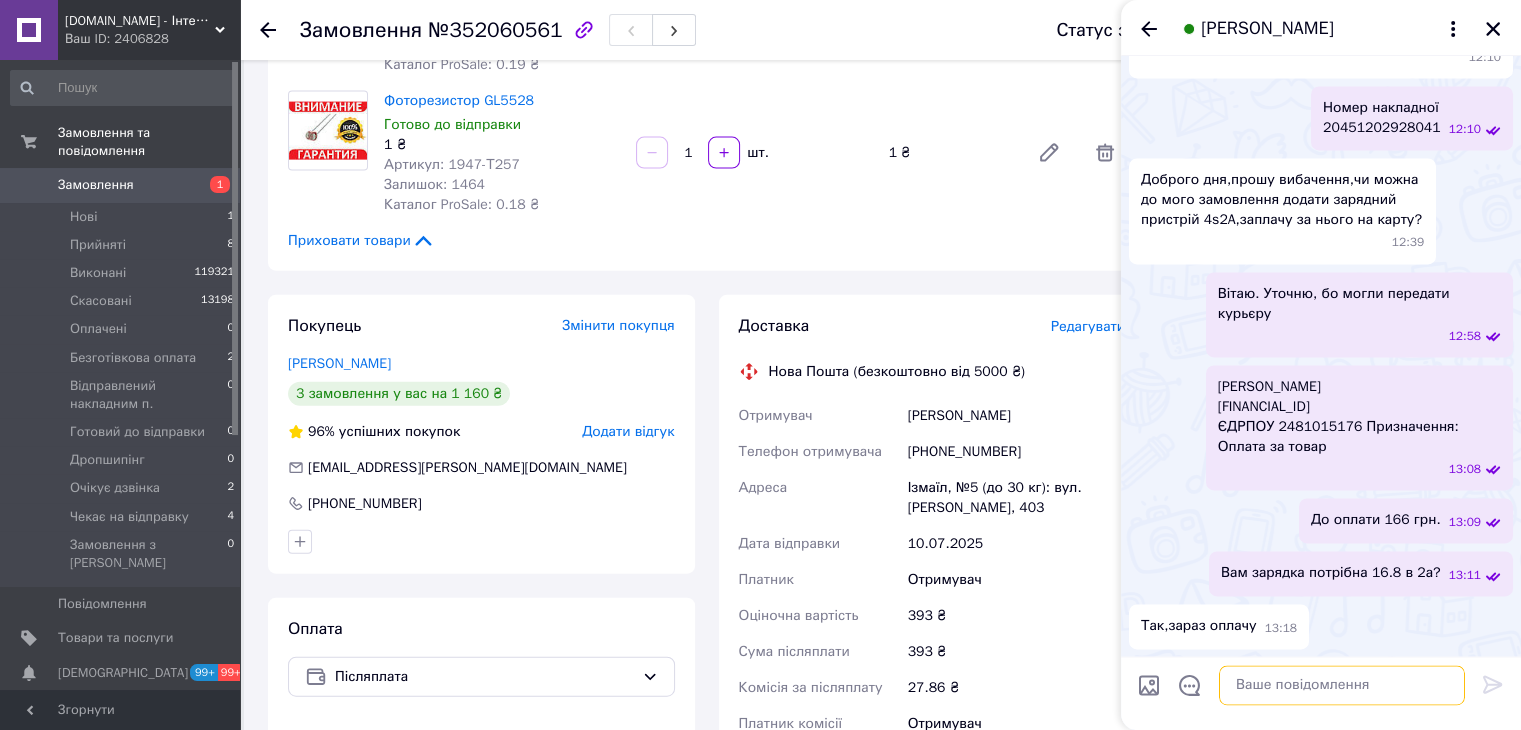 scroll, scrollTop: 3102, scrollLeft: 0, axis: vertical 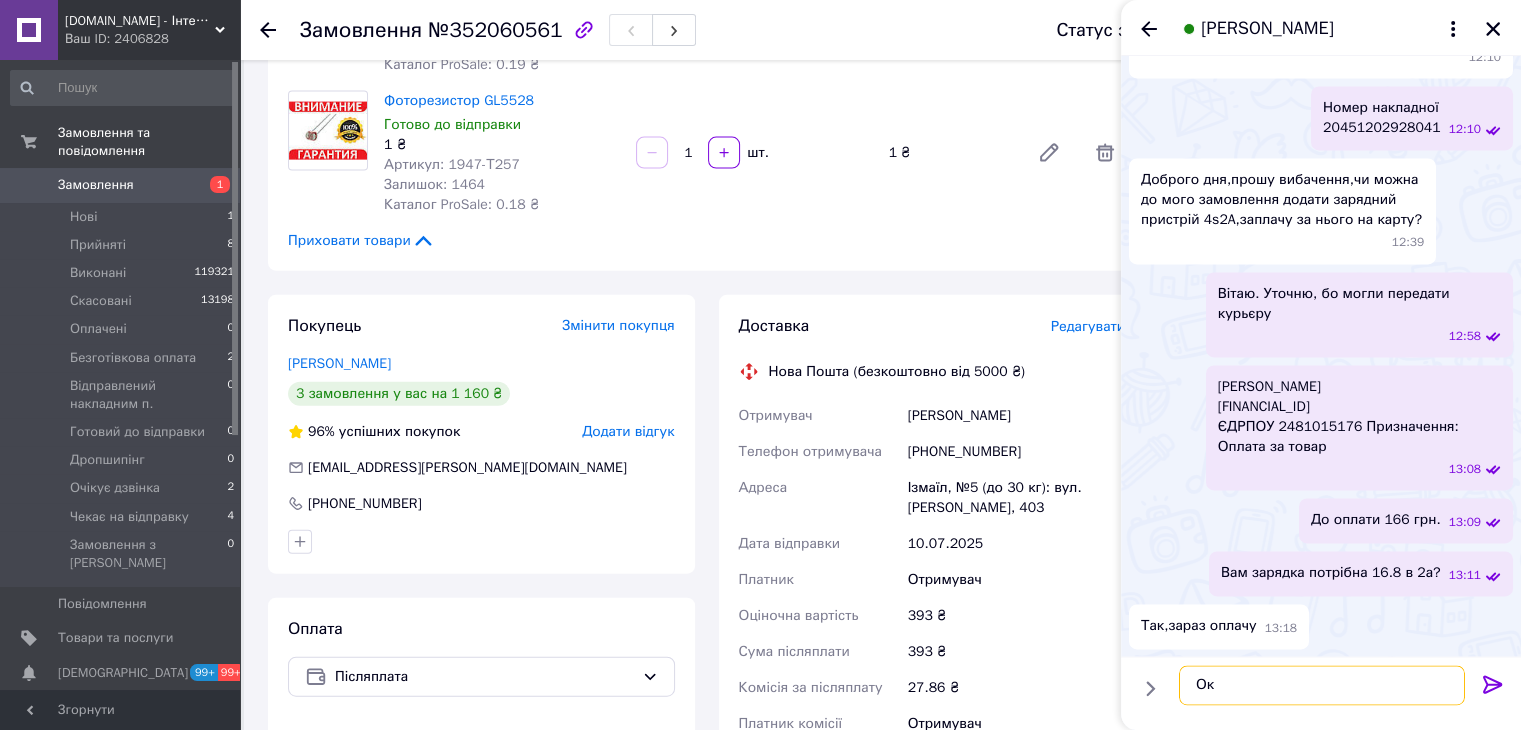 type on "Ок" 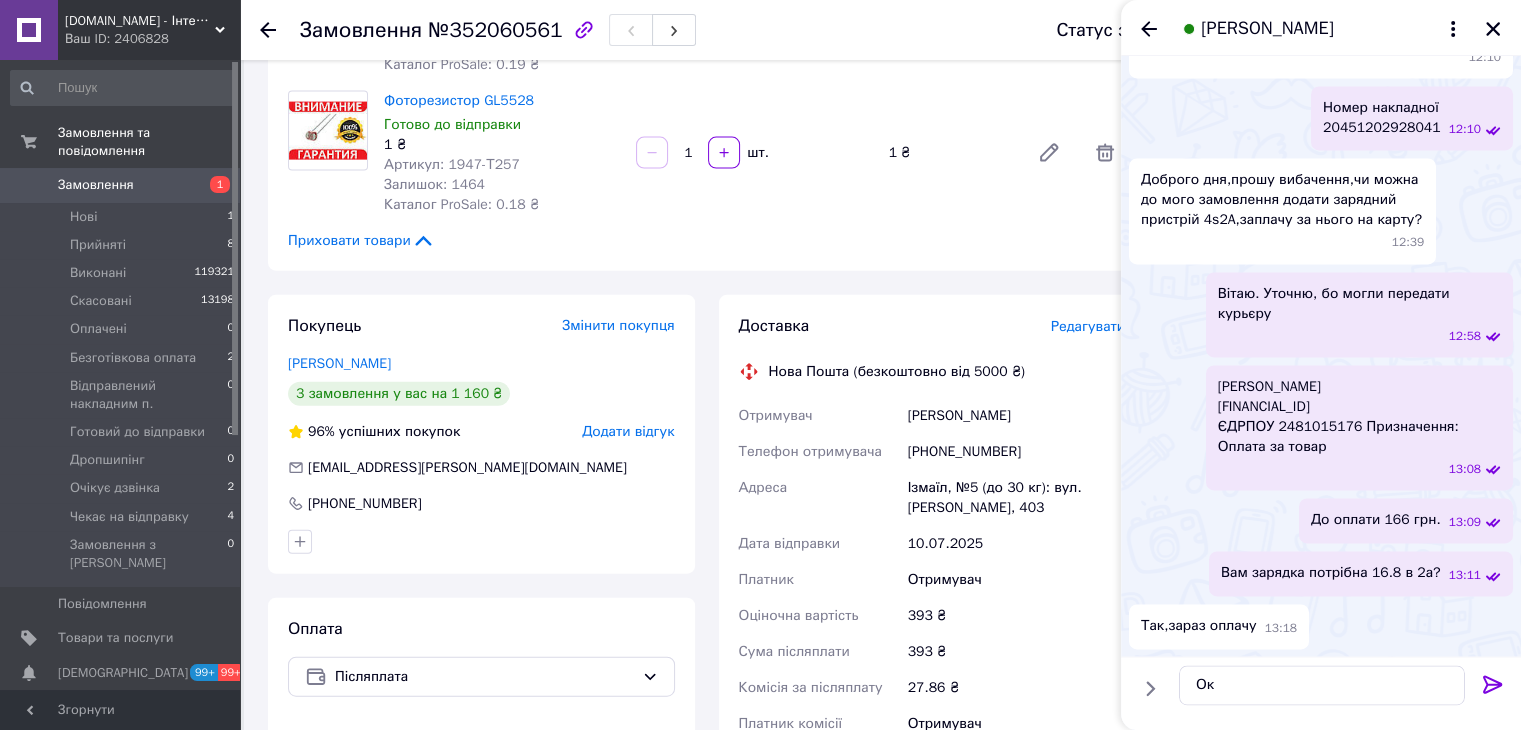 click 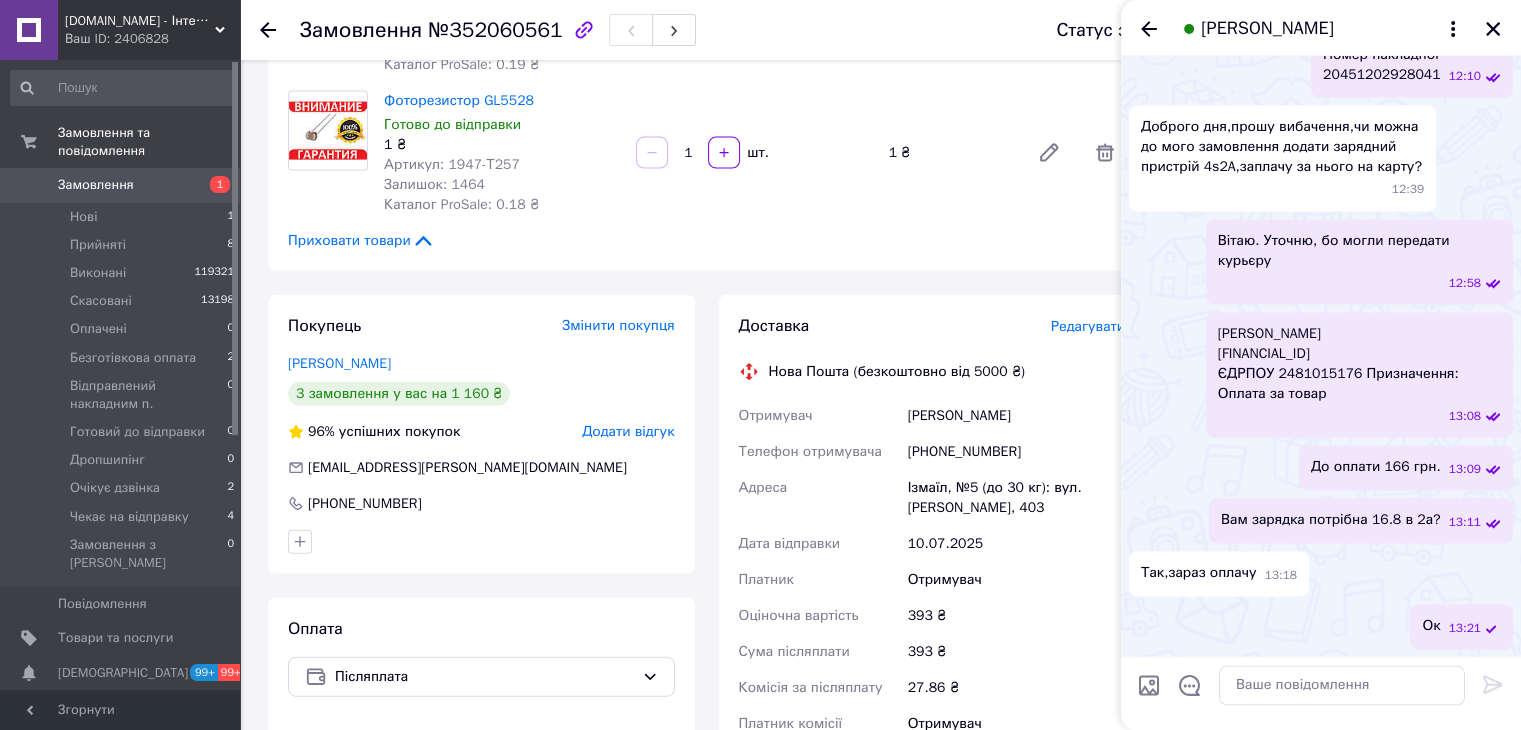 scroll, scrollTop: 3156, scrollLeft: 0, axis: vertical 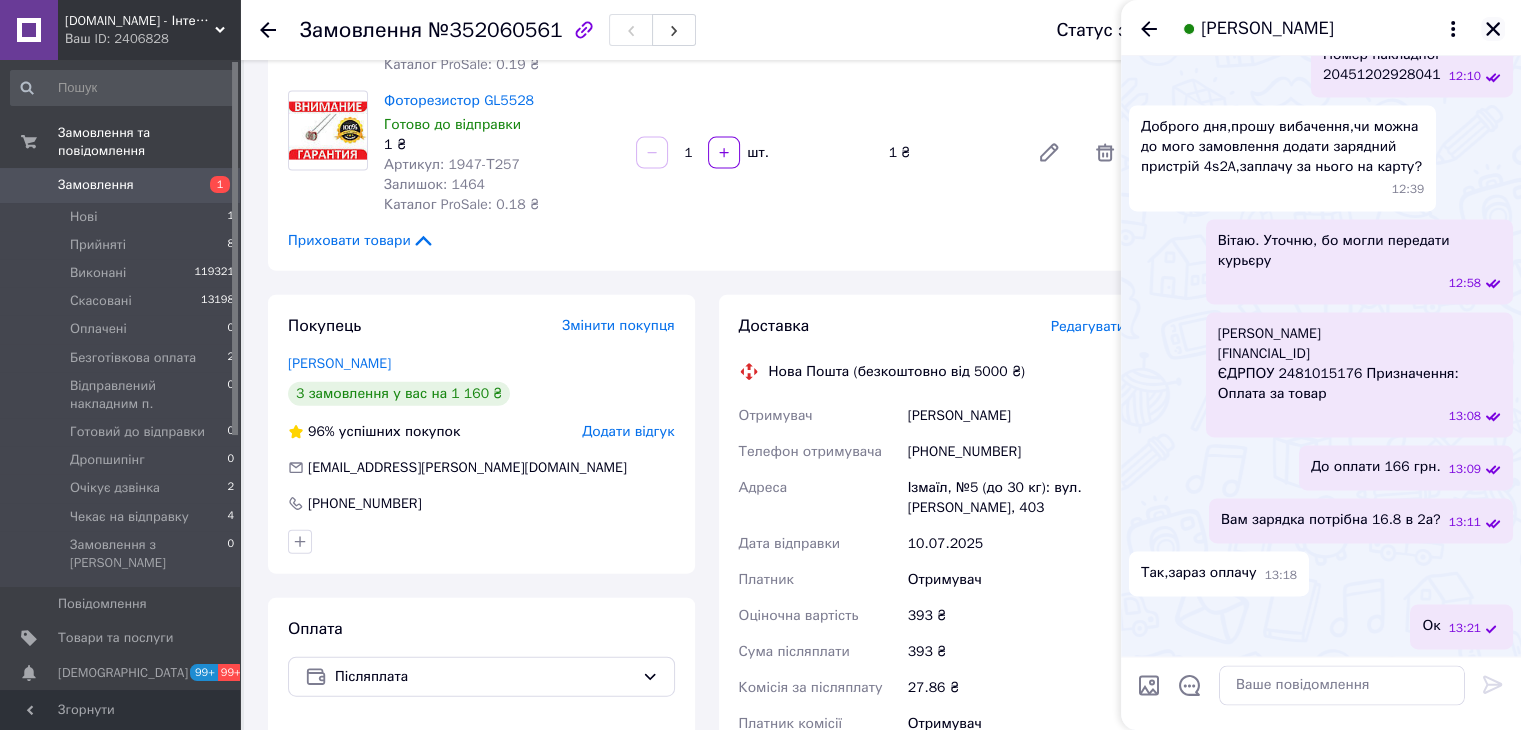 click 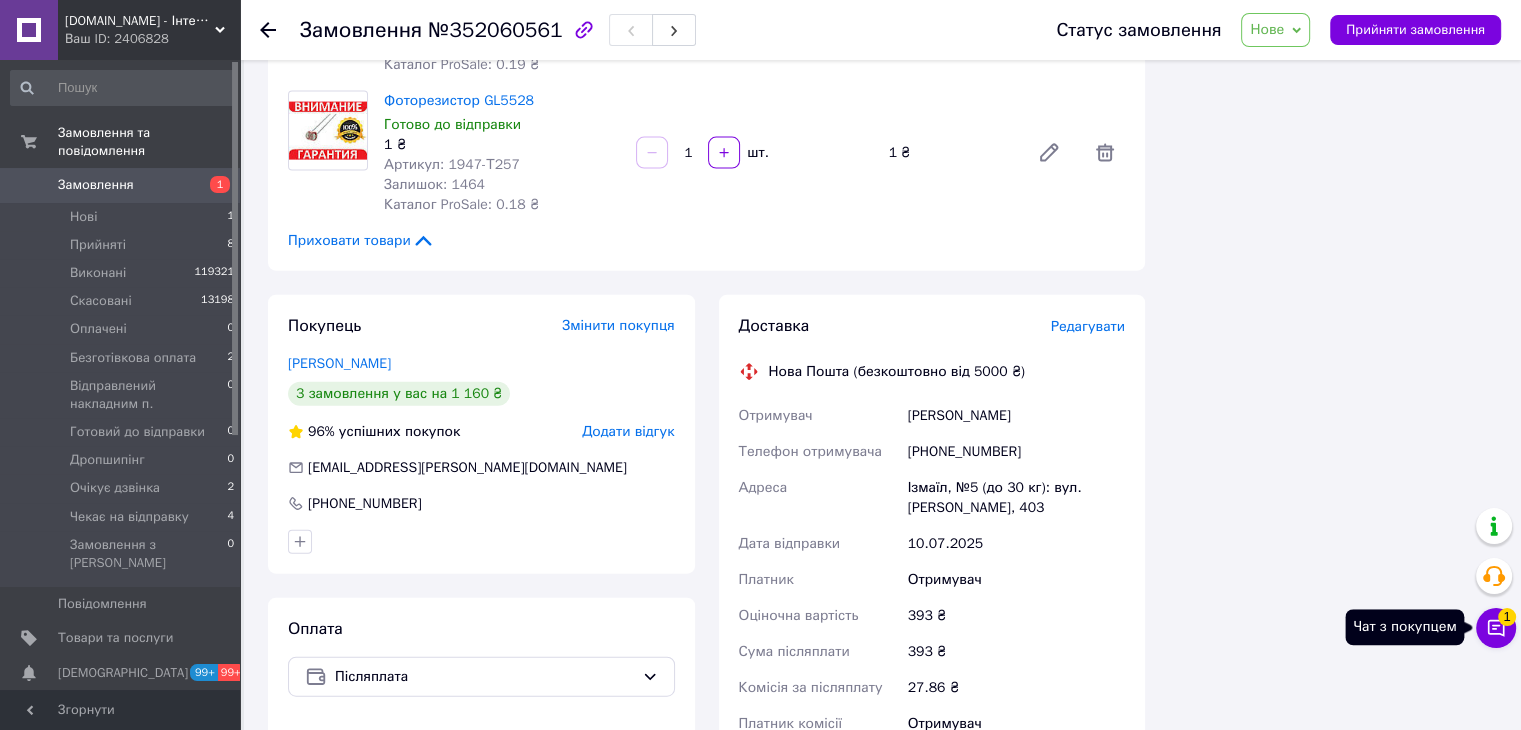 click 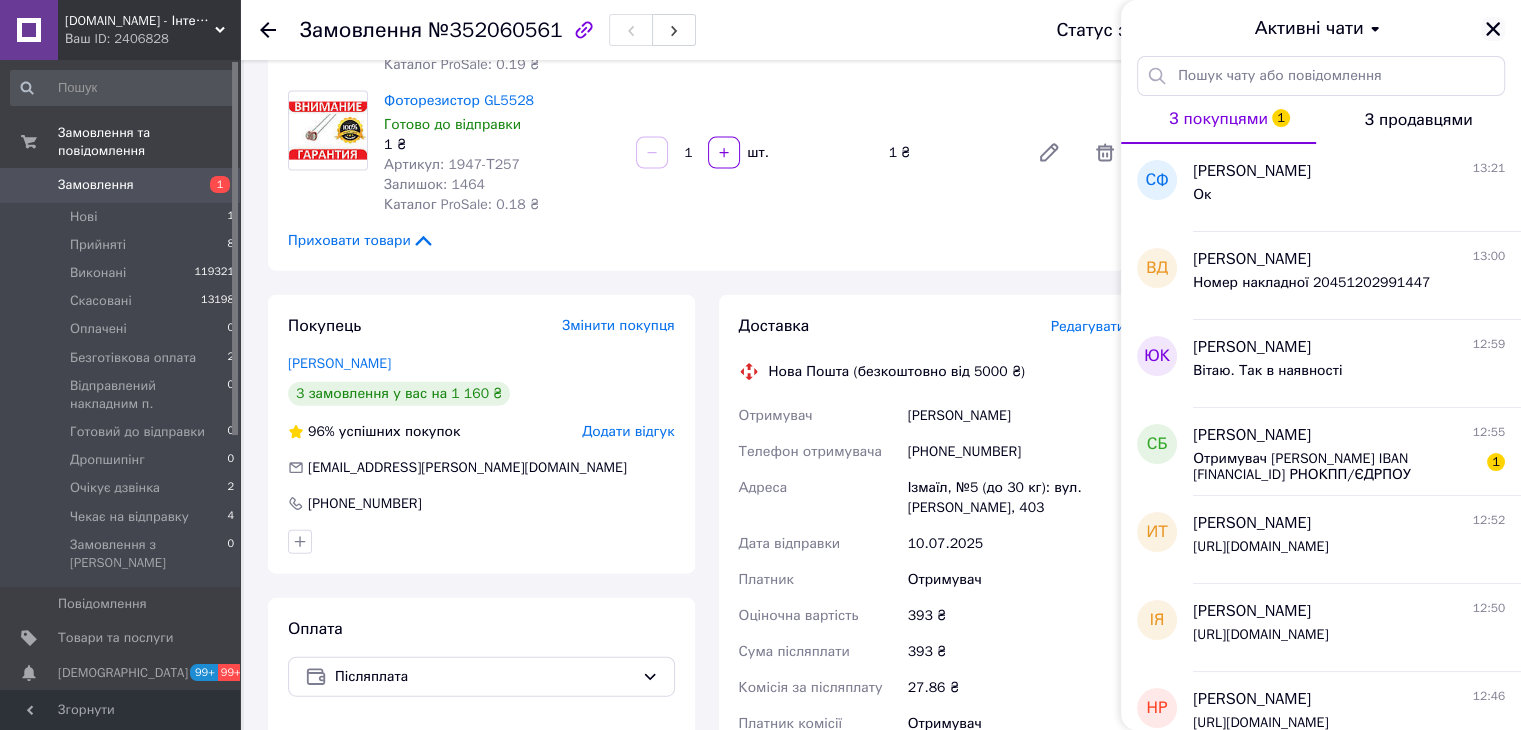 click 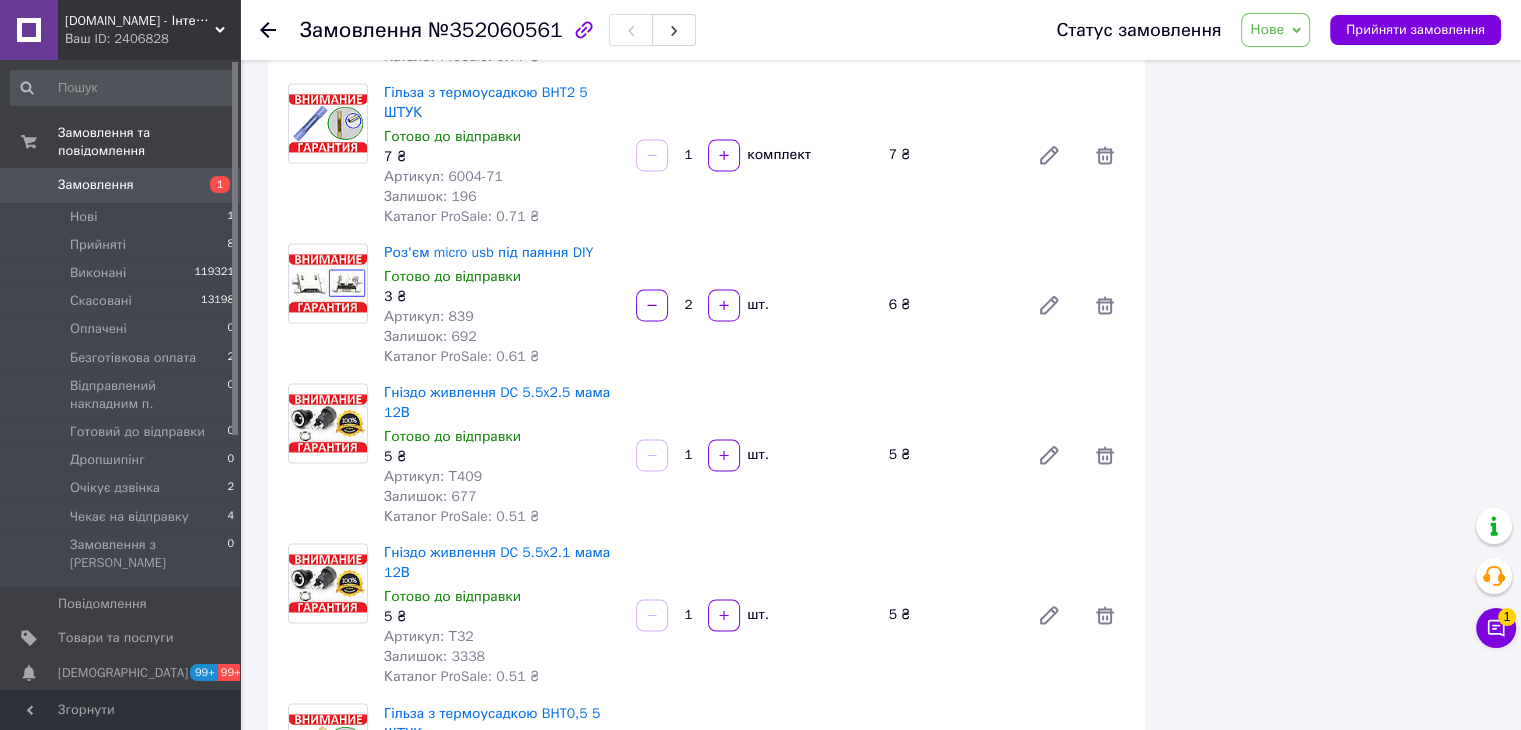 scroll, scrollTop: 3100, scrollLeft: 0, axis: vertical 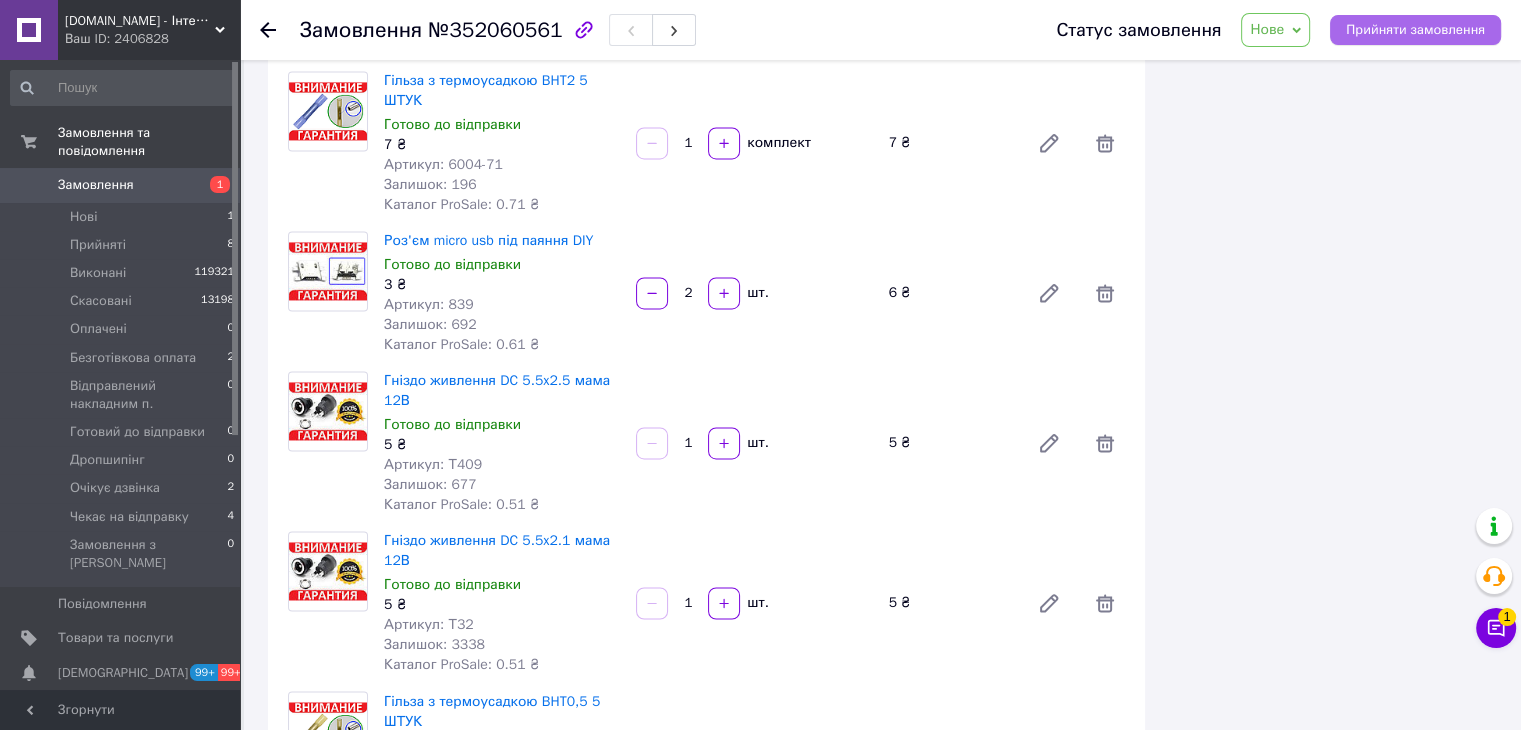 click on "Прийняти замовлення" at bounding box center [1415, 30] 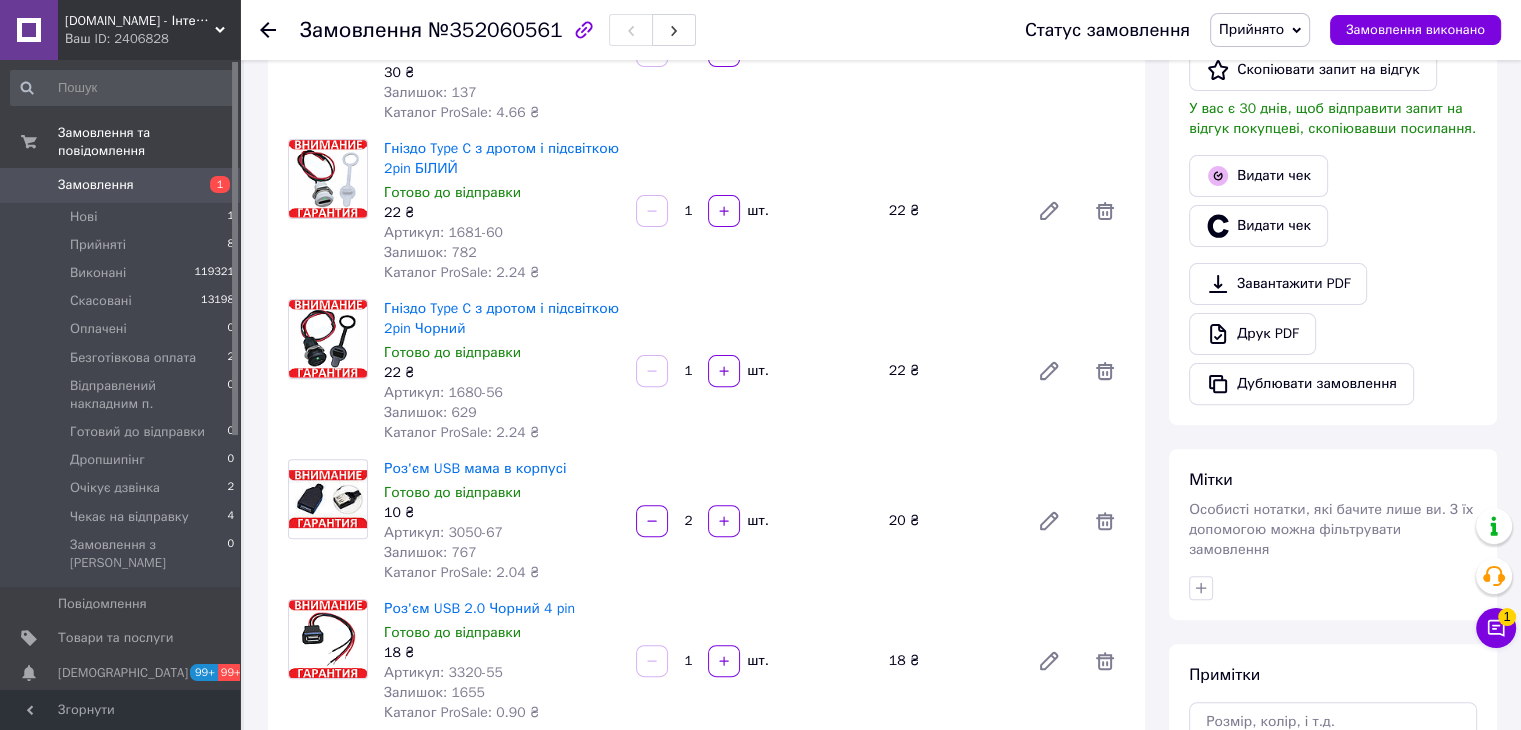 scroll, scrollTop: 700, scrollLeft: 0, axis: vertical 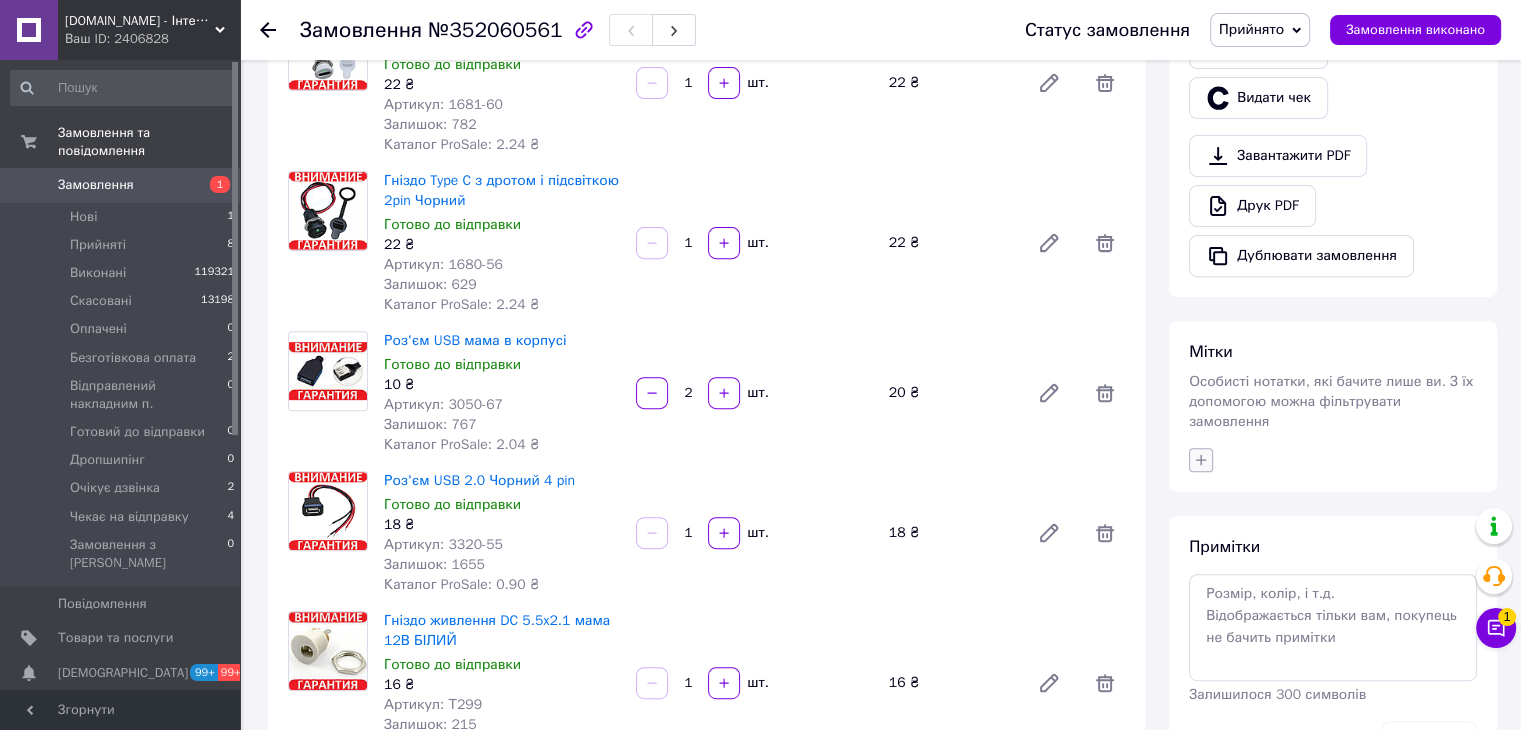 click 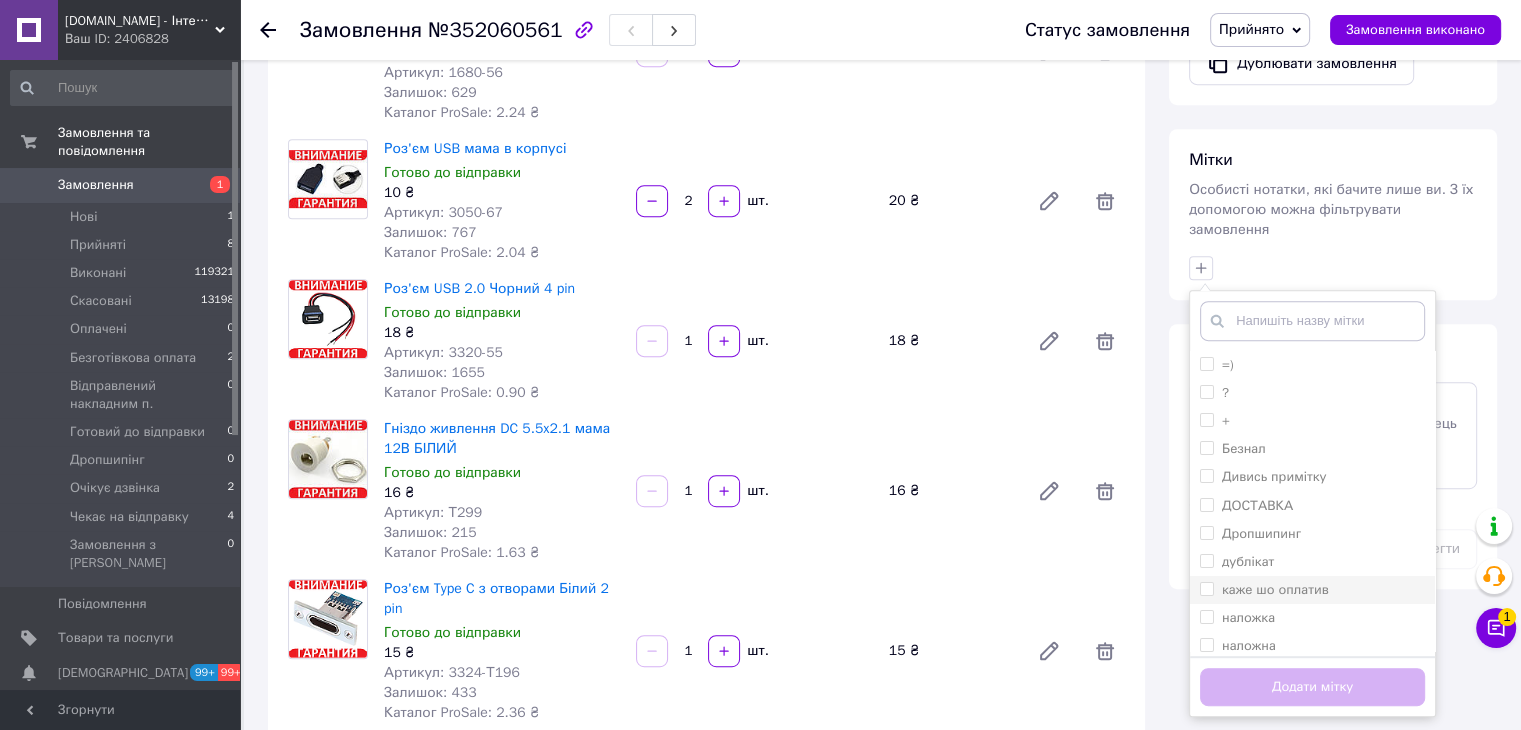 scroll, scrollTop: 900, scrollLeft: 0, axis: vertical 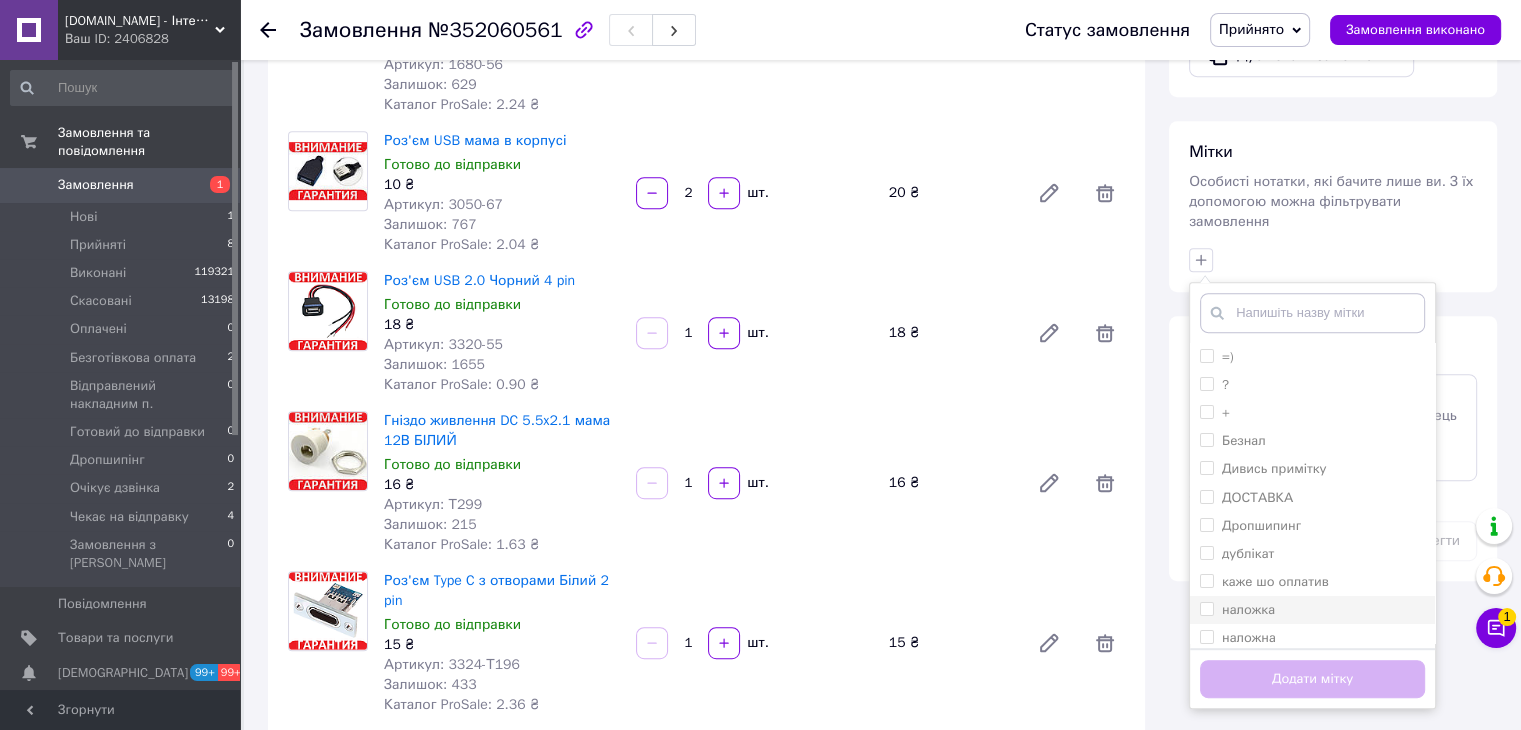 click on "наложка" at bounding box center (1206, 608) 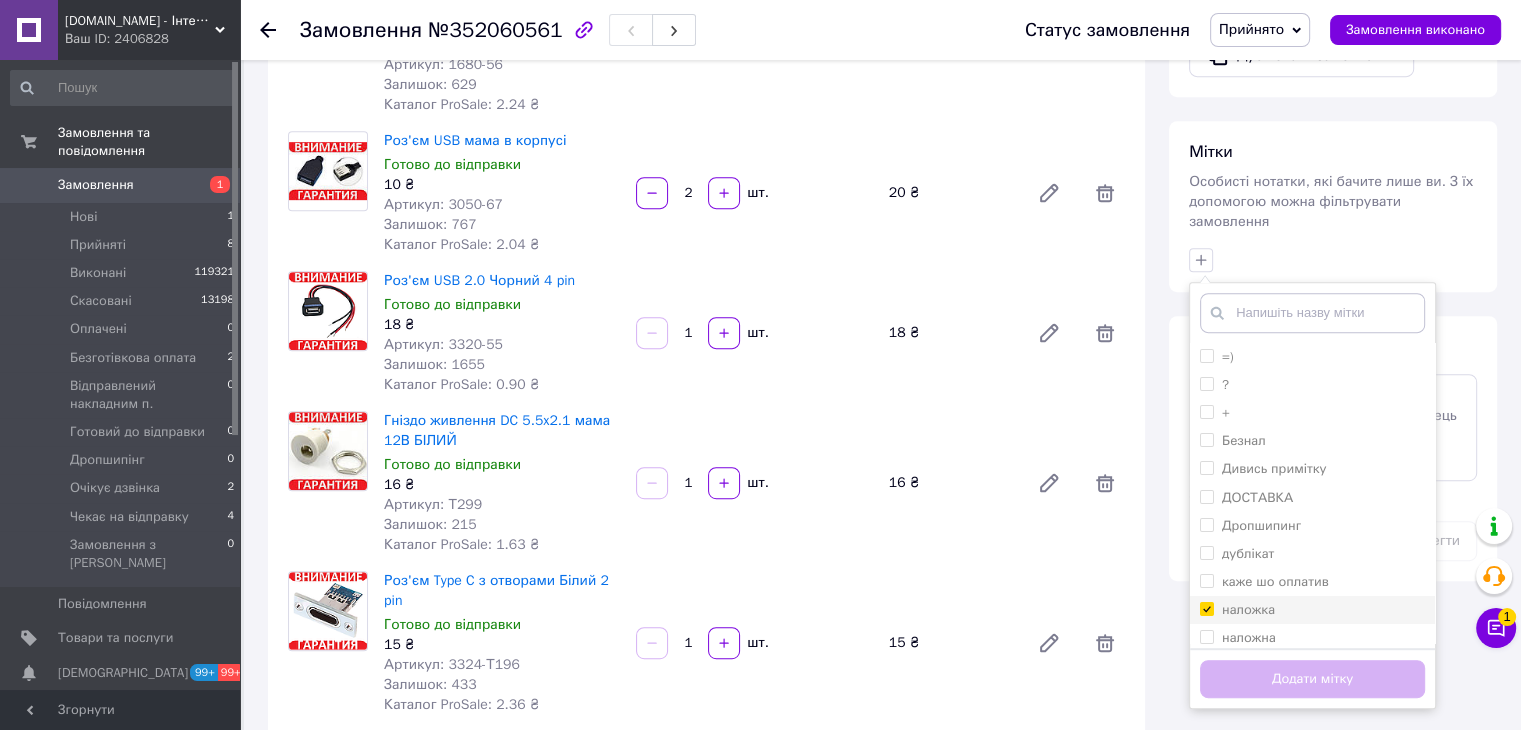 checkbox on "true" 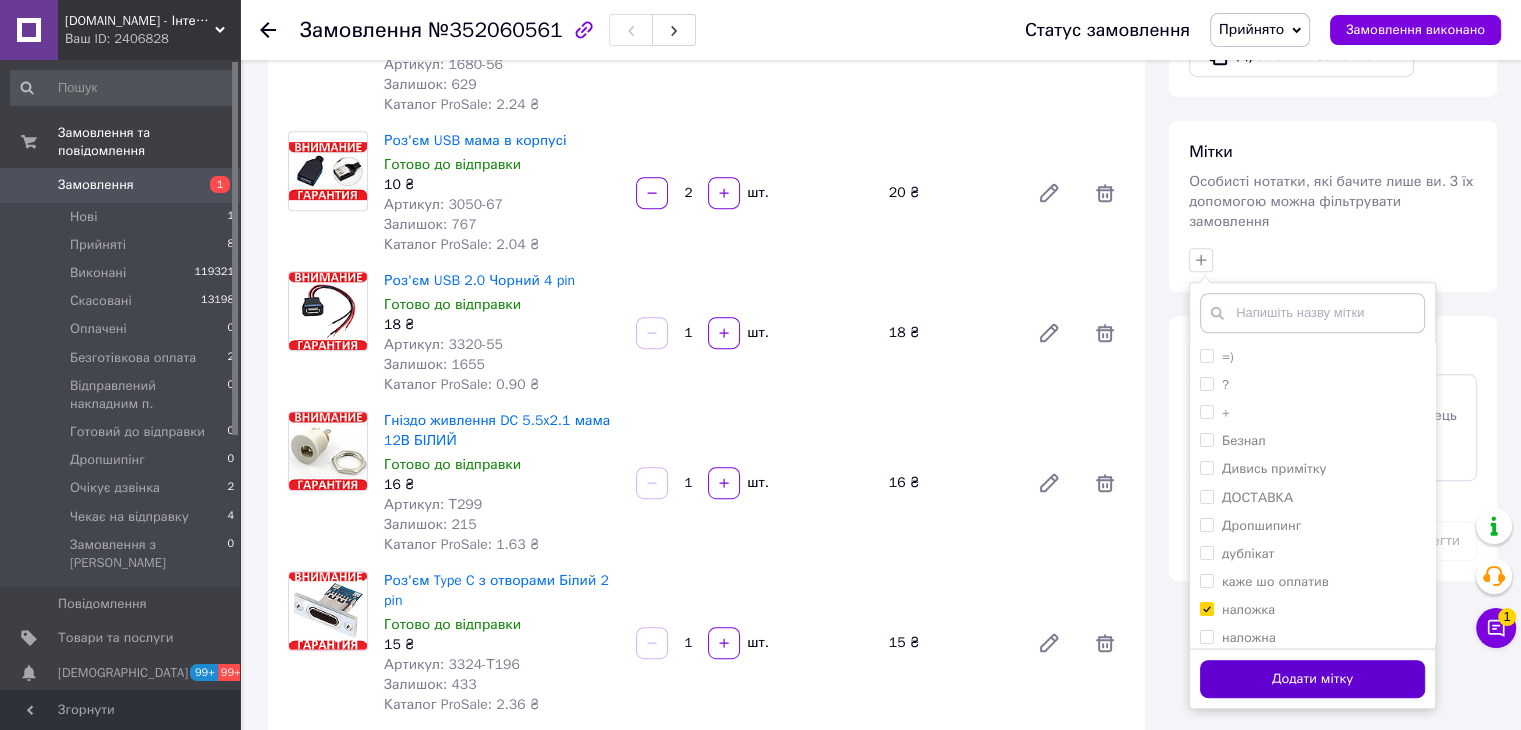 click on "Додати мітку" at bounding box center [1312, 679] 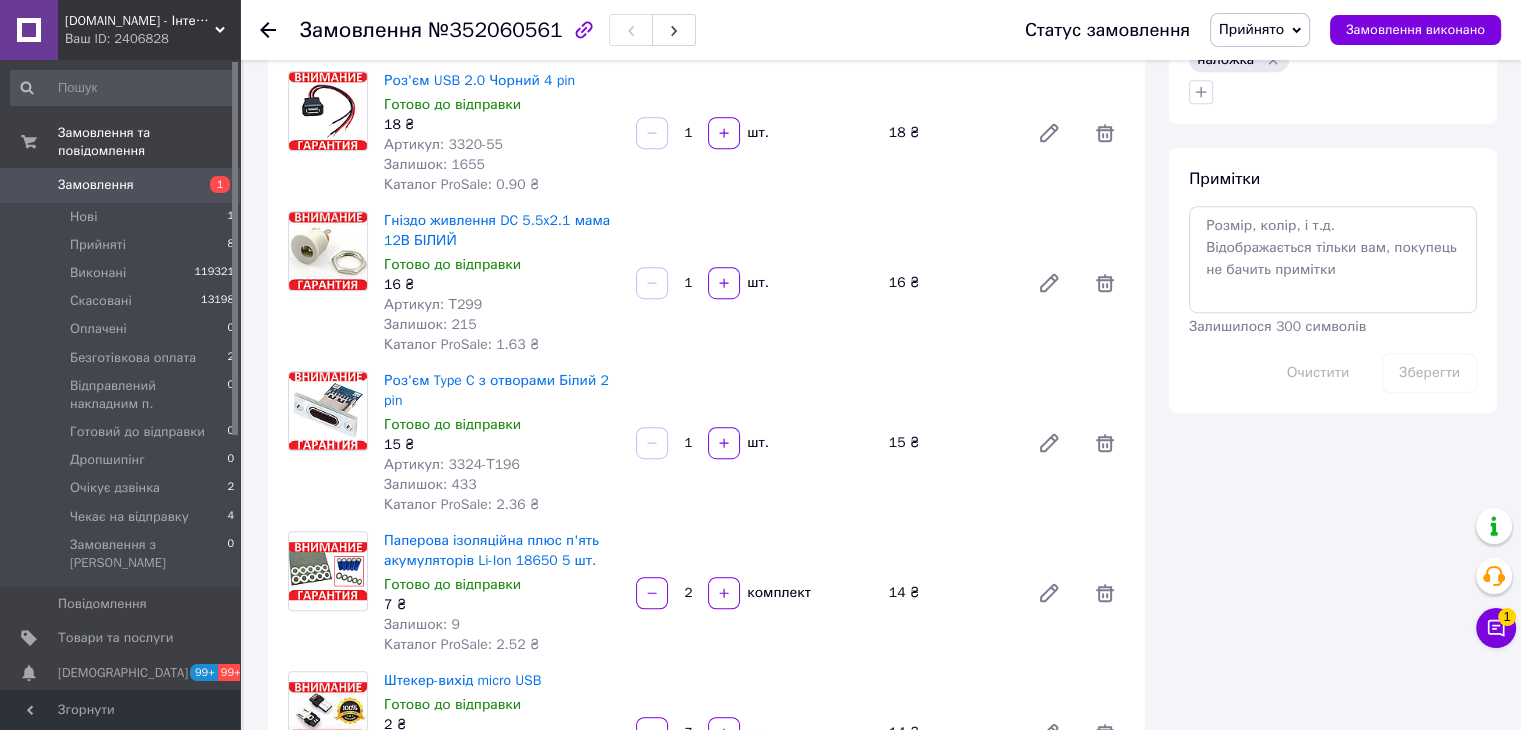 scroll, scrollTop: 1600, scrollLeft: 0, axis: vertical 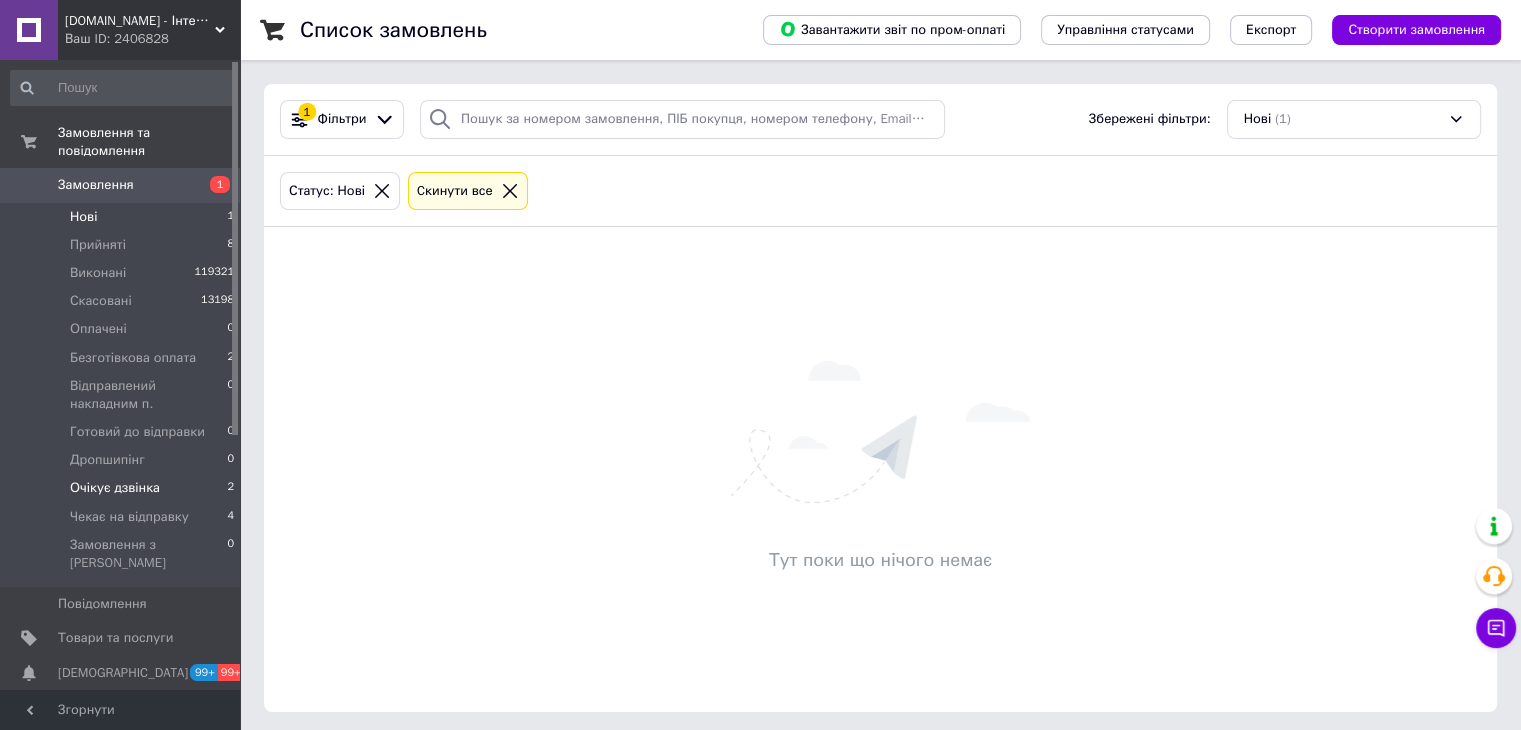 click on "Очікує дзвінка" at bounding box center [115, 488] 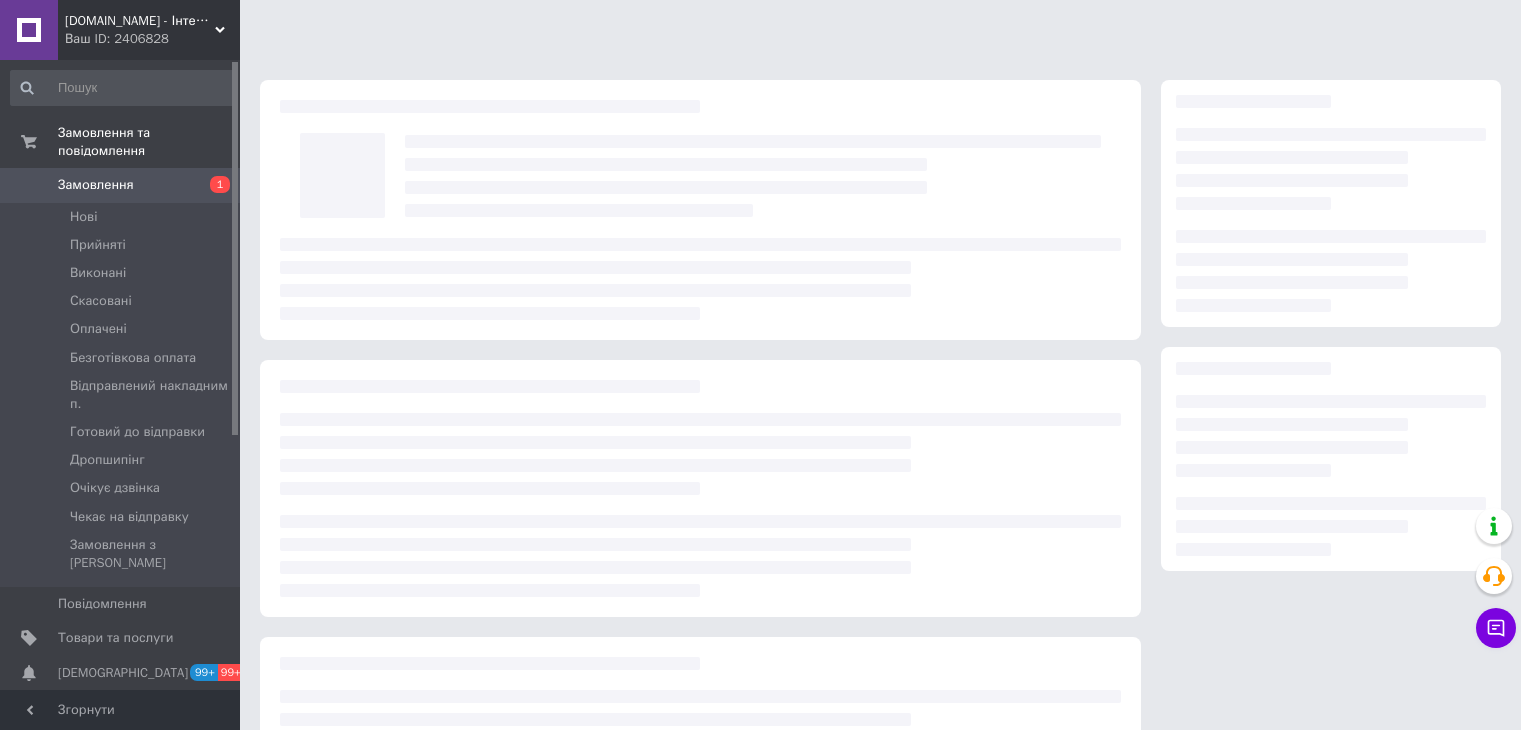 scroll, scrollTop: 0, scrollLeft: 0, axis: both 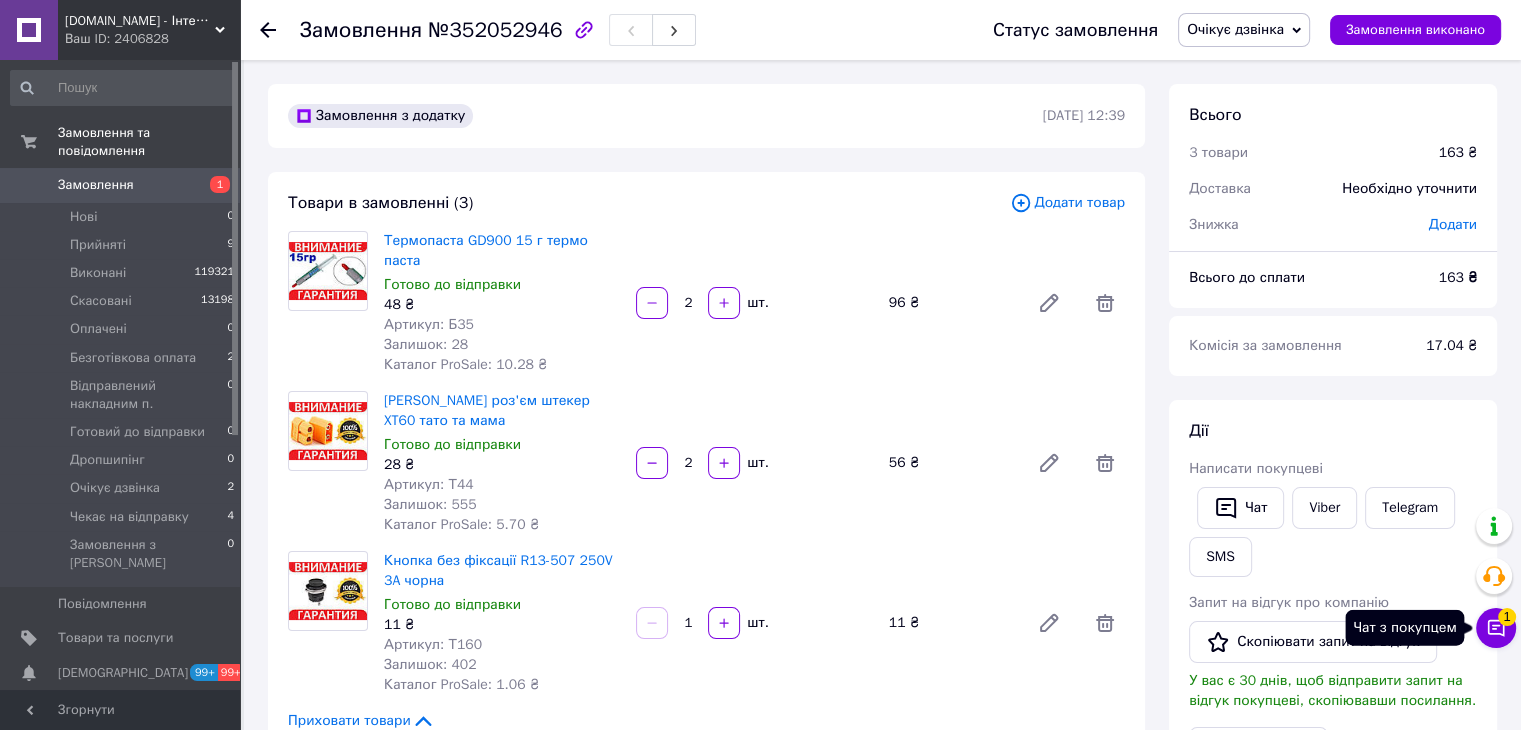 click 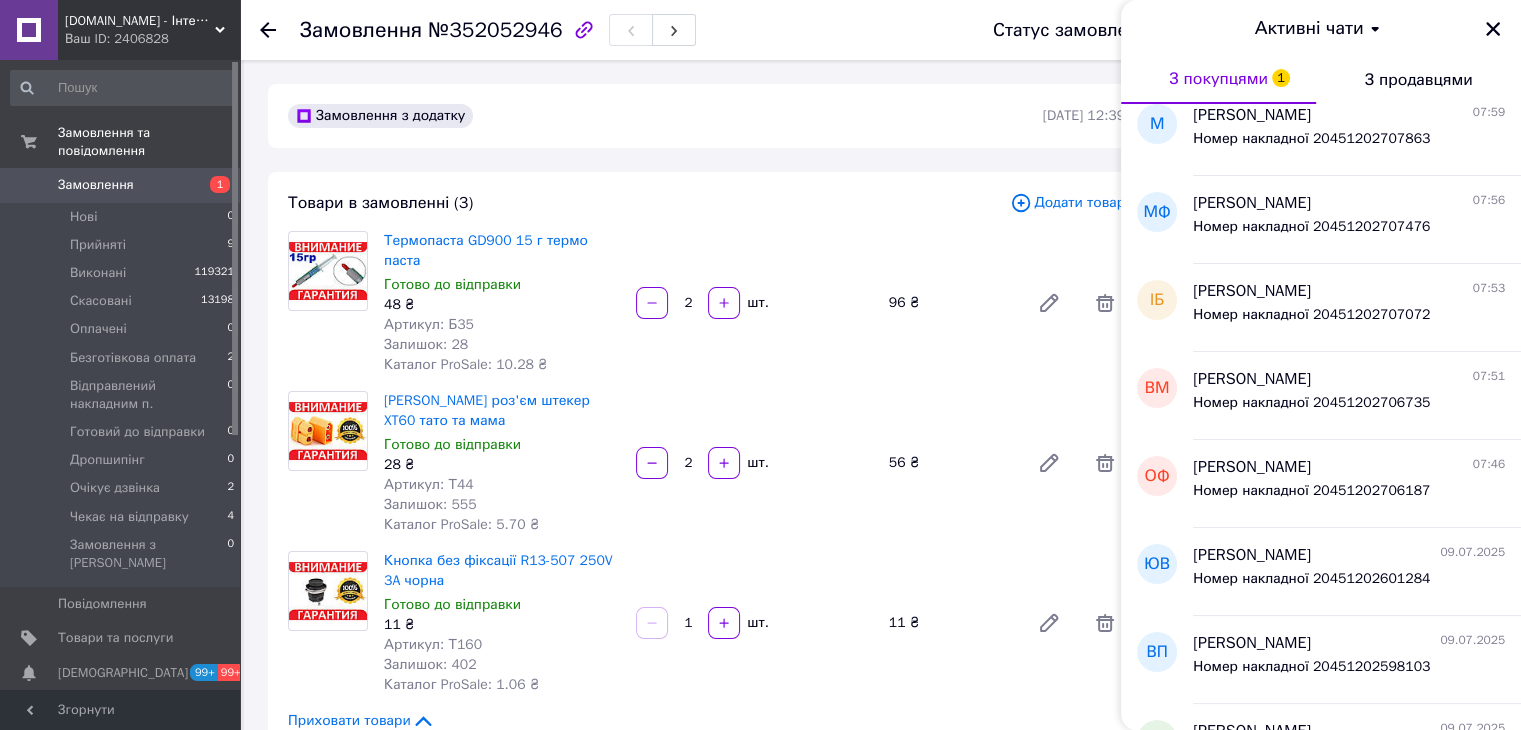 scroll, scrollTop: 3354, scrollLeft: 0, axis: vertical 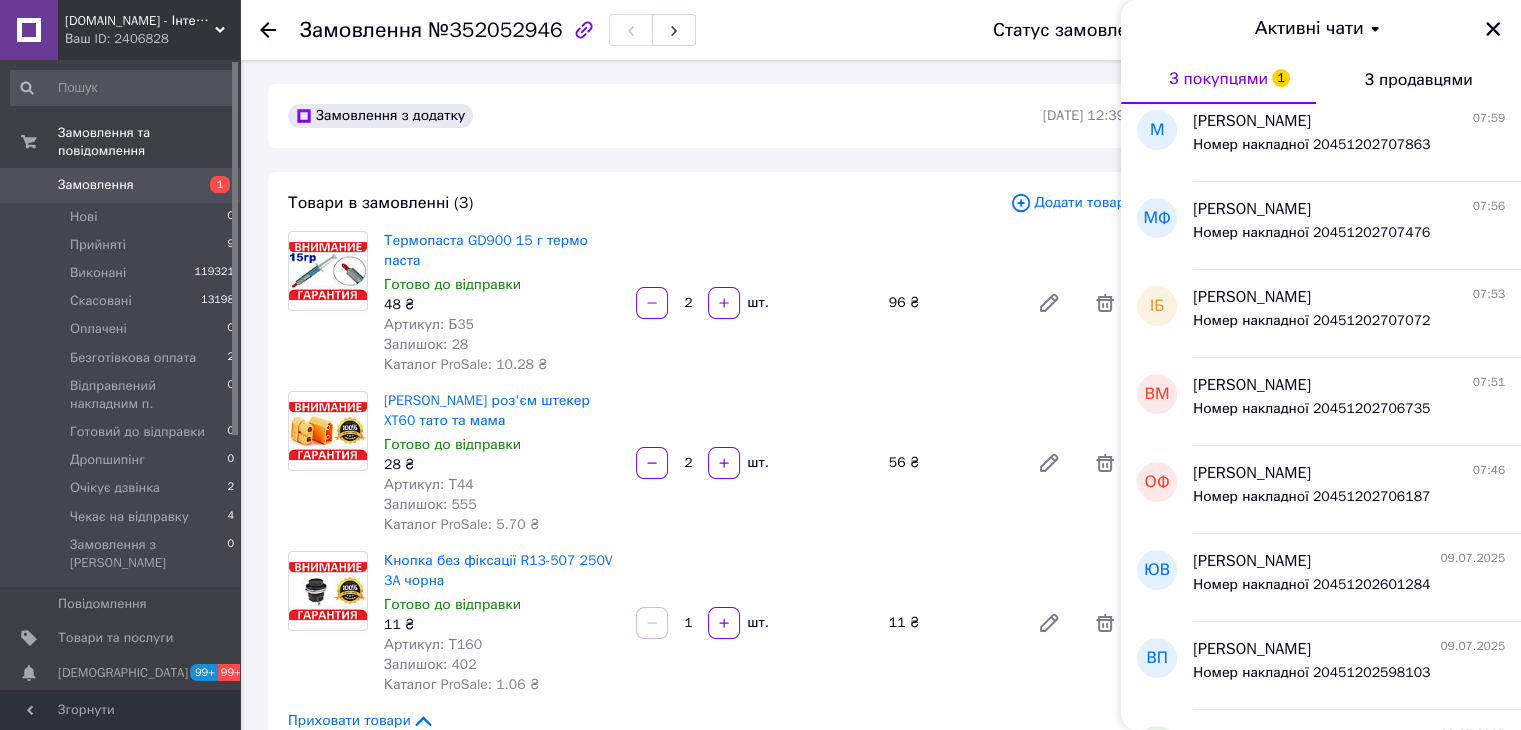 click at bounding box center (1493, 29) 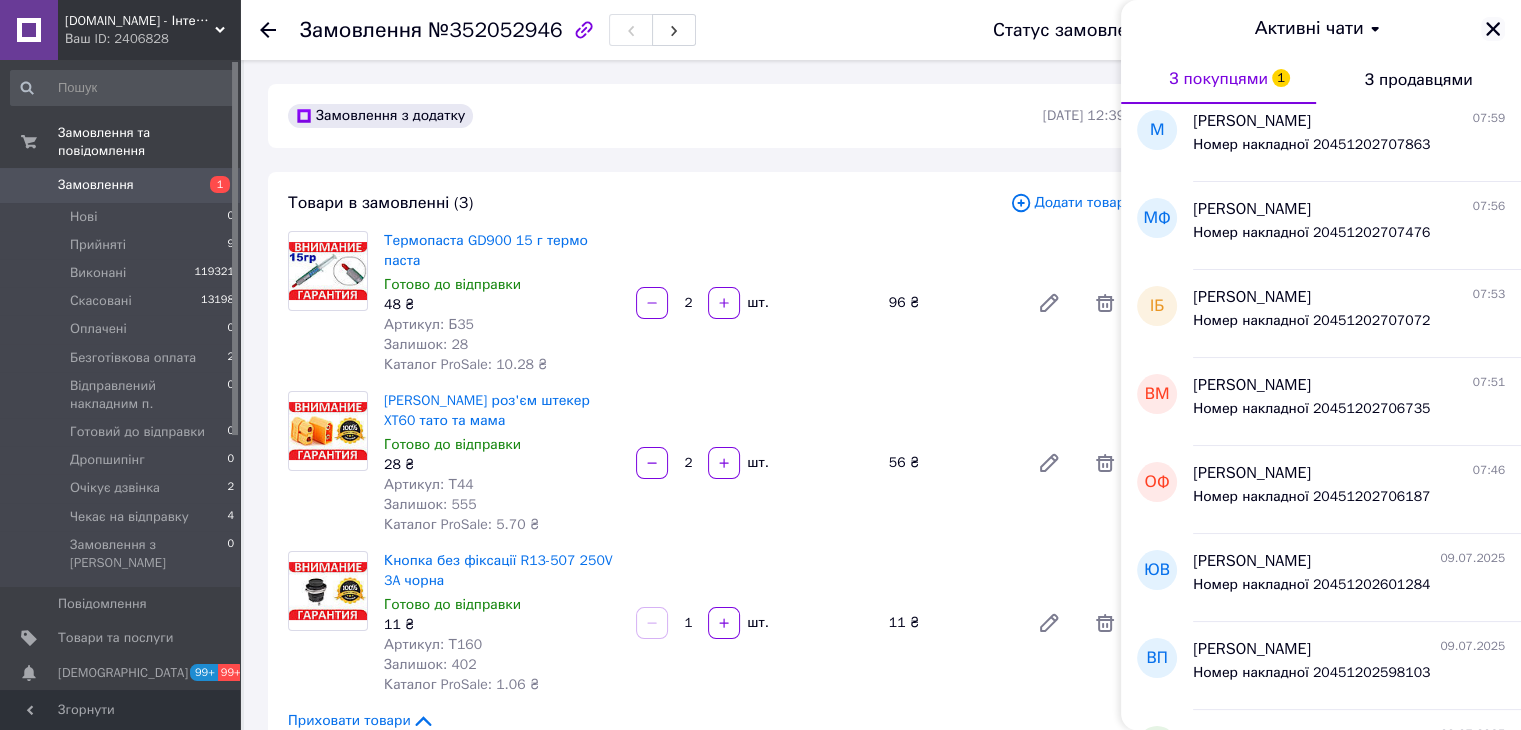 click 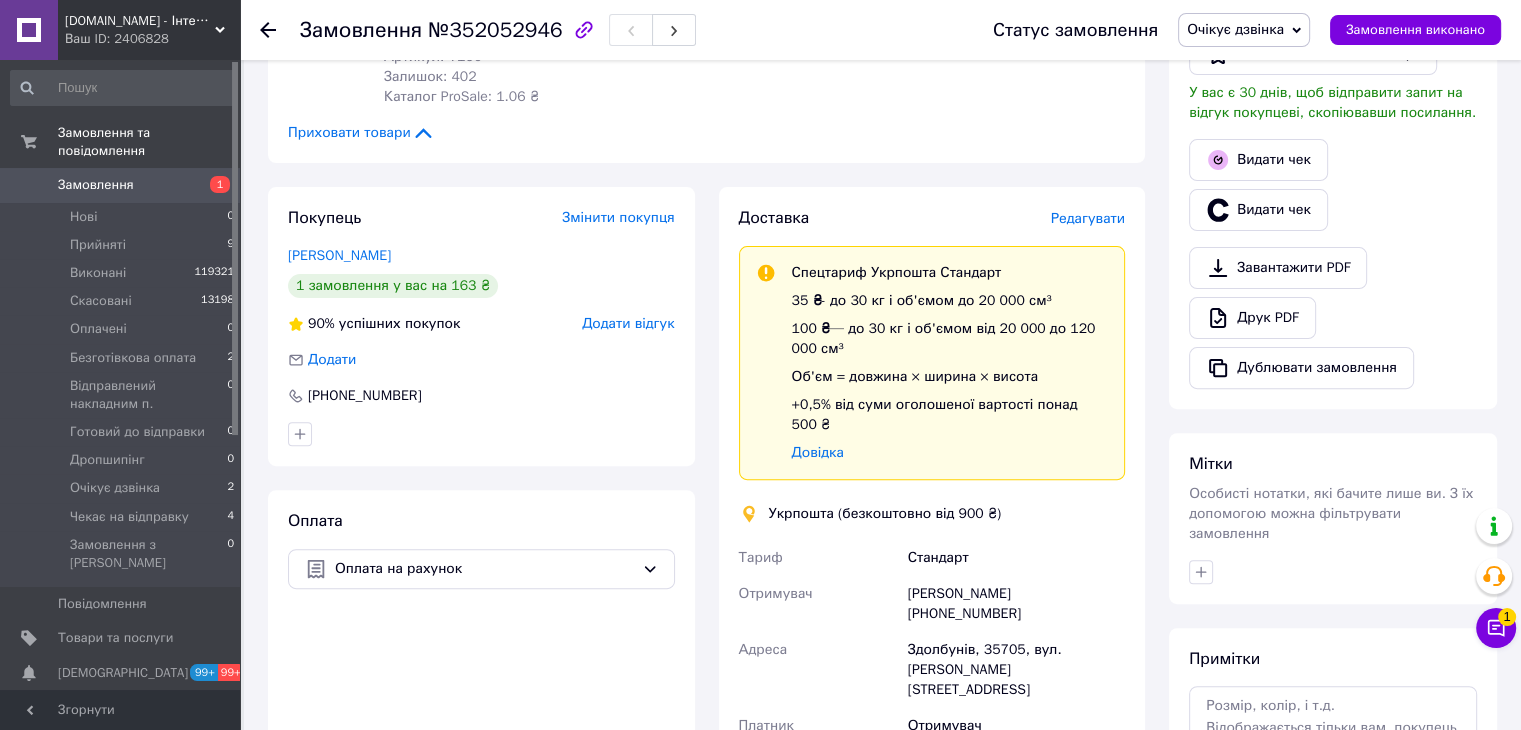 scroll, scrollTop: 600, scrollLeft: 0, axis: vertical 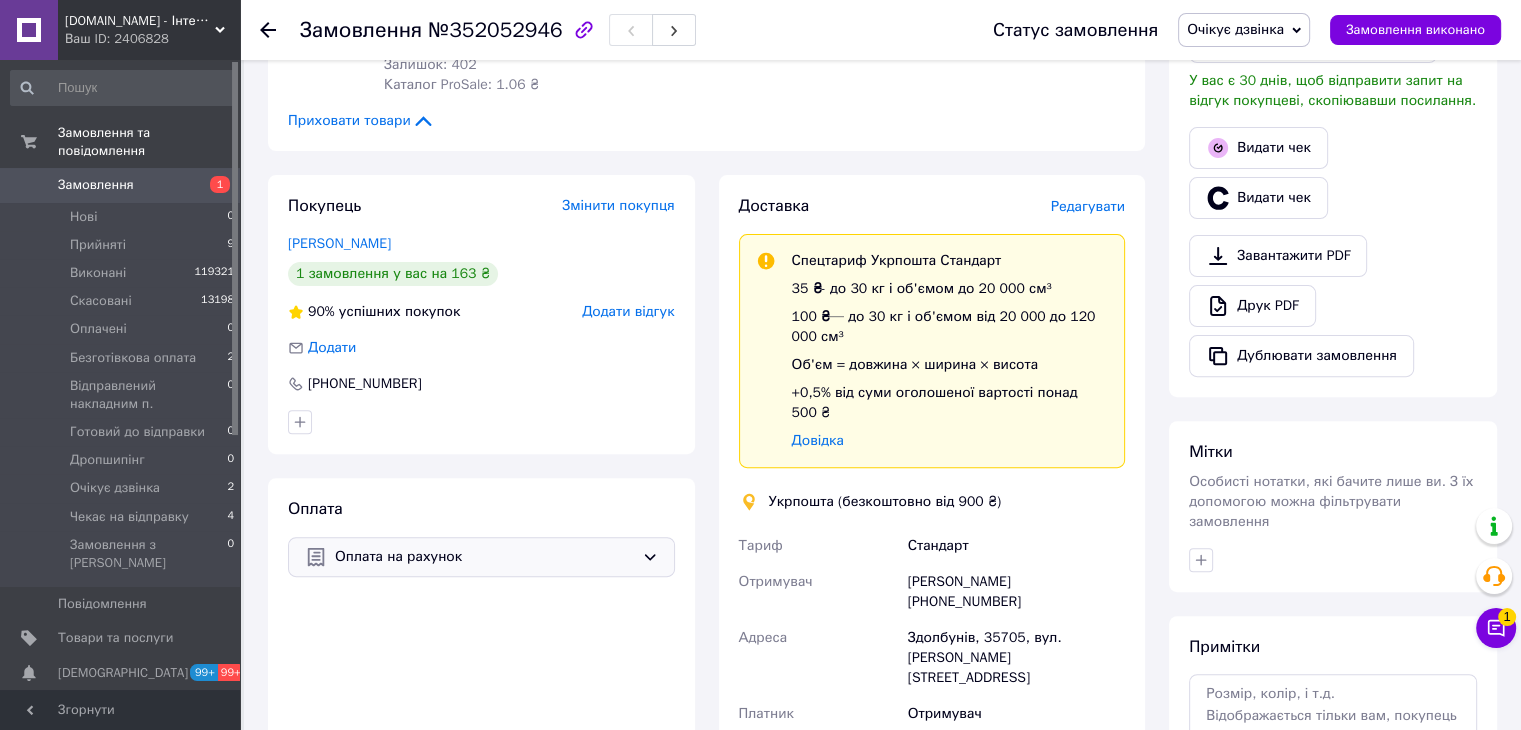 click 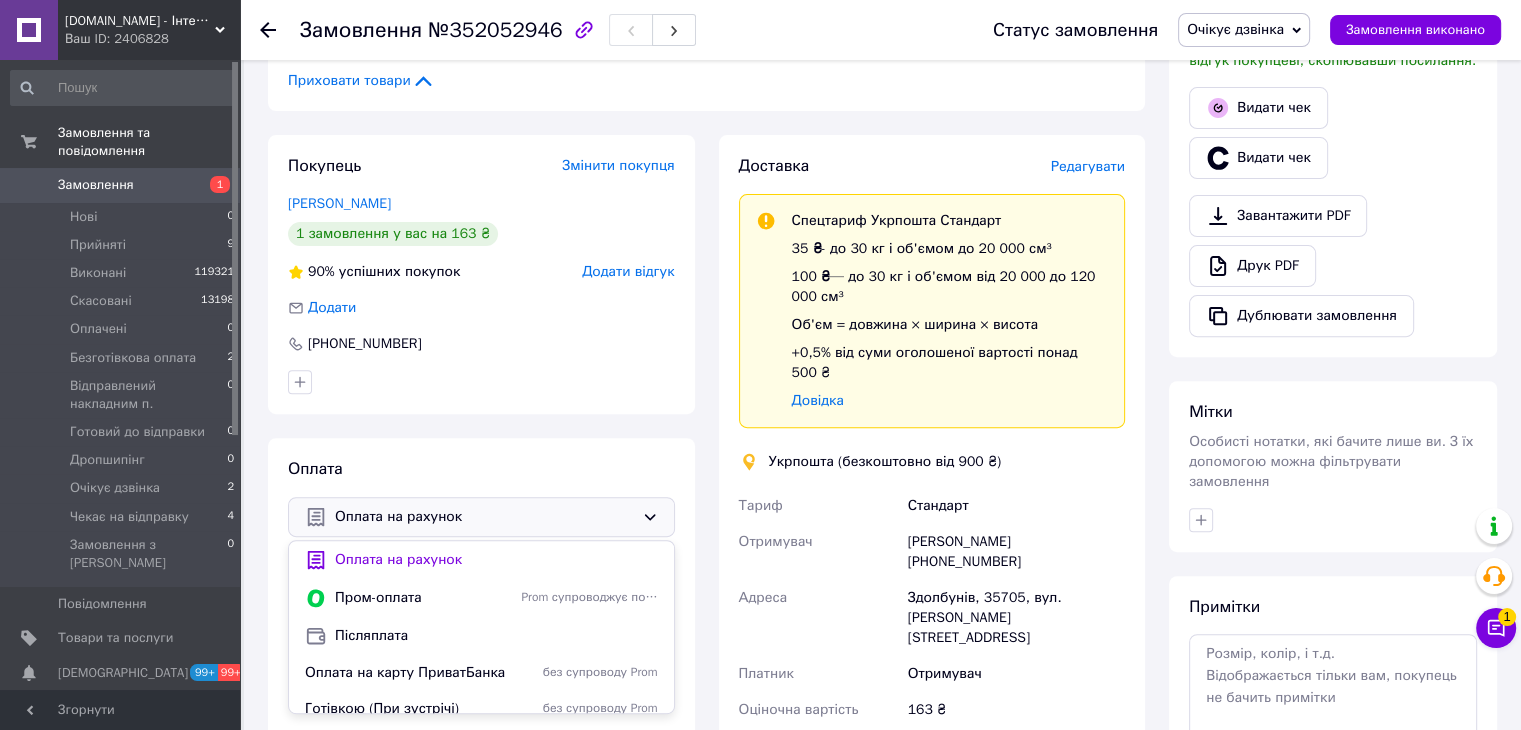 scroll, scrollTop: 600, scrollLeft: 0, axis: vertical 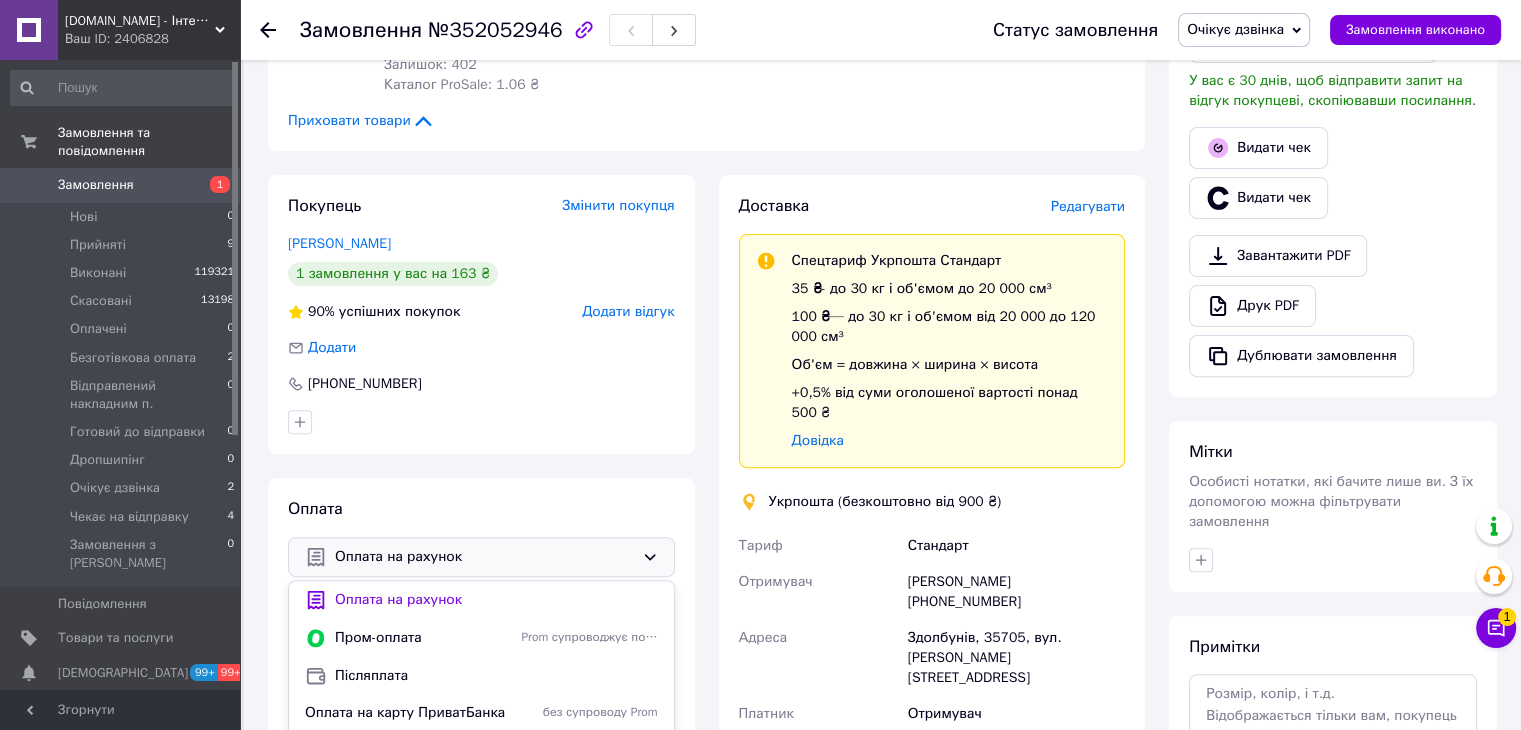 click on "Оплата на рахунок" at bounding box center (484, 557) 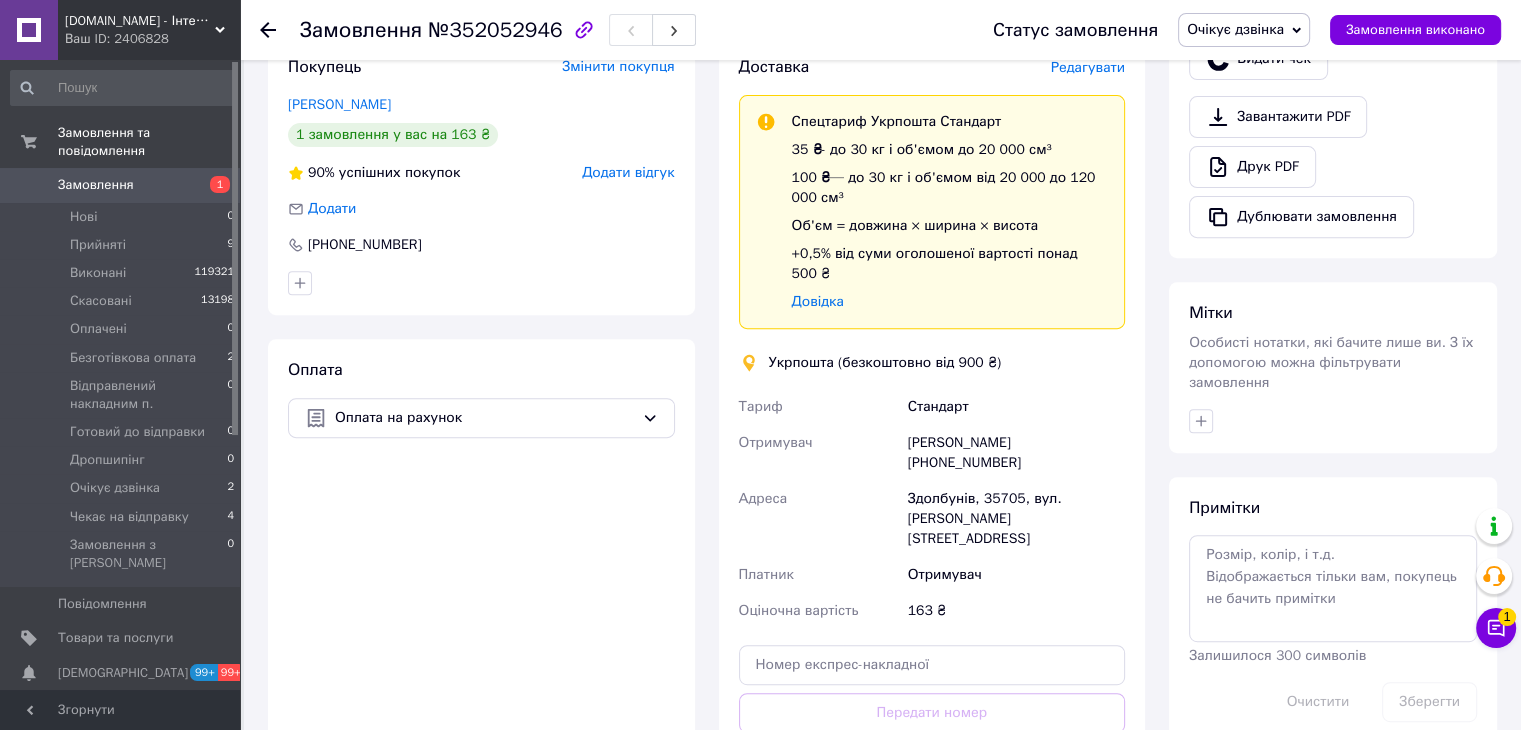 scroll, scrollTop: 800, scrollLeft: 0, axis: vertical 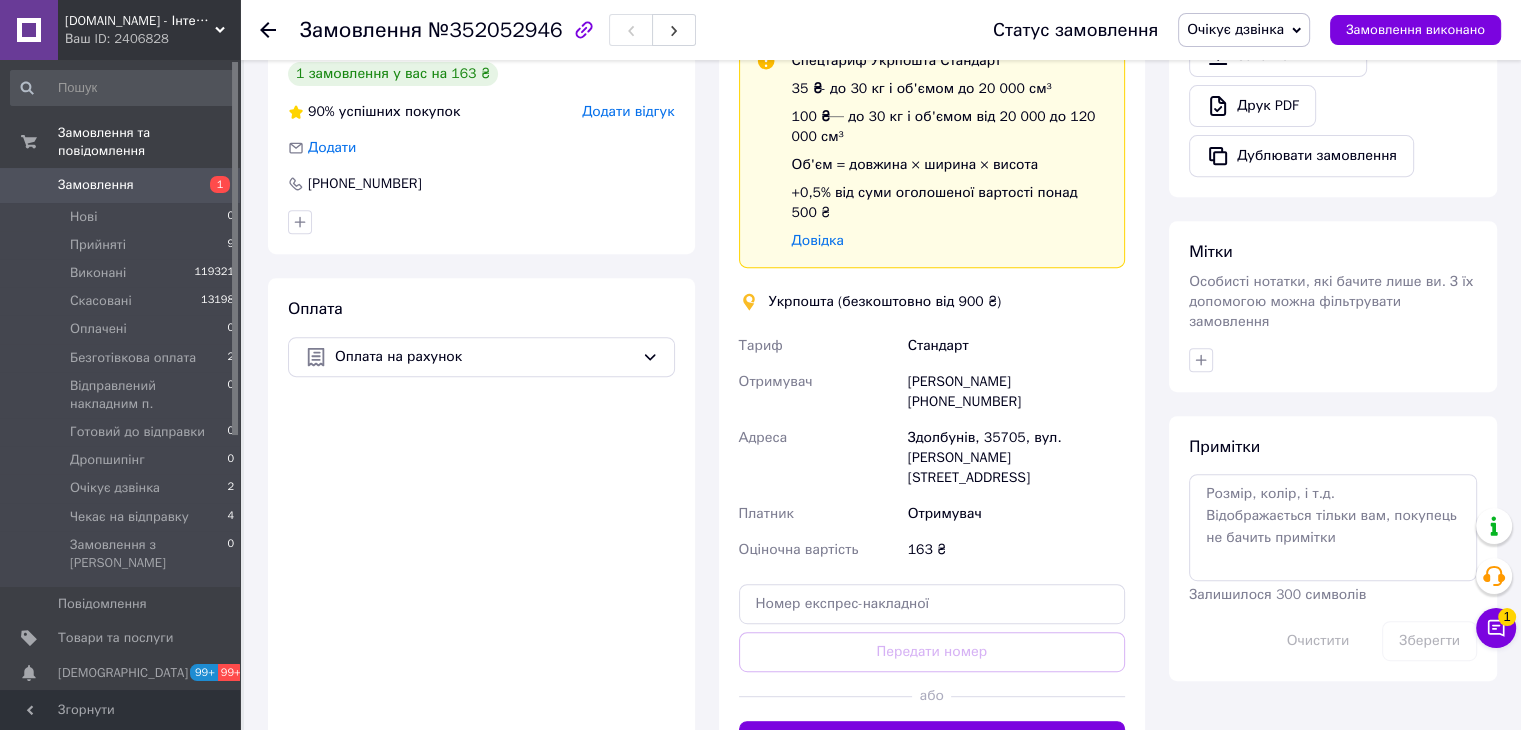 click on "Очікує дзвінка" at bounding box center (1235, 29) 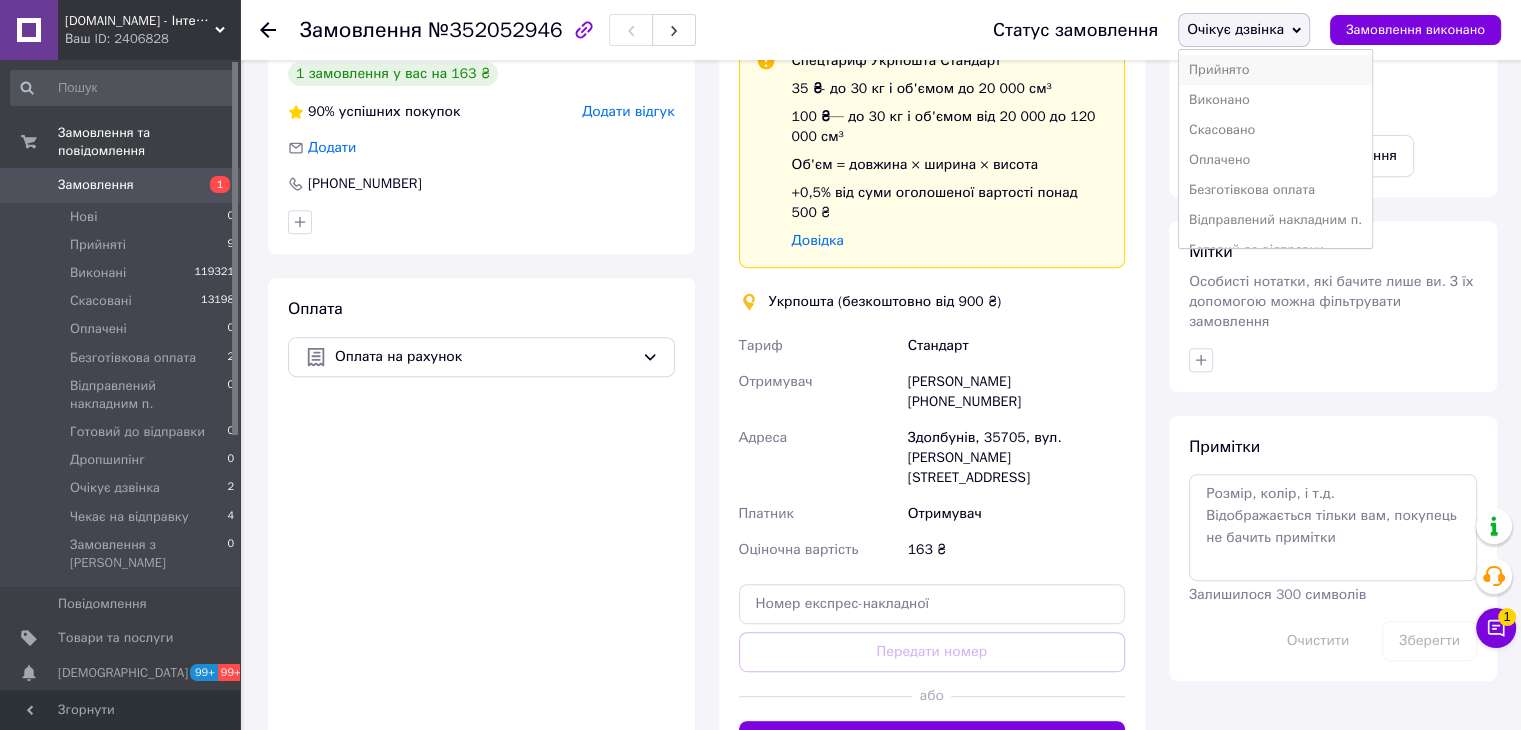 click on "Прийнято" at bounding box center (1275, 70) 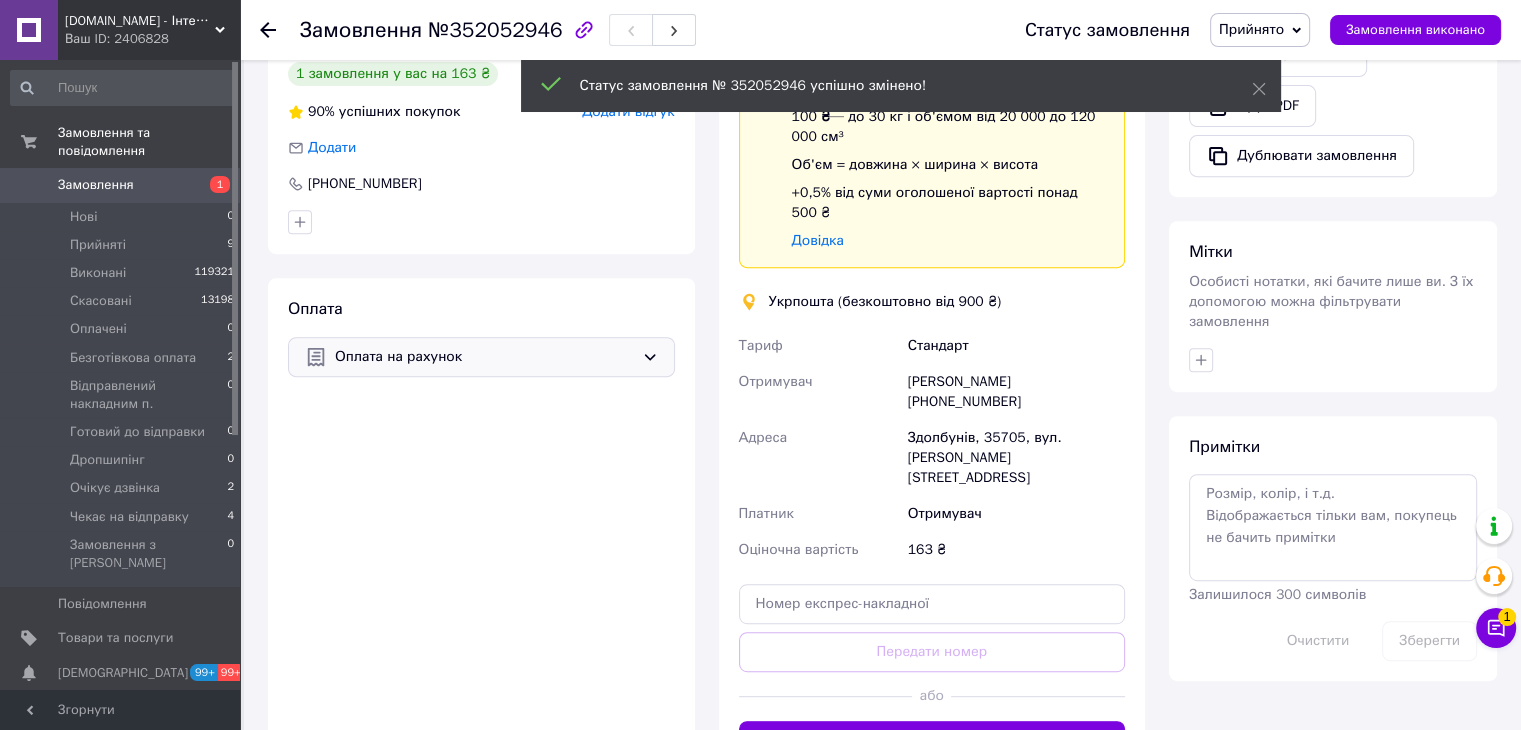 click on "Оплата на рахунок" at bounding box center (484, 357) 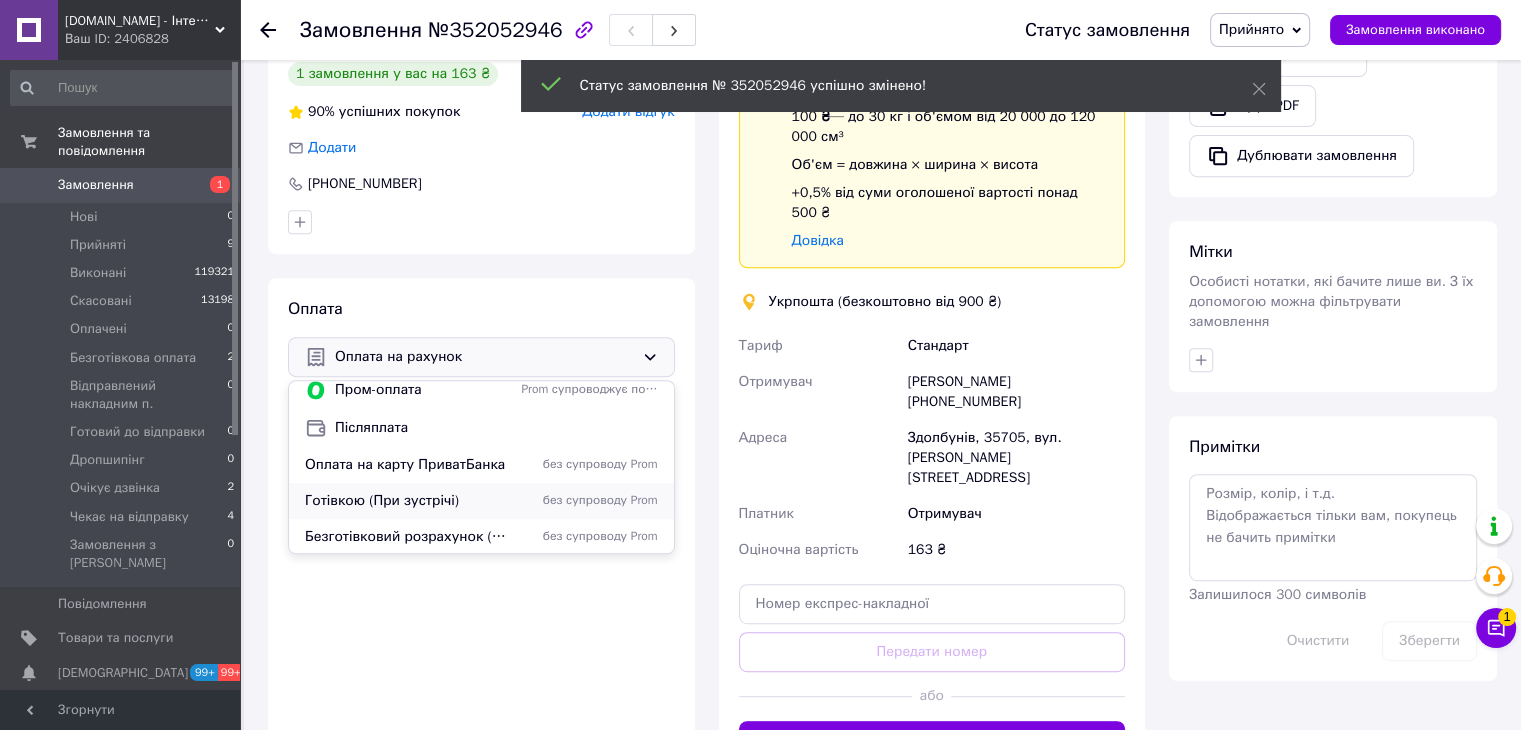 scroll, scrollTop: 50, scrollLeft: 0, axis: vertical 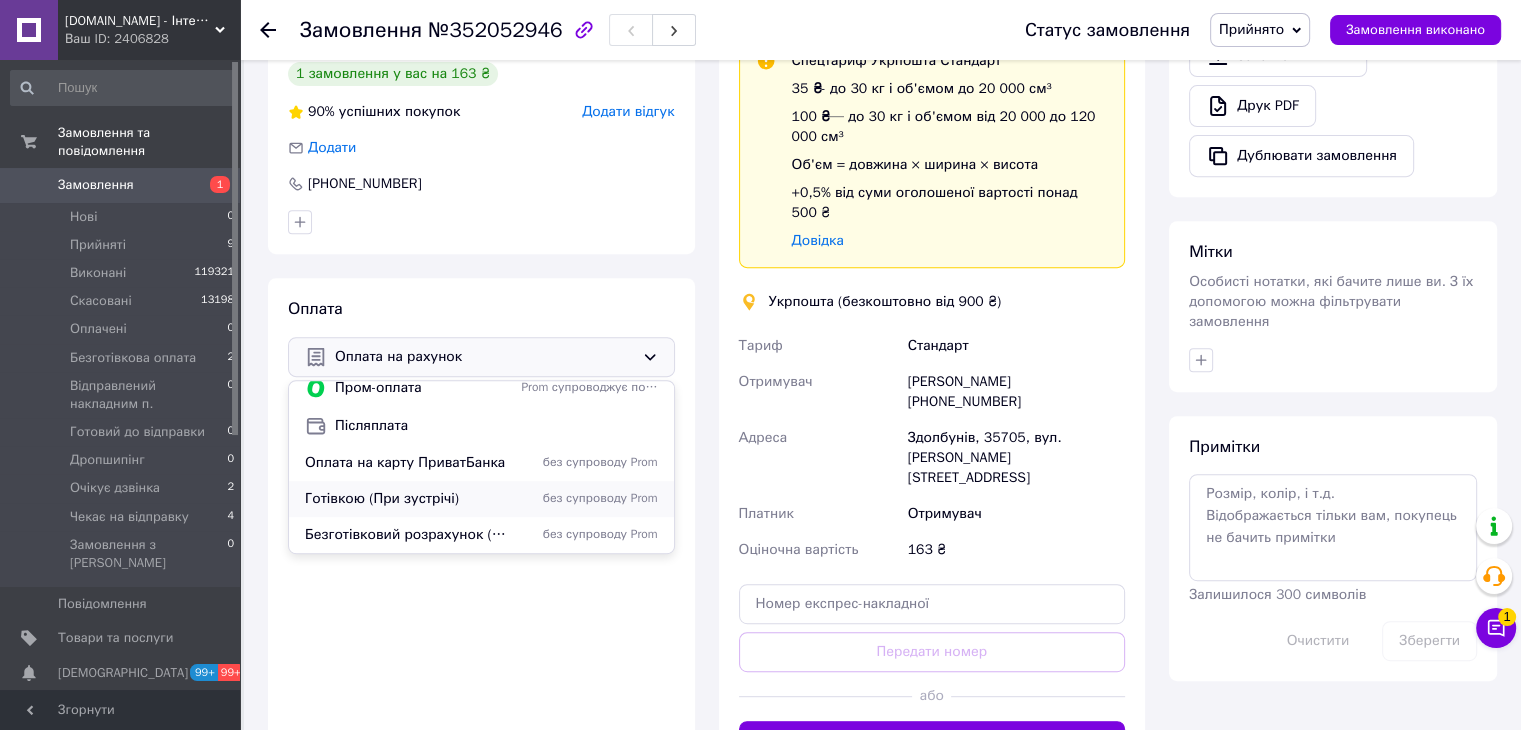 click on "Готівкою (При зустрічі)" at bounding box center (409, 499) 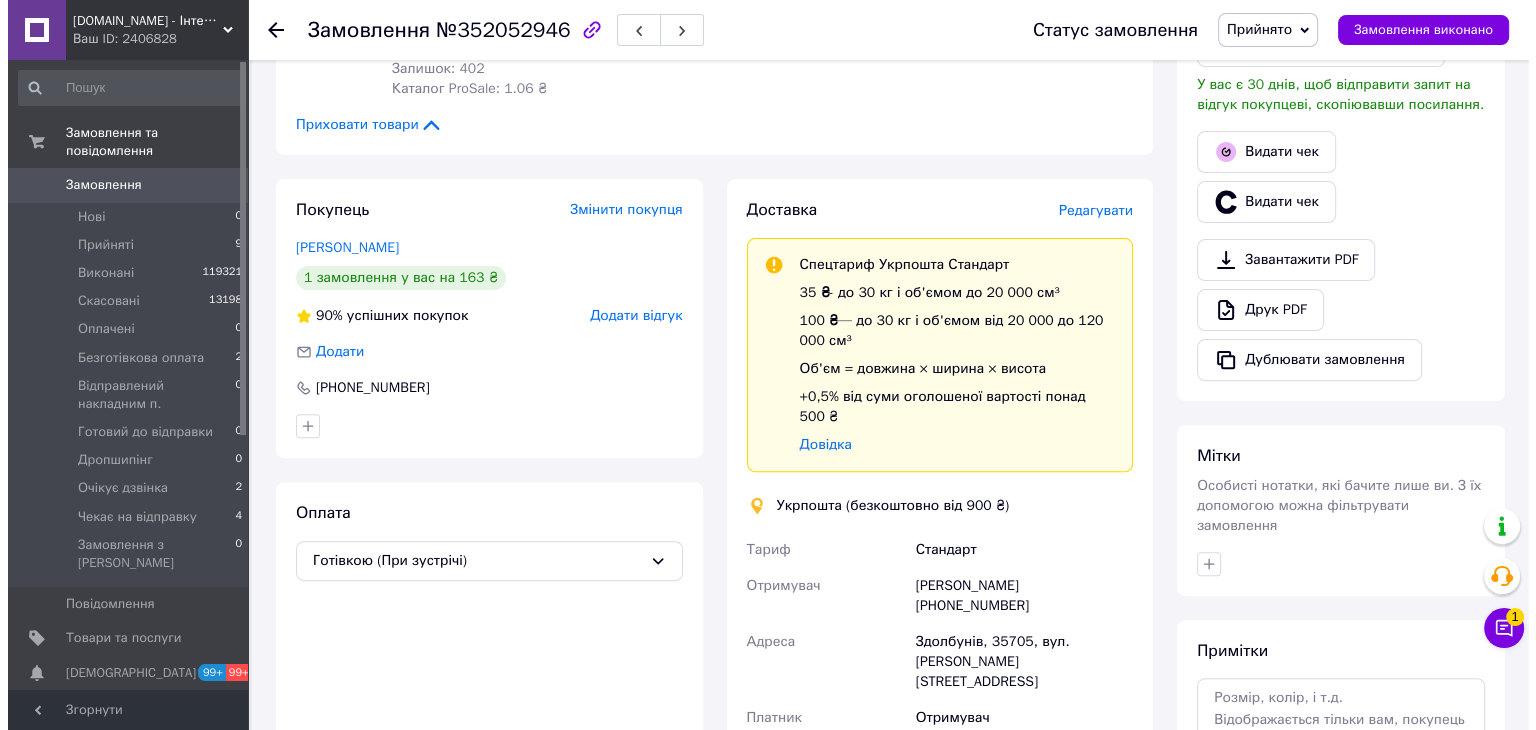 scroll, scrollTop: 584, scrollLeft: 0, axis: vertical 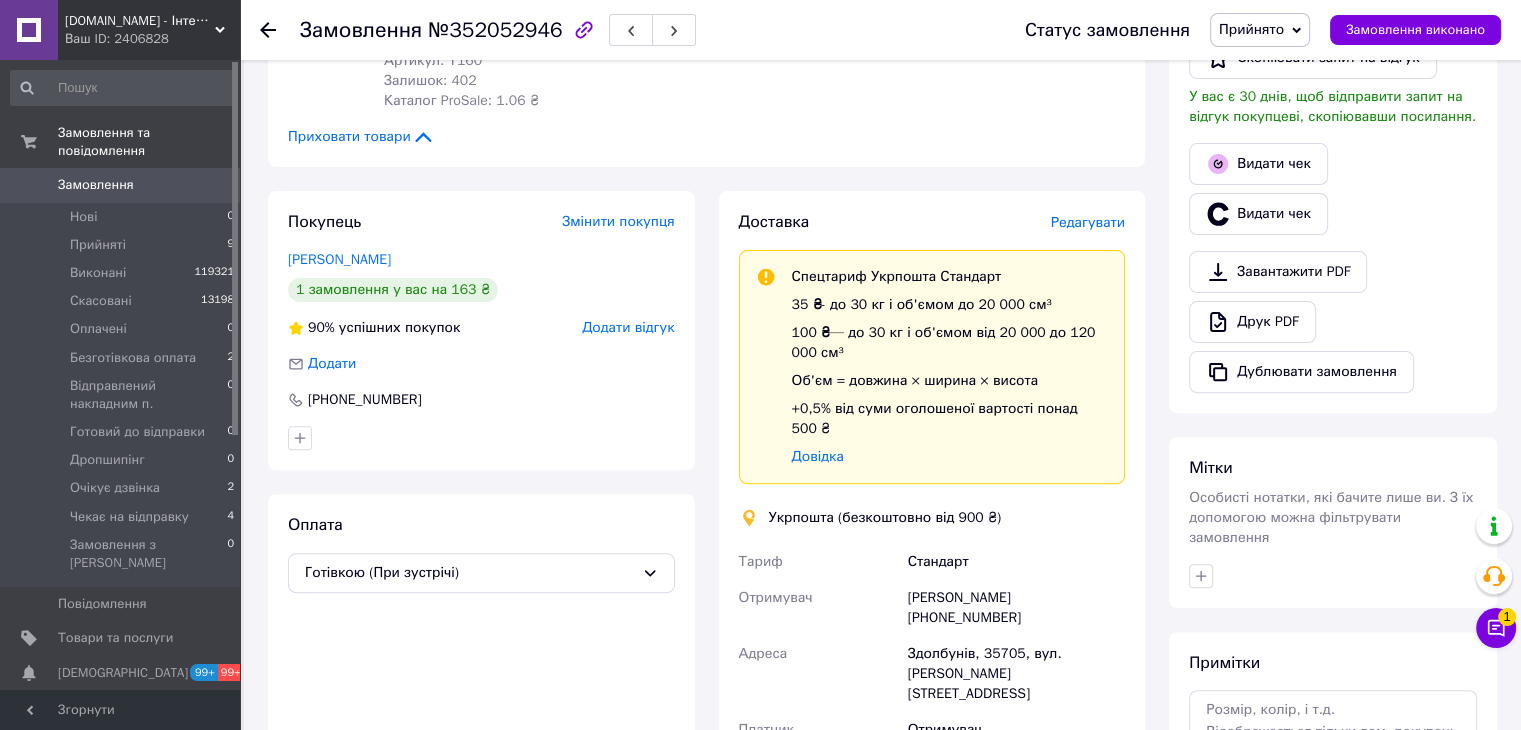 click on "Редагувати" at bounding box center (1088, 222) 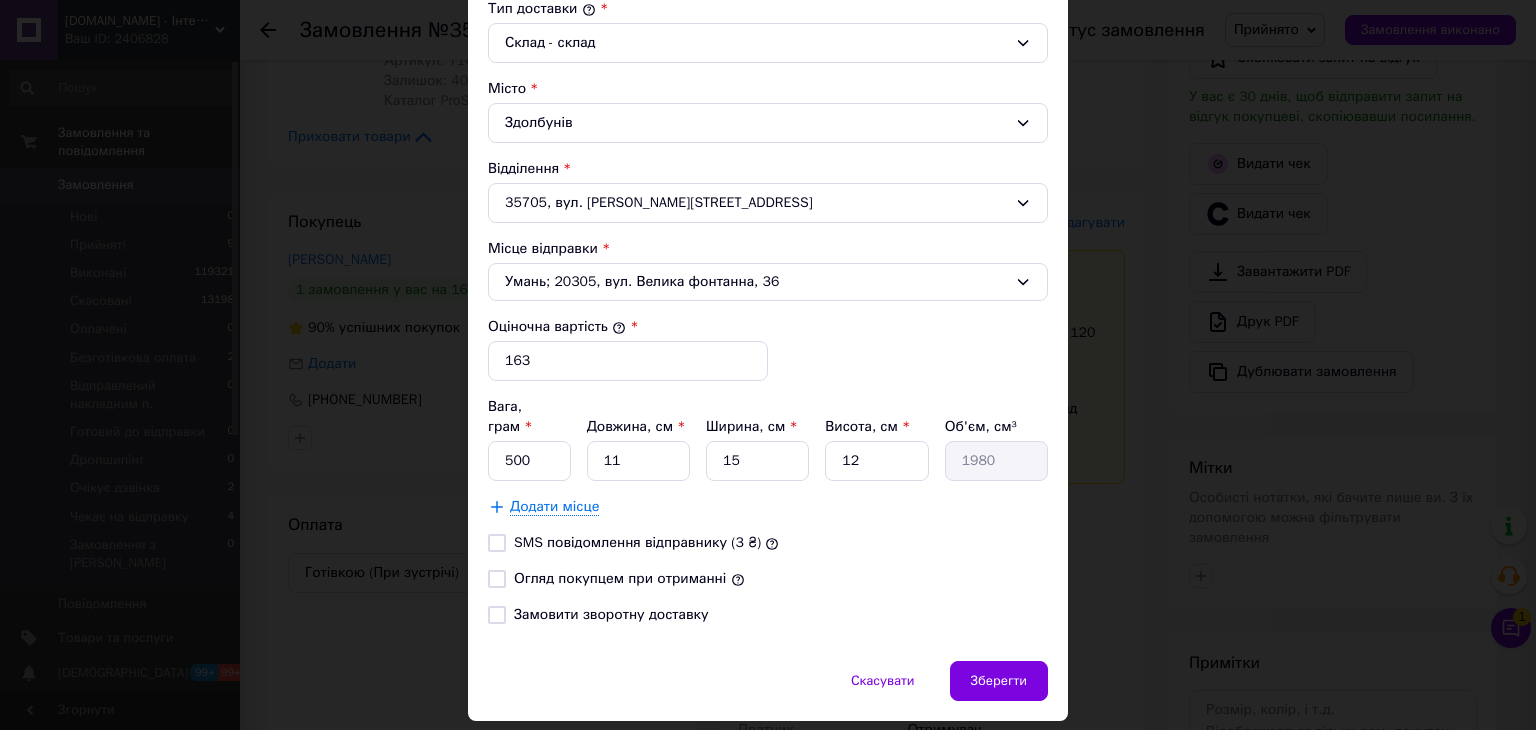 scroll, scrollTop: 588, scrollLeft: 0, axis: vertical 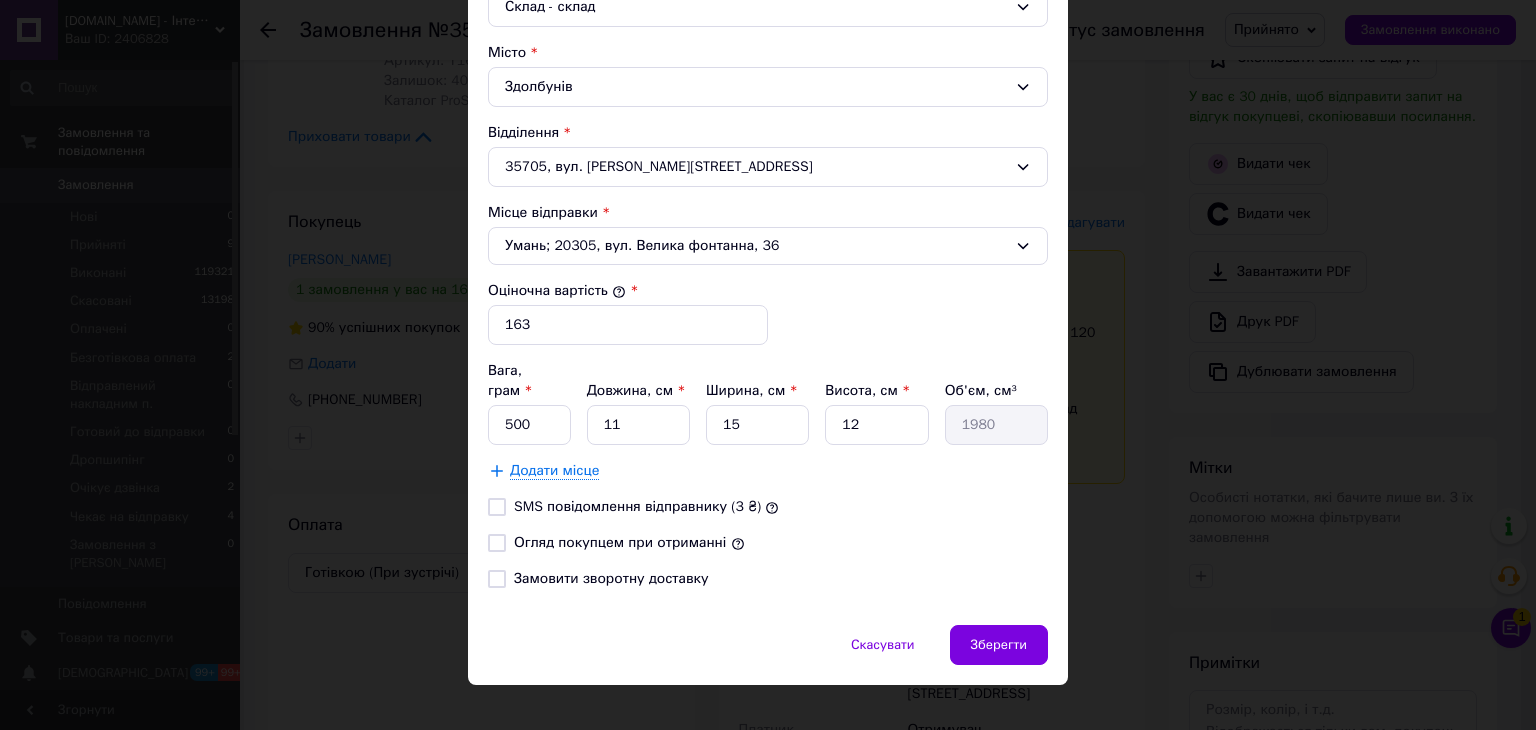 click on "Огляд покупцем при отриманні" at bounding box center [497, 543] 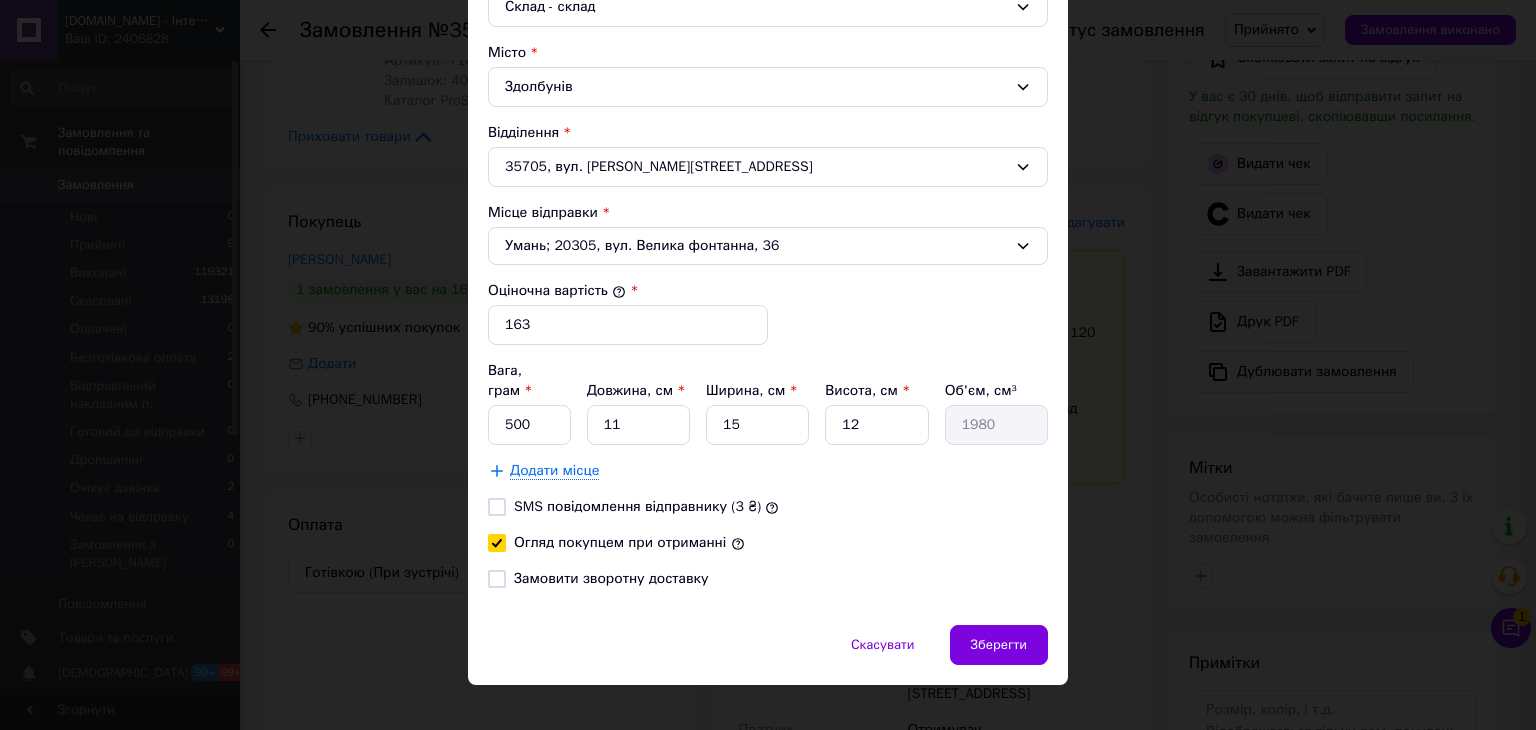 checkbox on "true" 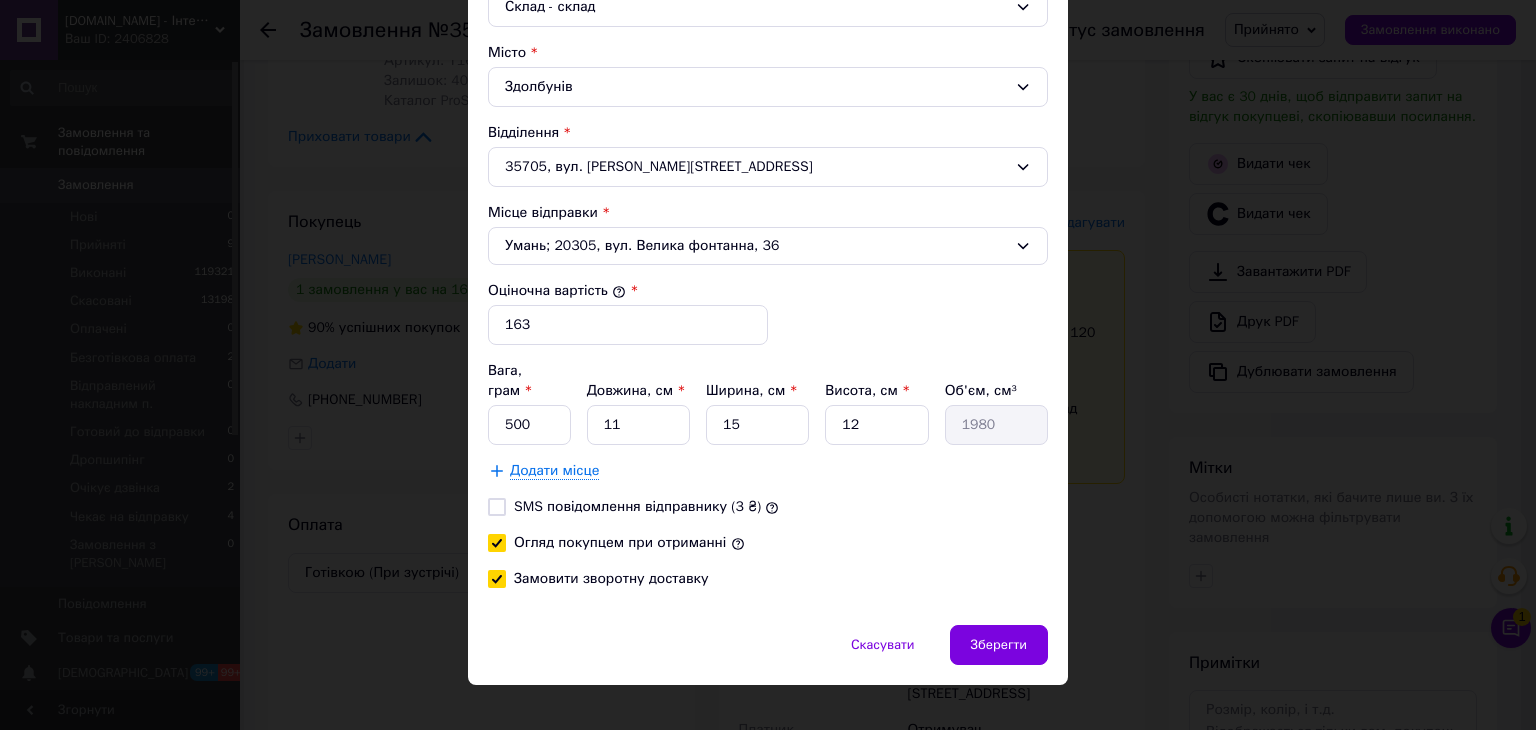 checkbox on "true" 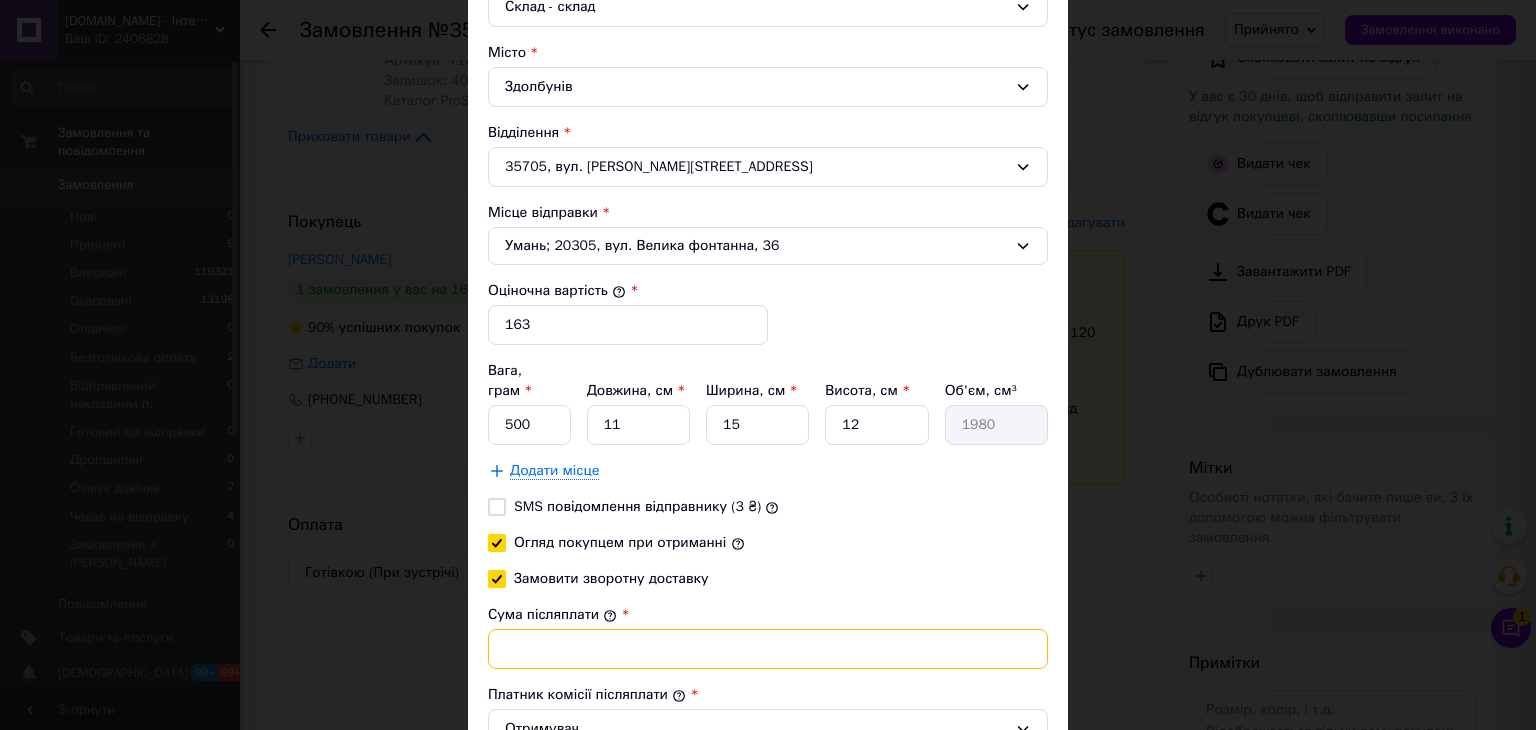 click on "Сума післяплати" at bounding box center (768, 649) 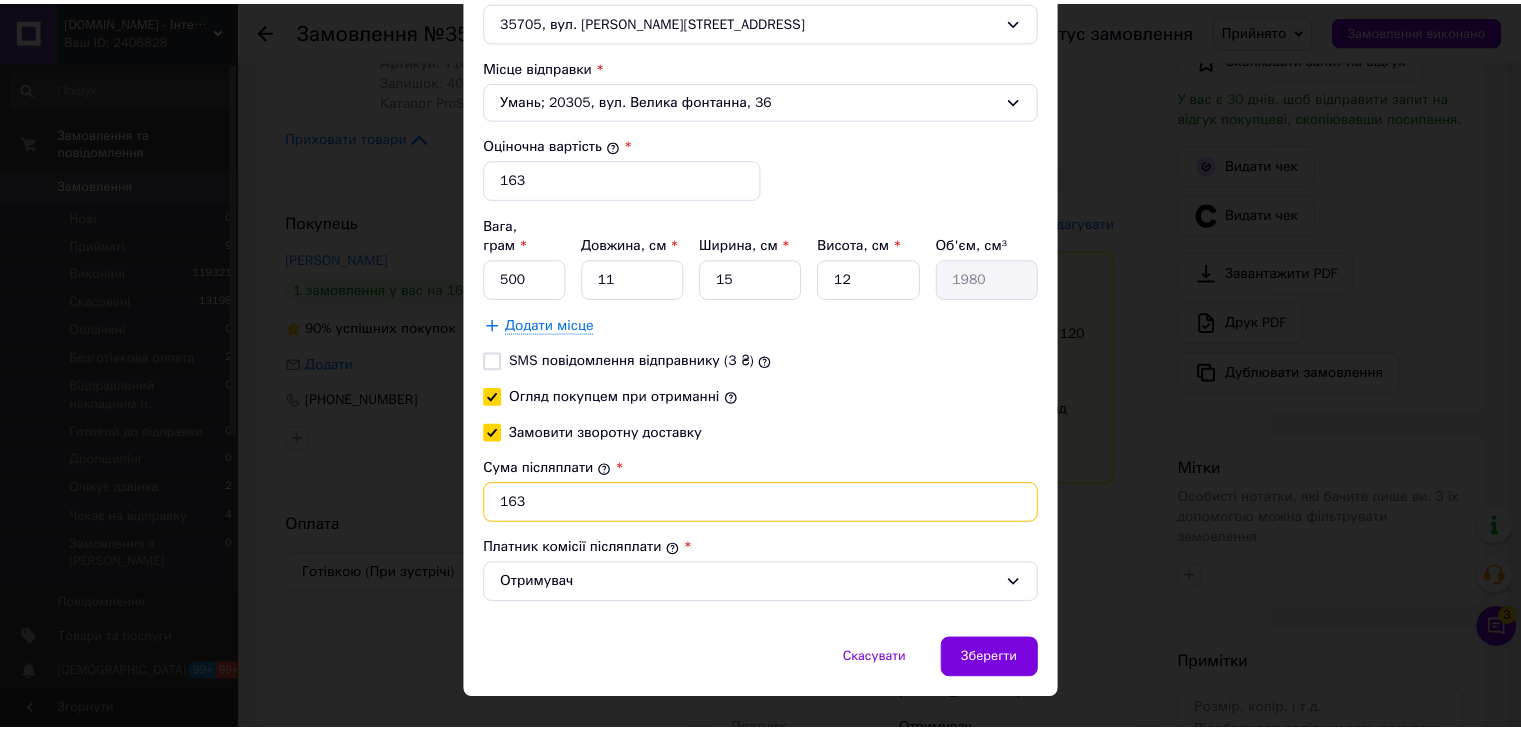 scroll, scrollTop: 748, scrollLeft: 0, axis: vertical 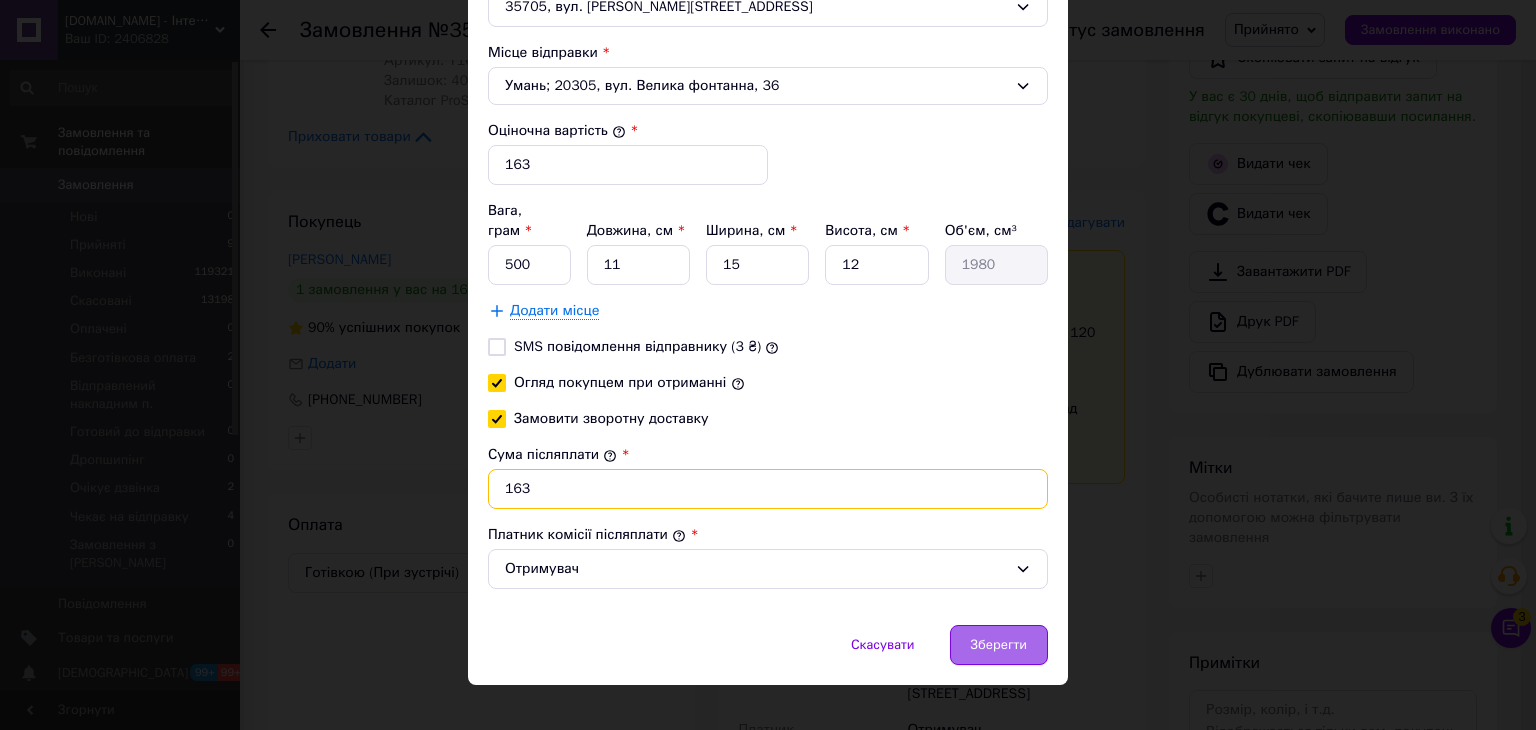 type on "163" 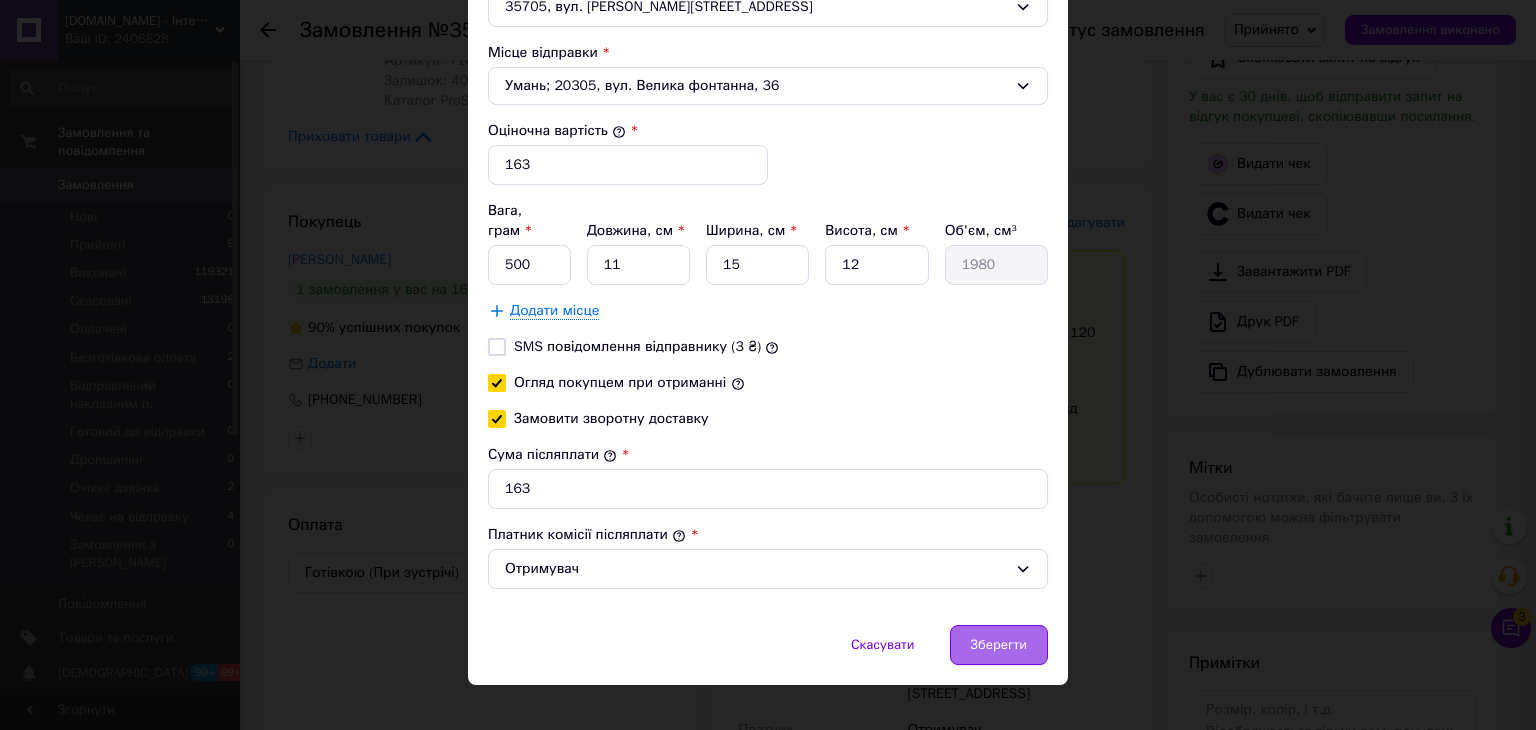 click on "Зберегти" at bounding box center (999, 645) 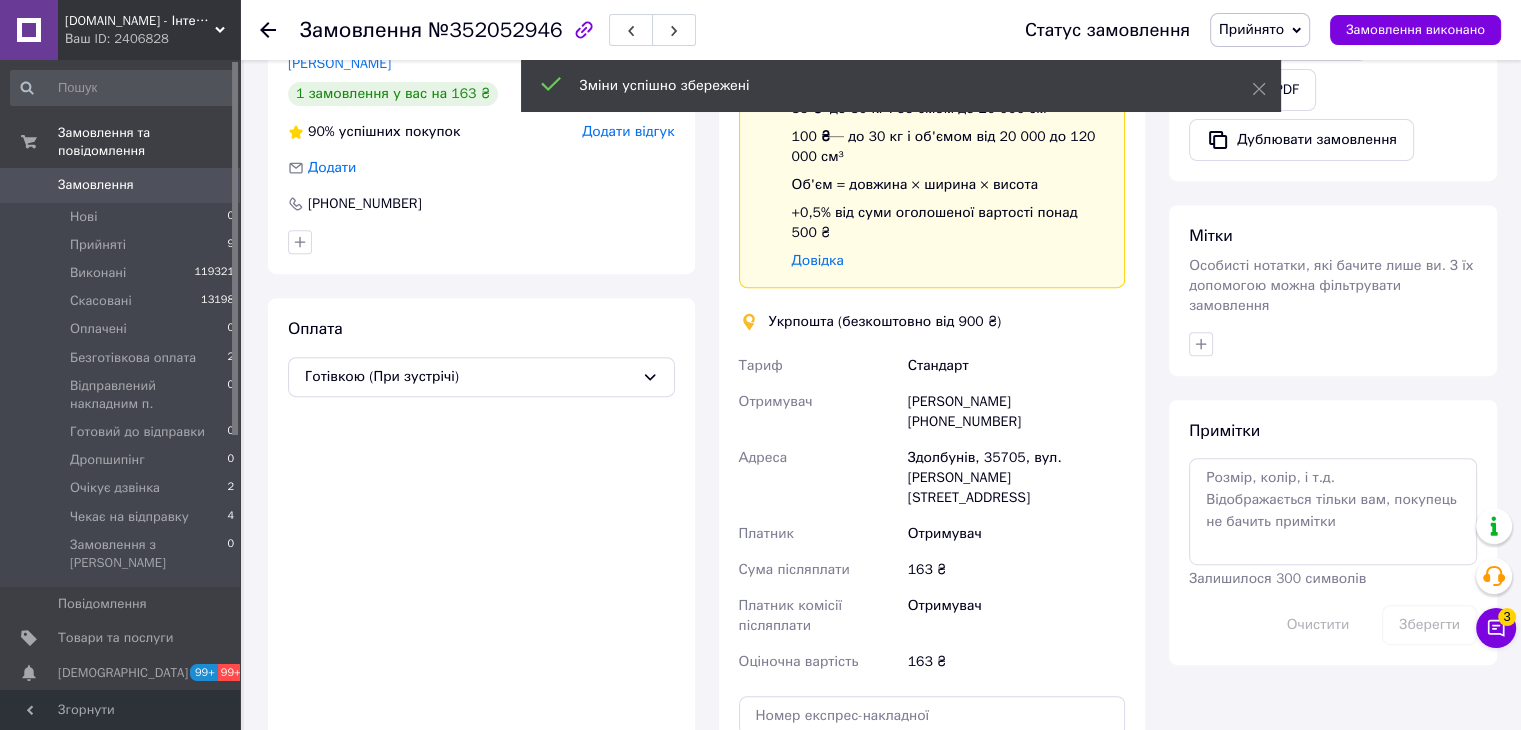 scroll, scrollTop: 784, scrollLeft: 0, axis: vertical 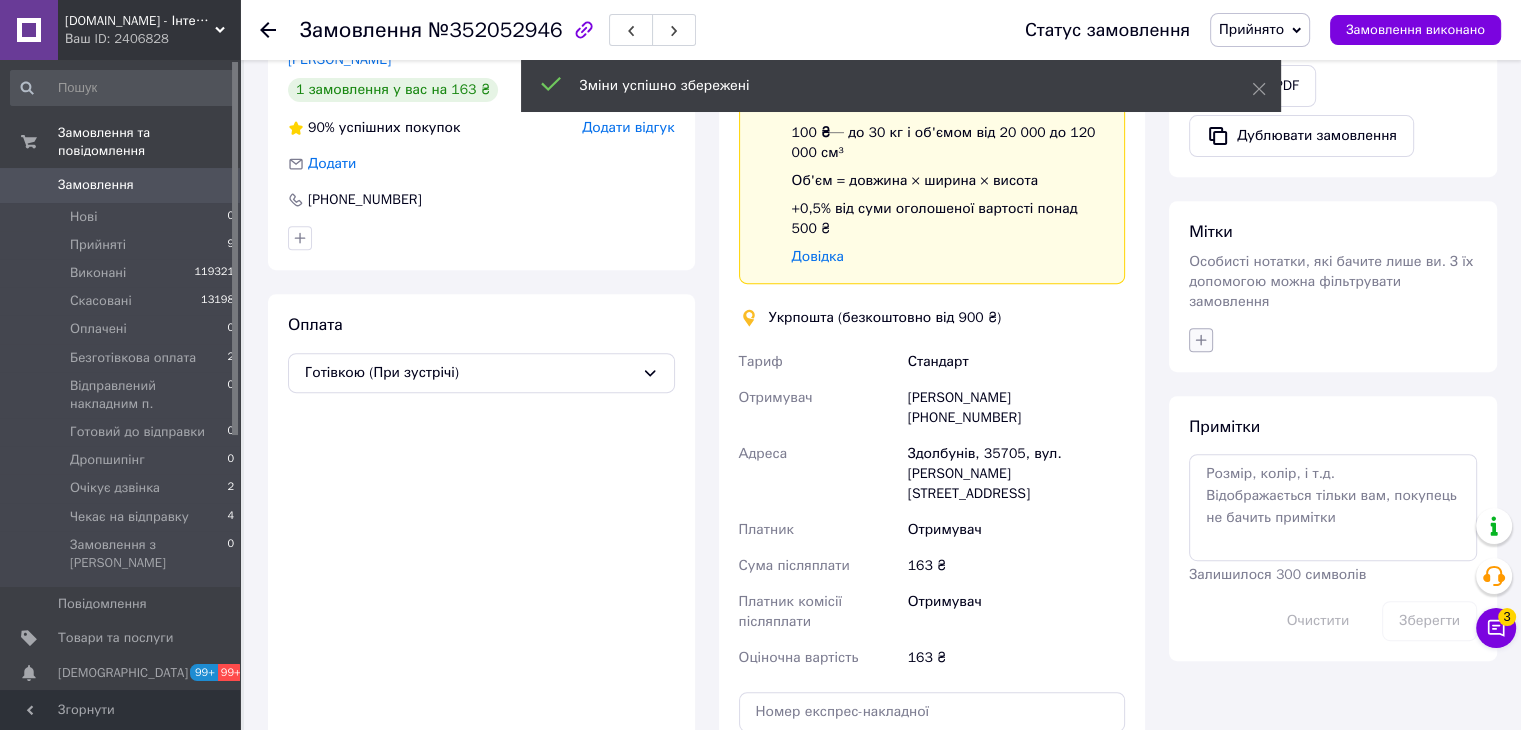 click 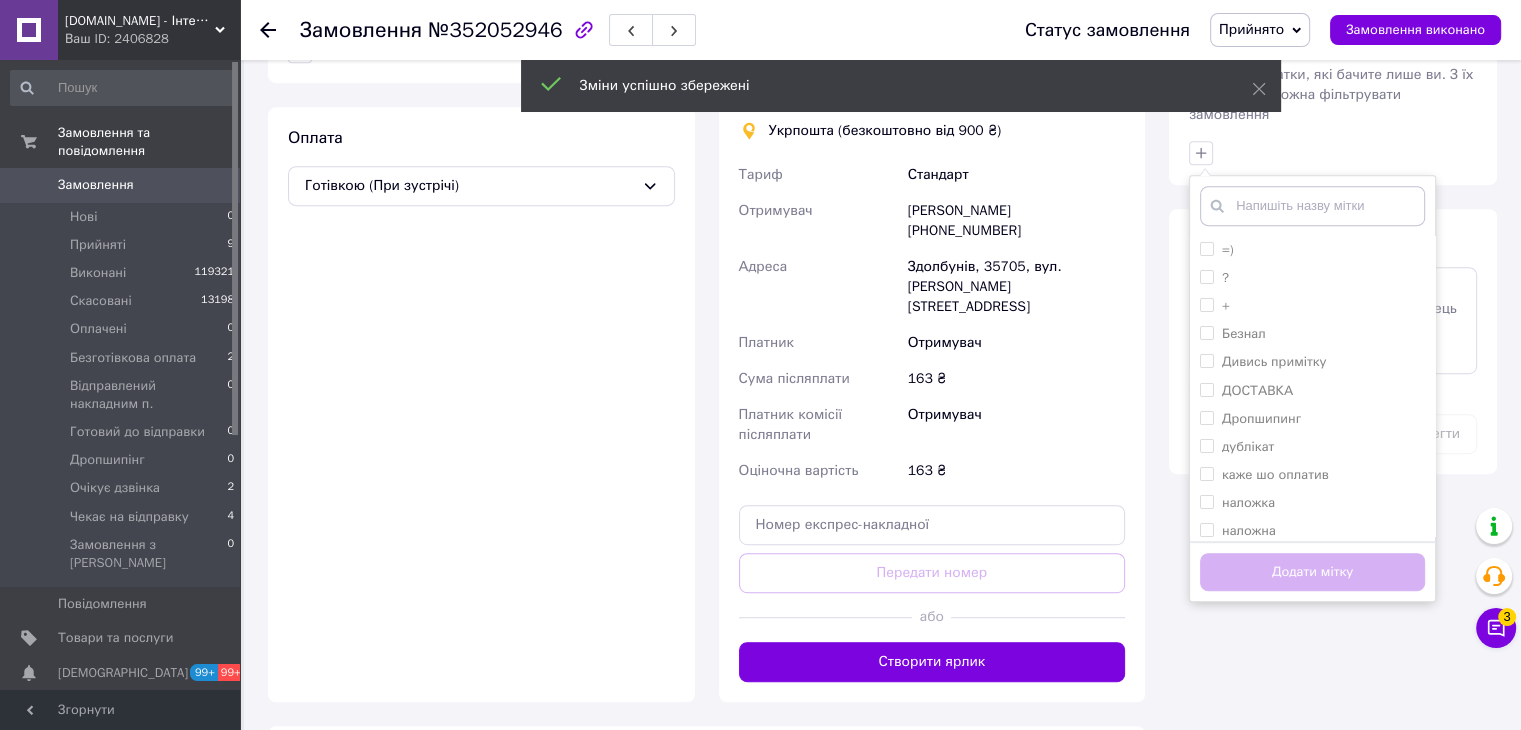 scroll, scrollTop: 984, scrollLeft: 0, axis: vertical 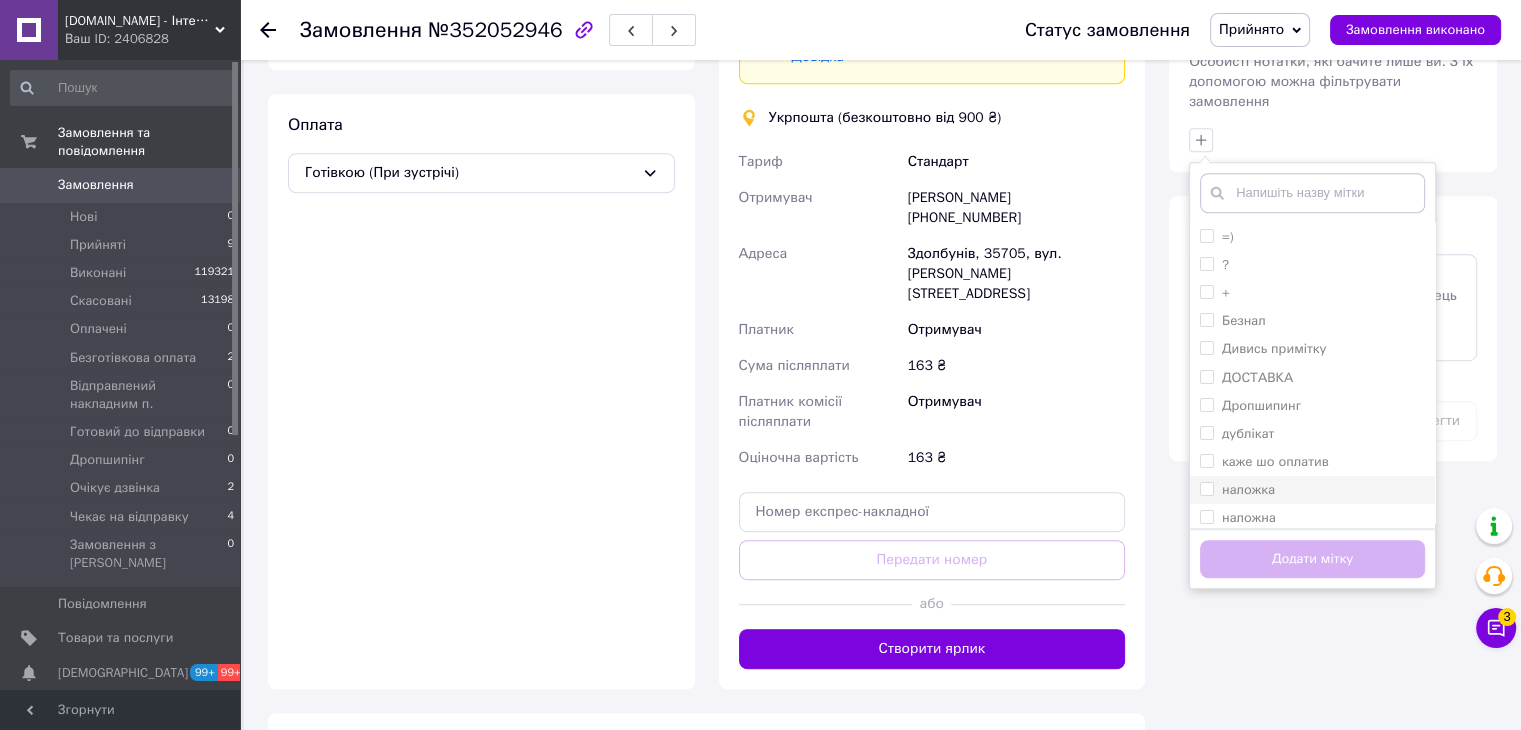 click on "наложка" at bounding box center (1206, 488) 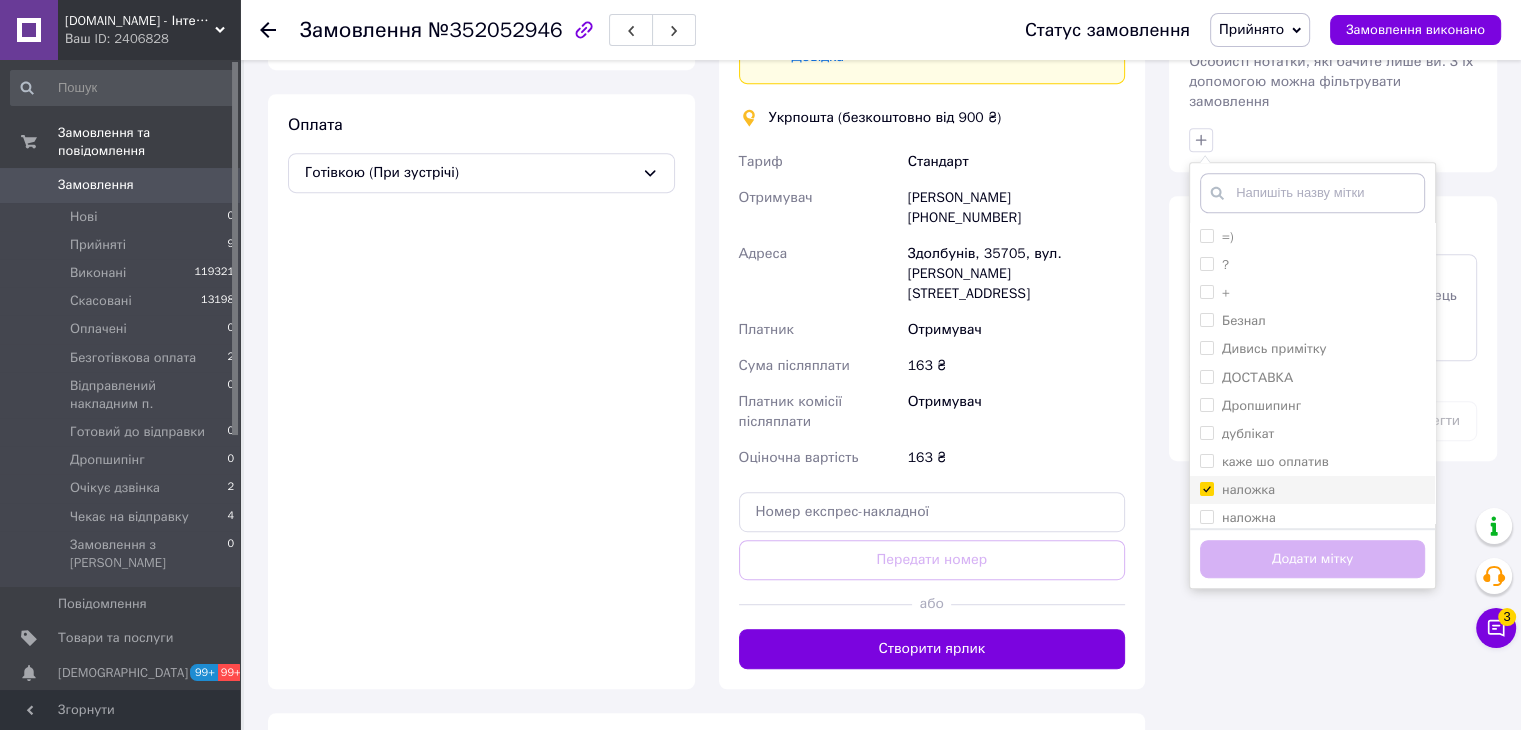 checkbox on "true" 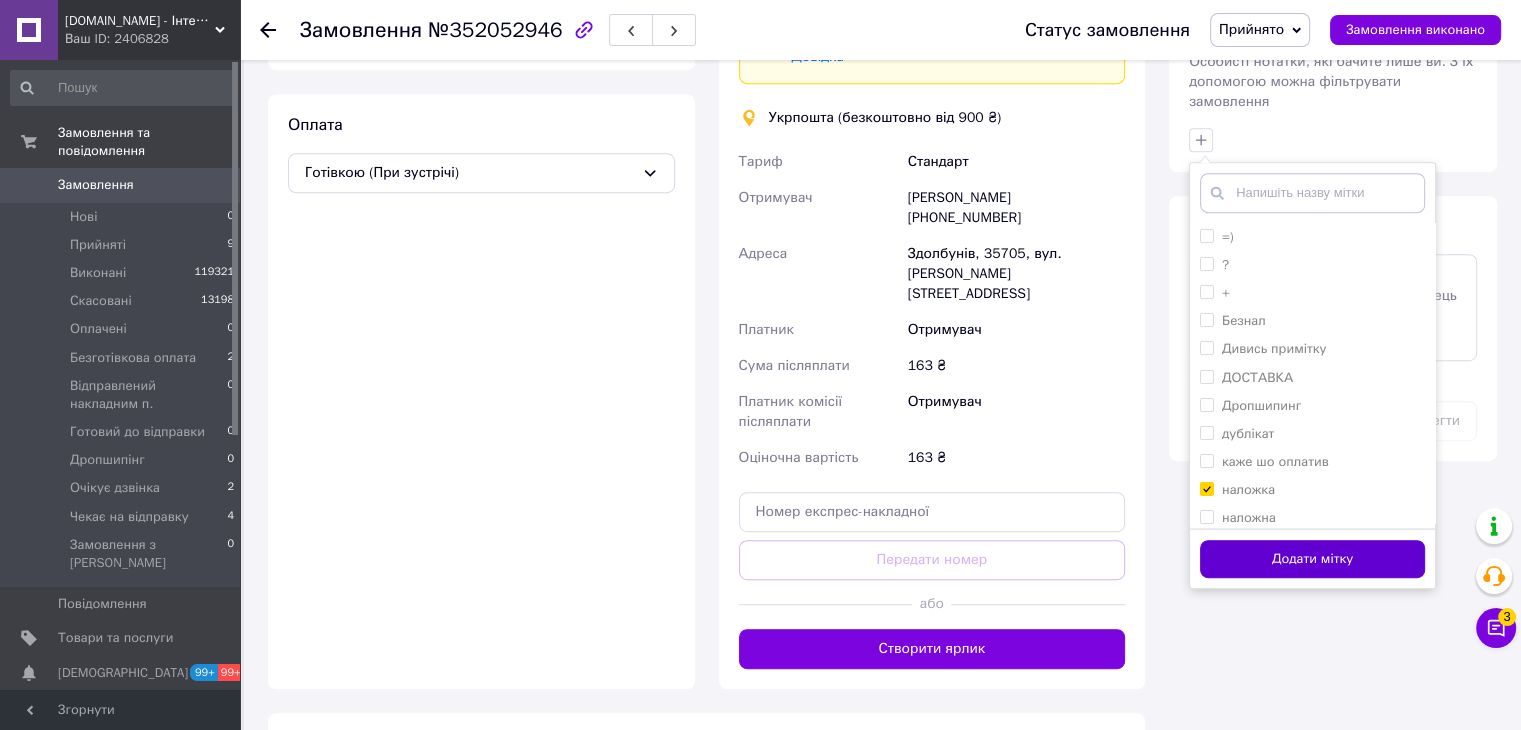 click on "Додати мітку" at bounding box center (1312, 559) 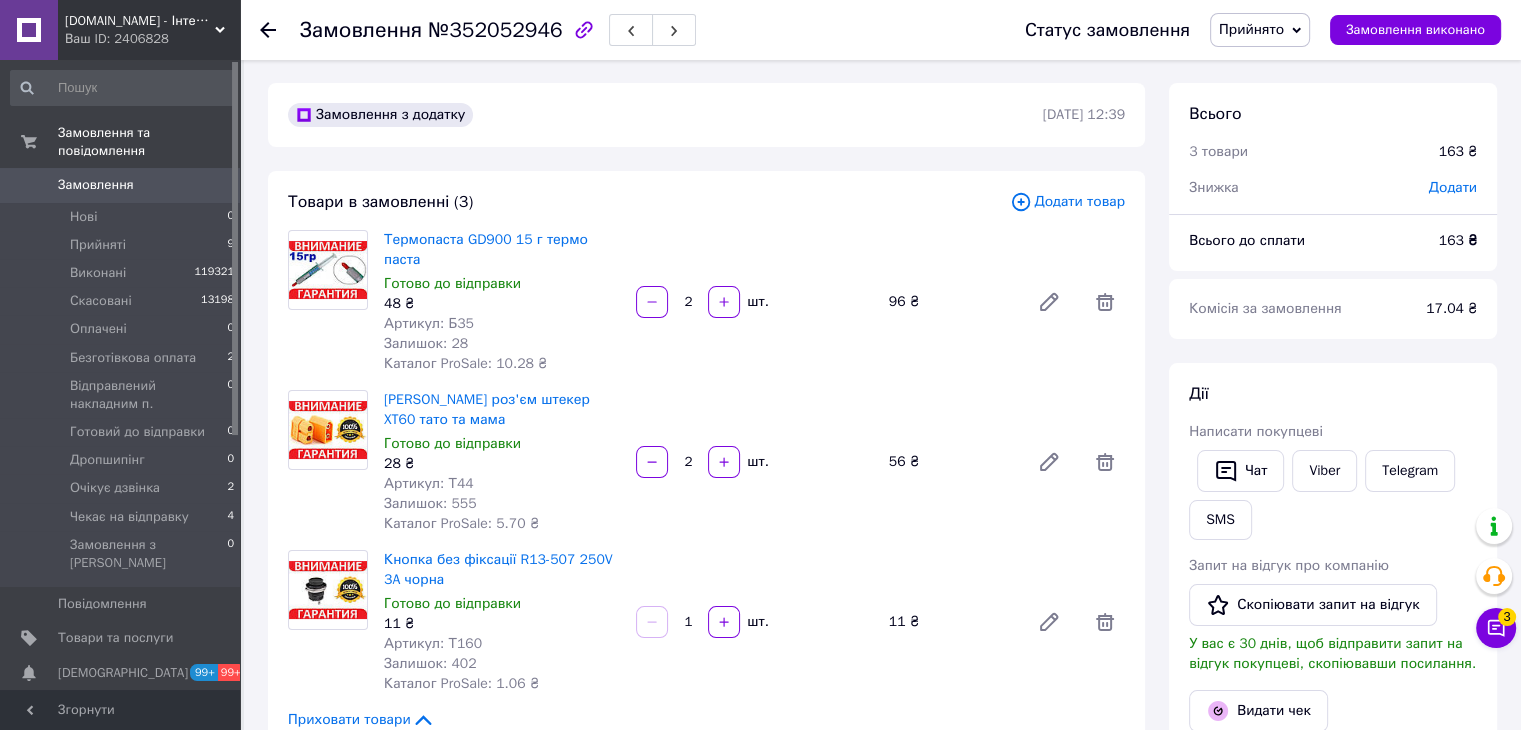 scroll, scrollTop: 0, scrollLeft: 0, axis: both 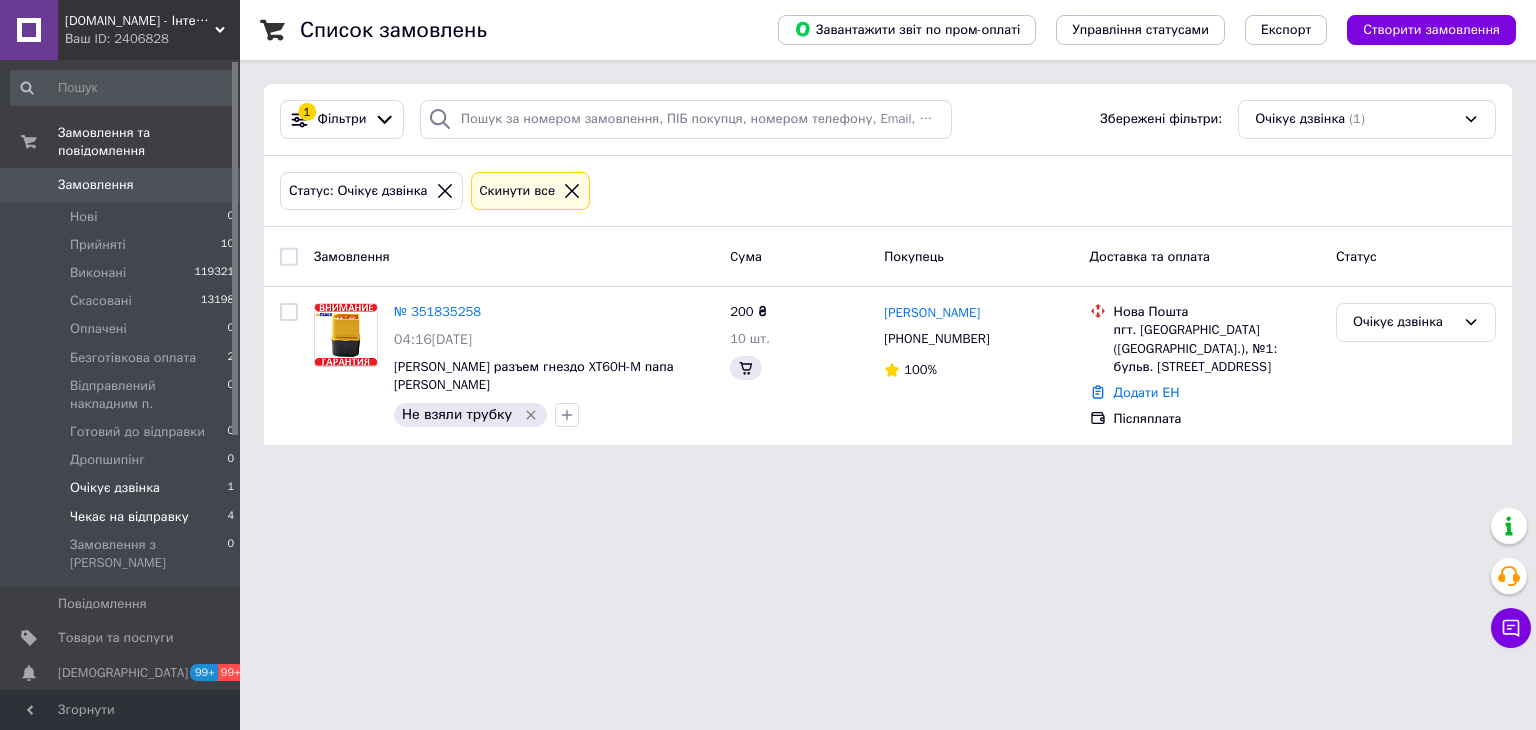 click on "Чекає на відправку" at bounding box center [129, 517] 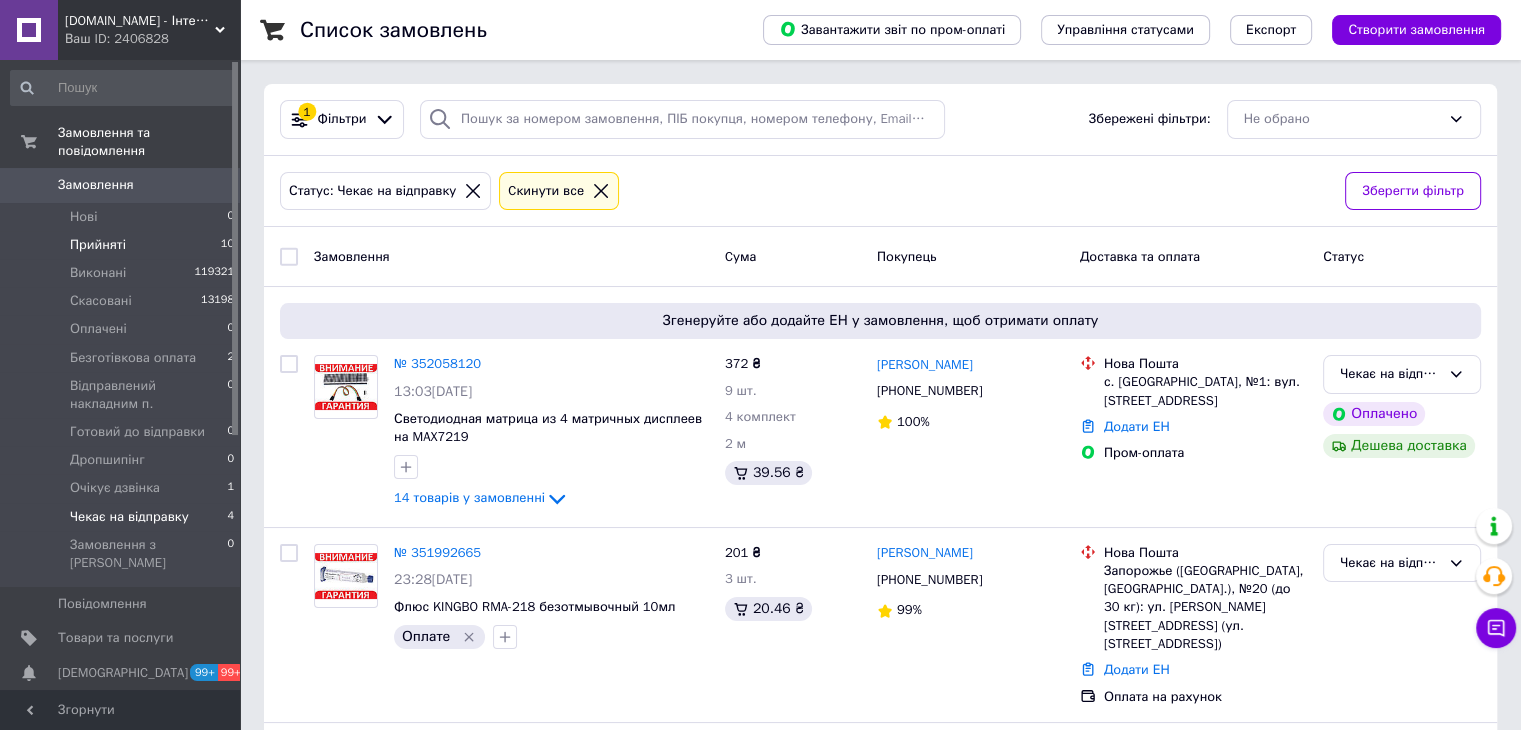click on "Прийняті" at bounding box center [98, 245] 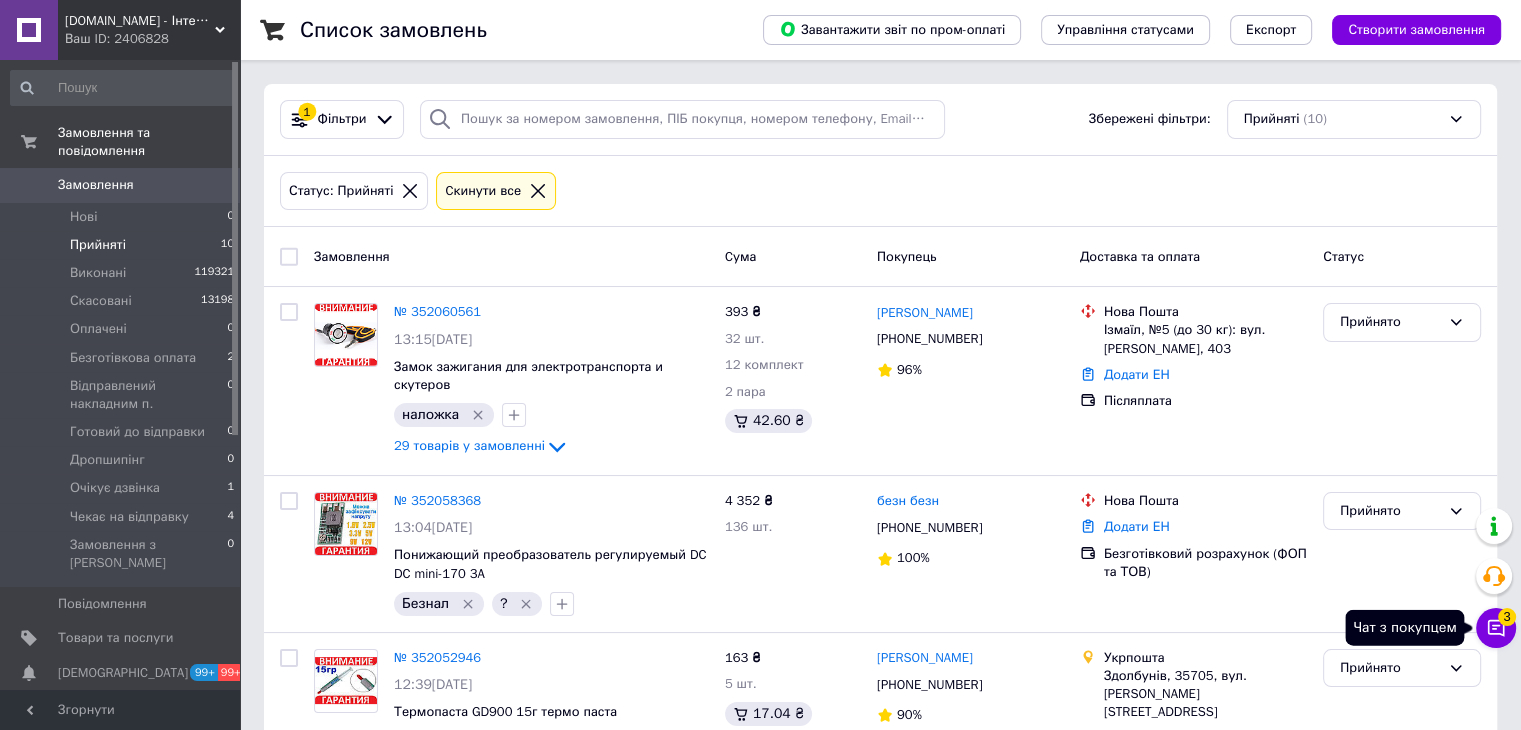 click 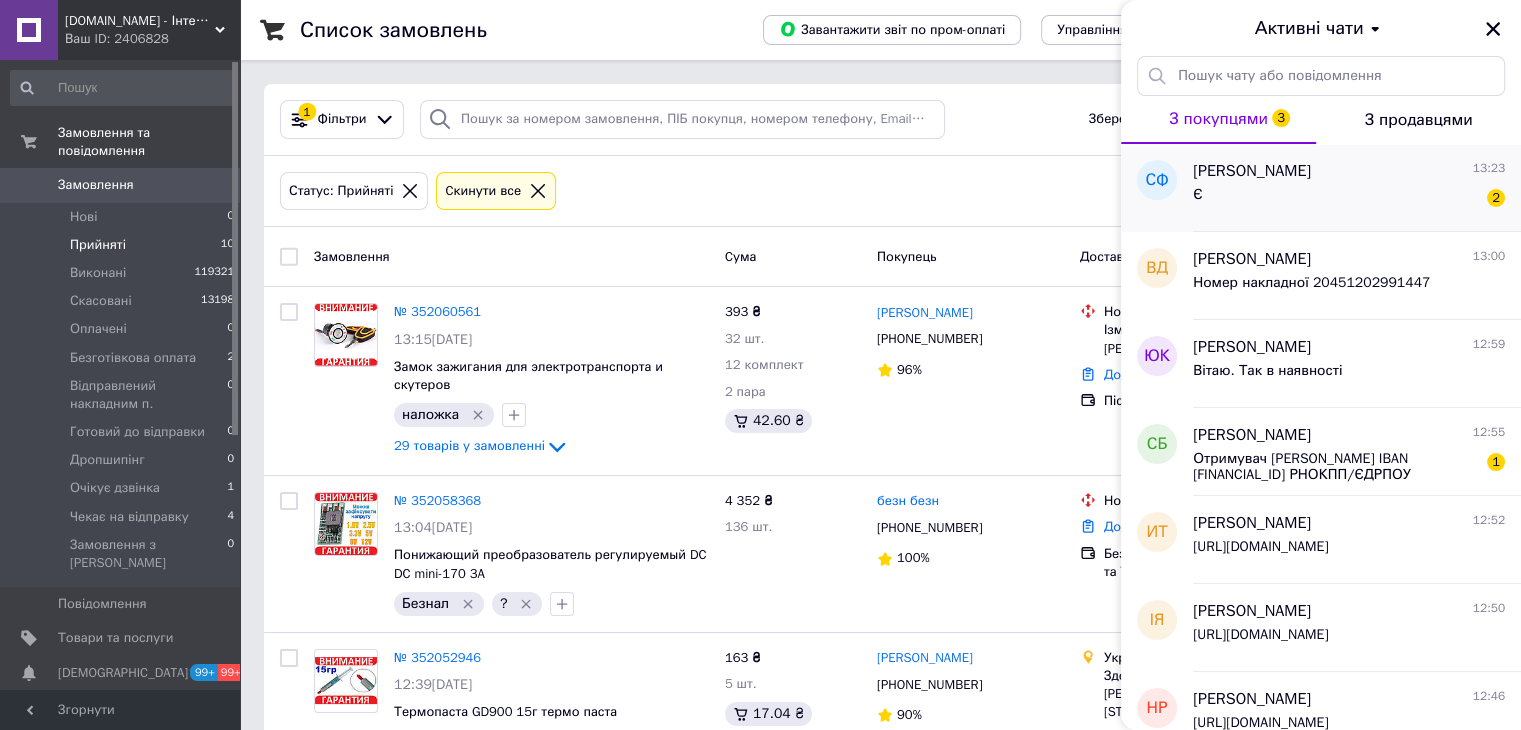 click on "Є 2" at bounding box center (1349, 199) 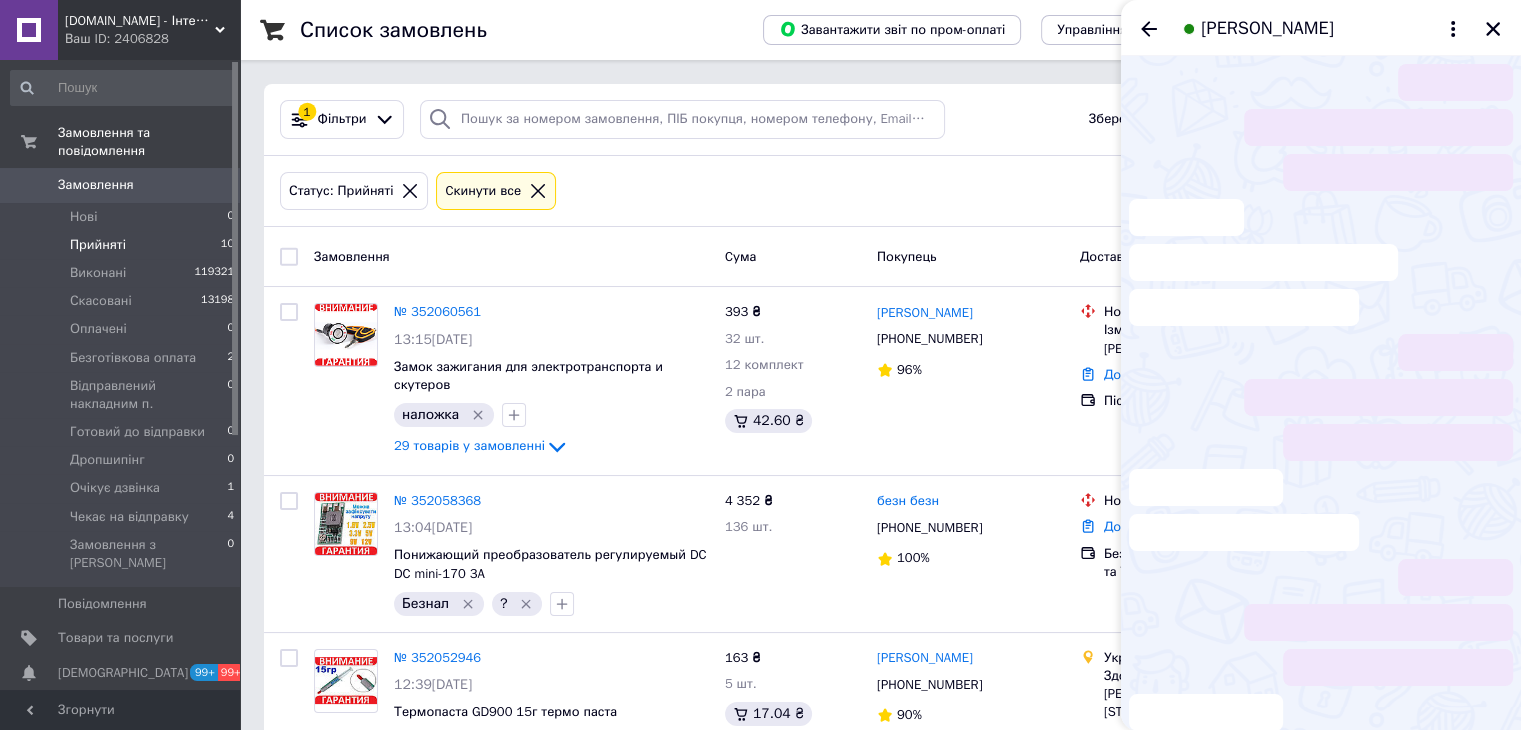 scroll, scrollTop: 2929, scrollLeft: 0, axis: vertical 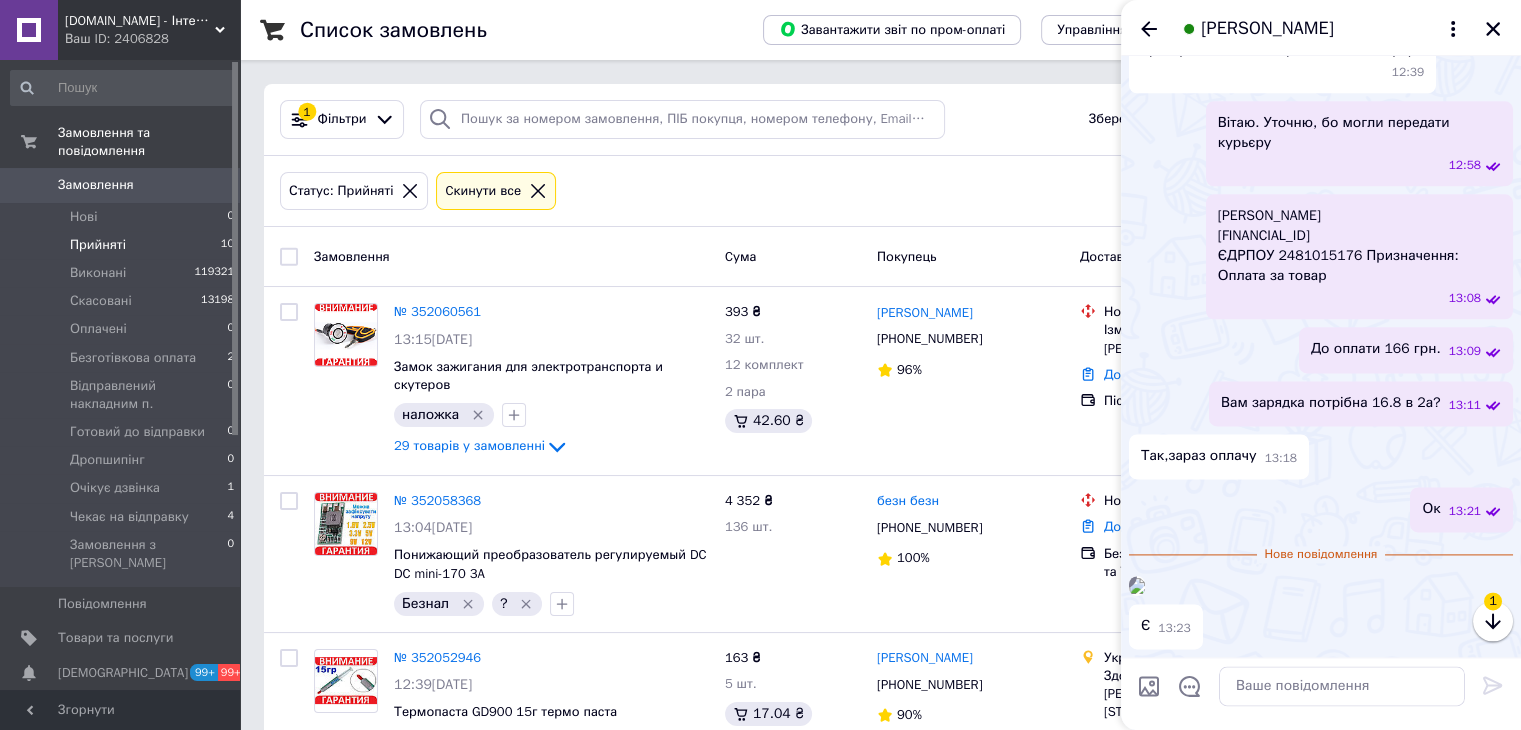 click at bounding box center (1137, 586) 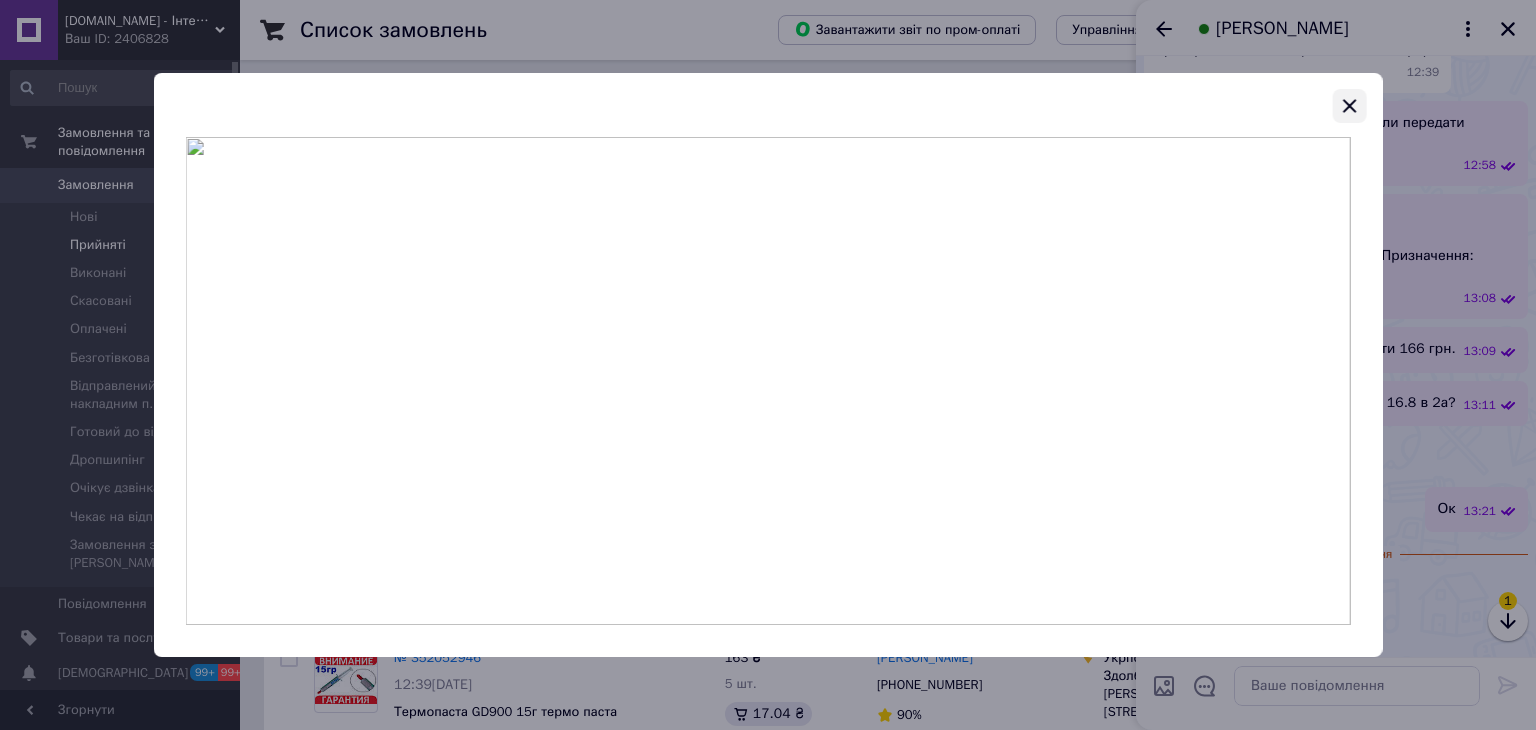 click 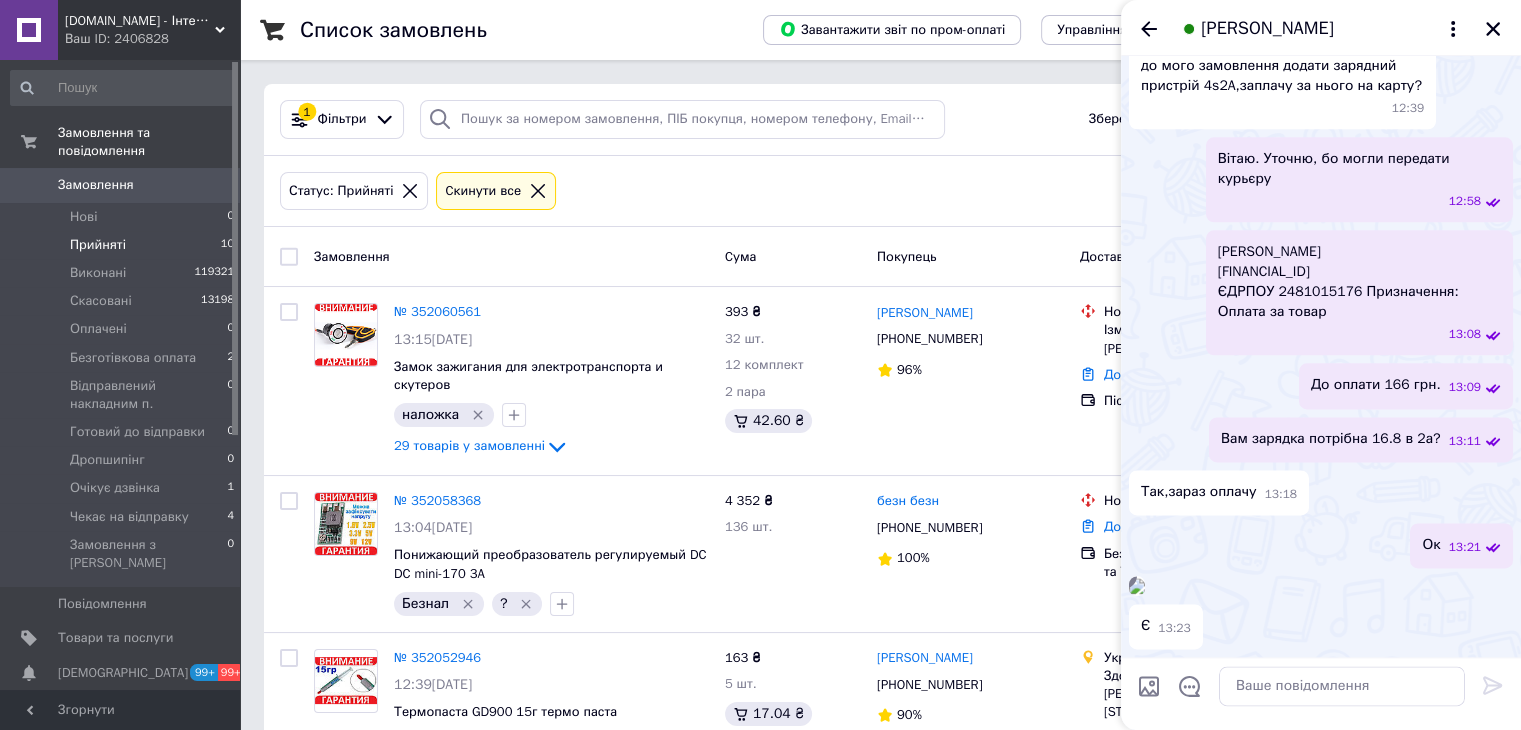 scroll, scrollTop: 3017, scrollLeft: 0, axis: vertical 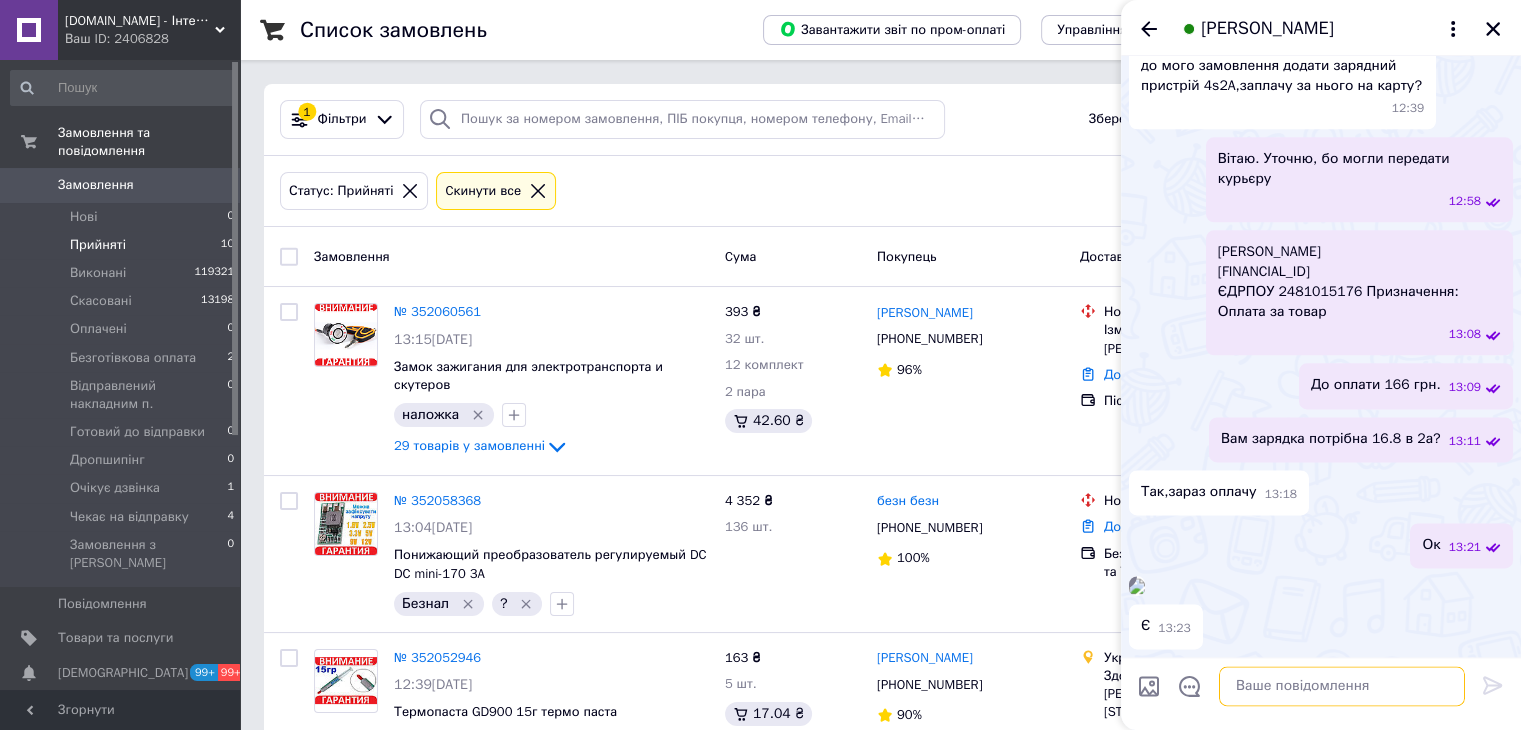 click at bounding box center (1342, 686) 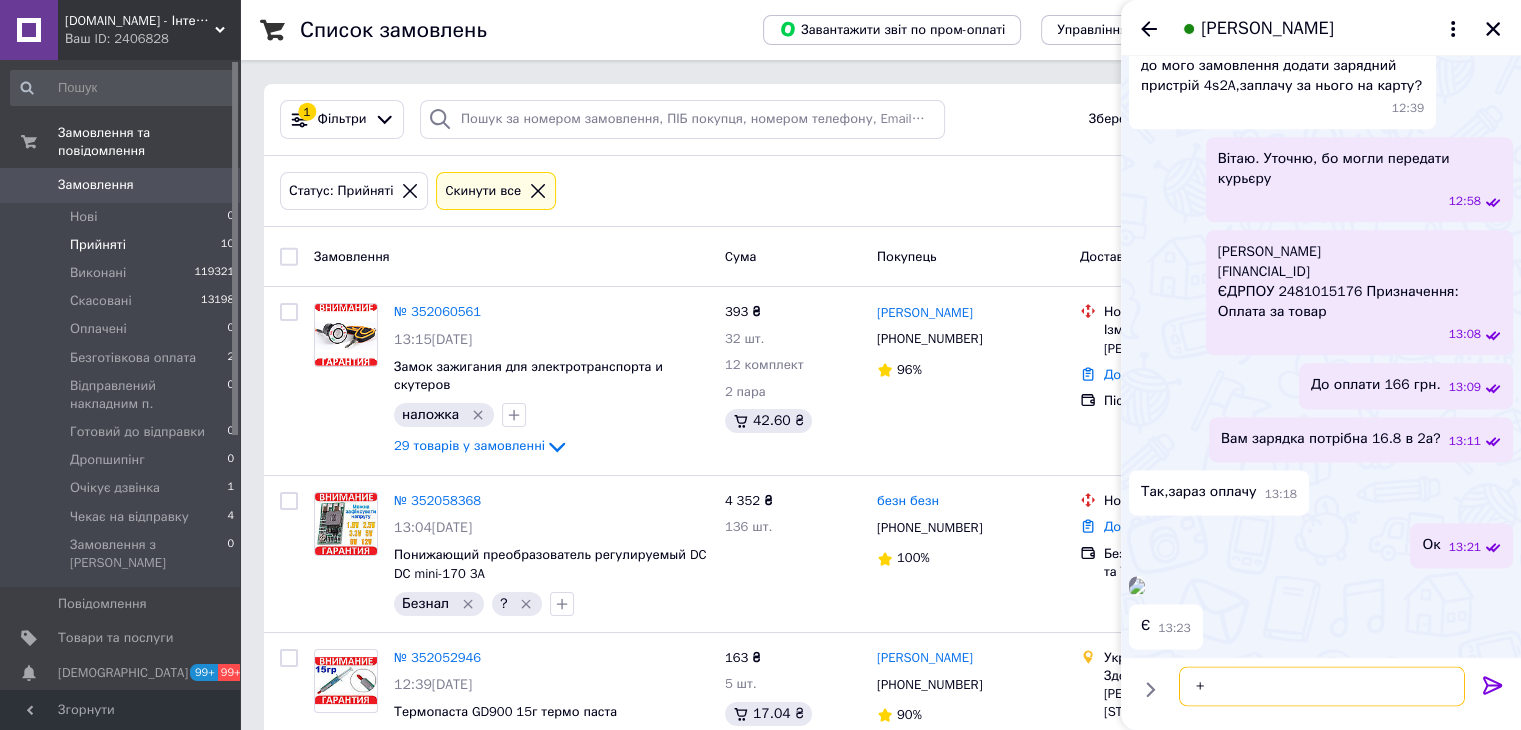 type on "+" 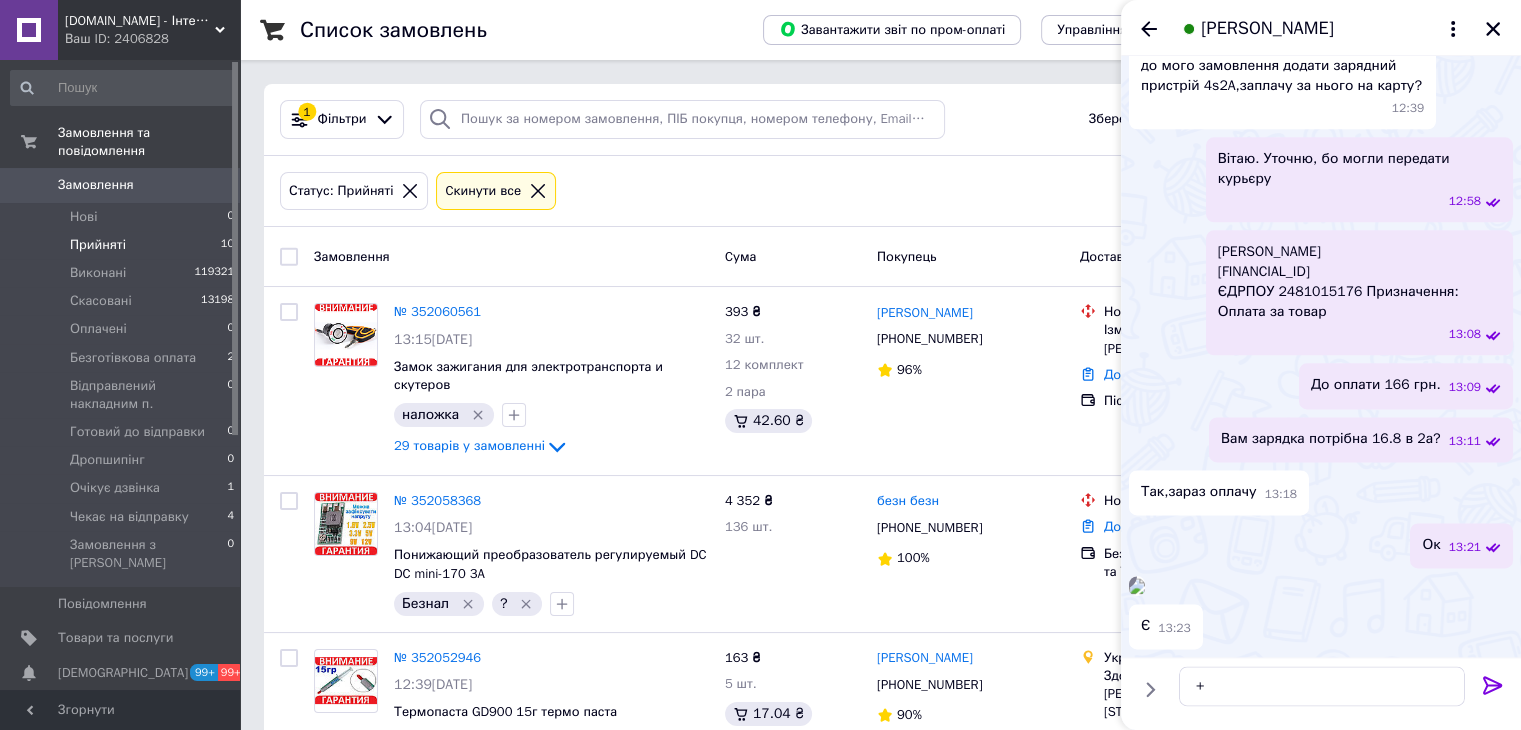 click 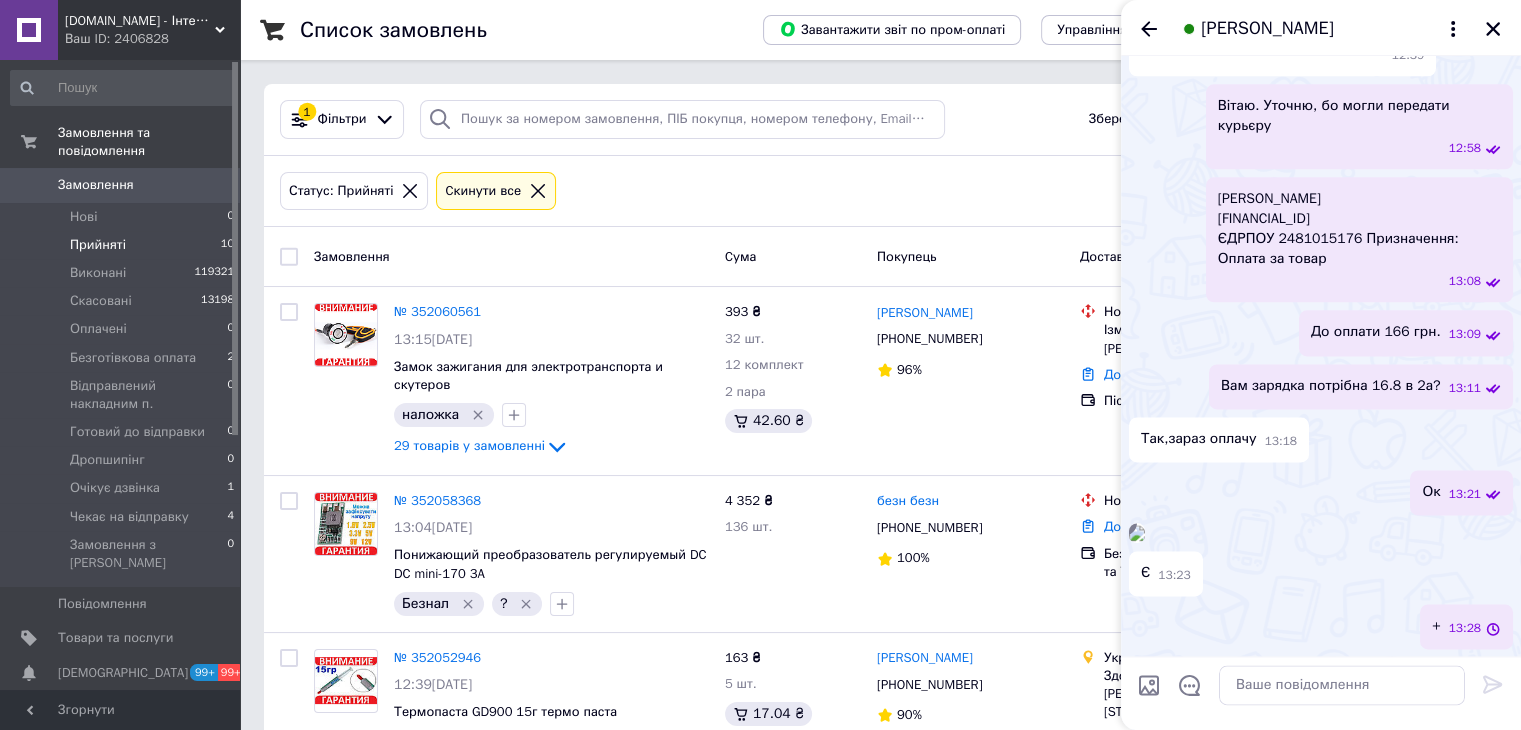 scroll, scrollTop: 3070, scrollLeft: 0, axis: vertical 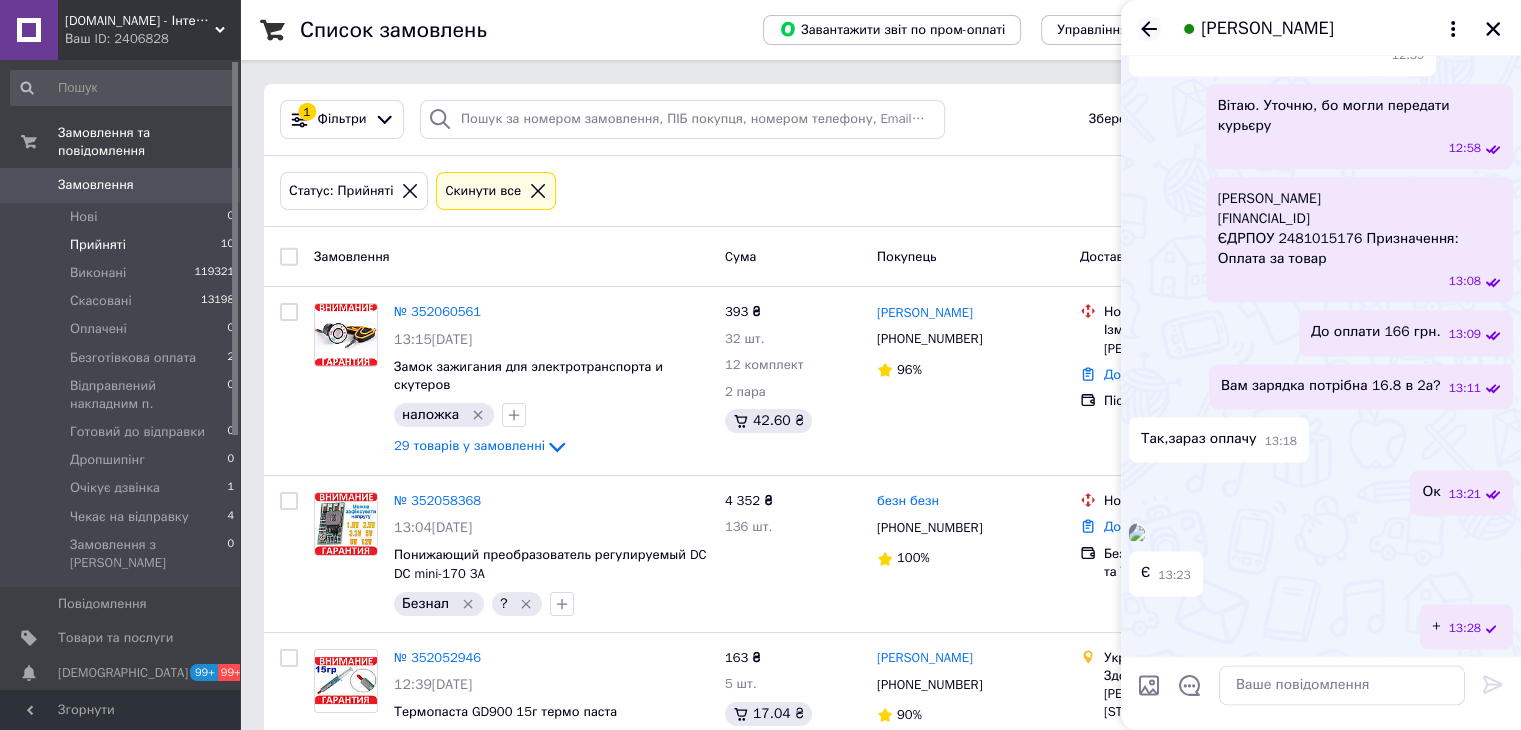 click 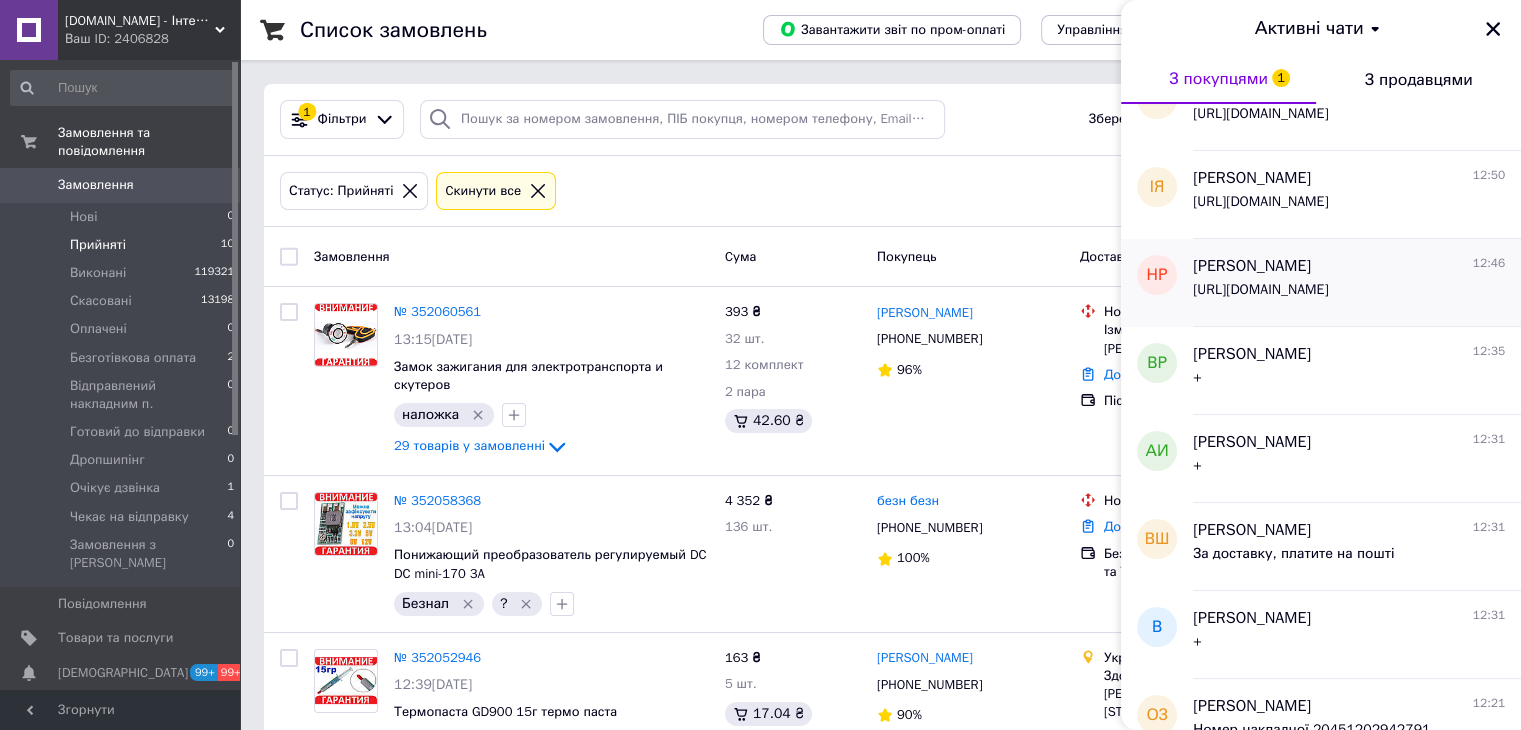 scroll, scrollTop: 400, scrollLeft: 0, axis: vertical 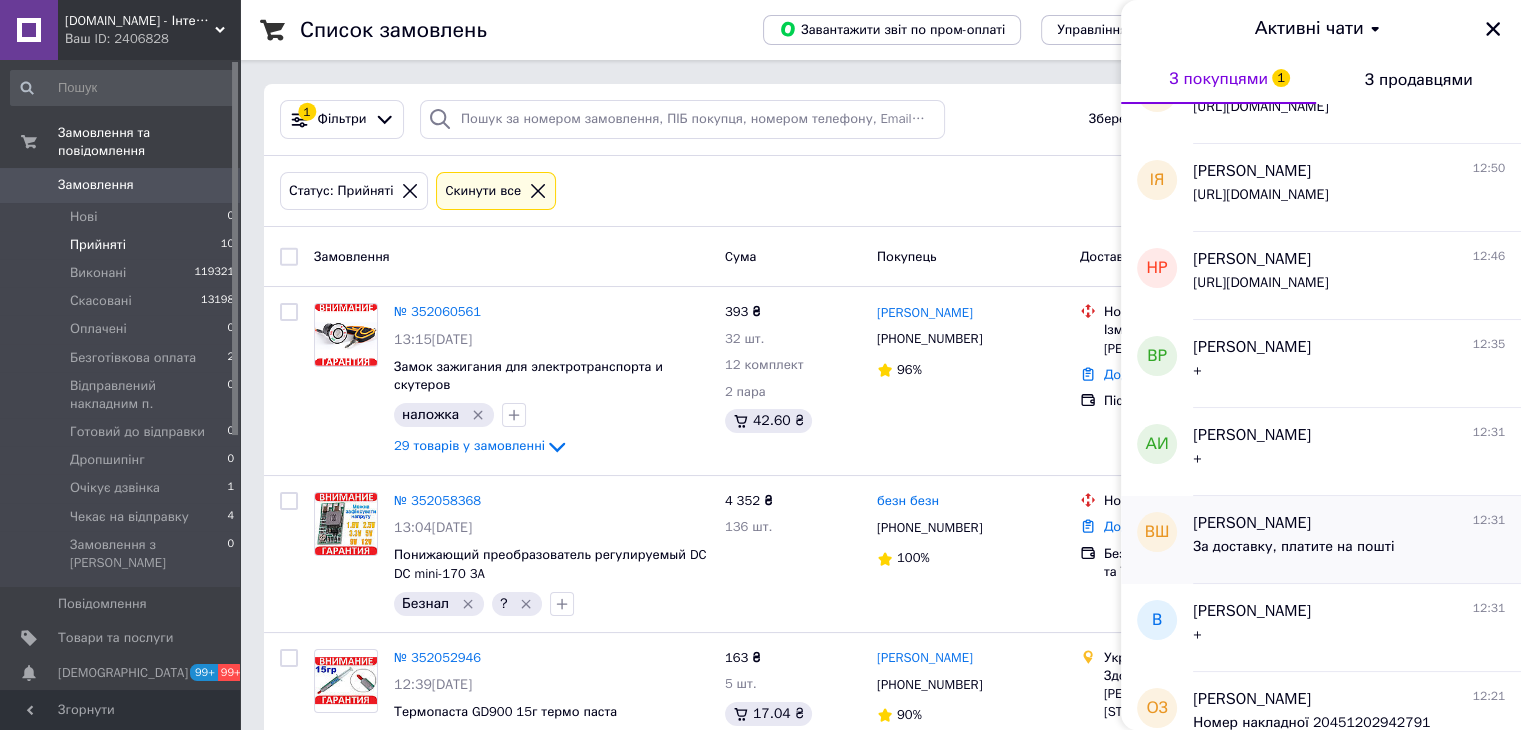 click on "За доставку, платите на пошті" at bounding box center [1293, 547] 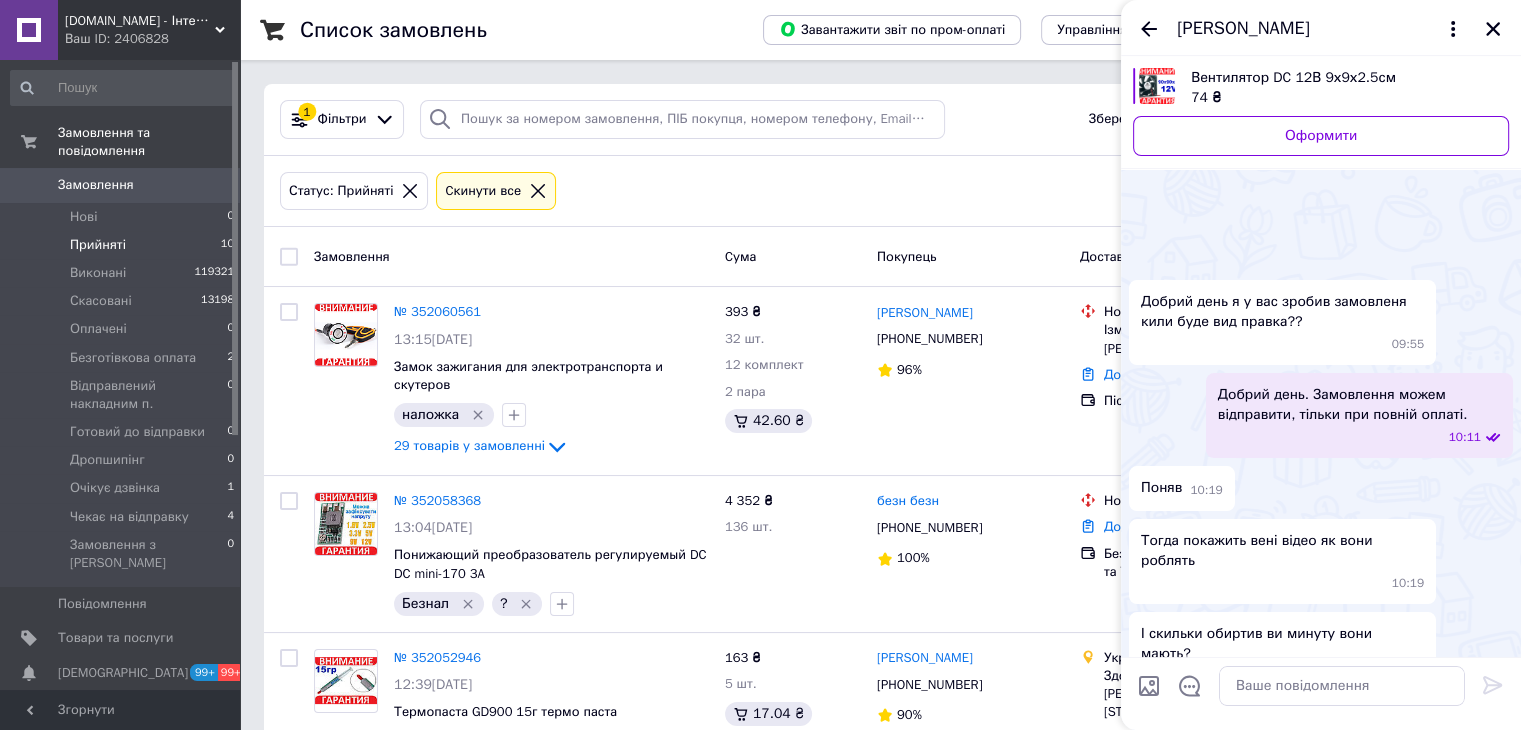 scroll, scrollTop: 1270, scrollLeft: 0, axis: vertical 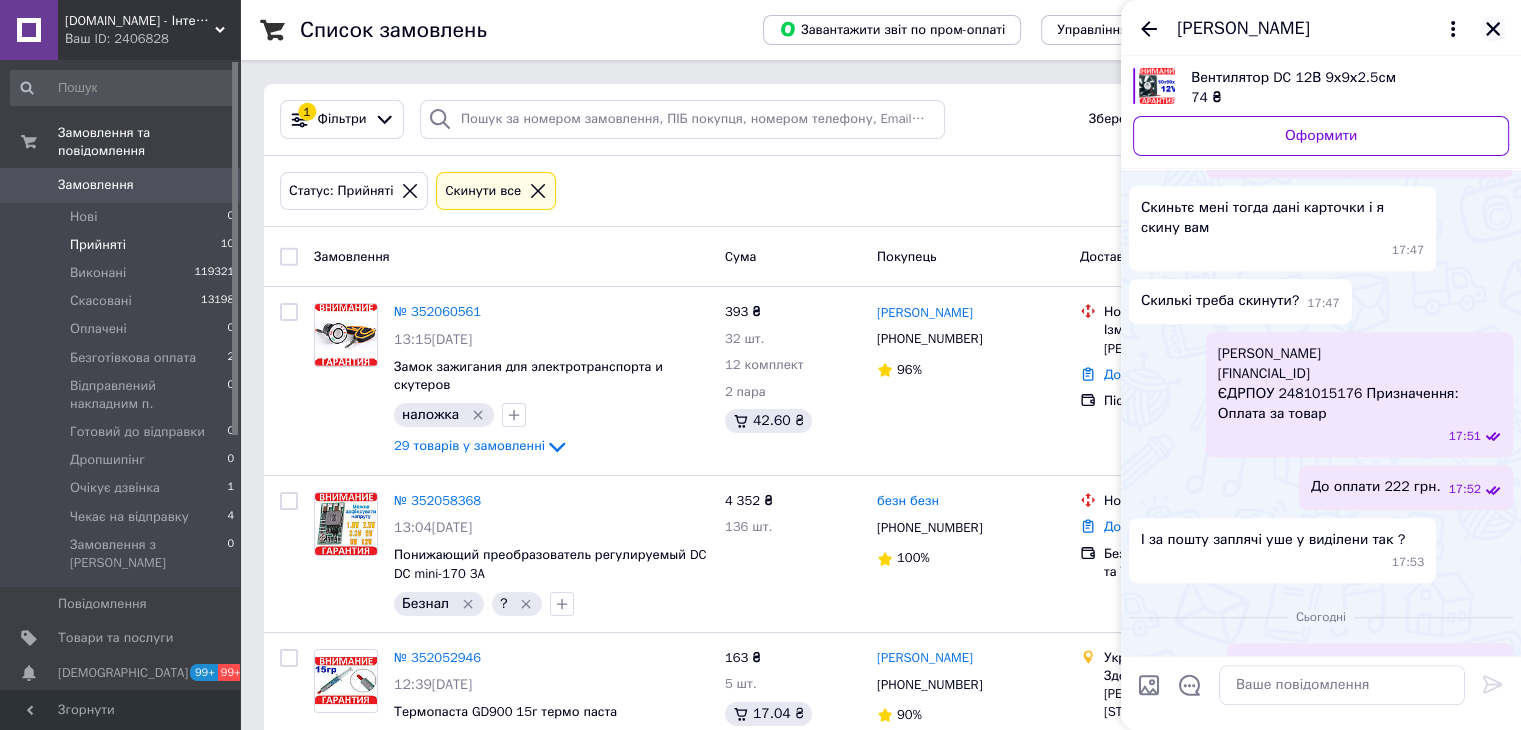 click 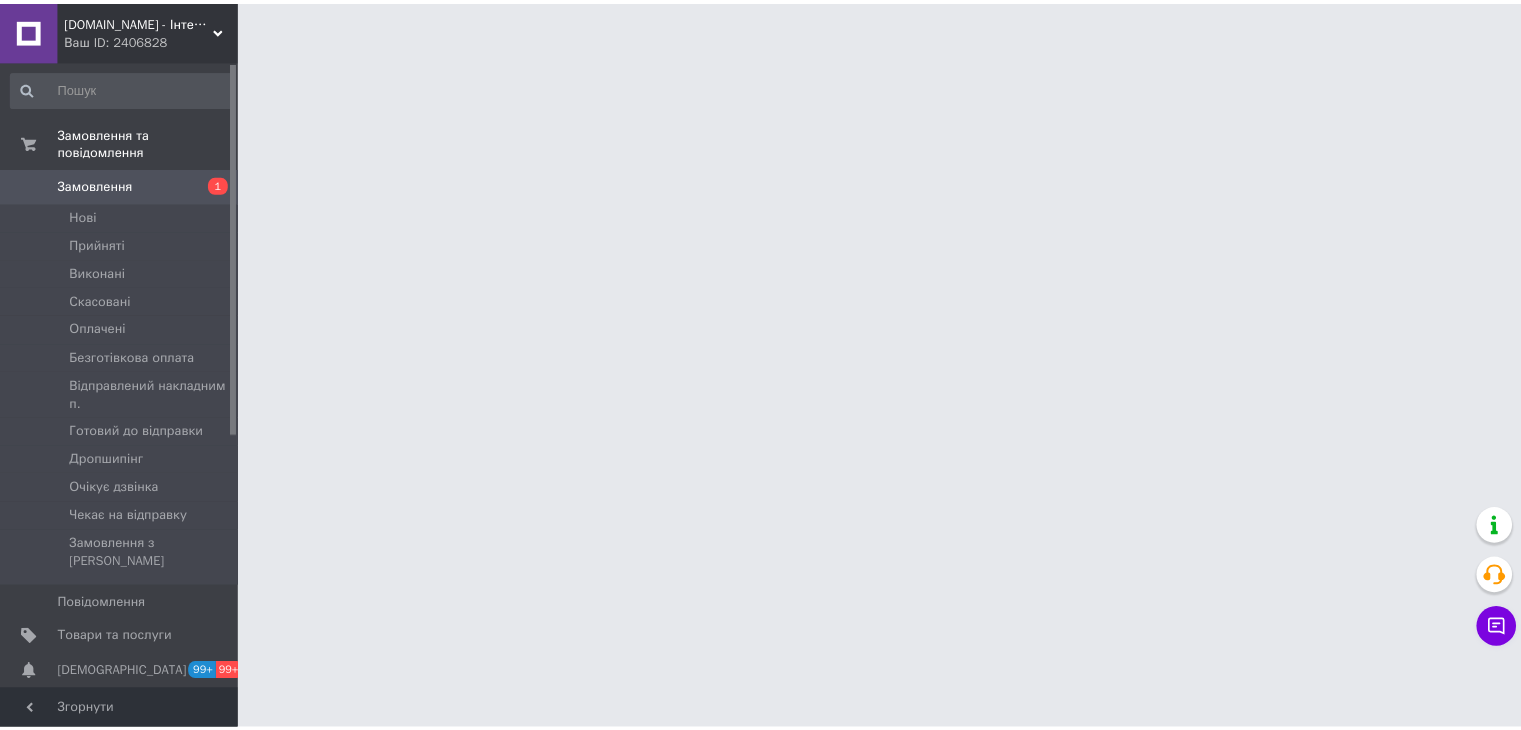 scroll, scrollTop: 0, scrollLeft: 0, axis: both 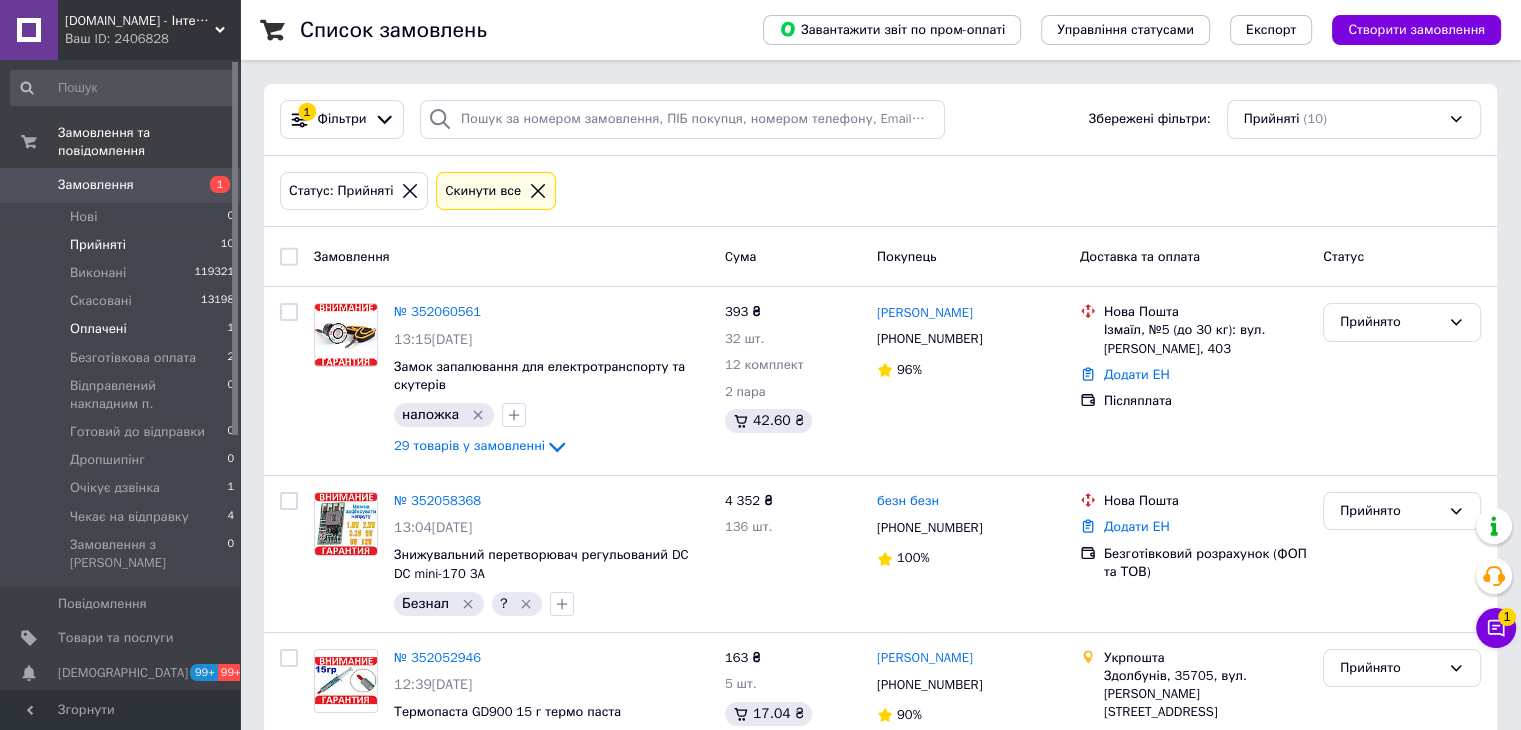 click on "Оплачені" at bounding box center [98, 329] 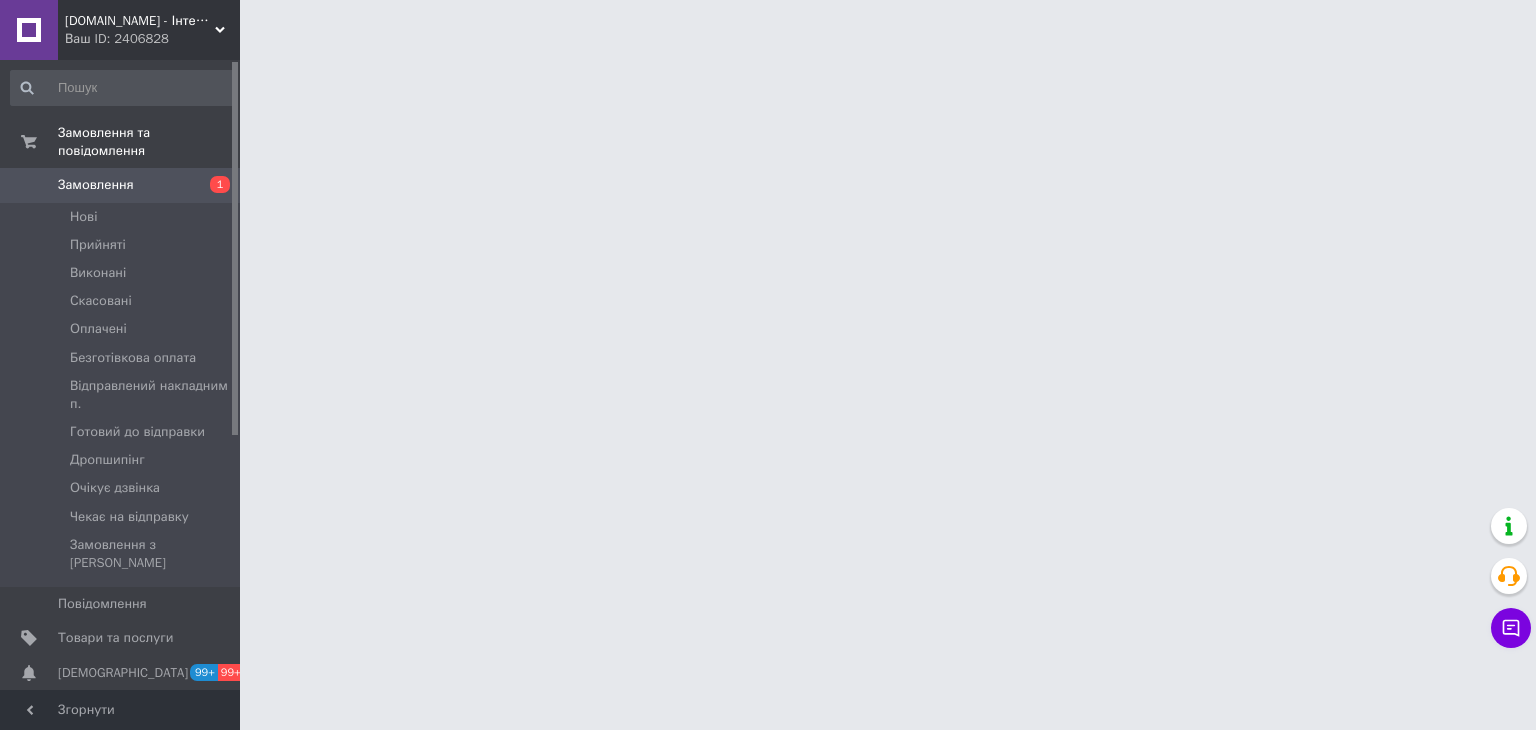 scroll, scrollTop: 0, scrollLeft: 0, axis: both 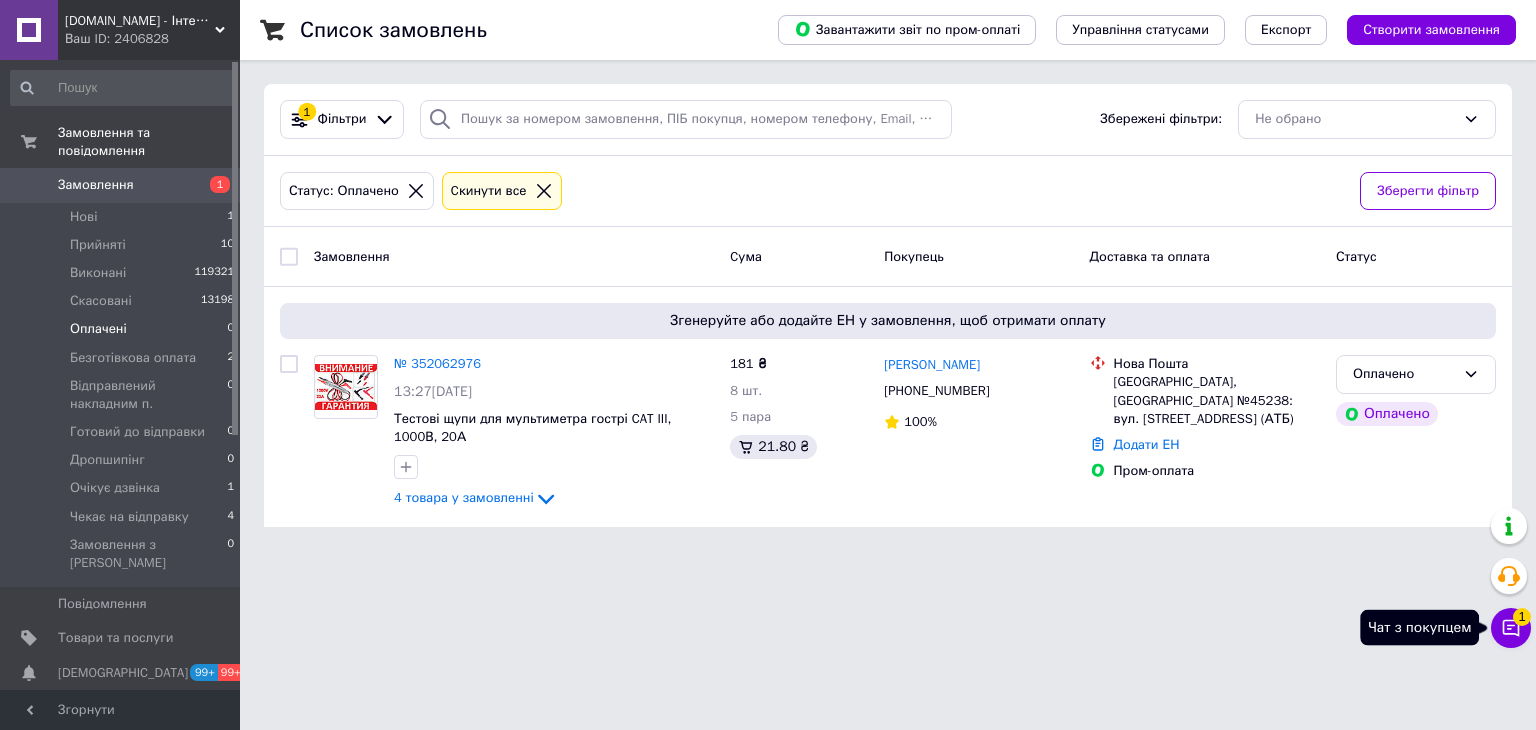 click 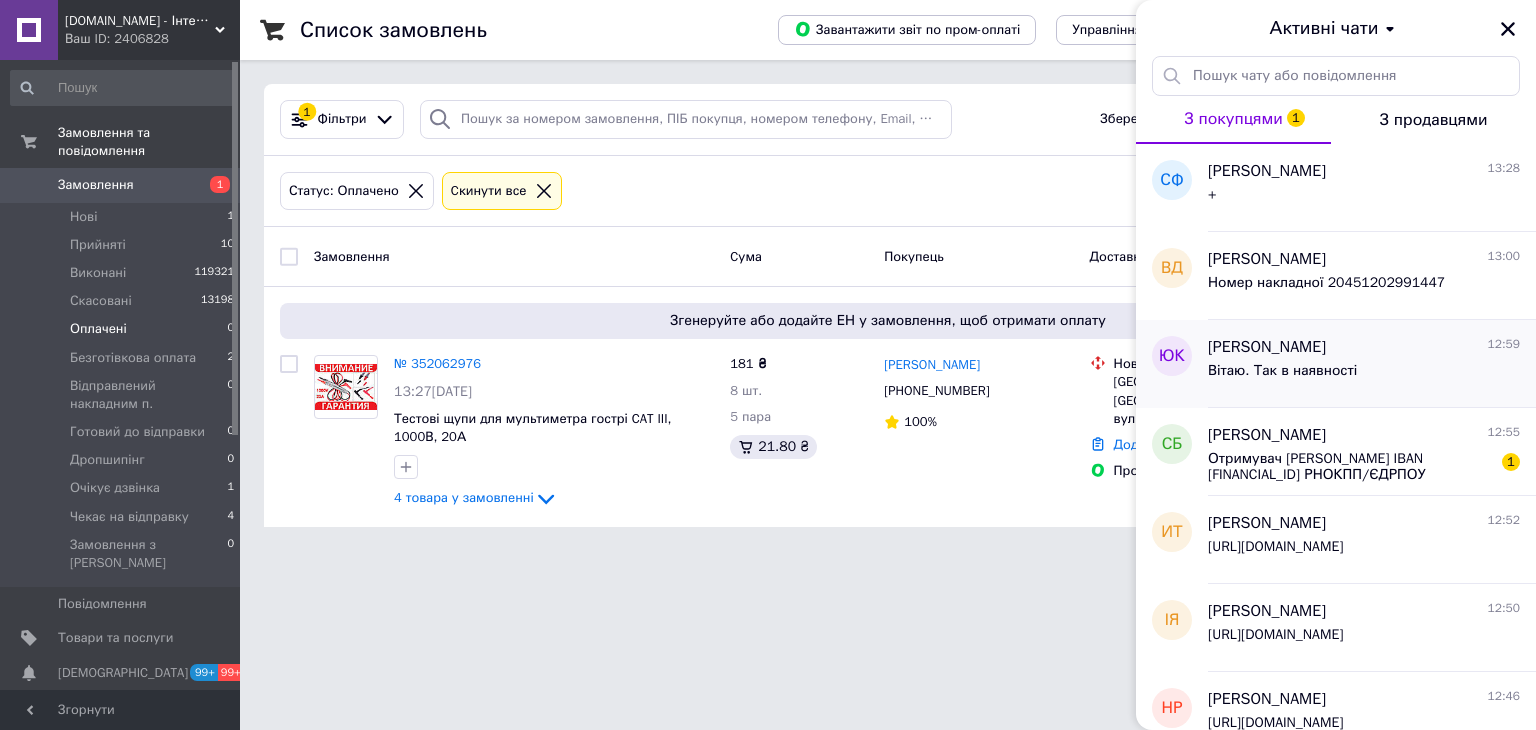 click on "Юрій Коржик 12:59 Вітаю. Так в наявності" at bounding box center [1372, 364] 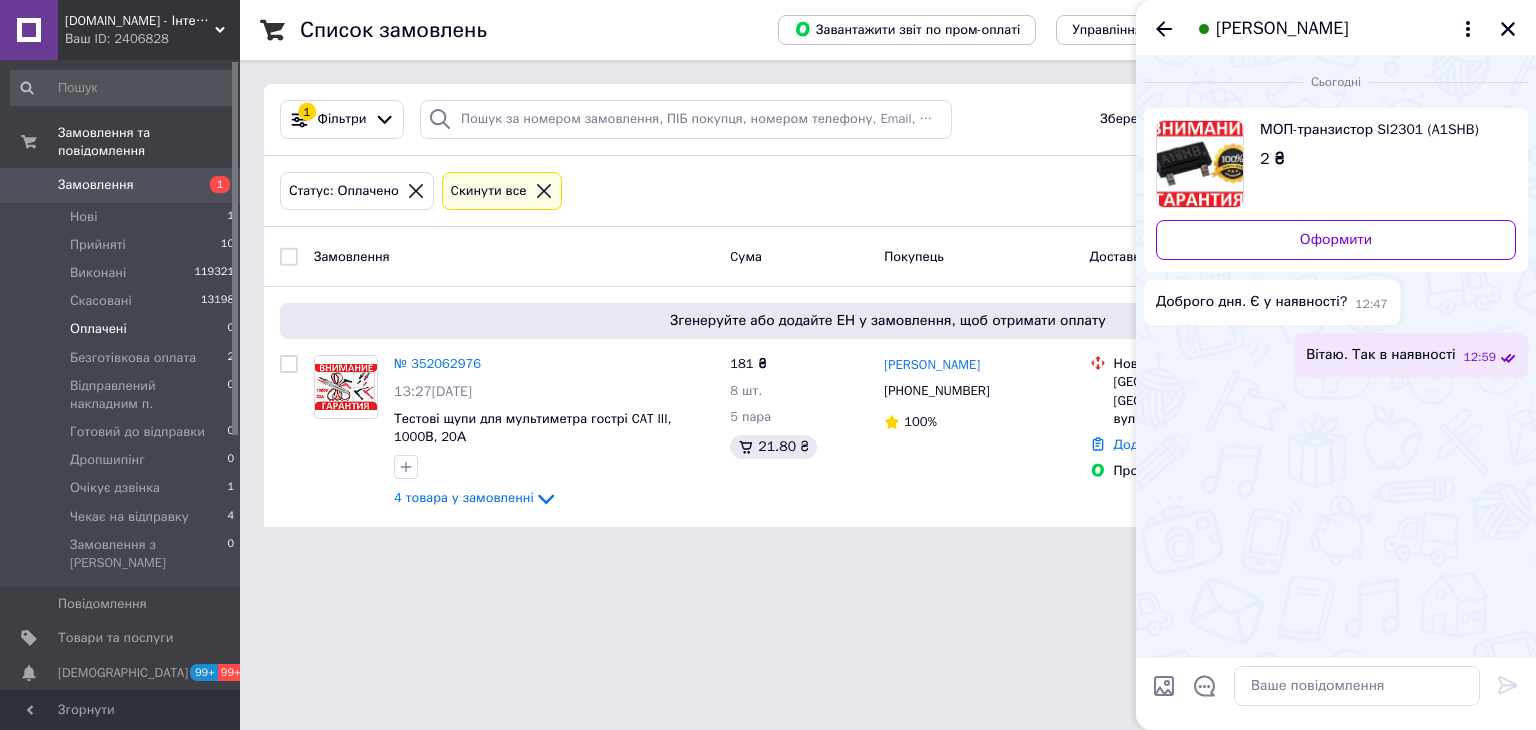 click 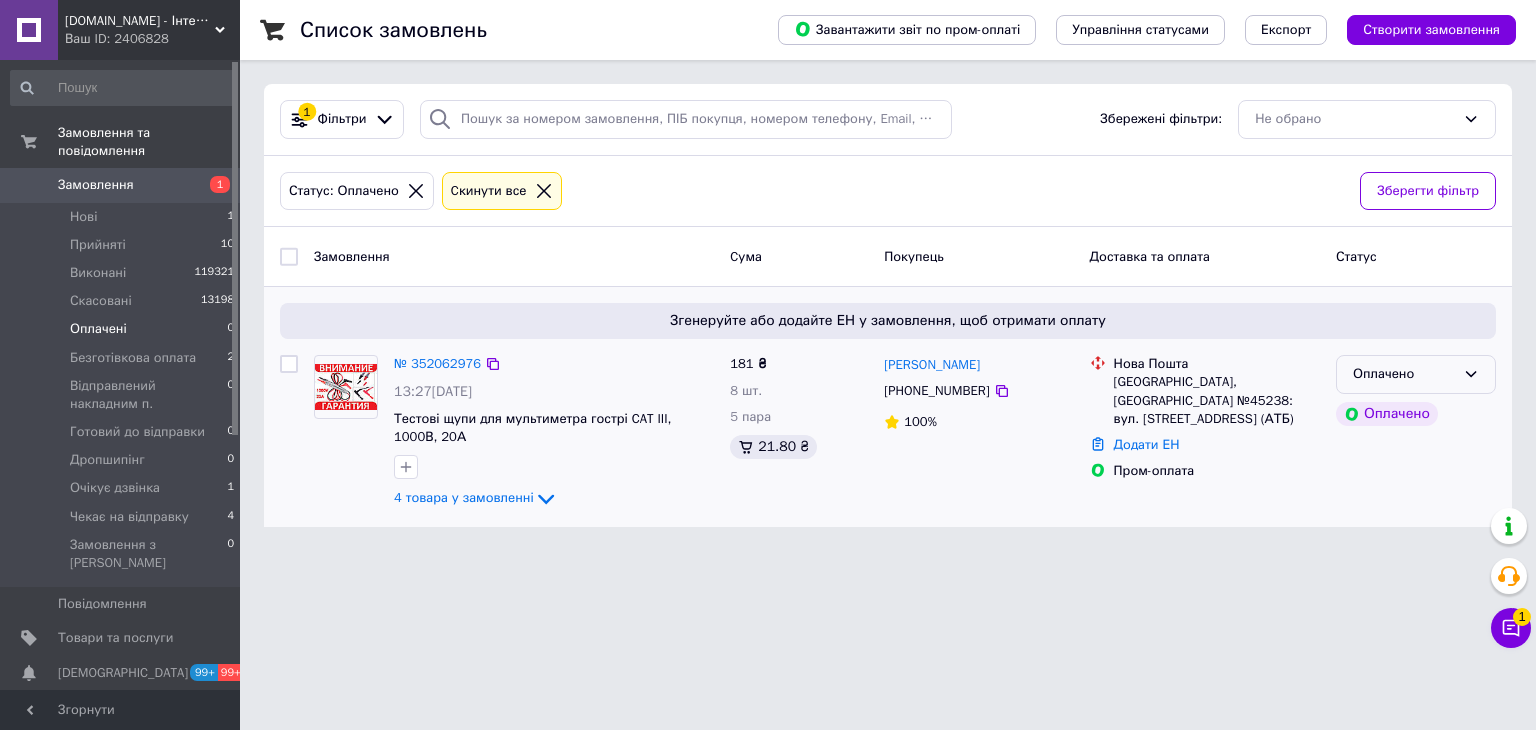 click on "Оплачено" at bounding box center (1416, 374) 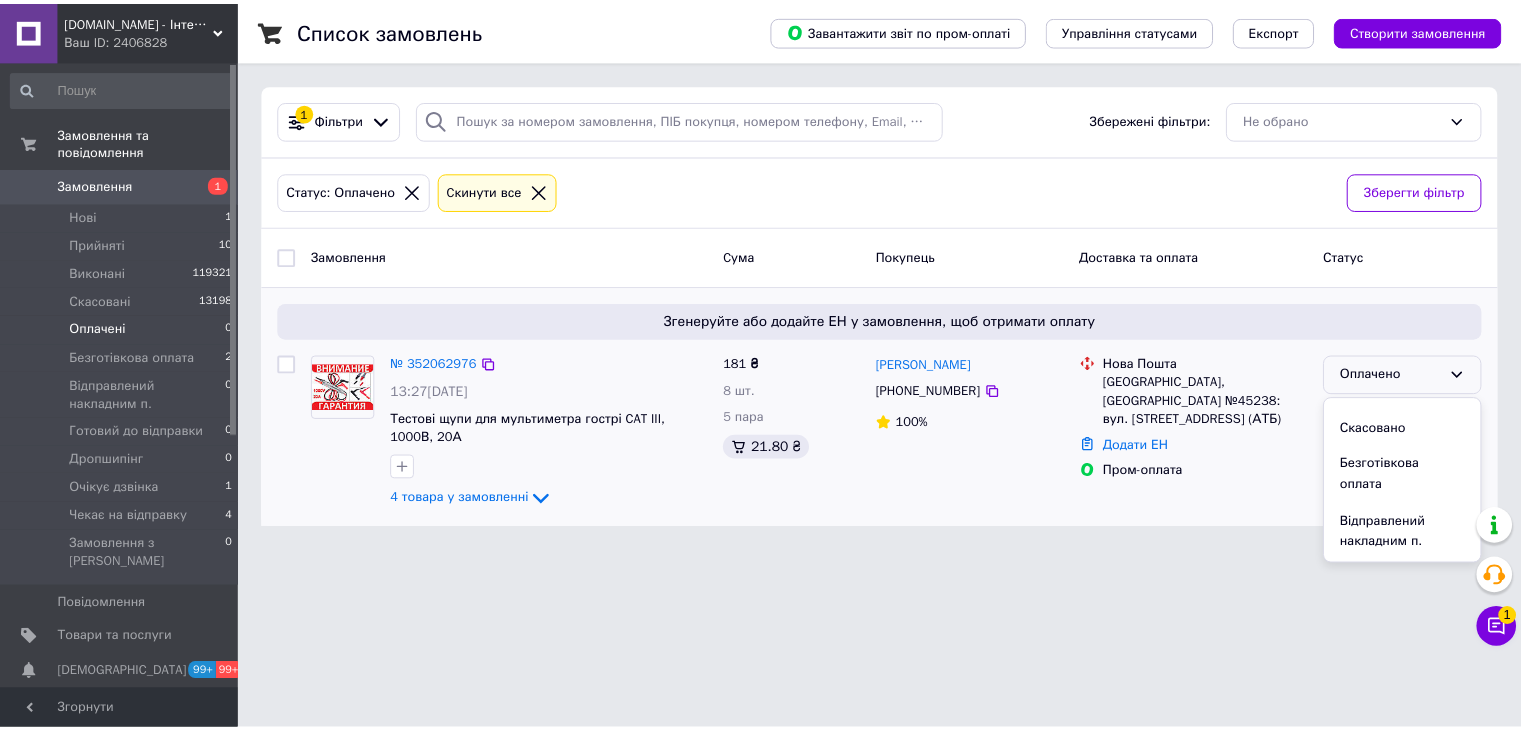 scroll, scrollTop: 204, scrollLeft: 0, axis: vertical 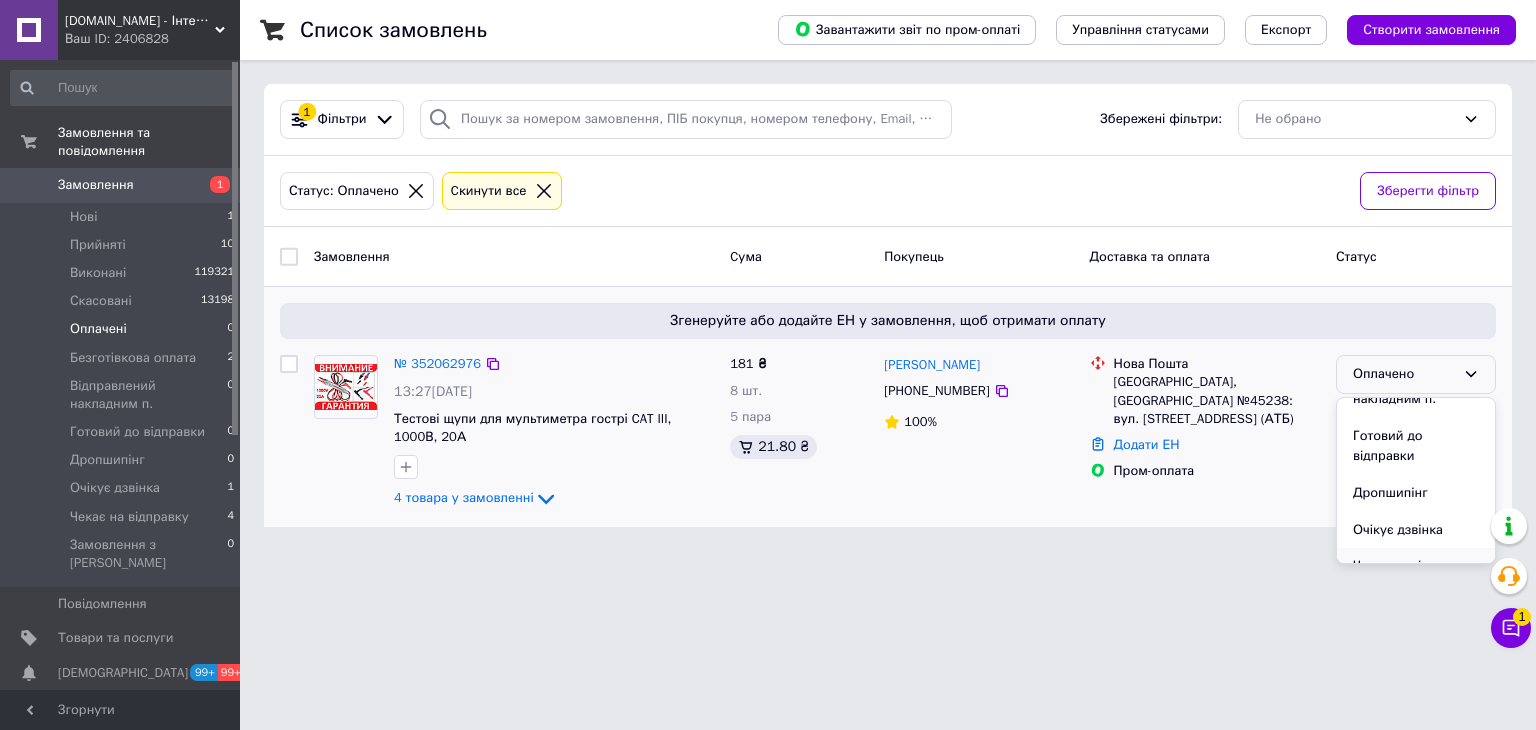 click on "Чекає на відправку" at bounding box center (1416, 566) 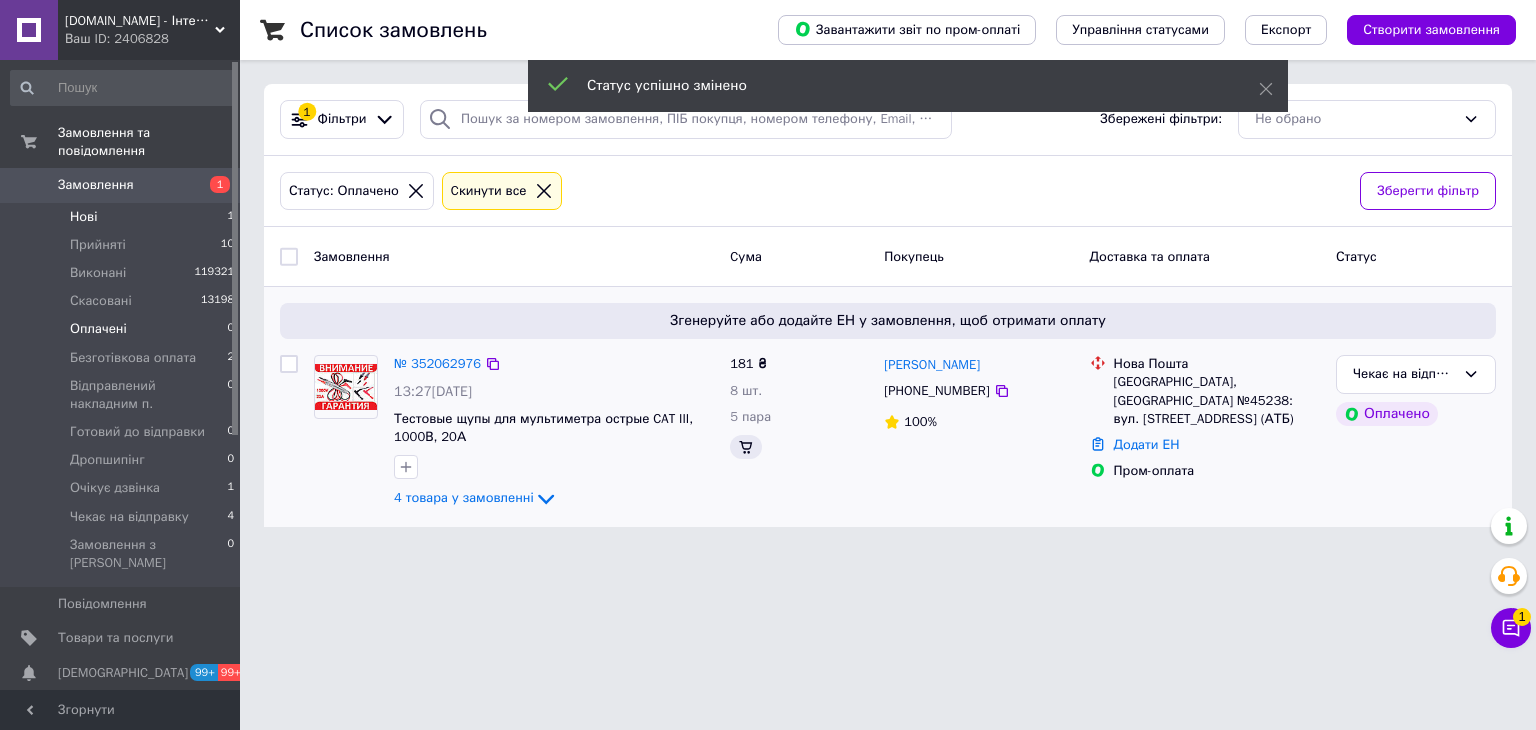 click on "Нові" at bounding box center (83, 217) 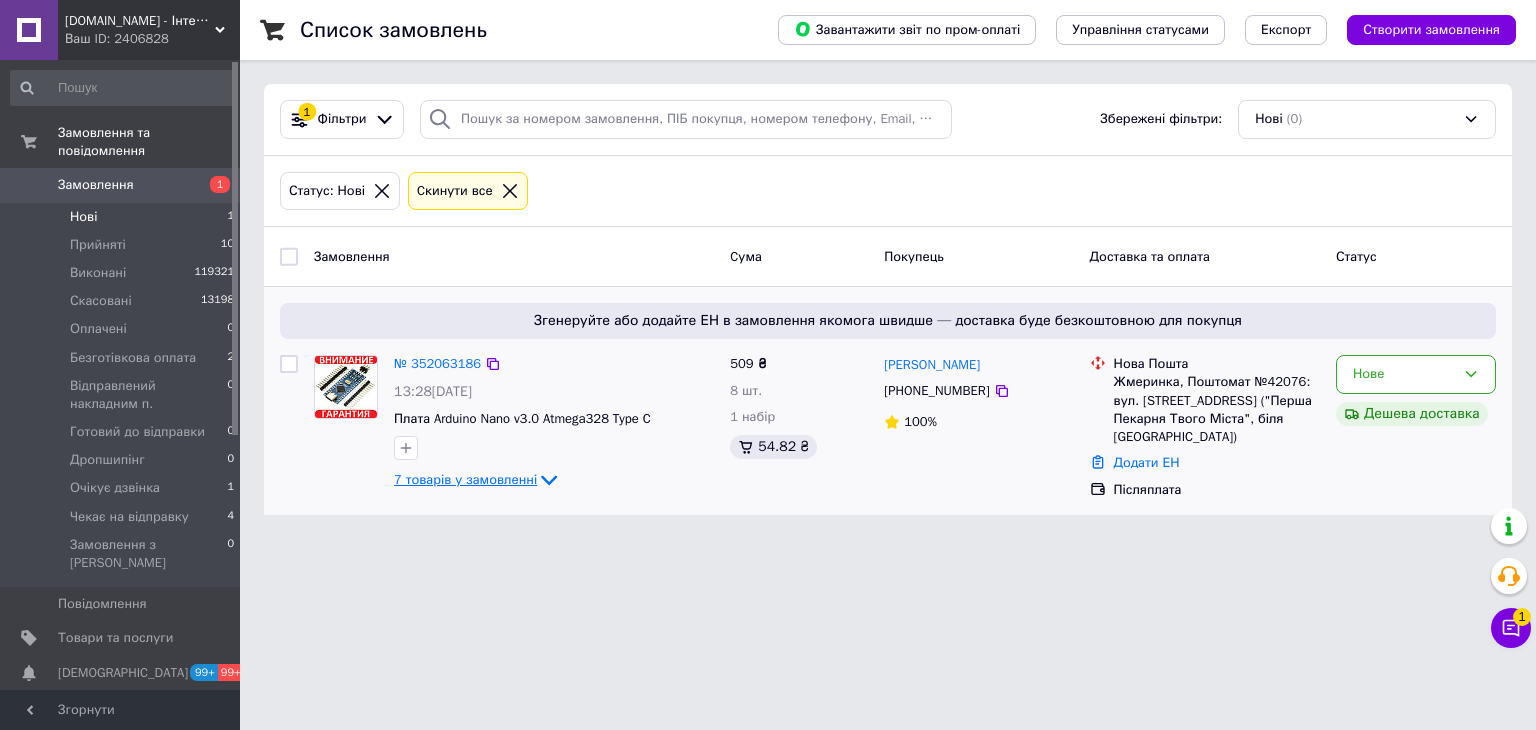 click 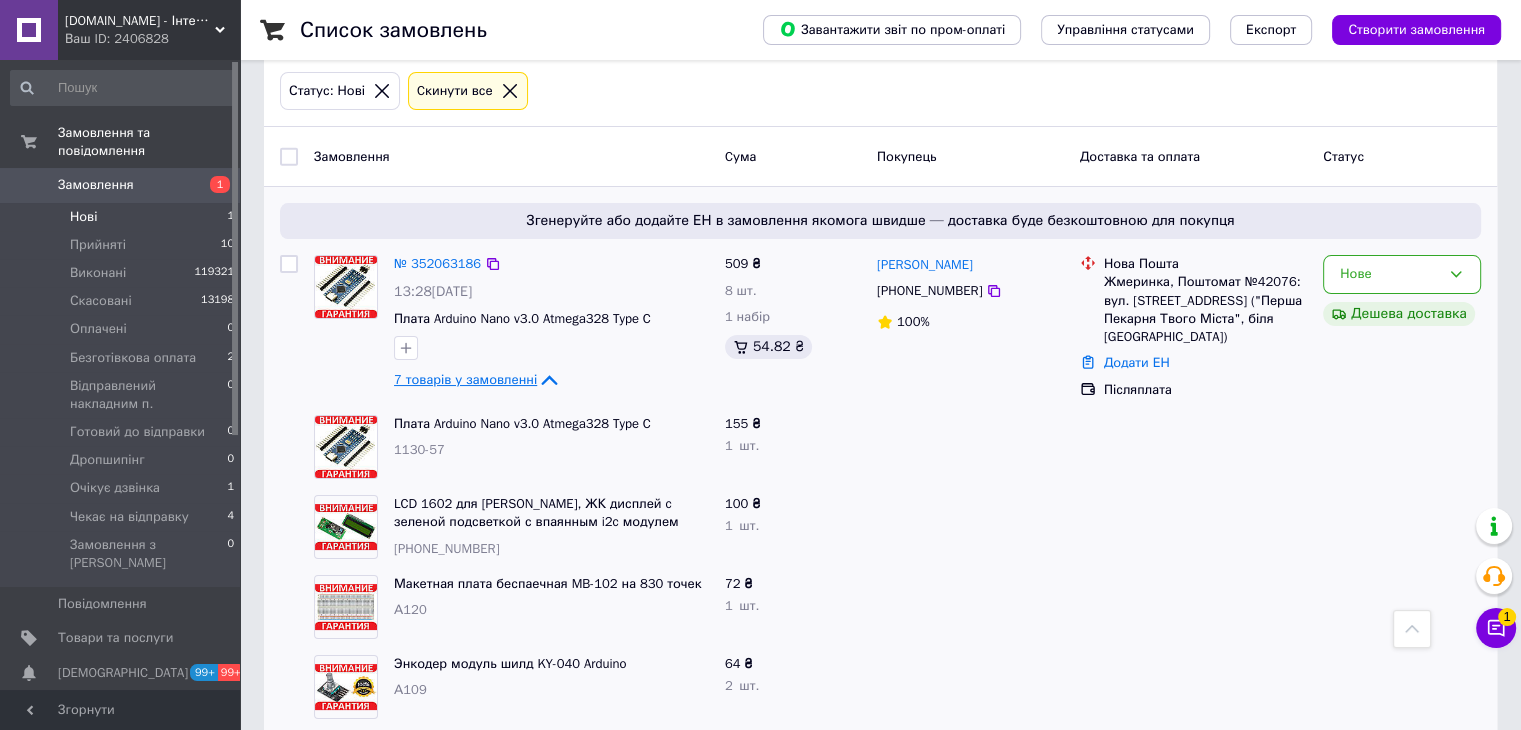 scroll, scrollTop: 68, scrollLeft: 0, axis: vertical 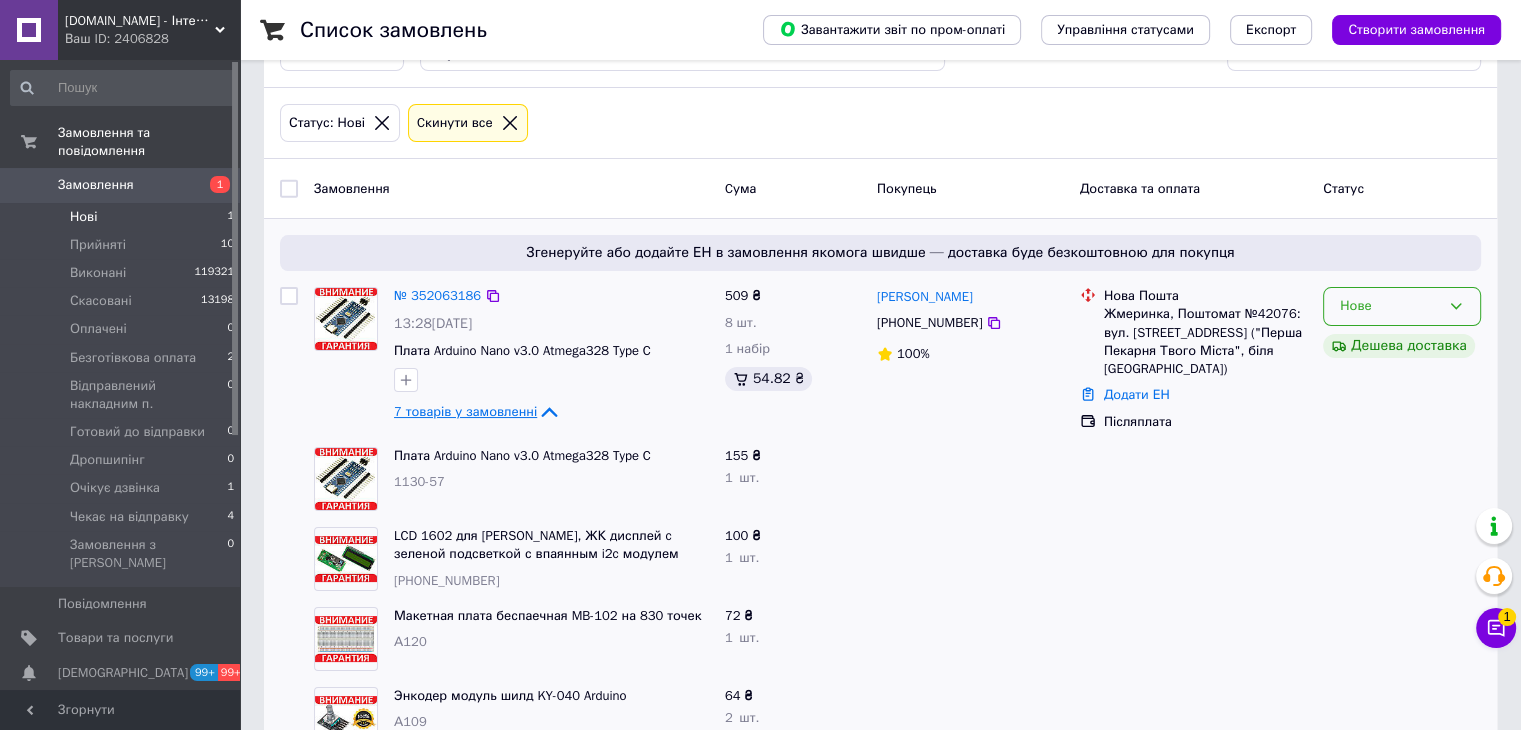 click 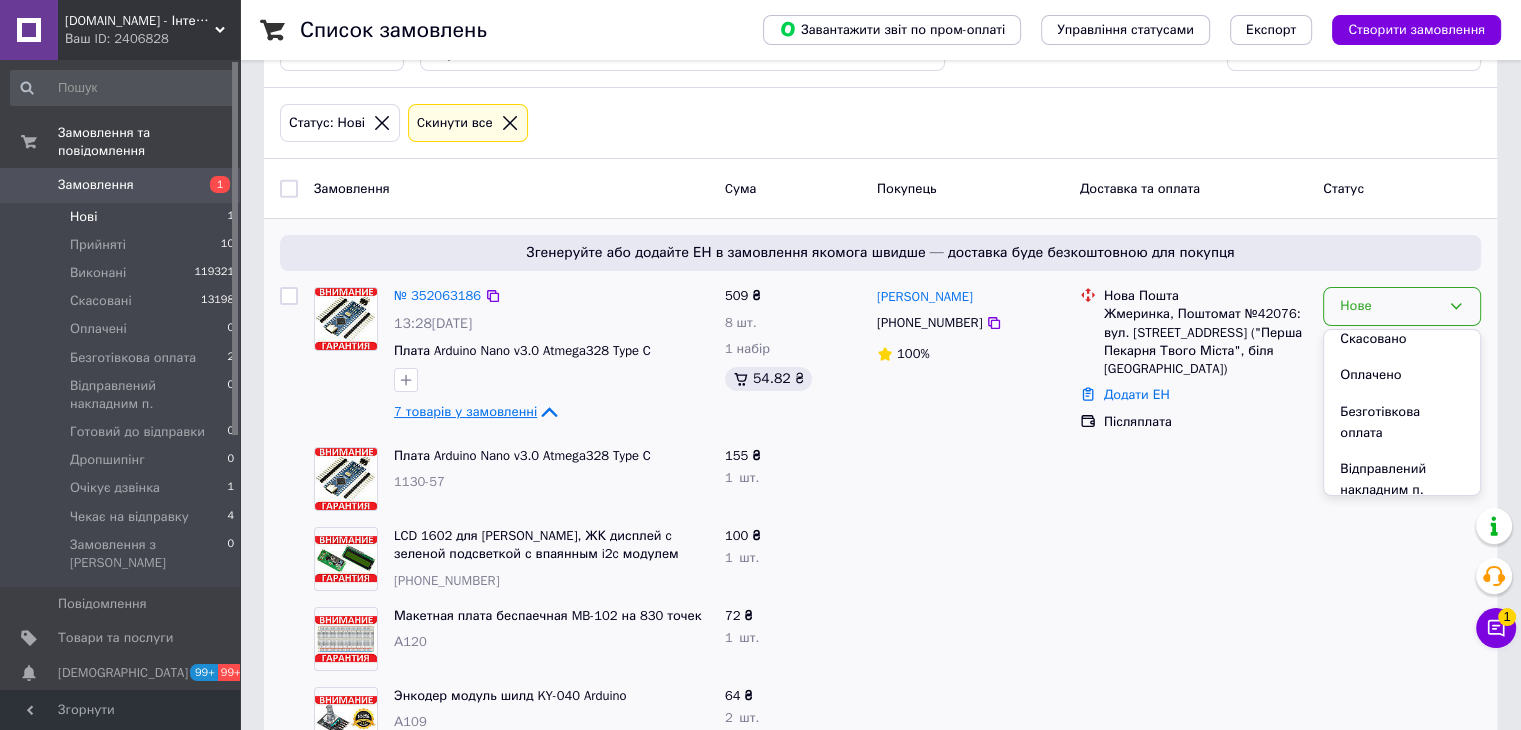 scroll, scrollTop: 261, scrollLeft: 0, axis: vertical 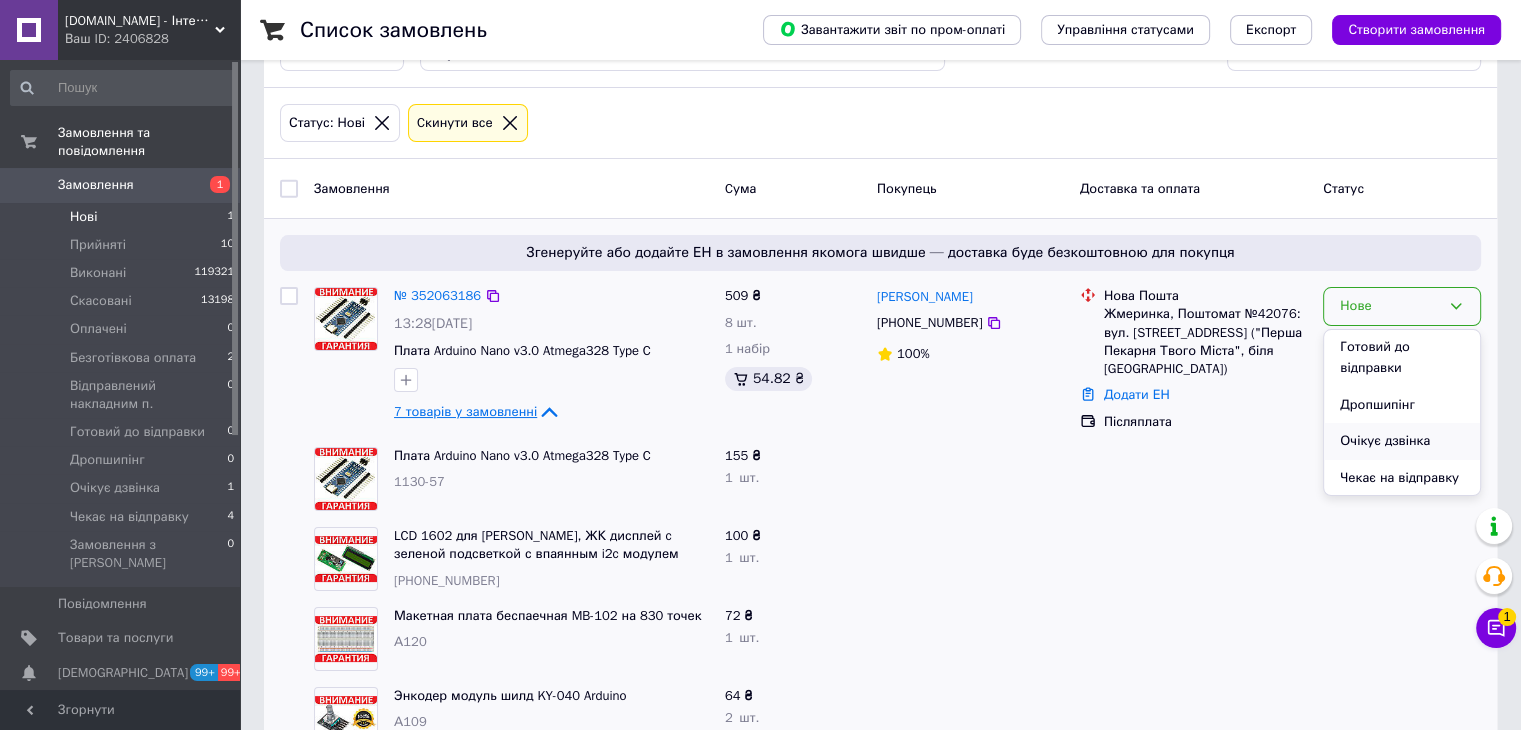 click on "Очікує дзвінка" at bounding box center [1402, 441] 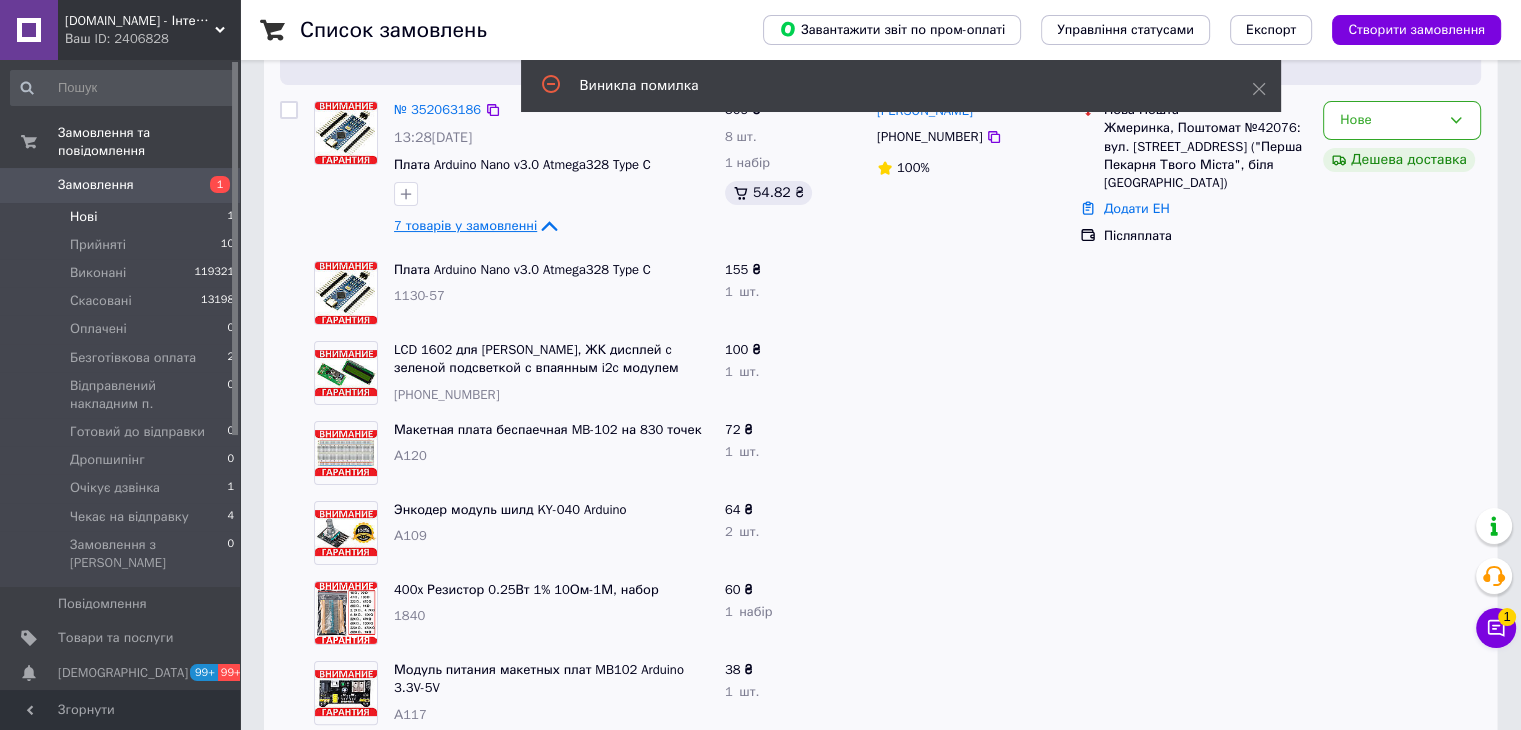 scroll, scrollTop: 268, scrollLeft: 0, axis: vertical 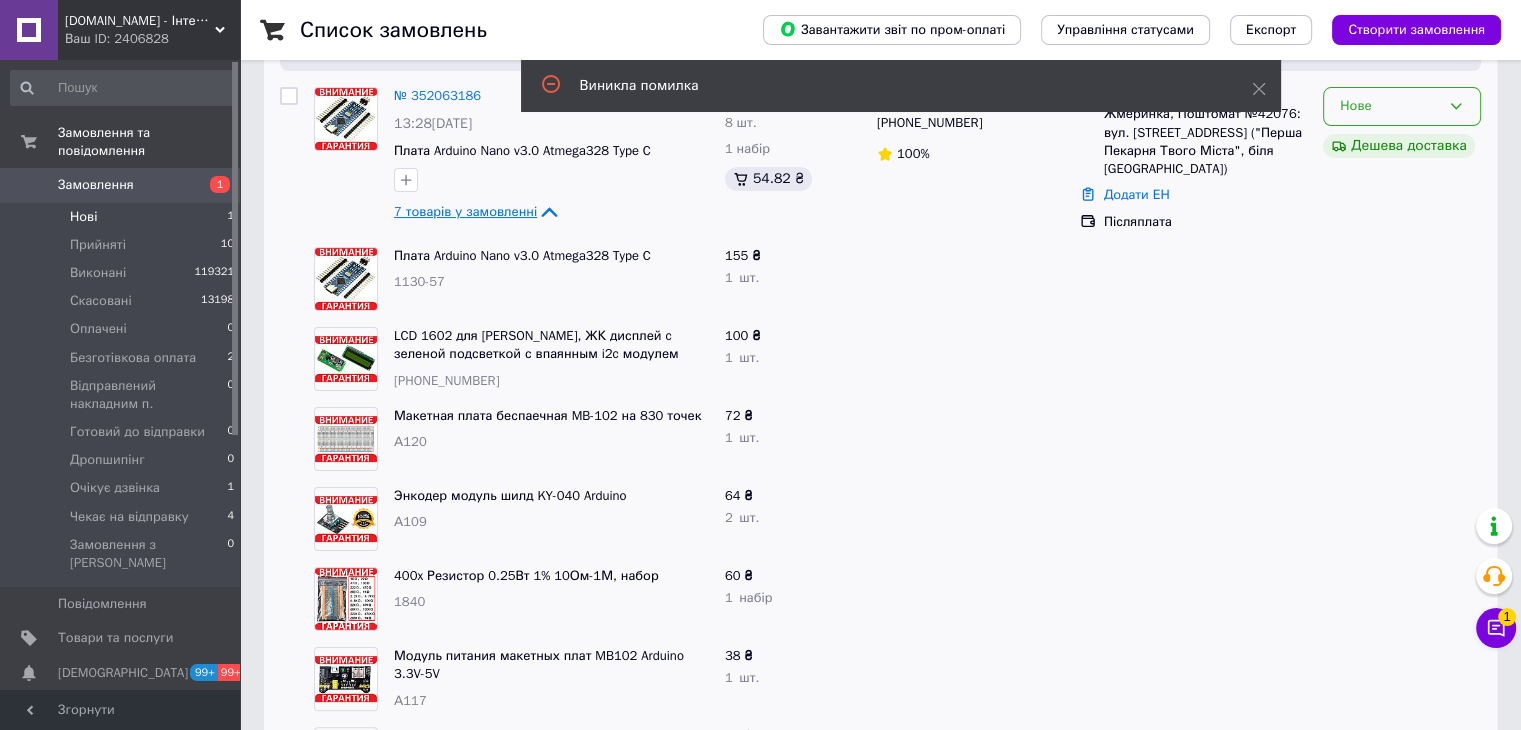 drag, startPoint x: 1496, startPoint y: 96, endPoint x: 1476, endPoint y: 99, distance: 20.22375 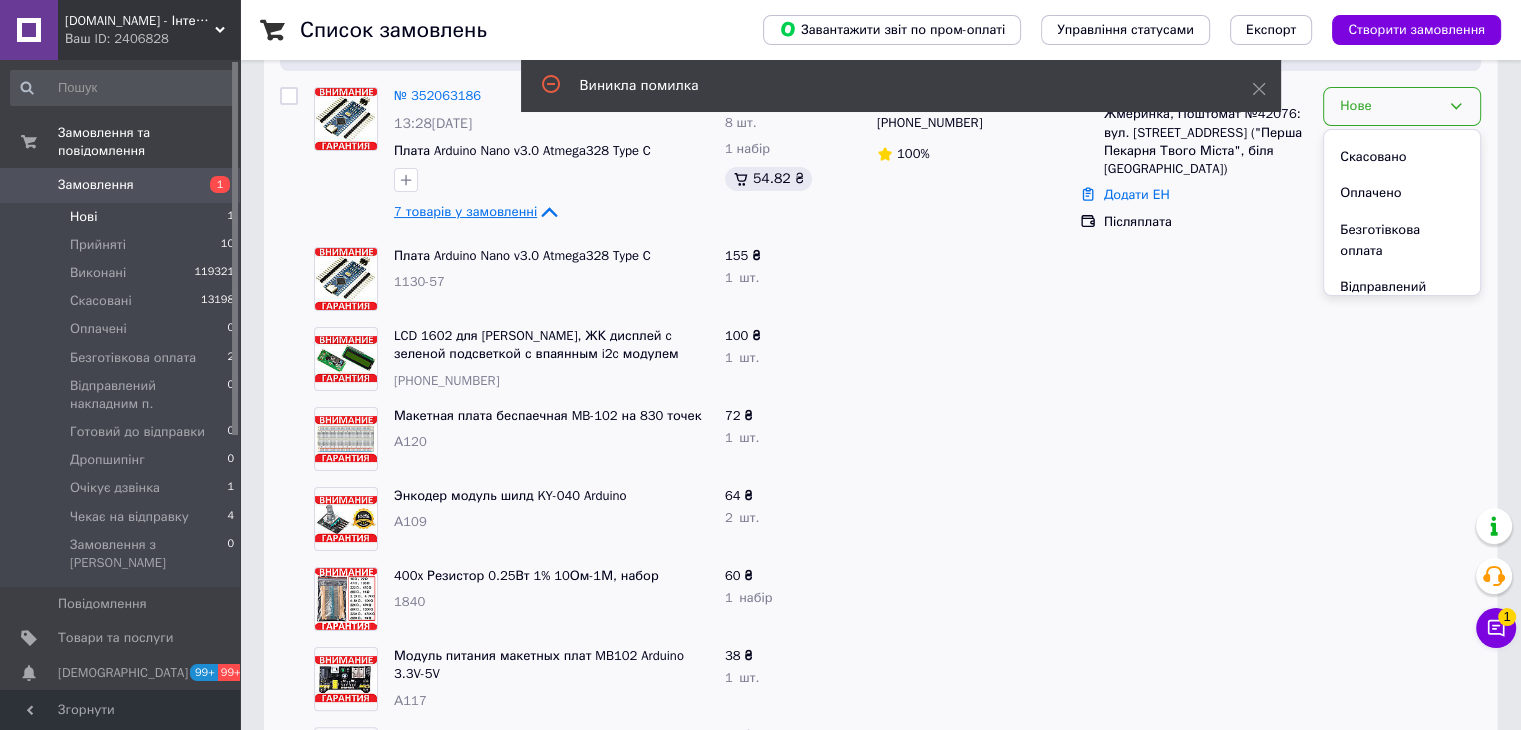 scroll, scrollTop: 261, scrollLeft: 0, axis: vertical 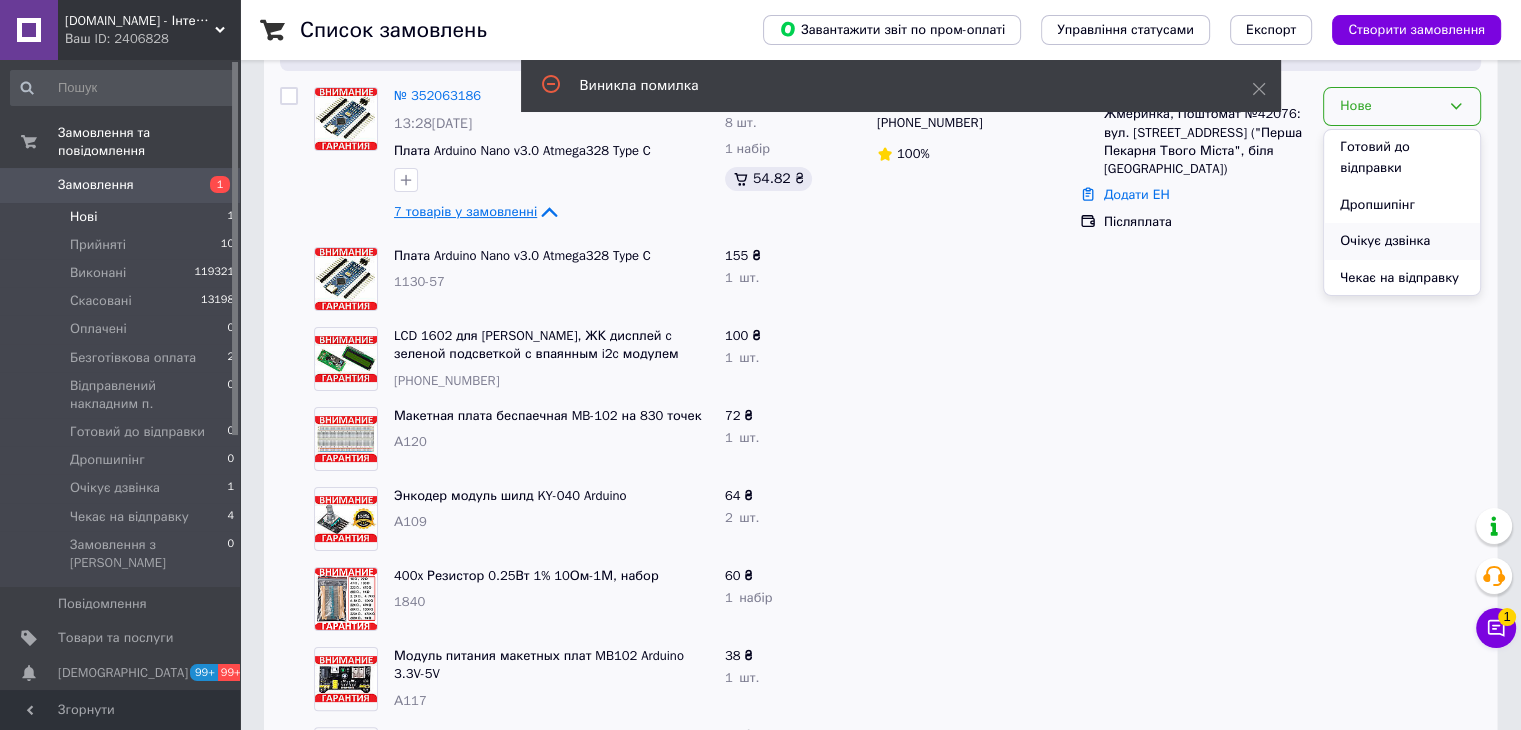 click on "Очікує дзвінка" at bounding box center [1402, 241] 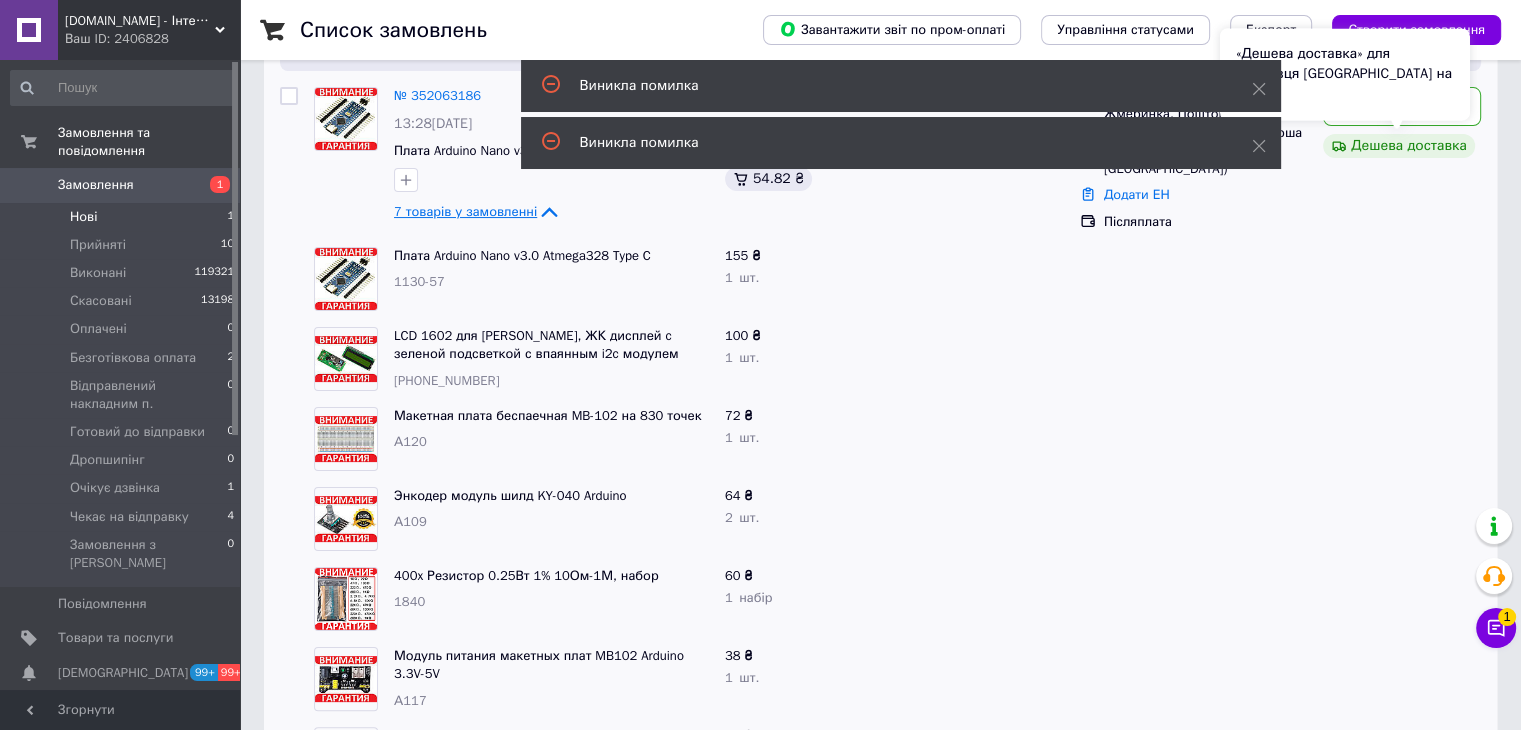 click on "«Дешева доставка» для продавця Новою Поштою на Prom." at bounding box center [1345, 74] 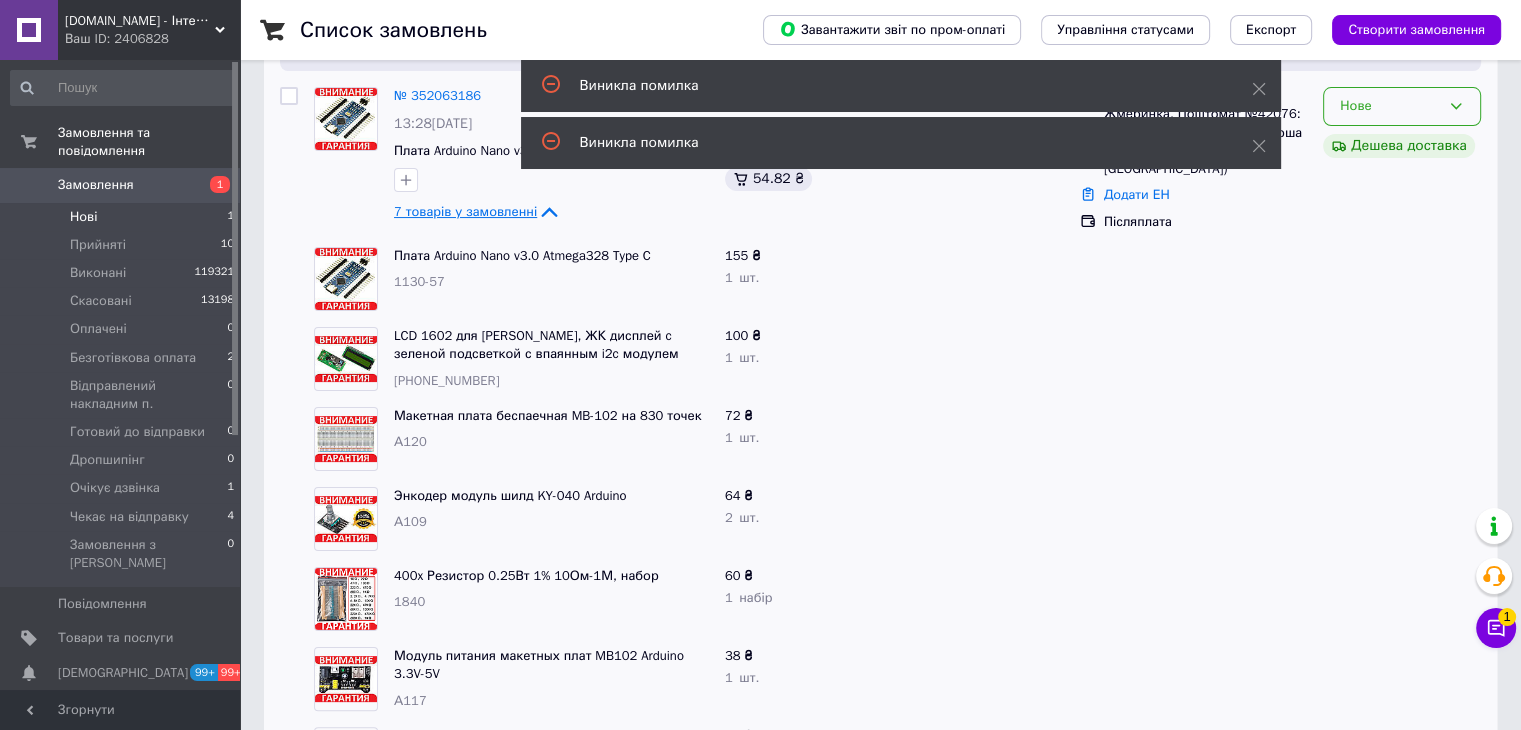 click on "Нове" at bounding box center (1402, 106) 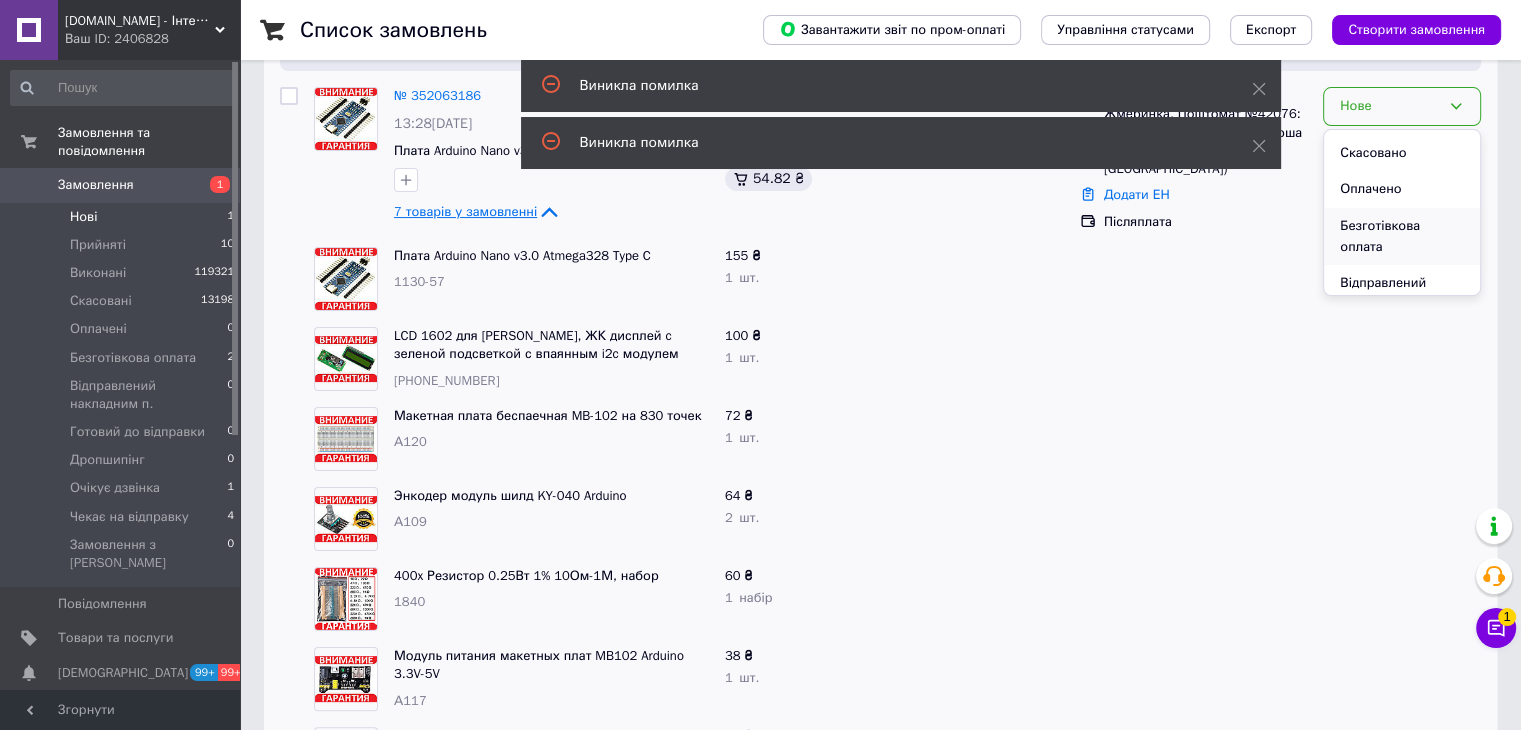scroll, scrollTop: 261, scrollLeft: 0, axis: vertical 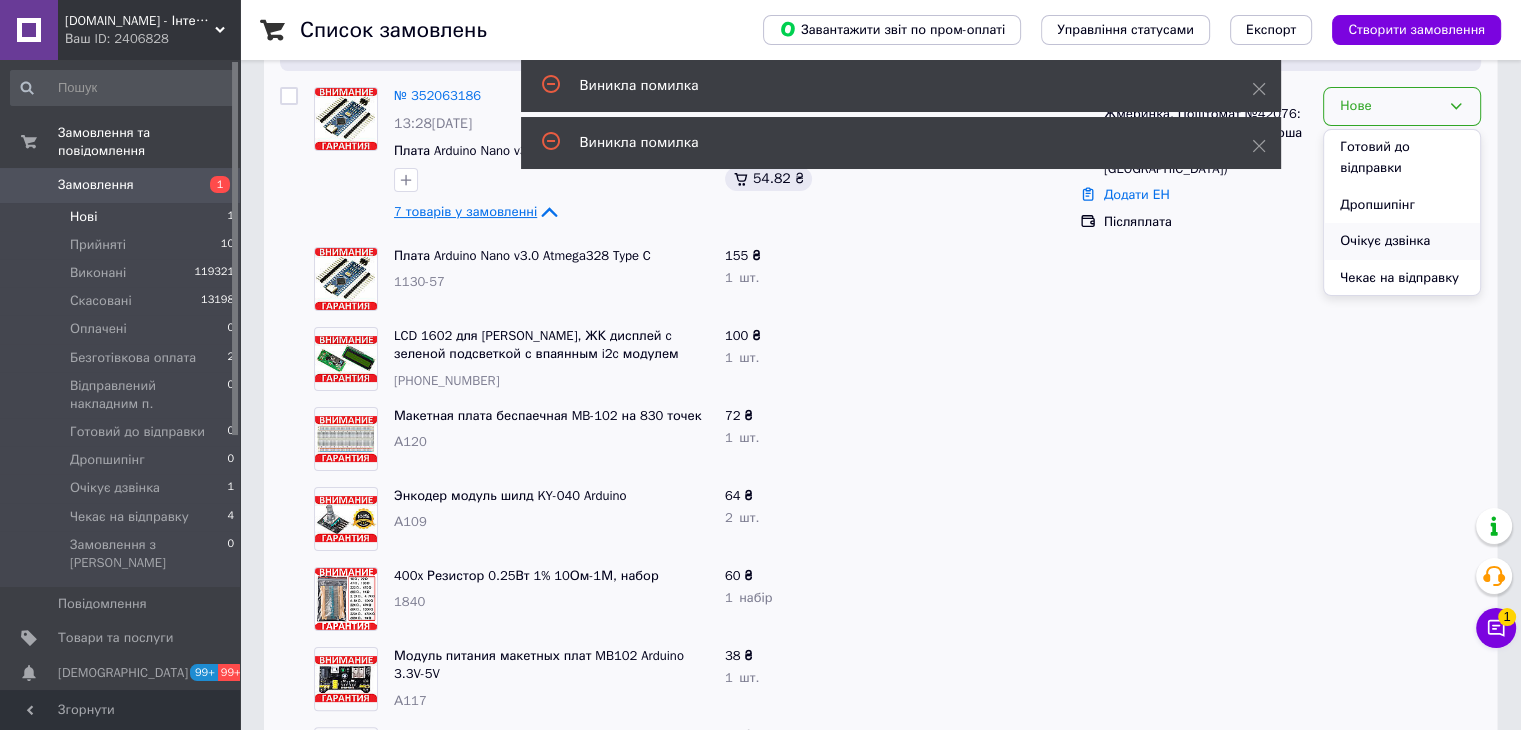 click on "Очікує дзвінка" at bounding box center (1402, 241) 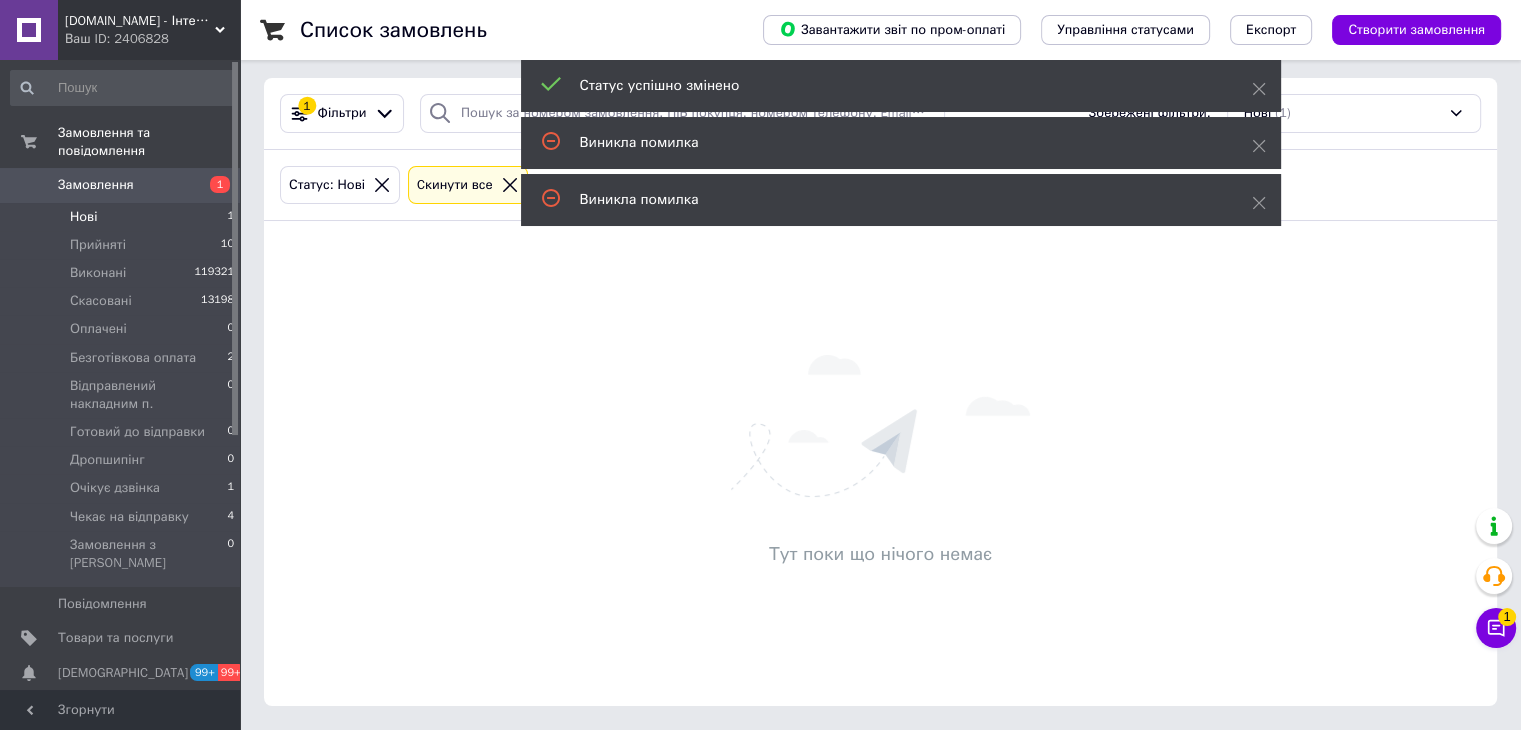 scroll, scrollTop: 4, scrollLeft: 0, axis: vertical 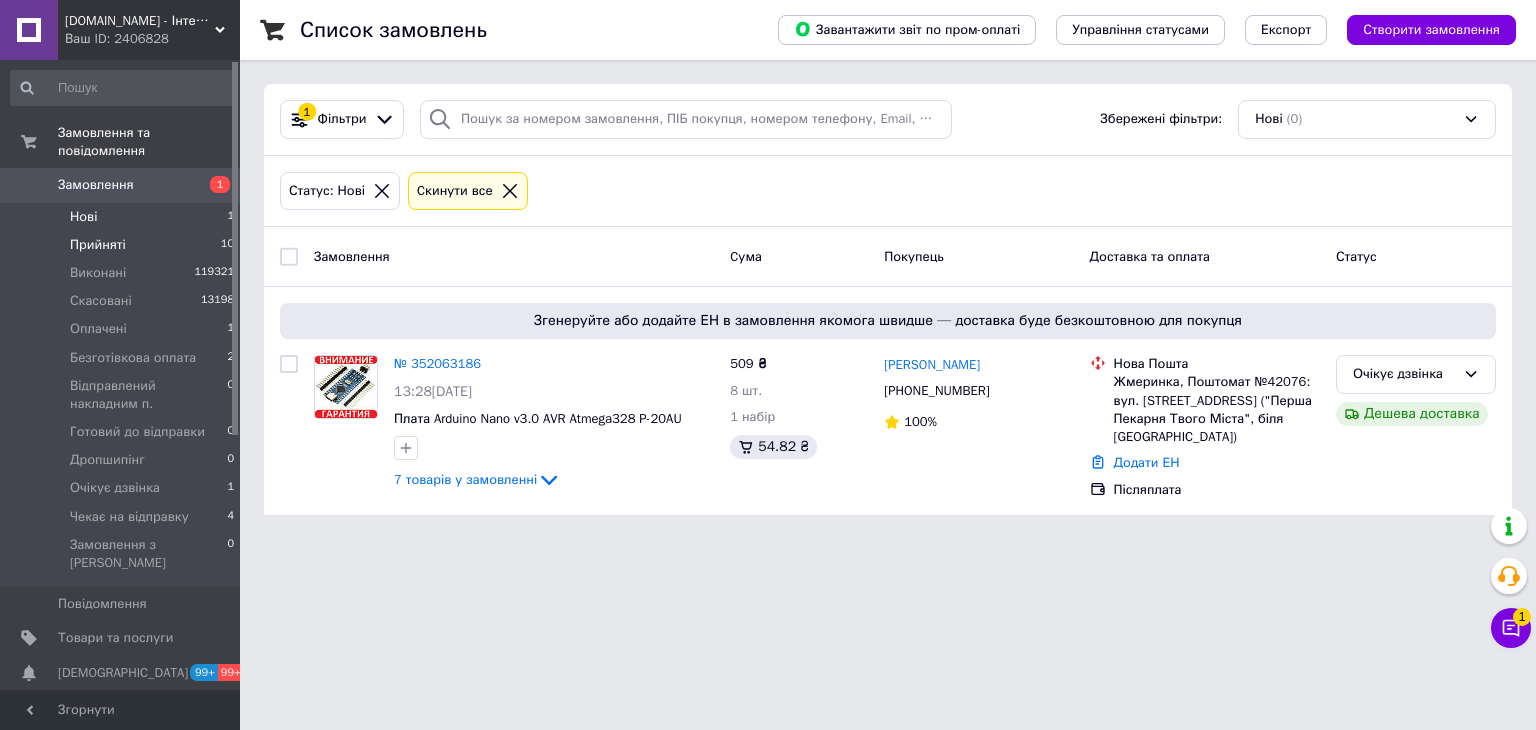 click on "Прийняті" at bounding box center [98, 245] 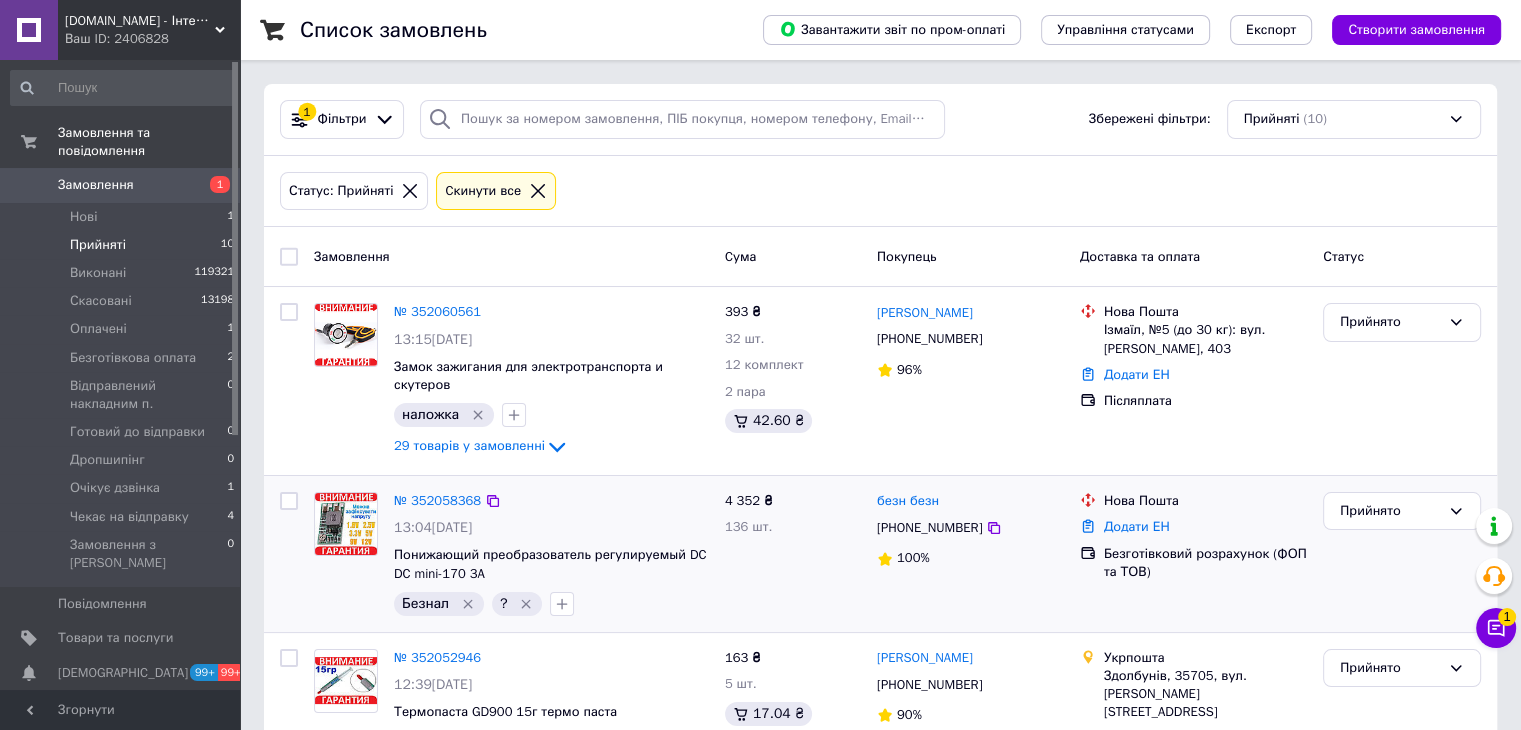 click 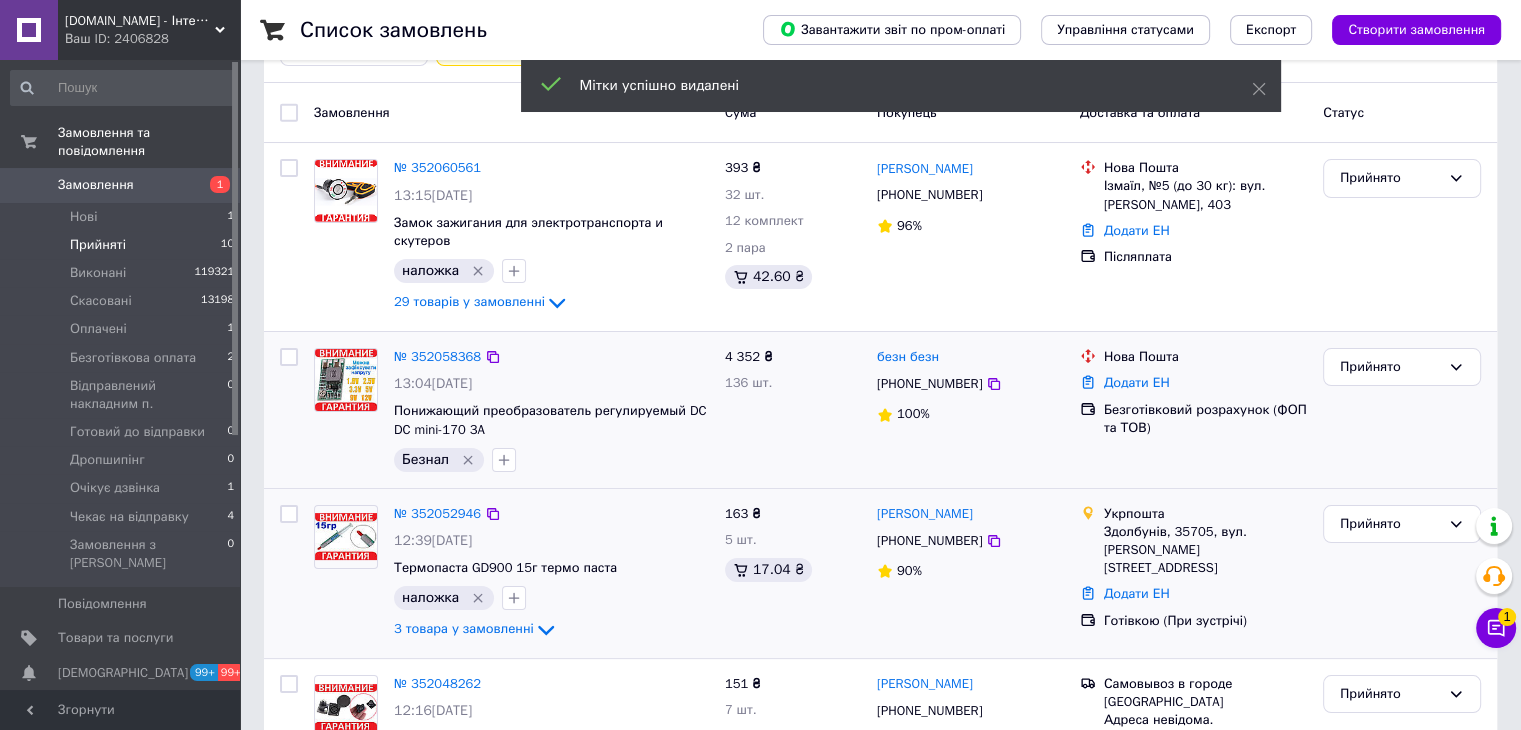 scroll, scrollTop: 300, scrollLeft: 0, axis: vertical 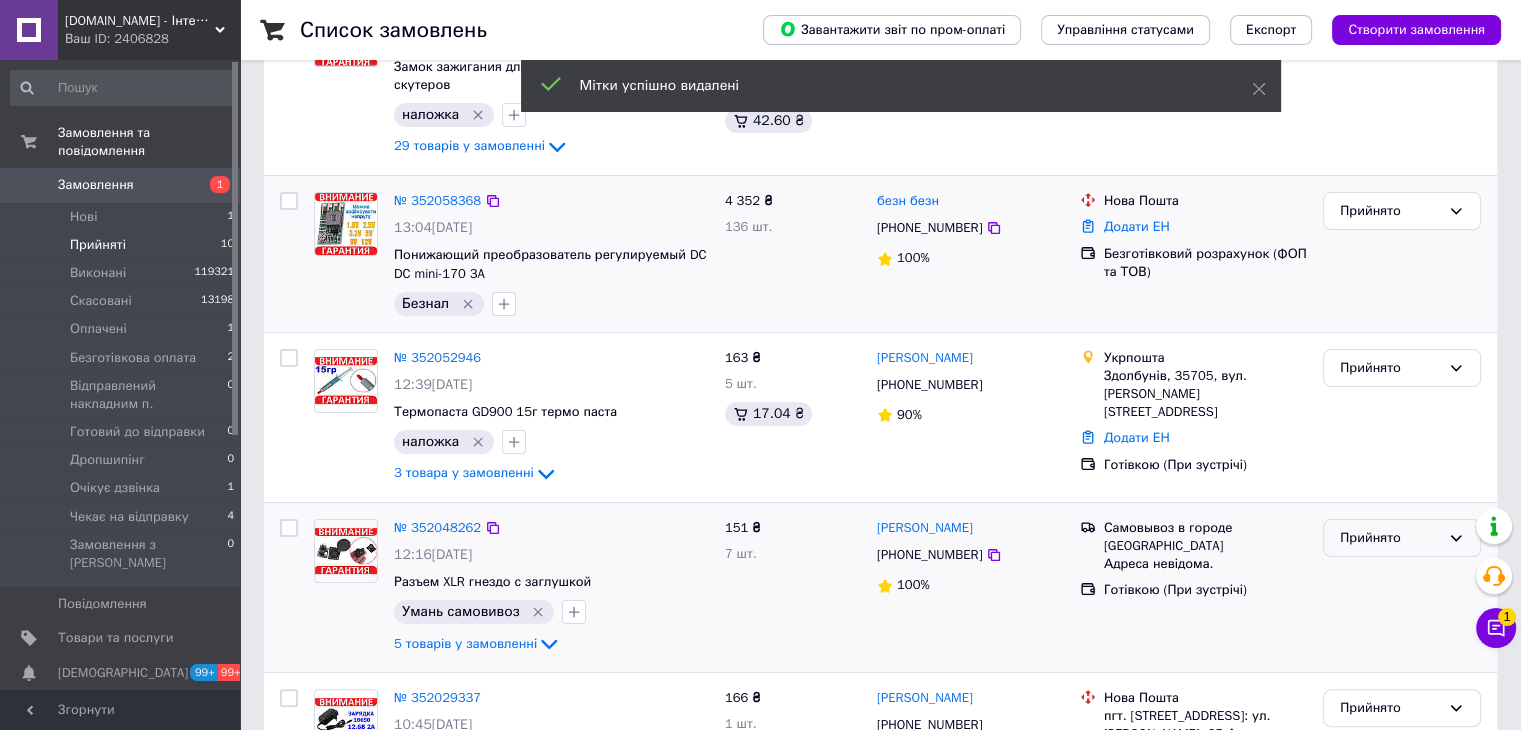 drag, startPoint x: 1375, startPoint y: 515, endPoint x: 1377, endPoint y: 525, distance: 10.198039 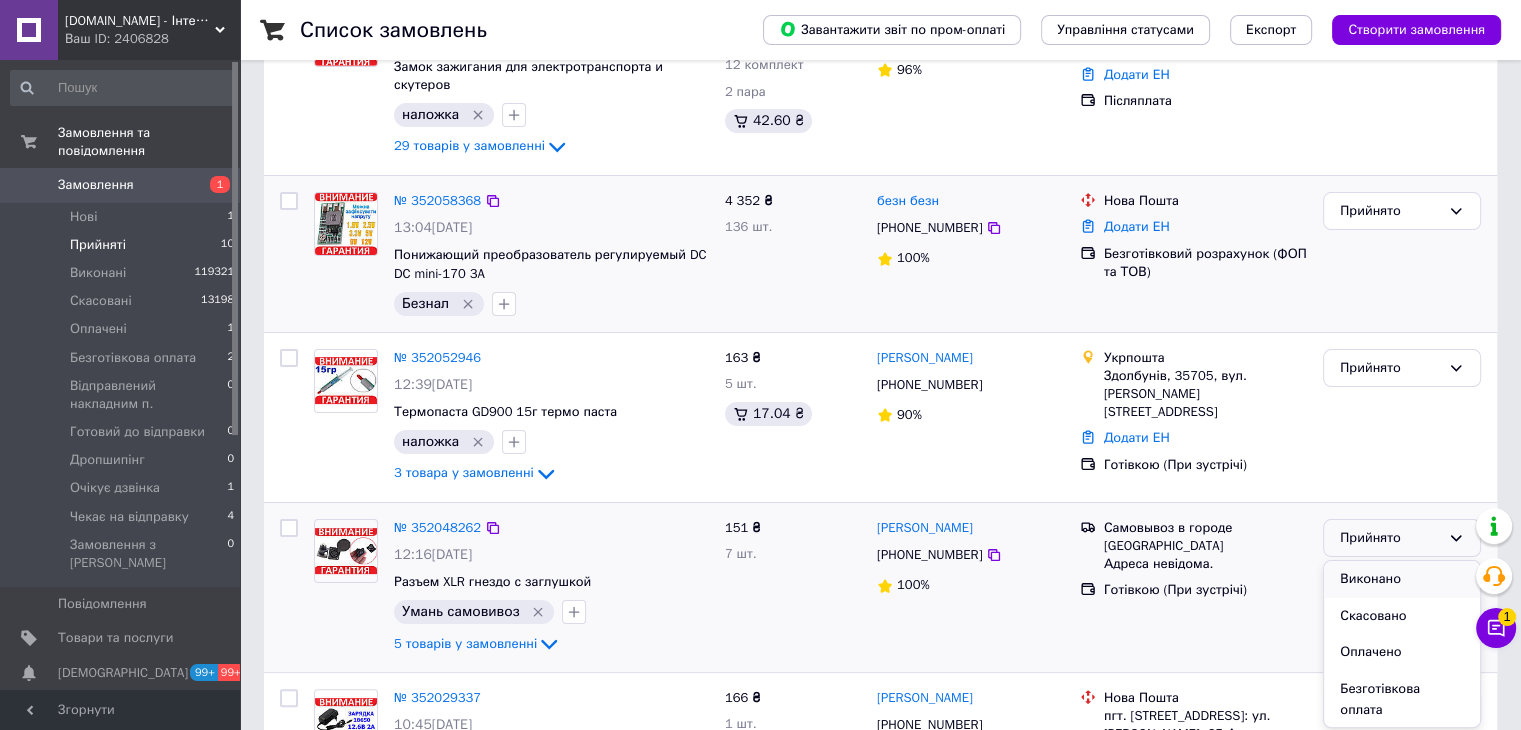 click on "Виконано" at bounding box center [1402, 579] 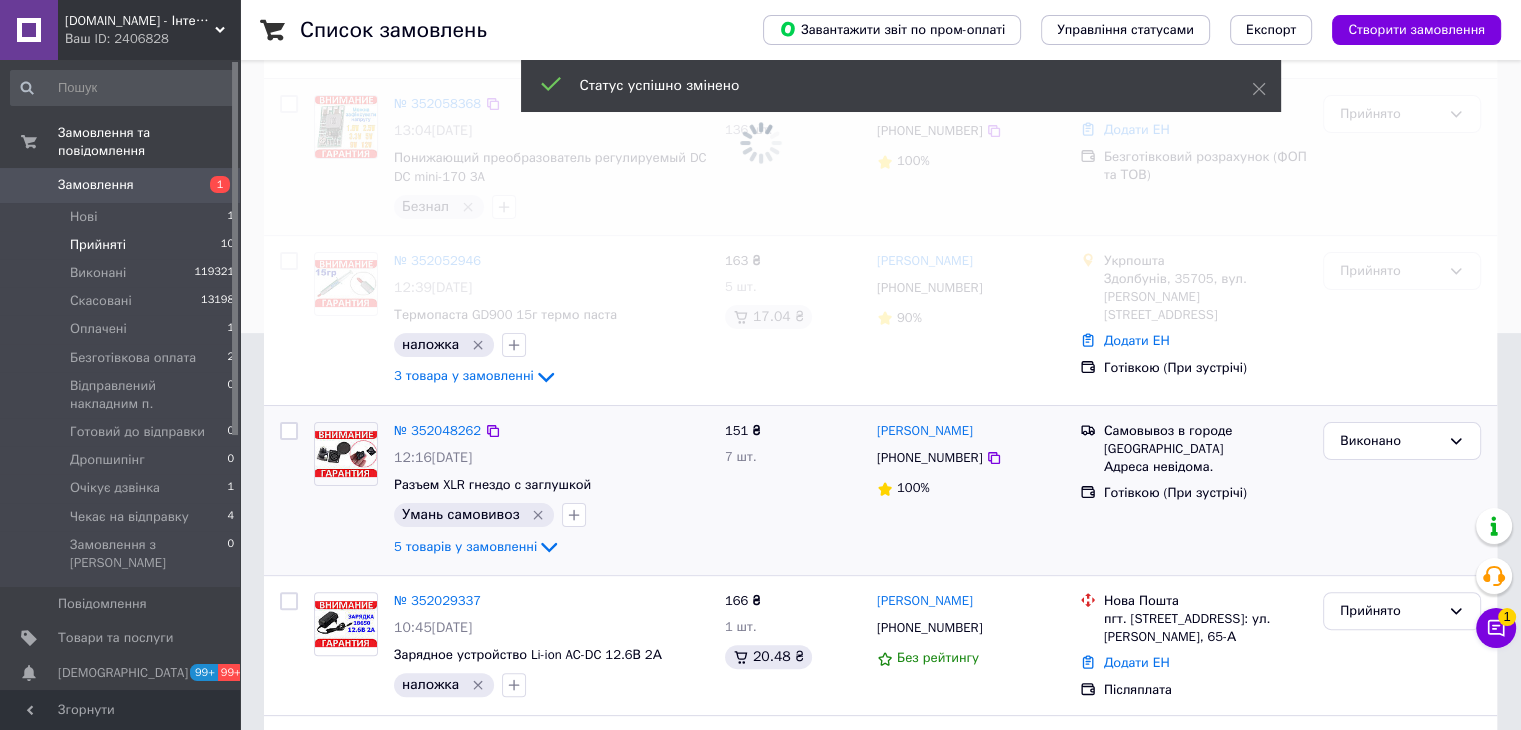 scroll, scrollTop: 400, scrollLeft: 0, axis: vertical 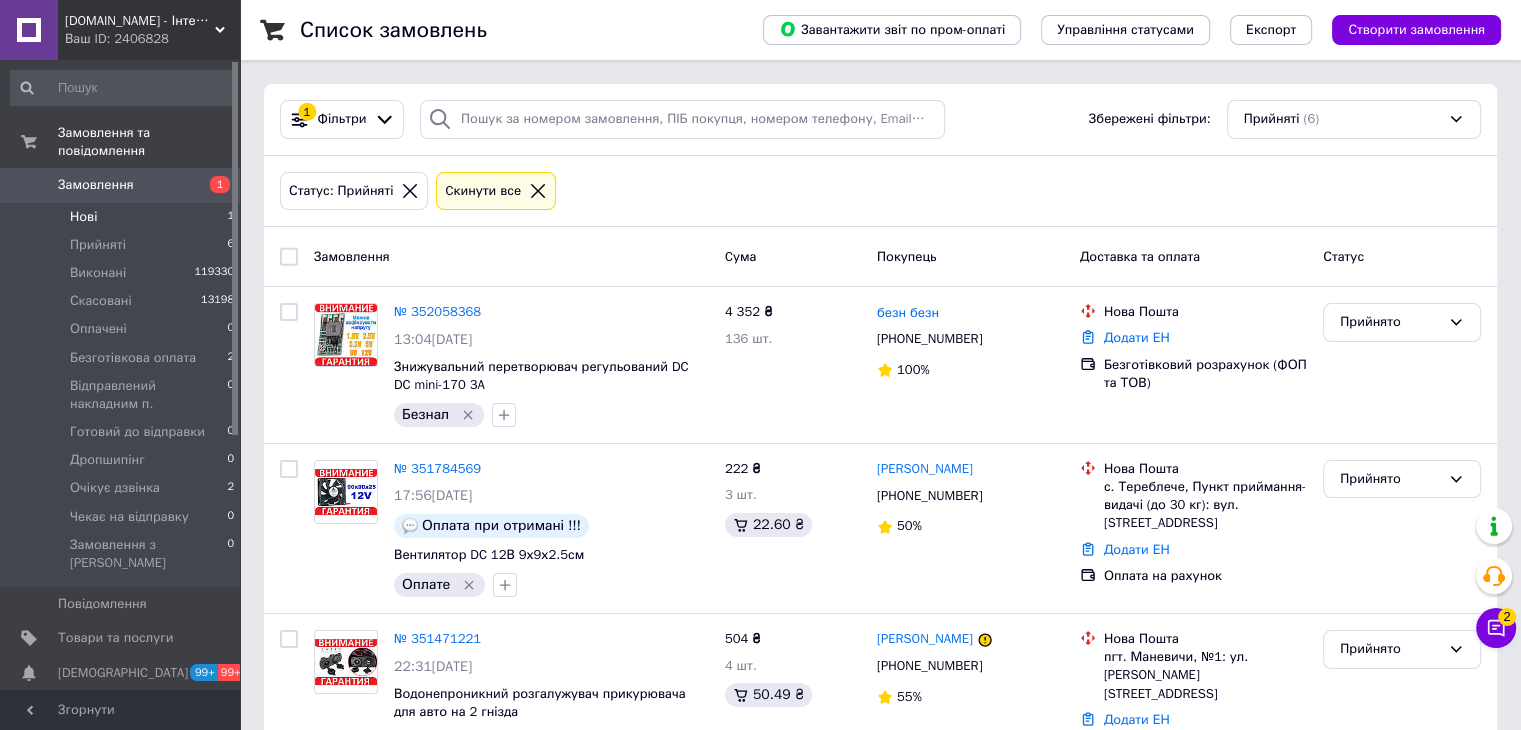 click on "Нові 1" at bounding box center [123, 217] 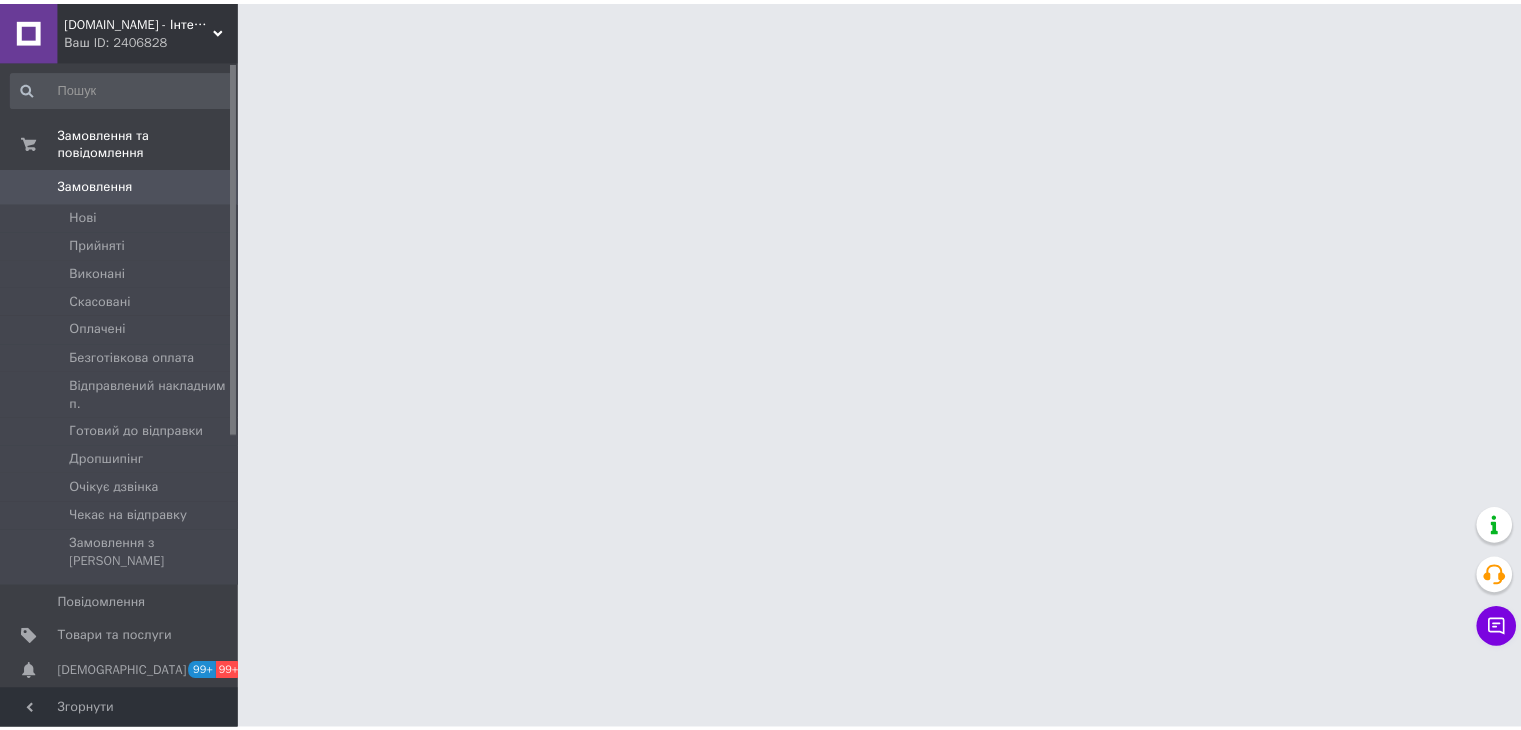 scroll, scrollTop: 0, scrollLeft: 0, axis: both 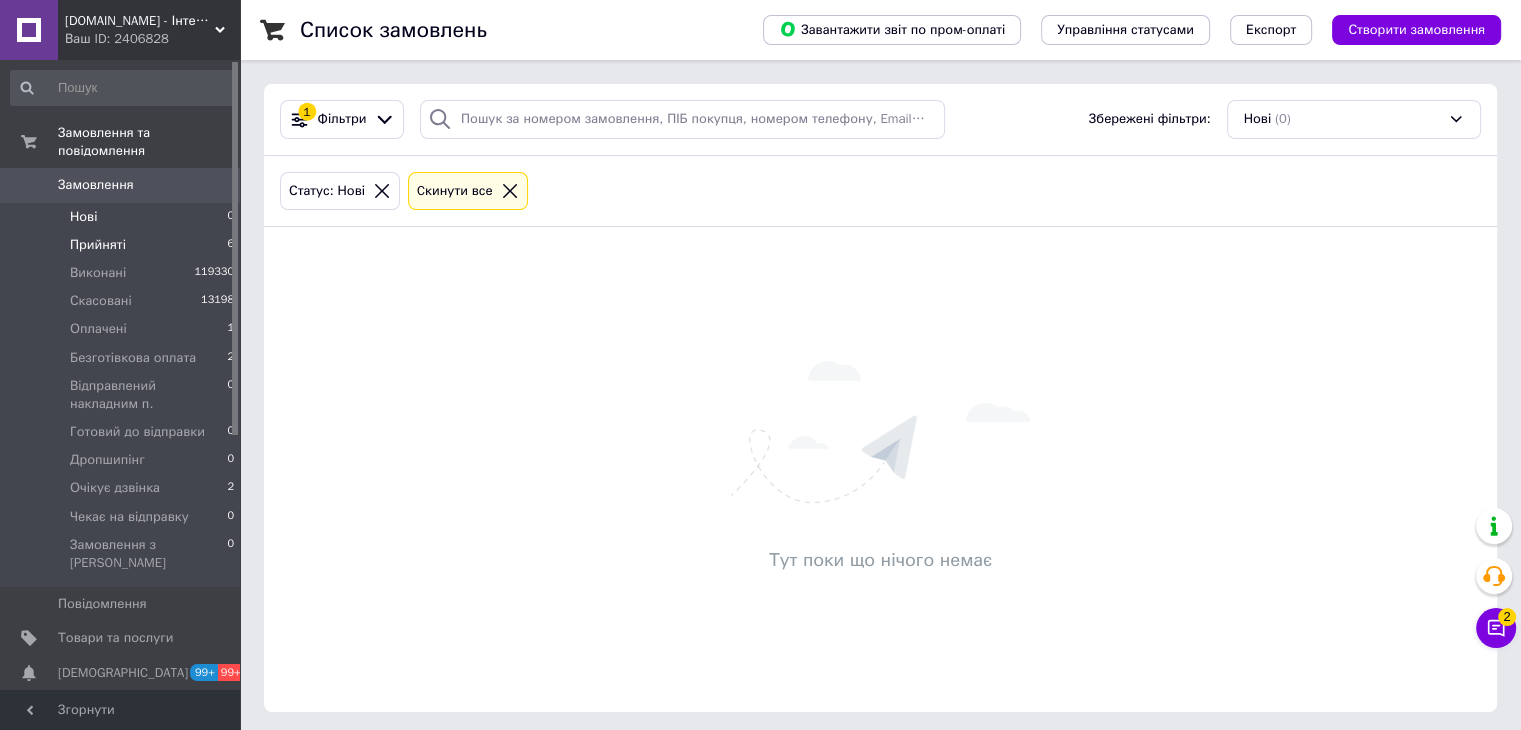 click on "Прийняті" at bounding box center (98, 245) 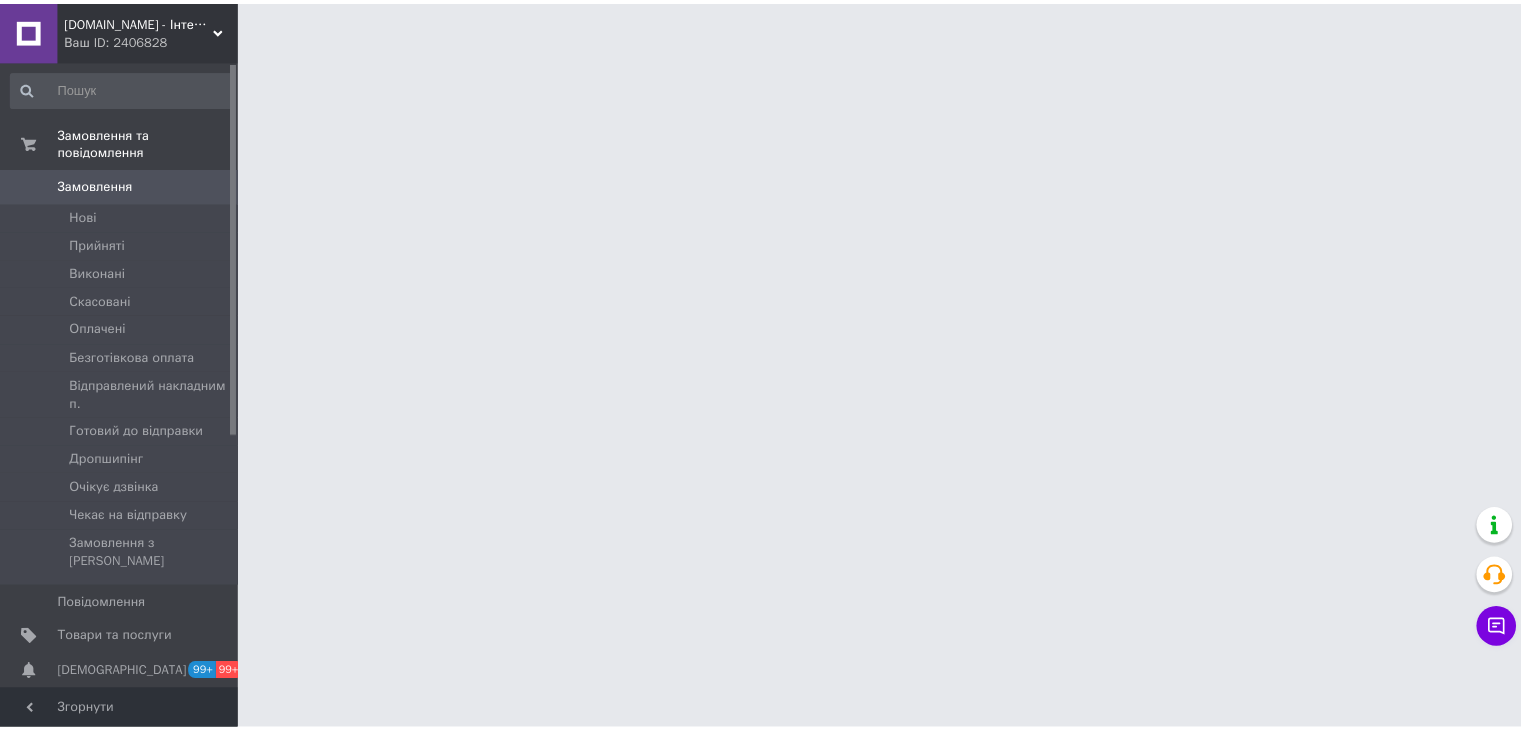 scroll, scrollTop: 0, scrollLeft: 0, axis: both 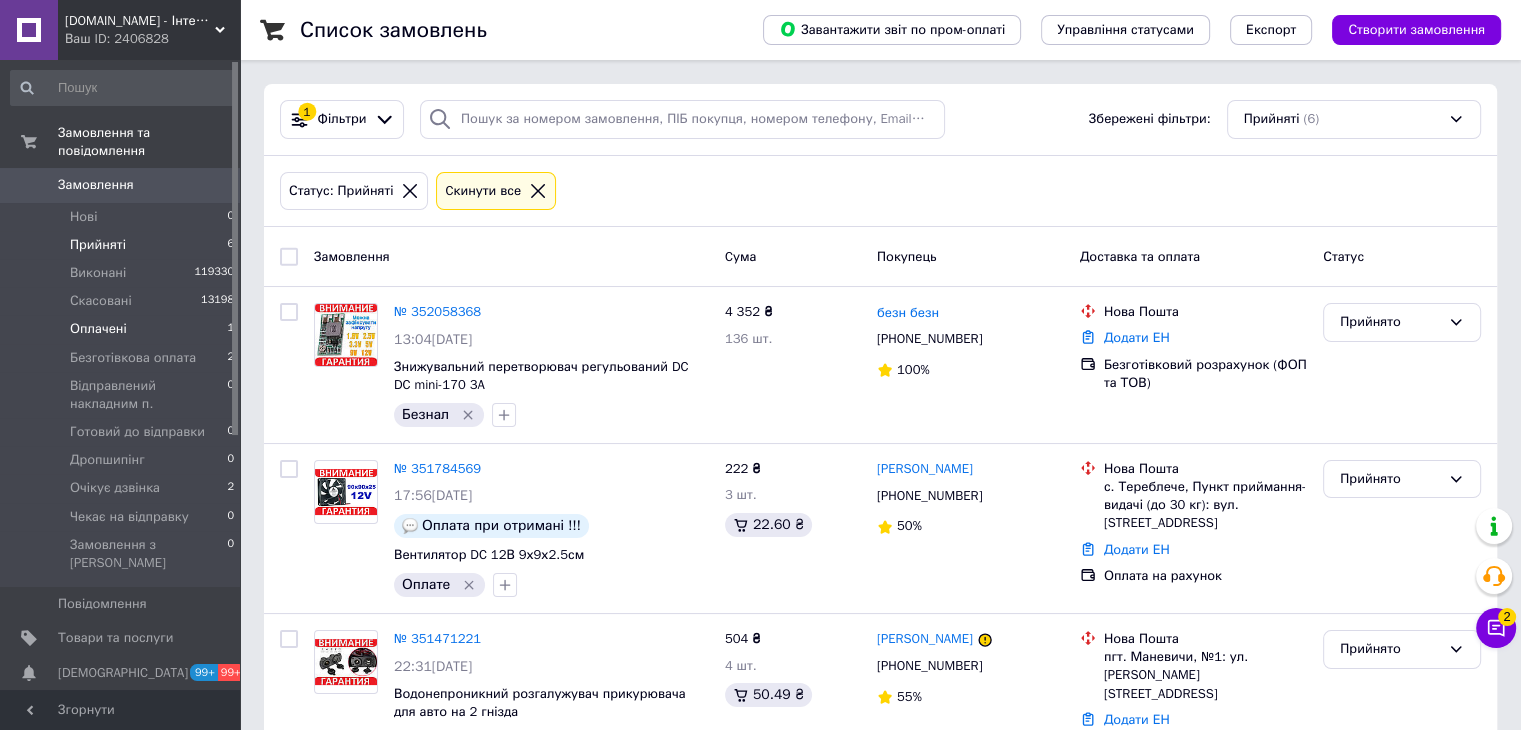 click on "Оплачені" at bounding box center (98, 329) 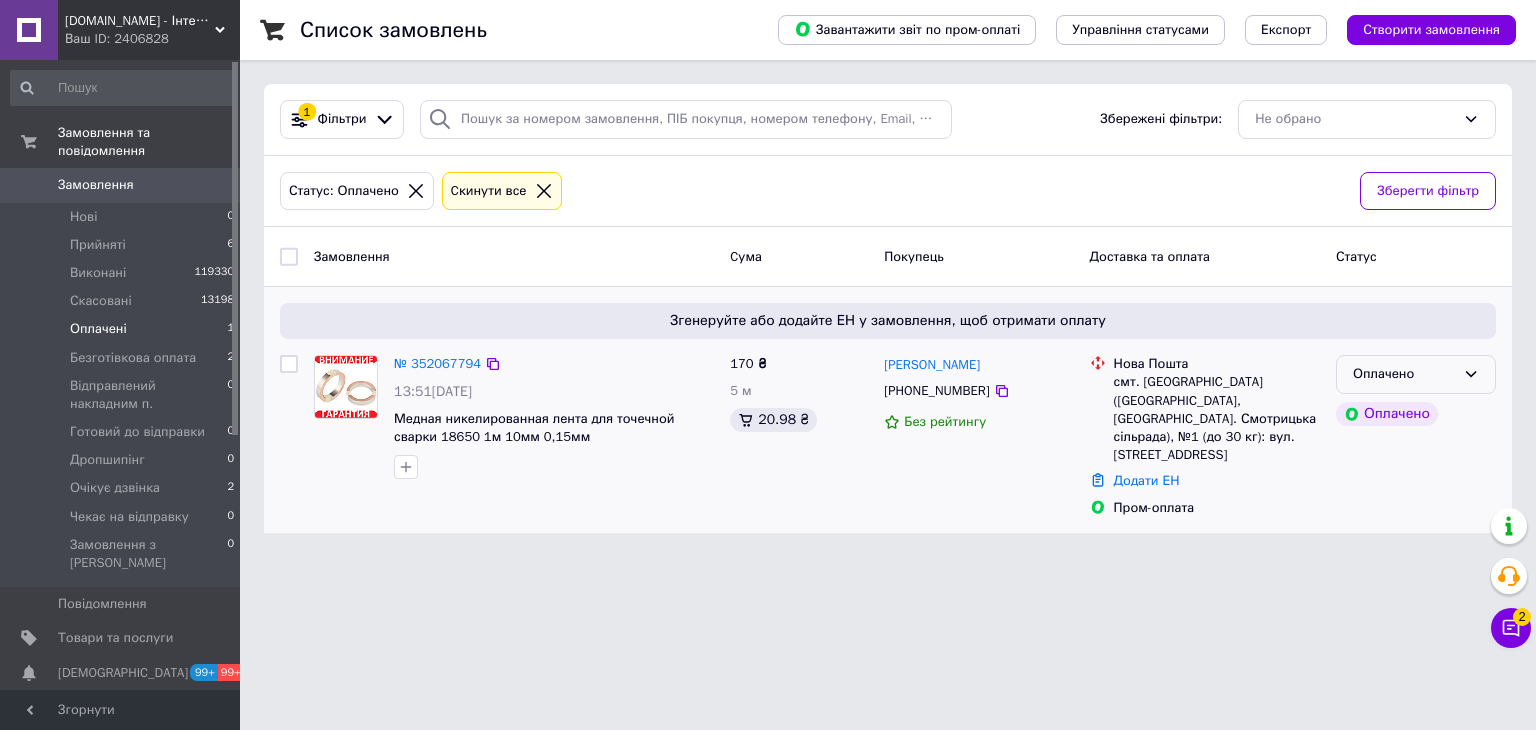 click on "Оплачено" at bounding box center (1416, 374) 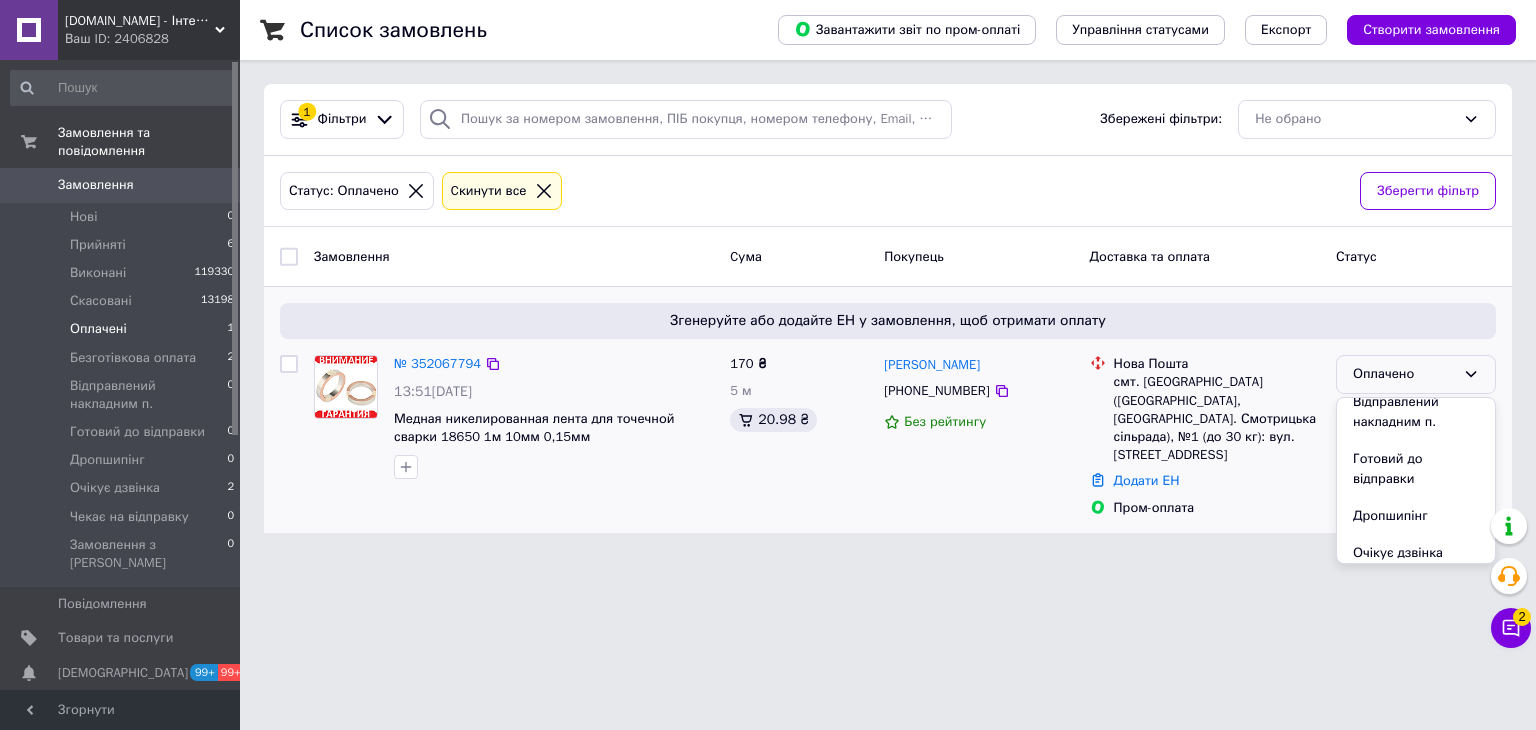 scroll, scrollTop: 204, scrollLeft: 0, axis: vertical 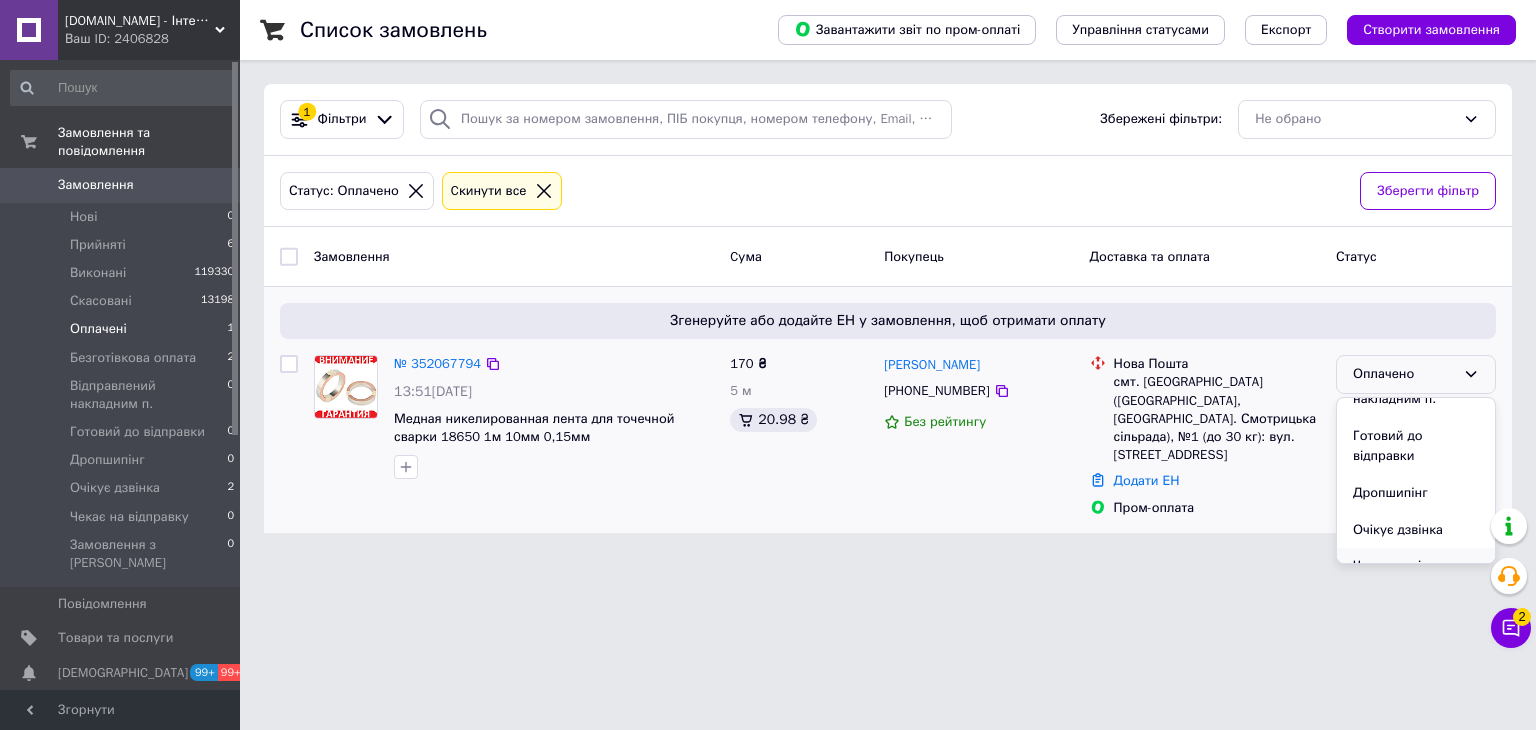 click on "Чекає на відправку" at bounding box center (1416, 566) 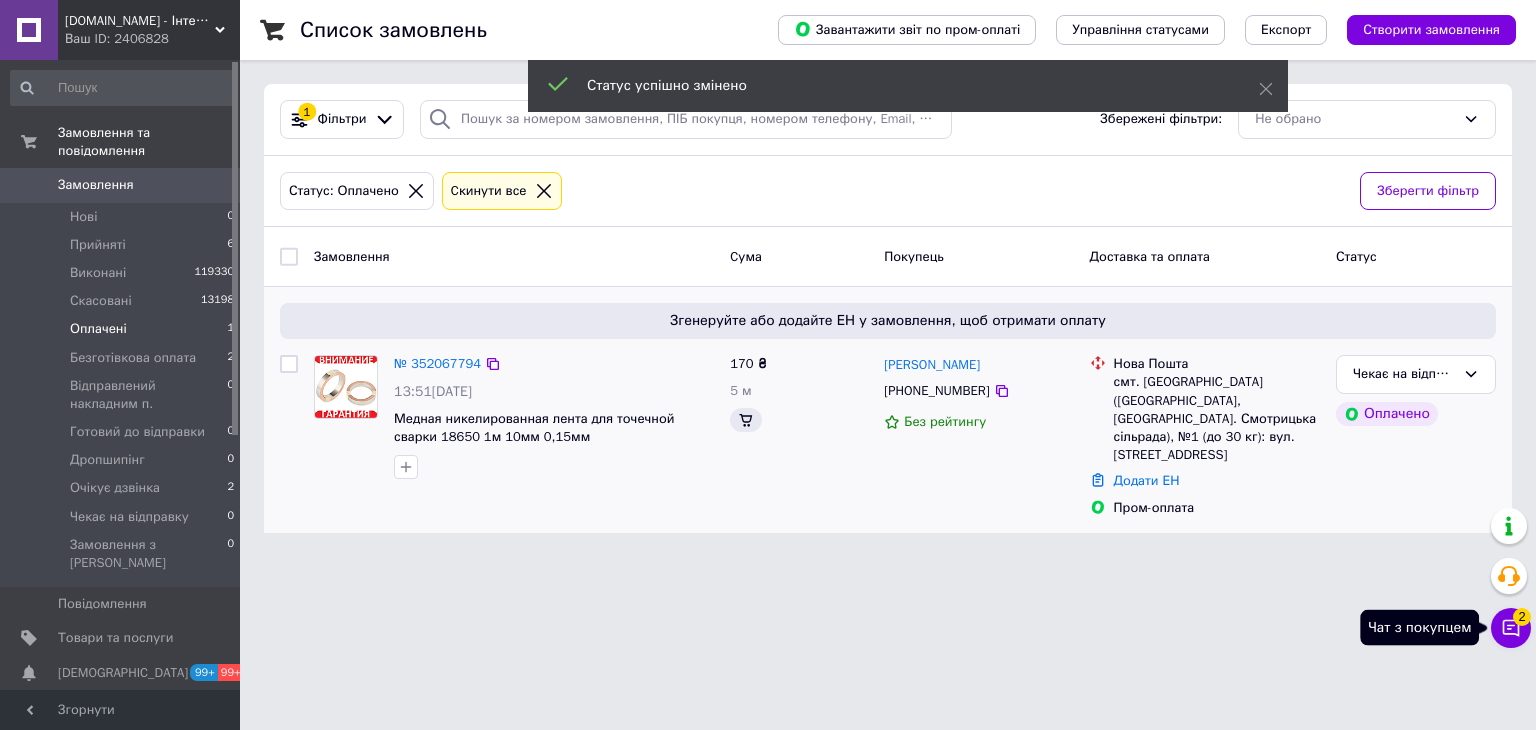 click on "Чат з покупцем 2" at bounding box center (1511, 628) 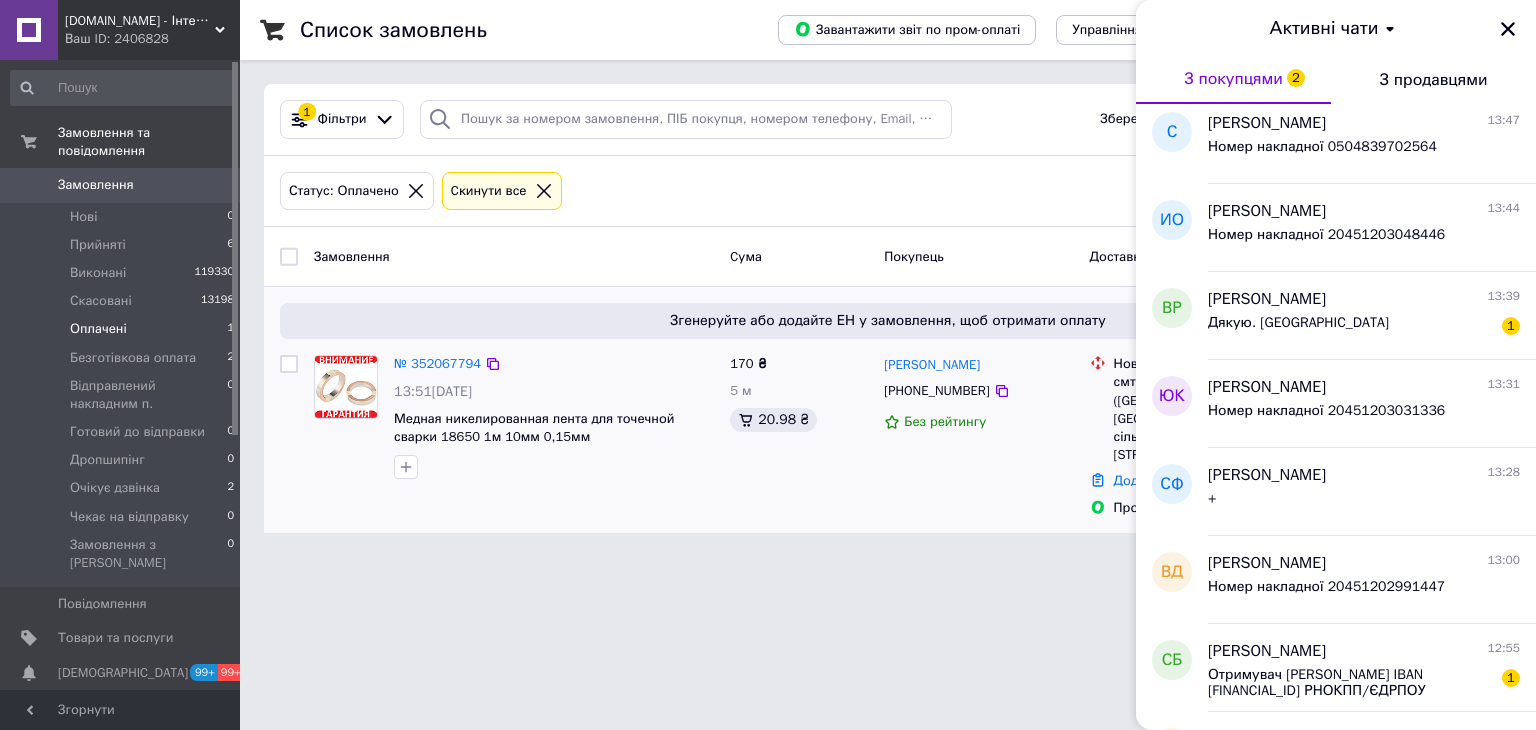 scroll, scrollTop: 0, scrollLeft: 0, axis: both 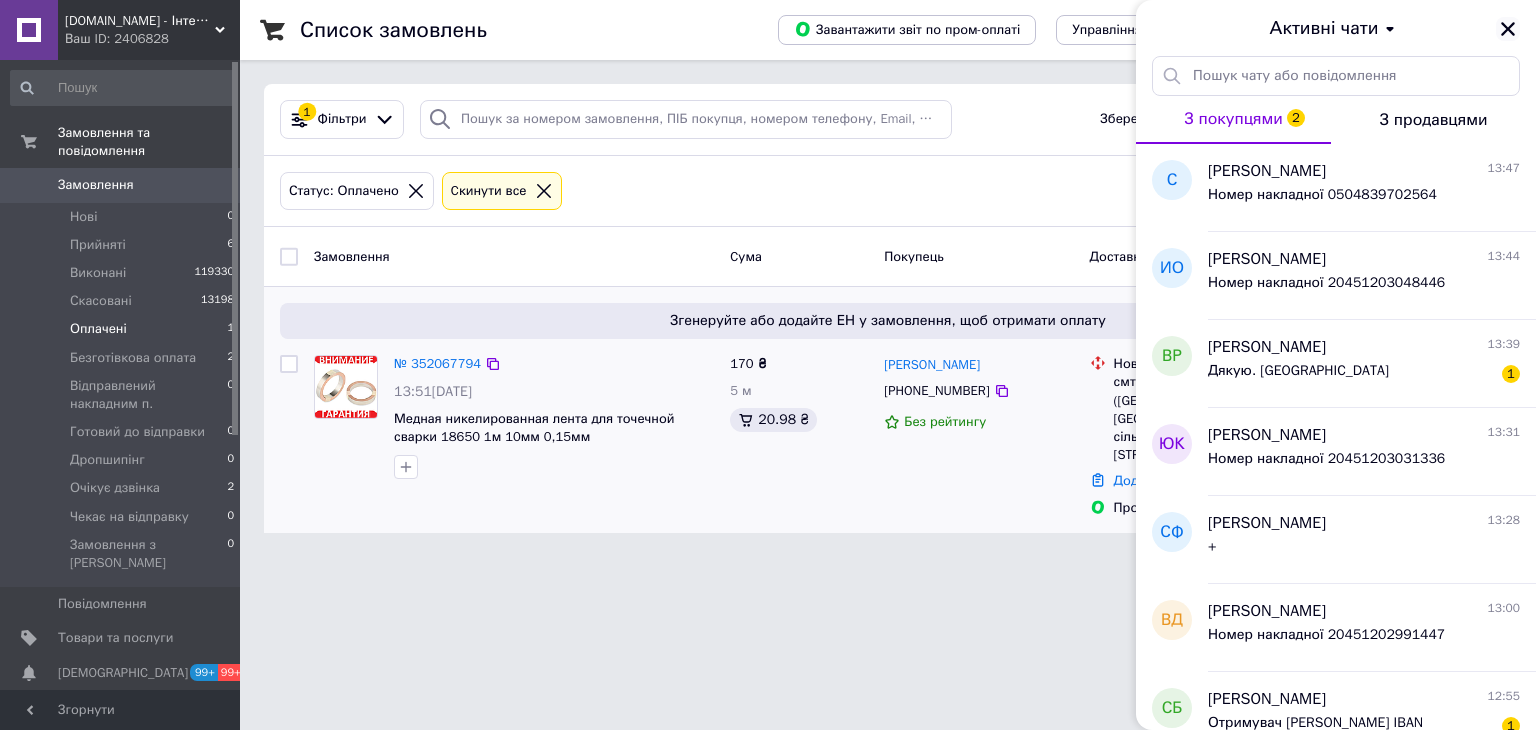 click 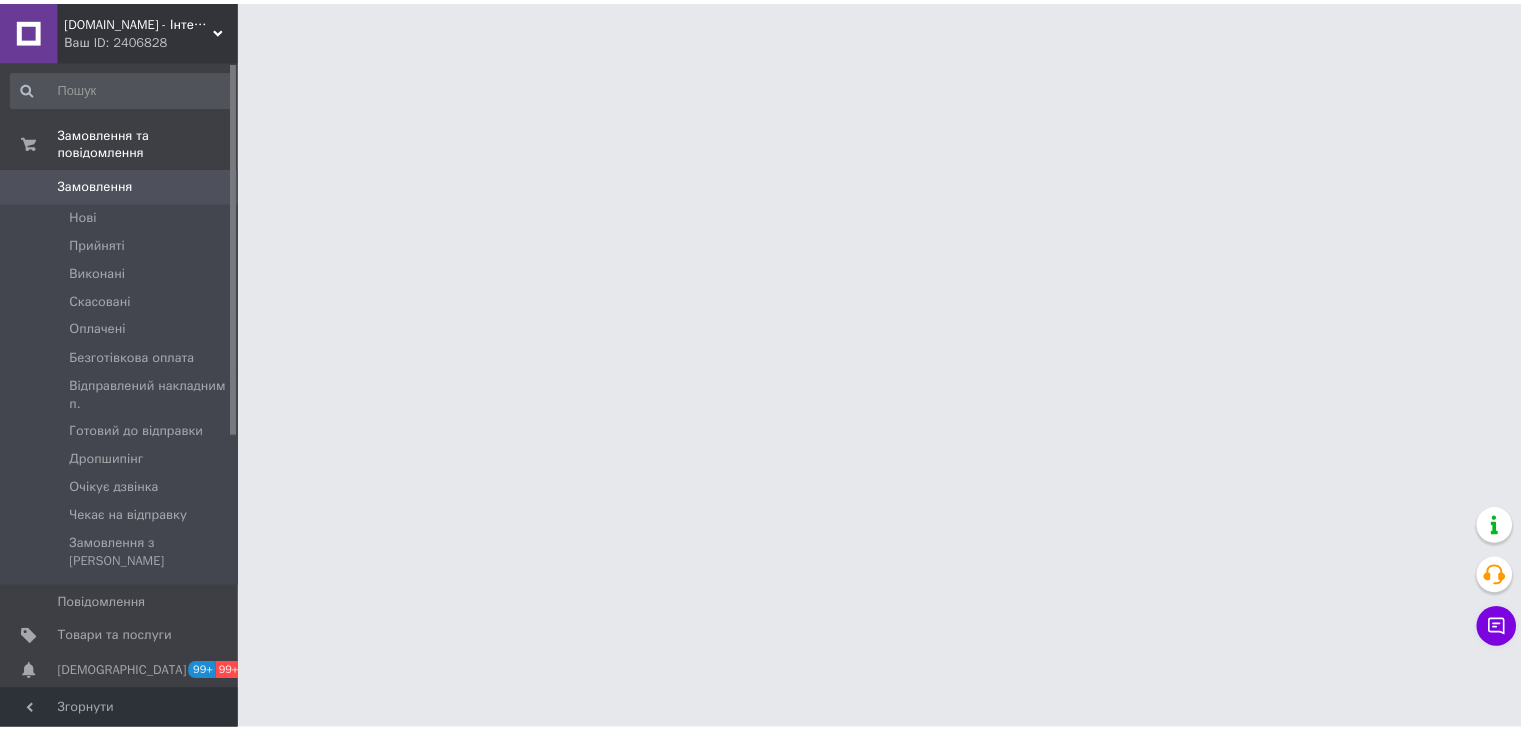 scroll, scrollTop: 0, scrollLeft: 0, axis: both 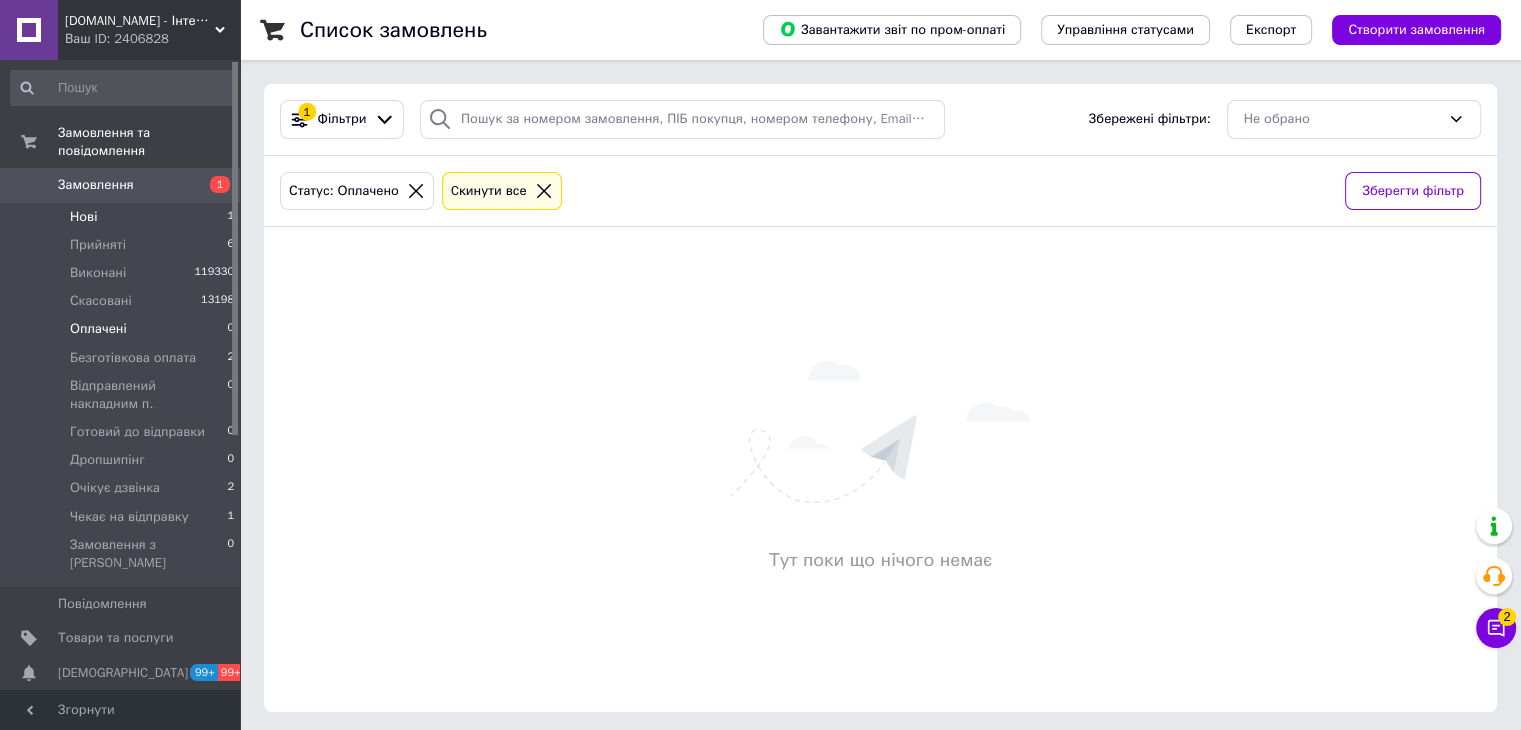 click on "Нові" at bounding box center (83, 217) 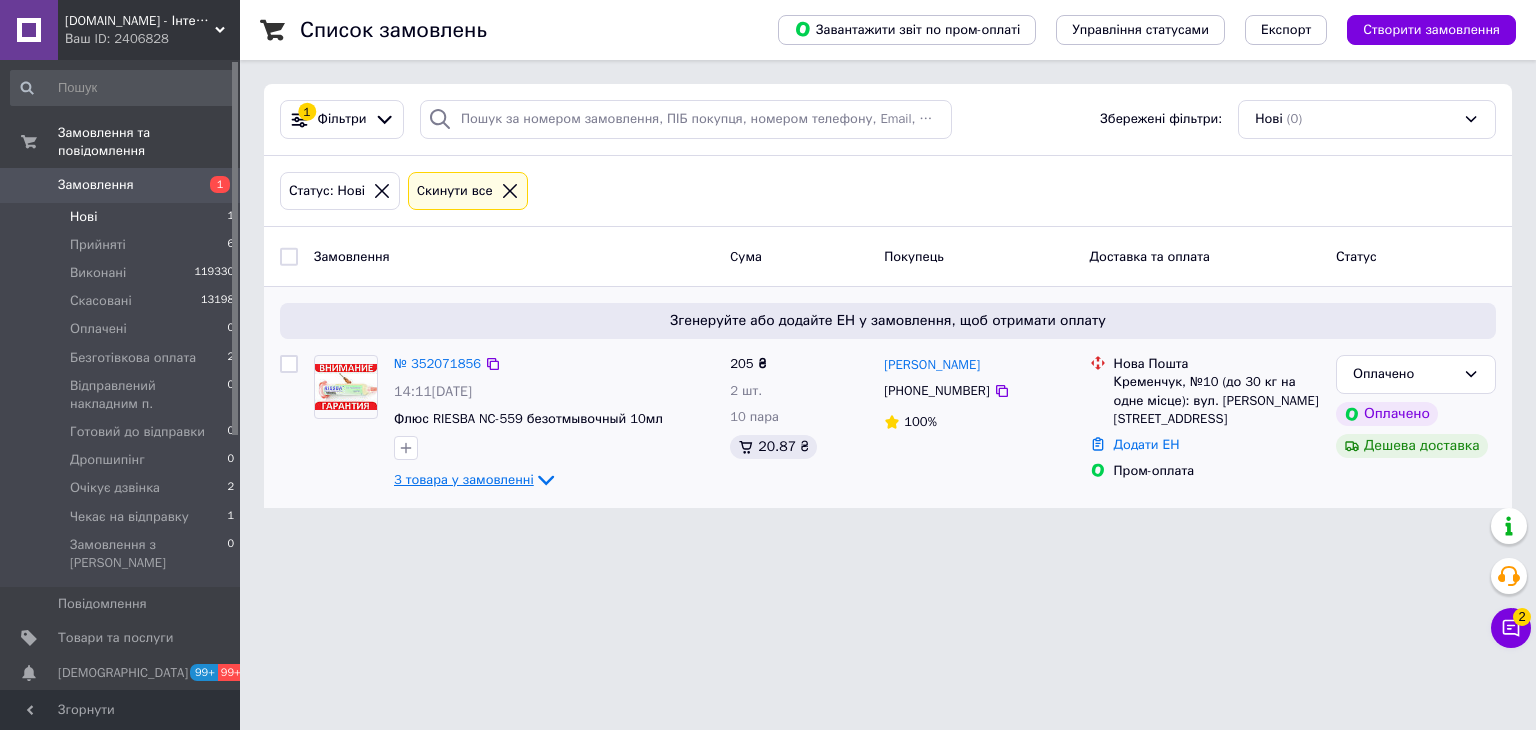 click 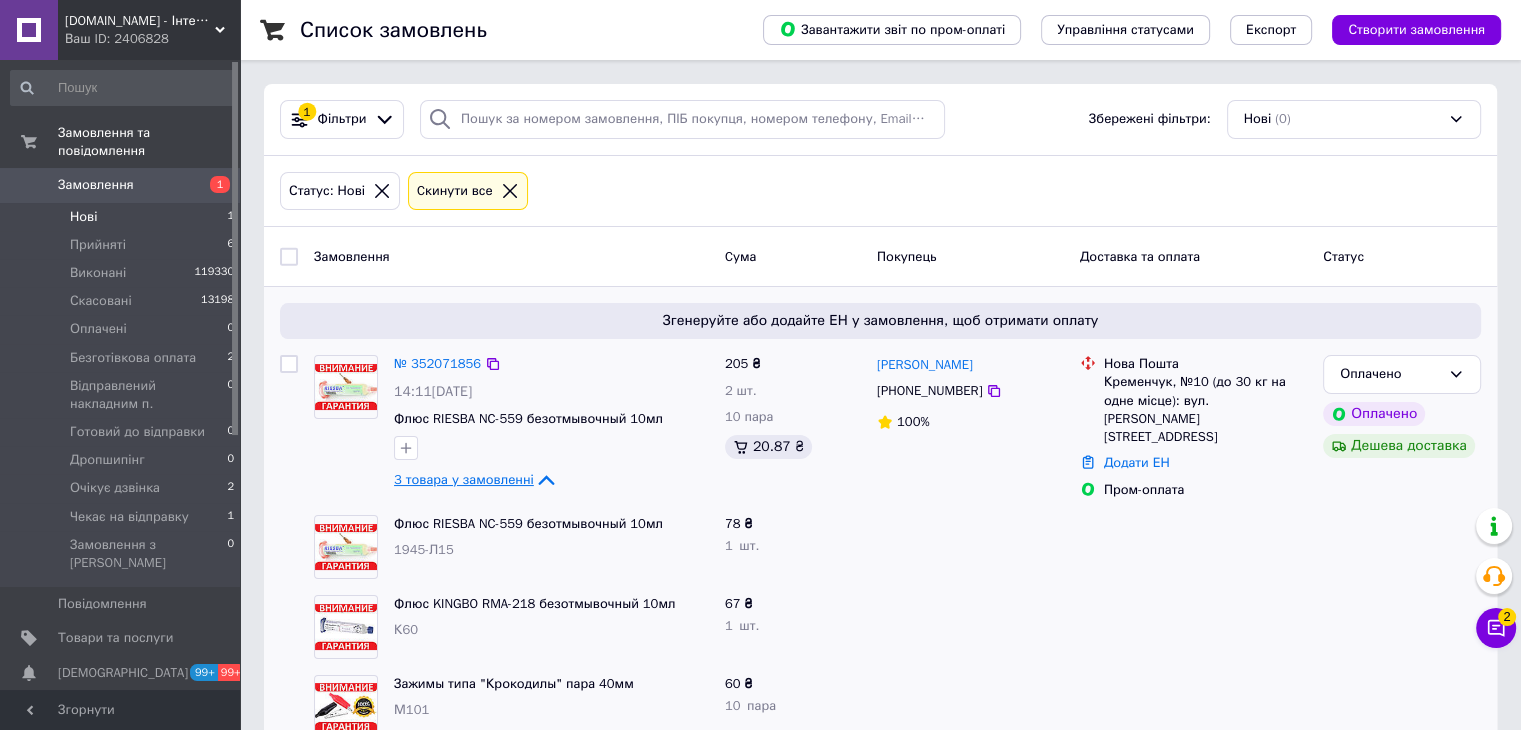 click at bounding box center [970, 547] 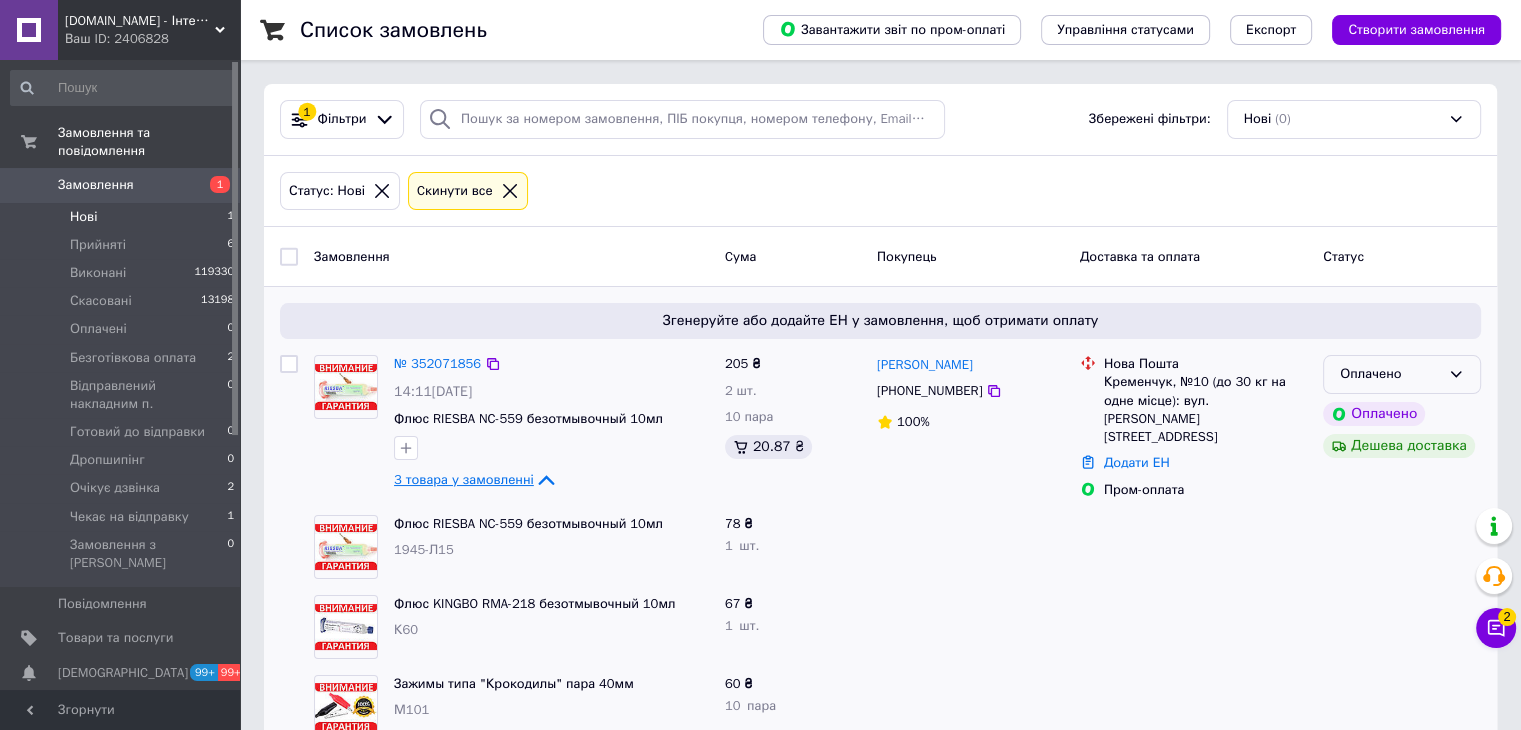 click on "Оплачено" at bounding box center [1390, 374] 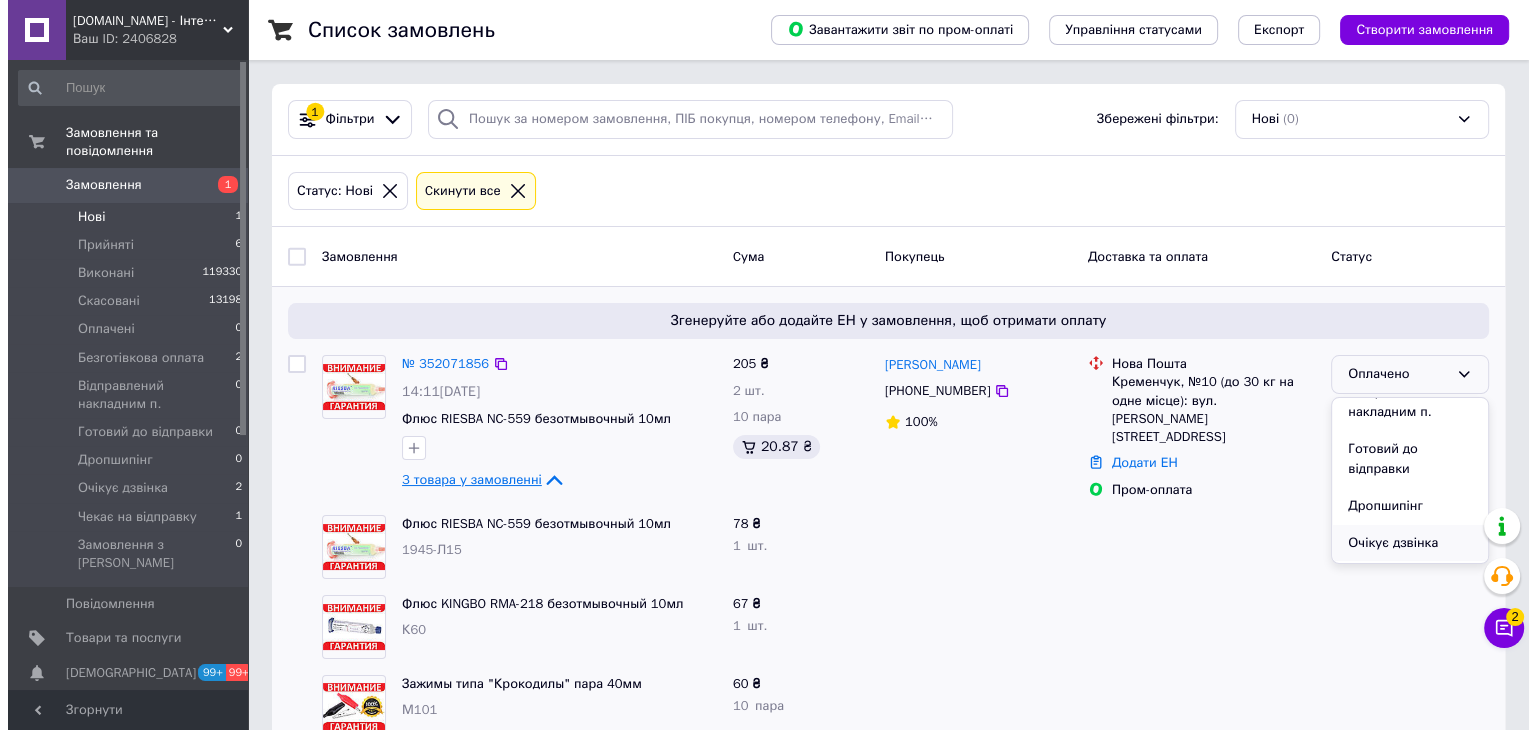scroll, scrollTop: 200, scrollLeft: 0, axis: vertical 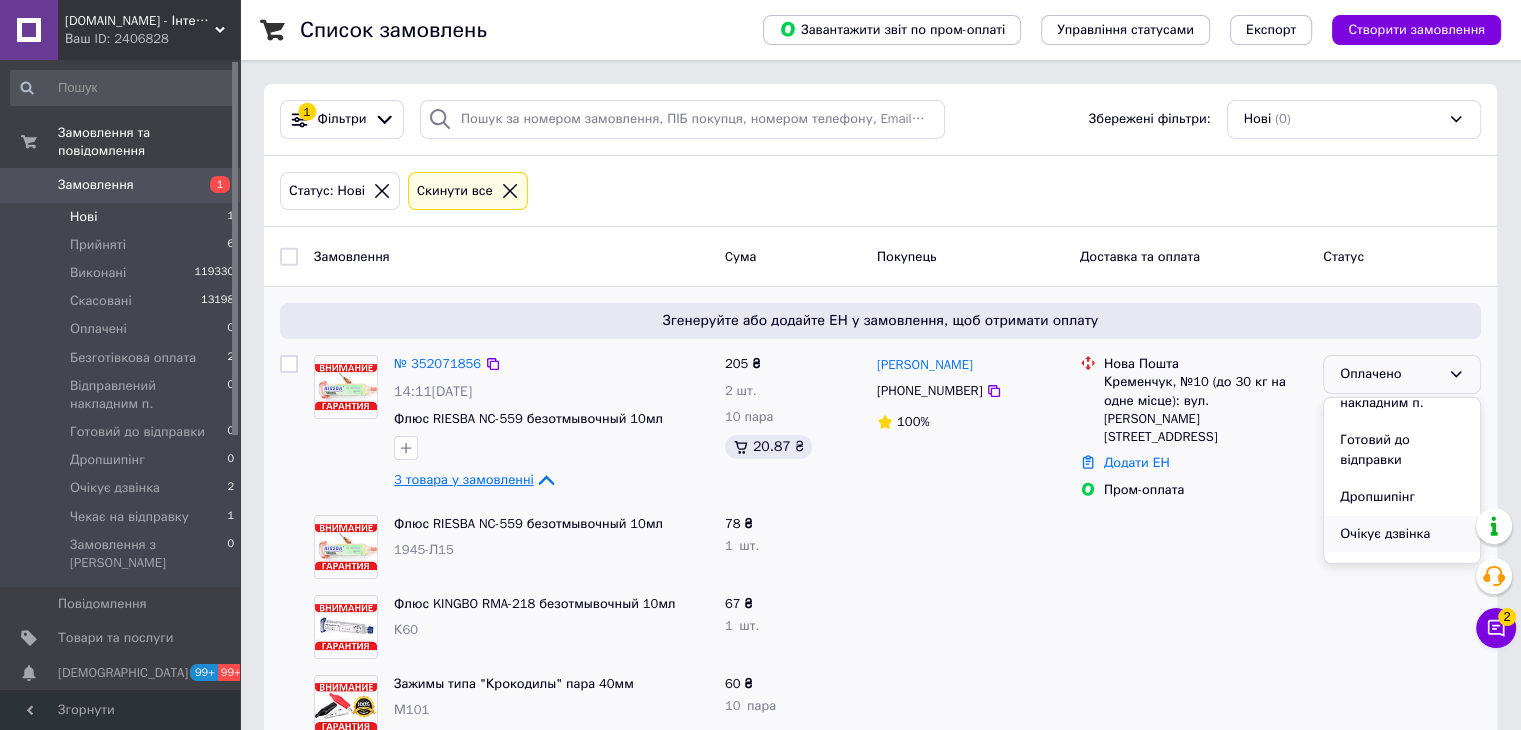 click on "Очікує дзвінка" at bounding box center [1402, 534] 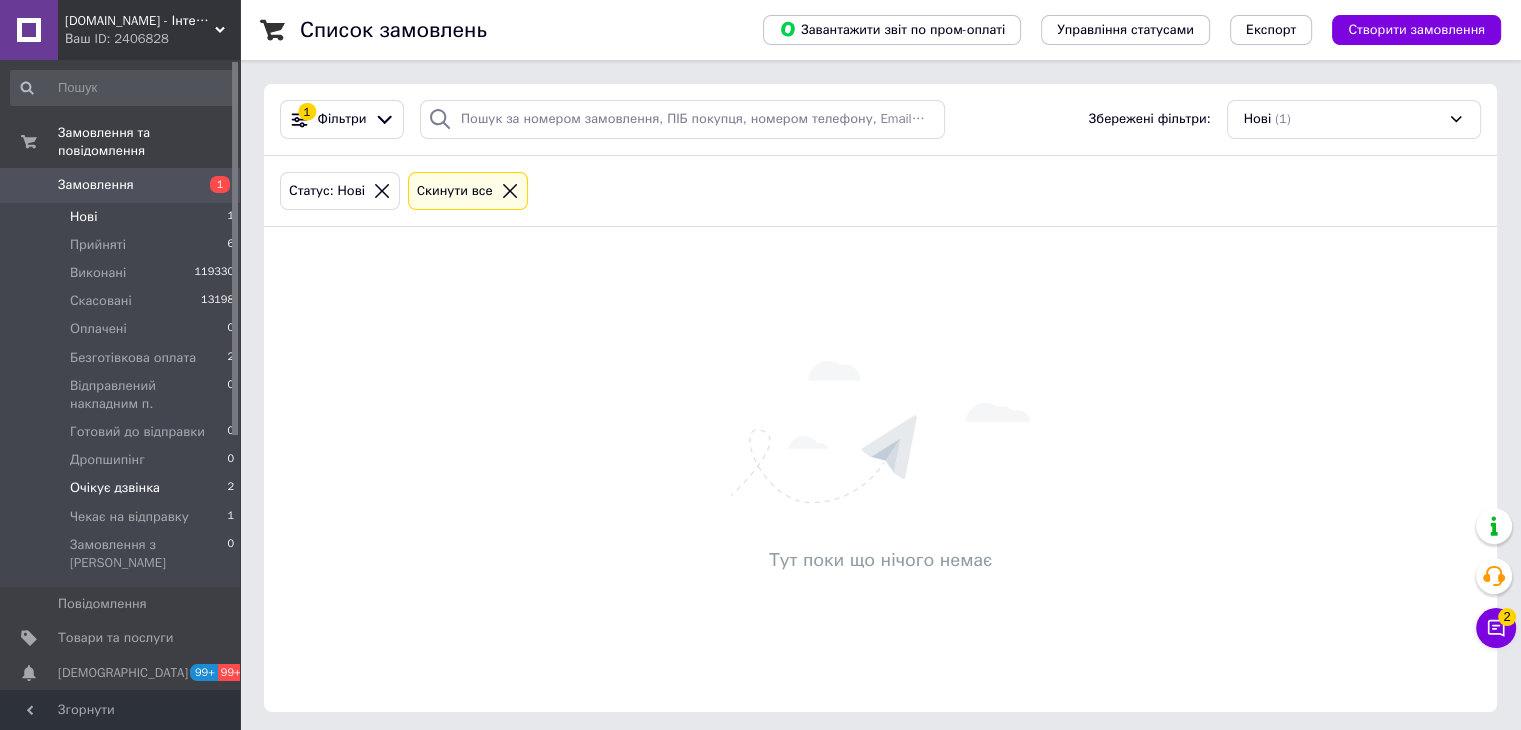 click on "Очікує дзвінка" at bounding box center (115, 488) 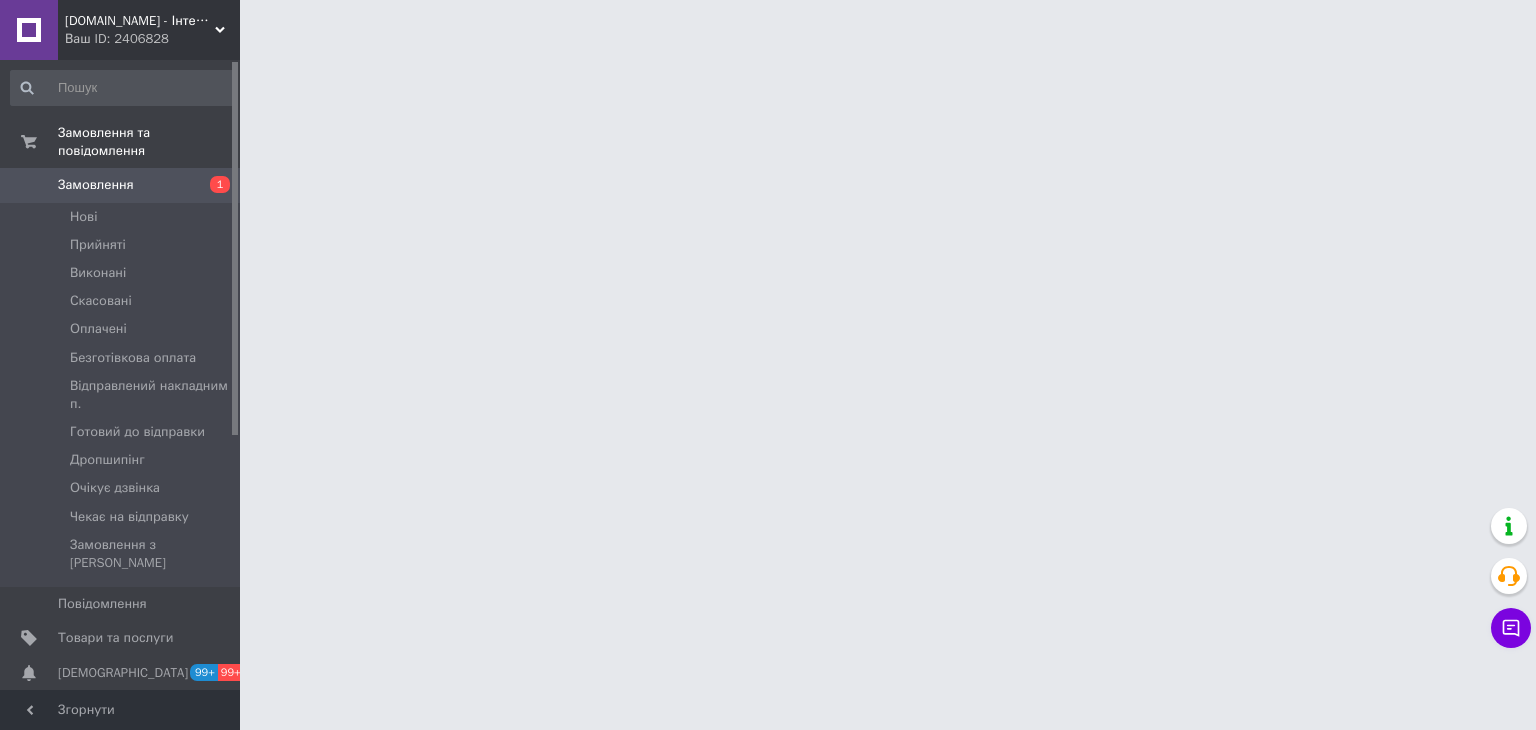 scroll, scrollTop: 0, scrollLeft: 0, axis: both 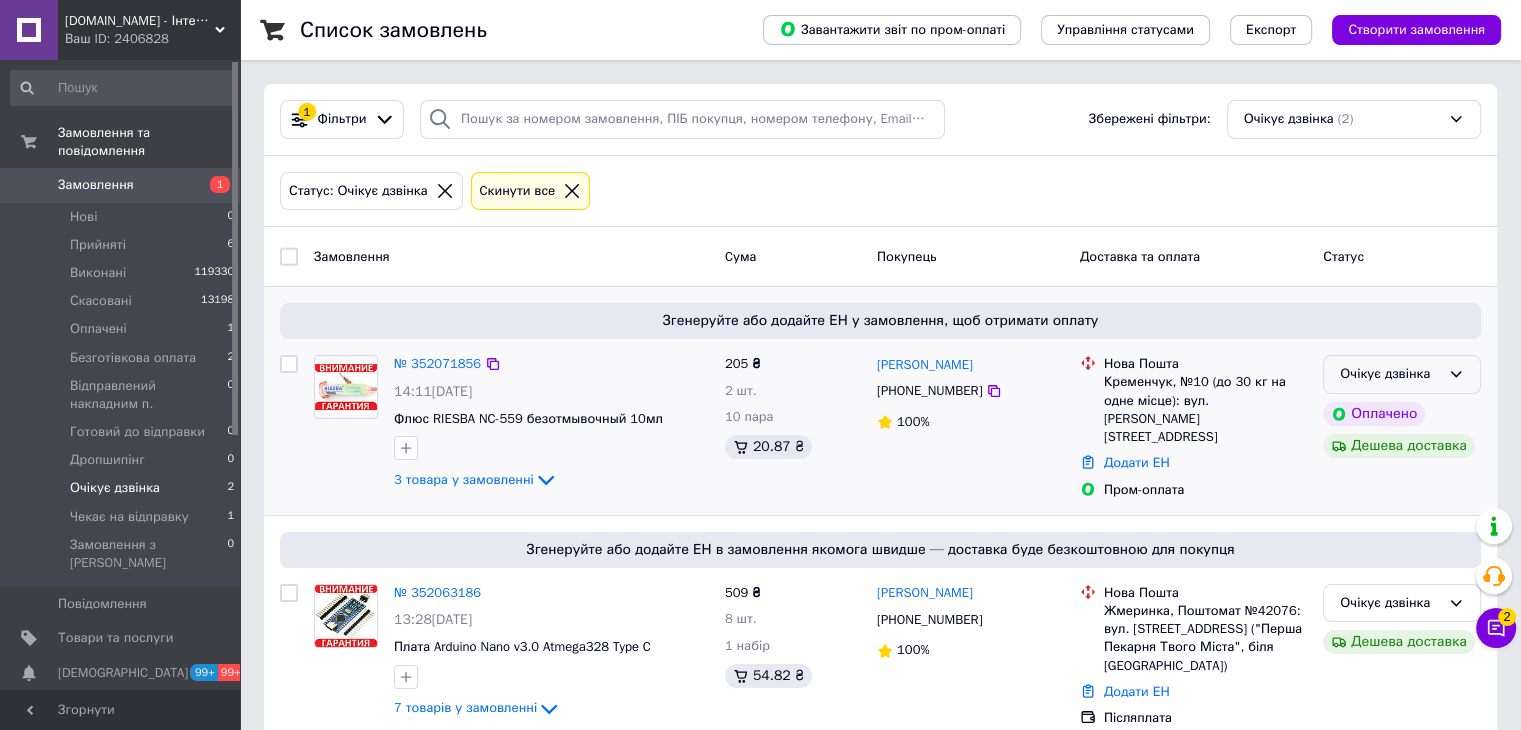 click 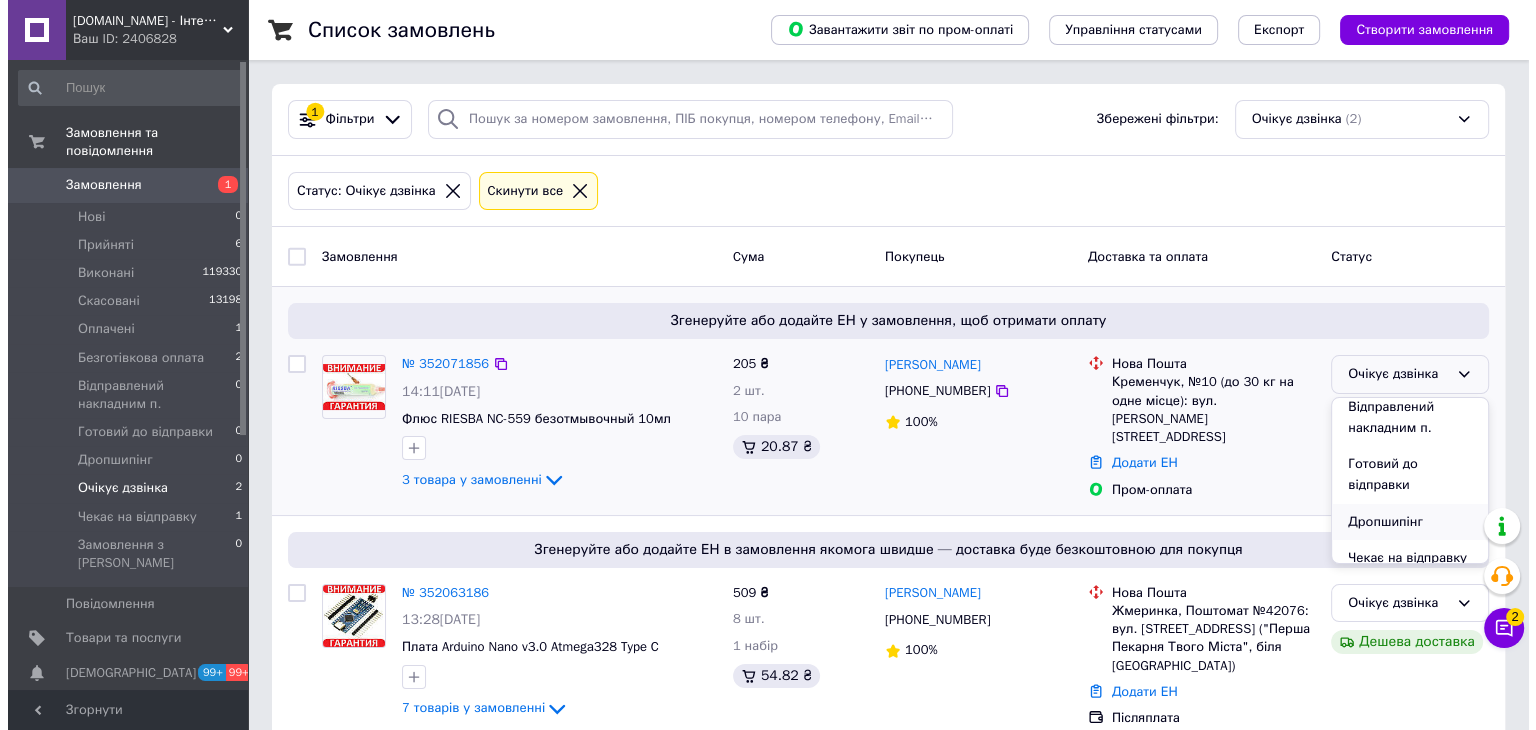 scroll, scrollTop: 225, scrollLeft: 0, axis: vertical 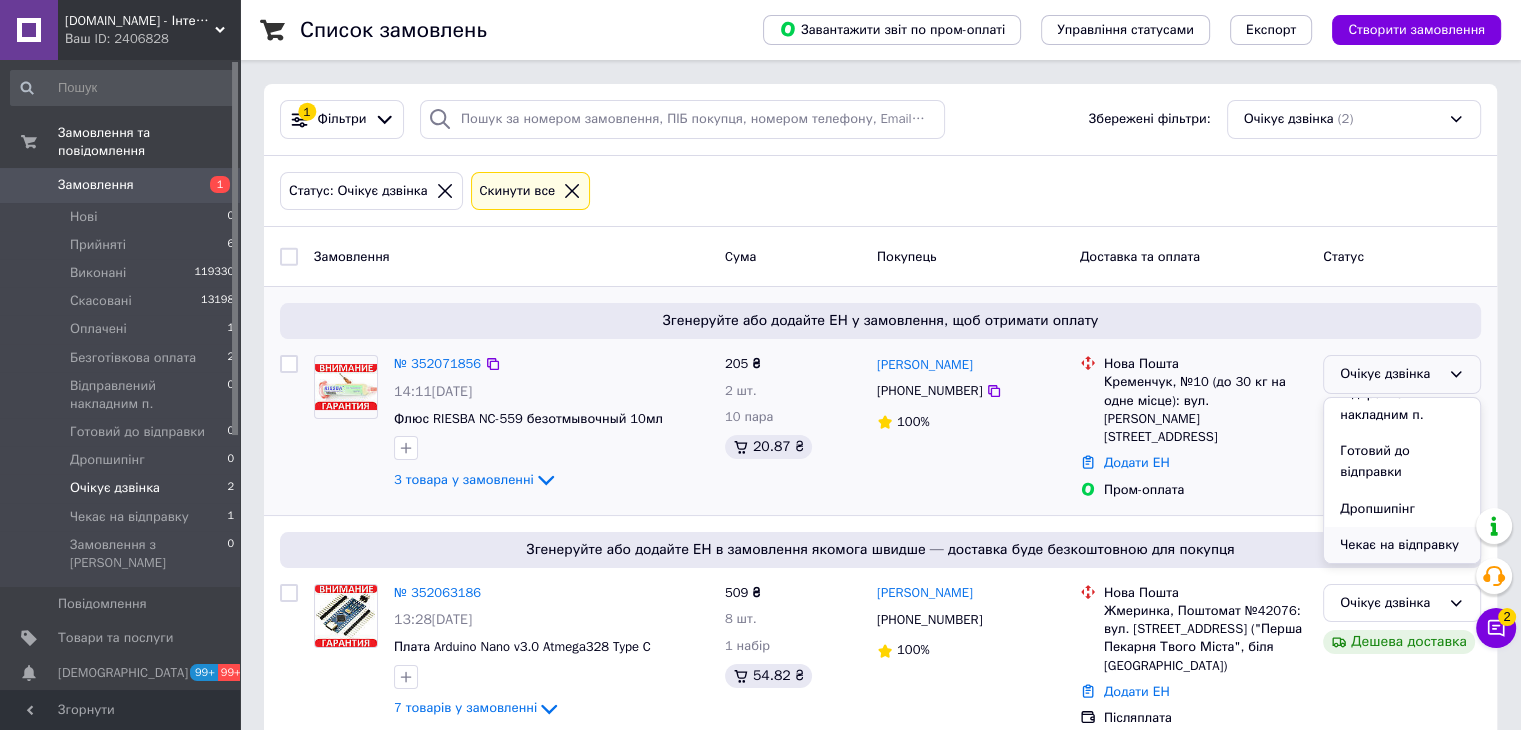 click on "Чекає на відправку" at bounding box center (1402, 545) 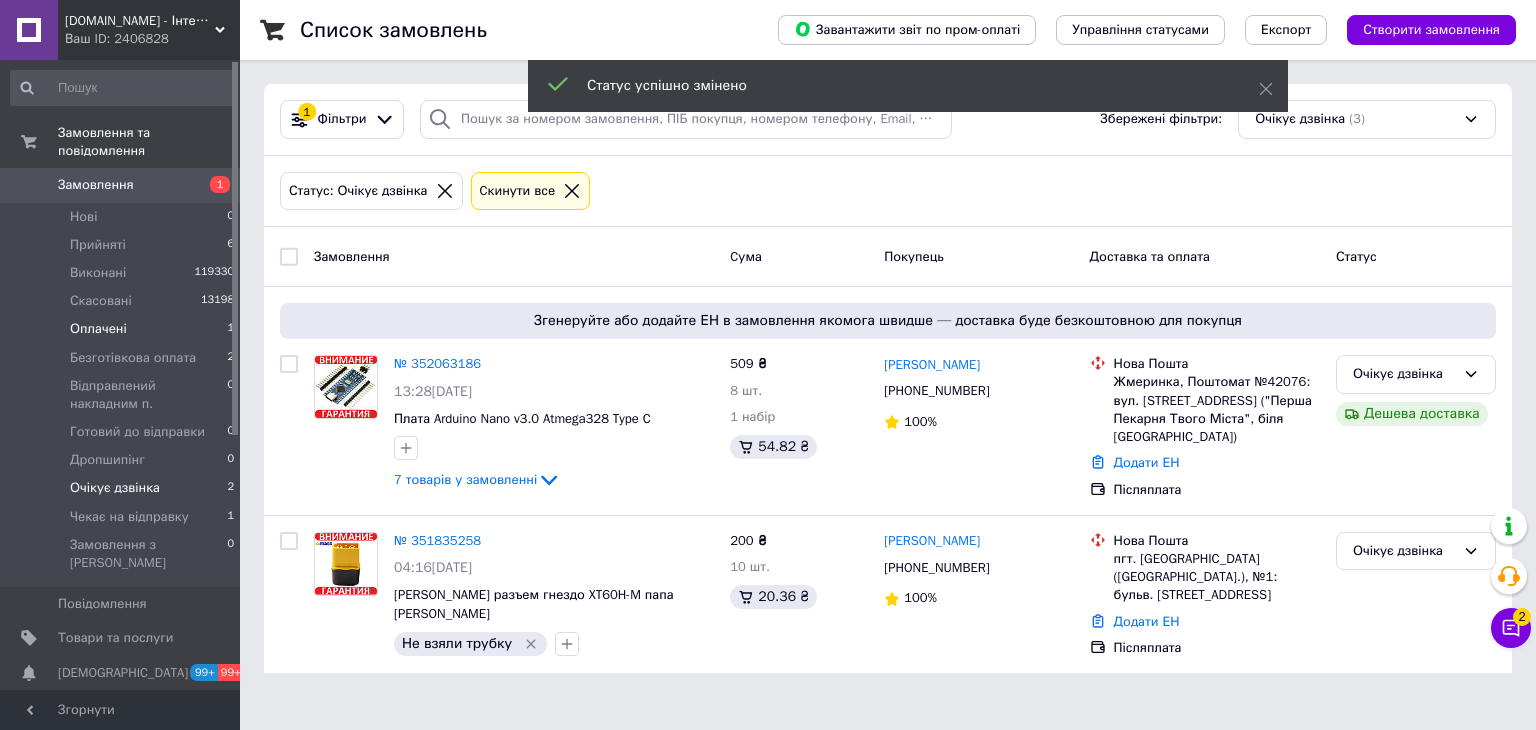 click on "Оплачені 1" at bounding box center [123, 329] 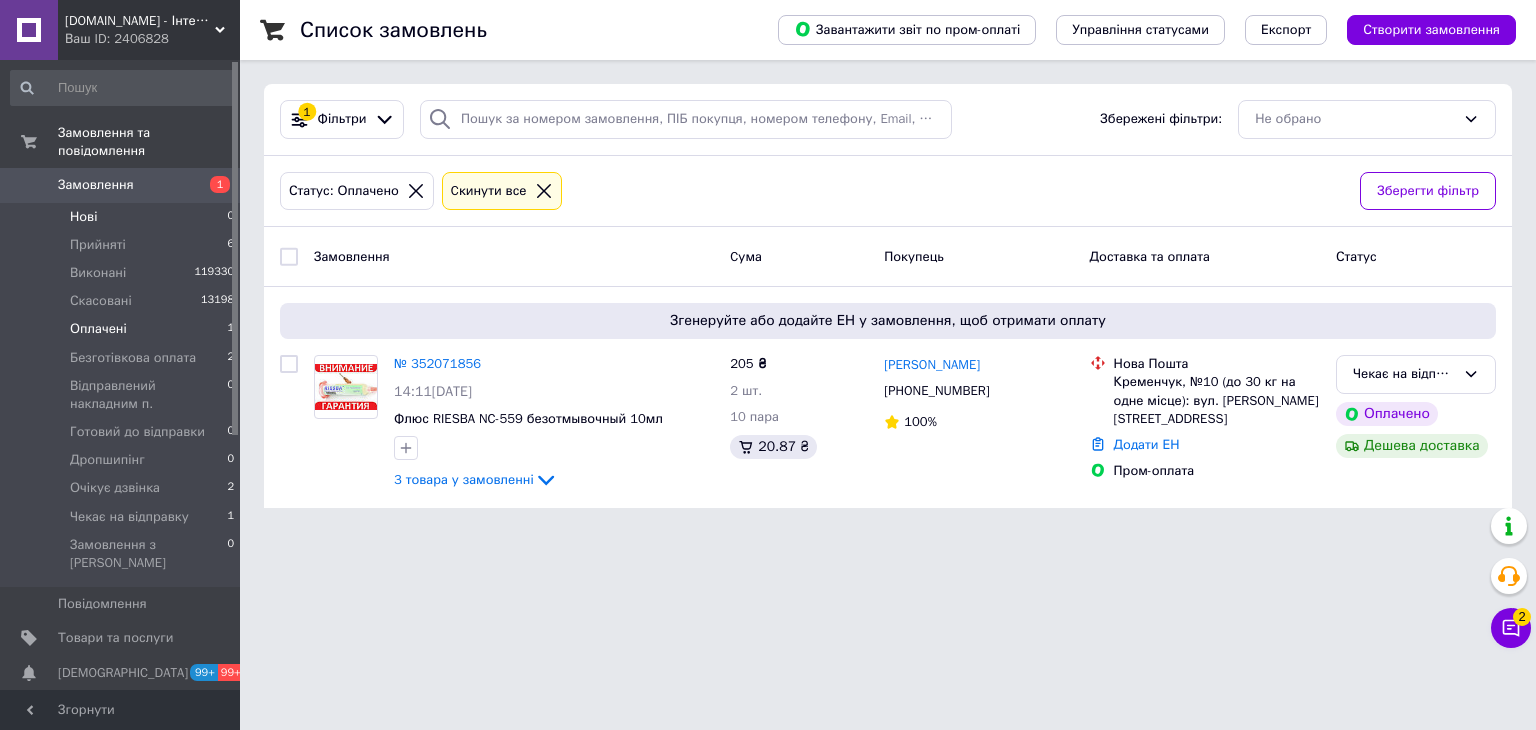 click on "Нові 0" at bounding box center (123, 217) 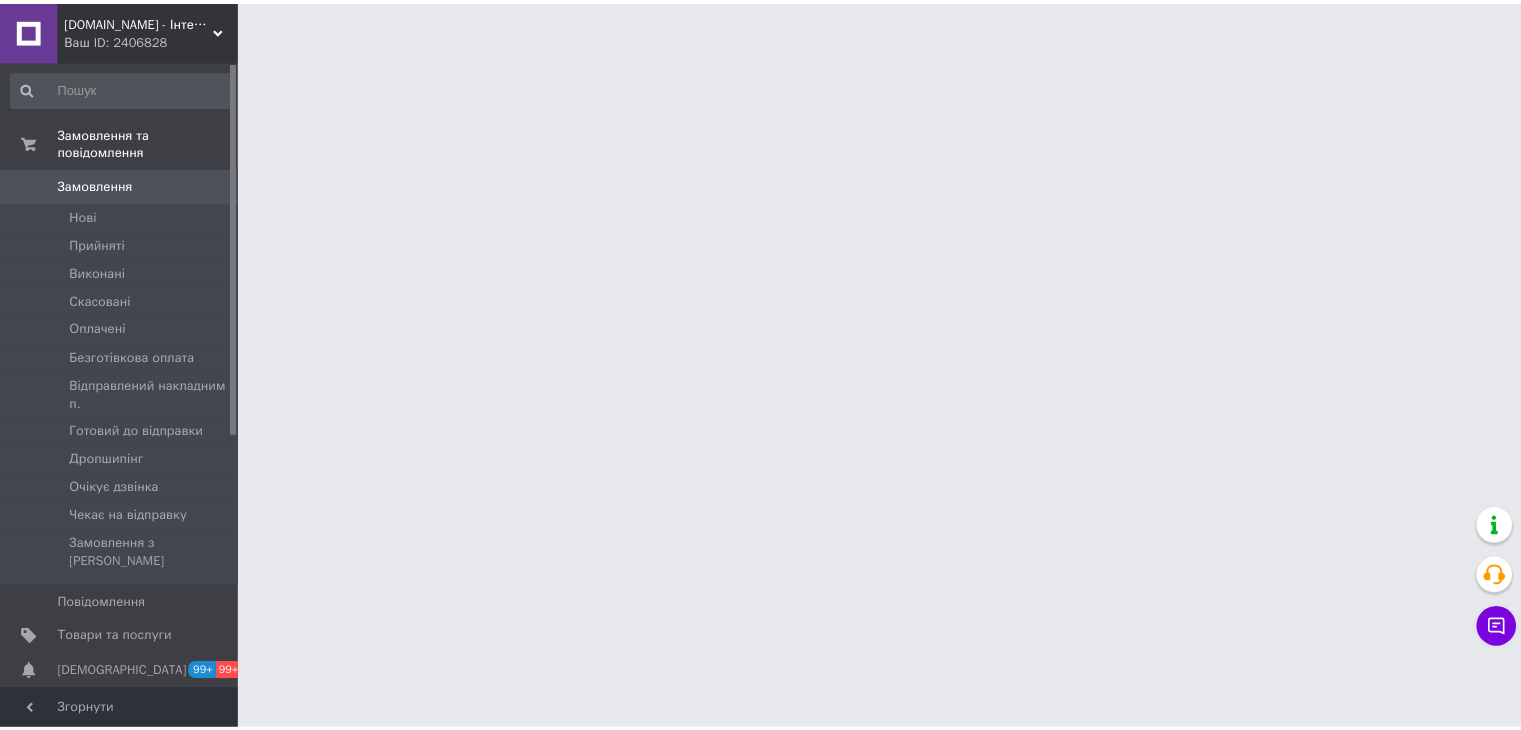 scroll, scrollTop: 0, scrollLeft: 0, axis: both 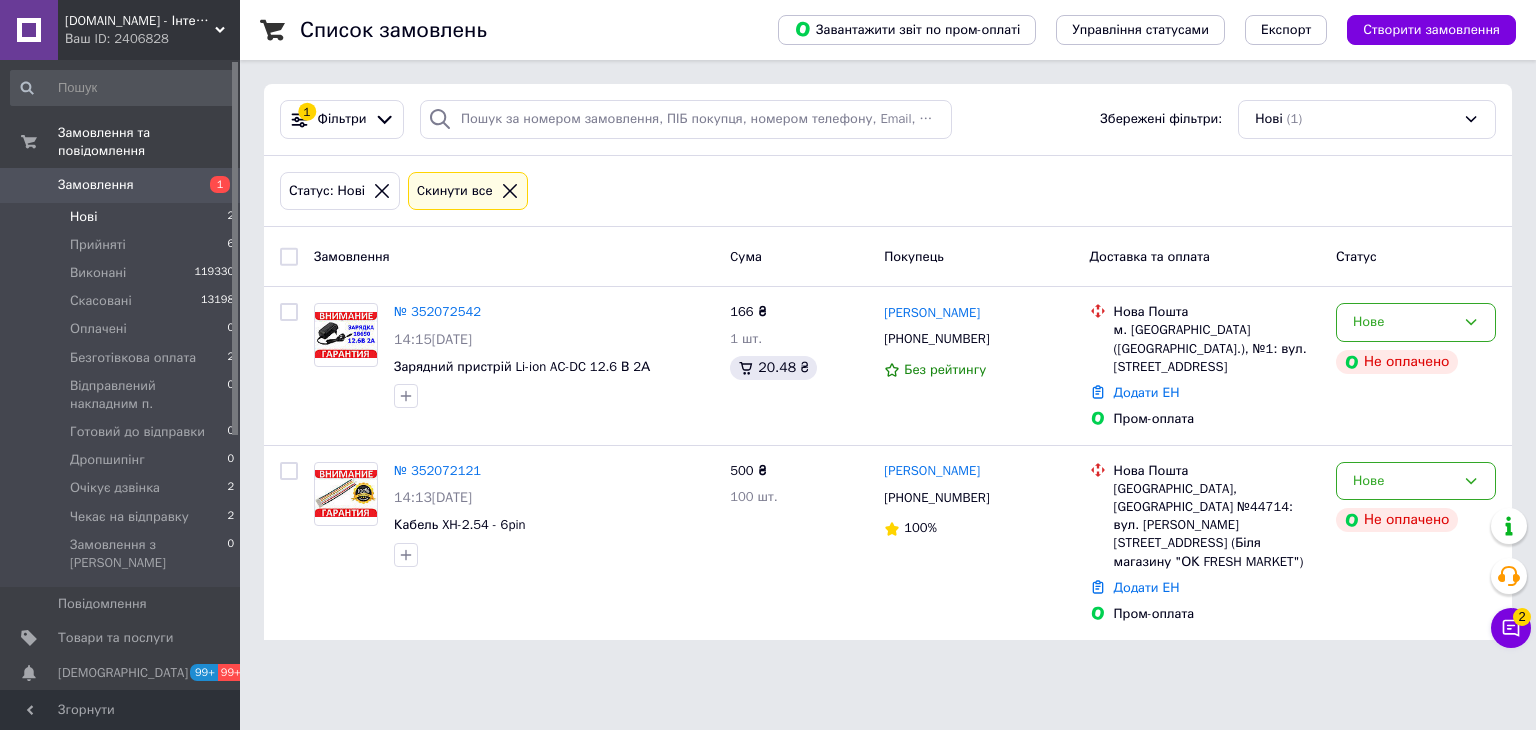 click on "Нові" at bounding box center (83, 217) 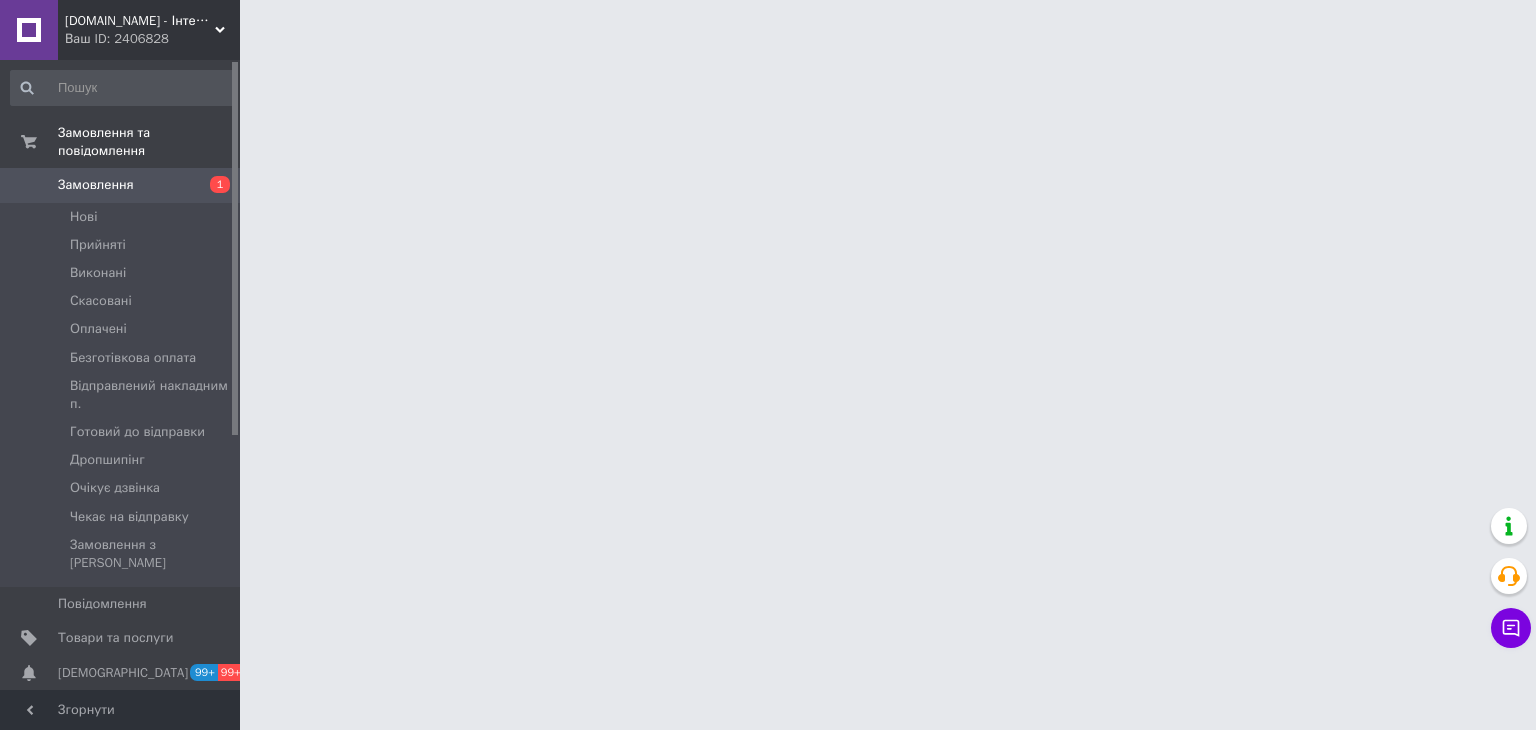 scroll, scrollTop: 0, scrollLeft: 0, axis: both 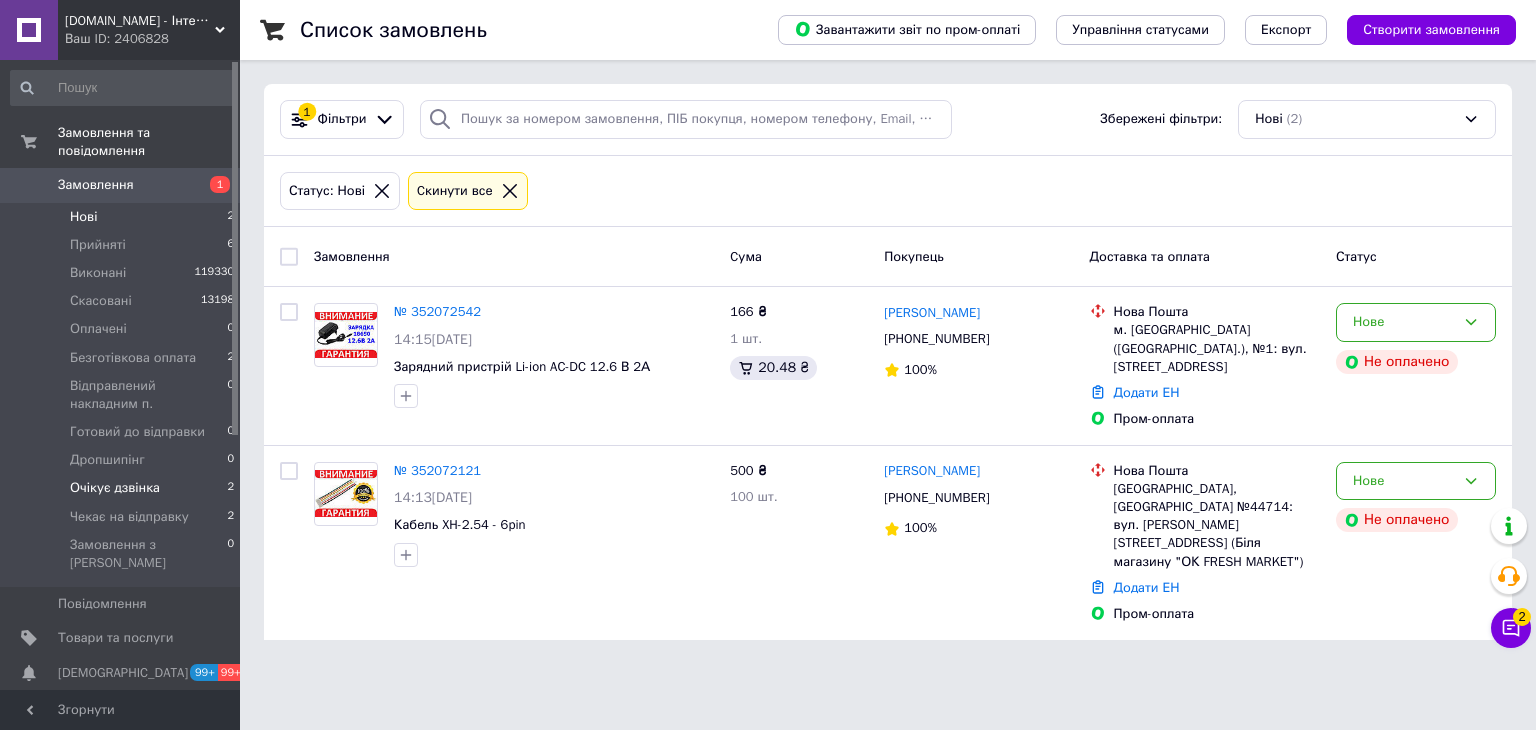 click on "Очікує дзвінка" at bounding box center (115, 488) 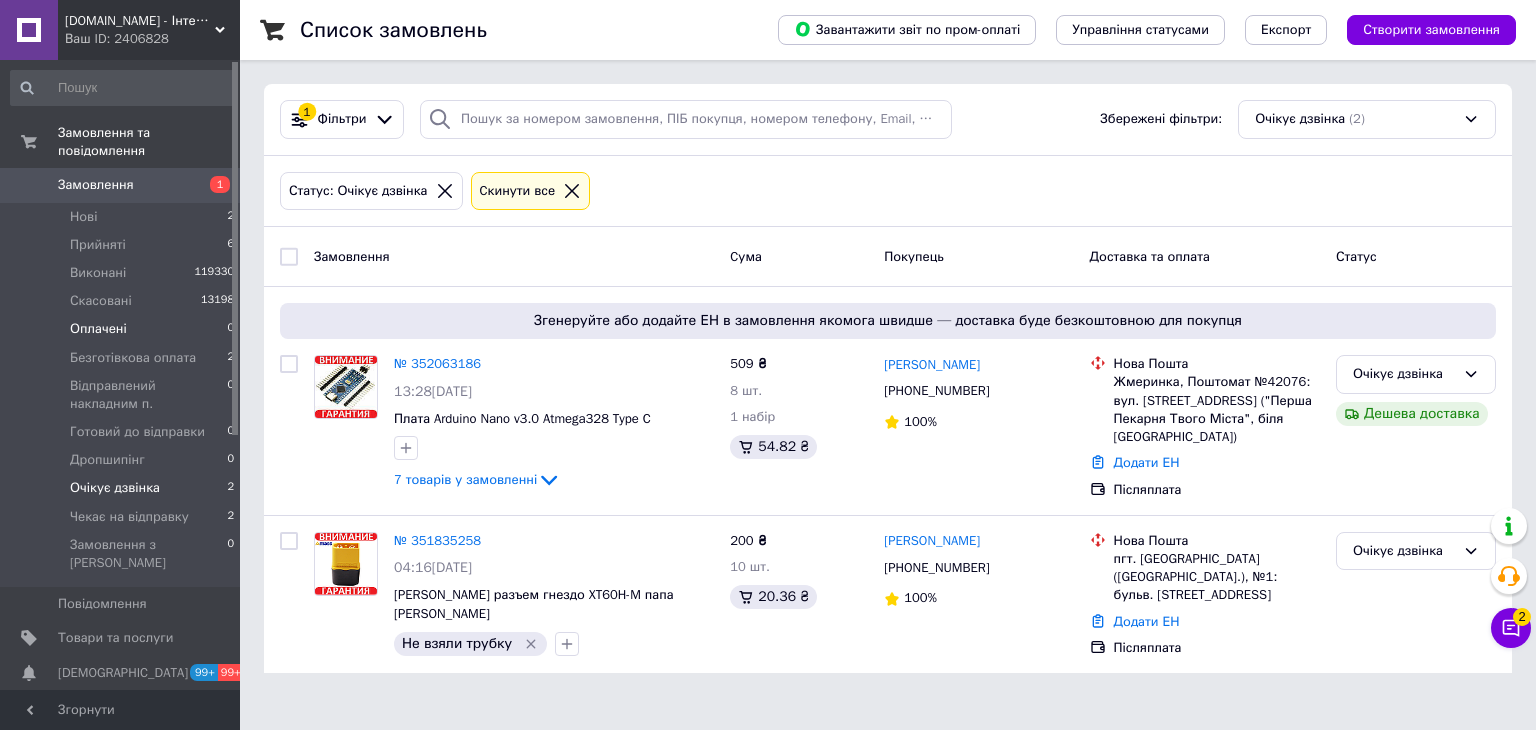 click on "Оплачені" at bounding box center (98, 329) 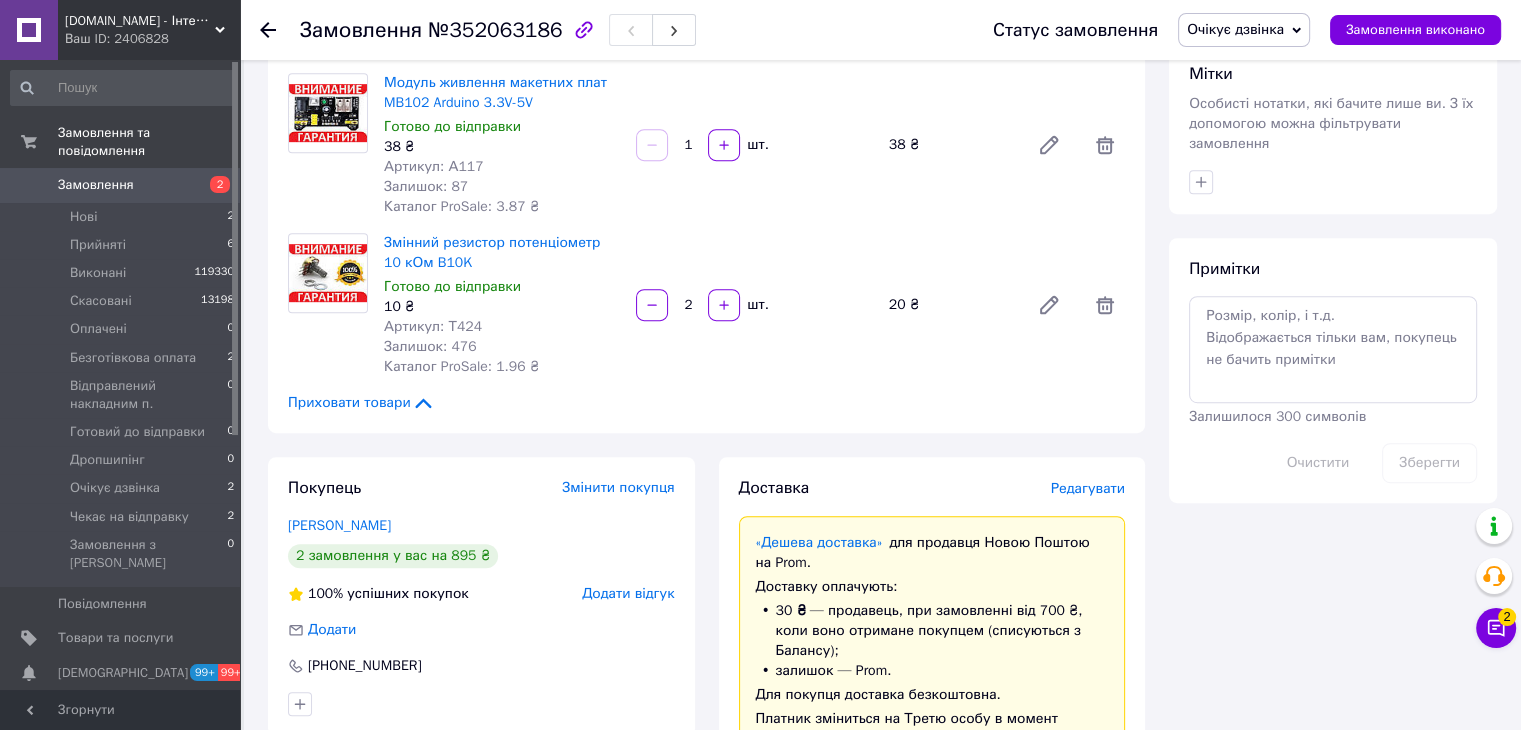 scroll, scrollTop: 1300, scrollLeft: 0, axis: vertical 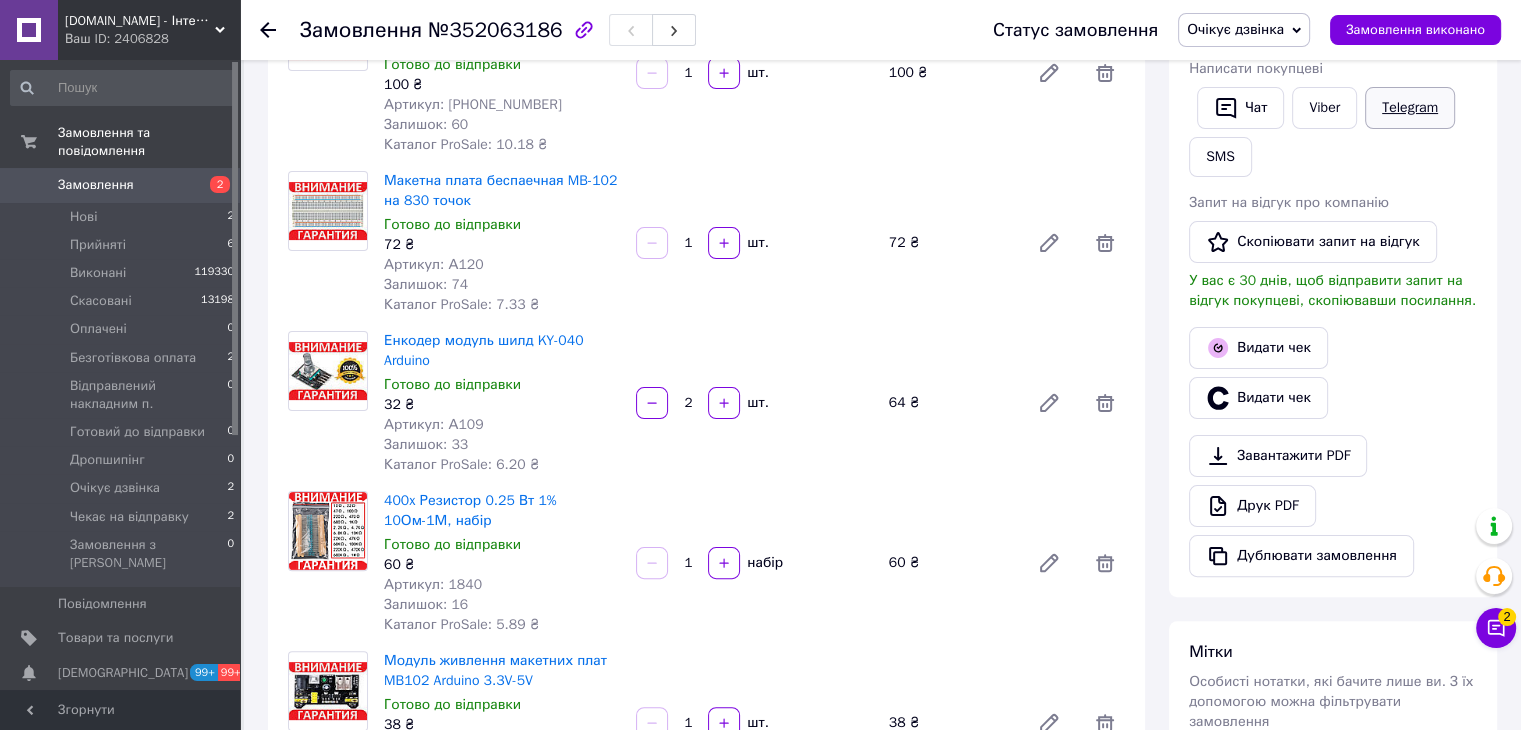 click on "Telegram" at bounding box center [1410, 108] 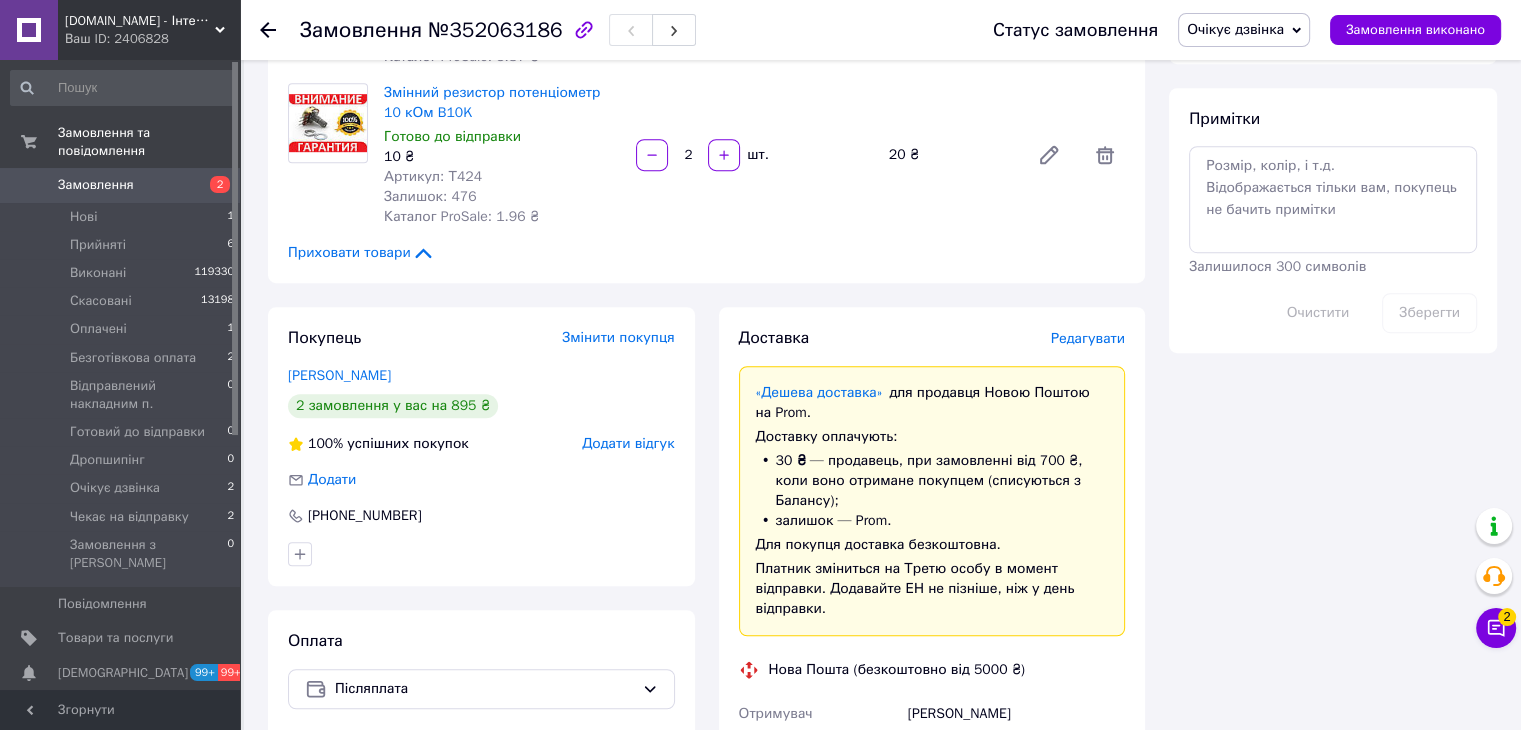 scroll, scrollTop: 1200, scrollLeft: 0, axis: vertical 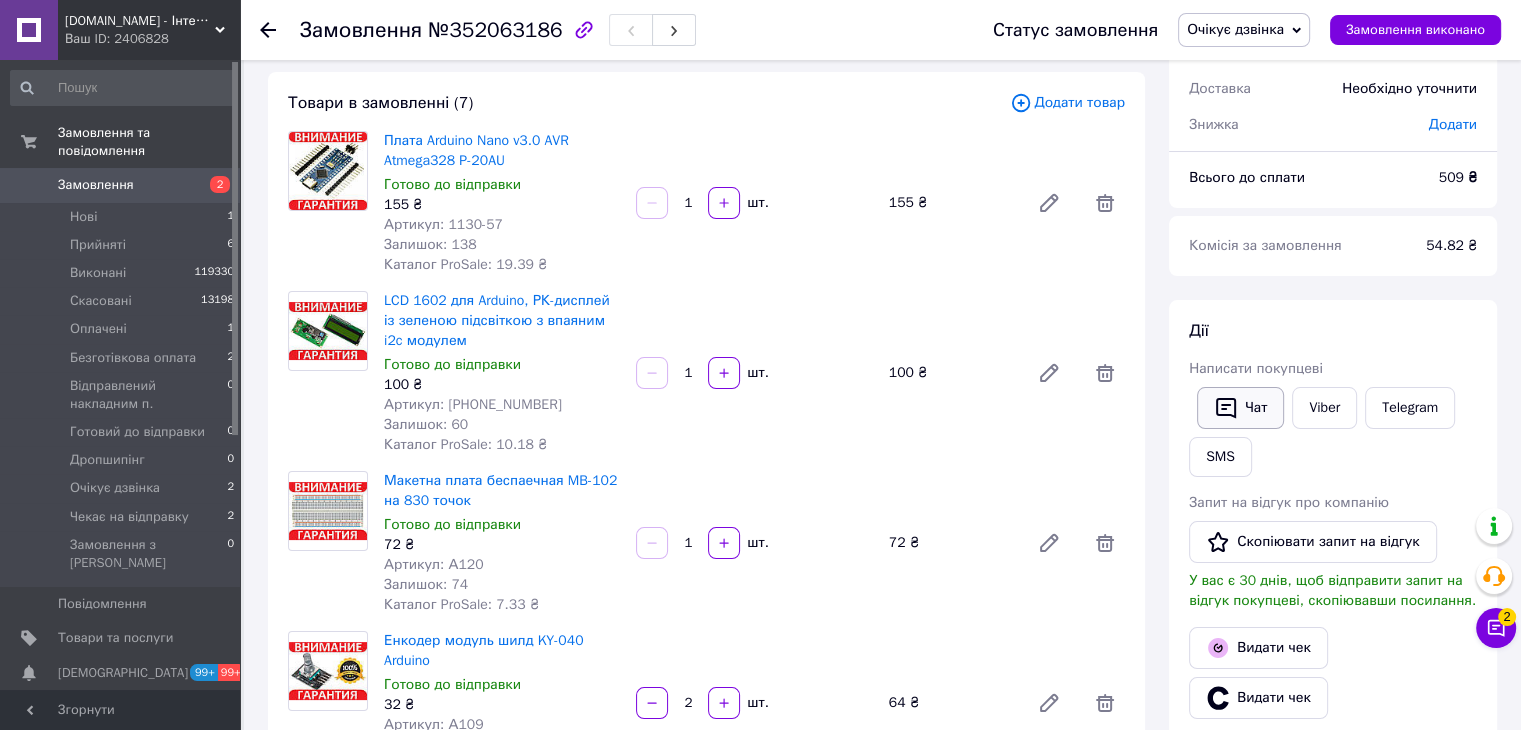 click on "Чат" at bounding box center (1240, 408) 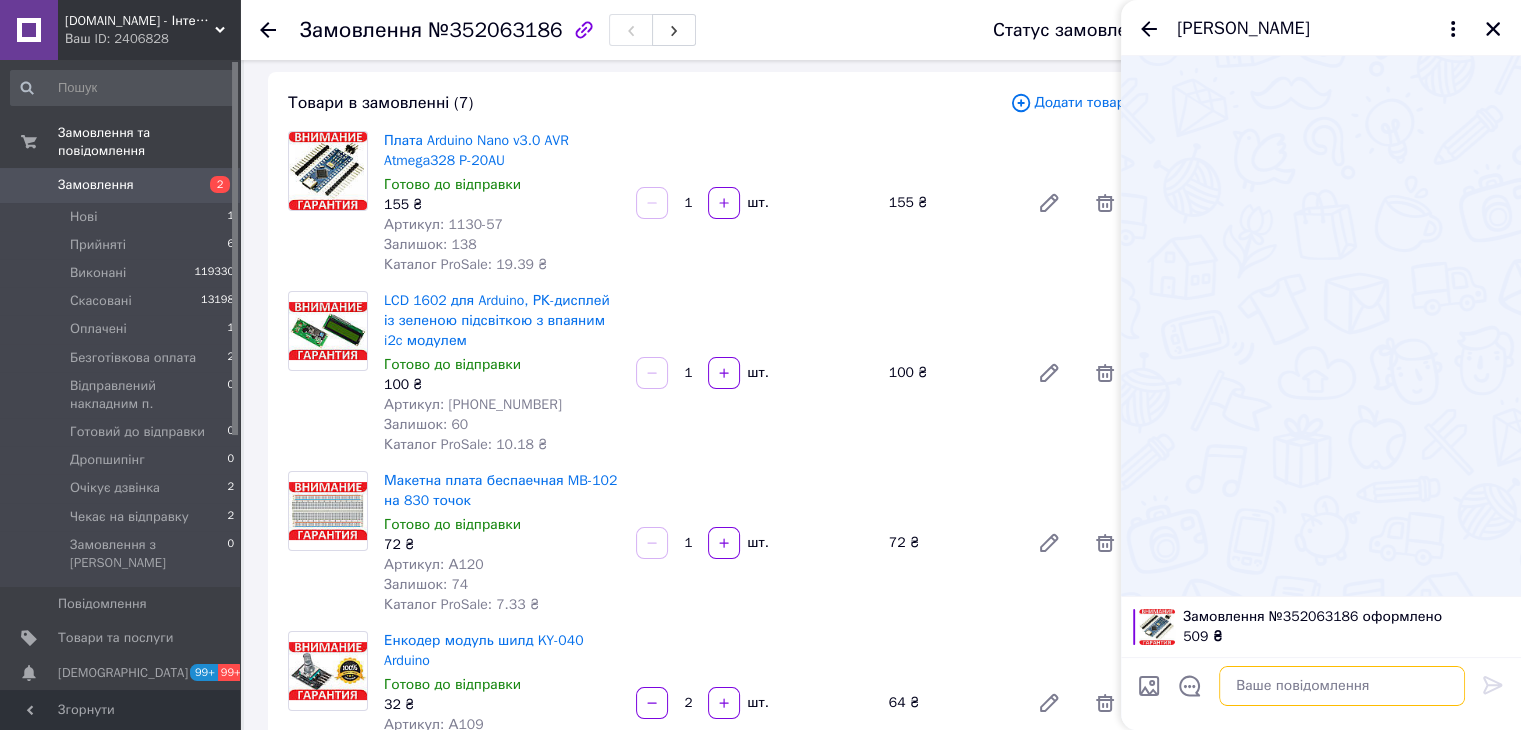 click at bounding box center (1342, 686) 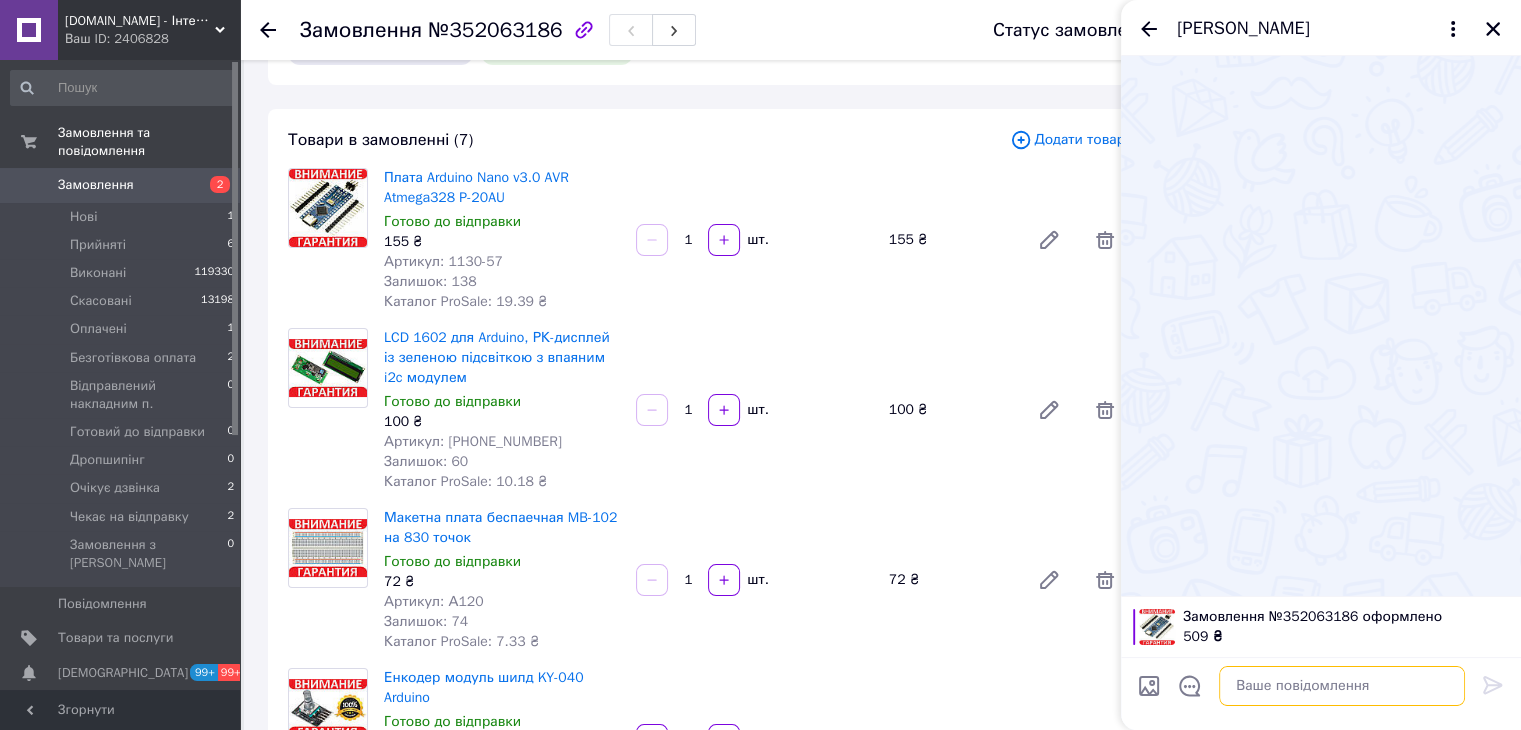 scroll, scrollTop: 0, scrollLeft: 0, axis: both 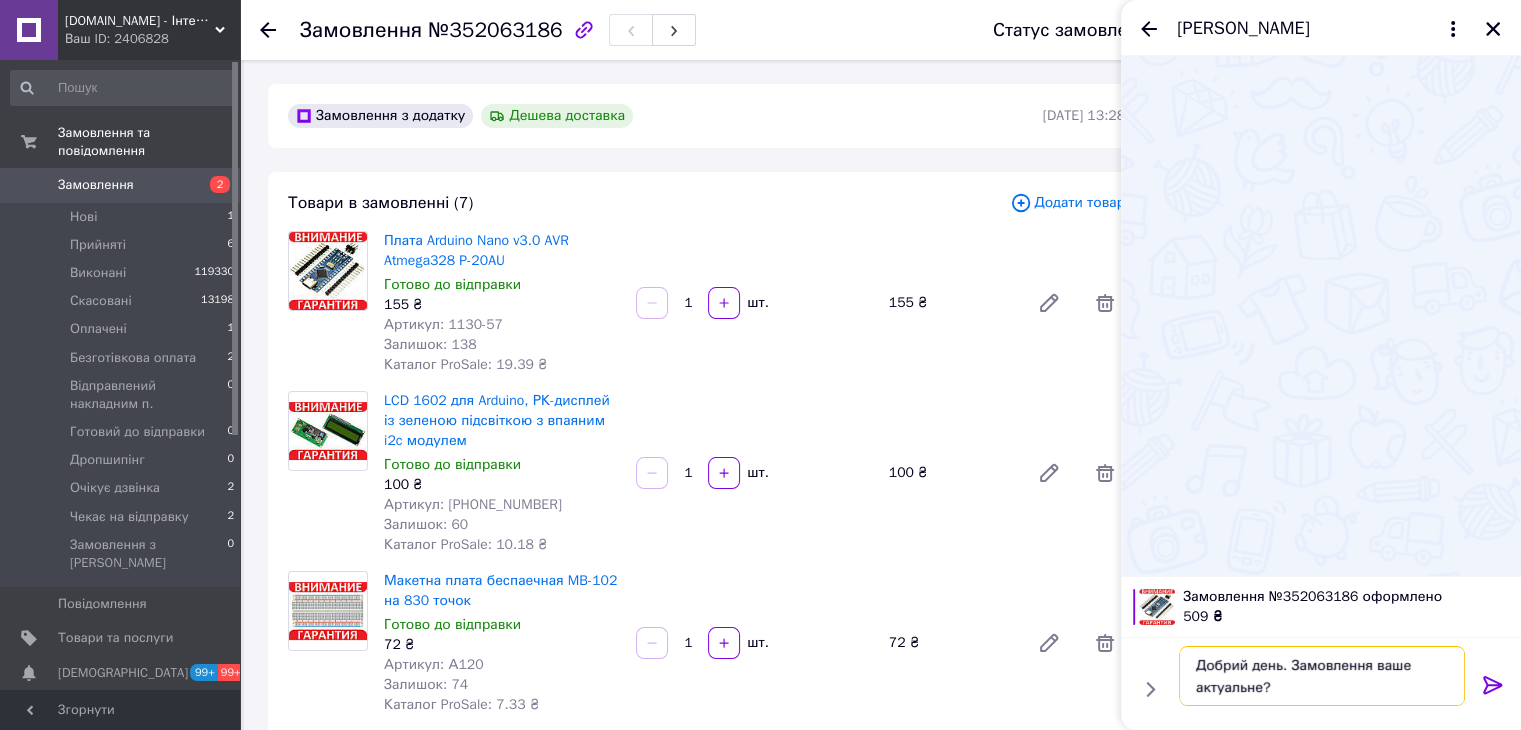 type on "Добрий день. Замовлення ваше актуальне?" 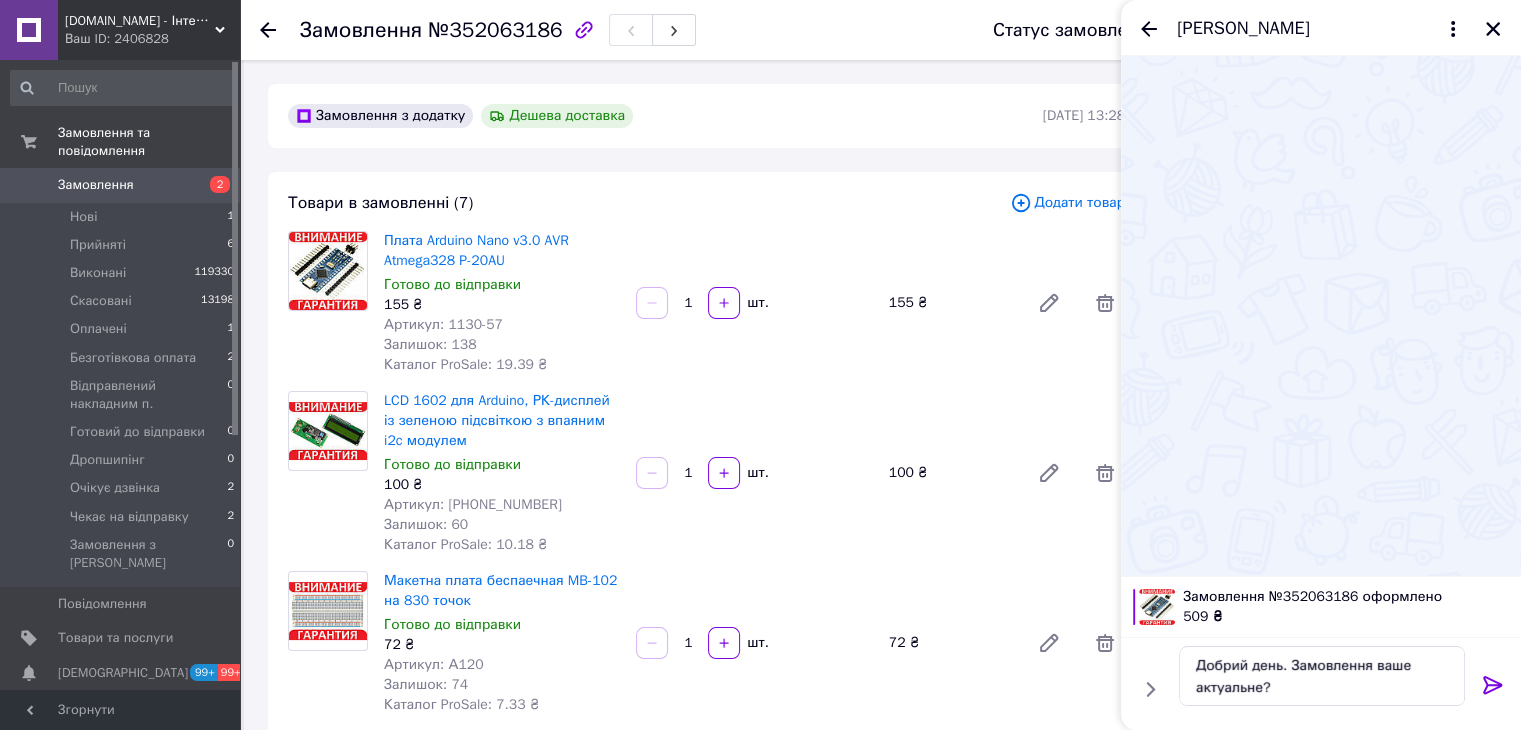 click 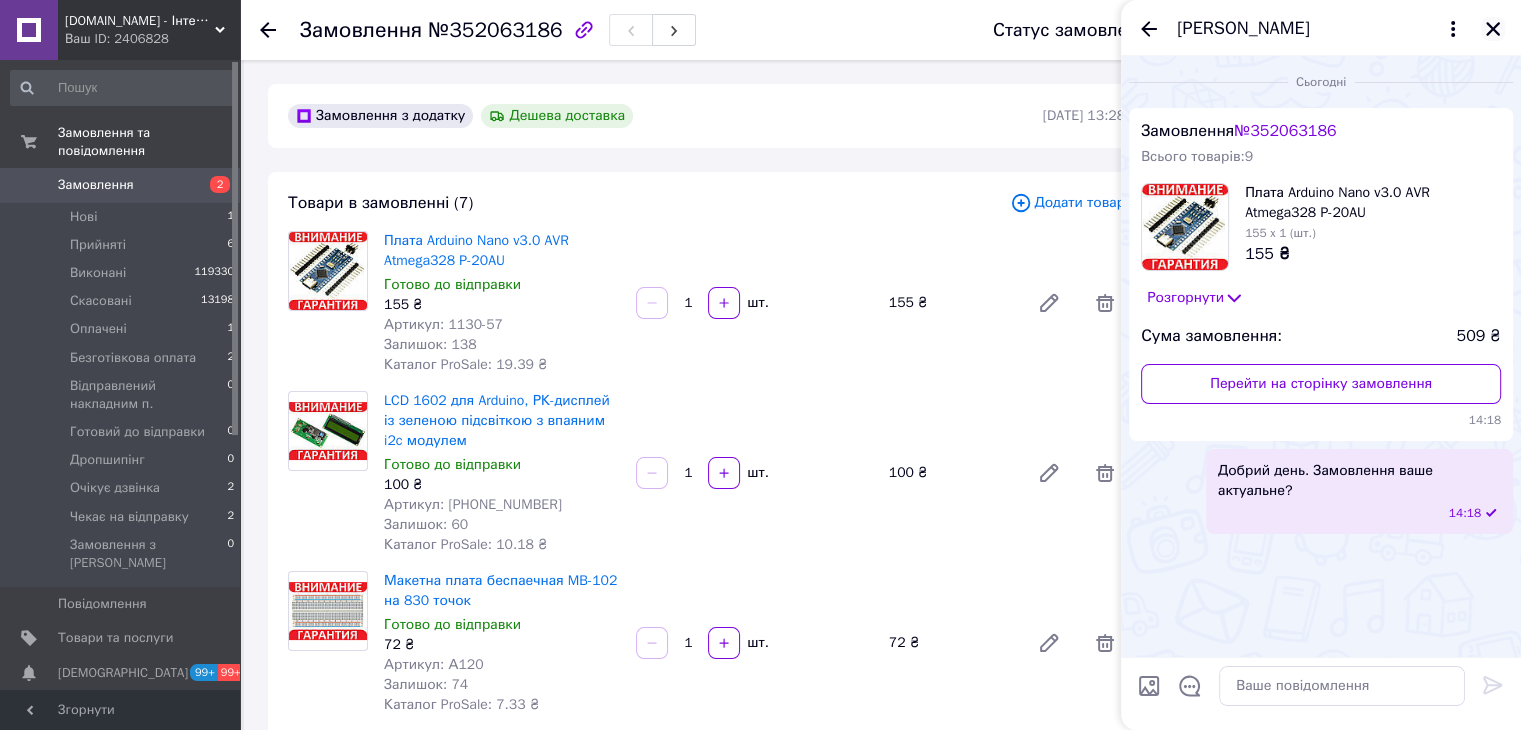 click 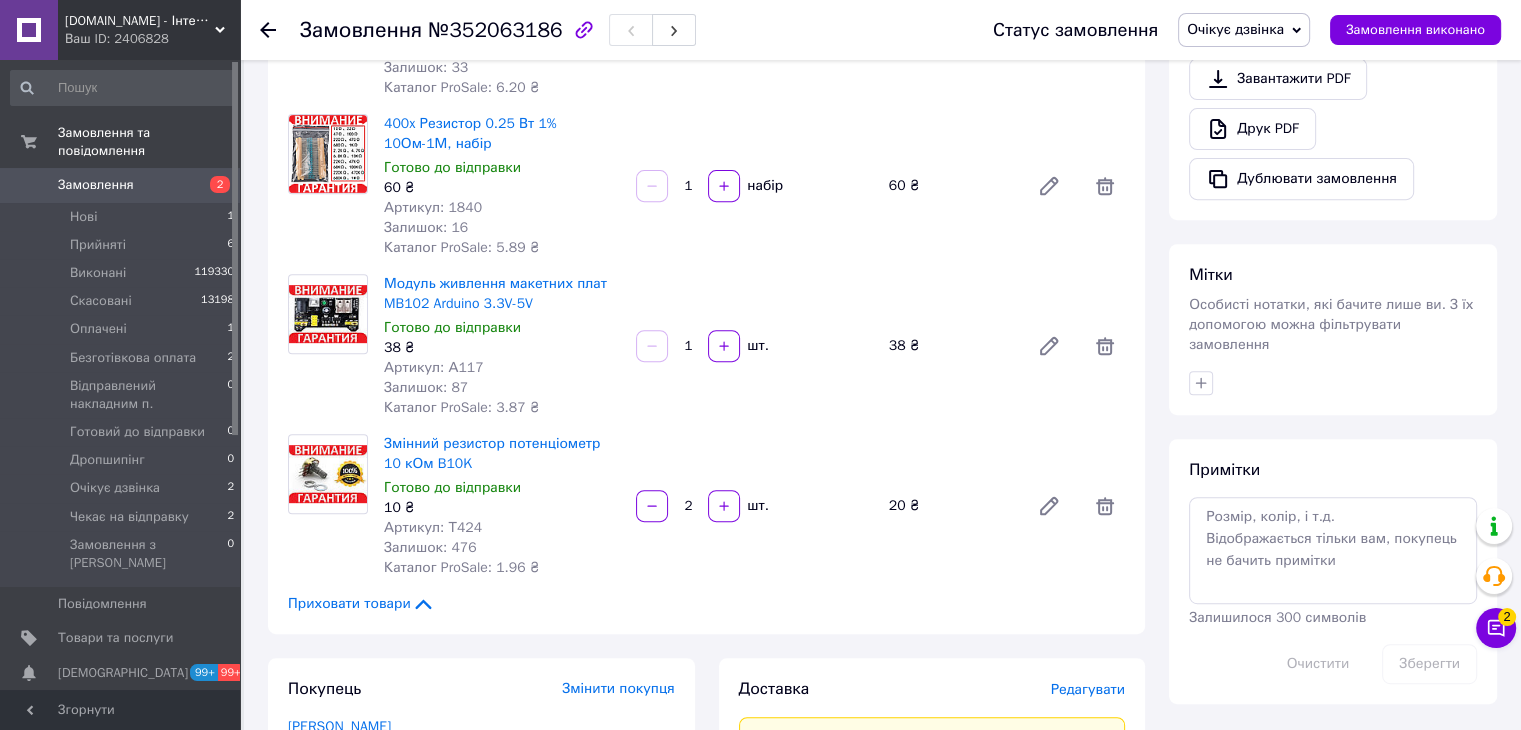 scroll, scrollTop: 800, scrollLeft: 0, axis: vertical 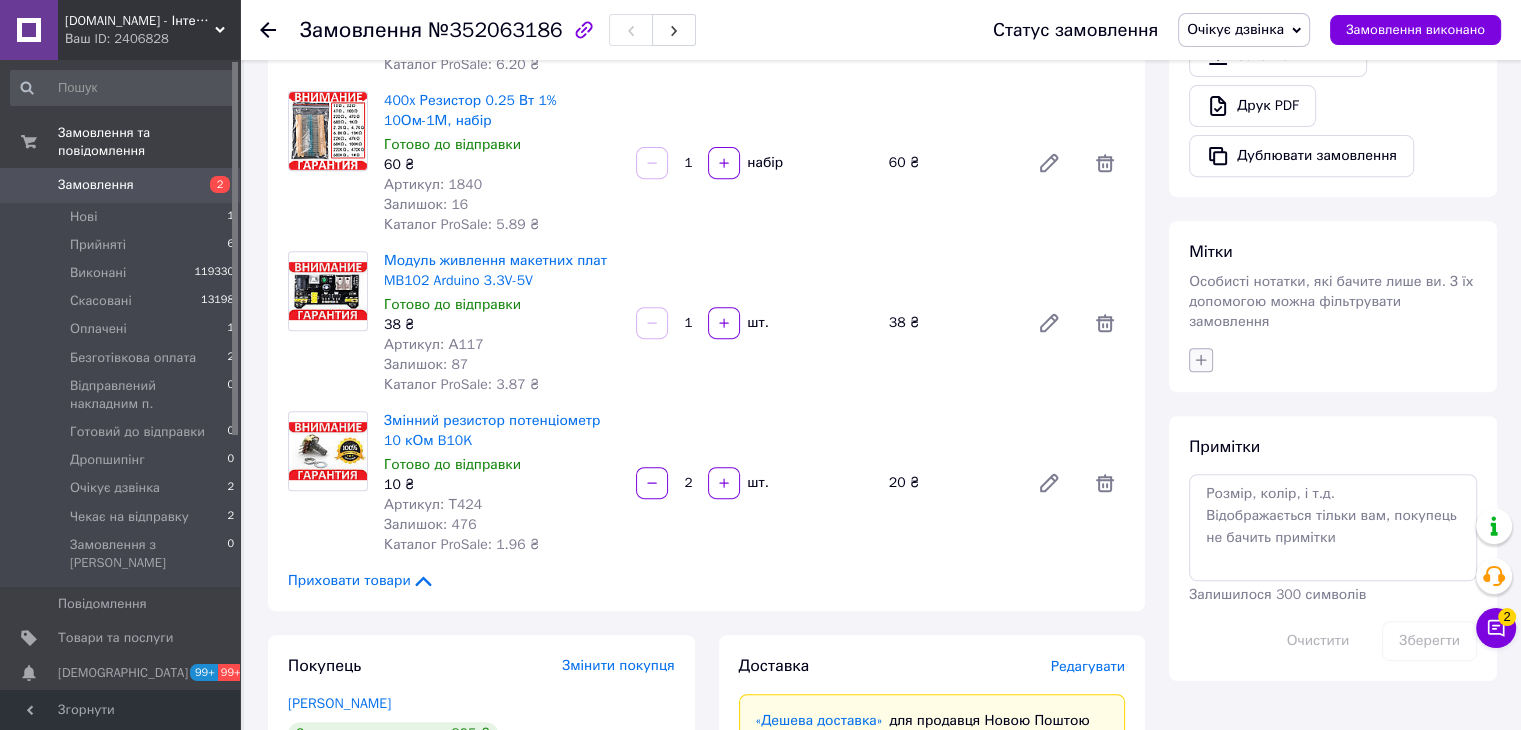 drag, startPoint x: 1196, startPoint y: 340, endPoint x: 1347, endPoint y: 311, distance: 153.75955 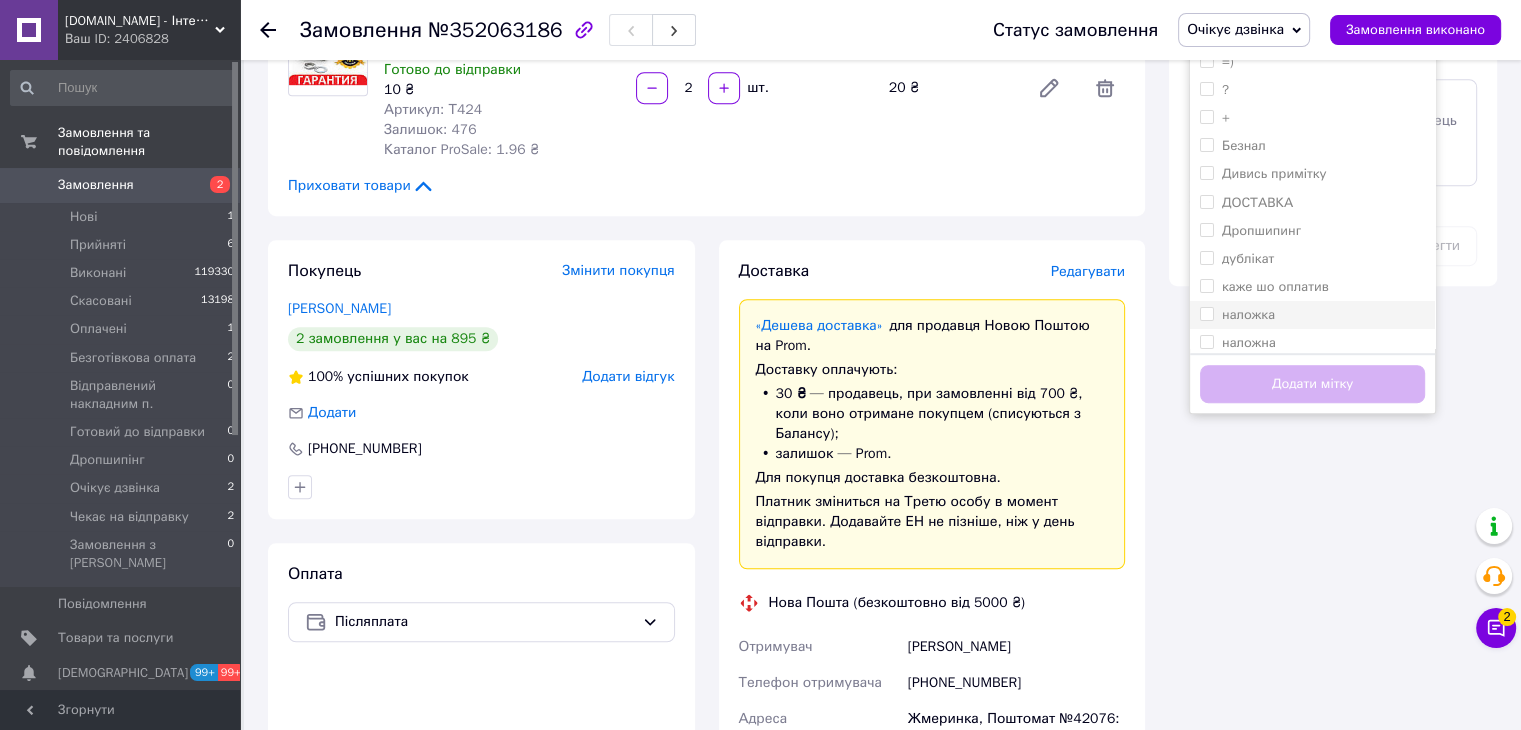 scroll, scrollTop: 1200, scrollLeft: 0, axis: vertical 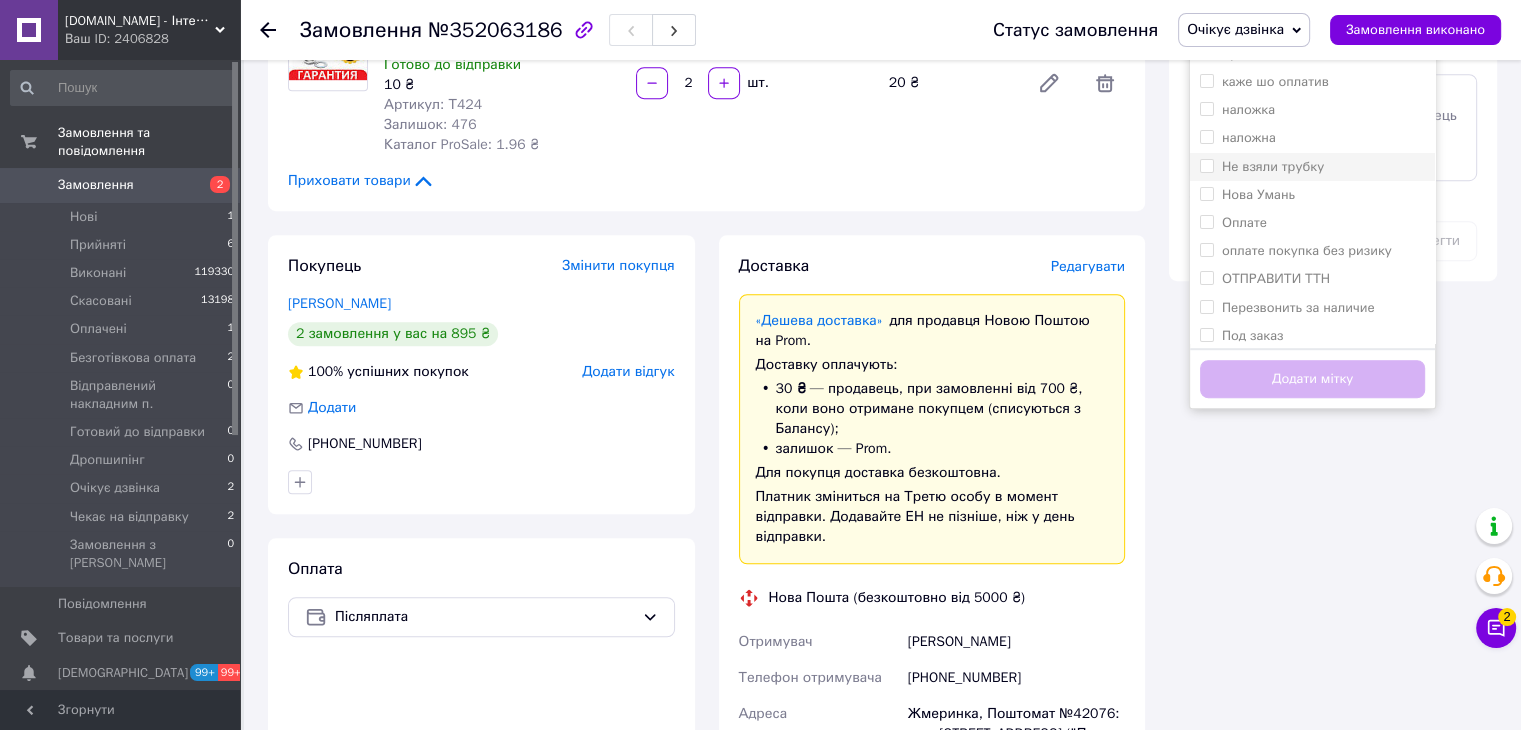 click on "Не взяли трубку" at bounding box center (1206, 165) 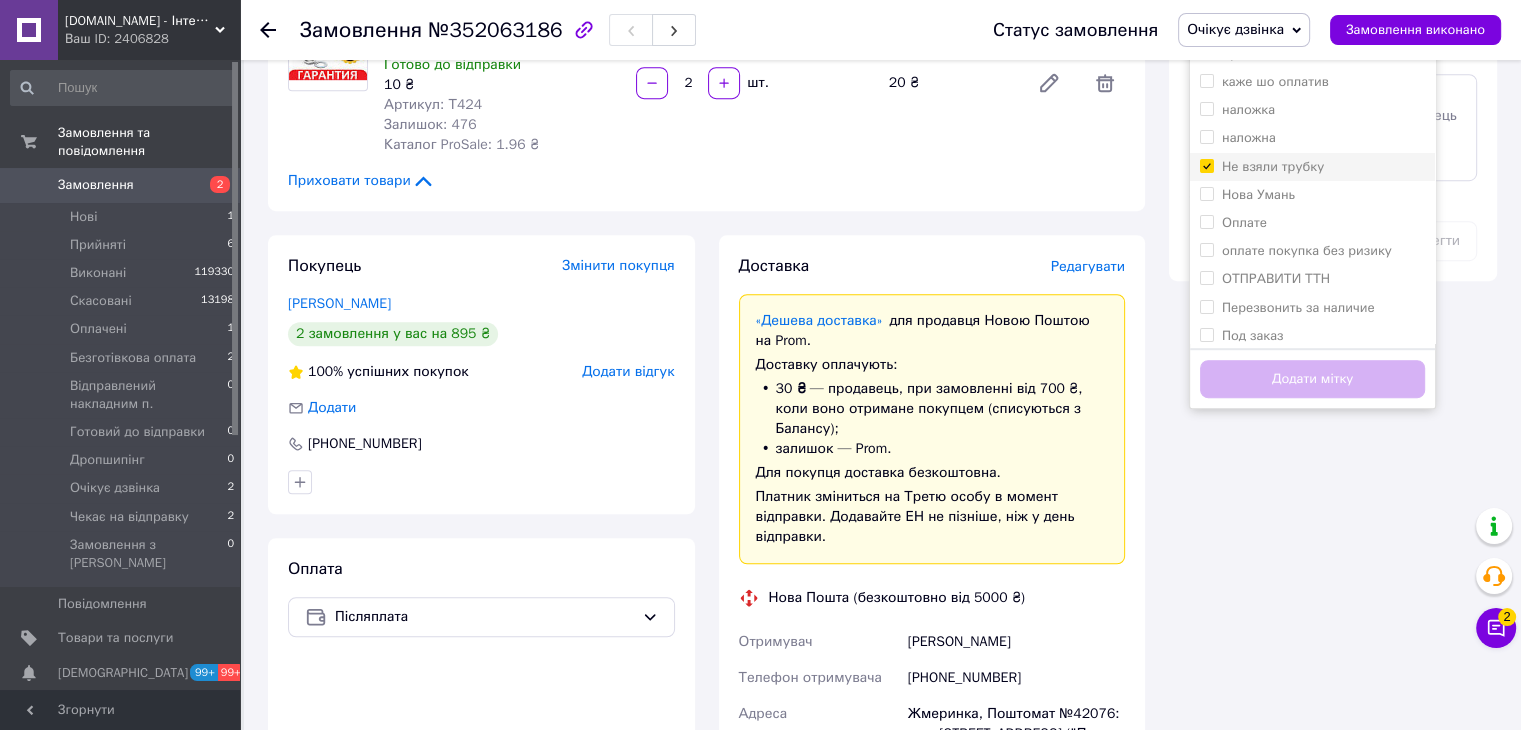 checkbox on "true" 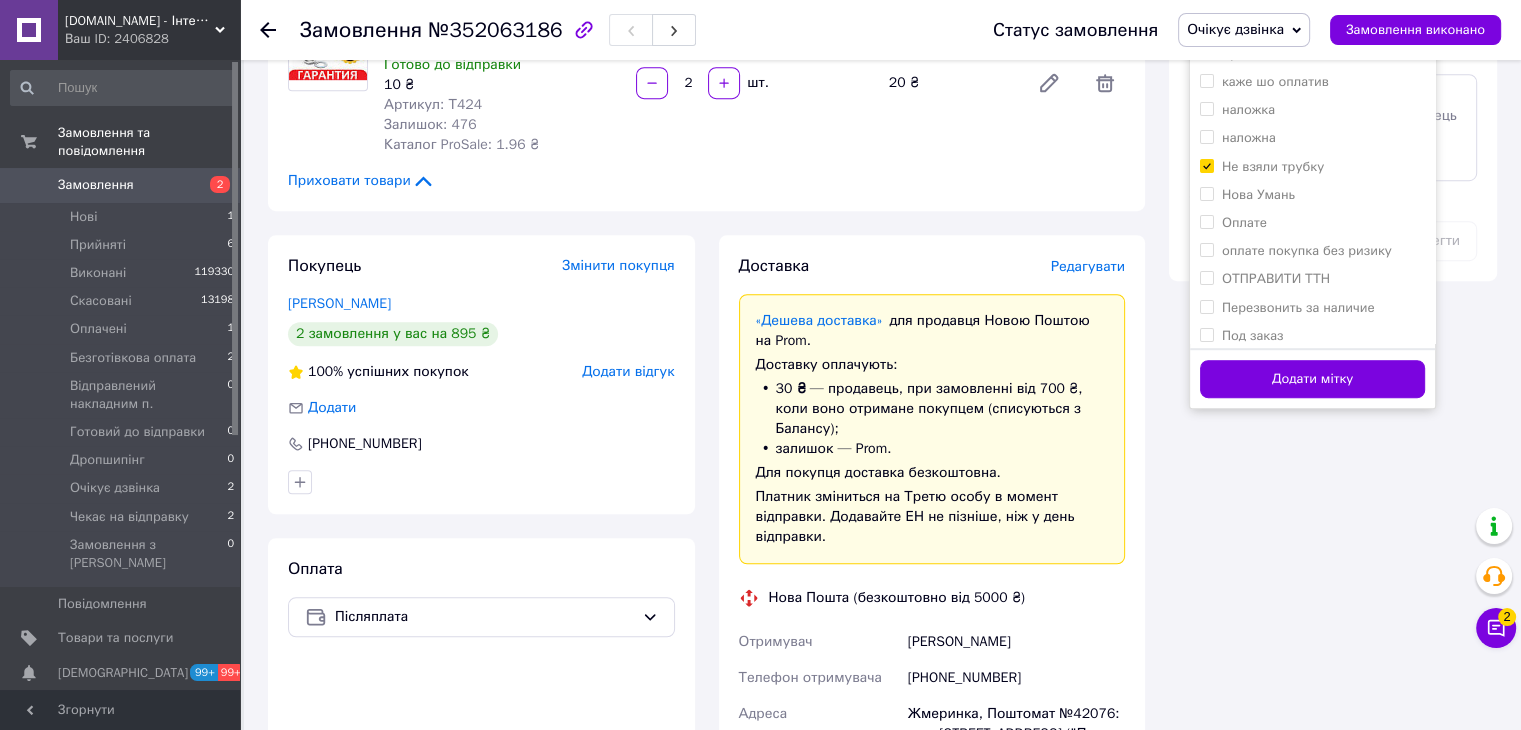 drag, startPoint x: 1321, startPoint y: 360, endPoint x: 1274, endPoint y: 333, distance: 54.20332 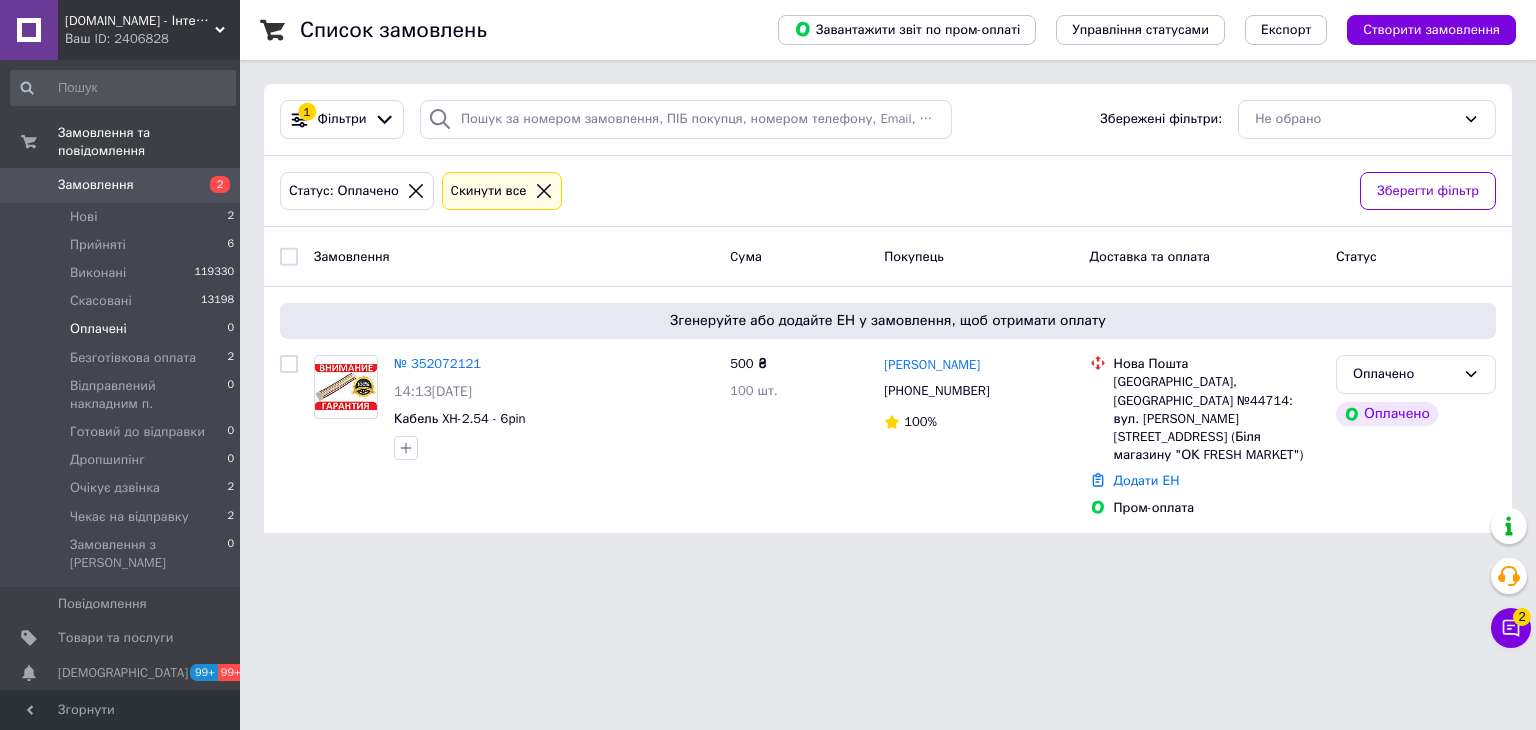 scroll, scrollTop: 0, scrollLeft: 0, axis: both 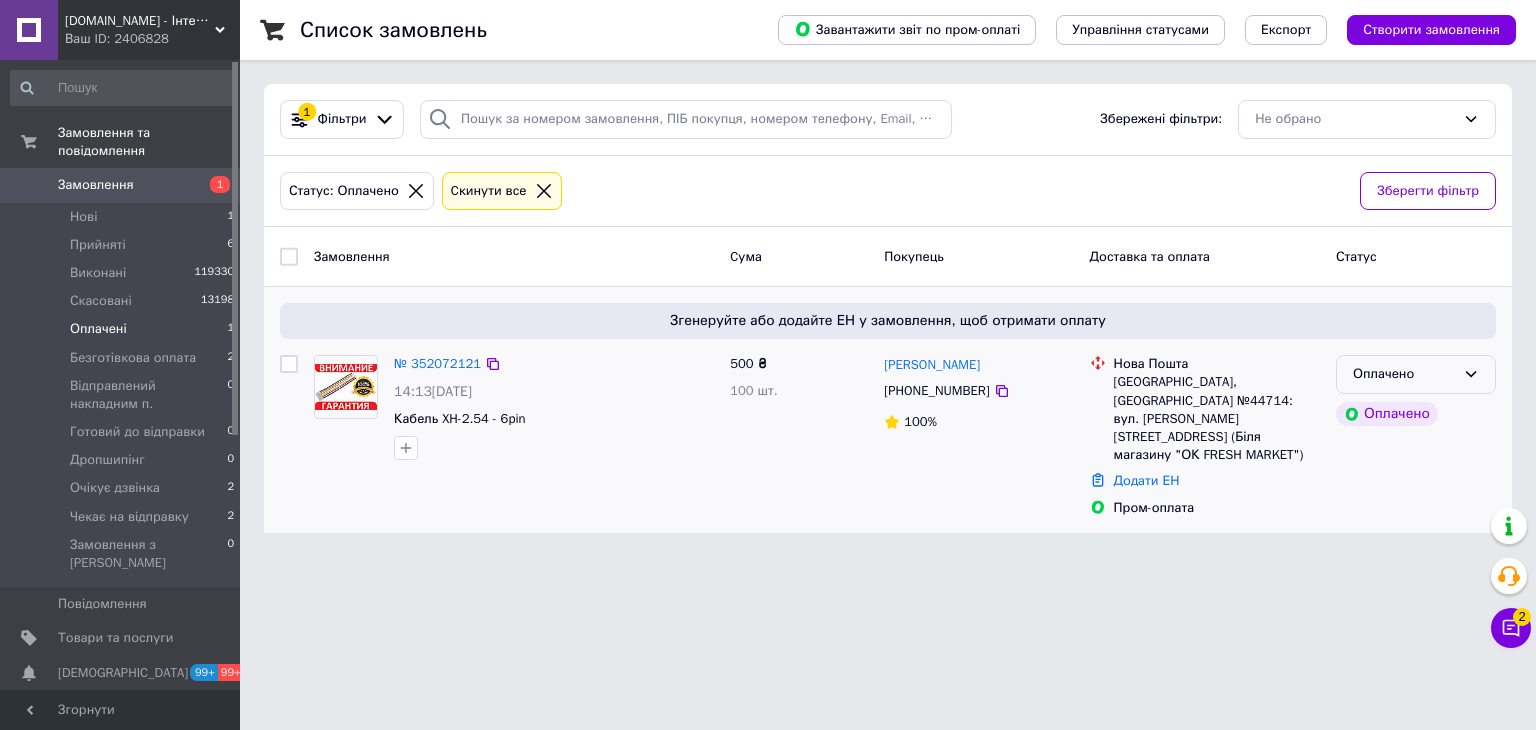 click on "Оплачено" at bounding box center [1416, 374] 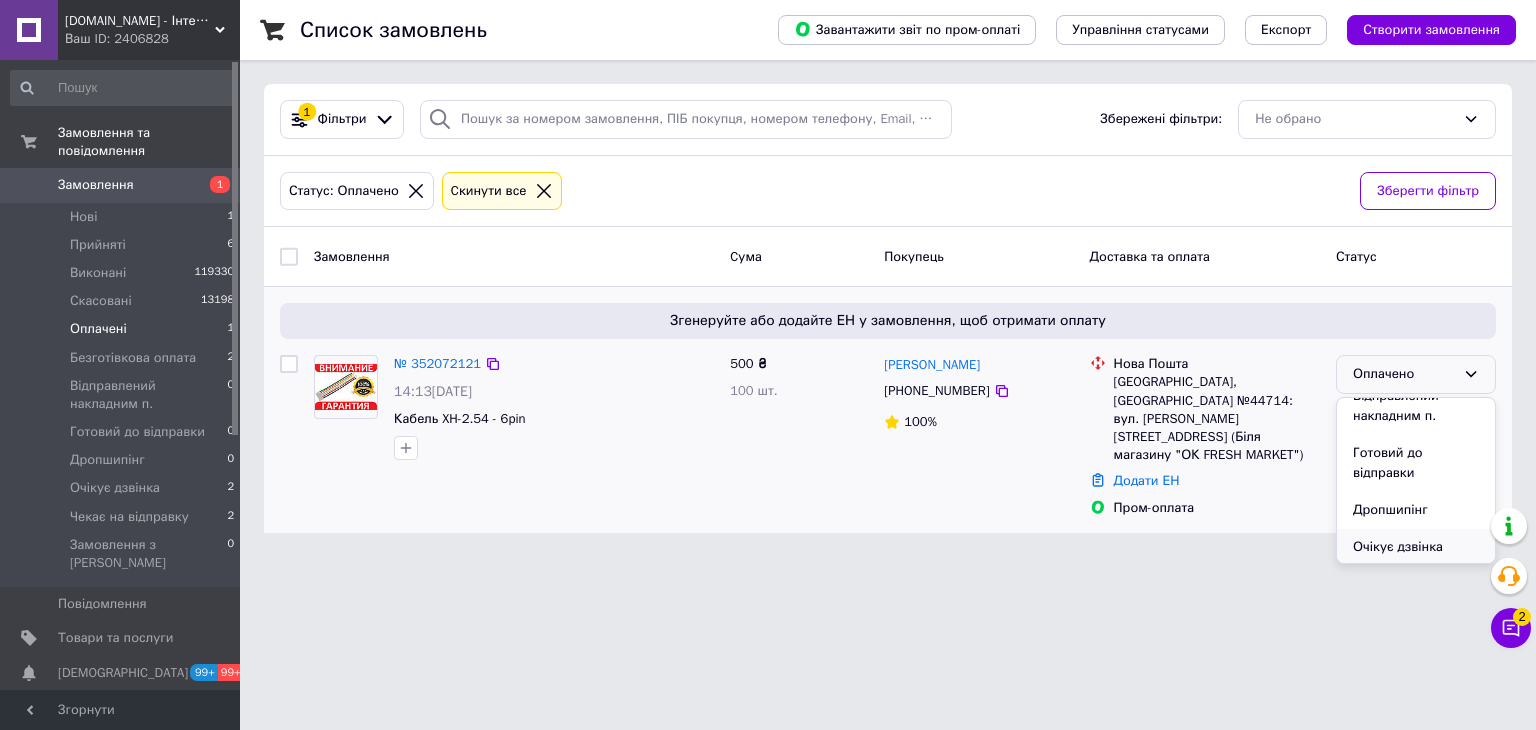 scroll, scrollTop: 204, scrollLeft: 0, axis: vertical 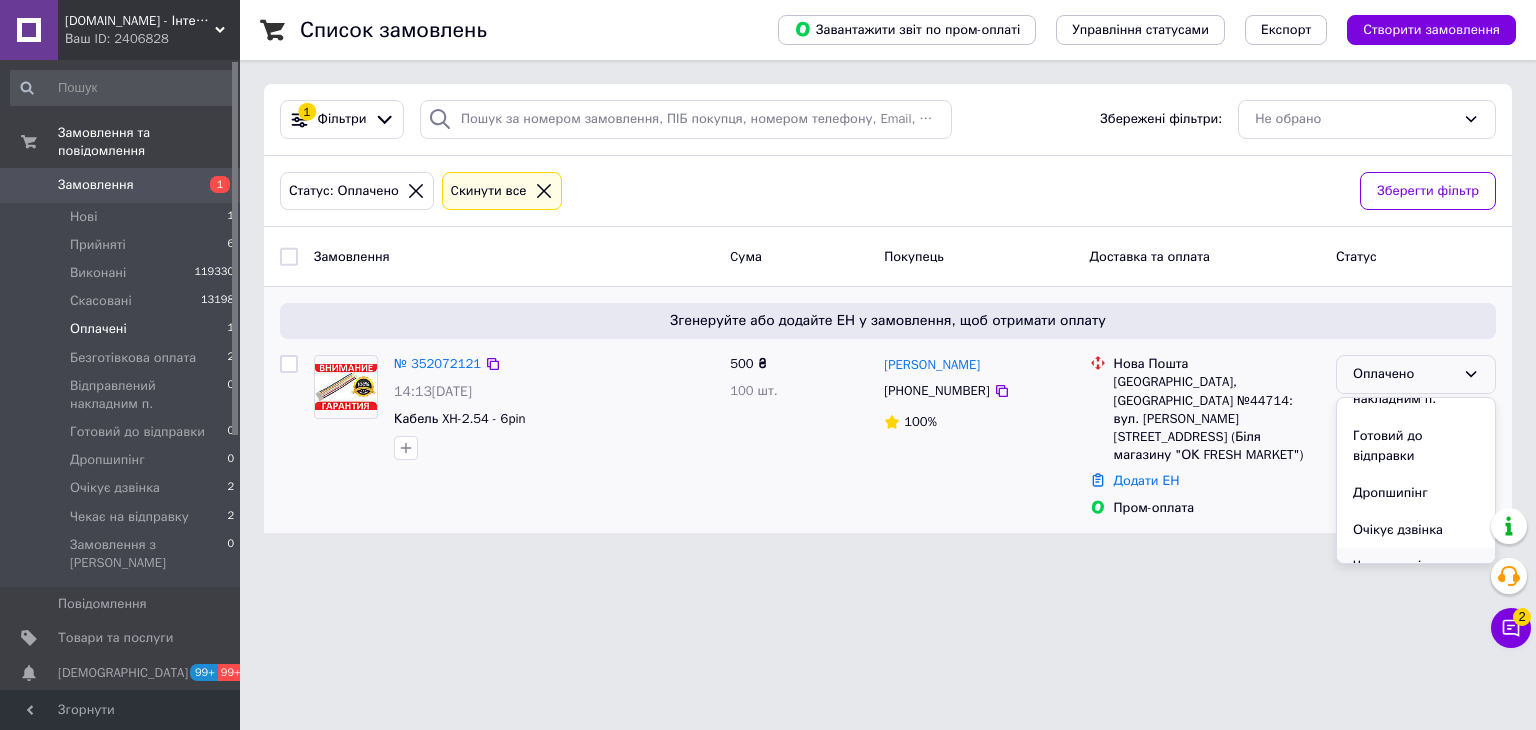 click on "Чекає на відправку" at bounding box center [1416, 566] 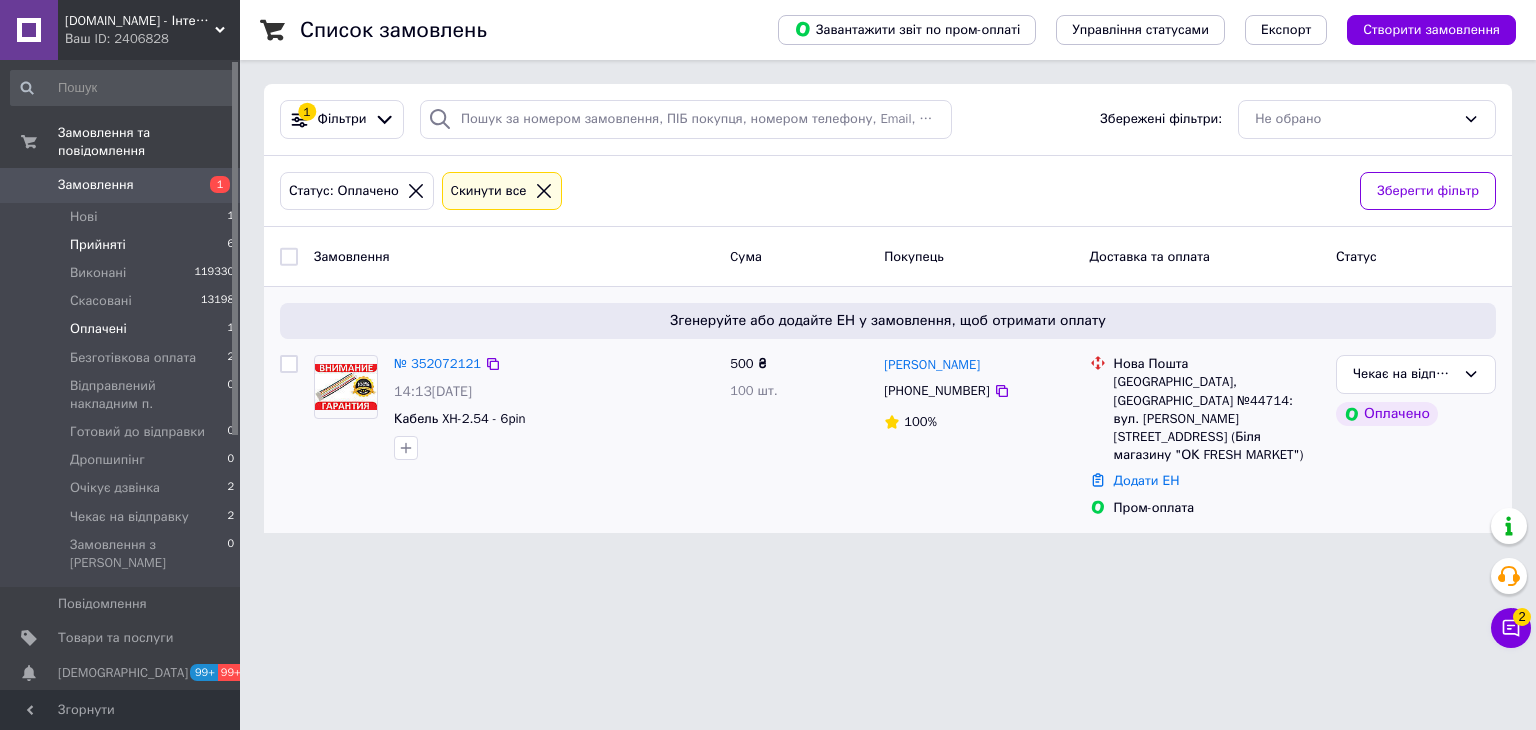 click on "Прийняті" at bounding box center [98, 245] 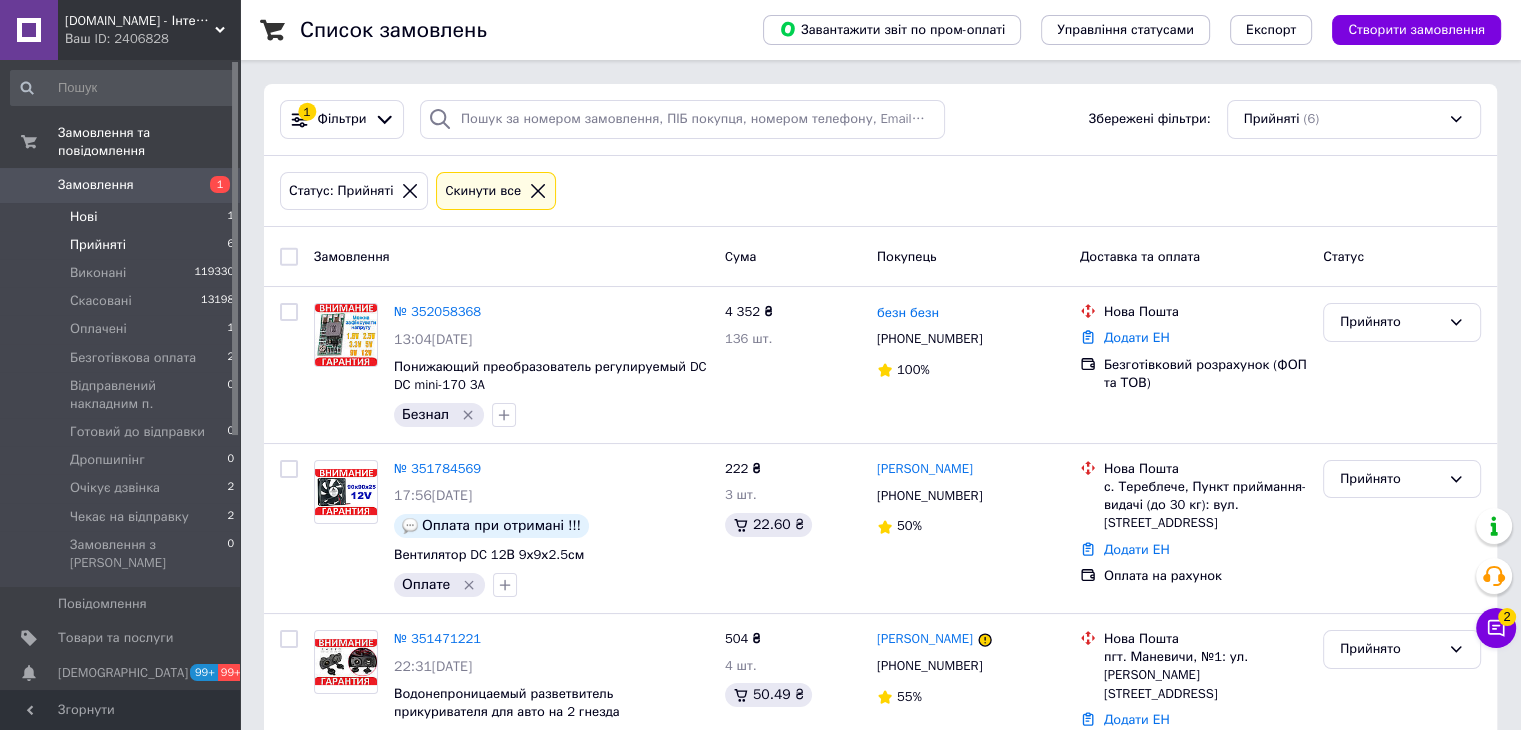 click on "Нові 1" at bounding box center [123, 217] 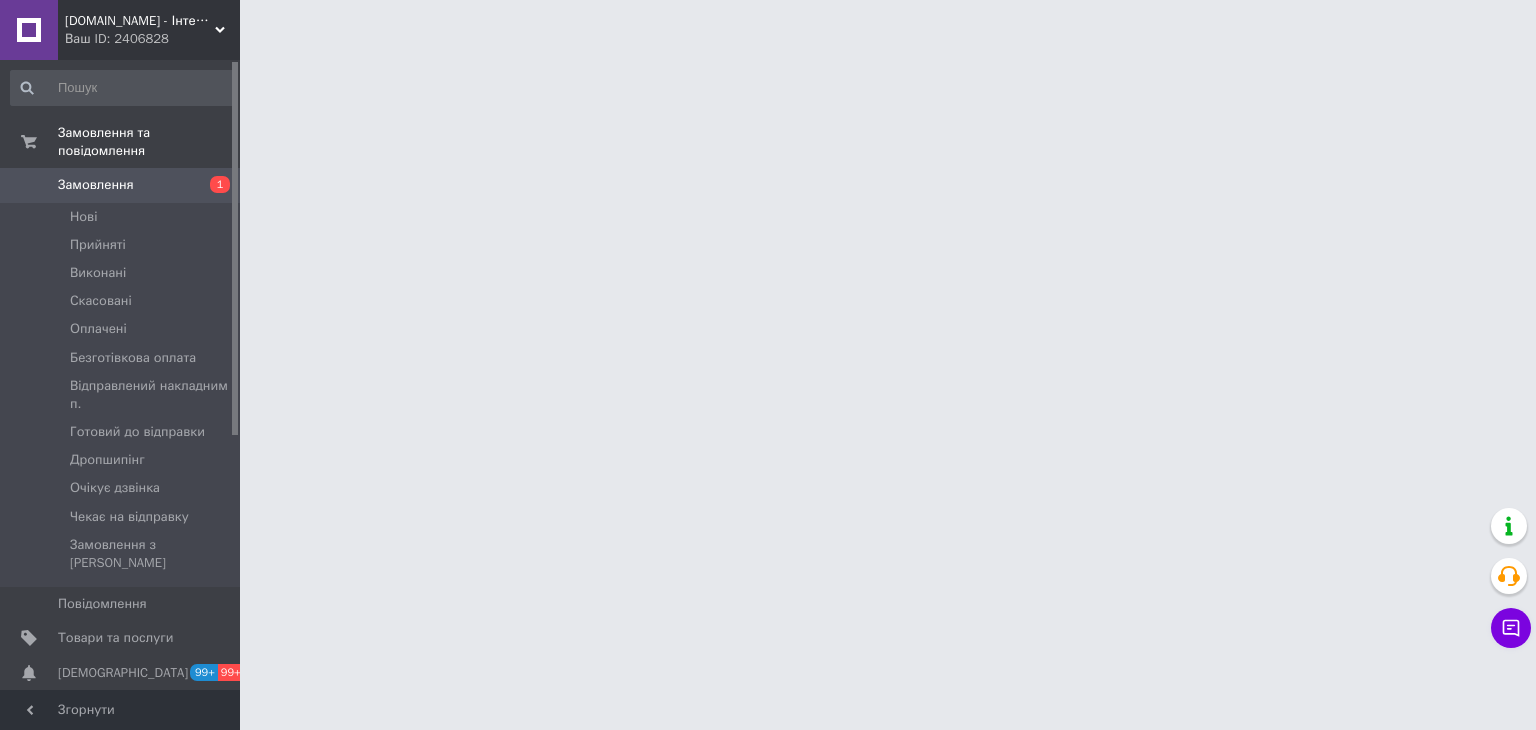 scroll, scrollTop: 0, scrollLeft: 0, axis: both 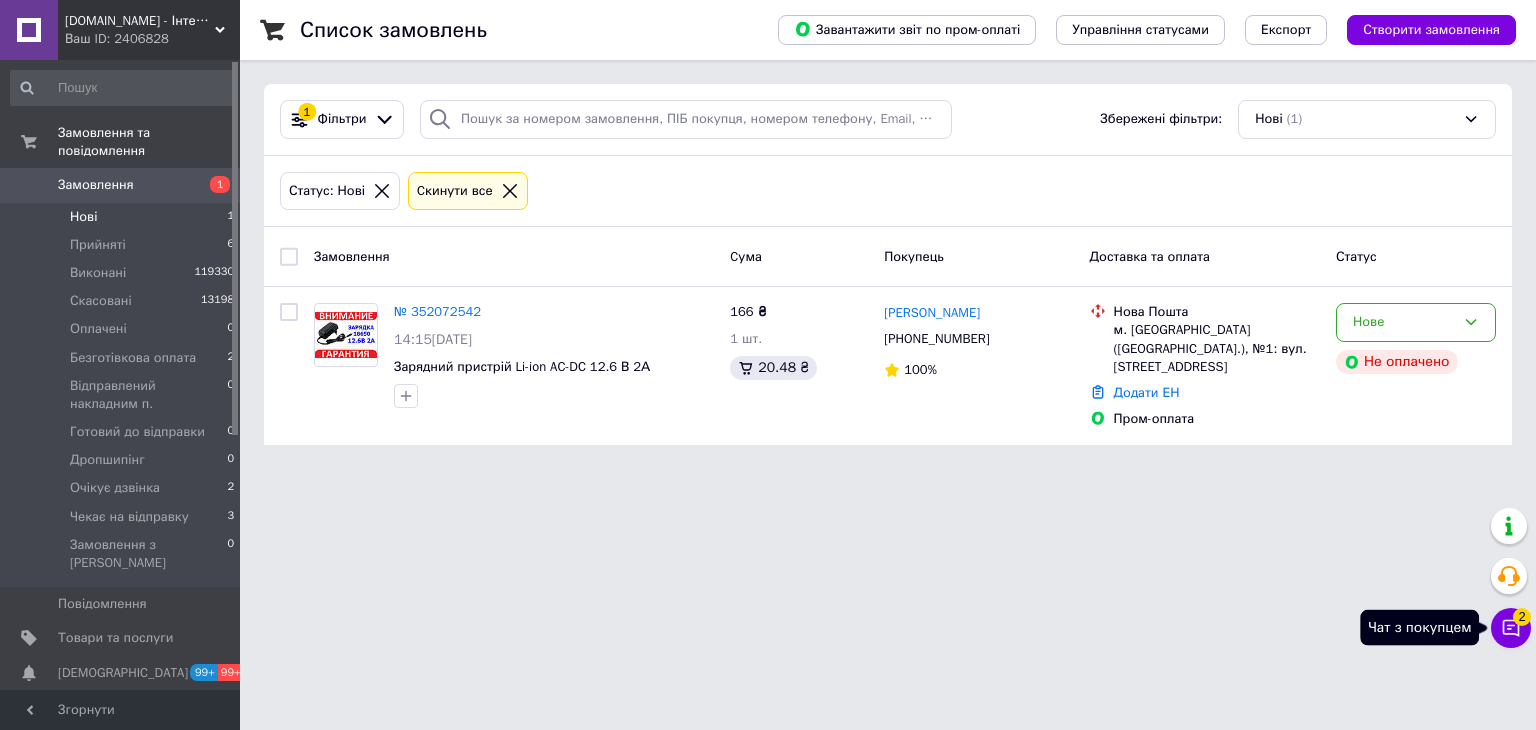 click 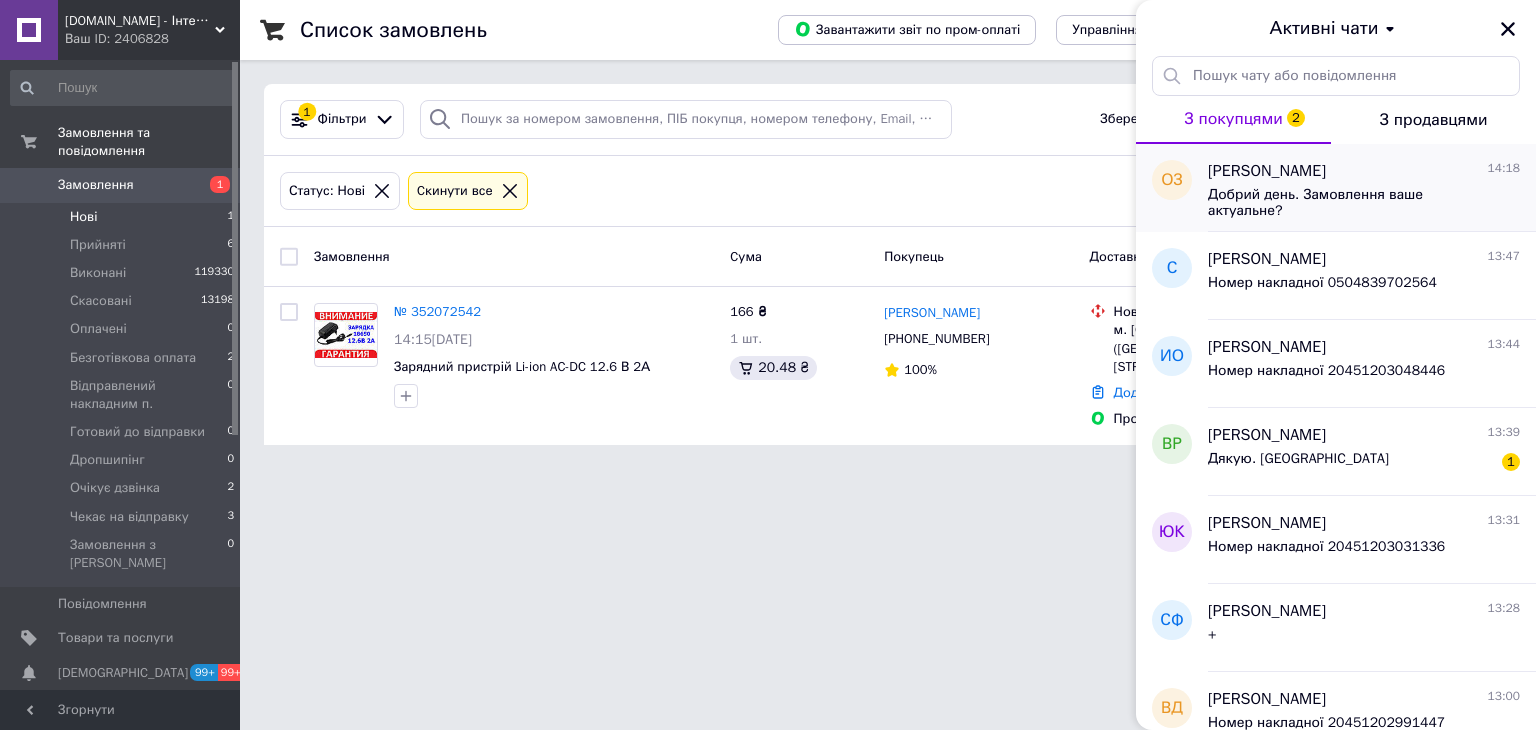 click on "Добрий день. Замовлення ваше актуальне?" at bounding box center [1350, 203] 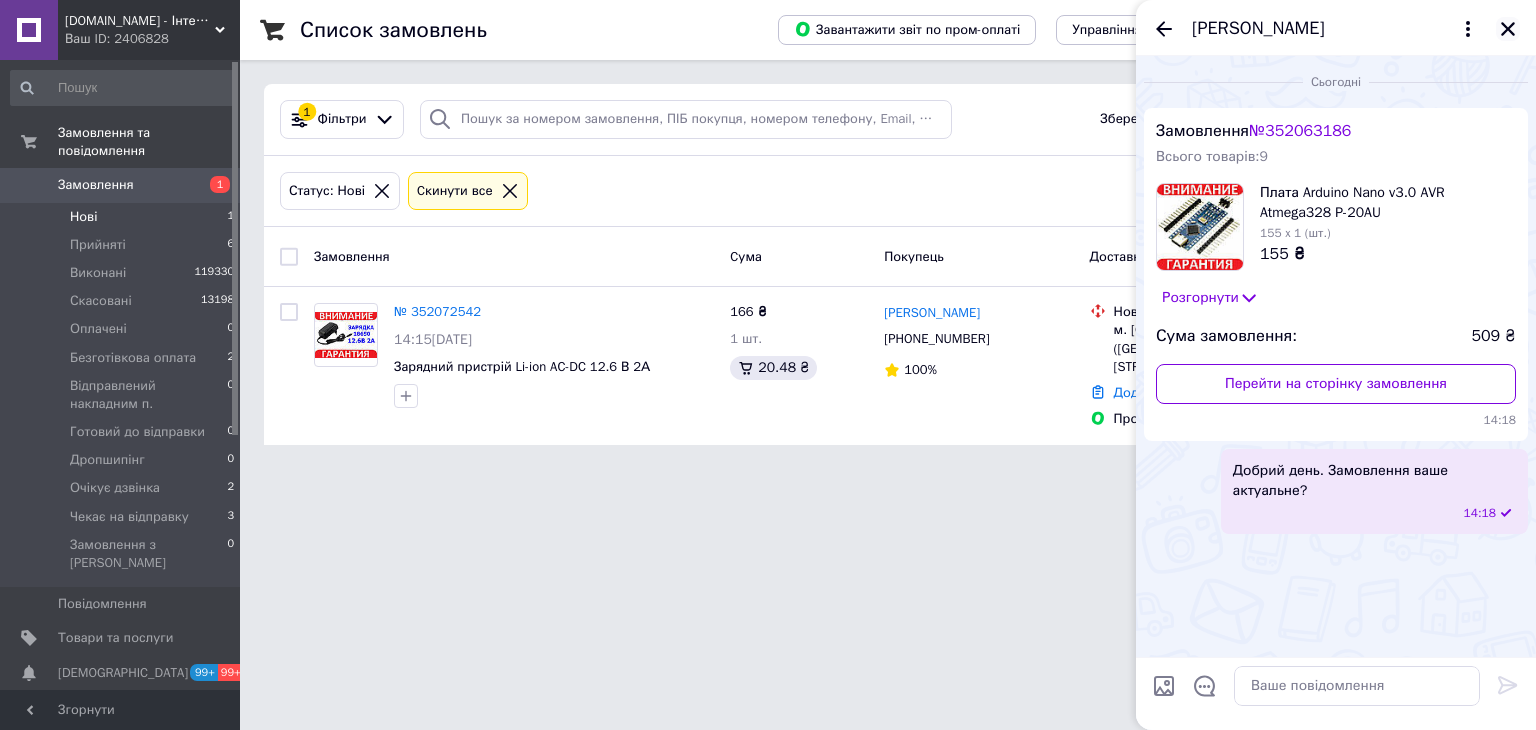 click 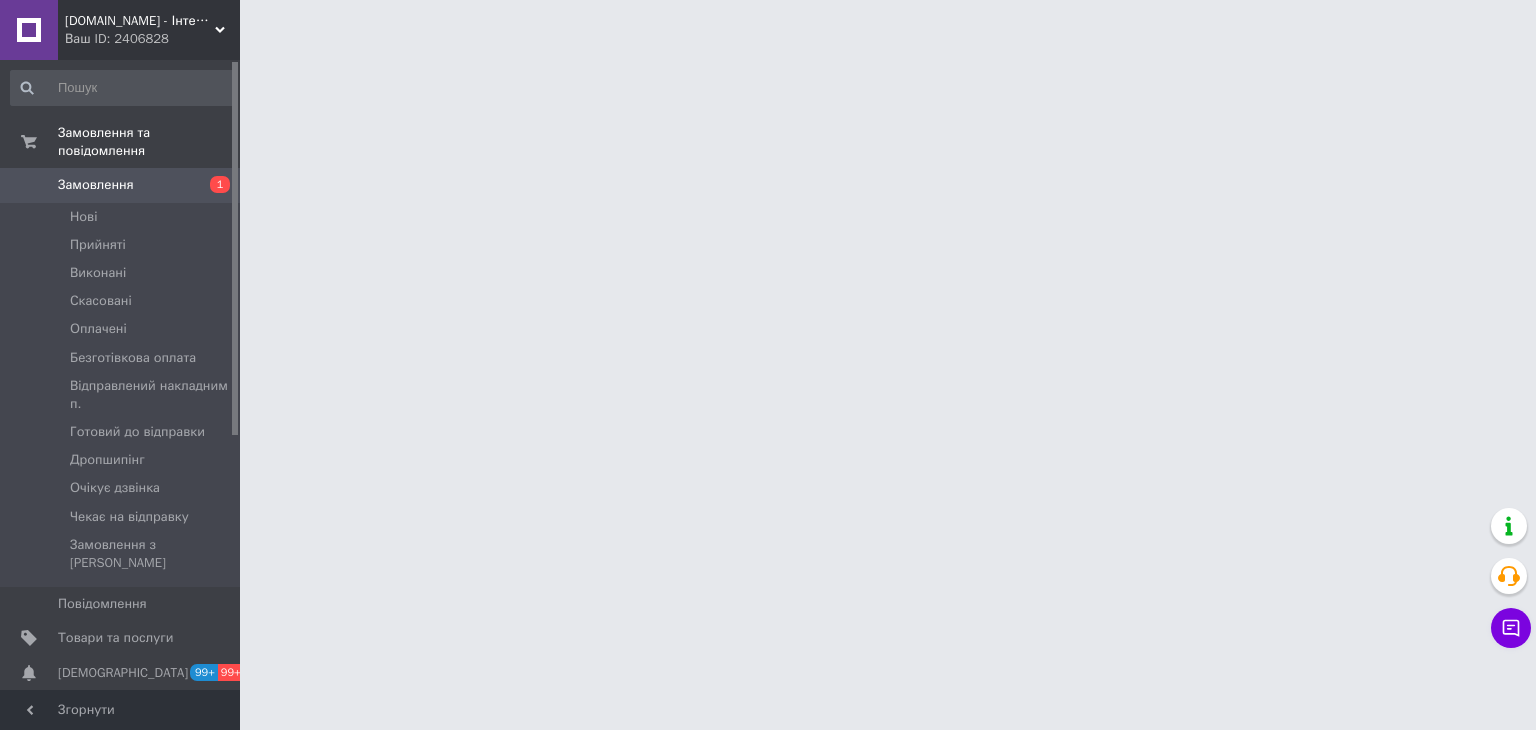 scroll, scrollTop: 0, scrollLeft: 0, axis: both 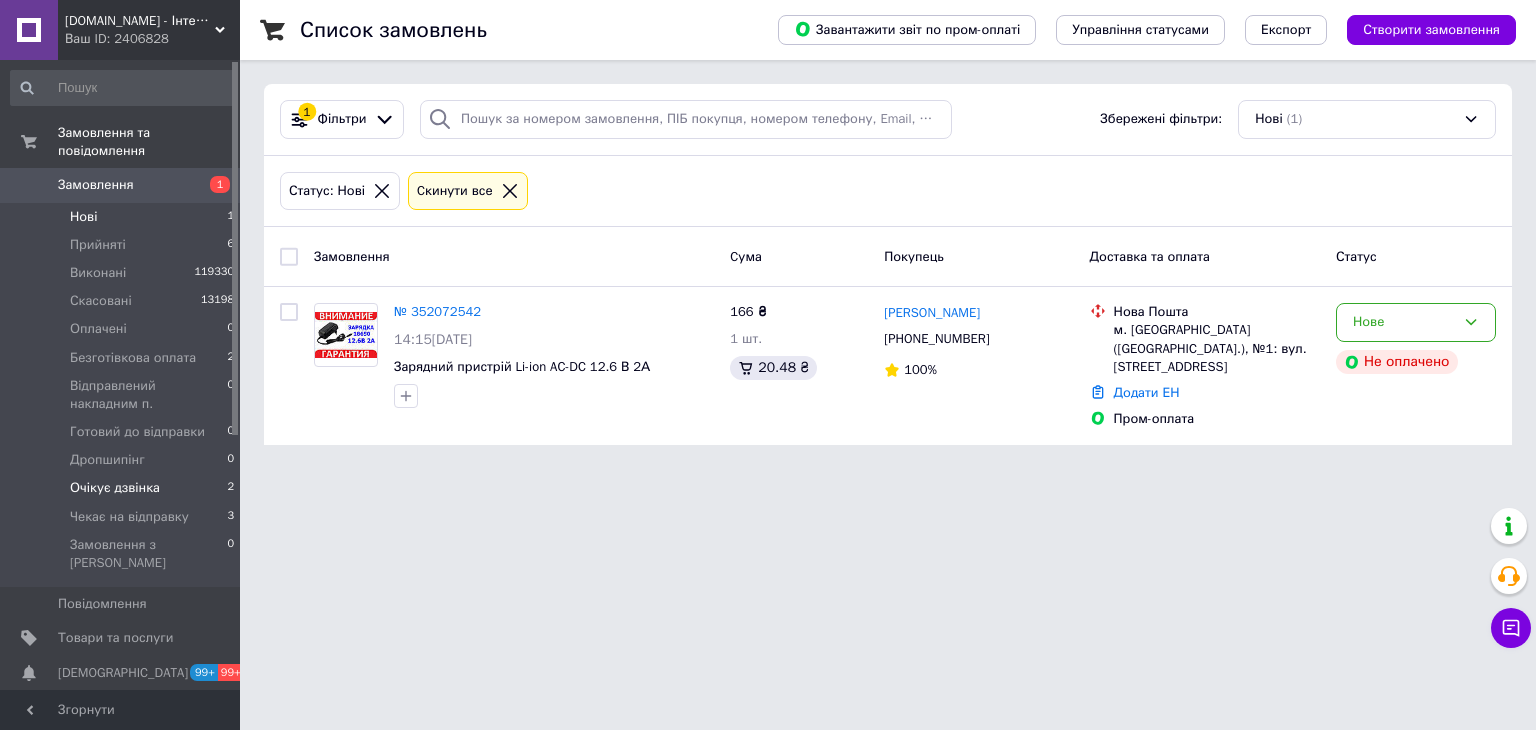 click on "Очікує дзвінка" at bounding box center [115, 488] 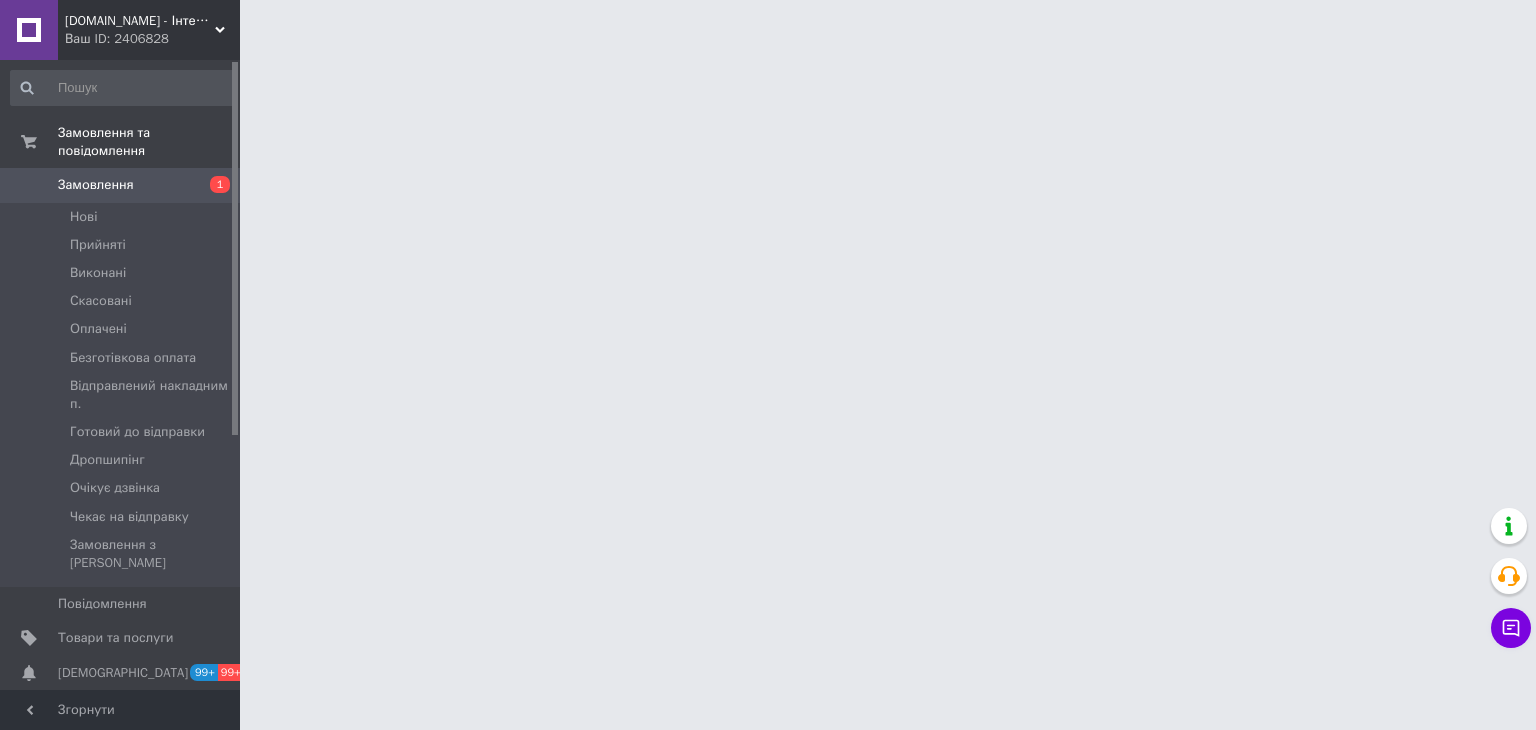 scroll, scrollTop: 0, scrollLeft: 0, axis: both 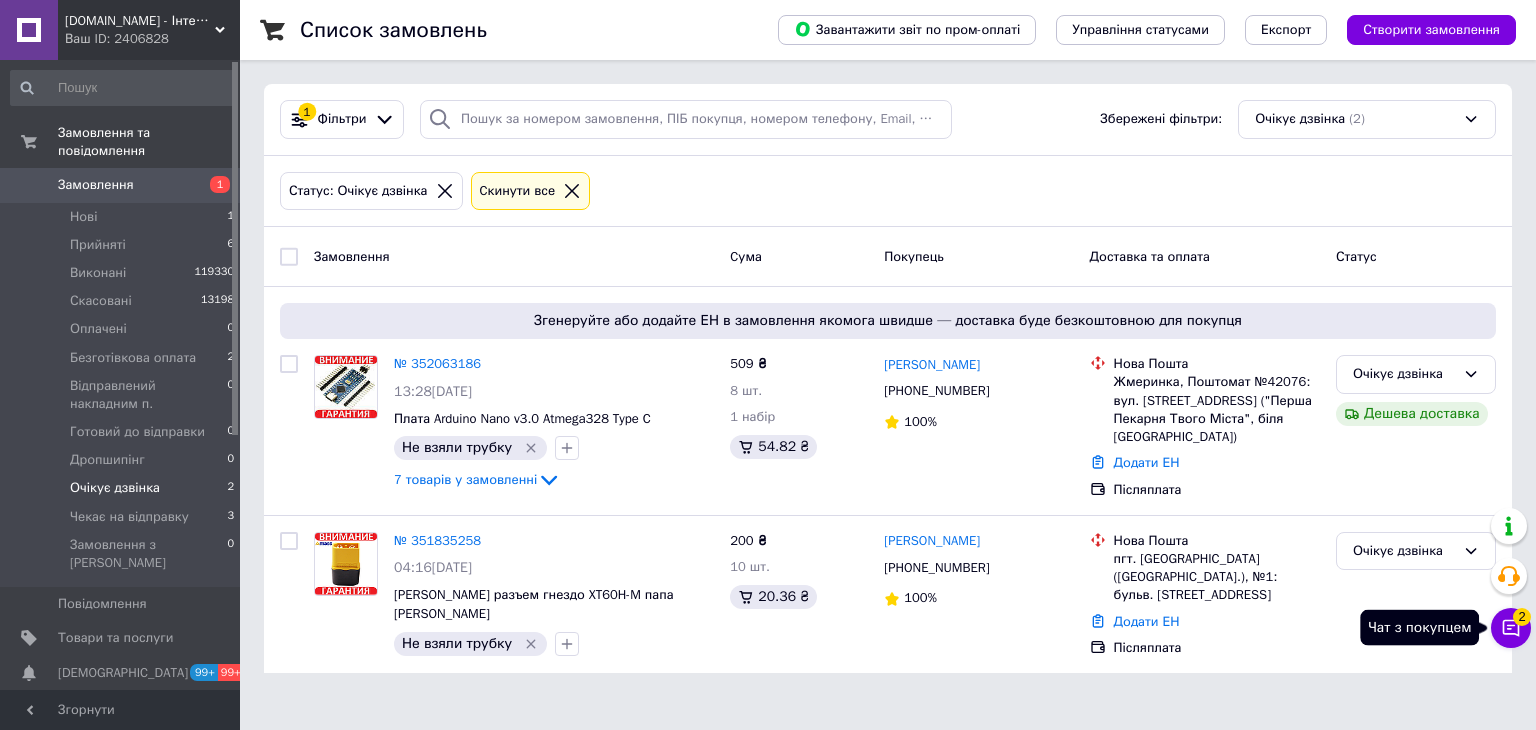 click on "Чат з покупцем 2" at bounding box center (1511, 628) 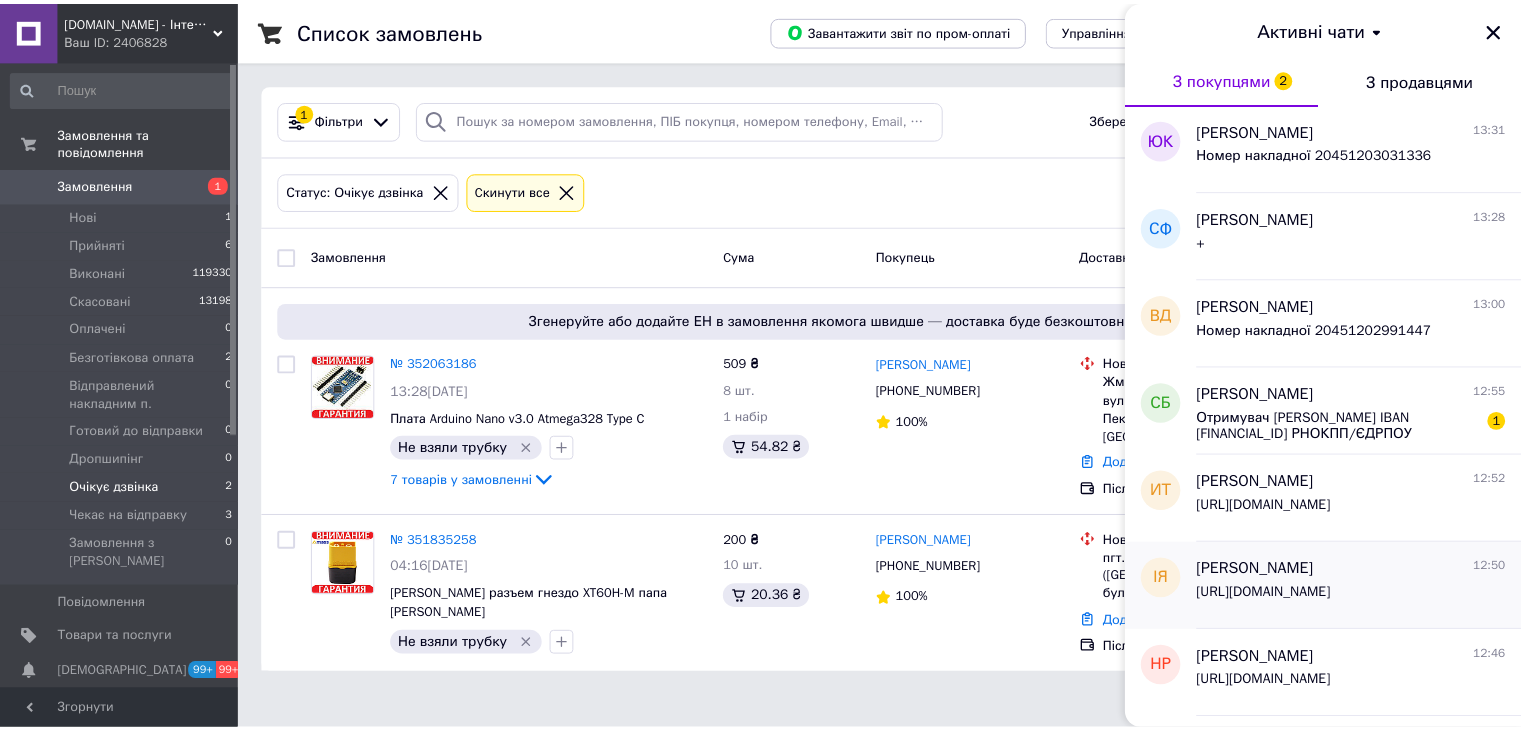 scroll, scrollTop: 400, scrollLeft: 0, axis: vertical 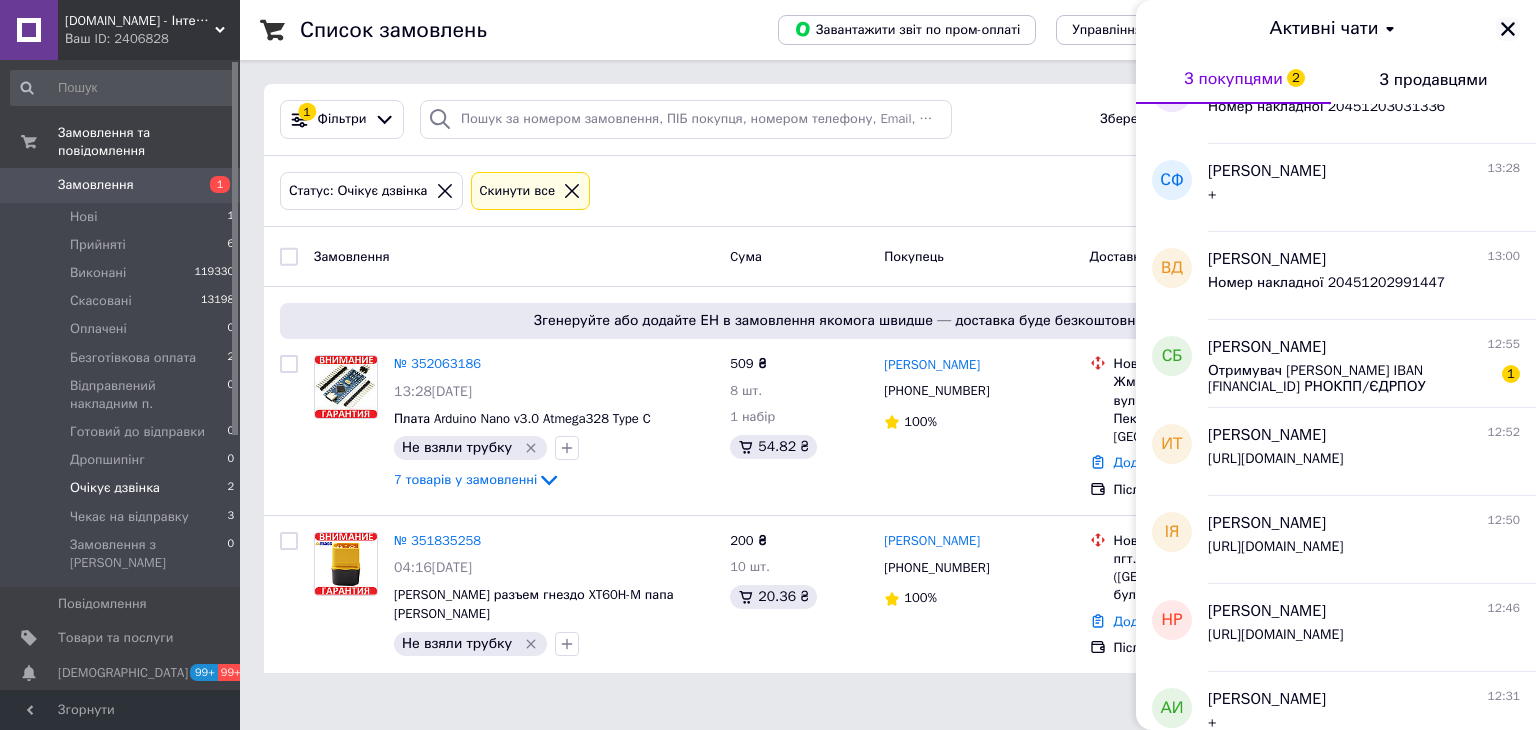 click 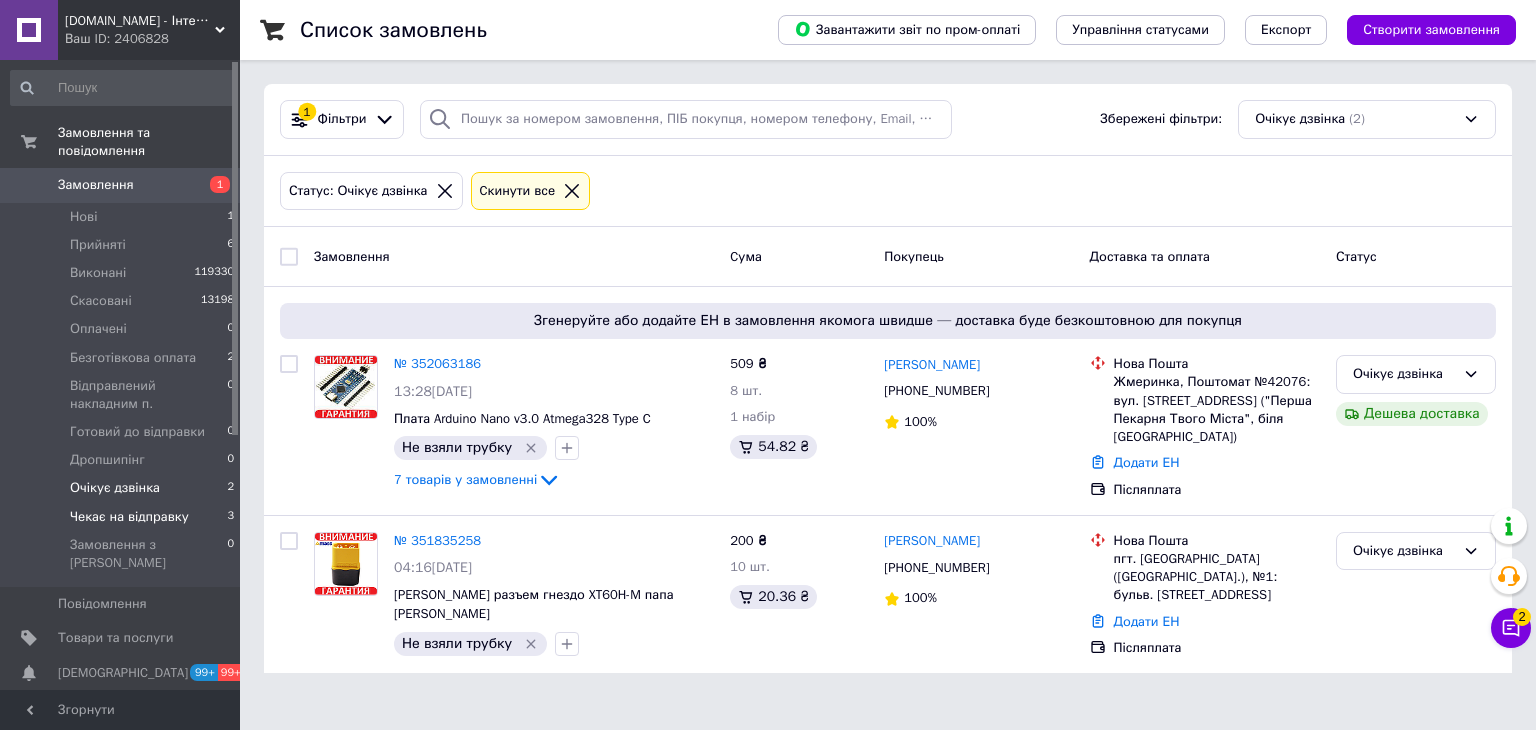 click on "Чекає на відправку 3" at bounding box center (123, 517) 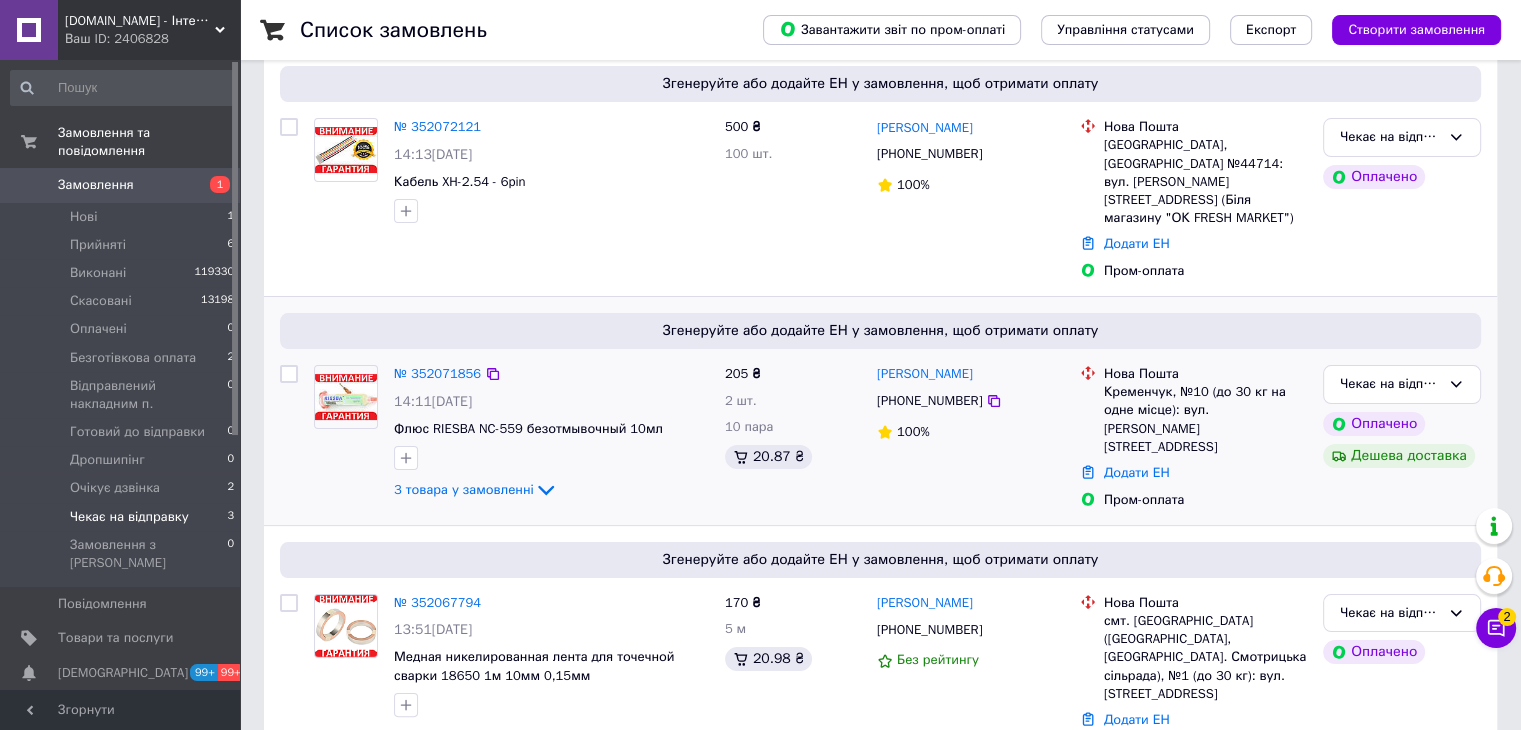 scroll, scrollTop: 258, scrollLeft: 0, axis: vertical 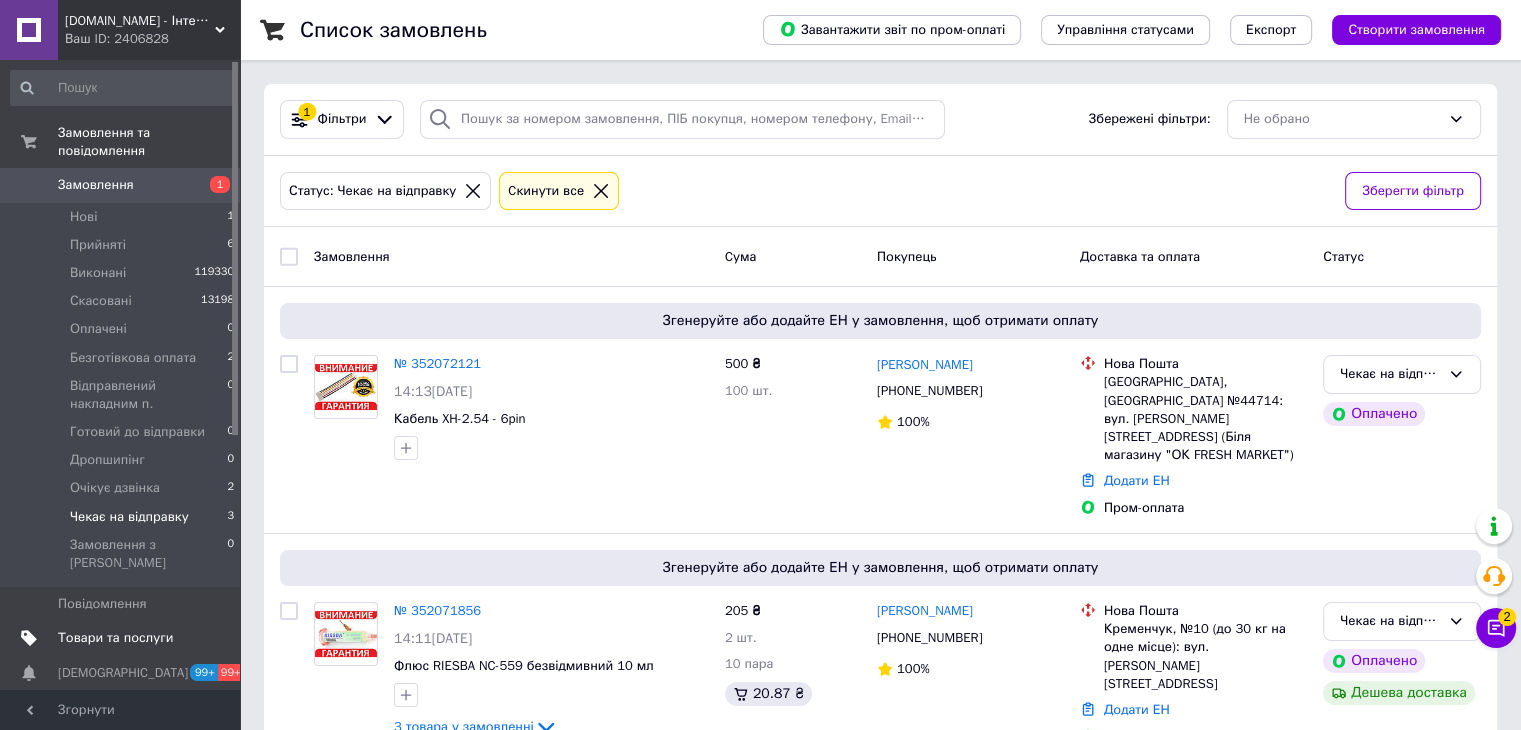click on "Товари та послуги" at bounding box center [115, 638] 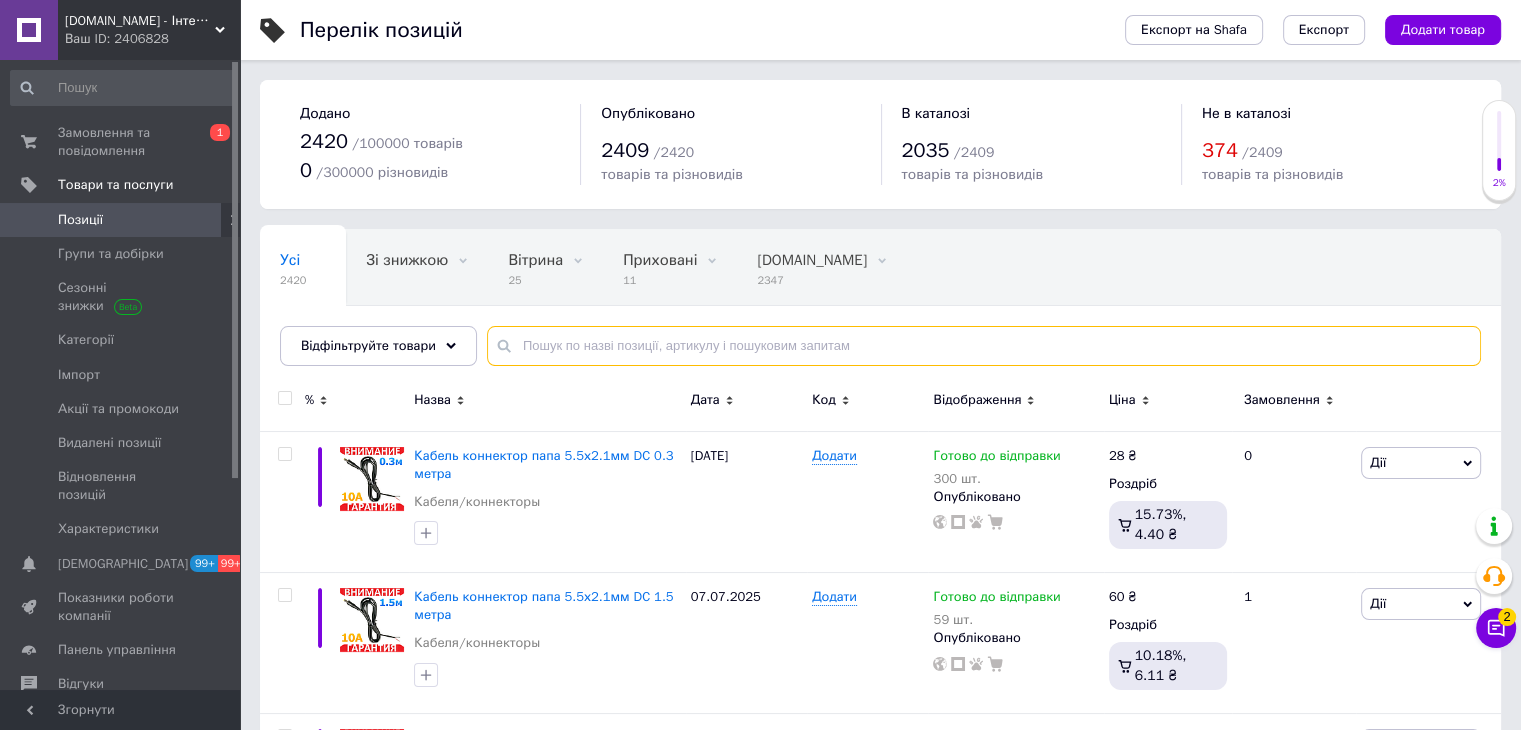 click at bounding box center (984, 346) 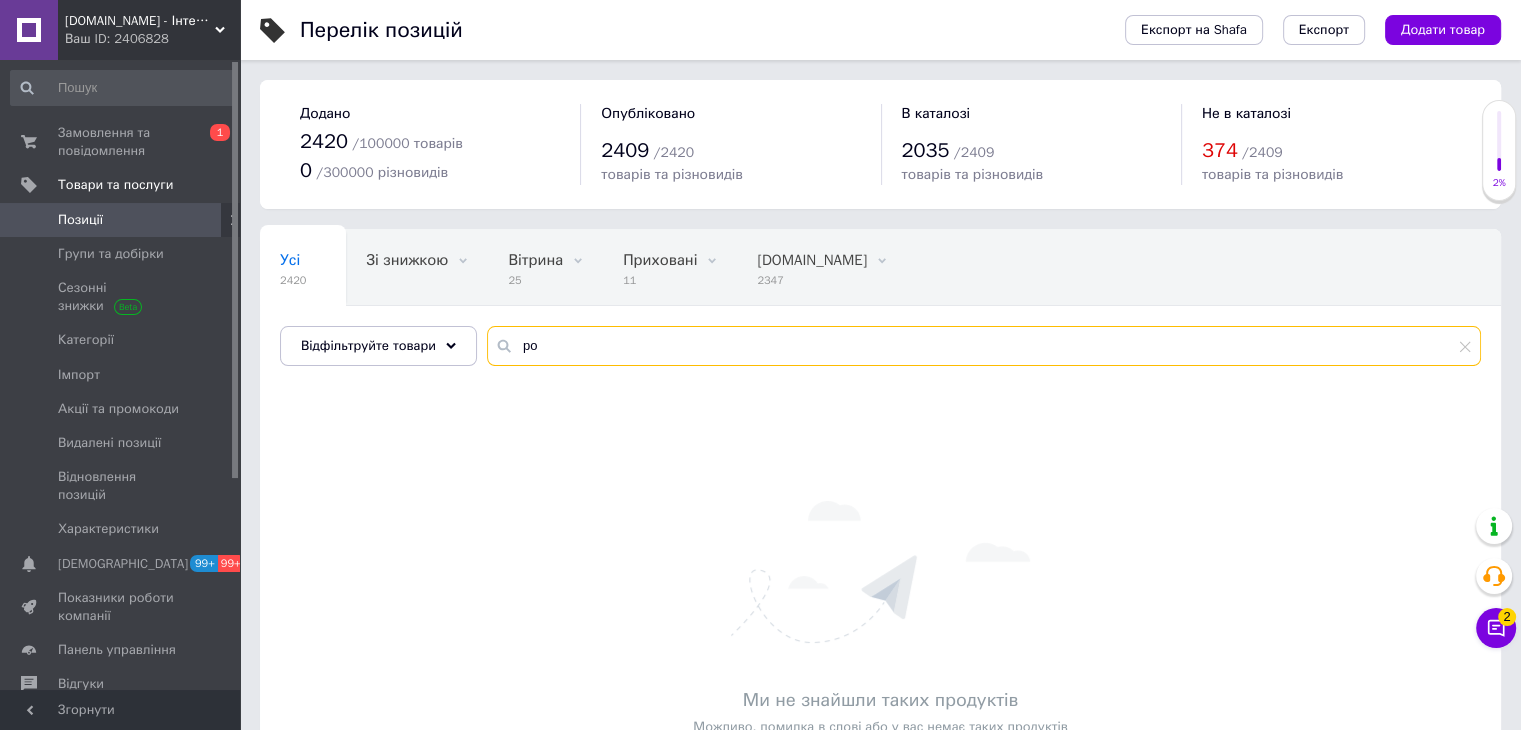 type on "р" 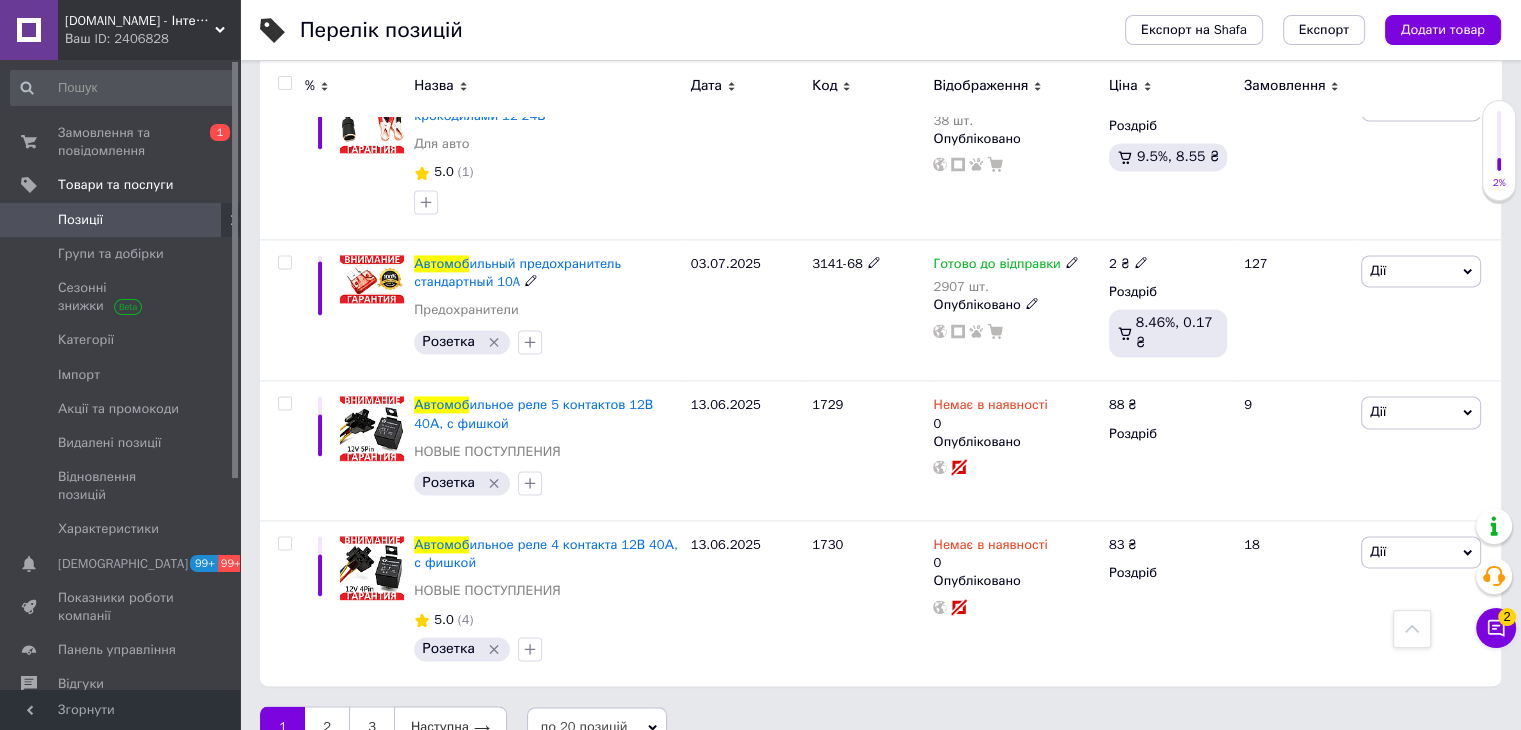 scroll, scrollTop: 2766, scrollLeft: 0, axis: vertical 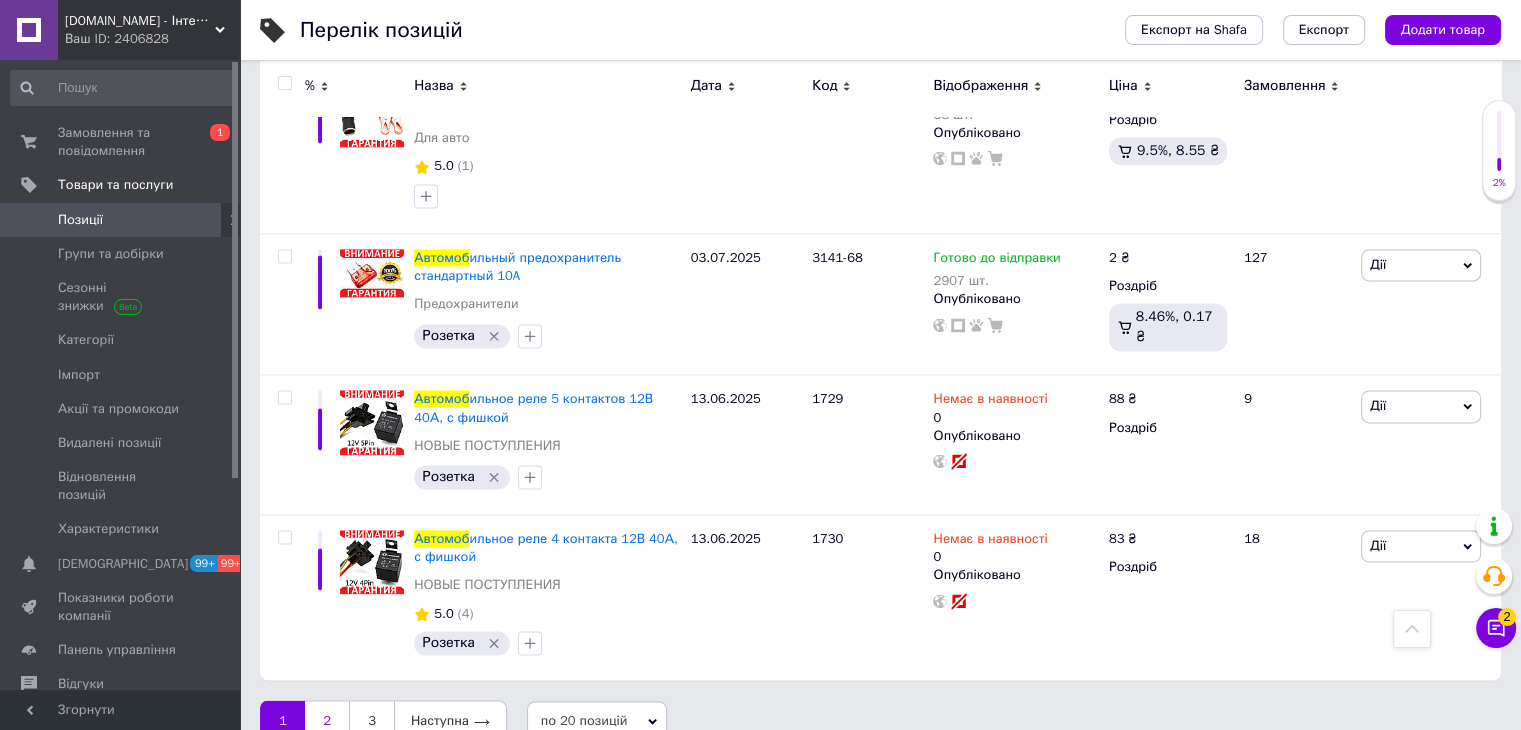 type on "автомоб" 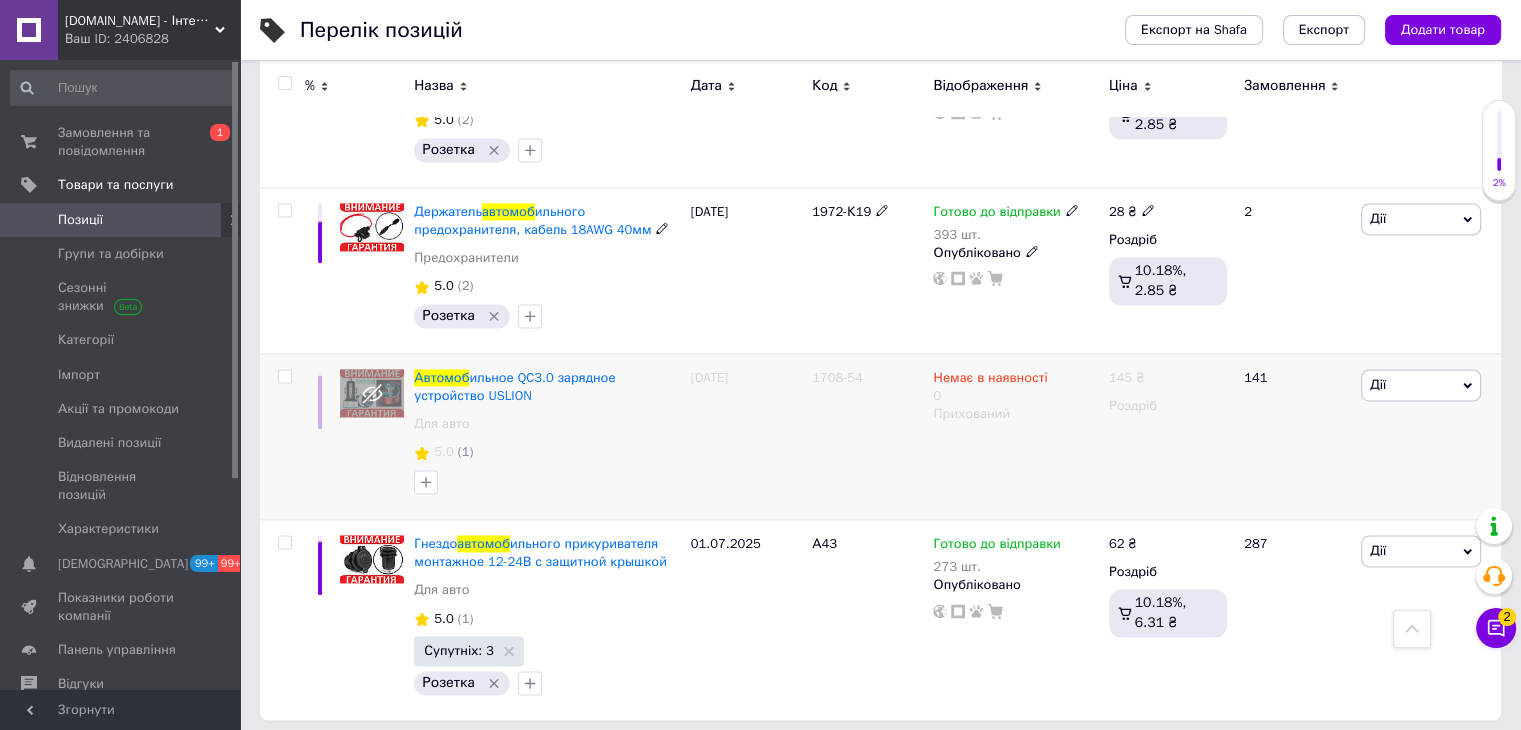 scroll, scrollTop: 2857, scrollLeft: 0, axis: vertical 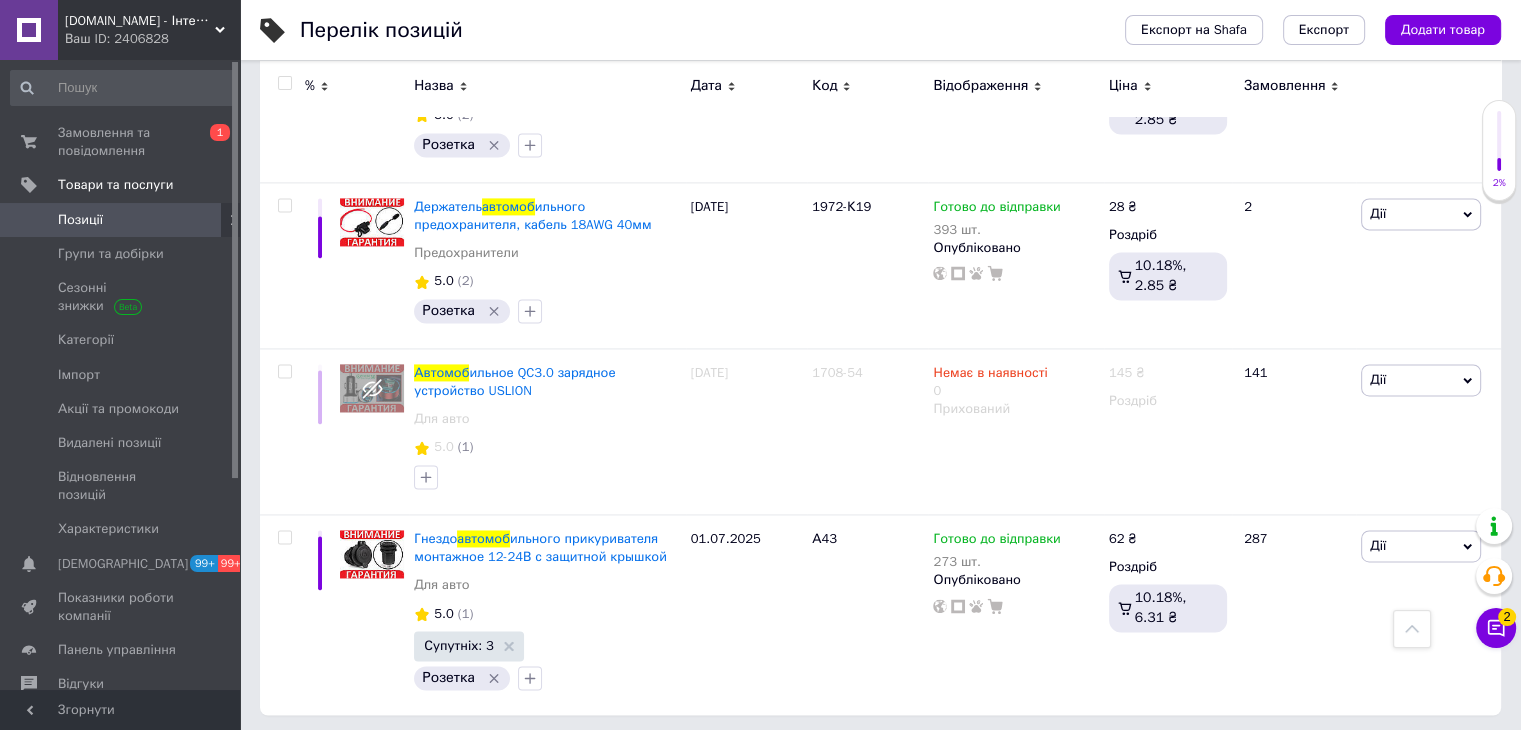 click on "3" at bounding box center [494, 756] 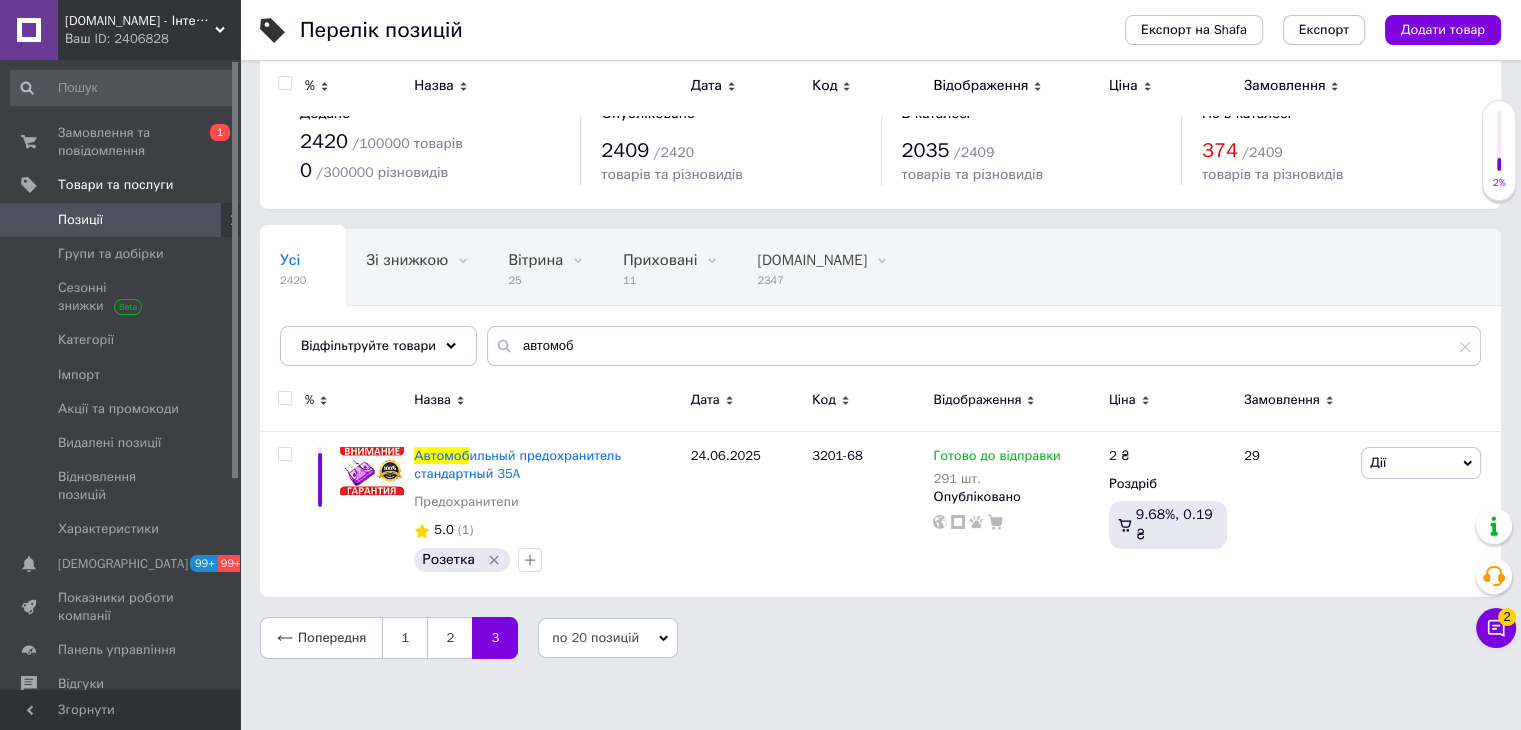 scroll, scrollTop: 0, scrollLeft: 0, axis: both 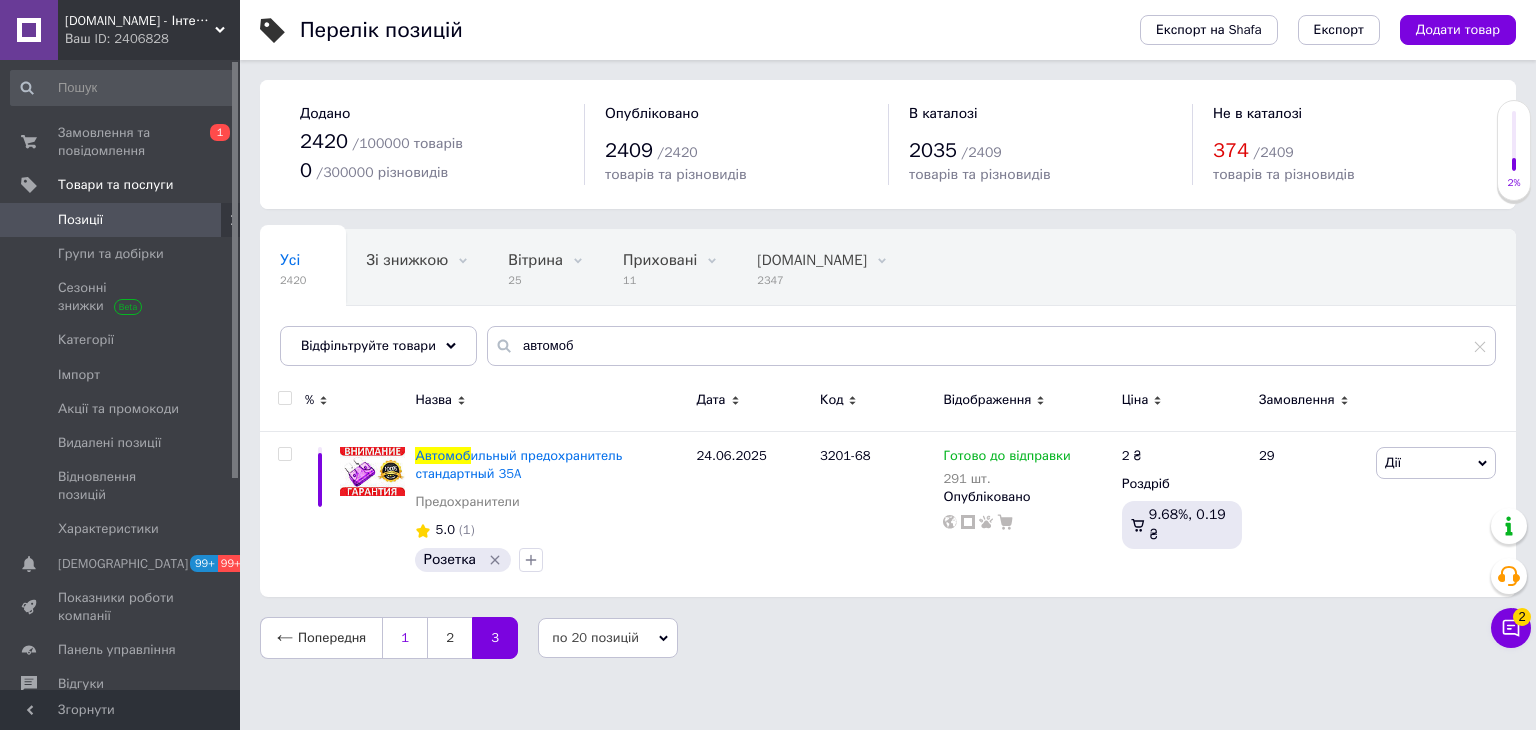 click on "1" at bounding box center (404, 638) 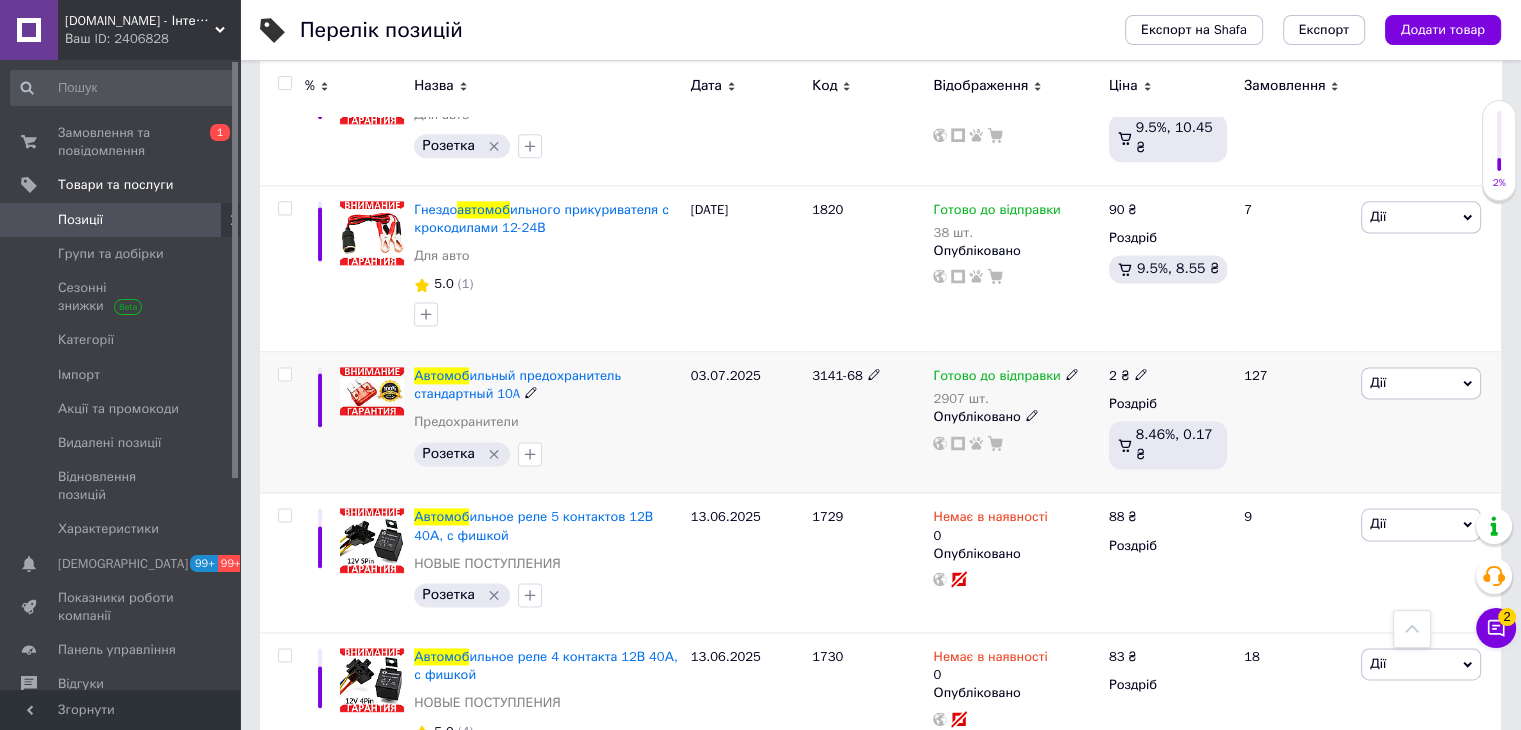 scroll, scrollTop: 2766, scrollLeft: 0, axis: vertical 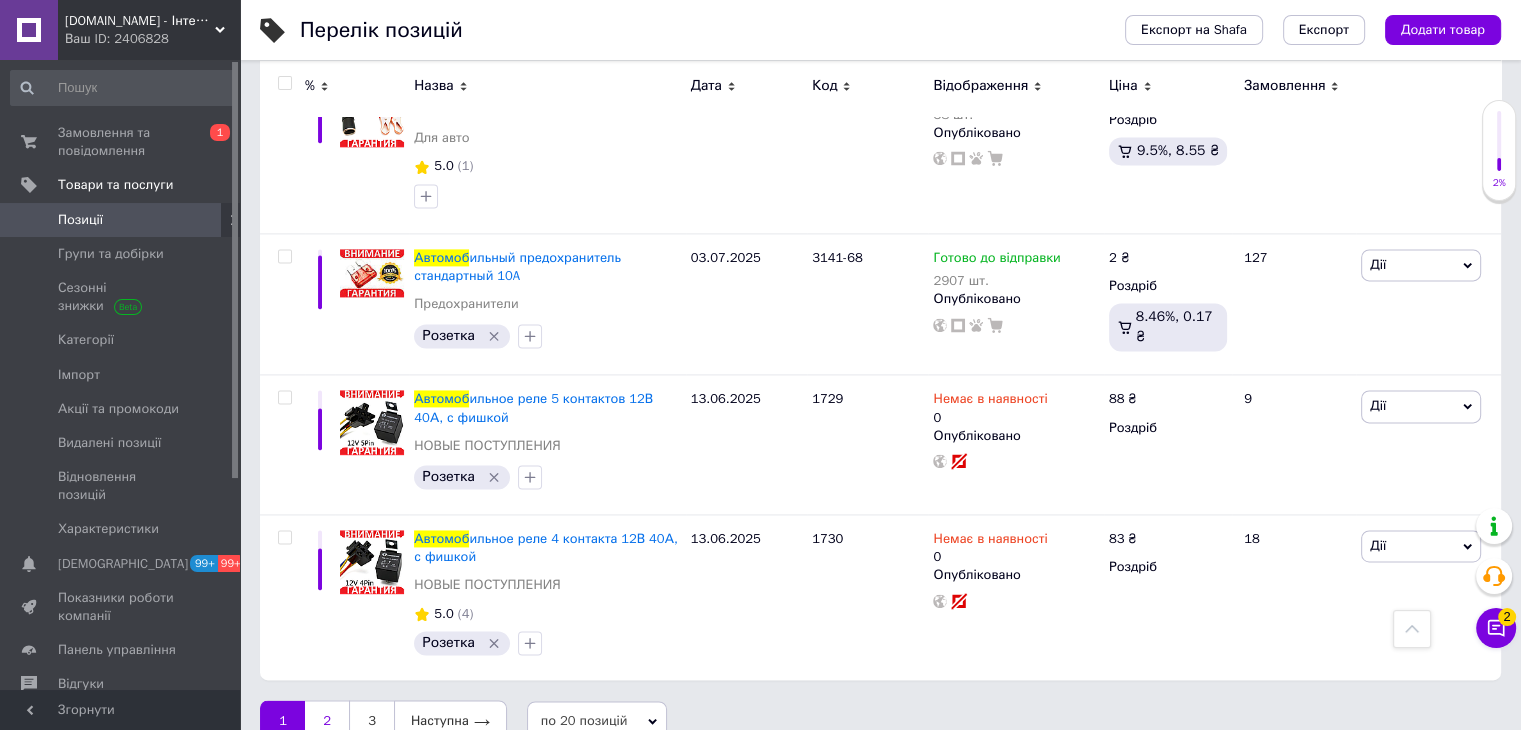 click on "2" at bounding box center (327, 721) 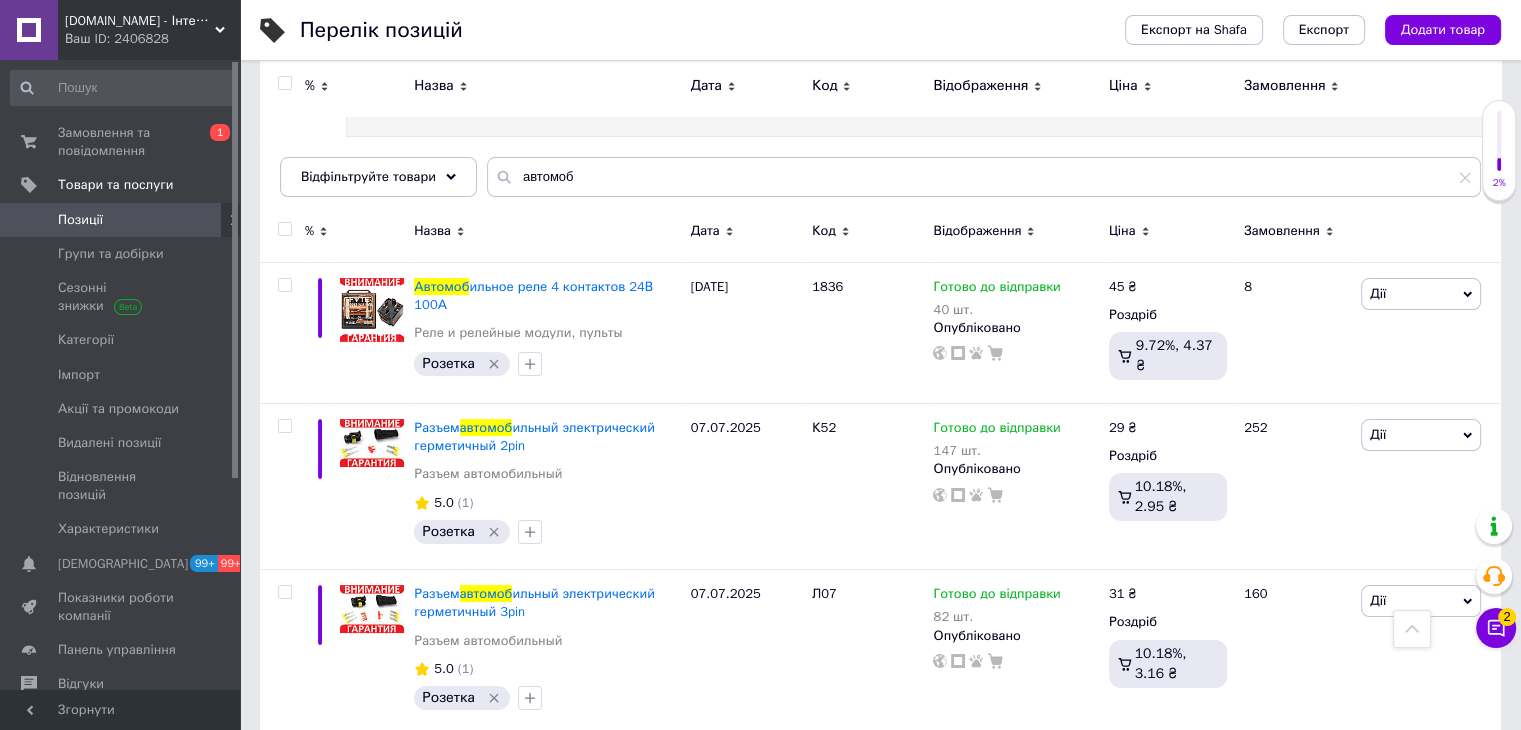 scroll, scrollTop: 166, scrollLeft: 0, axis: vertical 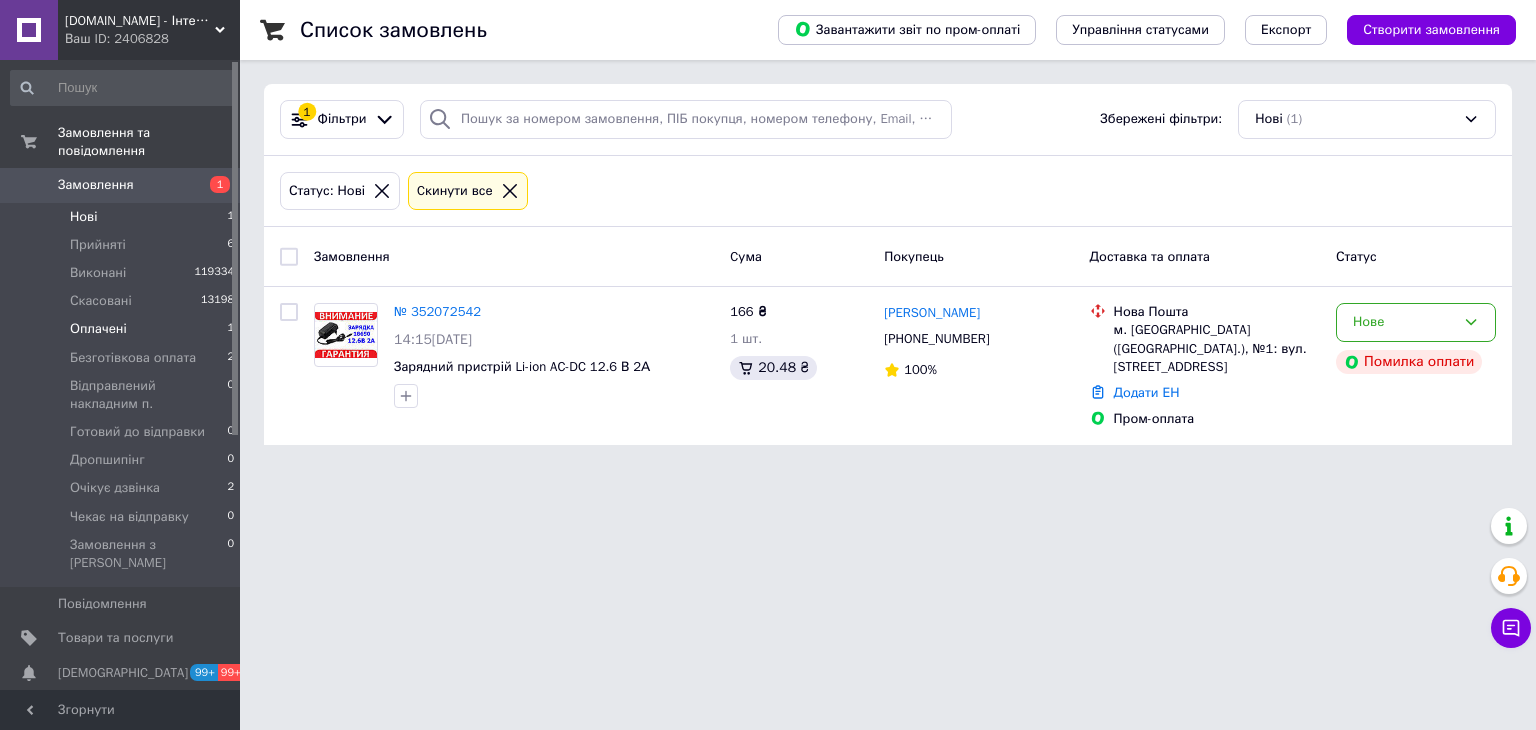 click on "Оплачені" at bounding box center (98, 329) 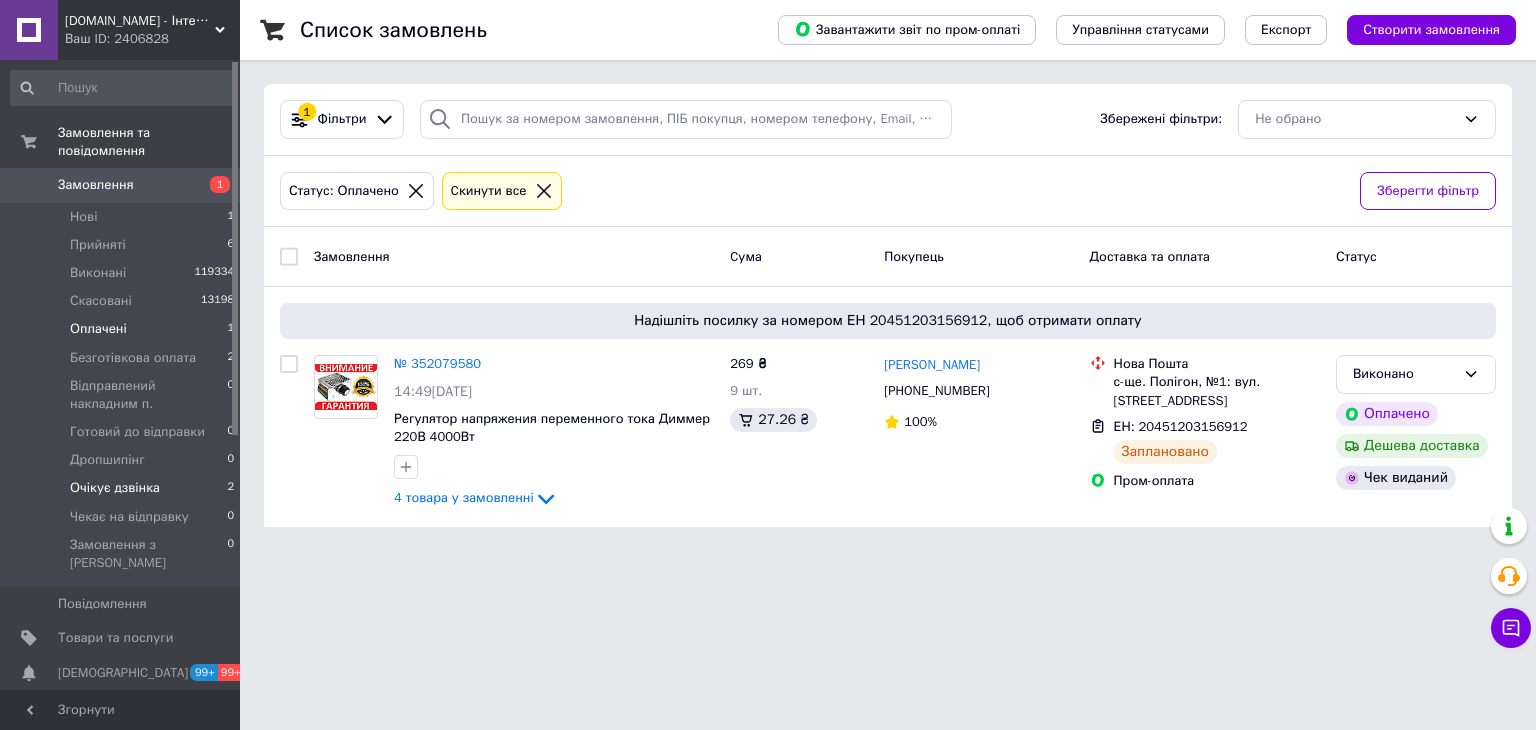 click on "Очікує дзвінка" at bounding box center (115, 488) 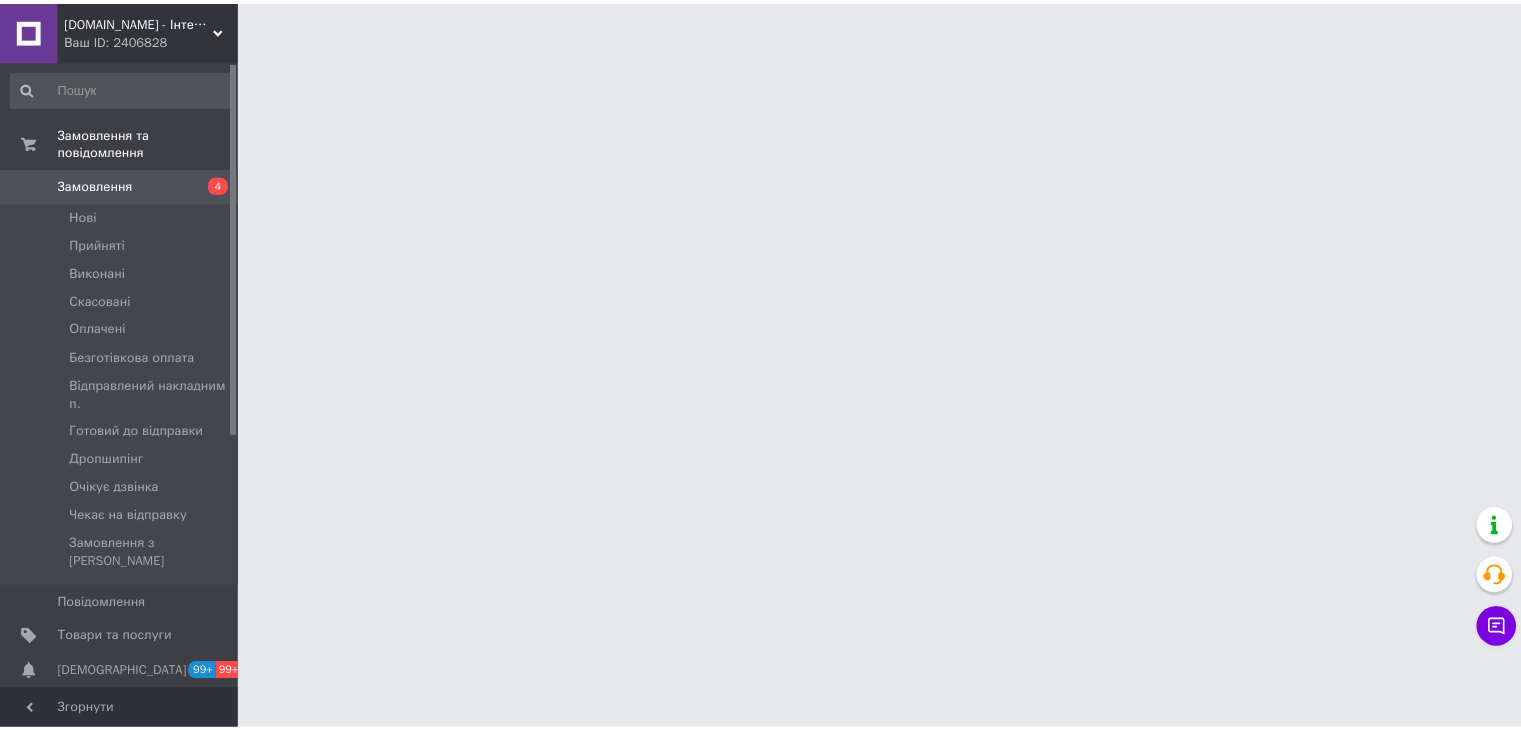 scroll, scrollTop: 0, scrollLeft: 0, axis: both 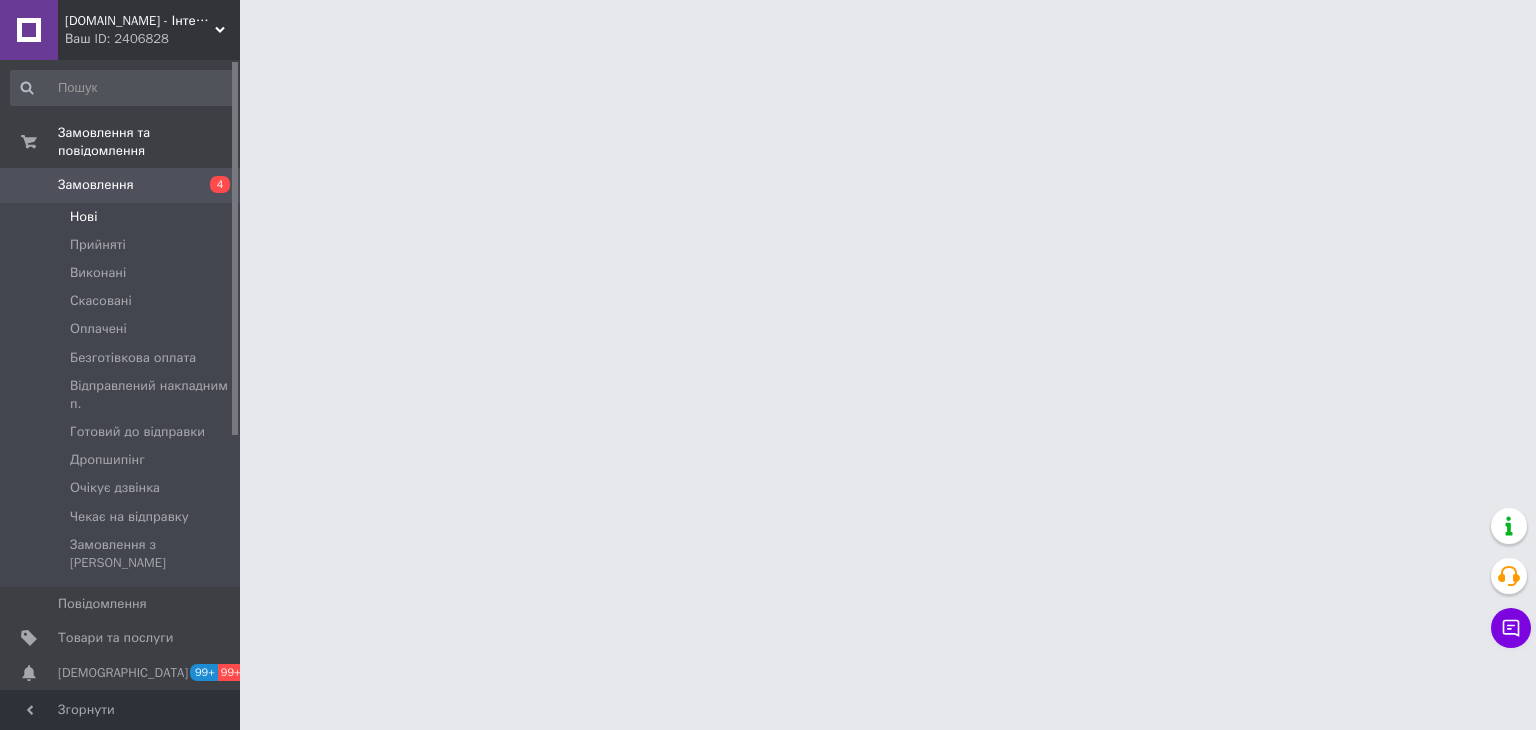 click on "Нові" at bounding box center (83, 217) 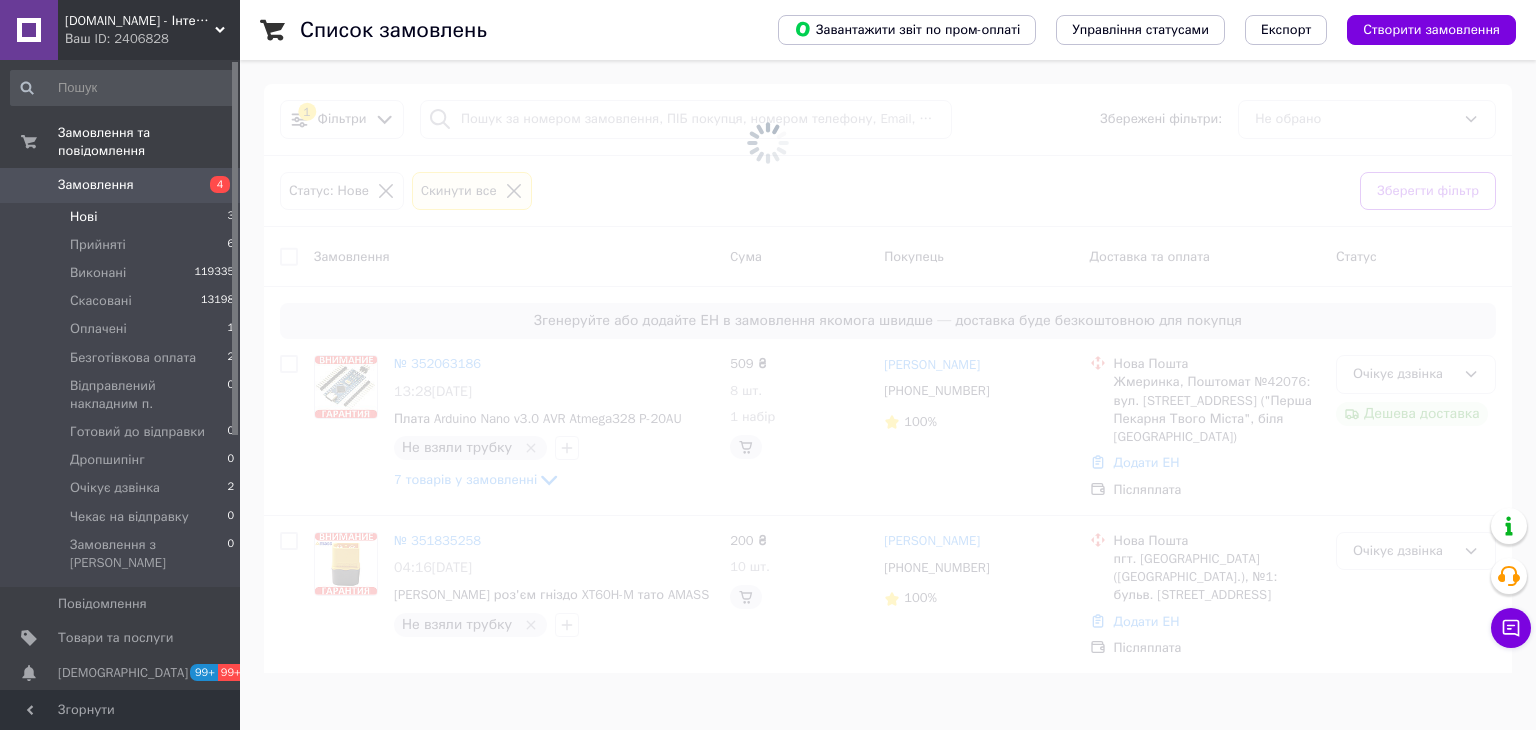click on "Нові" at bounding box center [83, 217] 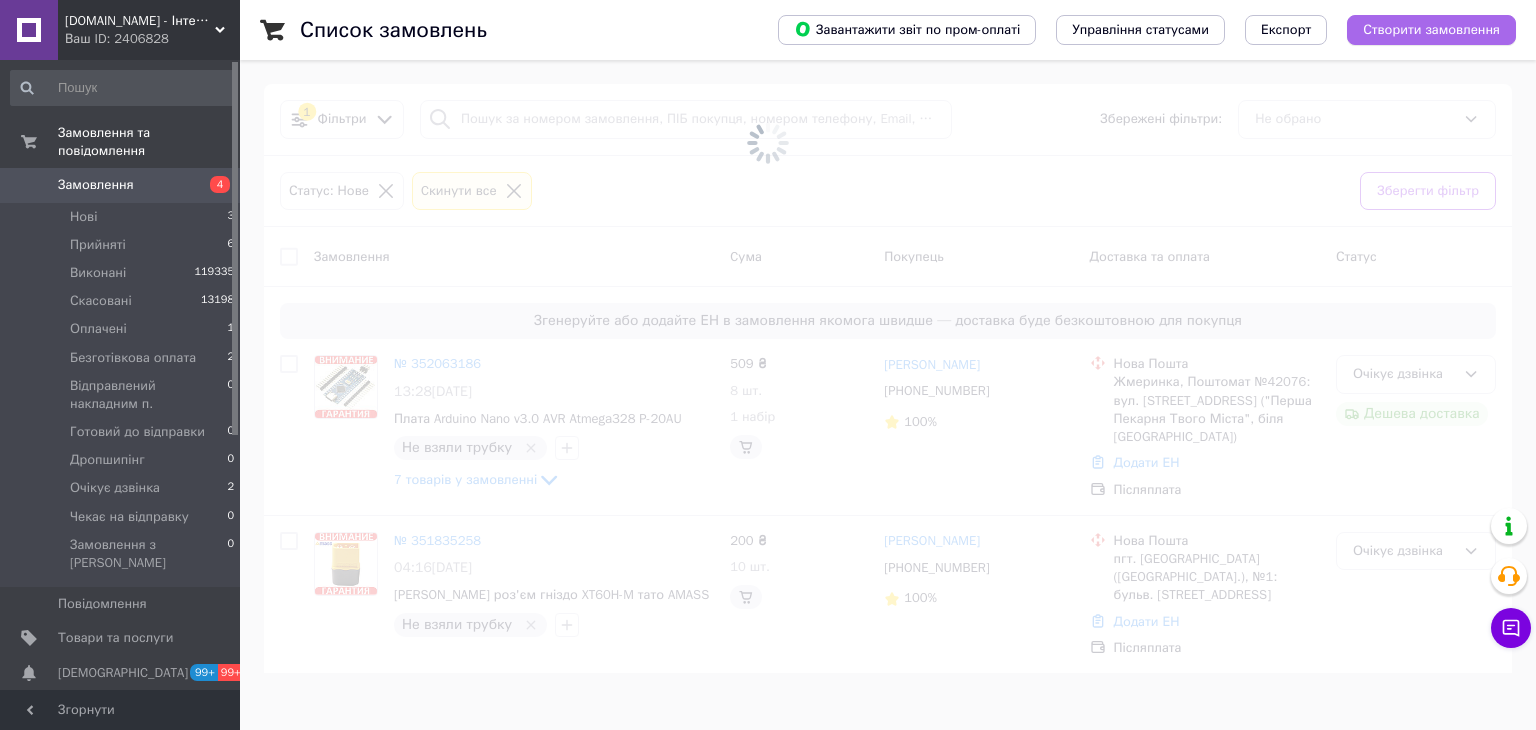 click on "Створити замовлення" at bounding box center [1431, 30] 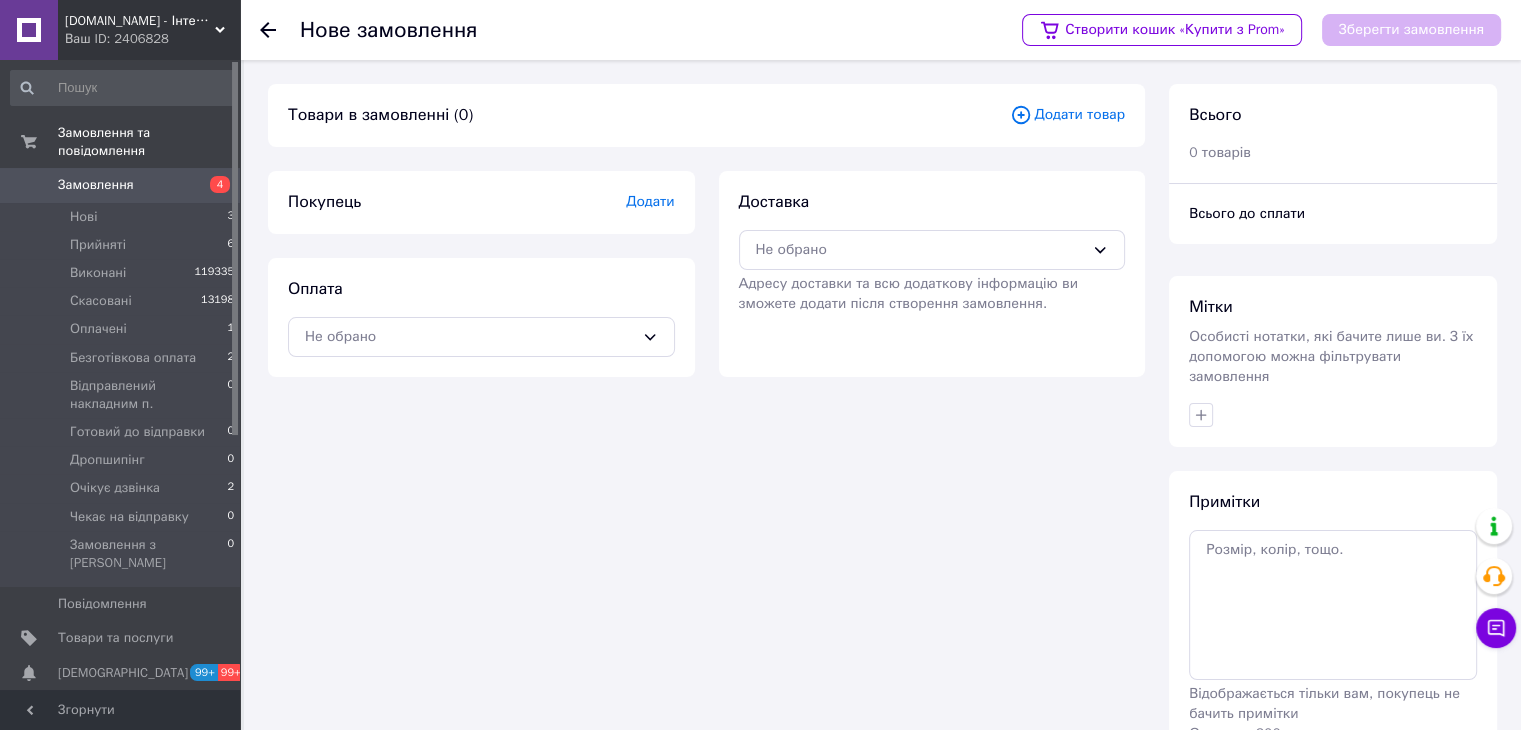 click on "Додати товар" at bounding box center (1067, 115) 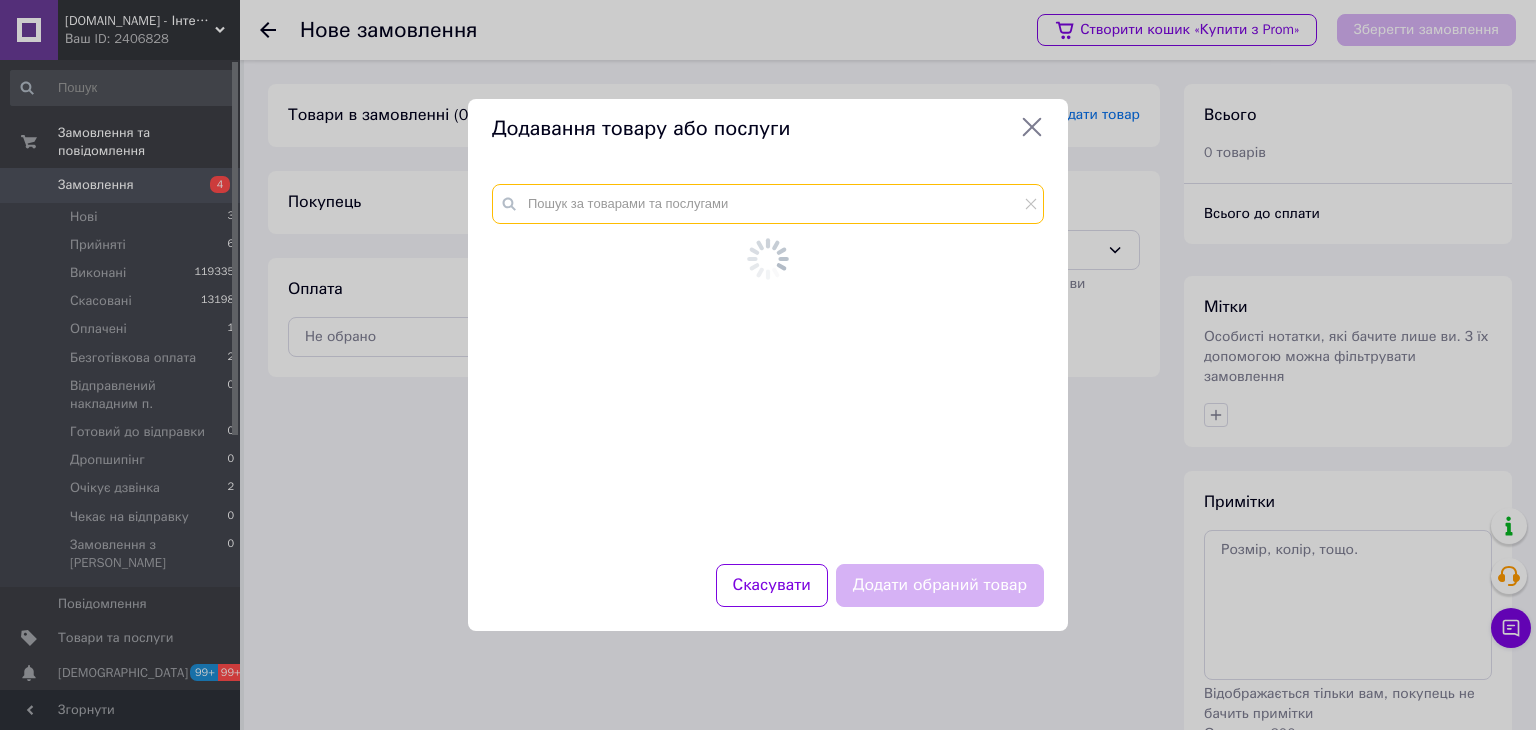click at bounding box center [768, 204] 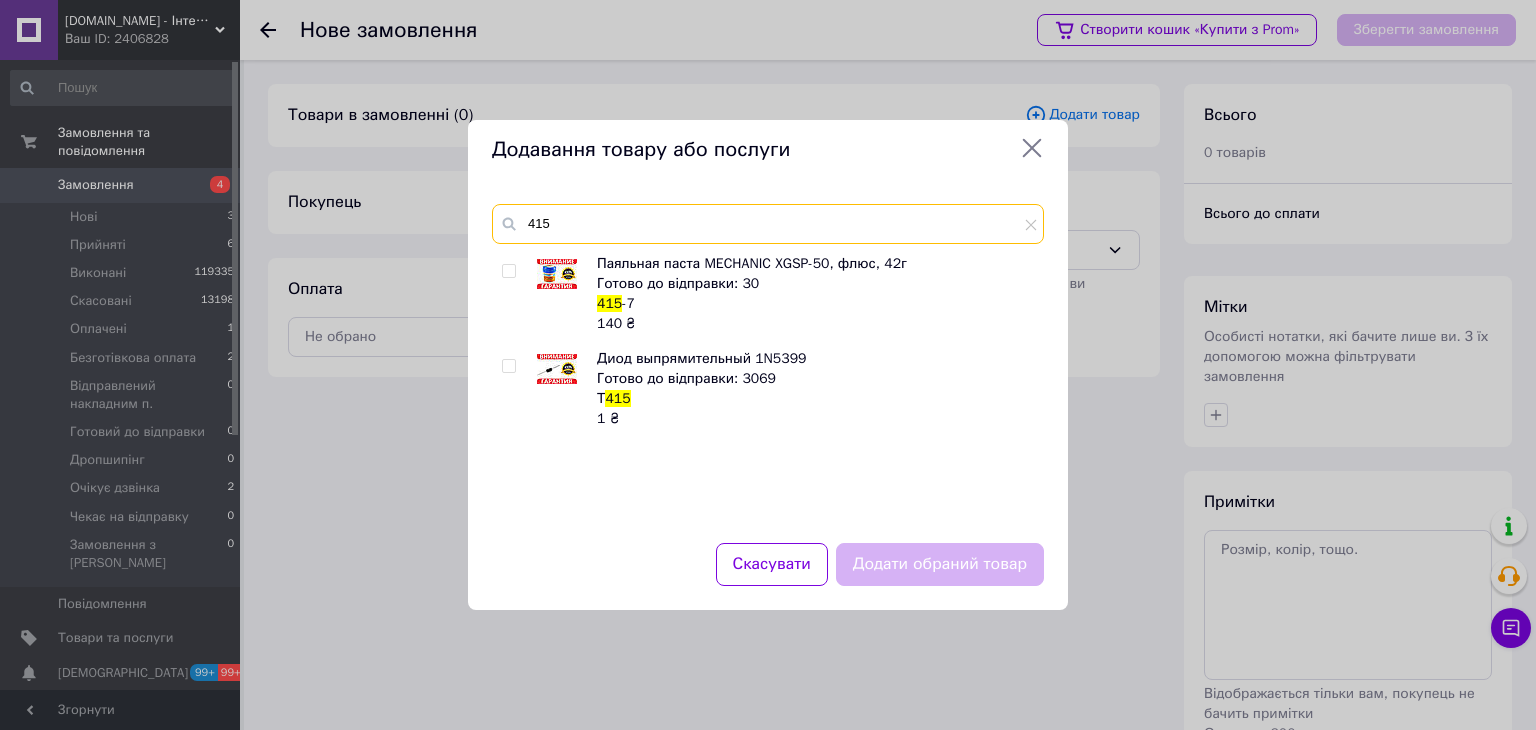 type on "415" 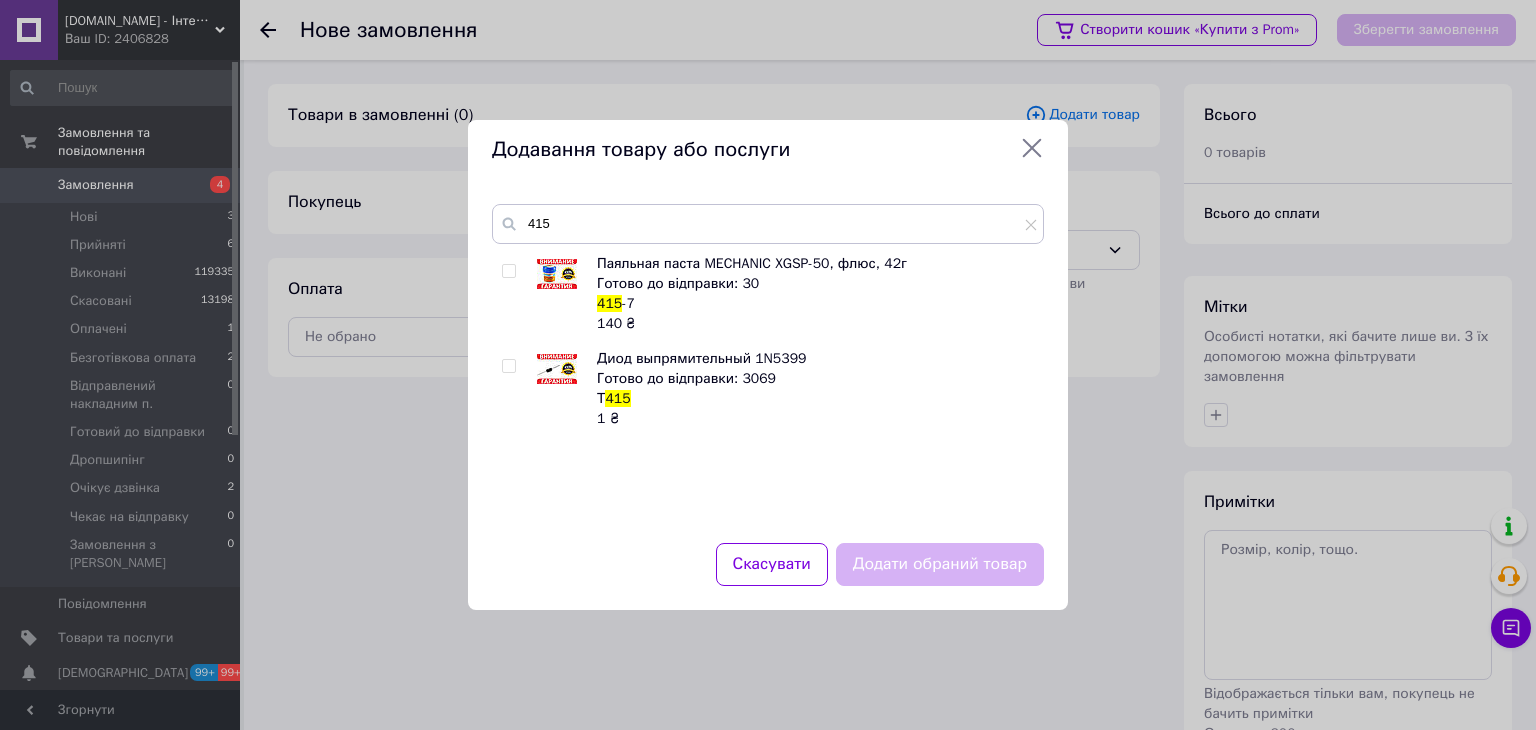 click at bounding box center [508, 271] 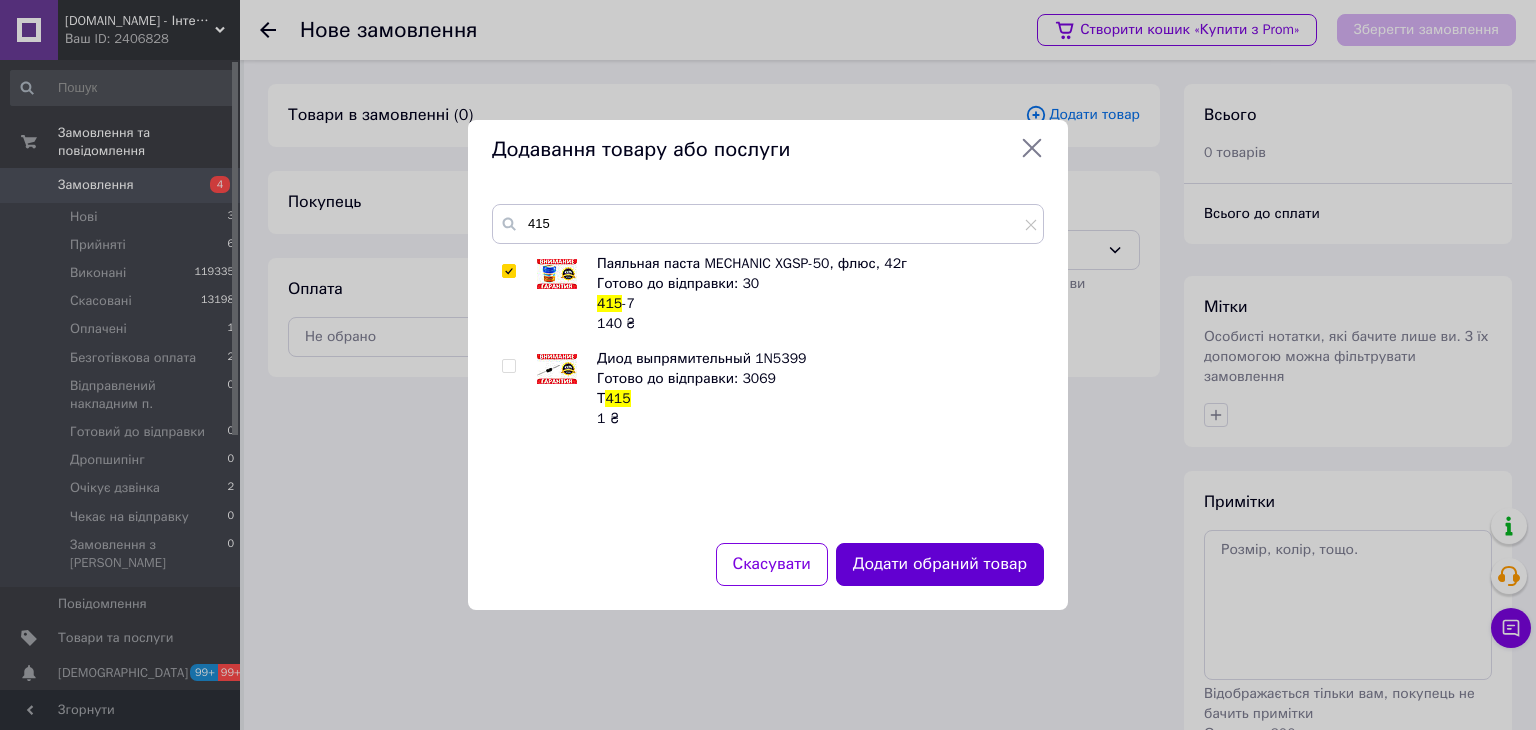 click on "Додати обраний товар" at bounding box center [940, 564] 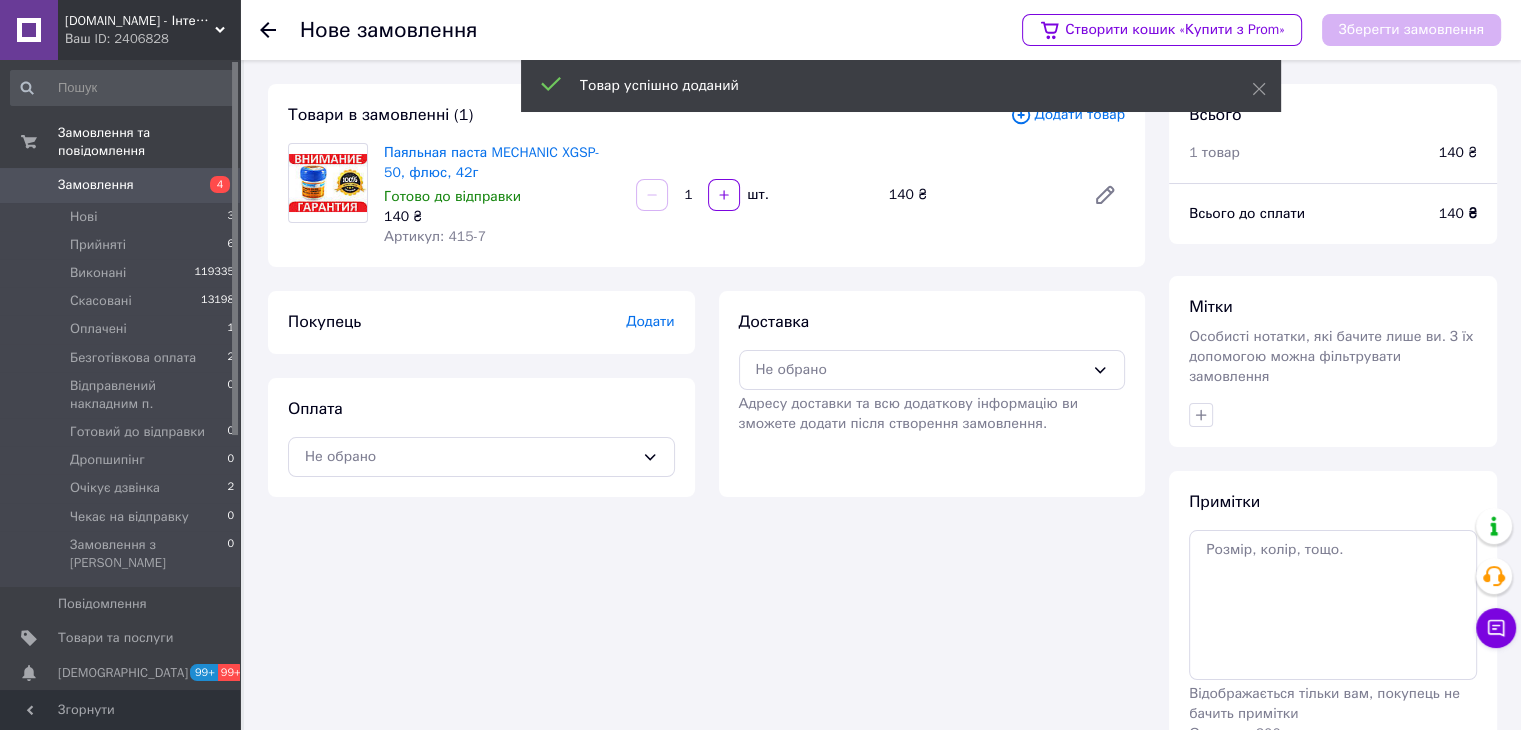 drag, startPoint x: 979, startPoint y: 373, endPoint x: 952, endPoint y: 390, distance: 31.906113 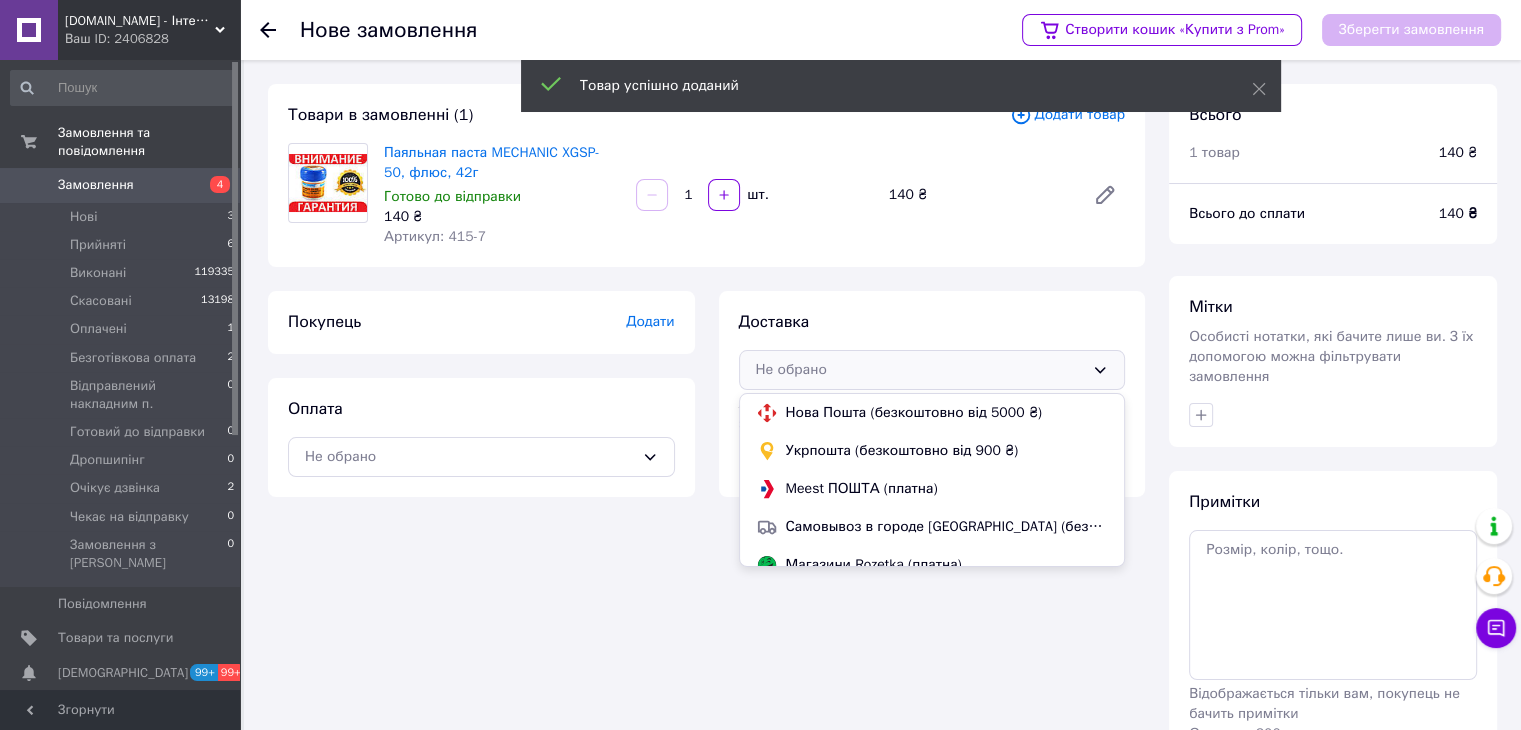 drag, startPoint x: 836, startPoint y: 525, endPoint x: 818, endPoint y: 529, distance: 18.439089 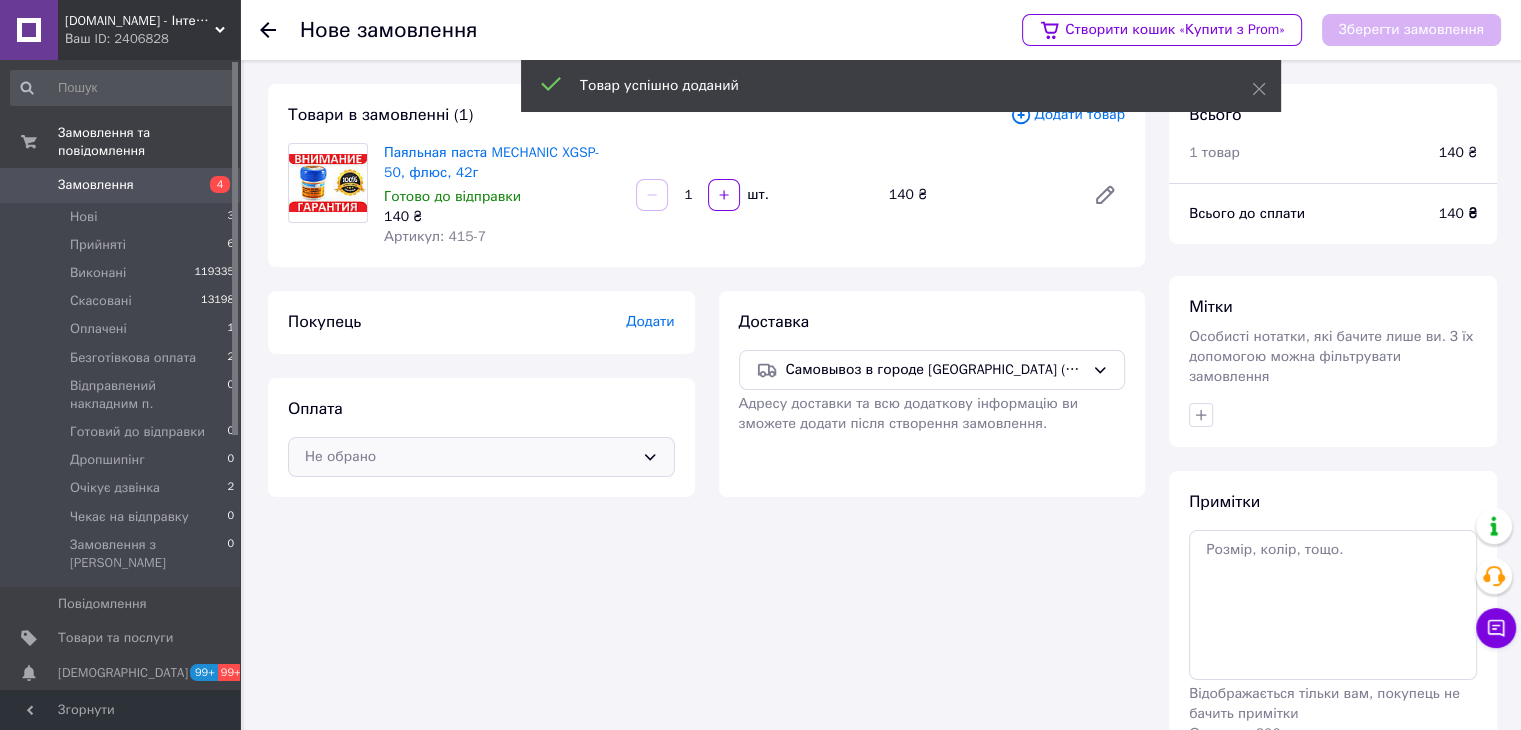 click on "Не обрано" at bounding box center (469, 457) 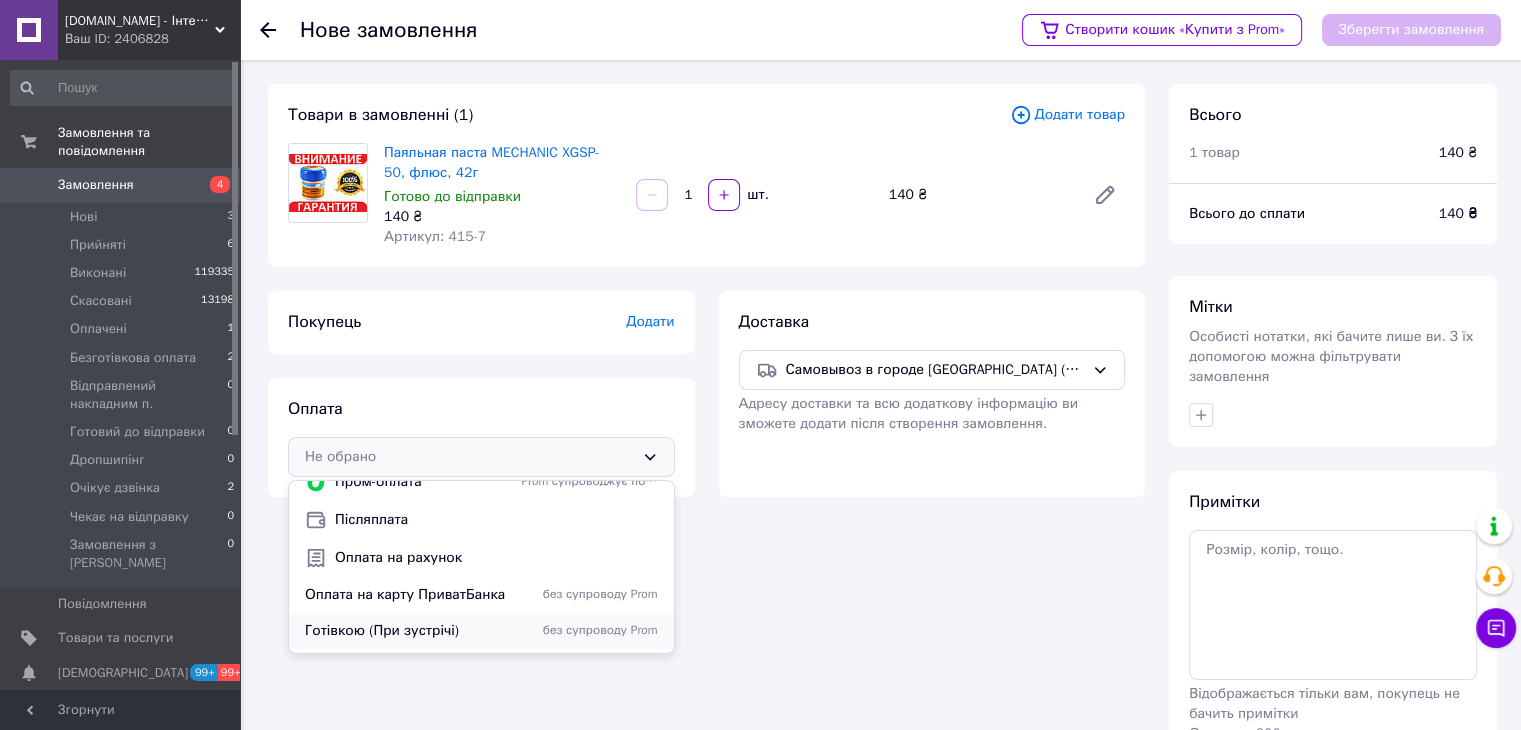 scroll, scrollTop: 50, scrollLeft: 0, axis: vertical 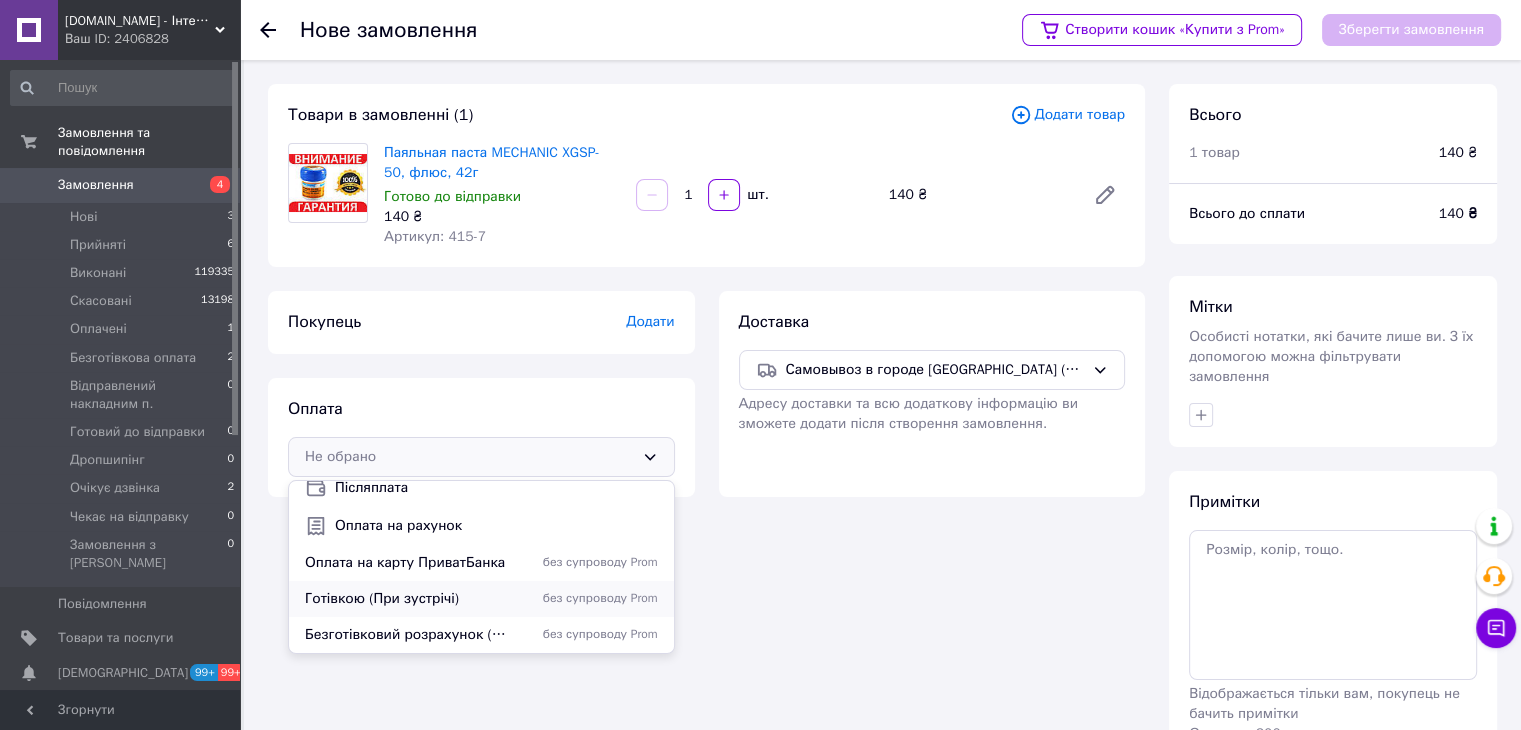 click on "Готівкою (При зустрічі)" at bounding box center [409, 599] 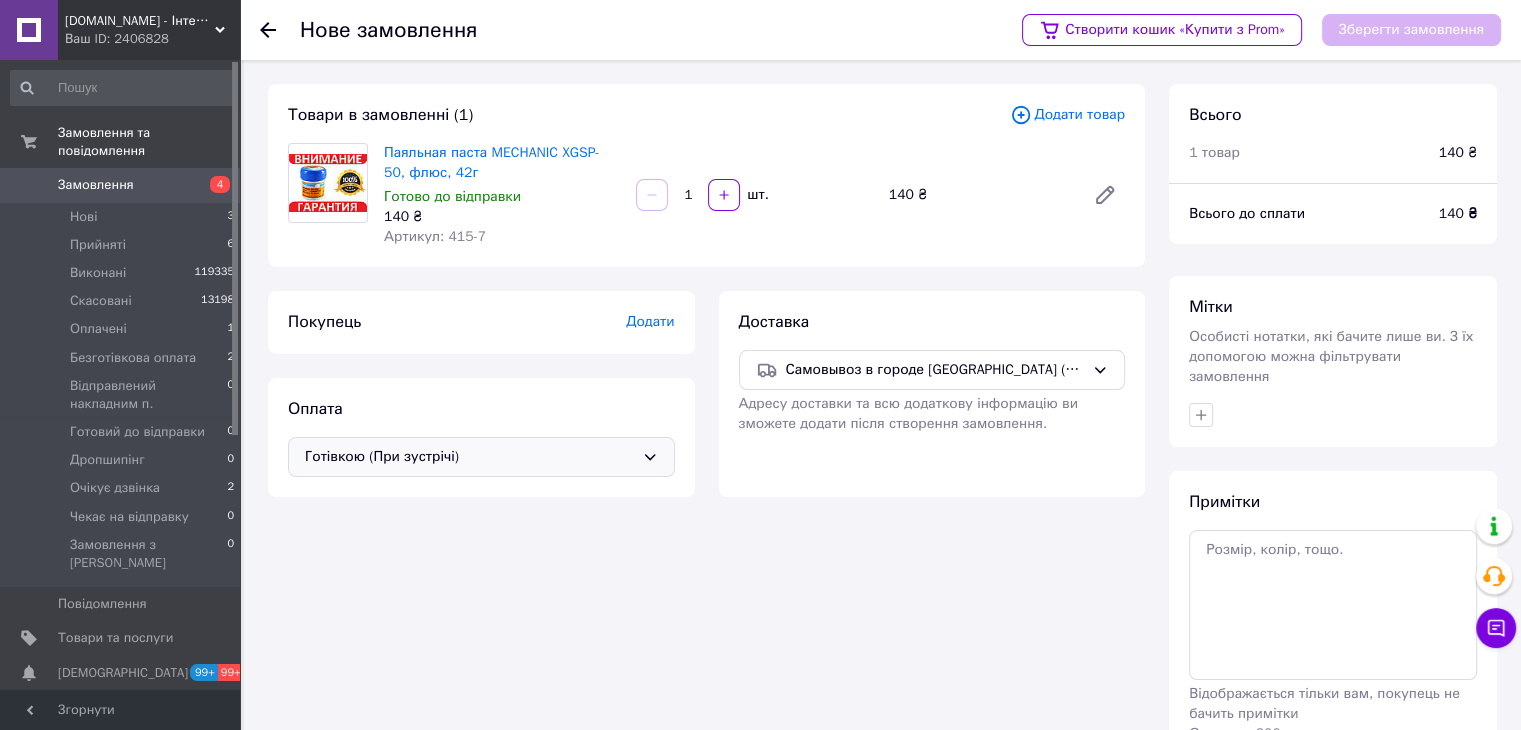 click on "Додати" at bounding box center [650, 321] 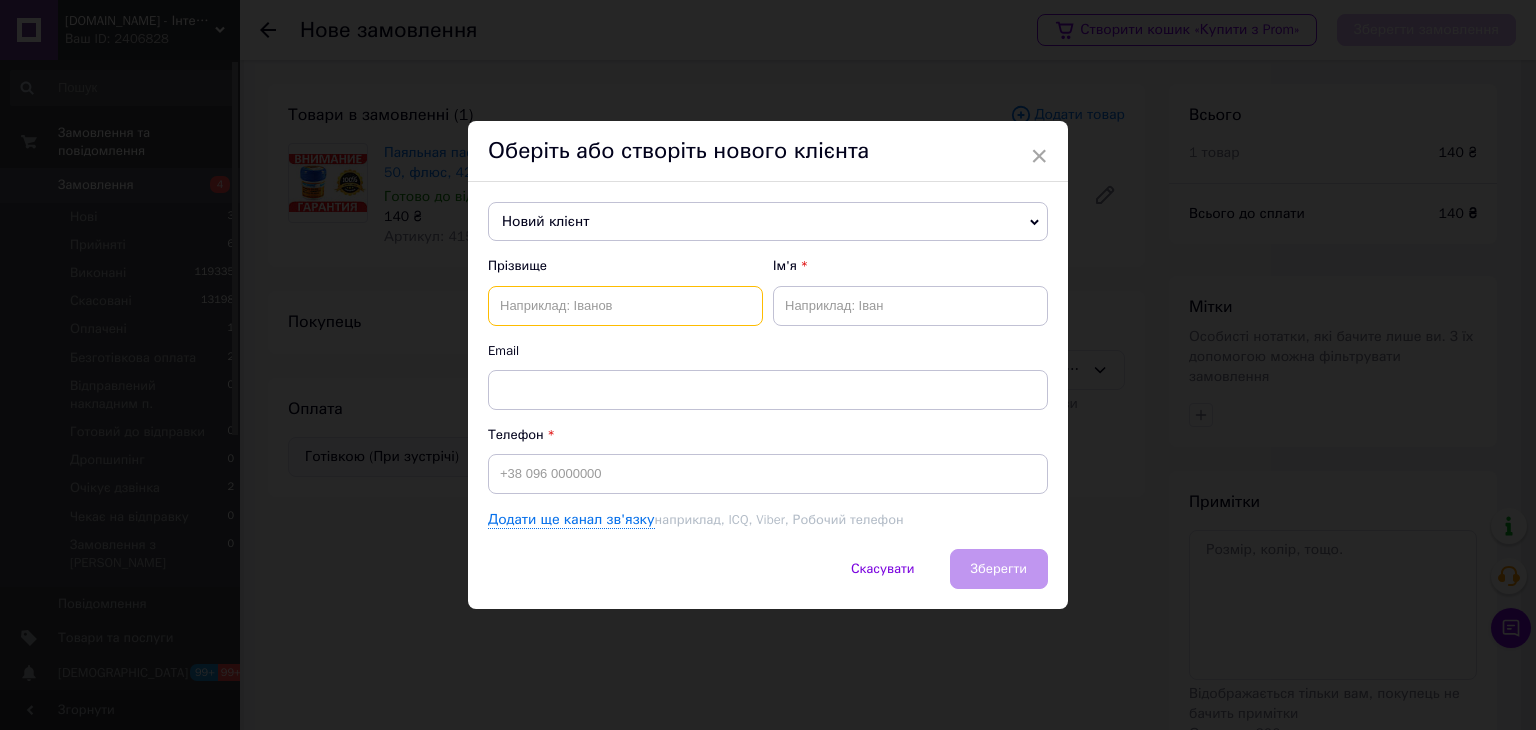 click at bounding box center [625, 306] 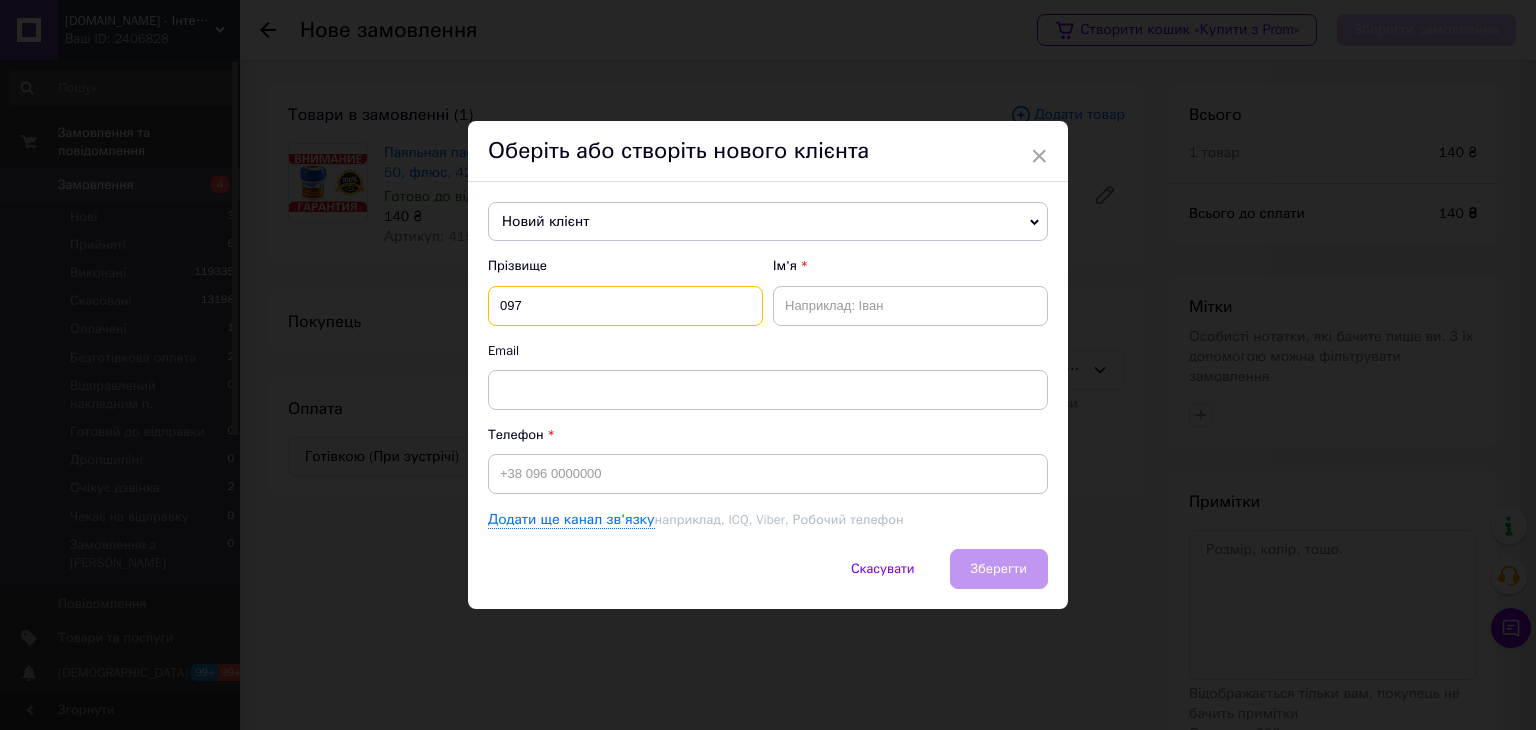 type on "097" 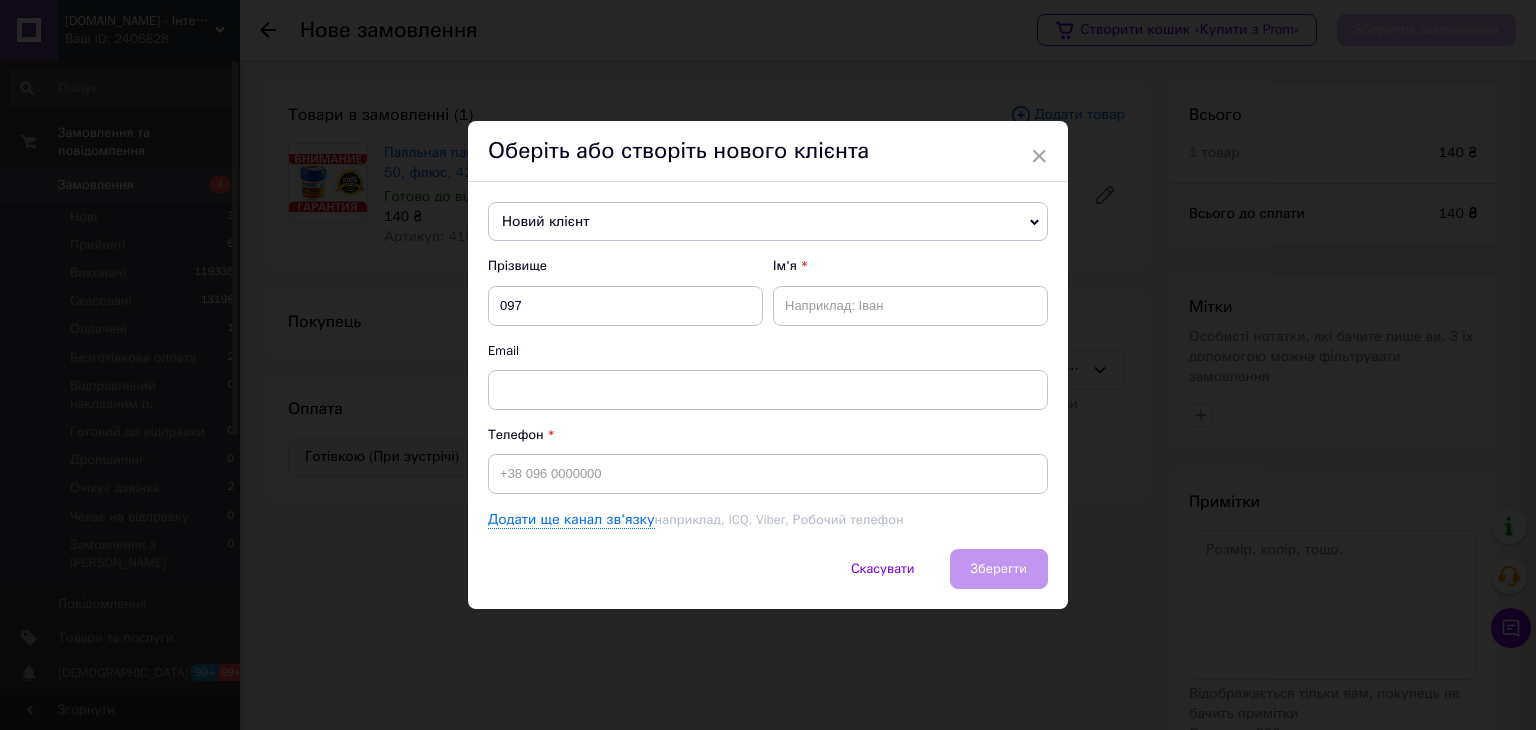 click on "Новий клієнт" at bounding box center [768, 222] 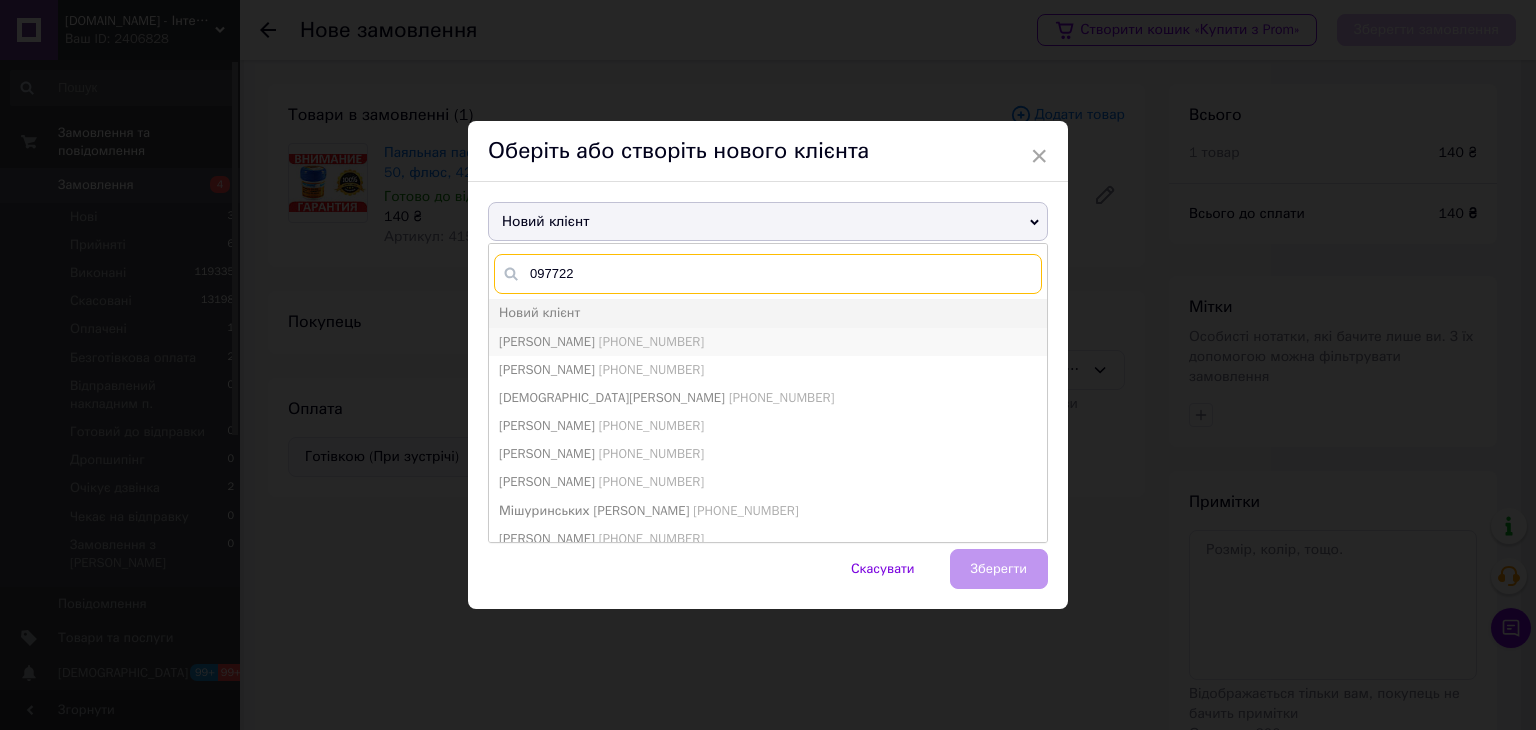 type on "097722" 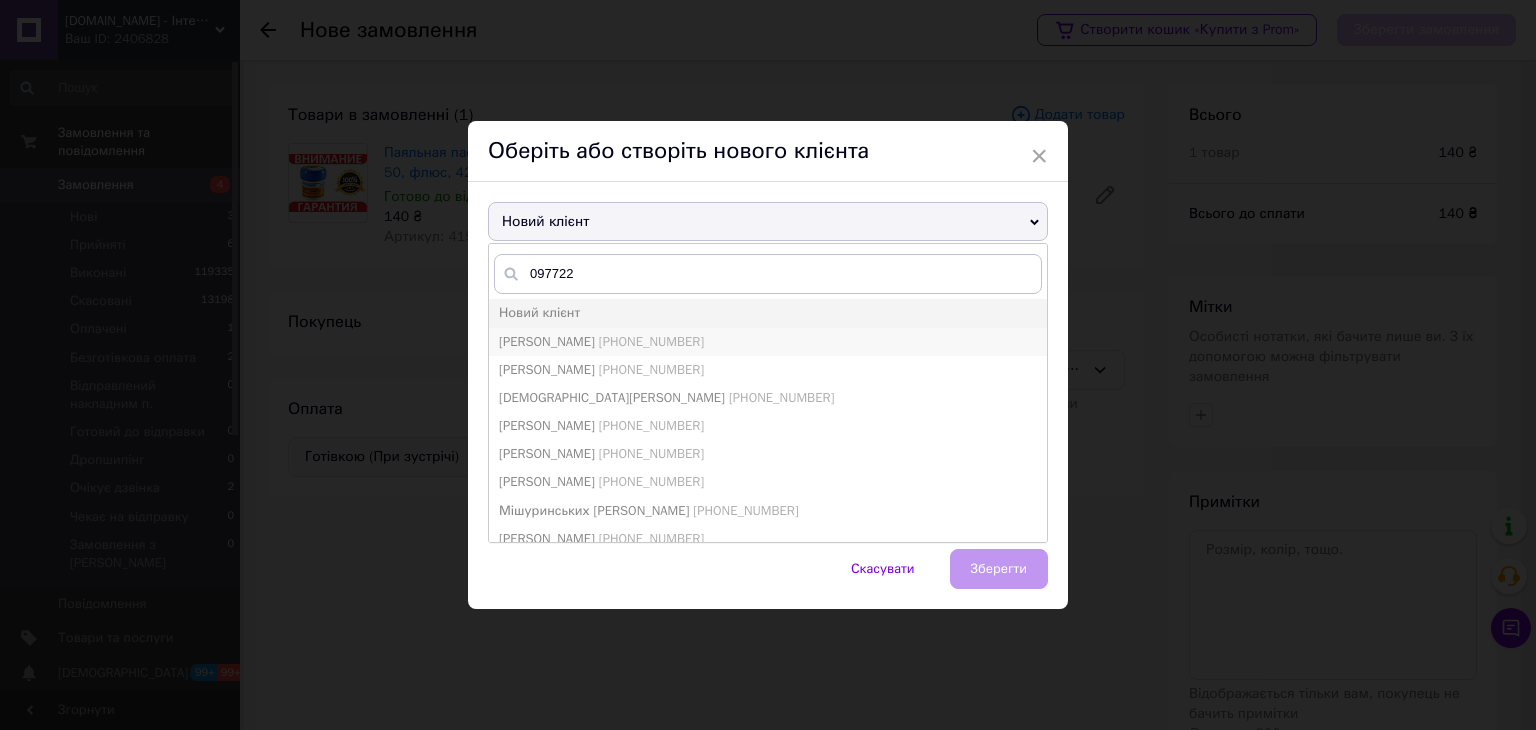 click on "+380977221441" at bounding box center [651, 341] 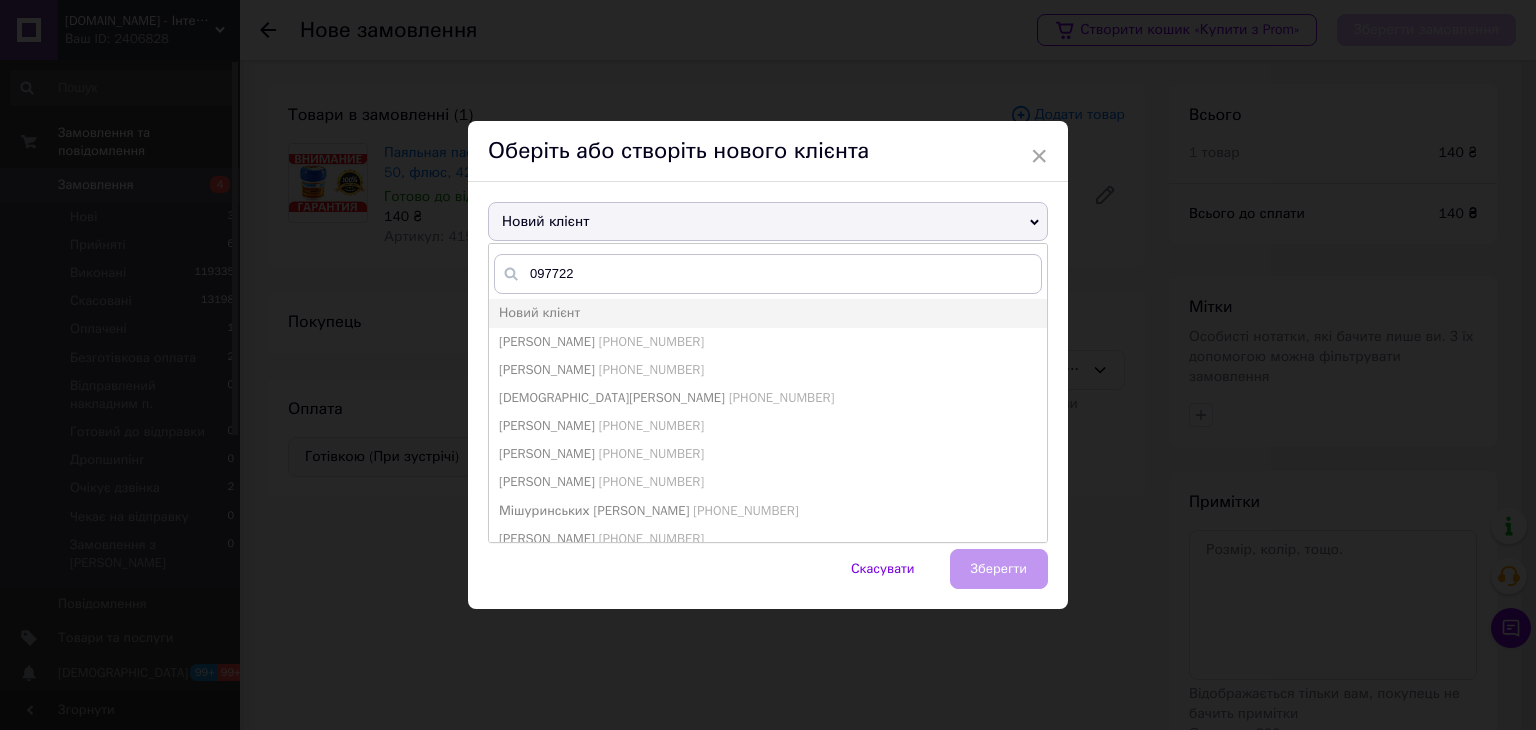 type on "Улянич Юлія" 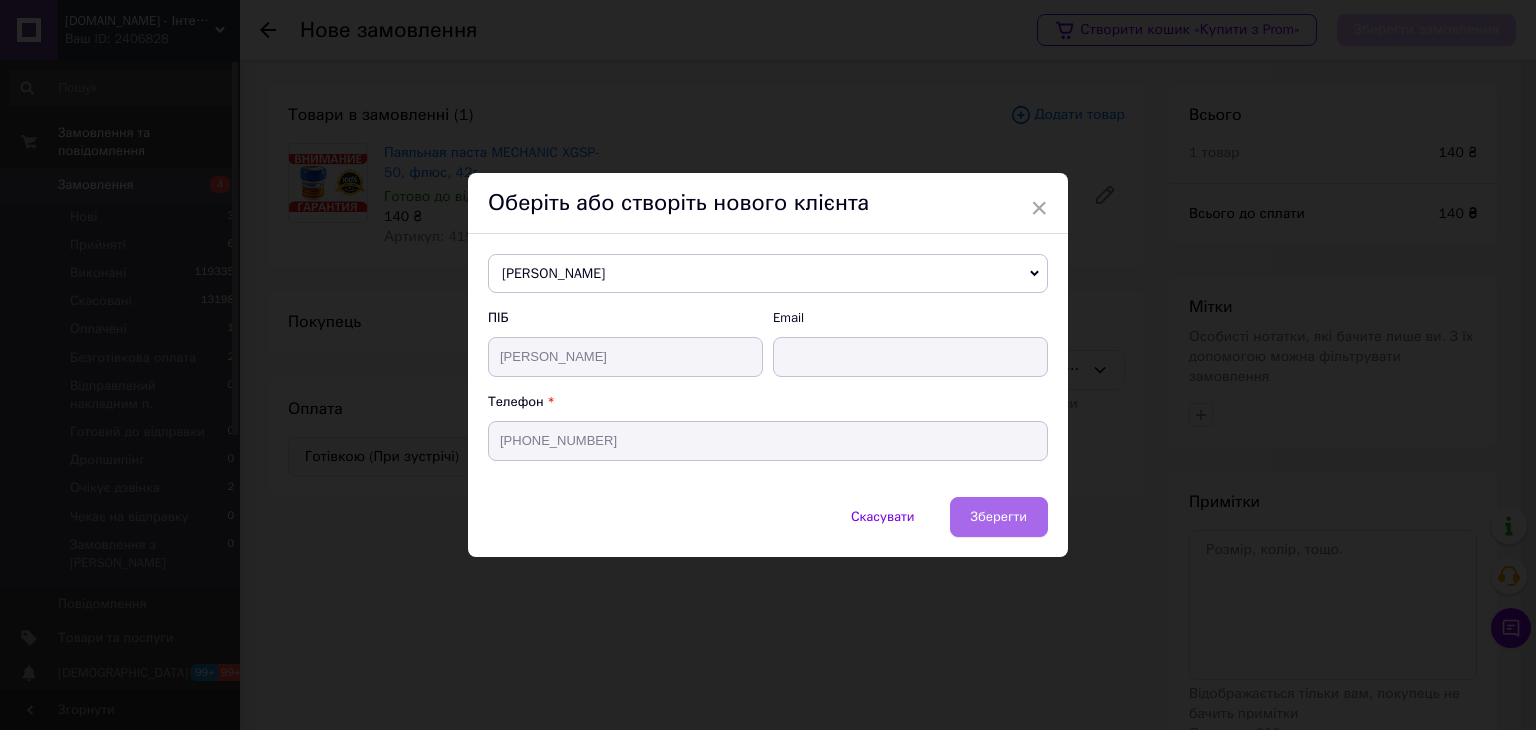 click on "Зберегти" at bounding box center (999, 516) 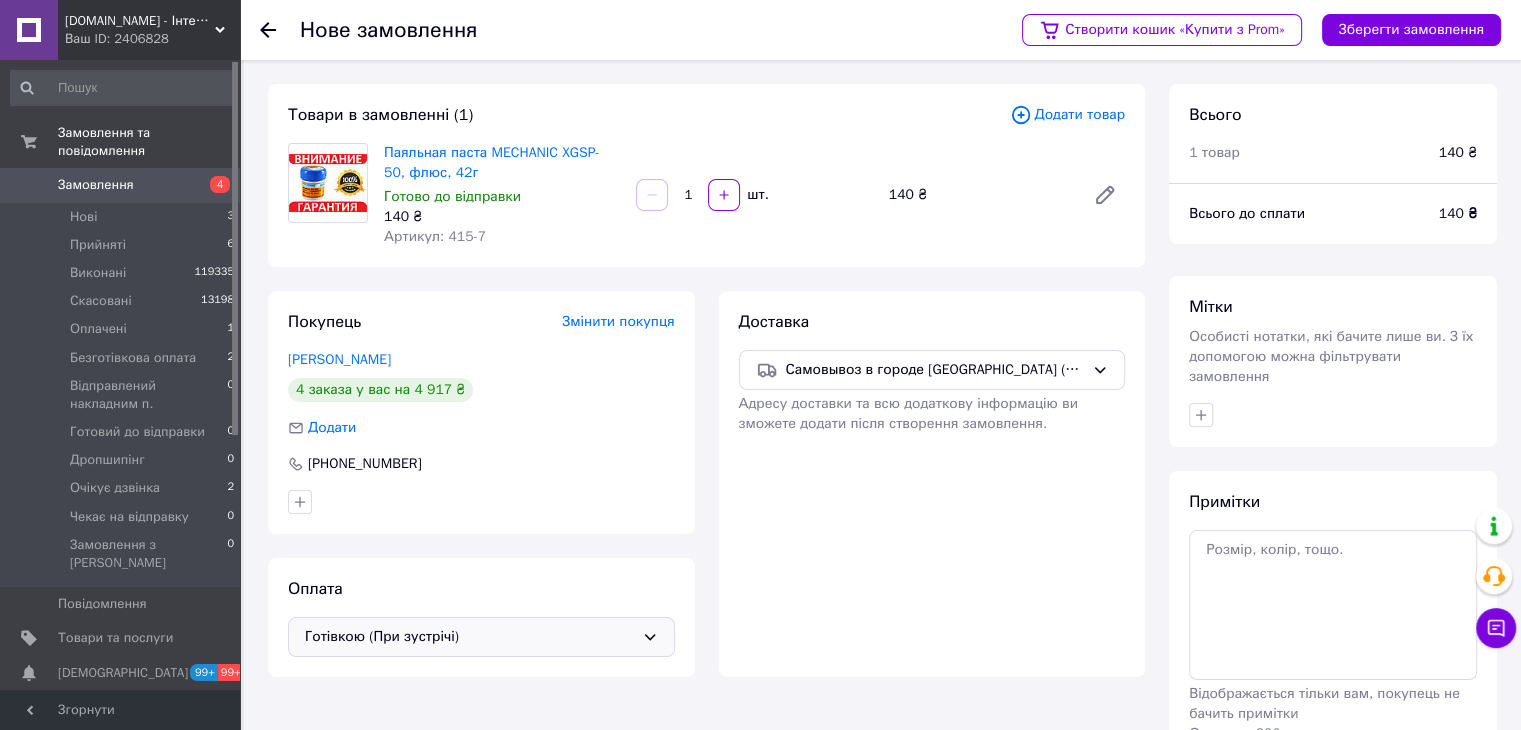 click on "Зберегти замовлення" at bounding box center (1411, 30) 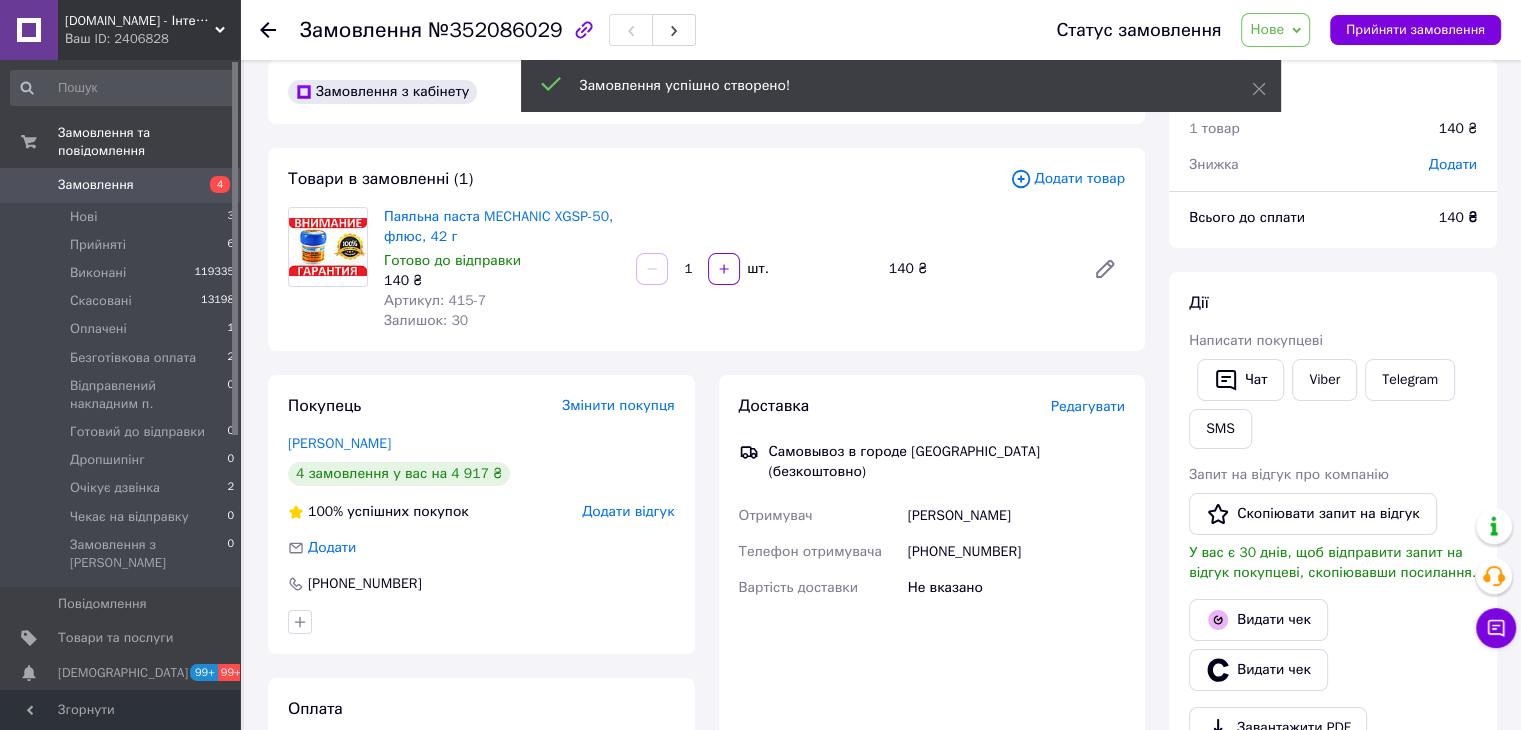 scroll, scrollTop: 0, scrollLeft: 0, axis: both 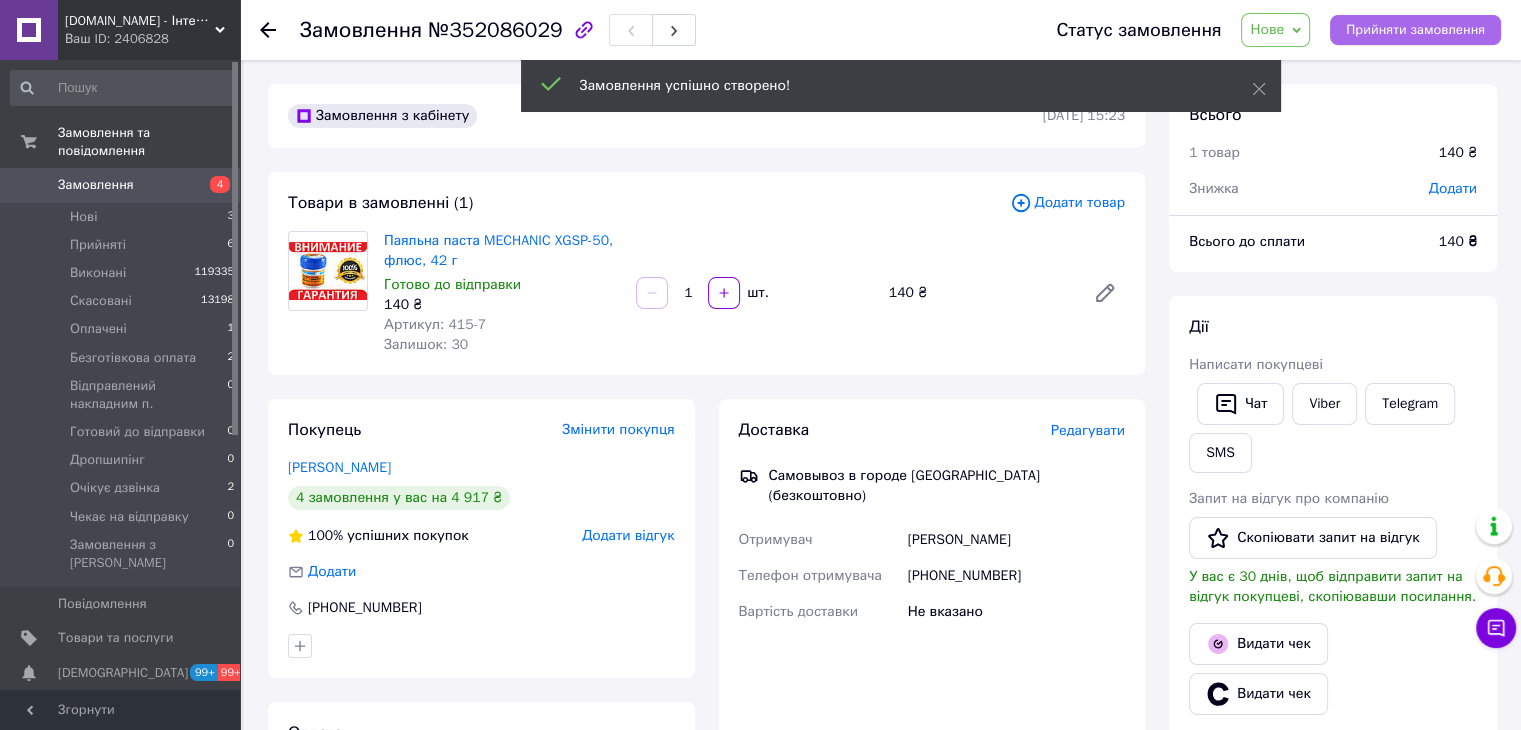 click on "Прийняти замовлення" at bounding box center [1415, 30] 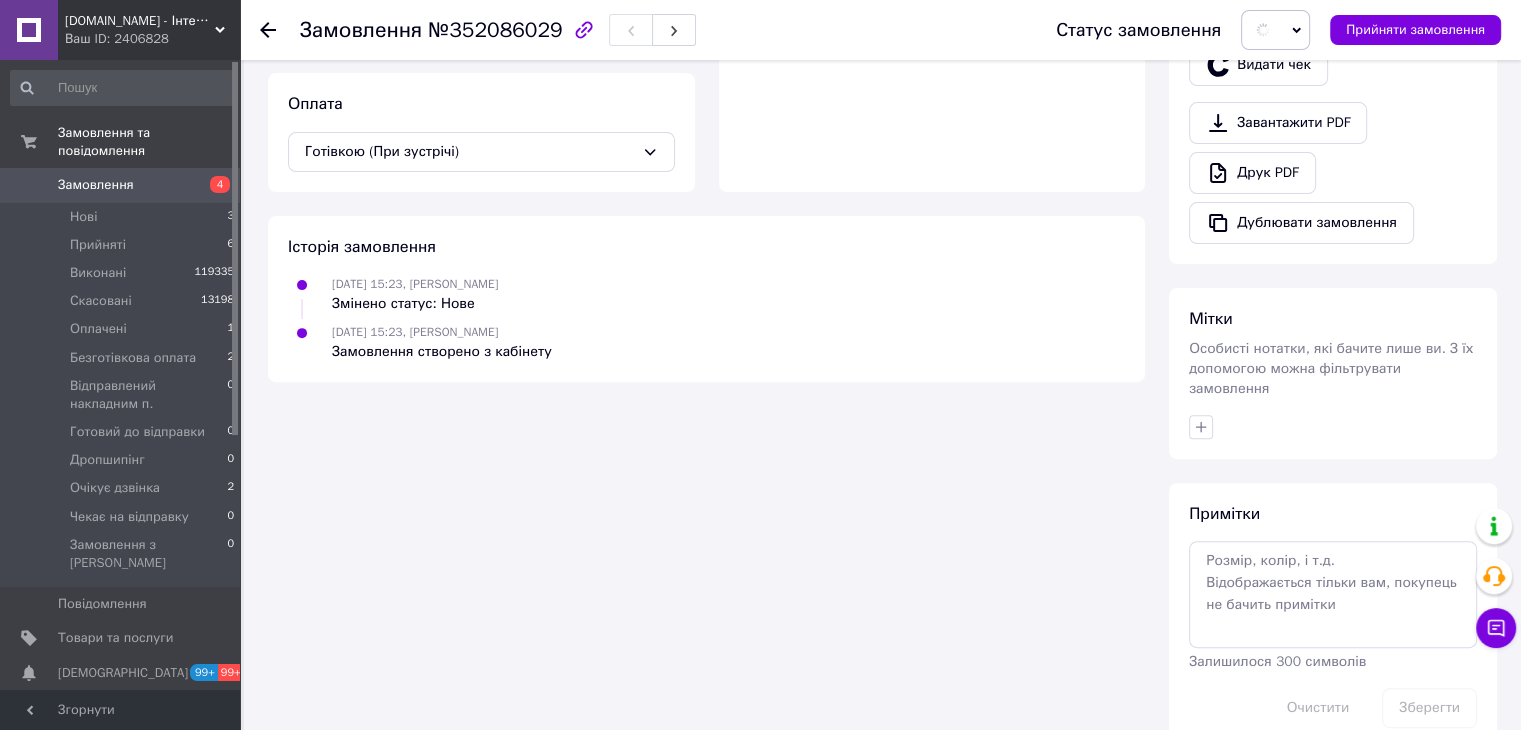 scroll, scrollTop: 648, scrollLeft: 0, axis: vertical 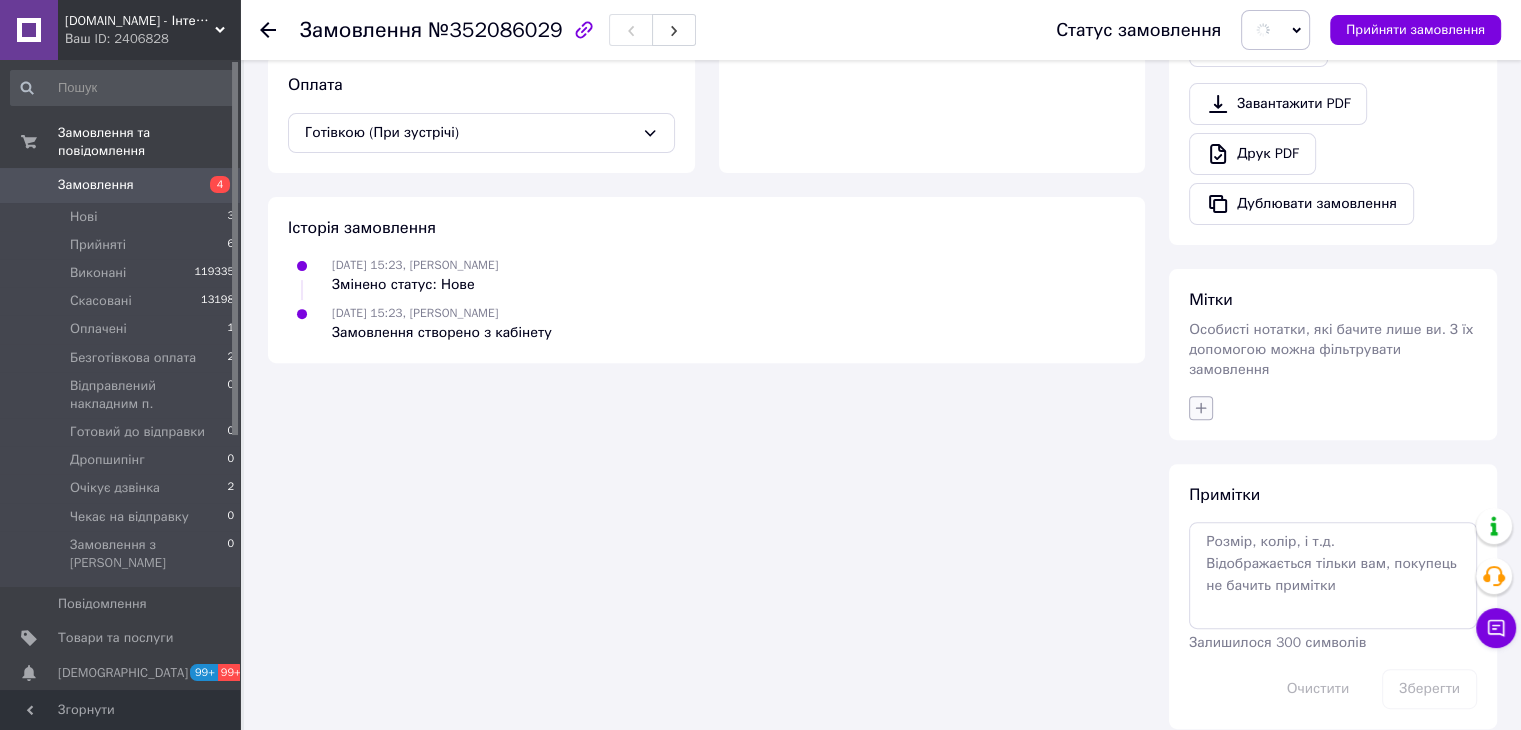click 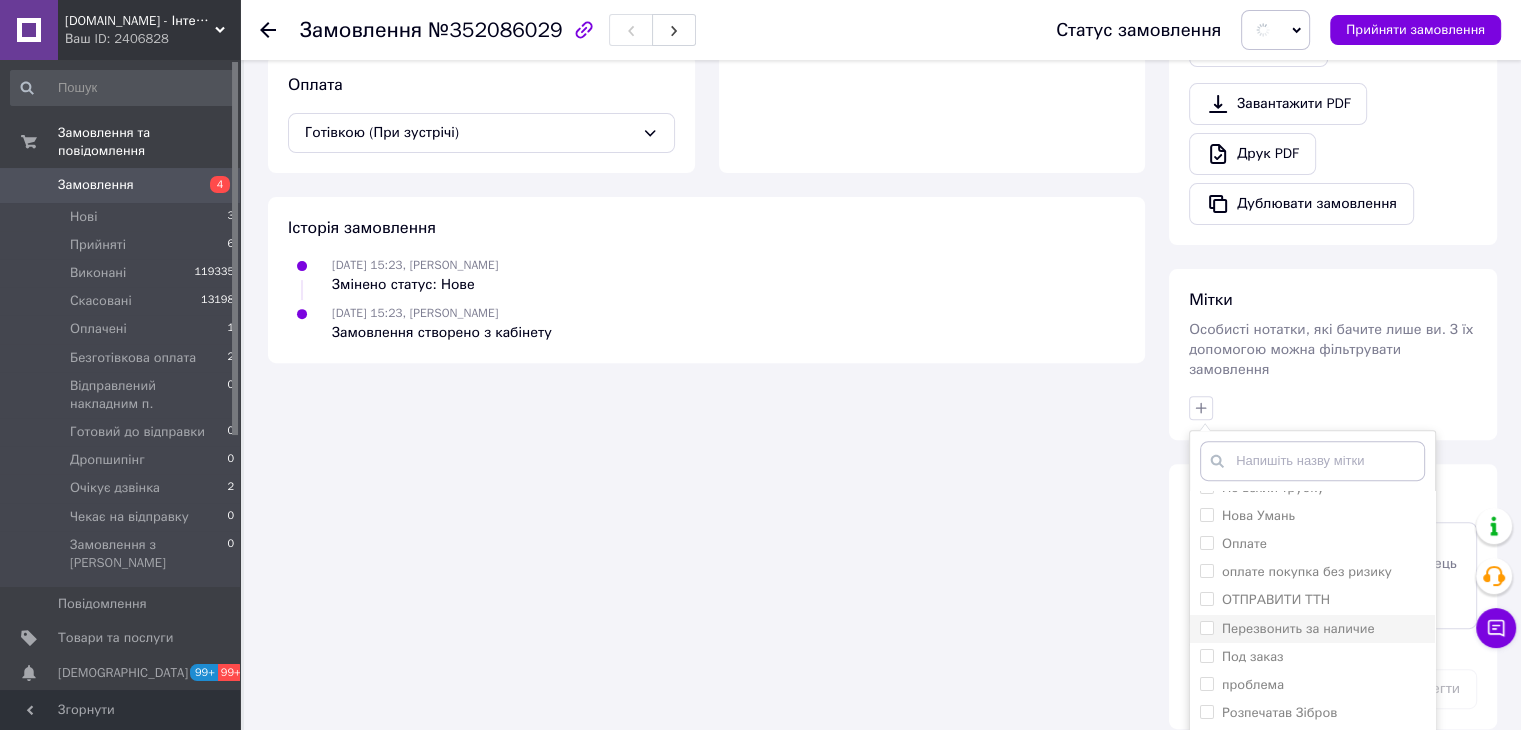 scroll, scrollTop: 348, scrollLeft: 0, axis: vertical 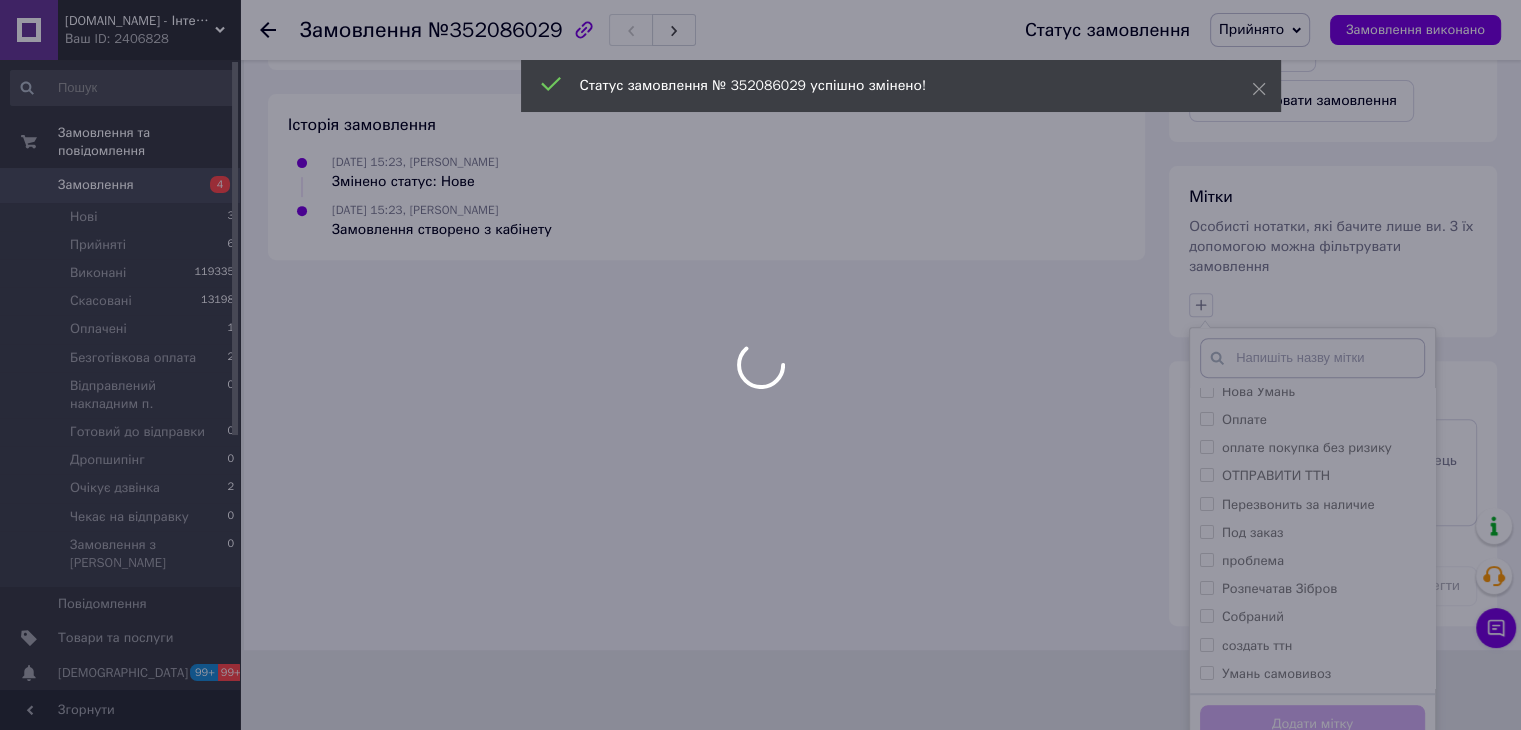 click at bounding box center [760, 365] 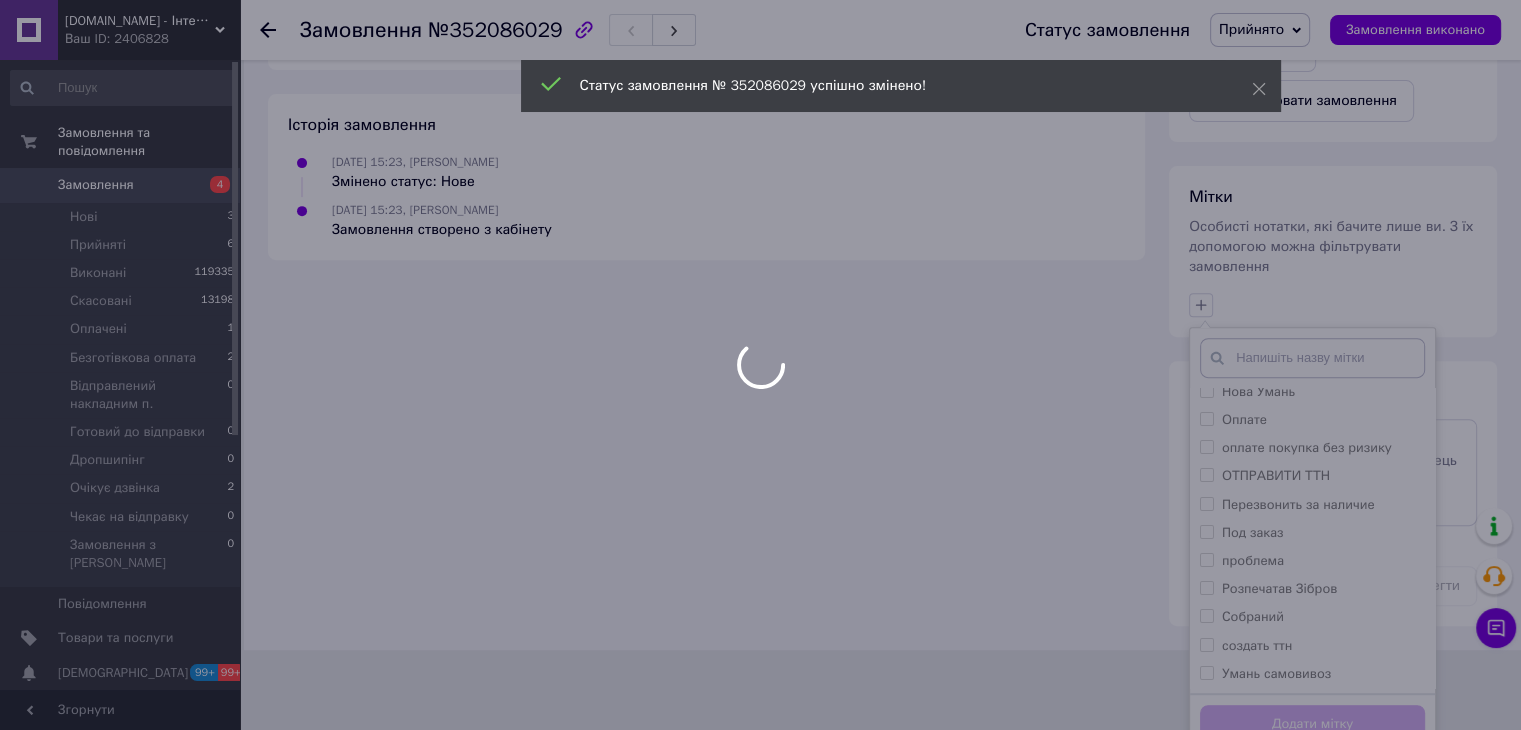 scroll, scrollTop: 648, scrollLeft: 0, axis: vertical 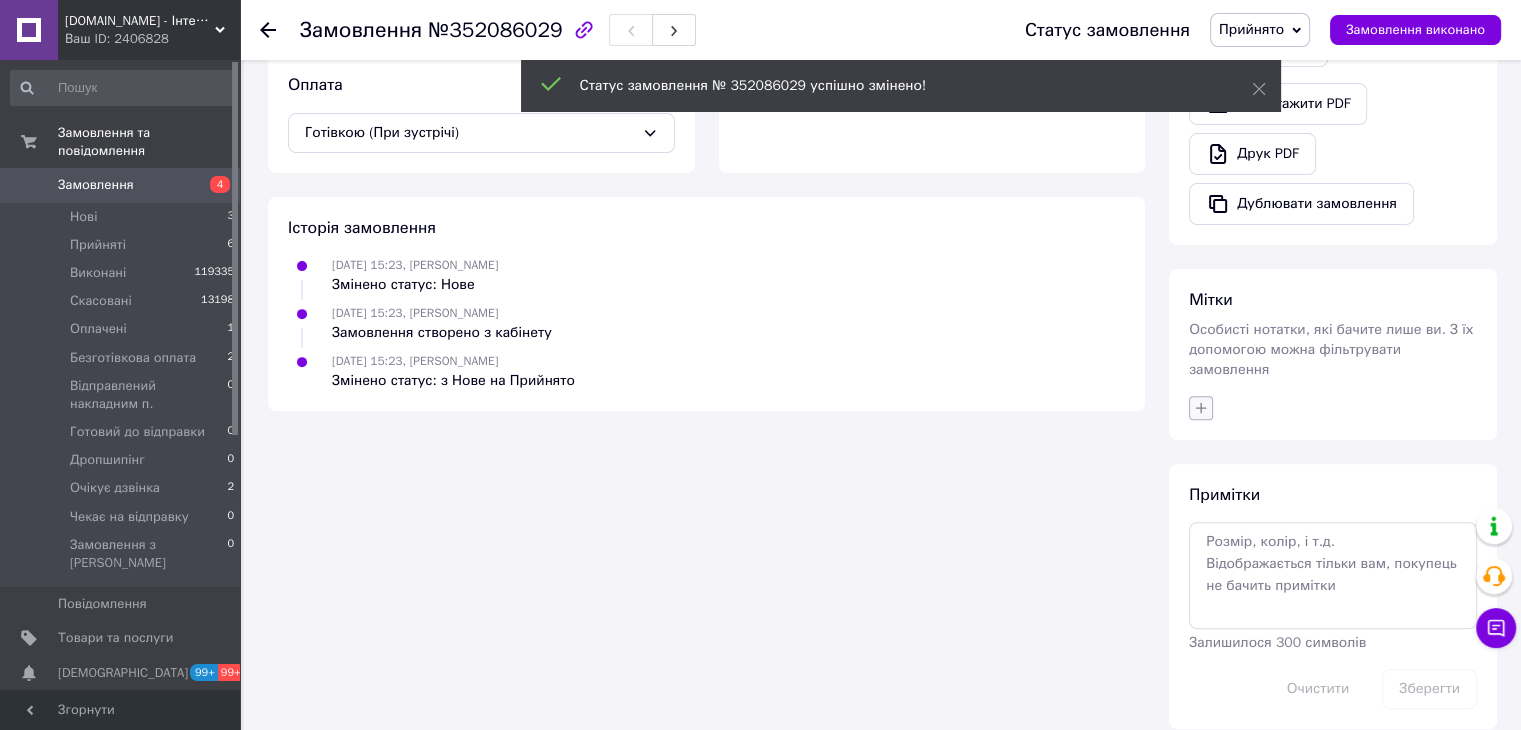 click 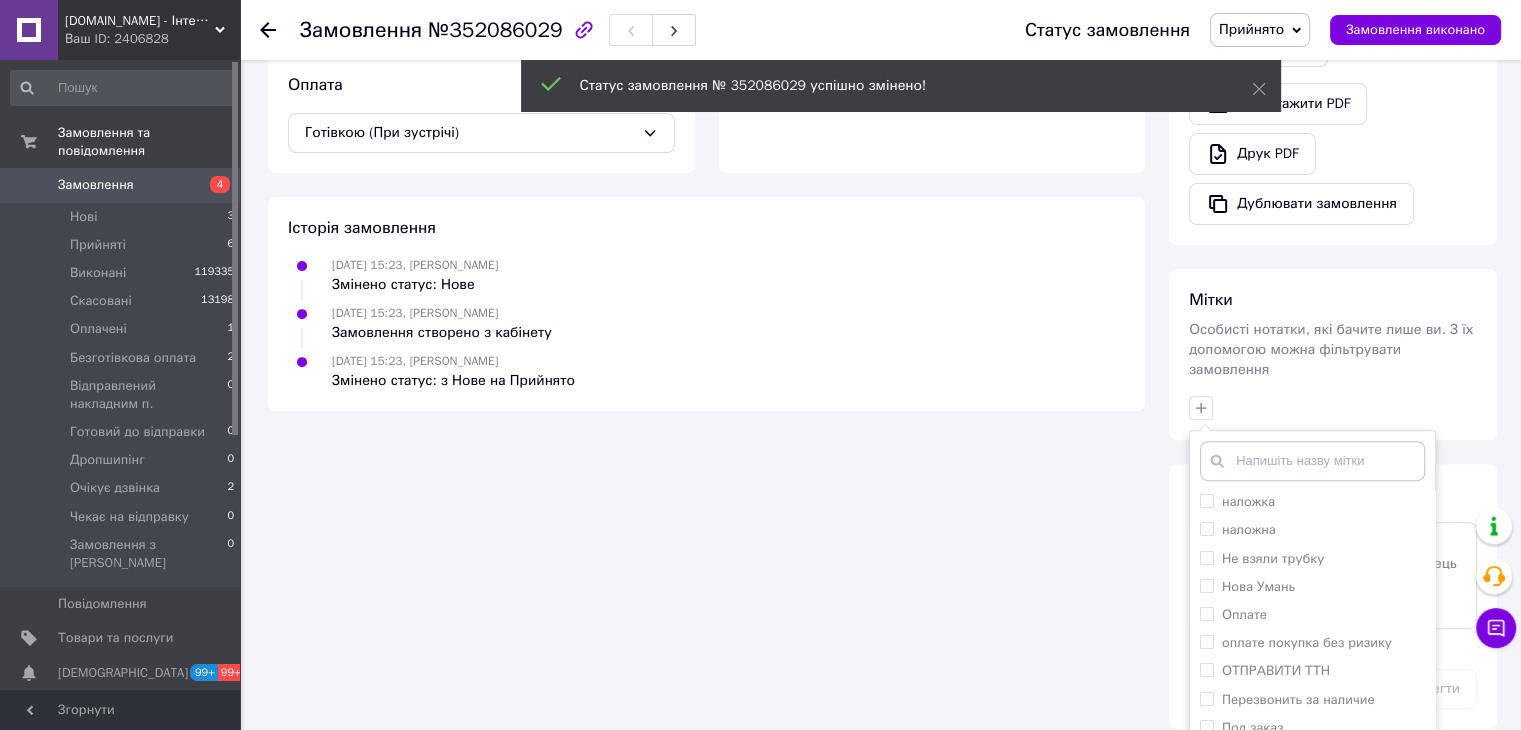 scroll, scrollTop: 348, scrollLeft: 0, axis: vertical 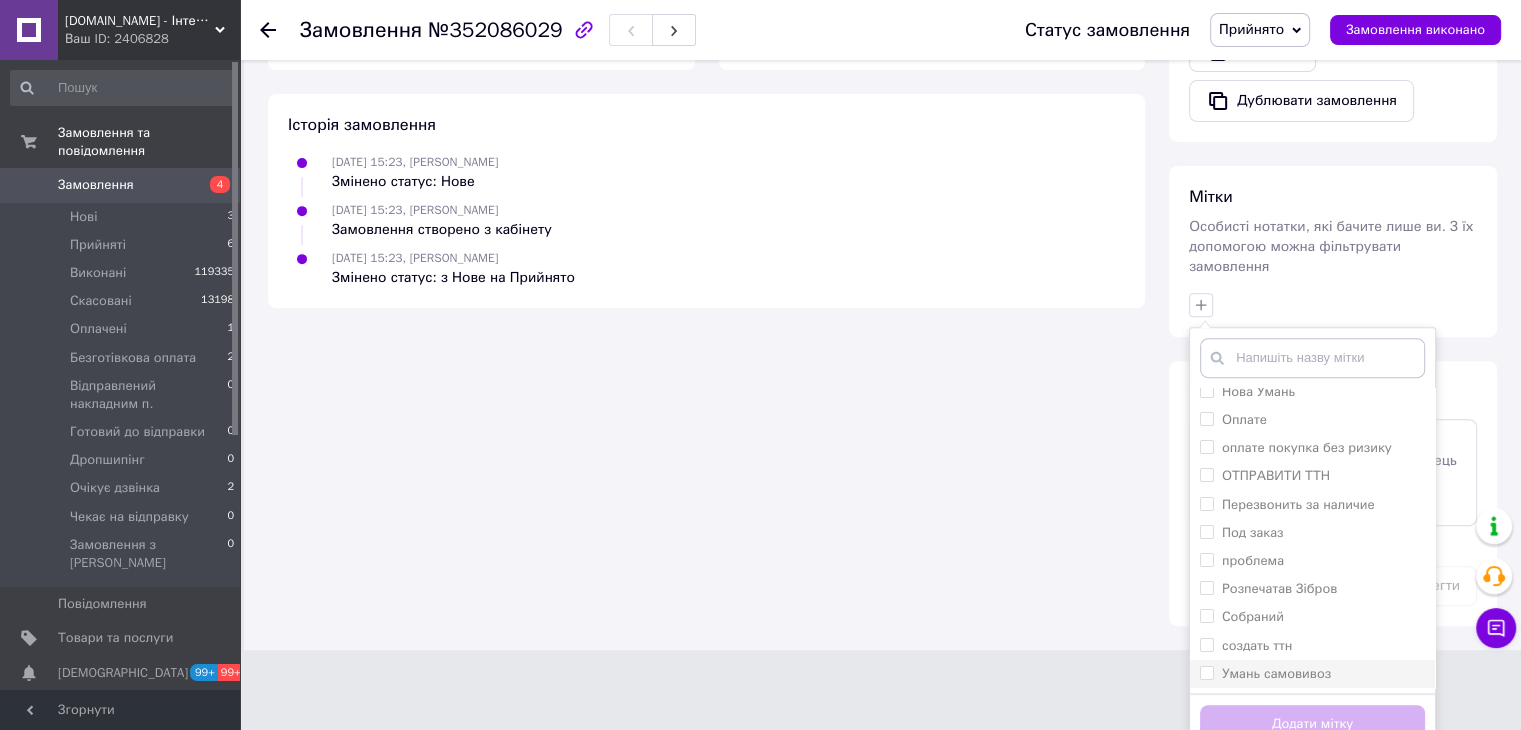 click on "Умань самовивоз" at bounding box center [1206, 672] 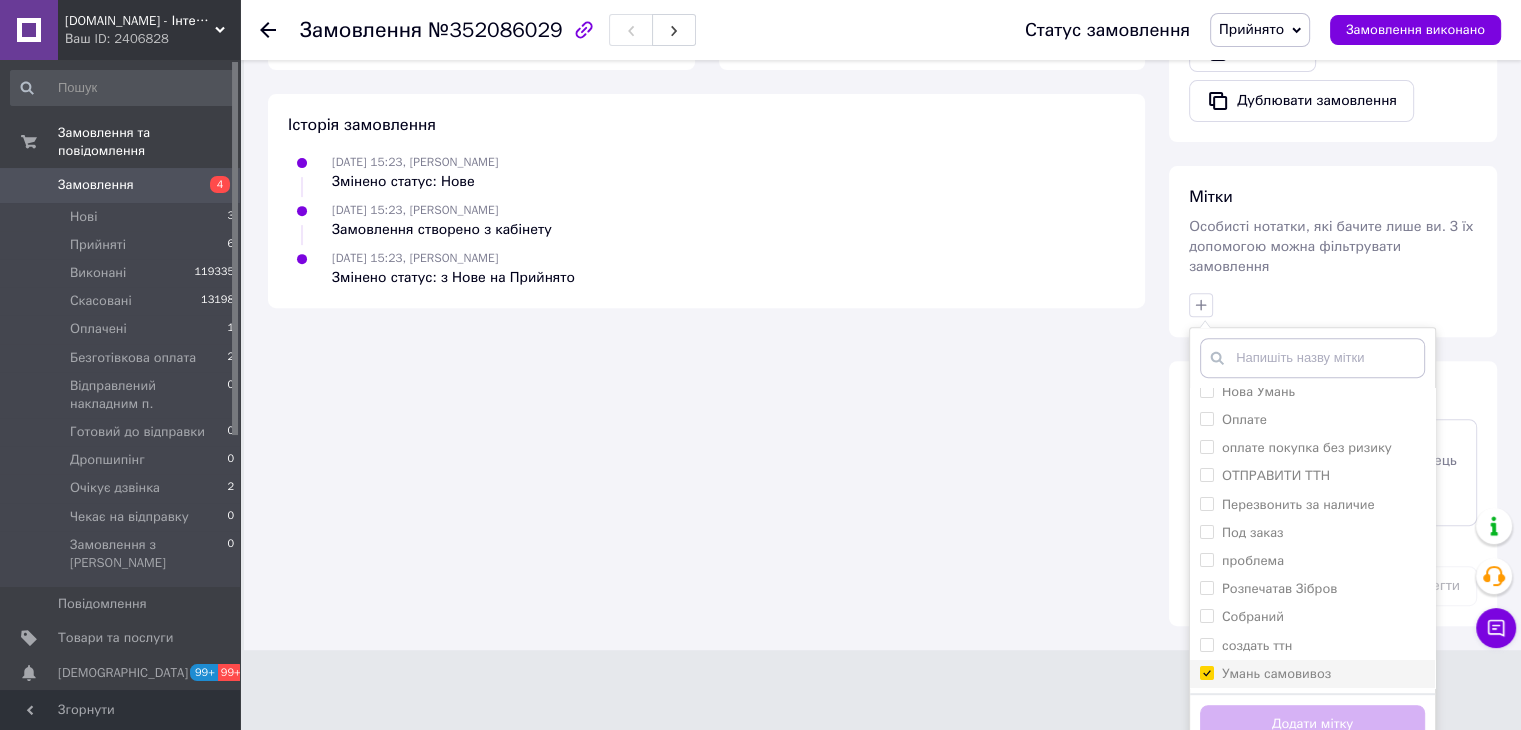 checkbox on "true" 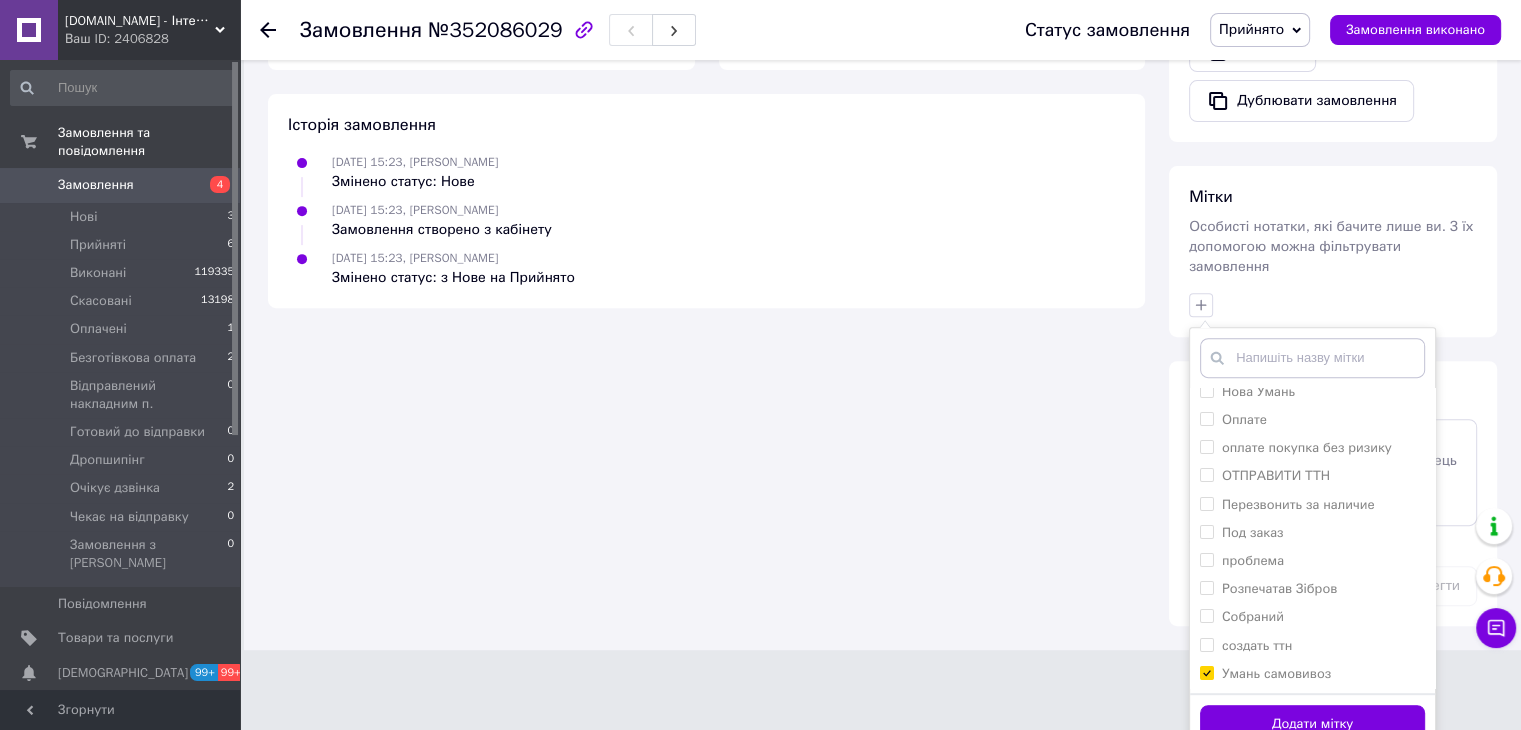 drag, startPoint x: 1318, startPoint y: 693, endPoint x: 588, endPoint y: 251, distance: 853.38385 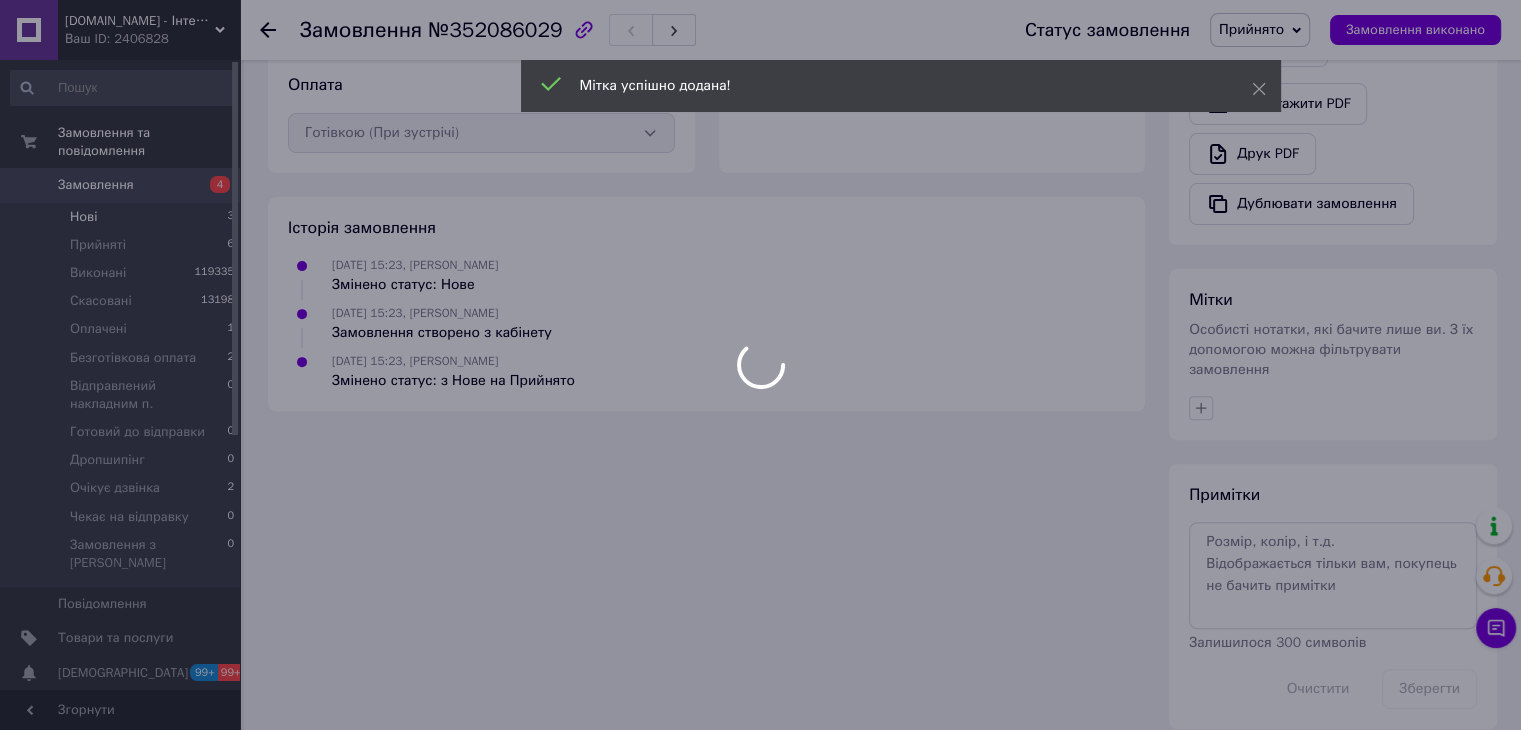 scroll, scrollTop: 680, scrollLeft: 0, axis: vertical 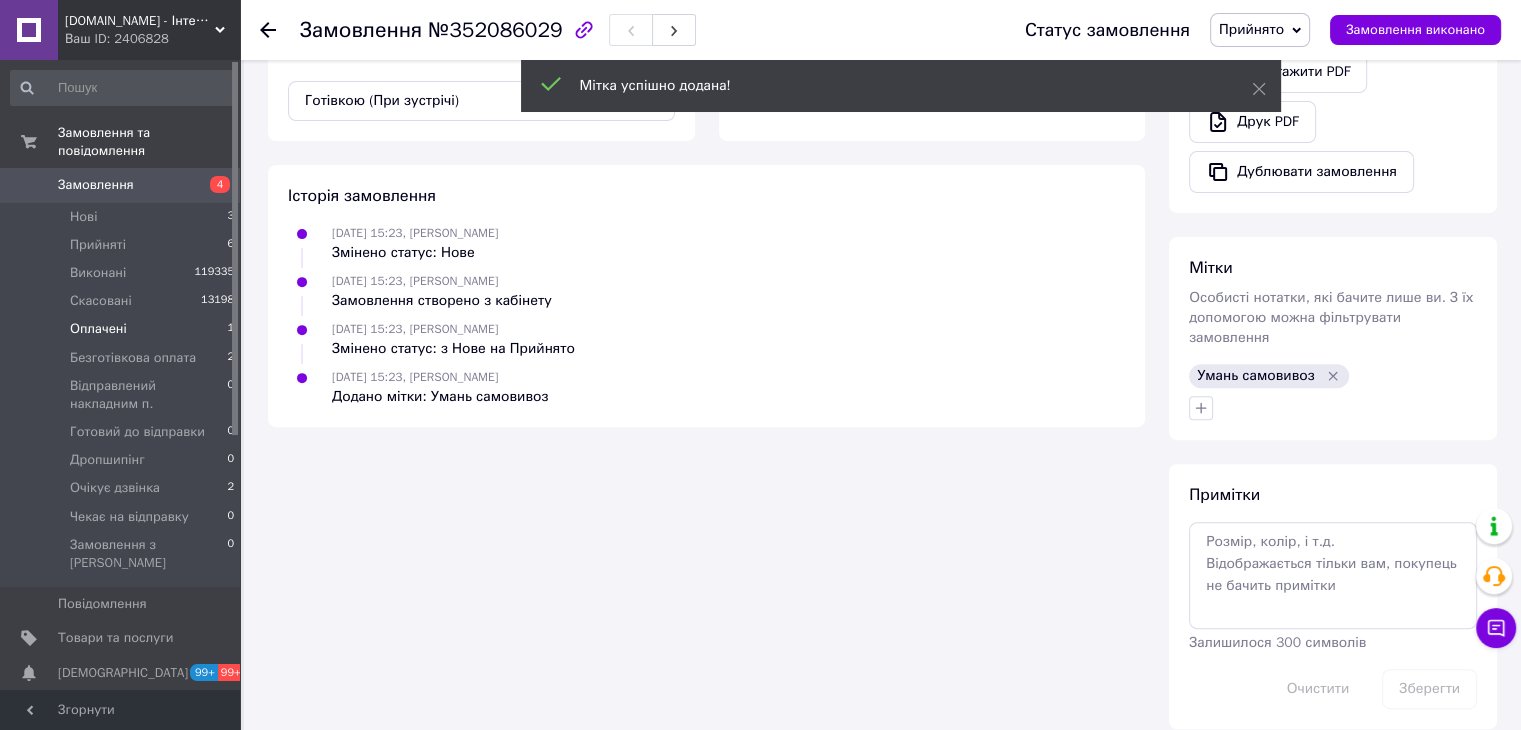 click on "Оплачені" at bounding box center [98, 329] 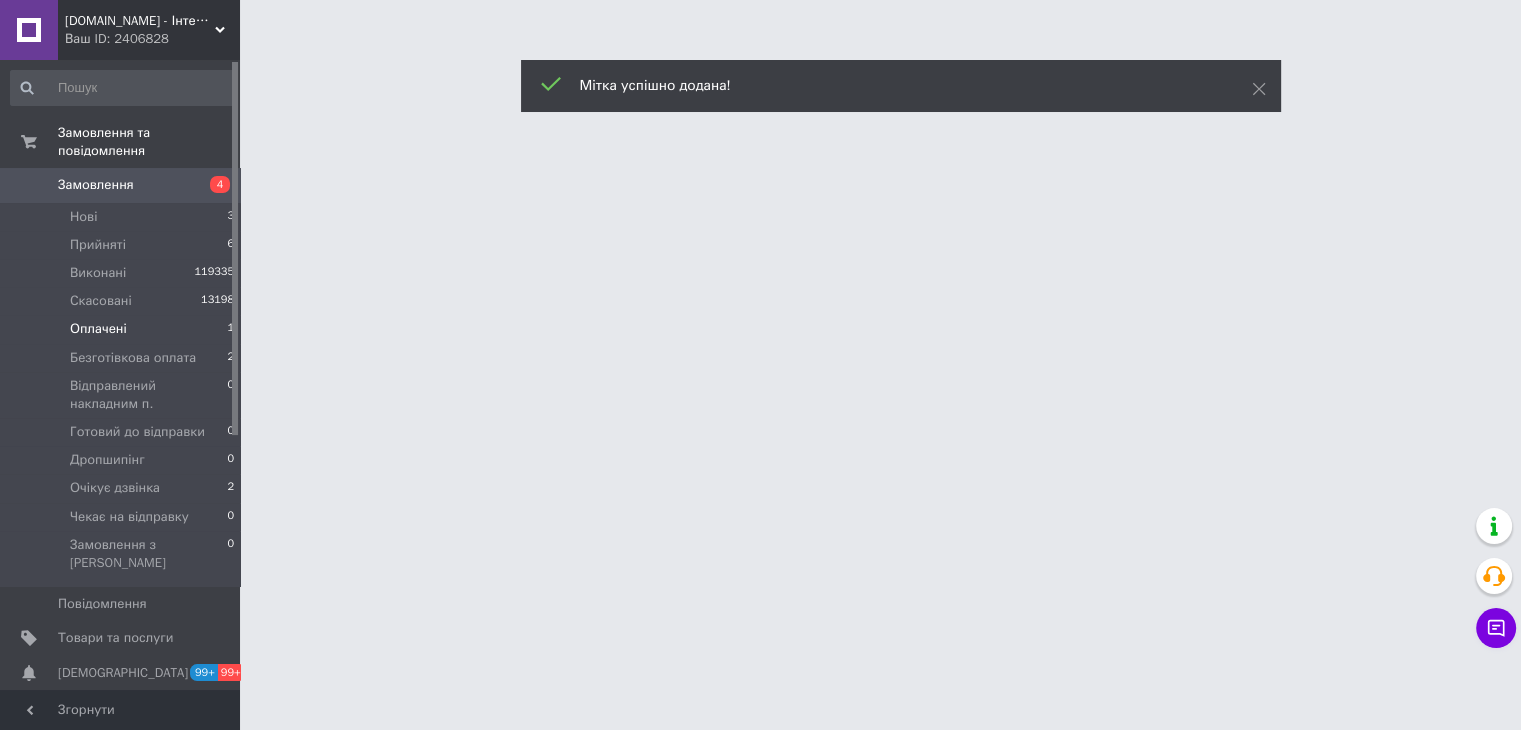 scroll, scrollTop: 0, scrollLeft: 0, axis: both 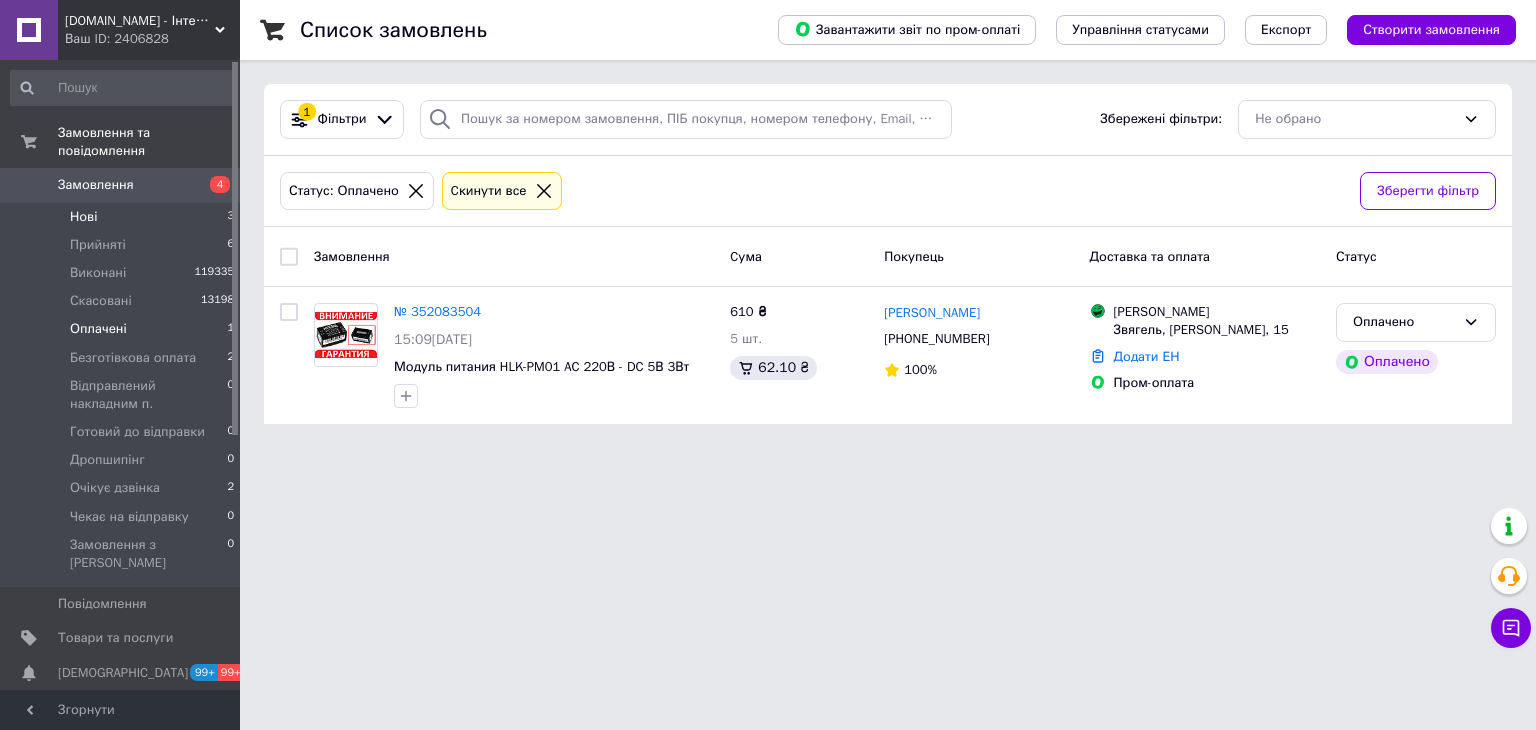 click on "Нові 3" at bounding box center (123, 217) 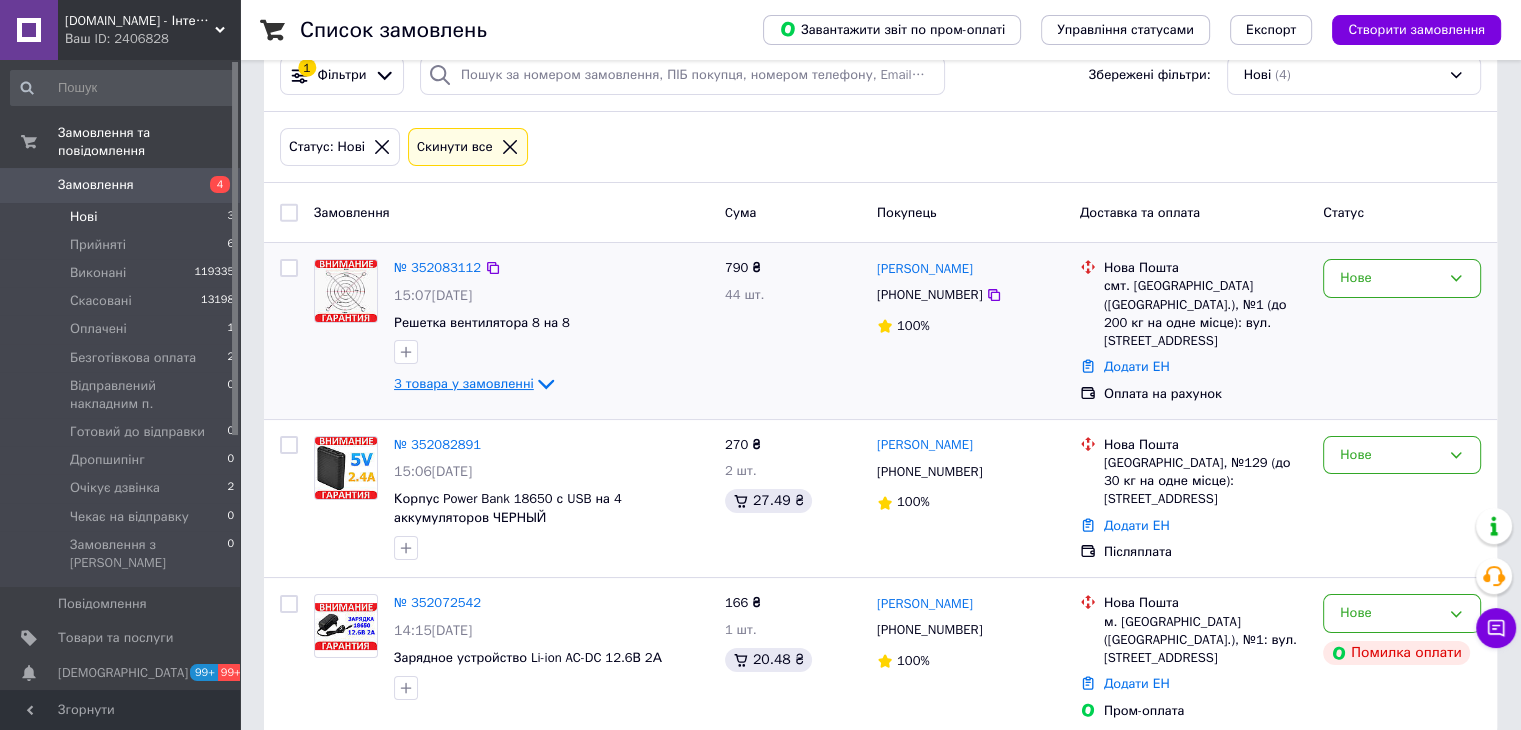 scroll, scrollTop: 46, scrollLeft: 0, axis: vertical 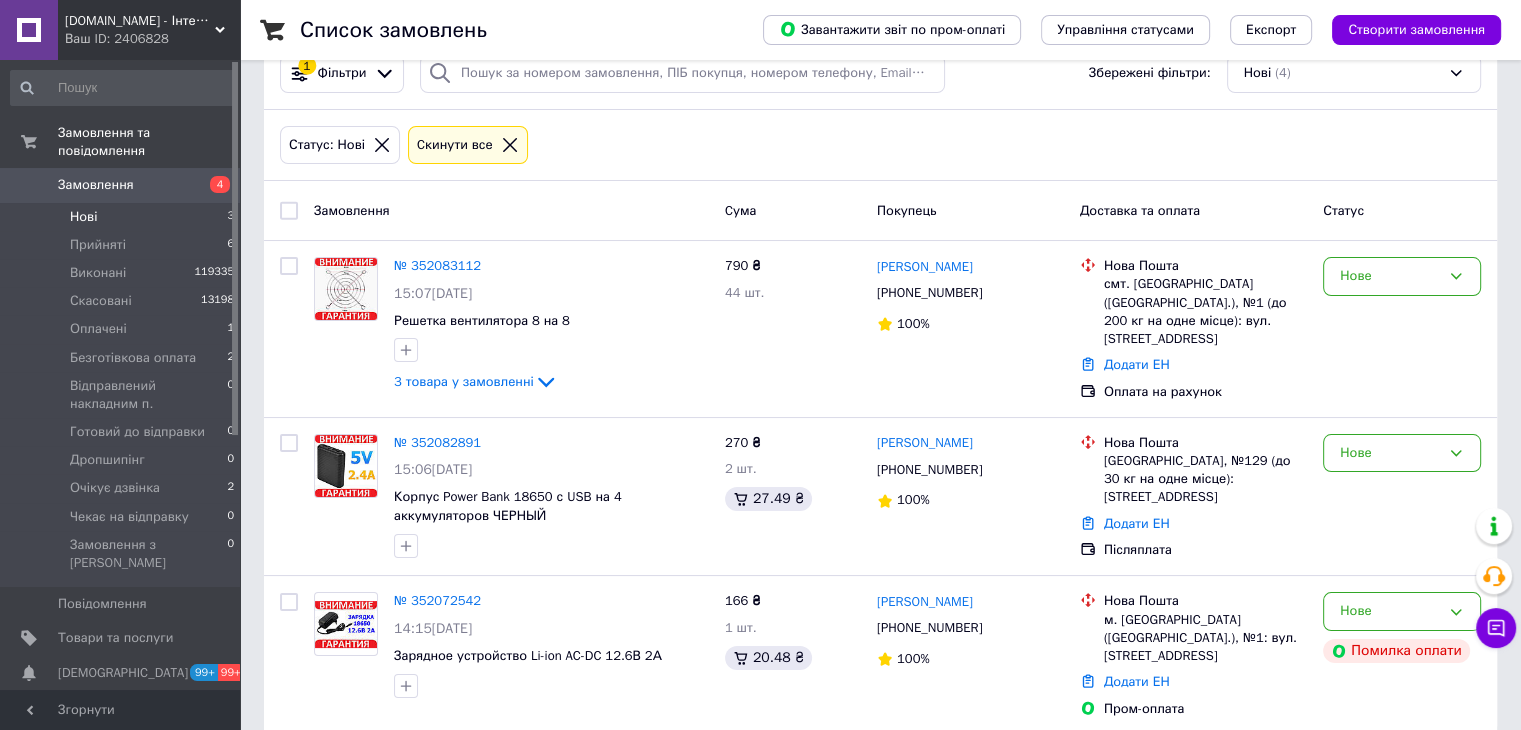 click at bounding box center [510, 145] 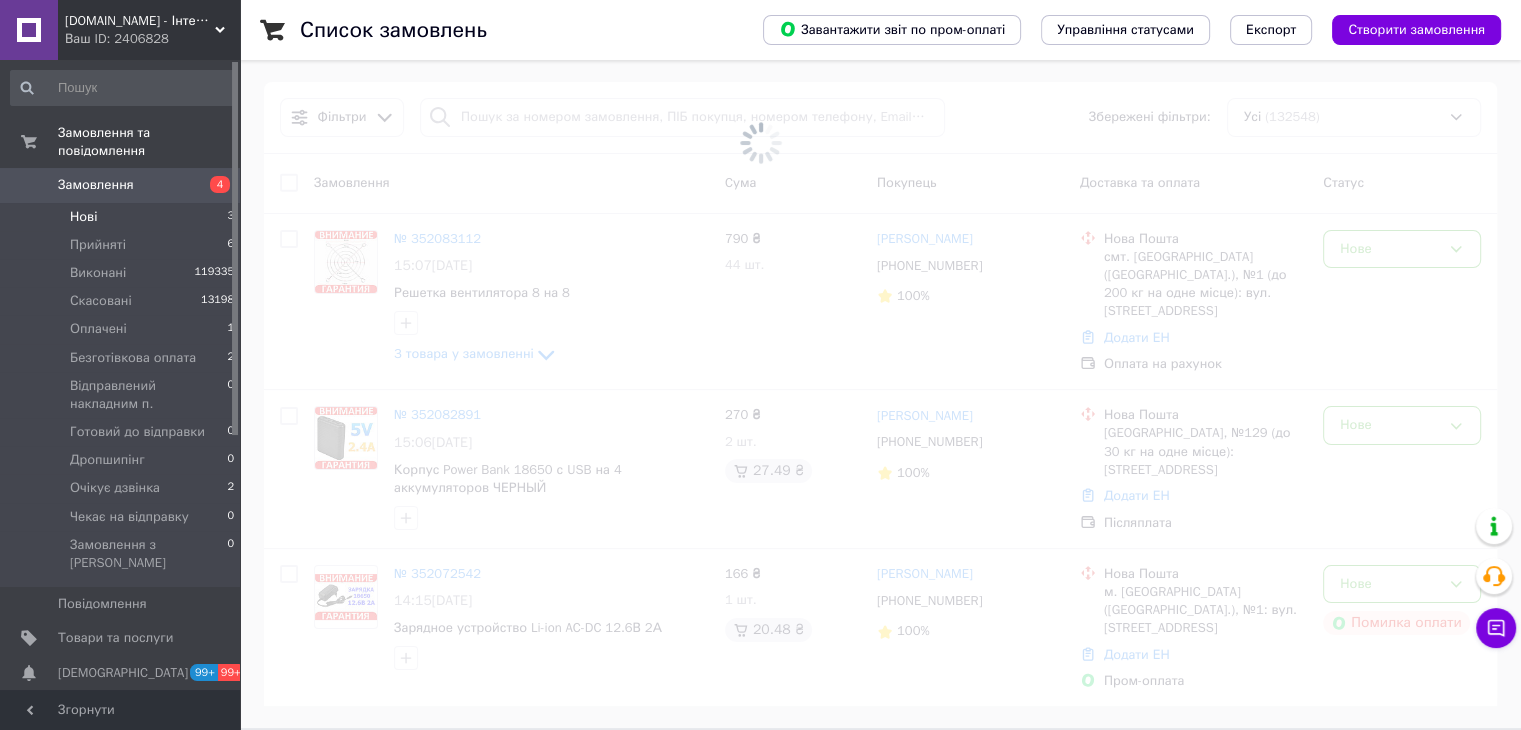 scroll, scrollTop: 0, scrollLeft: 0, axis: both 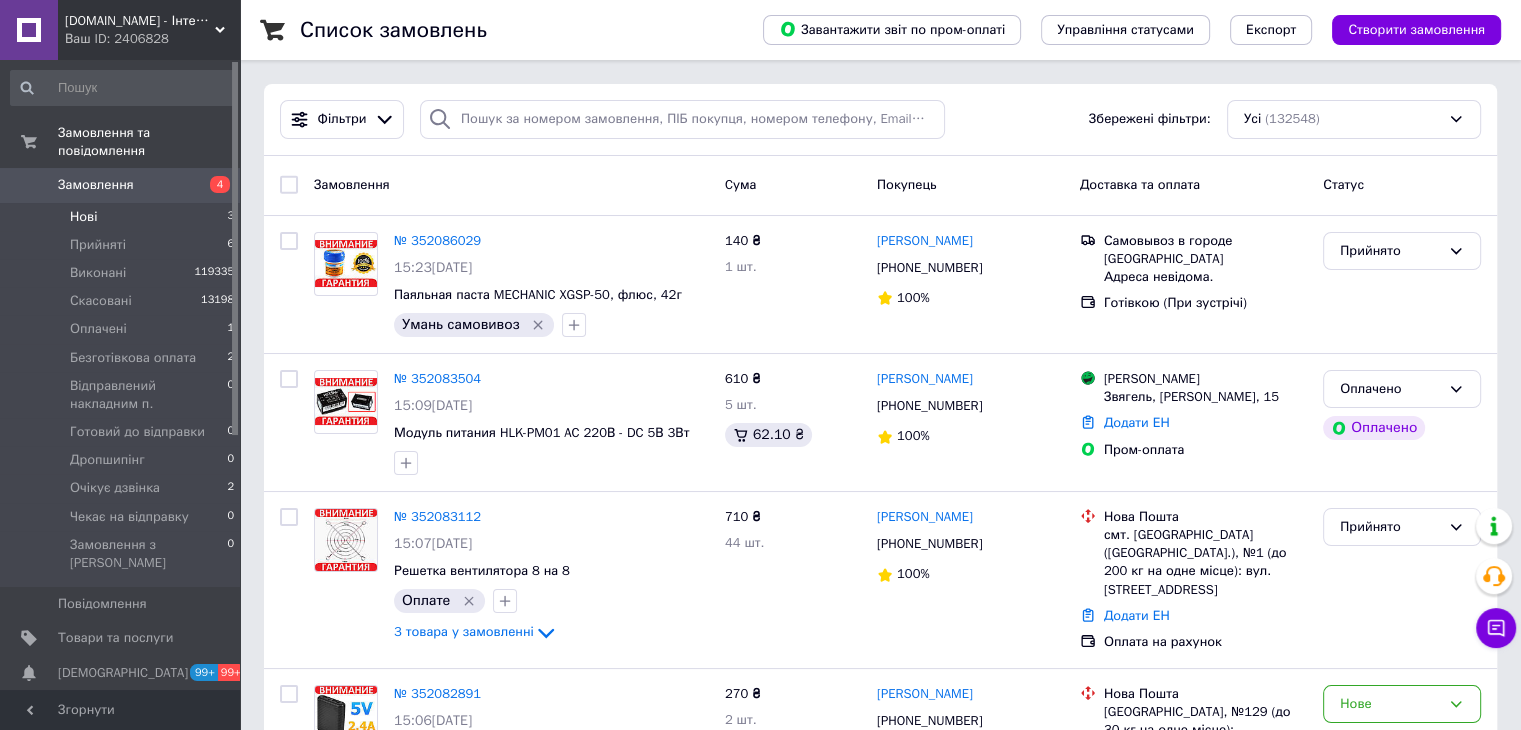 click at bounding box center [384, 119] 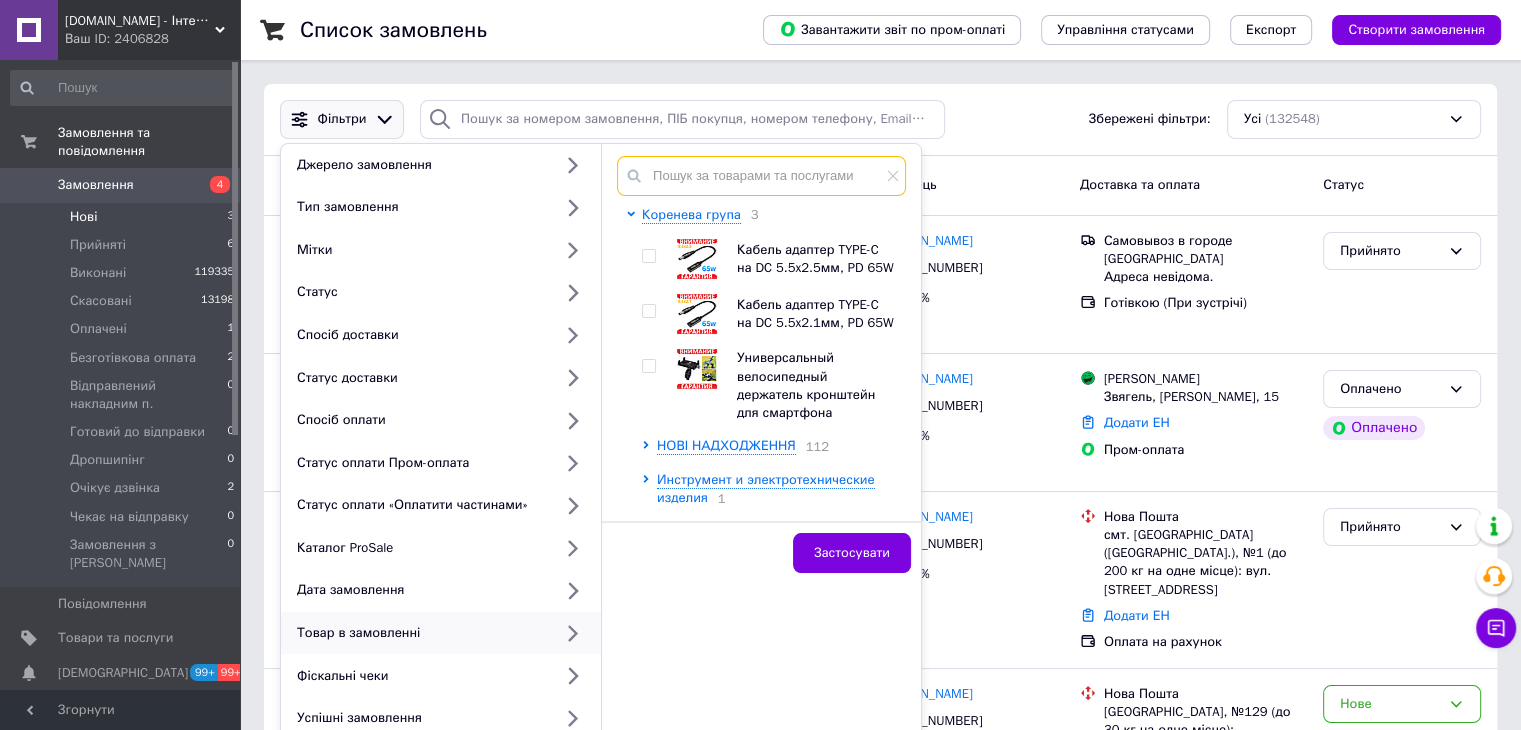 click at bounding box center [761, 176] 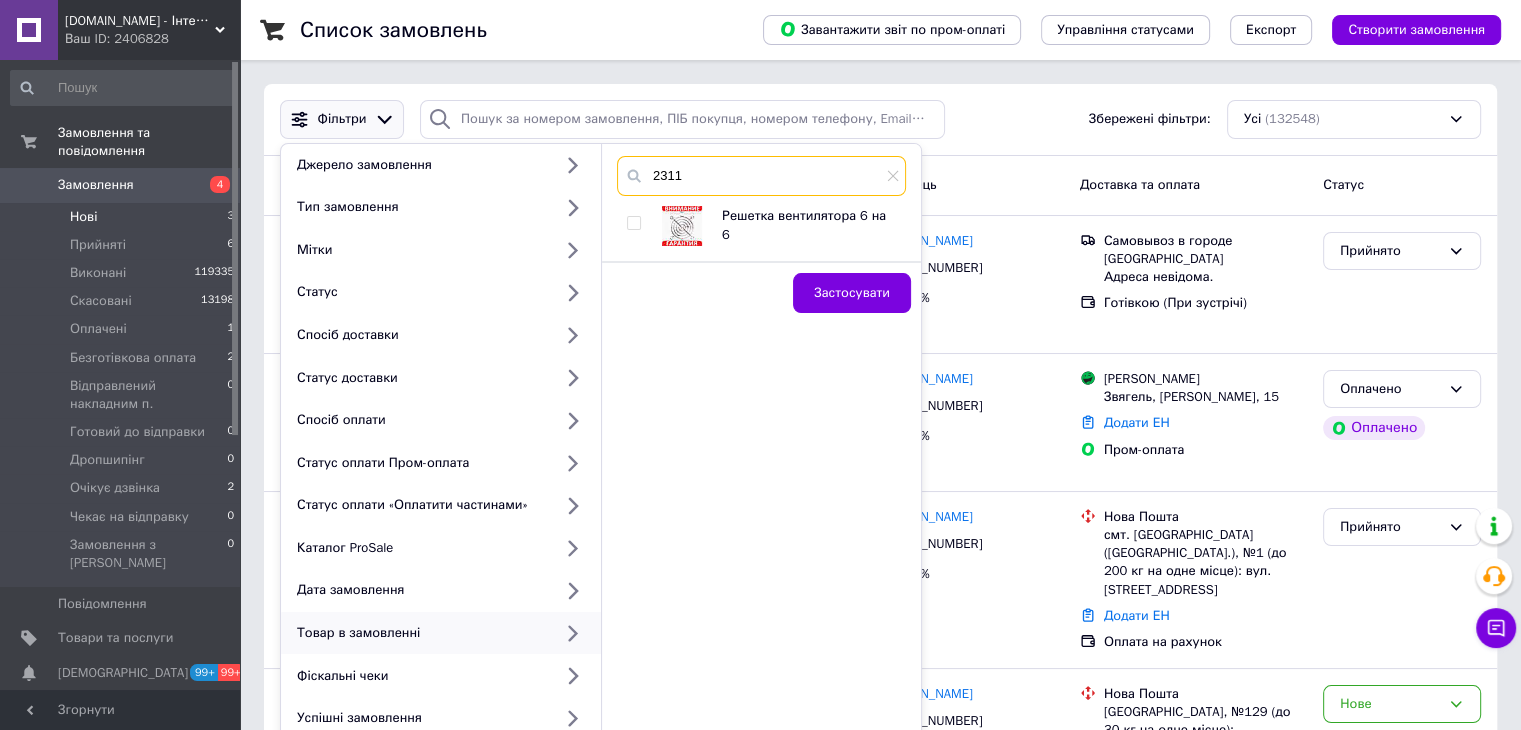 type on "2311" 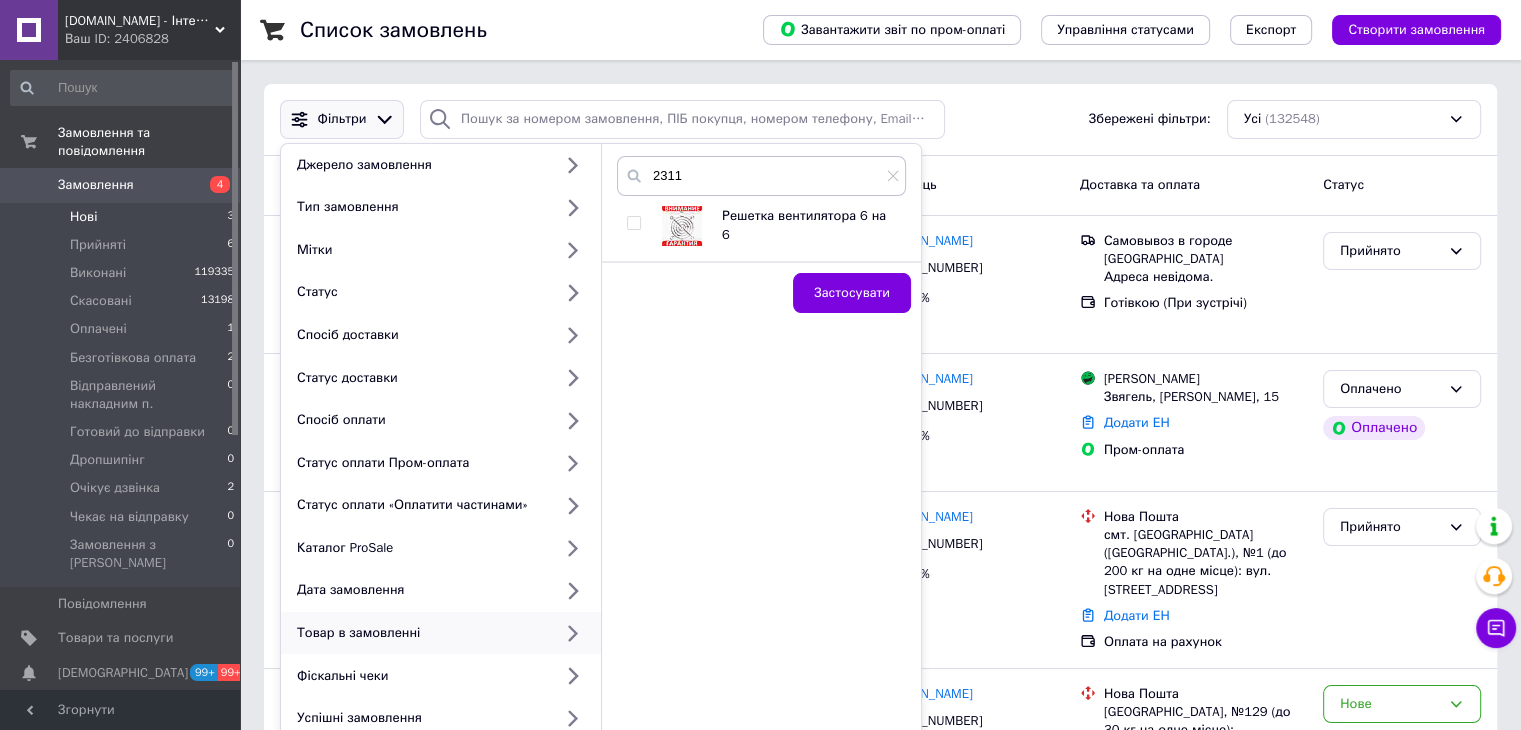 click at bounding box center [637, 226] 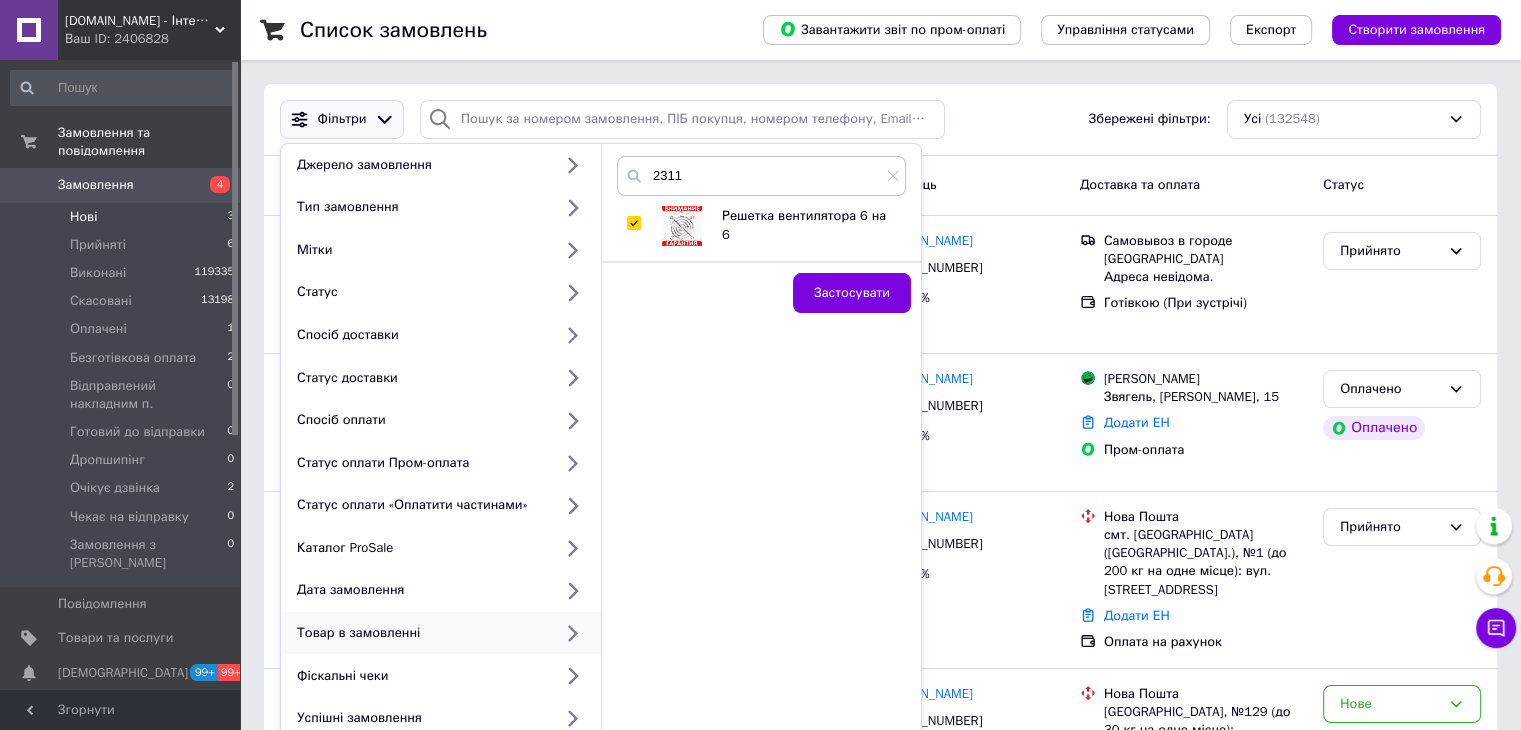 checkbox on "true" 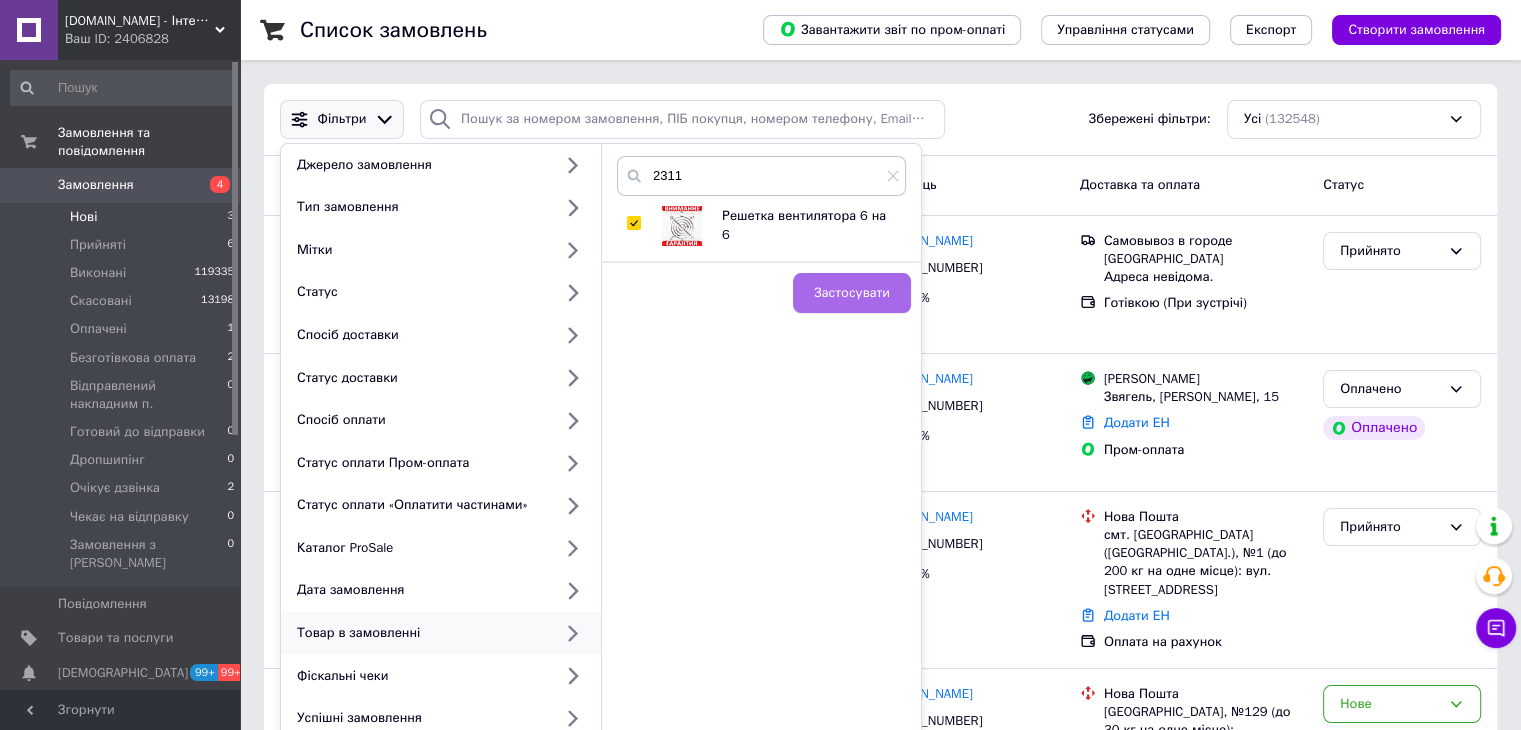 click on "Застосувати" at bounding box center [852, 293] 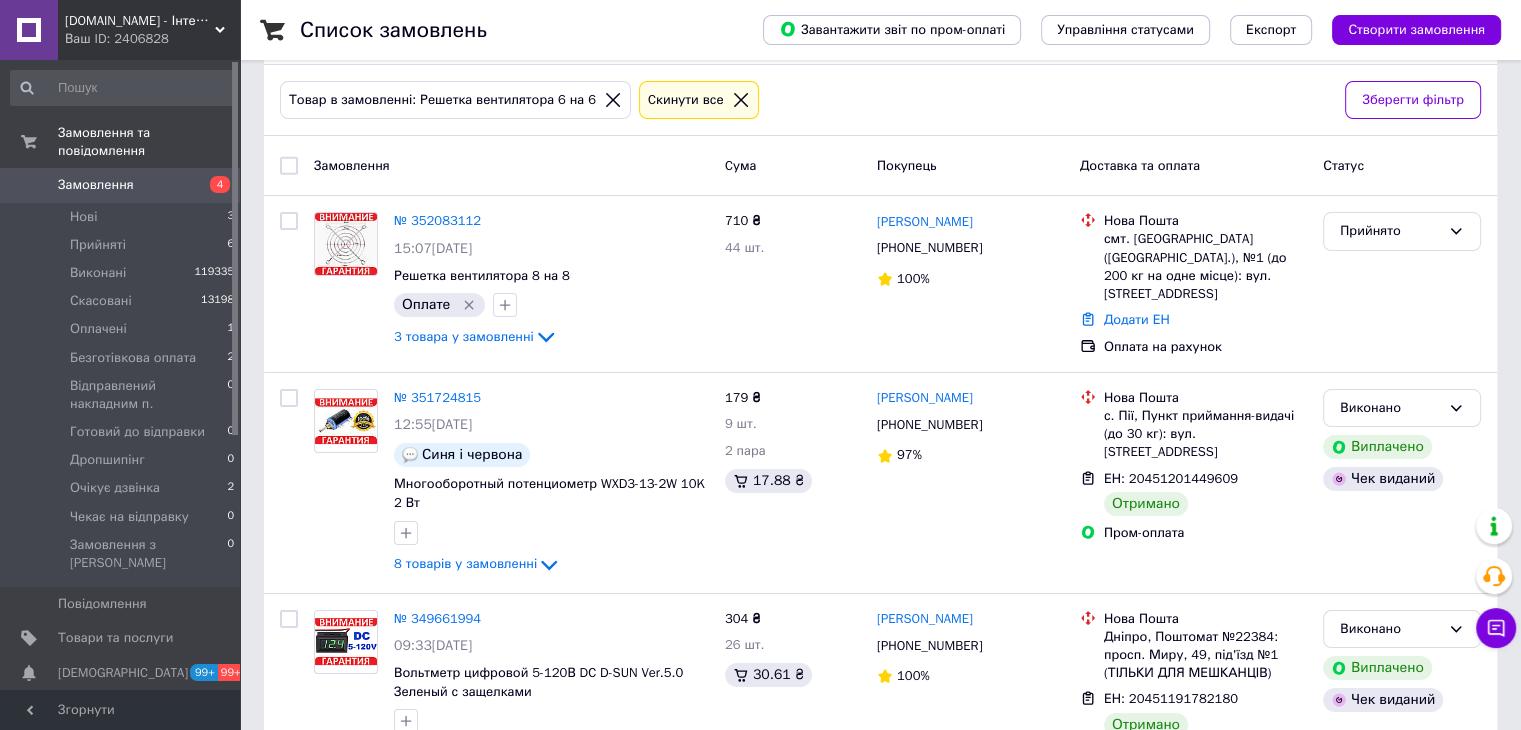 scroll, scrollTop: 100, scrollLeft: 0, axis: vertical 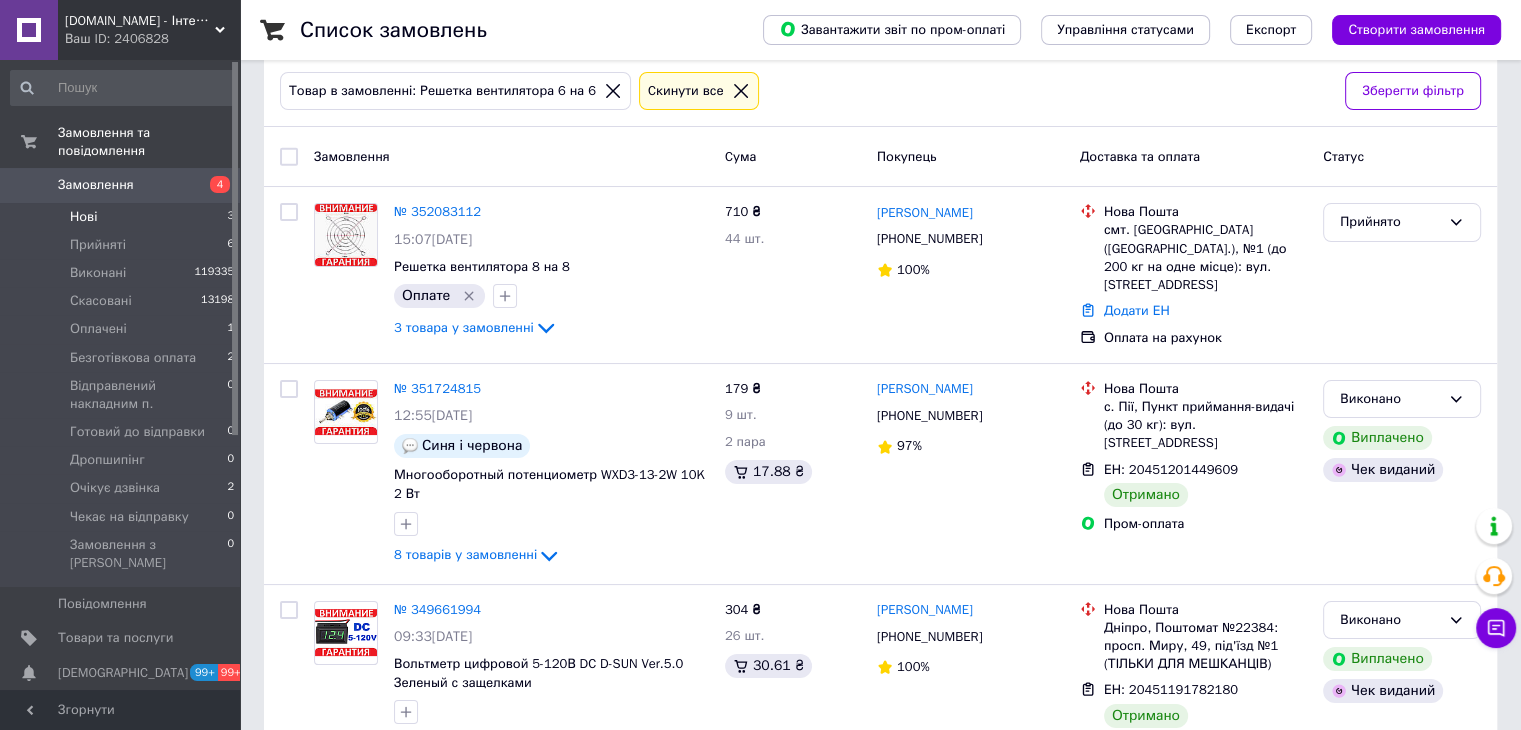 click on "Нові 3" at bounding box center (123, 217) 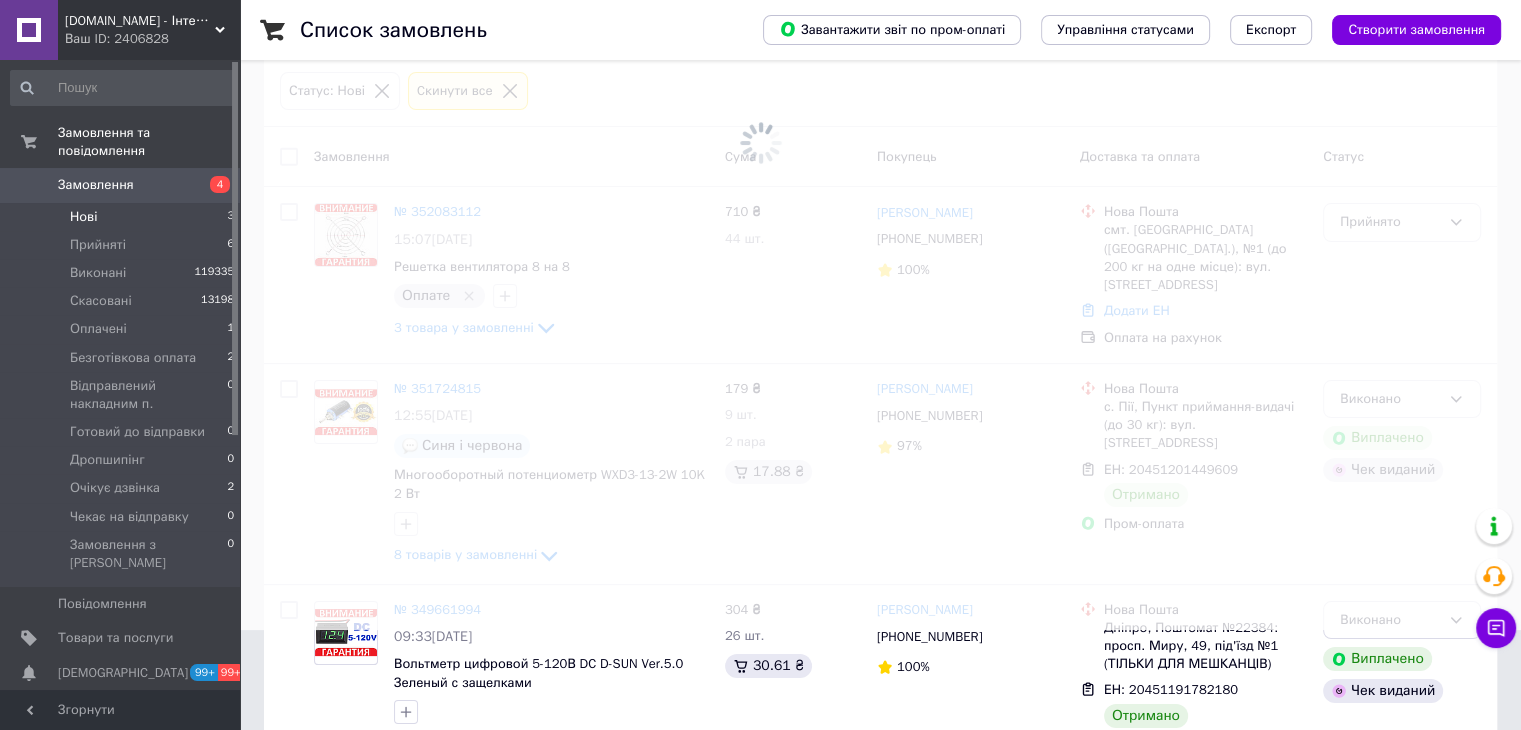 scroll, scrollTop: 0, scrollLeft: 0, axis: both 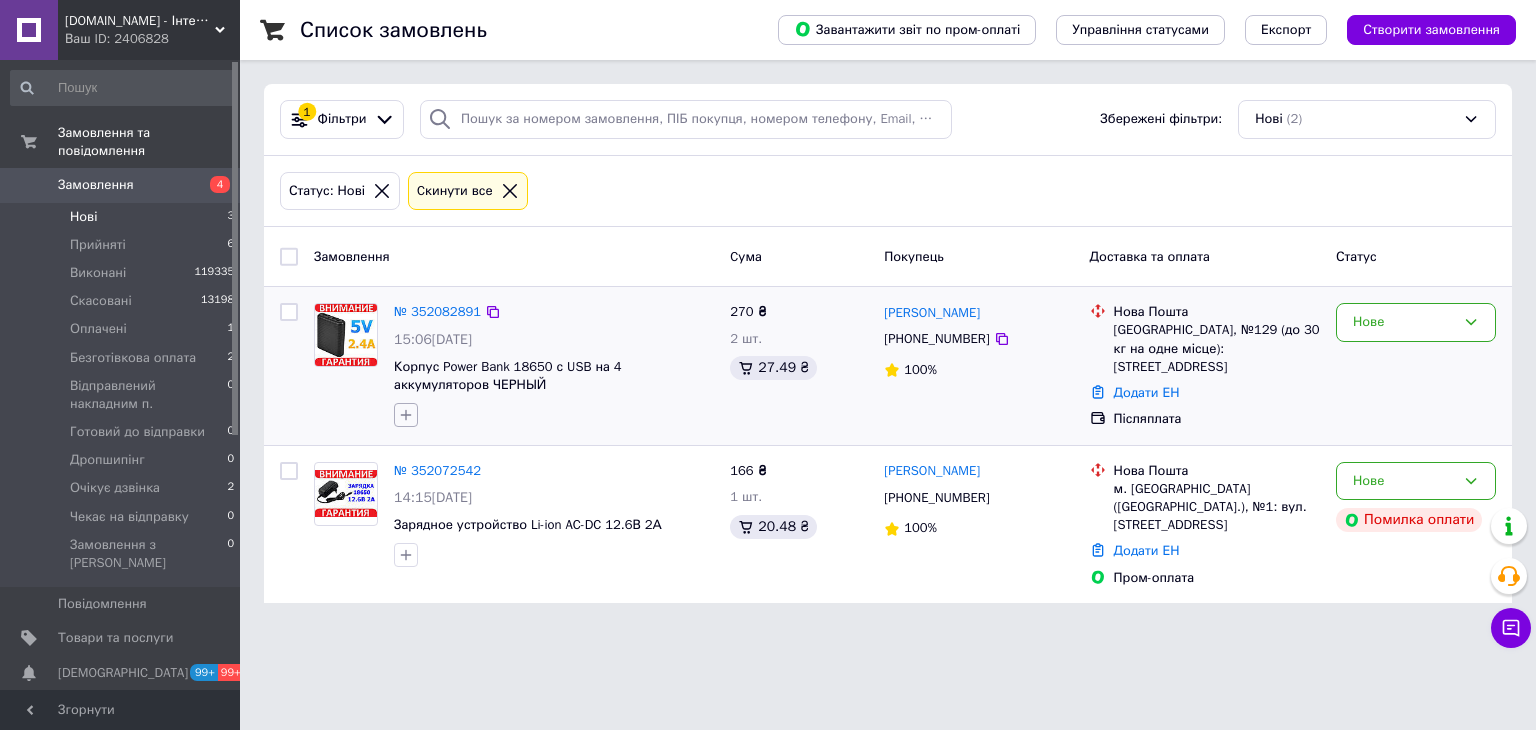 click 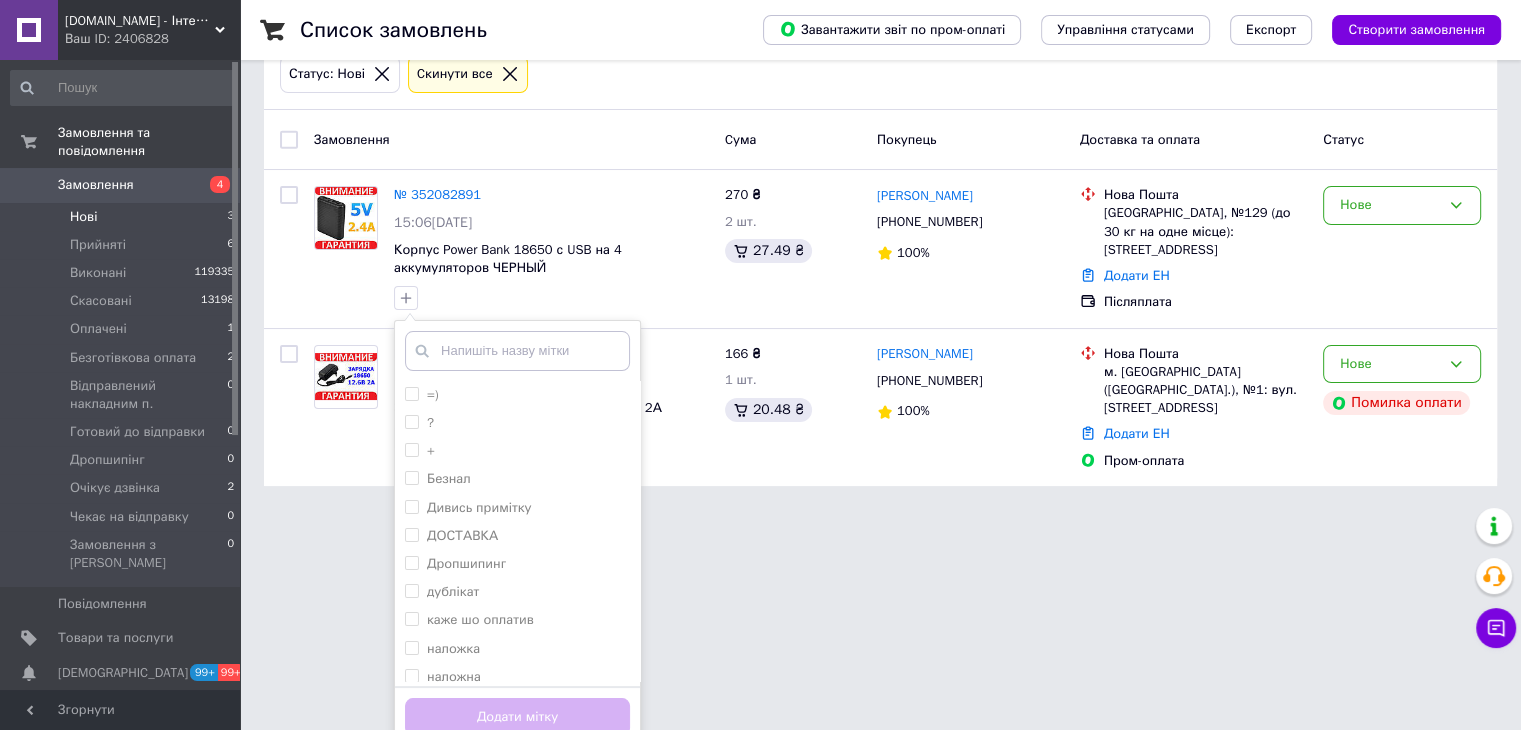scroll, scrollTop: 132, scrollLeft: 0, axis: vertical 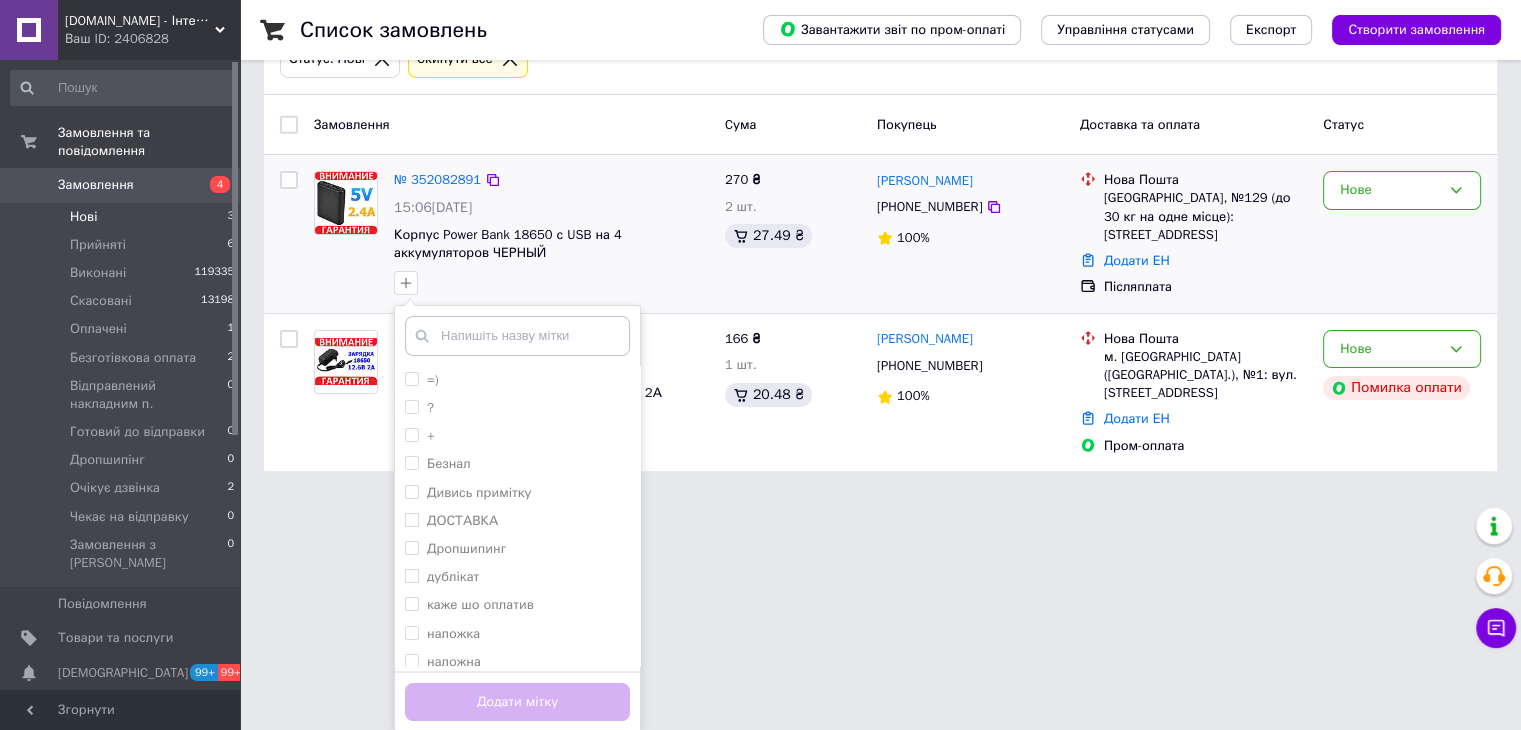drag, startPoint x: 408, startPoint y: 626, endPoint x: 508, endPoint y: 690, distance: 118.72658 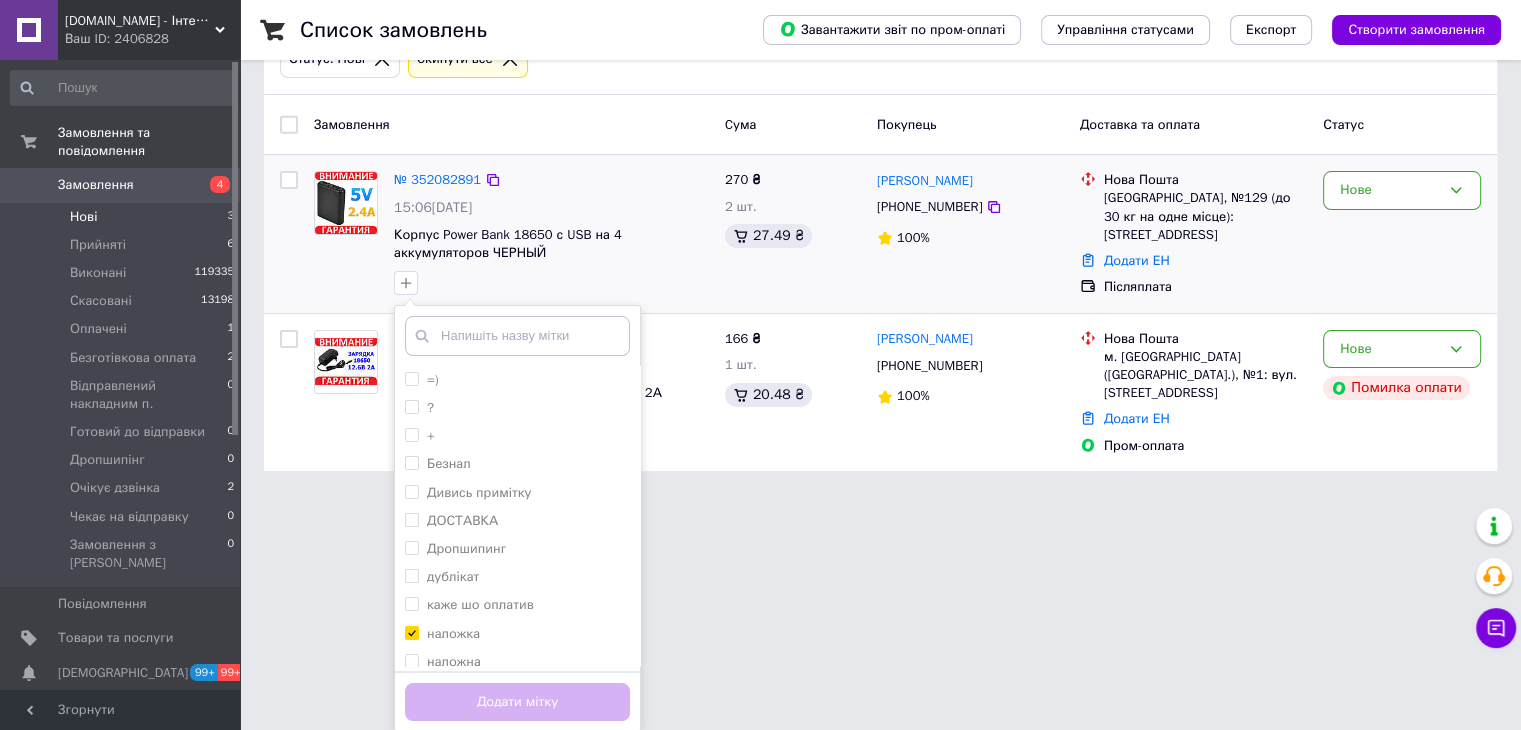 checkbox on "true" 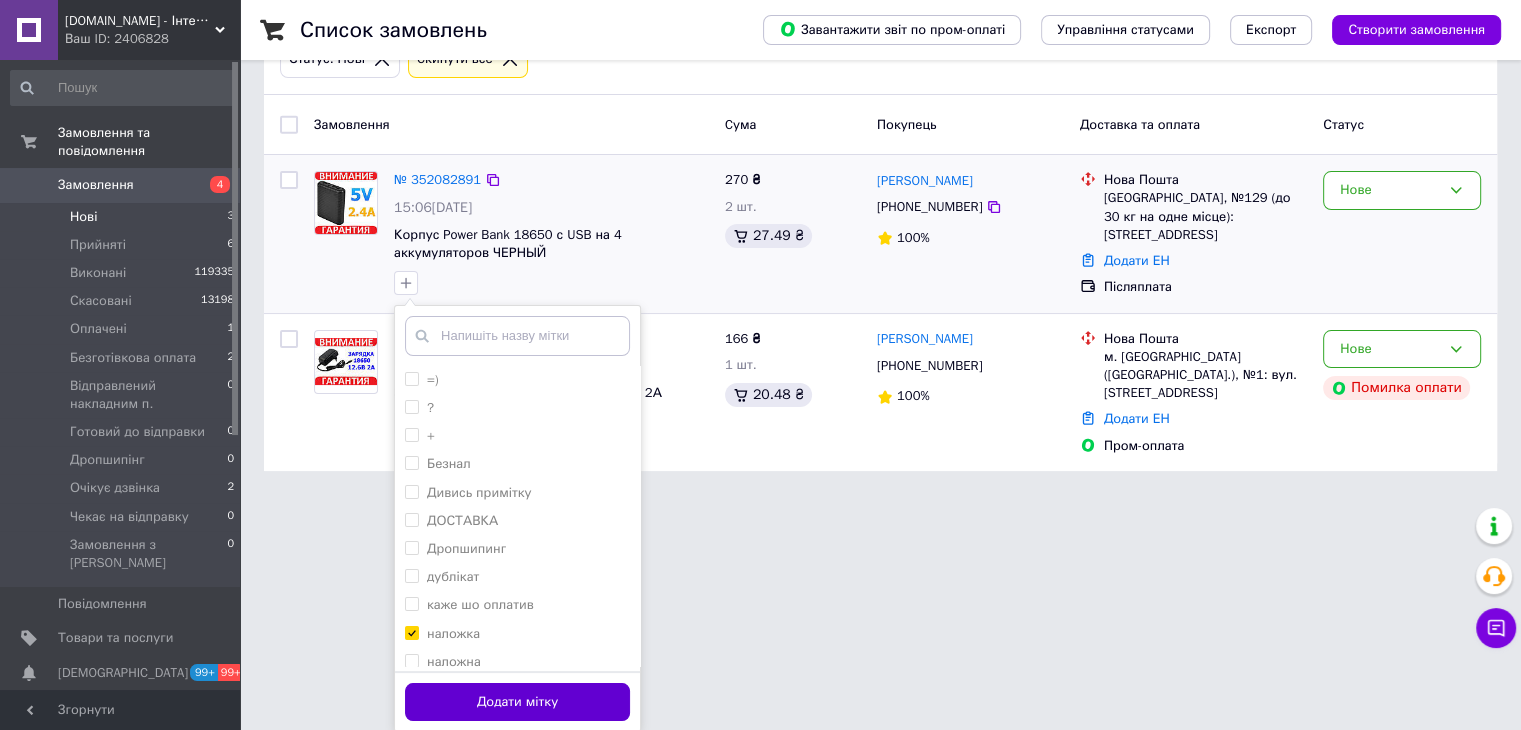 click on "Додати мітку" at bounding box center (517, 702) 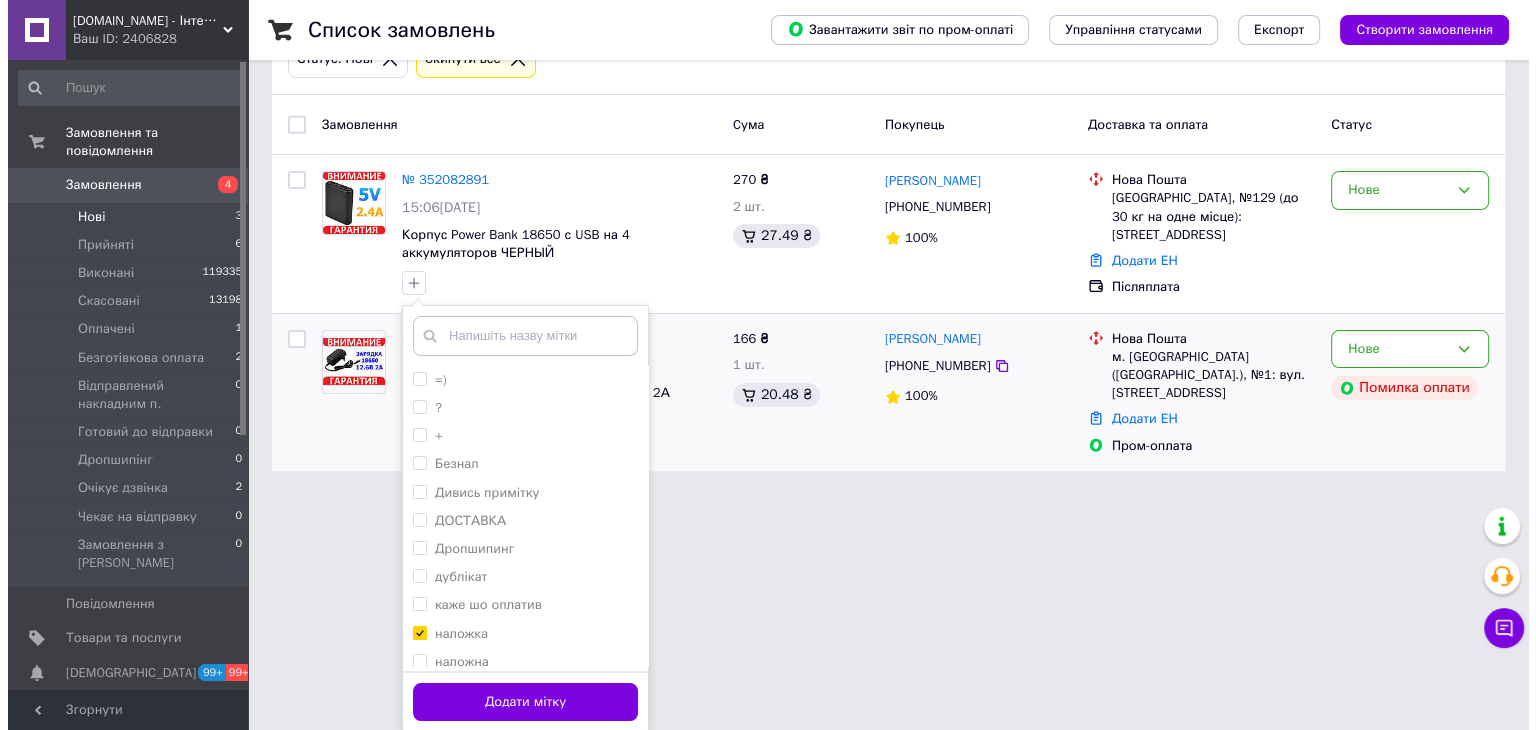 scroll, scrollTop: 0, scrollLeft: 0, axis: both 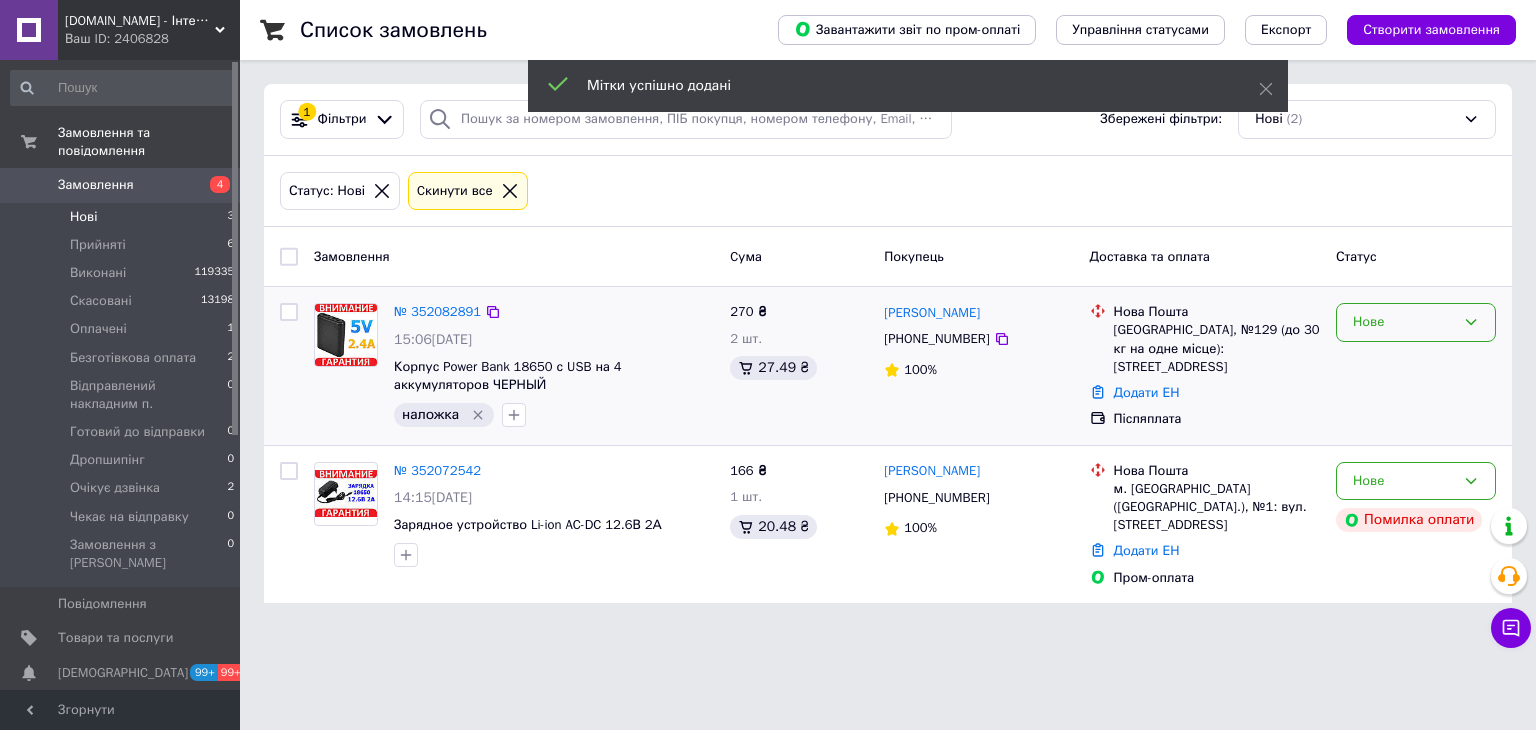 click on "Нове" at bounding box center [1404, 322] 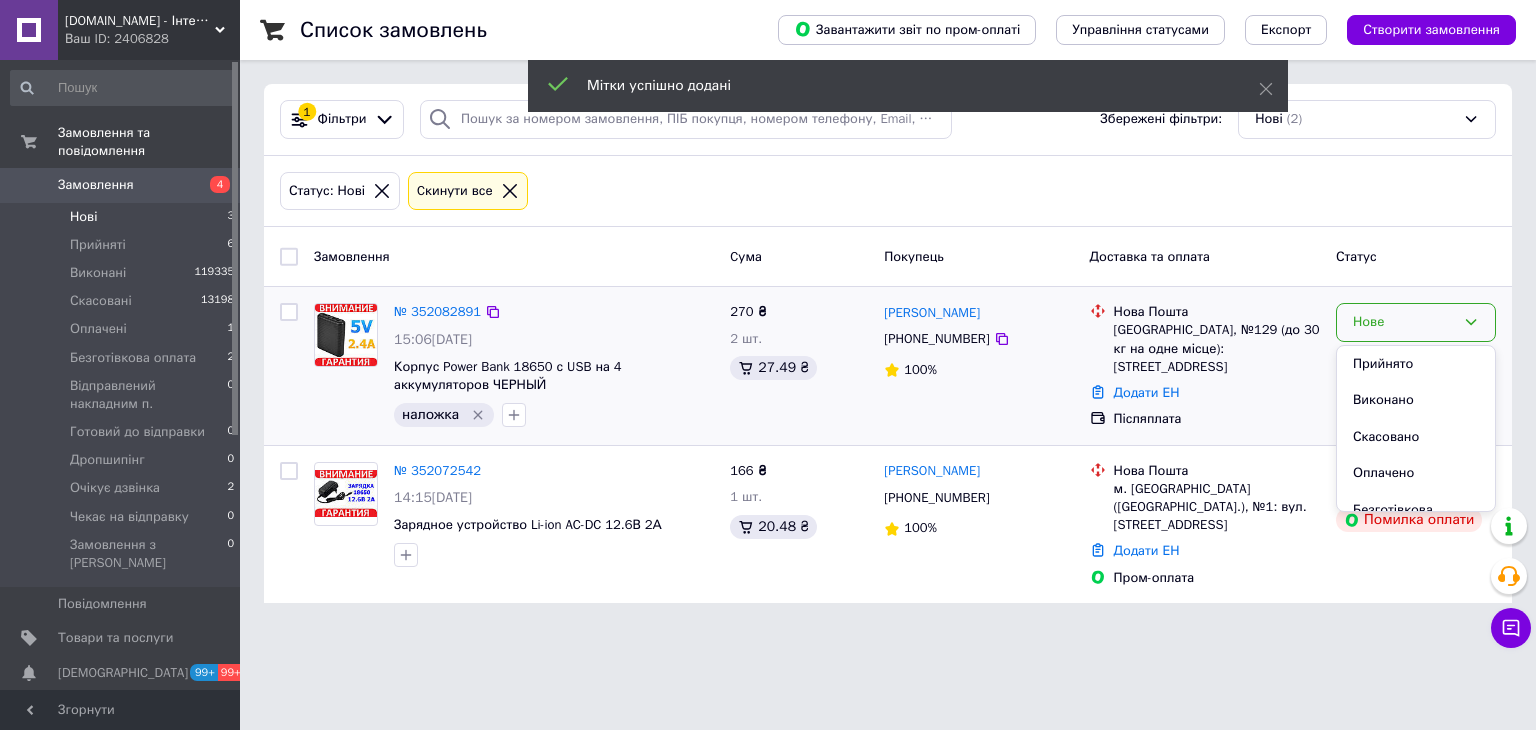 click on "Прийнято" at bounding box center [1416, 364] 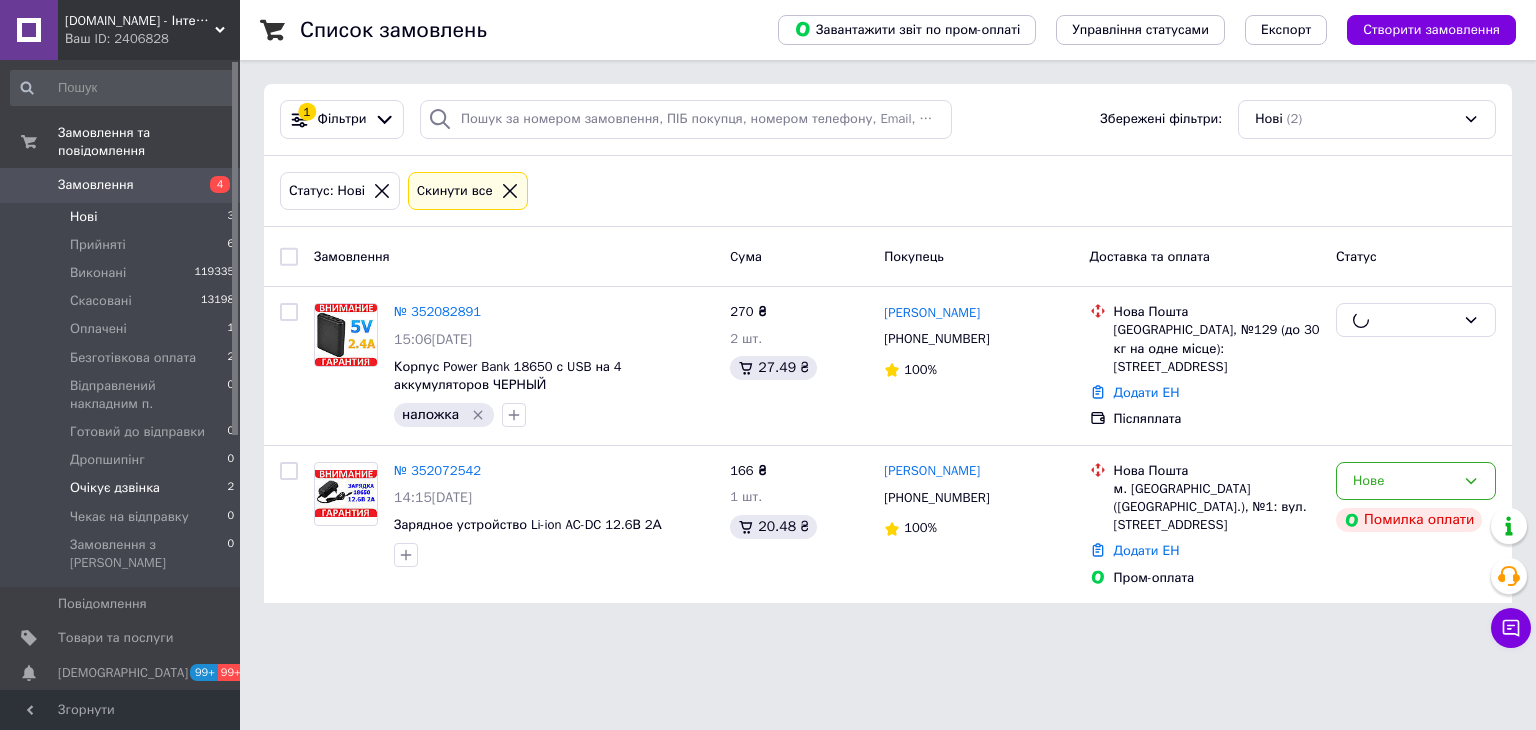click on "Очікує дзвінка" at bounding box center [115, 488] 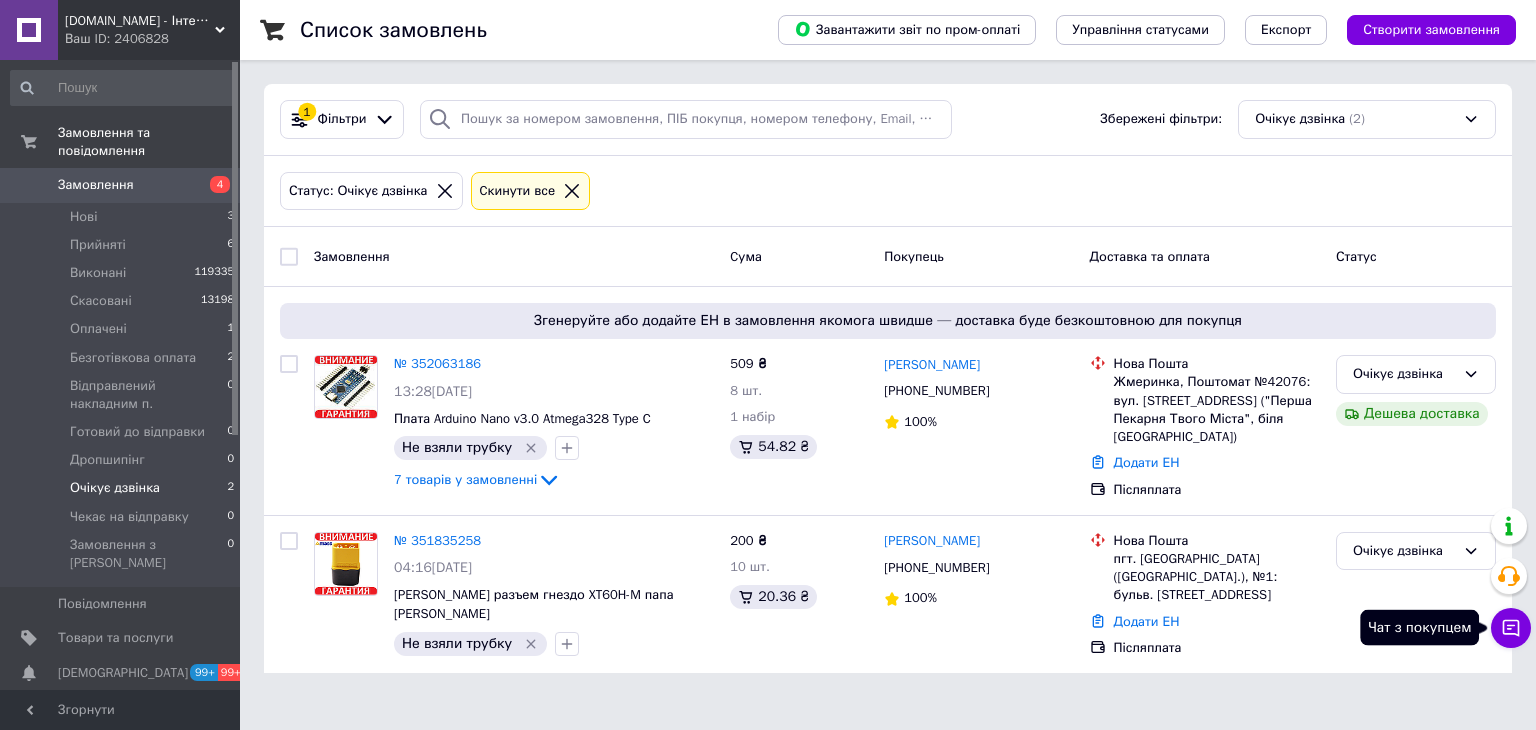click on "Чат з покупцем" at bounding box center (1511, 628) 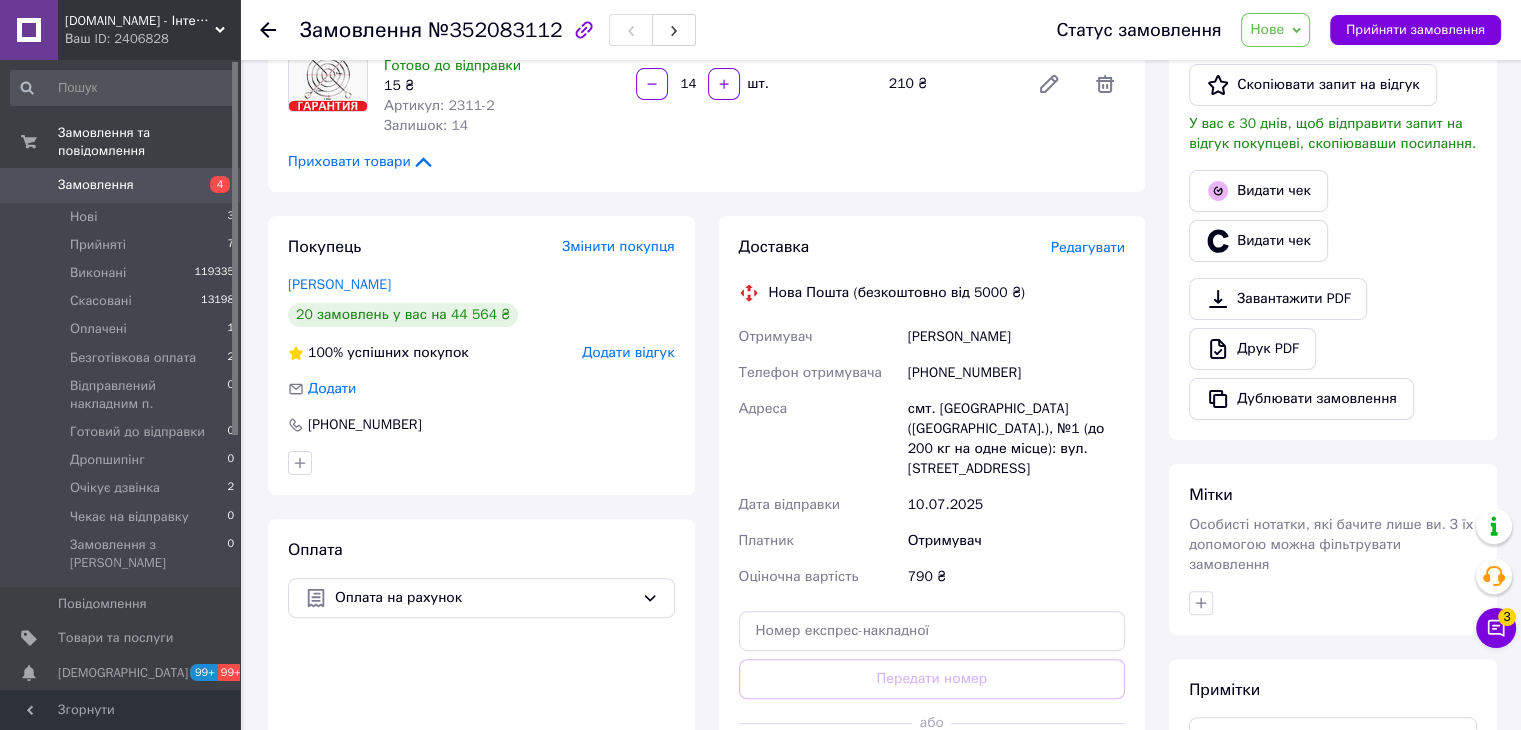 scroll, scrollTop: 500, scrollLeft: 0, axis: vertical 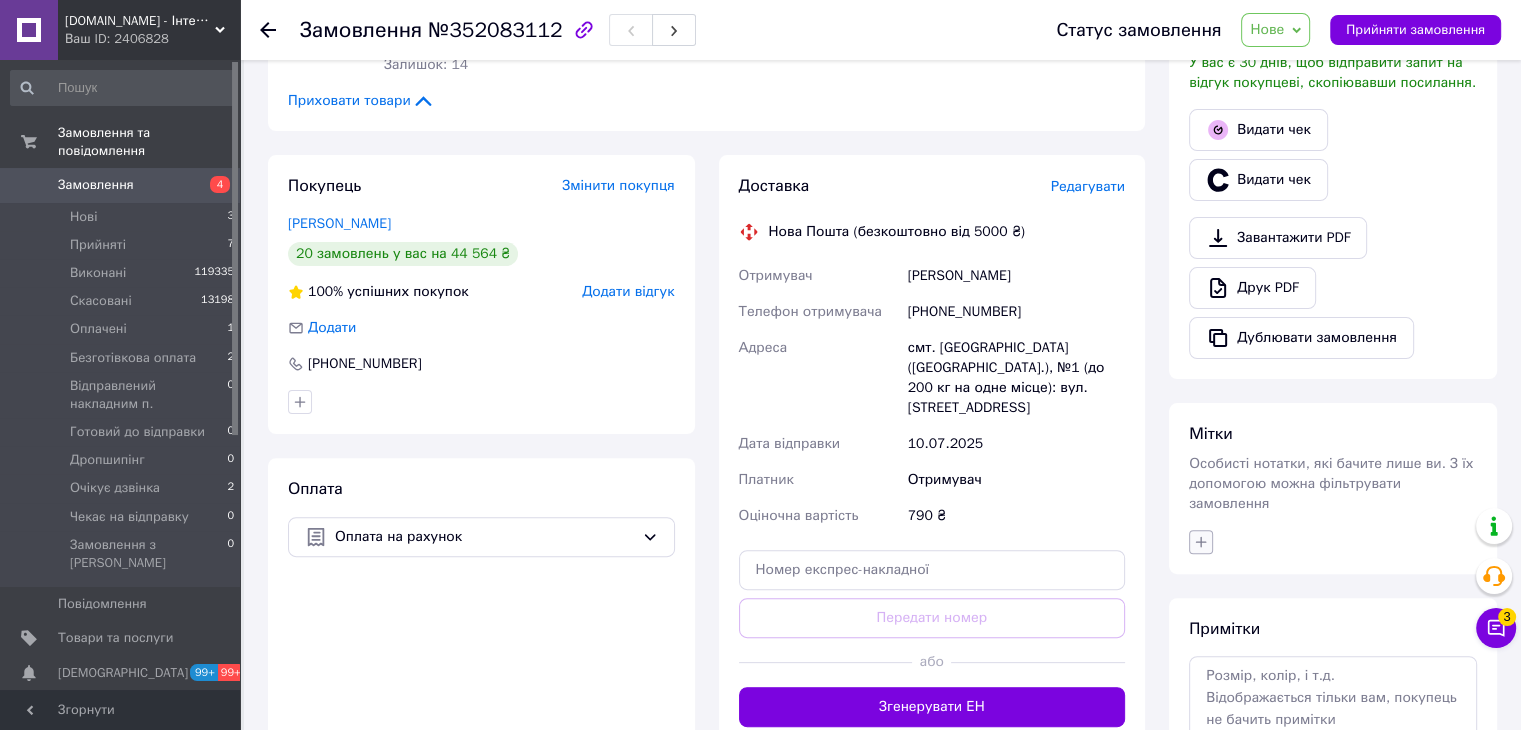 click 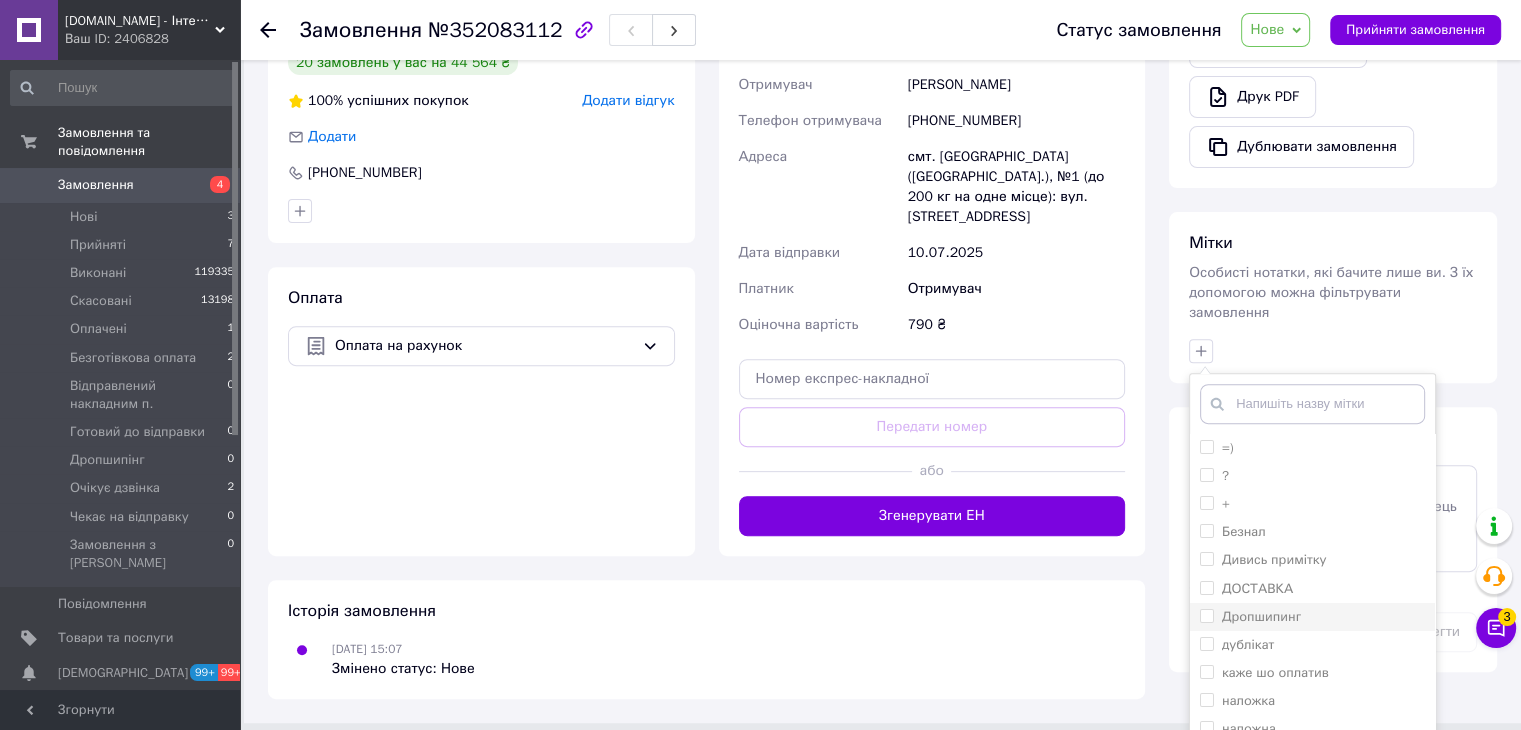 scroll, scrollTop: 700, scrollLeft: 0, axis: vertical 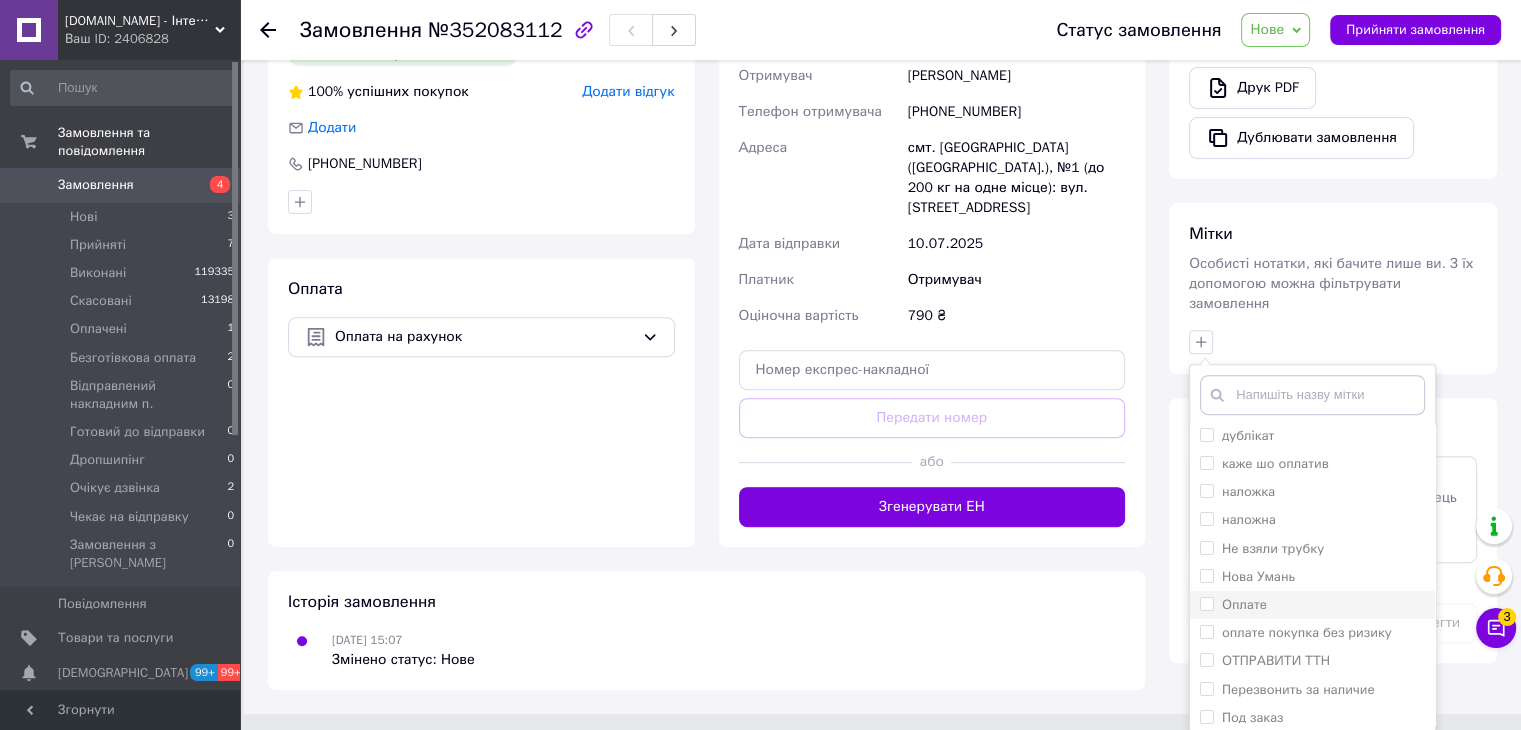 click on "Оплате" at bounding box center [1206, 603] 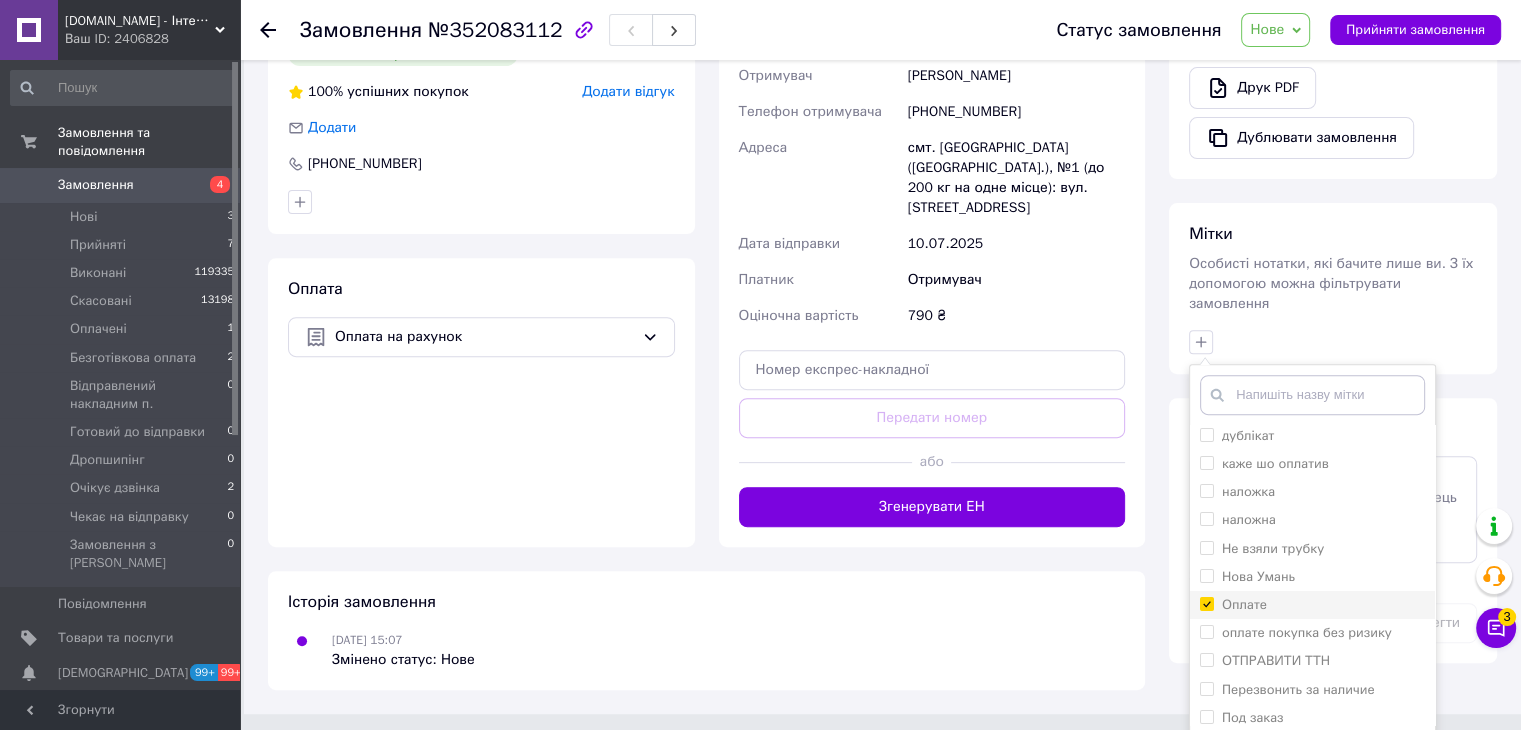 checkbox on "true" 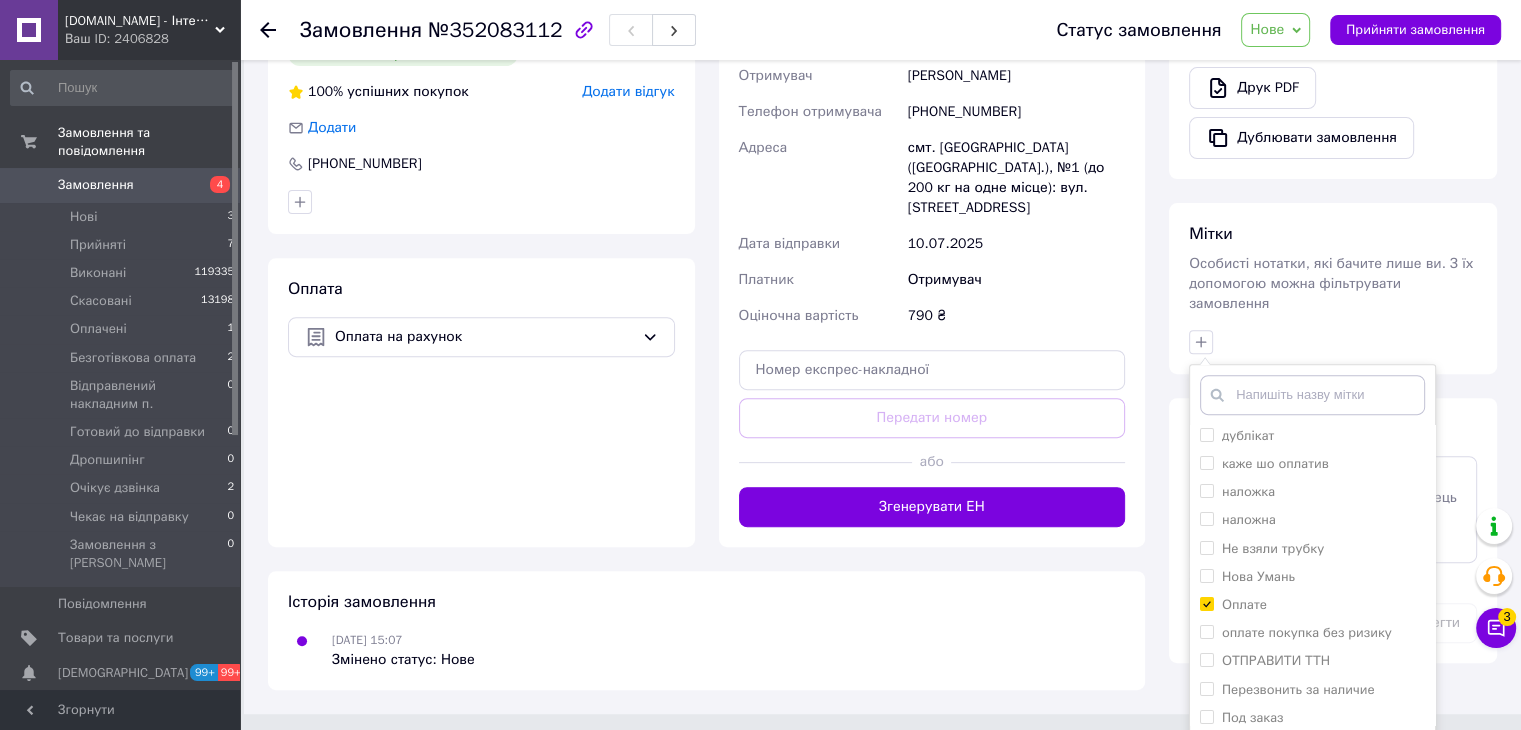 click on "Додати мітку" at bounding box center (1312, 761) 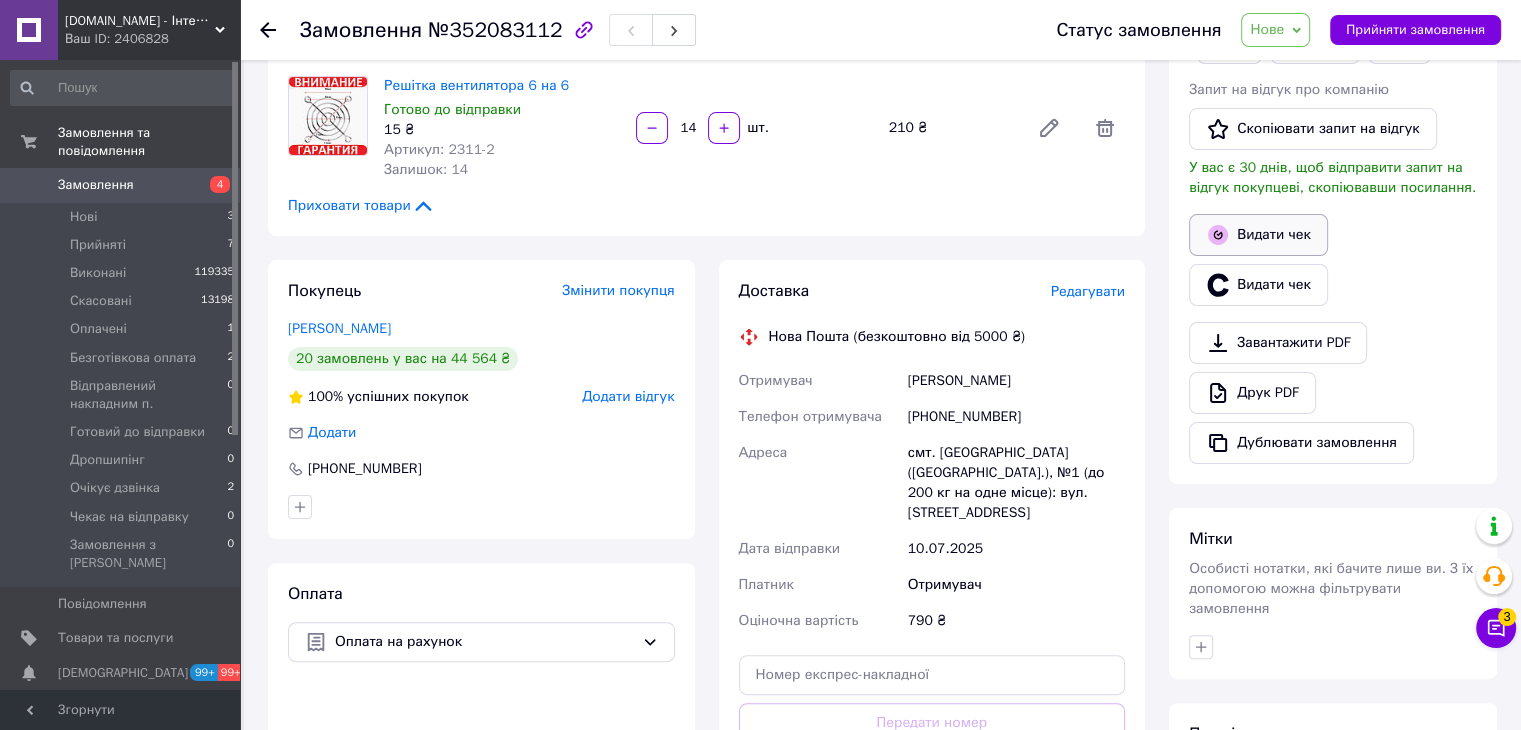 scroll, scrollTop: 363, scrollLeft: 0, axis: vertical 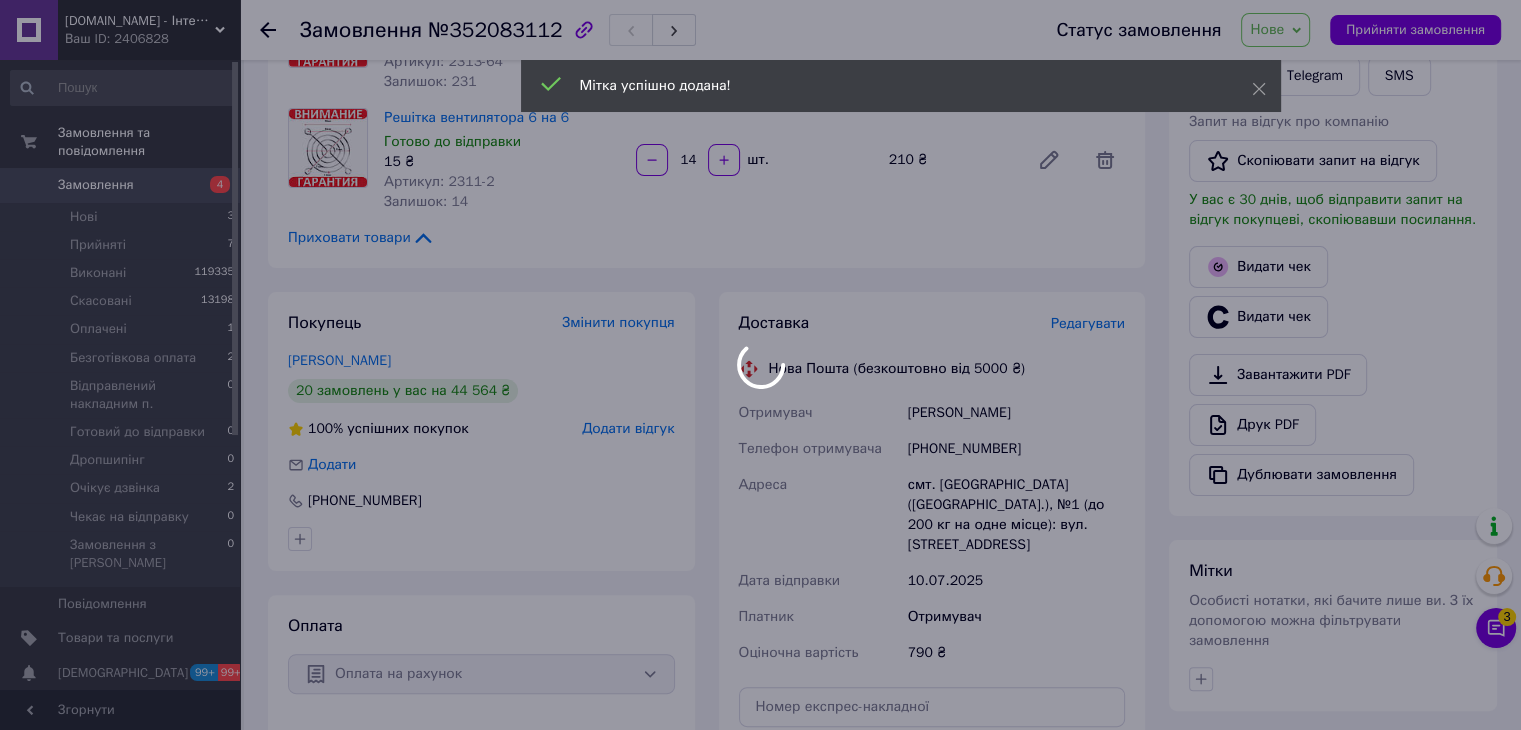 click at bounding box center (760, 365) 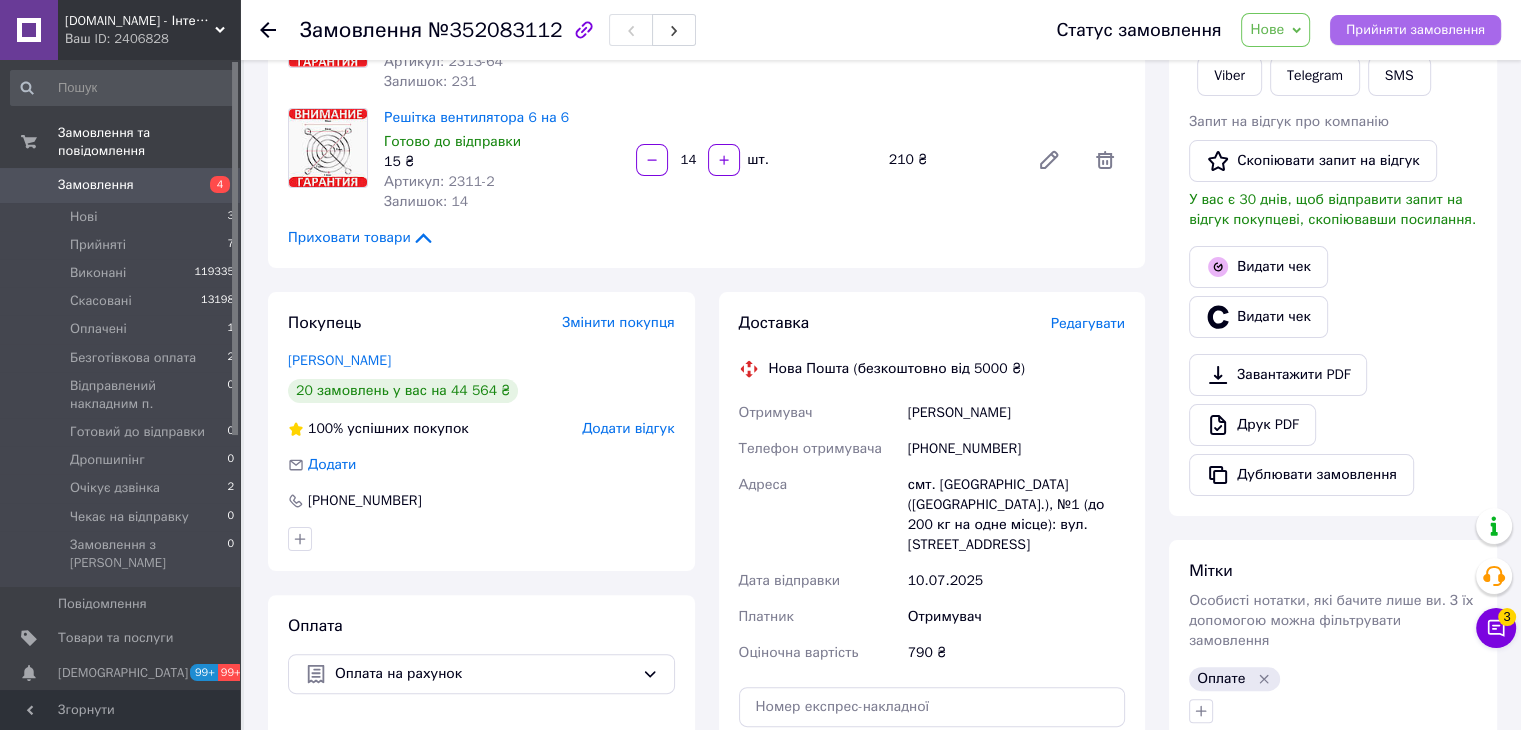 click on "Прийняти замовлення" at bounding box center (1415, 30) 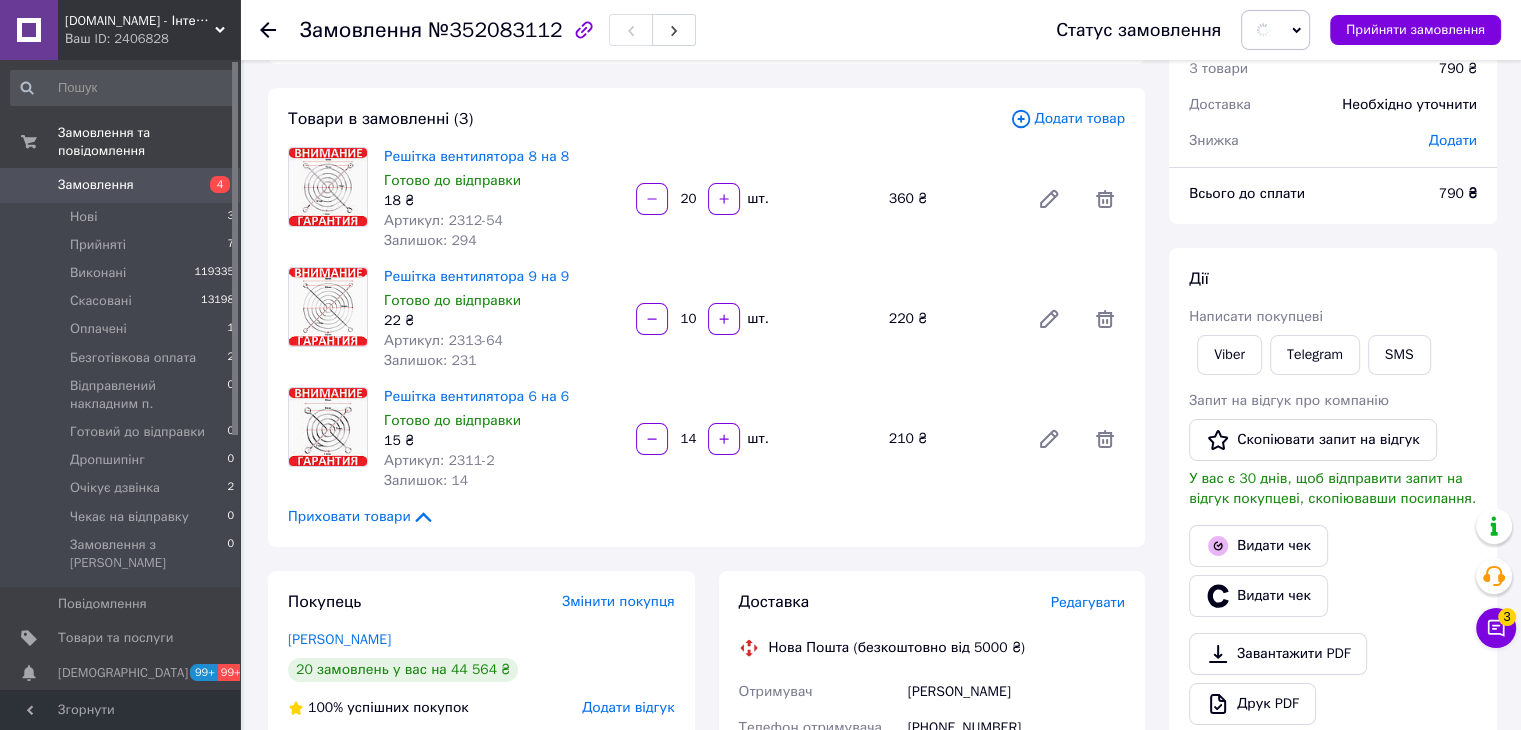 scroll, scrollTop: 63, scrollLeft: 0, axis: vertical 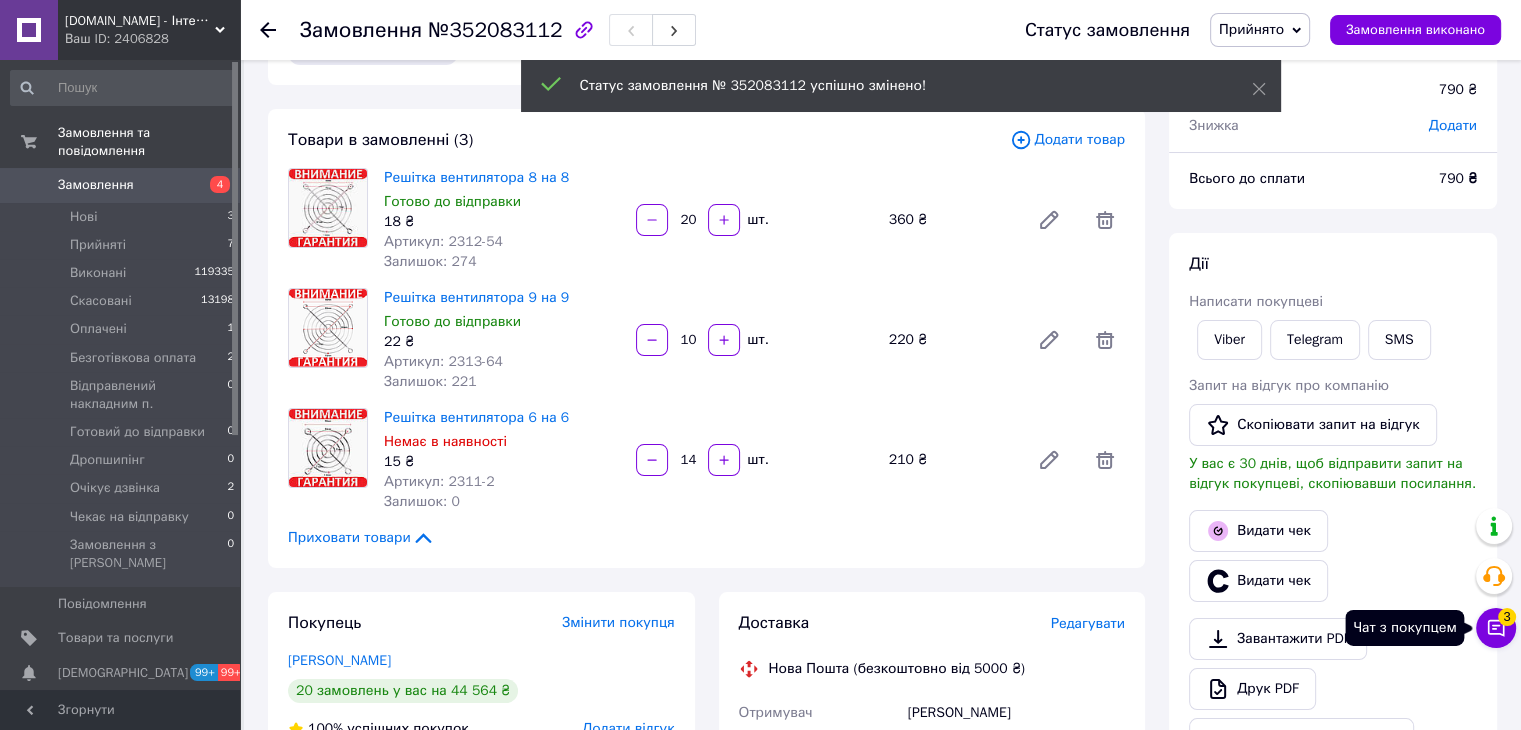 click 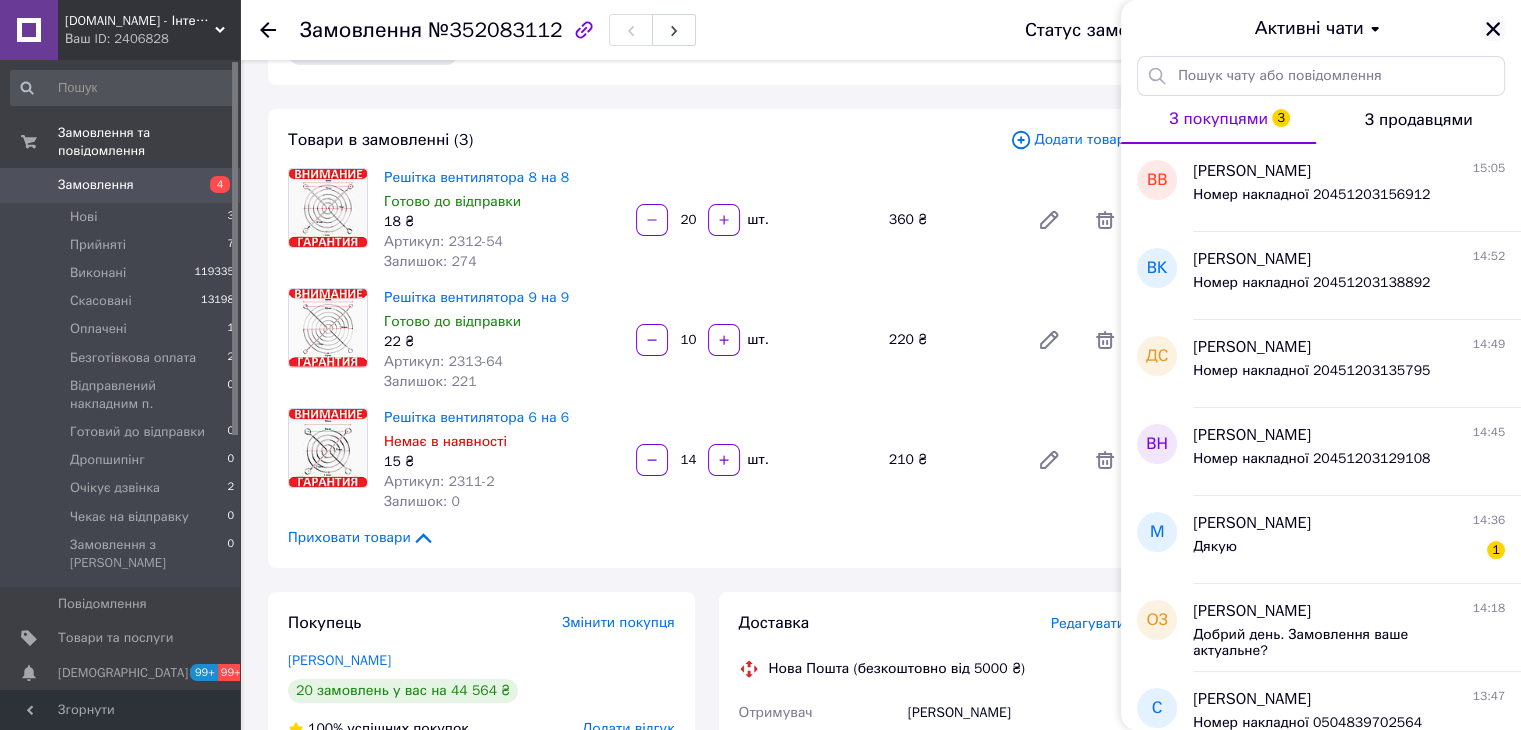 click at bounding box center [1493, 29] 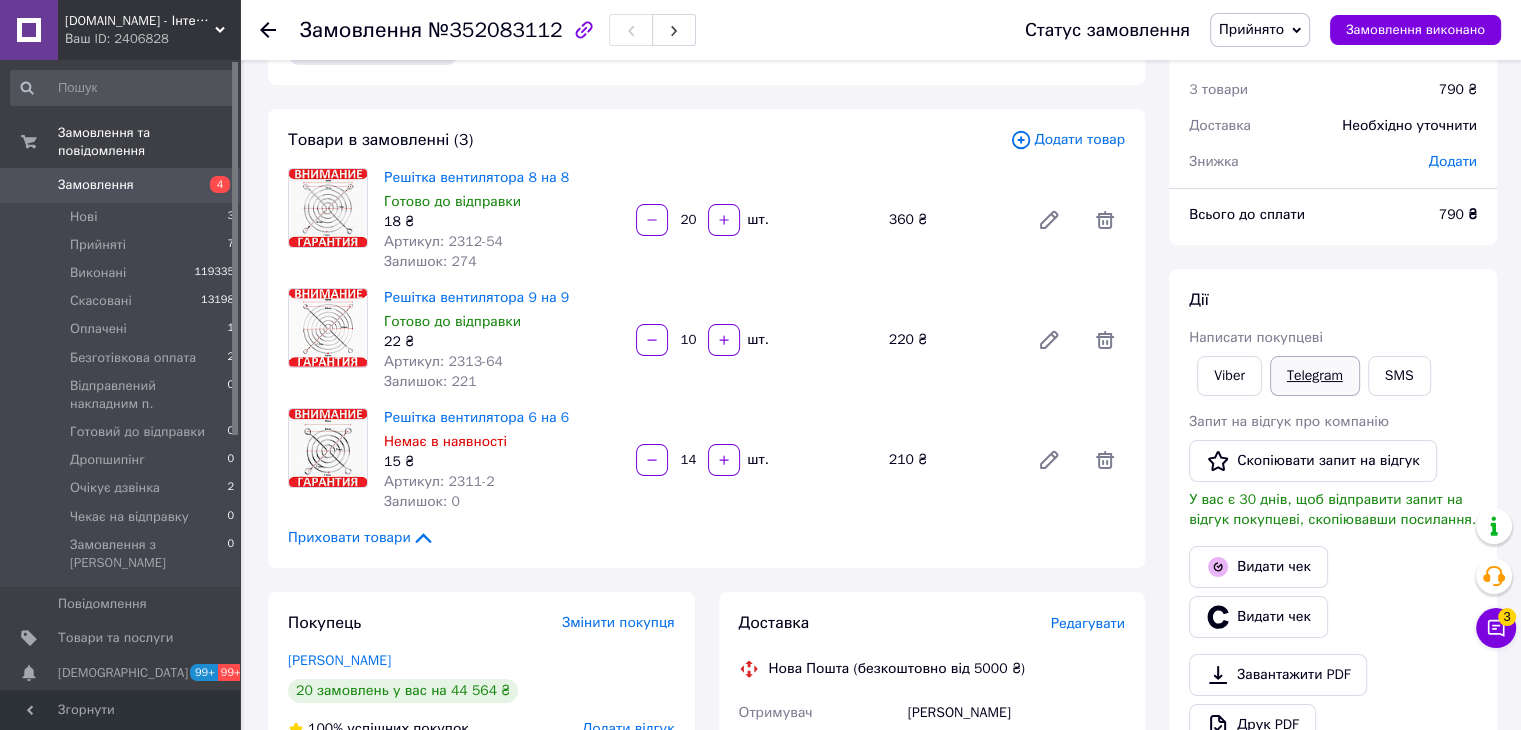 click on "Telegram" at bounding box center [1315, 376] 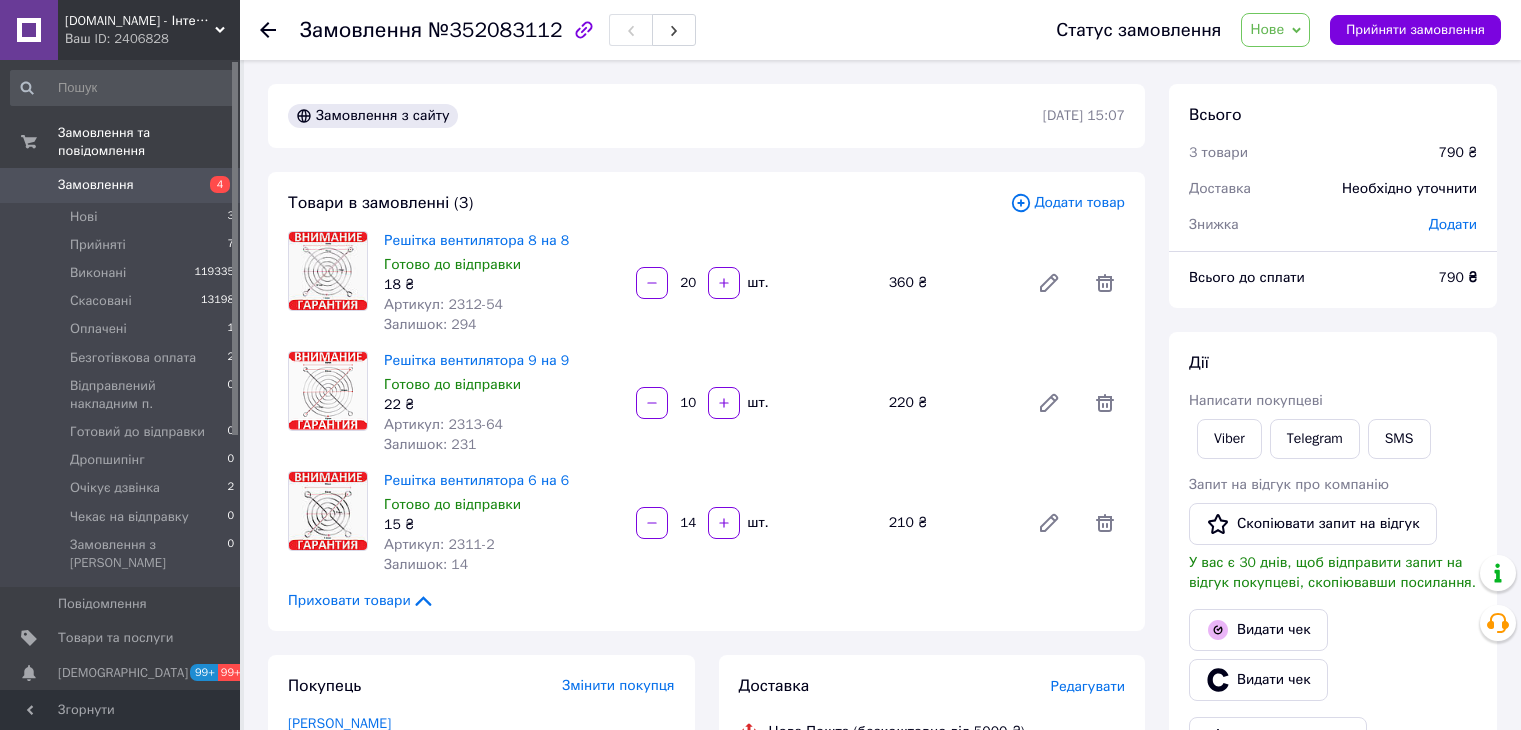 scroll, scrollTop: 63, scrollLeft: 0, axis: vertical 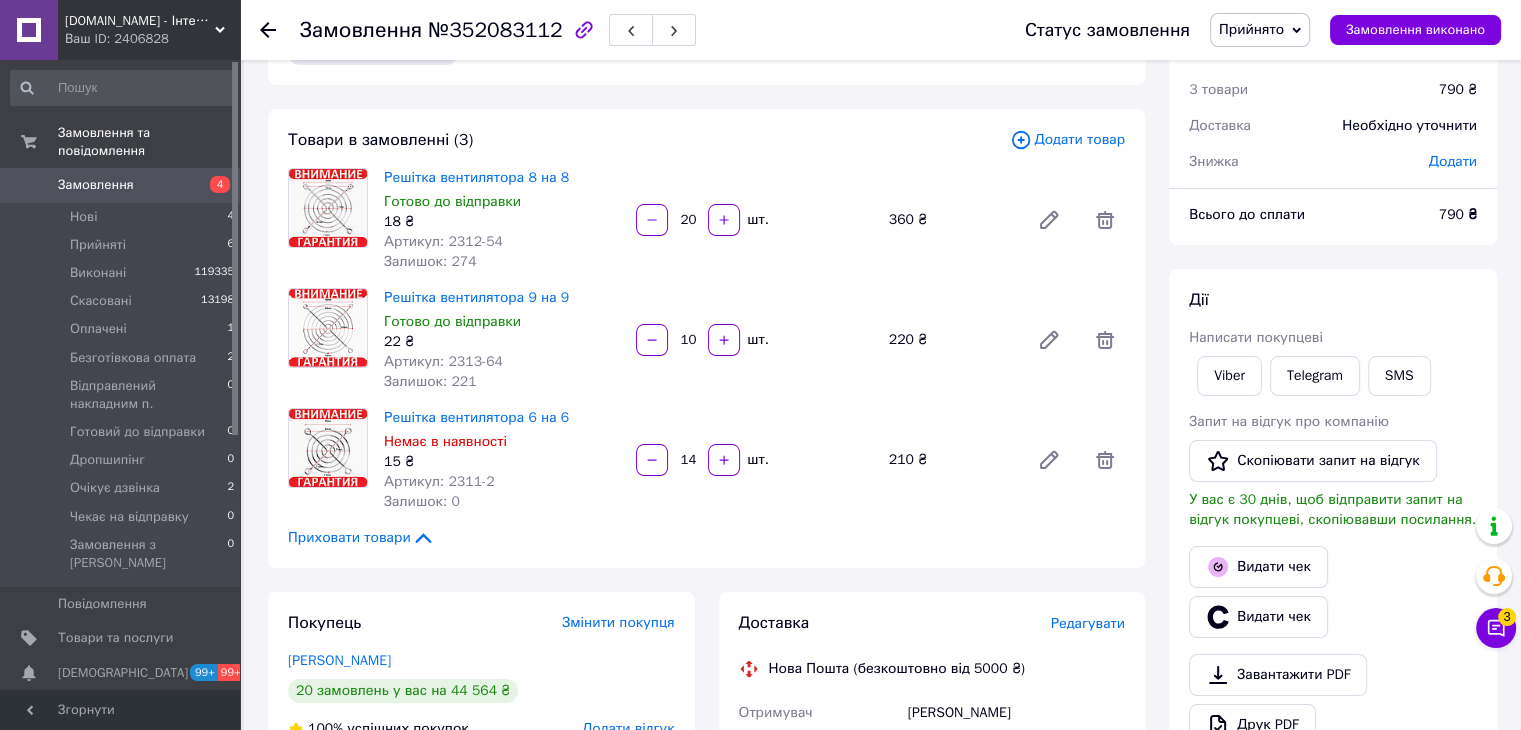 drag, startPoint x: 1456, startPoint y: 163, endPoint x: 1414, endPoint y: 179, distance: 44.94441 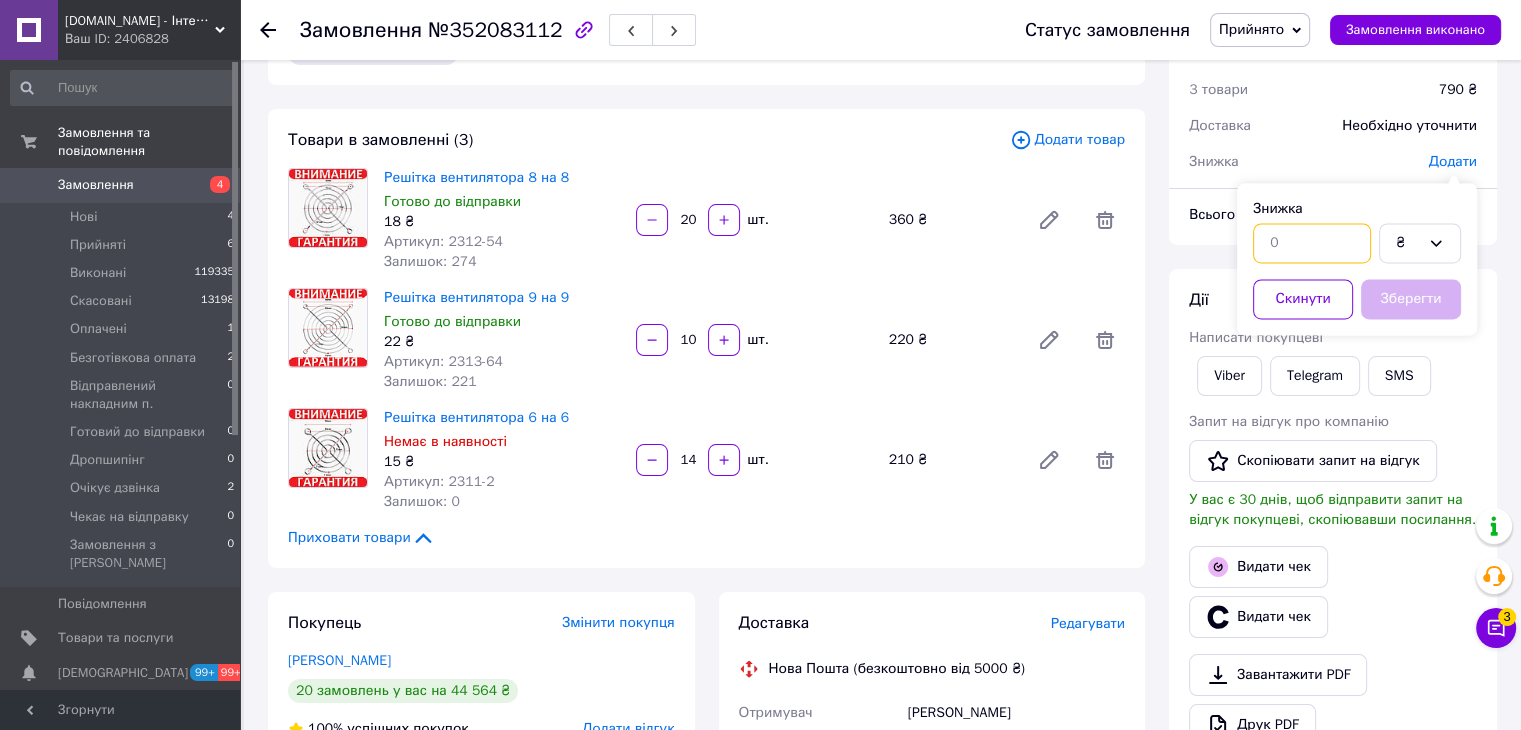 click at bounding box center [1312, 243] 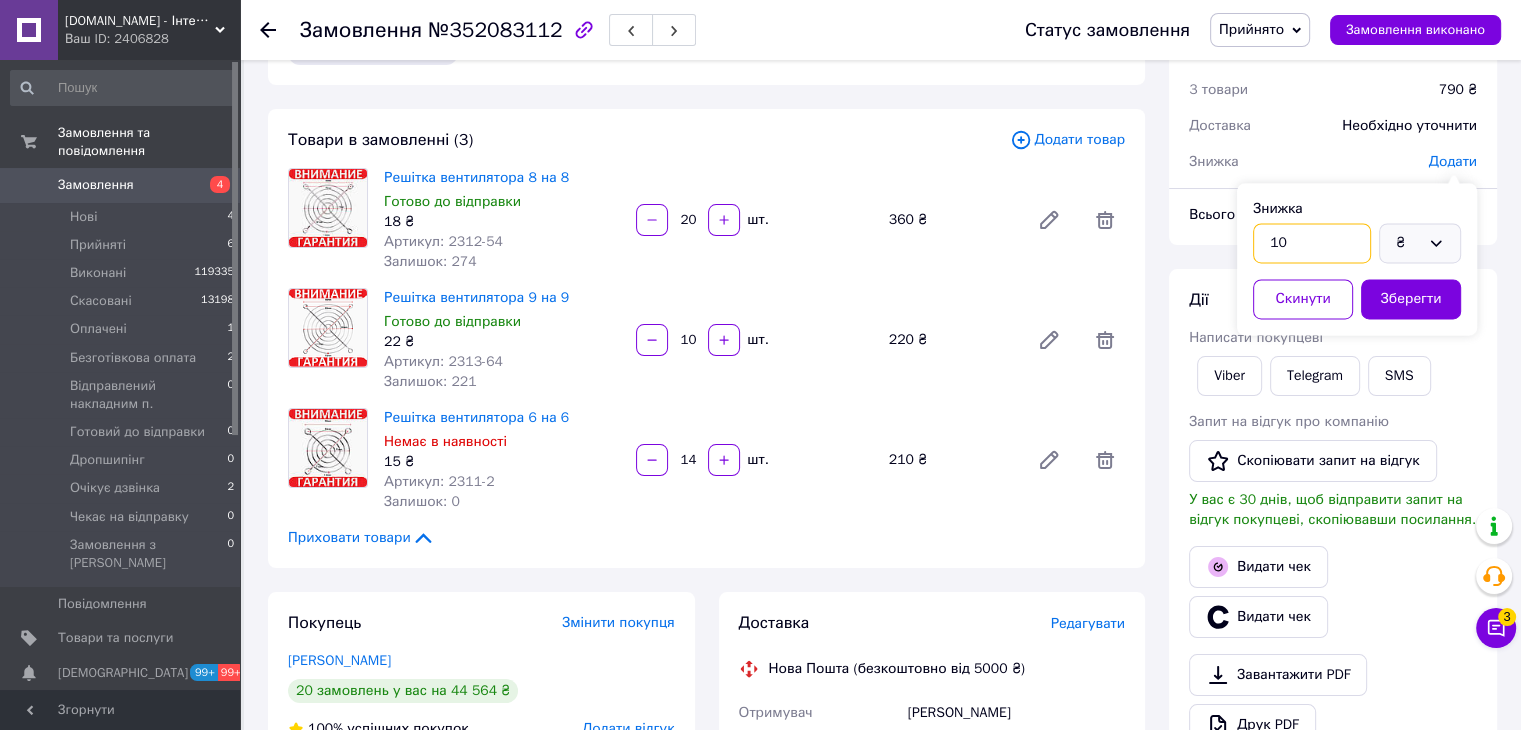 type on "10" 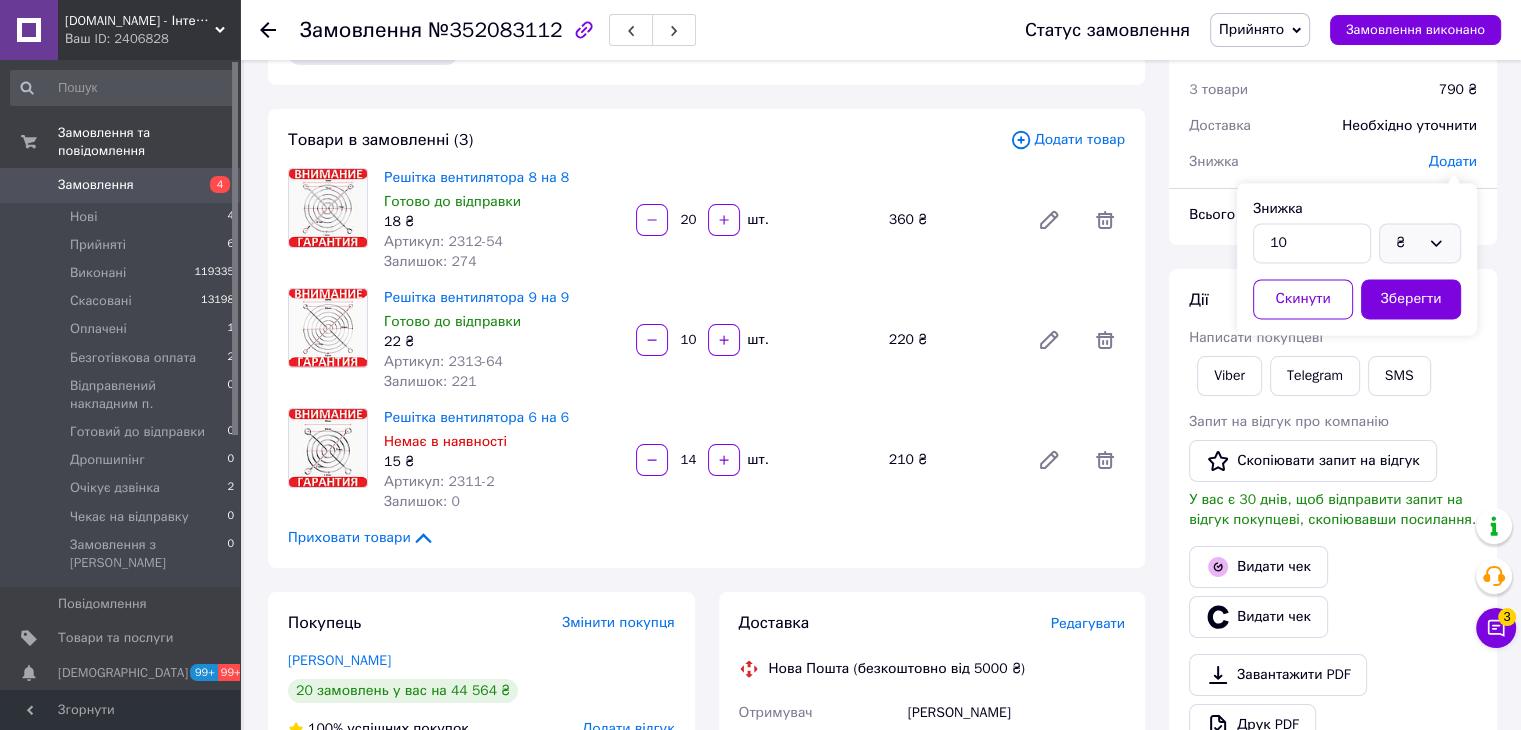 click 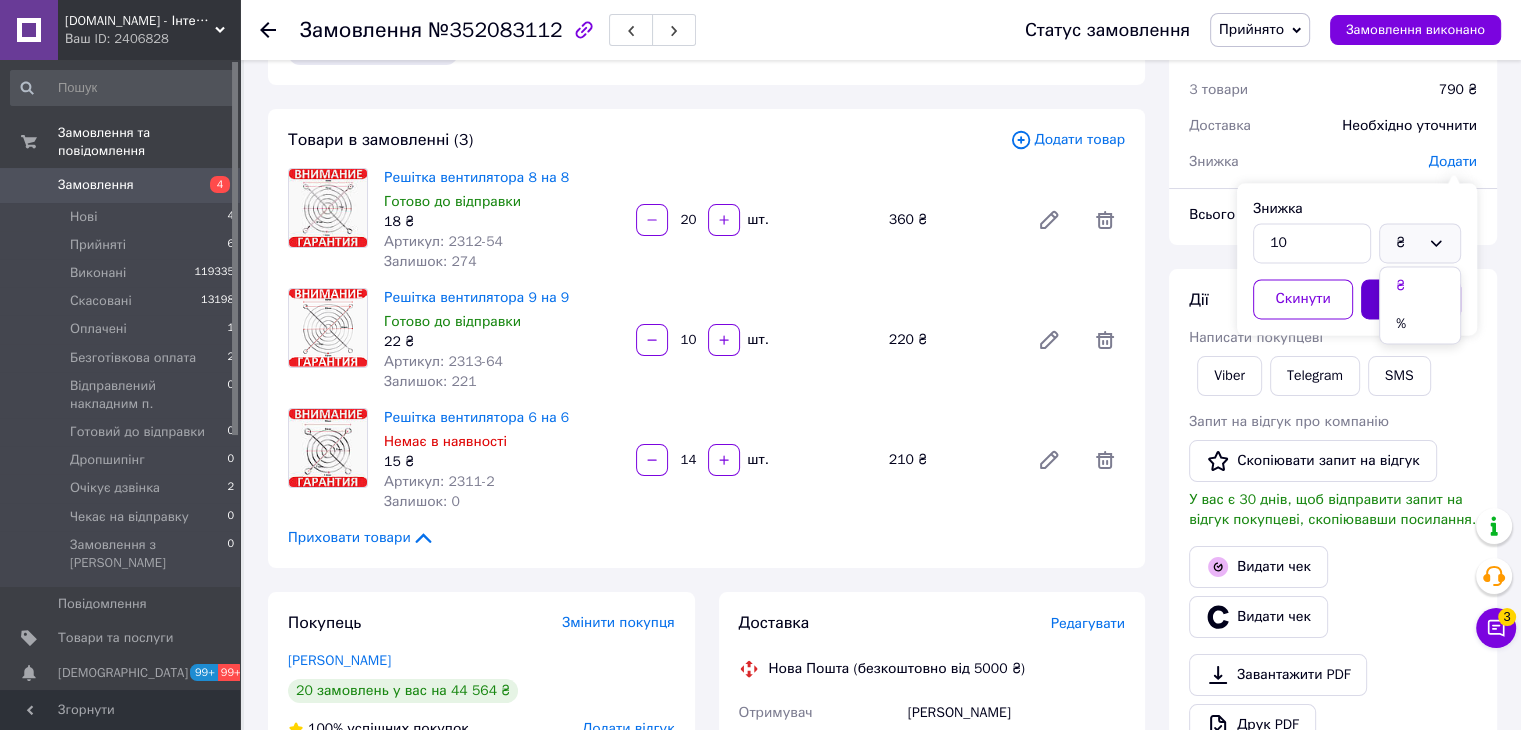 click on "₴" at bounding box center (1420, 286) 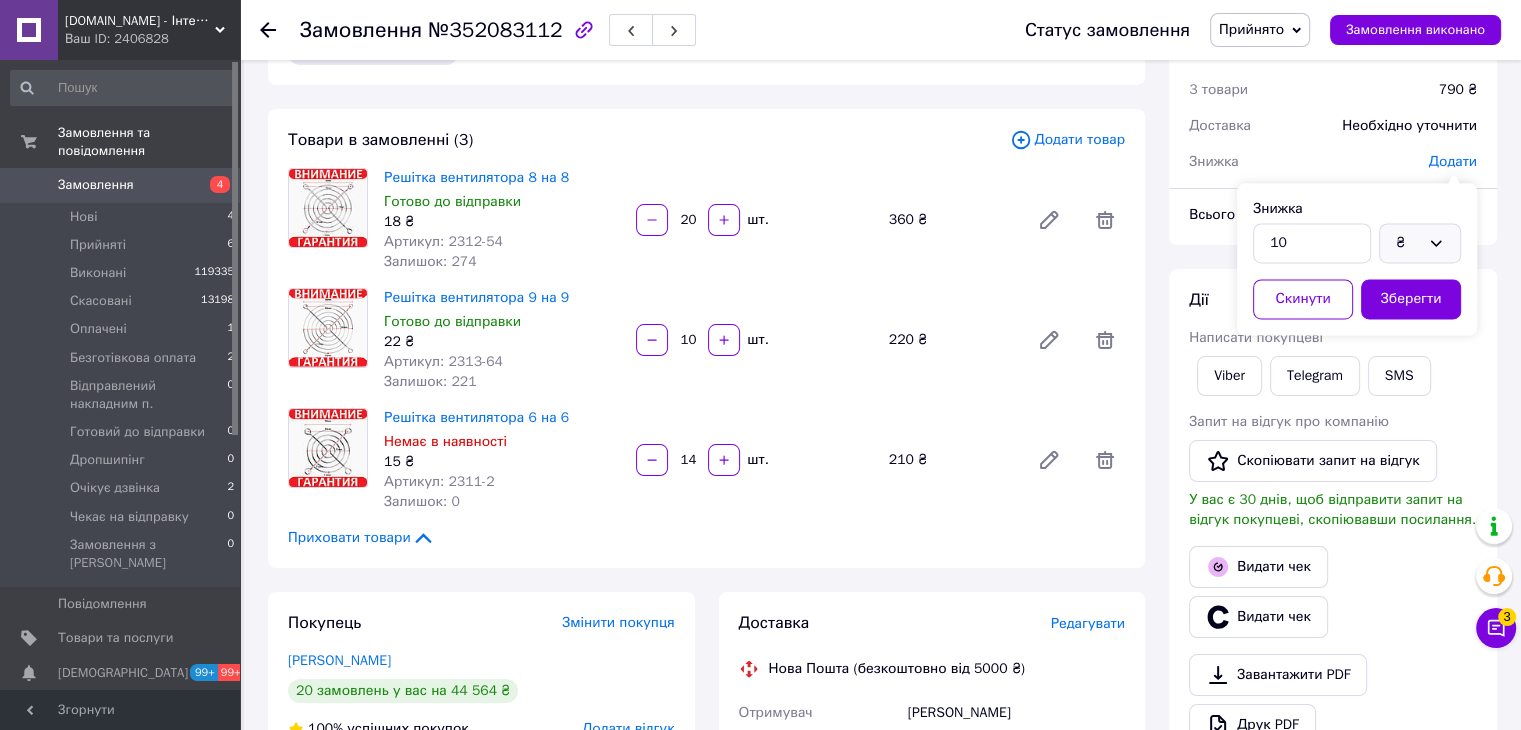 click on "₴" at bounding box center [1420, 243] 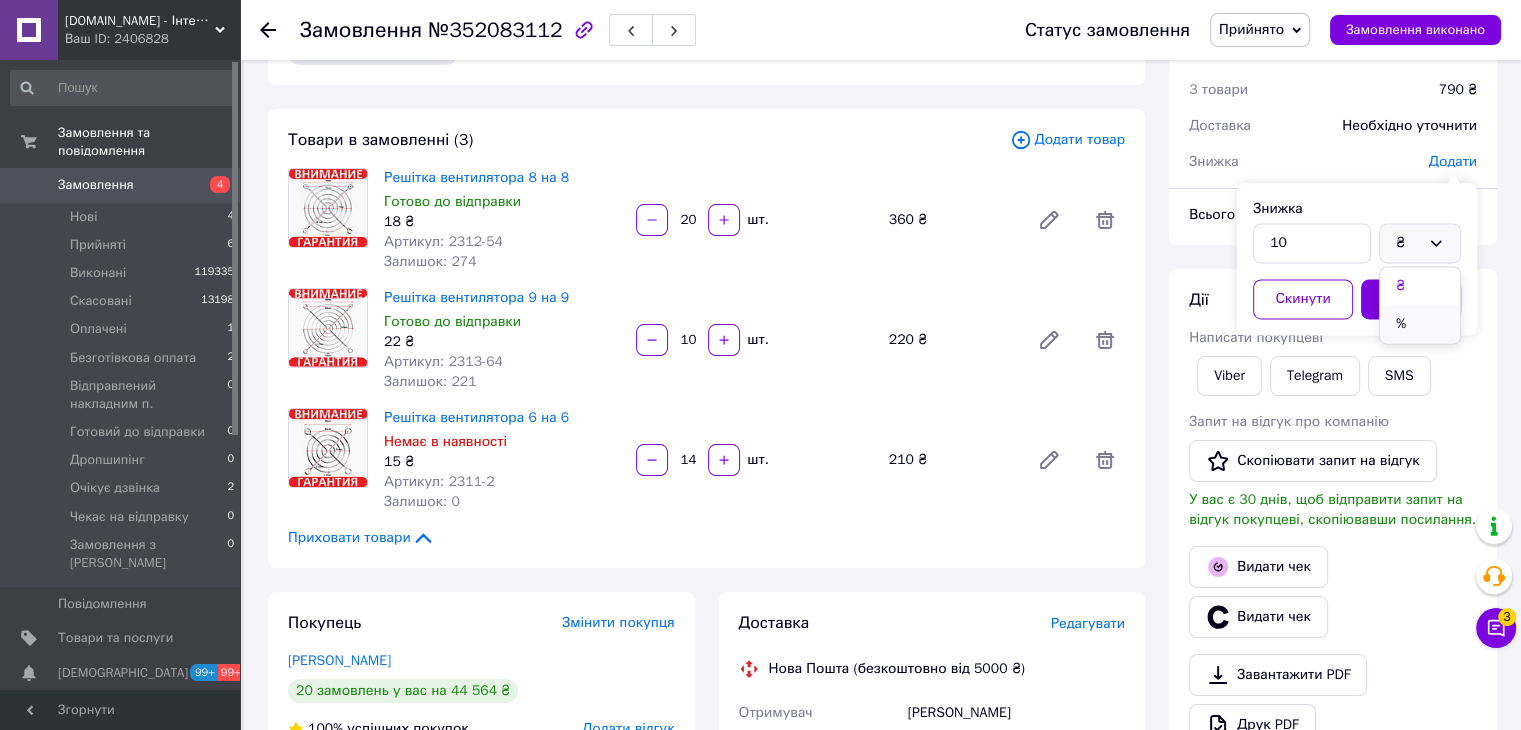 click on "%" at bounding box center (1420, 324) 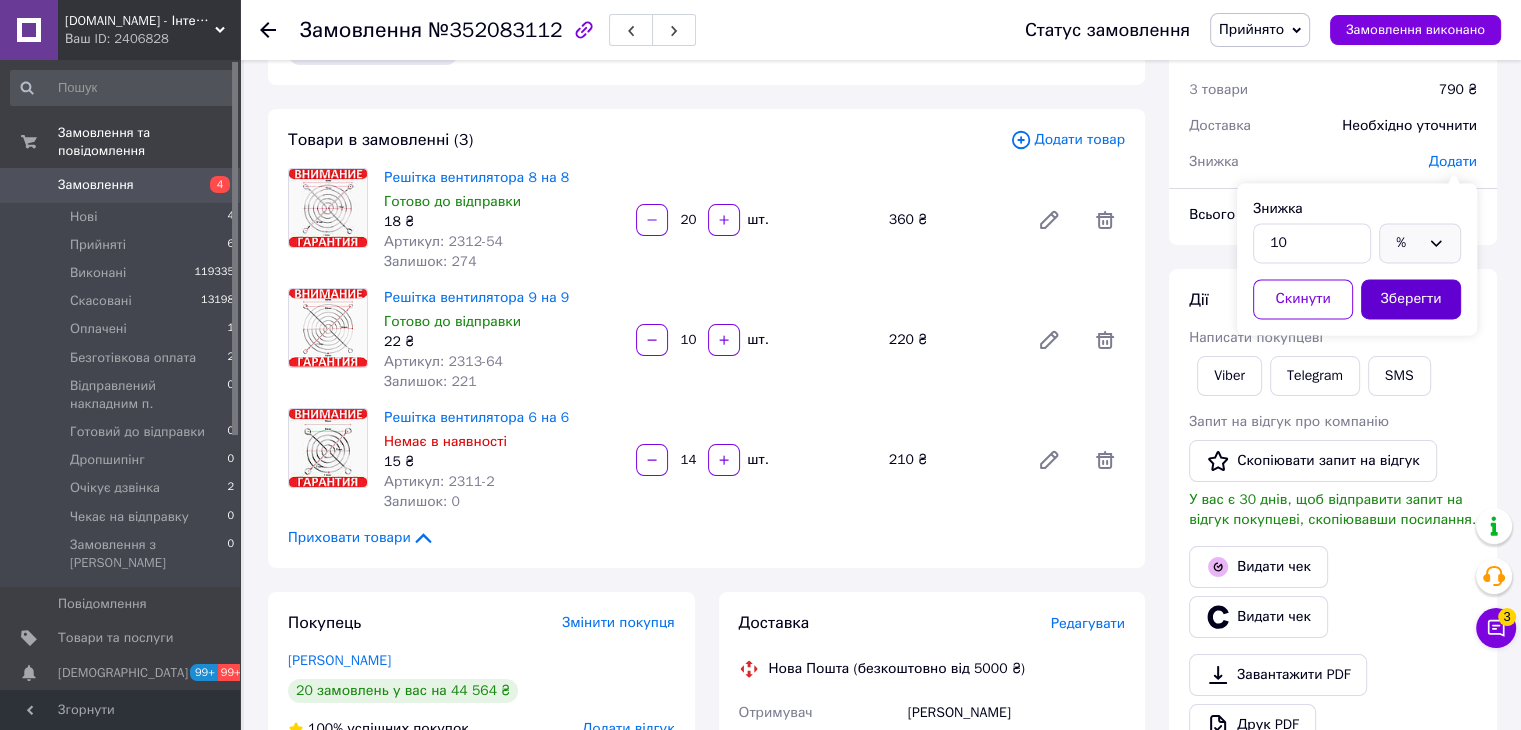 click on "Зберегти" at bounding box center (1411, 299) 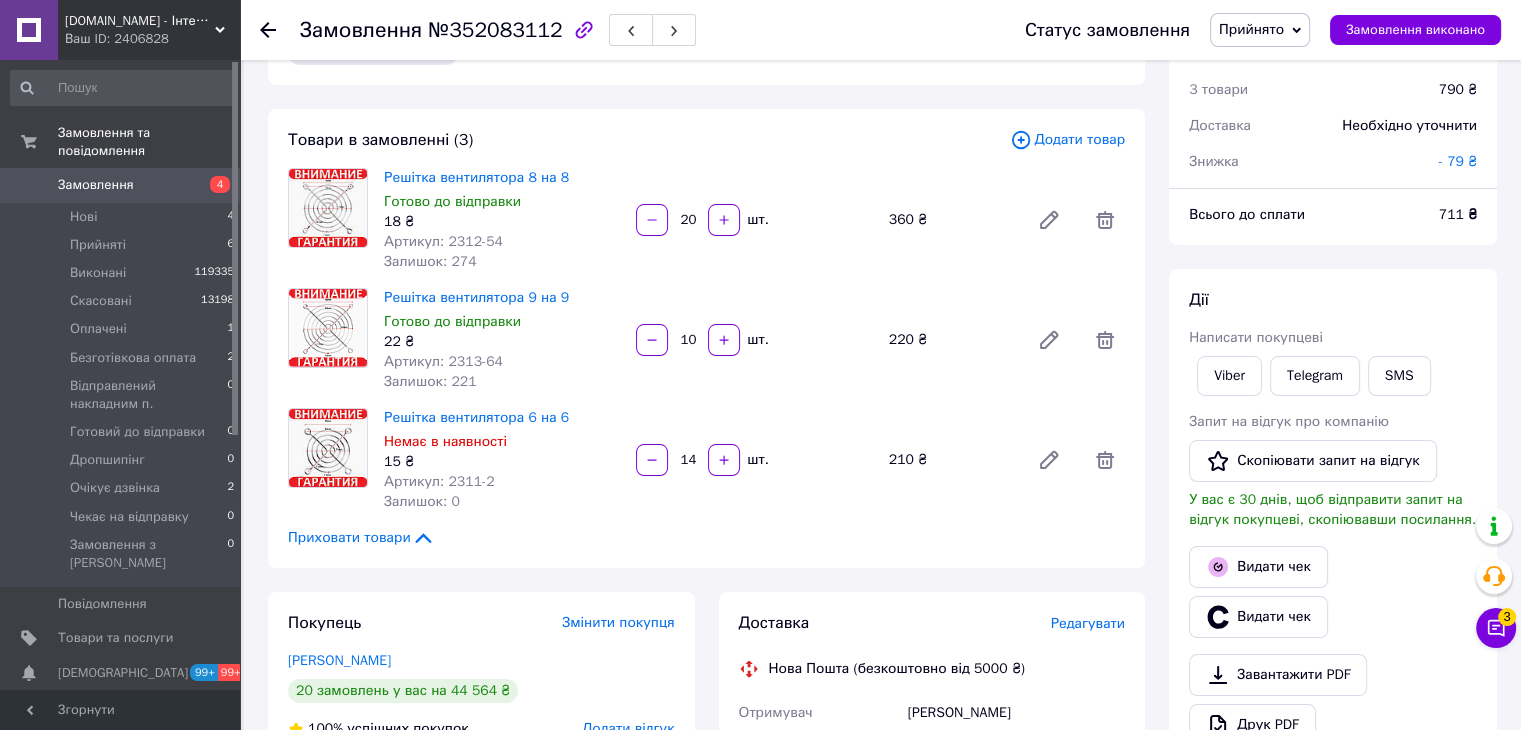 click on "- 79 ₴" at bounding box center [1458, 161] 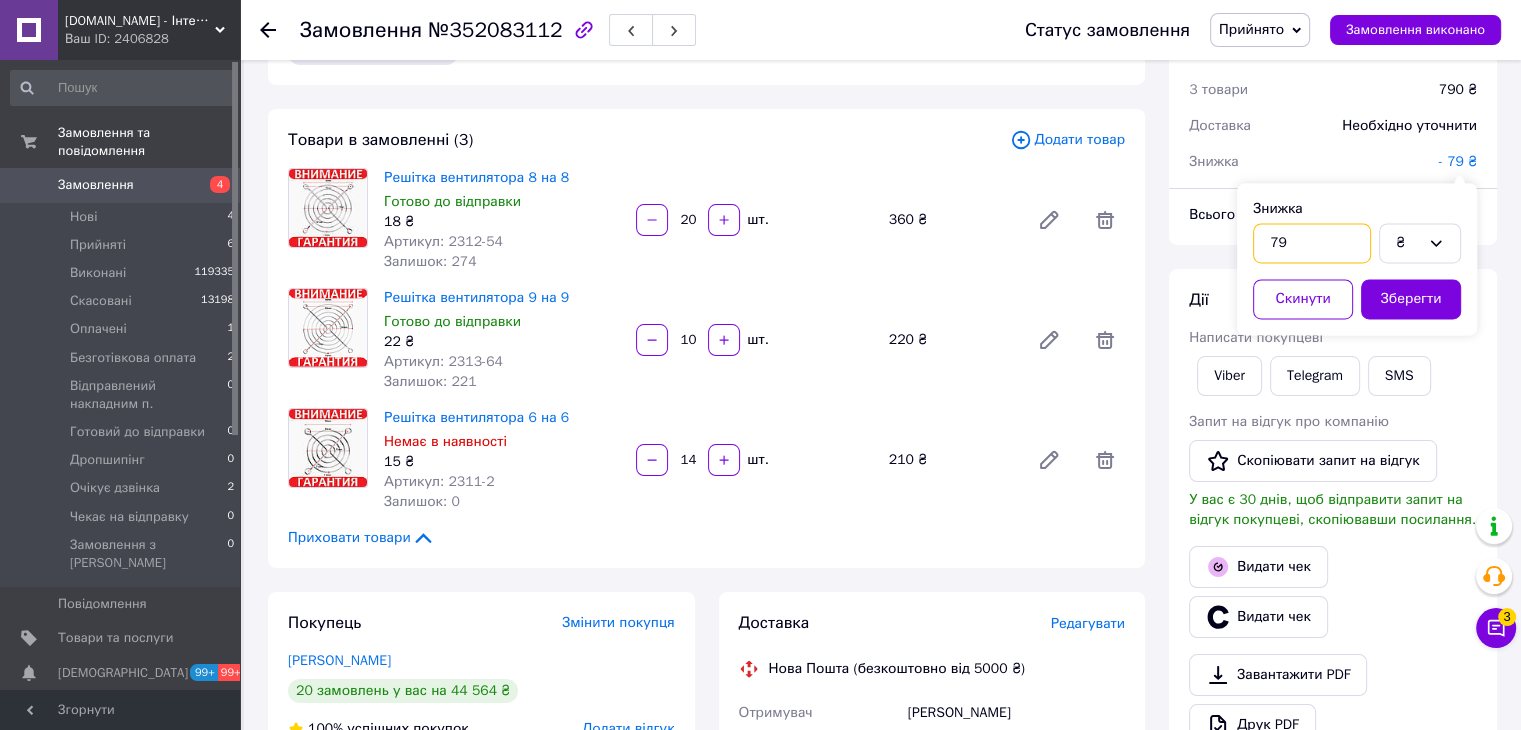 click on "79" at bounding box center (1312, 243) 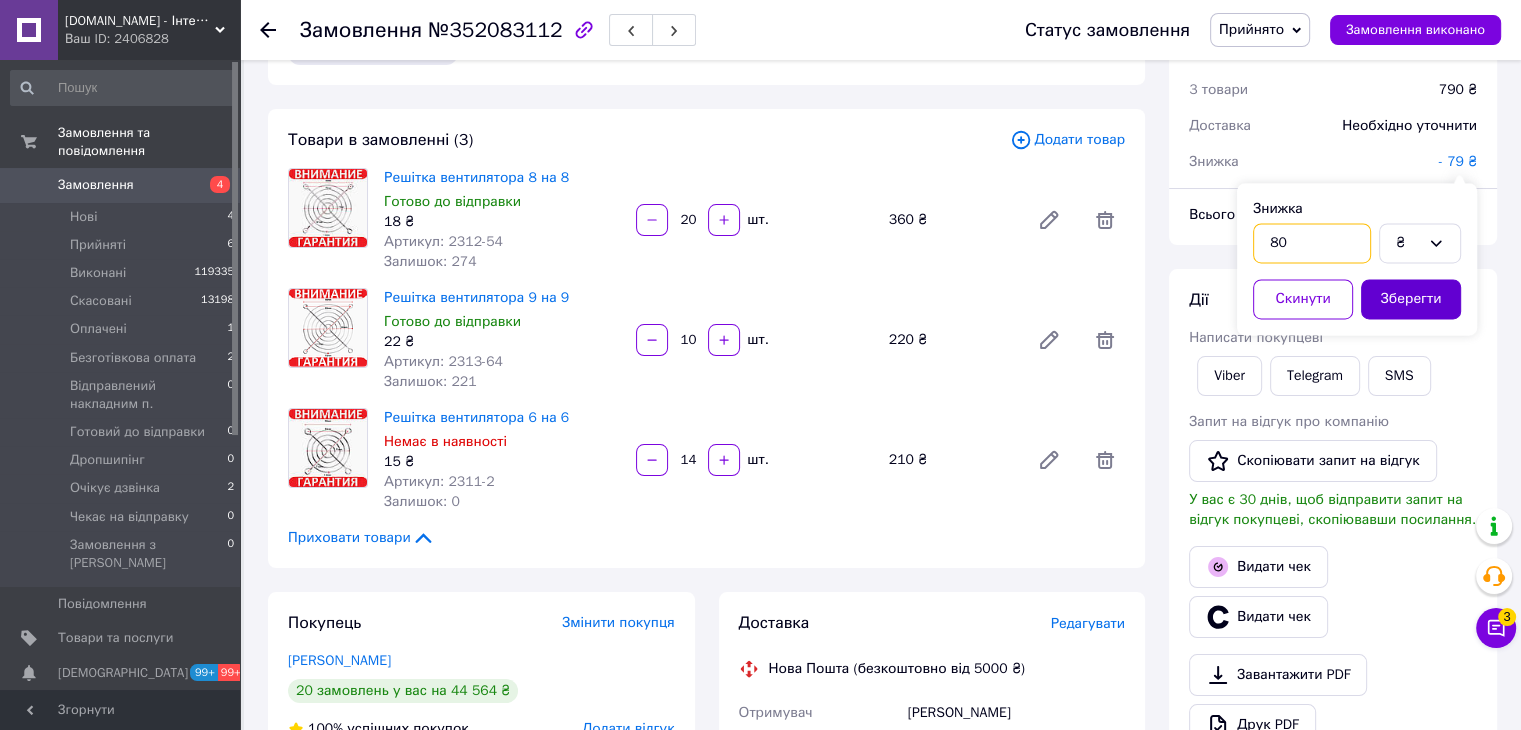 type on "80" 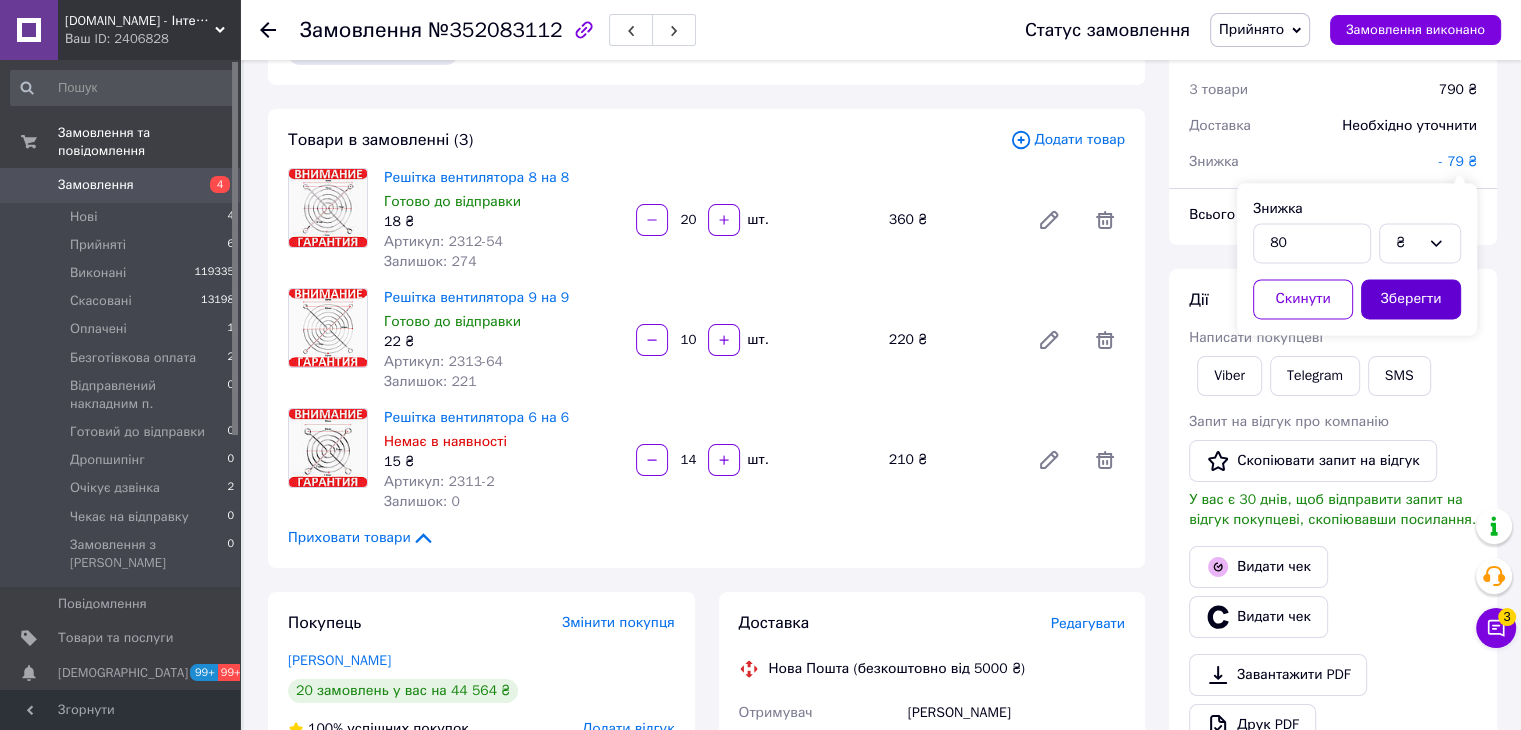click on "Зберегти" at bounding box center (1411, 299) 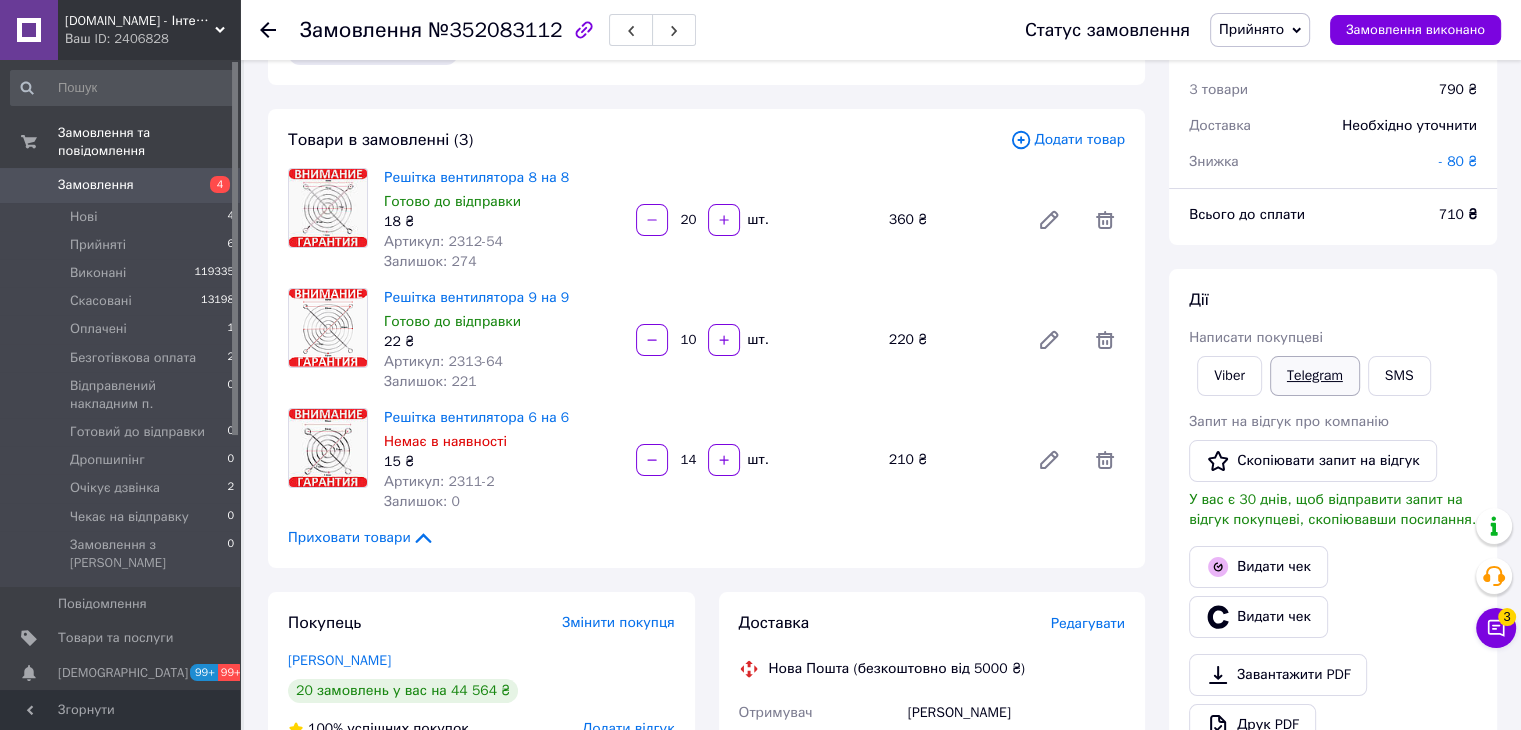 click on "Telegram" at bounding box center (1315, 376) 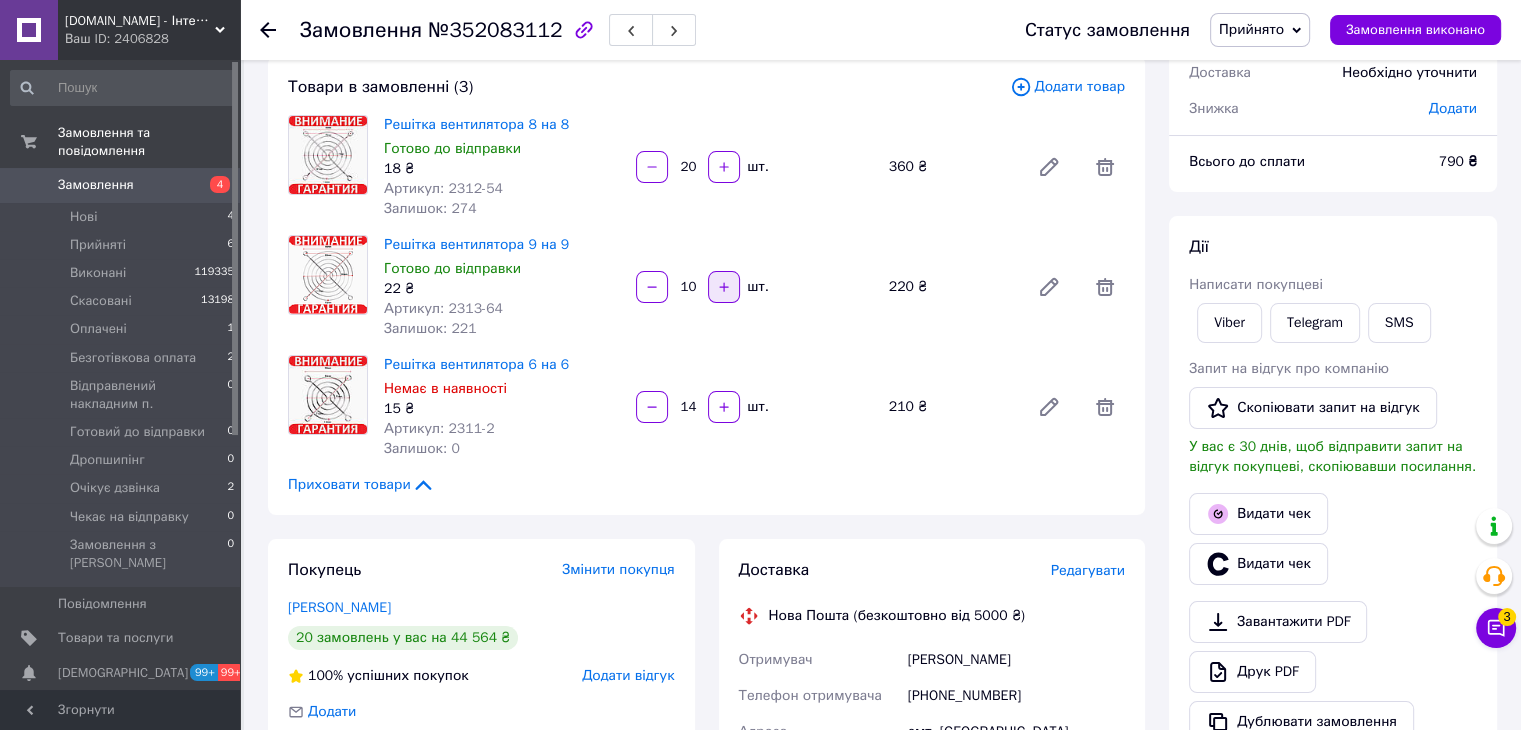 scroll, scrollTop: 263, scrollLeft: 0, axis: vertical 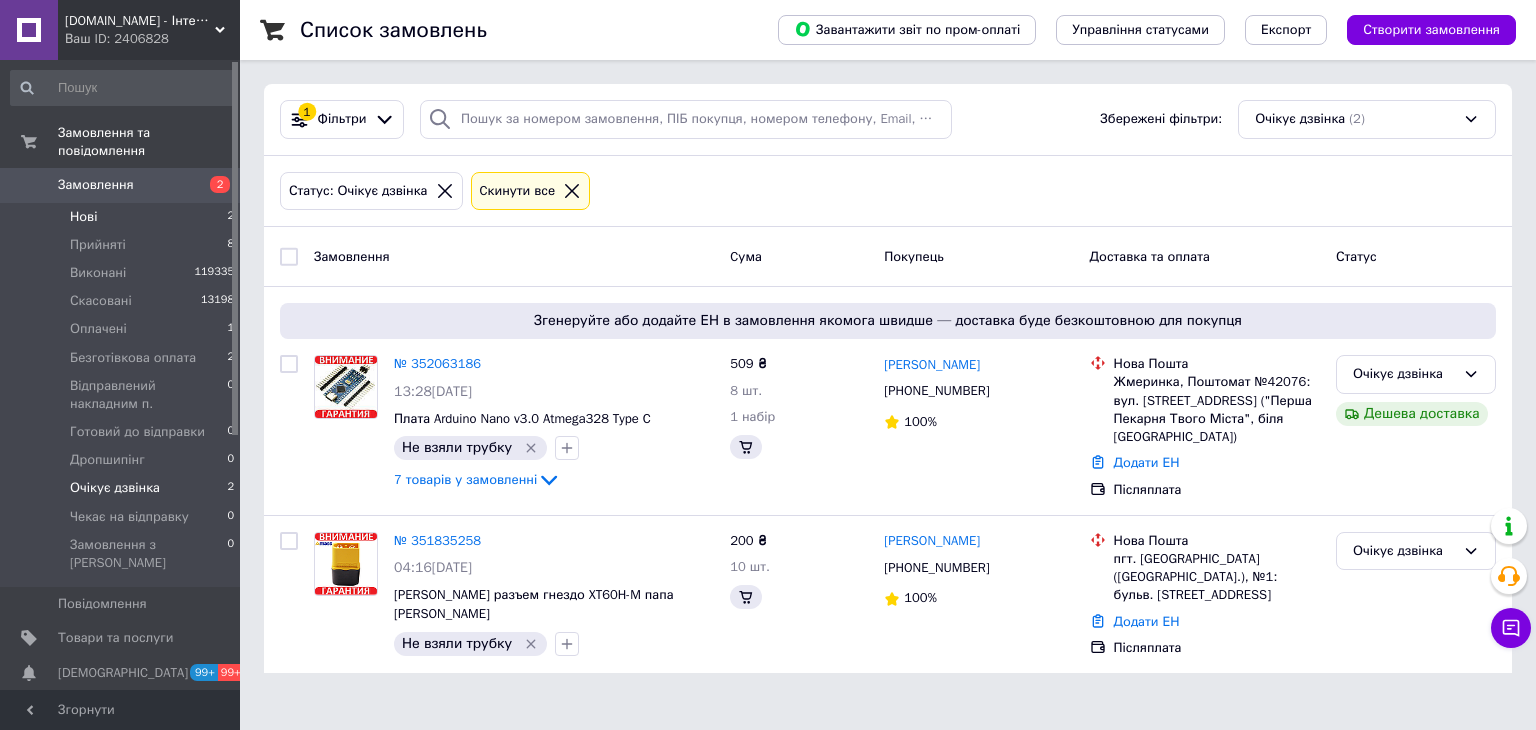 click on "Нові" at bounding box center (83, 217) 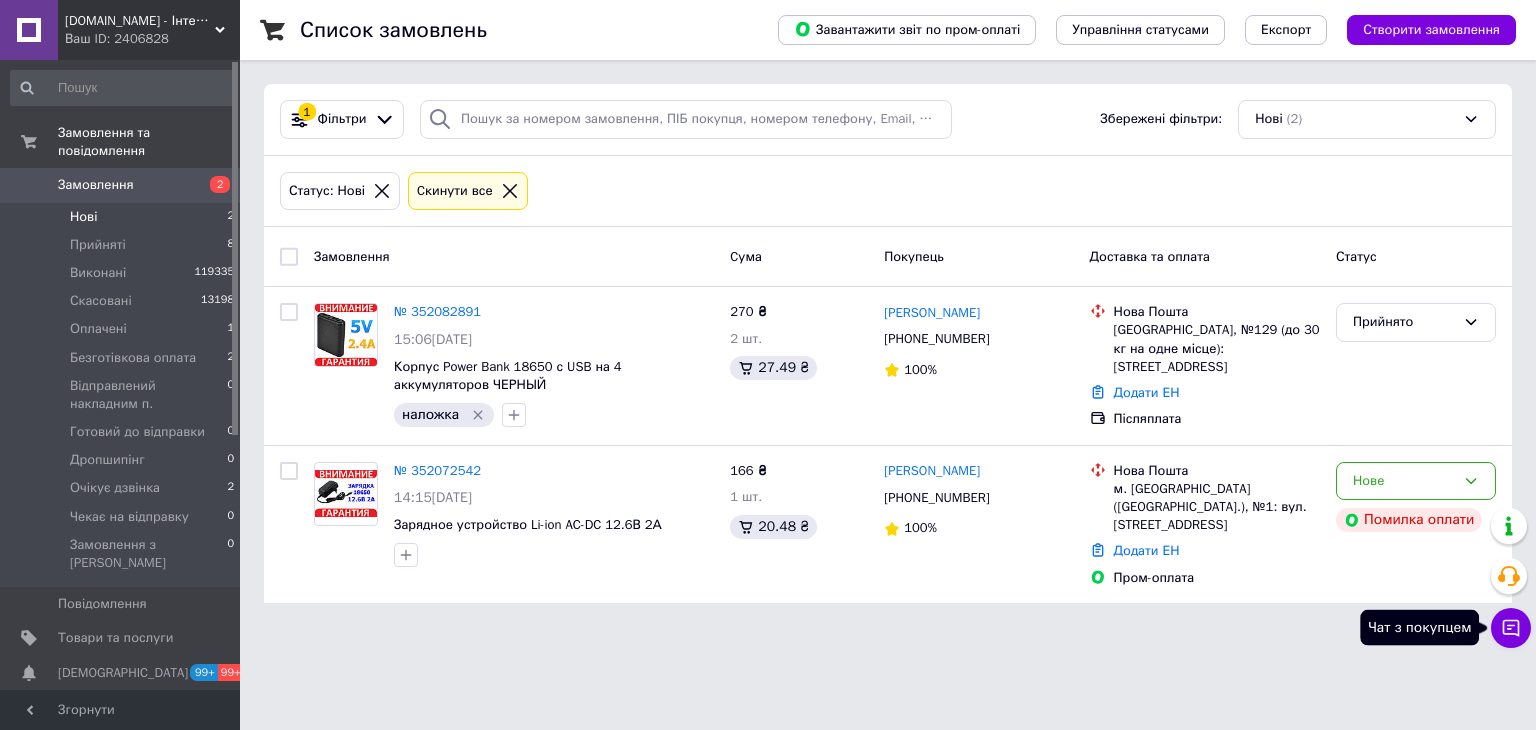 click on "Чат з покупцем" at bounding box center [1511, 628] 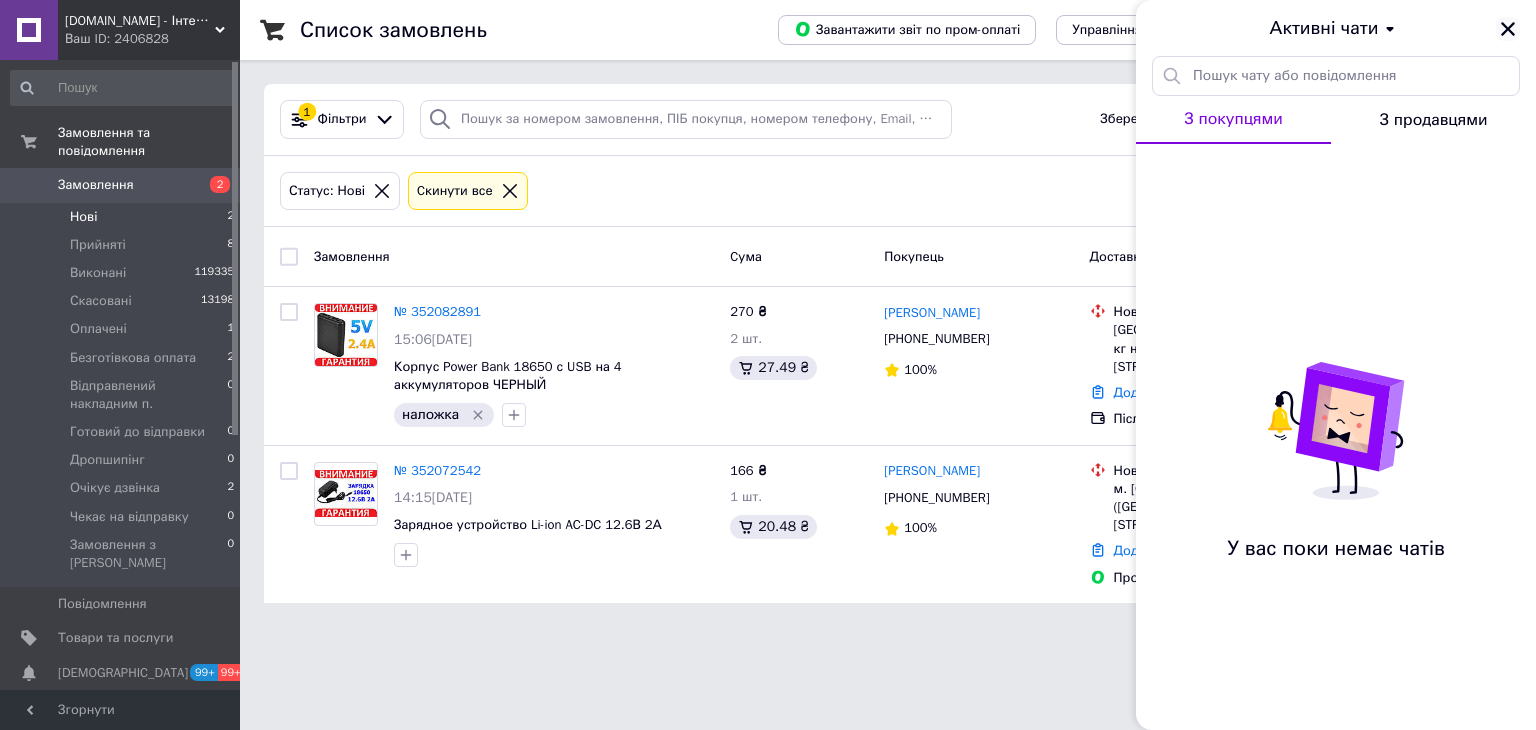 click 